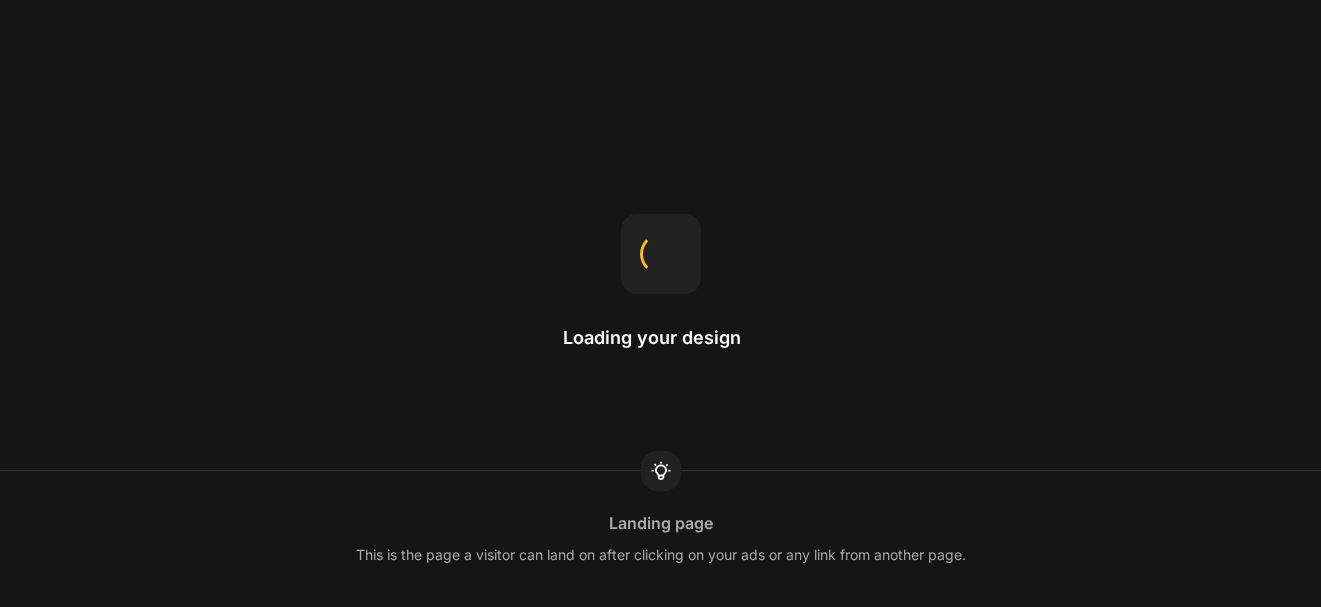 scroll, scrollTop: 0, scrollLeft: 0, axis: both 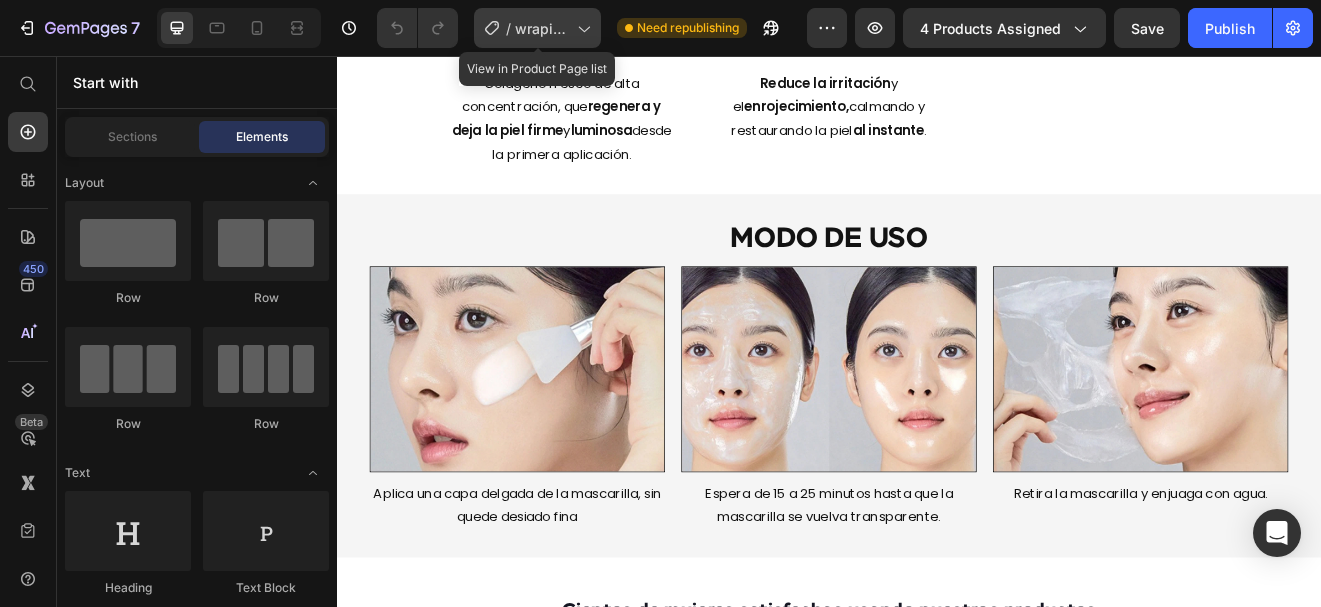 click on "wraping mask 2 - Hằng" at bounding box center (542, 28) 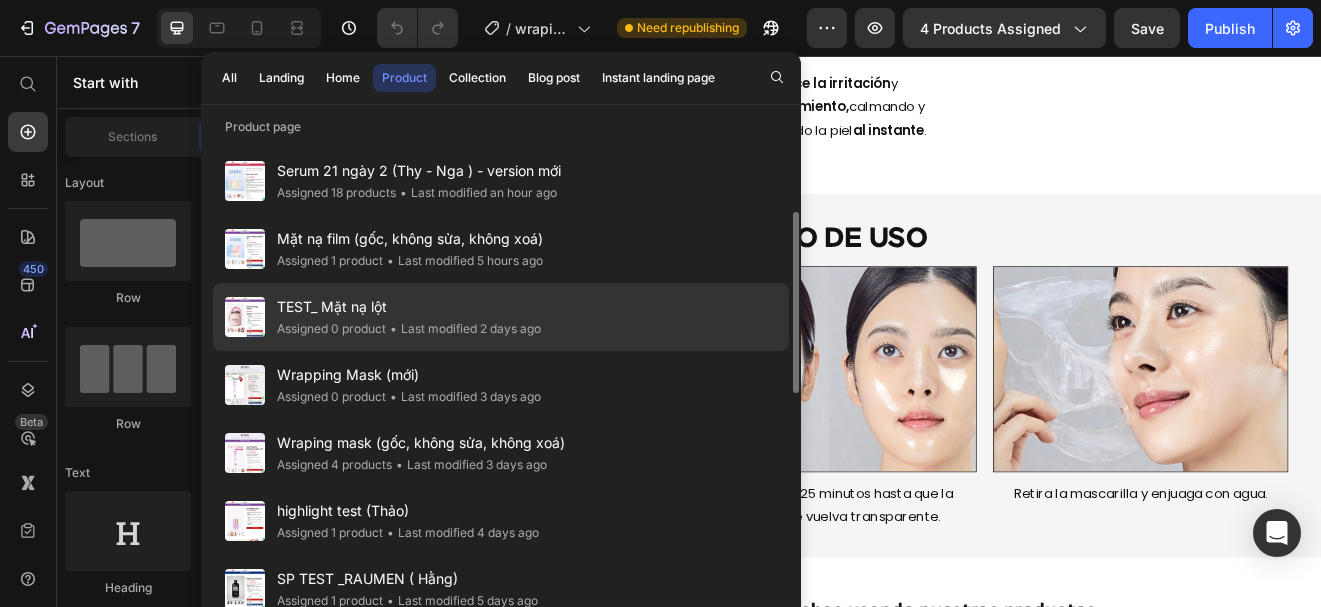 scroll, scrollTop: 0, scrollLeft: 0, axis: both 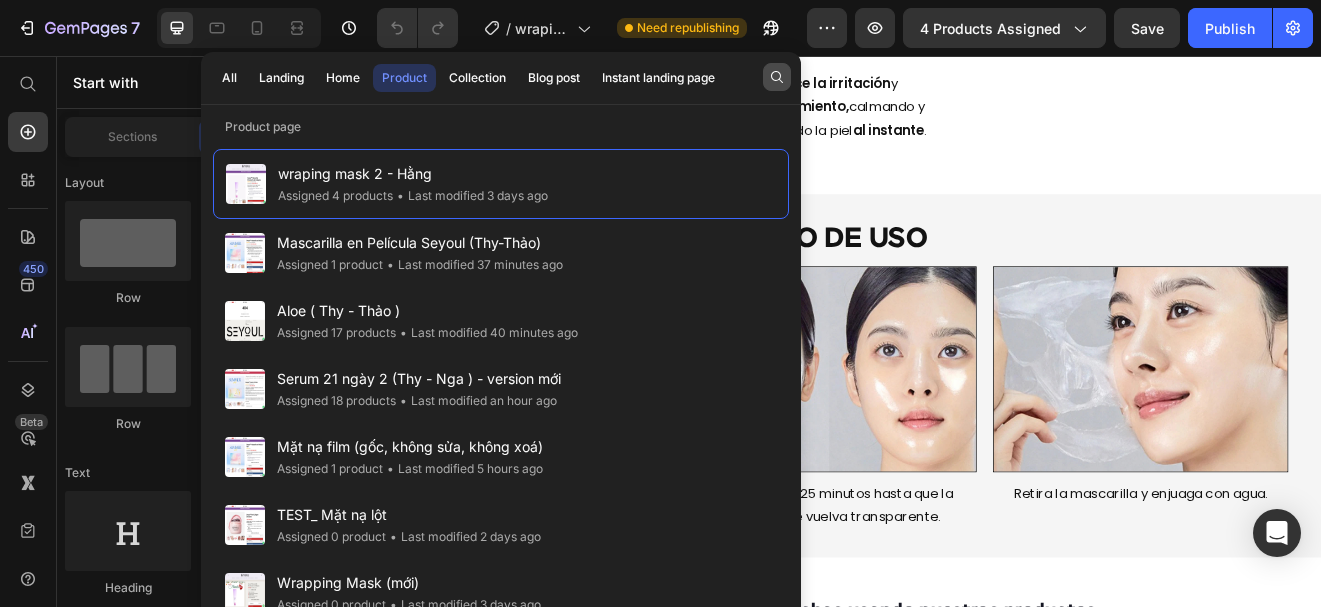 click 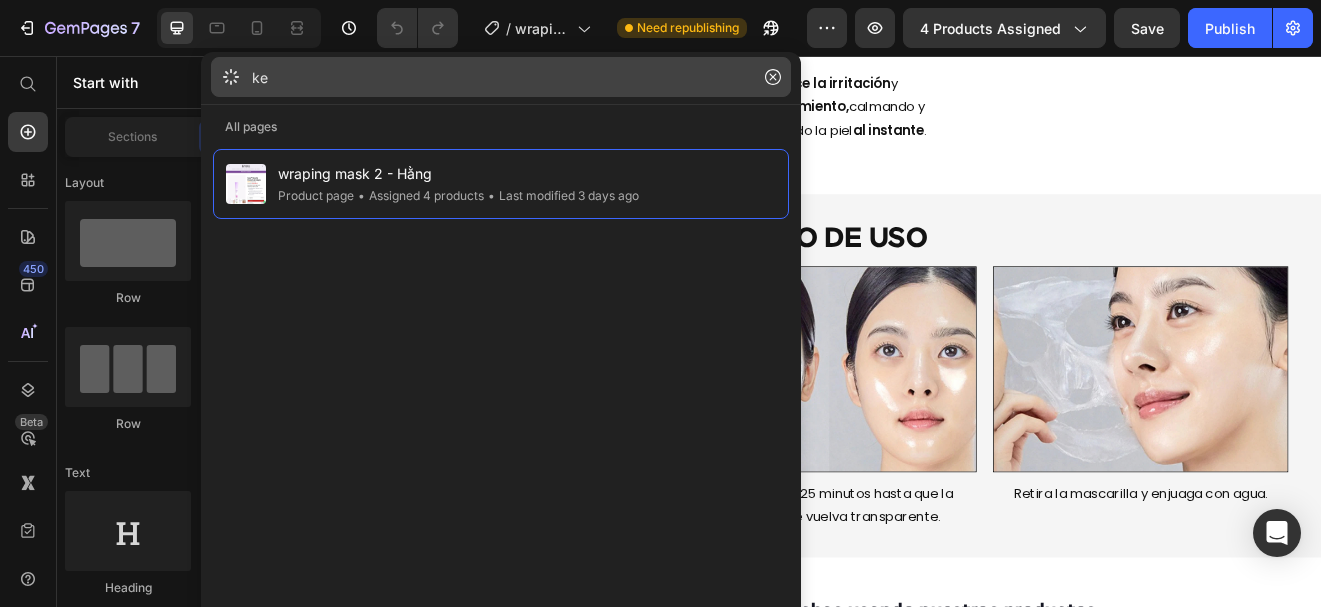 type on "k" 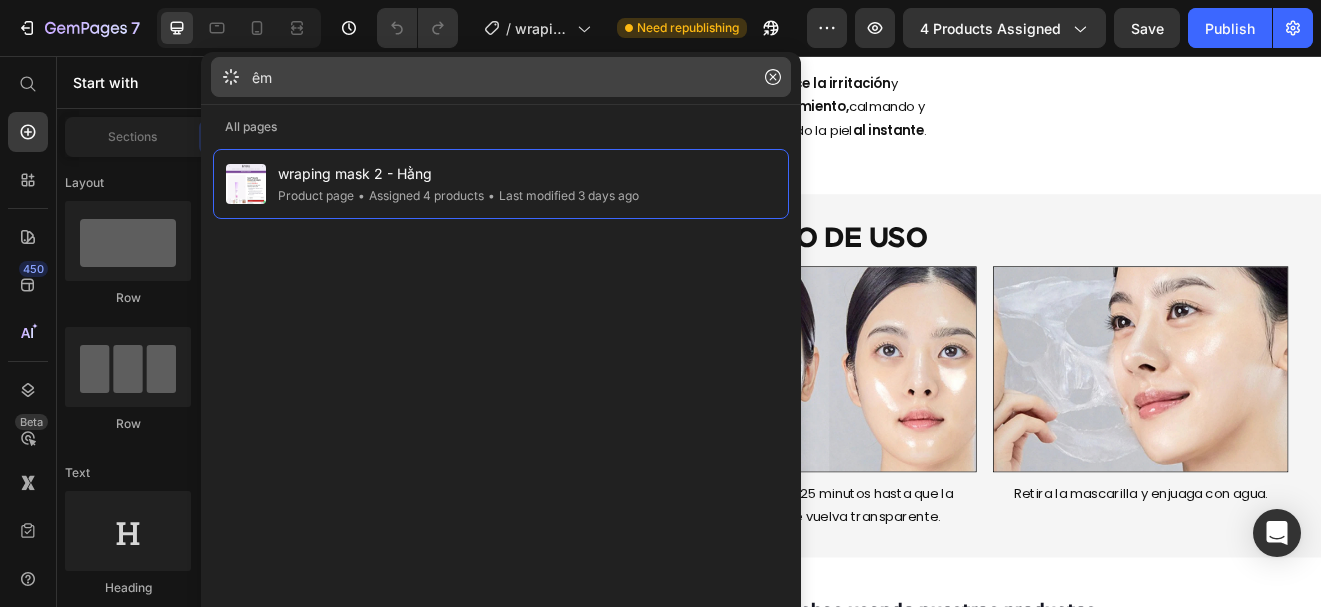 type on "ê" 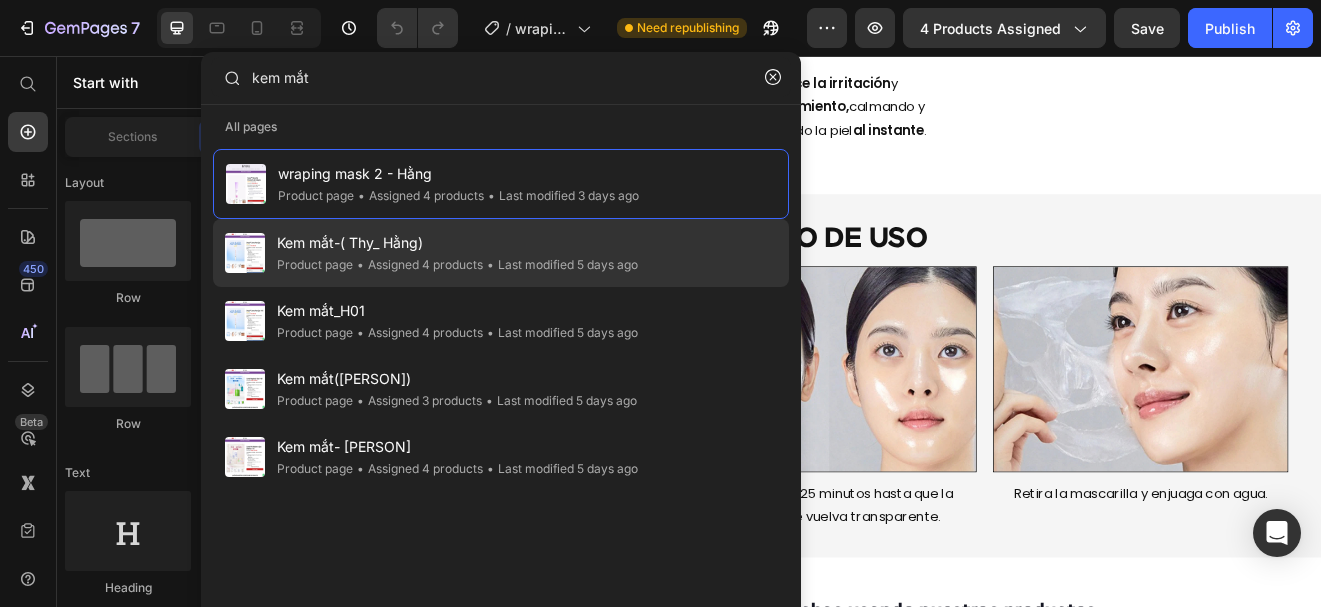 type on "kem mắt" 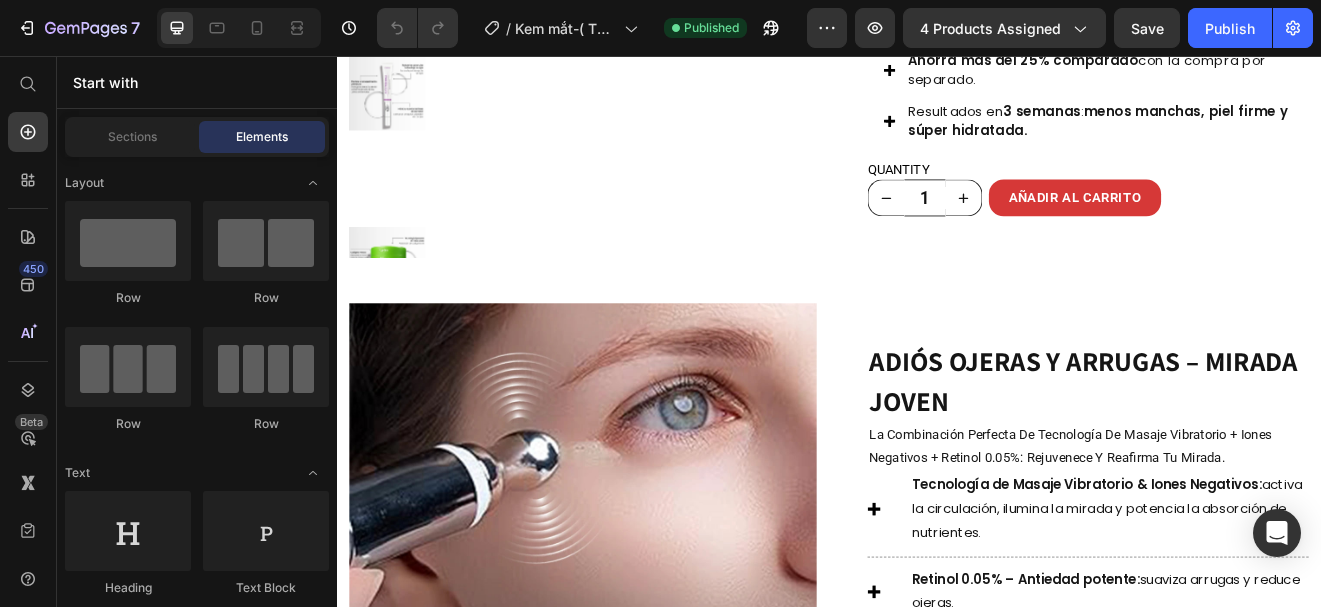 scroll, scrollTop: 1610, scrollLeft: 0, axis: vertical 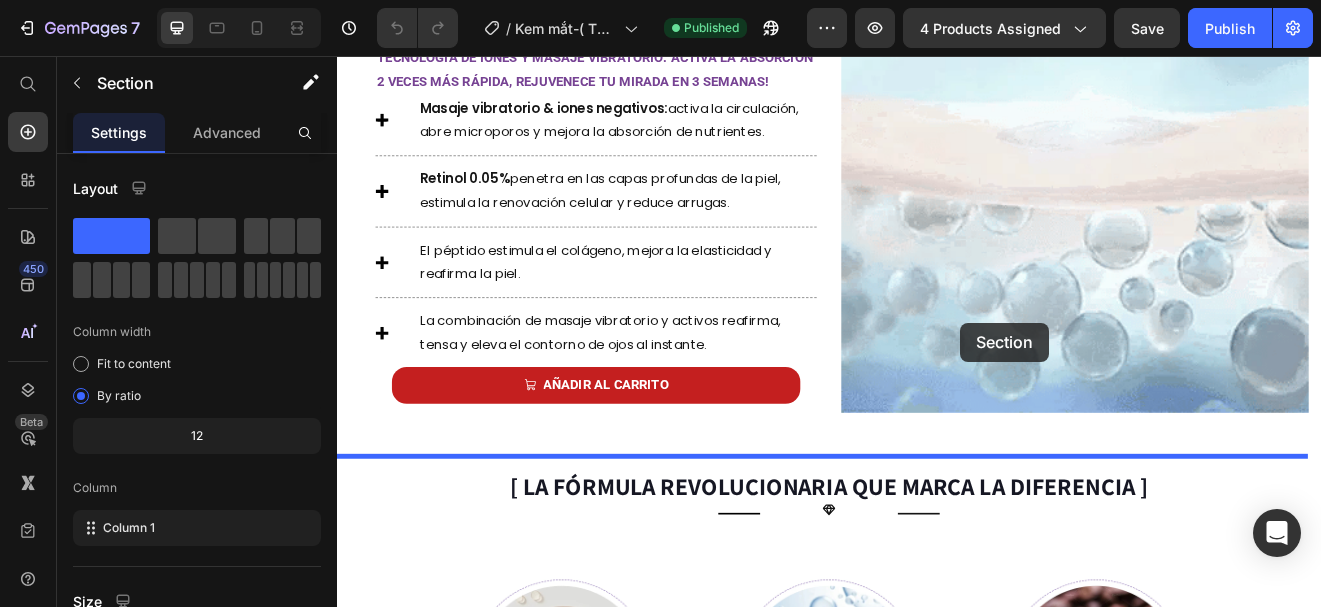 drag, startPoint x: 1137, startPoint y: 115, endPoint x: 1097, endPoint y: 381, distance: 268.9907 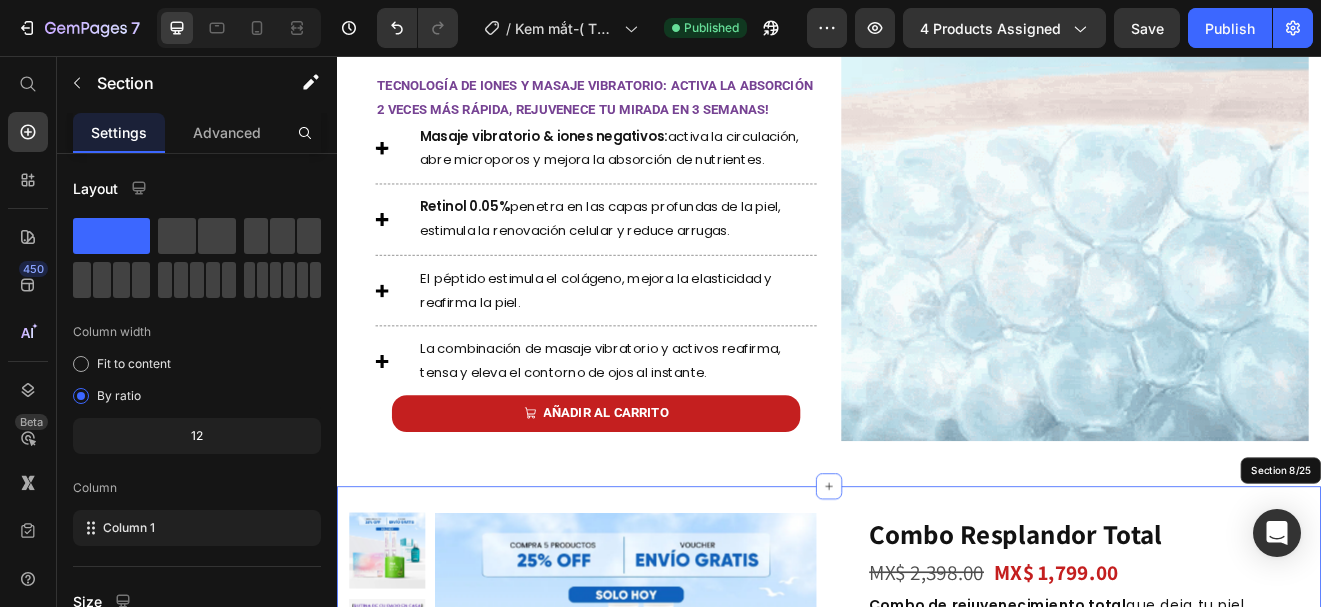 scroll, scrollTop: 2401, scrollLeft: 0, axis: vertical 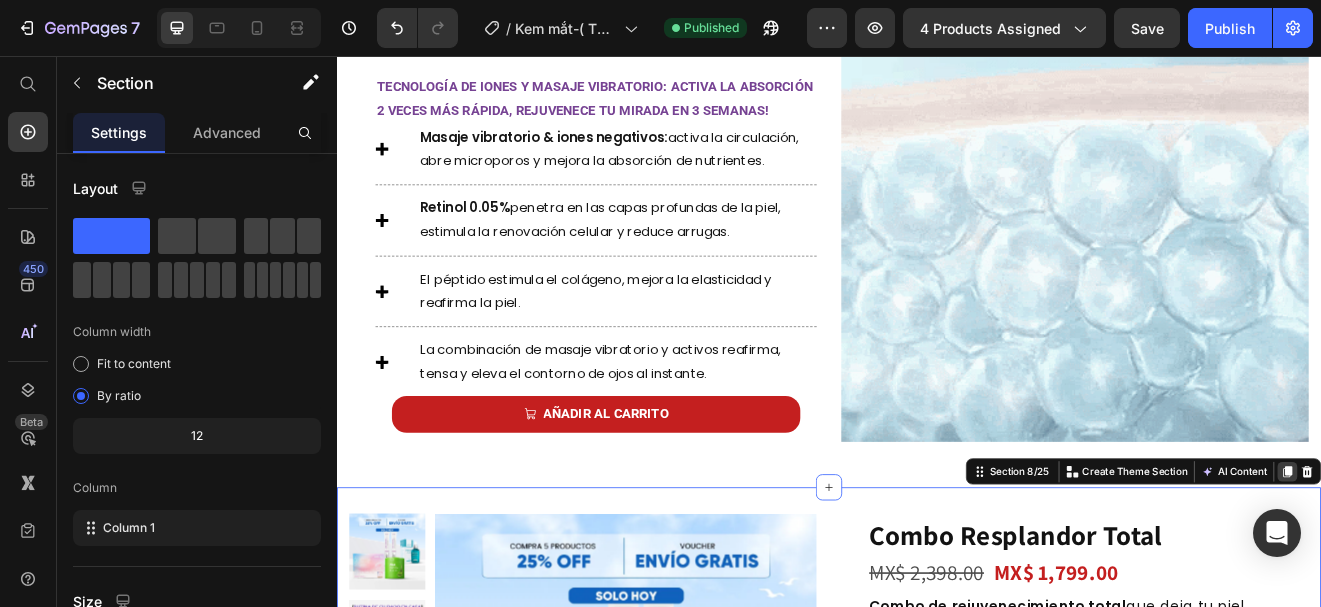click 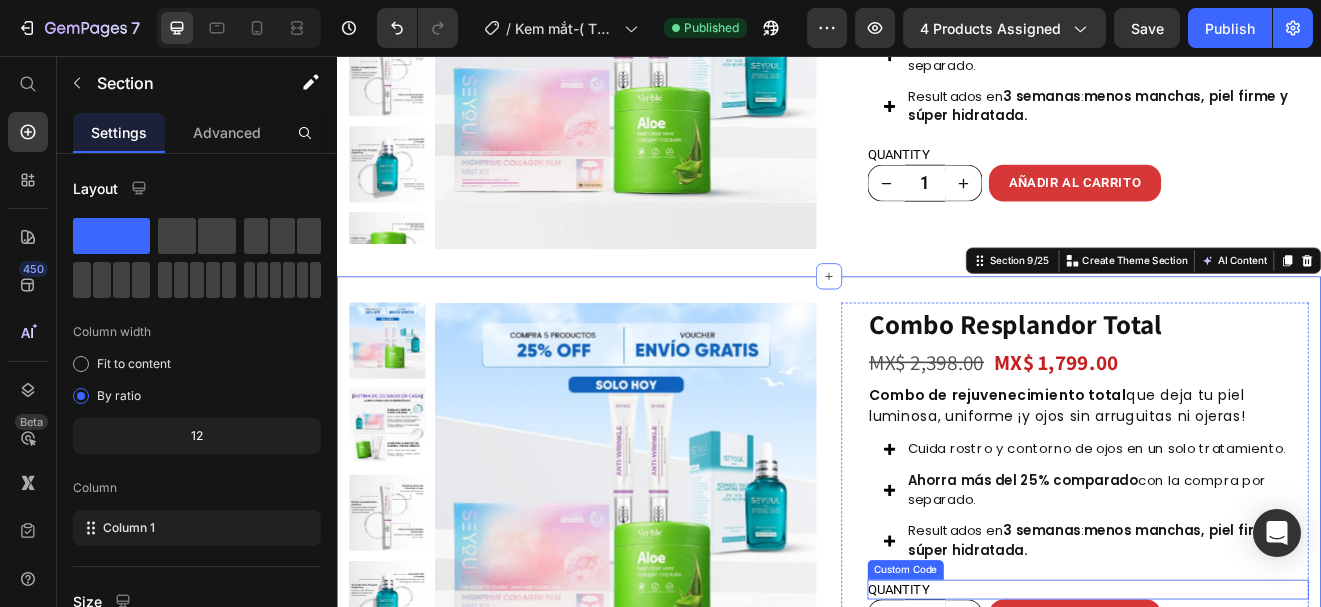 scroll, scrollTop: 3179, scrollLeft: 0, axis: vertical 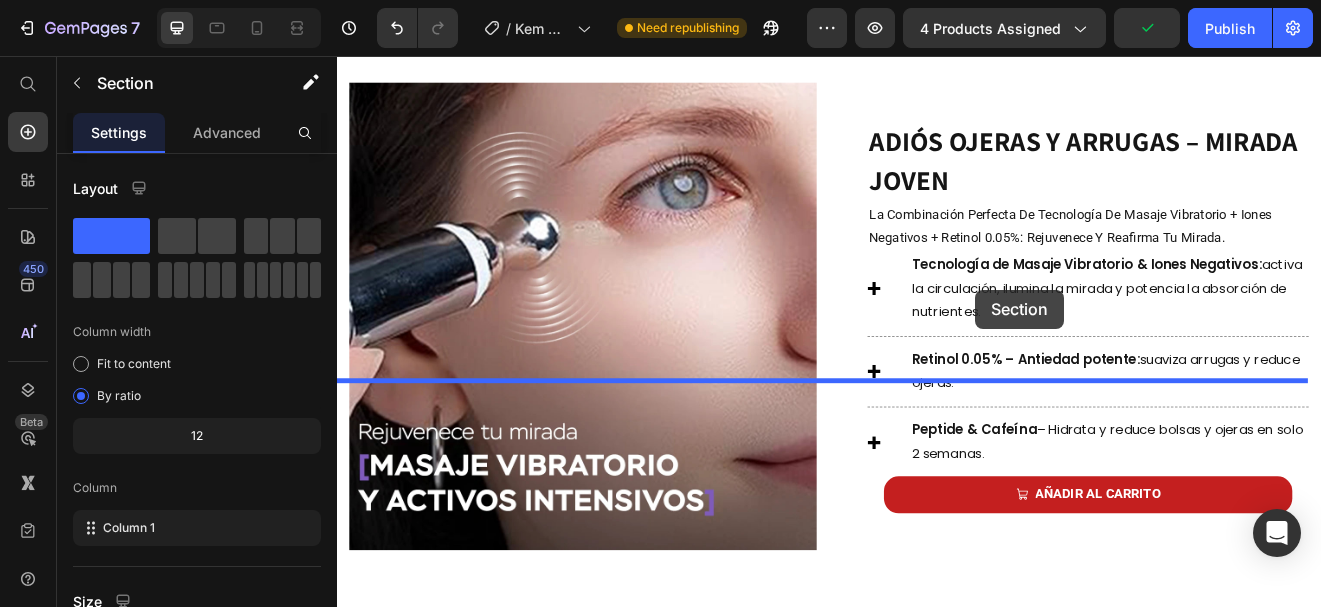 drag, startPoint x: 1126, startPoint y: 314, endPoint x: 1115, endPoint y: 341, distance: 29.15476 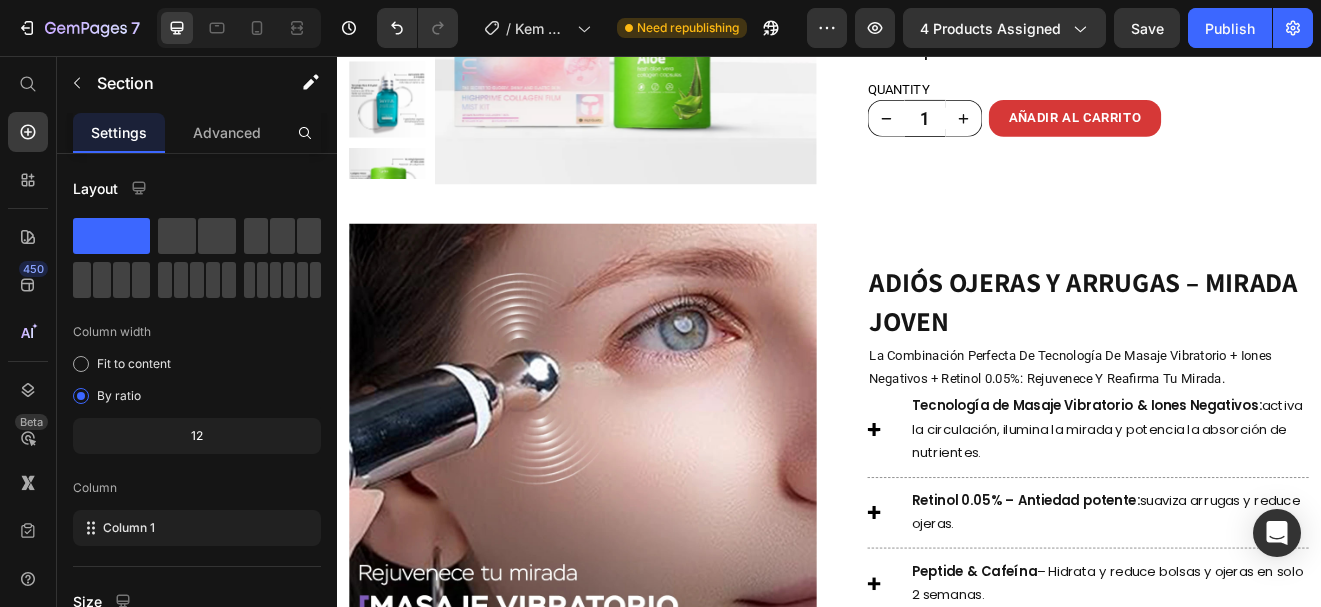 scroll, scrollTop: 1596, scrollLeft: 0, axis: vertical 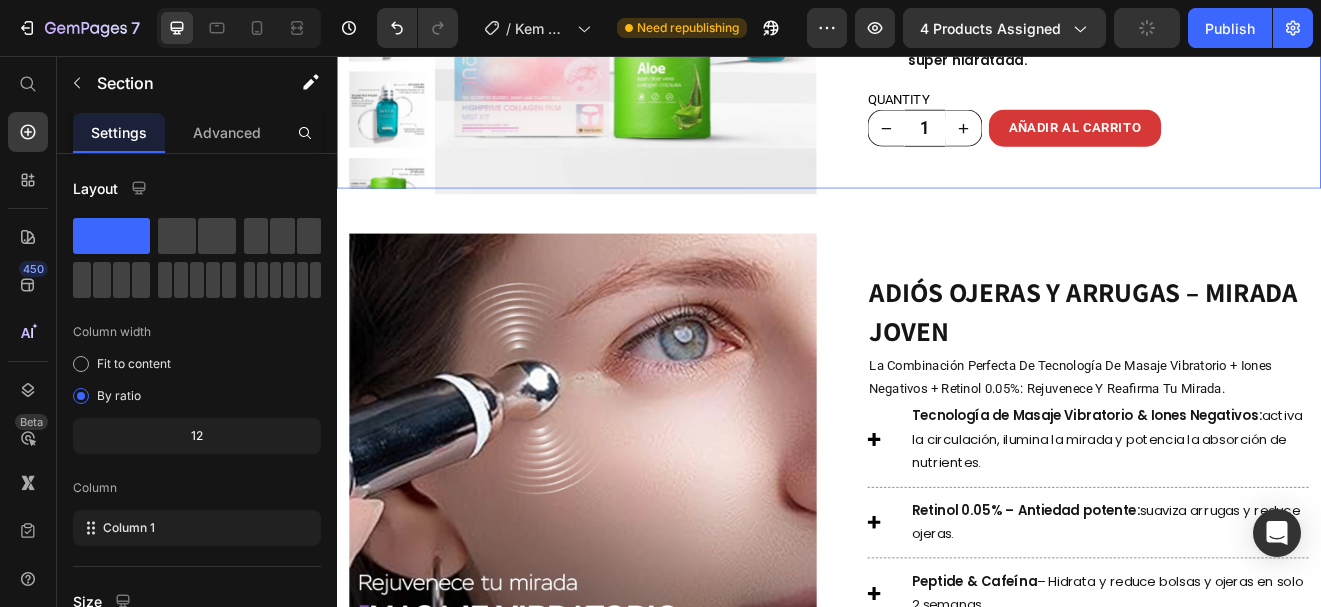 click on "Product Images Row Combo Resplandor Total Product Title MX$ 2,398.00 Product Price MX$ 1,799.00 Product Price Row Combo de rejuvenecimiento total  que deja tu piel luminosa, uniforme ¡y ojos sin arruguitas ni ojeras! Text block
Cuida rostro y contorno de ojos en un solo tratamiento.
Ahorra más del 25% comparado  con la compra por separado.
Resultados en  3 semanas :  menos manchas, piel firme y súper hidratada. Item list Combo de rejuvenecimiento total  que deja tu piel luminosa, uniforme ¡y ojos sin arruguitas ni ojeras! Text Block
Cuida rostro y contorno de ojos en un solo tratamiento.
Ahorra más del 25% comparado  con la compra por separado.
Resultados en  3 semanas :  menos manchas, piel firme y súper hidratada. Item list QUANTITY
Custom Code 1 Product Quantity AÑADIR AL CARRITO Product Cart Button Row Row Product" at bounding box center (937, -12) 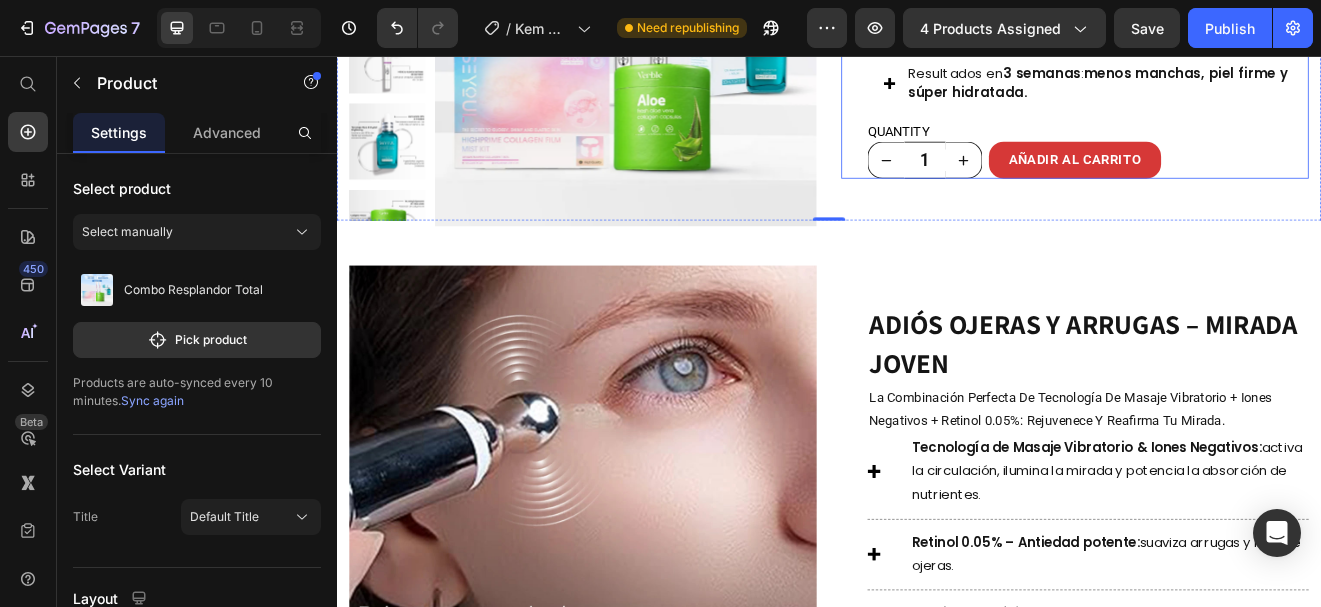 scroll, scrollTop: 1556, scrollLeft: 0, axis: vertical 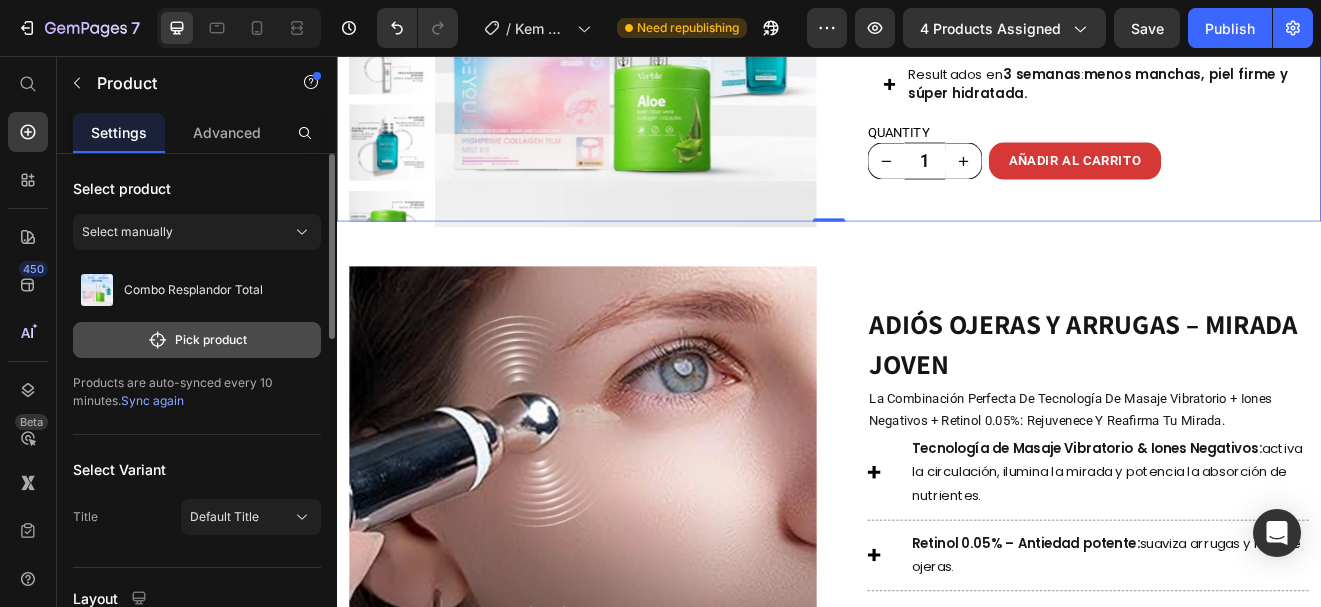 click on "Pick product" at bounding box center [197, 340] 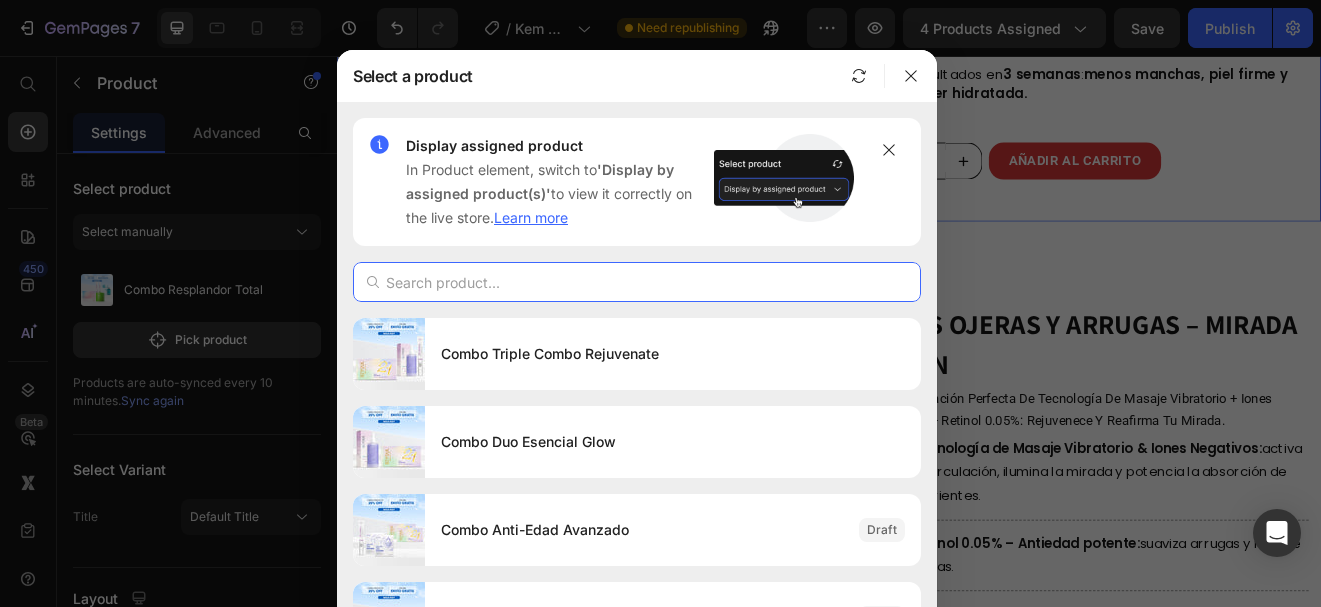 click at bounding box center [637, 282] 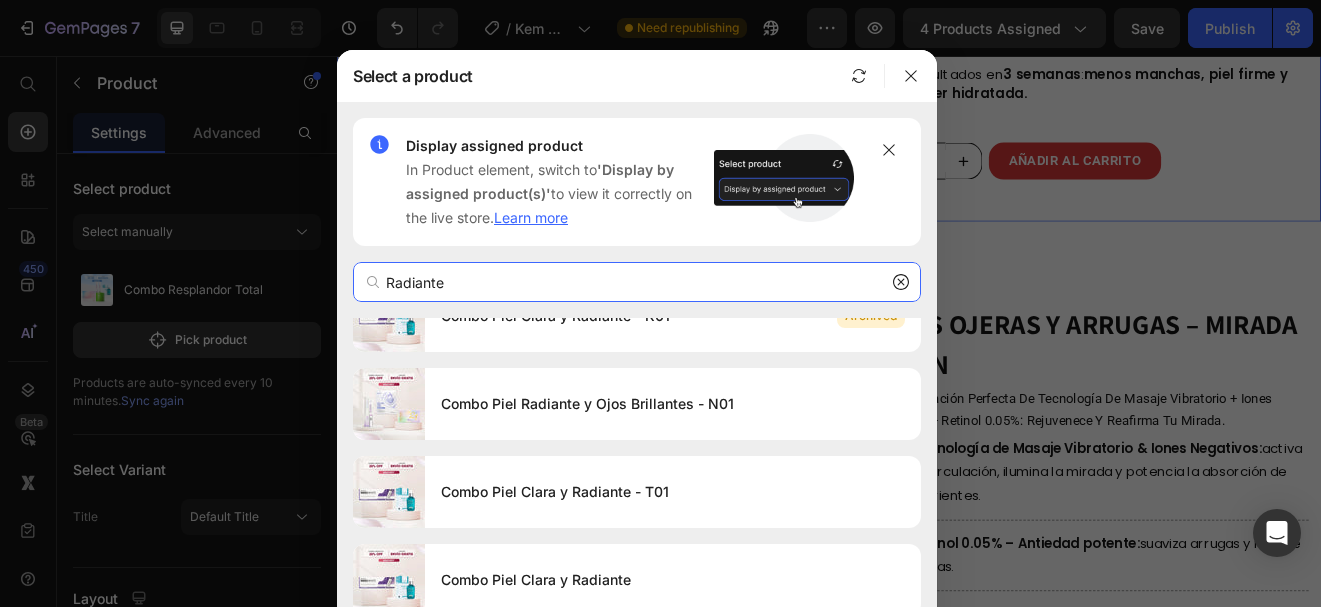 scroll, scrollTop: 0, scrollLeft: 0, axis: both 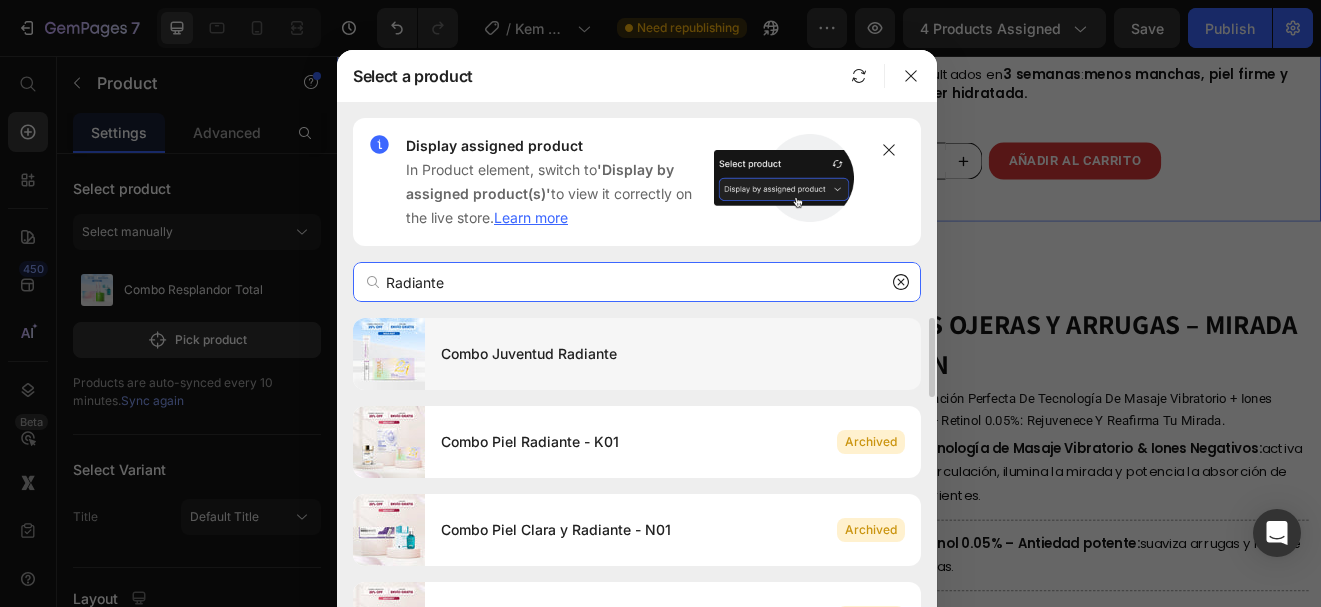 type on "Radiante" 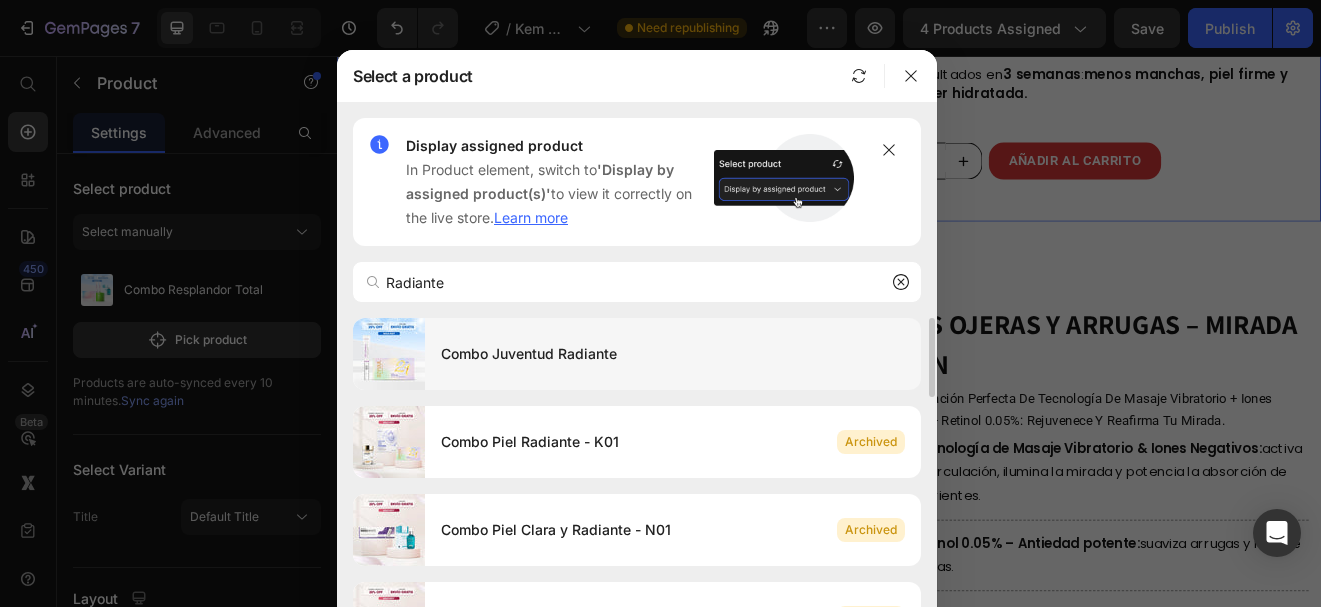 click on "Combo Juventud Radiante" at bounding box center (673, 354) 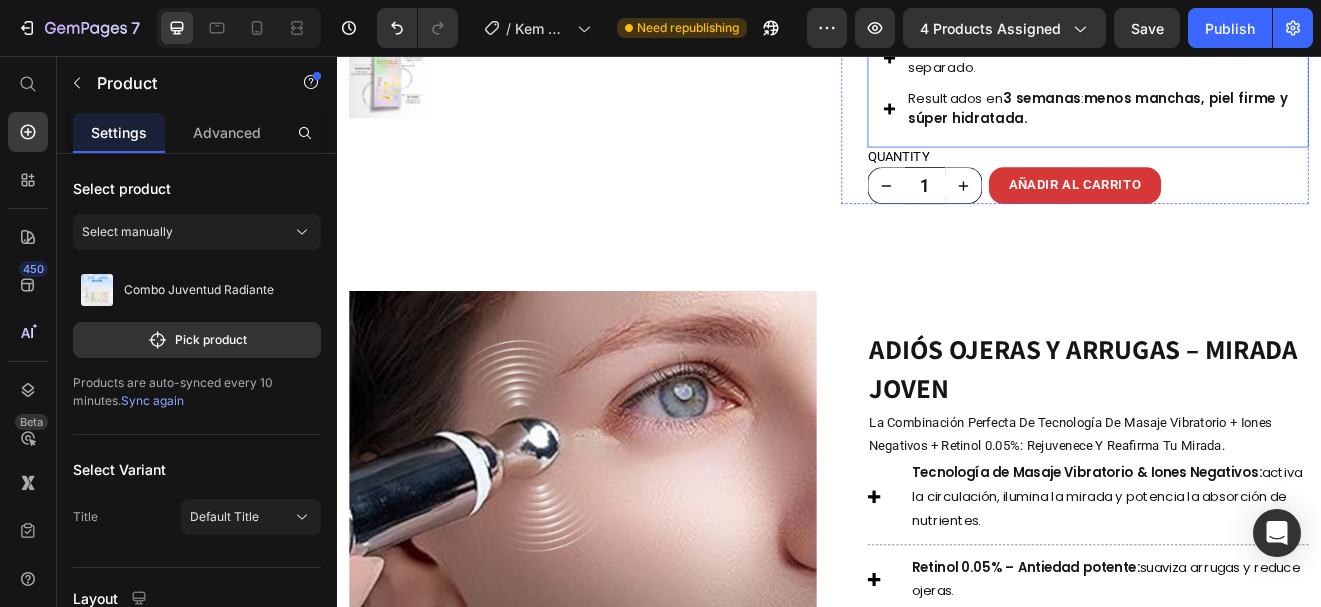 scroll, scrollTop: 1529, scrollLeft: 0, axis: vertical 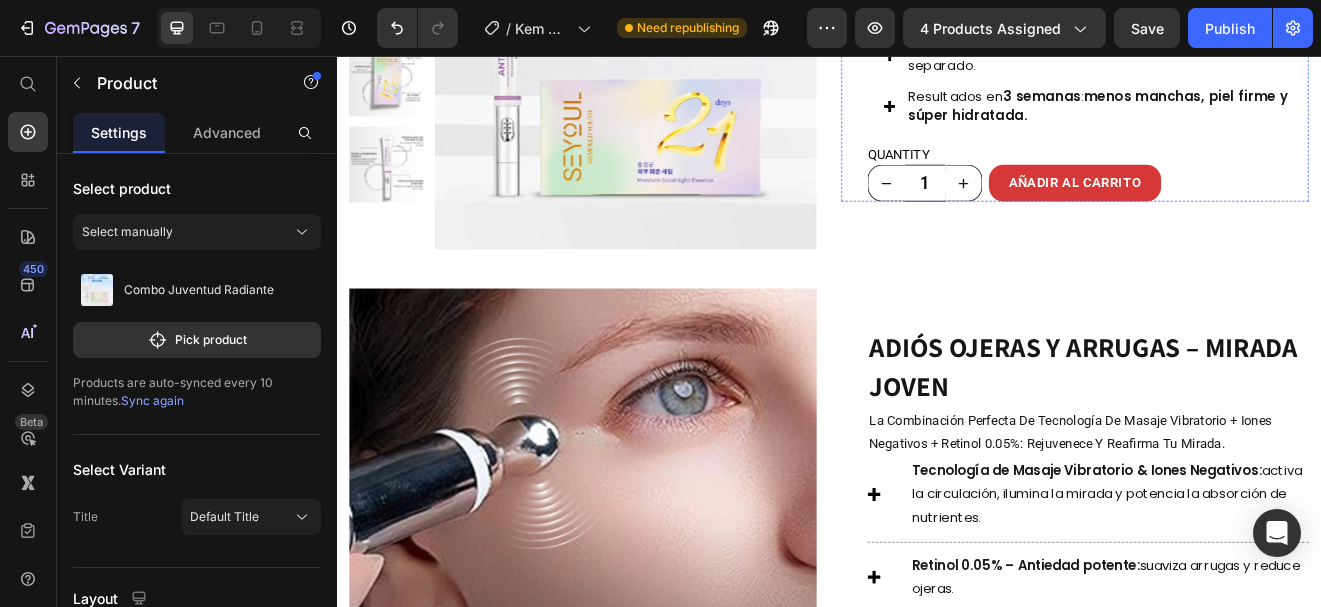 click on "Combo Juventud Radiante" at bounding box center [1253, -147] 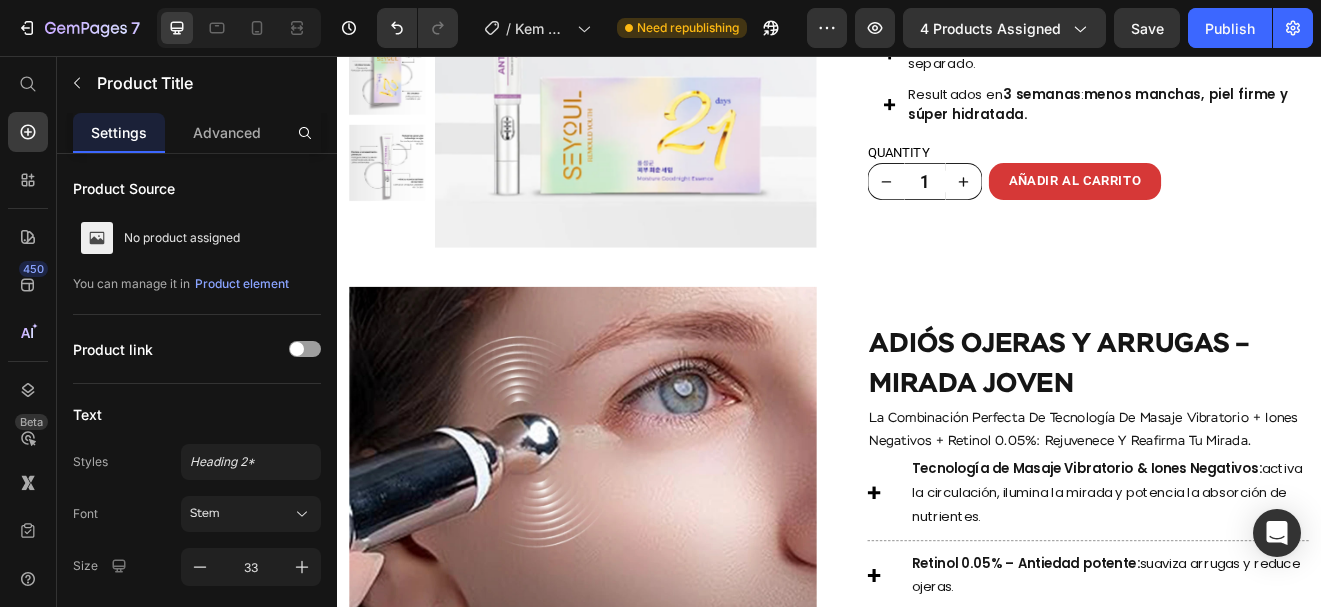 click on "Combo Juventud Radiante" at bounding box center [1253, -149] 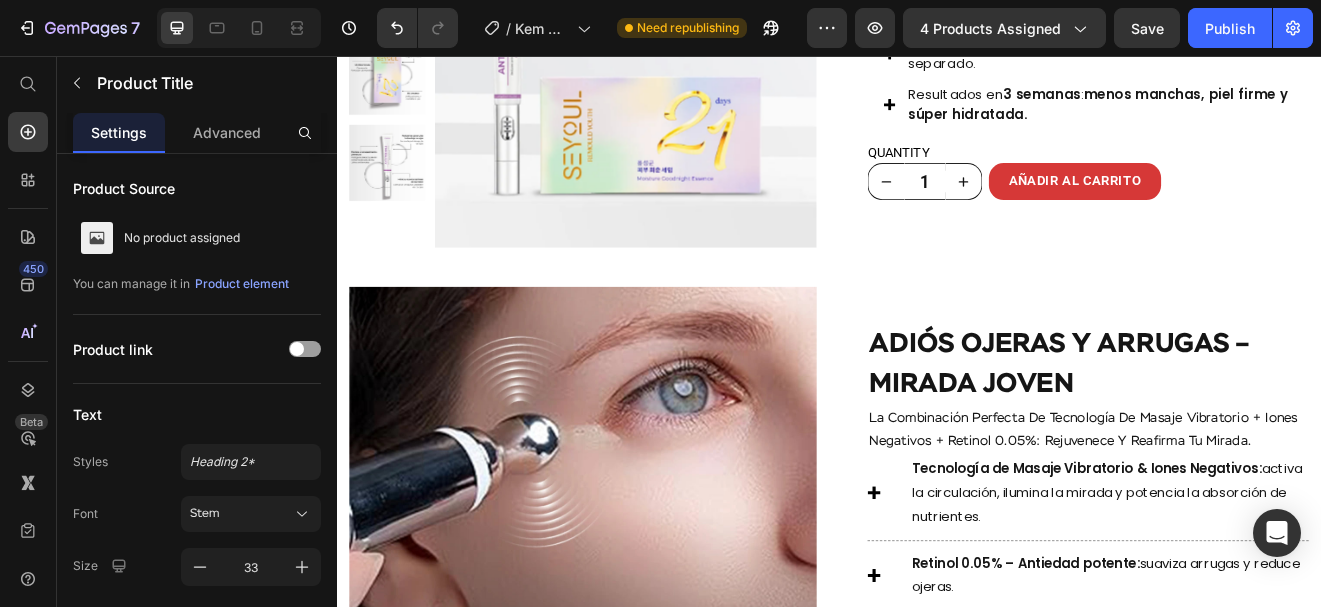 click on "Combo Juventud Radiante" at bounding box center [1253, -149] 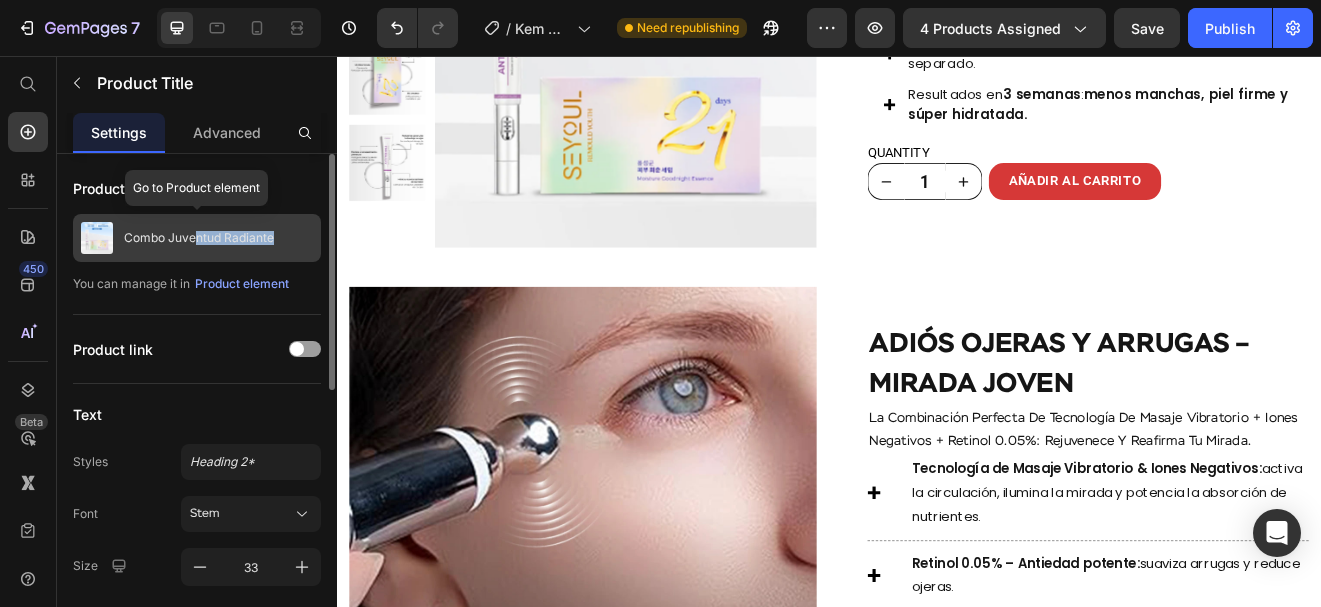 drag, startPoint x: 287, startPoint y: 243, endPoint x: 193, endPoint y: 247, distance: 94.08507 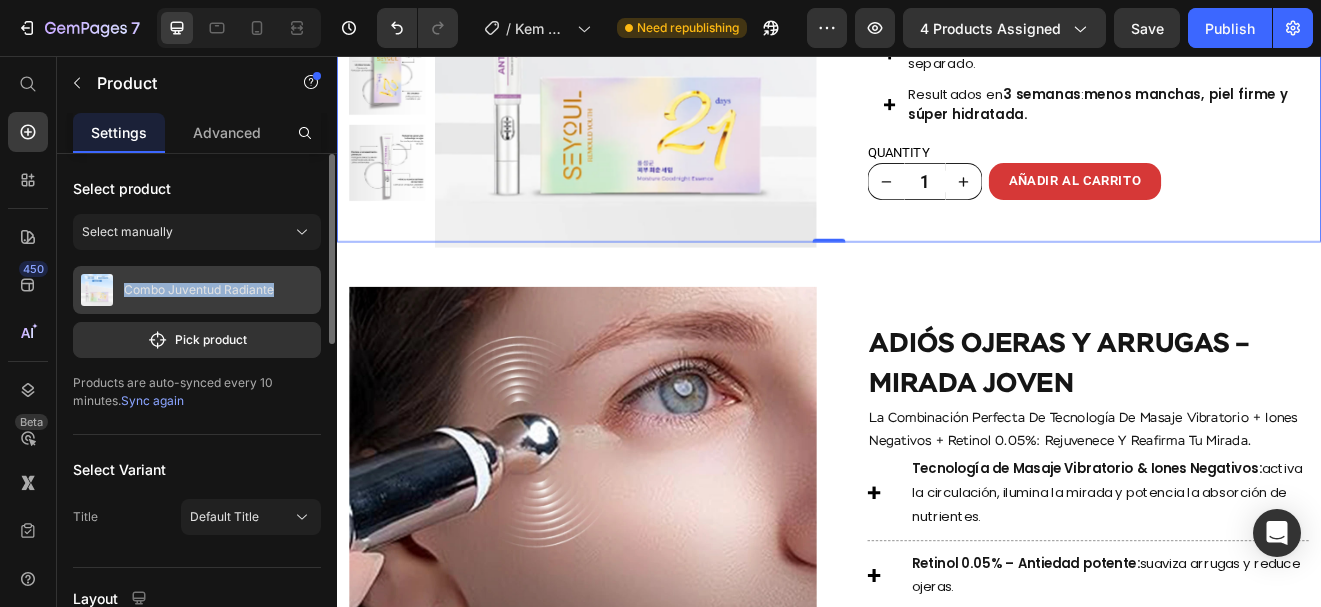 drag, startPoint x: 286, startPoint y: 301, endPoint x: 120, endPoint y: 300, distance: 166.003 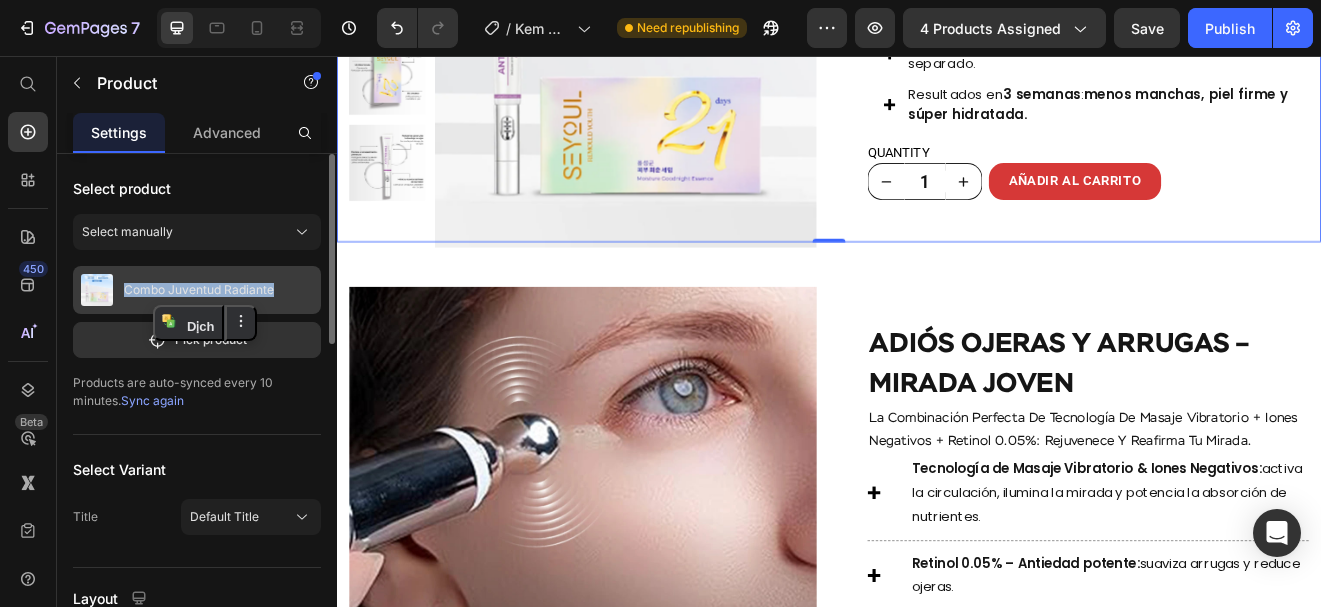 copy on "Combo Juventud Radiante" 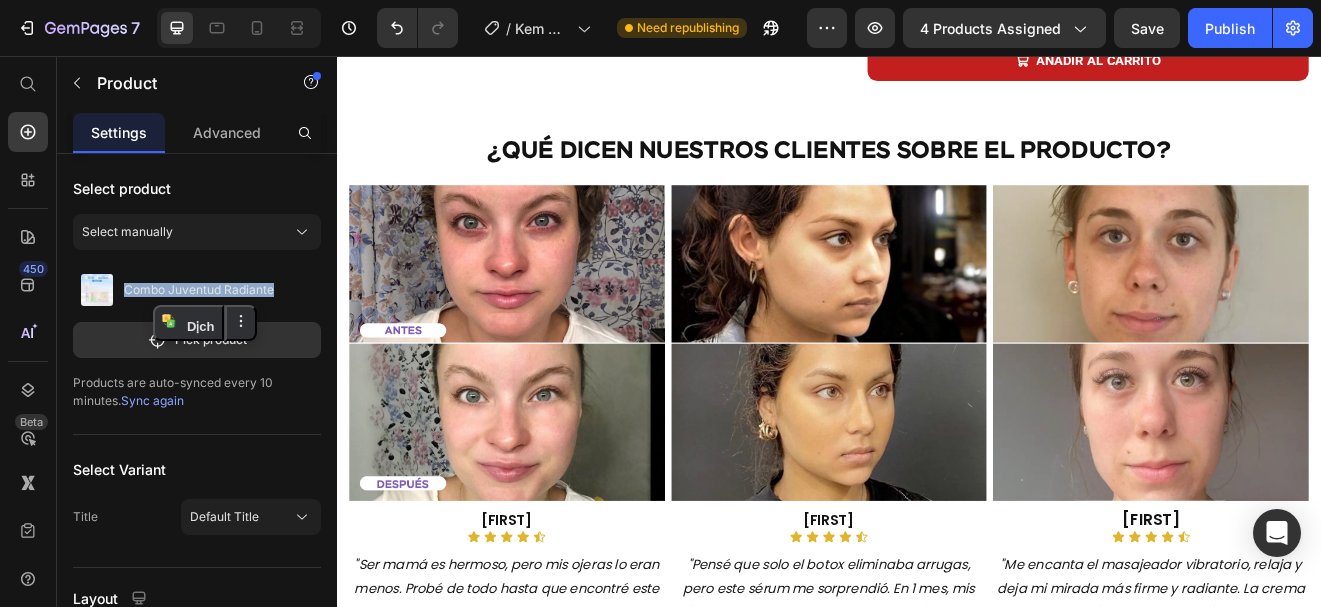 scroll, scrollTop: 884, scrollLeft: 0, axis: vertical 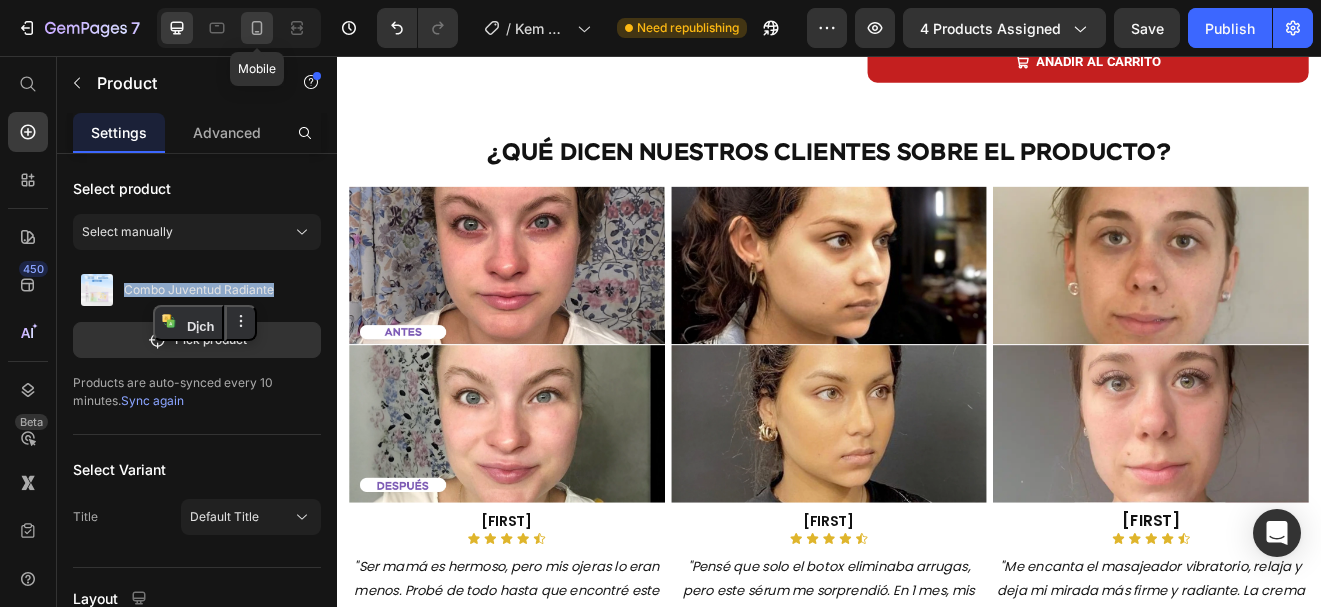 click 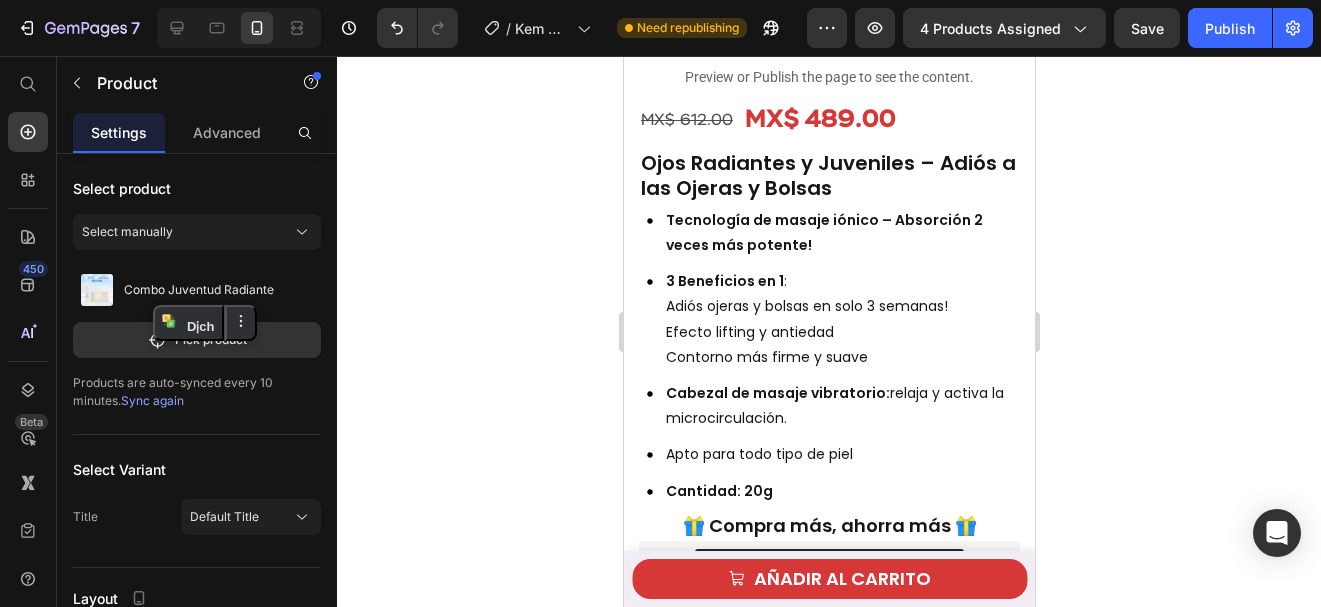 scroll, scrollTop: 635, scrollLeft: 0, axis: vertical 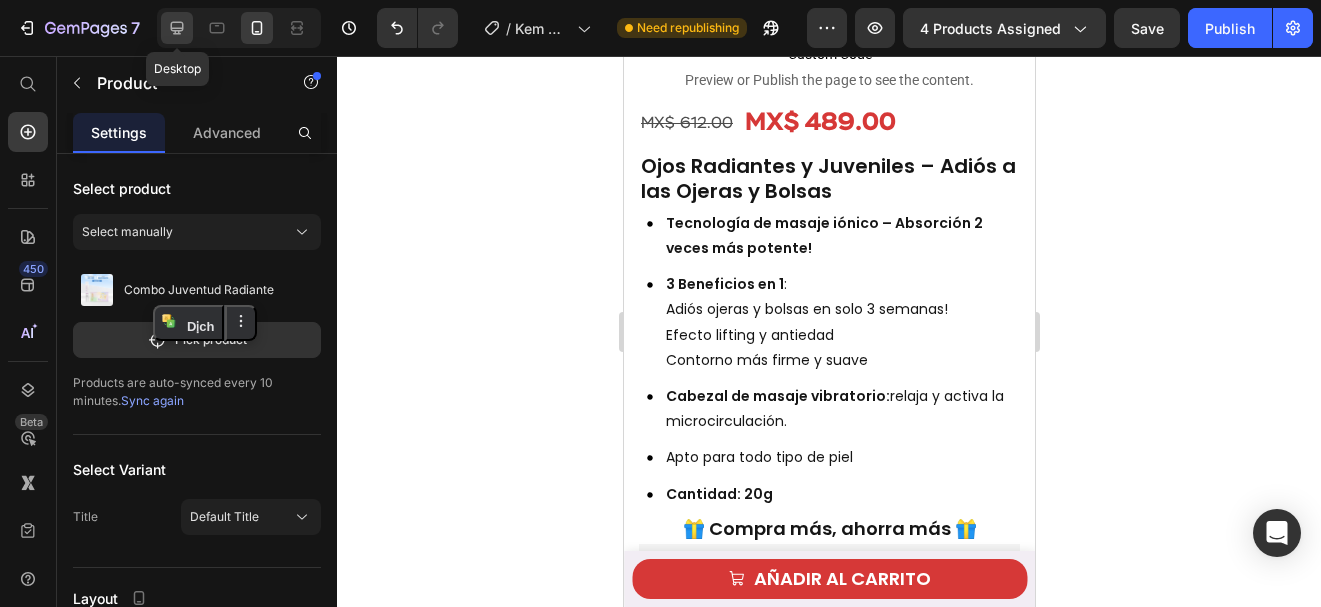 click 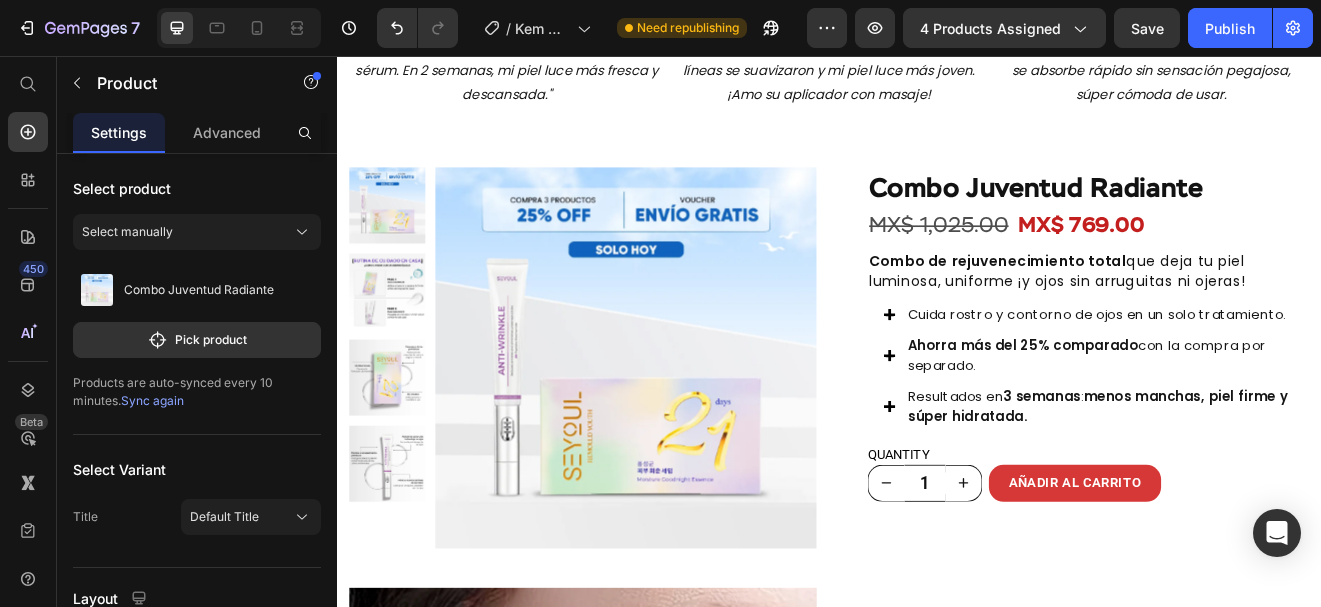 scroll, scrollTop: 1544, scrollLeft: 0, axis: vertical 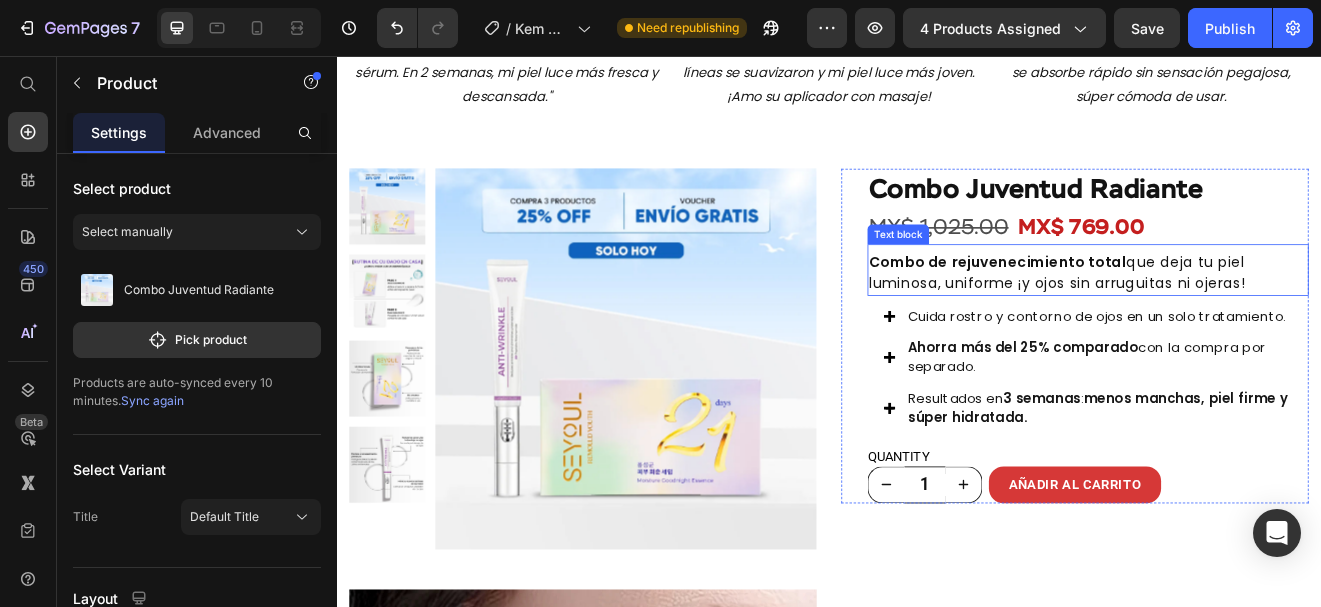 click on "Combo de rejuvenecimiento total  que deja tu piel luminosa, uniforme ¡y ojos sin arruguitas ni ojeras!" at bounding box center (1253, 320) 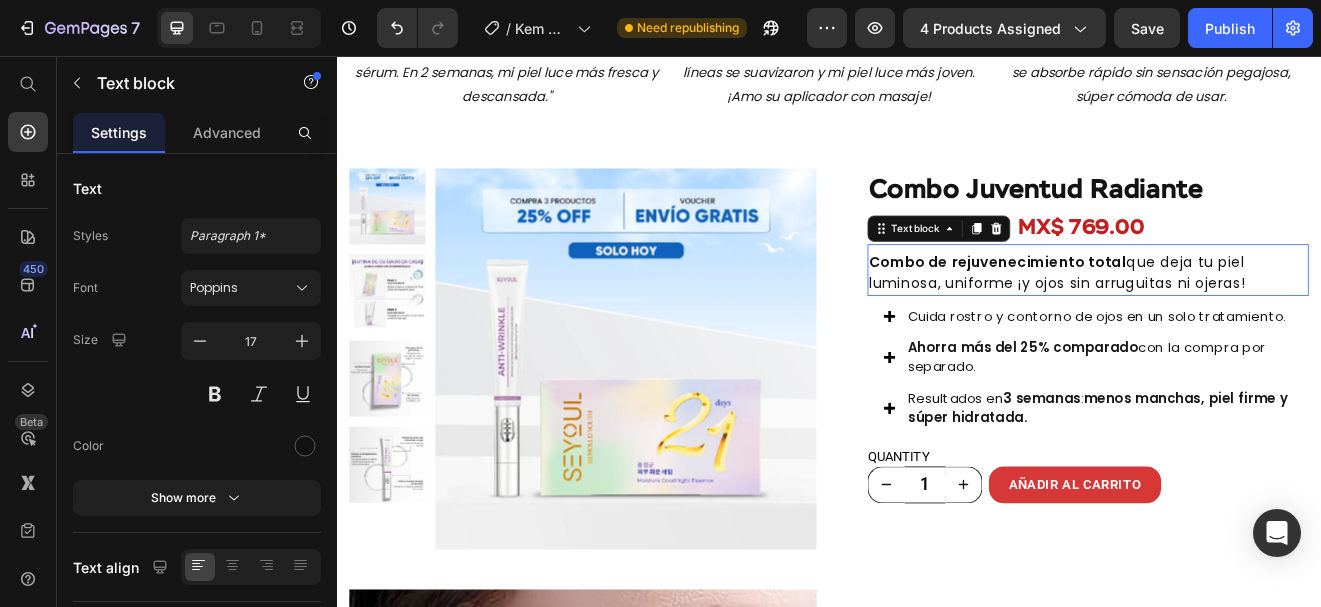 click on "Combo de rejuvenecimiento total  que deja tu piel luminosa, uniforme ¡y ojos sin arruguitas ni ojeras!" at bounding box center (1253, 320) 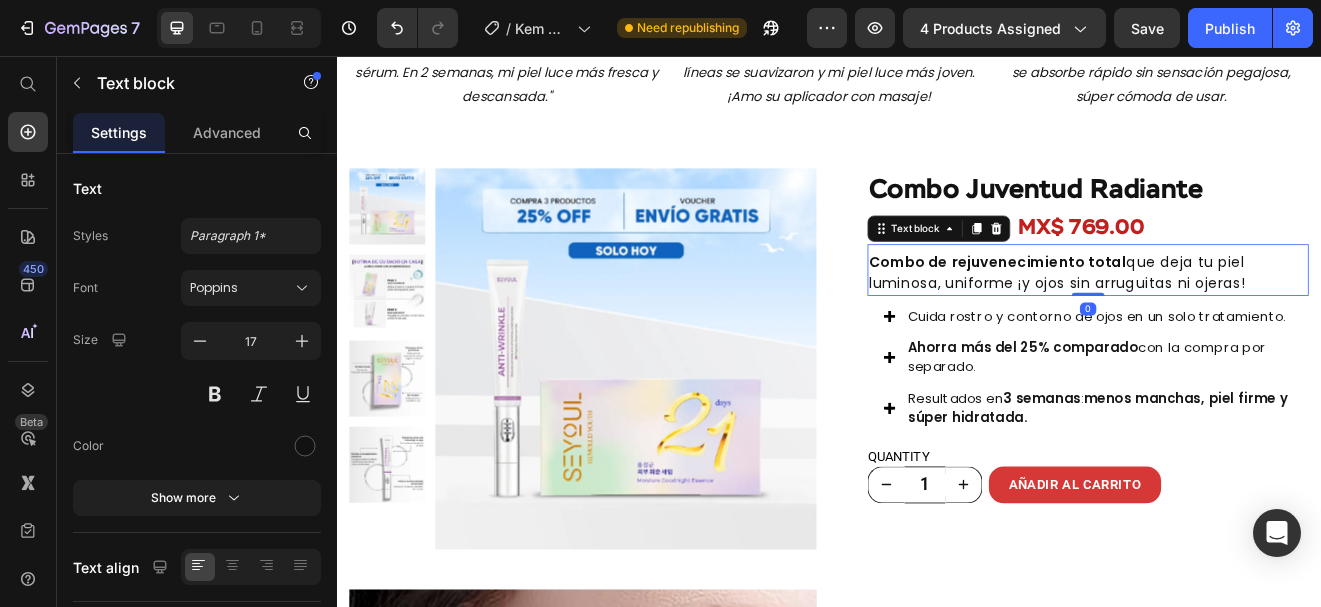 click on "Combo de rejuvenecimiento total  que deja tu piel luminosa, uniforme ¡y ojos sin arruguitas ni ojeras!" at bounding box center [1253, 320] 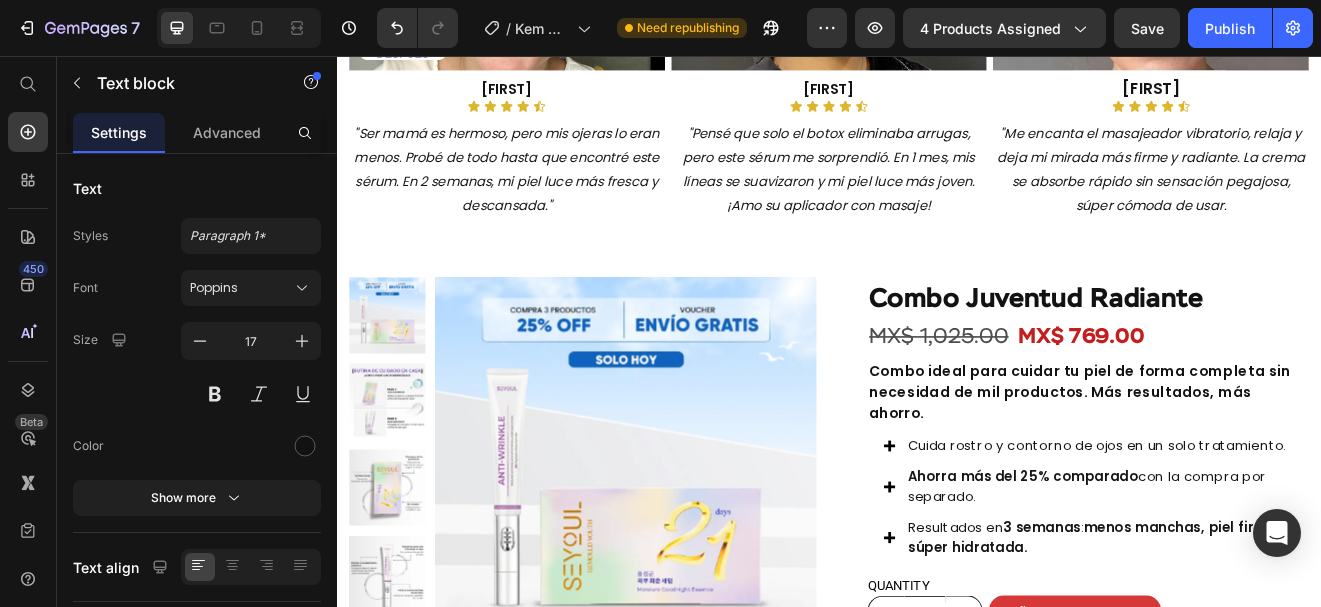 scroll, scrollTop: 1479, scrollLeft: 0, axis: vertical 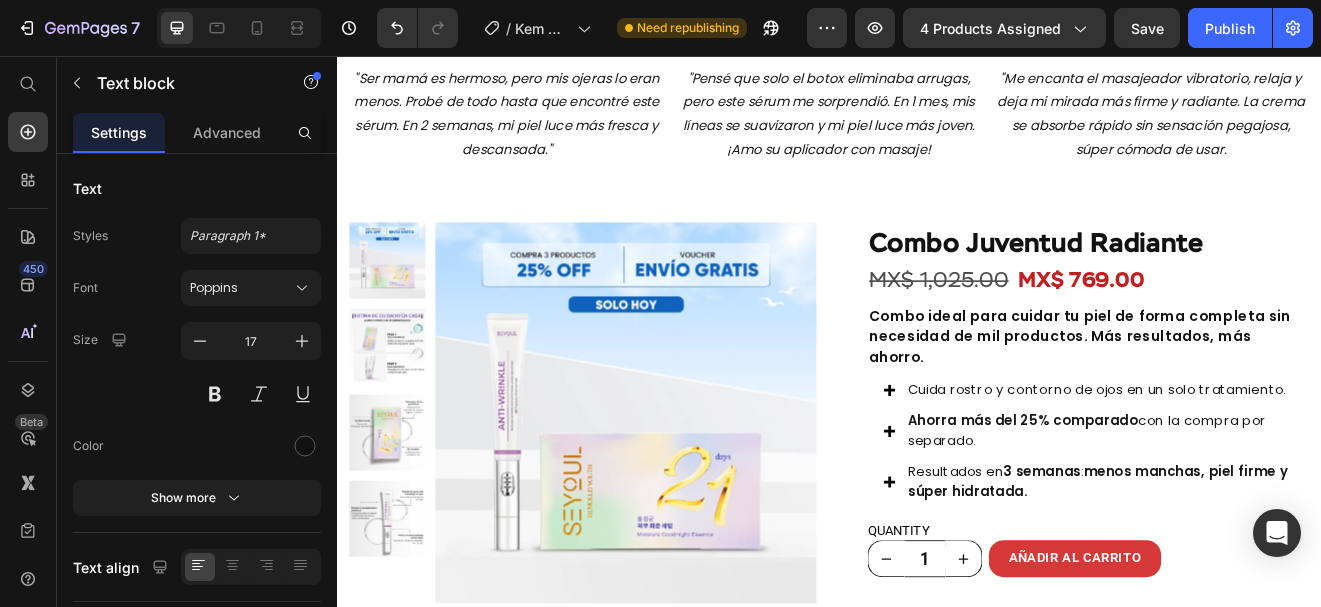 click on "Combo ideal para cuidar tu piel de forma completa sin necesidad de mil productos. Más resultados, más ahorro." at bounding box center [1243, 397] 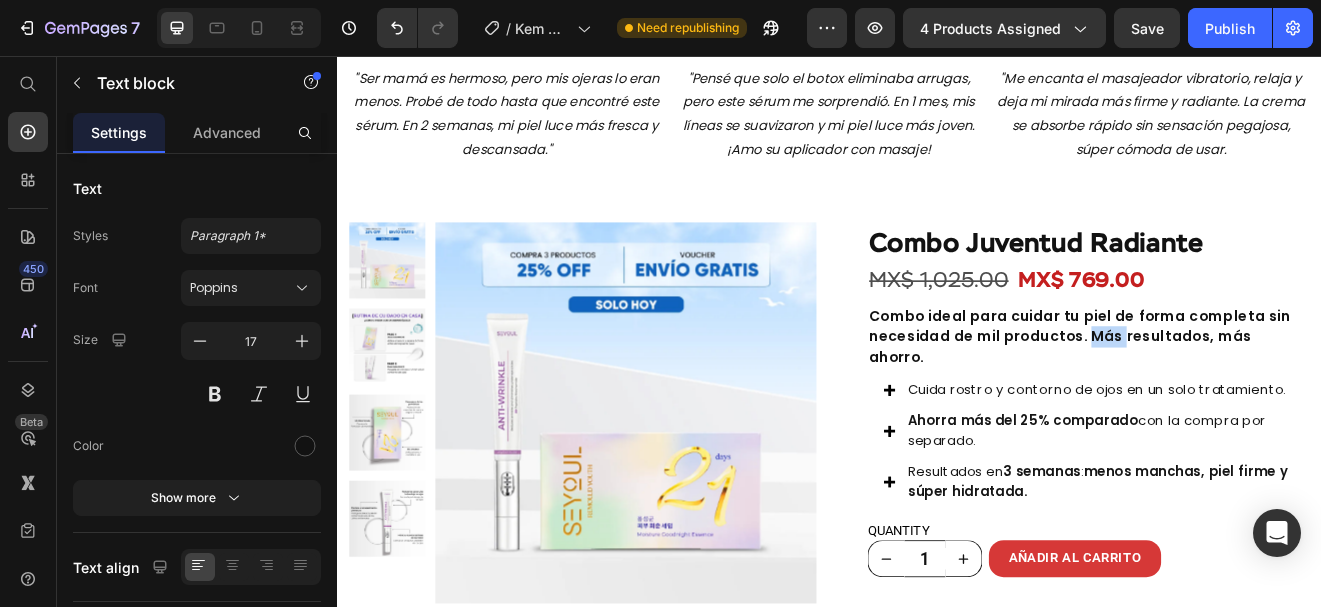 click on "Combo ideal para cuidar tu piel de forma completa sin necesidad de mil productos. Más resultados, más ahorro." at bounding box center [1243, 397] 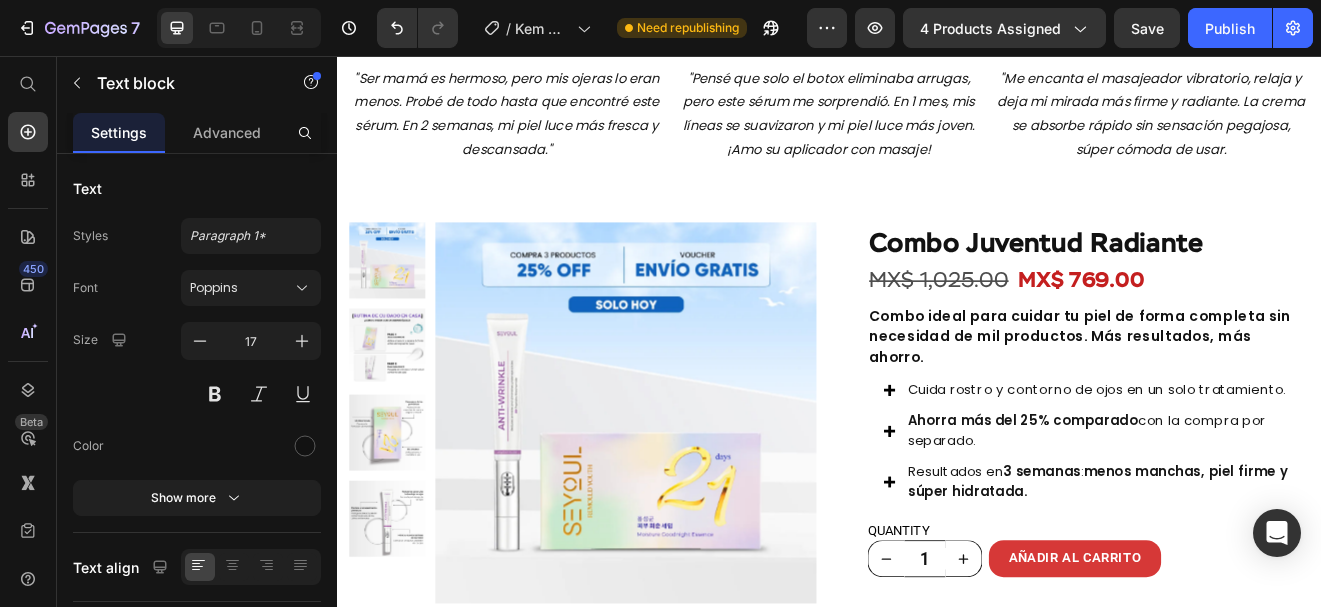 click on "Combo ideal para cuidar tu piel de forma completa sin necesidad de mil productos. Más resultados, más ahorro." at bounding box center [1243, 397] 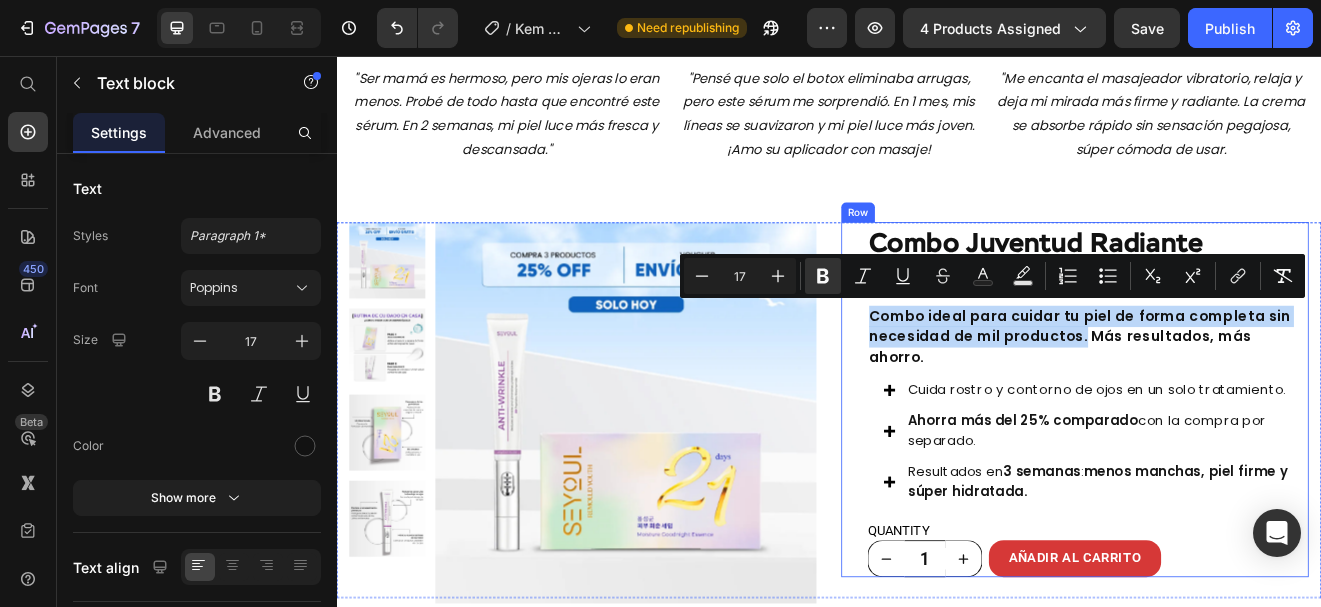 drag, startPoint x: 1238, startPoint y: 397, endPoint x: 961, endPoint y: 371, distance: 278.21753 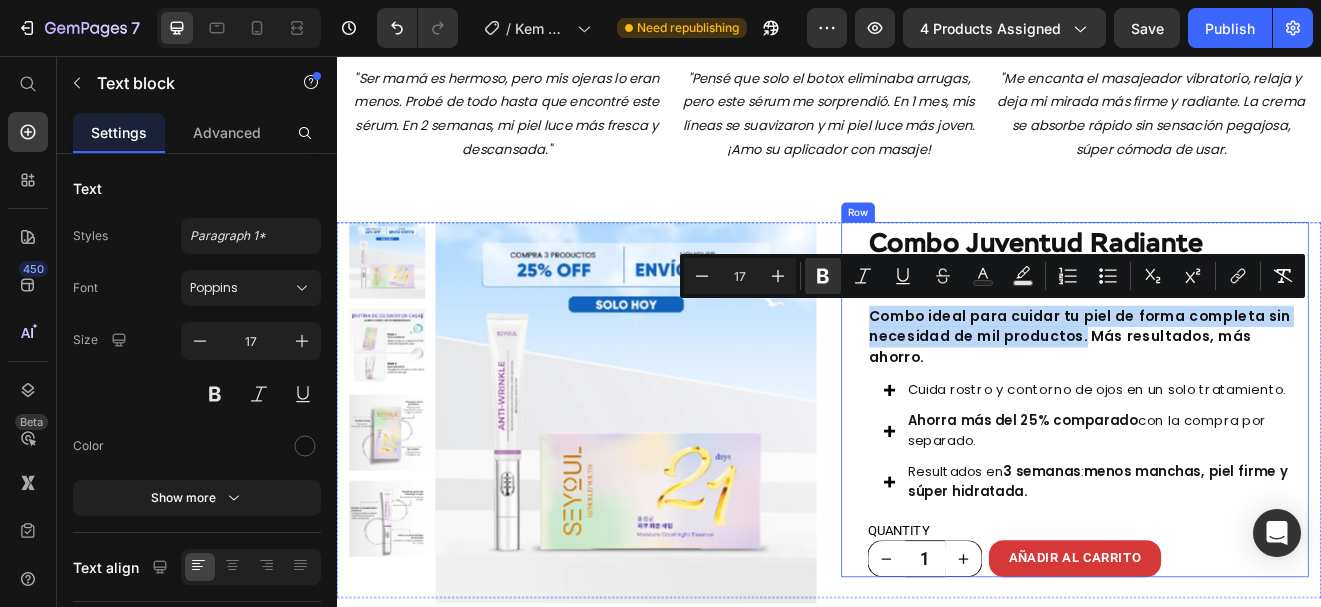 click on "Combo Juventud Radiante Product Title MX$ 1,025.00 Product Price MX$ 769.00 Product Price Row Combo ideal para cuidar tu piel de forma completa sin necesidad de mil productos. Más resultados, más ahorro. Text block
Cuida rostro y contorno de ojos en un solo tratamiento.
Ahorra más del 25% comparado  con la compra por separado.
Resultados en  3 semanas :  menos manchas, piel firme y súper hidratada. Item list Combo de rejuvenecimiento total  que deja tu piel luminosa, uniforme ¡y ojos sin arruguitas ni ojeras! Text Block
Cuida rostro y contorno de ojos en un solo tratamiento.
Ahorra más del 25% comparado  con la compra por separado.
Resultados en  3 semanas :  menos manchas, piel firme y súper hidratada. Item list QUANTITY
Custom Code 1 Product Quantity AÑADIR AL CARRITO Product Cart Button Row Row" at bounding box center [1237, 474] 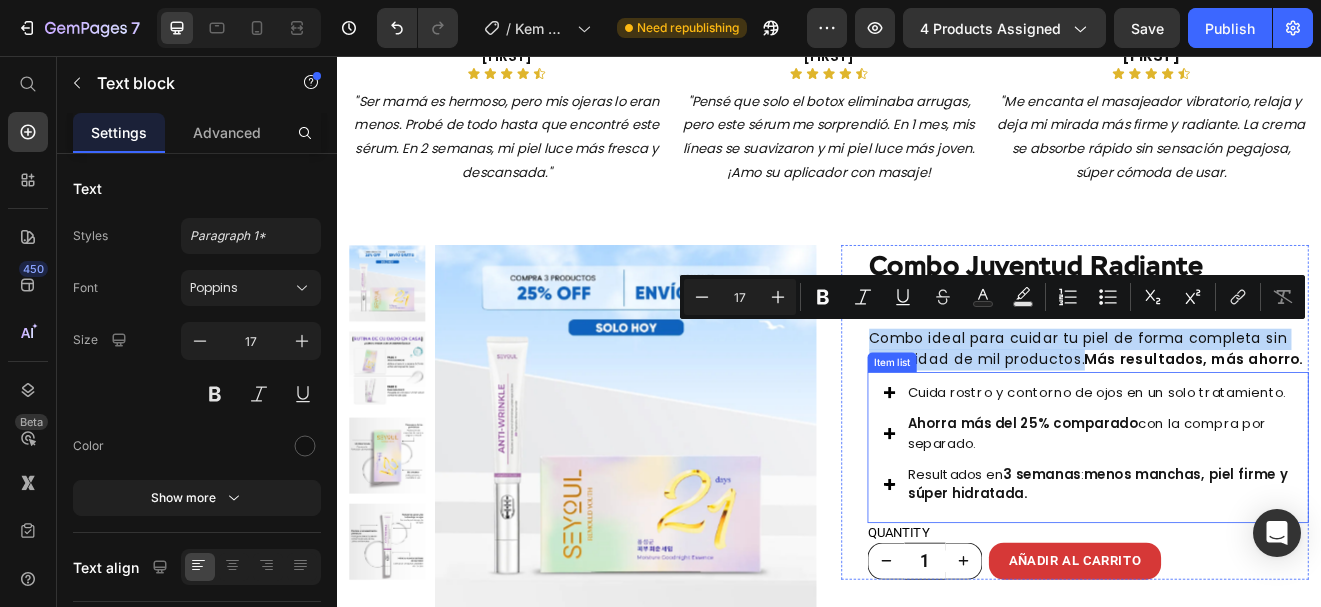 scroll, scrollTop: 1469, scrollLeft: 0, axis: vertical 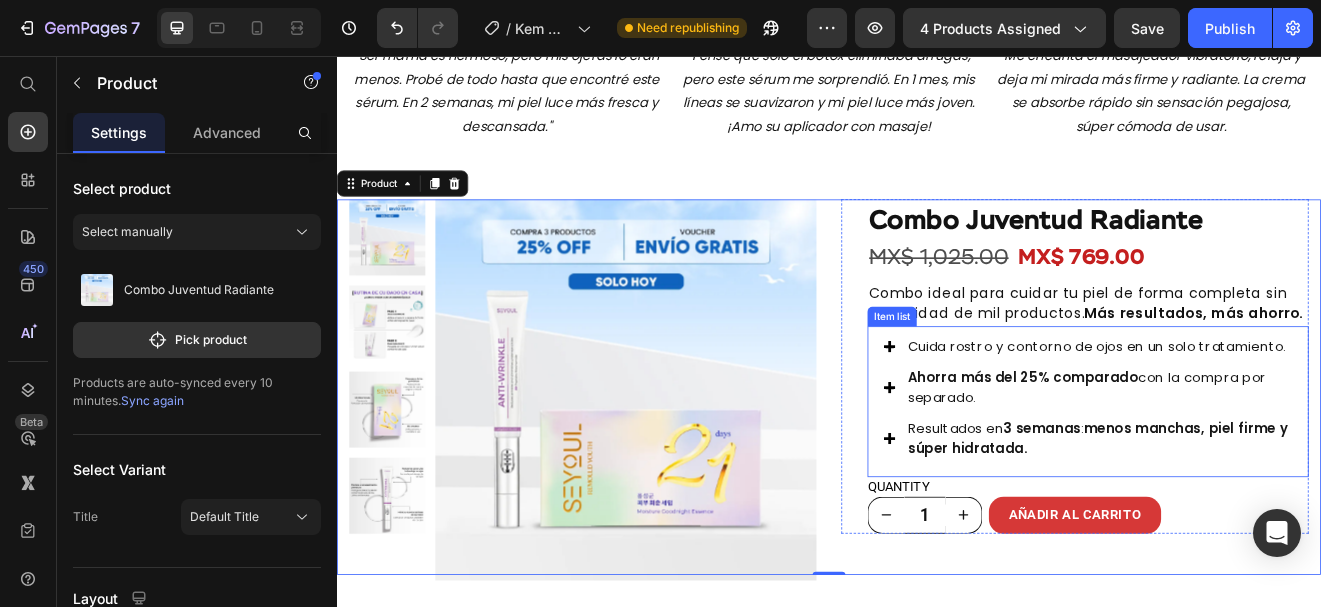 click on "Cuida rostro y contorno de ojos en un solo tratamiento." at bounding box center [1266, 410] 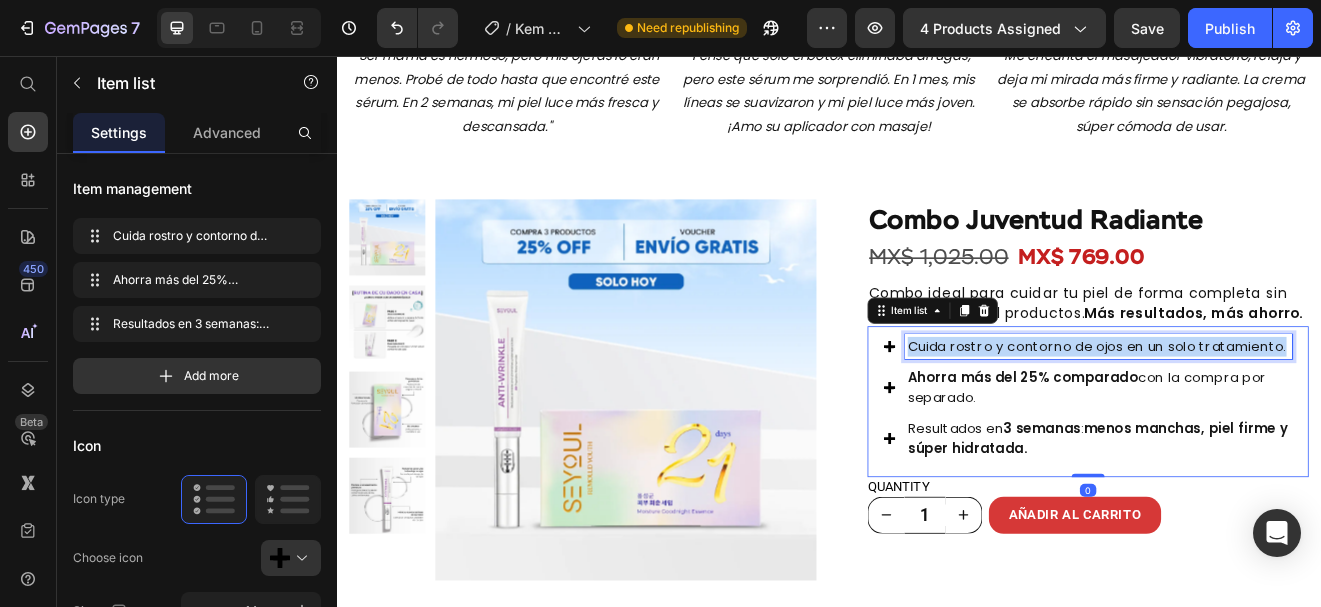 click on "Cuida rostro y contorno de ojos en un solo tratamiento." at bounding box center [1266, 410] 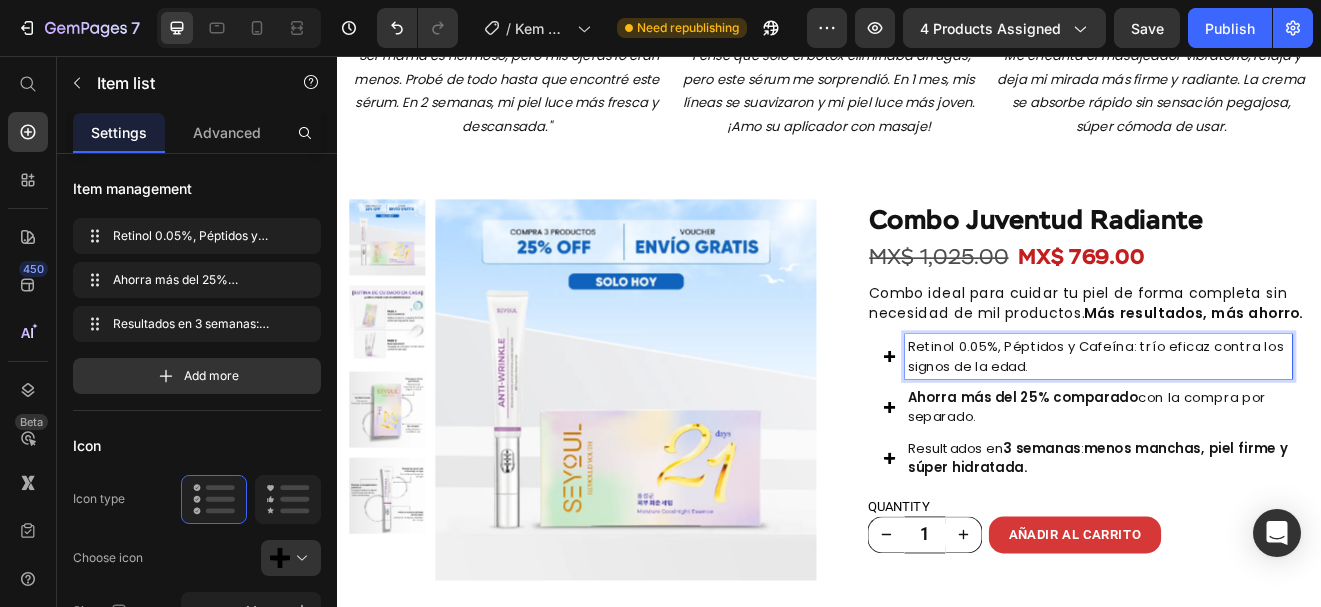 click on "Retinol 0.05%, Péptidos y Cafeína: trío eficaz contra los signos de la edad." at bounding box center [1266, 422] 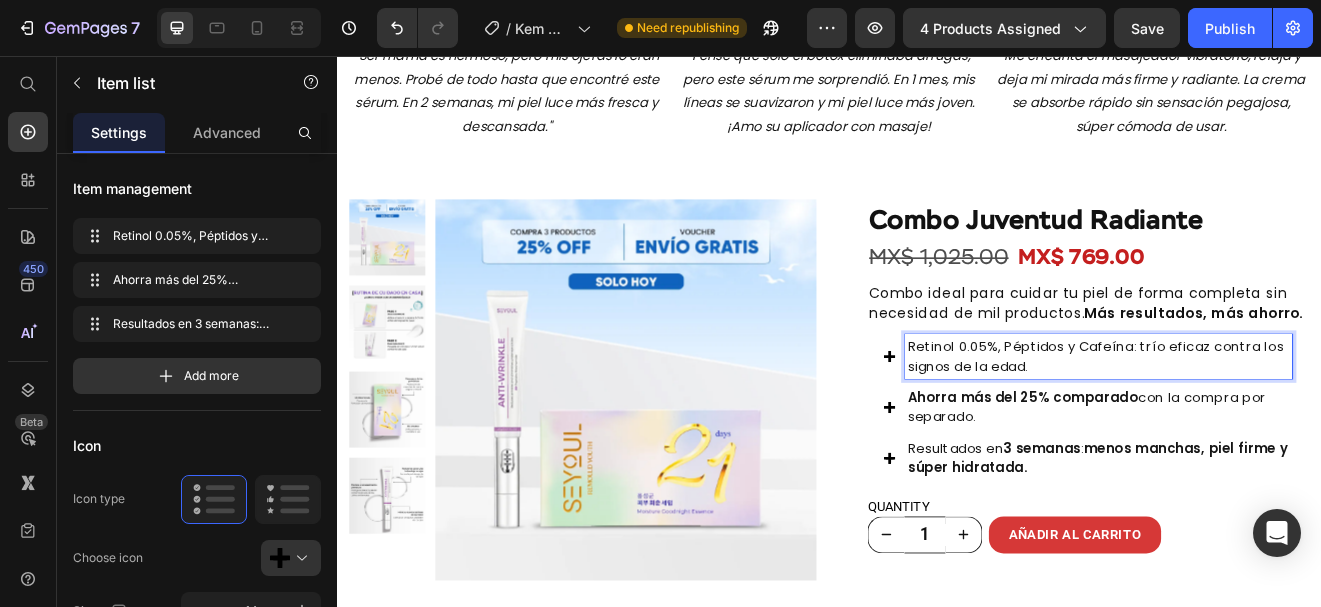 click on "Ahorra más del 25% comparado  con la compra por separado." at bounding box center (1266, 484) 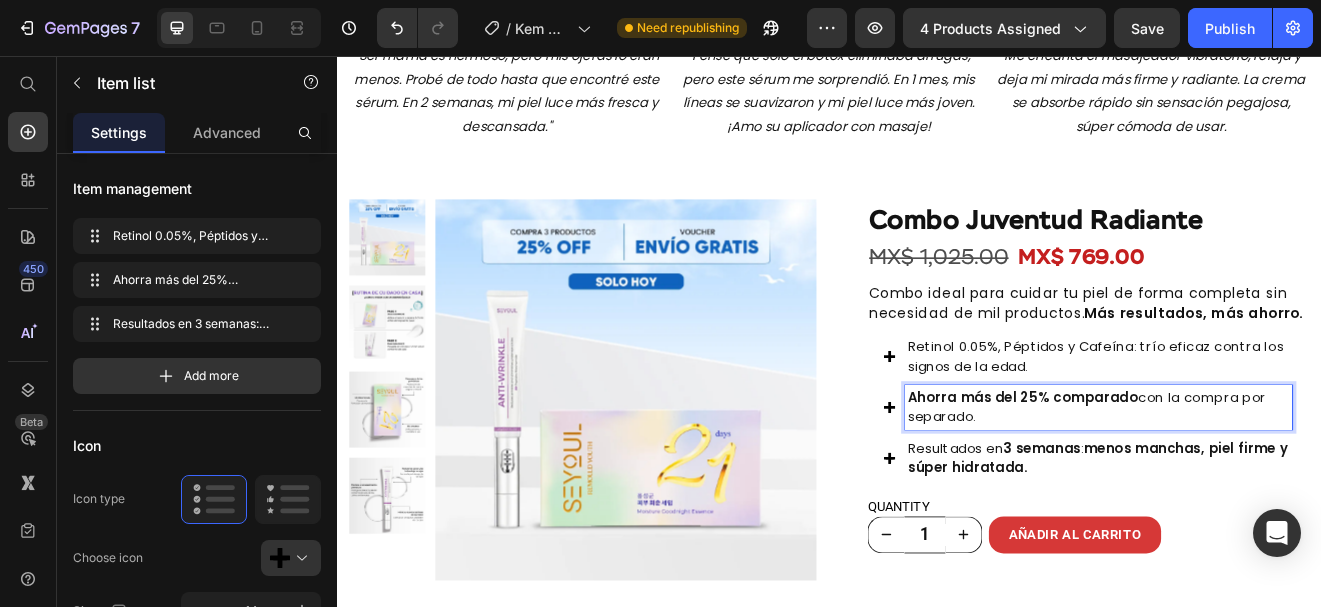 click on "Ahorra más del 25% comparado  con la compra por separado." at bounding box center (1266, 484) 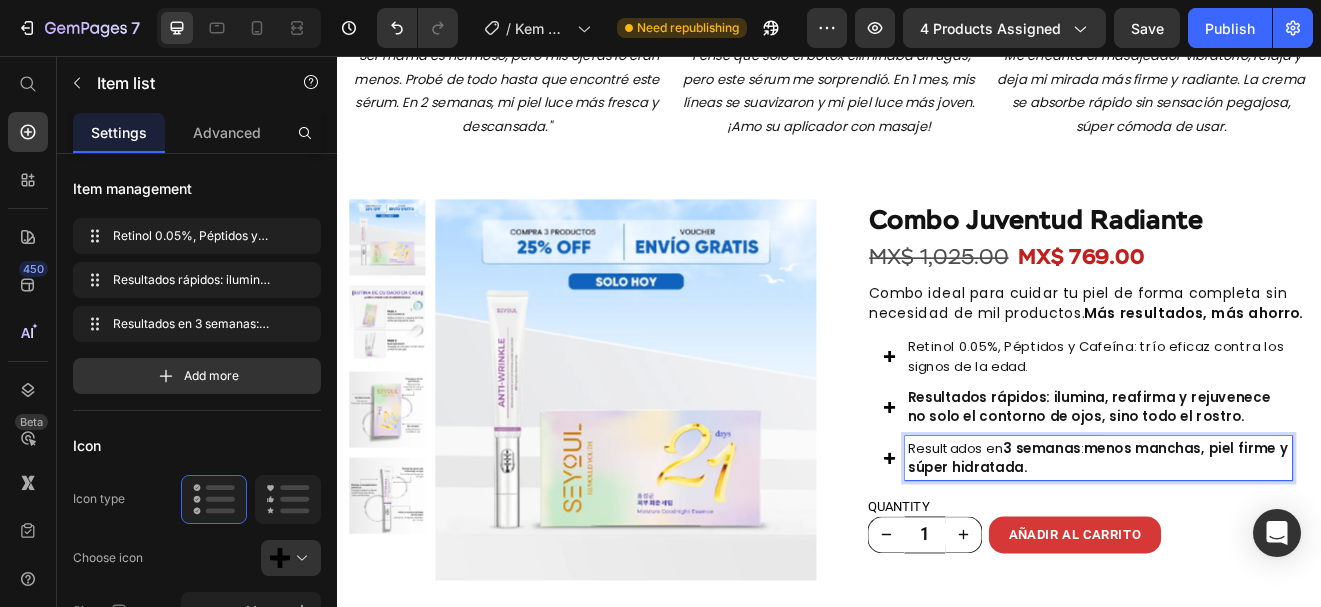 click on "Resultados en  3 semanas :  menos manchas, piel firme y súper hidratada." at bounding box center (1266, 546) 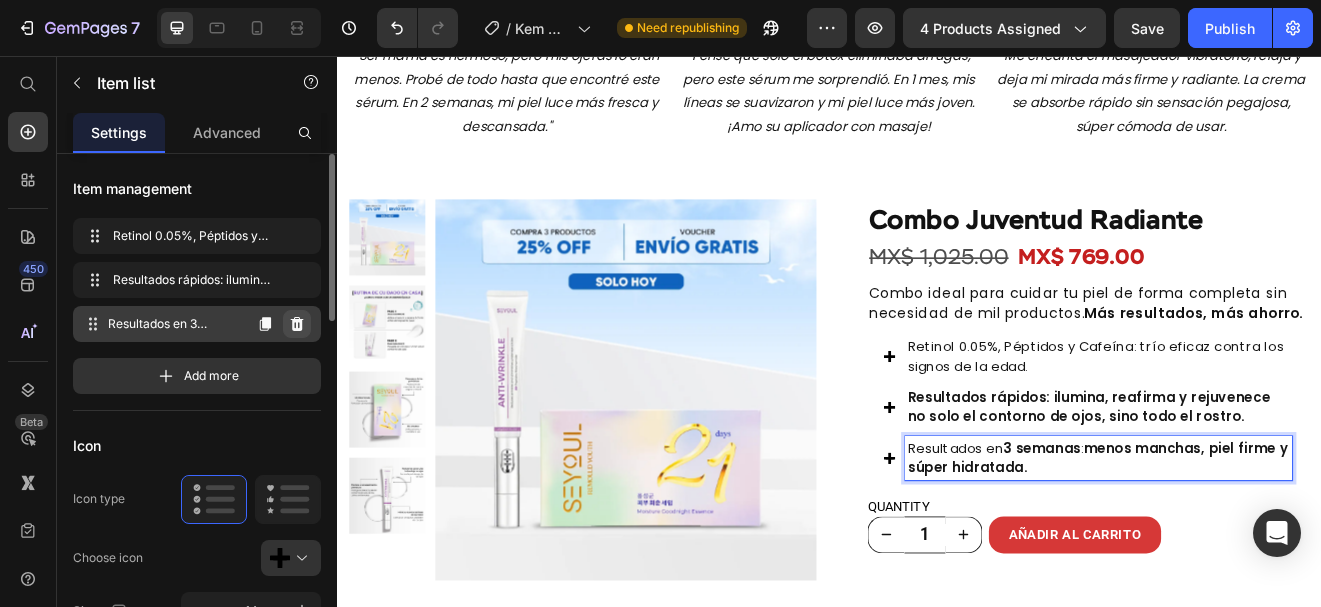 click 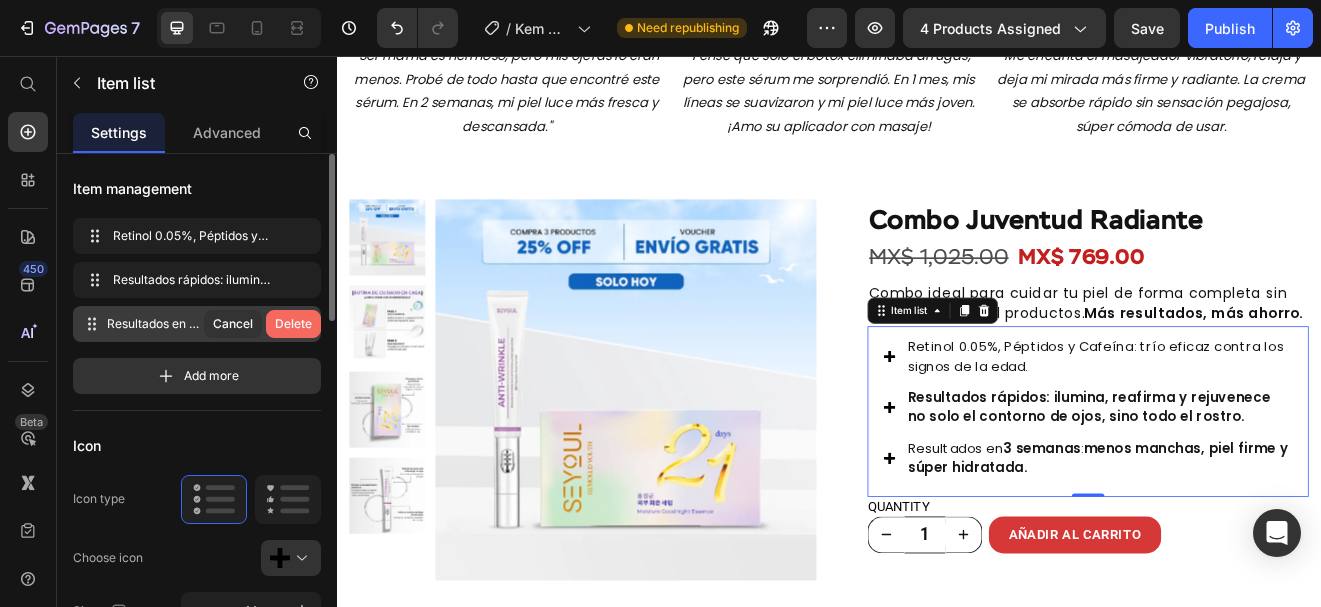 click on "Delete" at bounding box center (293, 324) 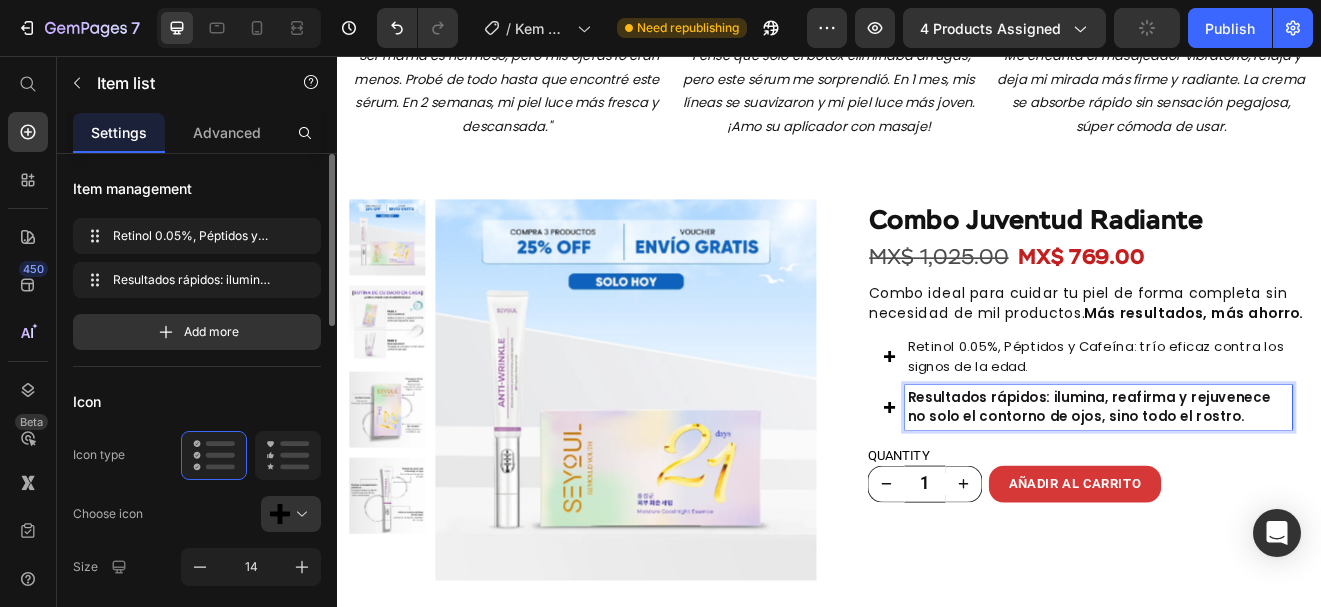 click on "Resultados rápidos: ilumina, reafirma y rejuvenece no solo el contorno de ojos, sino todo el rostro." at bounding box center [1266, 484] 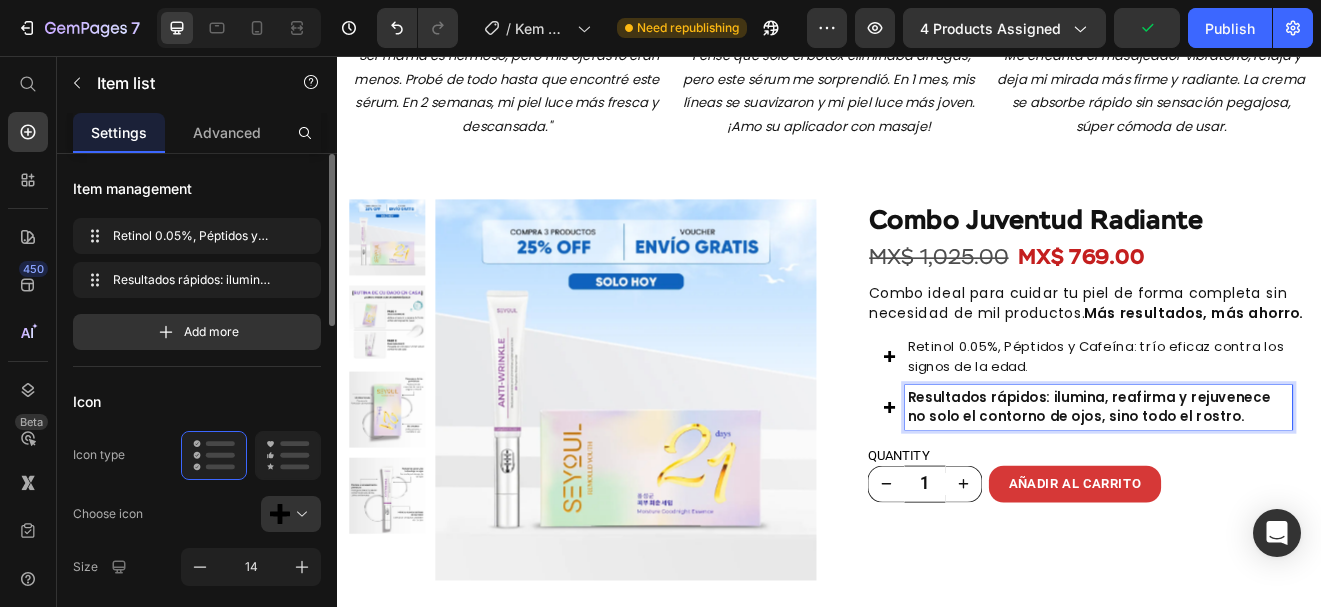 drag, startPoint x: 1466, startPoint y: 470, endPoint x: 1200, endPoint y: 470, distance: 266 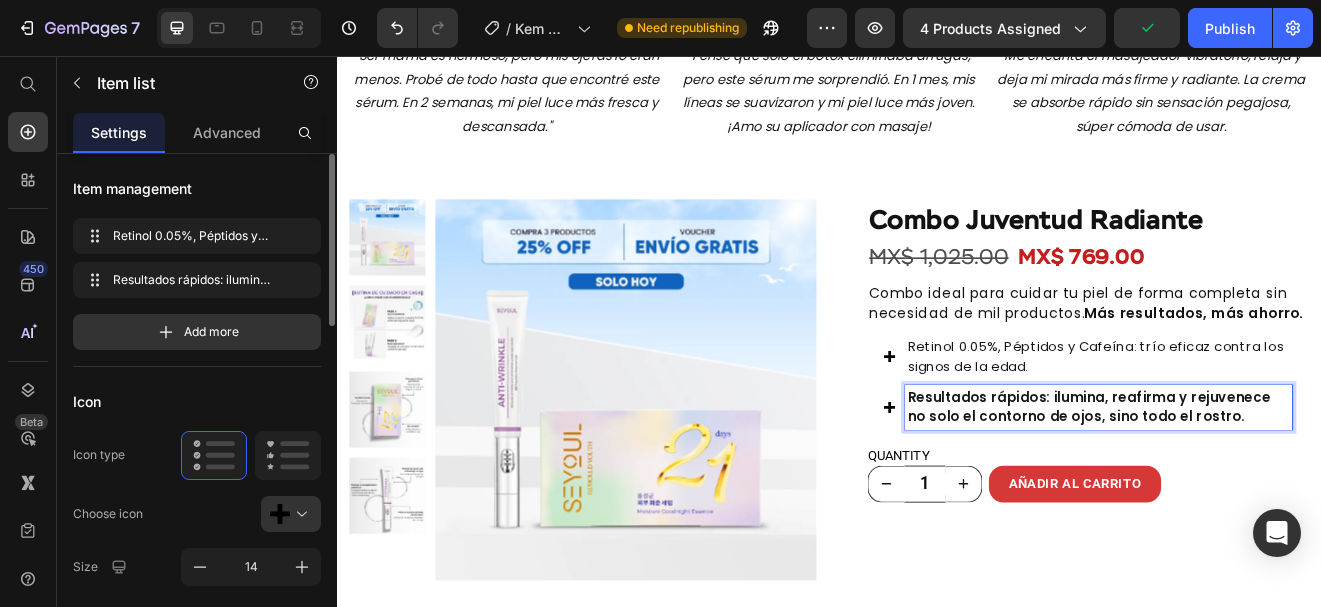 click on "Resultados rápidos: ilumina, reafirma y rejuvenece no solo el contorno de ojos, sino todo el rostro." at bounding box center [1266, 484] 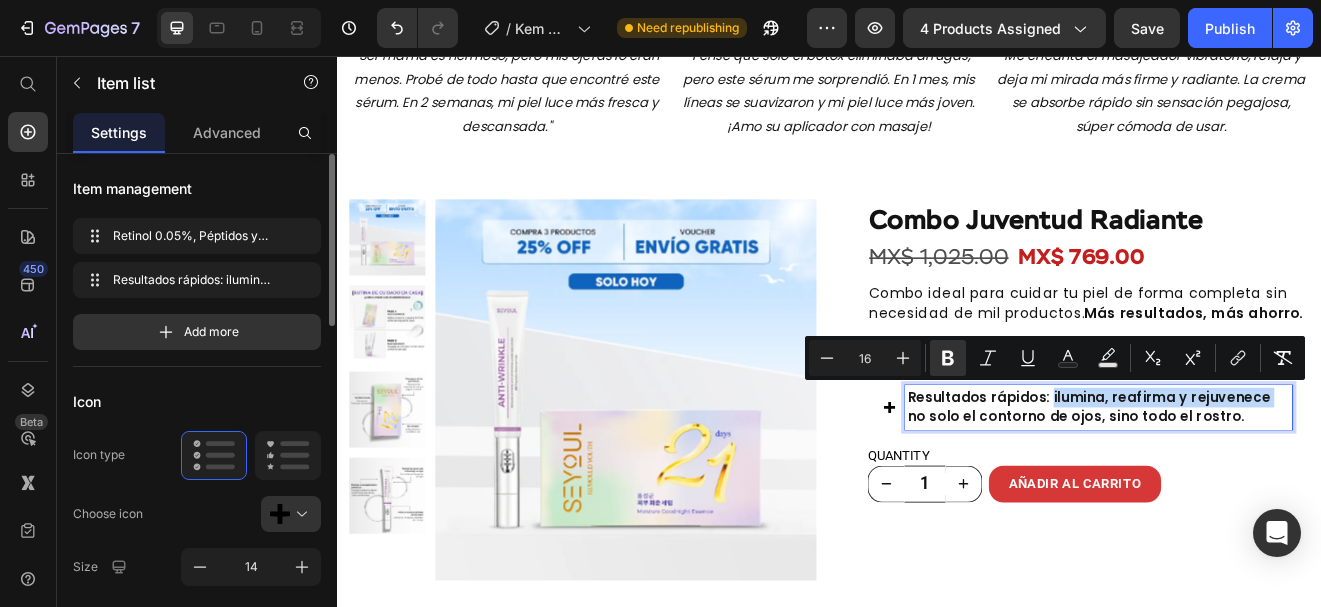 drag, startPoint x: 1200, startPoint y: 470, endPoint x: 1483, endPoint y: 458, distance: 283.2543 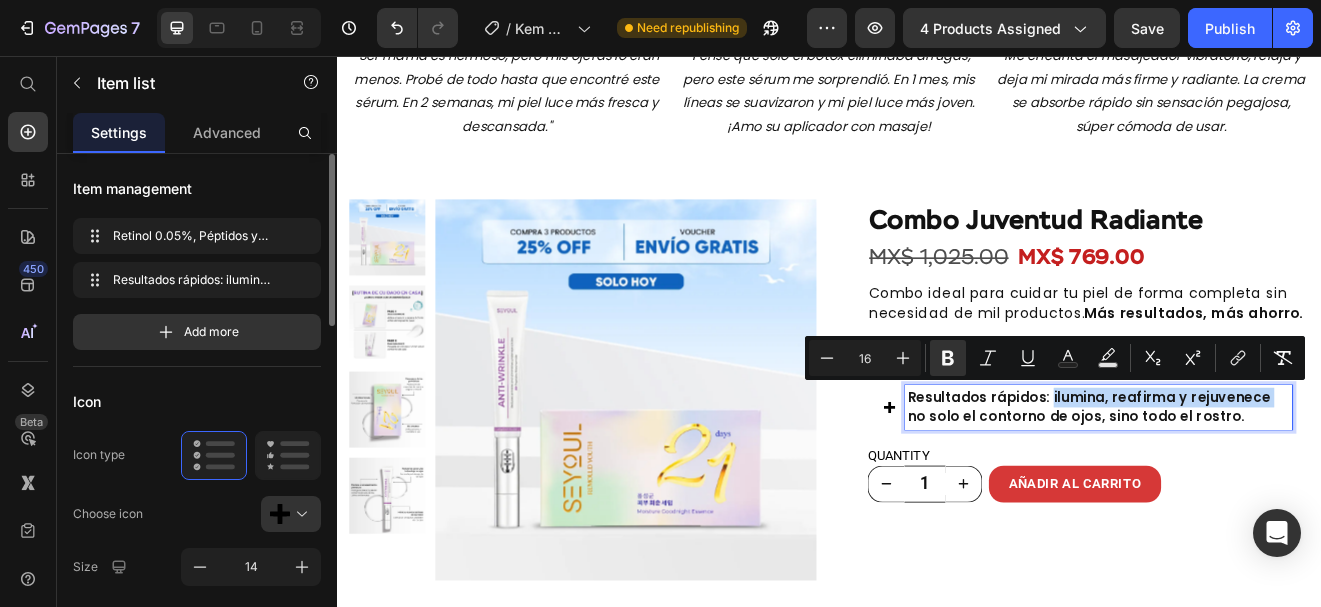 click on "Resultados rápidos: ilumina, reafirma y rejuvenece no solo el contorno de ojos, sino todo el rostro." at bounding box center (1266, 484) 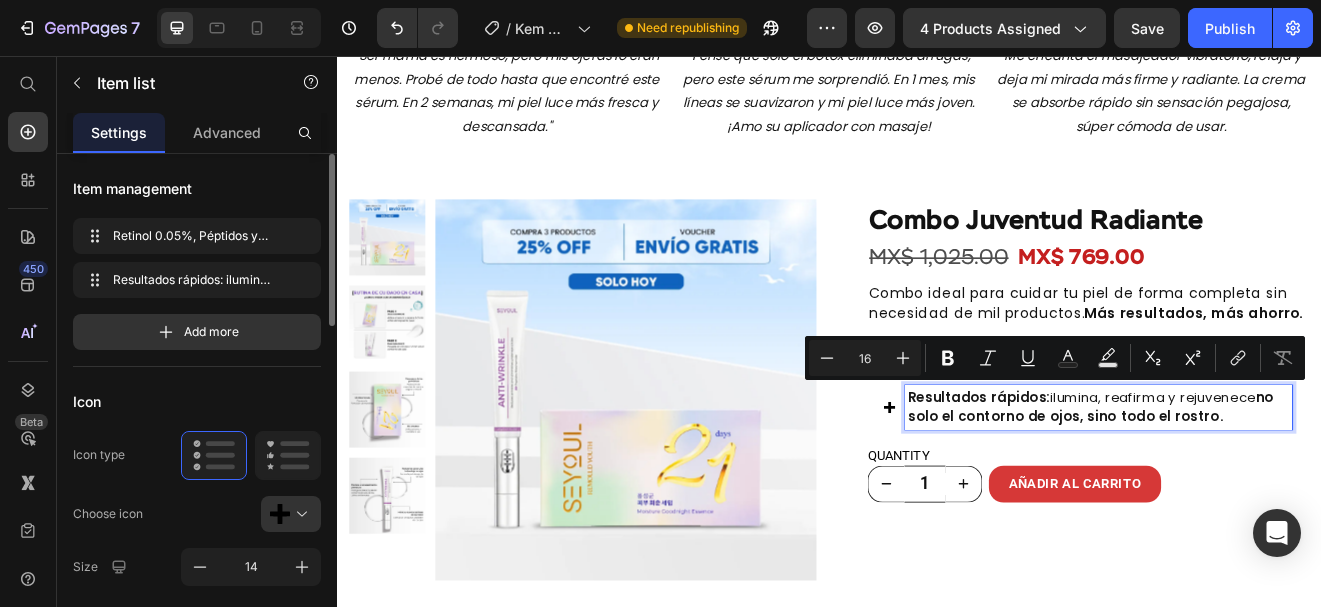 click on "Resultados rápidos:  ilumina, reafirma y rejuvenece  no solo el contorno de ojos, sino todo el rostro." at bounding box center (1266, 484) 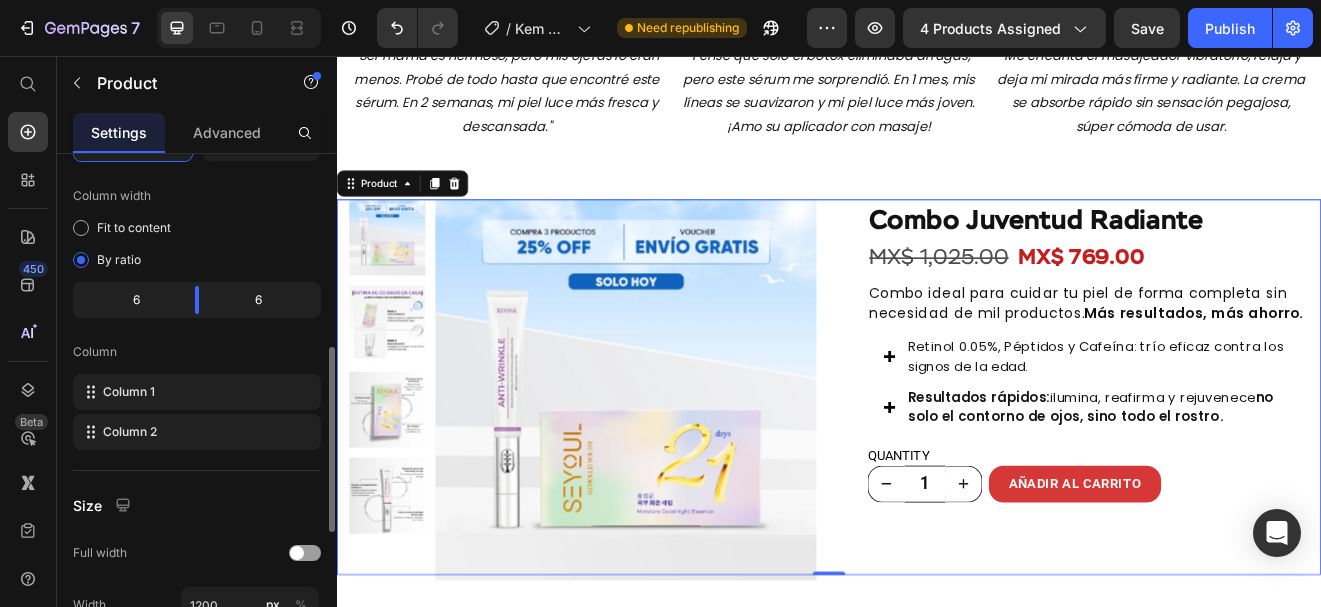 scroll, scrollTop: 549, scrollLeft: 0, axis: vertical 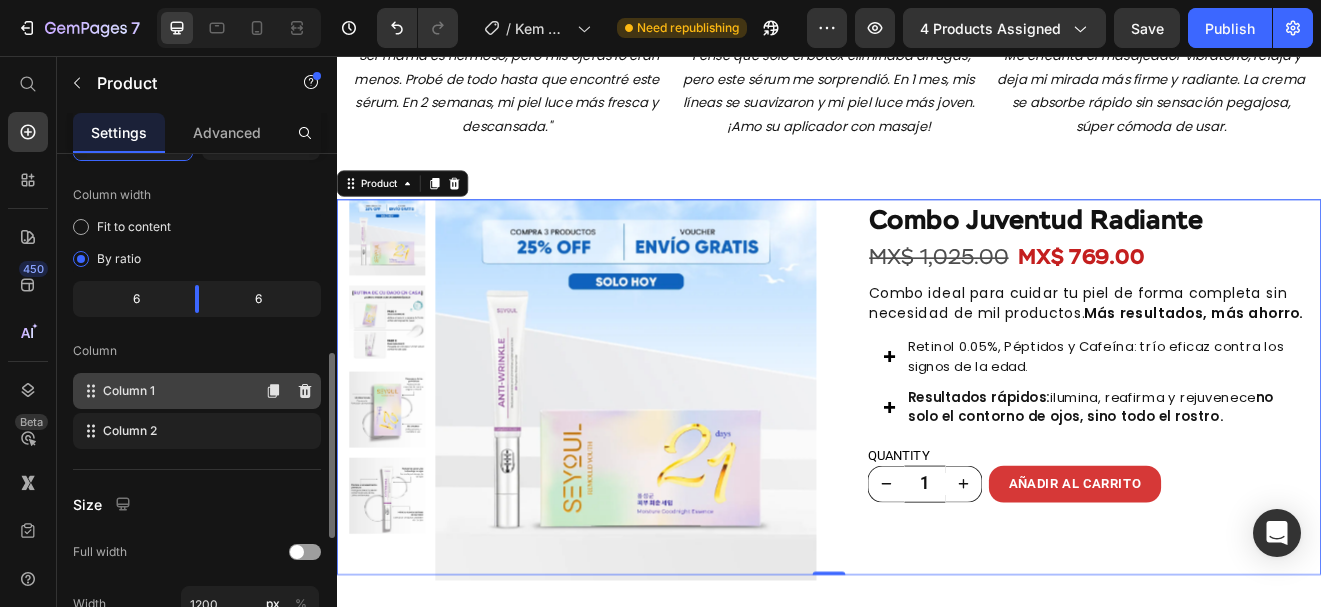 type 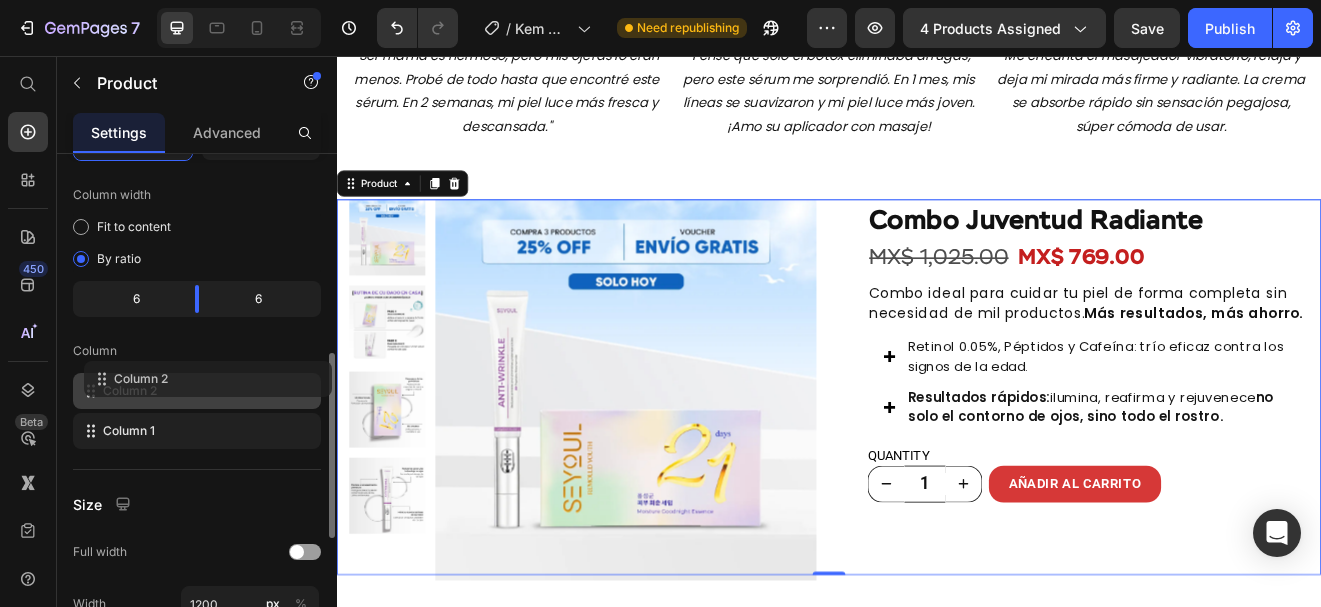 drag, startPoint x: 191, startPoint y: 433, endPoint x: 200, endPoint y: 363, distance: 70.5762 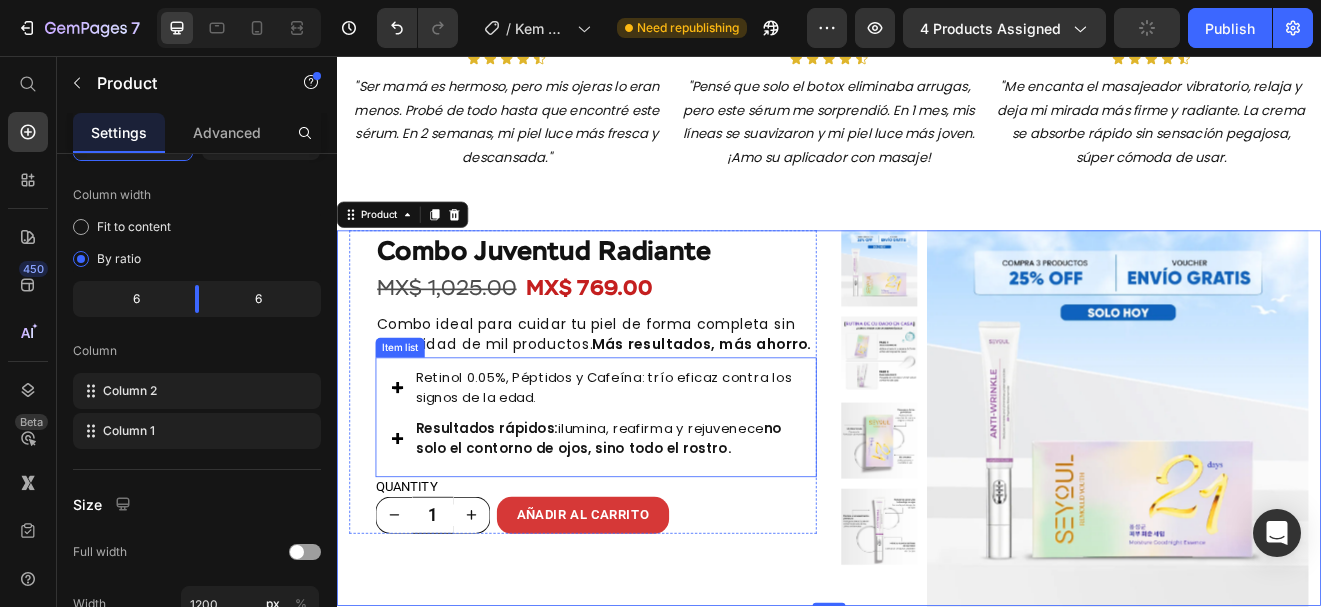 scroll, scrollTop: 1612, scrollLeft: 0, axis: vertical 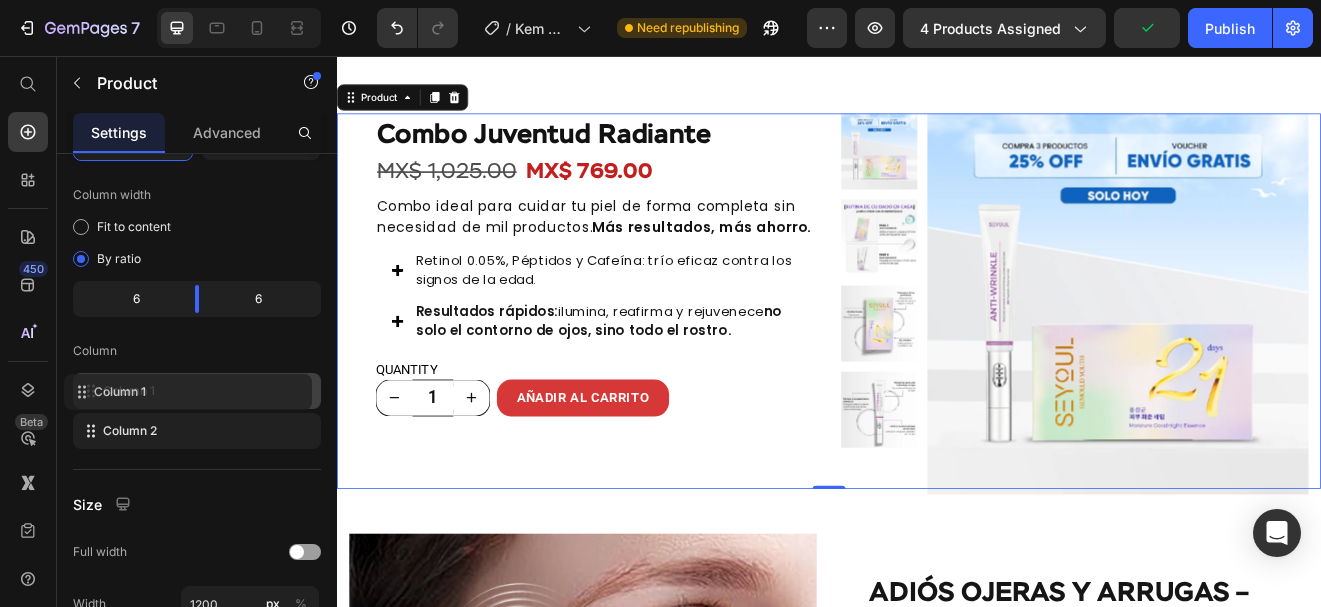 drag, startPoint x: 207, startPoint y: 442, endPoint x: 198, endPoint y: 399, distance: 43.931767 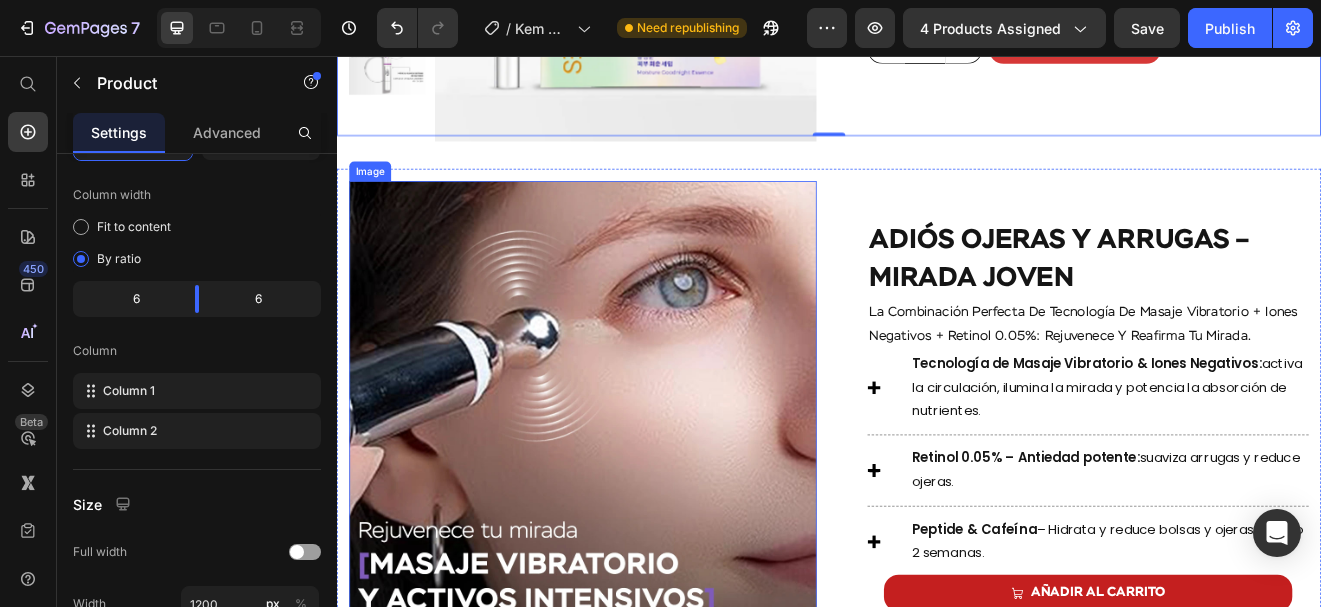 scroll, scrollTop: 2043, scrollLeft: 0, axis: vertical 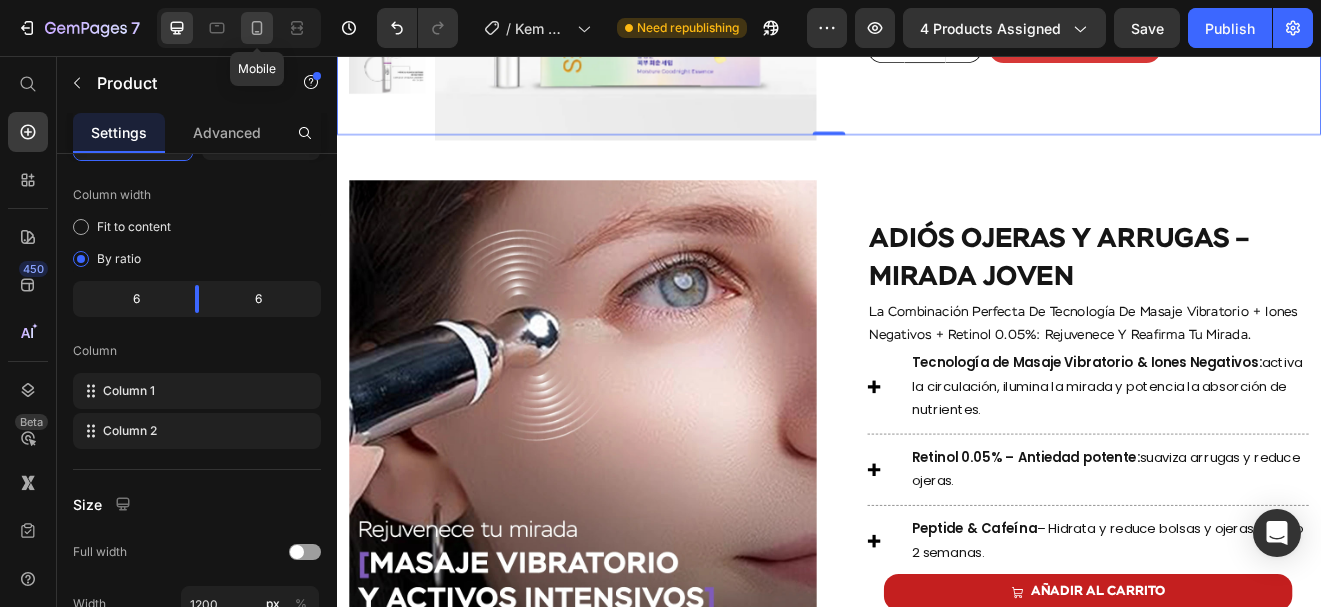 drag, startPoint x: 258, startPoint y: 31, endPoint x: 71, endPoint y: 102, distance: 200.025 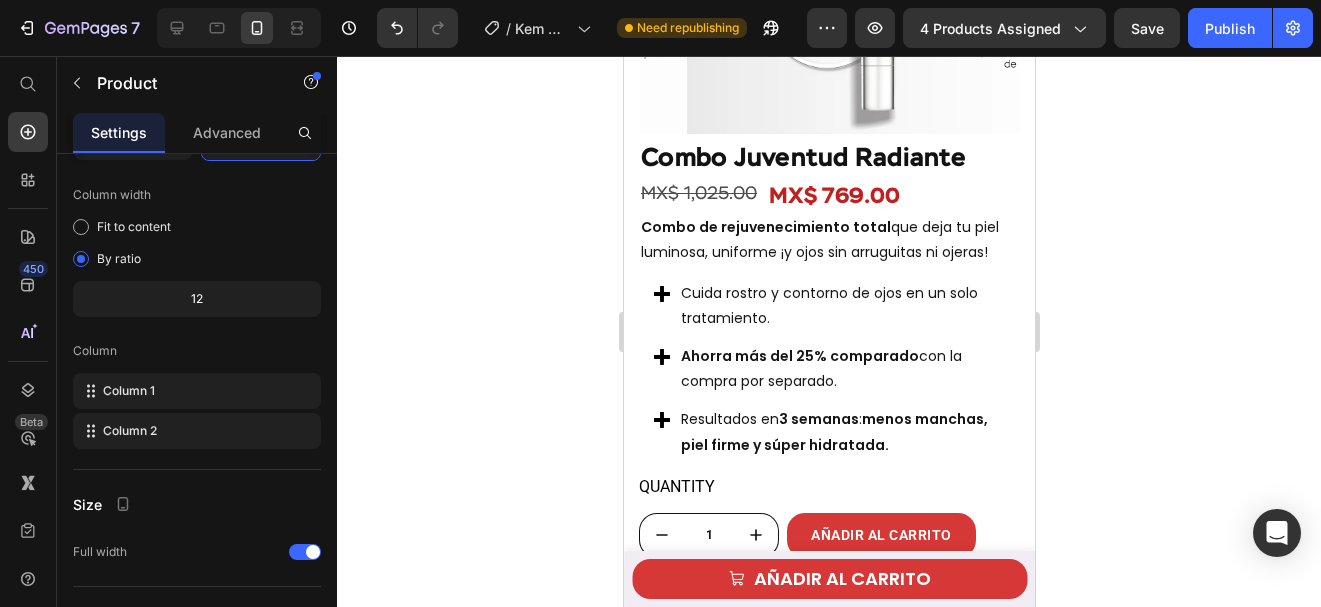 scroll, scrollTop: 3303, scrollLeft: 0, axis: vertical 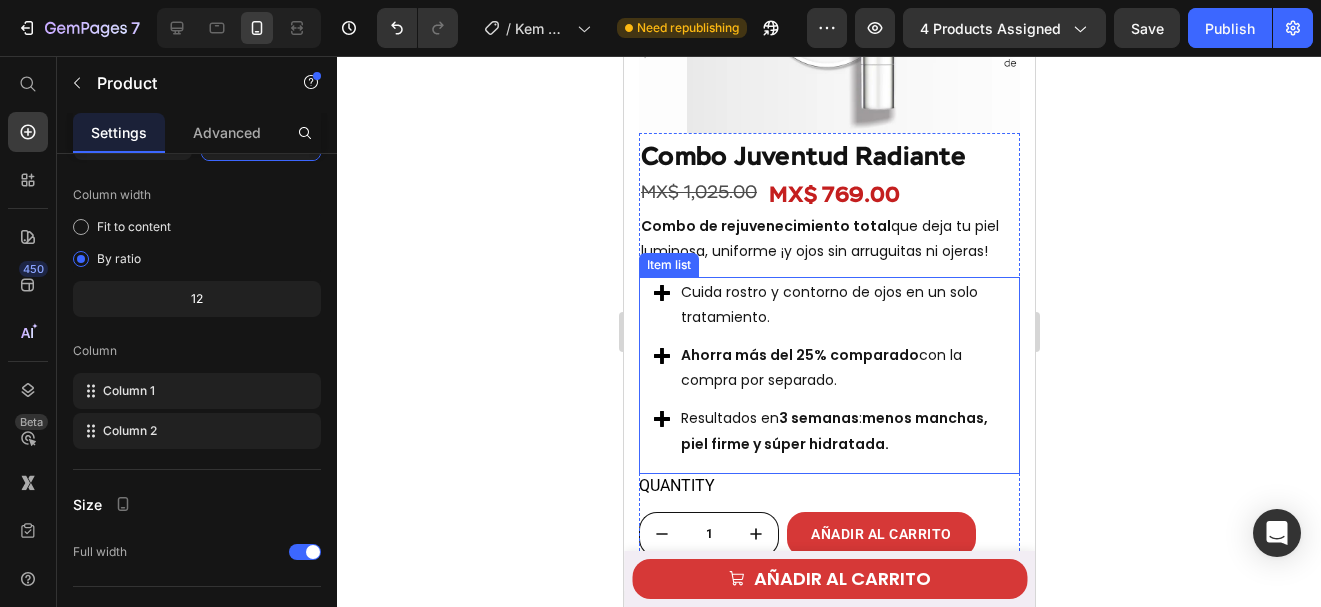 click on "Ahorra más del 25% comparado  con la compra por separado." at bounding box center [840, 393] 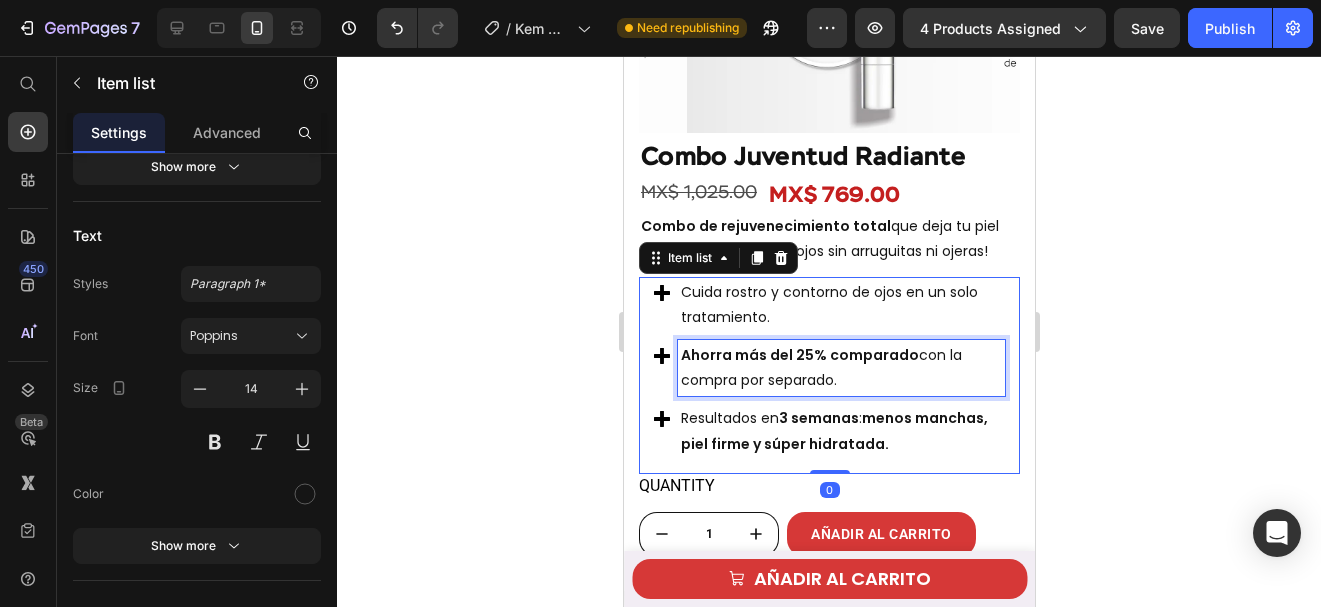 scroll, scrollTop: 0, scrollLeft: 0, axis: both 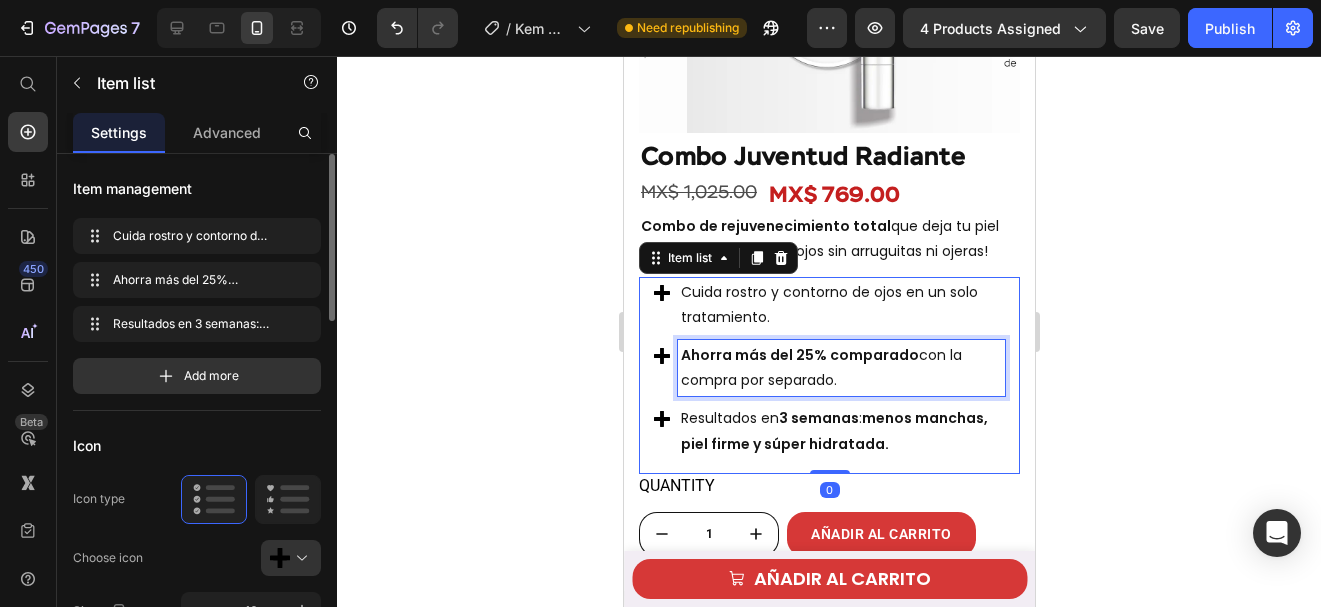 click on "Ahorra más del 25% comparado  con la compra por separado." at bounding box center (840, 393) 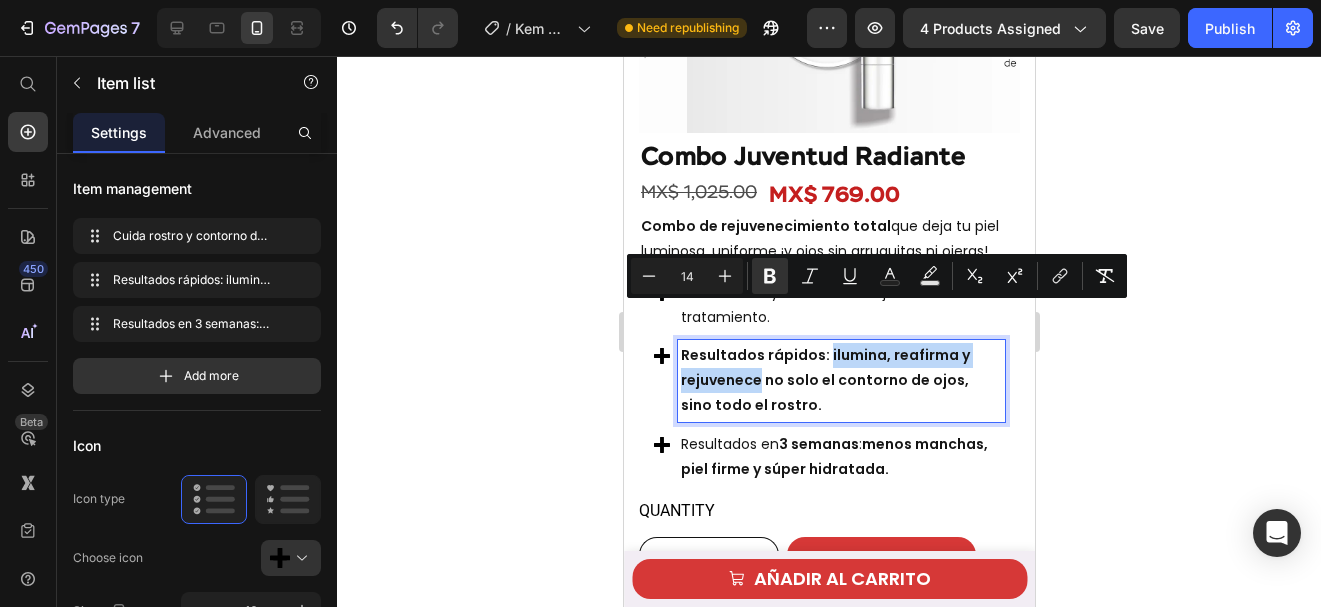 drag, startPoint x: 824, startPoint y: 317, endPoint x: 760, endPoint y: 341, distance: 68.35203 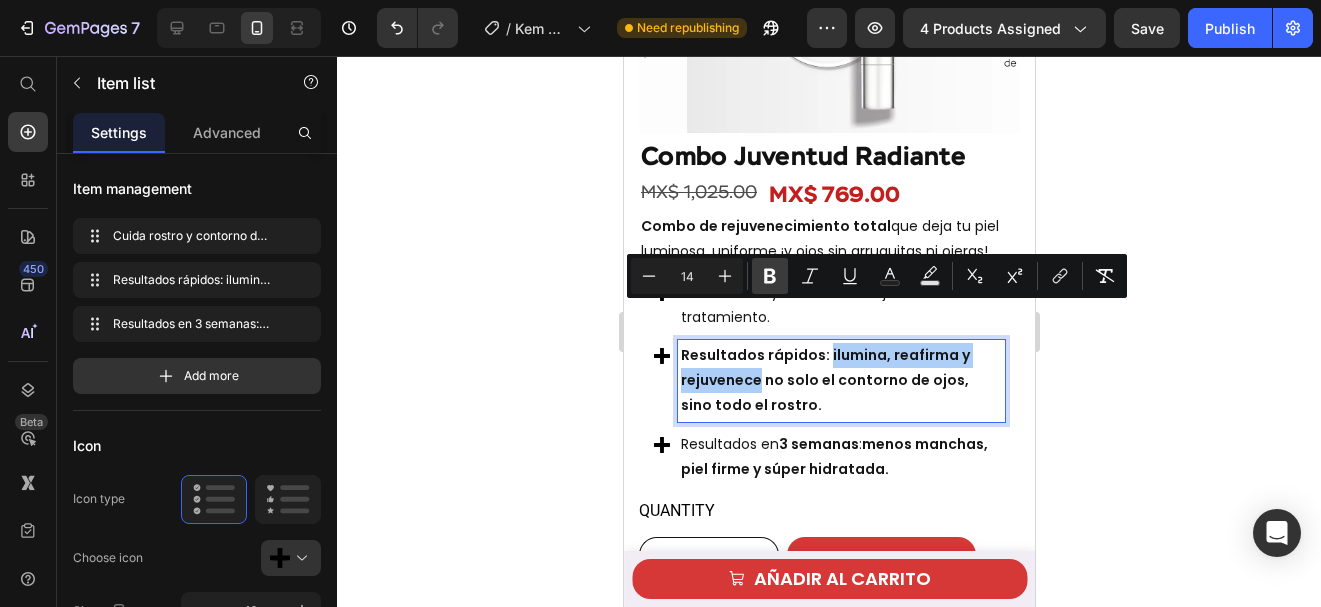 click 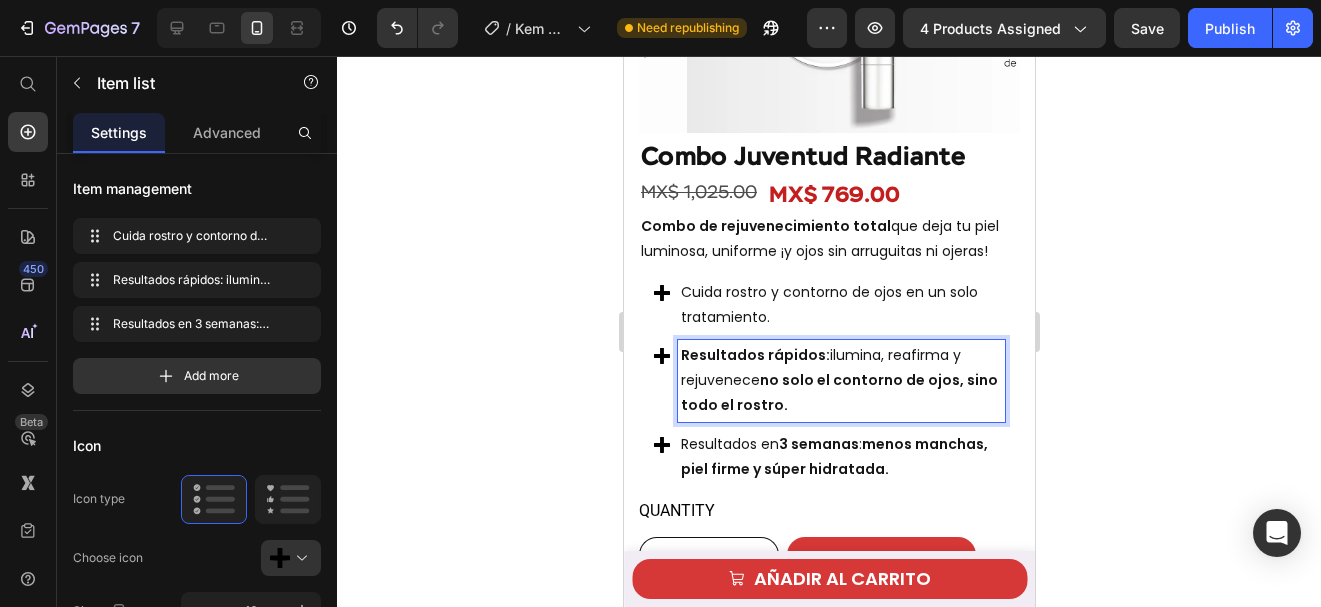 click on "Resultados rápidos:  ilumina, reafirma y rejuvenece  no solo el contorno de ojos, sino todo el rostro." at bounding box center (840, 406) 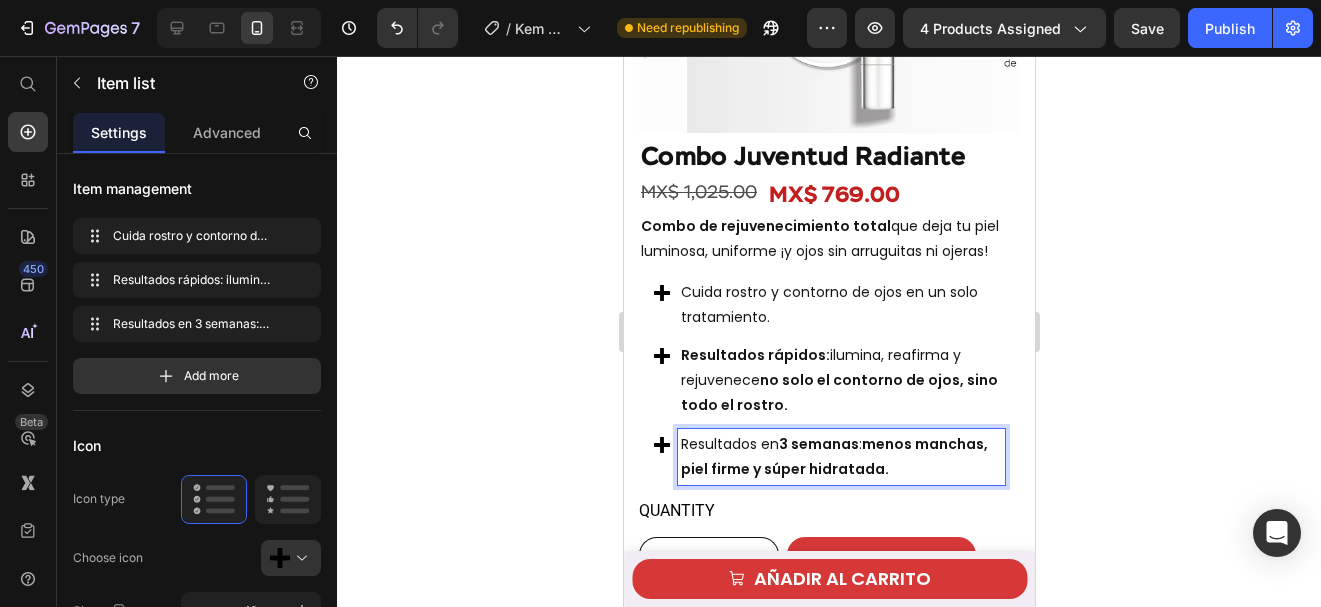 click on "menos manchas, piel firme y súper hidratada." at bounding box center [833, 481] 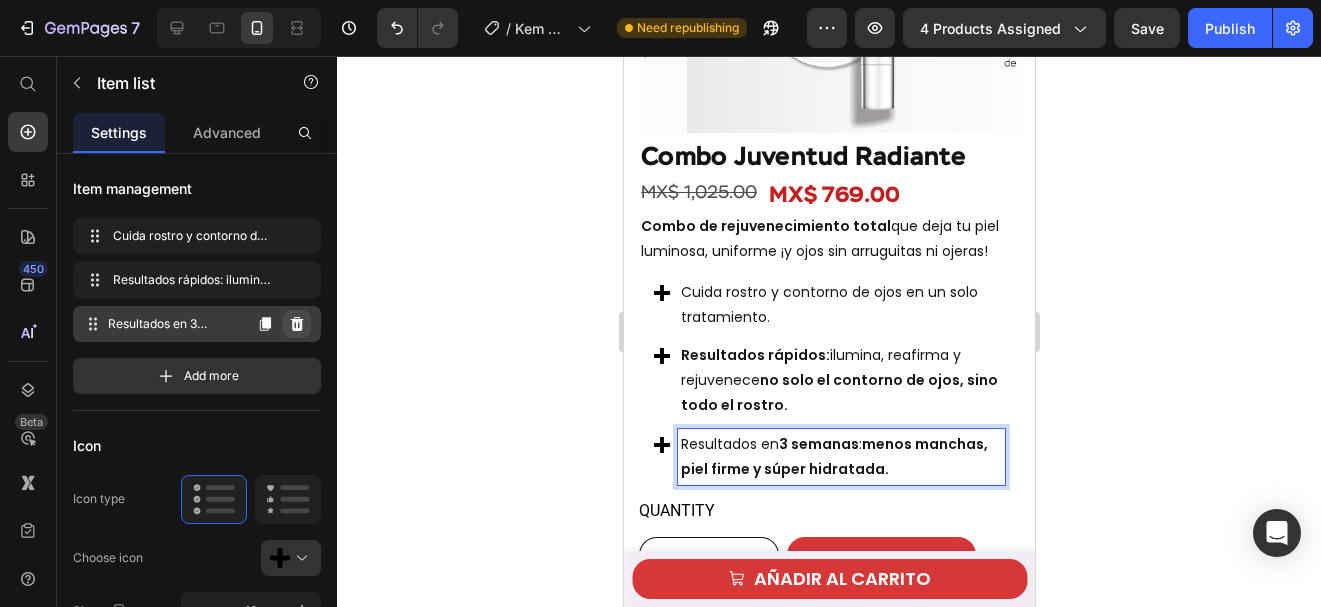 click 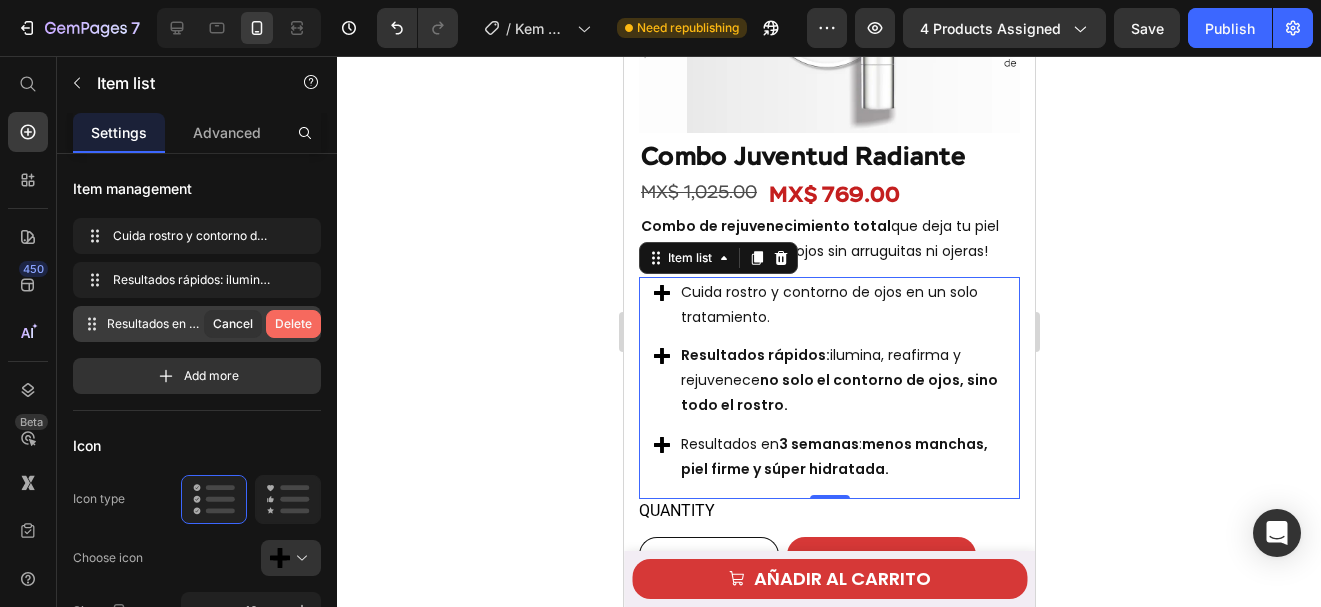 click on "Delete" at bounding box center [293, 324] 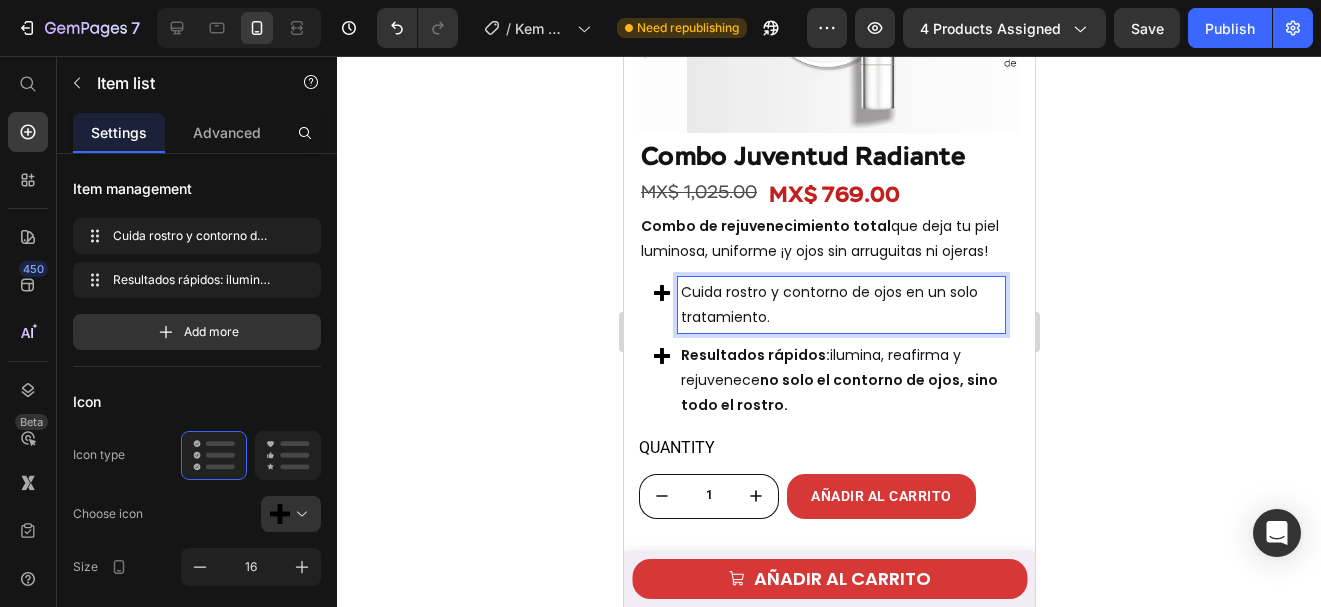 click on "Cuida rostro y contorno de ojos en un solo tratamiento." at bounding box center (840, 330) 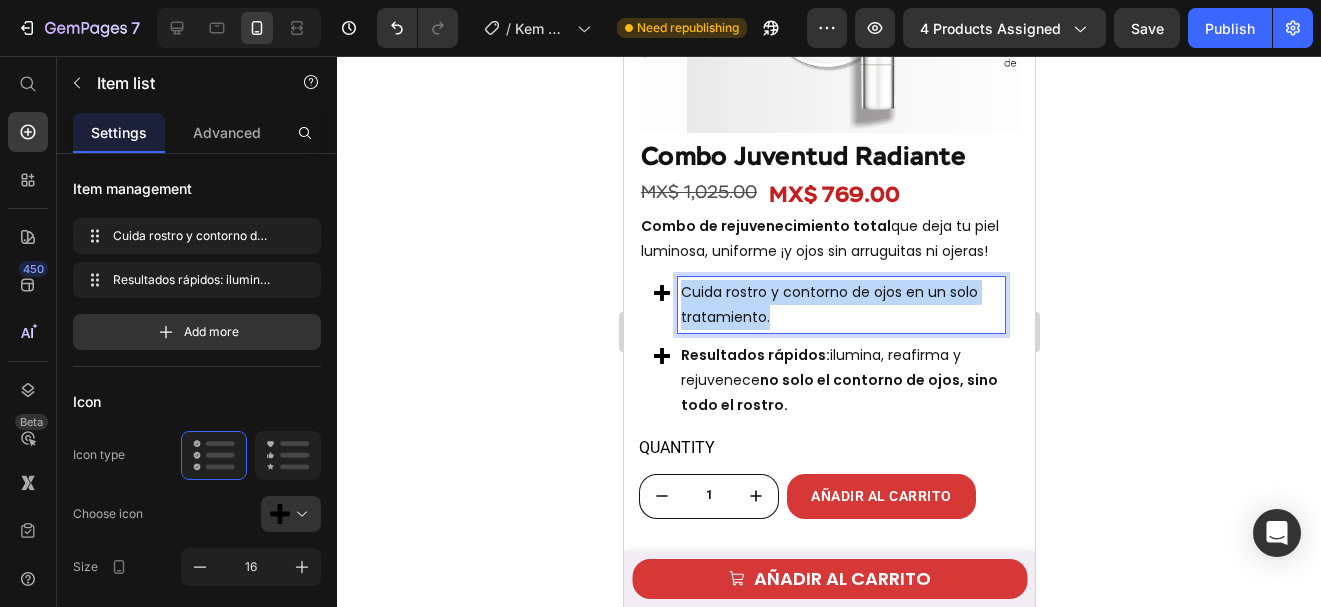 click on "Cuida rostro y contorno de ojos en un solo tratamiento." at bounding box center (840, 330) 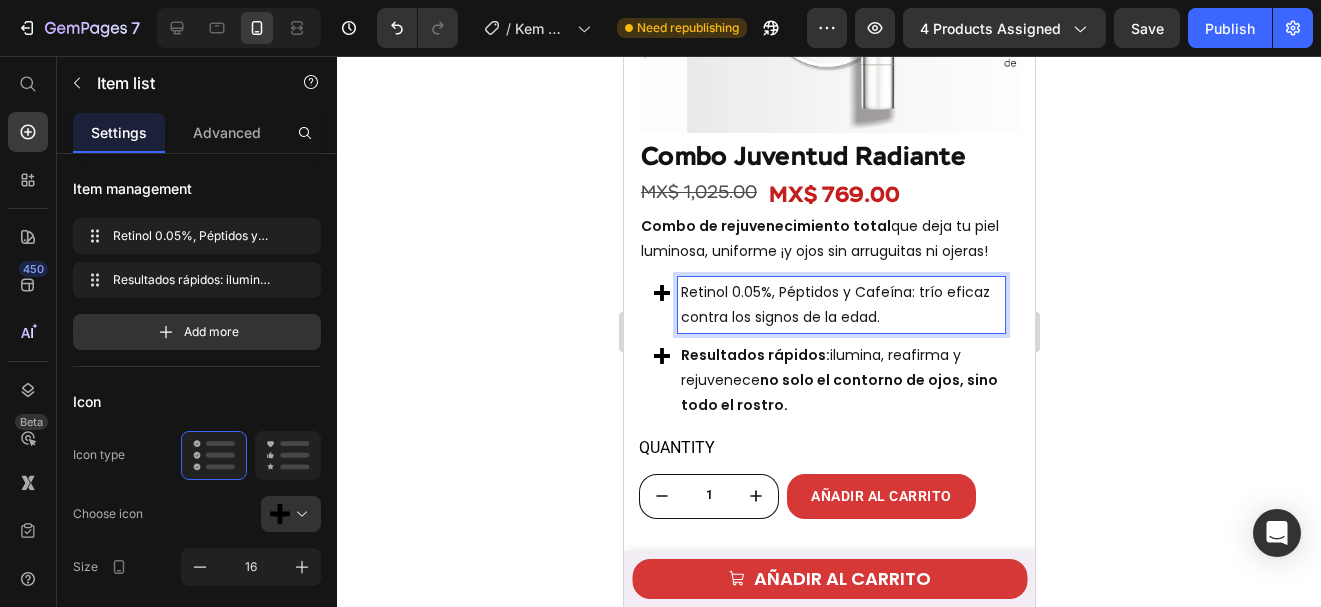 click on "Retinol 0.05%, Péptidos y Cafeína: trío eficaz contra los signos de la edad." at bounding box center [840, 330] 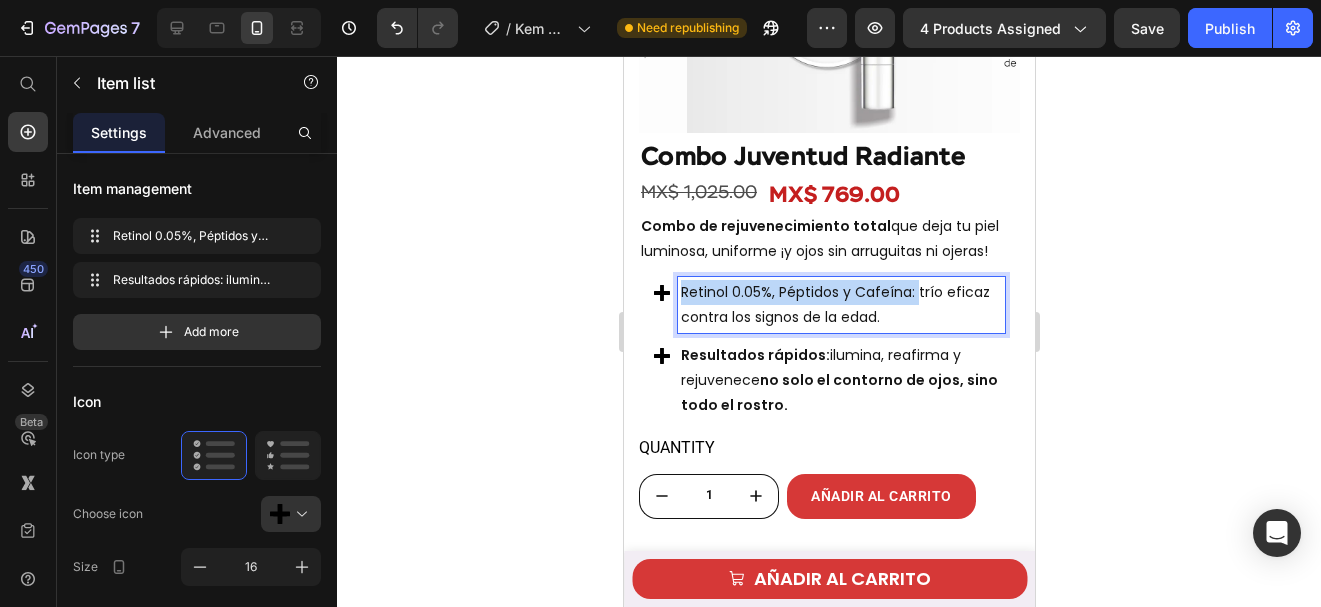 drag, startPoint x: 912, startPoint y: 256, endPoint x: 675, endPoint y: 260, distance: 237.03375 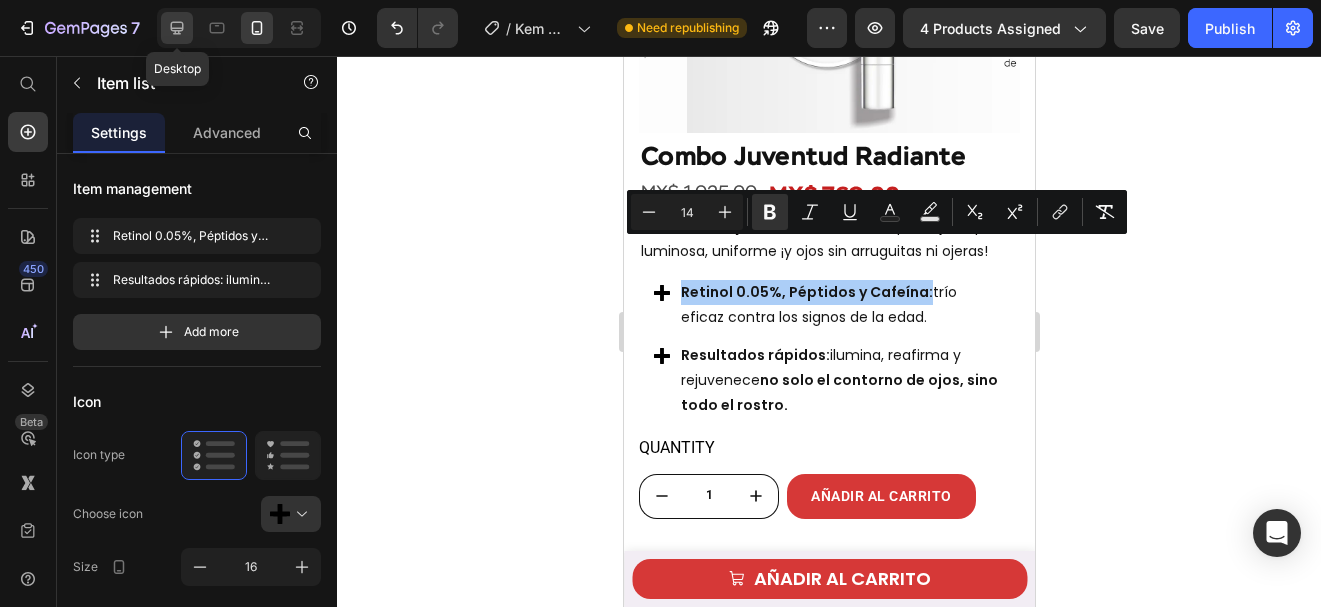 click 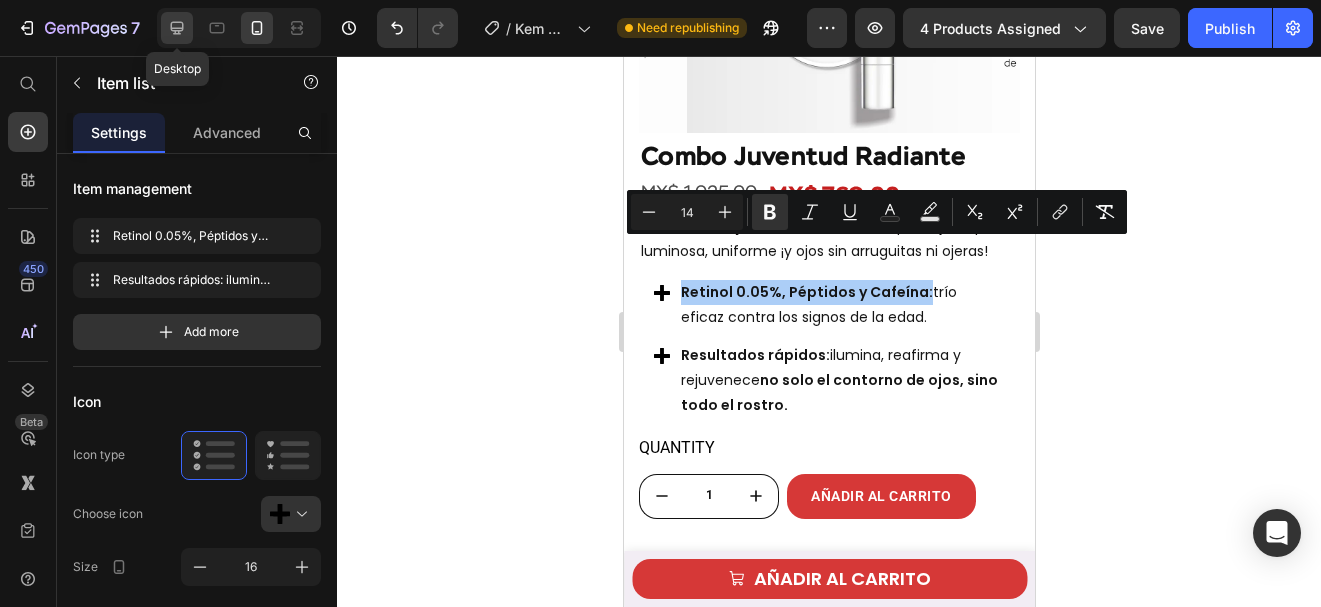 type on "16" 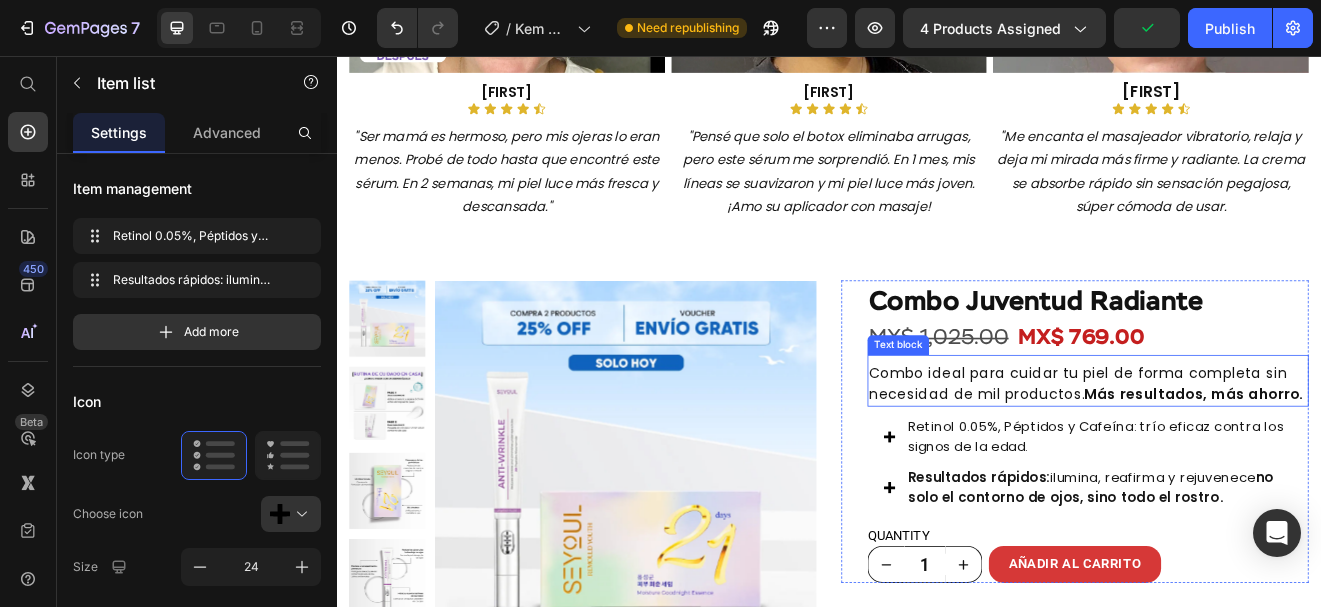 scroll, scrollTop: 1521, scrollLeft: 0, axis: vertical 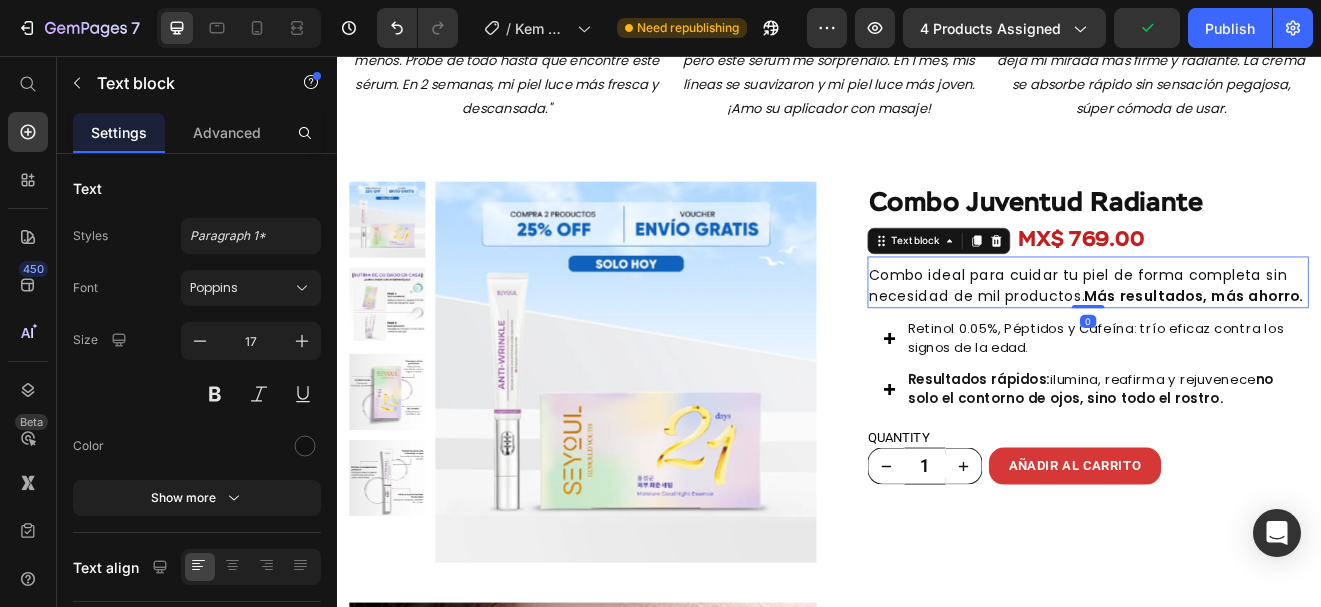 click on "Combo ideal para cuidar tu piel de forma completa sin necesidad de mil productos.  Más resultados, más ahorro." at bounding box center (1253, 335) 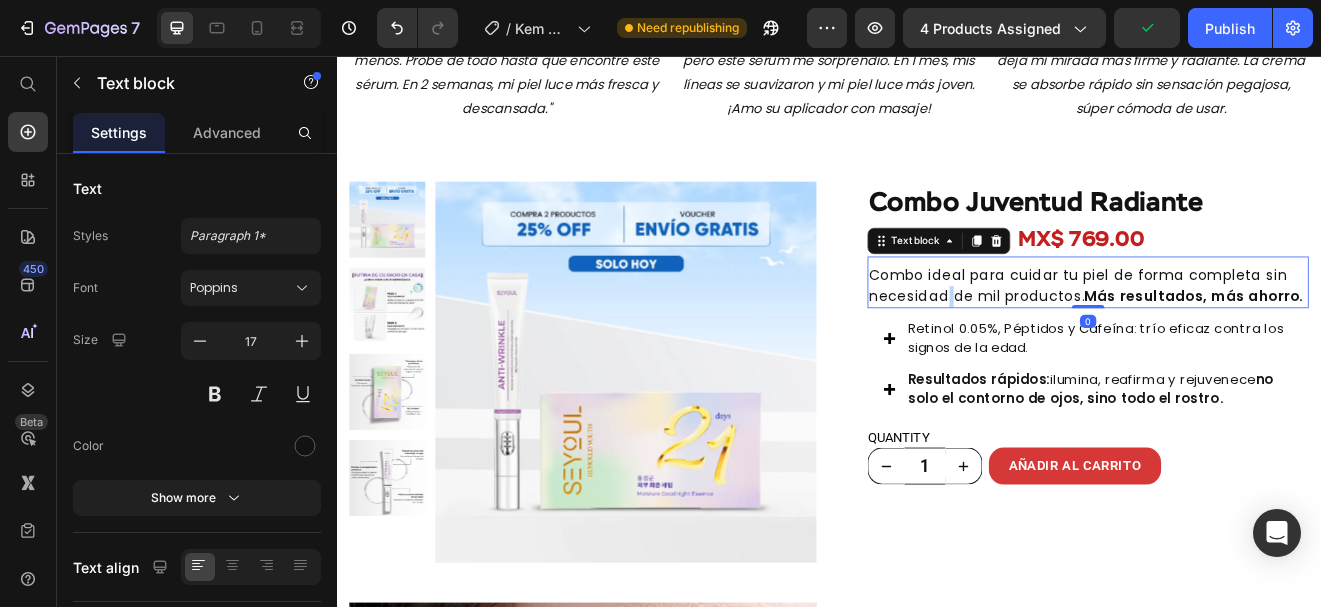 click on "Combo ideal para cuidar tu piel de forma completa sin necesidad de mil productos.  Más resultados, más ahorro." at bounding box center [1253, 335] 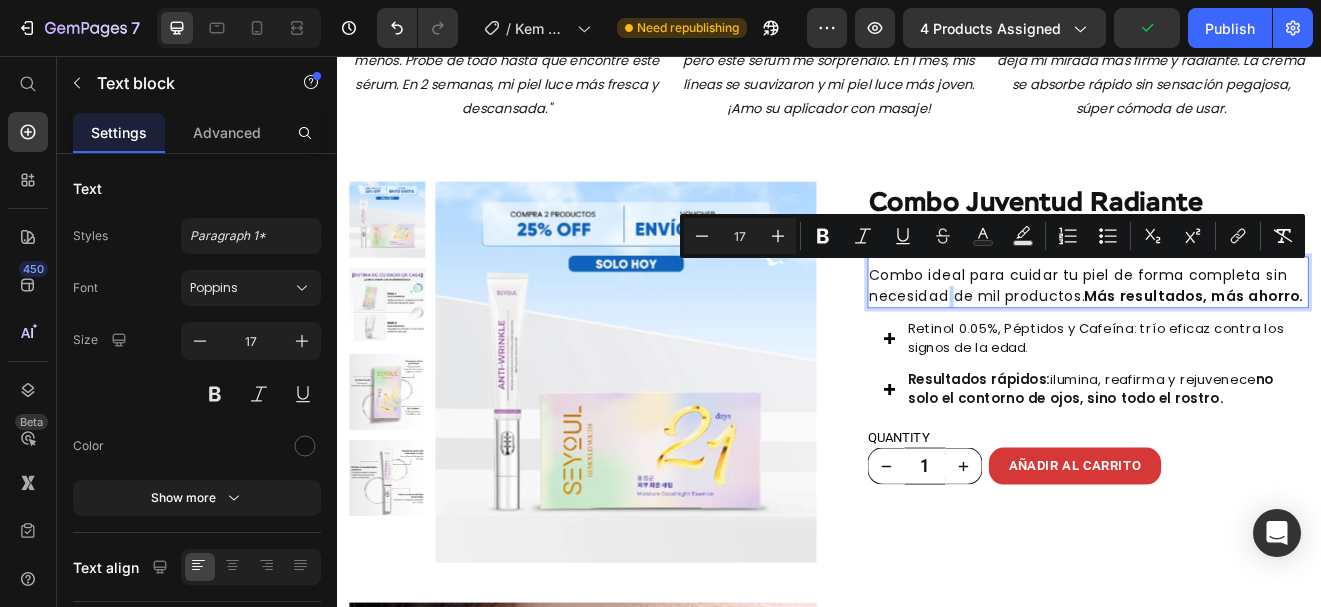 click on "Combo ideal para cuidar tu piel de forma completa sin necesidad de mil productos.  Más resultados, más ahorro." at bounding box center (1253, 335) 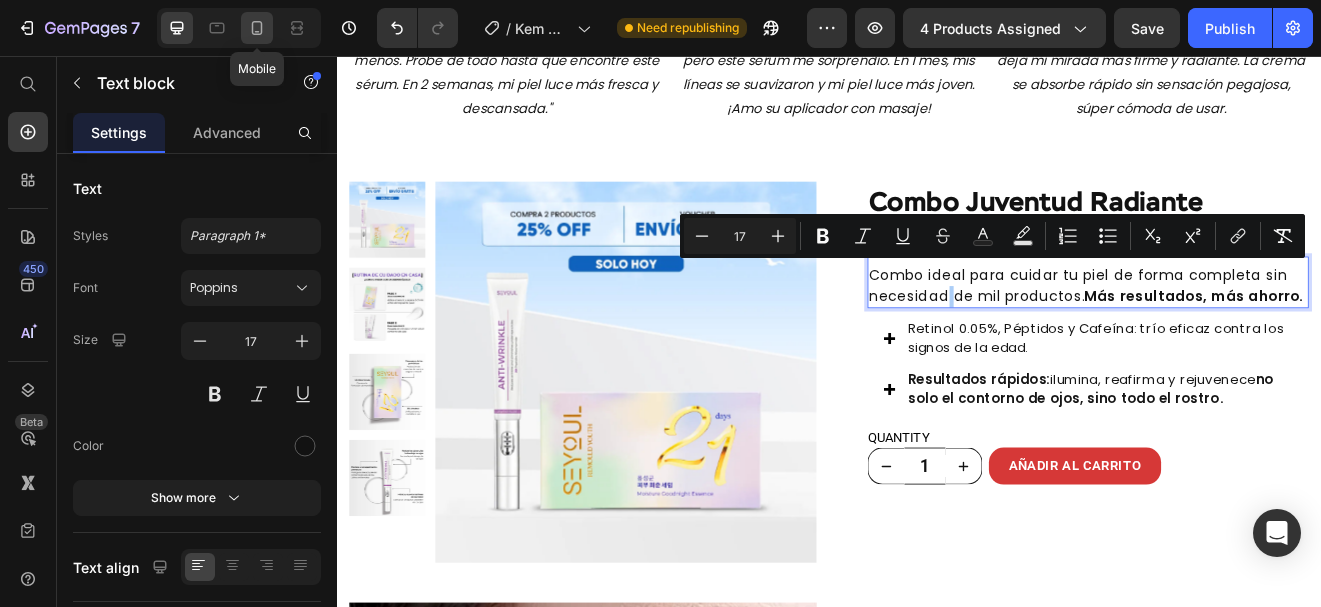 drag, startPoint x: 254, startPoint y: 23, endPoint x: 96, endPoint y: 201, distance: 238.0084 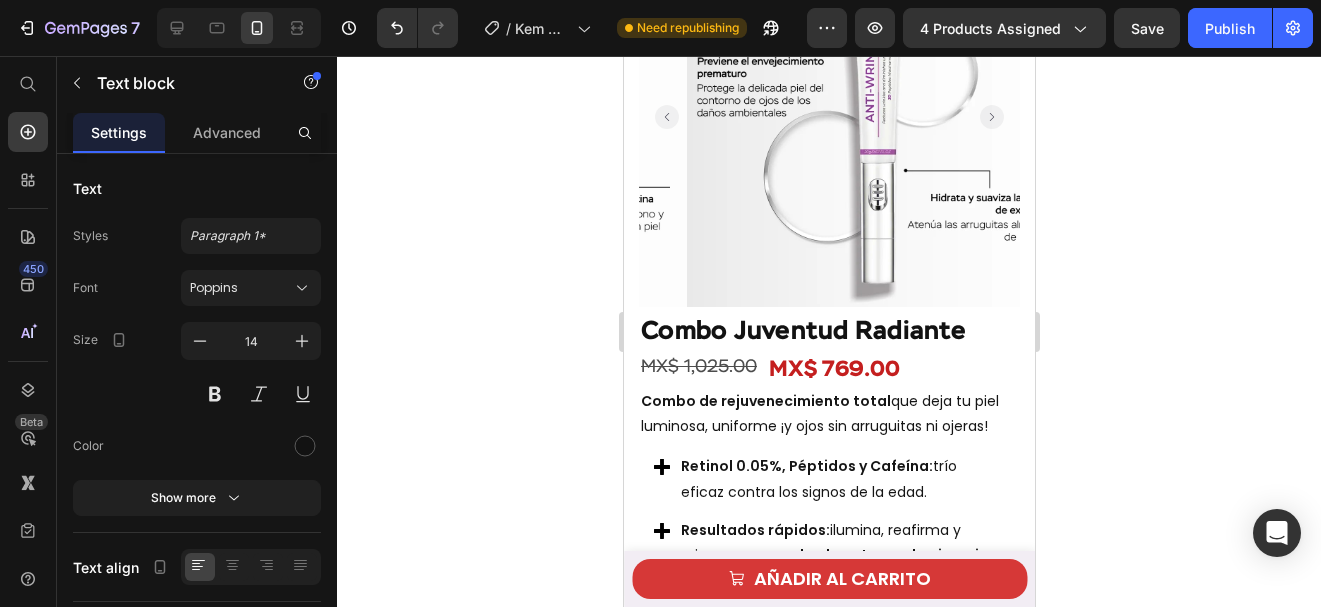 scroll, scrollTop: 2835, scrollLeft: 0, axis: vertical 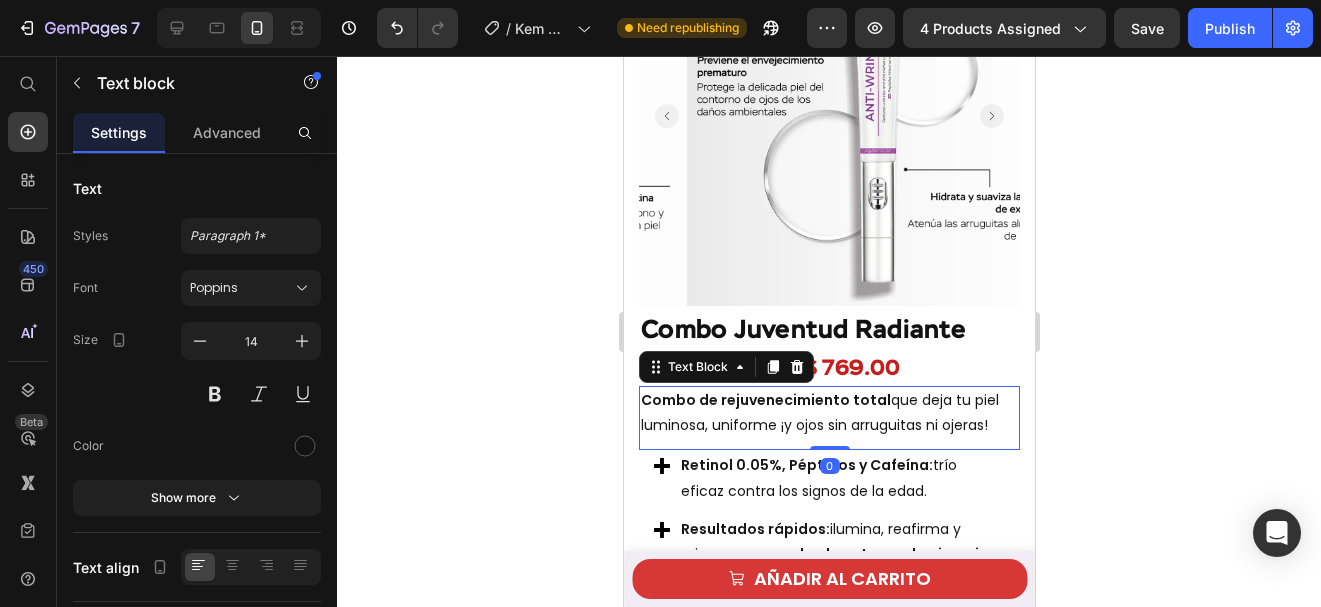 click on "Combo de rejuvenecimiento total  que deja tu piel luminosa, uniforme ¡y ojos sin arruguitas ni ojeras!" at bounding box center [828, 438] 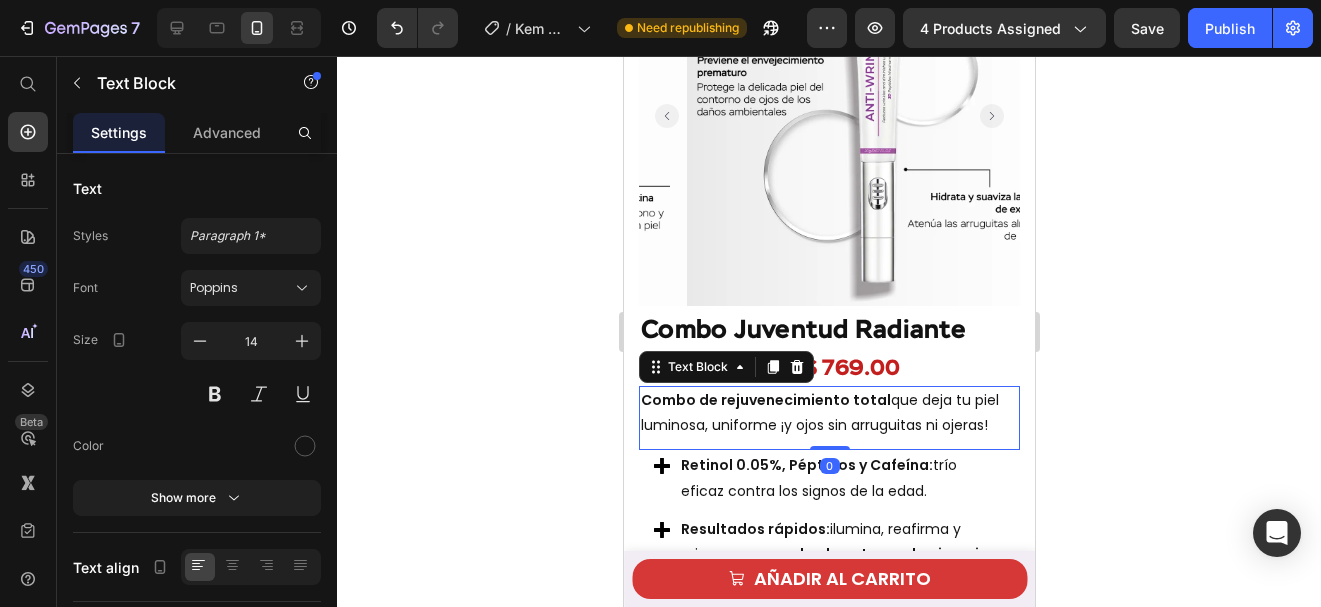 click on "Combo de rejuvenecimiento total  que deja tu piel luminosa, uniforme ¡y ojos sin arruguitas ni ojeras!" at bounding box center (828, 438) 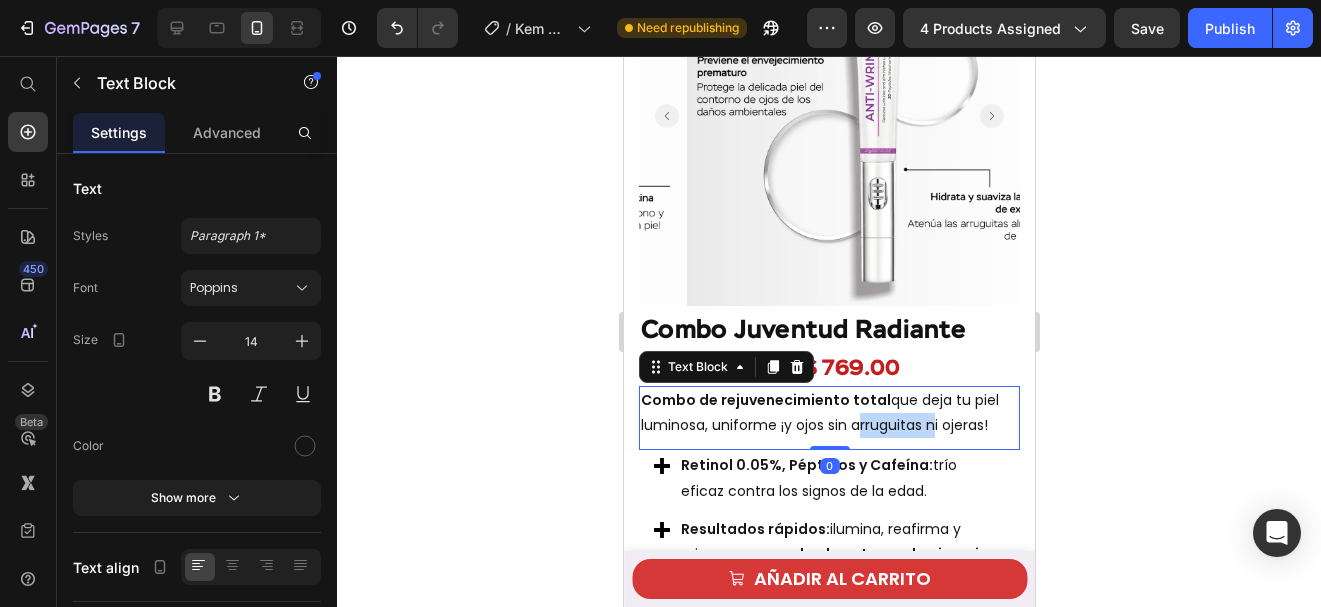 click on "Combo de rejuvenecimiento total  que deja tu piel luminosa, uniforme ¡y ojos sin arruguitas ni ojeras!" at bounding box center [828, 438] 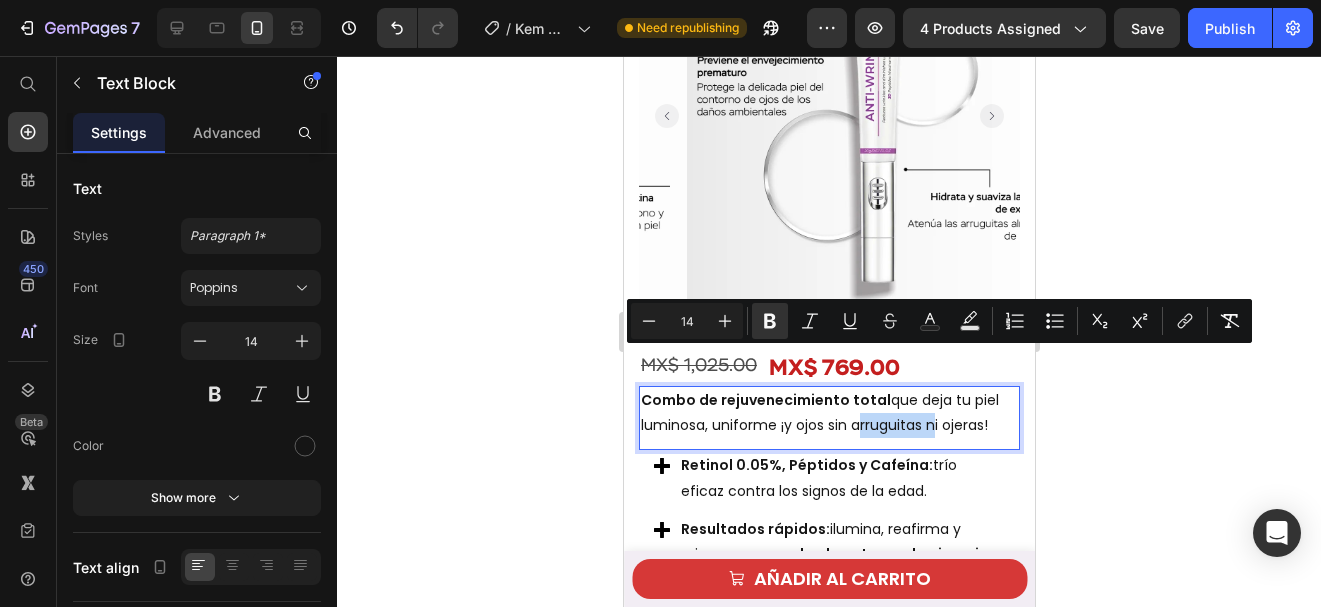 click on "Combo de rejuvenecimiento total  que deja tu piel luminosa, uniforme ¡y ojos sin arruguitas ni ojeras!" at bounding box center (828, 438) 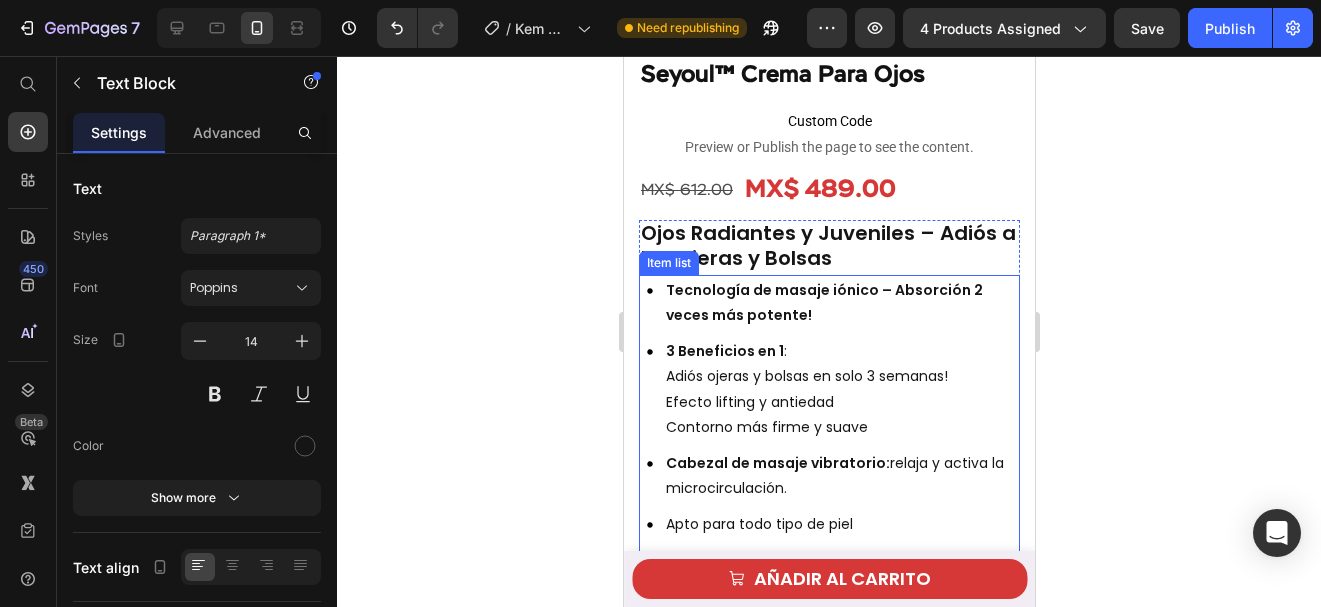 scroll, scrollTop: 591, scrollLeft: 0, axis: vertical 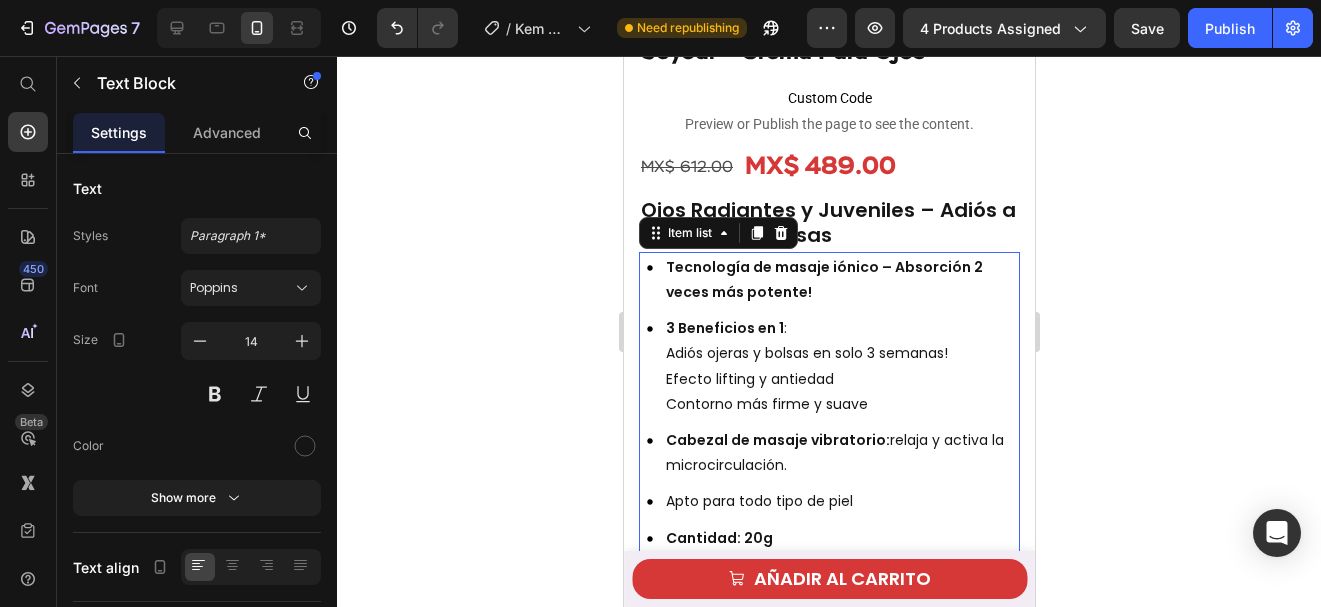 click on "Apto para todo tipo de piel" at bounding box center (840, 501) 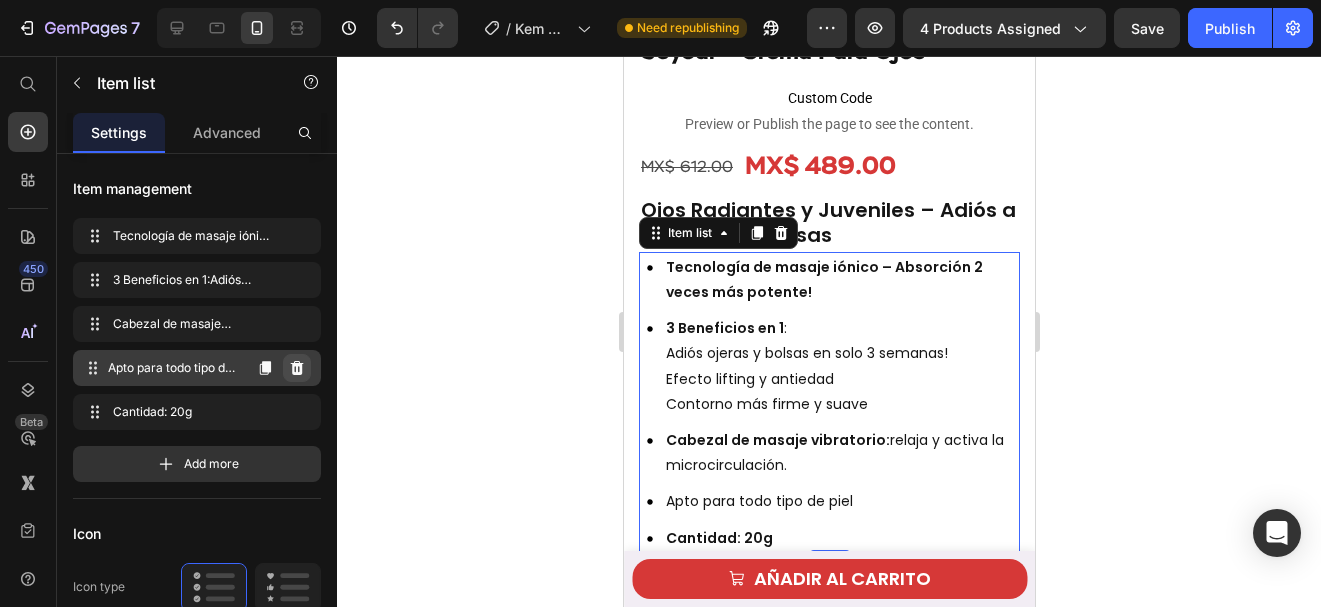 click 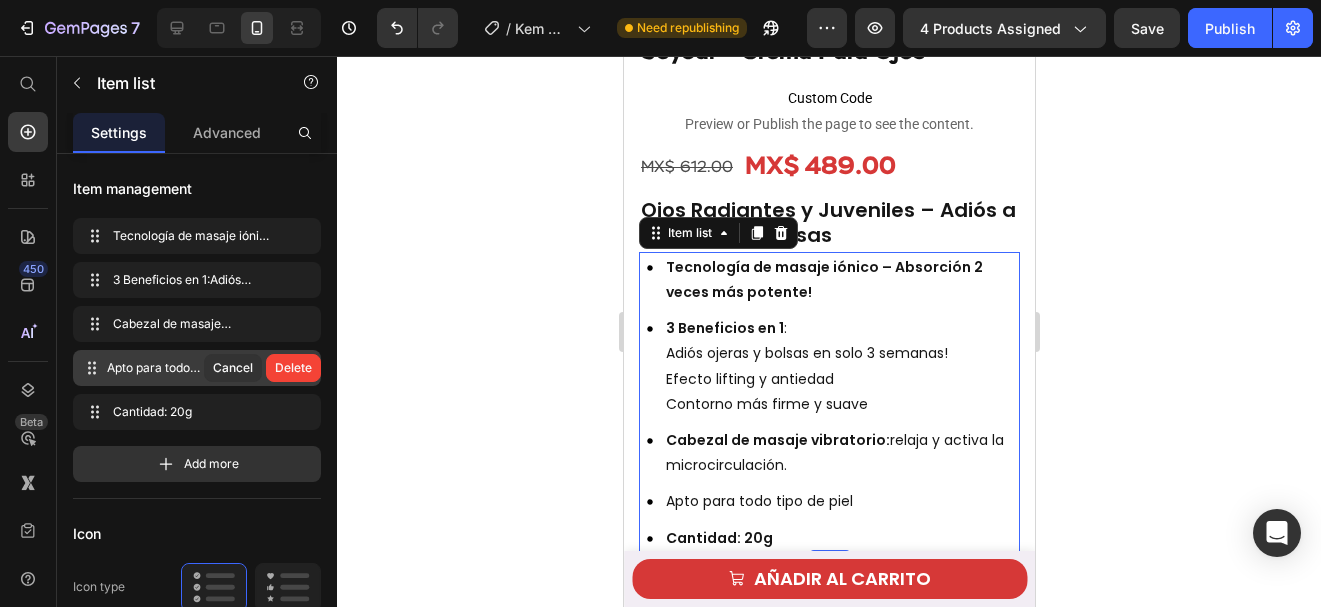 click on "Delete" at bounding box center [293, 368] 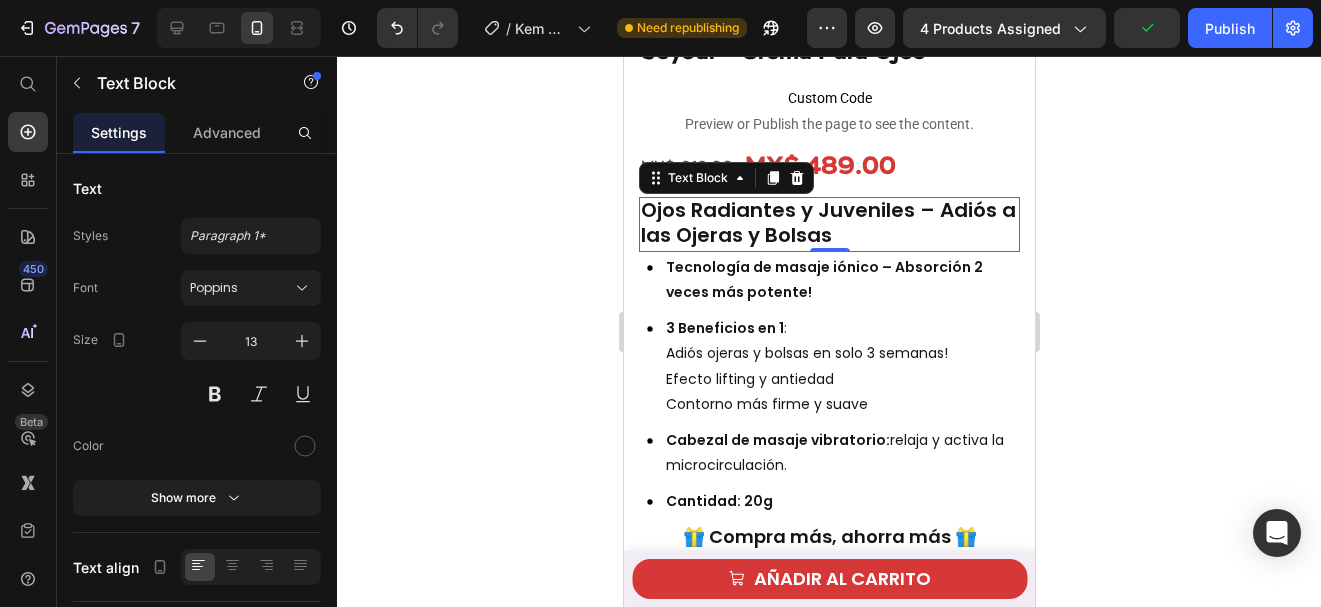 click on "Ojos Radiantes y Juveniles – Adiós a las Ojeras y Bolsas" at bounding box center (828, 224) 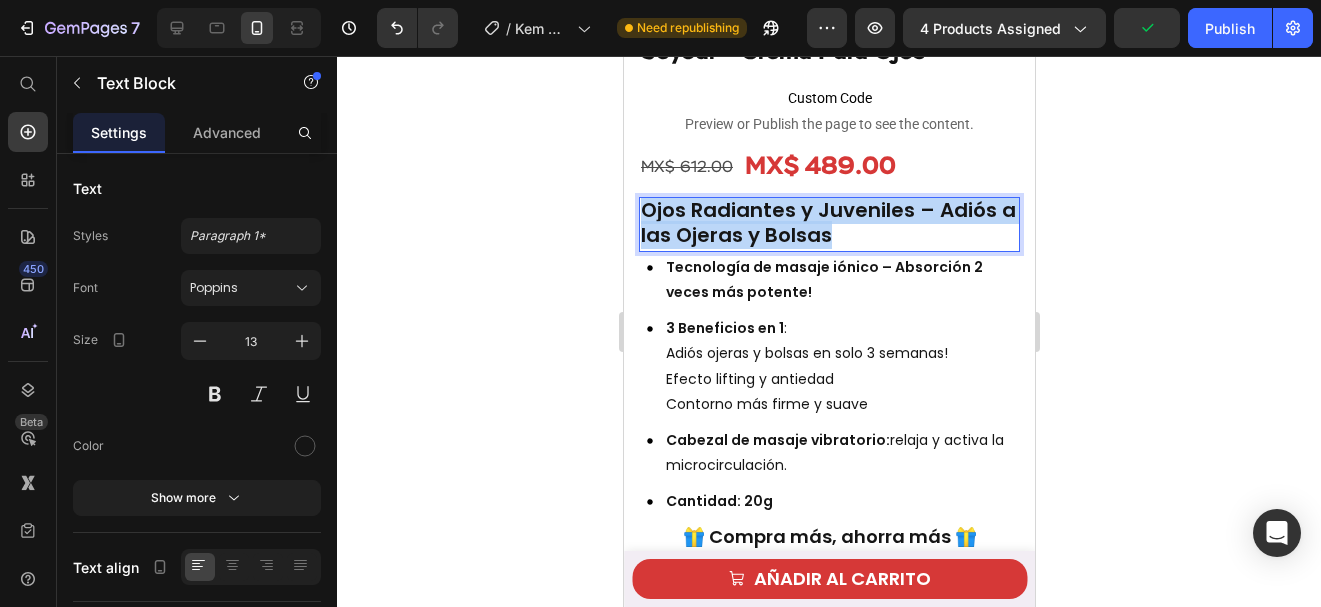 click on "Ojos Radiantes y Juveniles – Adiós a las Ojeras y Bolsas" at bounding box center [828, 224] 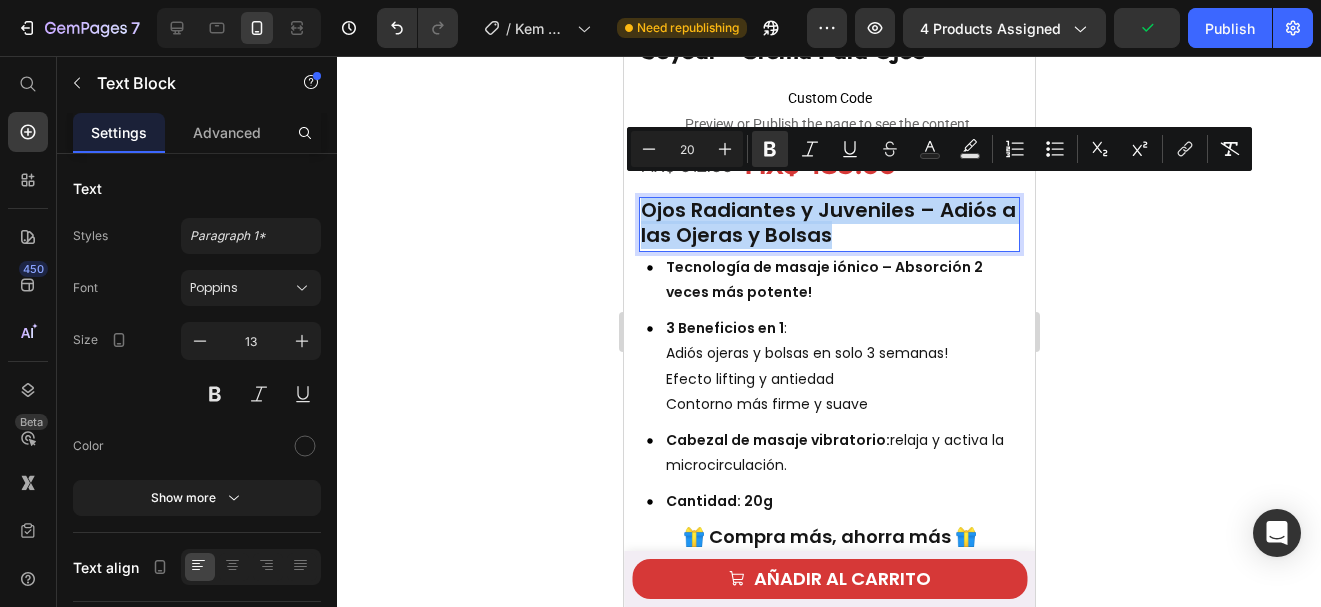 click on "Ojos Radiantes y Juveniles – Adiós a las Ojeras y Bolsas" at bounding box center (828, 224) 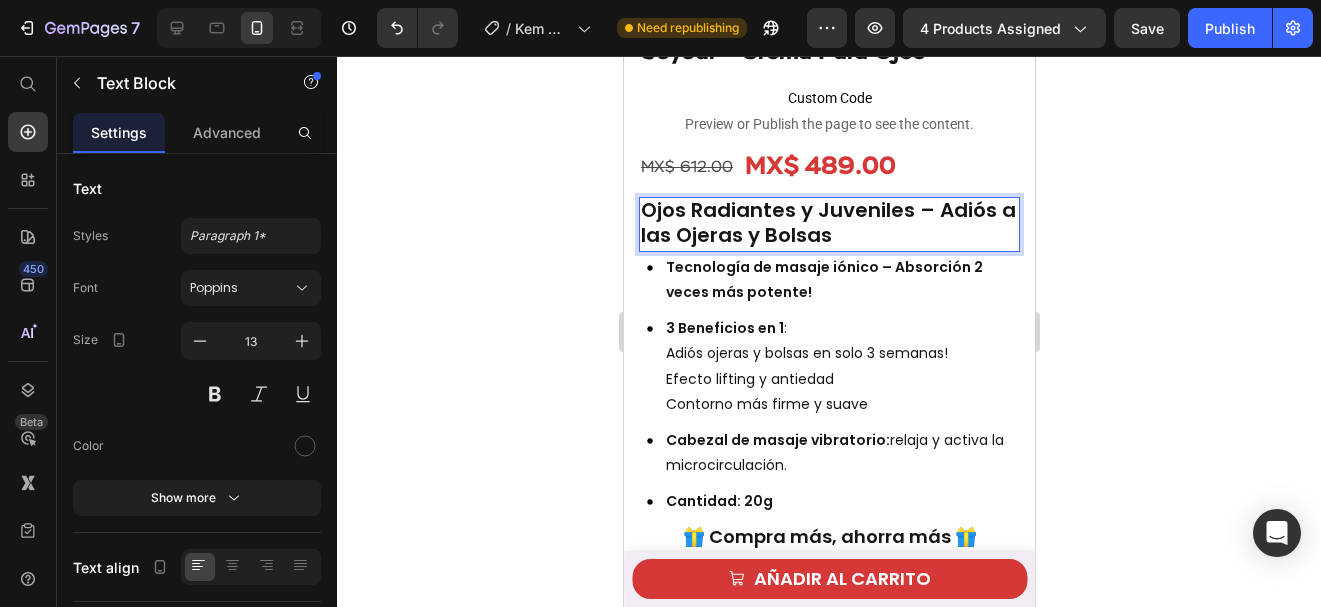 click on "Ojos Radiantes y Juveniles – Adiós a las Ojeras y Bolsas" at bounding box center [828, 224] 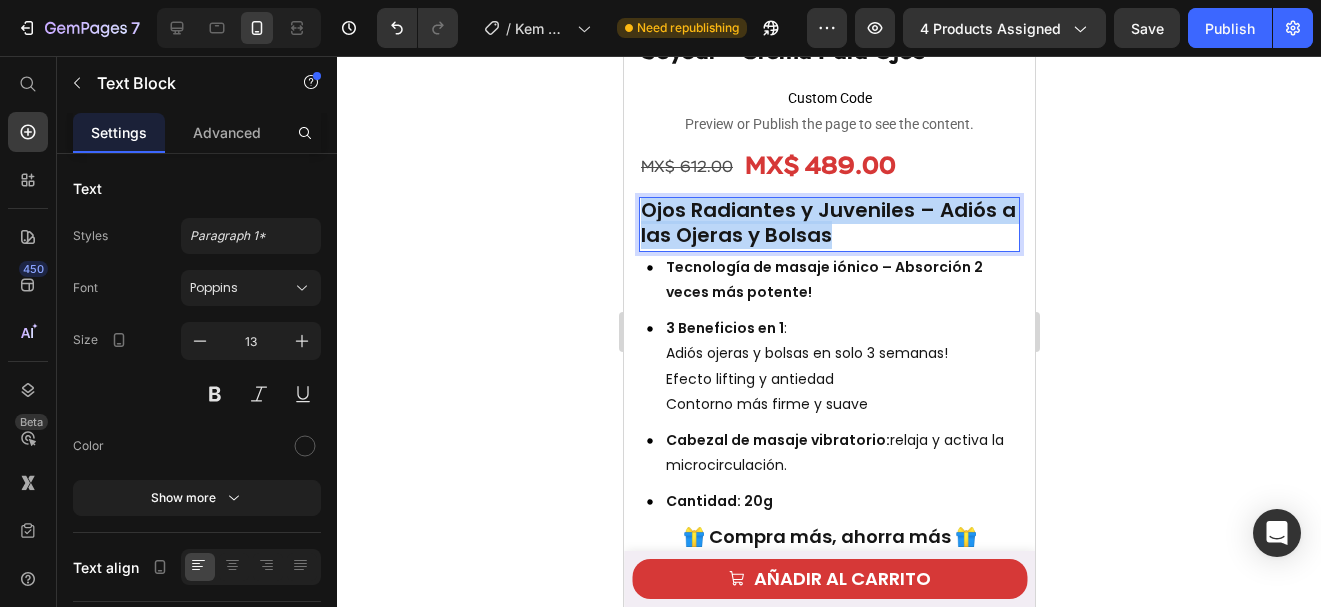 click on "Ojos Radiantes y Juveniles – Adiós a las Ojeras y Bolsas" at bounding box center (828, 224) 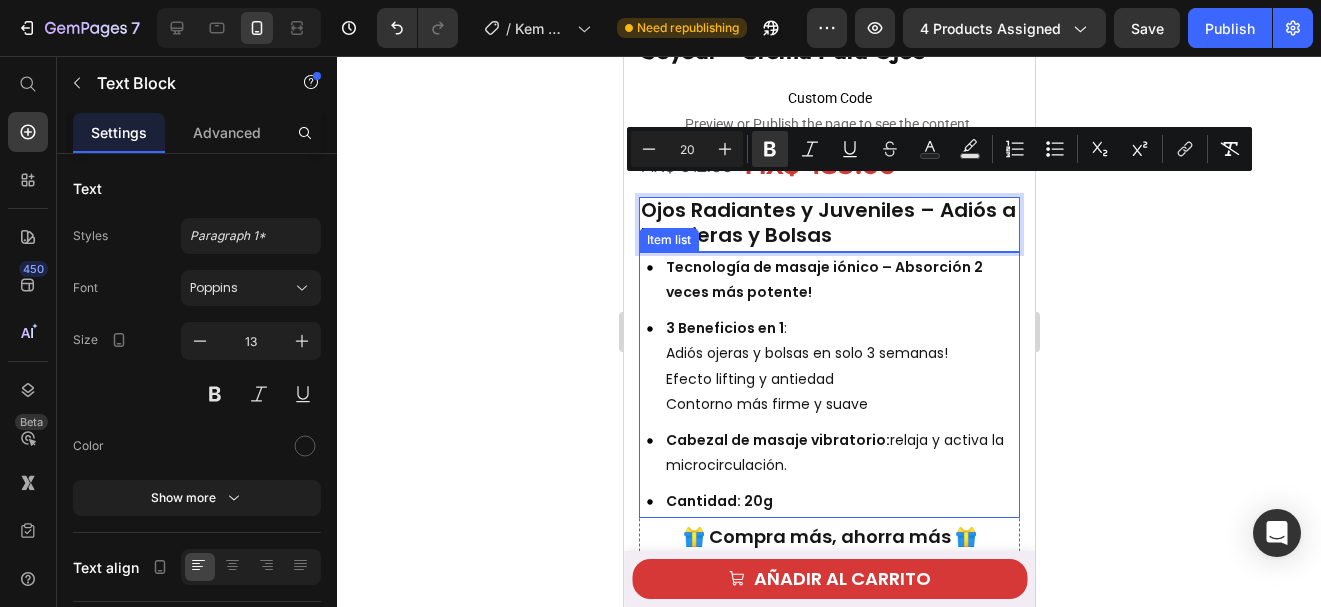 click on "Tecnología de masaje iónico – Absorción 2 veces más potente!" at bounding box center [840, 280] 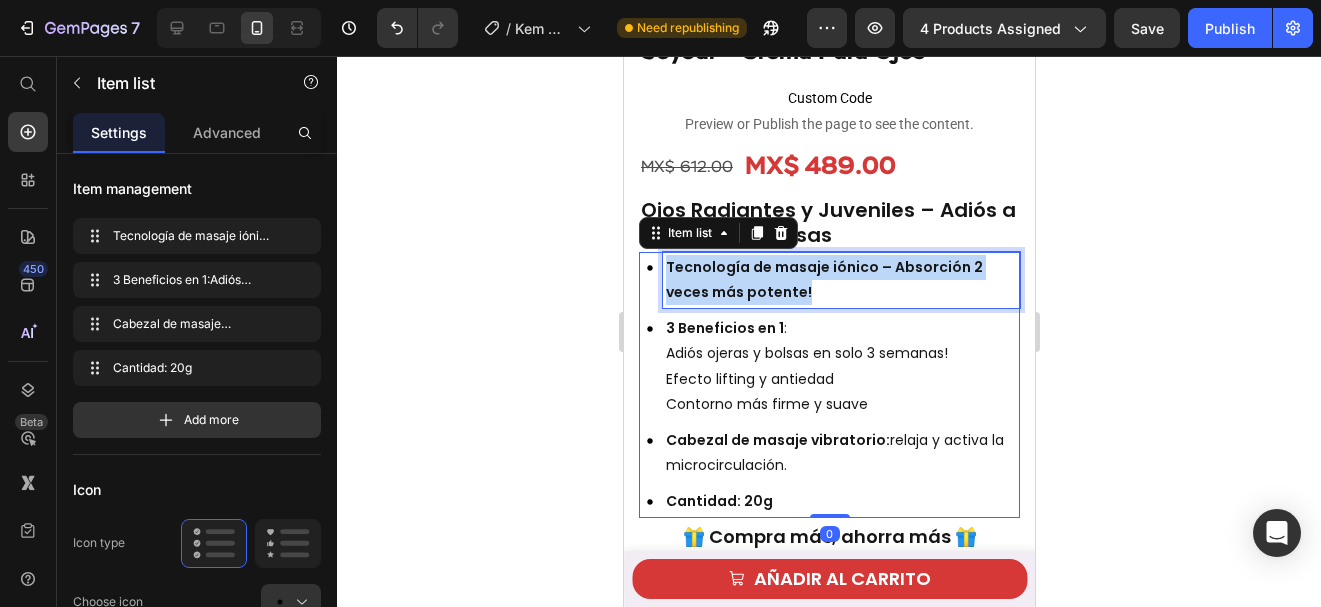 click on "Tecnología de masaje iónico – Absorción 2 veces más potente!" at bounding box center (840, 280) 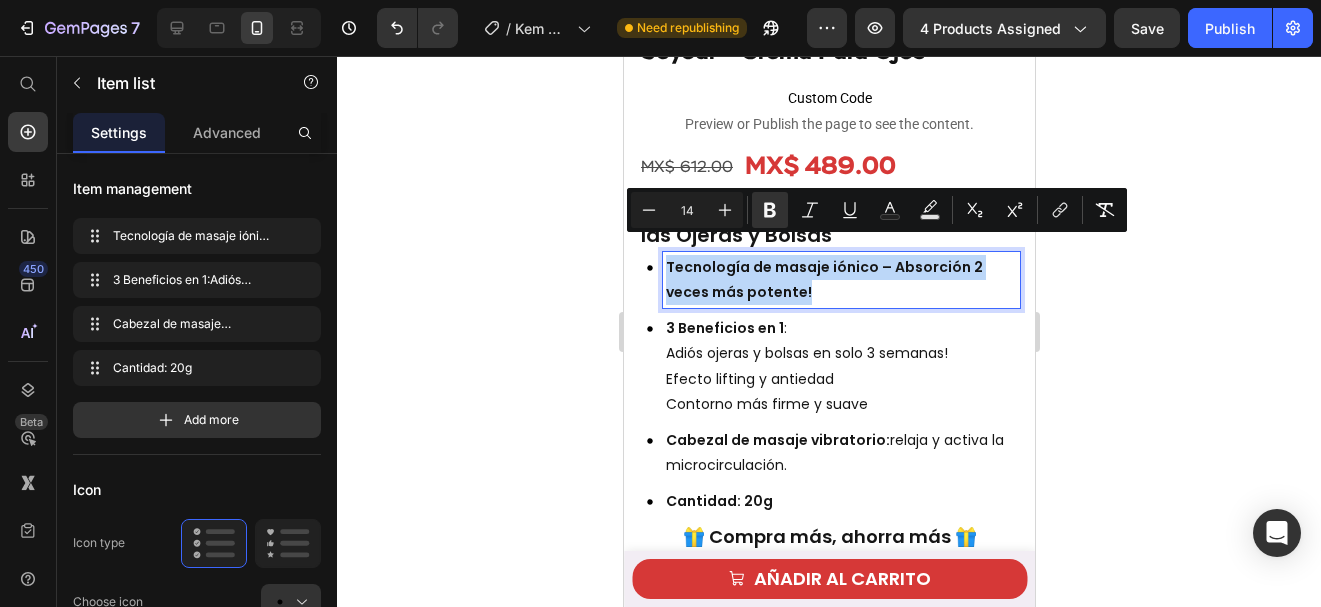 click on "Tecnología de masaje iónico – Absorción 2 veces más potente!" at bounding box center (840, 280) 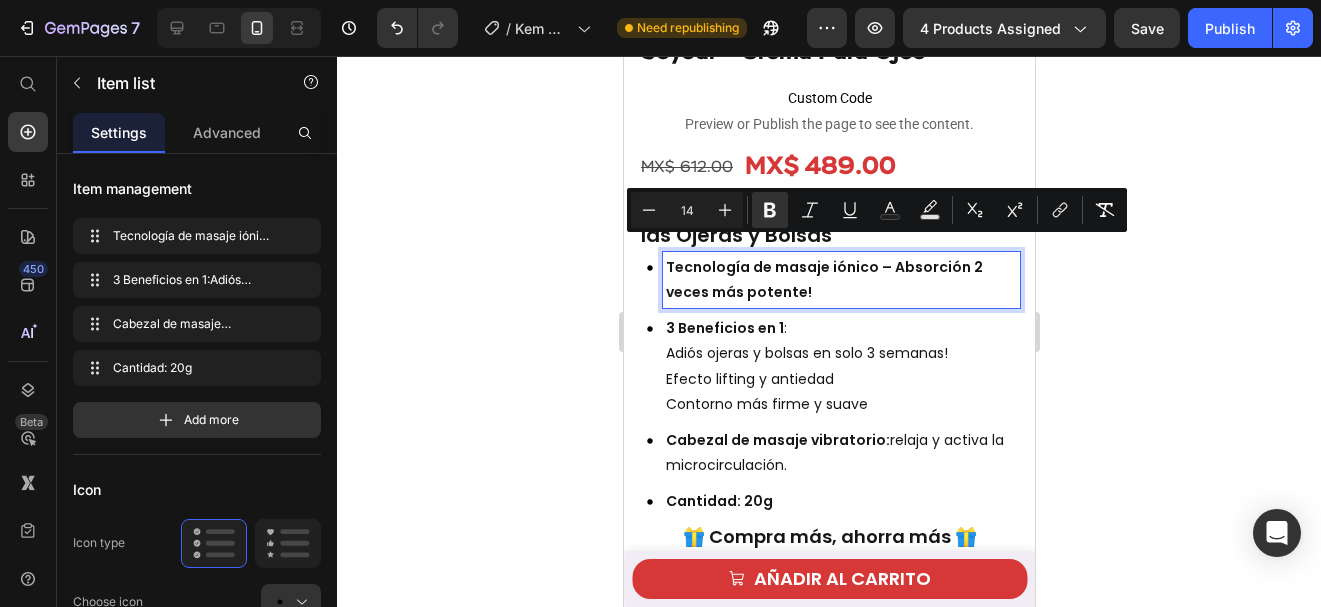 click on "3 Beneficios en 1 : Adiós ojeras y bolsas en solo 3 semanas! Efecto lifting y antiedad Contorno más firme y suave" at bounding box center (840, 366) 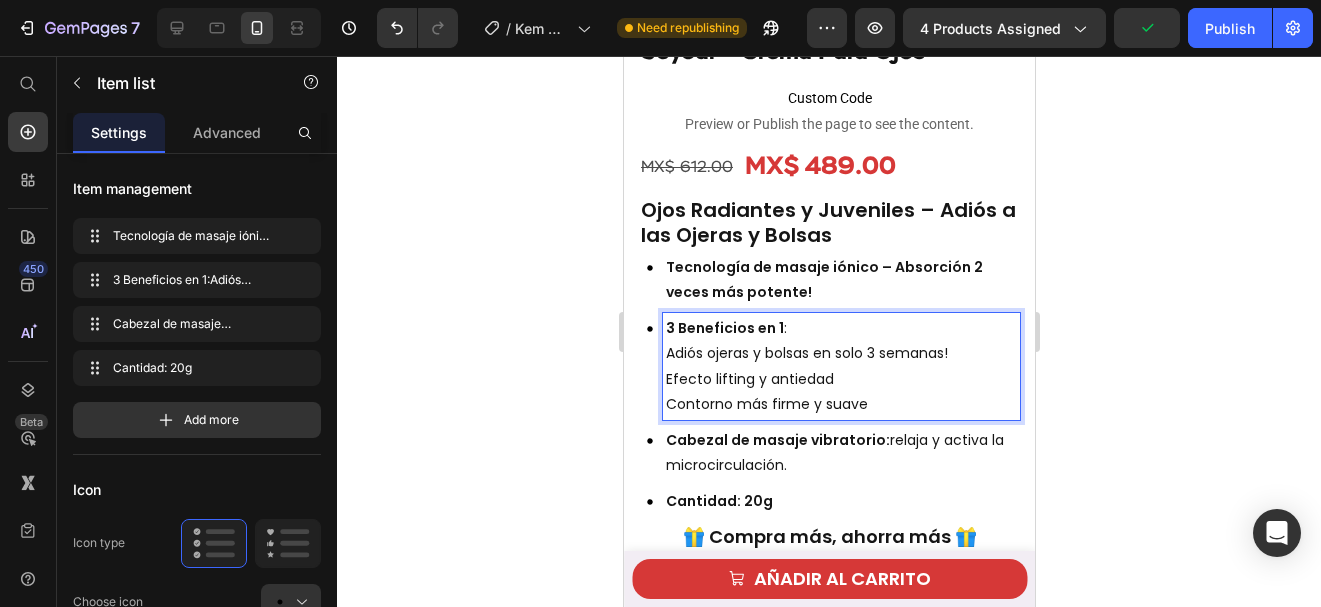 click on "3 Beneficios en 1 : Adiós ojeras y bolsas en solo 3 semanas! Efecto lifting y antiedad Contorno más firme y suave" at bounding box center [840, 366] 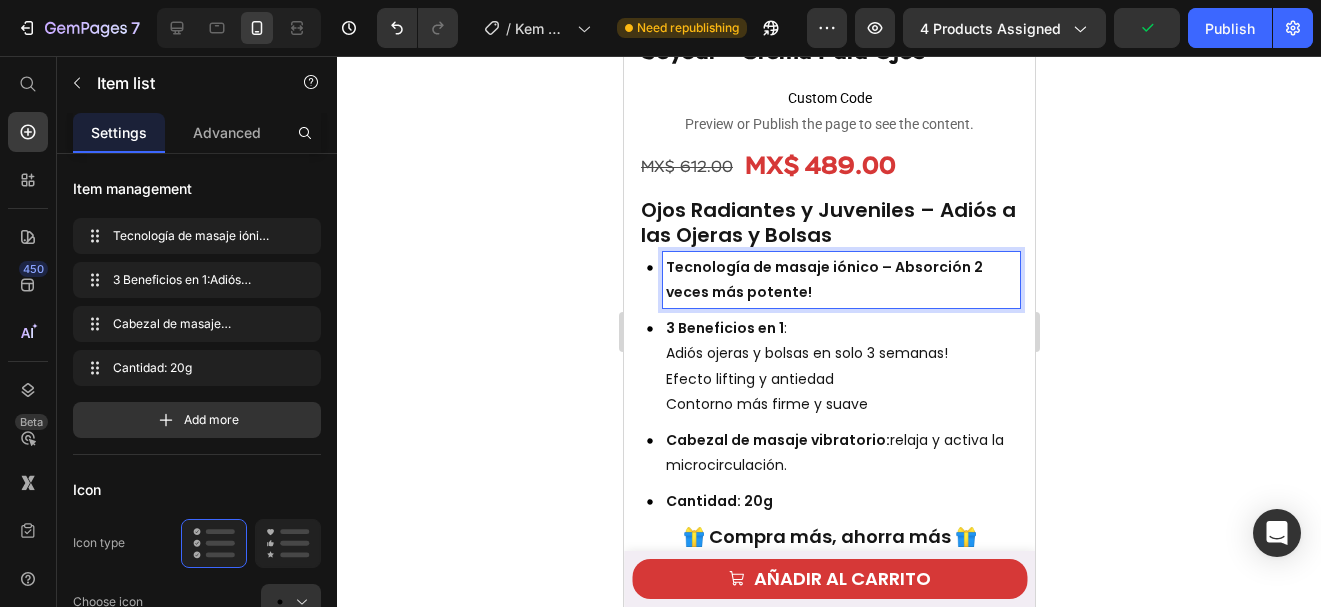 click on "Tecnología de masaje iónico – Absorción 2 veces más potente!" at bounding box center (840, 280) 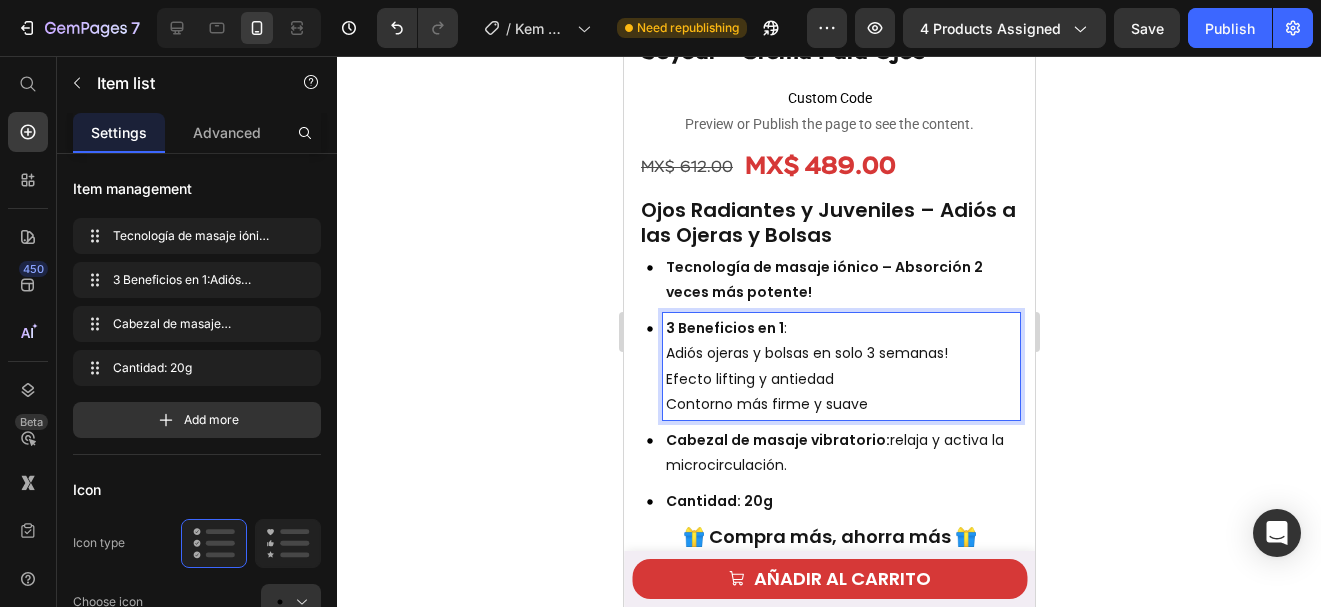 click on "3 Beneficios en 1 : Adiós ojeras y bolsas en solo 3 semanas! Efecto lifting y antiedad Contorno más firme y suave" at bounding box center [840, 366] 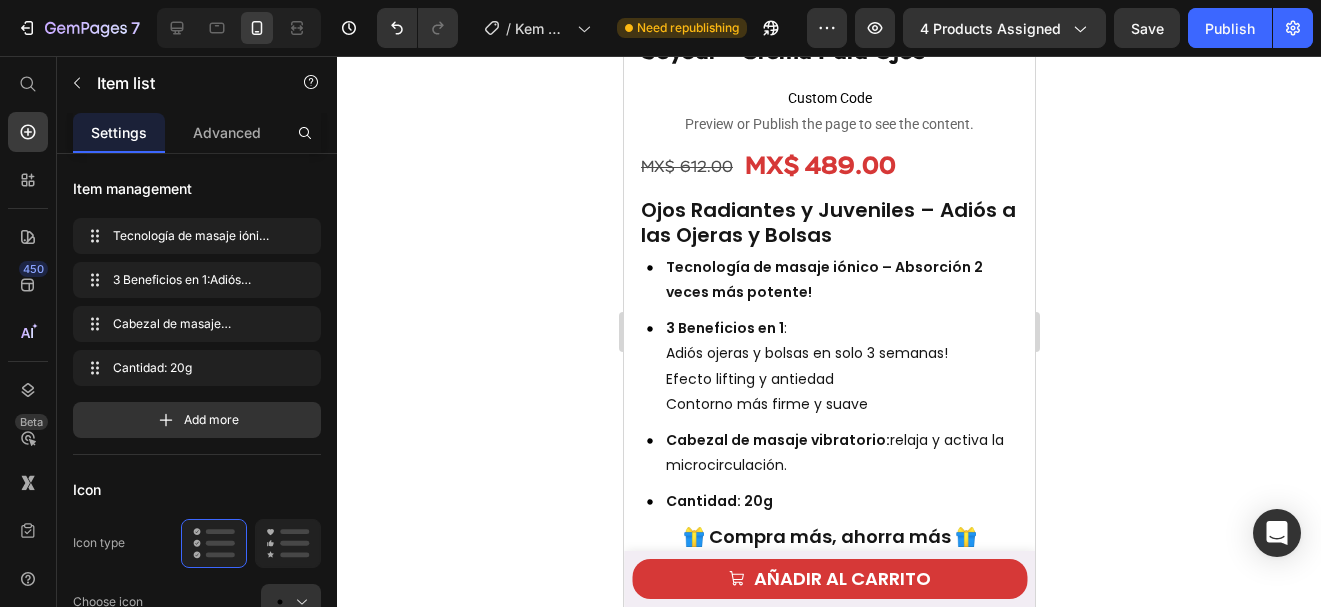 click 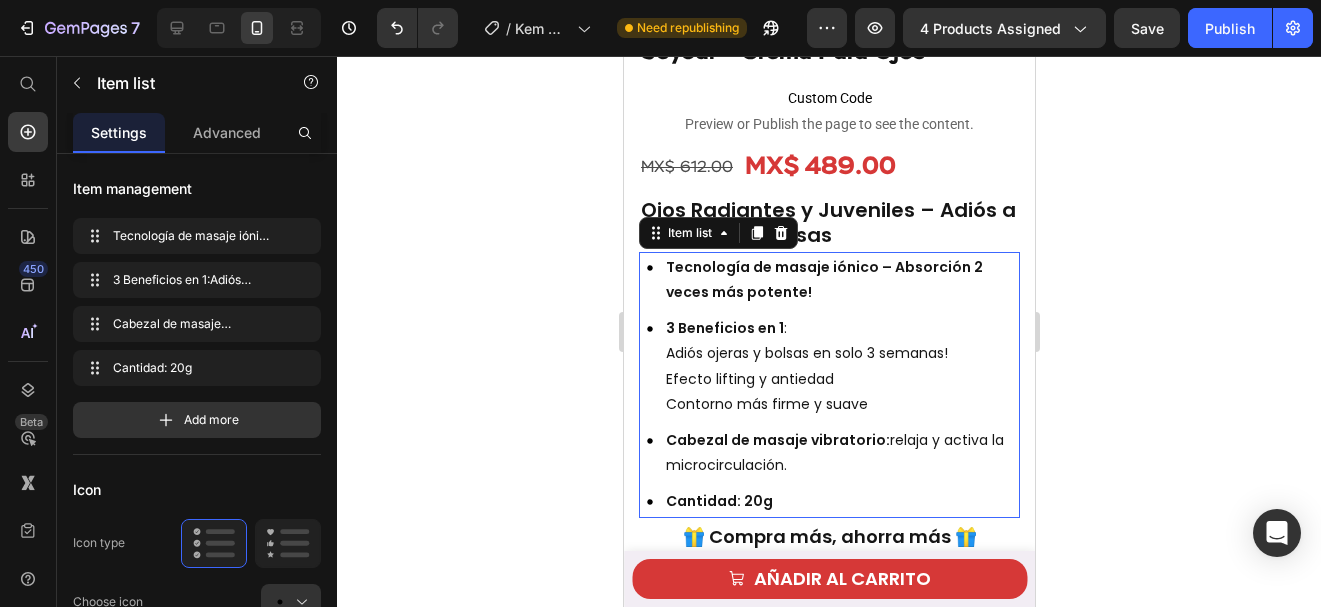 click on "3 Beneficios en 1 : Adiós ojeras y bolsas en solo 3 semanas! Efecto lifting y antiedad Contorno más firme y suave" at bounding box center [840, 366] 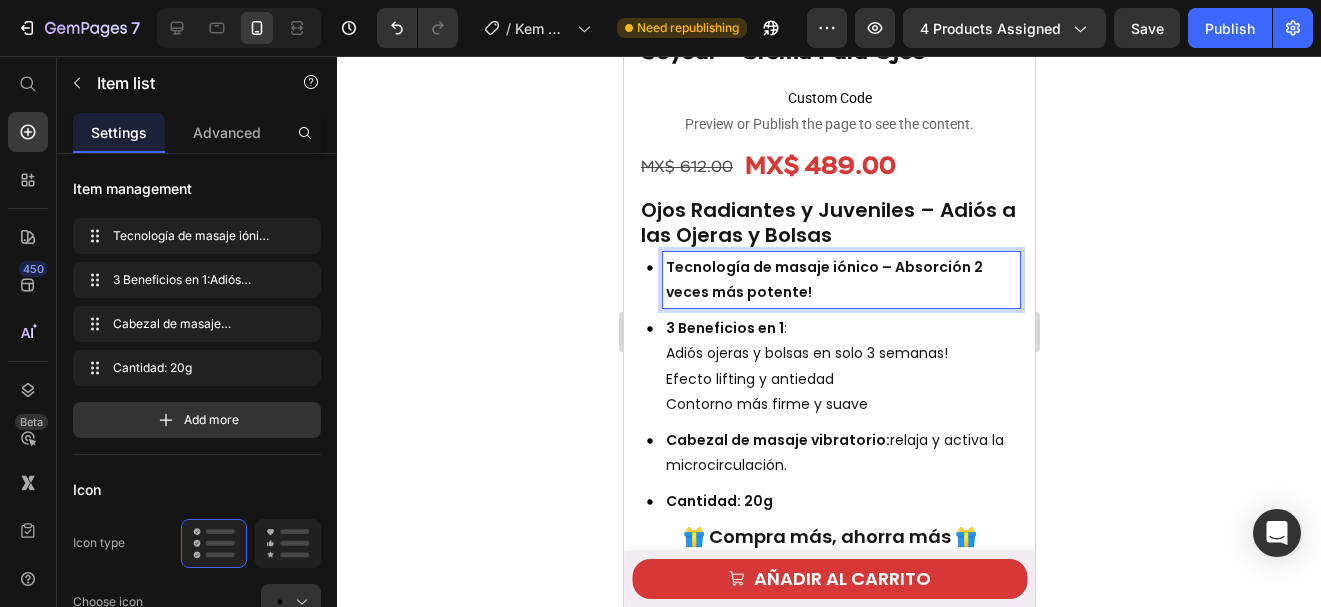 click on "Tecnología de masaje iónico – Absorción 2 veces más potente!" at bounding box center [840, 280] 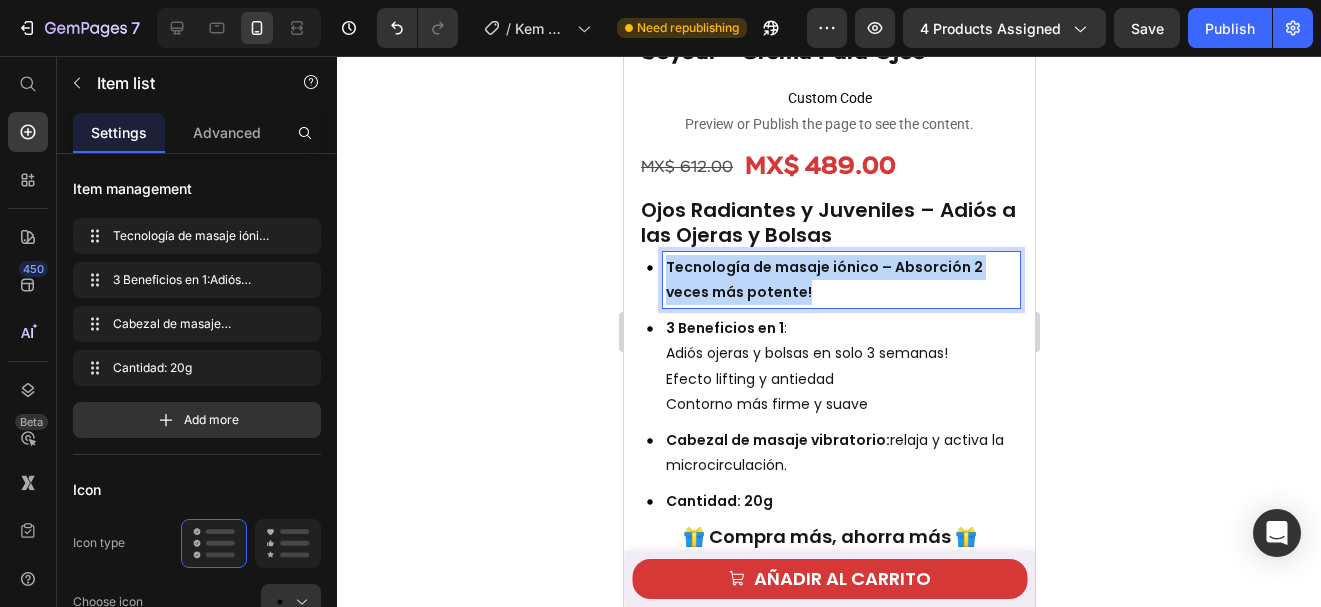 click on "Tecnología de masaje iónico – Absorción 2 veces más potente!" at bounding box center [840, 280] 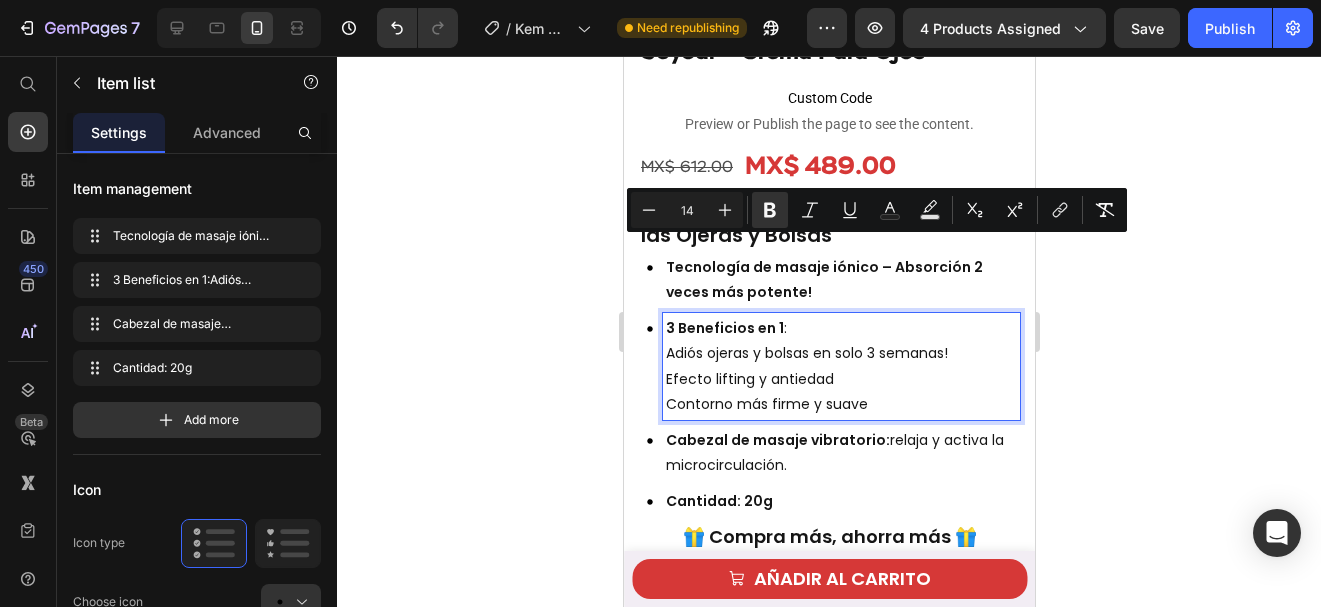 click on "3 Beneficios en 1 : Adiós ojeras y bolsas en solo 3 semanas! Efecto lifting y antiedad Contorno más firme y suave" at bounding box center (840, 366) 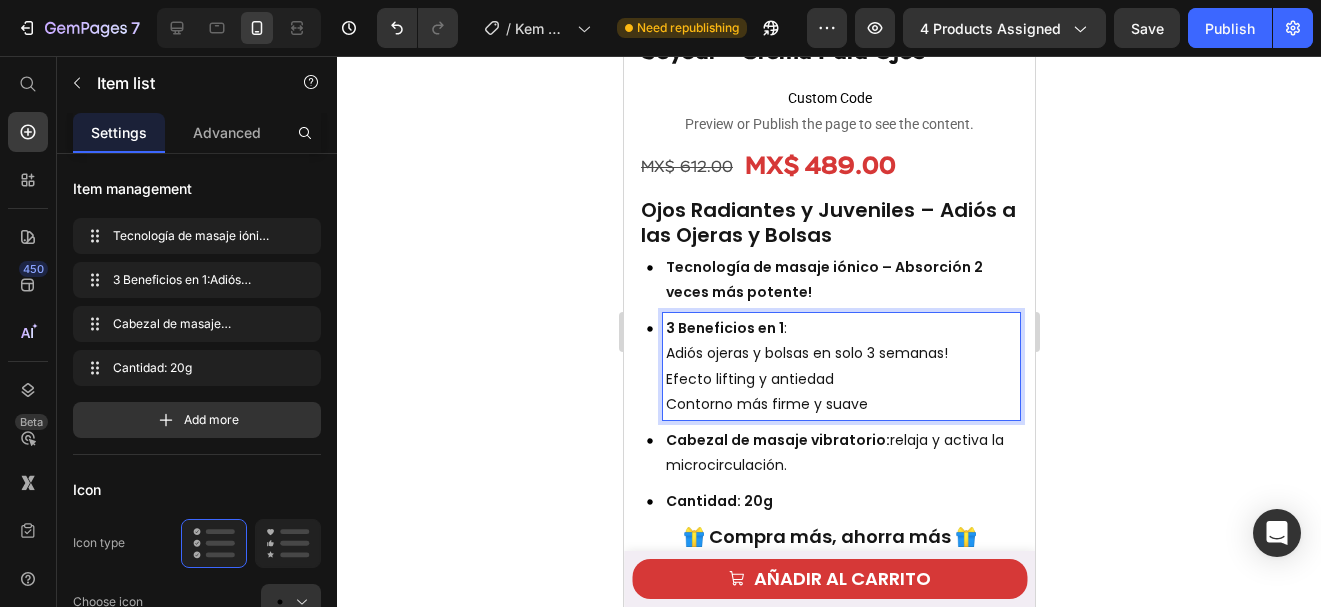 click on "3 Beneficios en 1 : Adiós ojeras y bolsas en solo 3 semanas! Efecto lifting y antiedad Contorno más firme y suave" at bounding box center [840, 366] 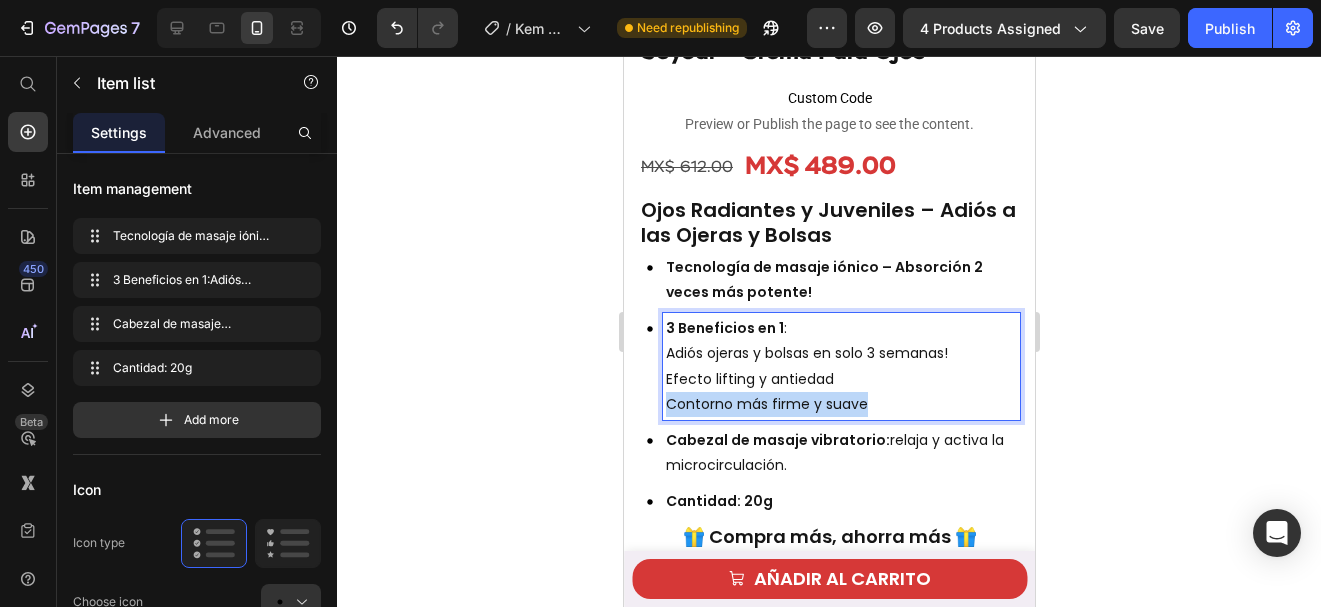 click on "3 Beneficios en 1 : Adiós ojeras y bolsas en solo 3 semanas! Efecto lifting y antiedad Contorno más firme y suave" at bounding box center [840, 366] 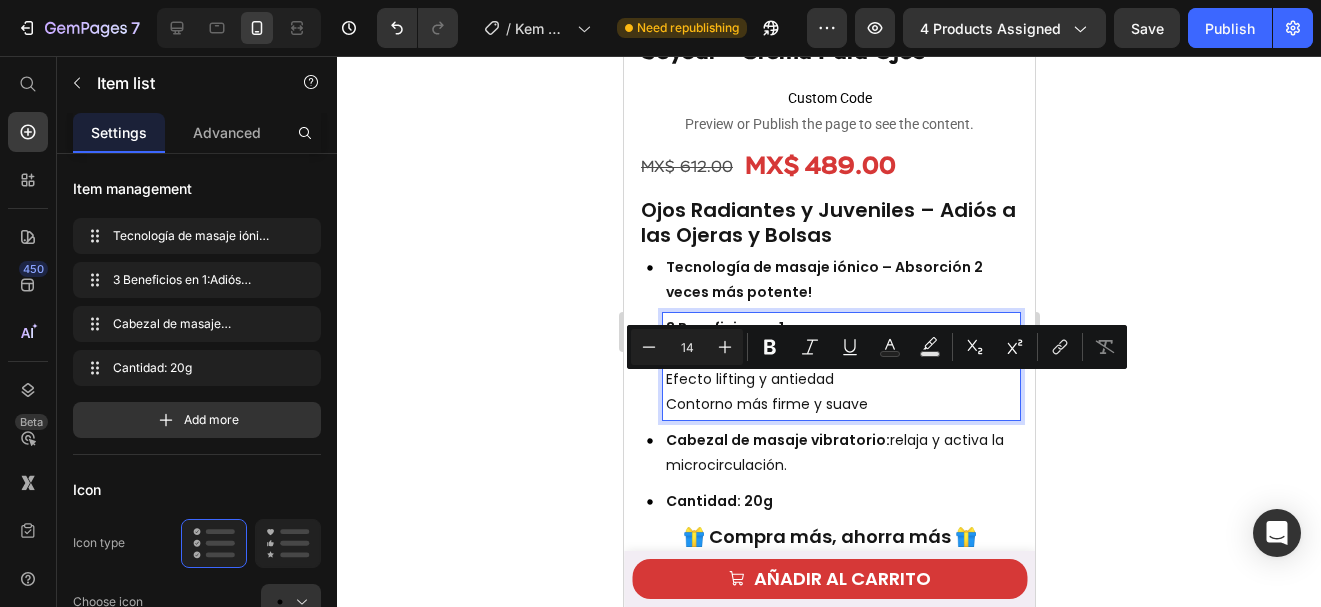 click on "Tecnología de masaje iónico – Absorción 2 veces más potente!" at bounding box center (840, 280) 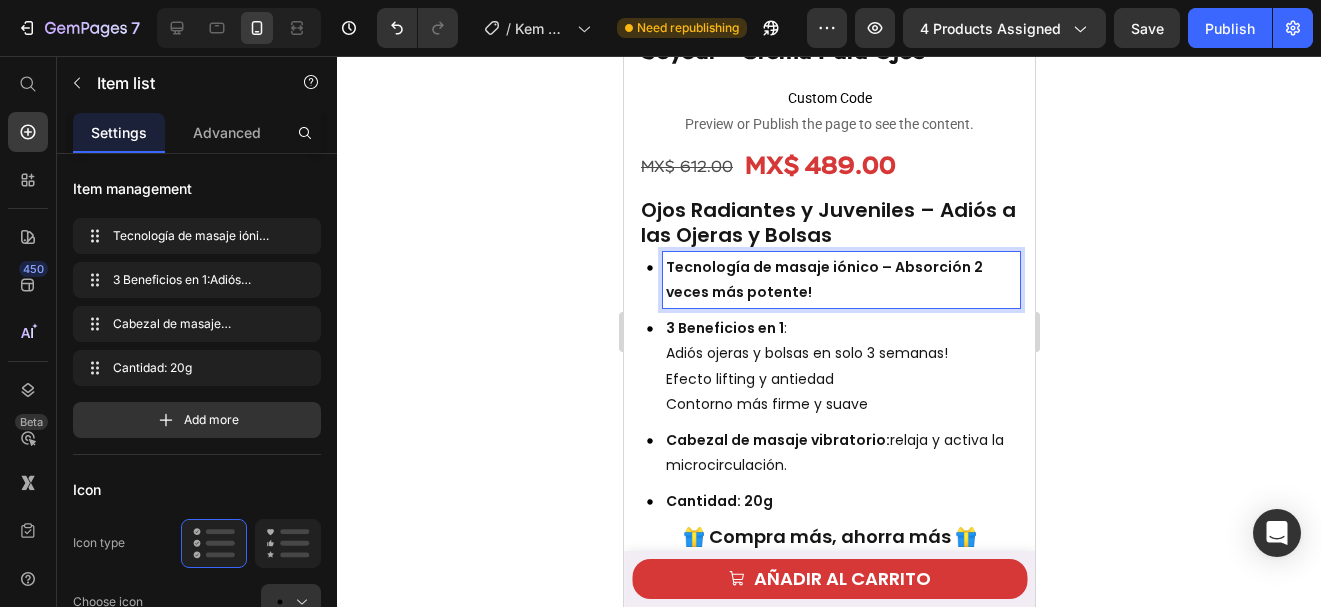 click on "Tecnología de masaje iónico – Absorción 2 veces más potente!" at bounding box center (840, 280) 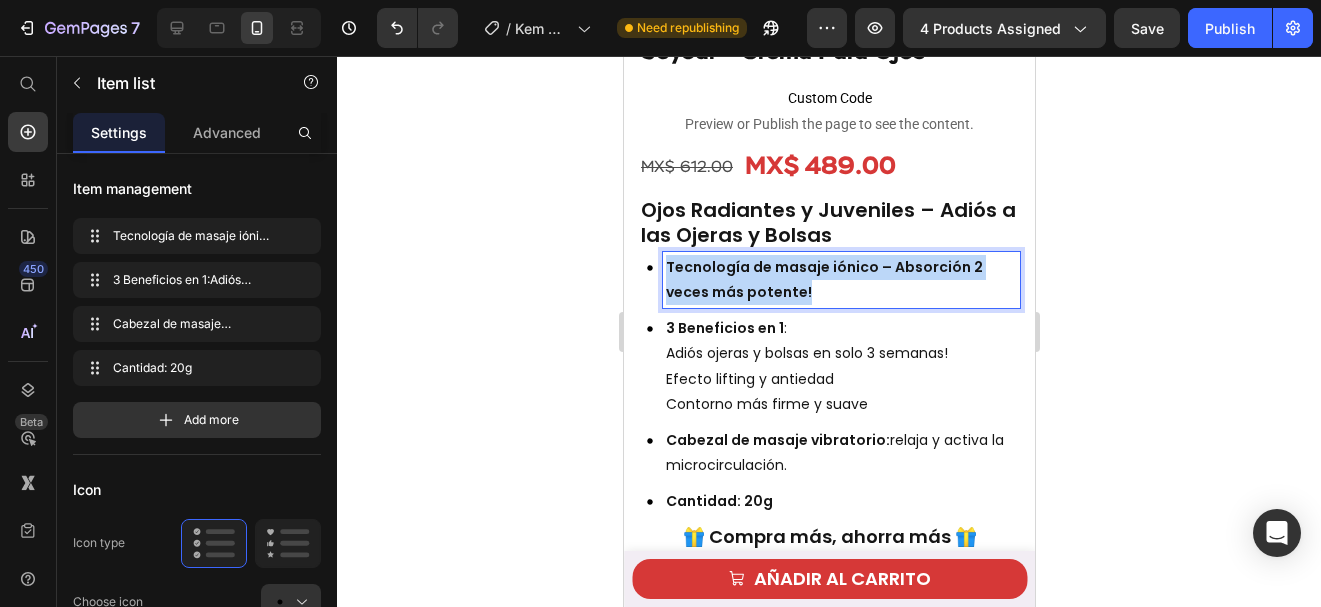click on "Tecnología de masaje iónico – Absorción 2 veces más potente!" at bounding box center (840, 280) 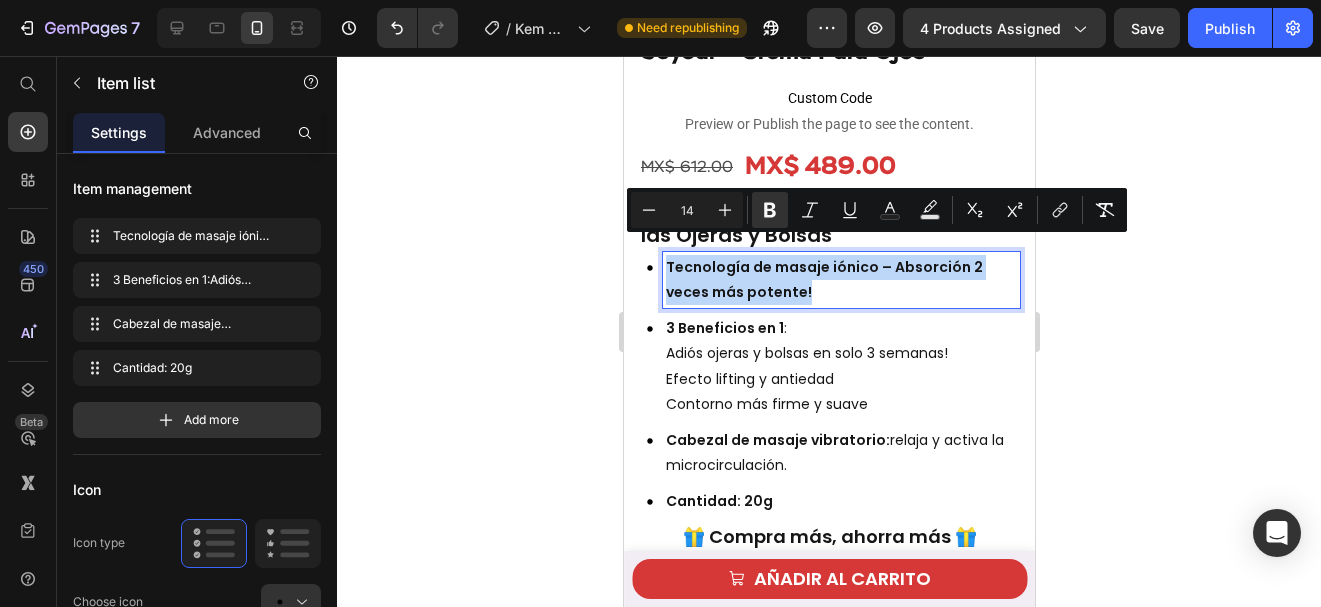 click on "Tecnología de masaje iónico – Absorción 2 veces más potente!" at bounding box center (840, 280) 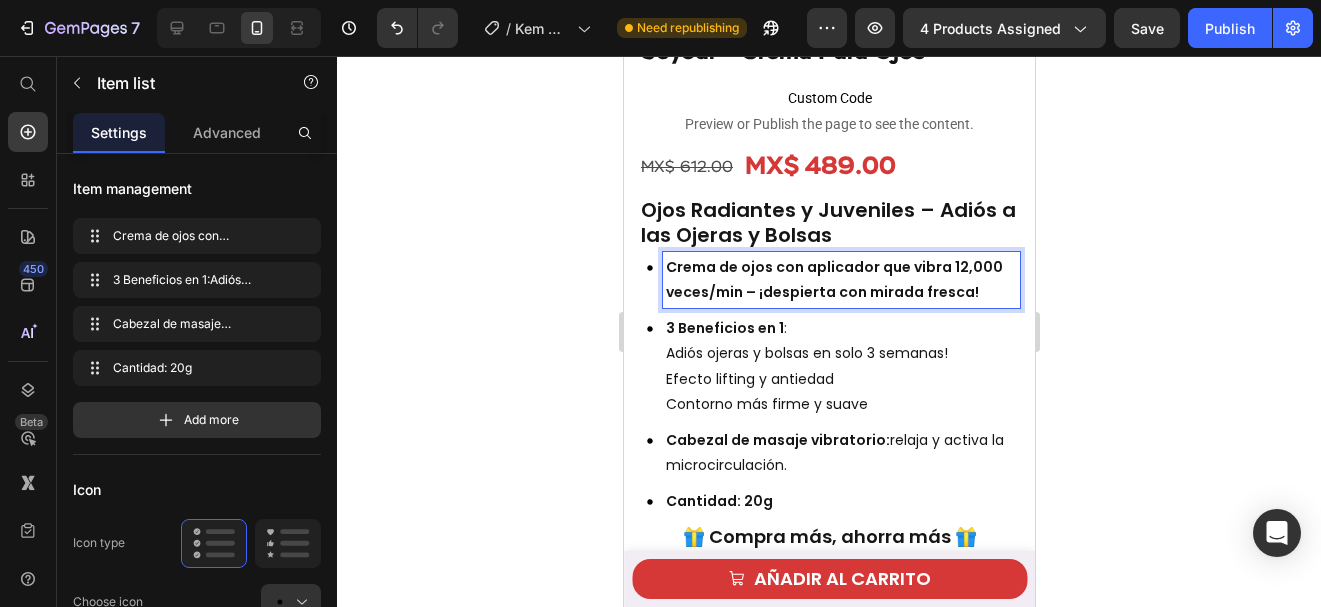 click on "Crema de ojos con aplicador que vibra 12,000 veces/min – ¡despierta con mirada fresca!" at bounding box center (840, 280) 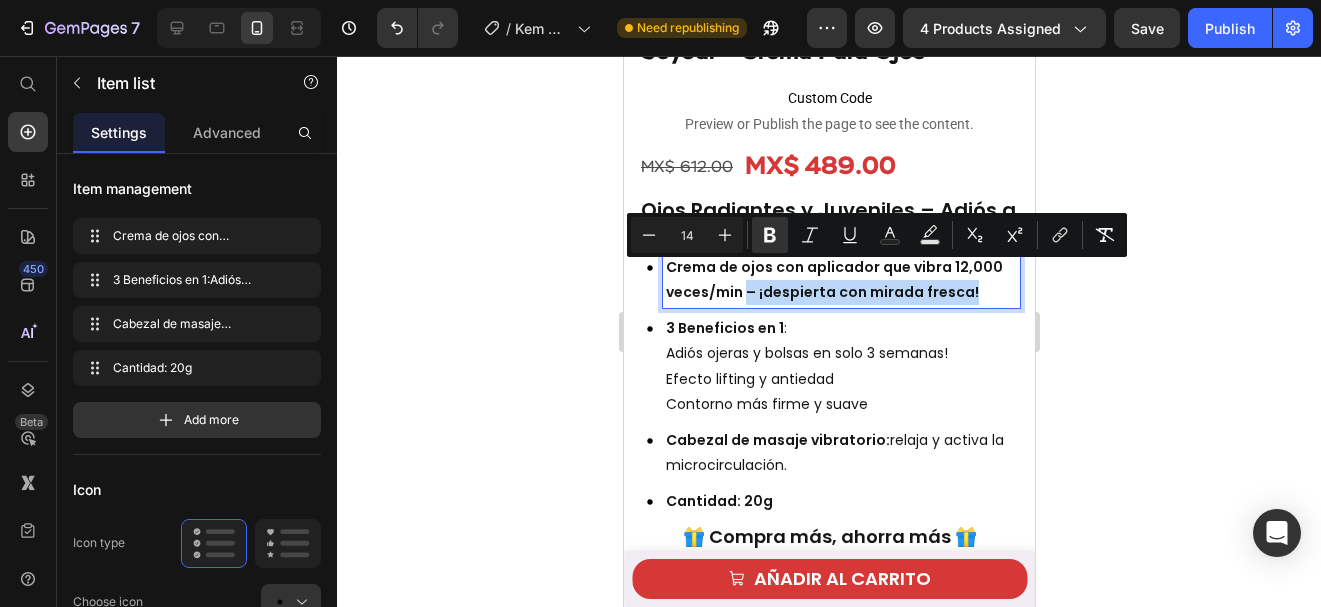 drag, startPoint x: 973, startPoint y: 278, endPoint x: 747, endPoint y: 283, distance: 226.0553 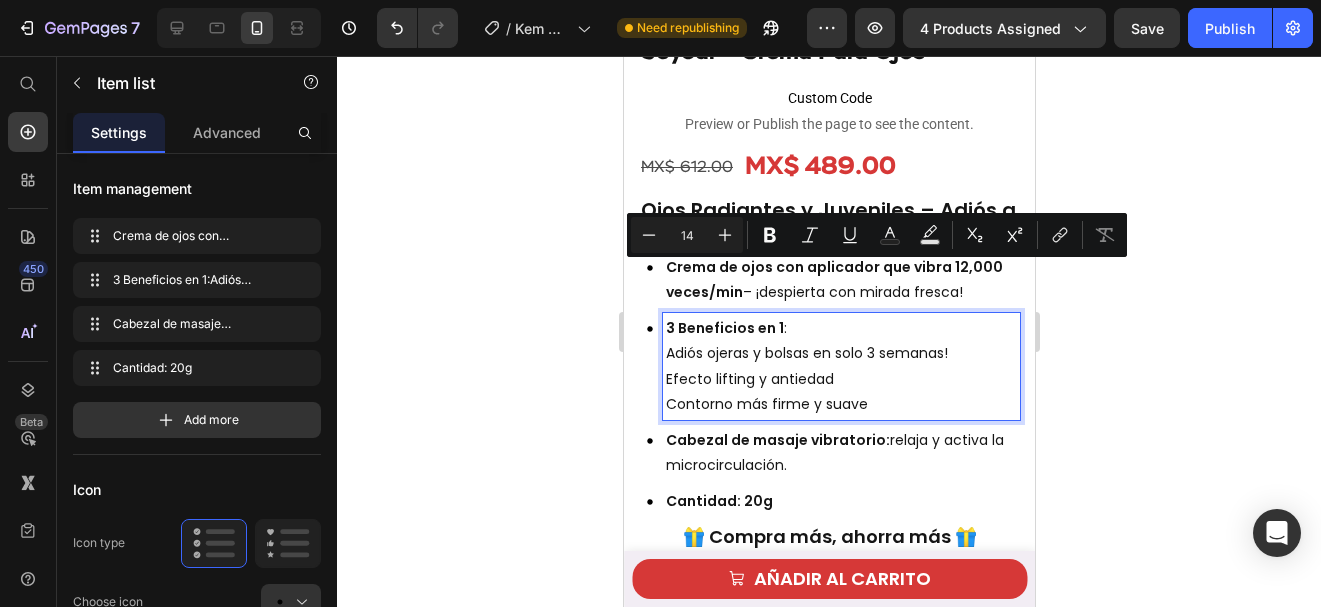 click on "3 Beneficios en 1 : Adiós ojeras y bolsas en solo 3 semanas! Efecto lifting y antiedad Contorno más firme y suave" at bounding box center (840, 366) 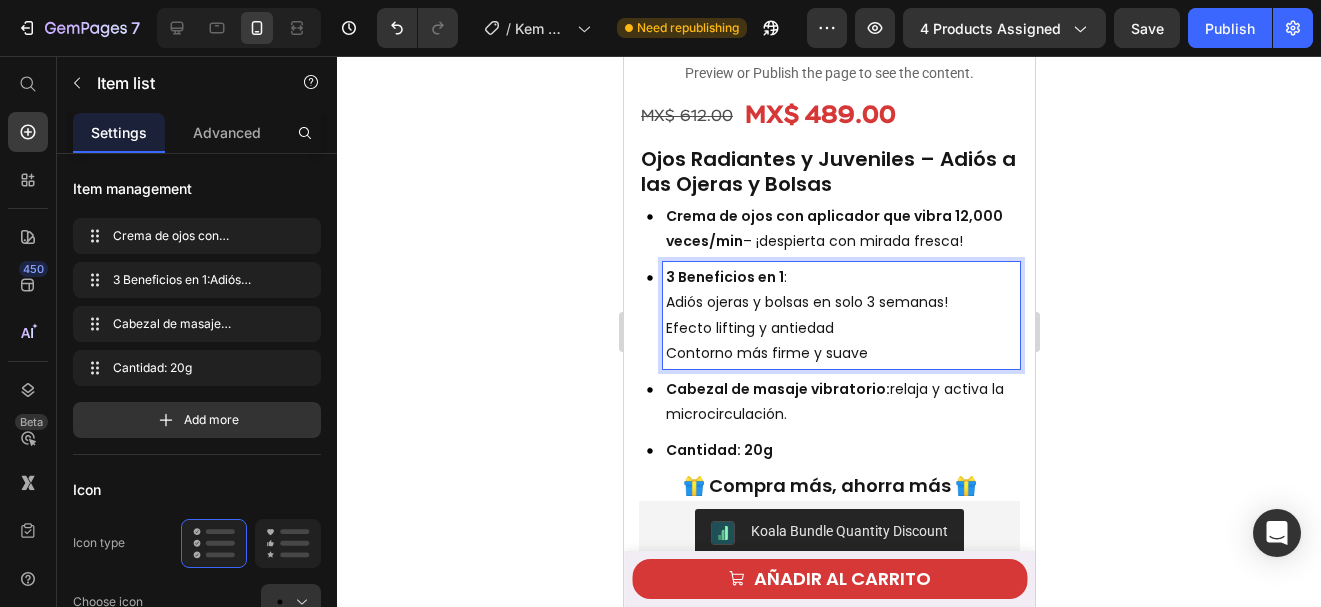 scroll, scrollTop: 644, scrollLeft: 0, axis: vertical 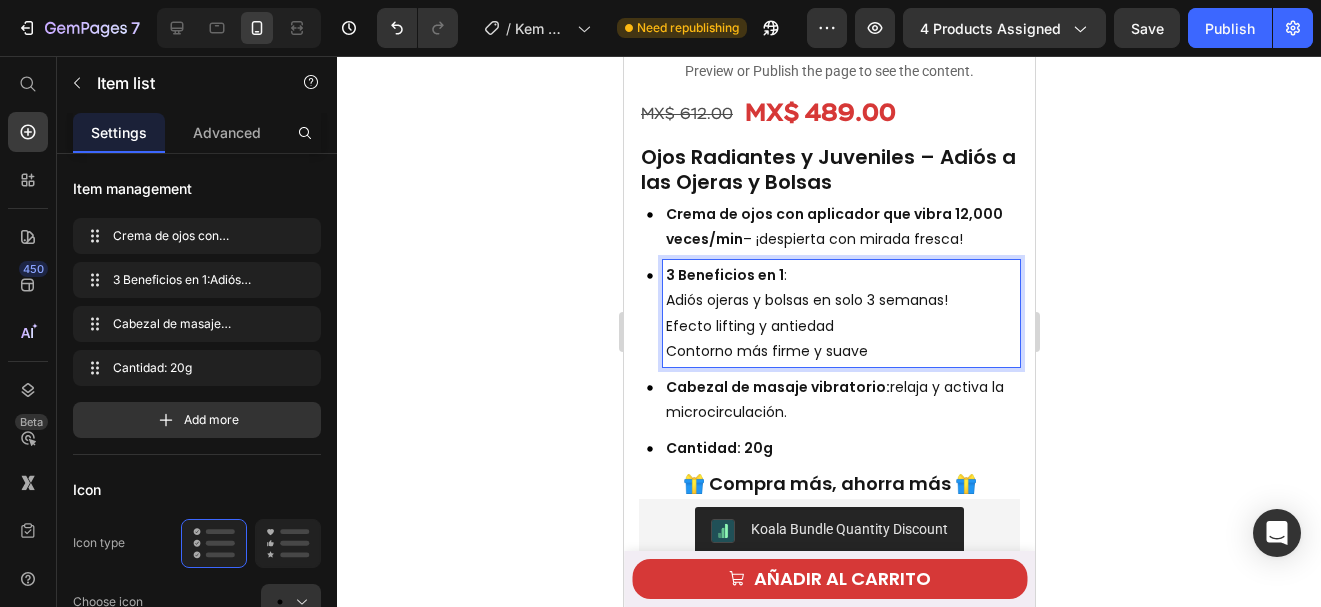 click on "Cabezal de masaje vibratorio:  relaja y activa la microcirculación." at bounding box center [840, 400] 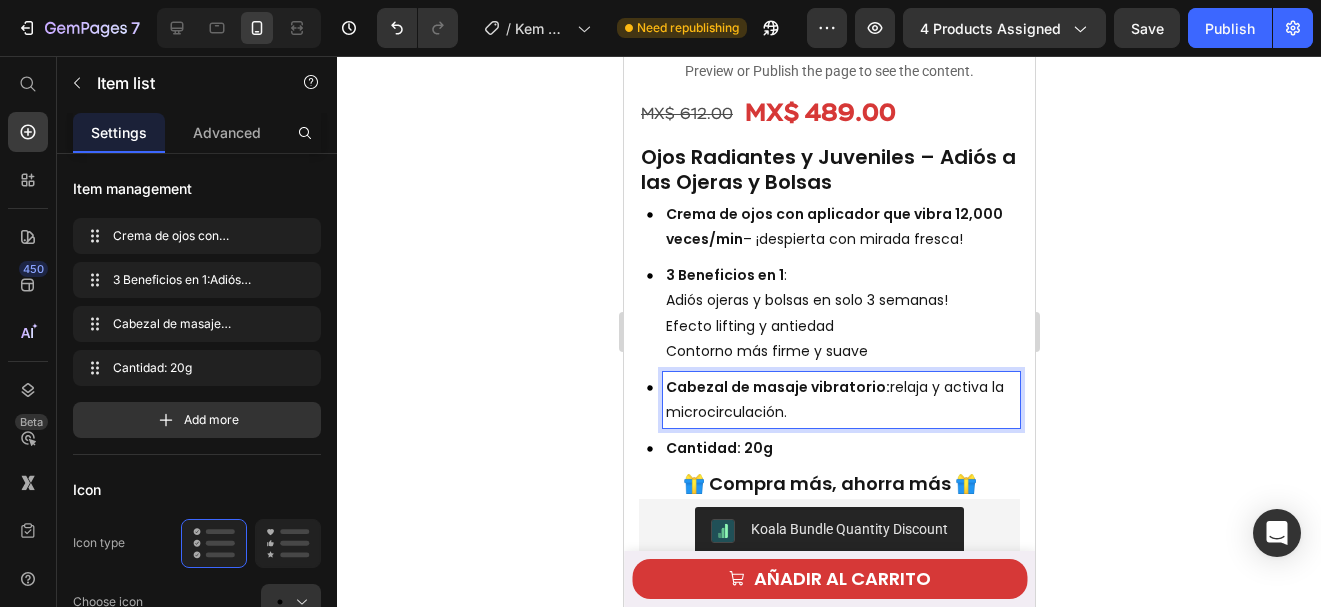 click on "Cabezal de masaje vibratorio:  relaja y activa la microcirculación." at bounding box center [840, 400] 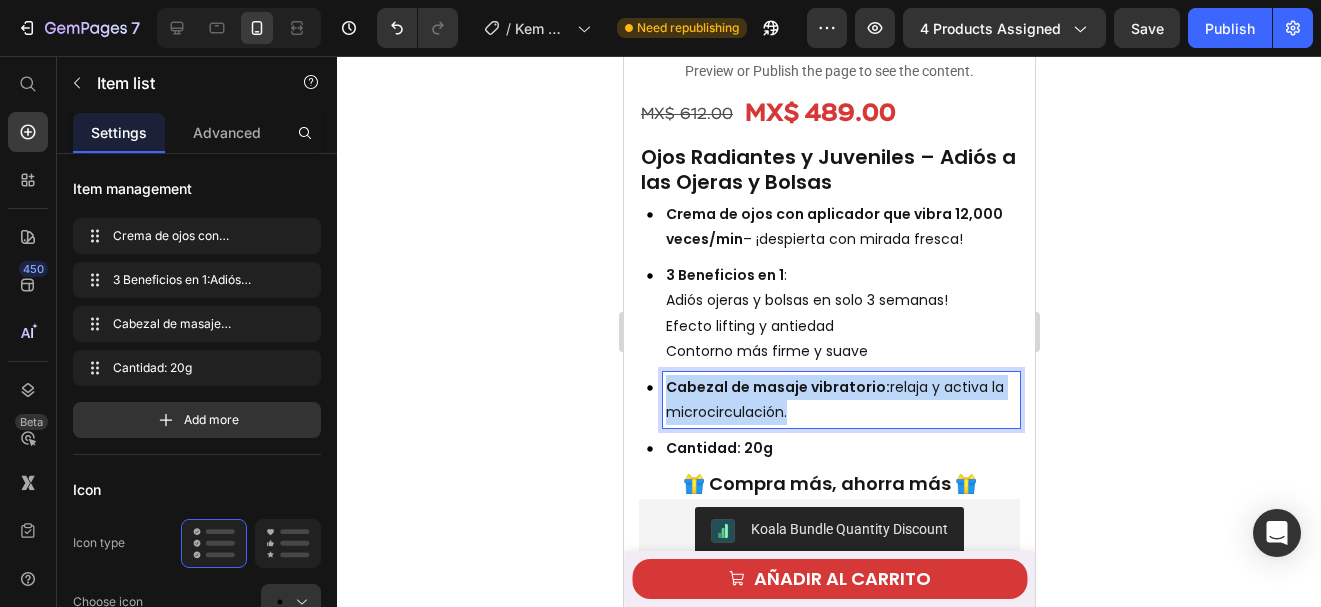 click on "Cabezal de masaje vibratorio:  relaja y activa la microcirculación." at bounding box center (840, 400) 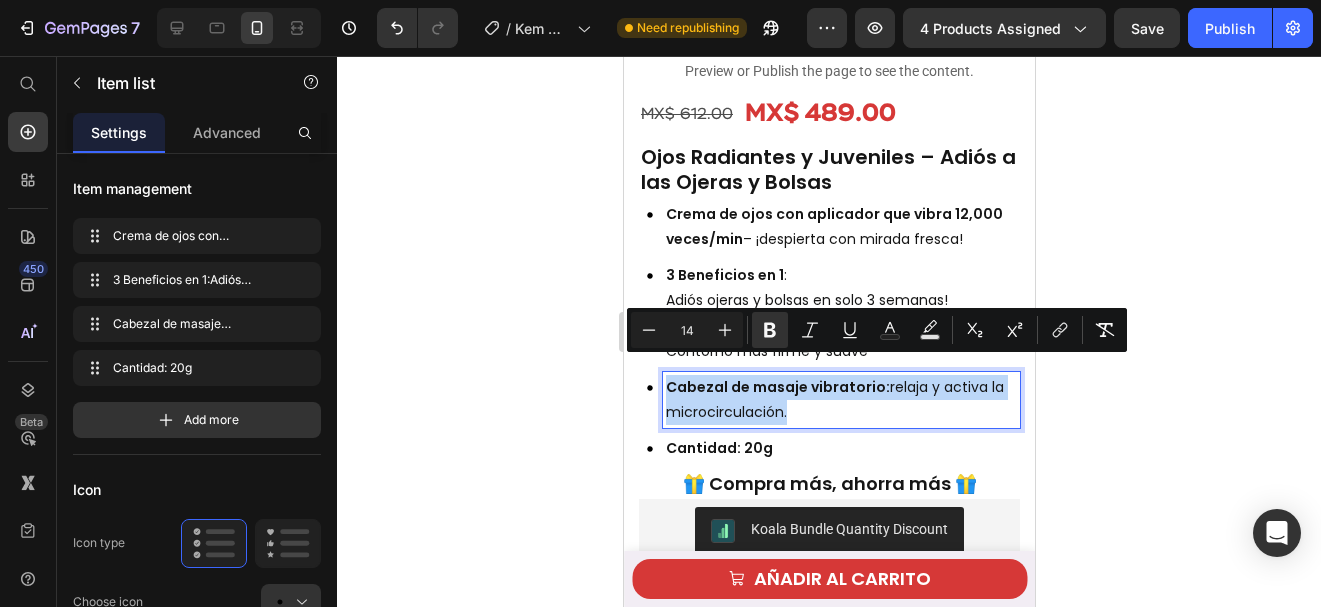 copy on "Cabezal de masaje vibratorio:  relaja y activa la microcirculación." 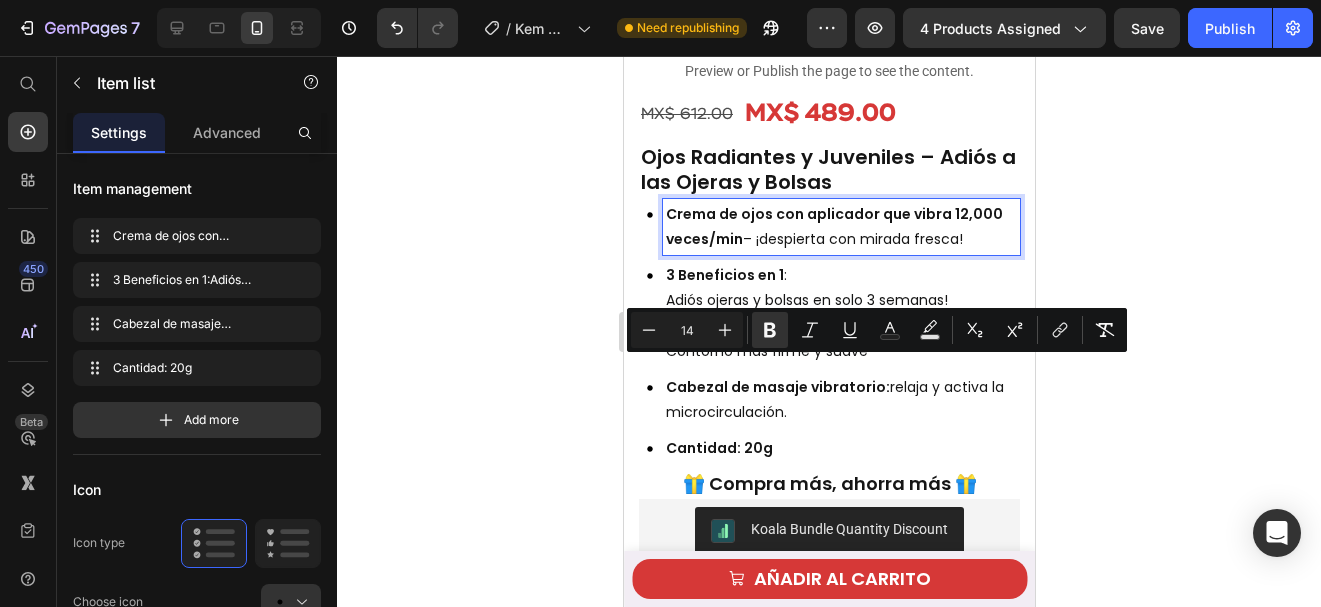 click on "Crema de ojos con aplicador que vibra 12,000 veces/min  – ¡despierta con mirada fresca!" at bounding box center (840, 227) 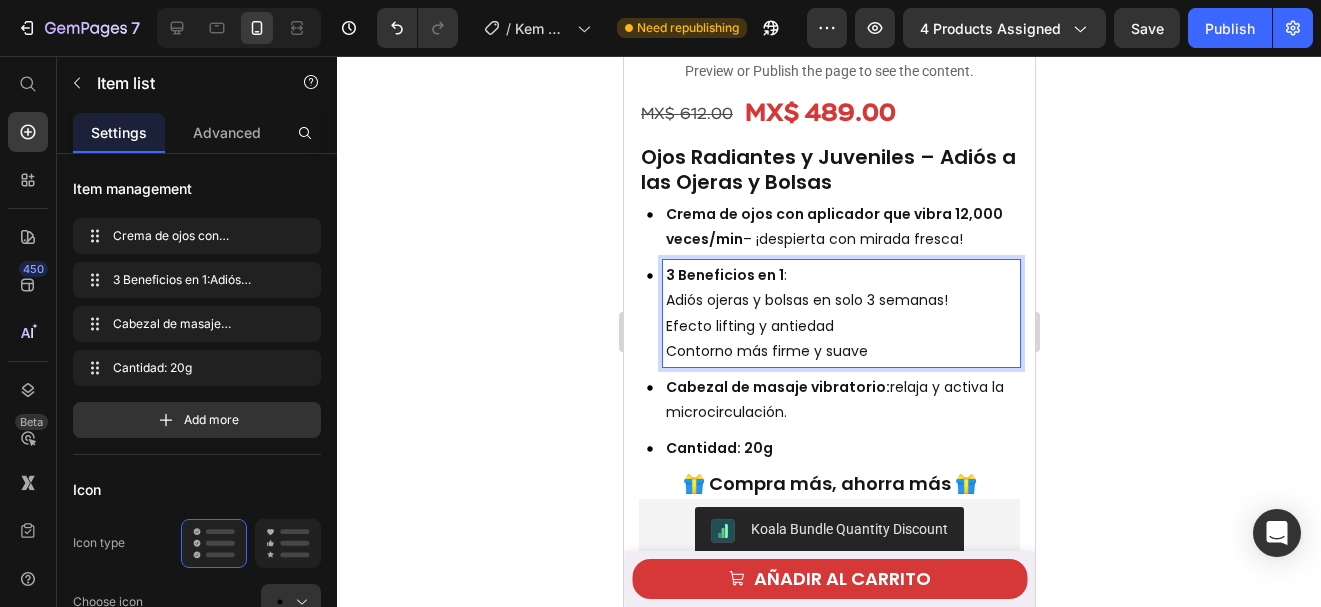 click on "3 Beneficios en 1 : Adiós ojeras y bolsas en solo 3 semanas! Efecto lifting y antiedad Contorno más firme y suave" at bounding box center (840, 313) 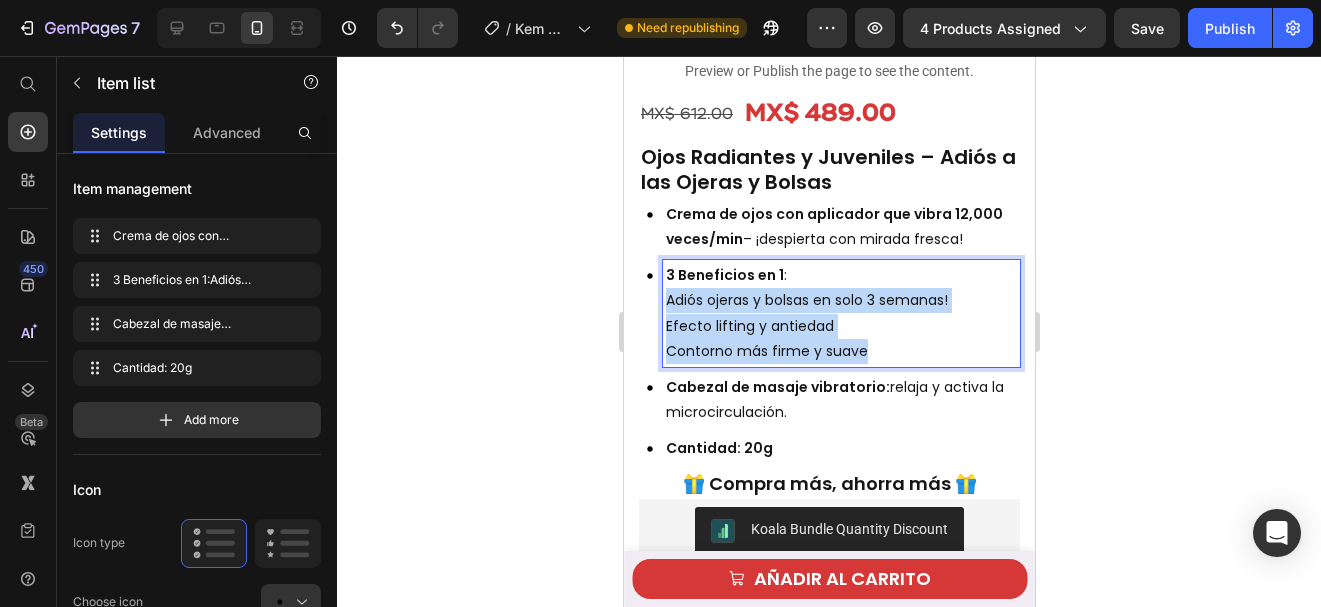 drag, startPoint x: 875, startPoint y: 337, endPoint x: 659, endPoint y: 280, distance: 223.39427 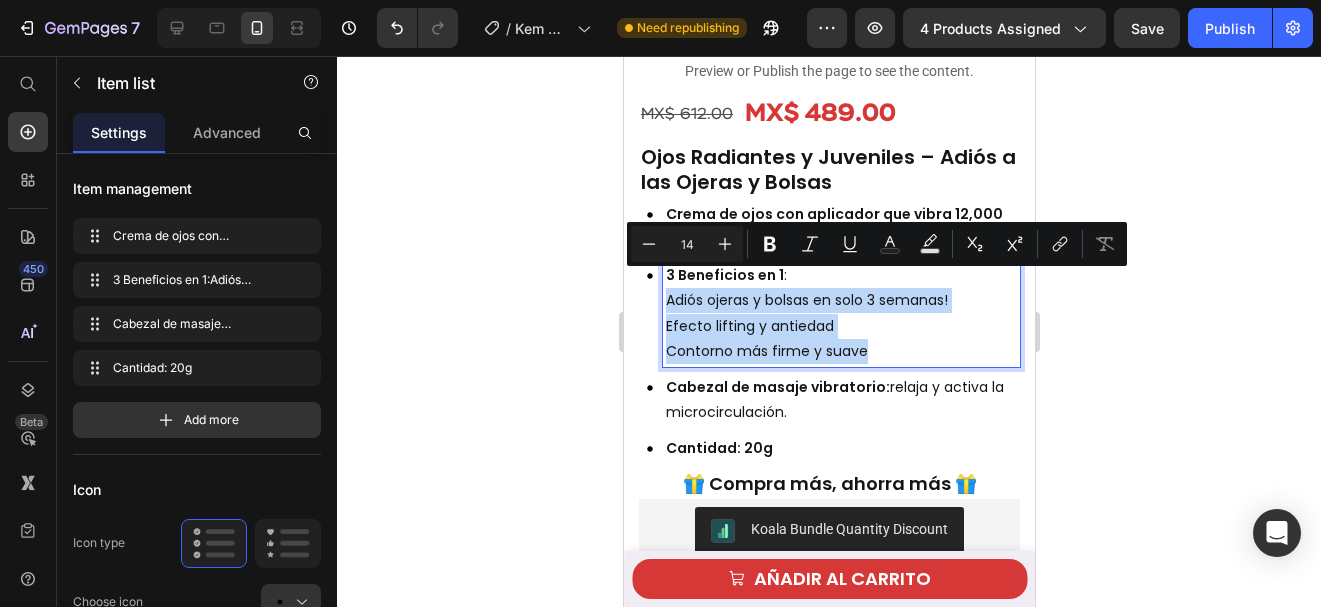 copy on "Adiós ojeras y bolsas en solo 3 semanas! Efecto lifting y antiedad Contorno más firme y suave" 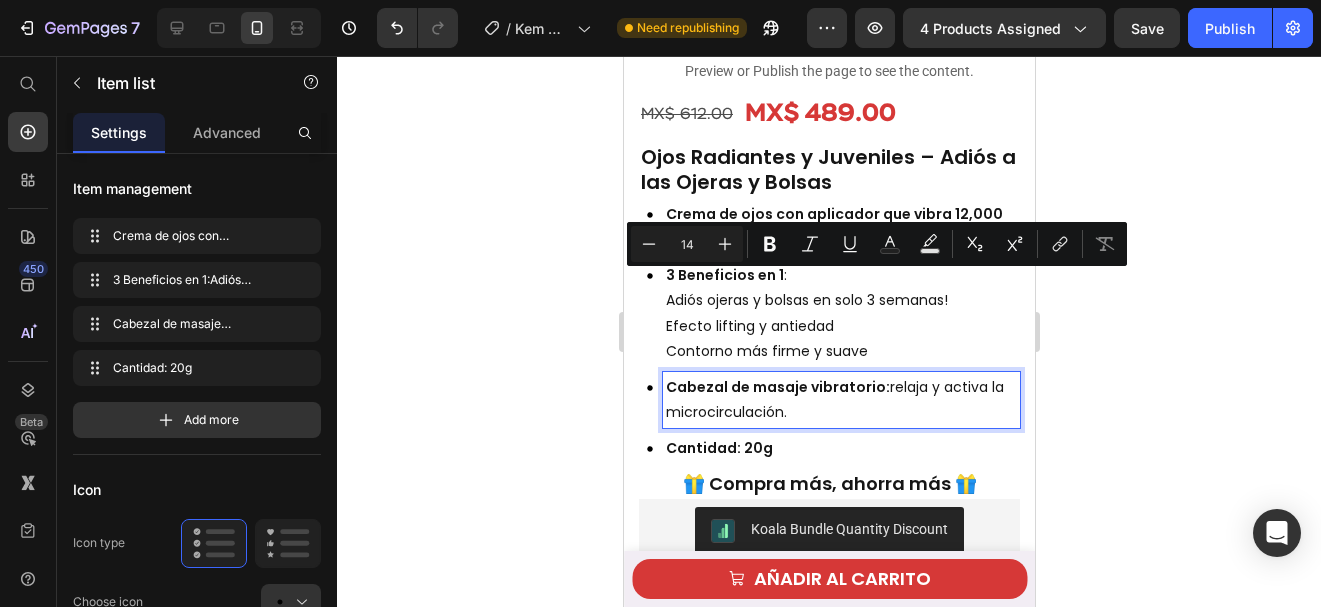 click on "Cabezal de masaje vibratorio:  relaja y activa la microcirculación." at bounding box center [840, 400] 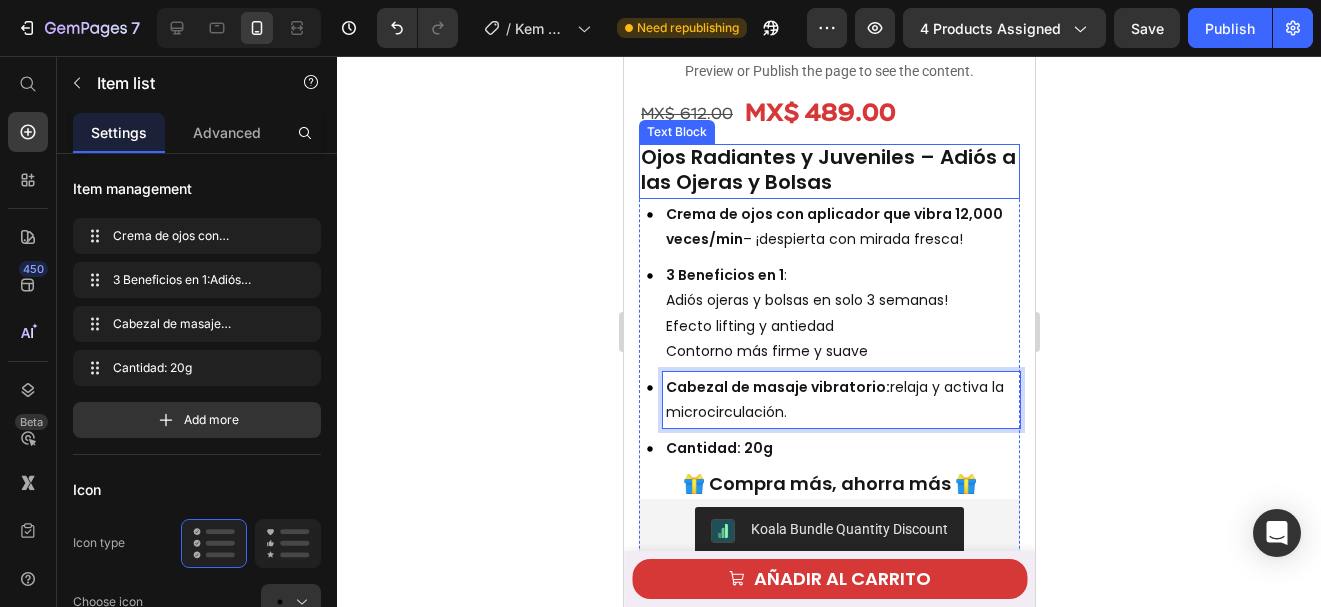 click on "Ojos Radiantes y Juveniles – Adiós a las Ojeras y Bolsas" at bounding box center (828, 171) 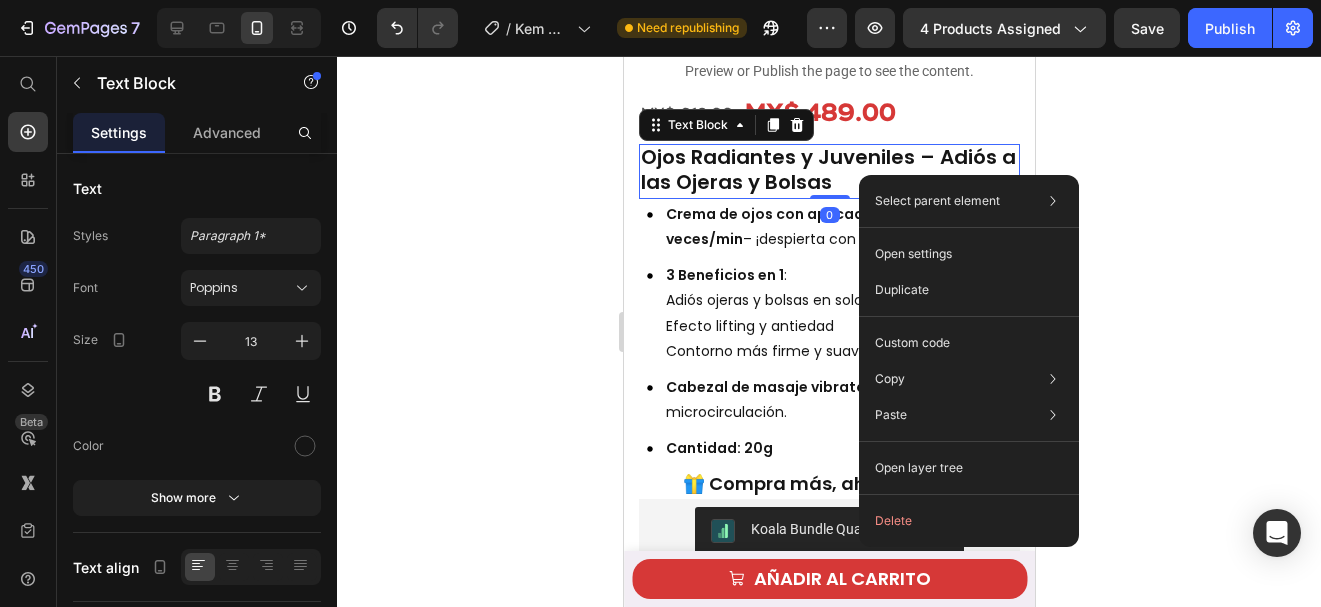 click on "Select parent element Product Row 1 col Row 1 col Text Block Open settings Duplicate Custom code Copy Copy element  Ctrl + C Copy style  Copy class  .gz1Kv3E9Y0 Paste Paste element  Ctrl + V Paste style  Ctrl + Shift + V Open layer tree  Delete" 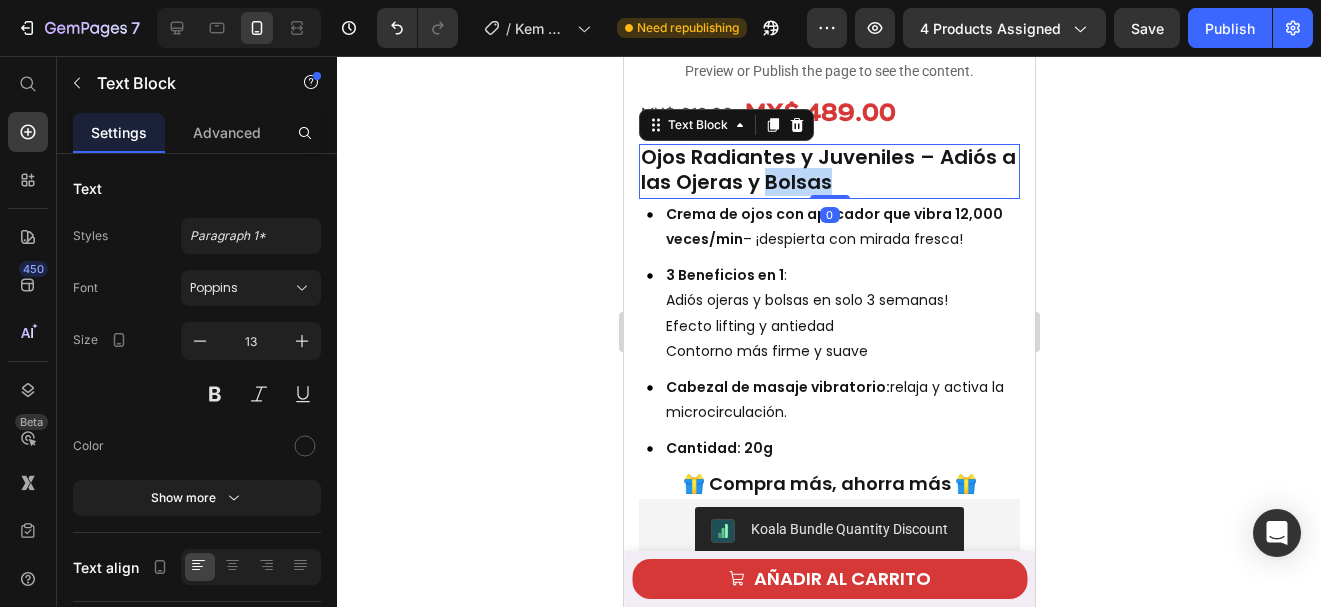 click on "Ojos Radiantes y Juveniles – Adiós a las Ojeras y Bolsas" at bounding box center (827, 169) 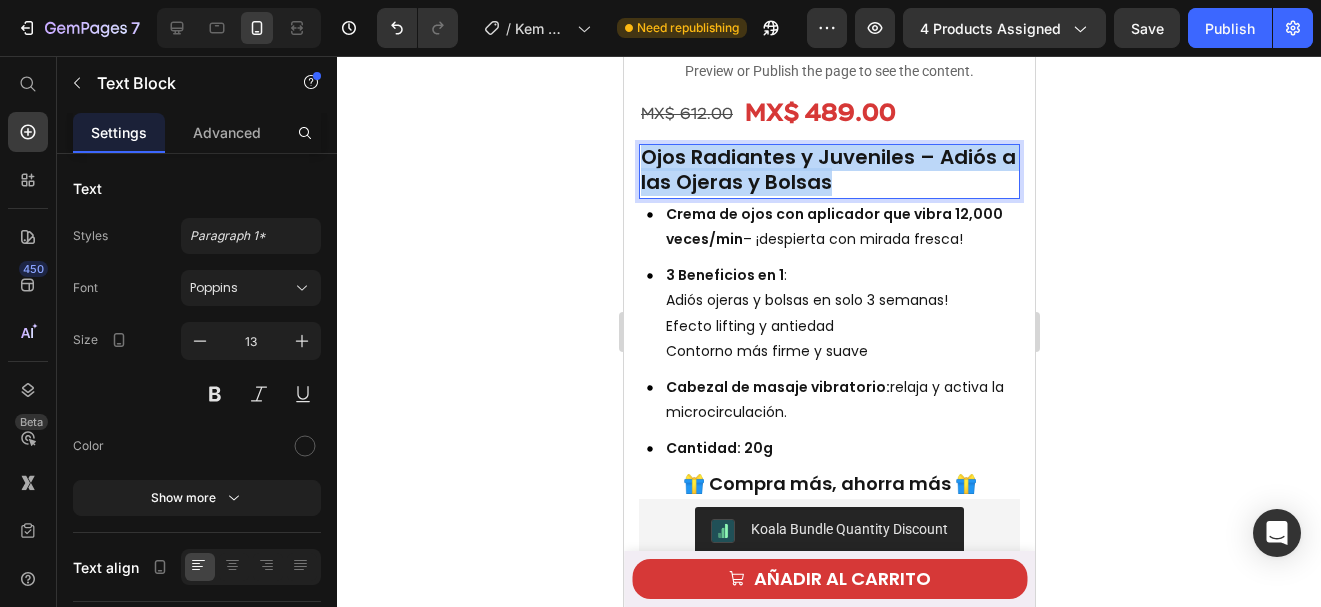 click on "Ojos Radiantes y Juveniles – Adiós a las Ojeras y Bolsas" at bounding box center (827, 169) 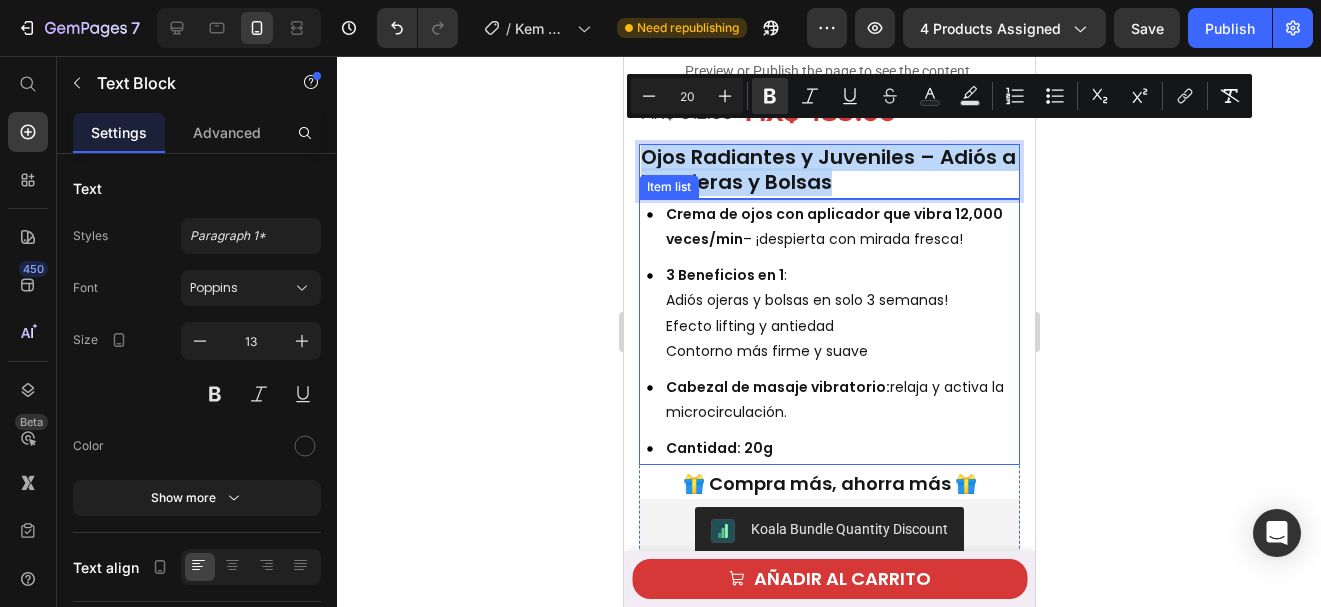 click on "Cabezal de masaje vibratorio:  relaja y activa la microcirculación." at bounding box center (840, 400) 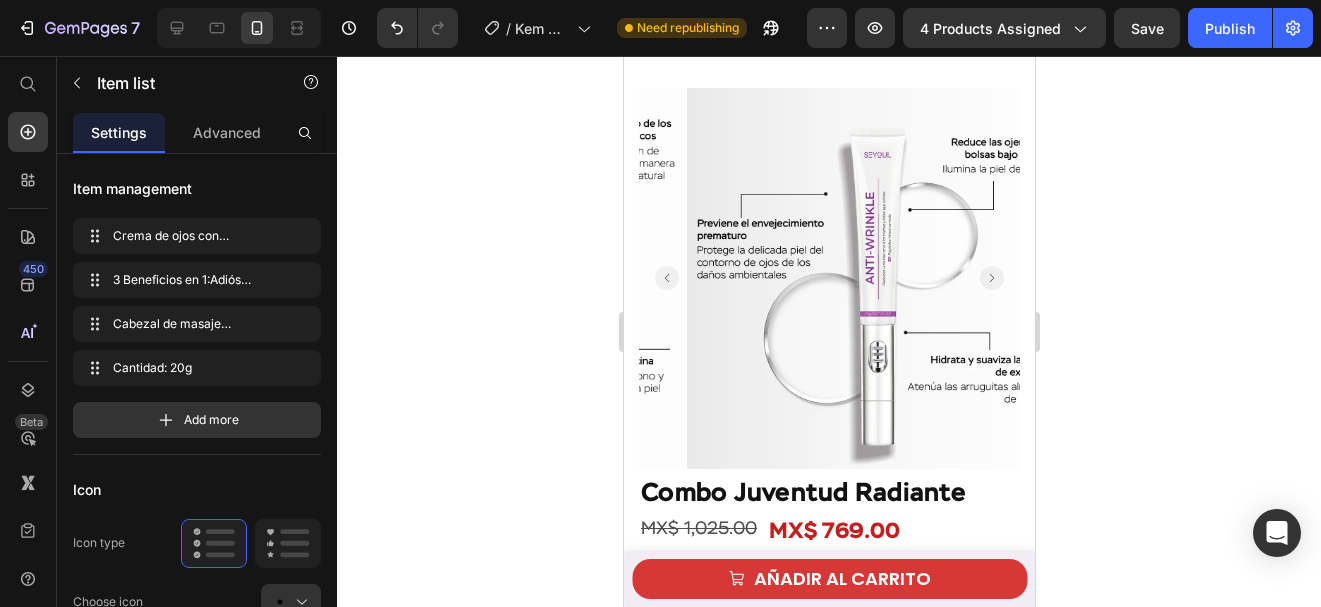 scroll, scrollTop: 2878, scrollLeft: 0, axis: vertical 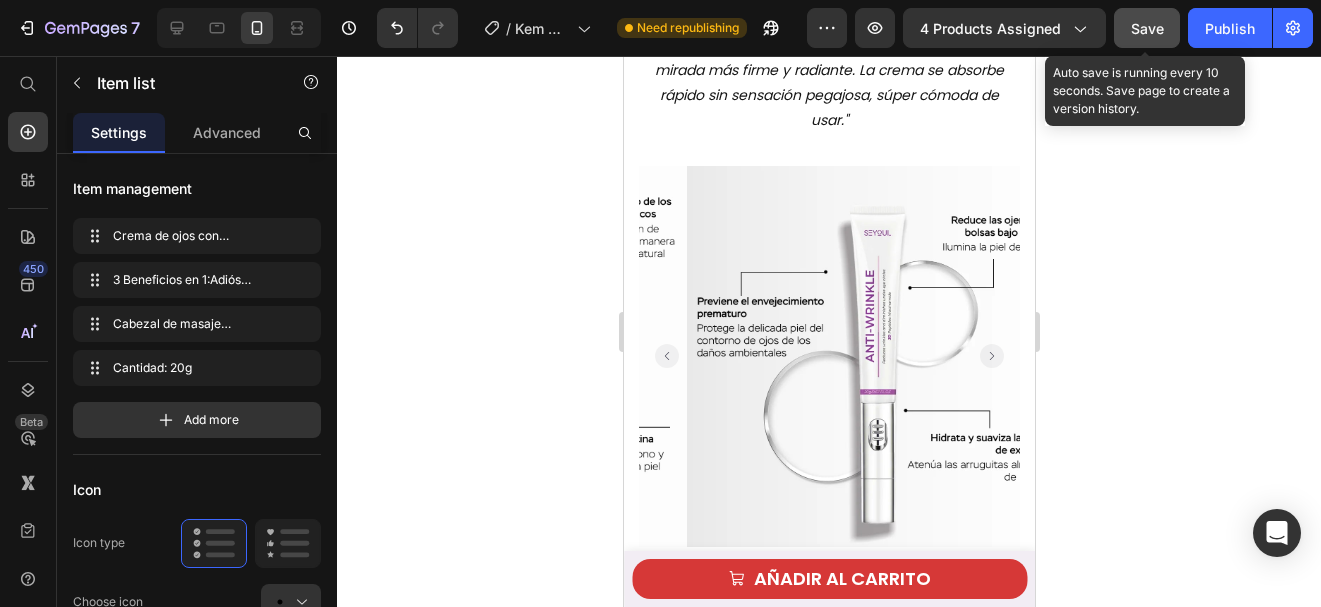 click on "Save" 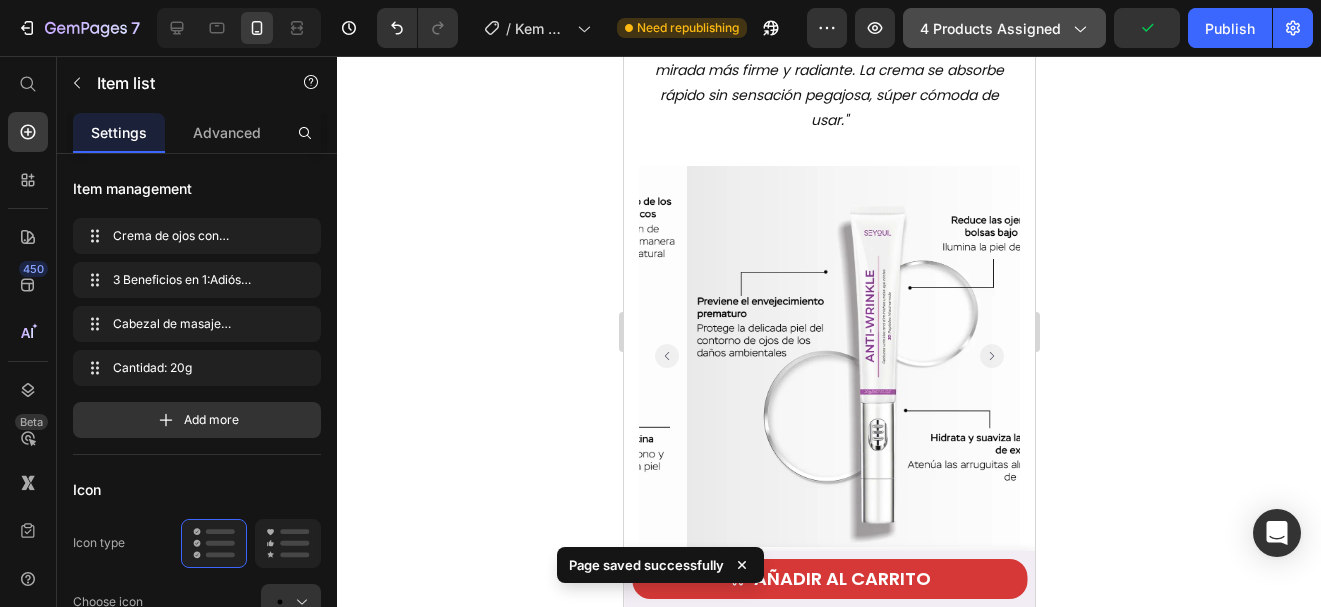 click on "4 products assigned" at bounding box center (1004, 28) 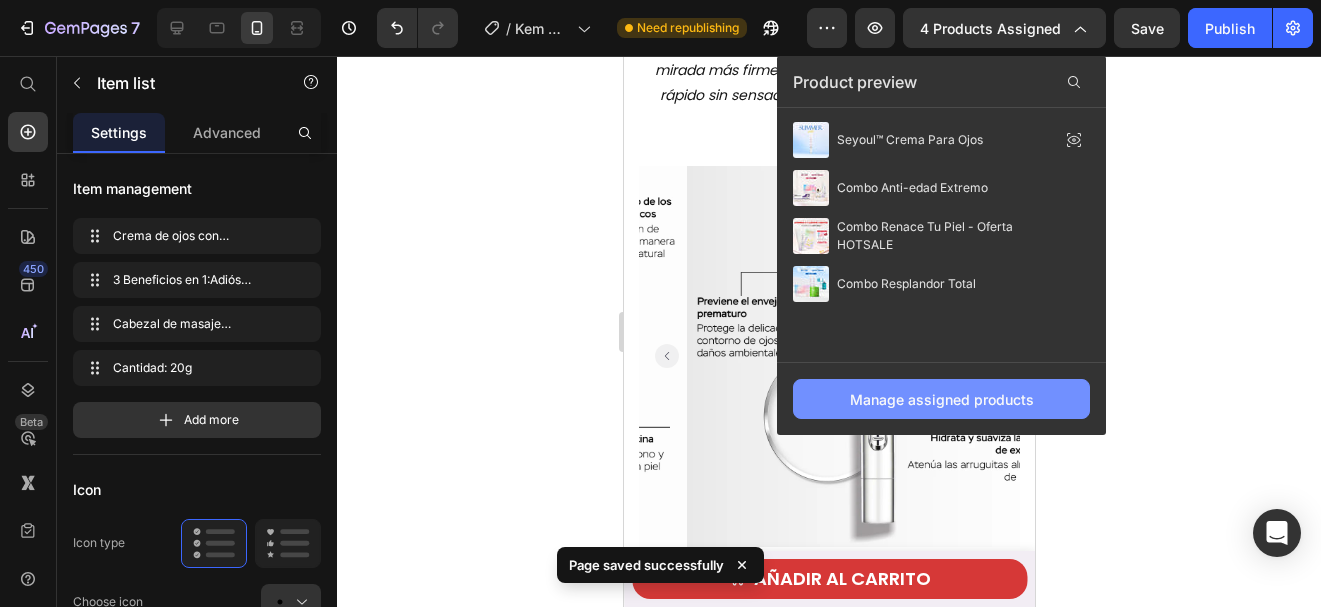 click on "Manage assigned products" at bounding box center (942, 399) 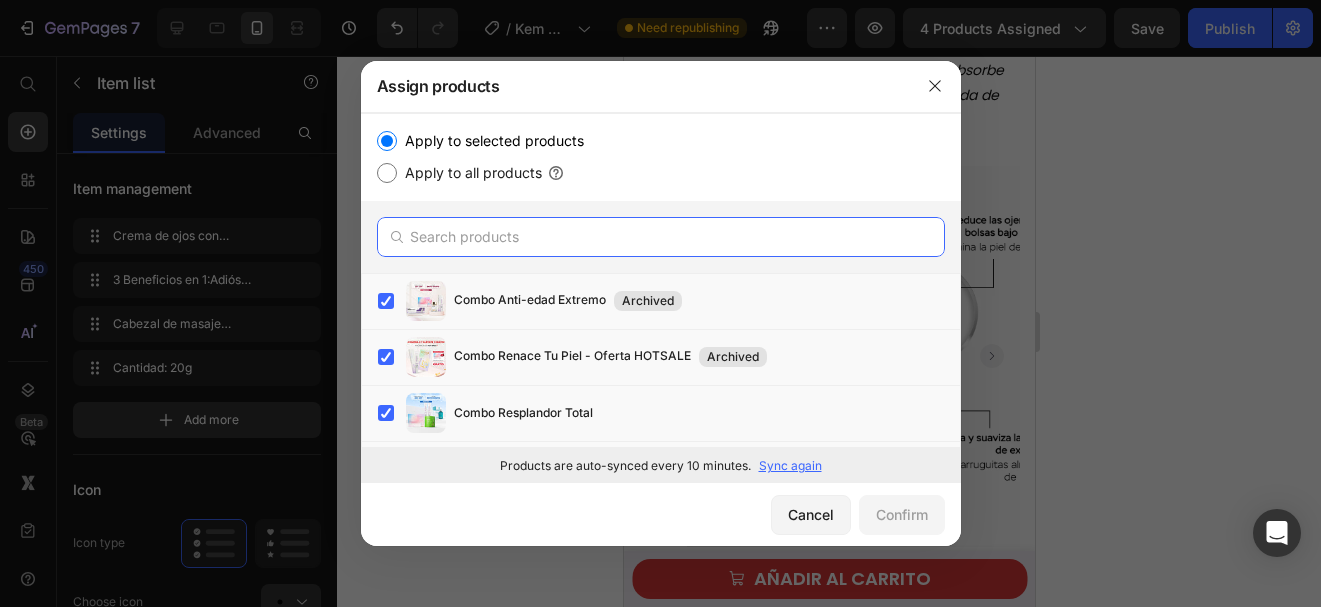 click at bounding box center (661, 237) 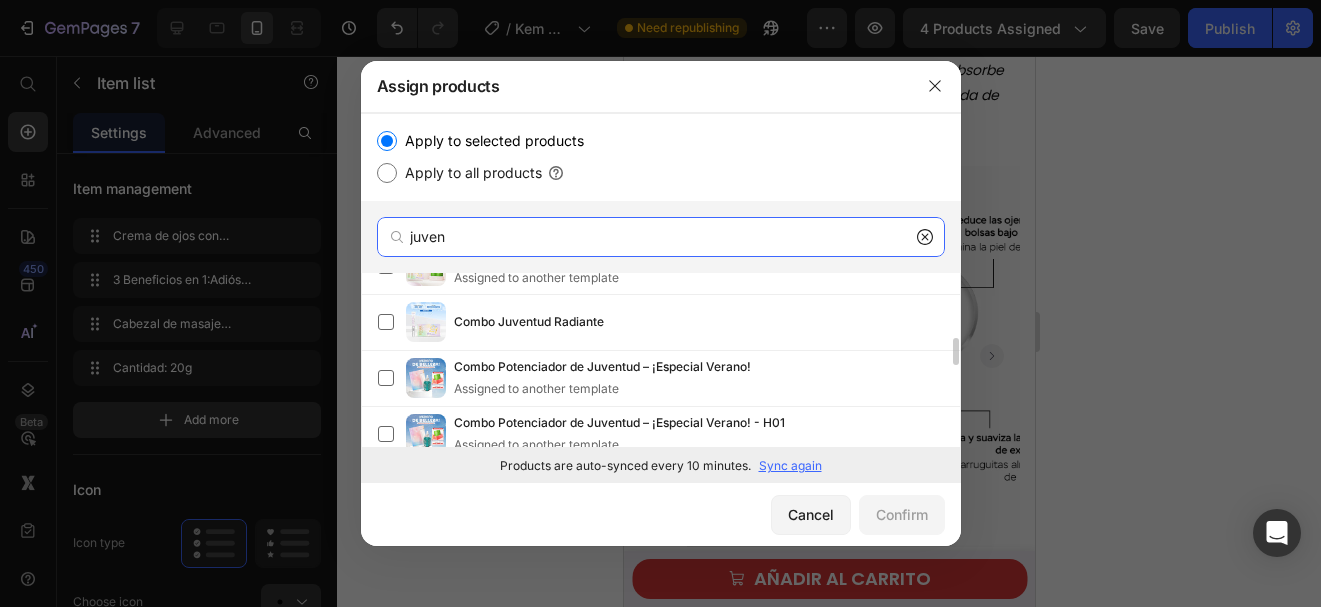 scroll, scrollTop: 426, scrollLeft: 0, axis: vertical 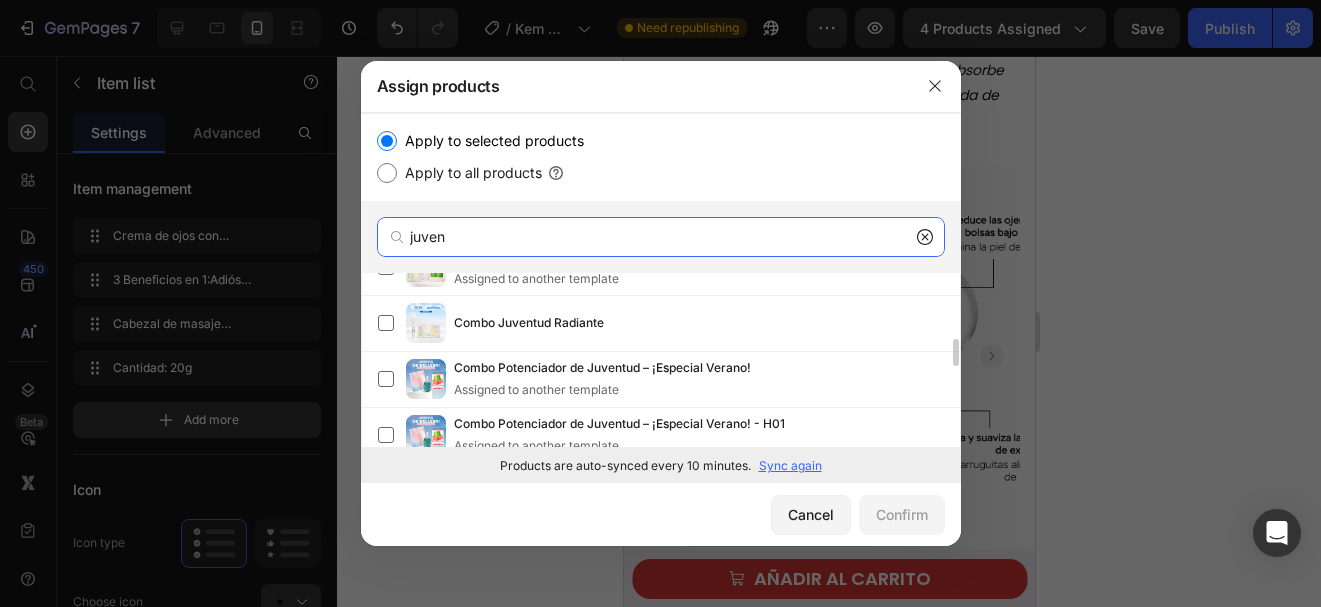 type on "juven" 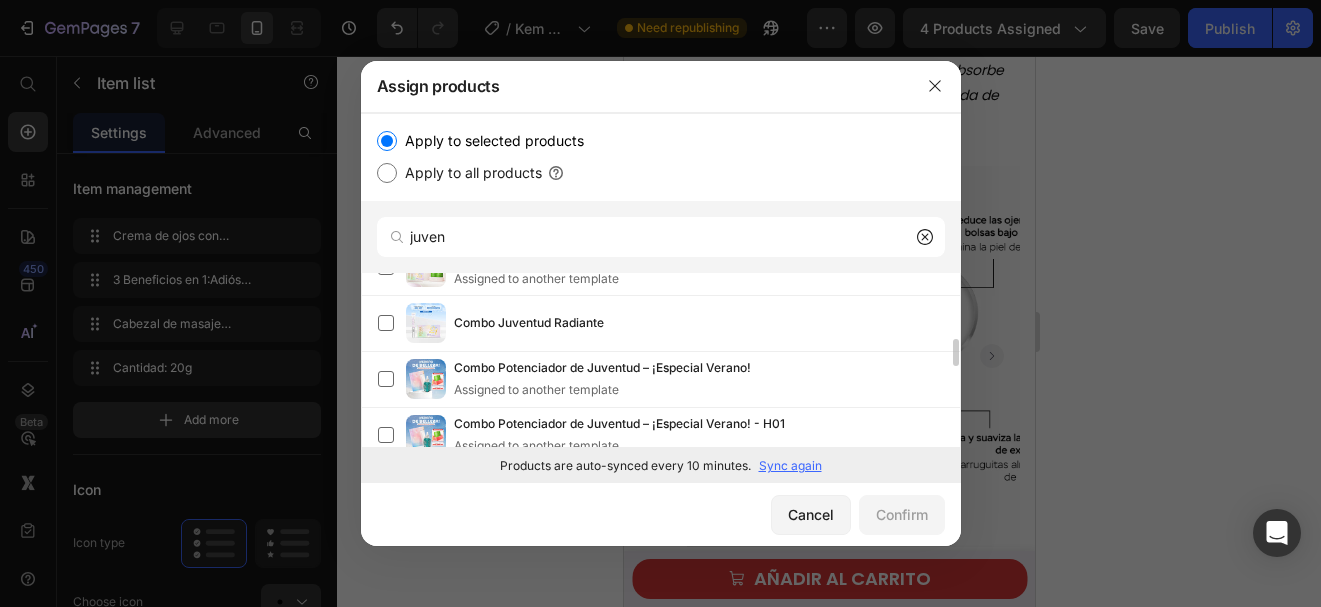 click on "Combo Juventud Radiante" at bounding box center [707, 323] 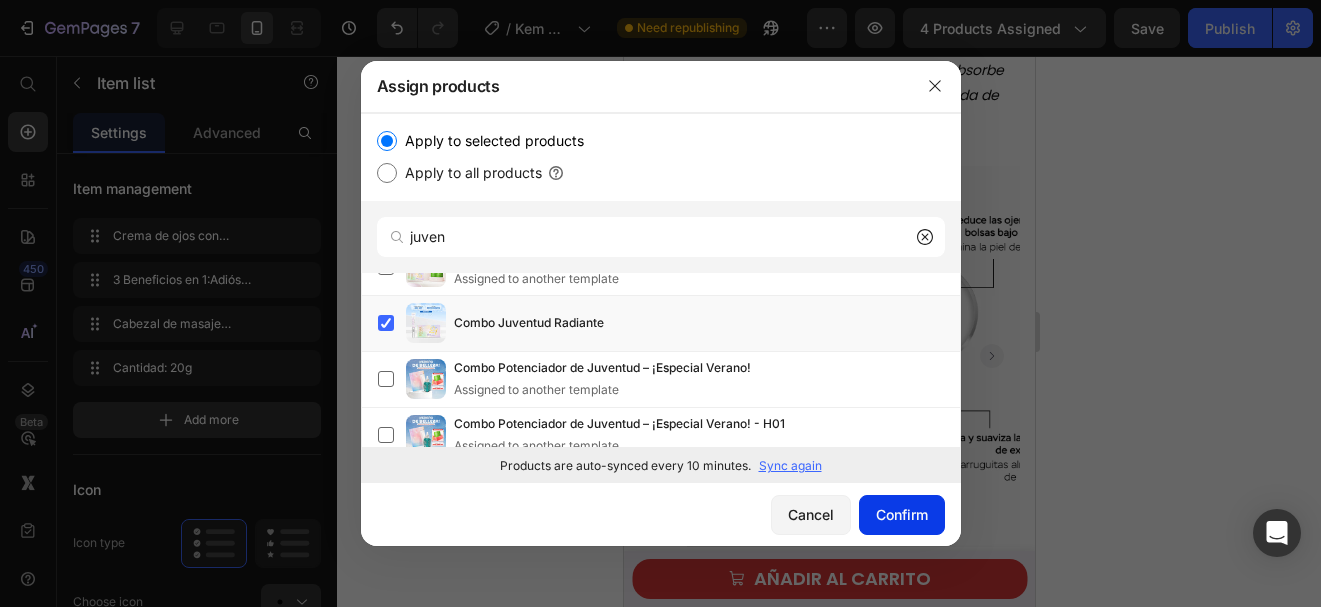 click on "Confirm" at bounding box center [902, 514] 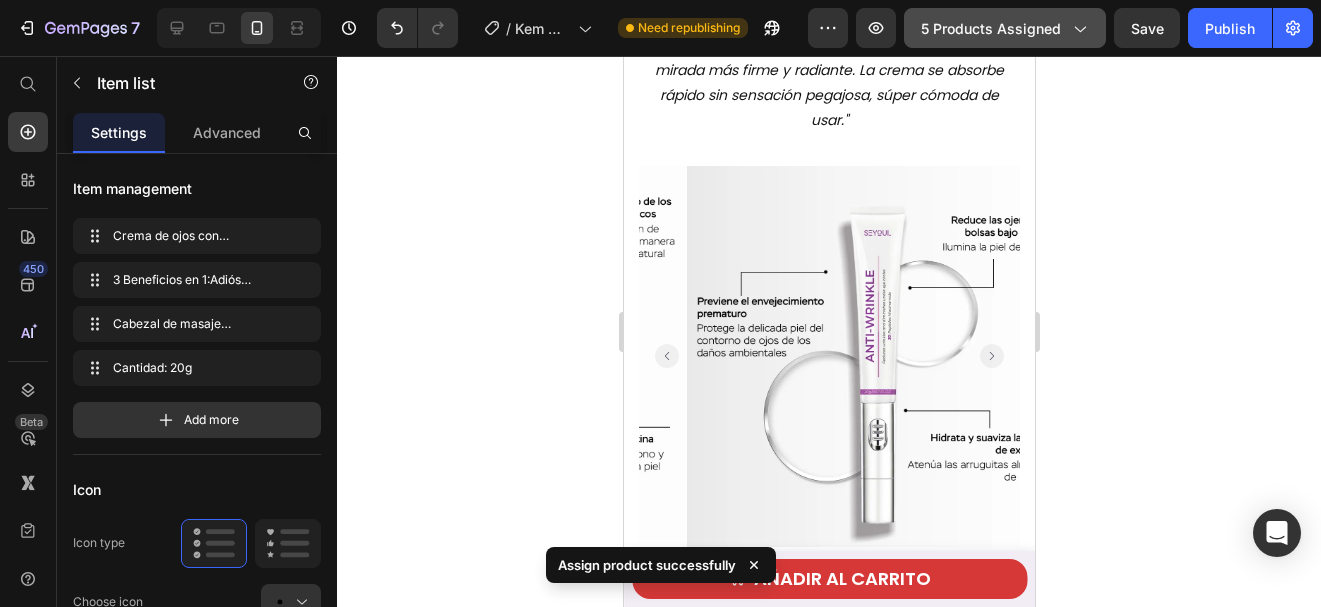 click on "5 products assigned" at bounding box center (1005, 28) 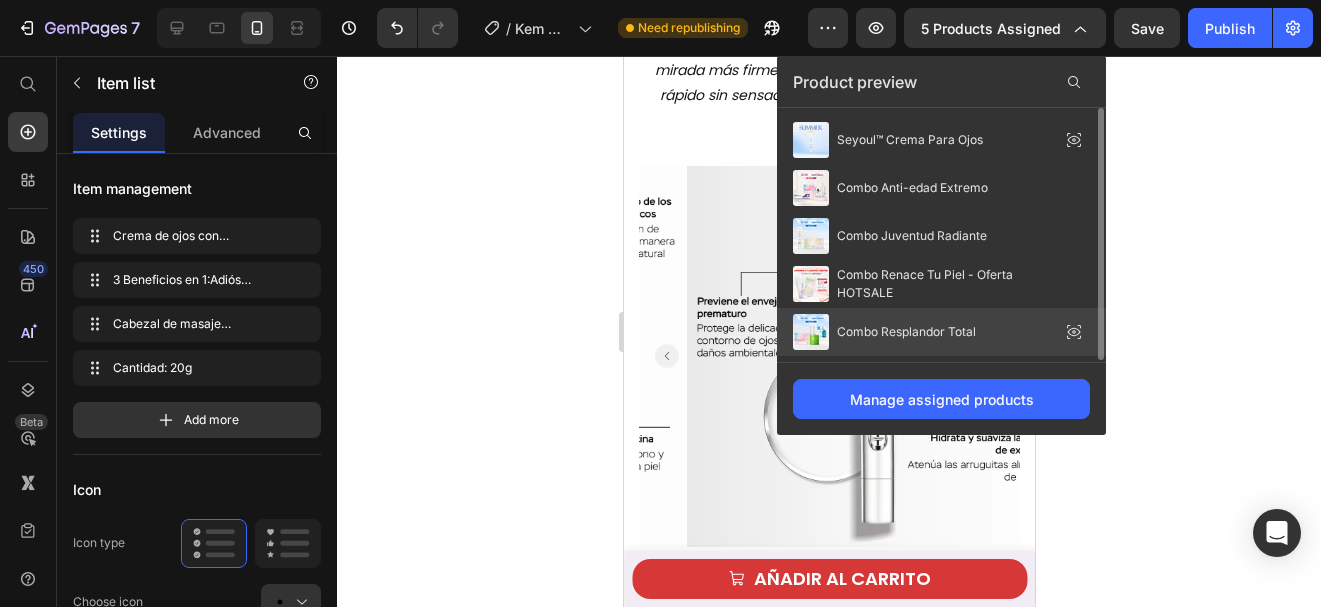 scroll, scrollTop: 2, scrollLeft: 0, axis: vertical 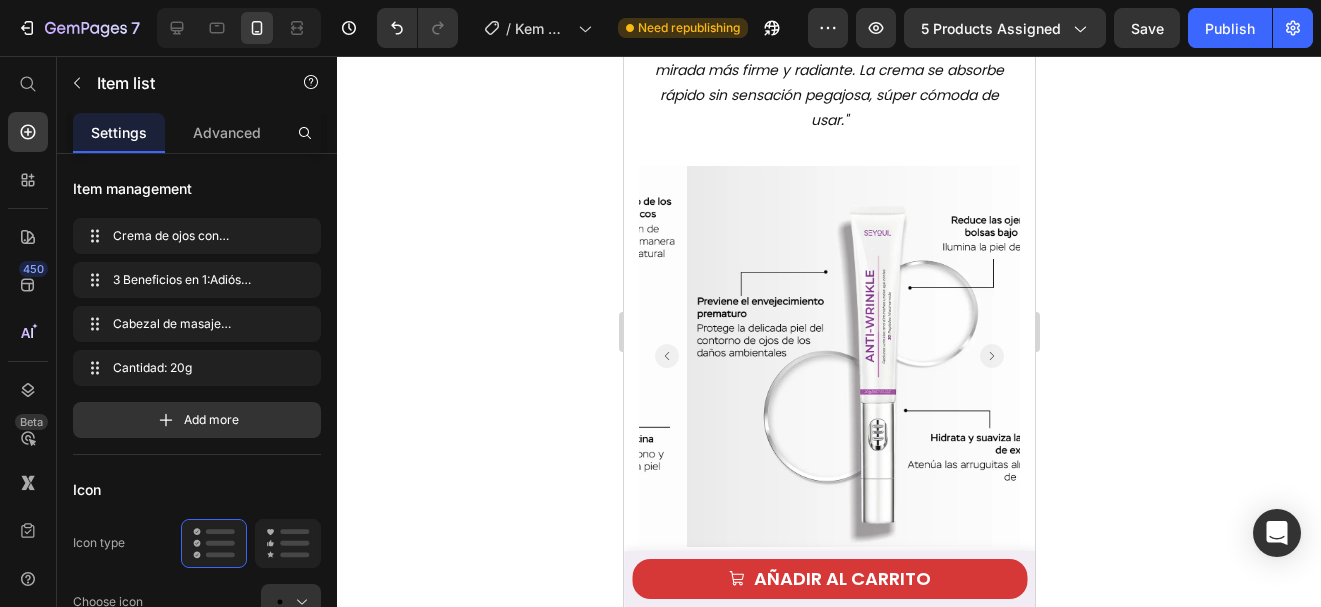 click 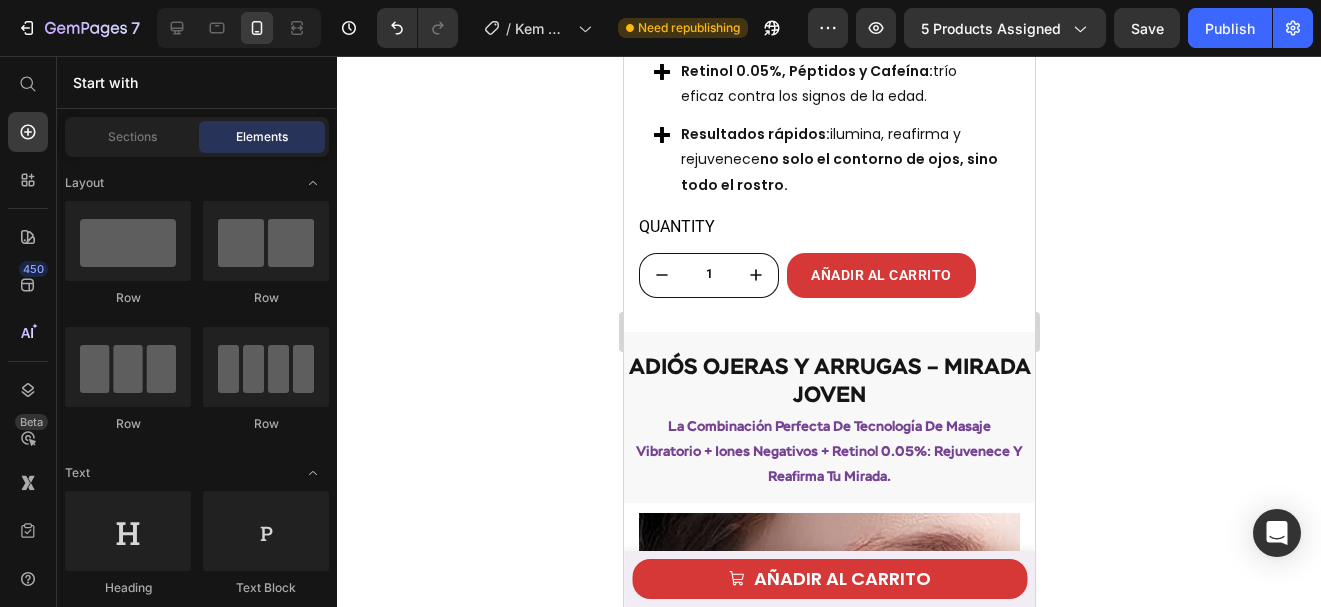scroll, scrollTop: 3501, scrollLeft: 0, axis: vertical 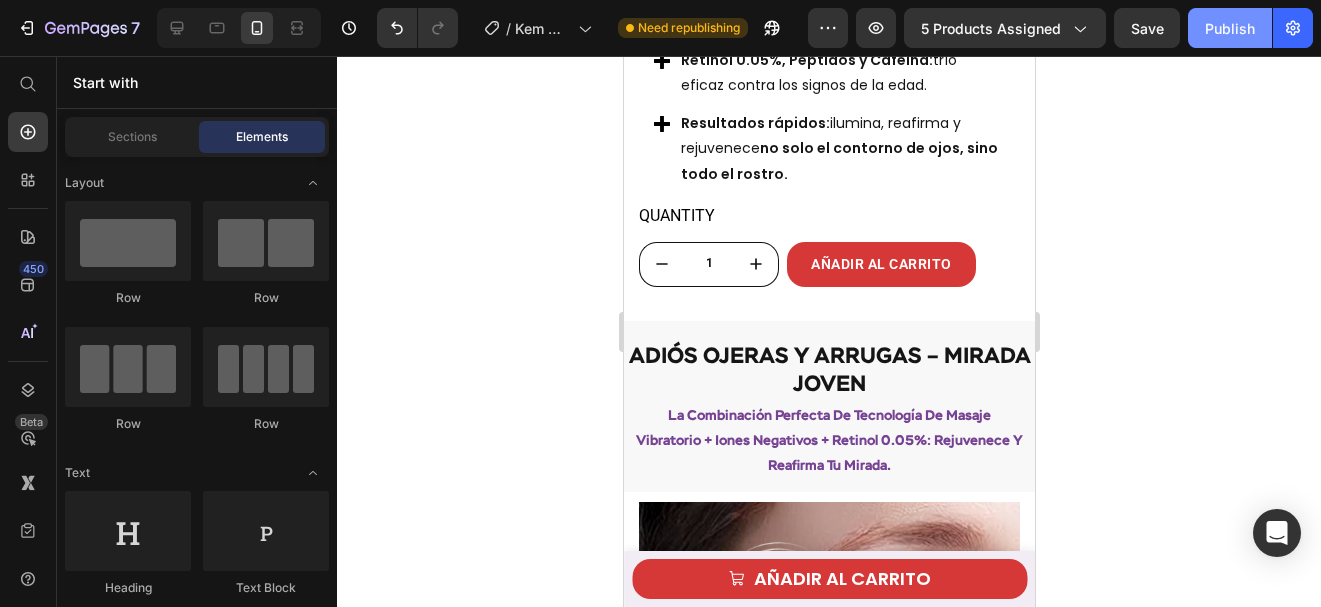 click on "Publish" at bounding box center (1230, 28) 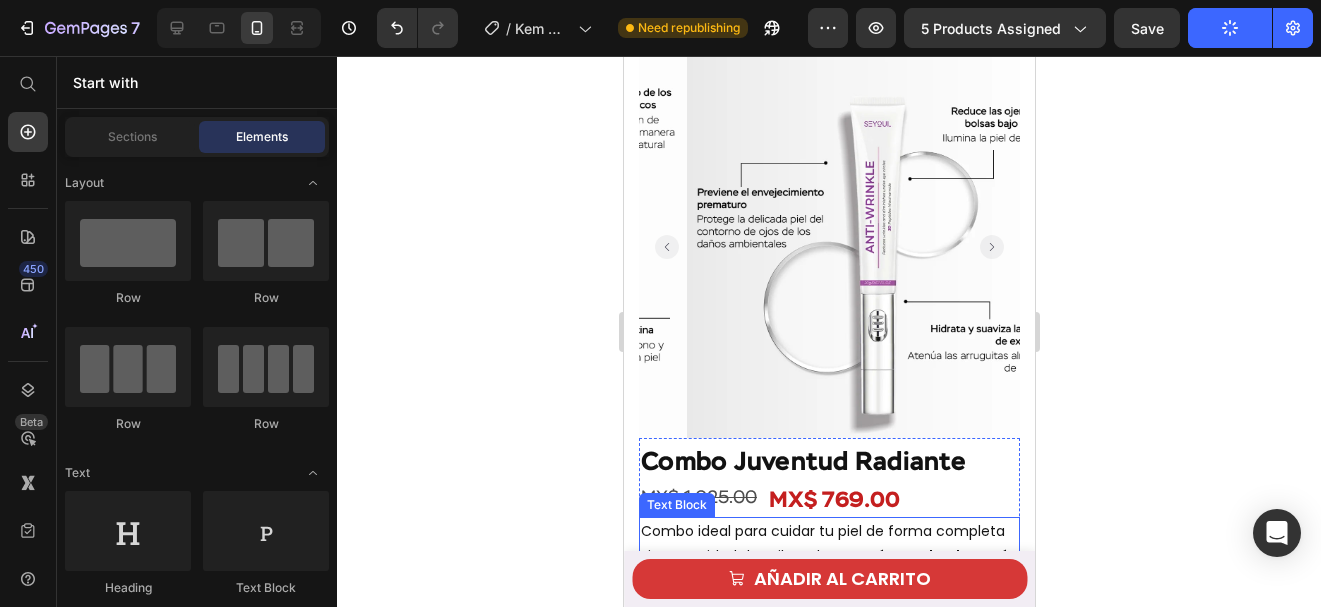 scroll, scrollTop: 2984, scrollLeft: 0, axis: vertical 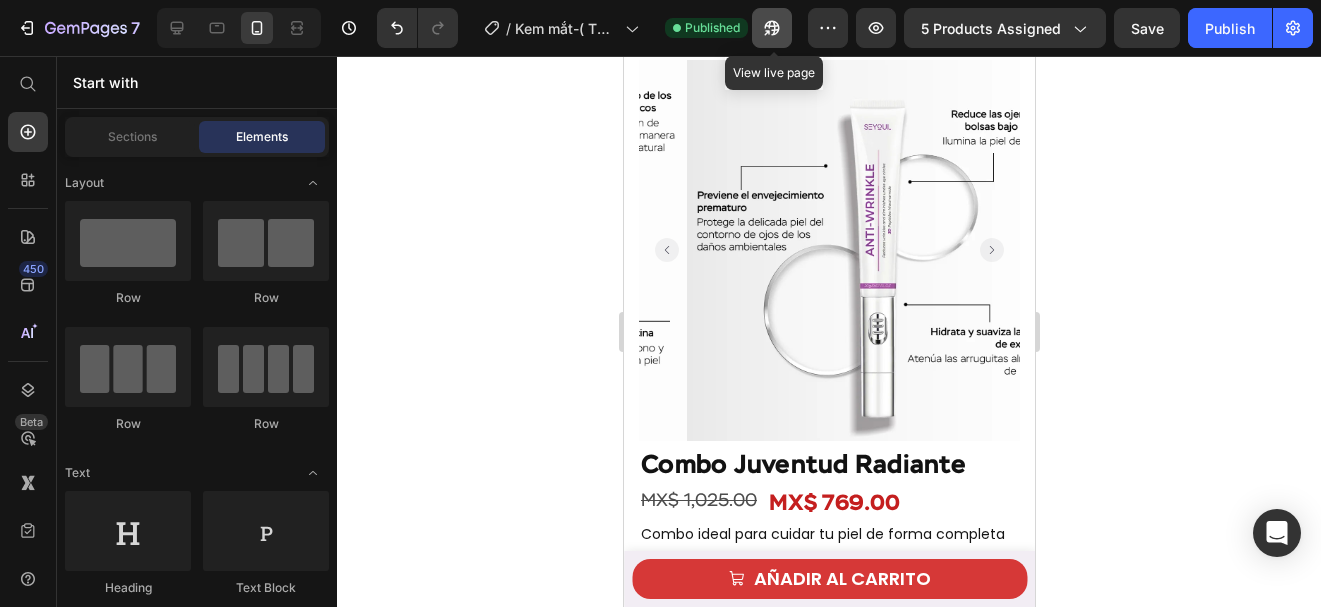 click 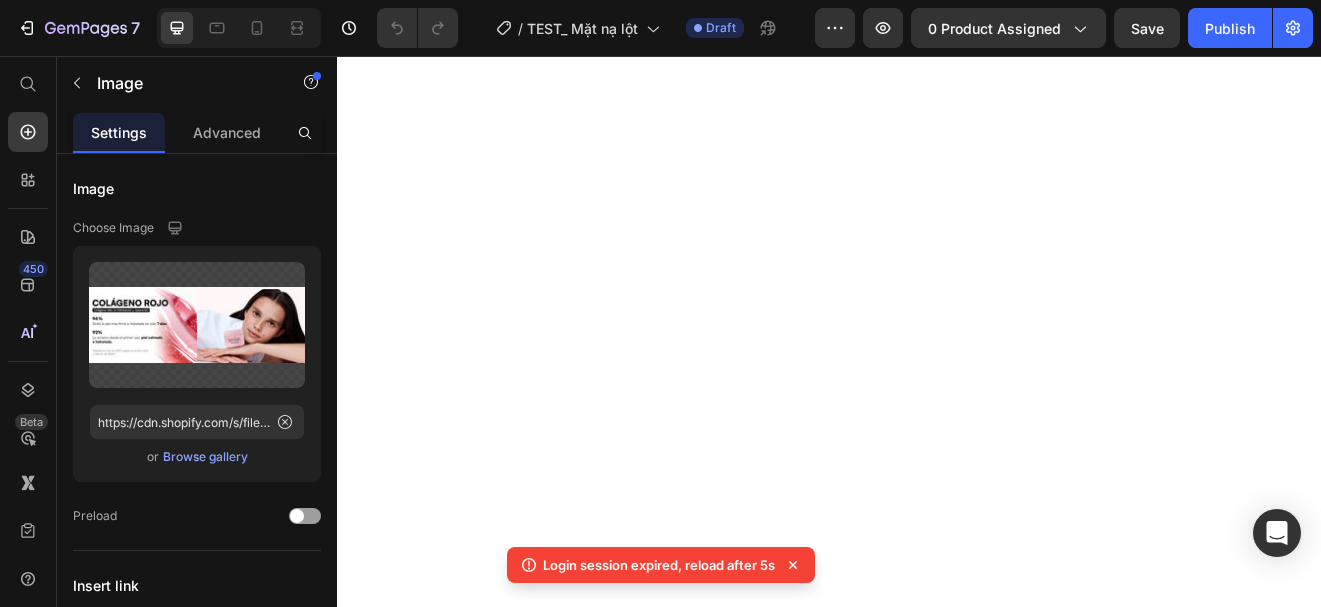 scroll, scrollTop: 0, scrollLeft: 0, axis: both 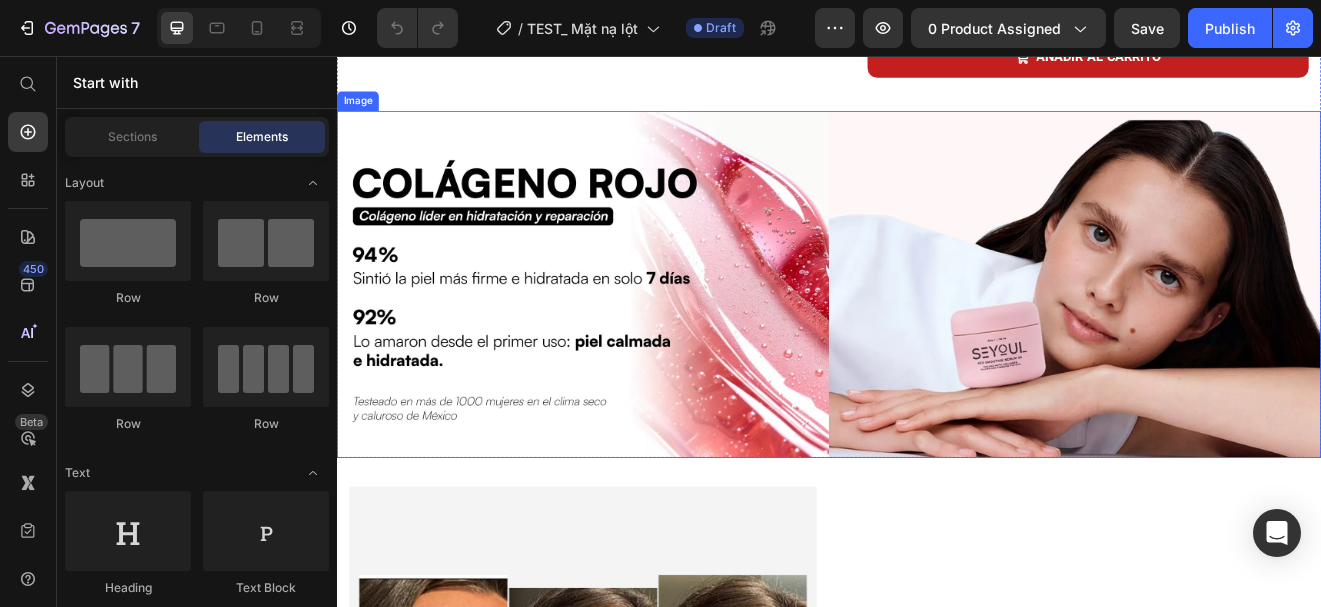 click at bounding box center [937, 333] 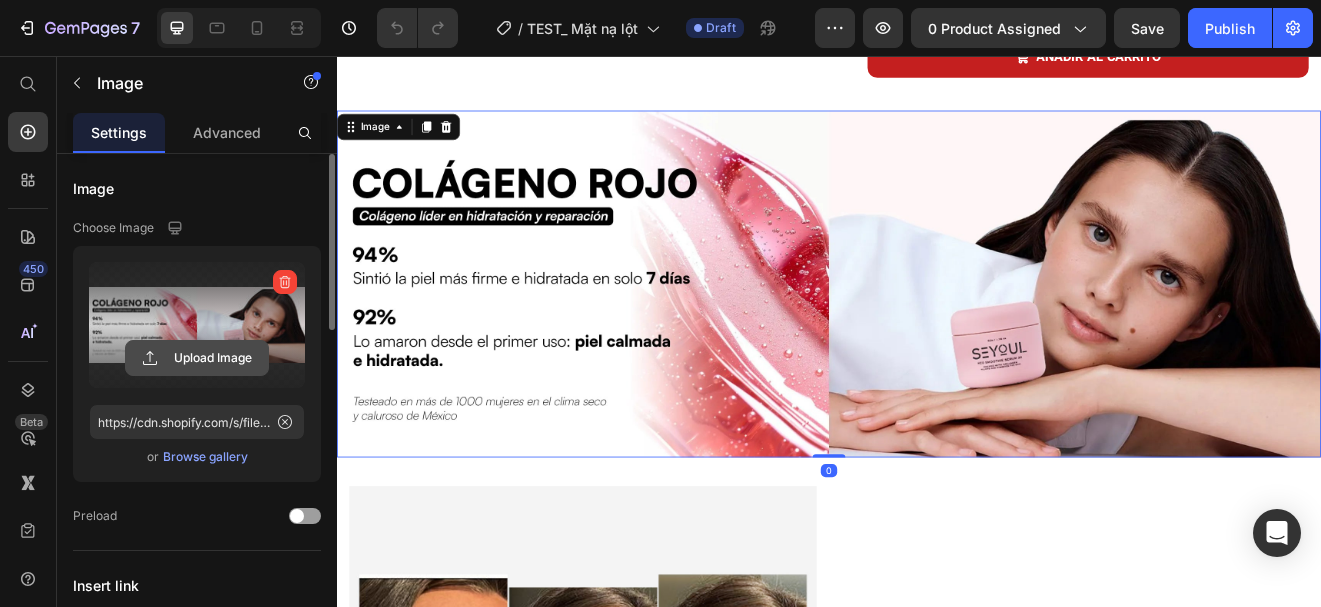 click 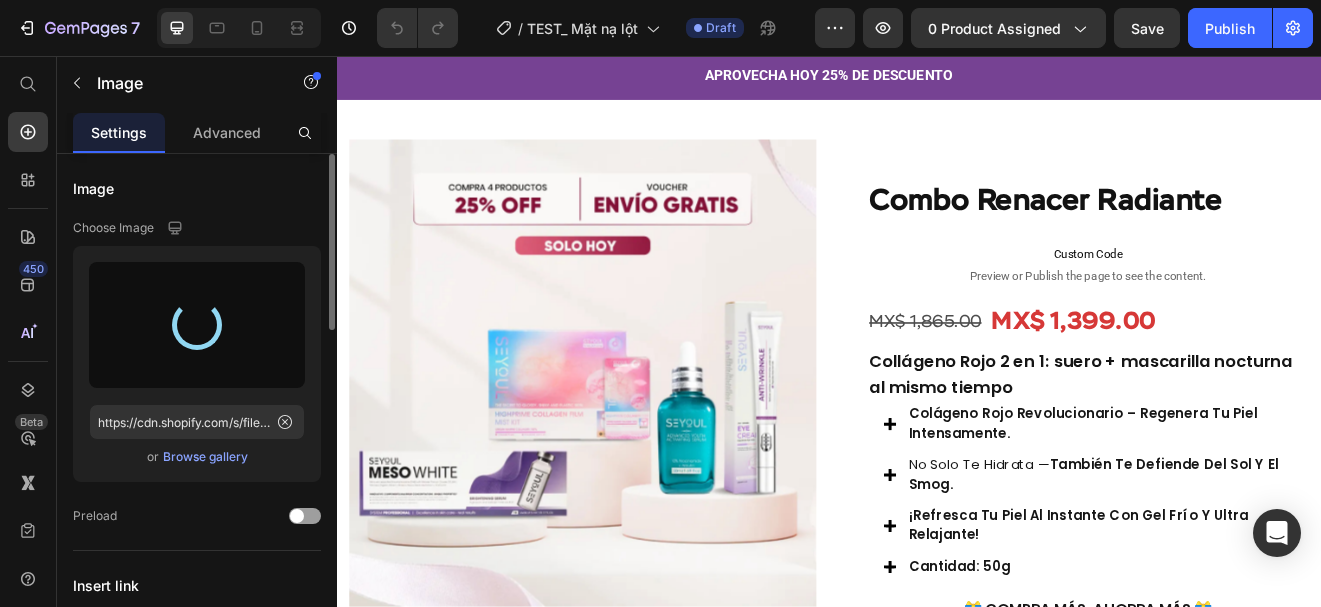 scroll, scrollTop: 0, scrollLeft: 0, axis: both 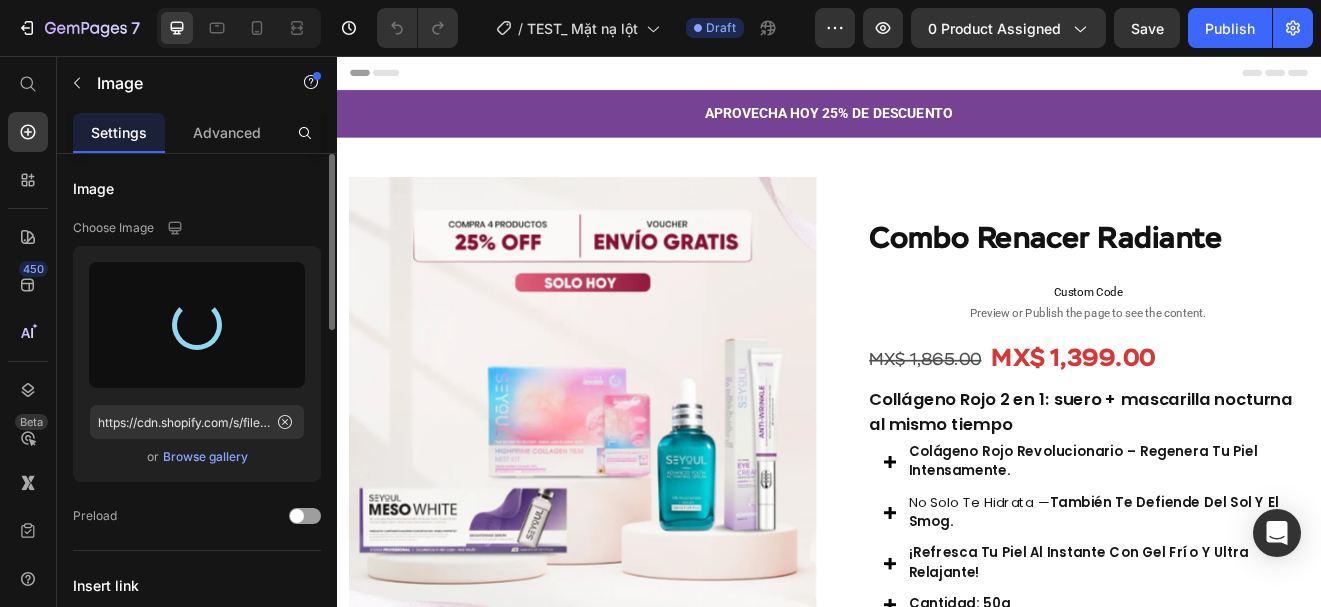 type on "https://cdn.shopify.com/s/files/1/0643/1404/8704/files/gempages_507356051327157127-dba5988c-cafe-4bf1-a1d4-2c6d2de57f55.png" 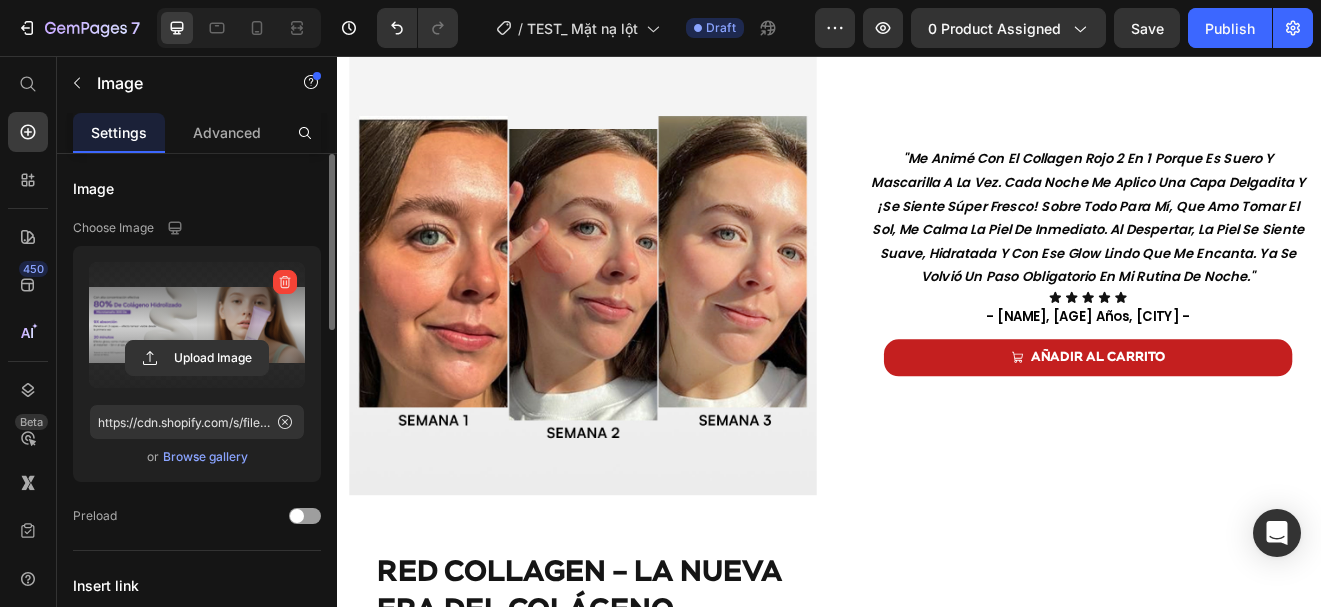scroll, scrollTop: 1407, scrollLeft: 0, axis: vertical 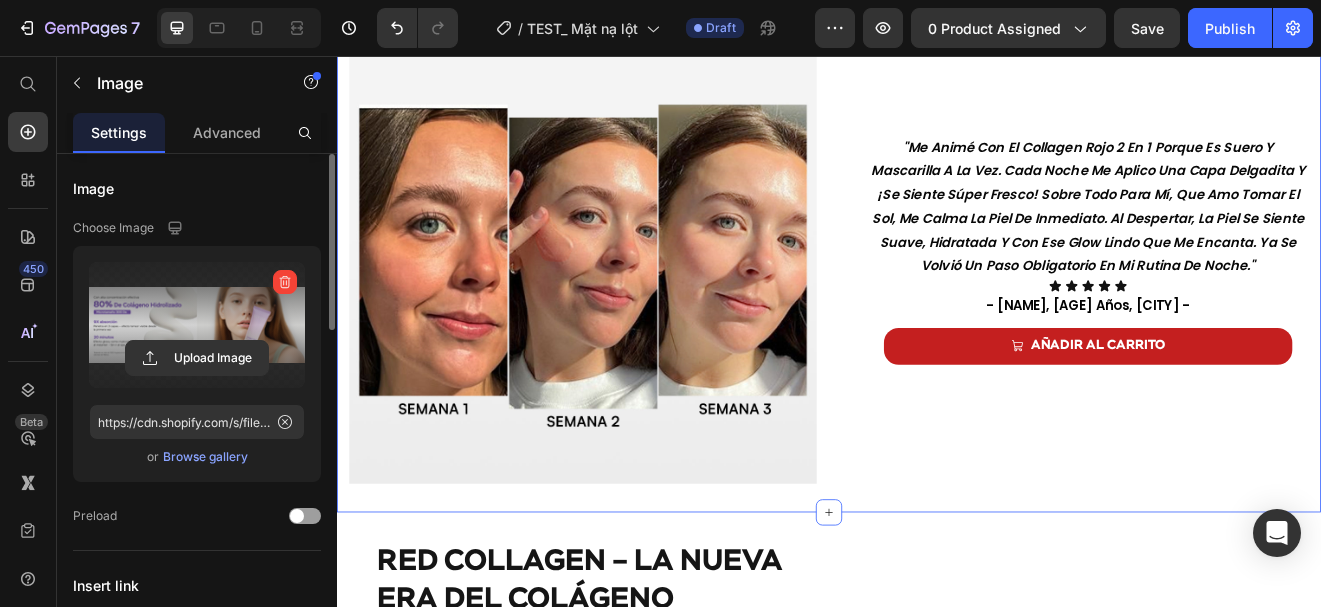click on ""Me animé con el Collagen Rojo 2 en 1 porque es suero y mascarilla a la vez. Cada noche me aplico una capa delgadita y ¡se siente súper fresco! Sobre todo para mí, que amo tomar el sol, me calma la piel de inmediato. Al despertar, la piel se siente suave, hidratada y con ese glow lindo que me encanta. Ya se volvió un paso obligatorio en mi rutina de noche." Text Block Icon Icon Icon Icon Icon Icon List - Camila, 35 años, Monterrey - Text Block
AÑADIR AL CARRITO Button Row Image Image Row Section 8" at bounding box center [937, 292] 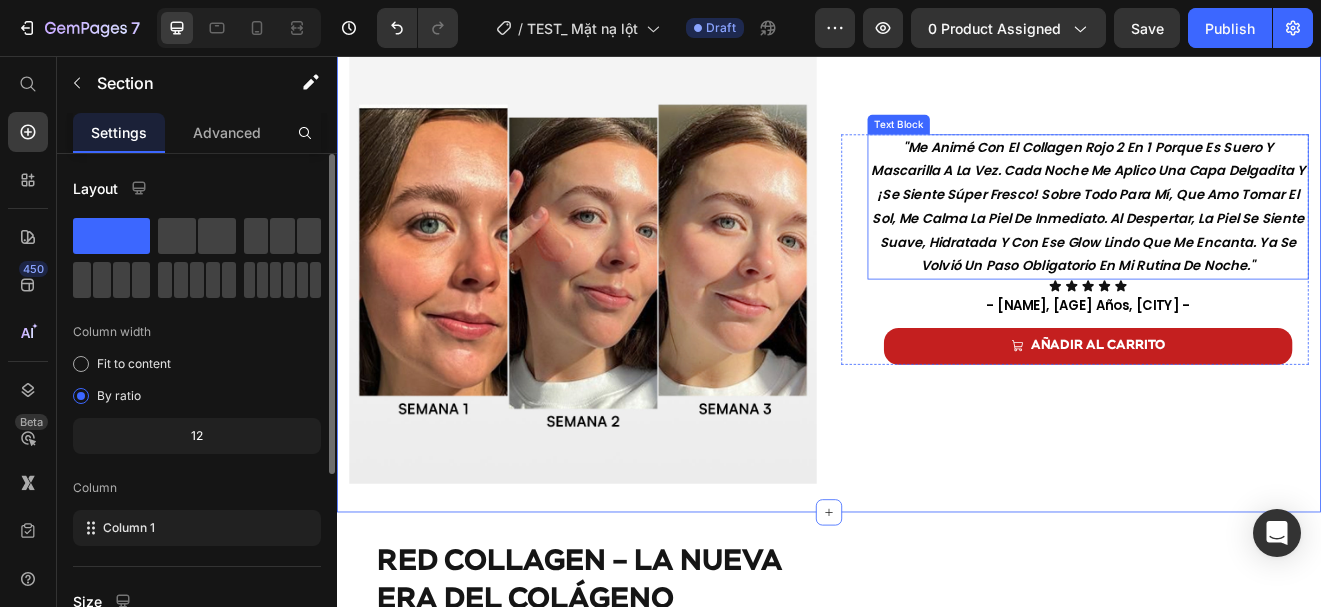 scroll, scrollTop: 1198, scrollLeft: 0, axis: vertical 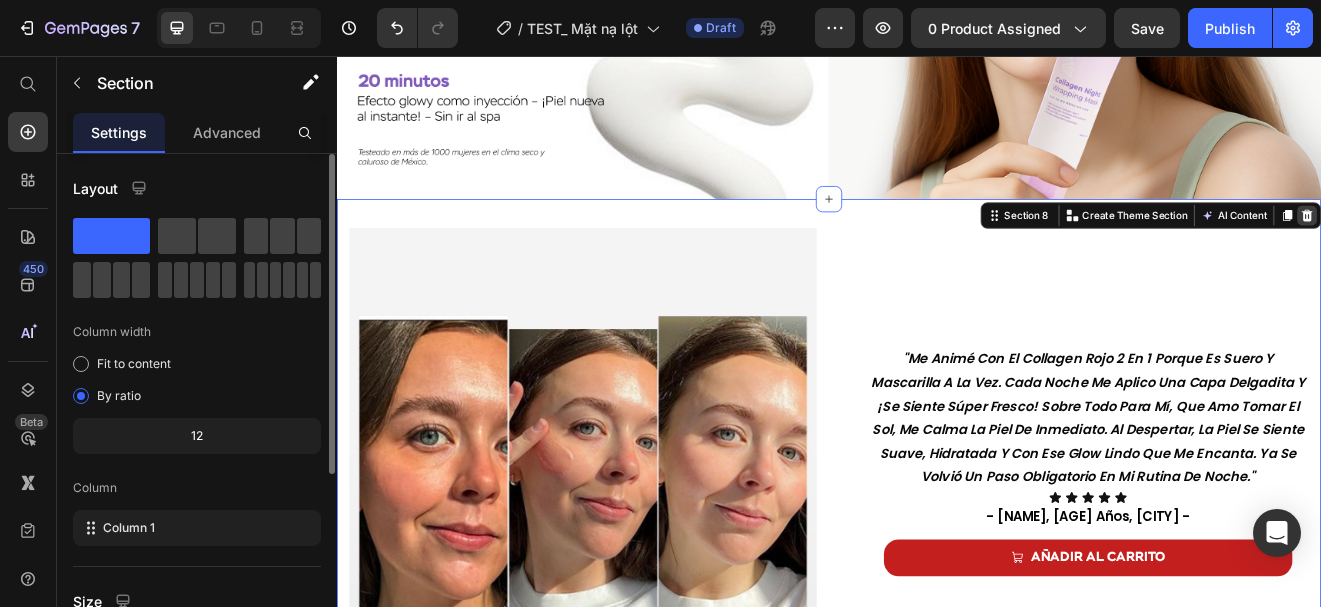 click 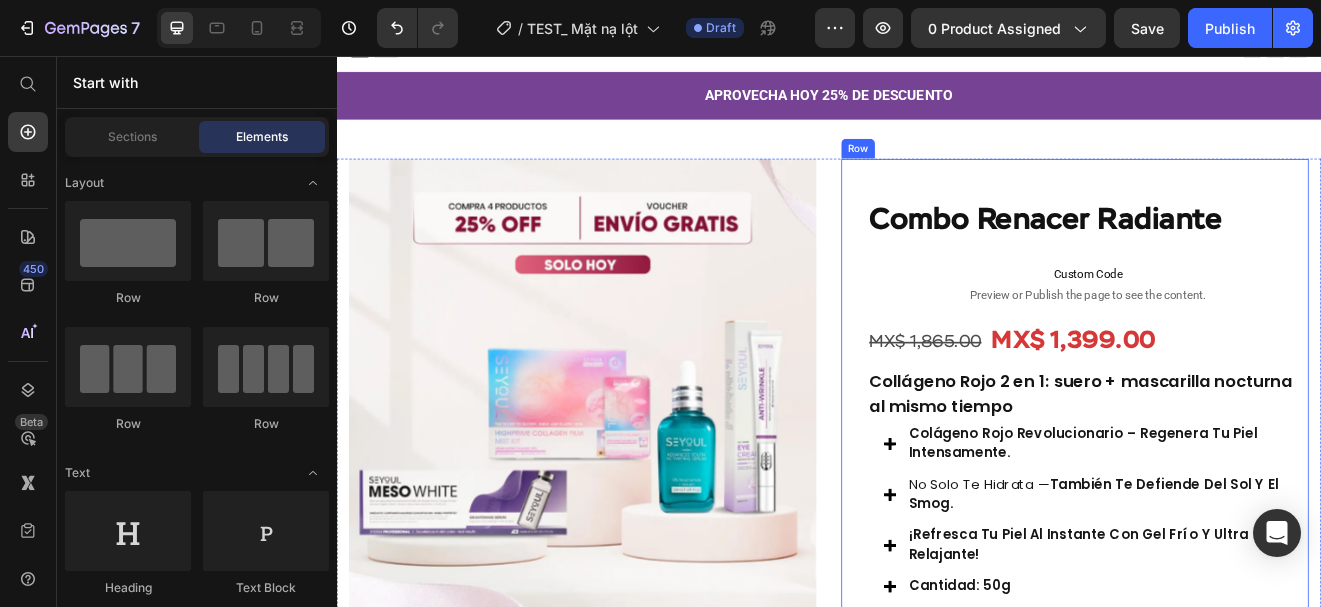 scroll, scrollTop: 16, scrollLeft: 0, axis: vertical 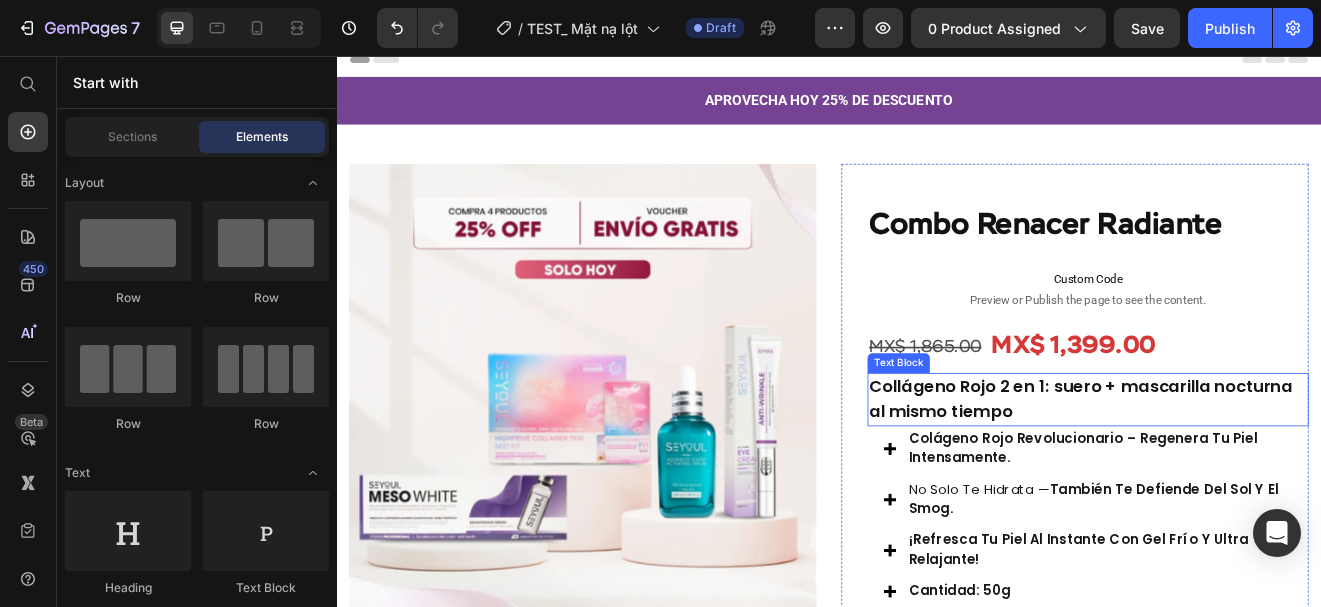 click on "Collágeno Rojo 2 en 1: suero + mascarilla nocturna al mismo tiempo" at bounding box center [1253, 475] 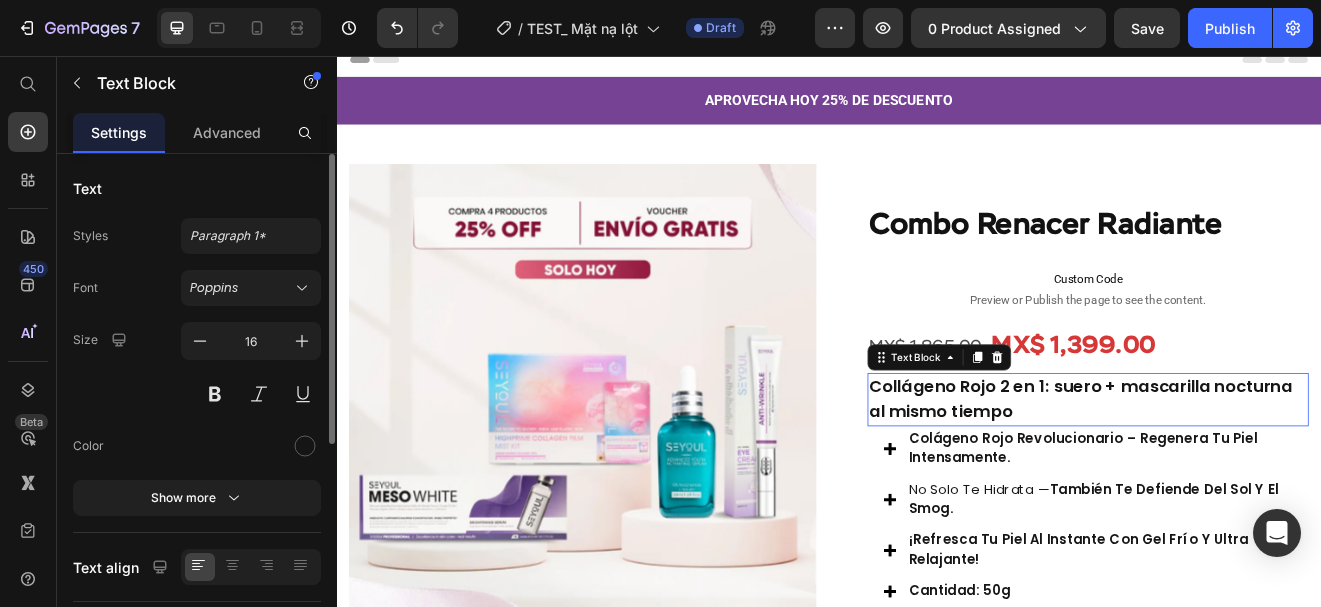 click on "Collágeno Rojo 2 en 1: suero + mascarilla nocturna al mismo tiempo" at bounding box center (1253, 475) 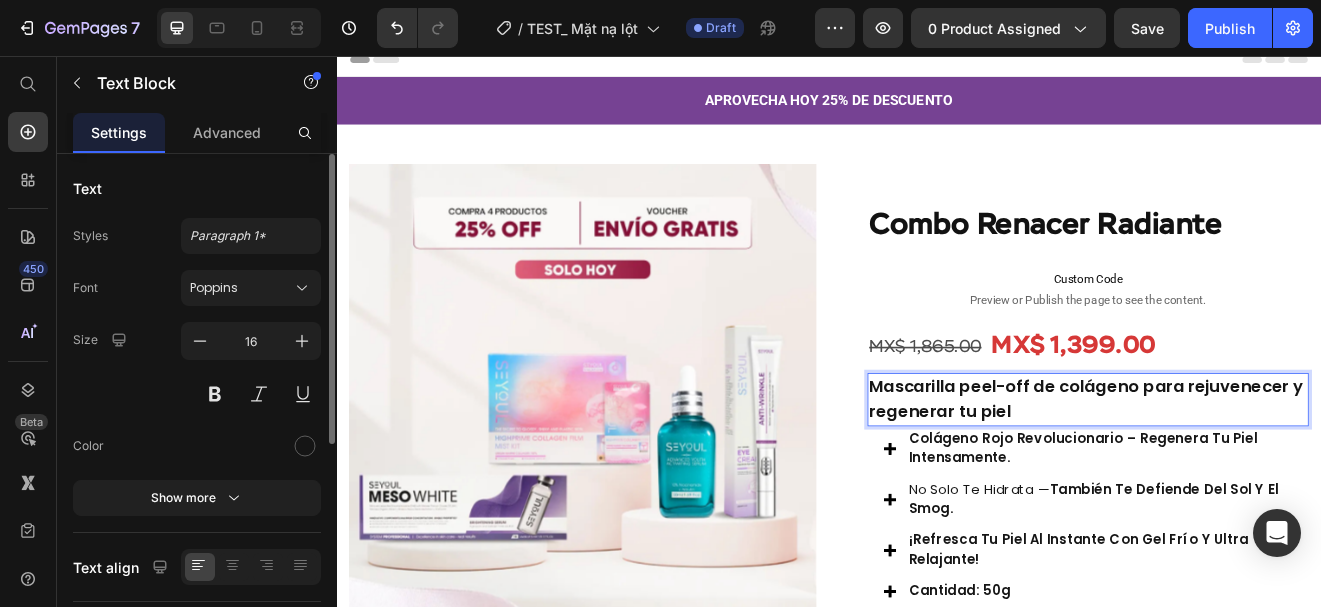 scroll, scrollTop: 110, scrollLeft: 0, axis: vertical 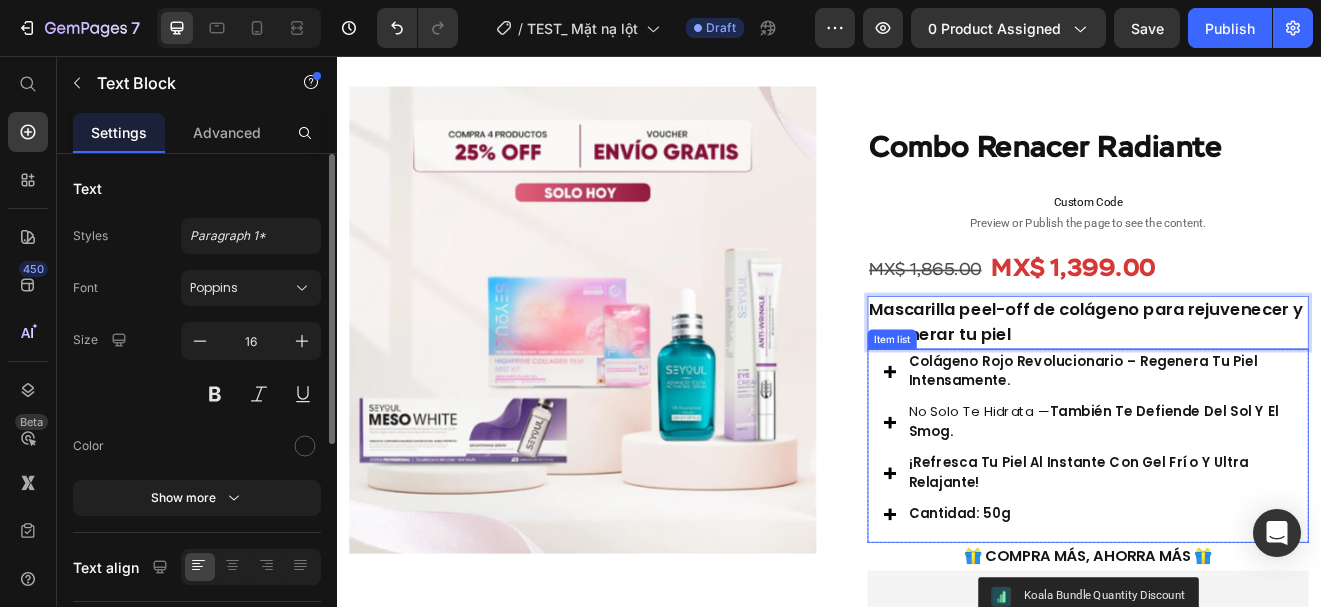 click on "Colágeno Rojo Revolucionario – Regenera tu piel intensamente." at bounding box center (1266, 440) 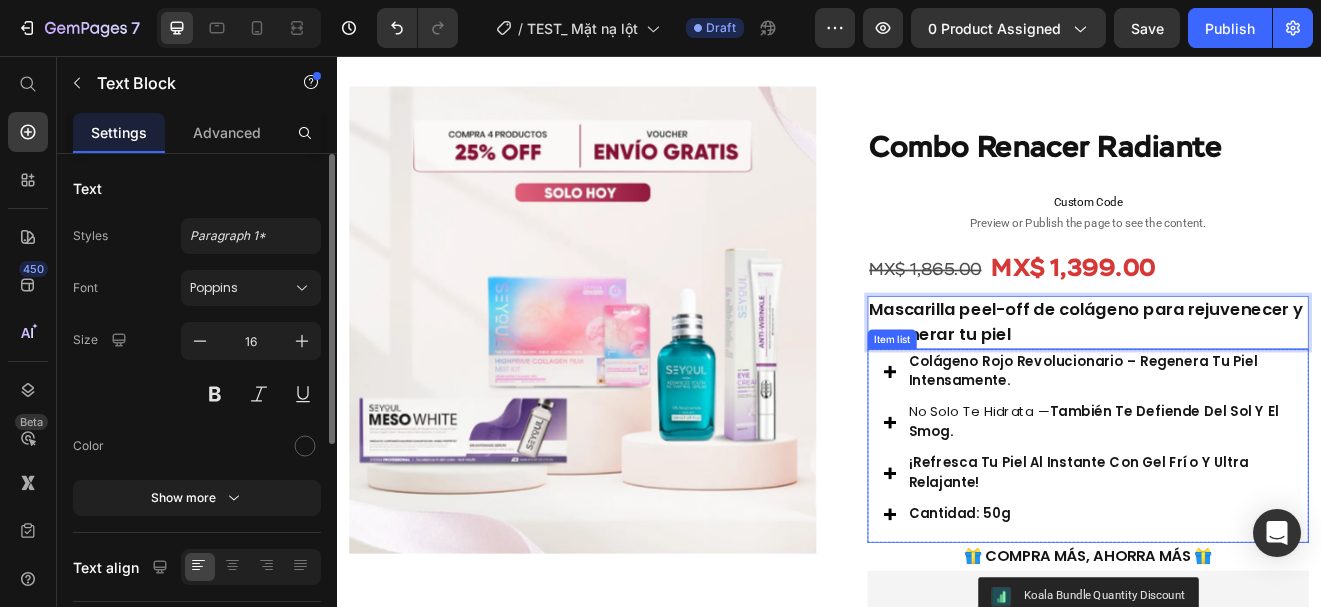click on "Colágeno Rojo Revolucionario – Regenera tu piel intensamente." at bounding box center (1266, 440) 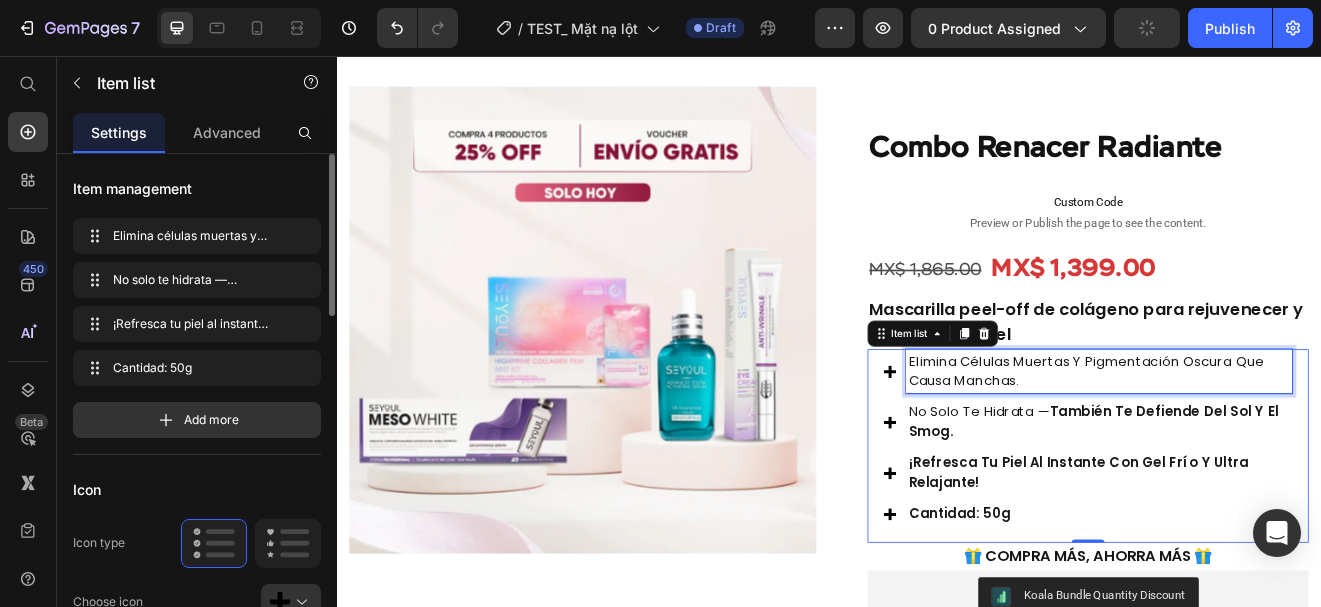 click on "No solo te hidrata —  también te defiende del sol y el smog." at bounding box center (1266, 502) 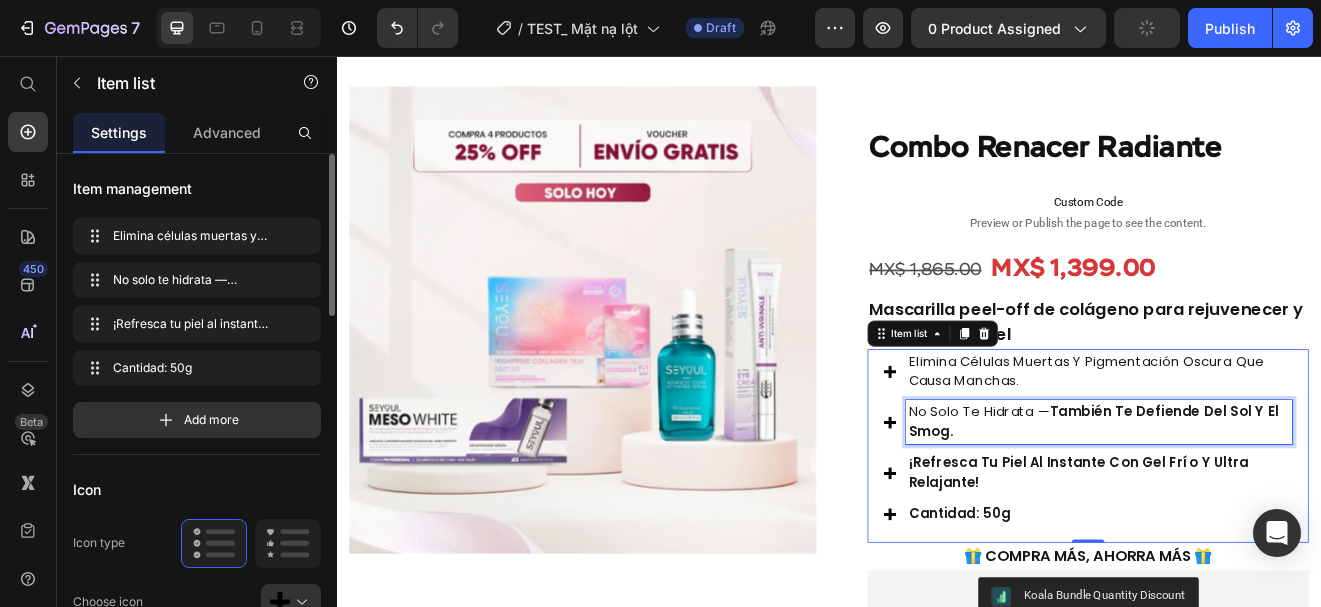 click on "No solo te hidrata —  también te defiende del sol y el smog." at bounding box center (1266, 502) 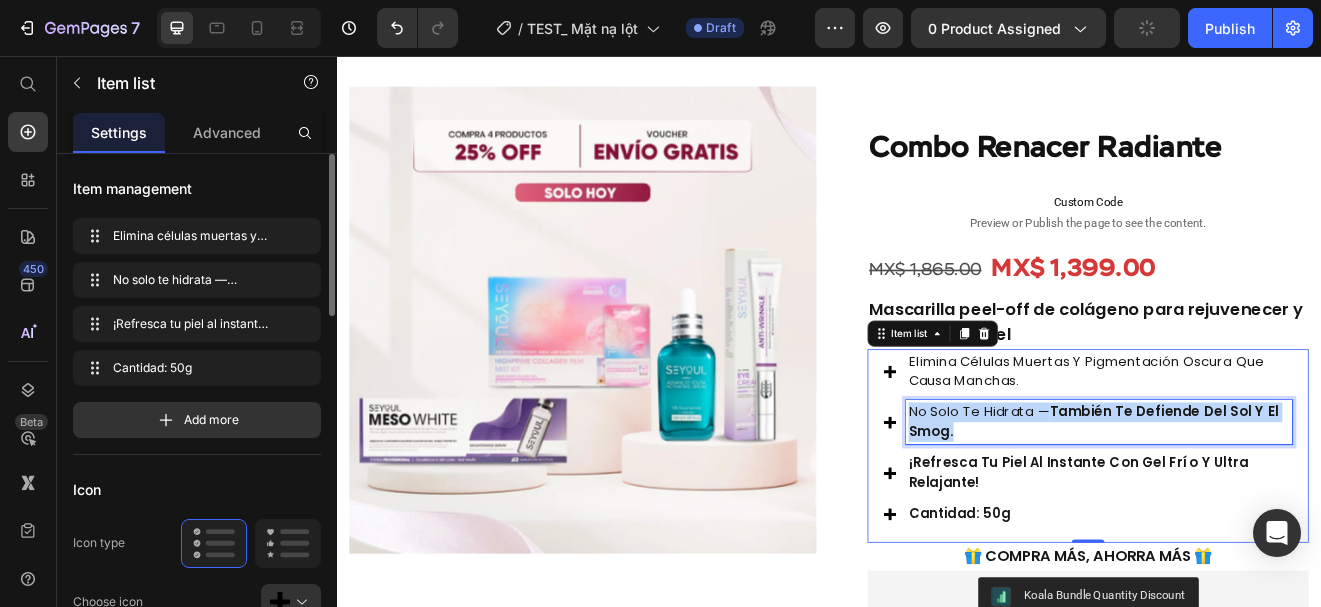 click on "No solo te hidrata —  también te defiende del sol y el smog." at bounding box center (1266, 502) 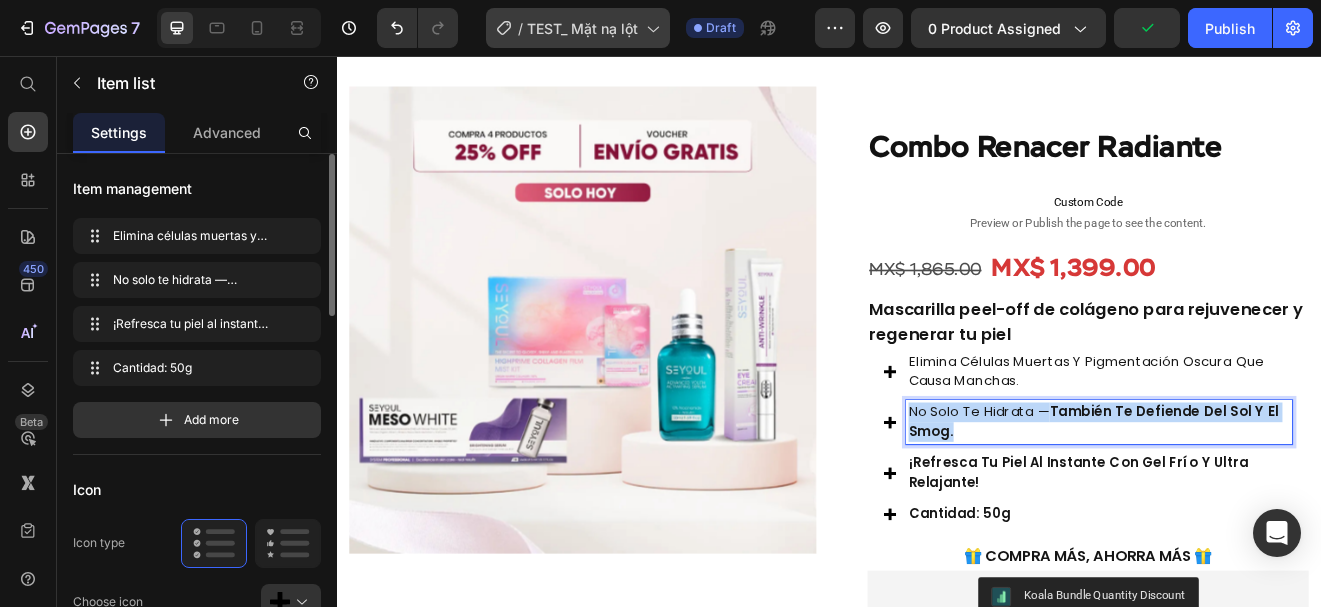 scroll, scrollTop: 166, scrollLeft: 0, axis: vertical 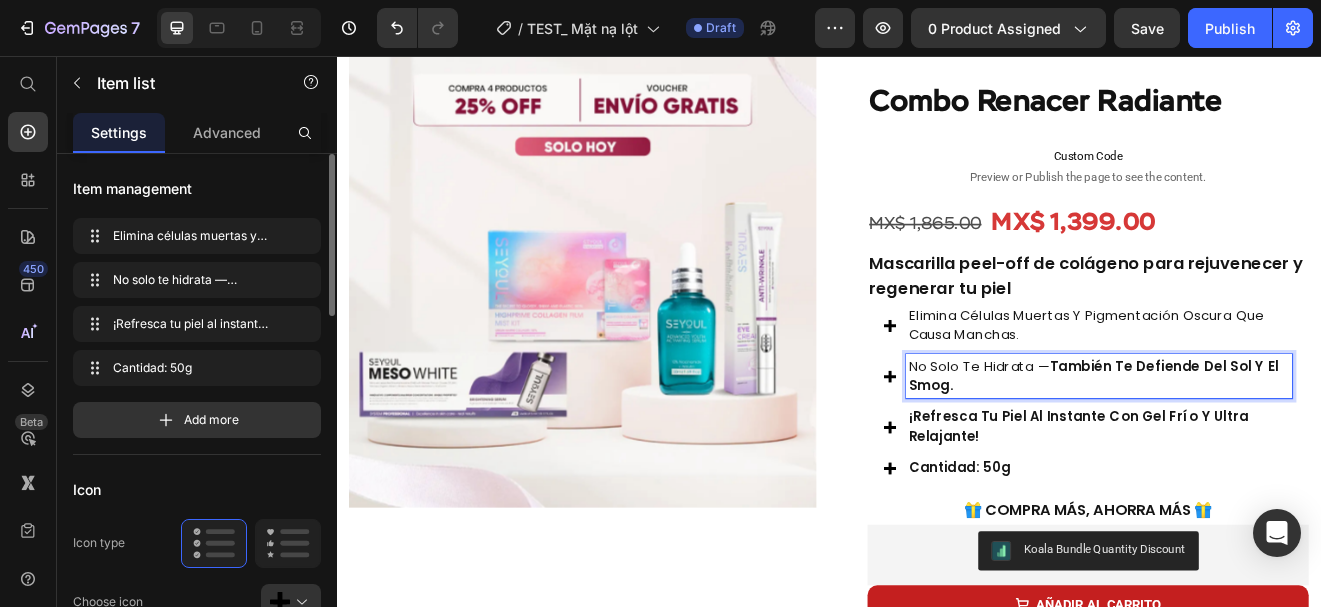 click on "No solo te hidrata —  también te defiende del sol y el smog." at bounding box center (1266, 446) 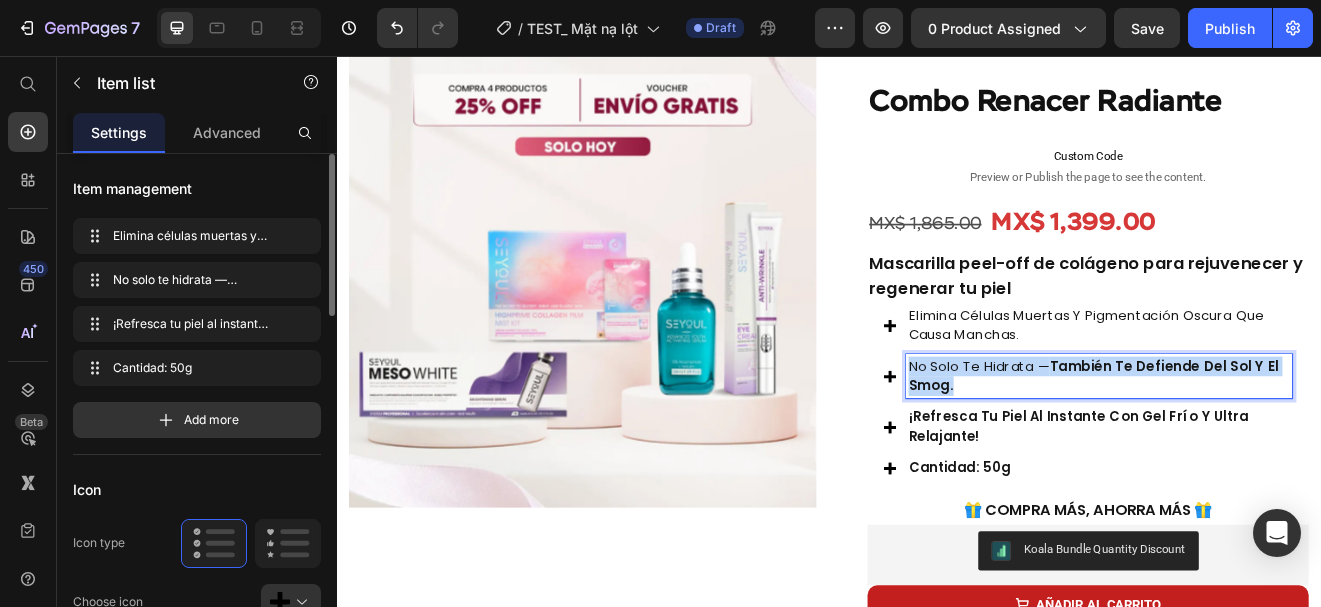 click on "No solo te hidrata —  también te defiende del sol y el smog." at bounding box center (1266, 446) 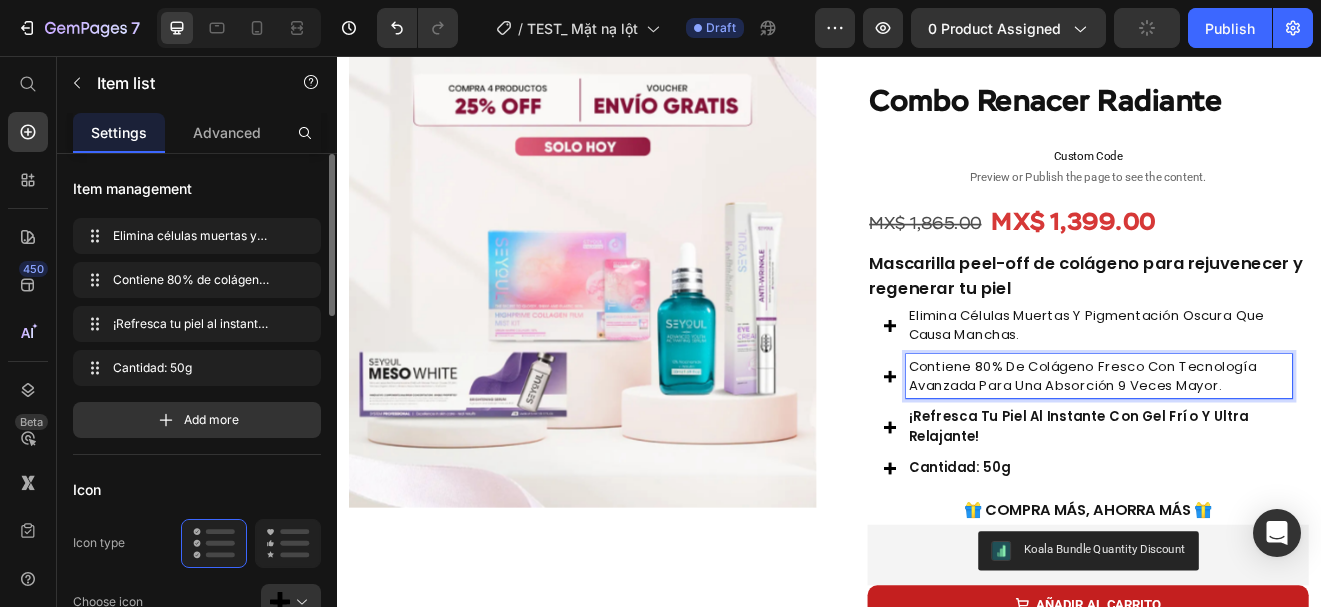 click on "¡Refresca tu piel al instante con gel frío y ultra relajante!" at bounding box center (1266, 508) 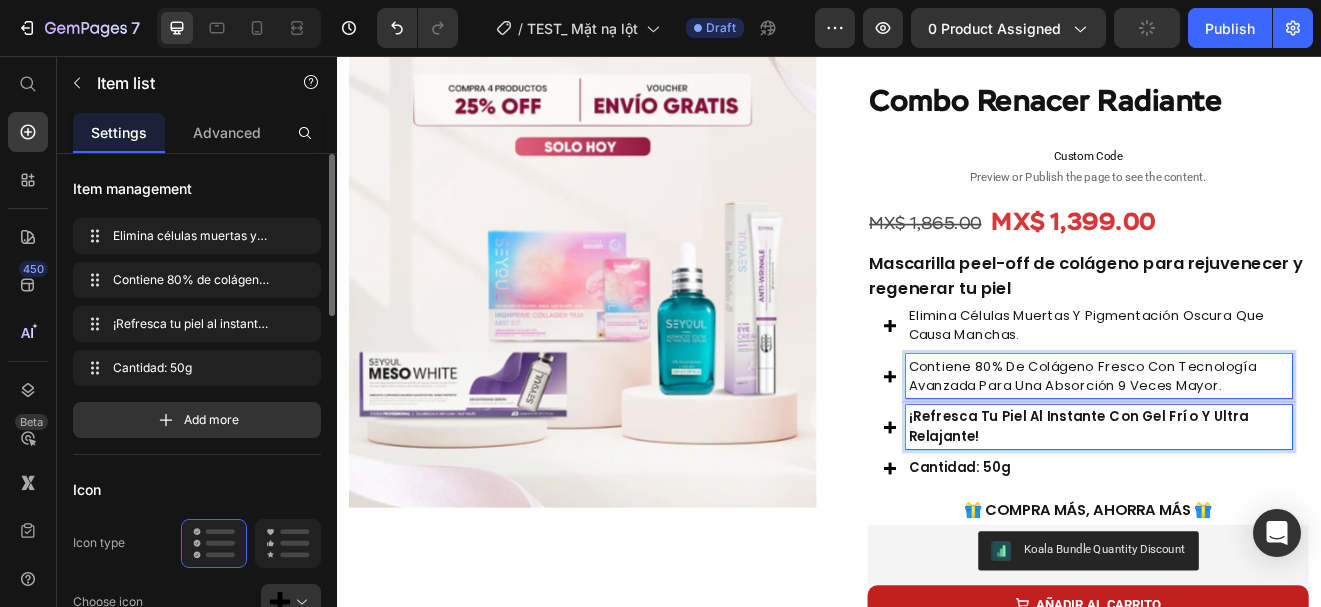 click on "¡Refresca tu piel al instante con gel frío y ultra relajante!" at bounding box center [1266, 508] 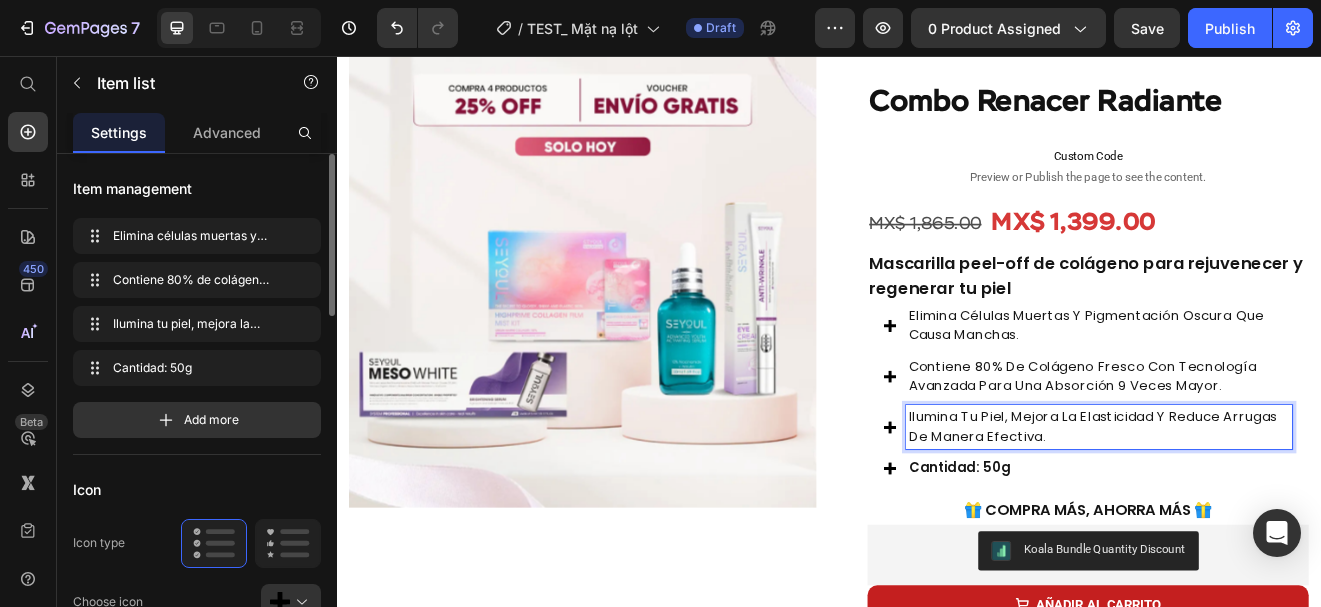 click on "Cantidad: 50g" at bounding box center (1096, 557) 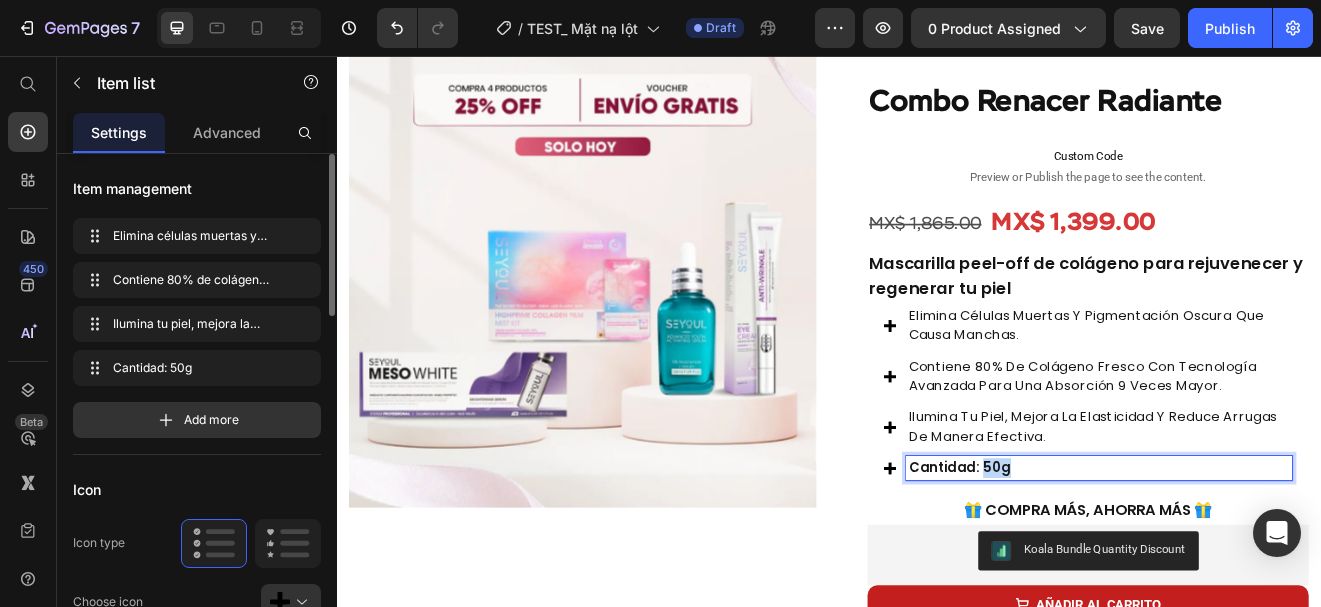 click on "Cantidad: 50g" at bounding box center (1096, 557) 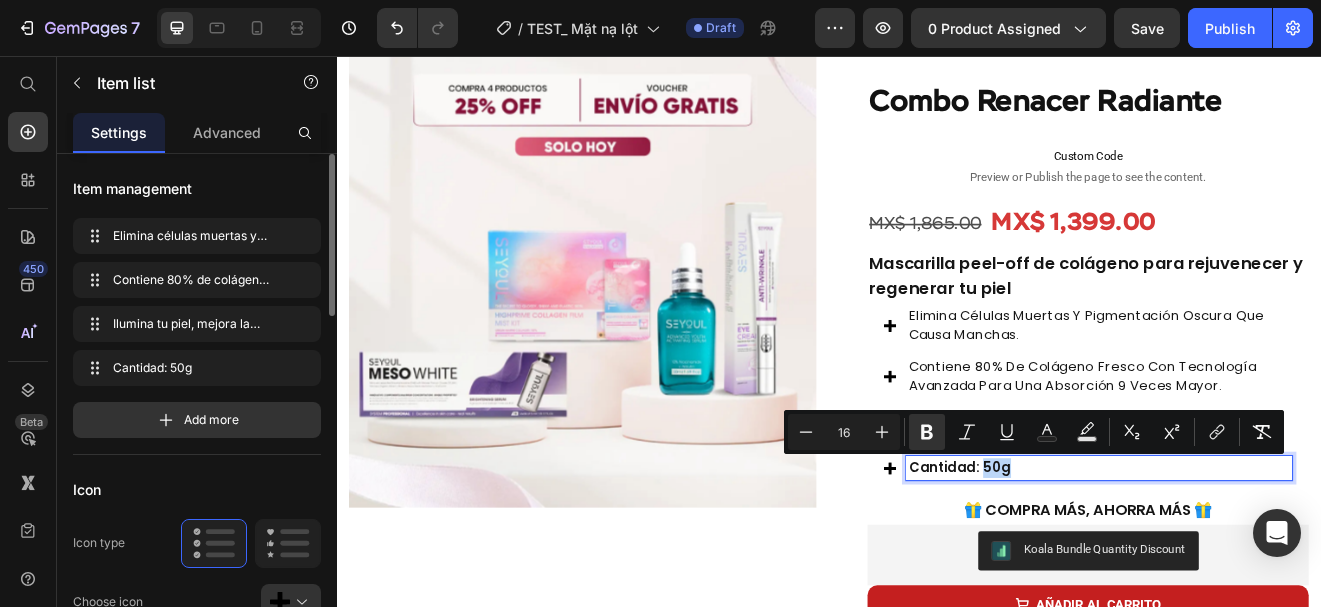 click on "Cantidad: 50g" at bounding box center (1266, 558) 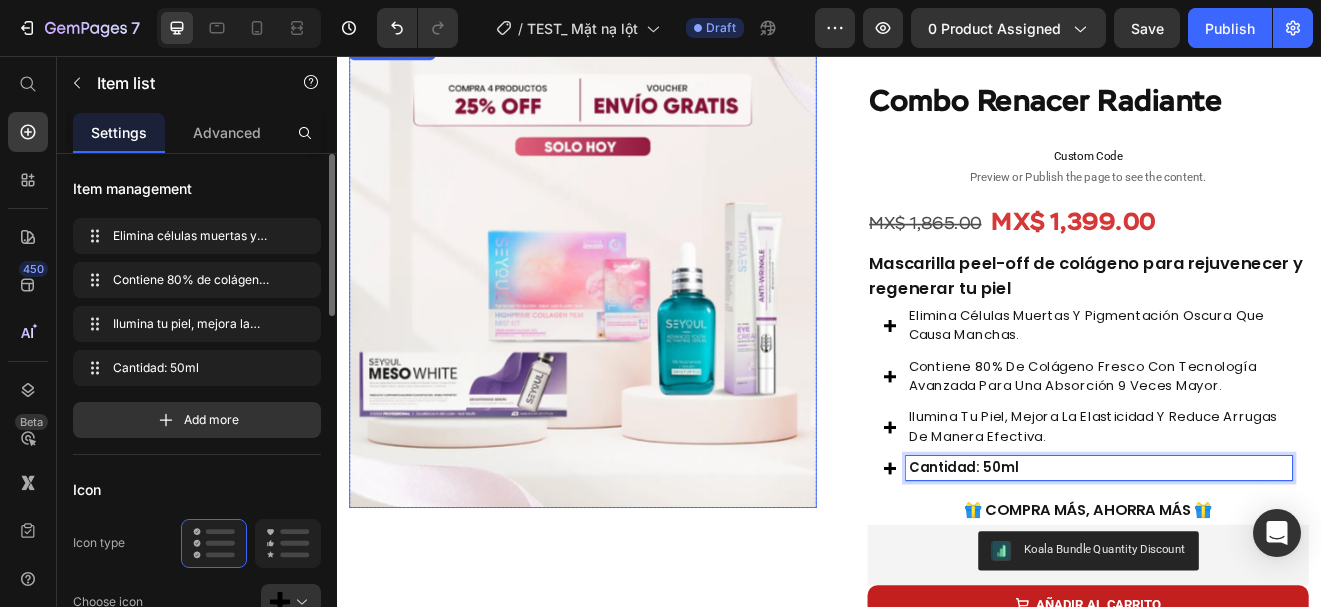 scroll, scrollTop: 0, scrollLeft: 0, axis: both 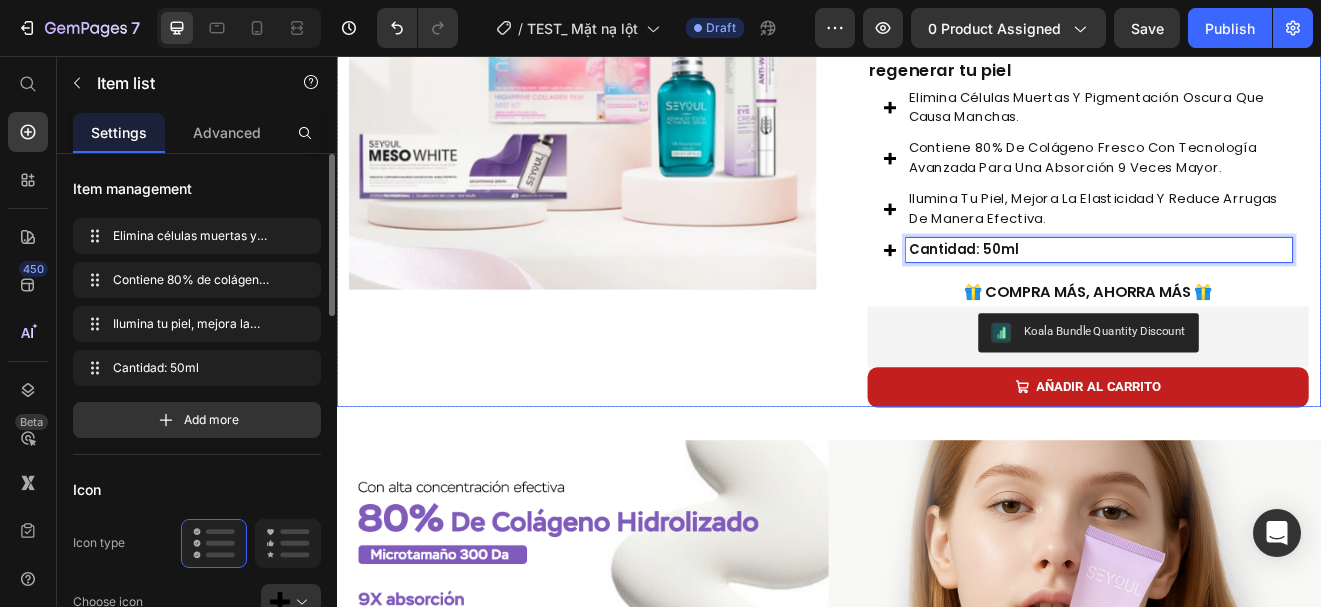 click on "Product Images Row" at bounding box center (637, 127) 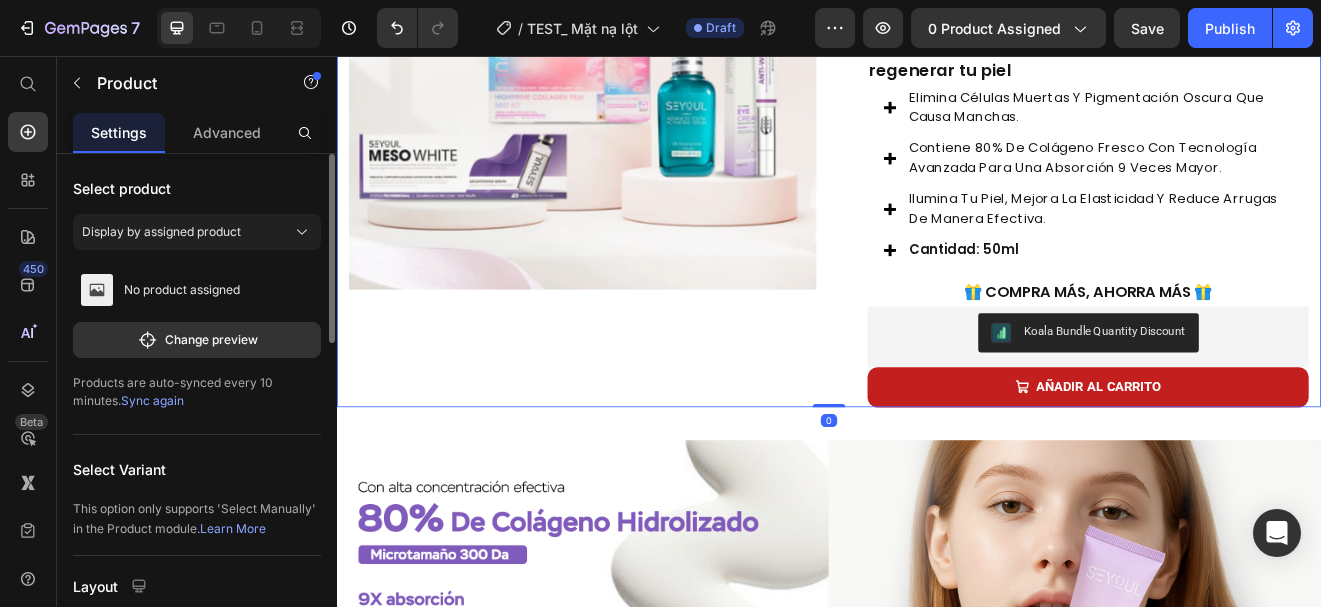 scroll, scrollTop: 0, scrollLeft: 0, axis: both 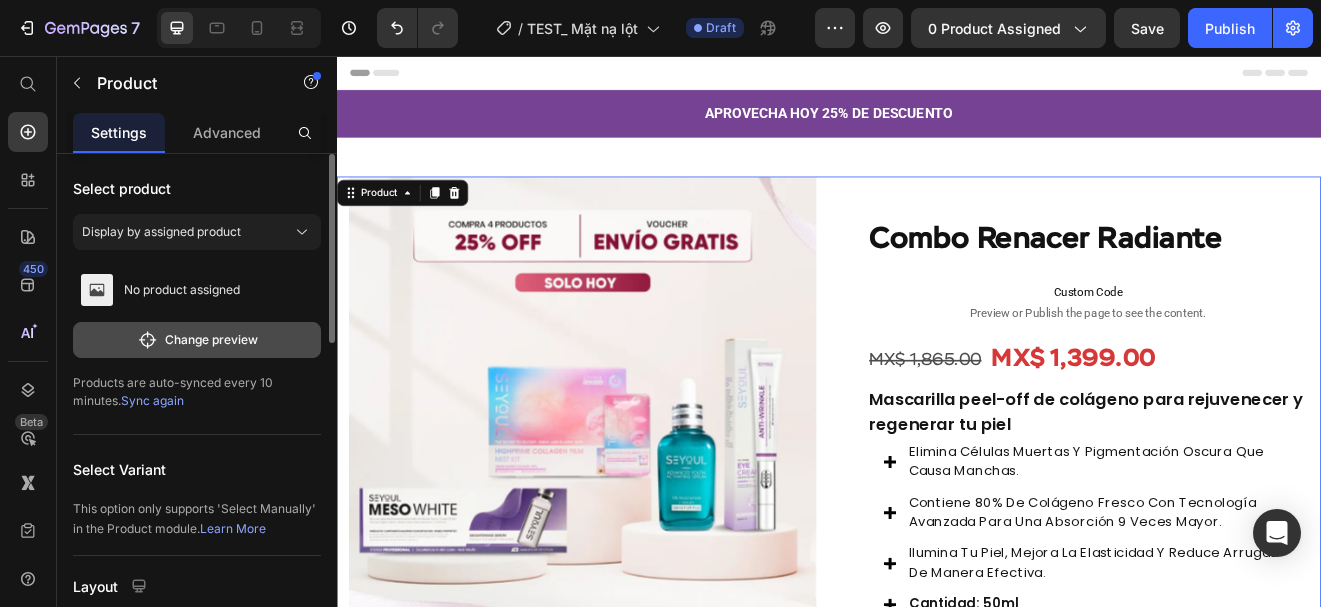 click on "Change preview" 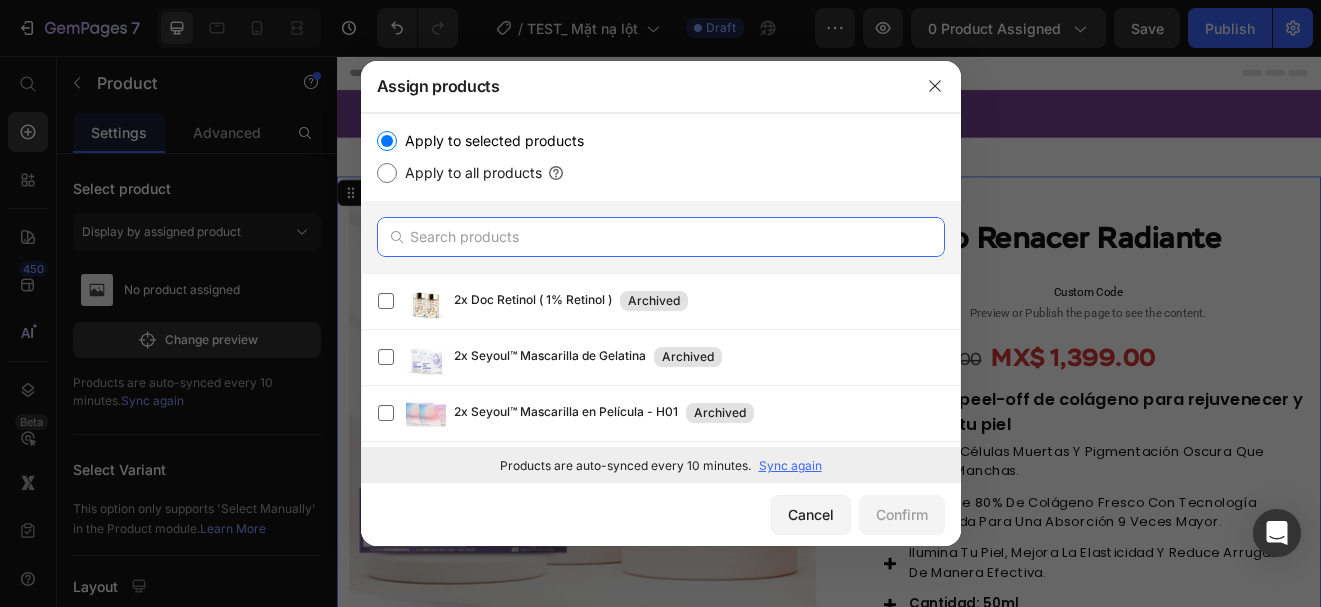 click at bounding box center (661, 237) 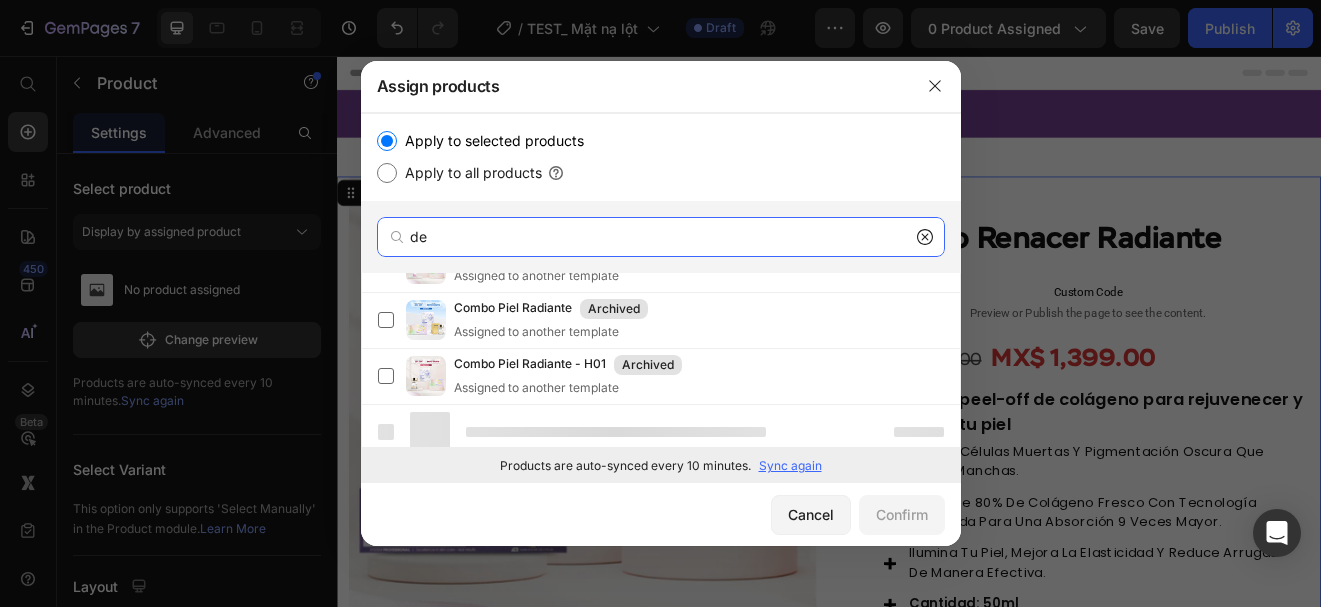 scroll, scrollTop: 3241, scrollLeft: 0, axis: vertical 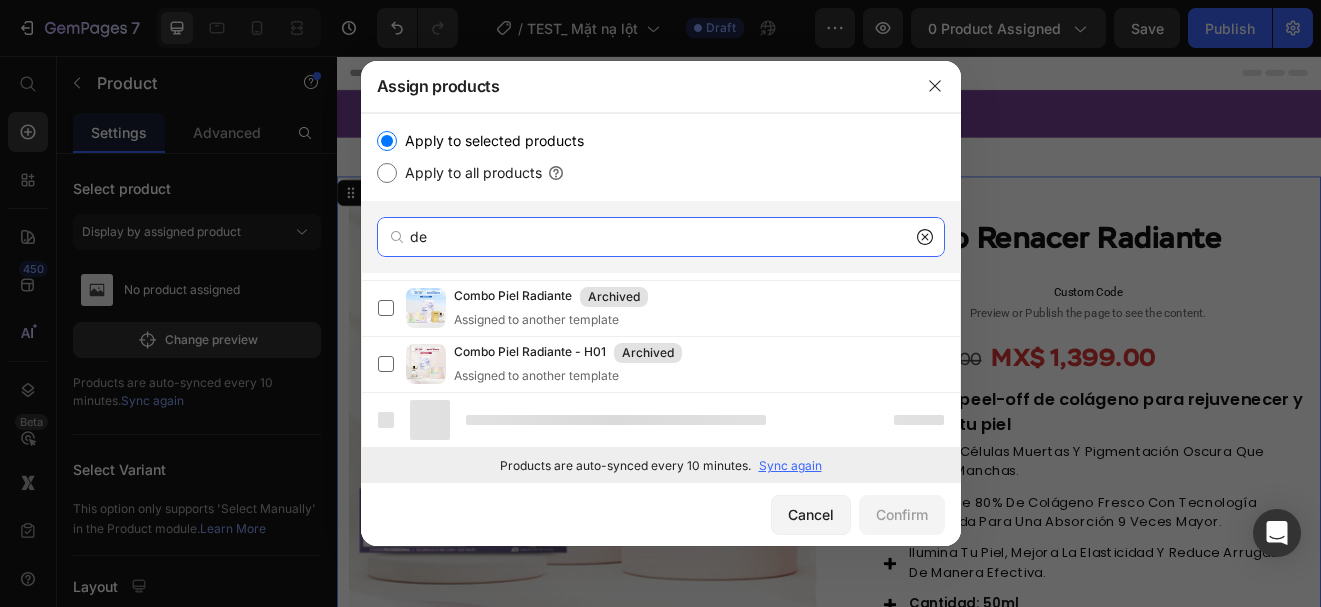 type on "d" 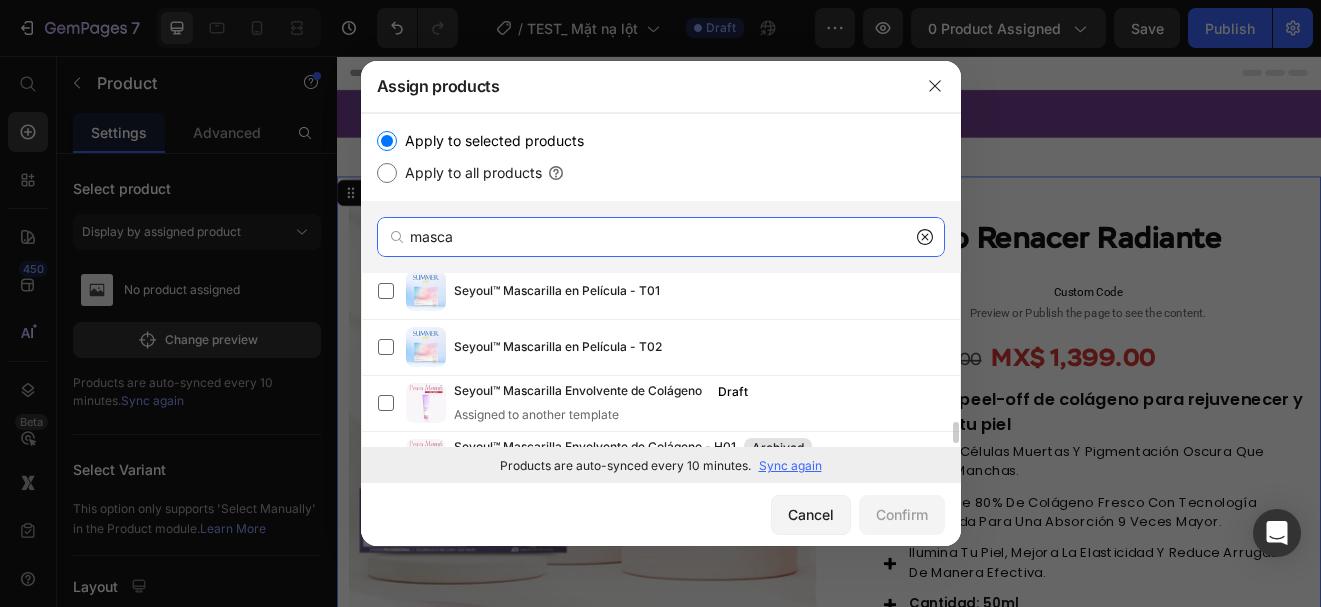 scroll, scrollTop: 1225, scrollLeft: 0, axis: vertical 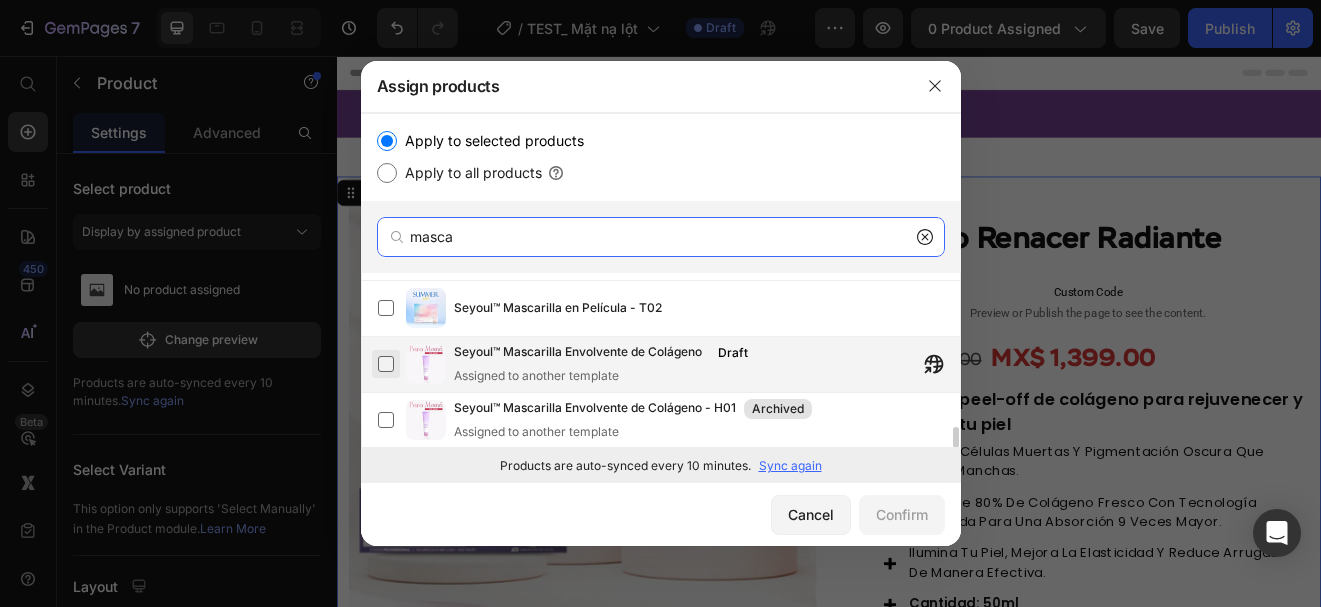 type on "masca" 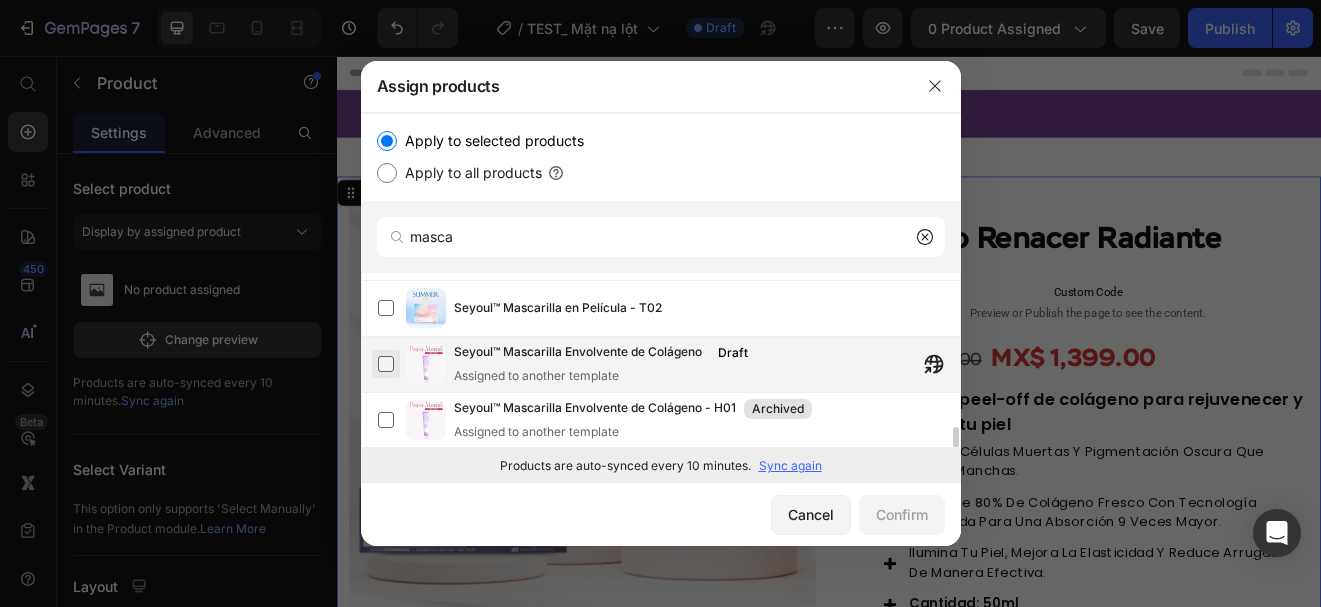click at bounding box center (386, 364) 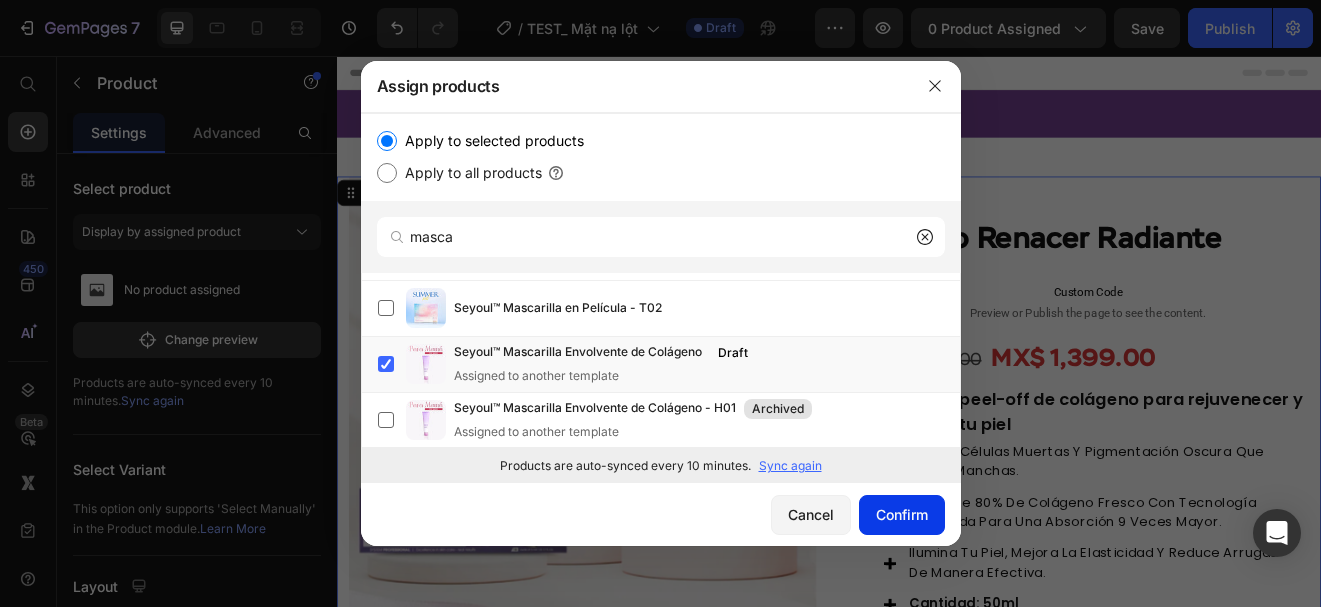click on "Confirm" at bounding box center (902, 514) 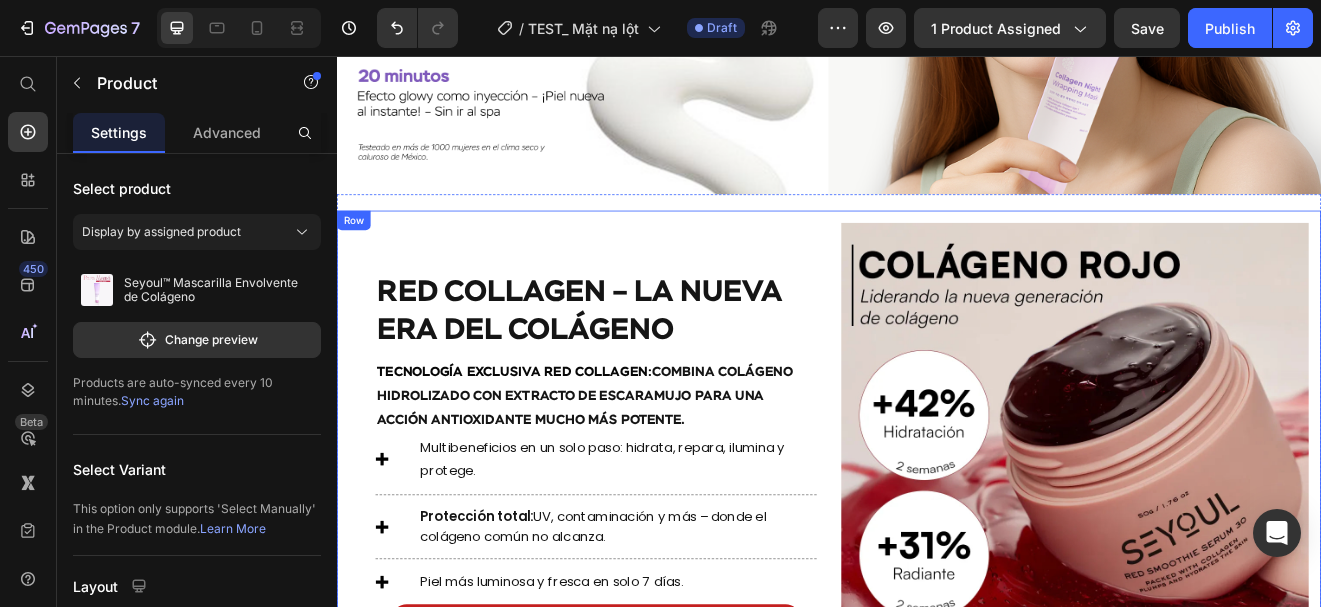 scroll, scrollTop: 1213, scrollLeft: 0, axis: vertical 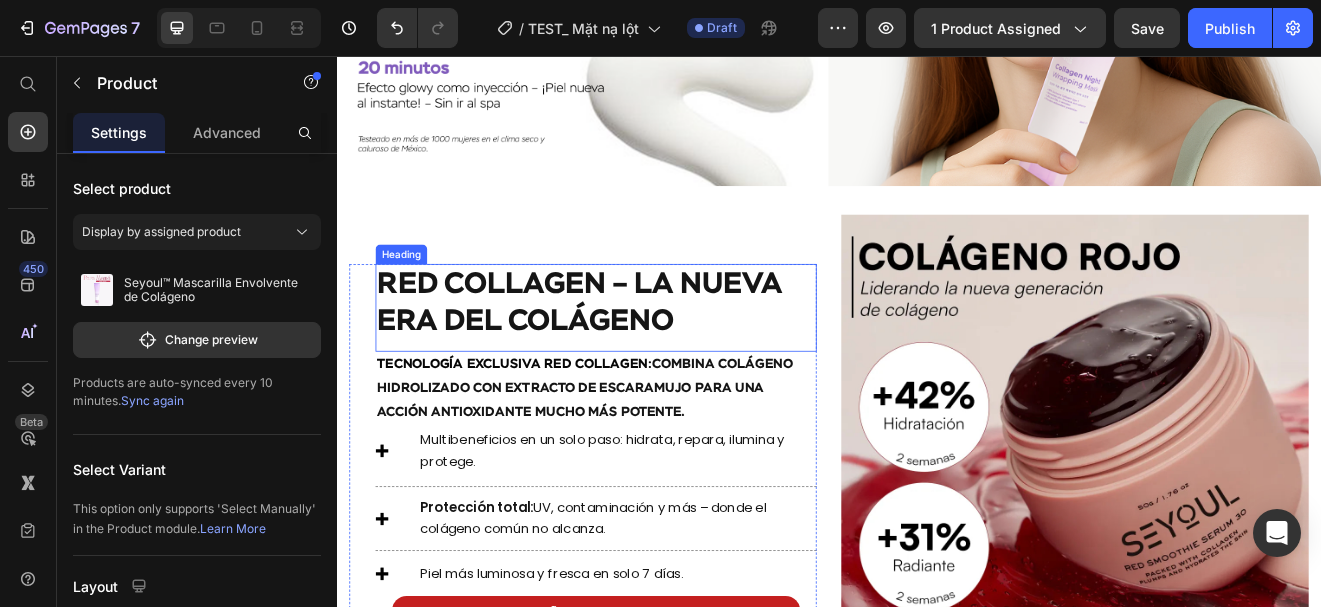 click on "Red Collagen – La nueva era del colágeno" at bounding box center [653, 358] 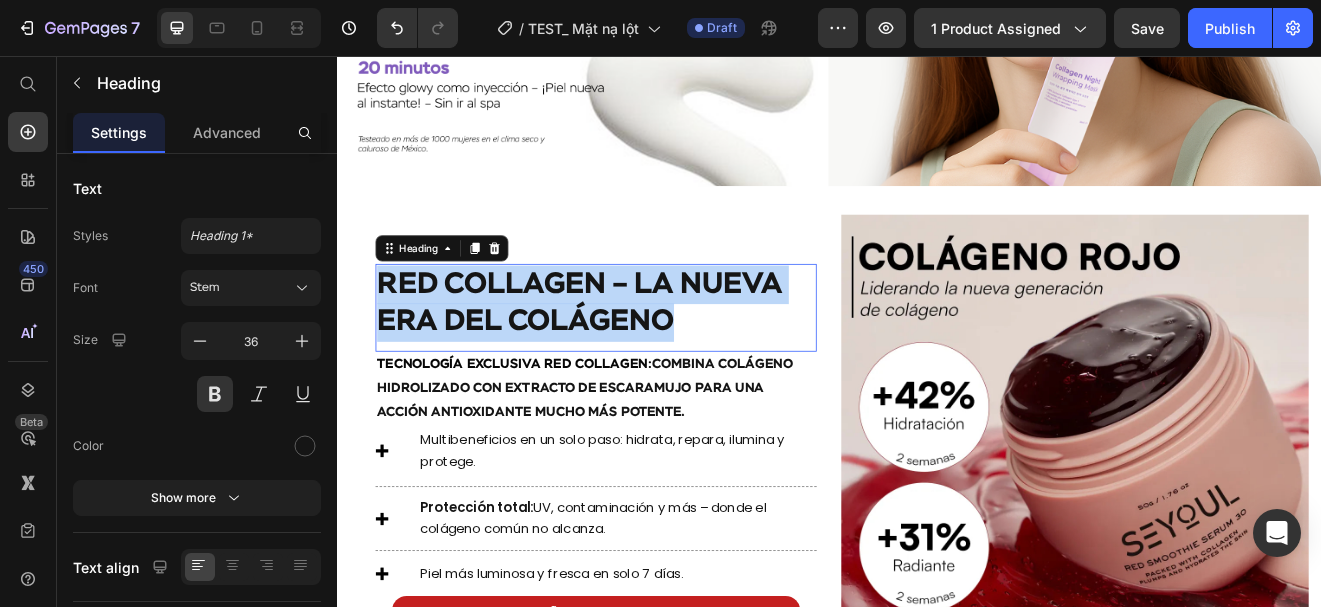 click on "Red Collagen – La nueva era del colágeno" at bounding box center [653, 358] 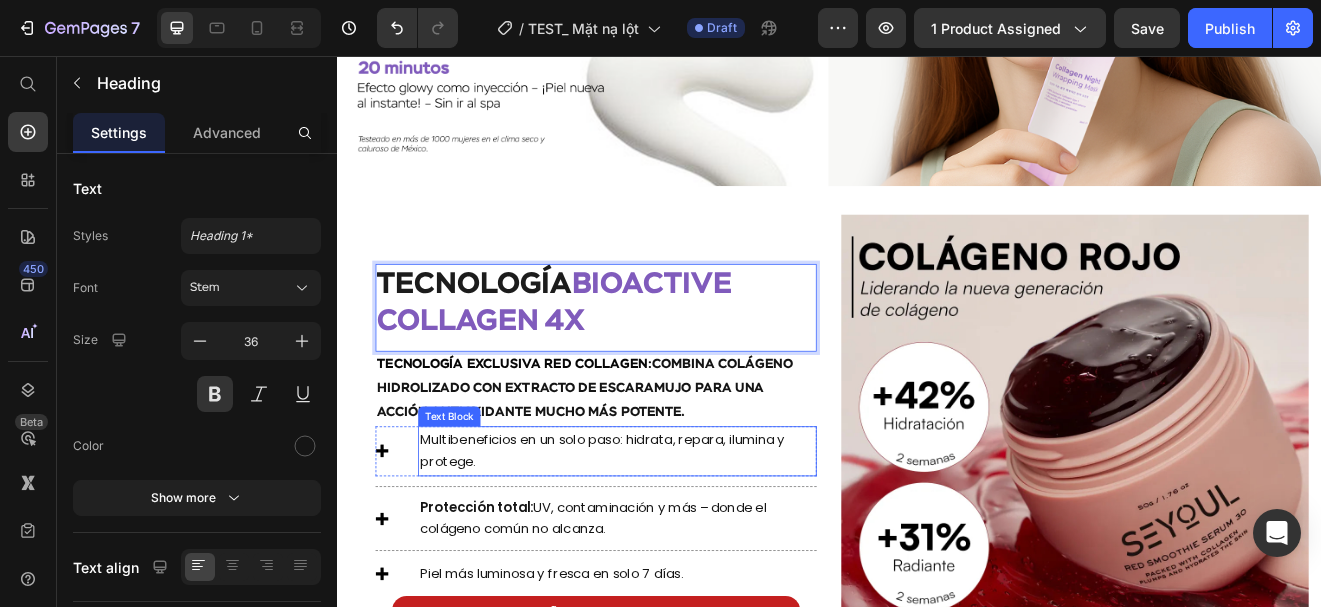 click on "Multibeneficios en un solo paso: hidrata, repara, ilumina y protege." at bounding box center (679, 538) 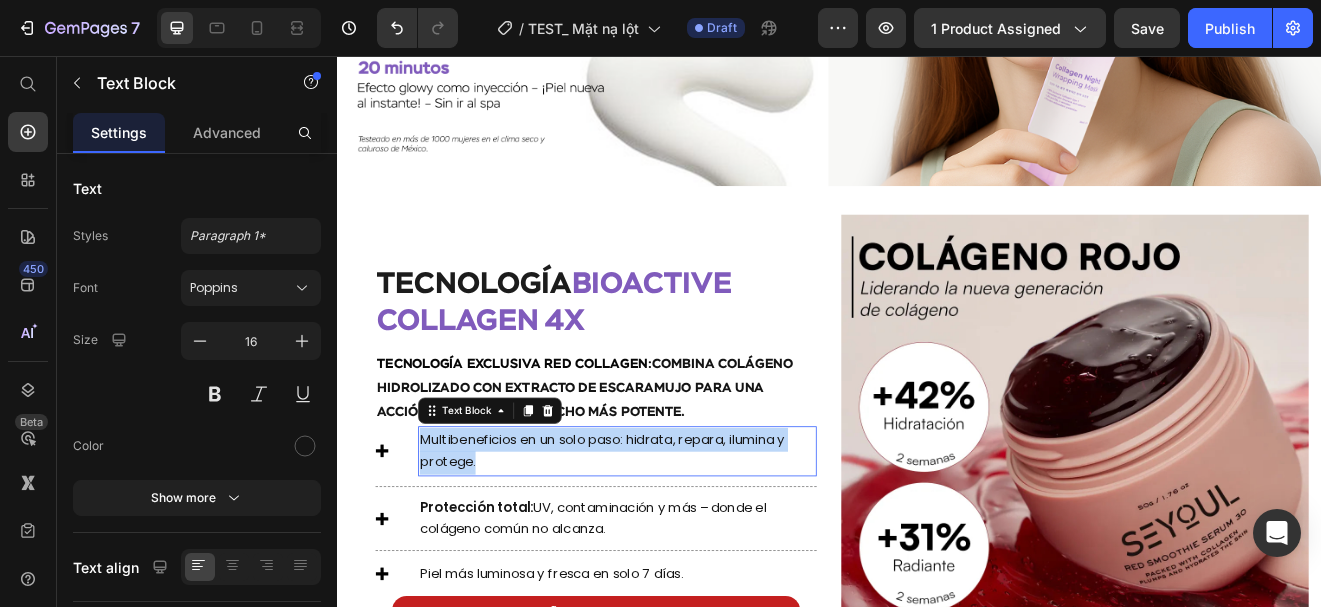click on "Multibeneficios en un solo paso: hidrata, repara, ilumina y protege." at bounding box center [679, 538] 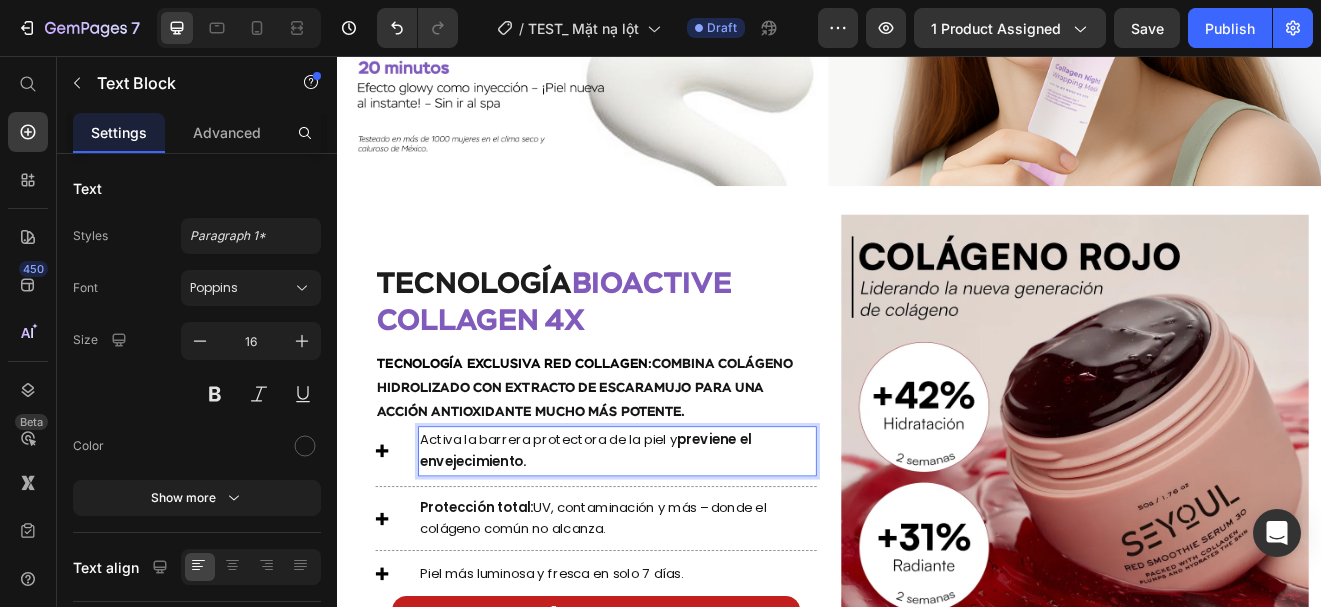 scroll, scrollTop: 1401, scrollLeft: 0, axis: vertical 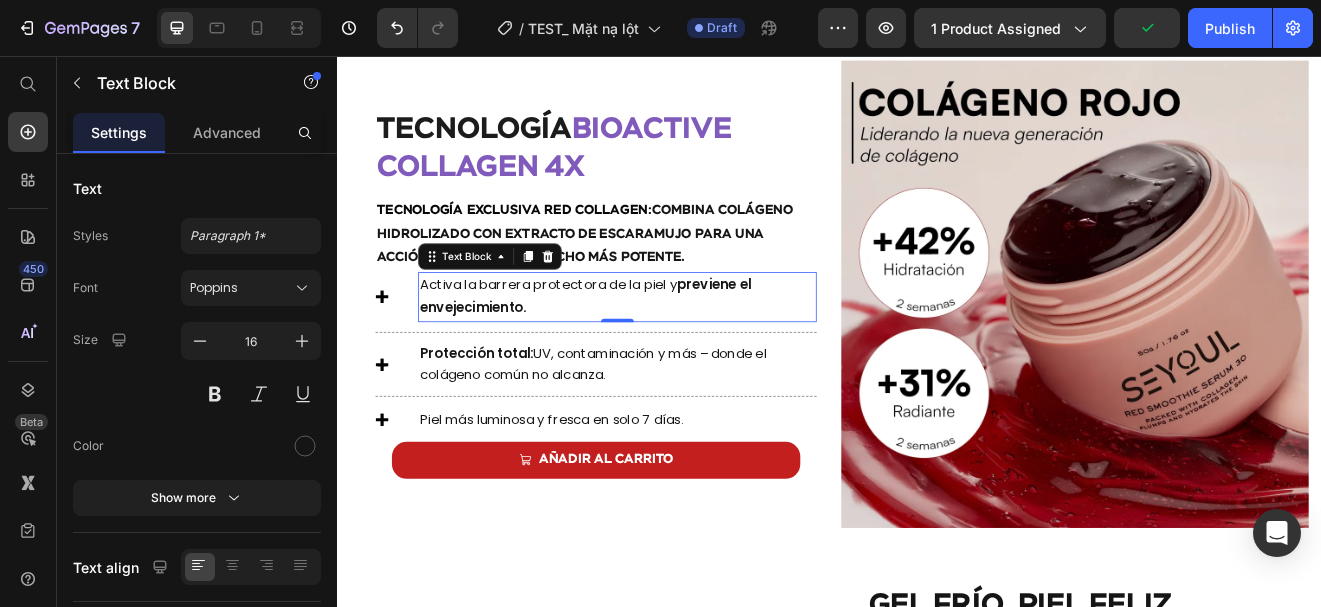click on "Protección total:  UV, contaminación y más – donde el colágeno común no alcanza." at bounding box center (679, 431) 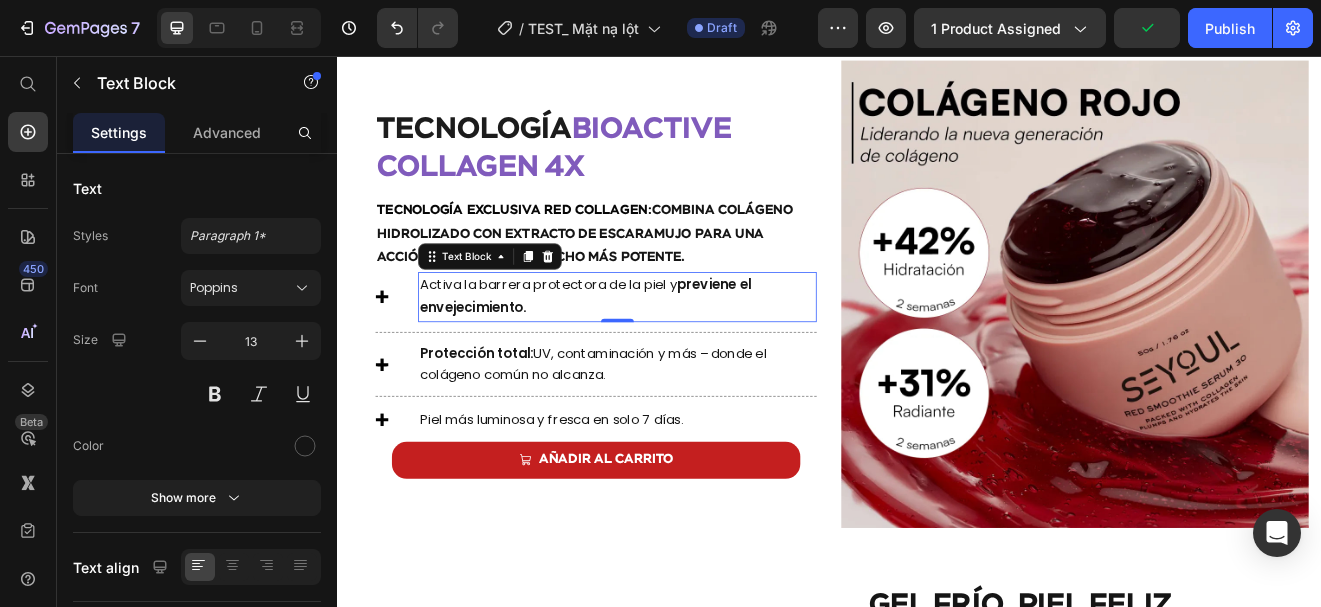 click on "Protección total:  UV, contaminación y más – donde el colágeno común no alcanza." at bounding box center [679, 431] 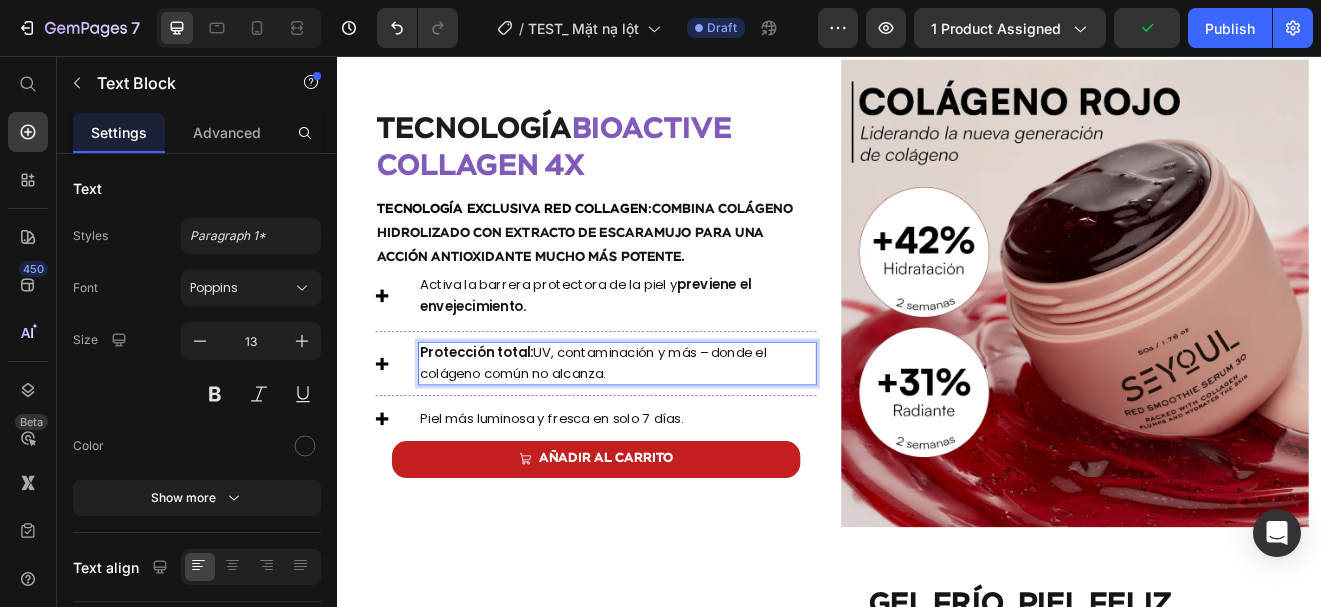 click on "Protección total:  UV, contaminación y más – donde el colágeno común no alcanza." at bounding box center (679, 430) 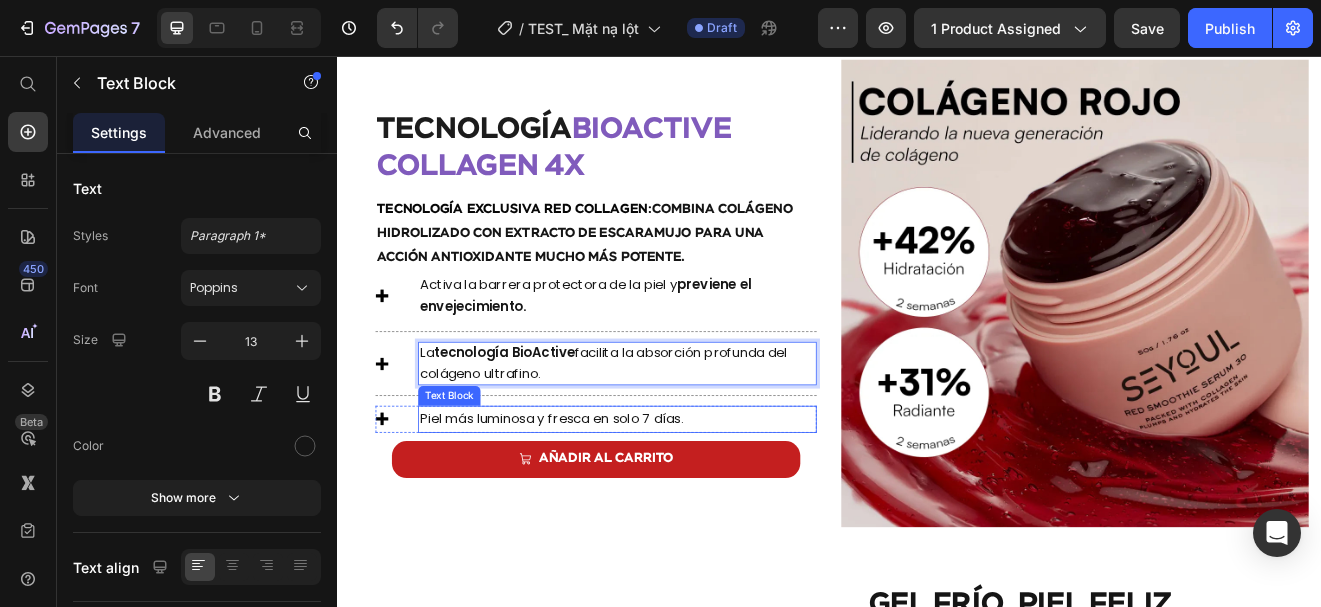 click on "Piel más luminosa y fresca en solo 7 días." at bounding box center [679, 498] 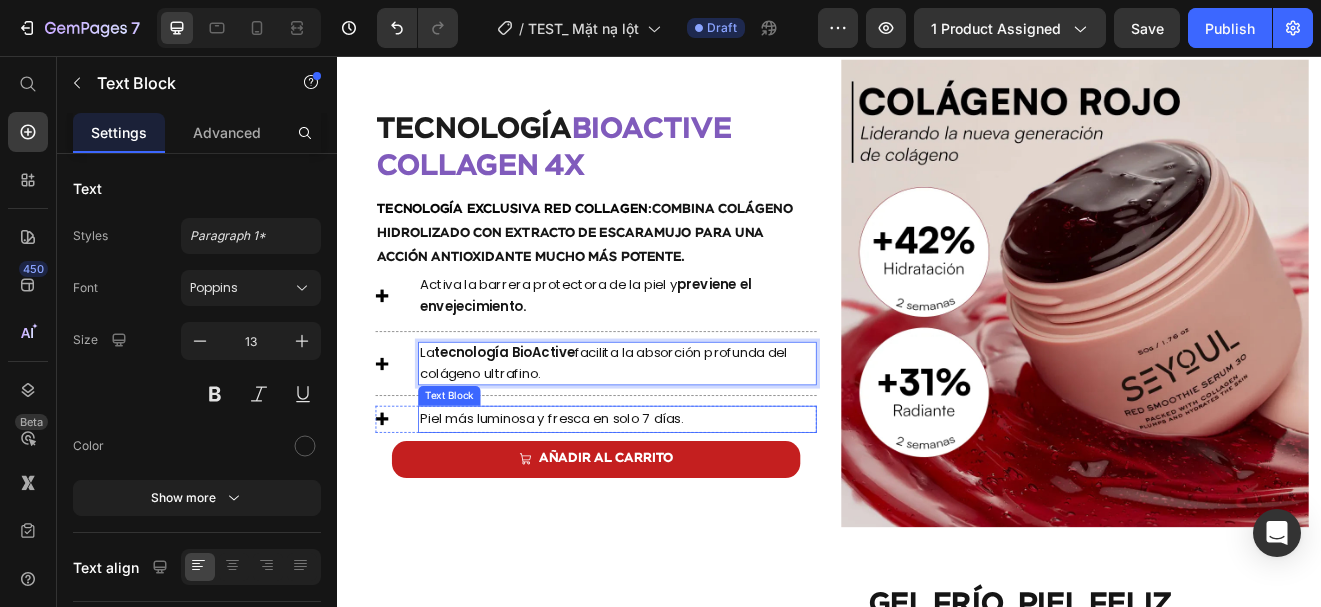 click on "Piel más luminosa y fresca en solo 7 días." at bounding box center [679, 498] 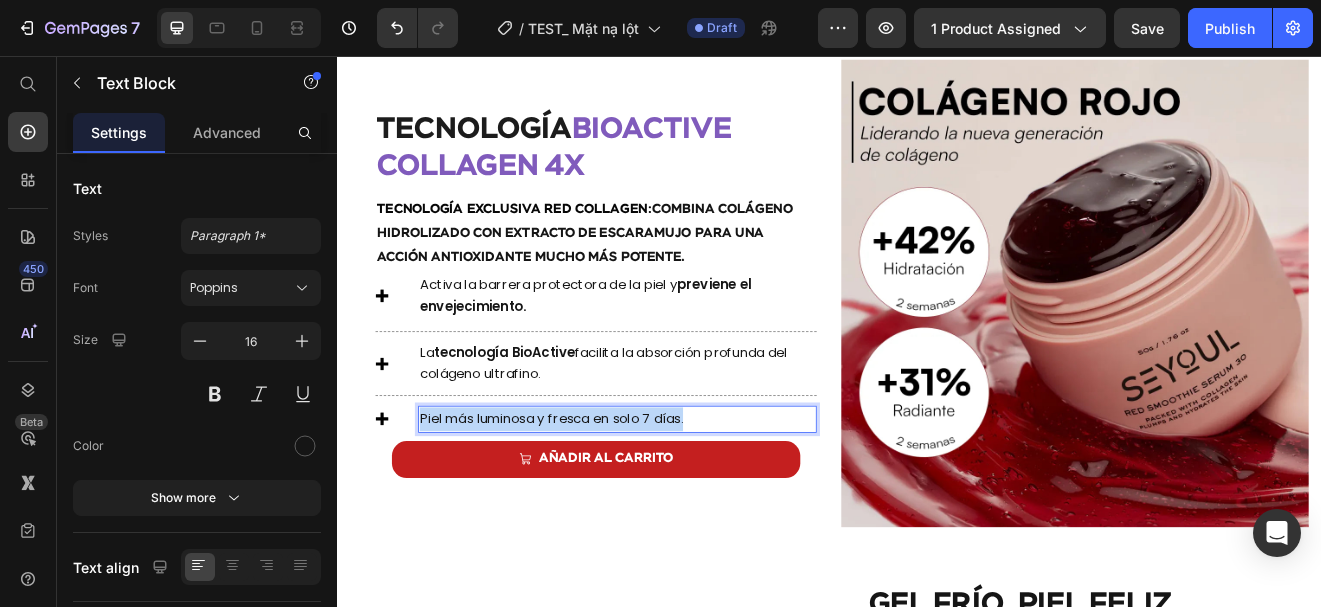 click on "Piel más luminosa y fresca en solo 7 días." at bounding box center (679, 498) 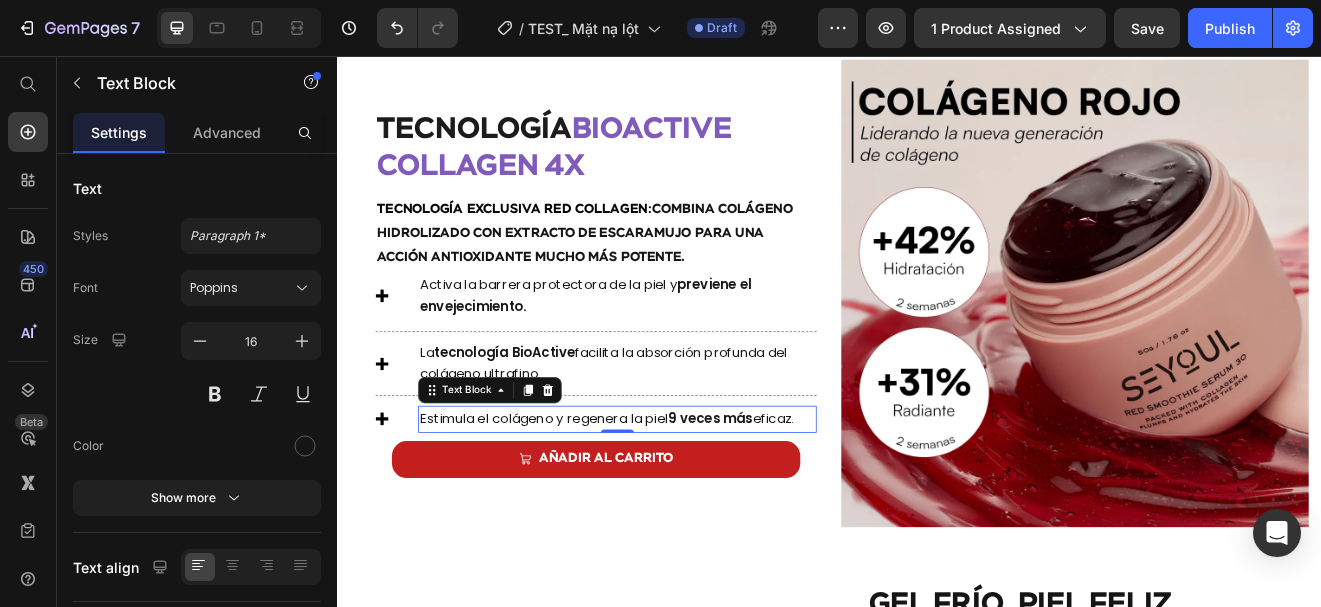 click on "Tecnología exclusiva Red Collagen:  combina colágeno hidrolizado con extracto de escaramujo para una acción antioxidante mucho más potente." at bounding box center [653, 272] 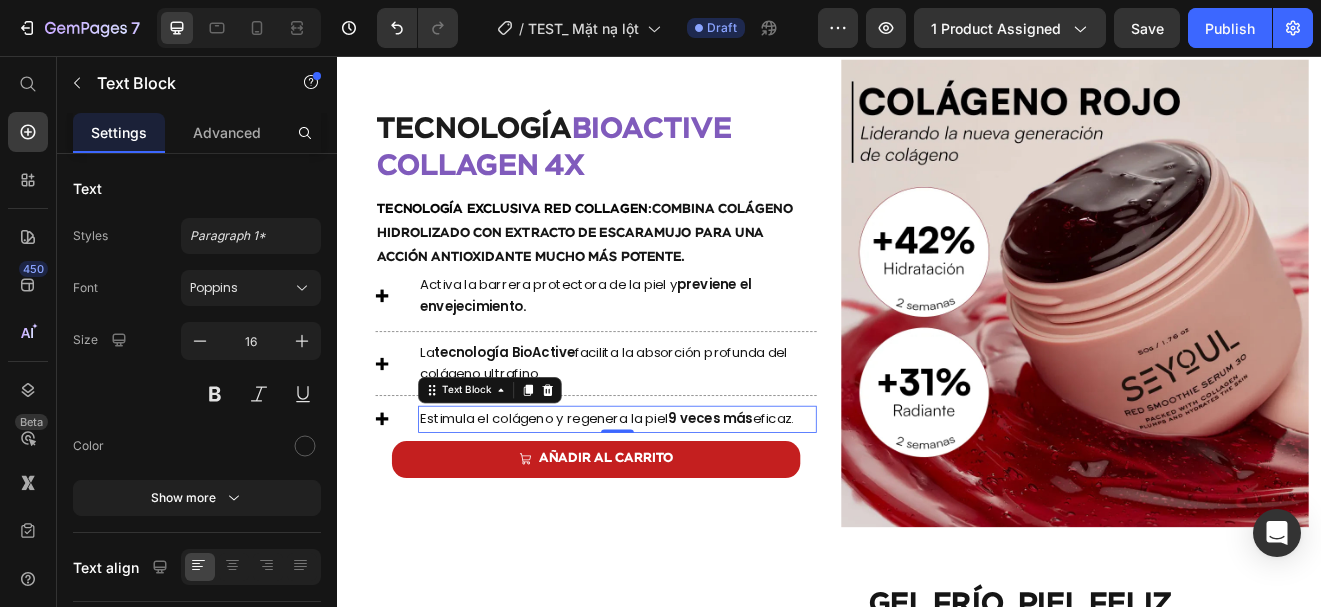click on "Tecnología exclusiva Red Collagen:  combina colágeno hidrolizado con extracto de escaramujo para una acción antioxidante mucho más potente." at bounding box center [653, 272] 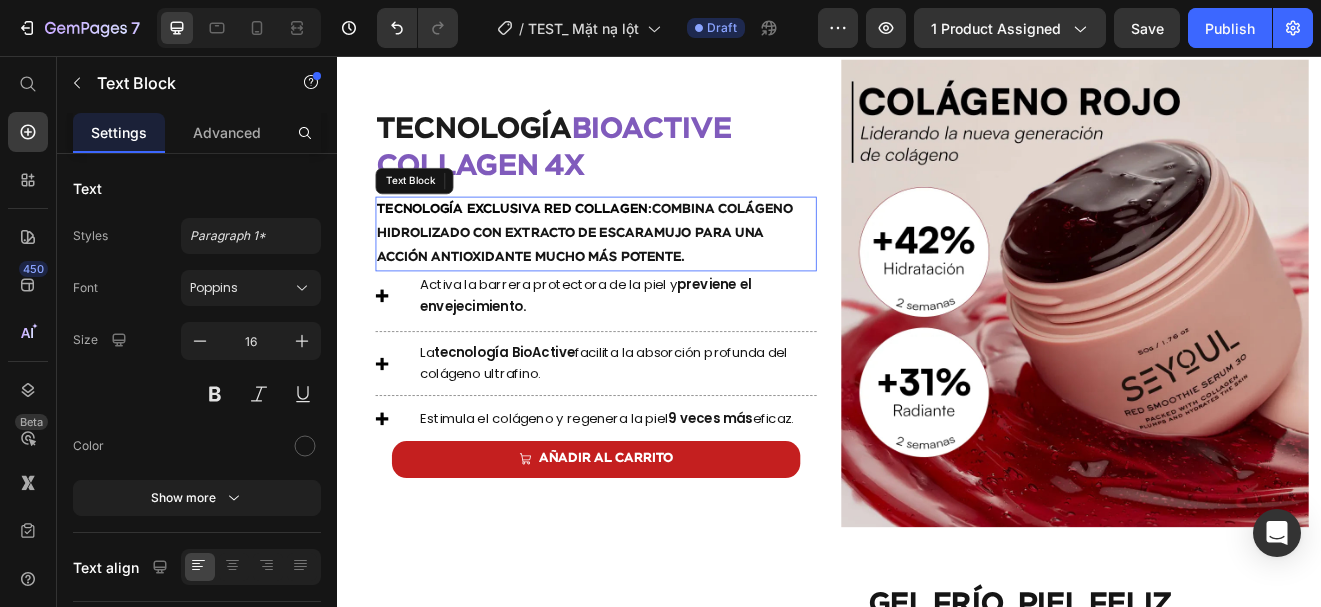 click on "Tecnología exclusiva Red Collagen:  combina colágeno hidrolizado con extracto de escaramujo para una acción antioxidante mucho más potente." at bounding box center (653, 272) 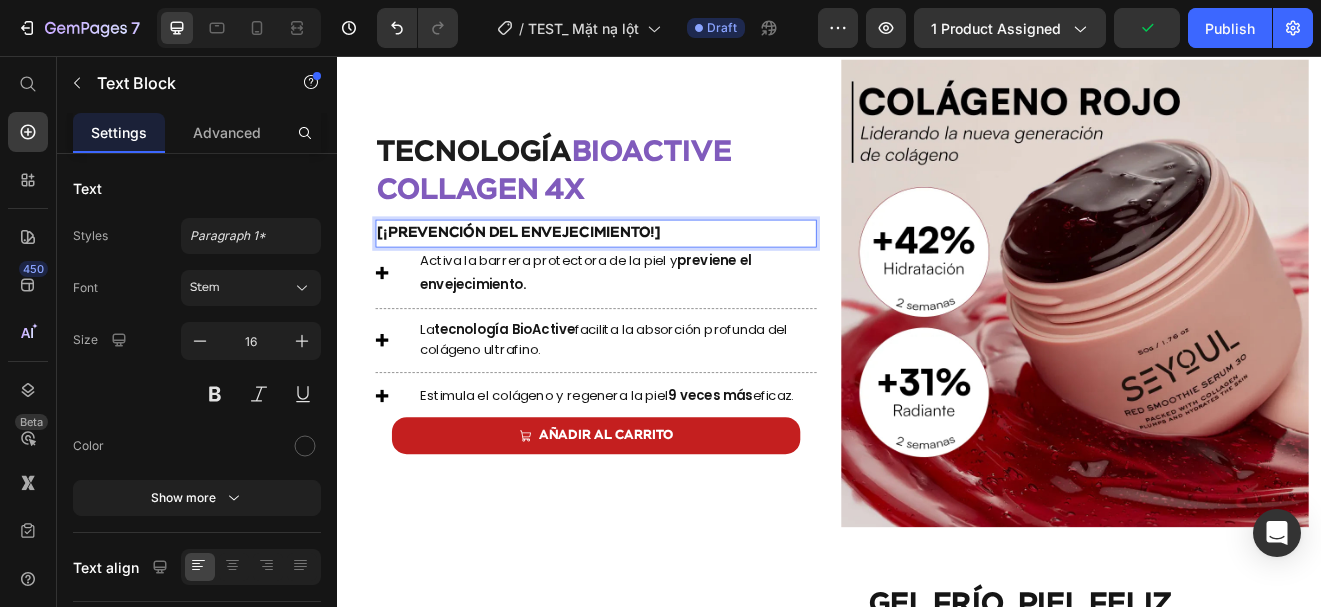 scroll, scrollTop: 1430, scrollLeft: 0, axis: vertical 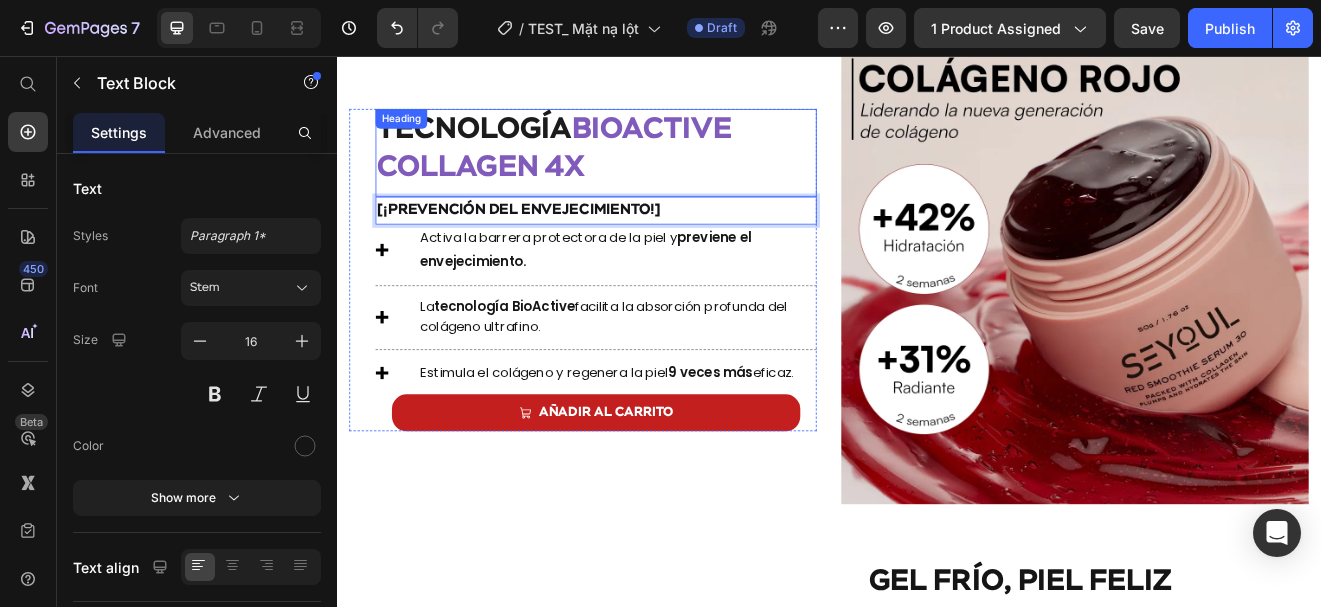 click on "⁠⁠⁠⁠⁠⁠⁠ Tecnología  BioActive Collagen 4X" at bounding box center (653, 169) 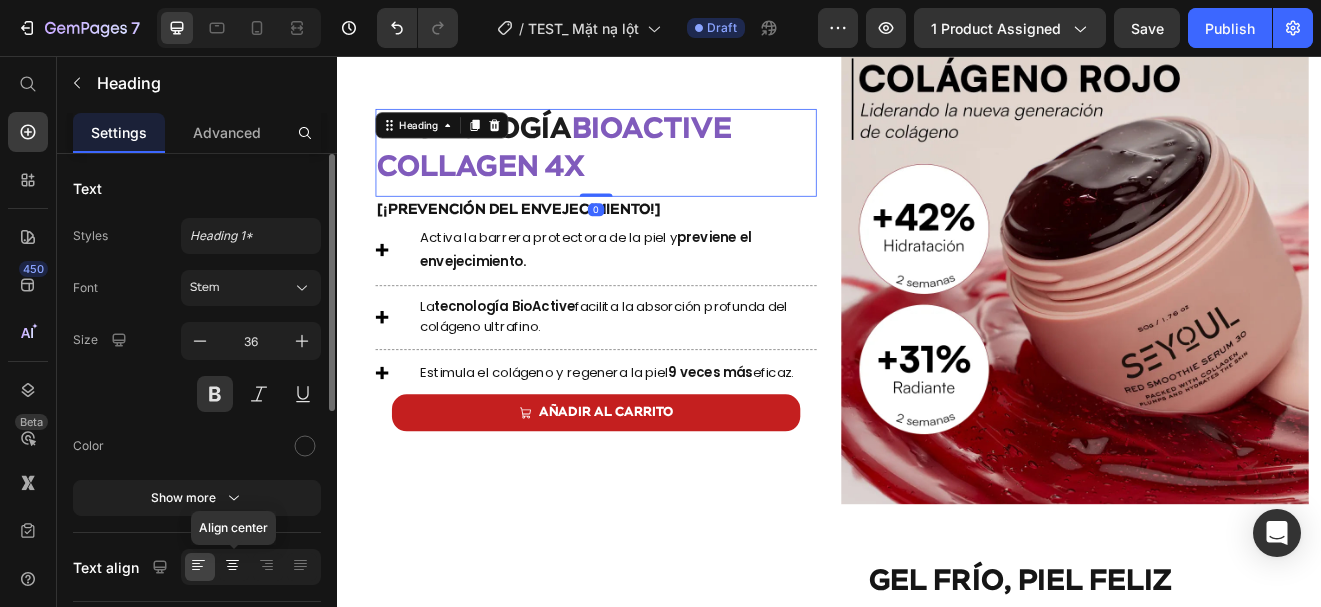 click 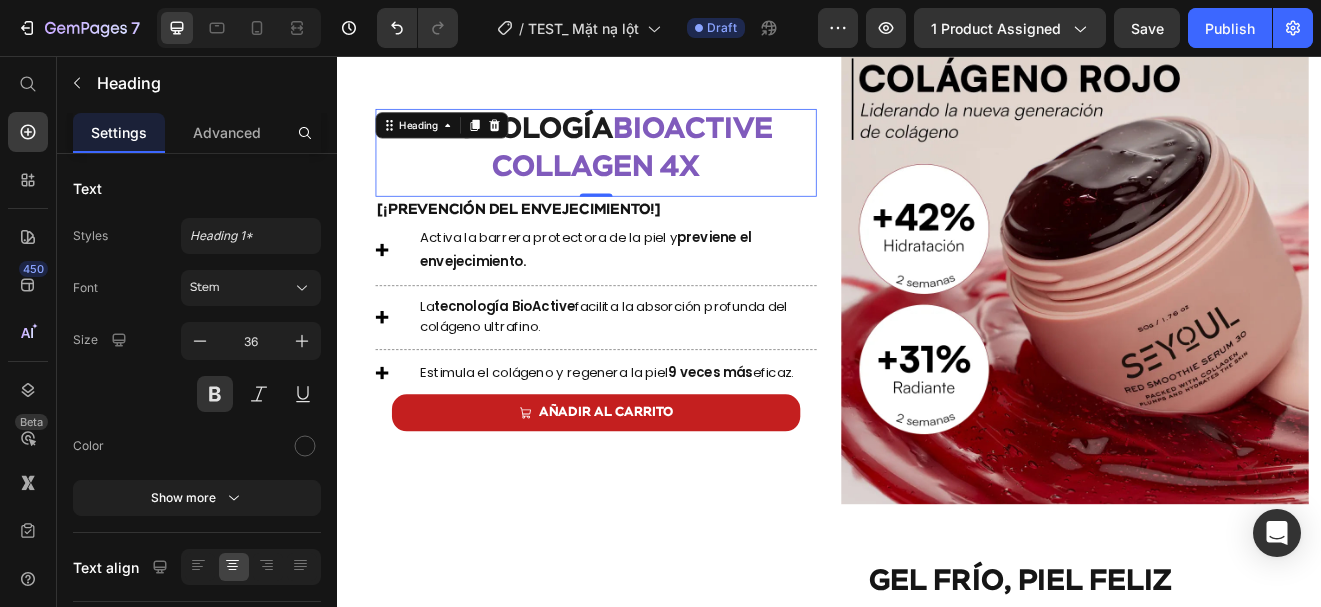 click on "[¡prevención del envejecimiento!]" at bounding box center (559, 243) 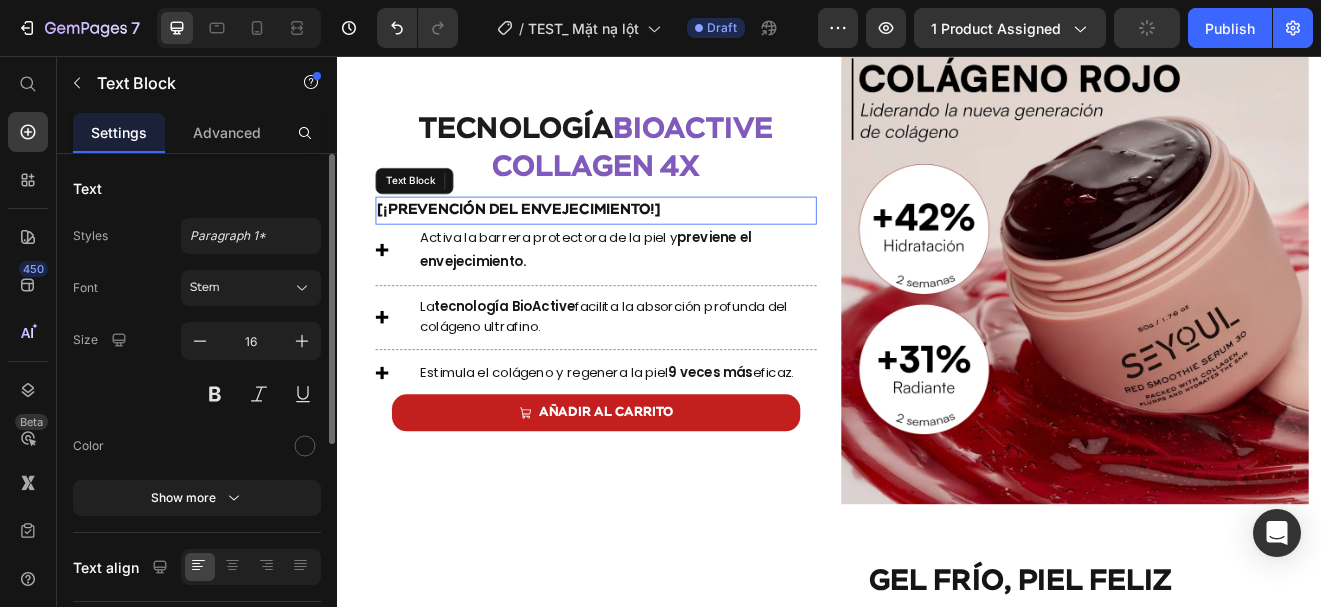 click 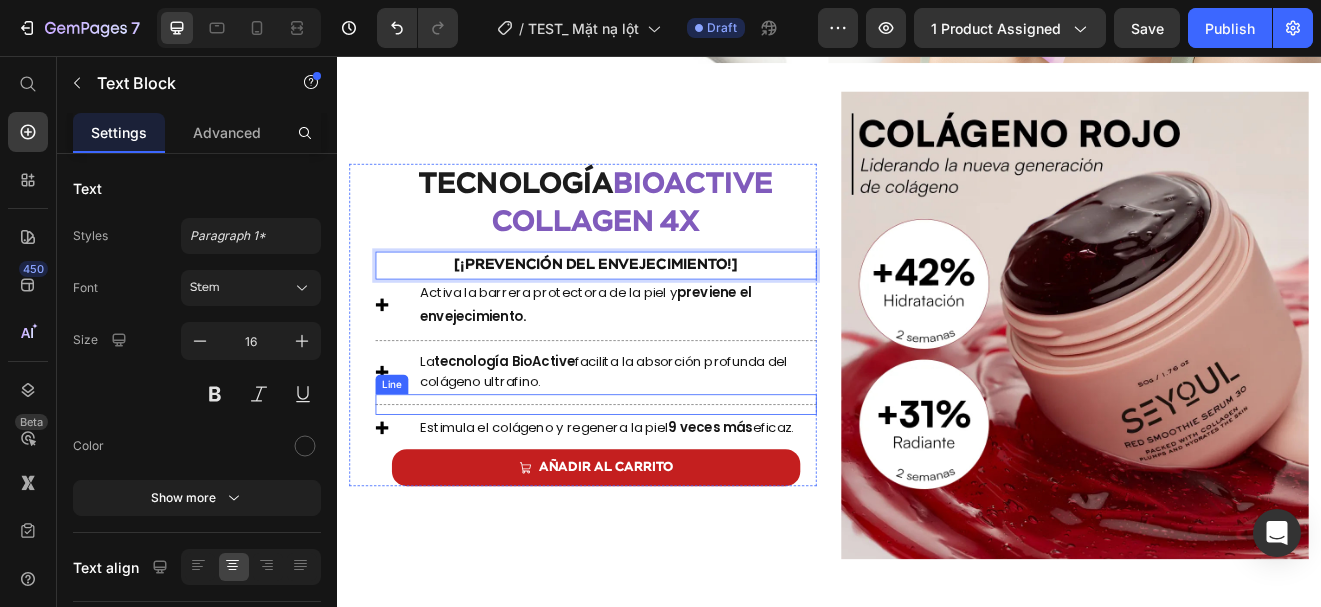 scroll, scrollTop: 1371, scrollLeft: 0, axis: vertical 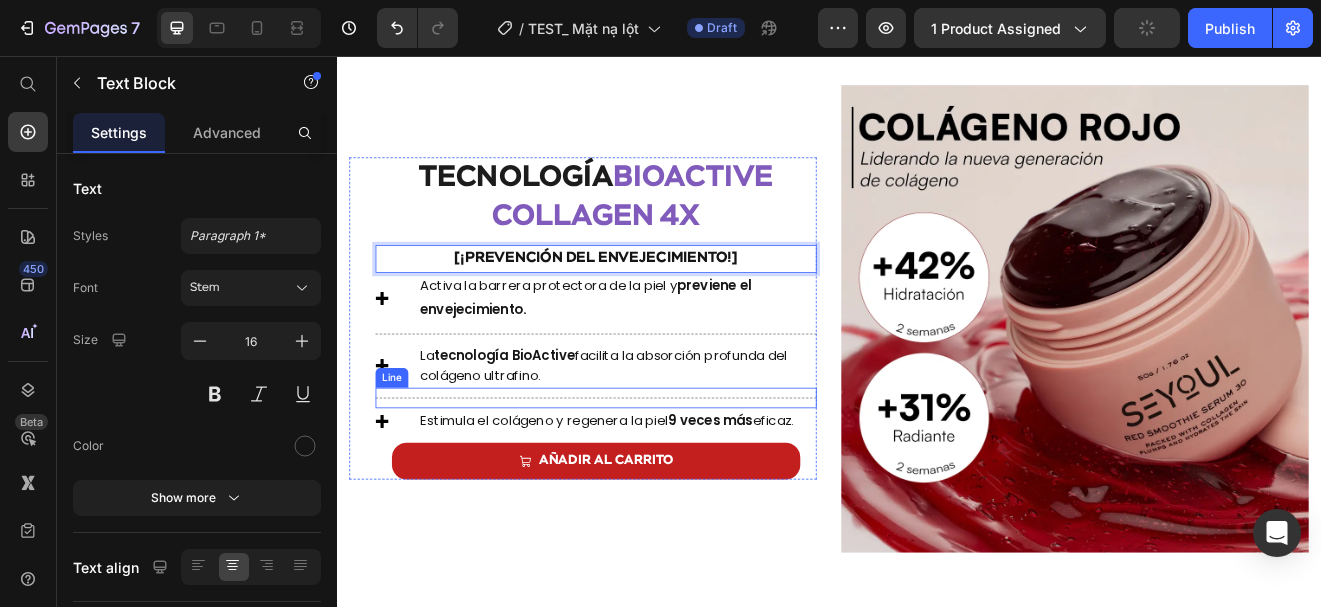 click on "Icon" at bounding box center (406, 501) 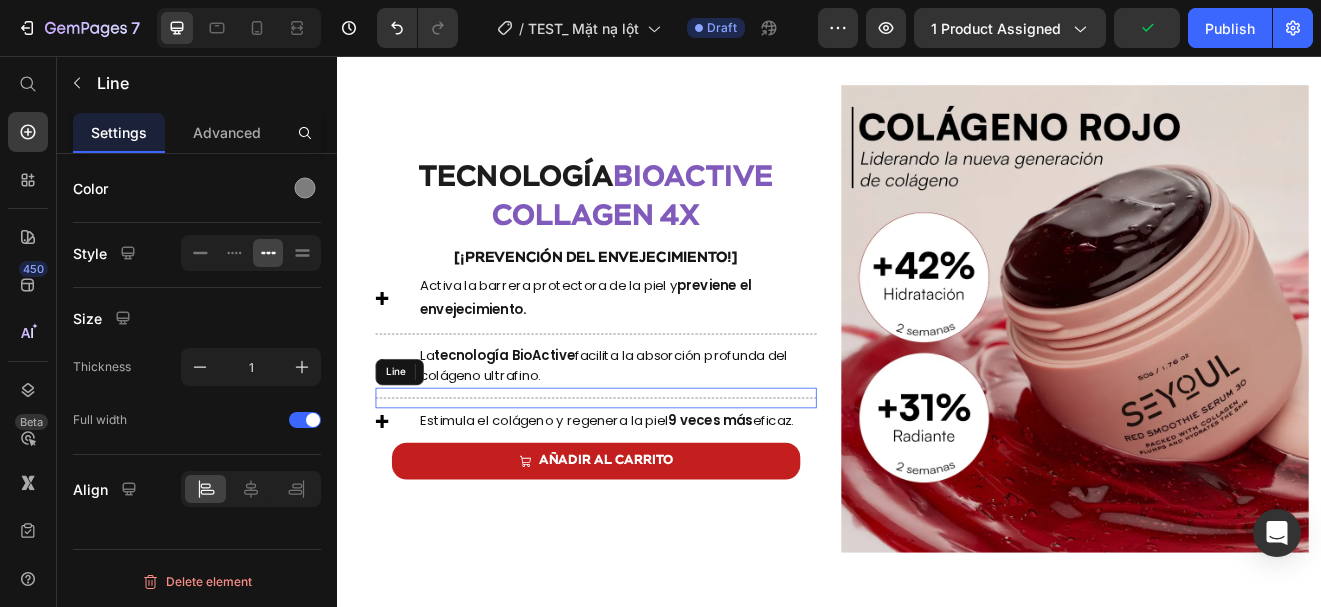 click on "Title Line" at bounding box center [653, 472] 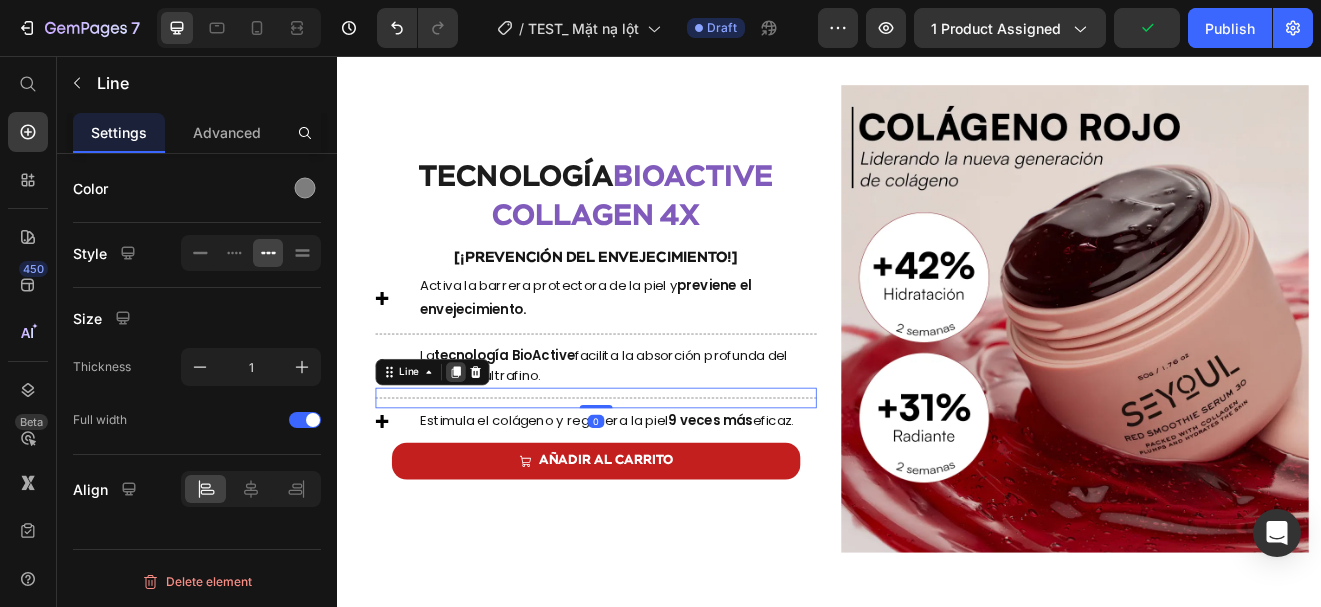 click 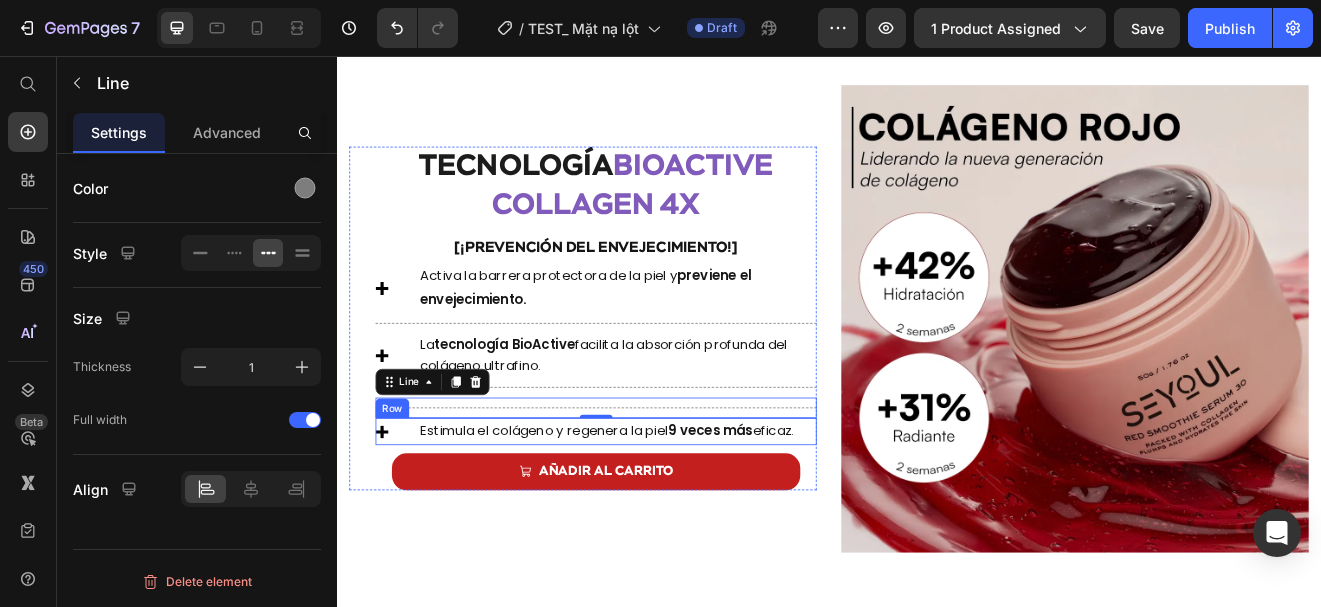 click on "Icon Estimula el colágeno y regenera la piel  9 veces más  eficaz. Text Block Row" at bounding box center [653, 513] 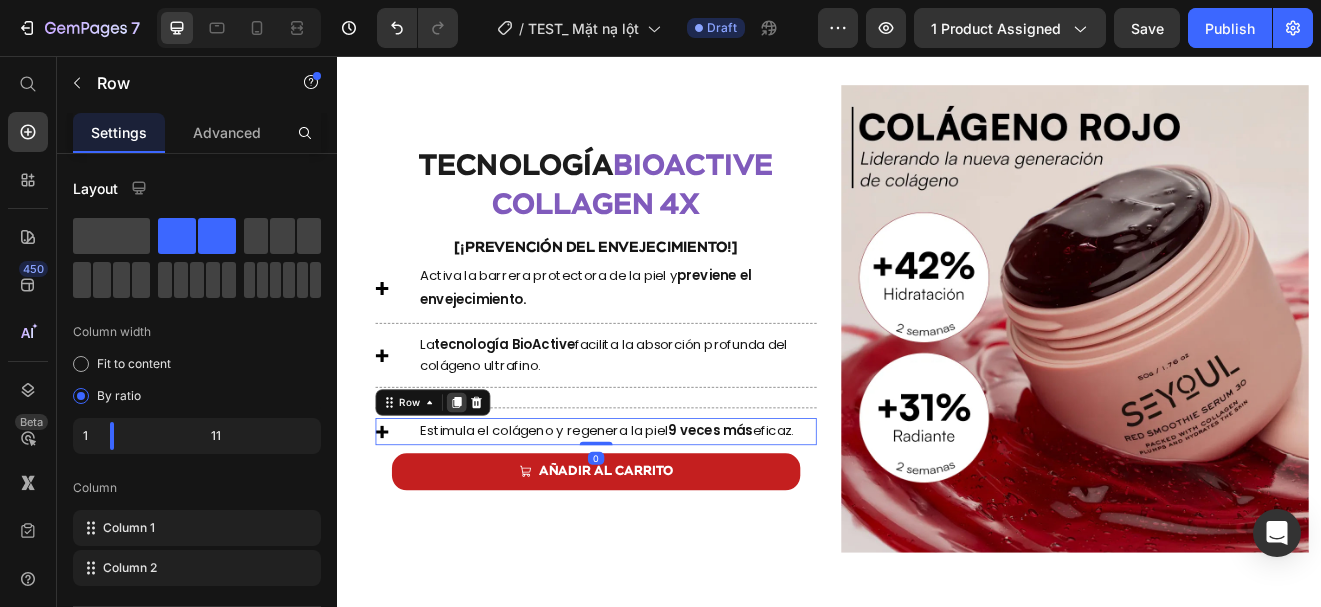 click at bounding box center (483, 478) 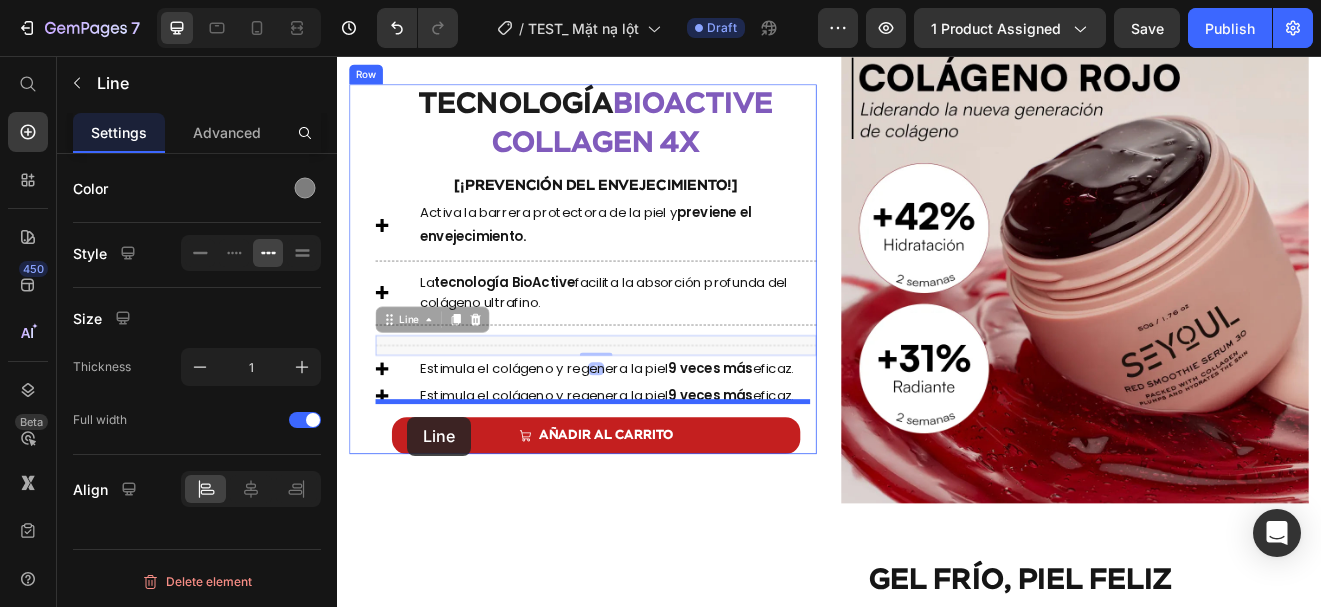 scroll, scrollTop: 1451, scrollLeft: 0, axis: vertical 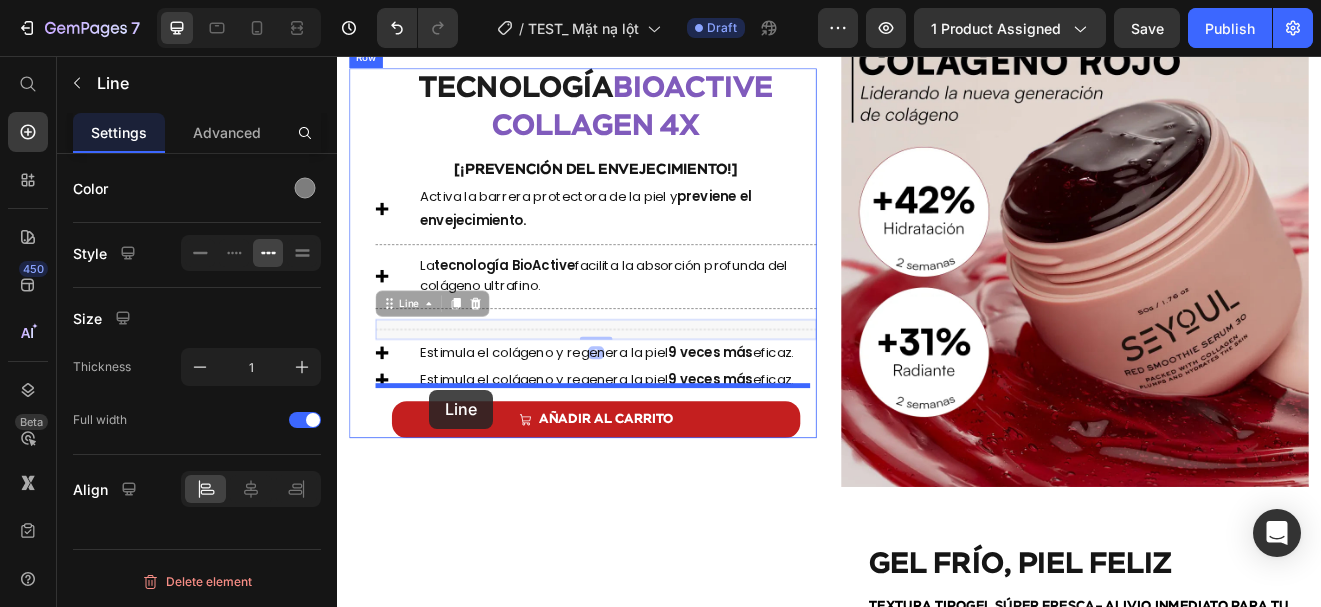drag, startPoint x: 430, startPoint y: 423, endPoint x: 449, endPoint y: 463, distance: 44.28318 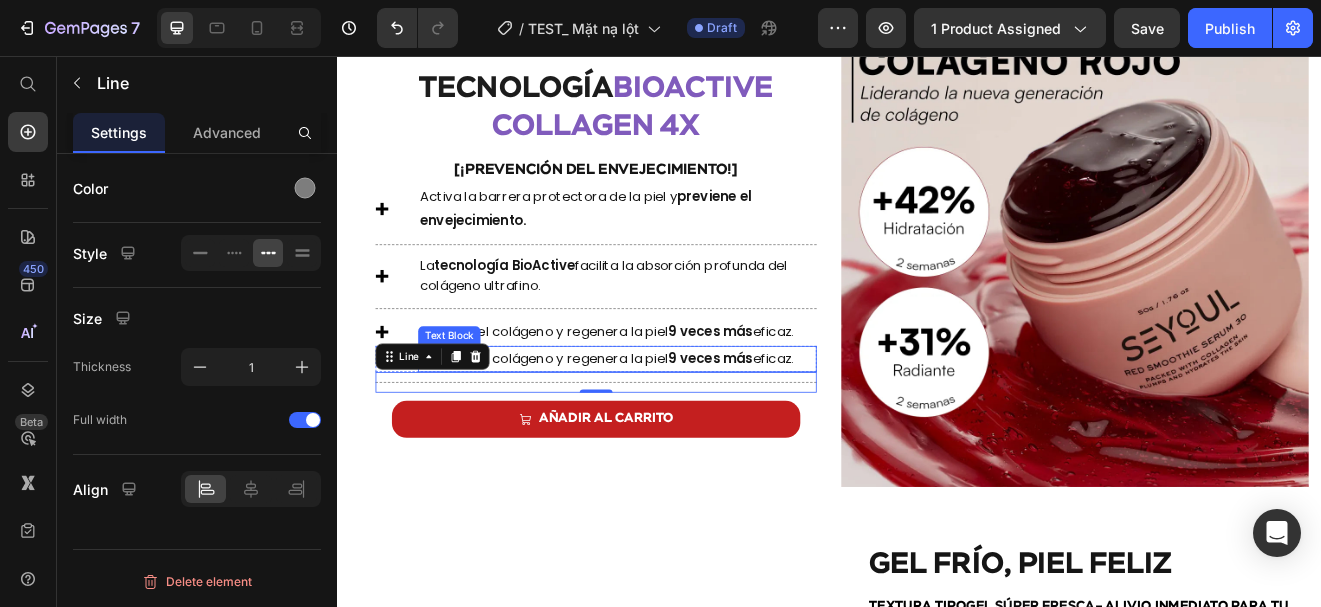 click on "Estimula el colágeno y regenera la piel  9 veces más  eficaz." at bounding box center [679, 425] 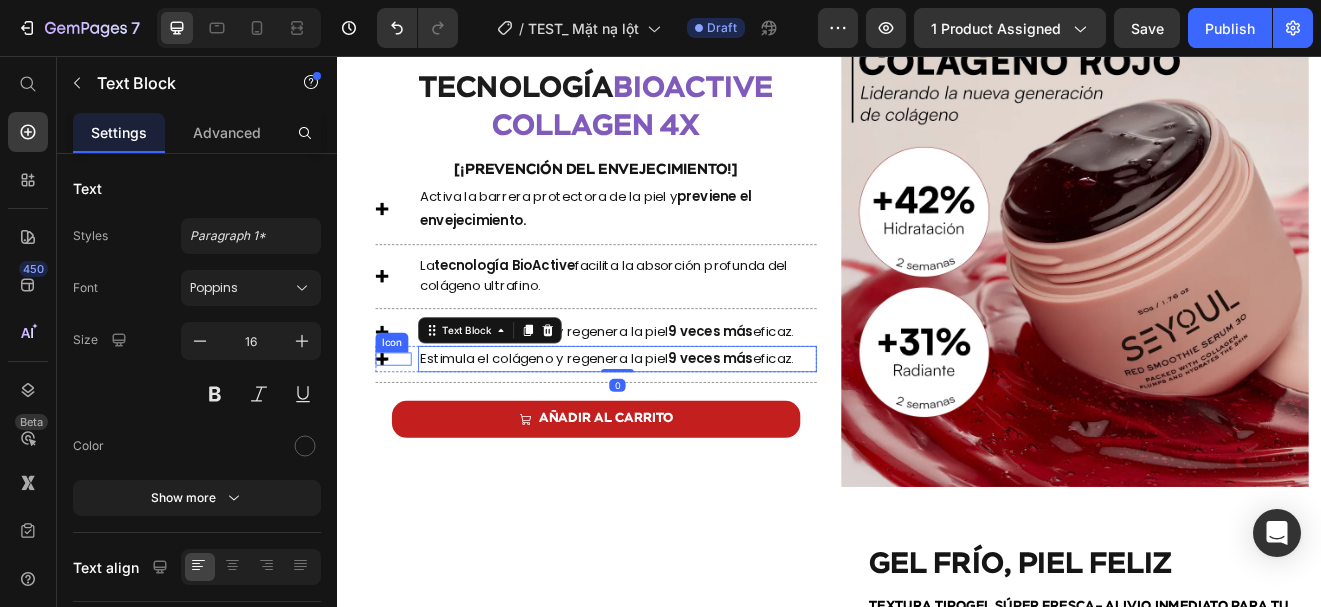 click on "Icon" at bounding box center [406, 425] 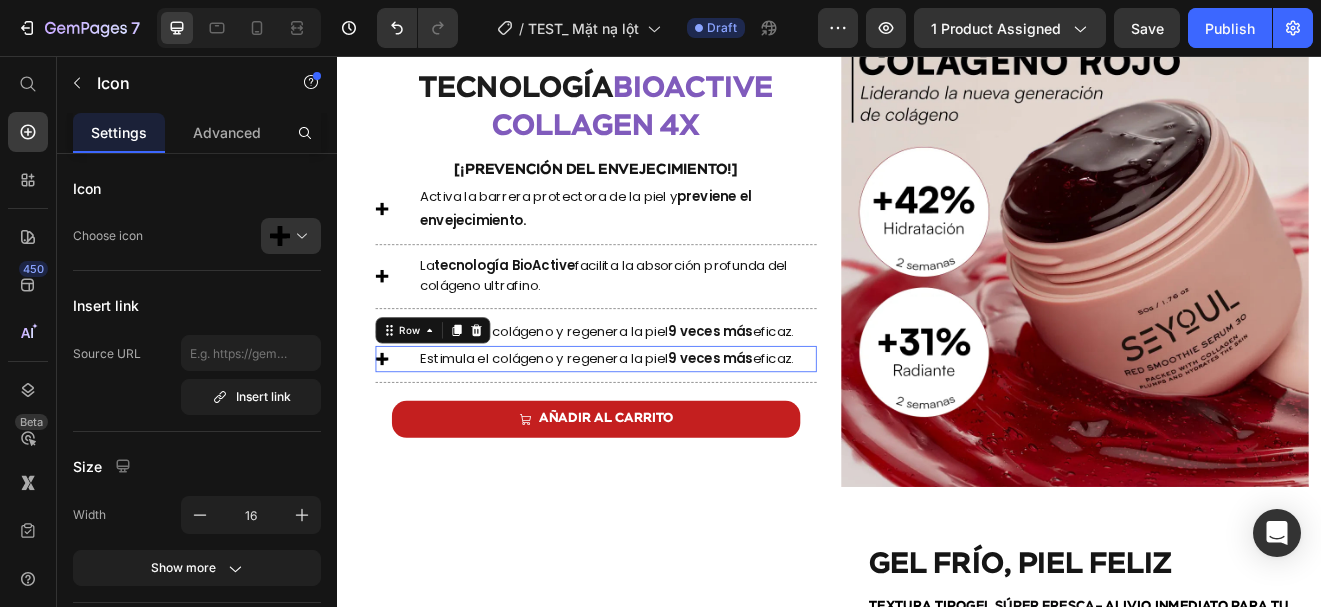 click on "Icon Estimula el colágeno y regenera la piel  9 veces más  eficaz. Text Block Row   0" at bounding box center [653, 425] 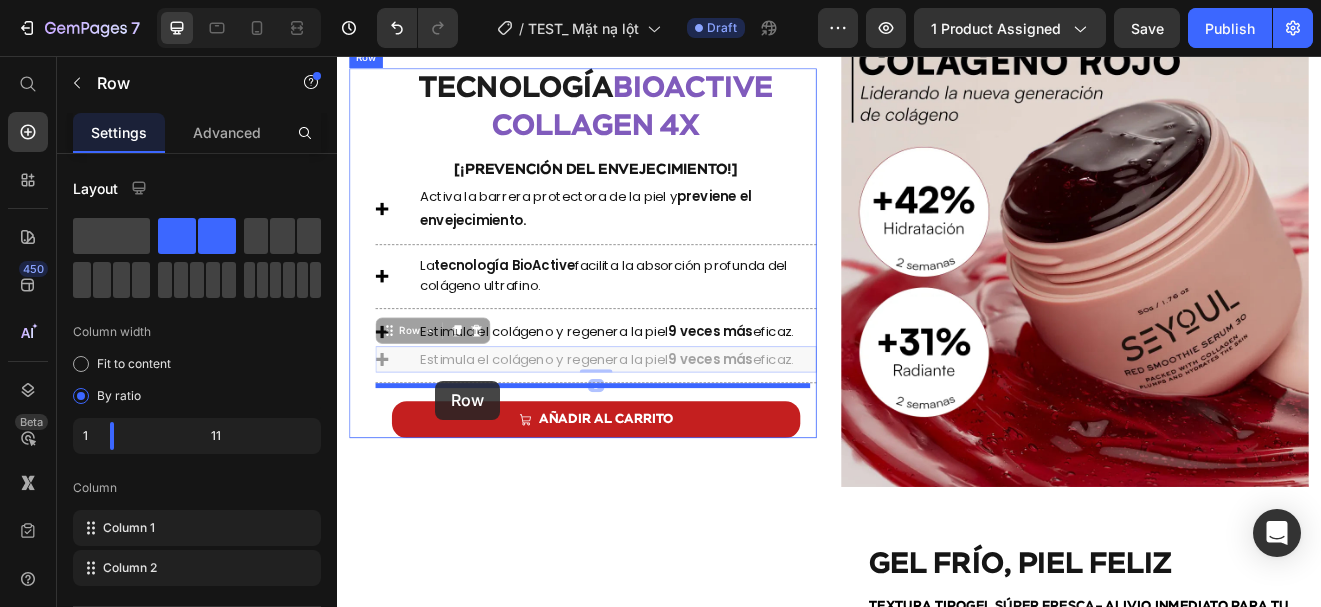 drag, startPoint x: 430, startPoint y: 380, endPoint x: 456, endPoint y: 452, distance: 76.55064 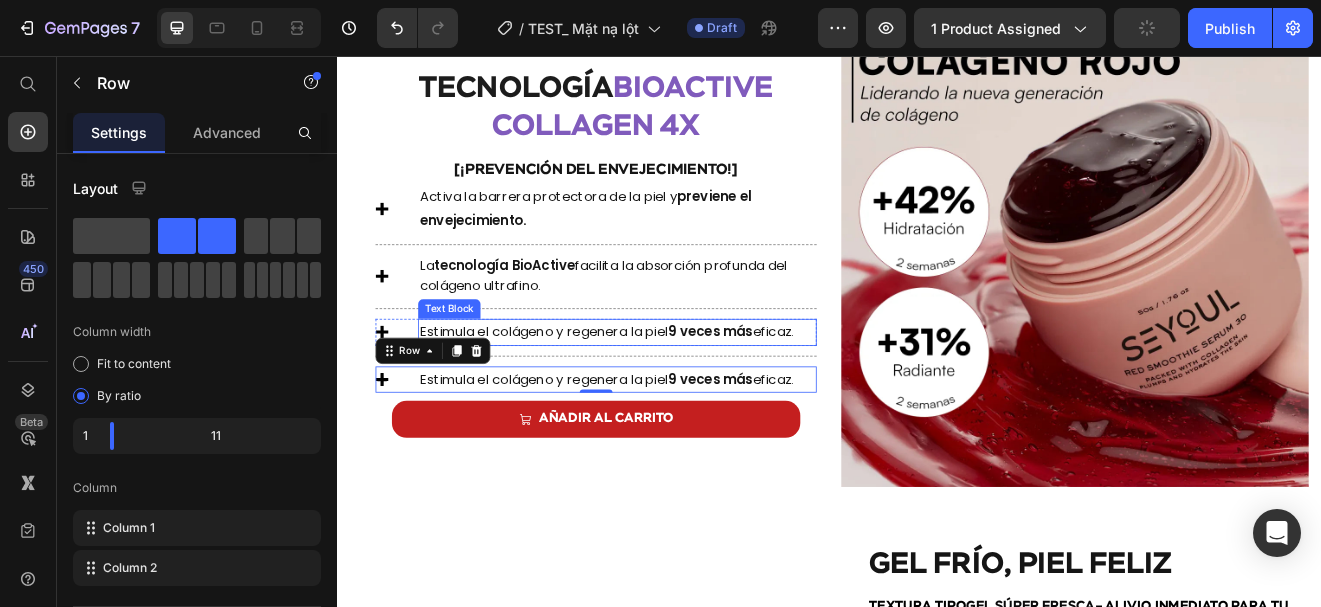 click on "9 veces más" at bounding box center (792, 449) 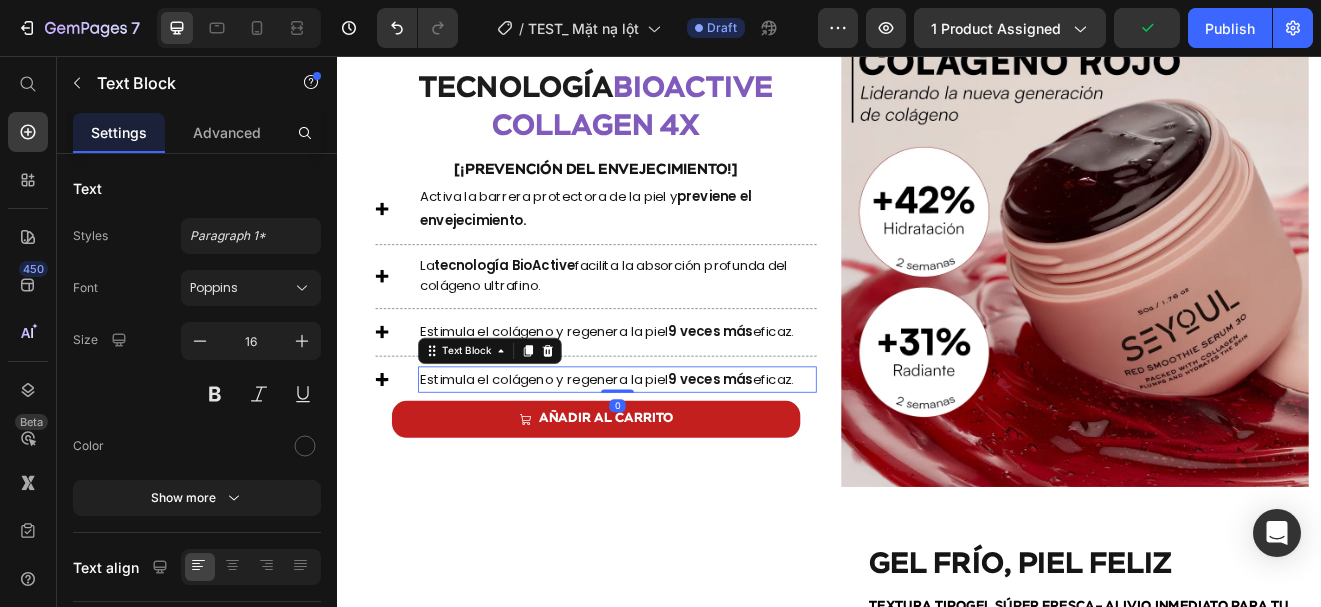 click on "Estimula el colágeno y regenera la piel  9 veces más  eficaz." at bounding box center (679, 450) 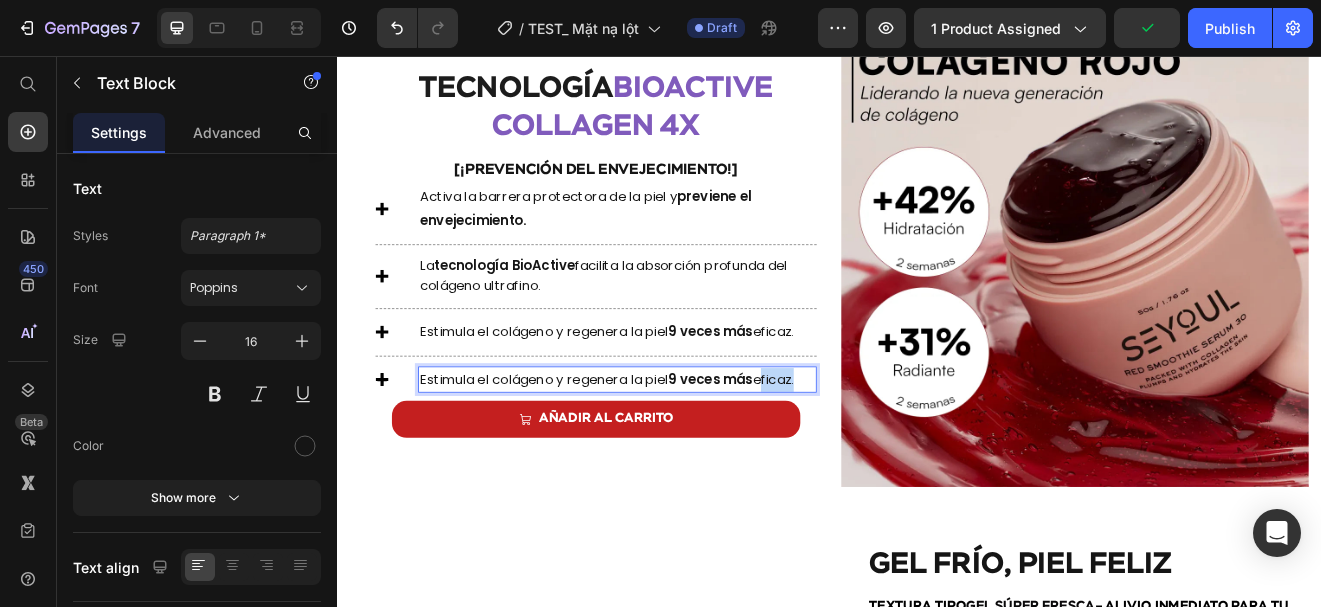 click on "Estimula el colágeno y regenera la piel  9 veces más  eficaz." at bounding box center [679, 450] 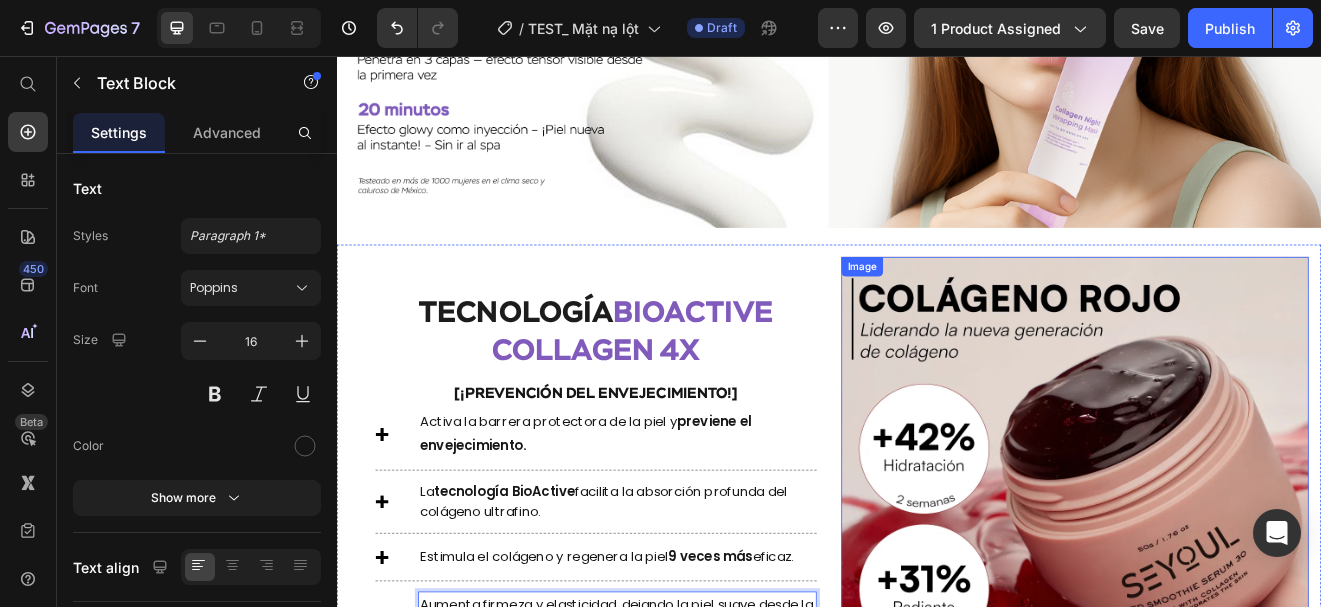 scroll, scrollTop: 1348, scrollLeft: 0, axis: vertical 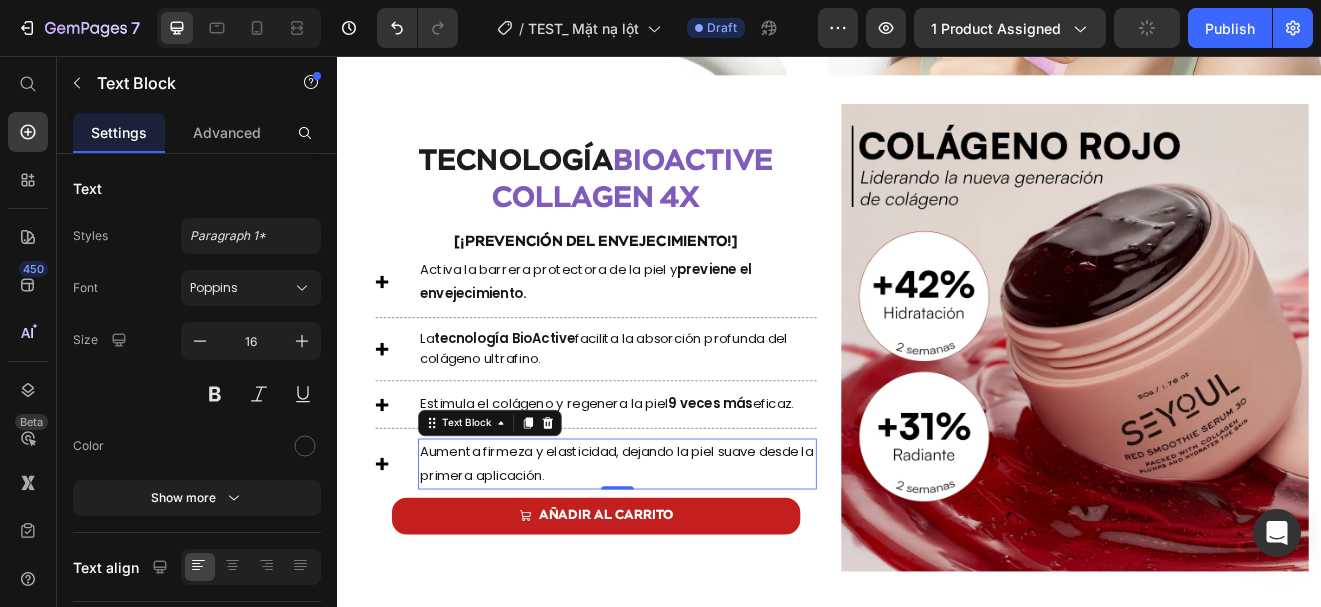 click at bounding box center [1237, 399] 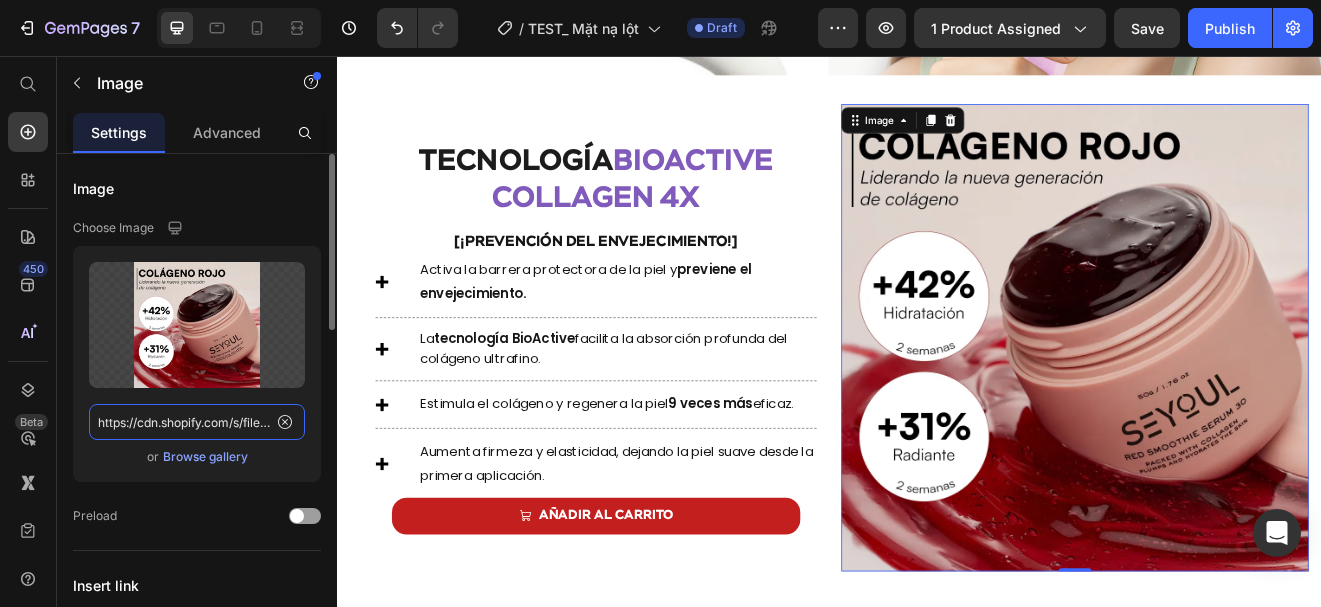click on "https://cdn.shopify.com/s/files/1/0643/1404/8704/files/gempages_507356051327157127-aa7ac7f2-2c0d-459e-b3bb-e7c3939ed994.webp" 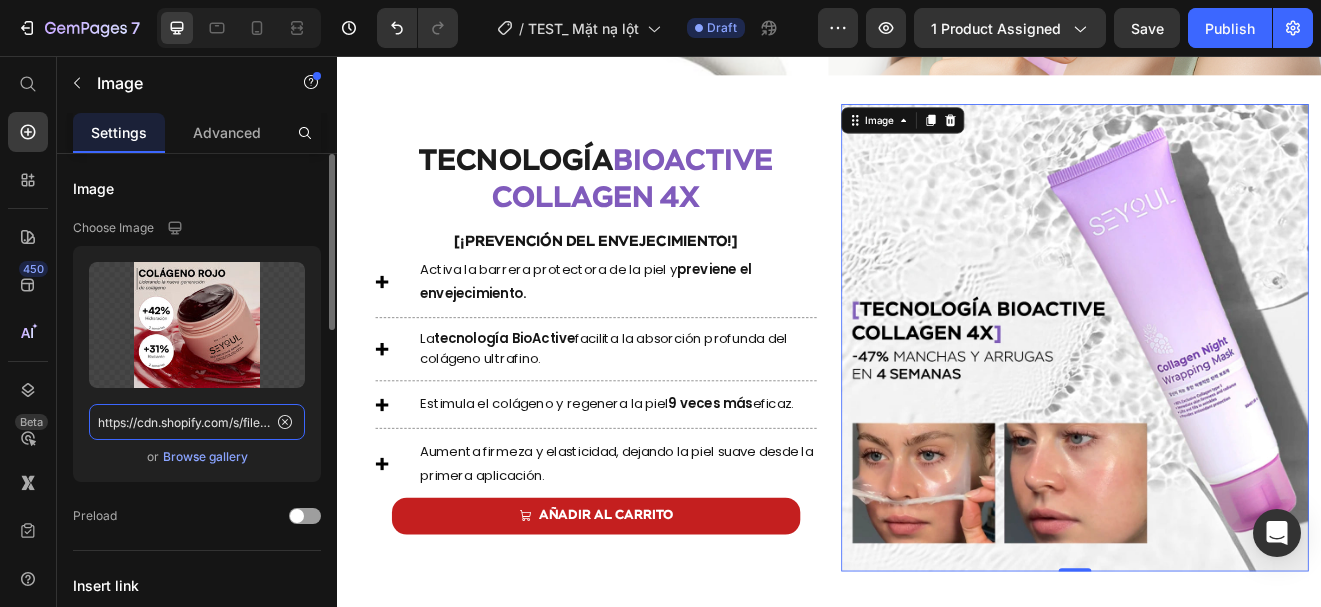 scroll, scrollTop: 0, scrollLeft: 604, axis: horizontal 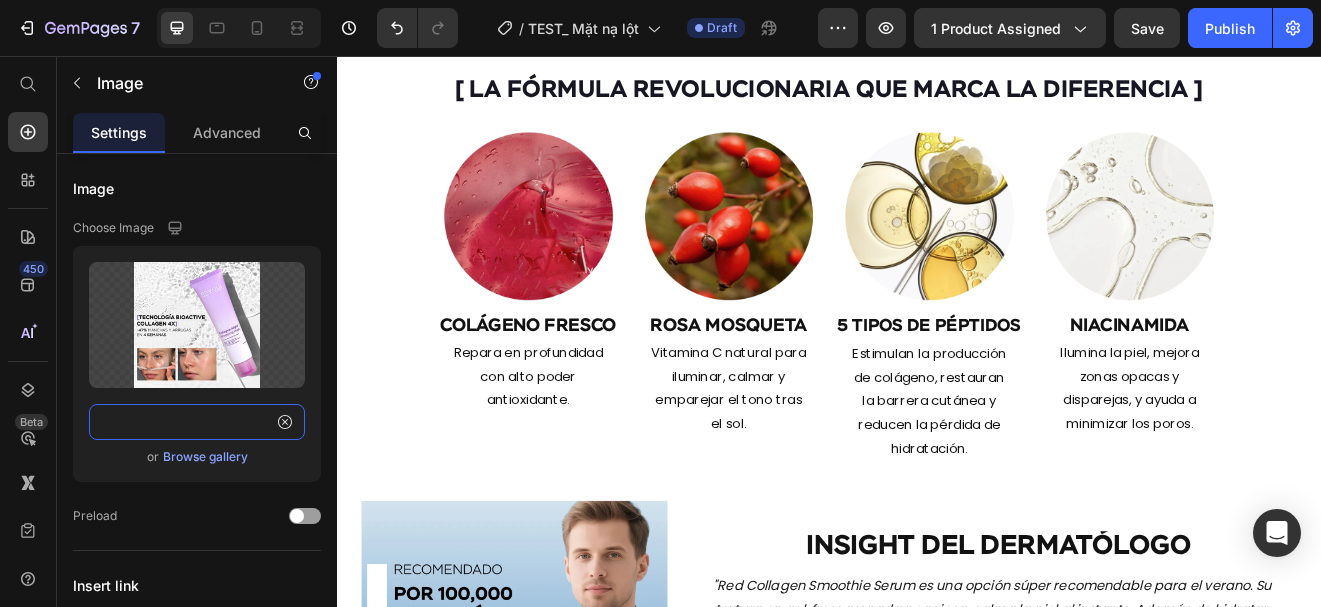 type on "https://cdn.shopify.com/s/files/1/0643/1404/8704/files/gempages_507356051327157127-1a50e3f4-f9f8-474f-83aa-d85e3b96ef4c.webp" 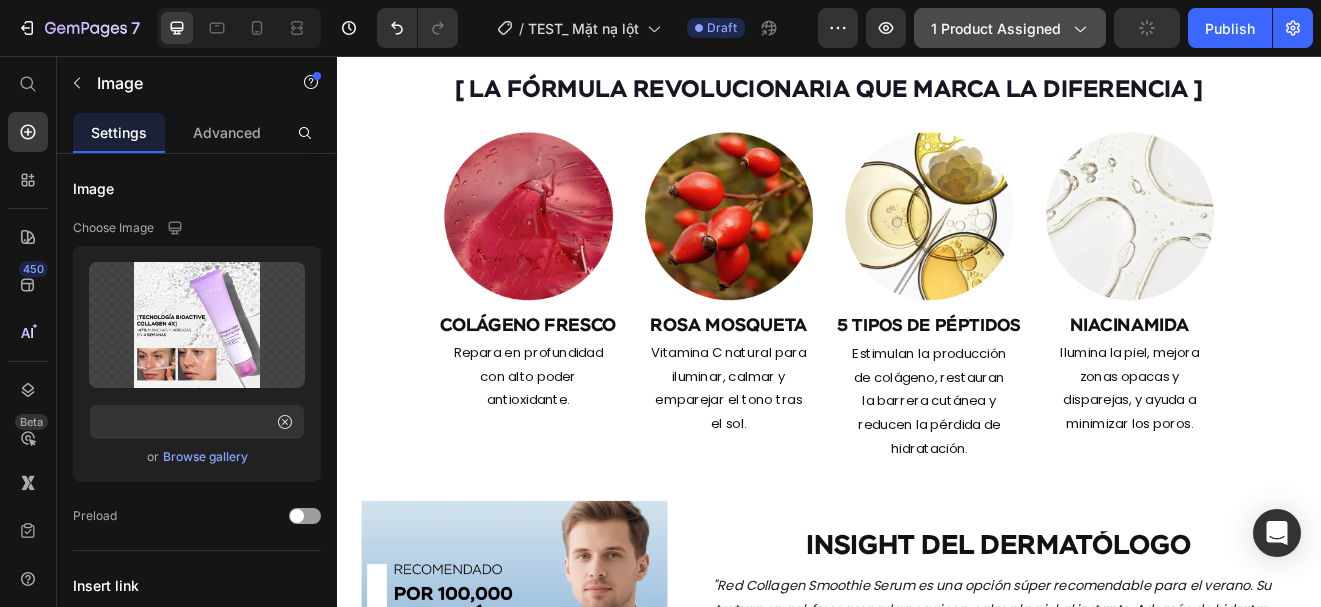 scroll, scrollTop: 0, scrollLeft: 0, axis: both 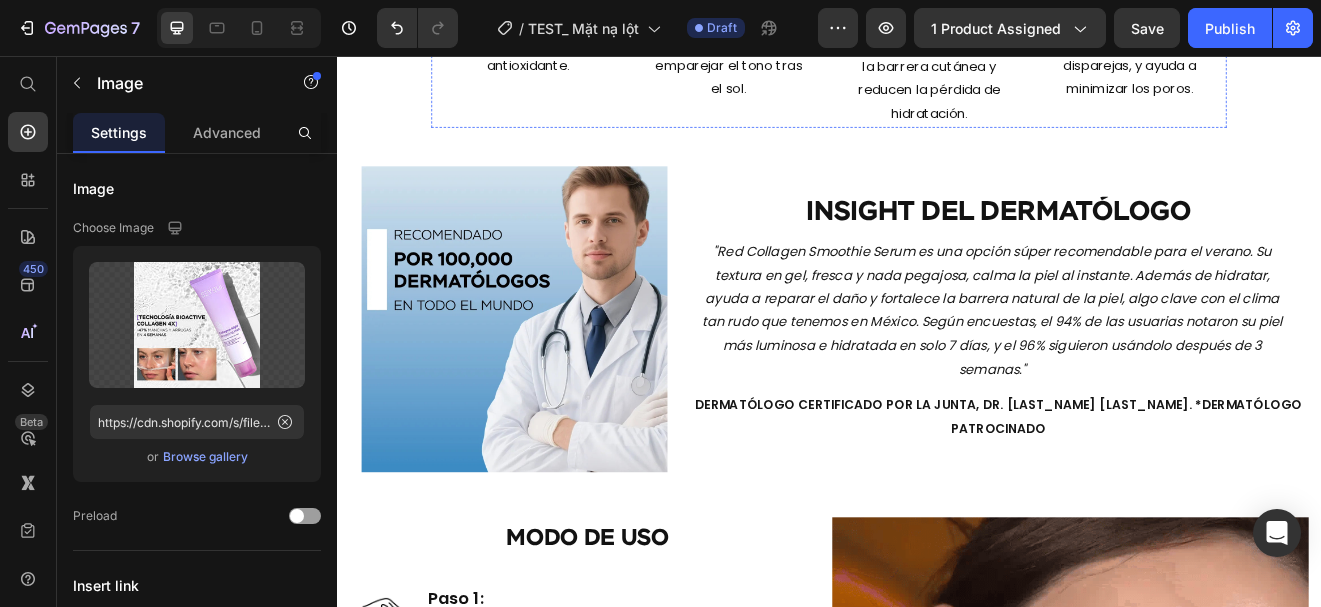 click at bounding box center (570, -157) 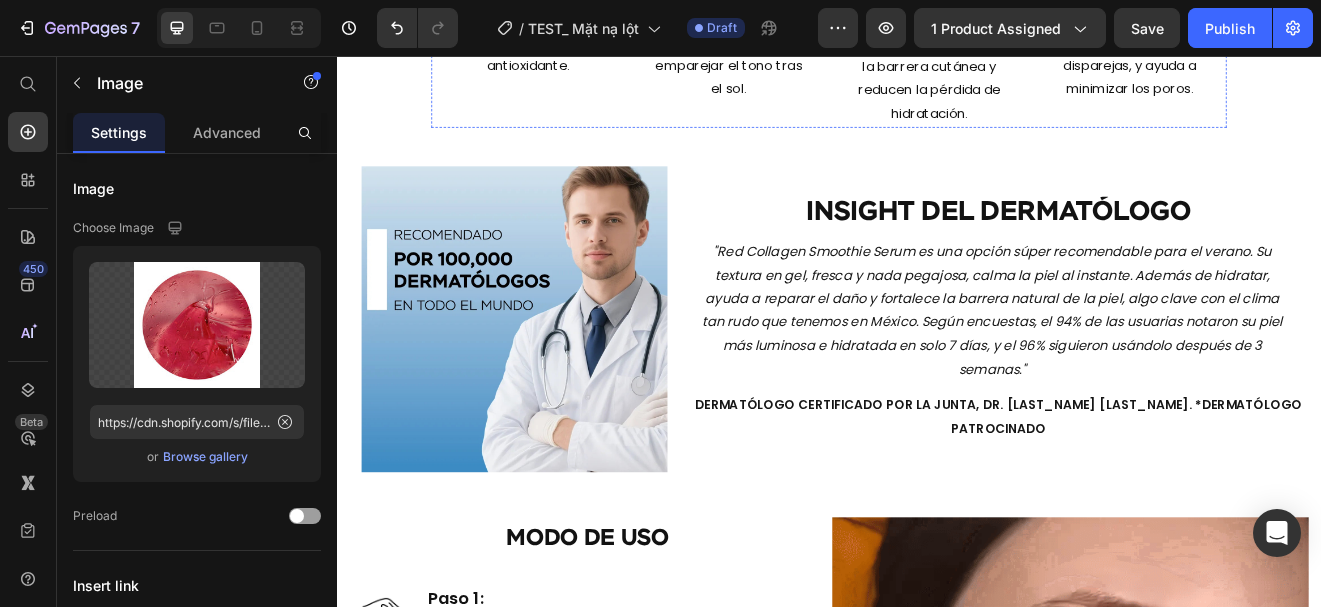 click on "Colágeno fresco" at bounding box center (570, -22) 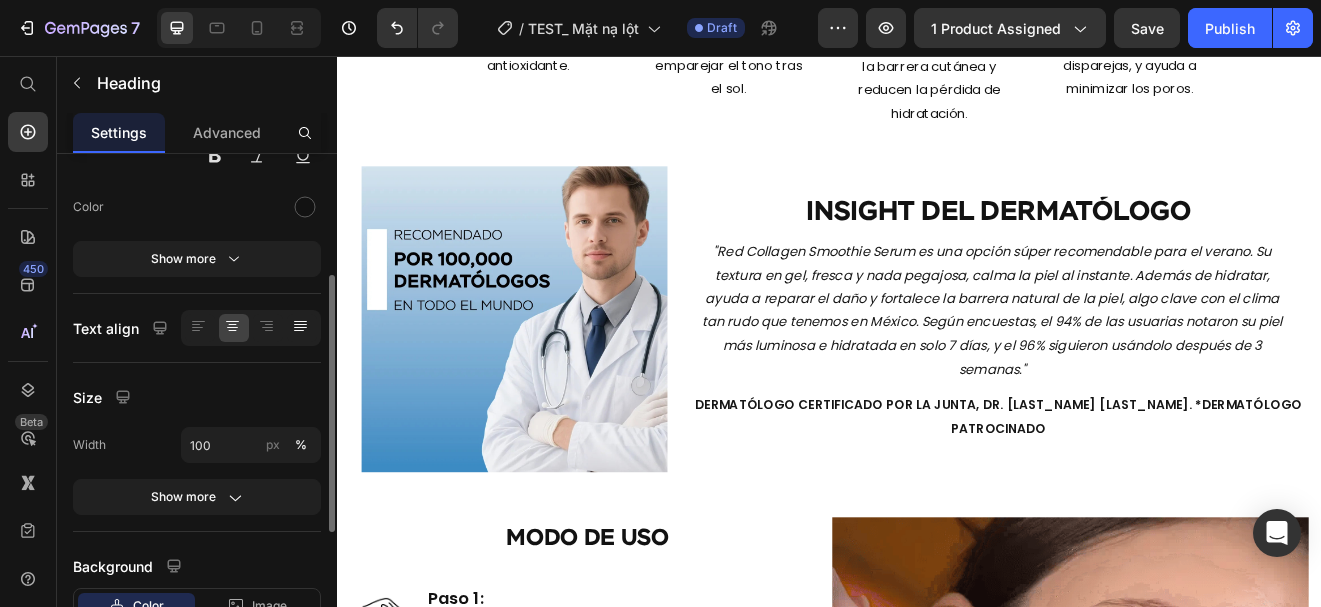 scroll, scrollTop: 240, scrollLeft: 0, axis: vertical 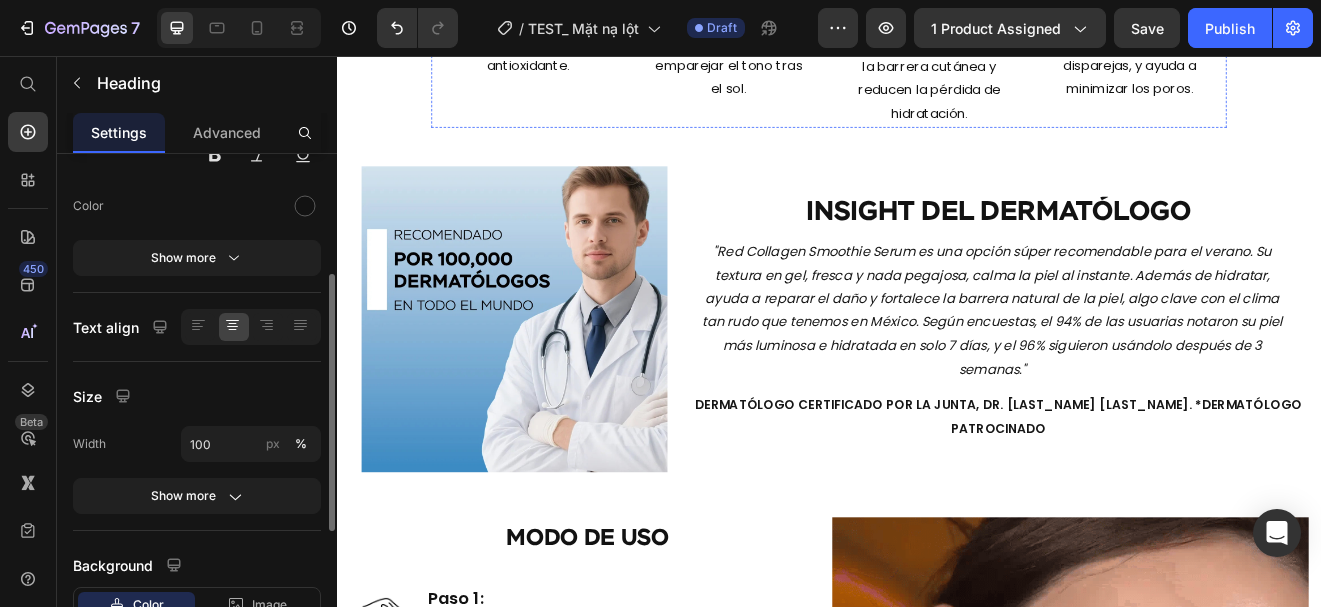 click at bounding box center (570, -157) 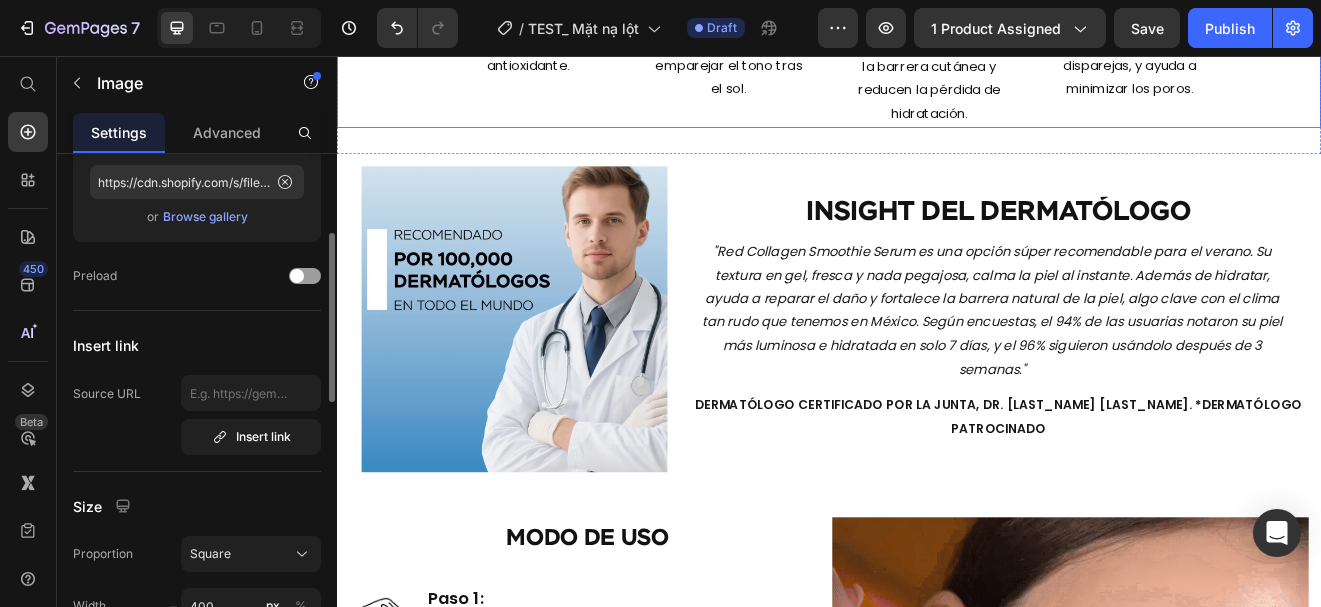 scroll, scrollTop: 0, scrollLeft: 0, axis: both 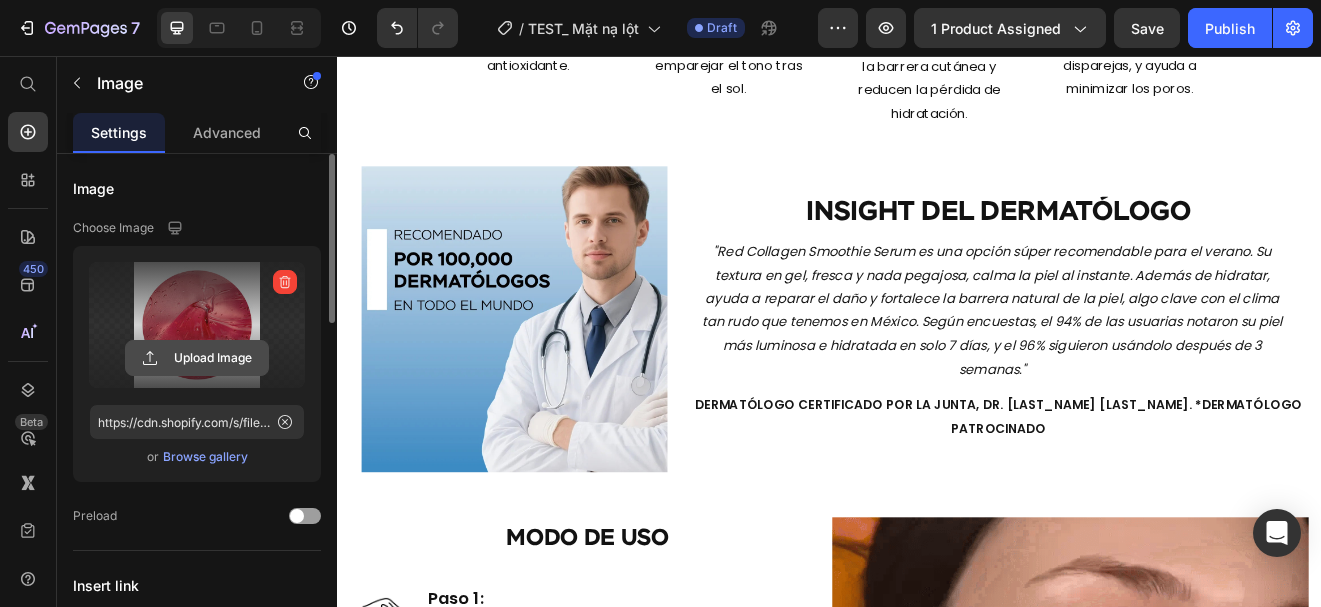 click 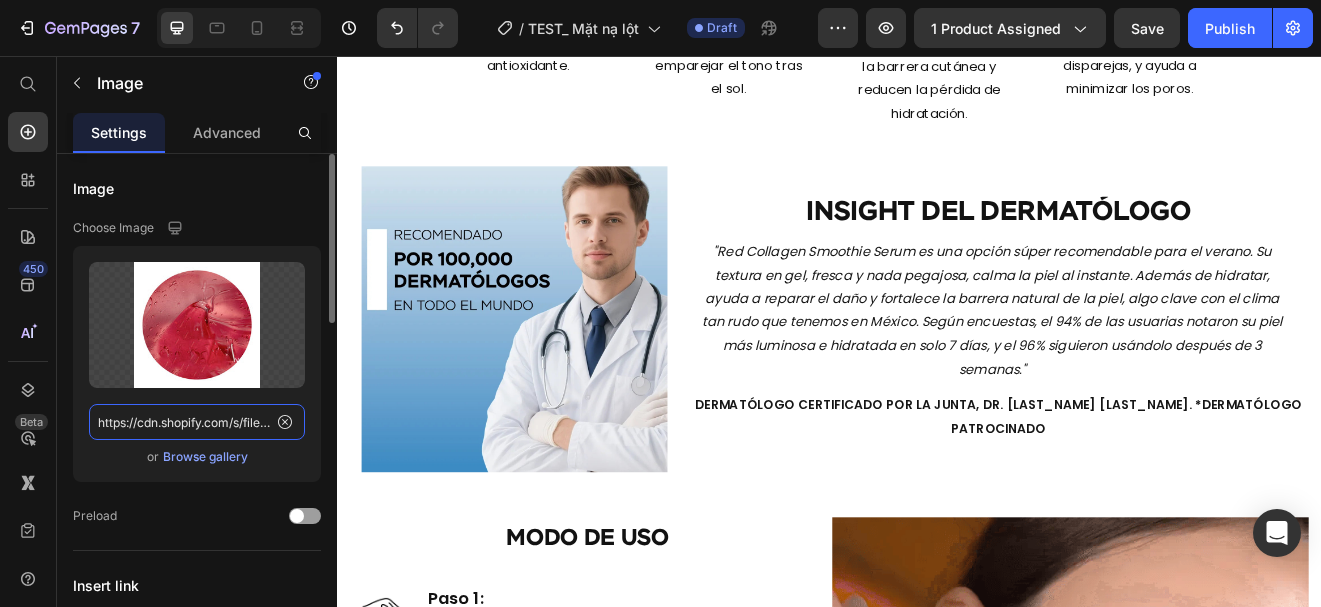 click on "https://cdn.shopify.com/s/files/1/0643/1404/8704/files/gempages_507356051327157127-7dee42bf-c082-4ae9-bb1e-a51e5de65491.webp" 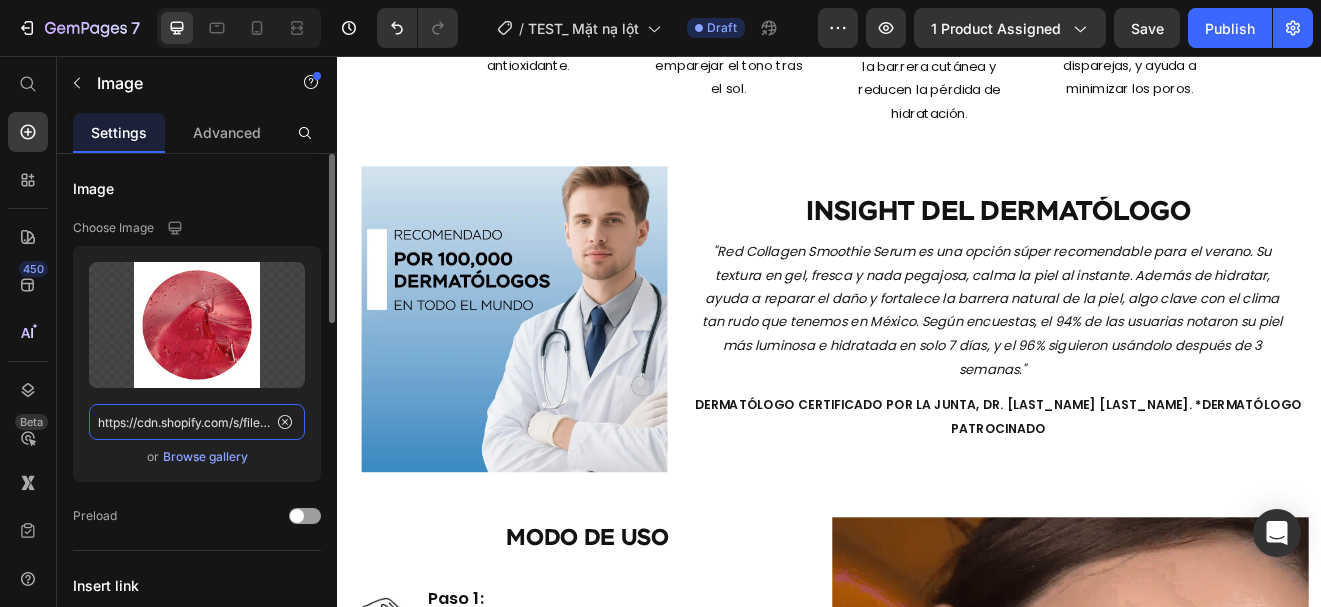 paste on "89109116-ce70-4f6b-87a4-19b670fbf90e" 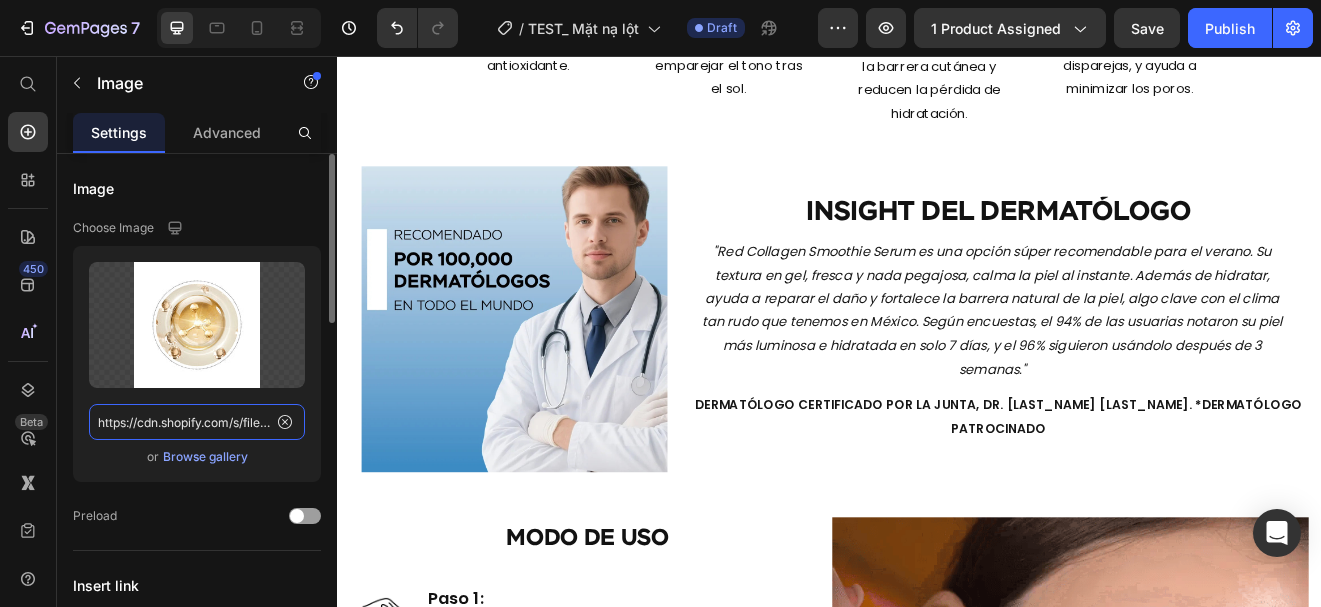 scroll, scrollTop: 0, scrollLeft: 605, axis: horizontal 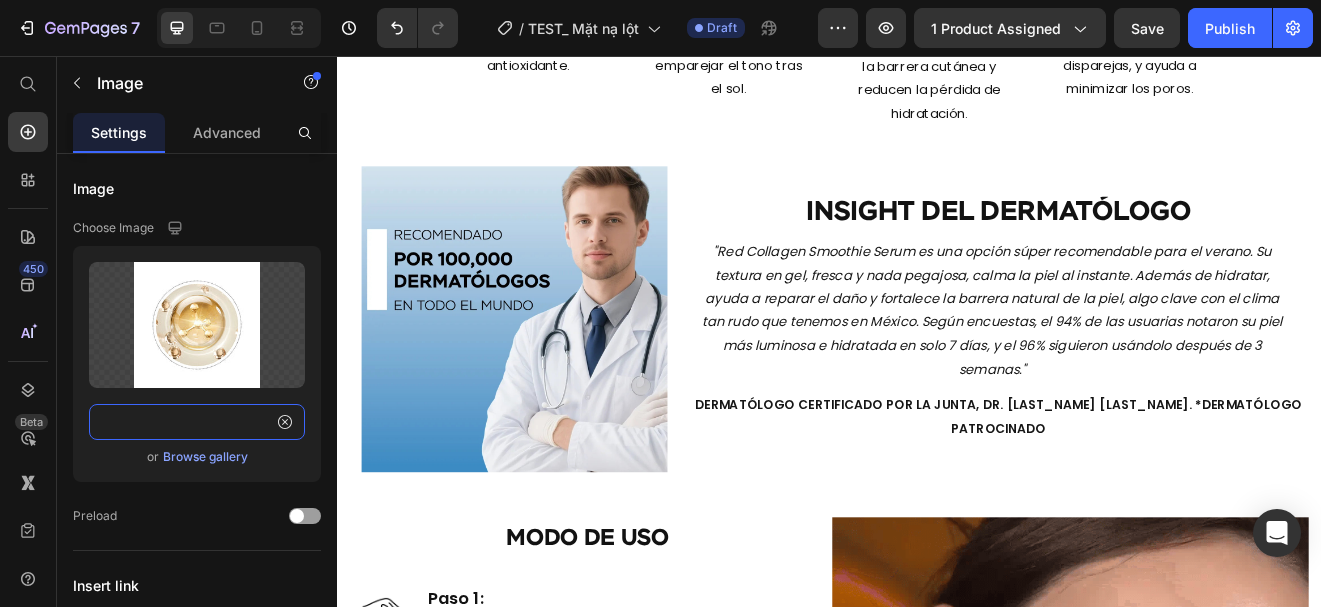 type on "https://cdn.shopify.com/s/files/1/0643/1404/8704/files/gempages_507356051327157127-89109116-ce70-4f6b-87a4-19b670fbf90e.webp" 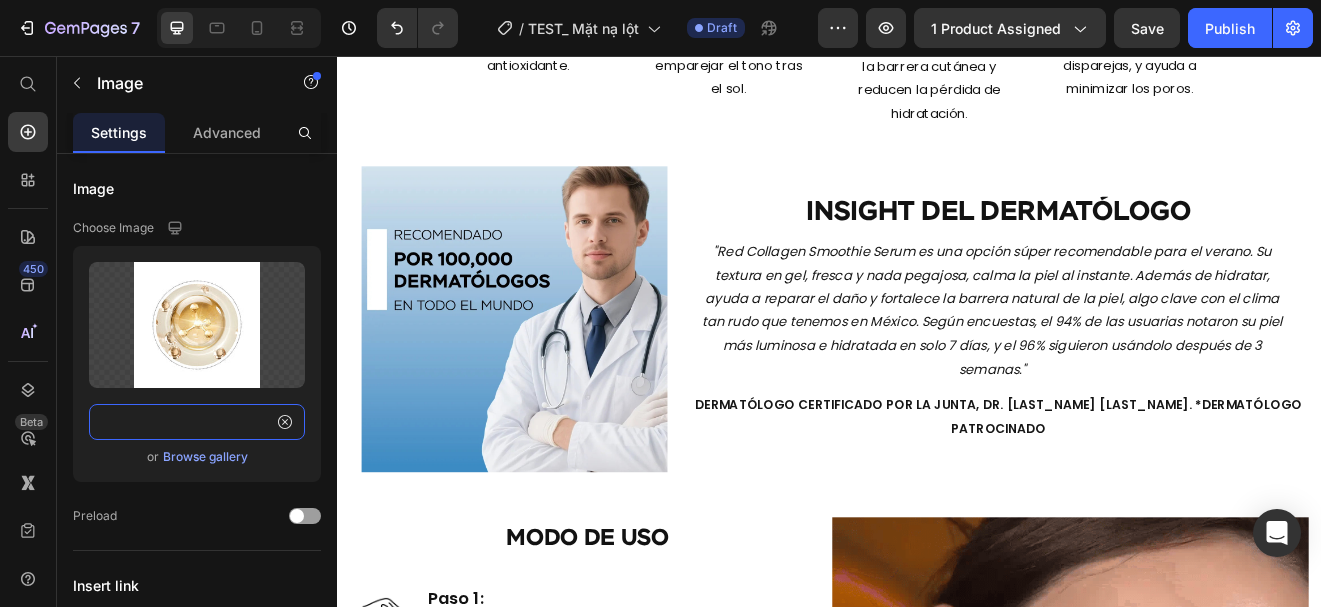 scroll, scrollTop: 0, scrollLeft: 0, axis: both 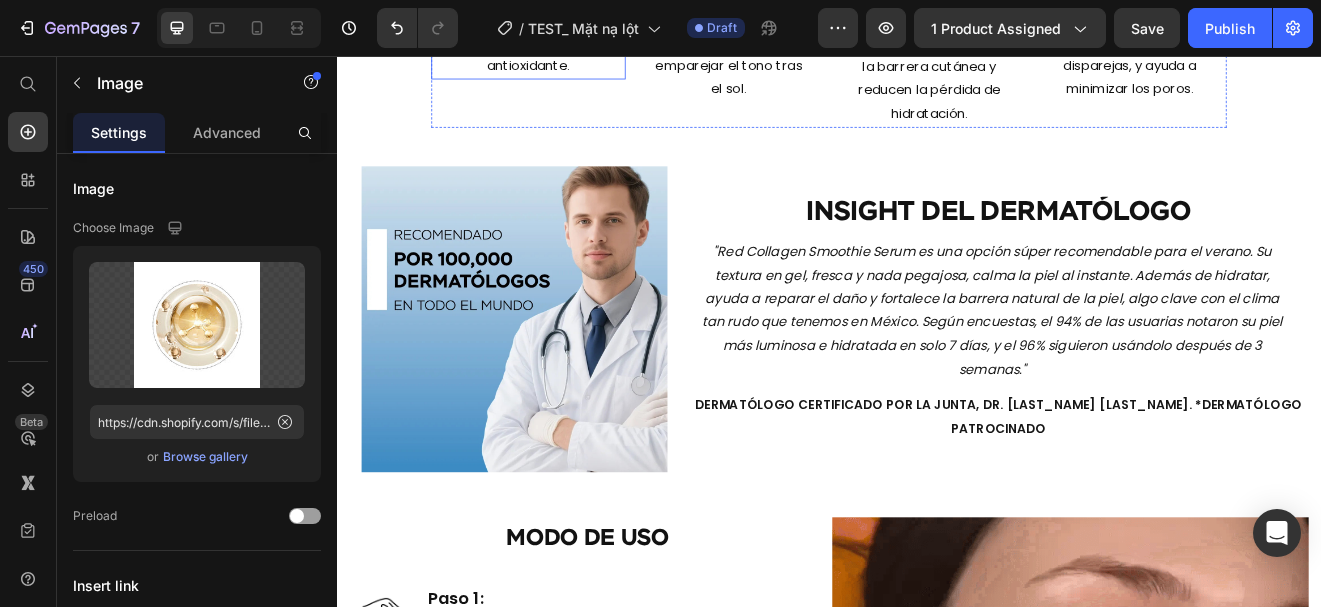 click on "Repara en profundidad con alto poder antioxidante." at bounding box center [570, 39] 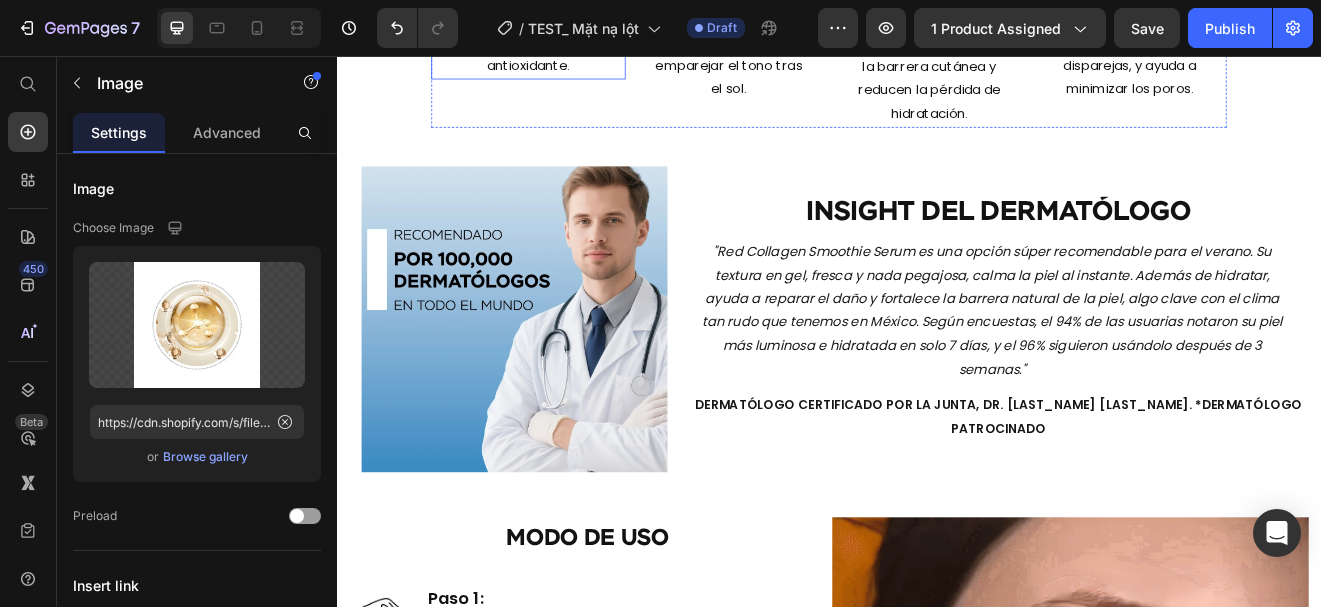 click on "Repara en profundidad con alto poder antioxidante." at bounding box center [570, 39] 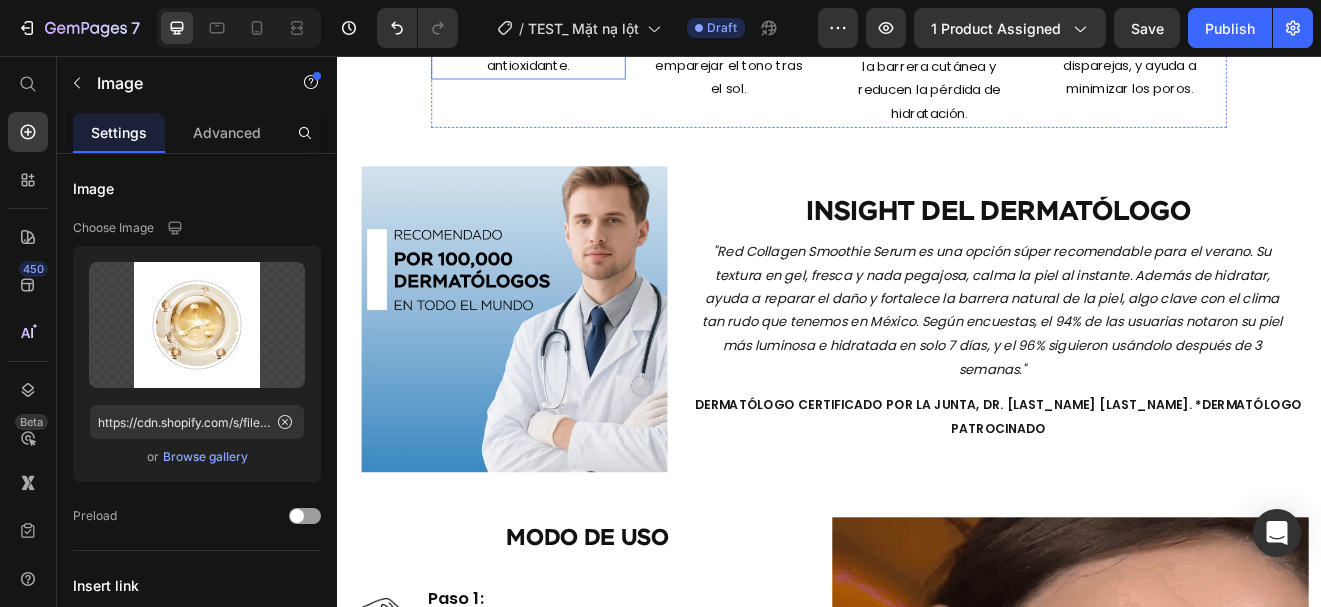 click on "Repara en profundidad con alto poder antioxidante." at bounding box center [570, 39] 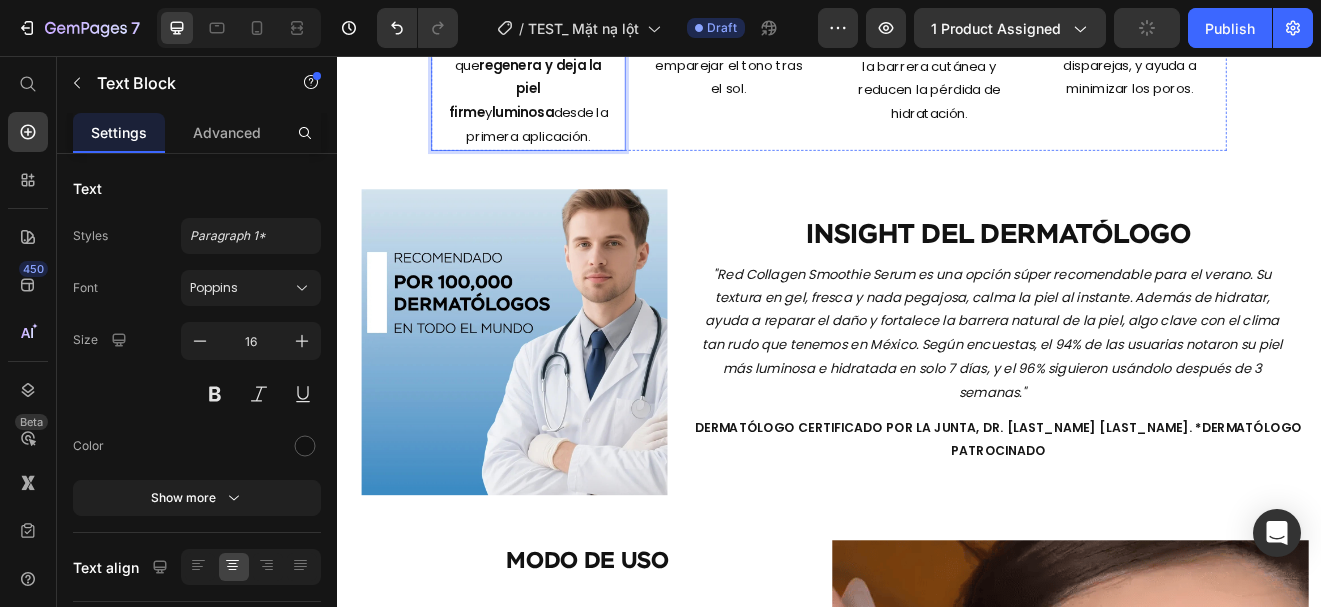 click on "Rosa Mosqueta" at bounding box center [814, -22] 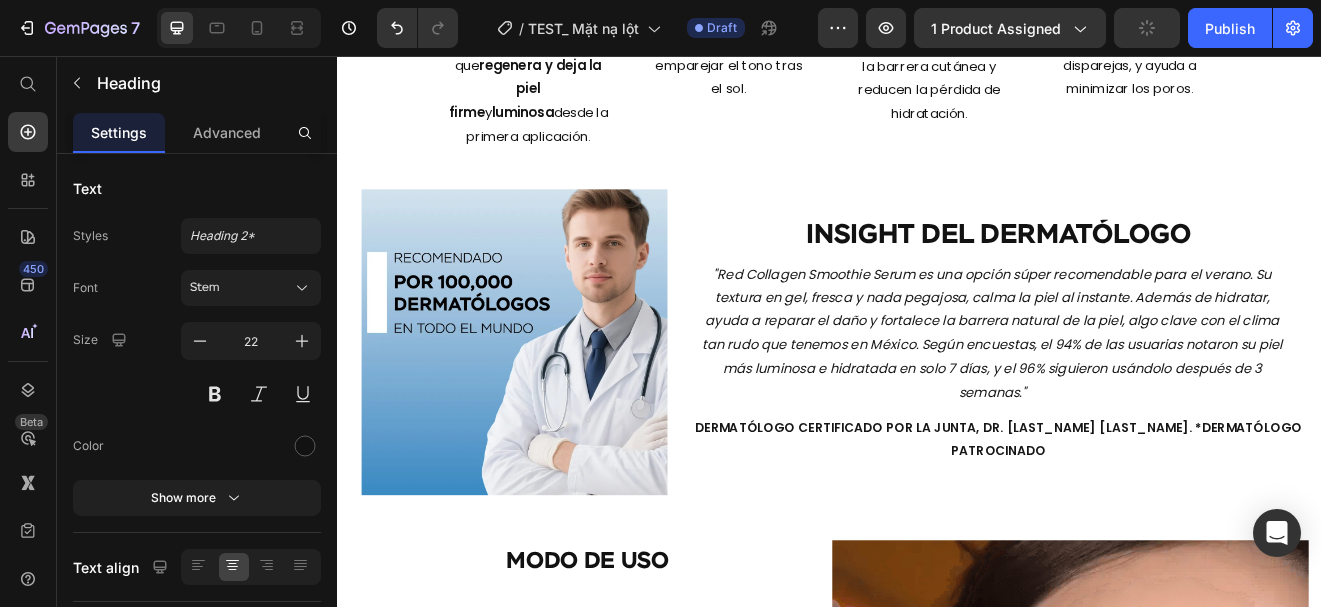 click on "Rosa Mosqueta" at bounding box center (814, -22) 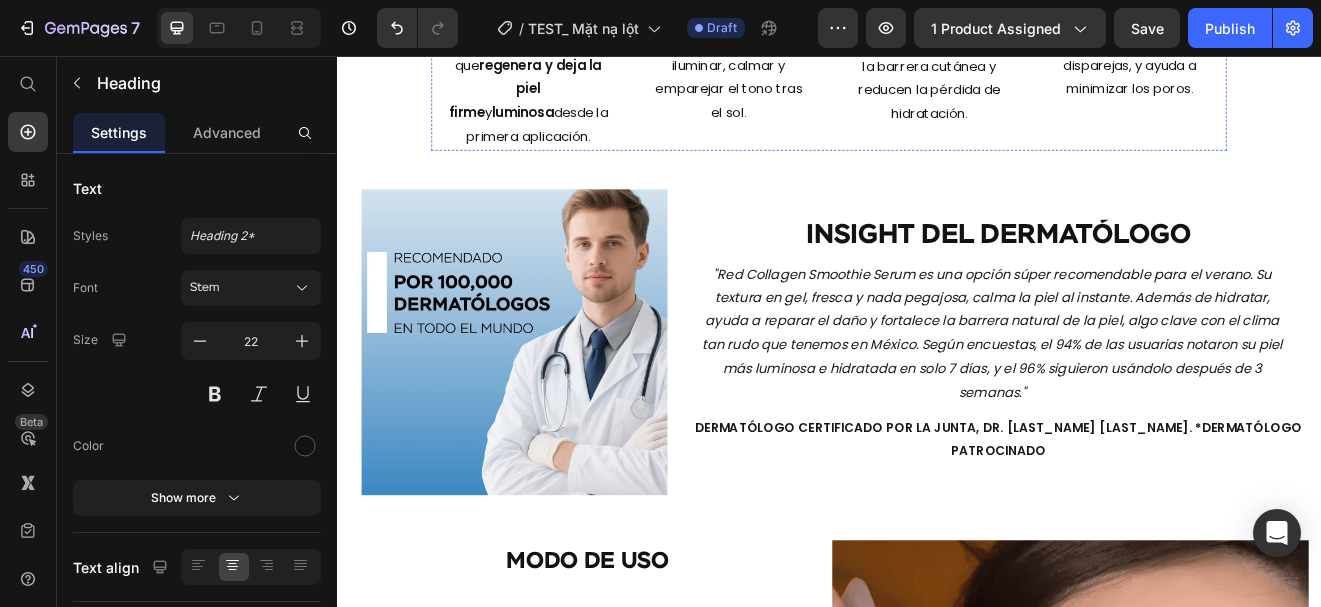 click on "Colágeno fresco" at bounding box center (570, -22) 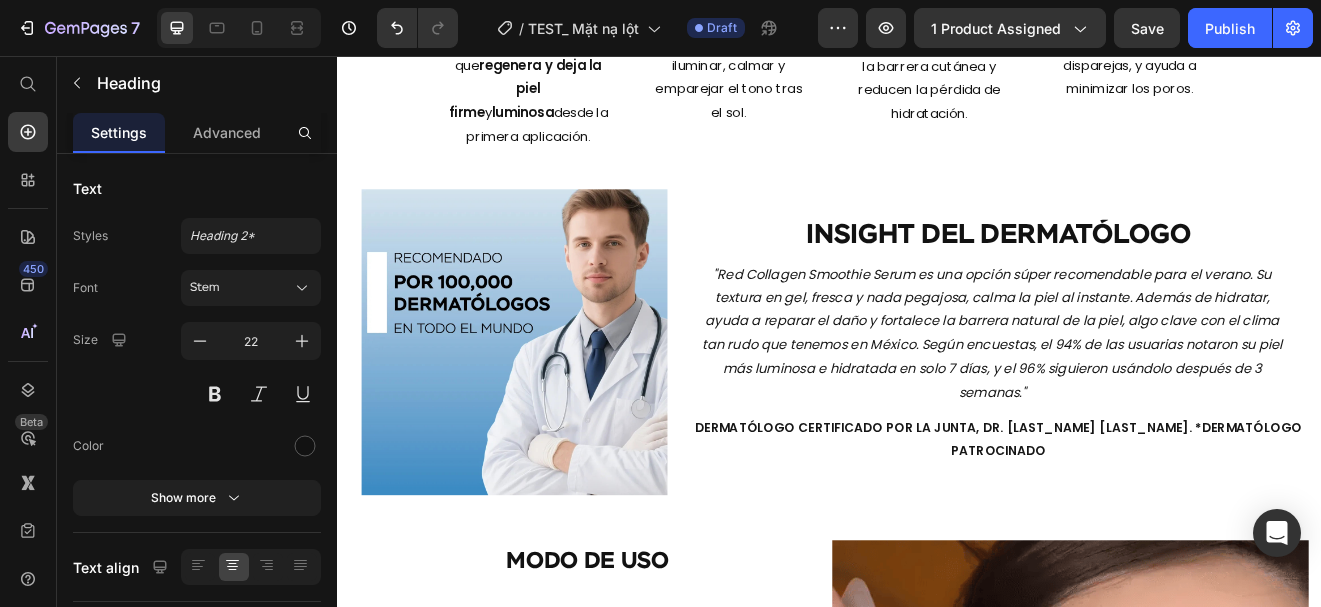 click on "Colágeno fresco" at bounding box center (570, -22) 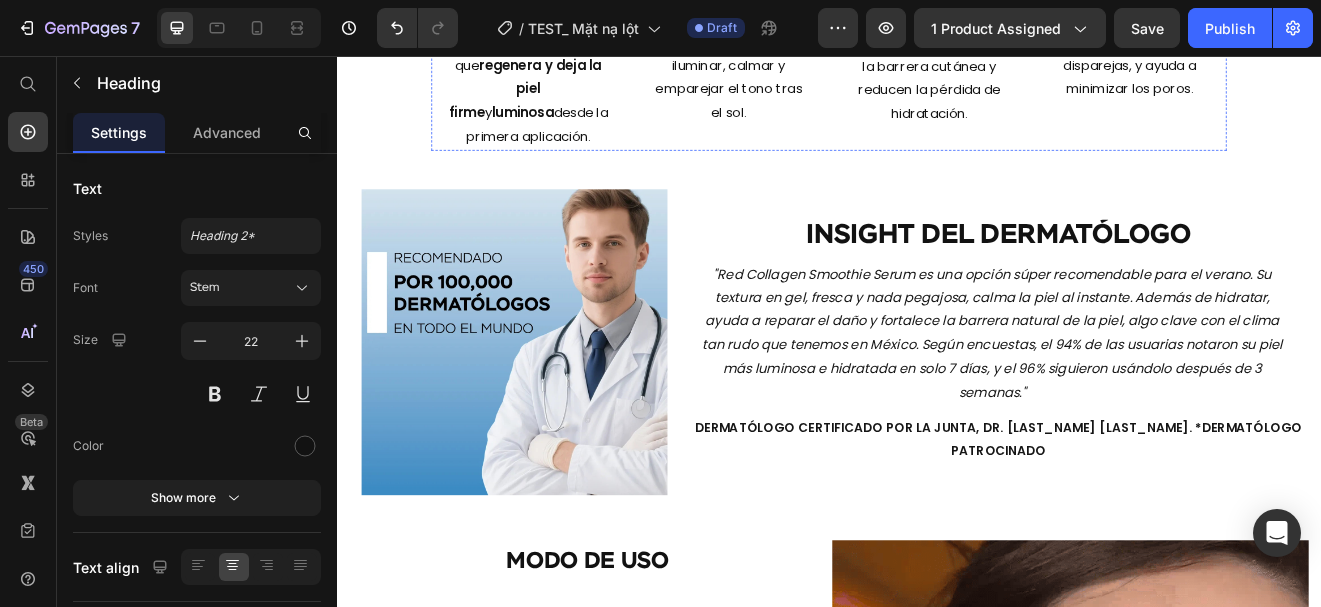 click on "Extracto de Centella" at bounding box center [815, -8] 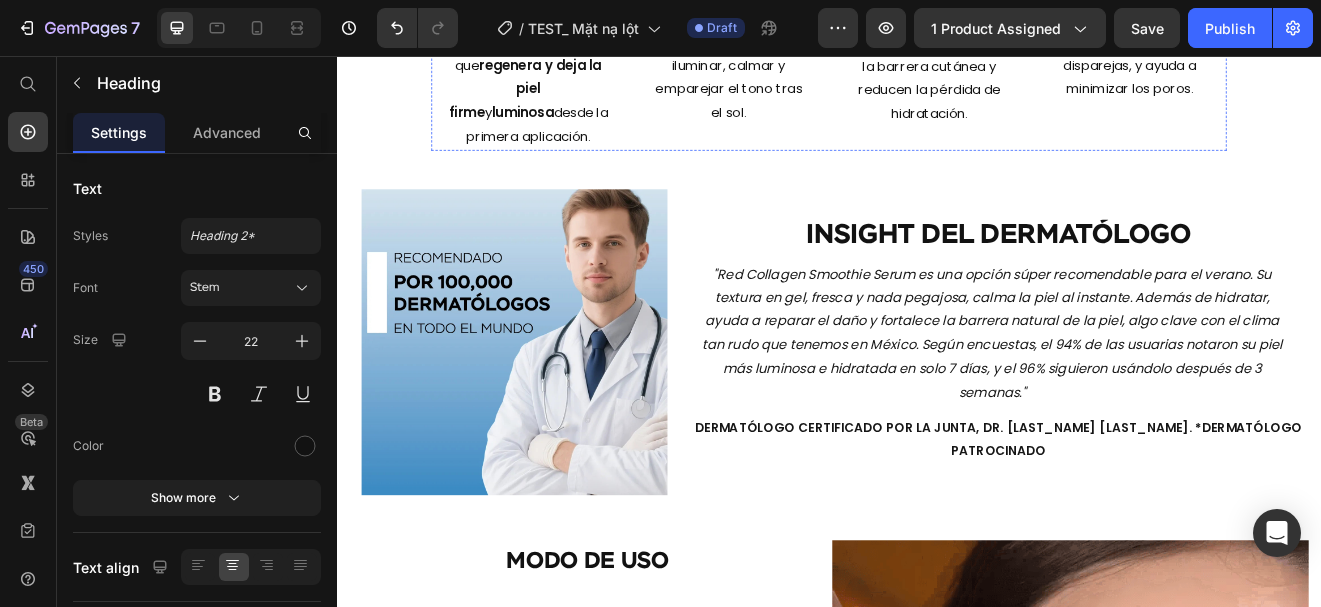 click at bounding box center (815, -157) 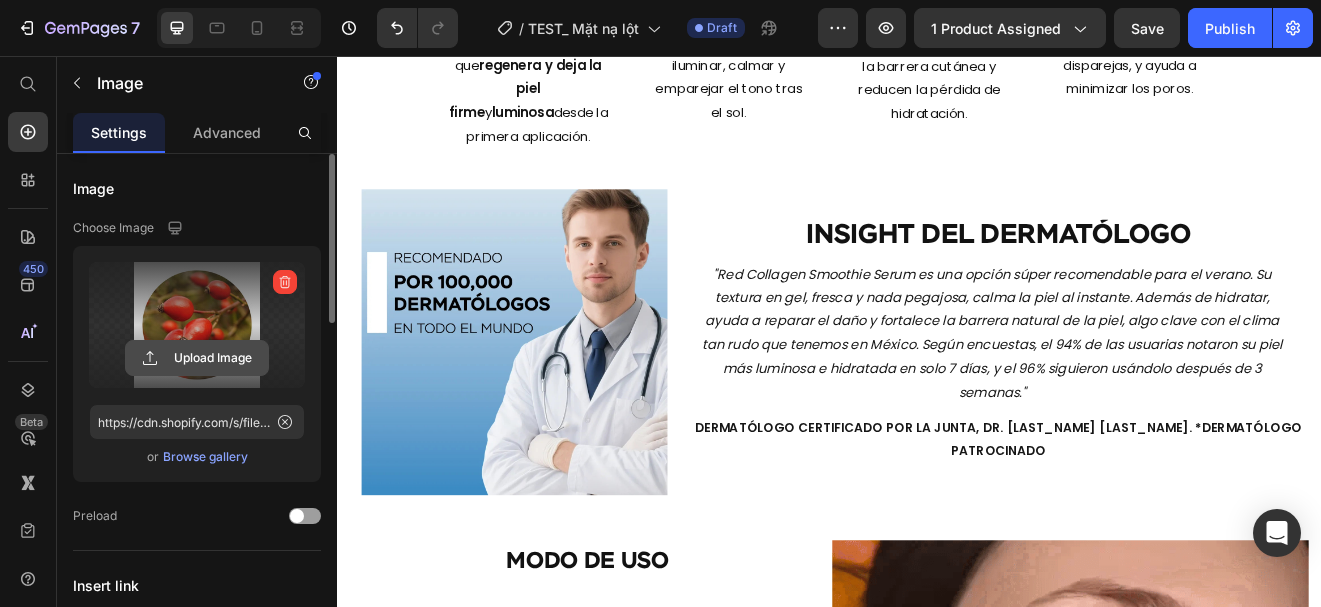 click 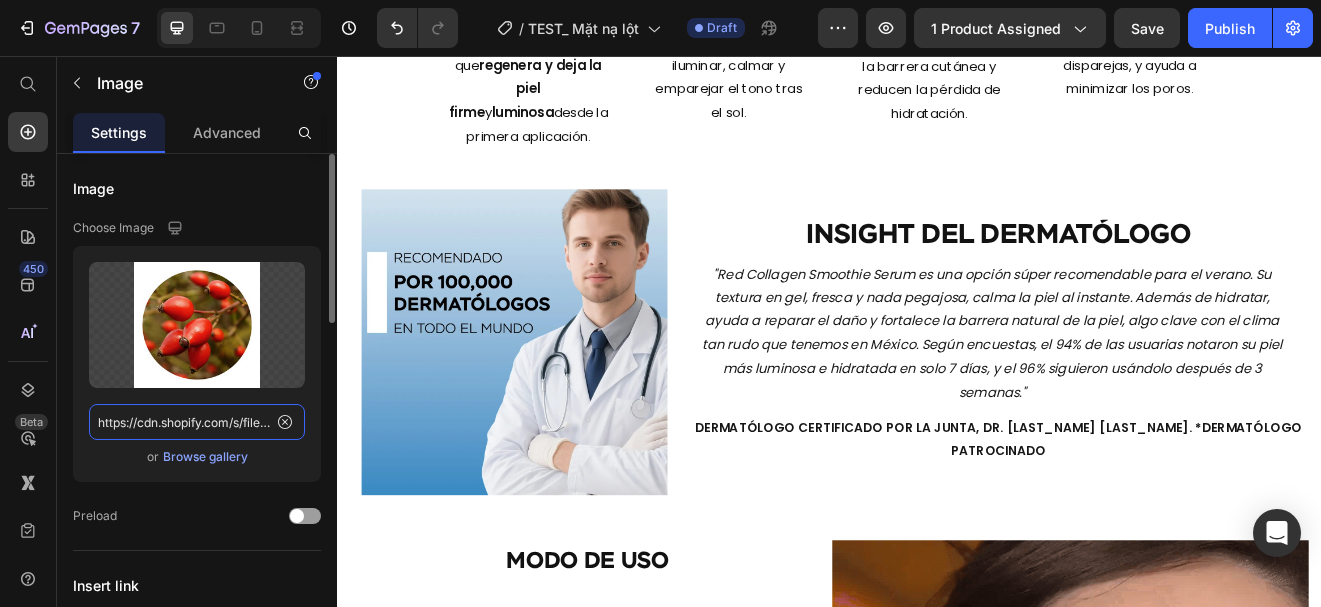 click on "https://cdn.shopify.com/s/files/1/0643/1404/8704/files/gempages_507356051327157127-1a5b3d7d-40bd-4009-b99a-9ea45cbdac7c.webp" 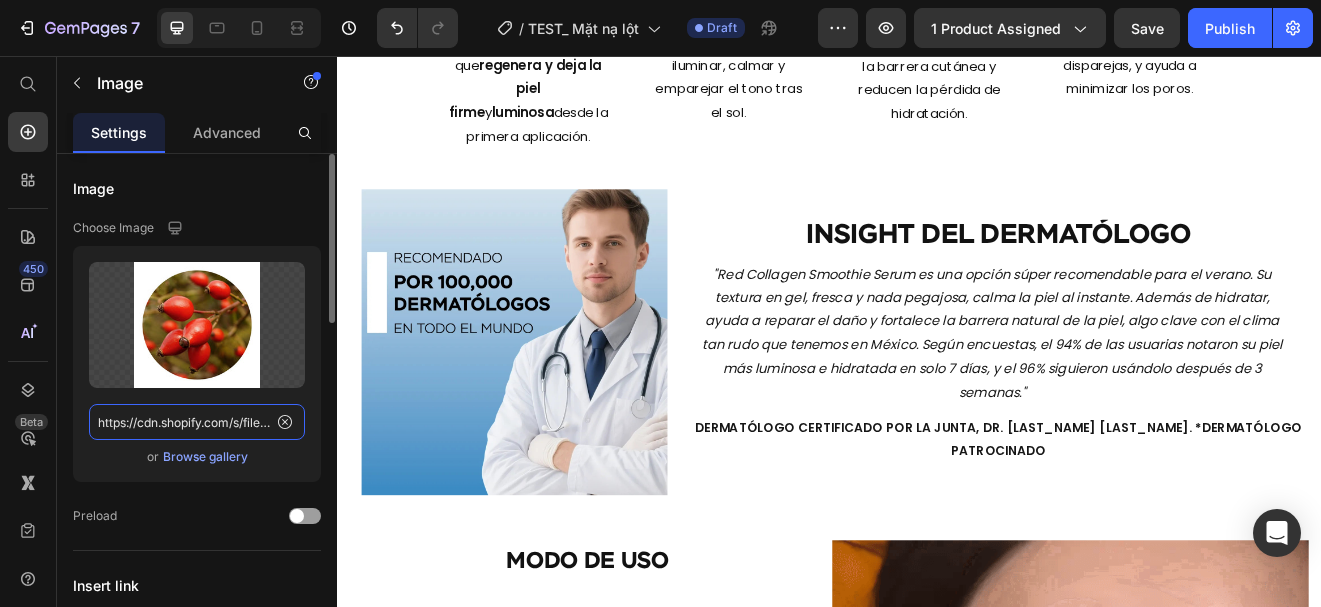 paste on "5967799b-257e-4625-bea3-cc1c8b738e1b" 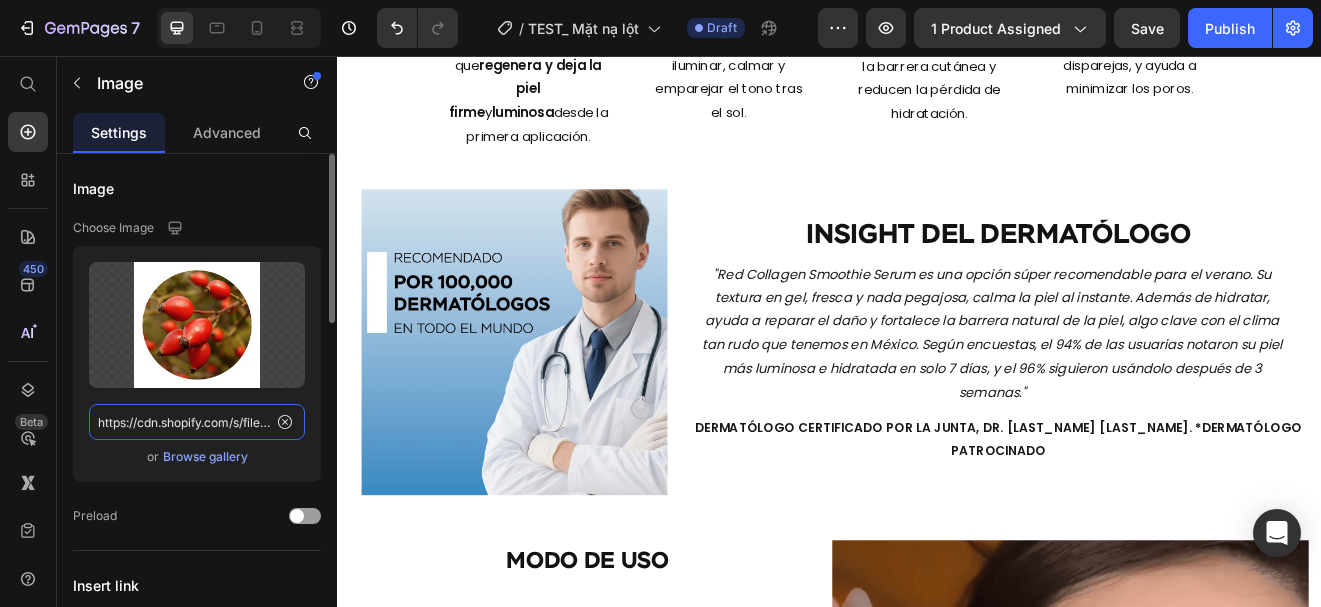 type on "https://cdn.shopify.com/s/files/1/0643/1404/8704/files/gempages_507356051327157127-5967799b-257e-4625-bea3-cc1c8b738e1b.webp" 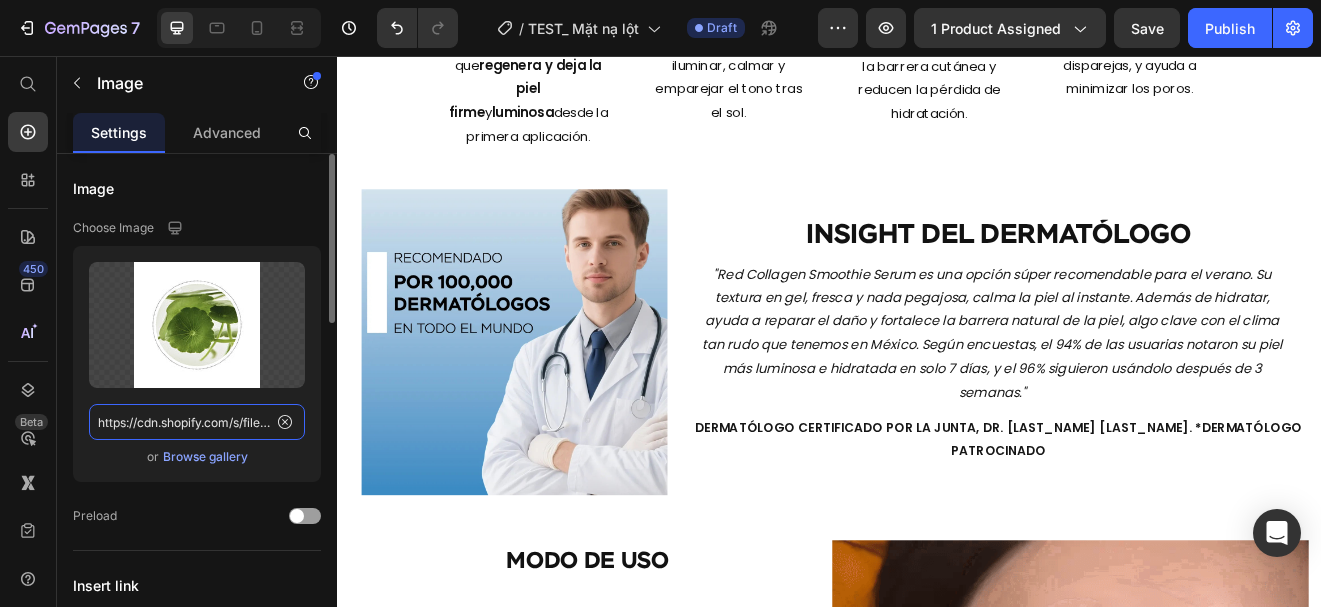 scroll, scrollTop: 0, scrollLeft: 613, axis: horizontal 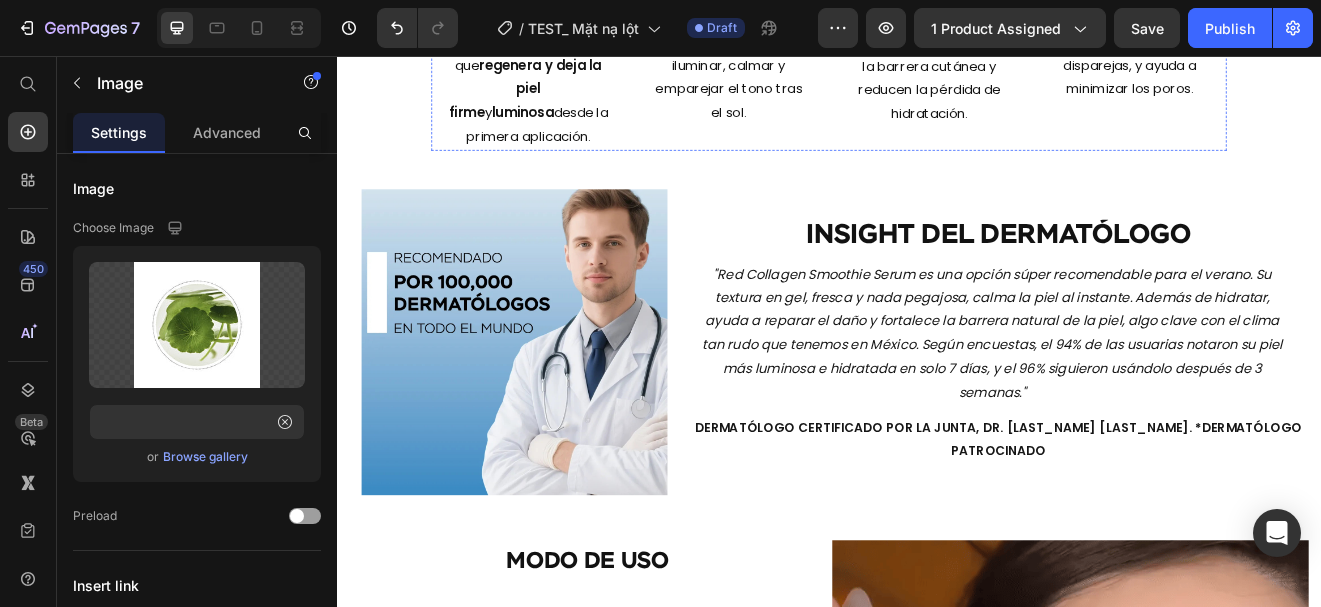 click at bounding box center (1059, -157) 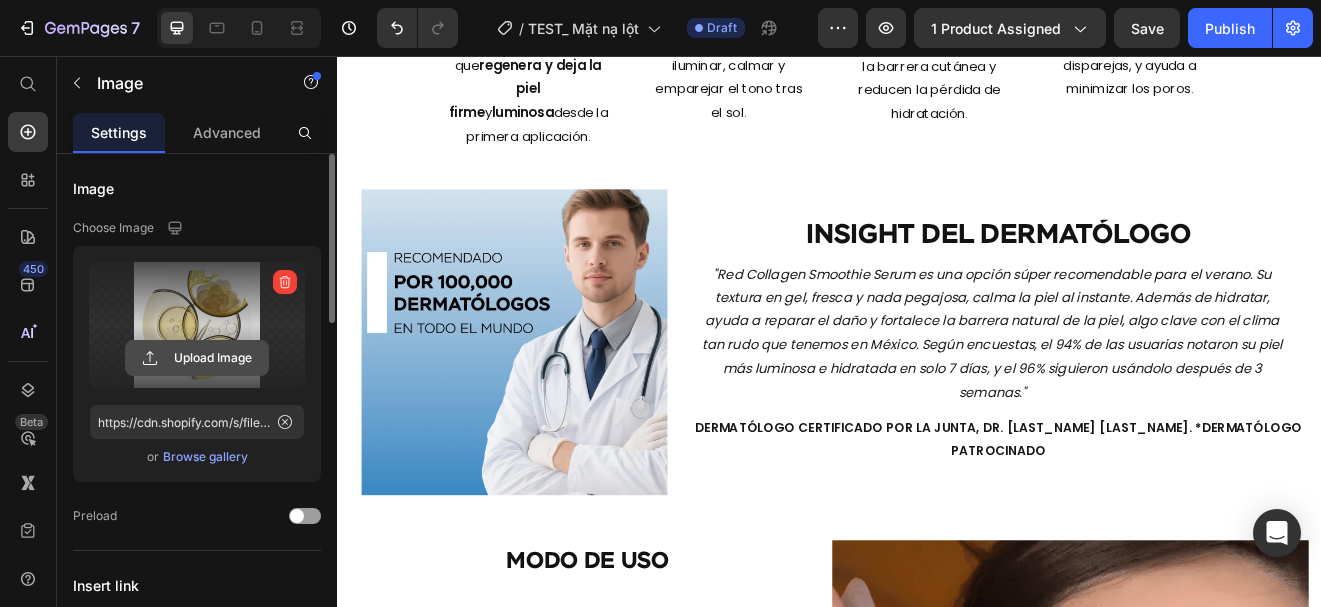 click 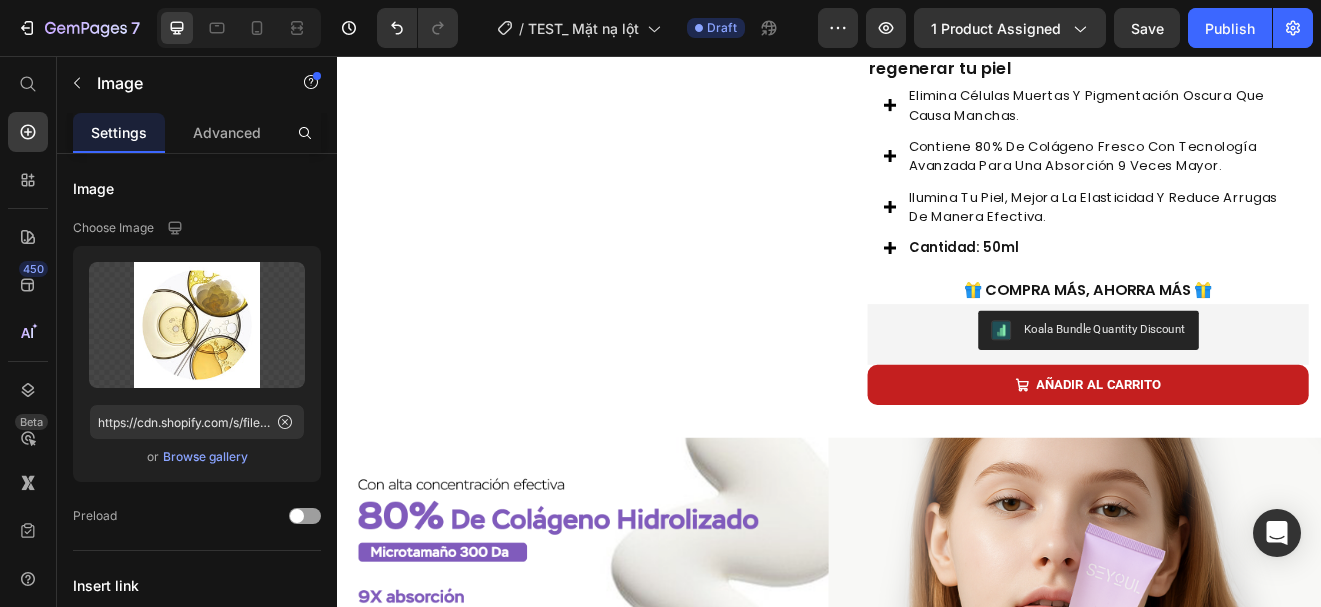 scroll, scrollTop: 608, scrollLeft: 0, axis: vertical 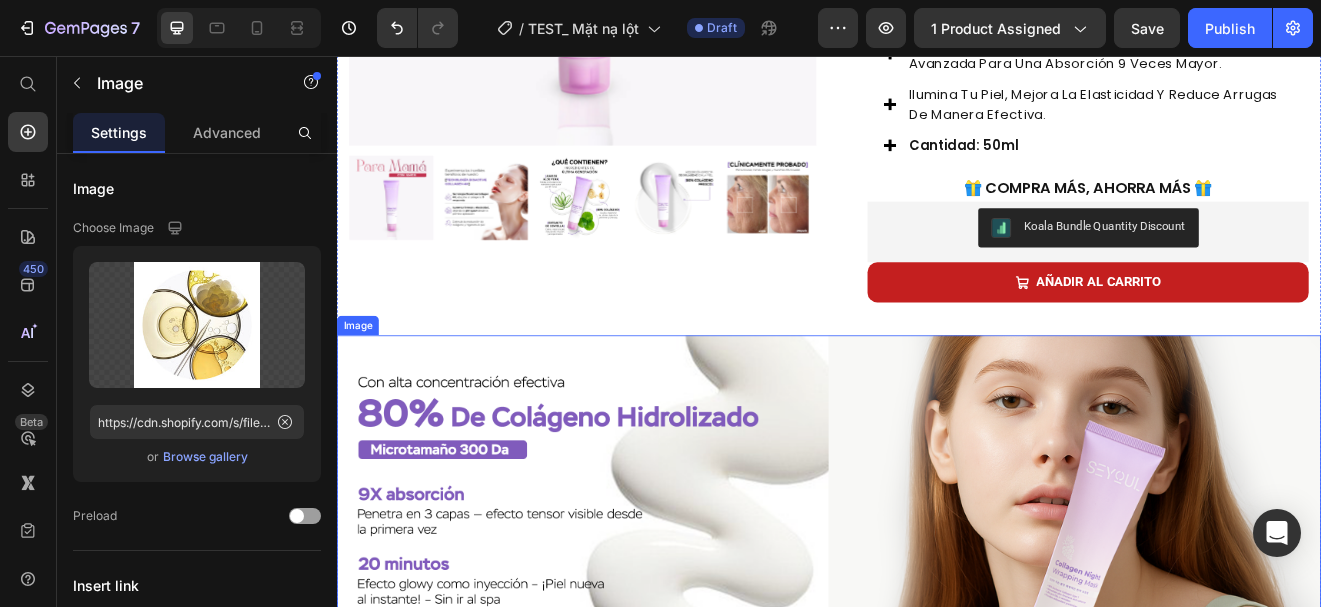 click at bounding box center (937, 607) 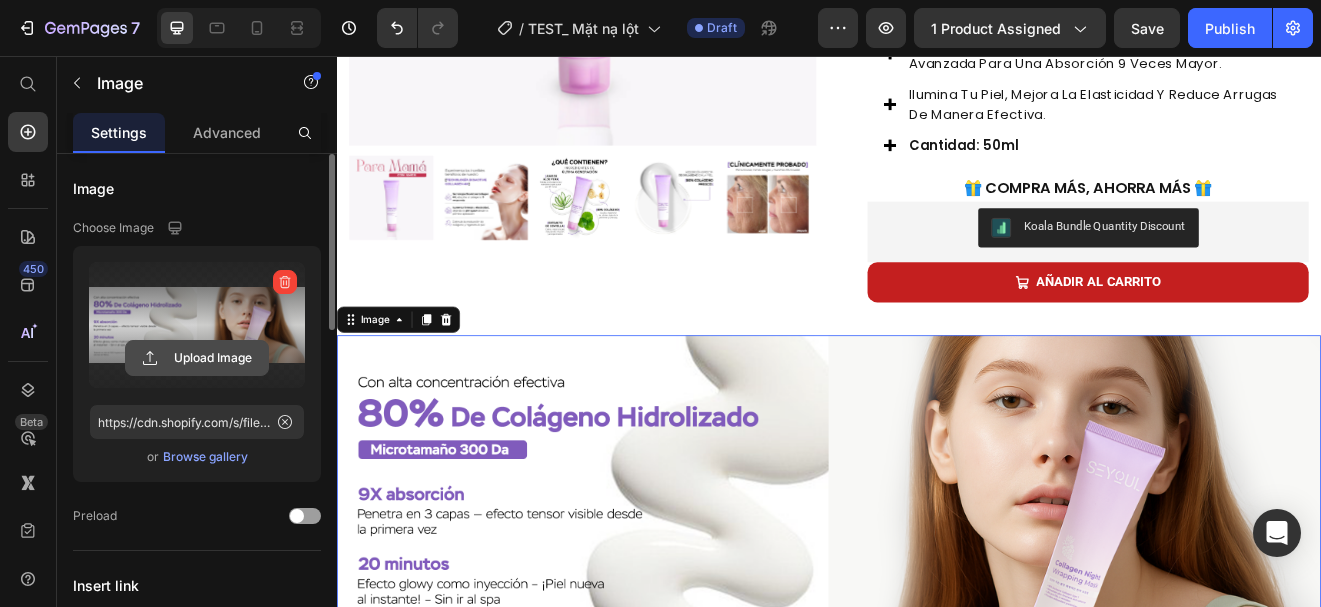 click 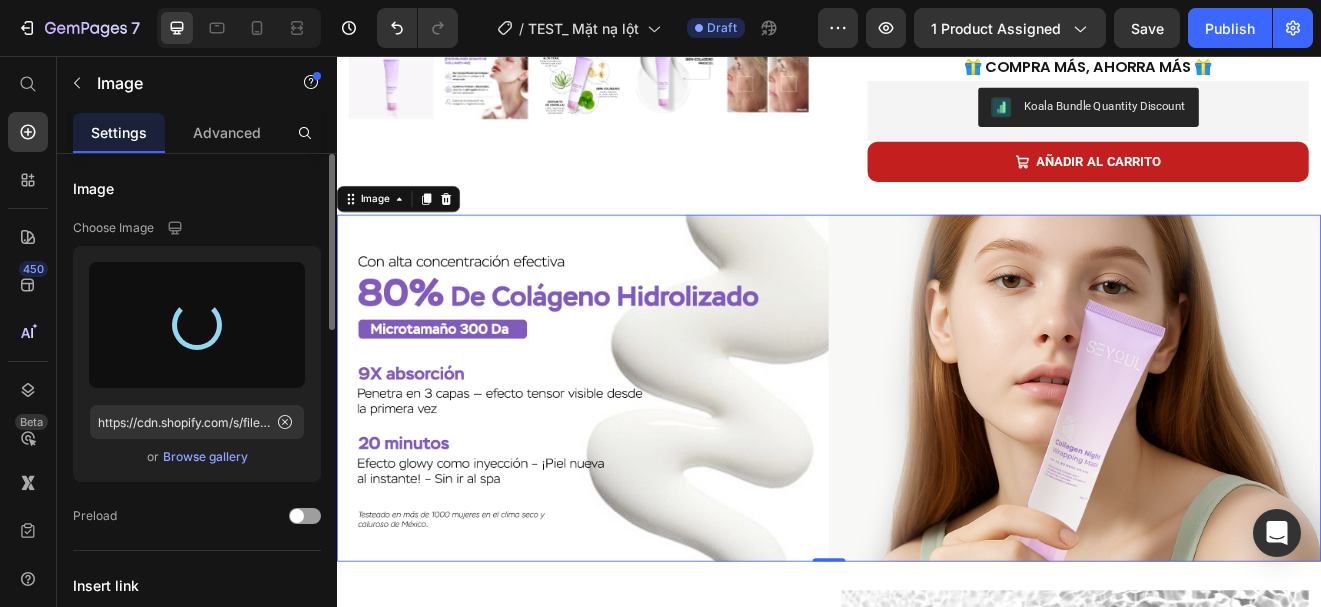 scroll, scrollTop: 756, scrollLeft: 0, axis: vertical 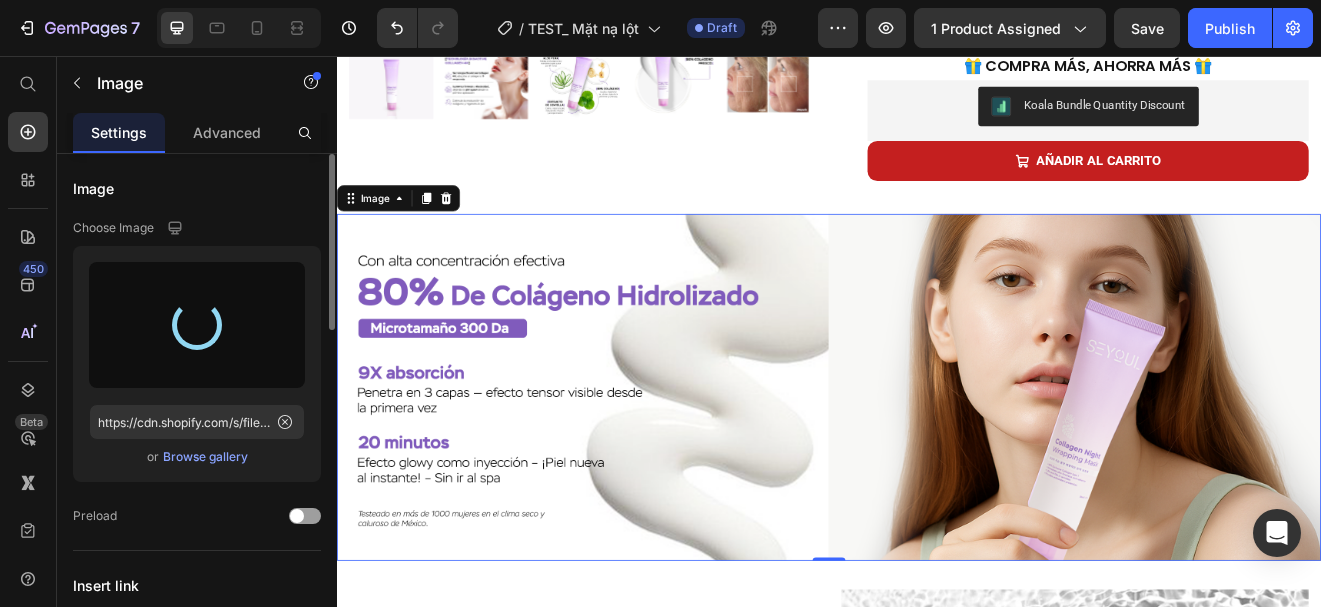 type on "https://cdn.shopify.com/s/files/1/0643/1404/8704/files/gempages_507356051327157127-d999d092-db3d-4b9d-98c3-ce32d2b87367.webp" 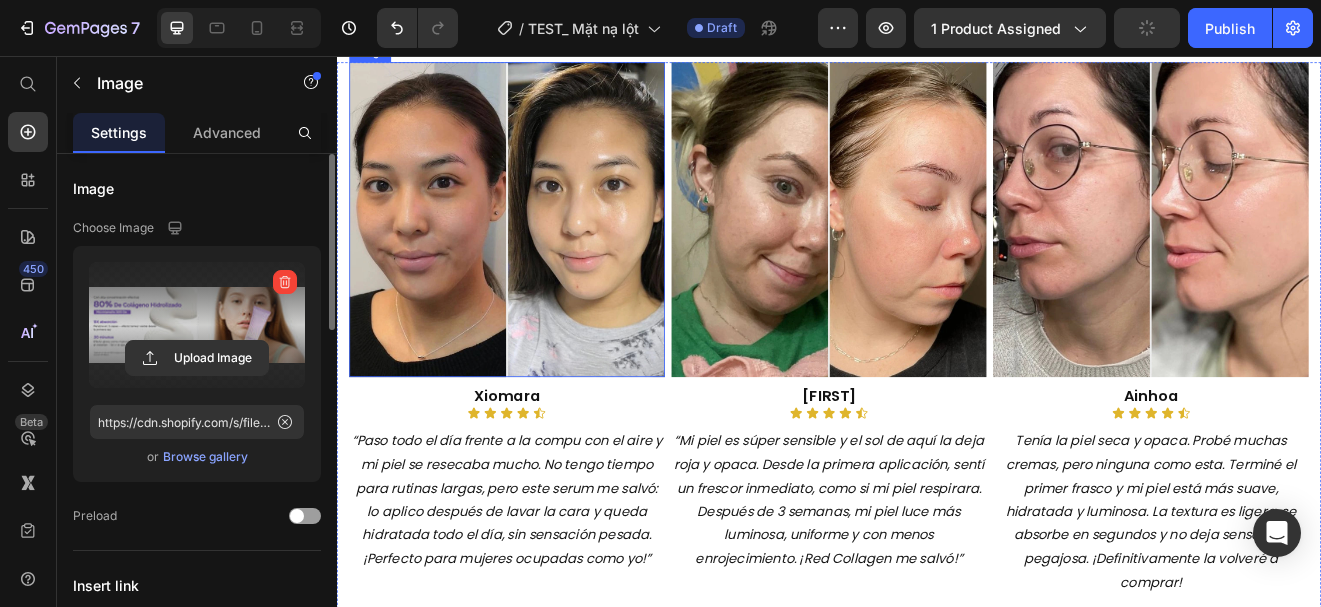 scroll, scrollTop: 2549, scrollLeft: 0, axis: vertical 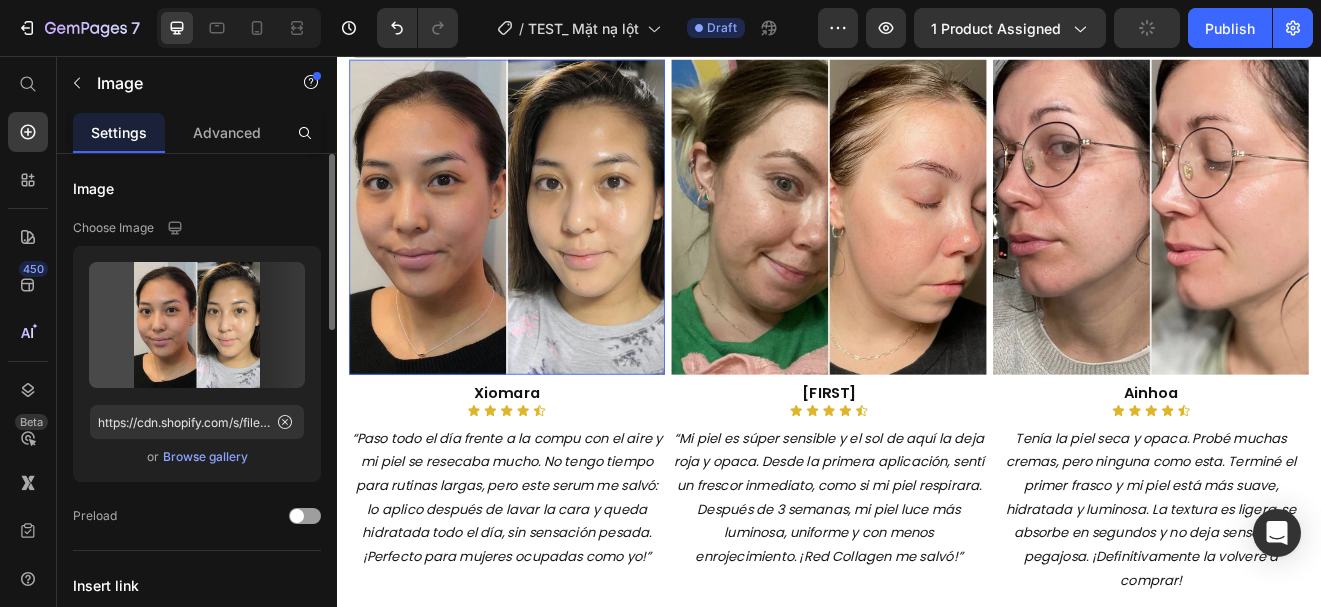 click at bounding box center [544, 252] 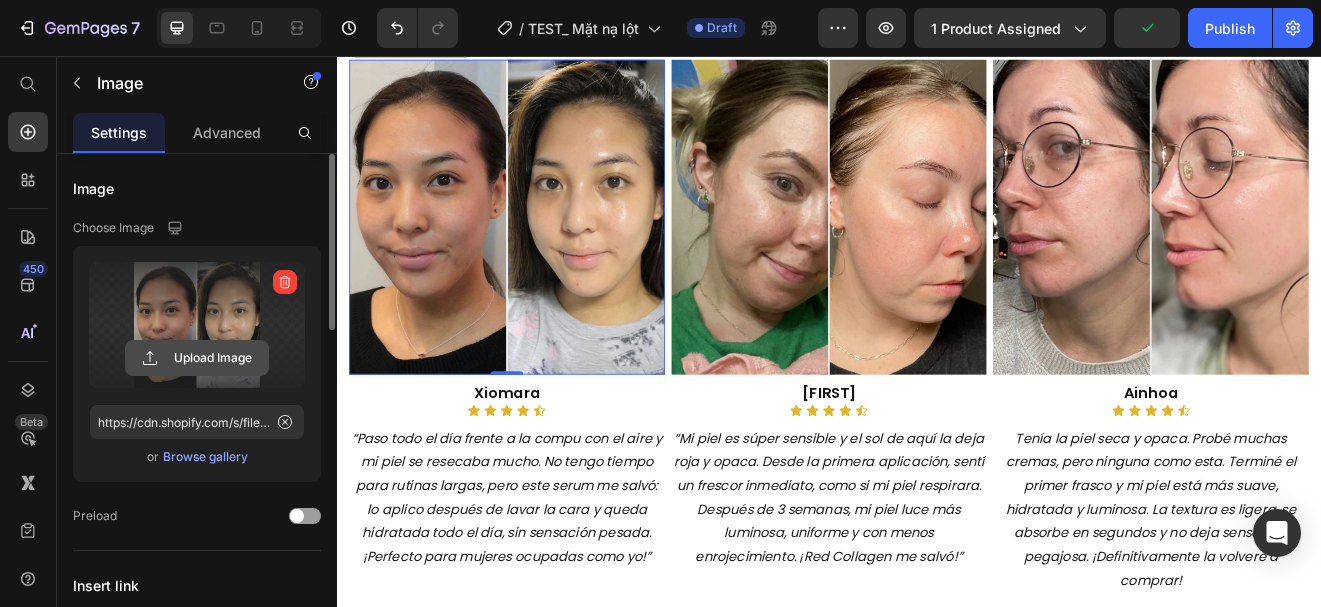 click 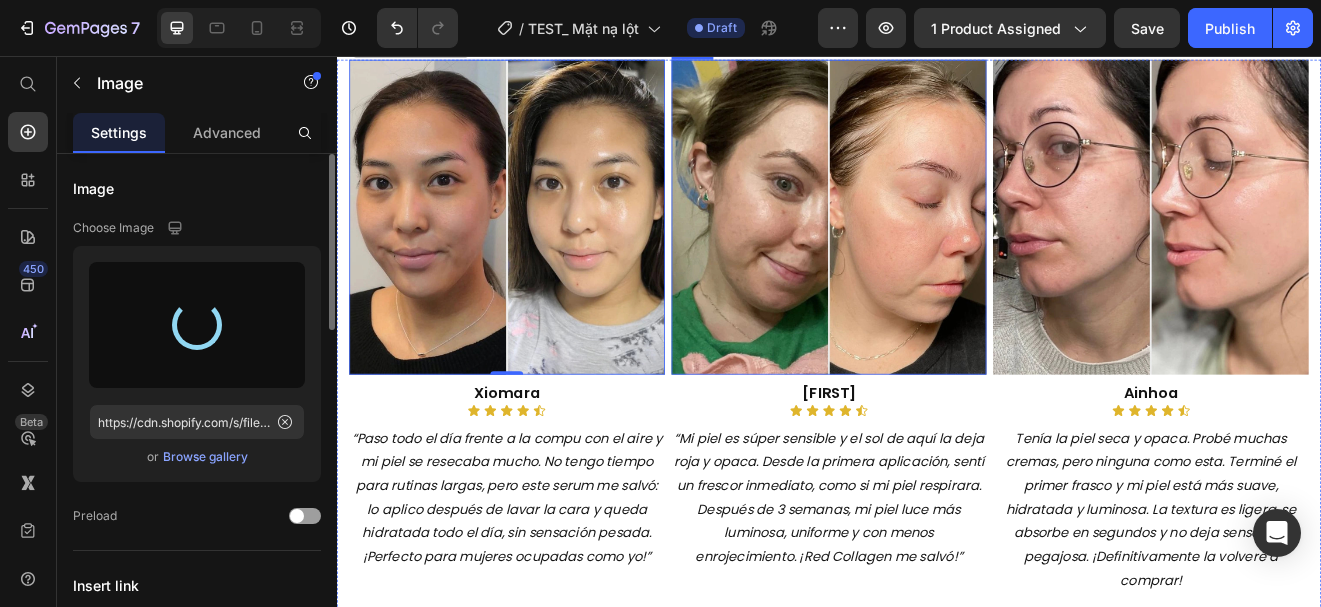 type on "https://cdn.shopify.com/s/files/1/0643/1404/8704/files/gempages_507356051327157127-af314204-e718-49e4-a916-1376c30791fa.webp" 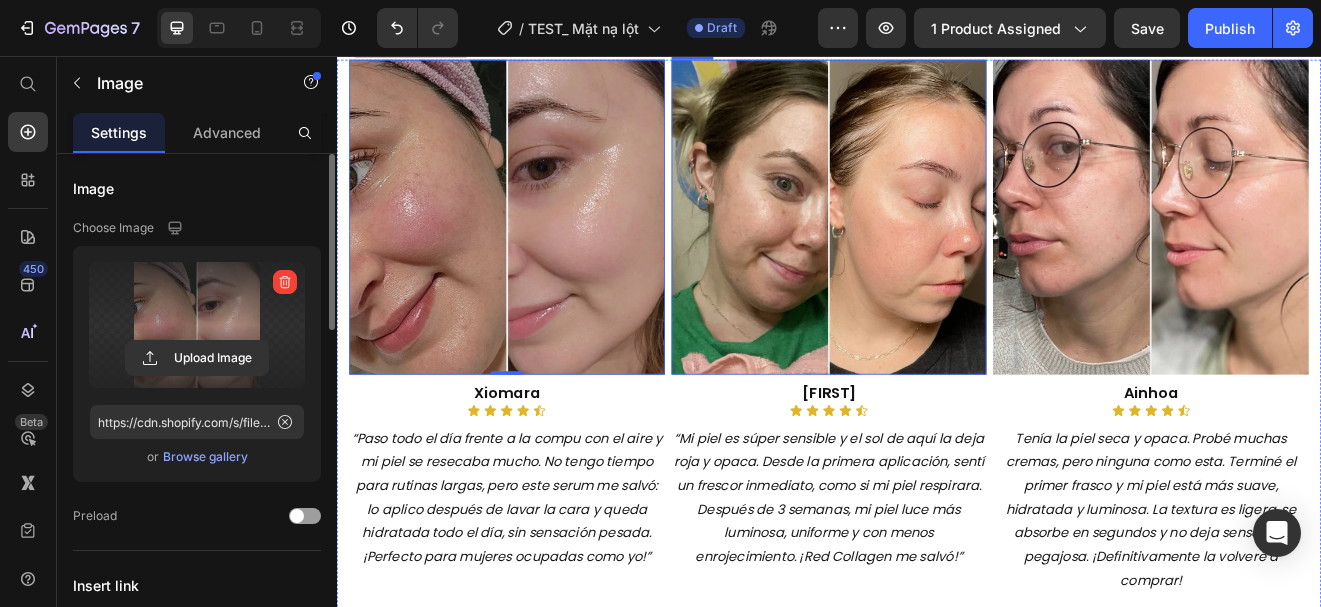 click at bounding box center [937, 252] 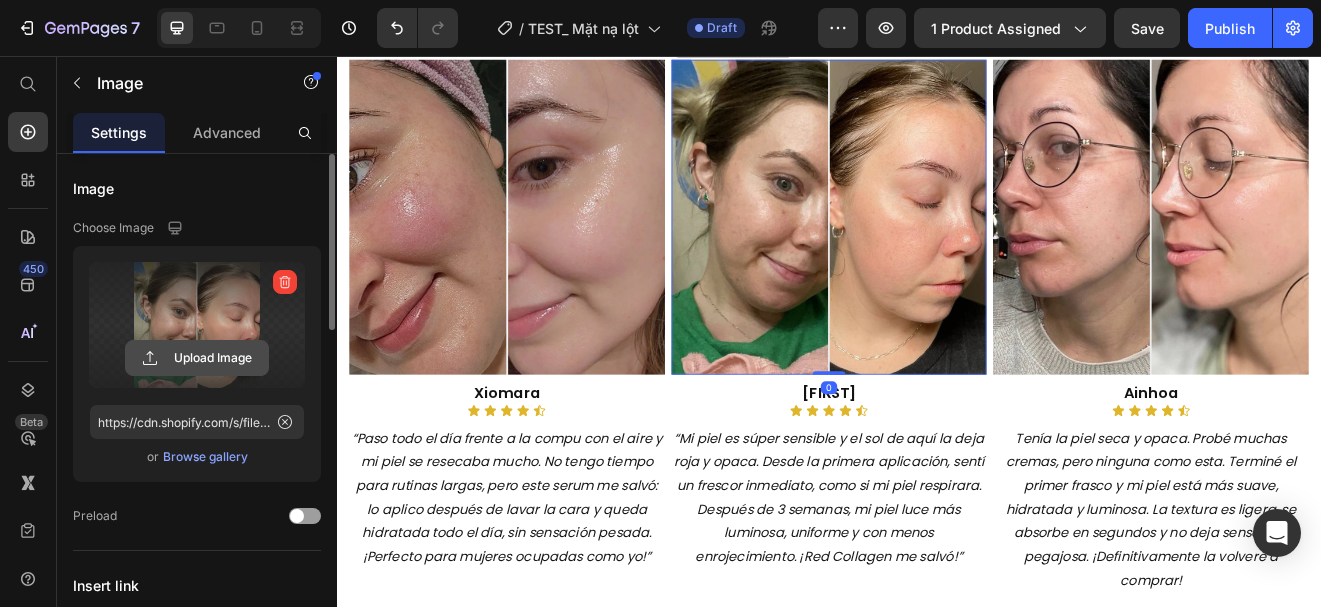 click 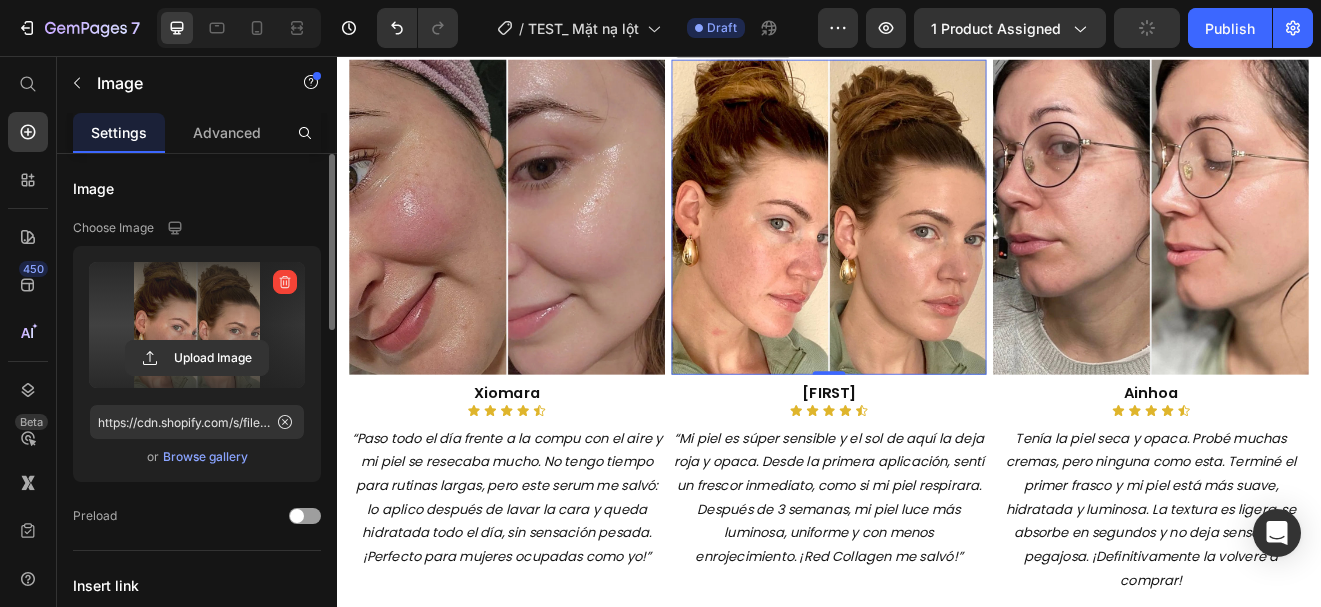 type on "https://cdn.shopify.com/s/files/1/0643/1404/8704/files/gempages_507356051327157127-98627f48-e403-41b5-bdc5-164cfa03be92.webp" 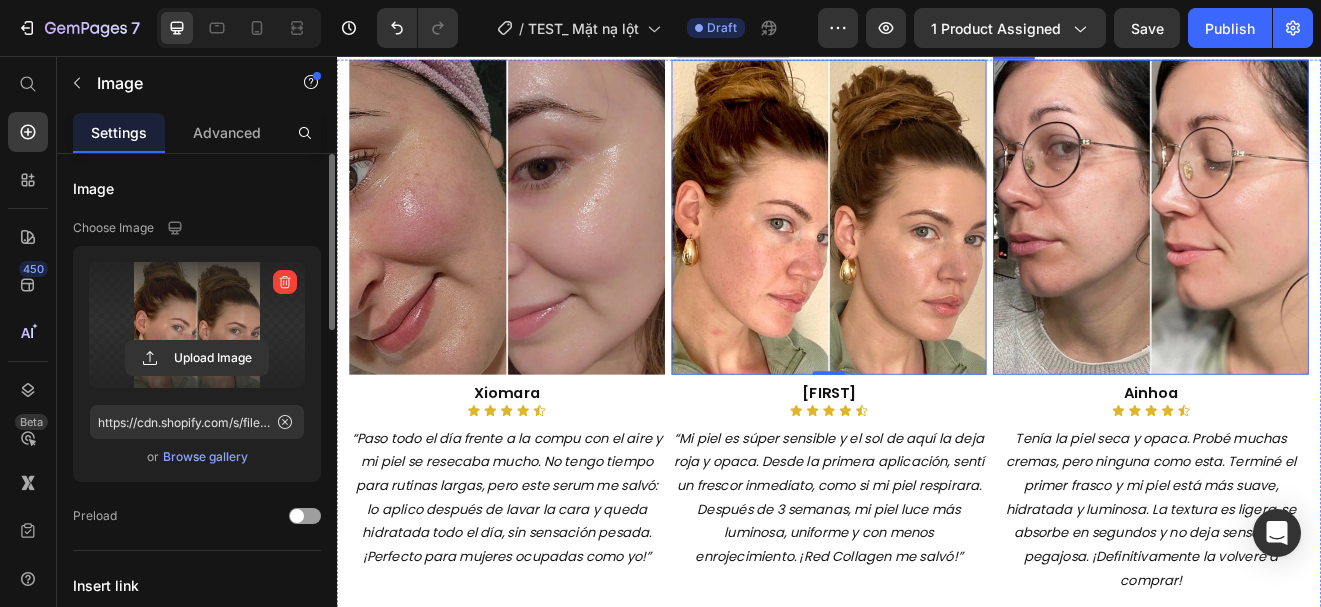 click at bounding box center (1329, 252) 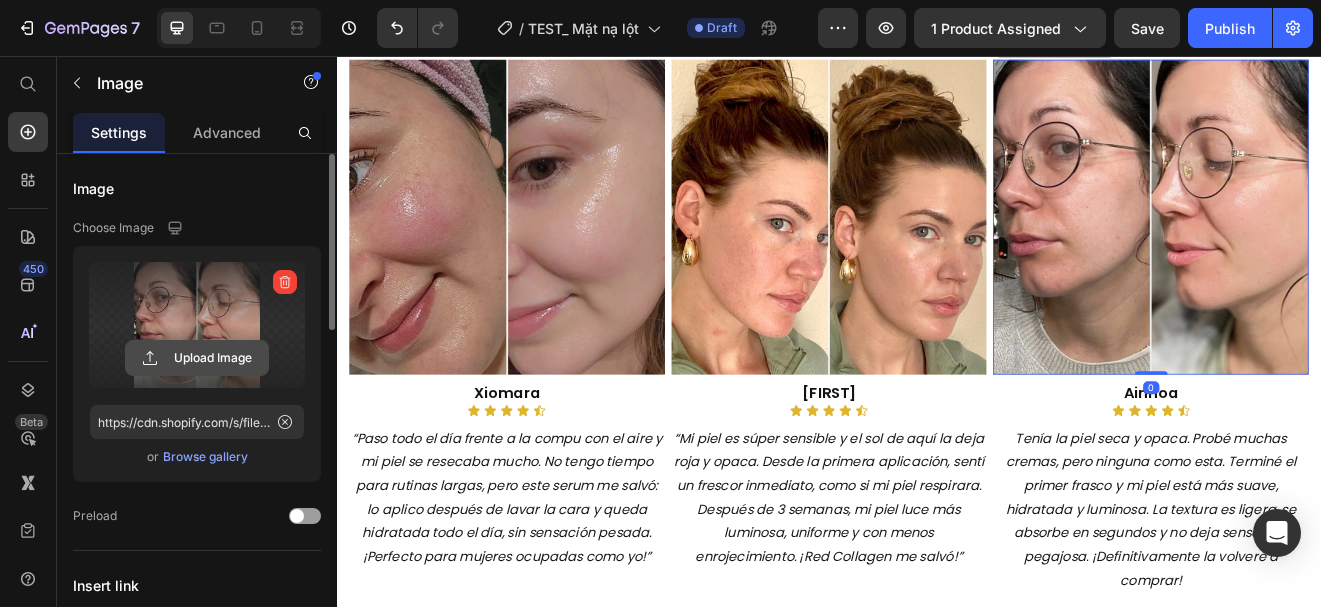 click 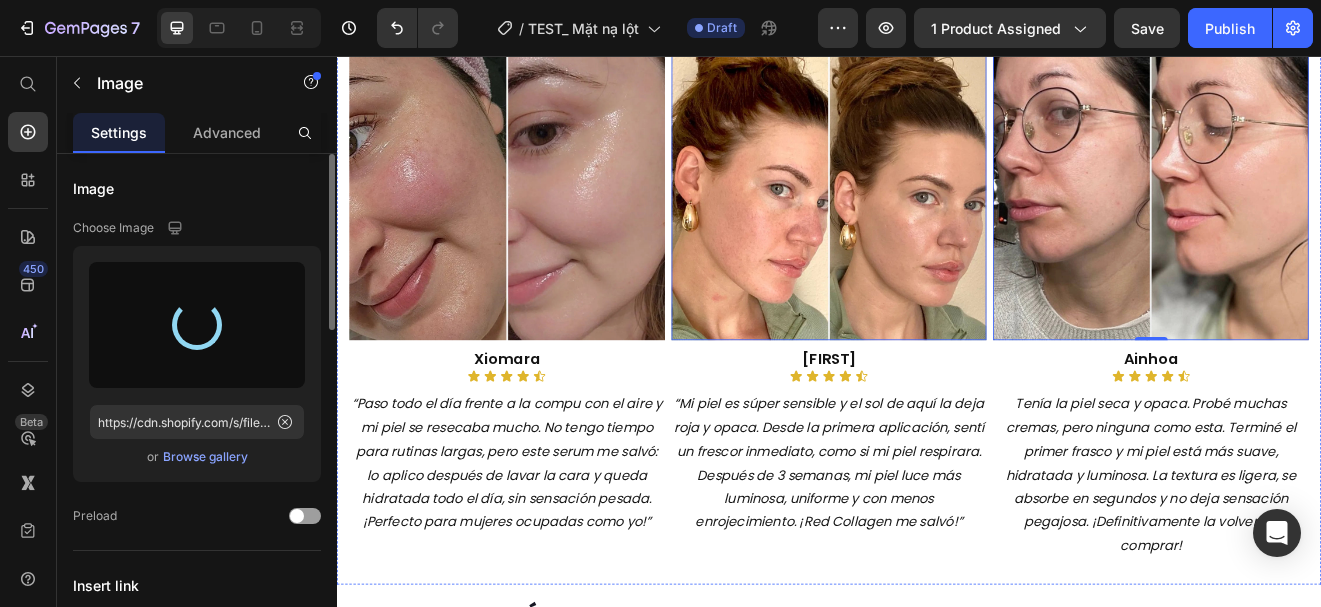 scroll, scrollTop: 2601, scrollLeft: 0, axis: vertical 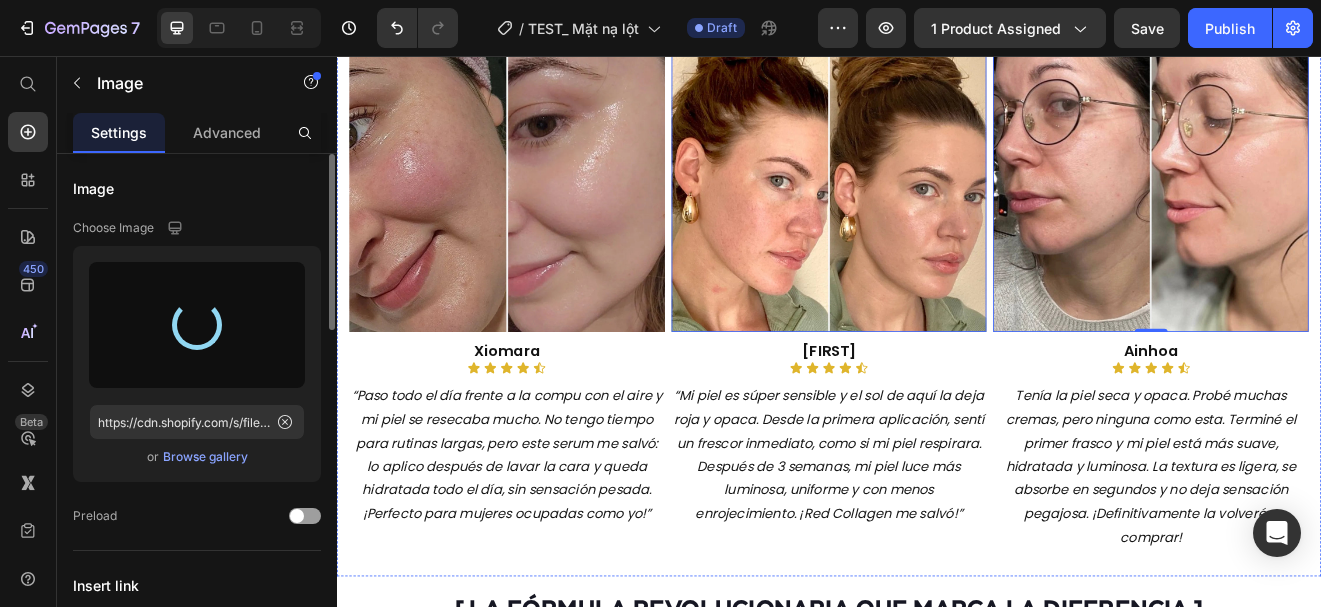 type on "https://cdn.shopify.com/s/files/1/0643/1404/8704/files/gempages_507356051327157127-80830c42-0078-4d14-a7e6-76c369a8446a.webp" 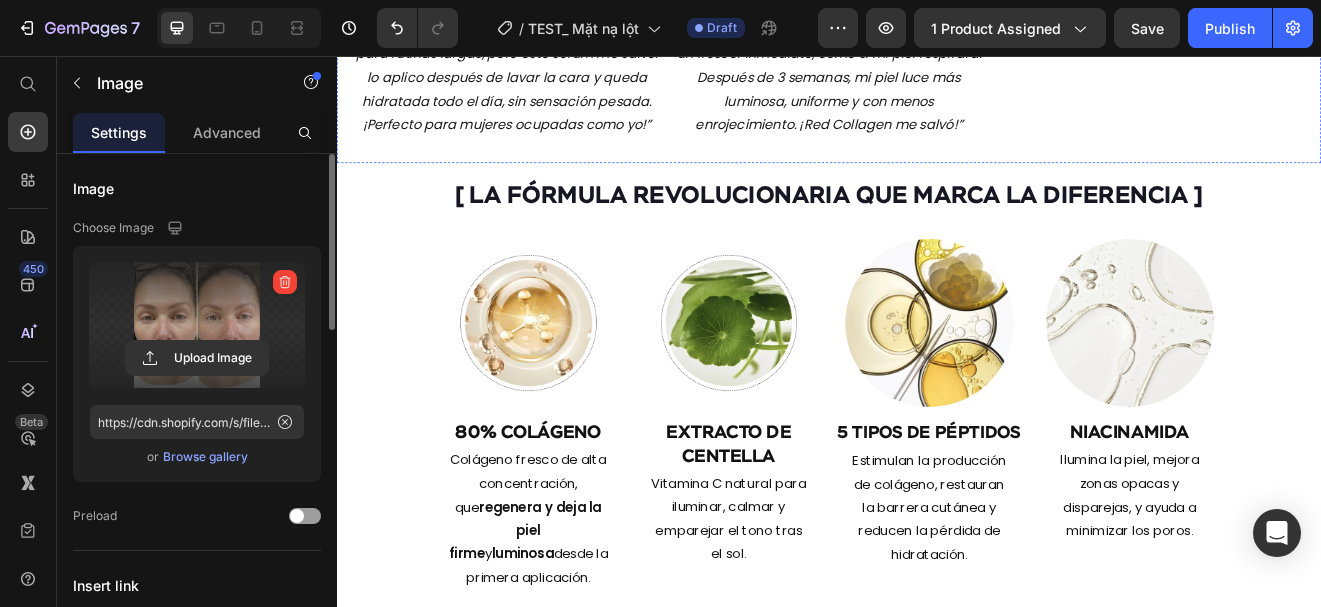 scroll, scrollTop: 3231, scrollLeft: 0, axis: vertical 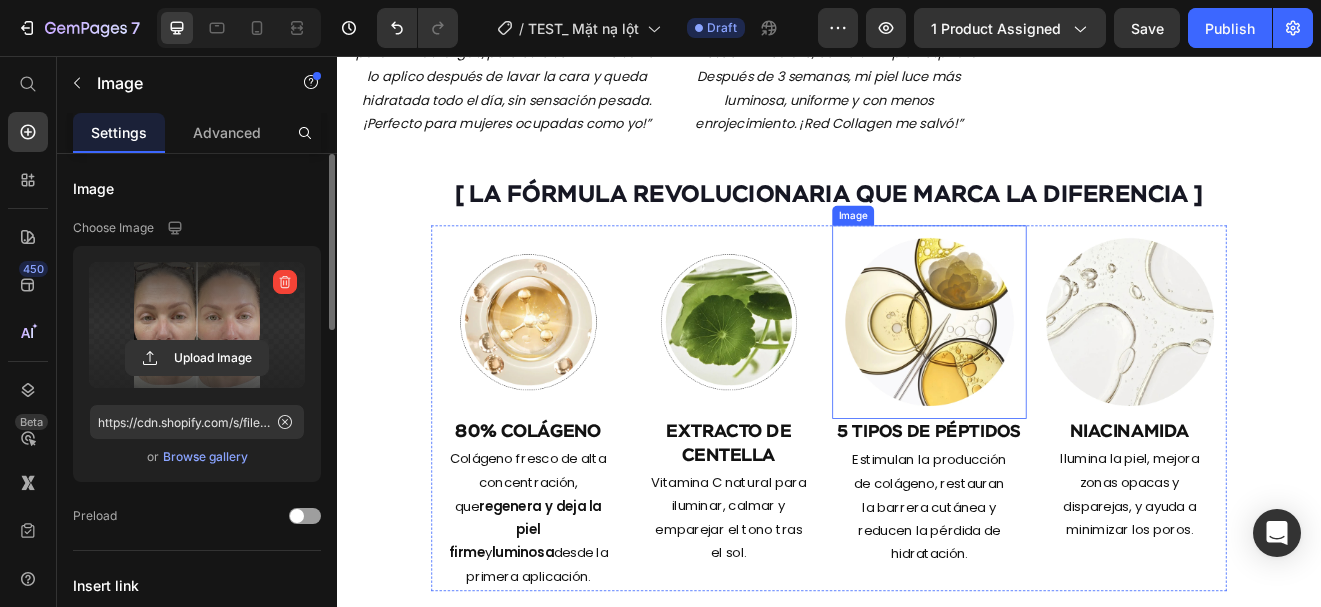 click at bounding box center [1059, 380] 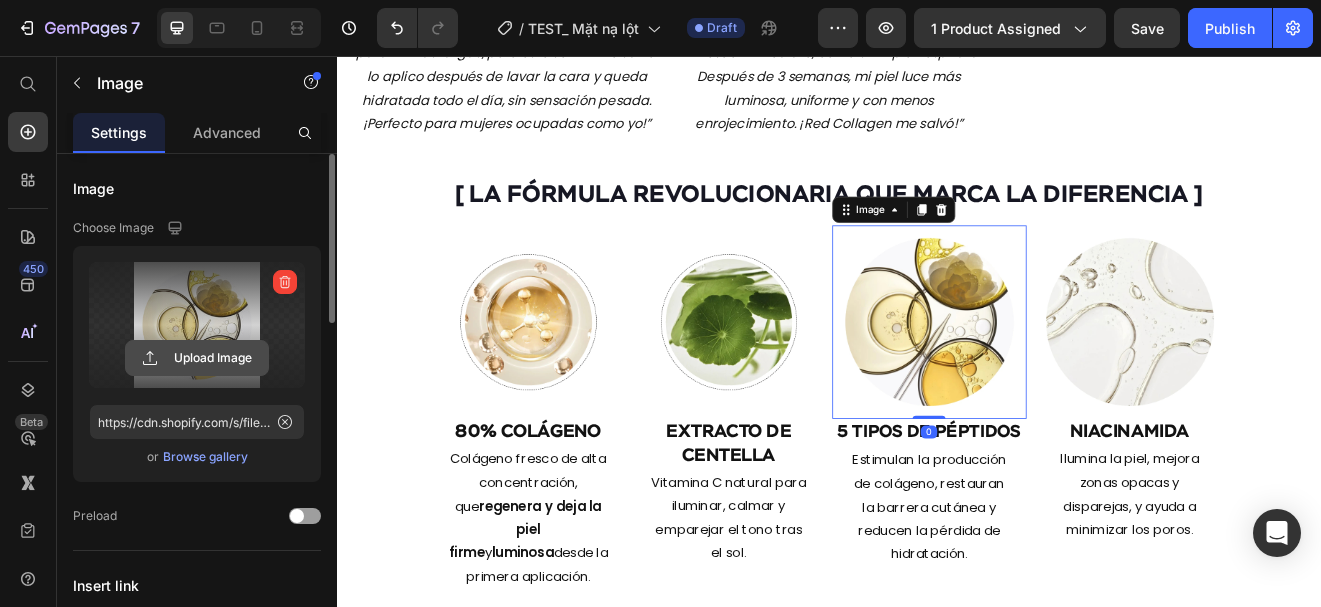 click 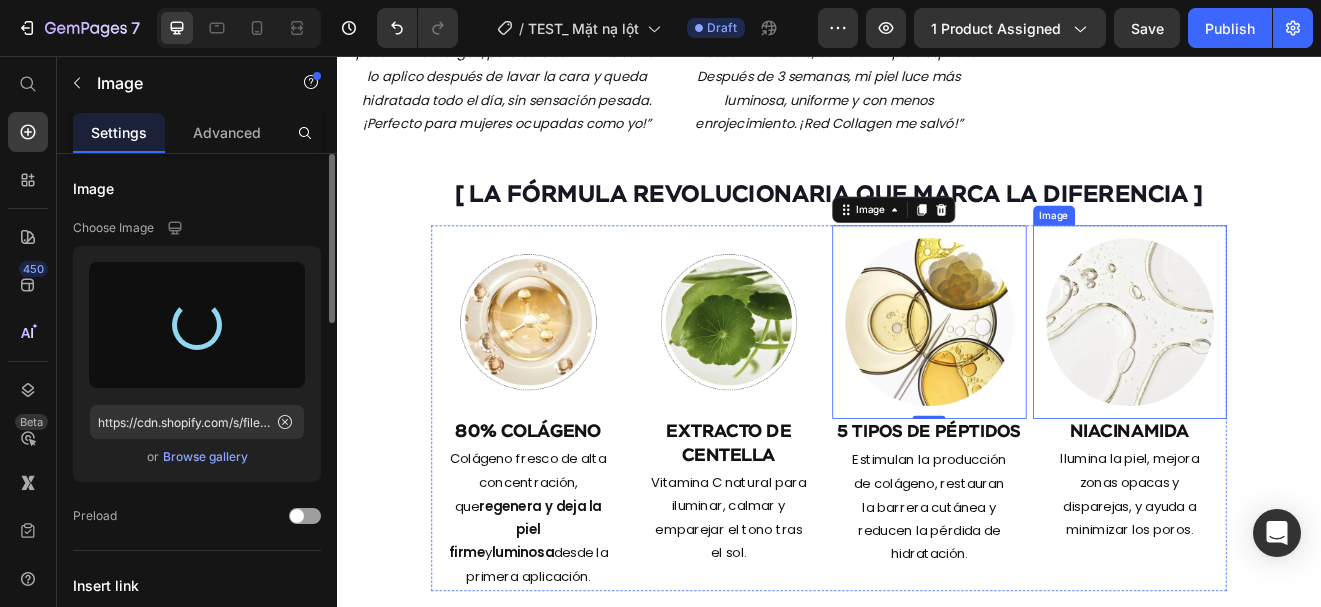 type on "https://cdn.shopify.com/s/files/1/0643/1404/8704/files/gempages_507356051327157127-af3f40c6-0de5-4d9a-a4de-ea66d6108931.webp" 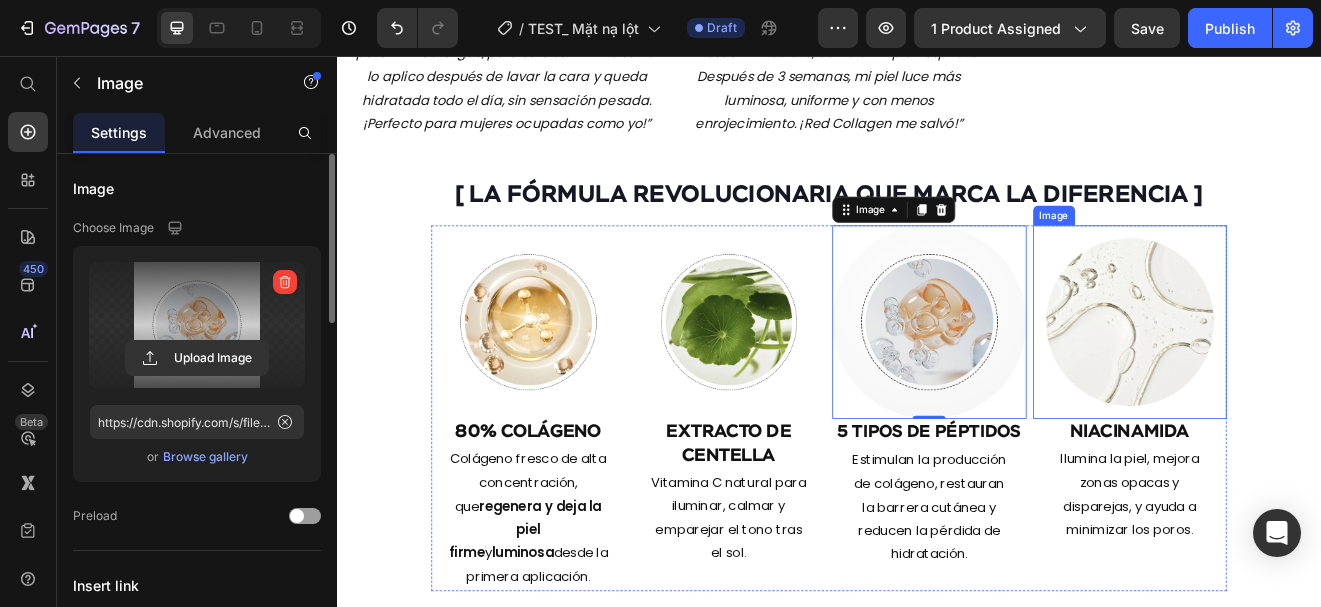 click at bounding box center (1304, 380) 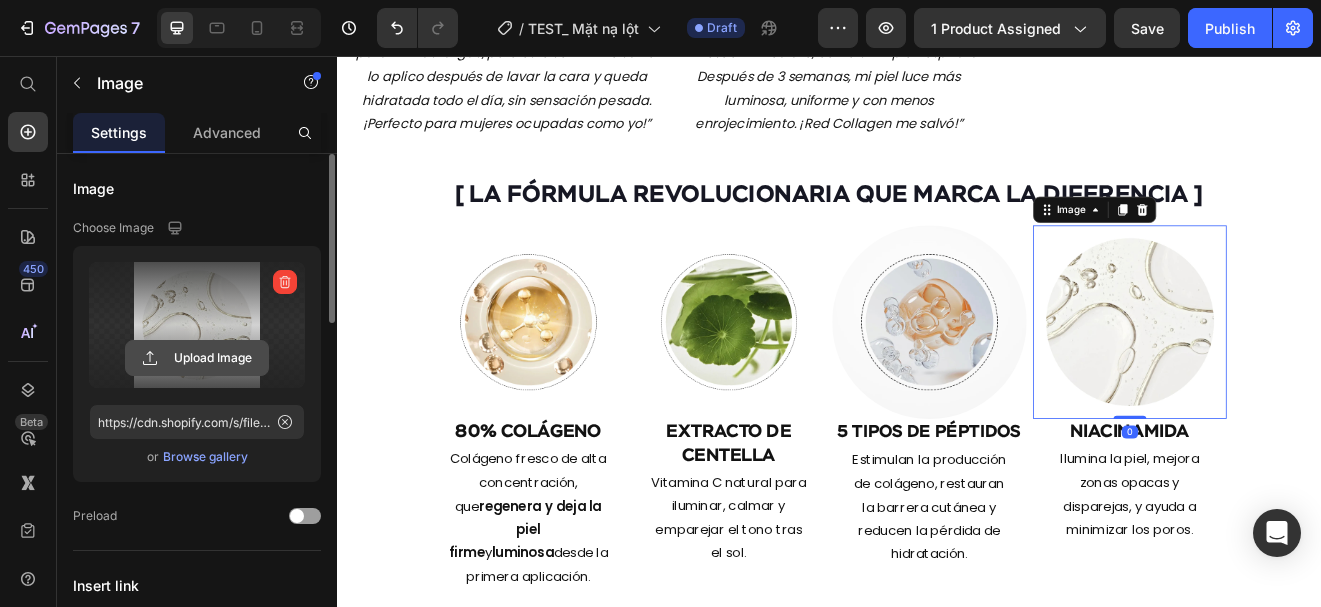 click 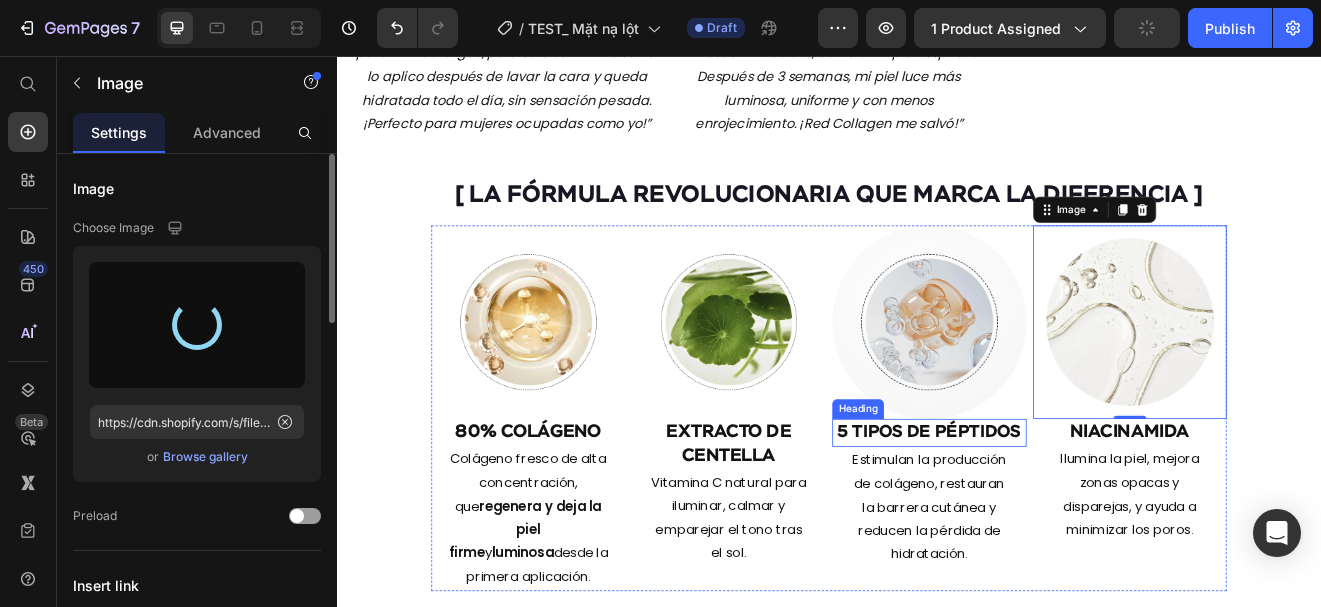 type on "https://cdn.shopify.com/s/files/1/0643/1404/8704/files/gempages_507356051327157127-1a88fd0b-77b0-4f13-b3f6-9e3225b0f5d2.webp" 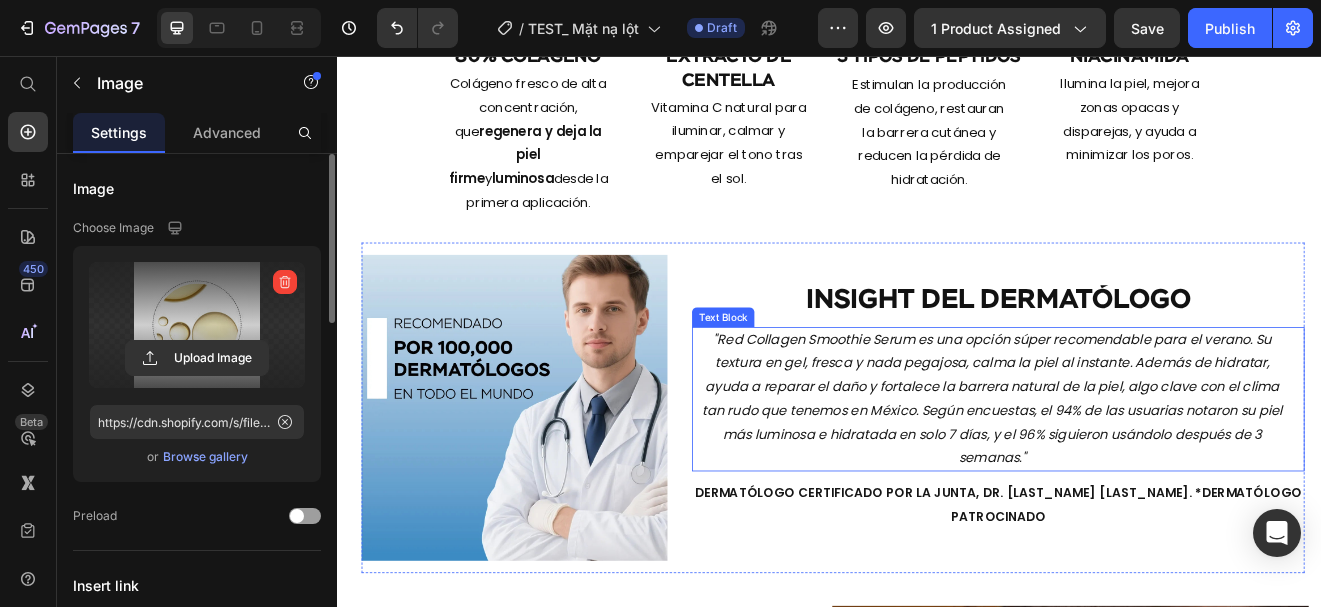 scroll, scrollTop: 3512, scrollLeft: 0, axis: vertical 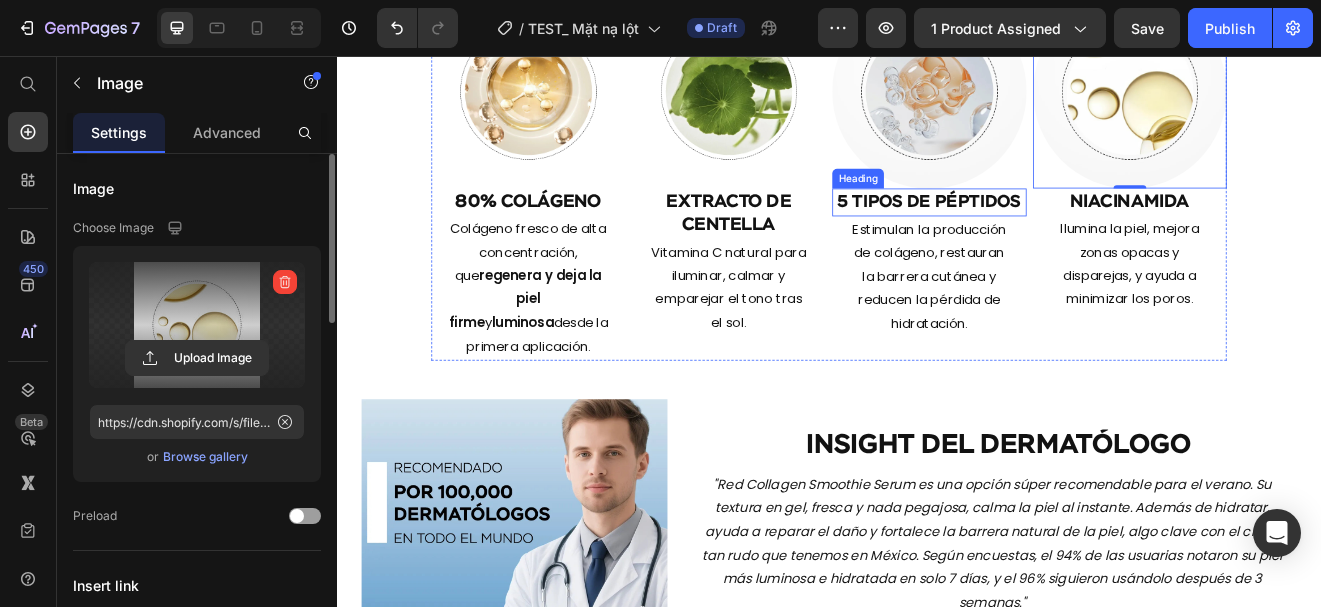 click on "5 Tipos De Péptidos" at bounding box center (1059, 233) 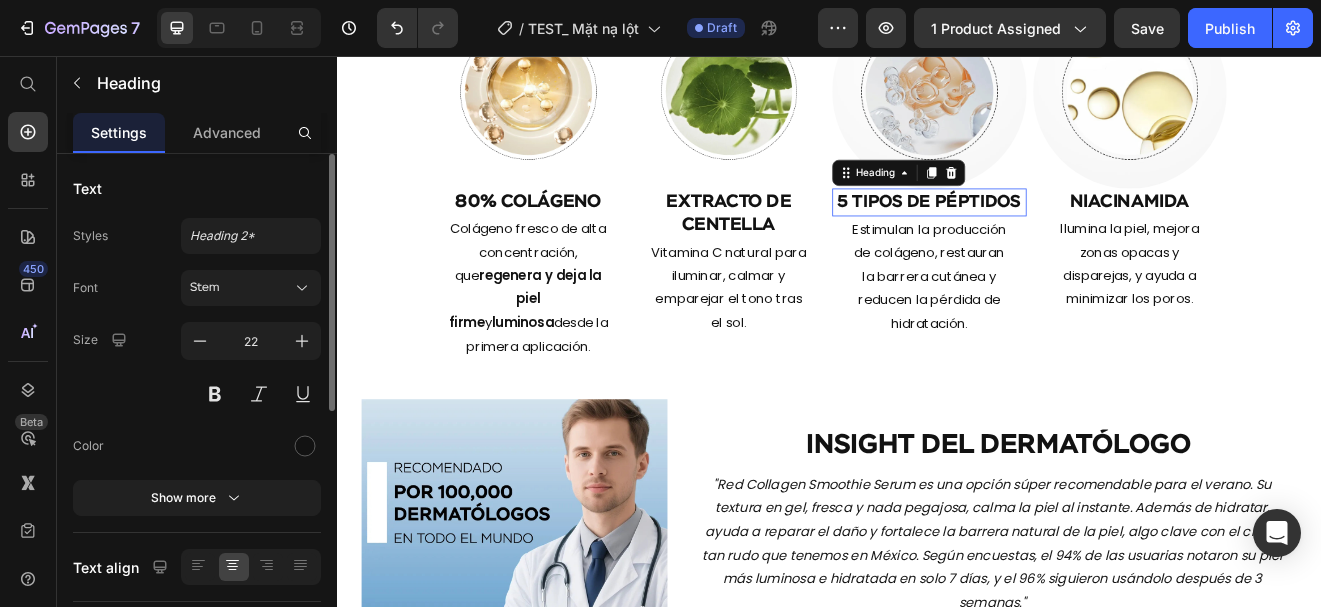 click on "5 Tipos De Péptidos" at bounding box center (1059, 233) 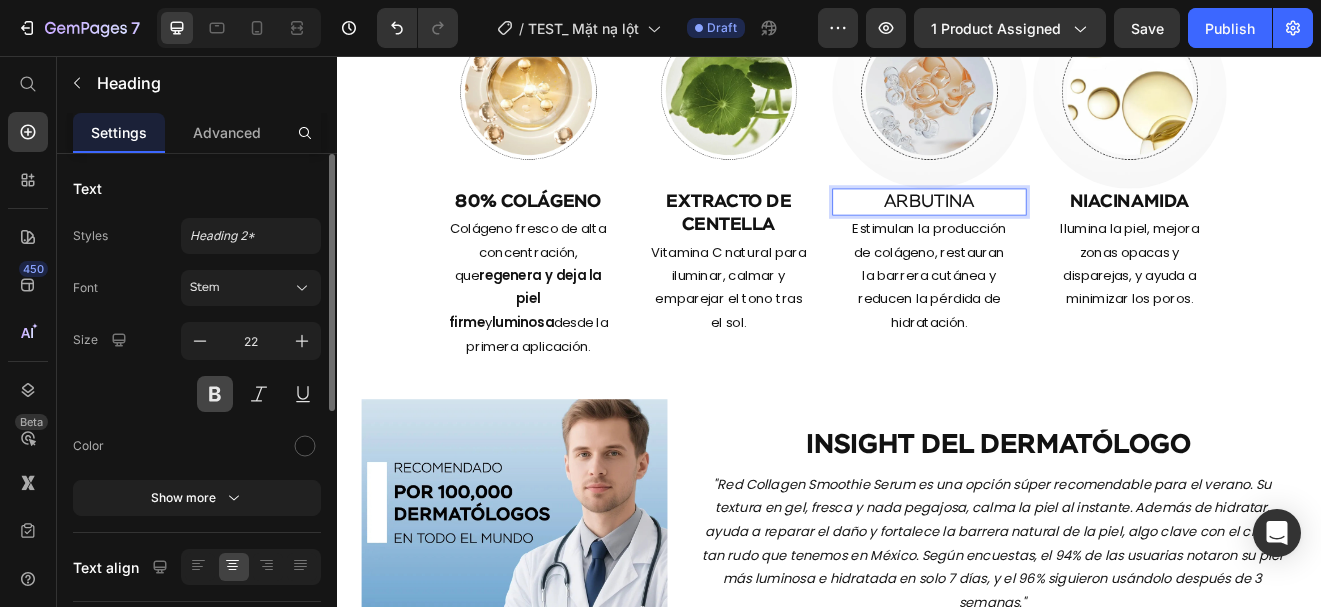 click at bounding box center [215, 394] 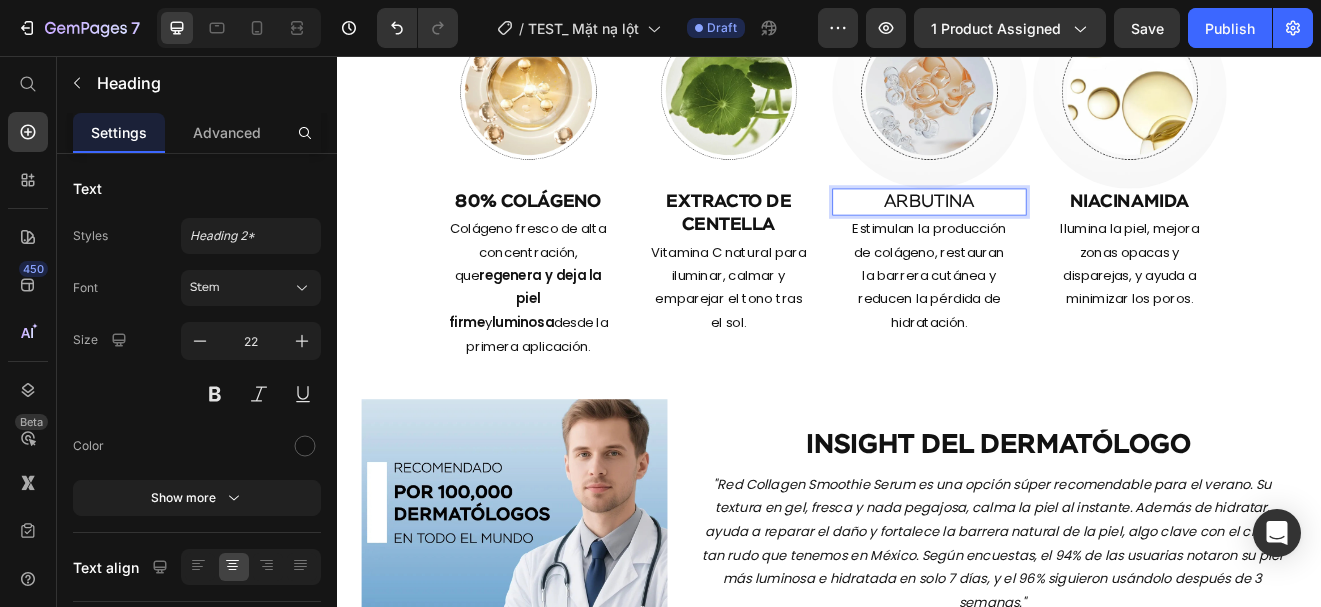 click on "Extracto de Centella" at bounding box center (815, 247) 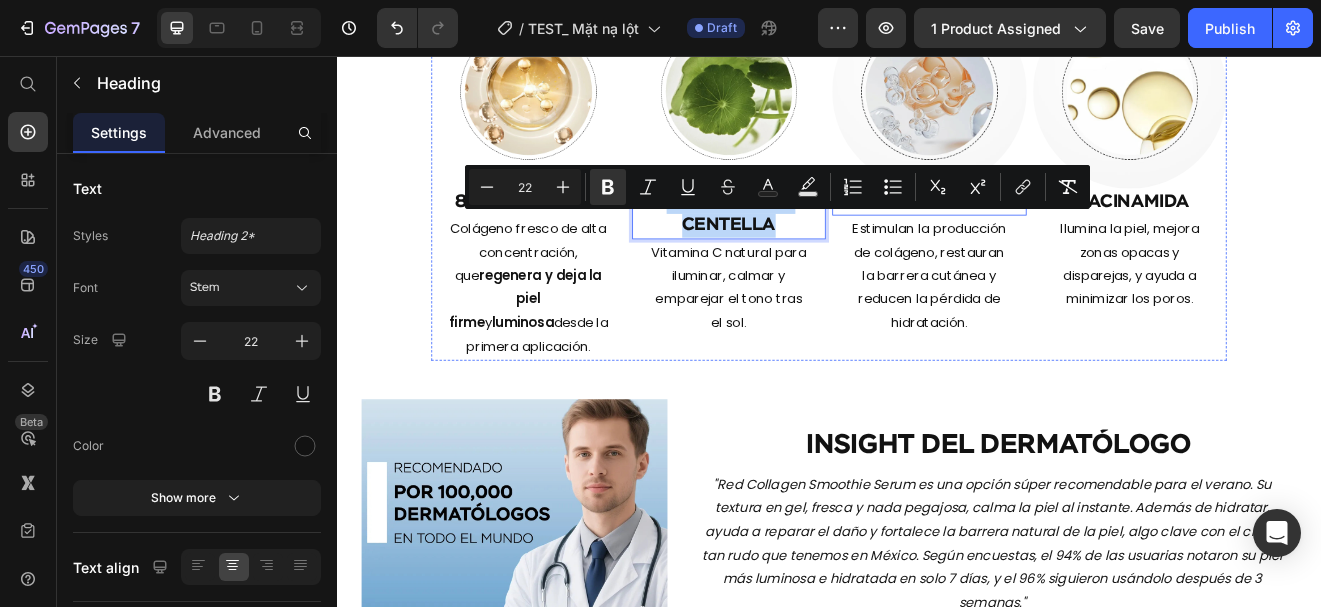 click on "ARBUTINA" at bounding box center (1059, 233) 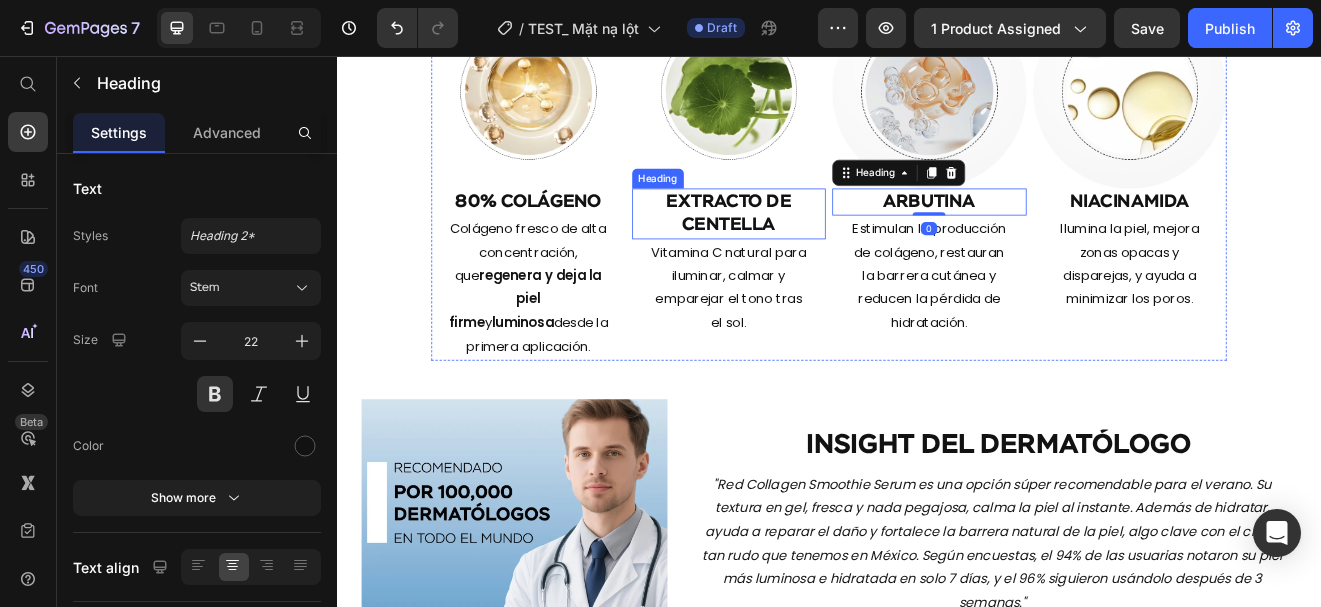 click on "Extracto de Centella" at bounding box center [815, 247] 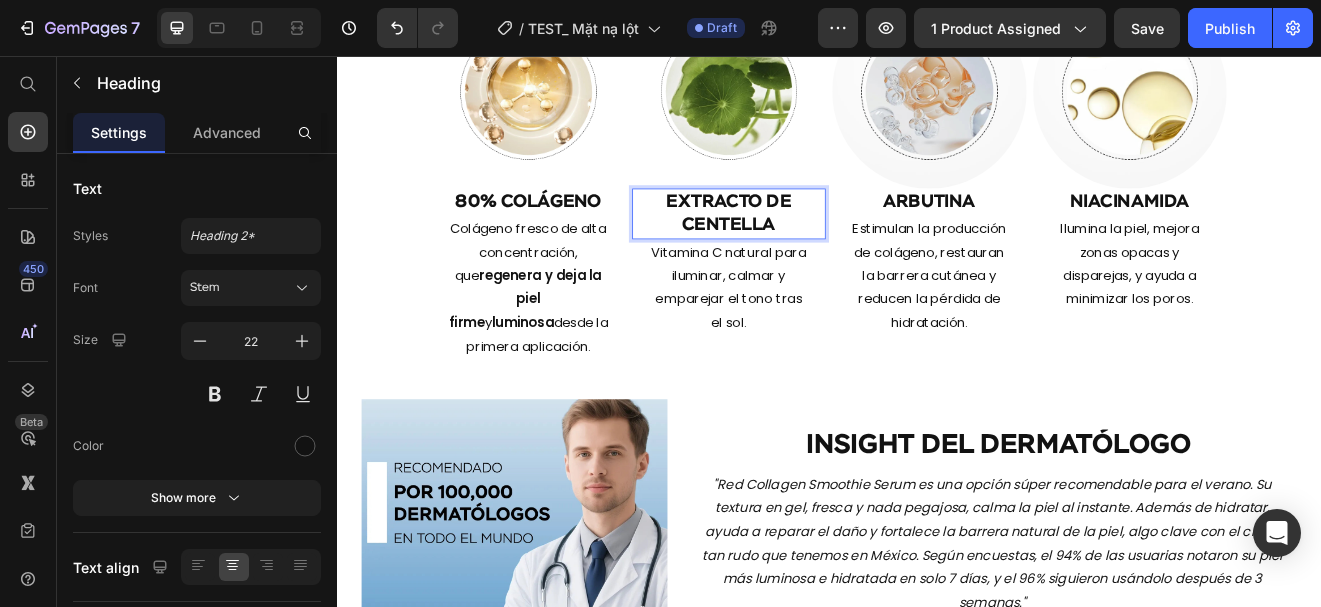 click on "Extracto de Centella" at bounding box center (815, 247) 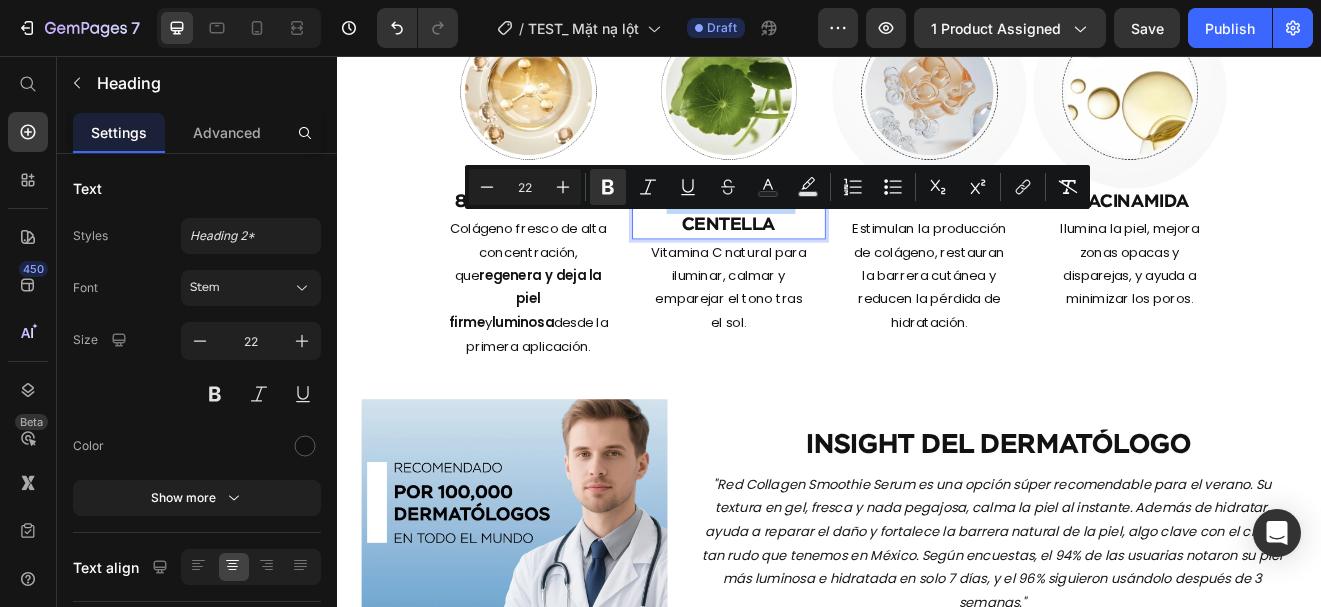drag, startPoint x: 891, startPoint y: 255, endPoint x: 699, endPoint y: 262, distance: 192.12756 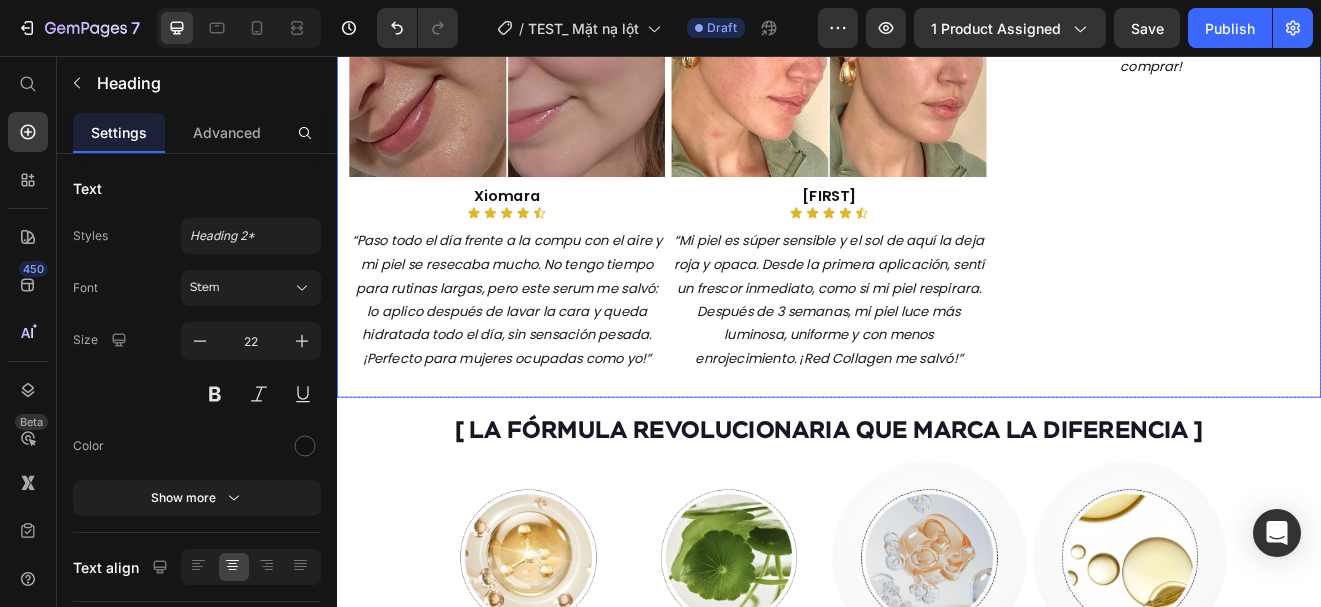 scroll, scrollTop: 2952, scrollLeft: 0, axis: vertical 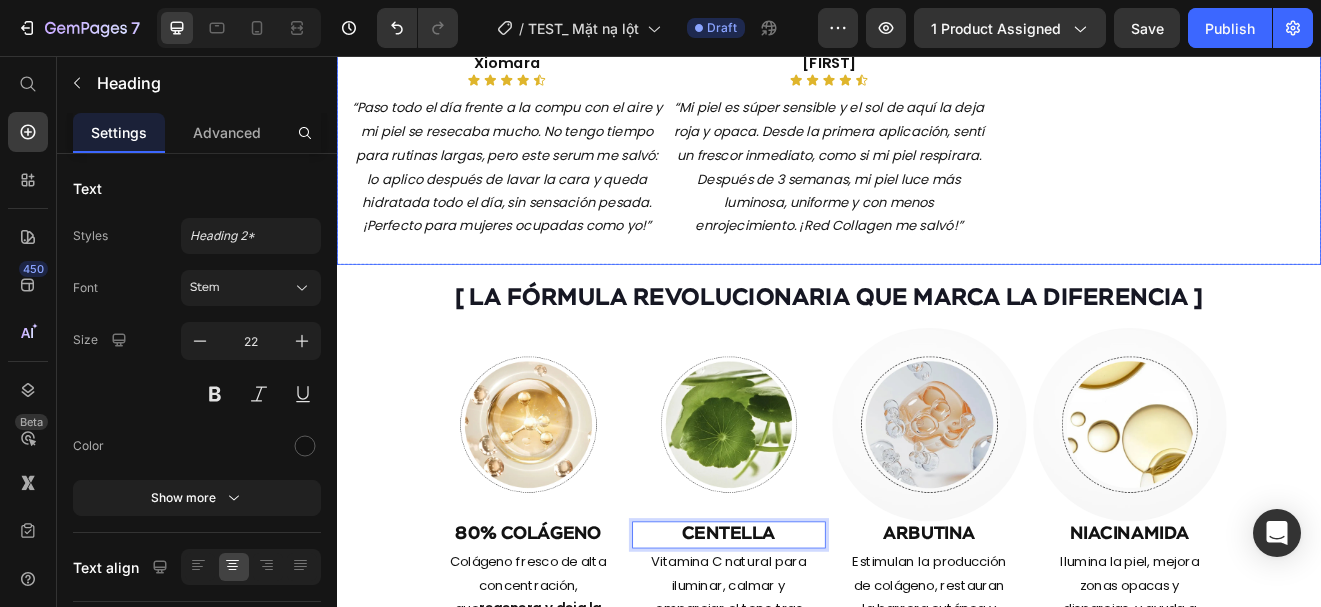 click on "Image Xiomara Heading Icon Icon Icon Icon Icon Icon List “Paso todo el día frente a la compu con el aire y mi piel se resecaba mucho. No tengo tiempo para rutinas largas, pero este serum me salvó: lo aplico después de lavar la cara y queda hidratada todo el día, sin sensación pesada. ¡Perfecto para mujeres ocupadas como yo!” Text Block Image Itzel Heading Icon Icon Icon Icon Icon Icon List “Mi piel es súper sensible y el sol de aquí la deja roja y opaca. Desde la primera aplicación, sentí un frescor inmediato, como si mi piel respirara. Después de 3 semanas, mi piel luce más luminosa, uniforme y con menos enrojecimiento. ¡Red Collagen me salvó!” Text Block Image Ainhoa Heading Icon Icon Icon Icon Icon Icon List “Tenía la piel seca y opaca. Probé muchas cremas, pero ninguna como esta. Terminé el primer frasco y mi piel está más suave, hidratada y luminosa. La textura es ligera, se absorbe en segundos y no deja sensación pegajosa. ¡Definitivamente la volveré a comprar!” Button" at bounding box center (937, -16) 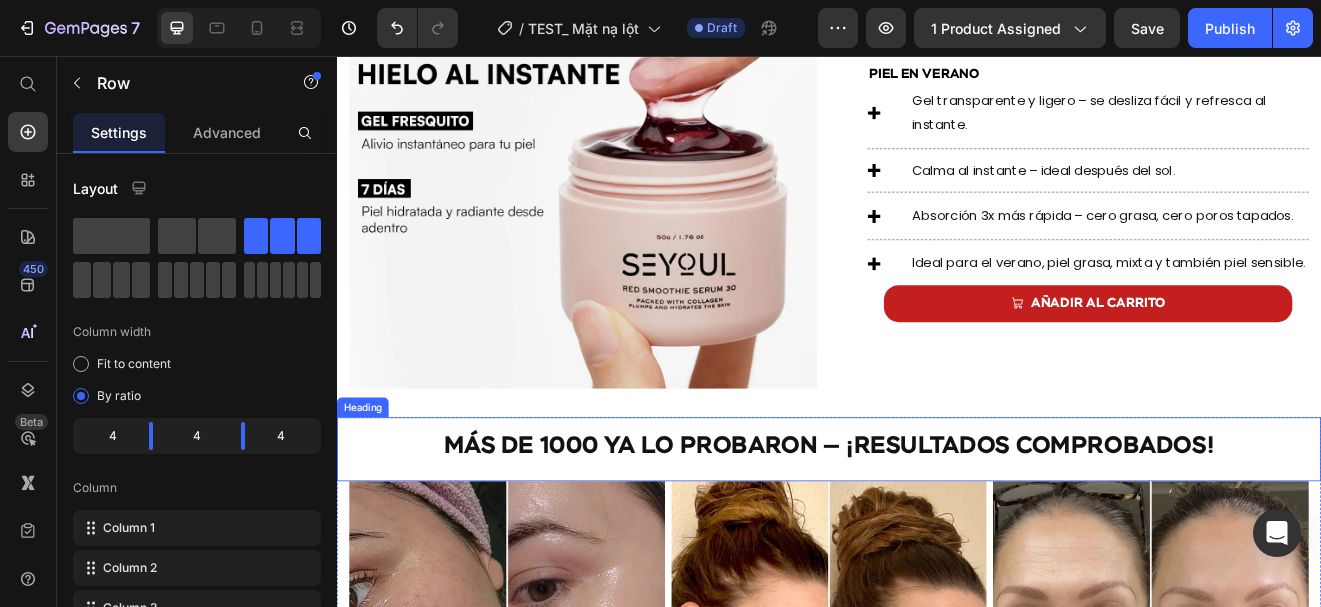 scroll, scrollTop: 2252, scrollLeft: 0, axis: vertical 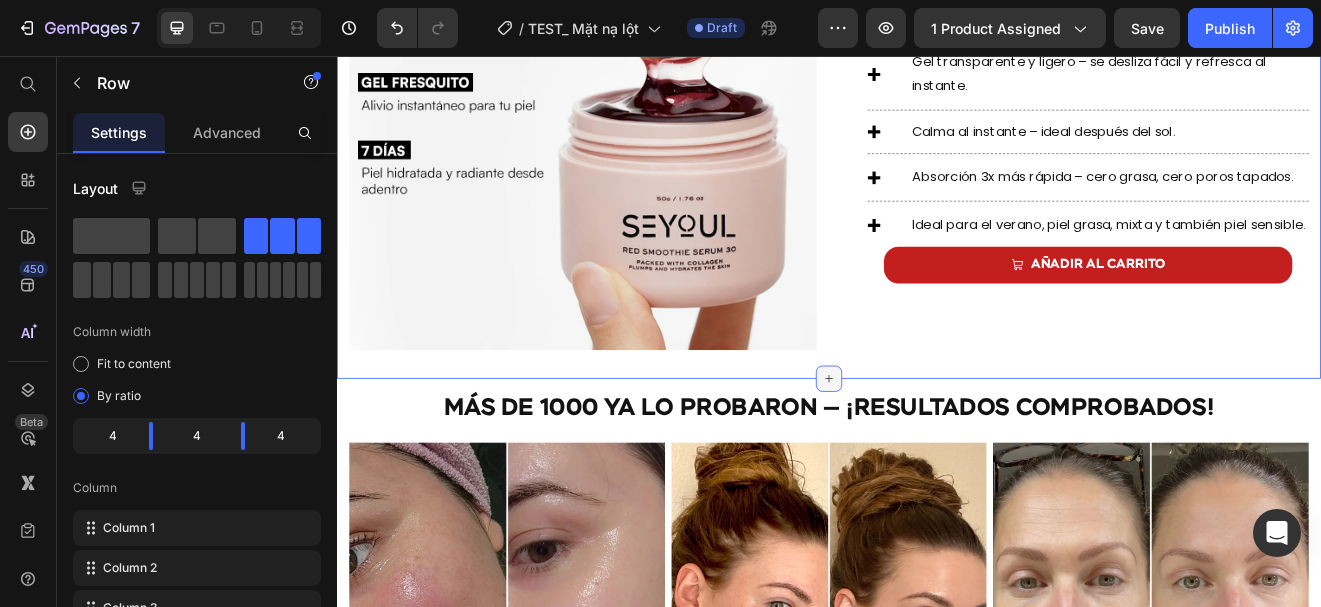 click 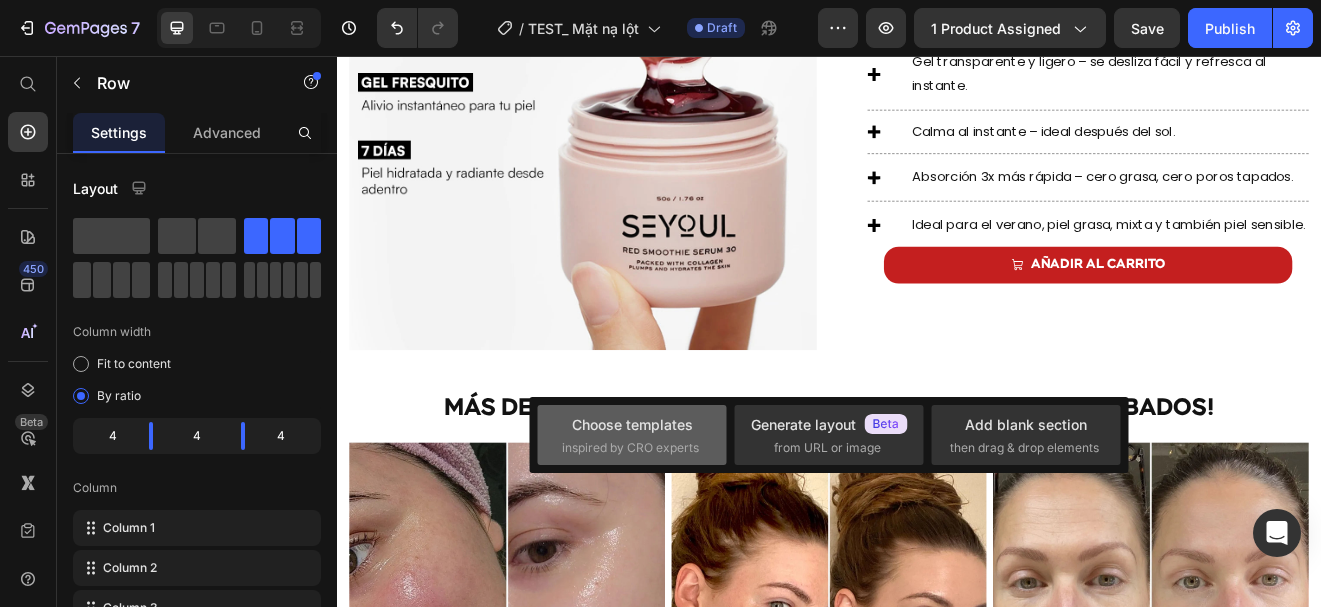 click on "Choose templates  inspired by CRO experts" at bounding box center (632, 435) 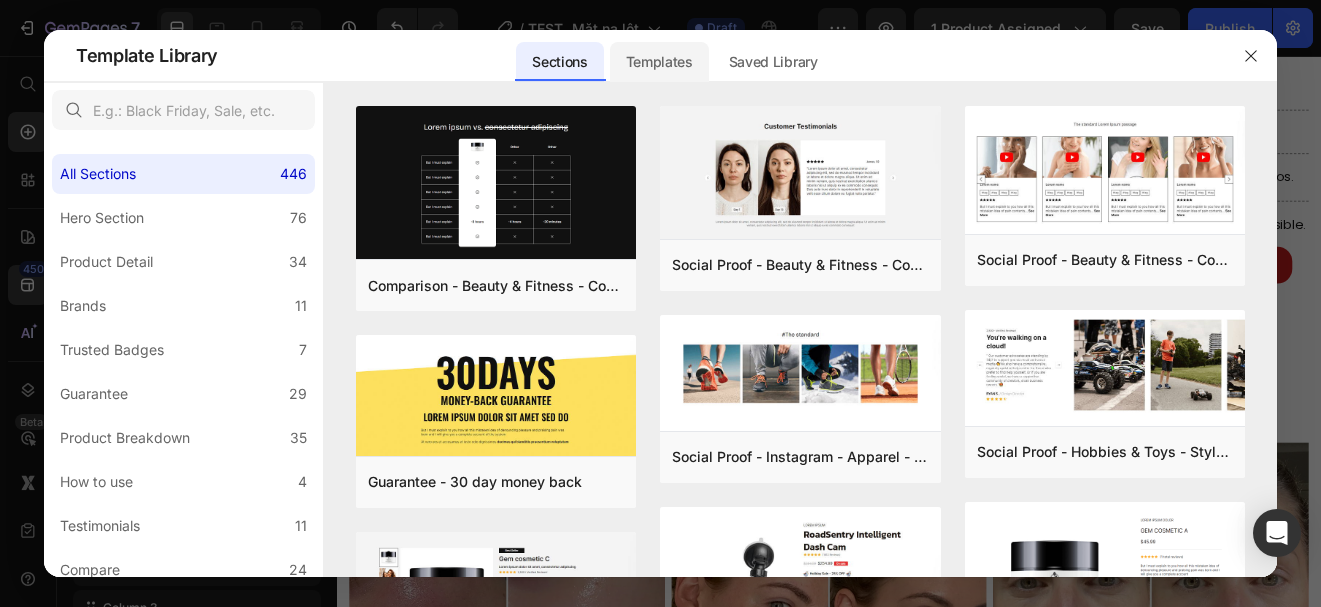click on "Templates" 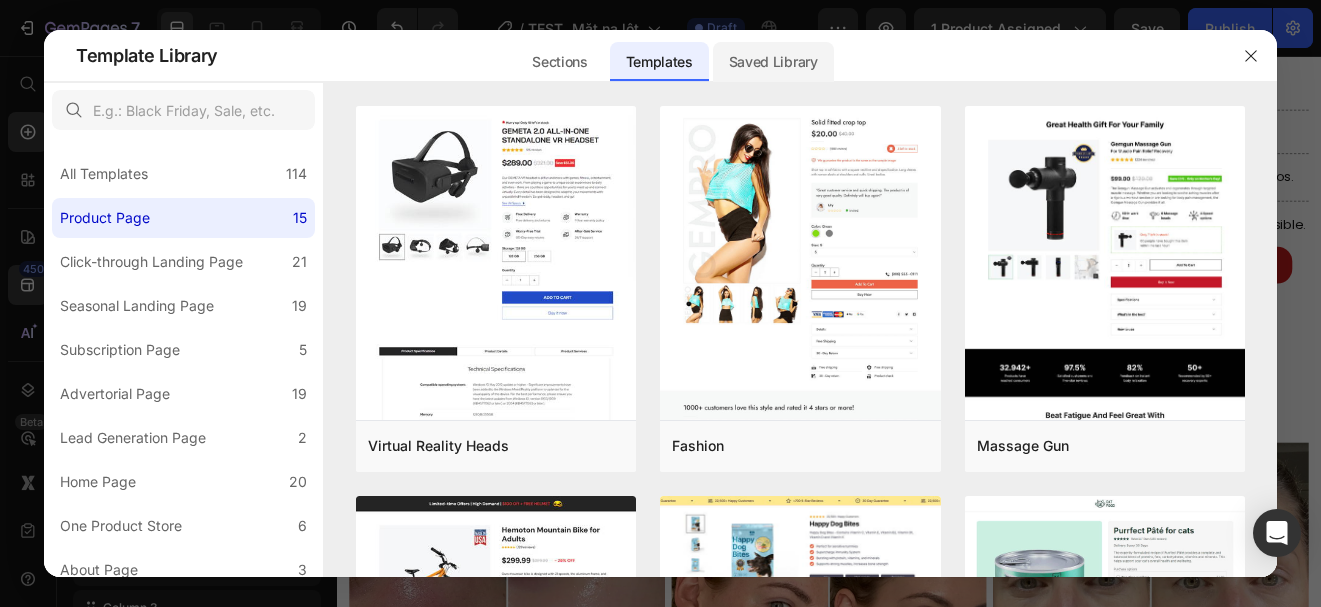 click on "Saved Library" 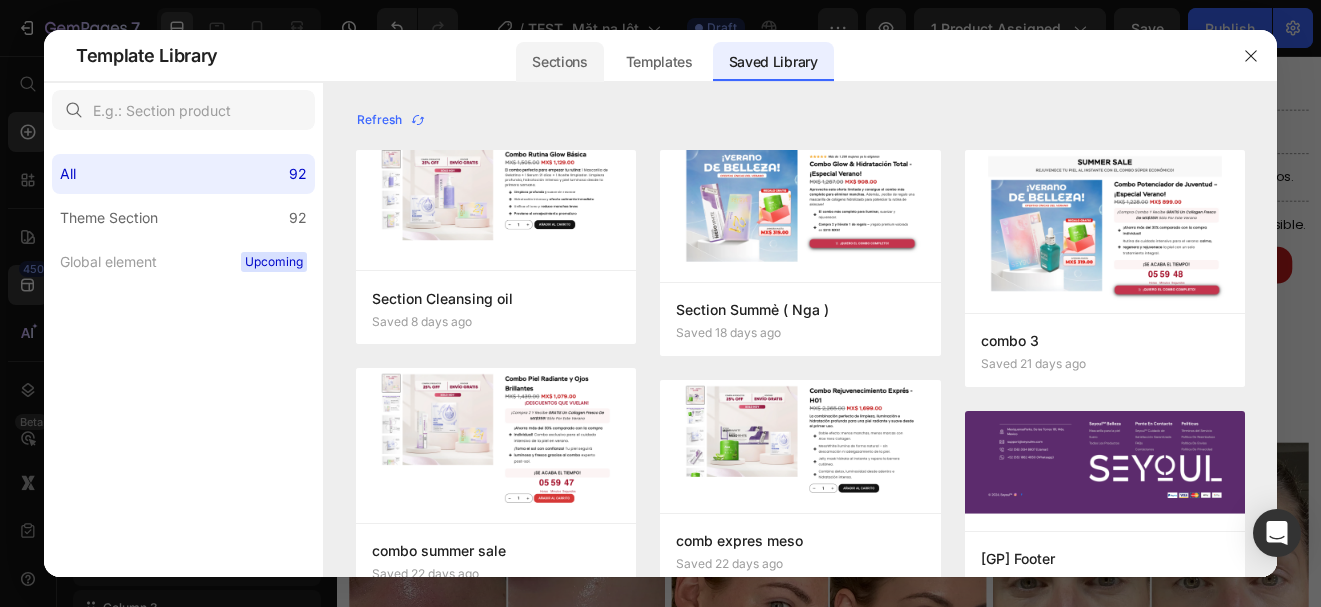 click on "Sections" 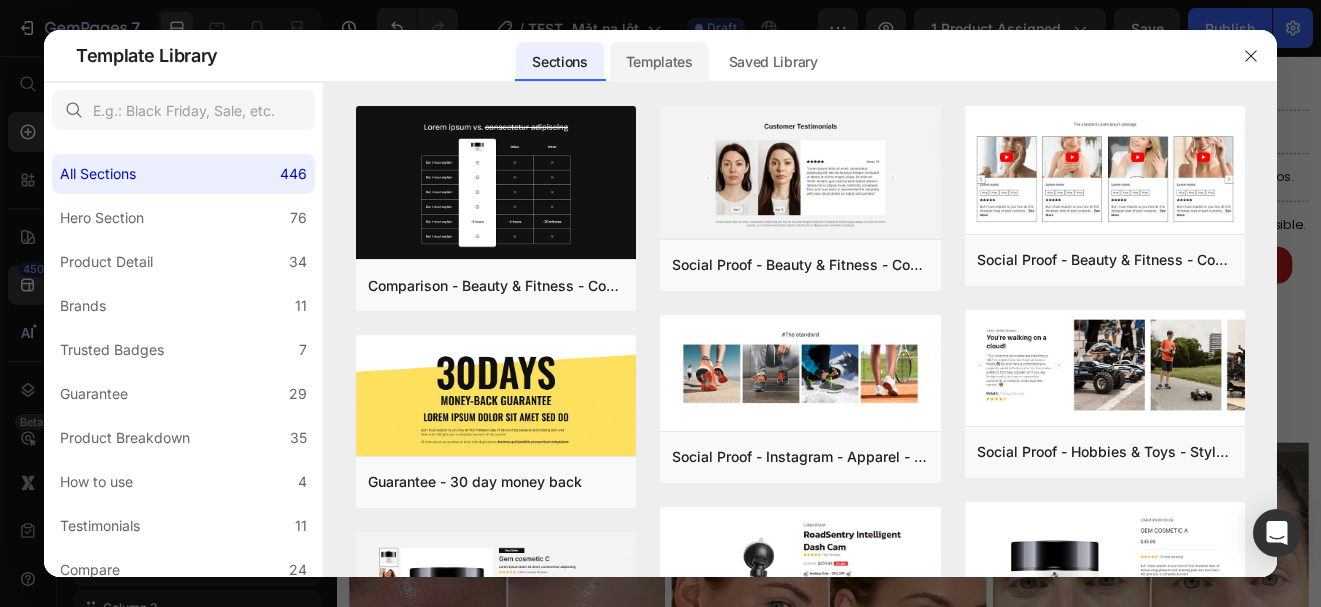 click on "Templates" 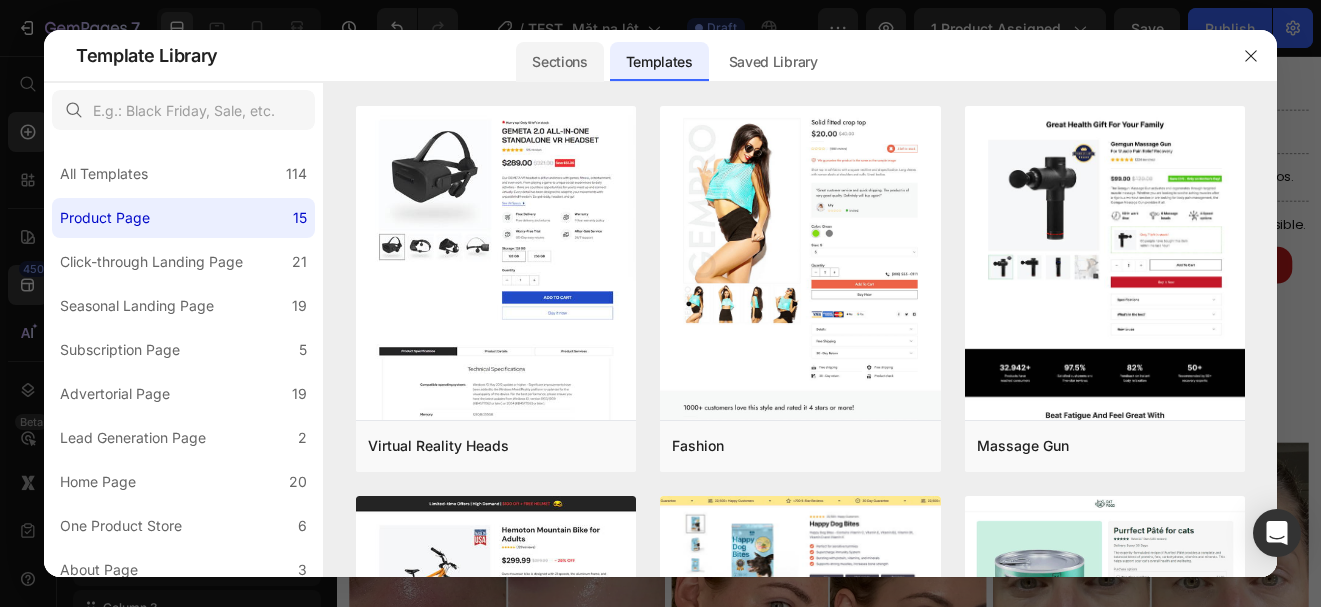 click on "Sections" 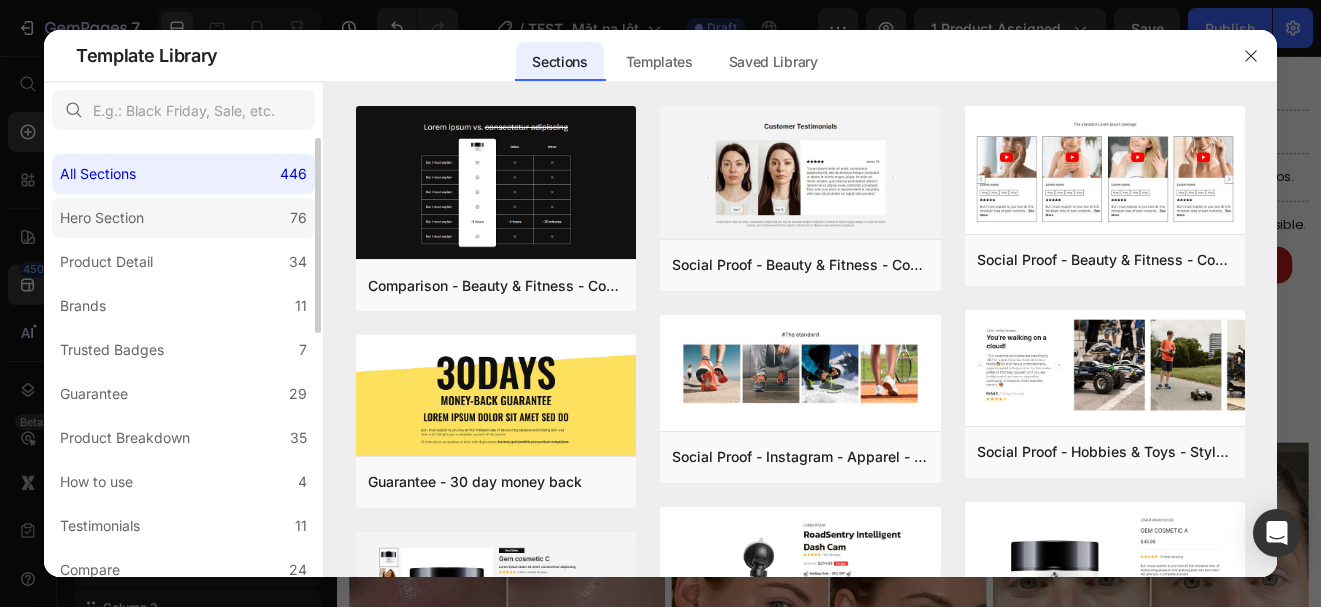click on "Hero Section 76" 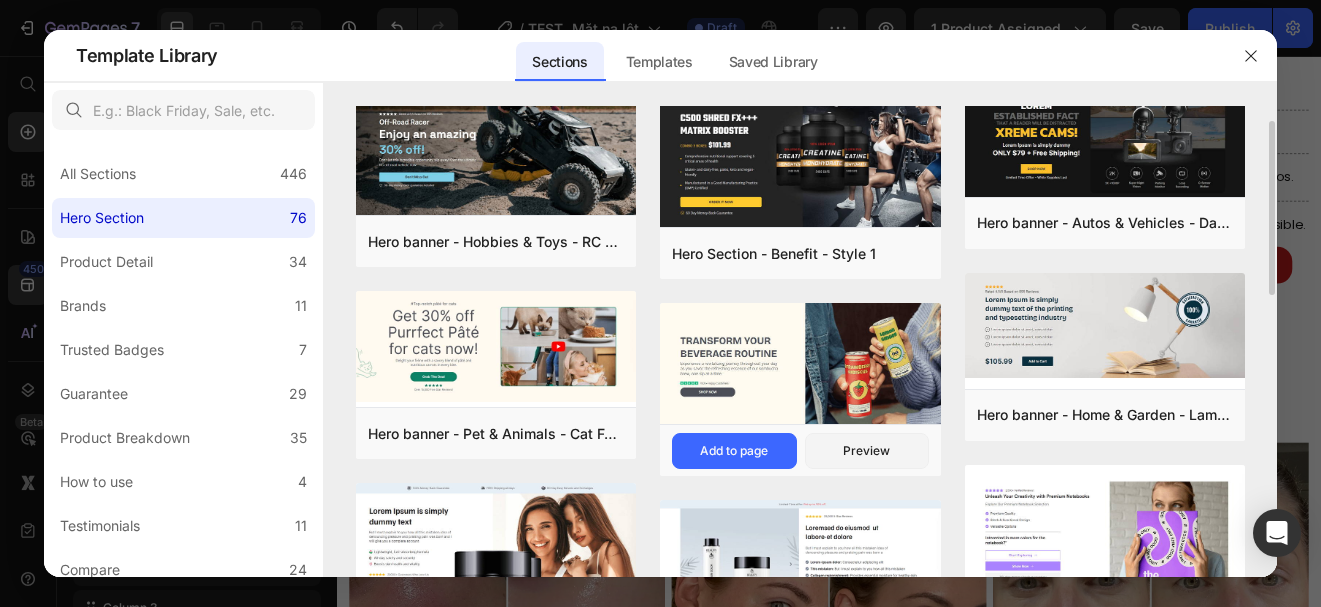 scroll, scrollTop: 31, scrollLeft: 0, axis: vertical 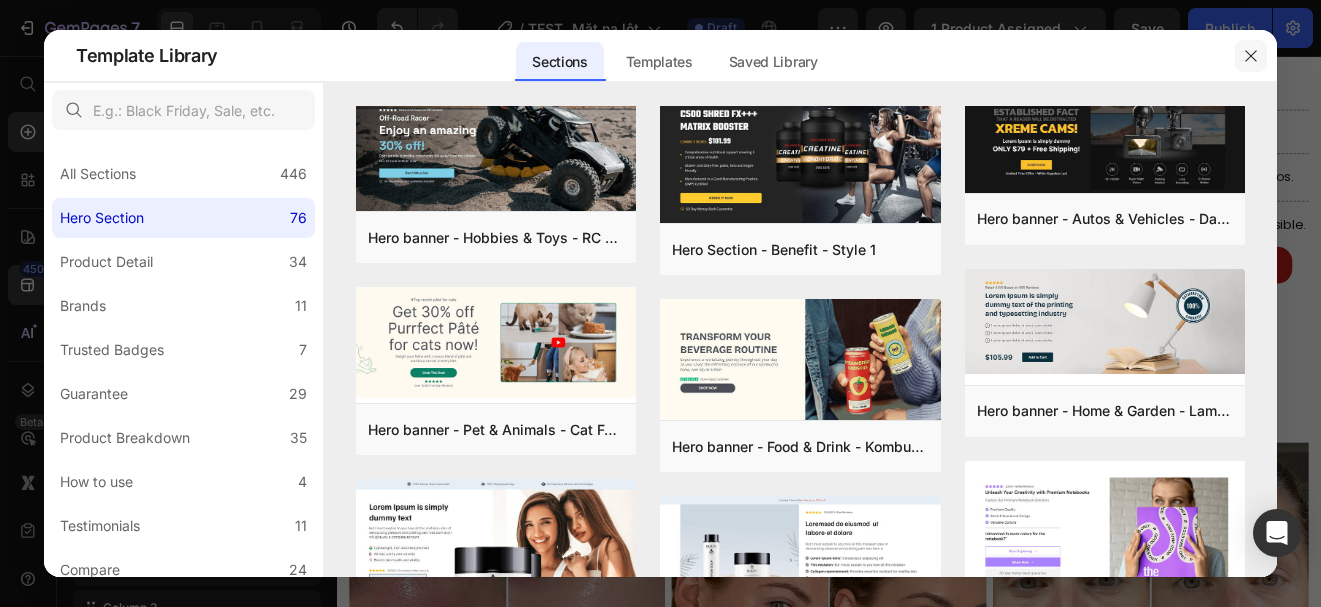 click 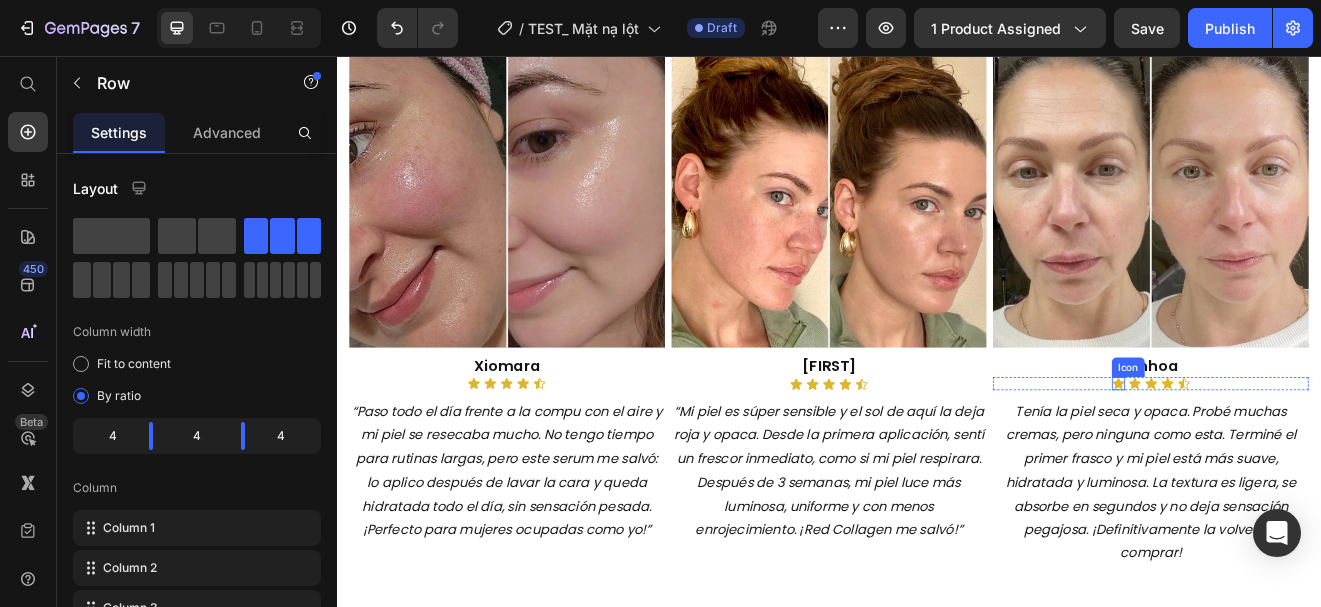 scroll, scrollTop: 2745, scrollLeft: 0, axis: vertical 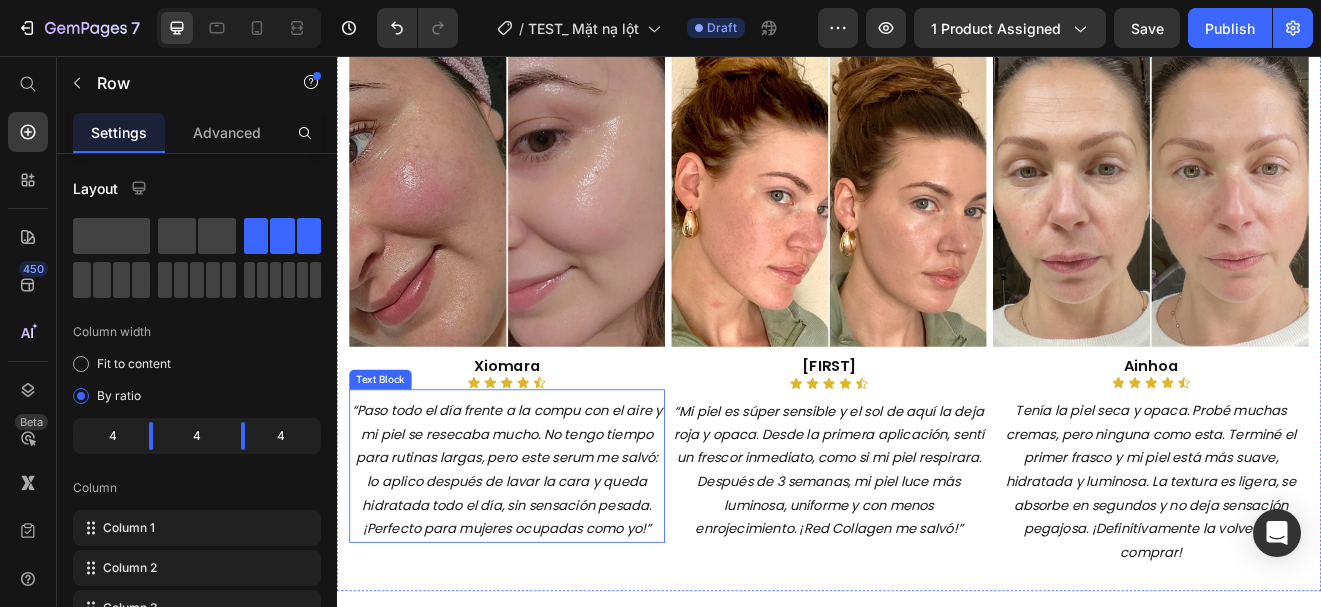 click on "“Paso todo el día frente a la compu con el aire y mi piel se resecaba mucho. No tengo tiempo para rutinas largas, pero este serum me salvó: lo aplico después de lavar la cara y queda hidratada todo el día, sin sensación pesada. ¡Perfecto para mujeres ocupadas como yo!”" at bounding box center [544, 560] 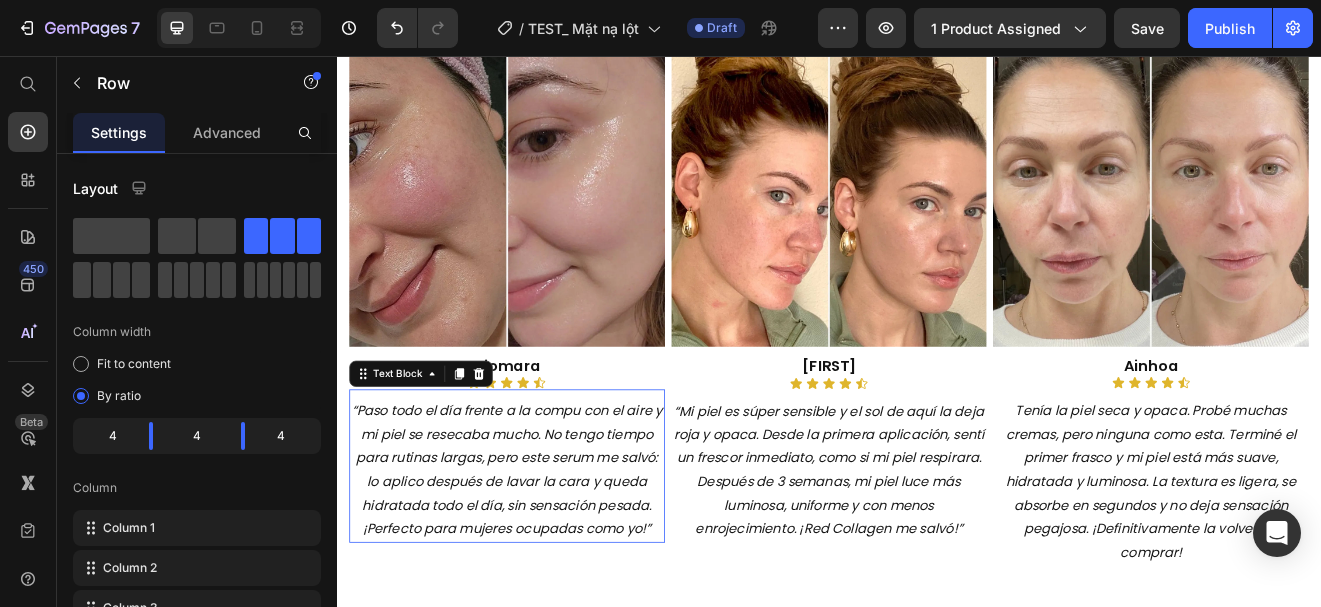 click on "“Paso todo el día frente a la compu con el aire y mi piel se resecaba mucho. No tengo tiempo para rutinas largas, pero este serum me salvó: lo aplico después de lavar la cara y queda hidratada todo el día, sin sensación pesada. ¡Perfecto para mujeres ocupadas como yo!”" at bounding box center [544, 560] 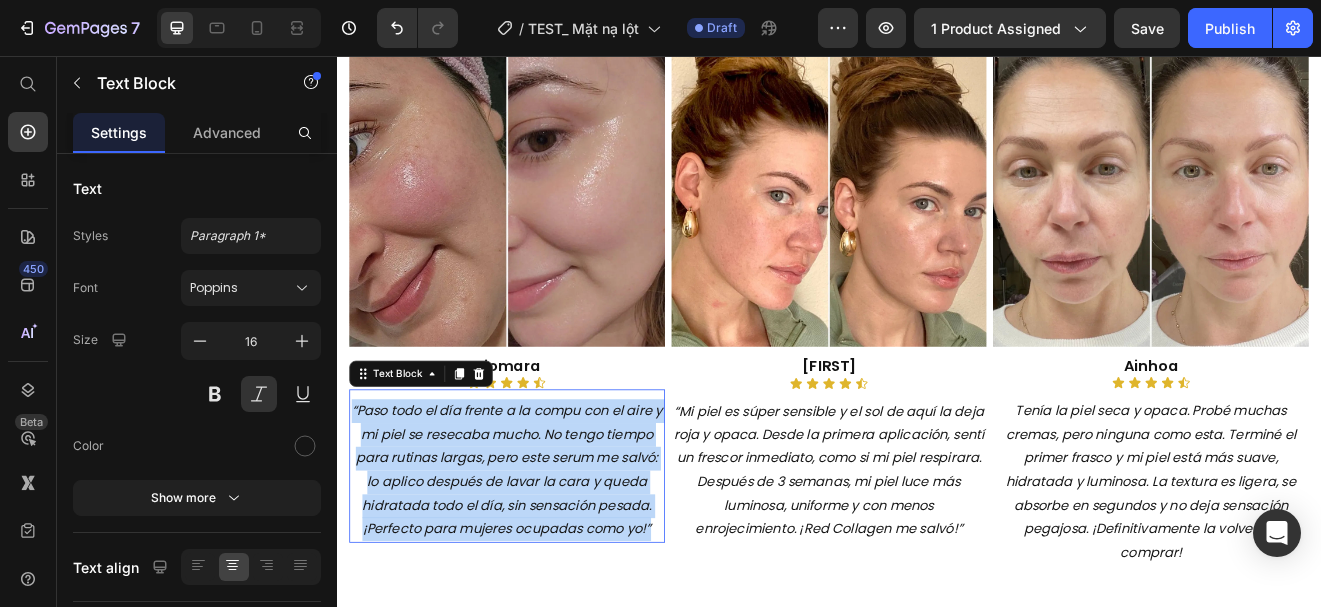click on "“Paso todo el día frente a la compu con el aire y mi piel se resecaba mucho. No tengo tiempo para rutinas largas, pero este serum me salvó: lo aplico después de lavar la cara y queda hidratada todo el día, sin sensación pesada. ¡Perfecto para mujeres ocupadas como yo!”" at bounding box center [544, 560] 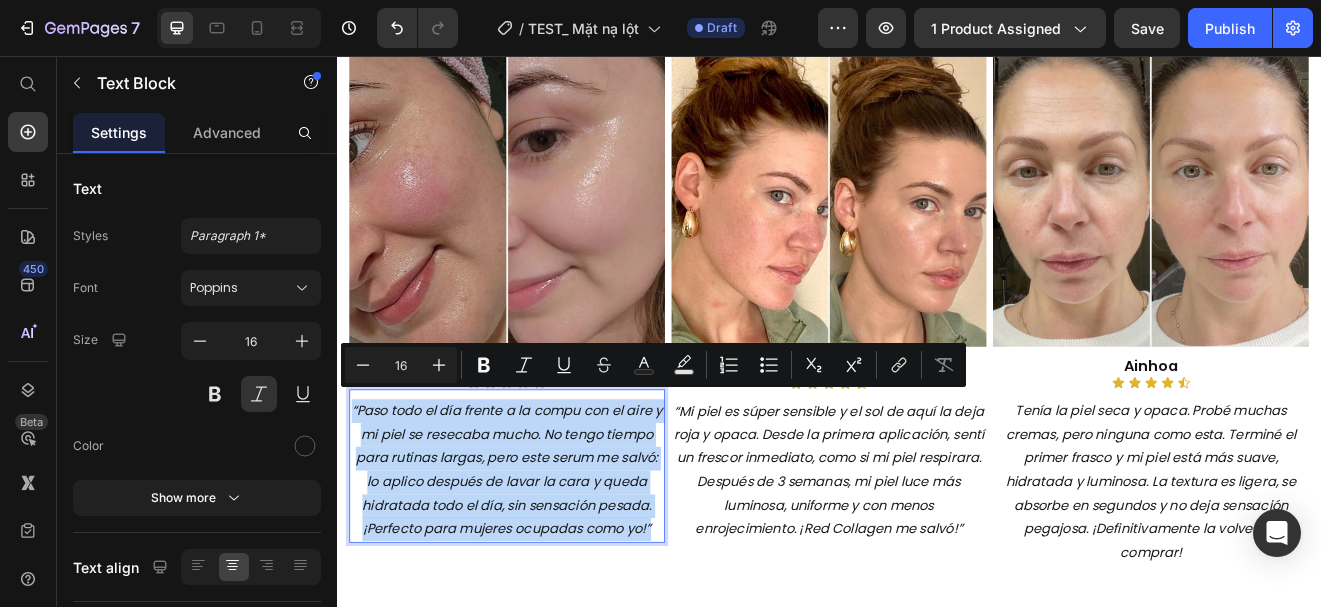 click on "“Paso todo el día frente a la compu con el aire y mi piel se resecaba mucho. No tengo tiempo para rutinas largas, pero este serum me salvó: lo aplico después de lavar la cara y queda hidratada todo el día, sin sensación pesada. ¡Perfecto para mujeres ocupadas como yo!”" at bounding box center [544, 560] 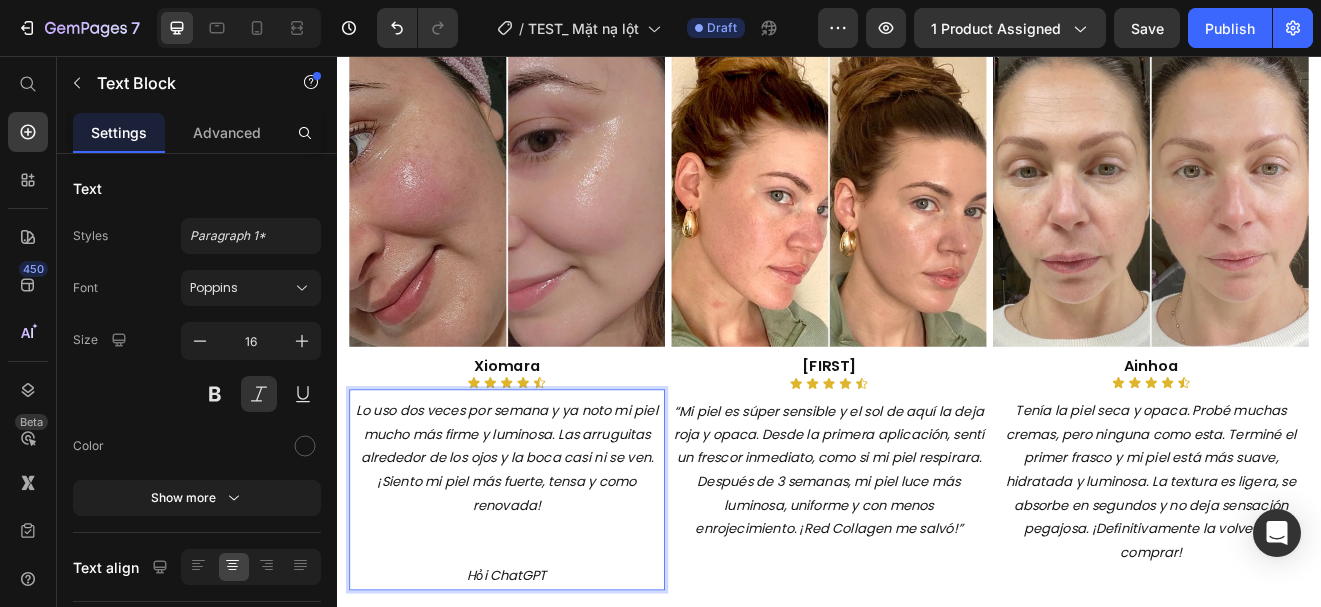 scroll, scrollTop: 103, scrollLeft: 0, axis: vertical 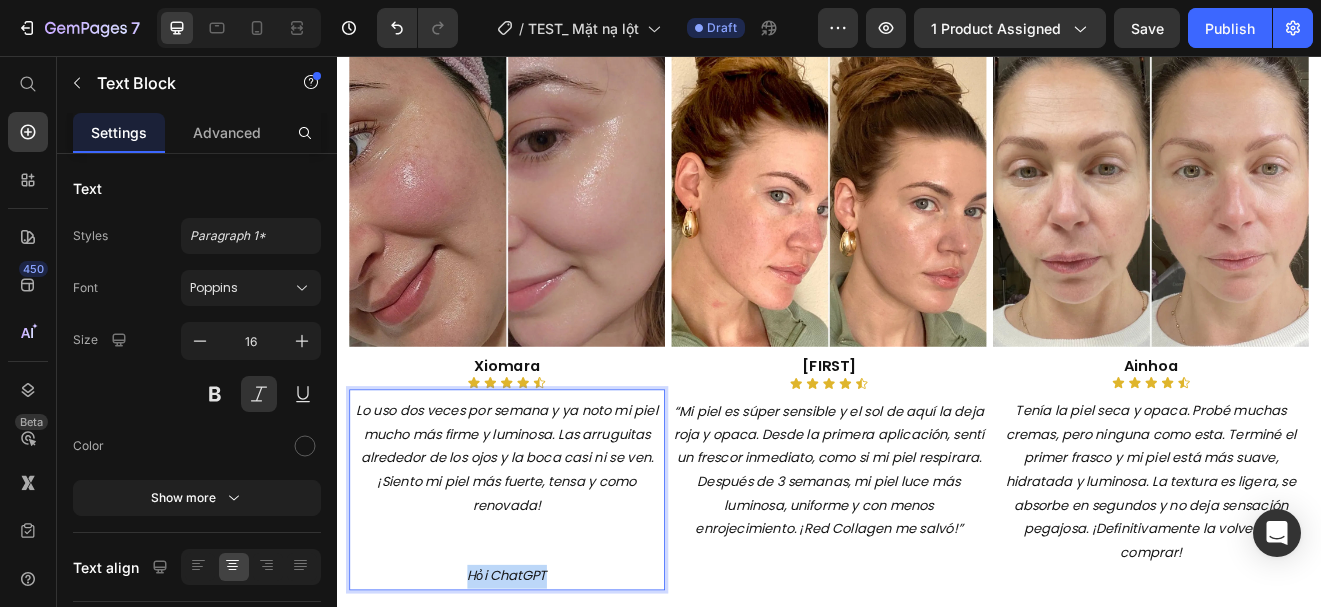 drag, startPoint x: 616, startPoint y: 673, endPoint x: 455, endPoint y: 671, distance: 161.01242 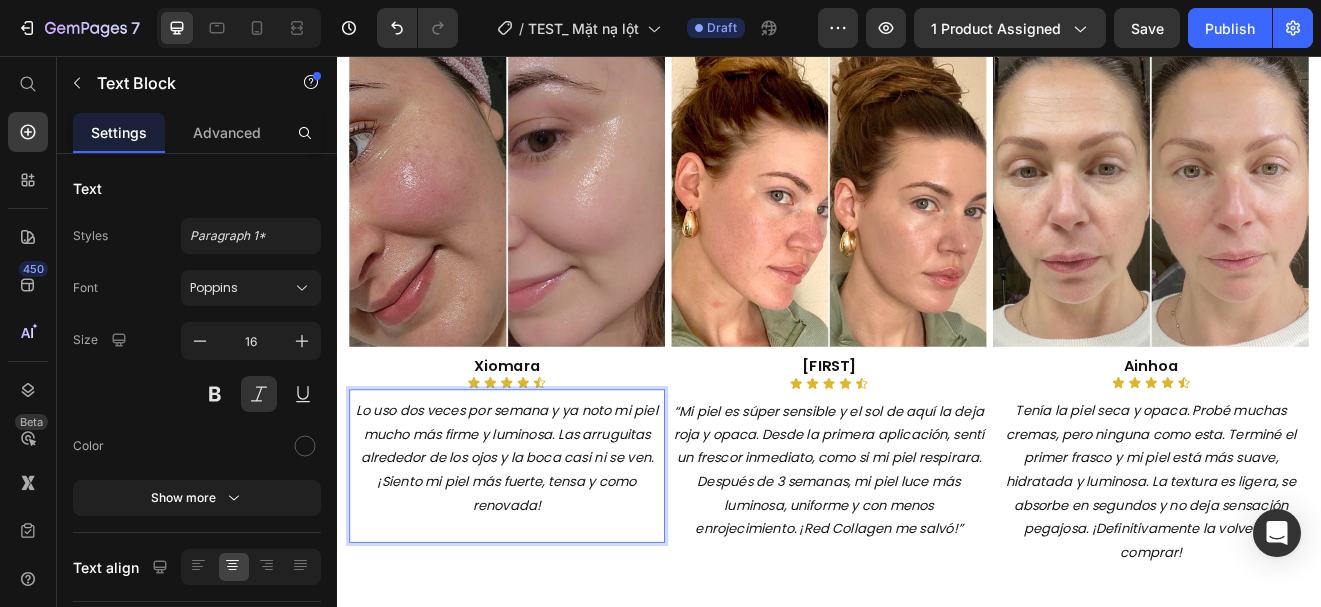 scroll, scrollTop: 353, scrollLeft: 0, axis: vertical 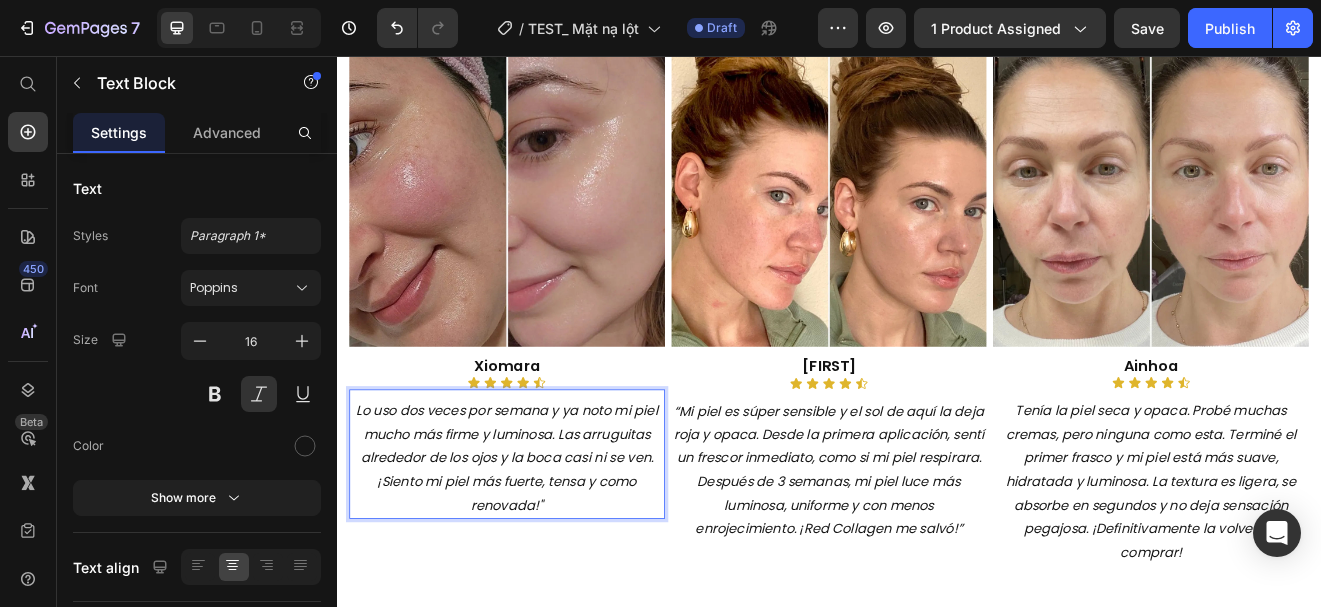 click on "Lo uso dos veces por semana y ya noto mi piel mucho más firme y luminosa. Las arruguitas alrededor de los ojos y la boca casi ni se ven. ¡Siento mi piel más fuerte, tensa y como renovada!"" at bounding box center (544, 546) 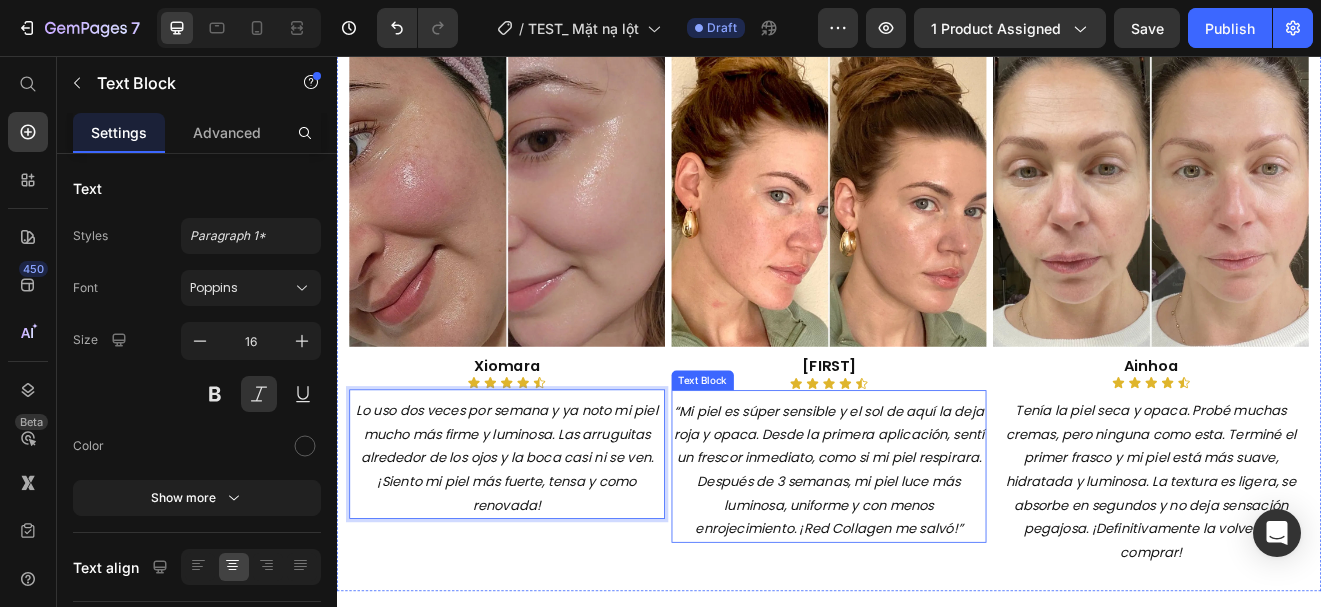 click on "“Mi piel es súper sensible y el sol de aquí la deja roja y opaca. Desde la primera aplicación, sentí un frescor inmediato, como si mi piel respirara. Después de 3 semanas, mi piel luce más luminosa, uniforme y con menos enrojecimiento. ¡Red Collagen me salvó!”" at bounding box center (936, 560) 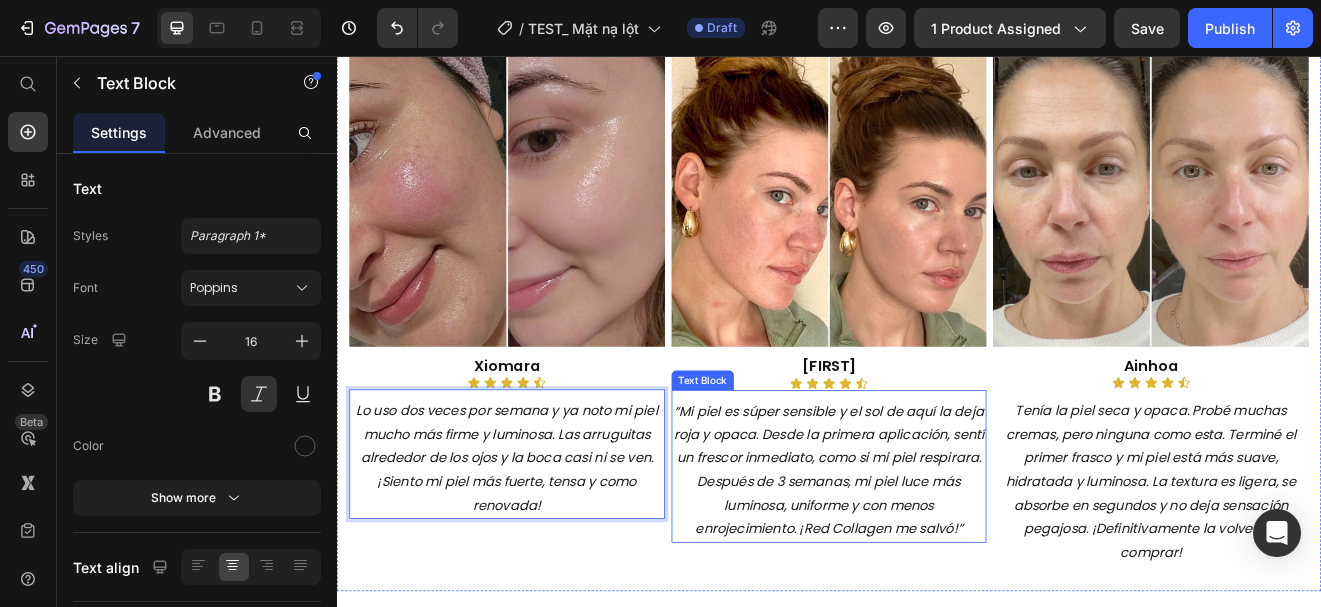 click on "“Mi piel es súper sensible y el sol de aquí la deja roja y opaca. Desde la primera aplicación, sentí un frescor inmediato, como si mi piel respirara. Después de 3 semanas, mi piel luce más luminosa, uniforme y con menos enrojecimiento. ¡Red Collagen me salvó!”" at bounding box center (936, 560) 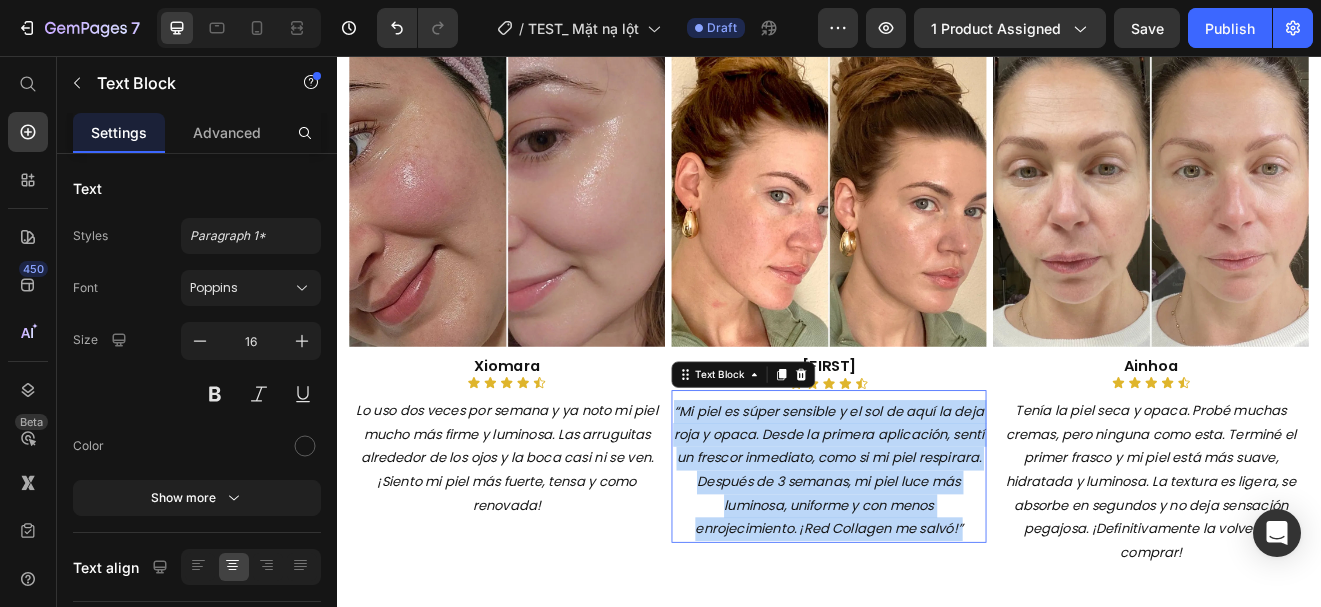scroll, scrollTop: 0, scrollLeft: 0, axis: both 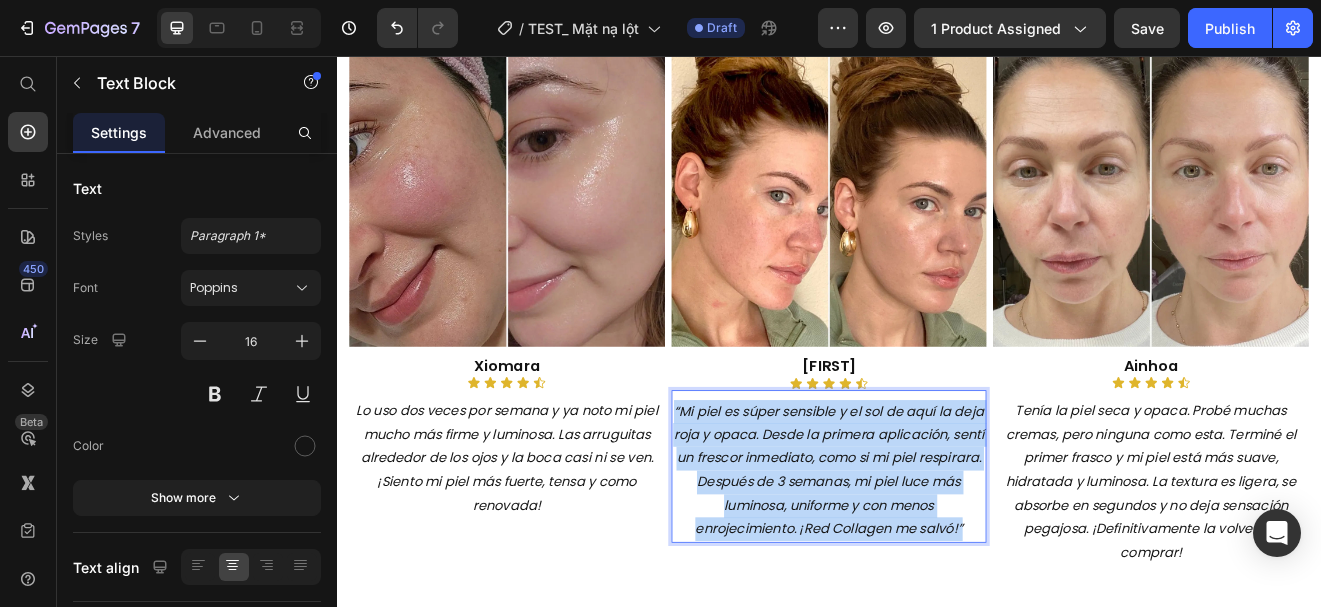 click on "“Mi piel es súper sensible y el sol de aquí la deja roja y opaca. Desde la primera aplicación, sentí un frescor inmediato, como si mi piel respirara. Después de 3 semanas, mi piel luce más luminosa, uniforme y con menos enrojecimiento. ¡Red Collagen me salvó!”" at bounding box center (936, 560) 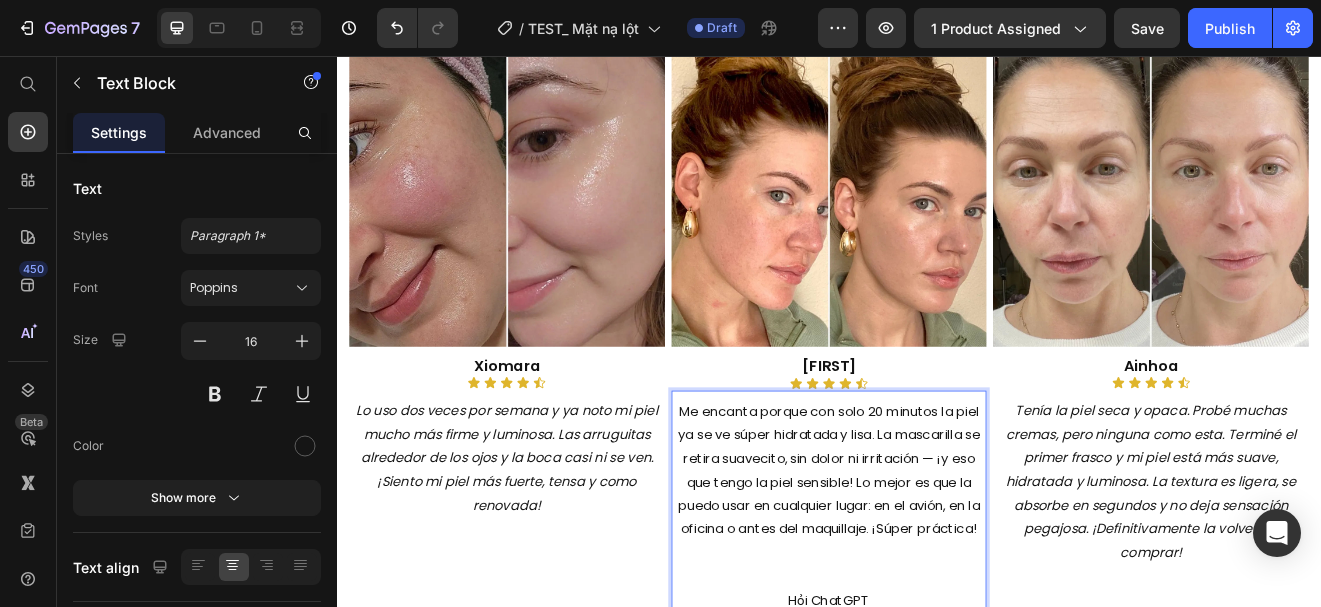 scroll, scrollTop: 2784, scrollLeft: 0, axis: vertical 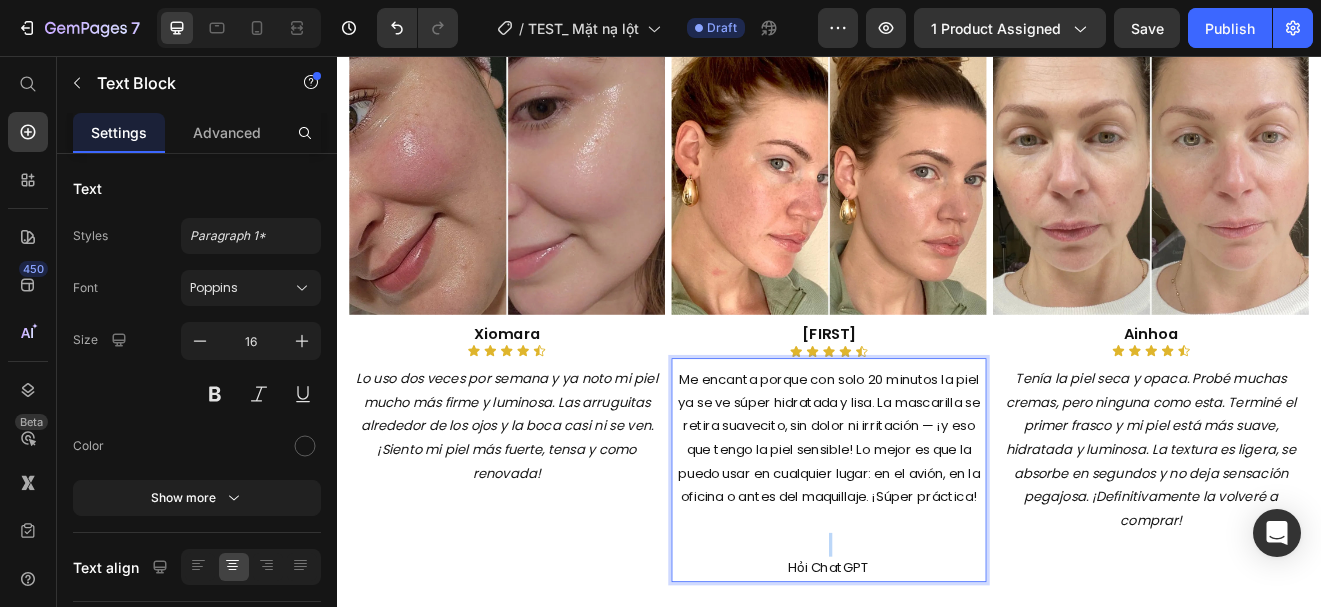 drag, startPoint x: 1008, startPoint y: 681, endPoint x: 863, endPoint y: 687, distance: 145.12408 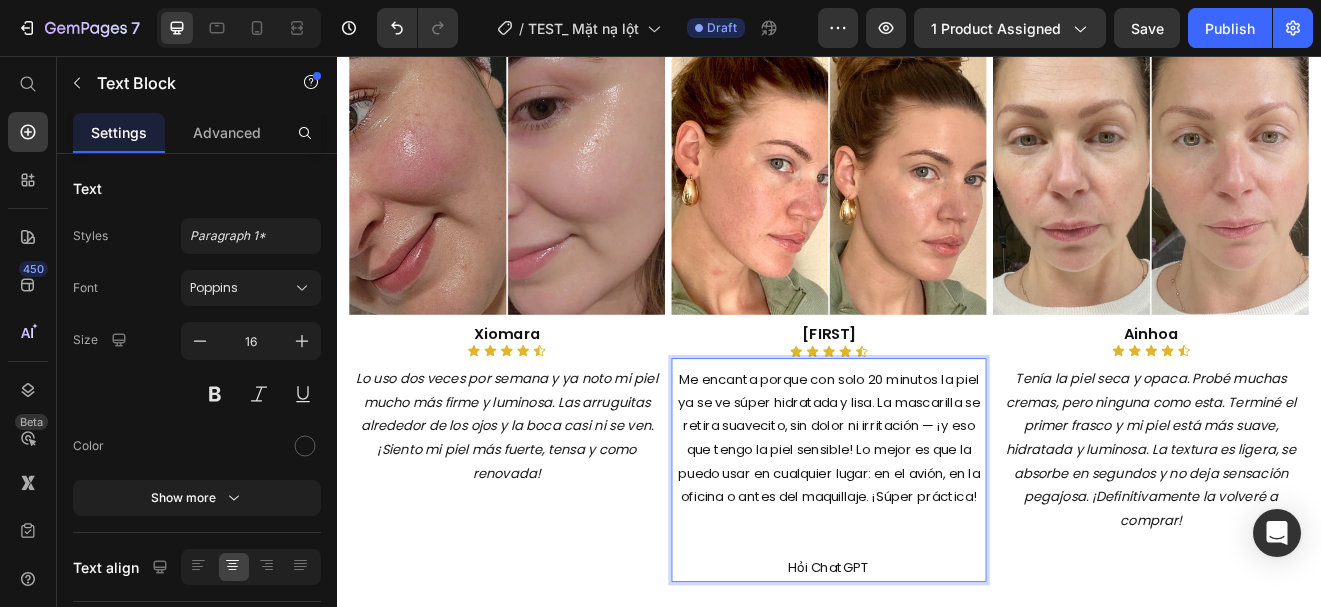 click on "Hỏi ChatGPT" at bounding box center [937, 680] 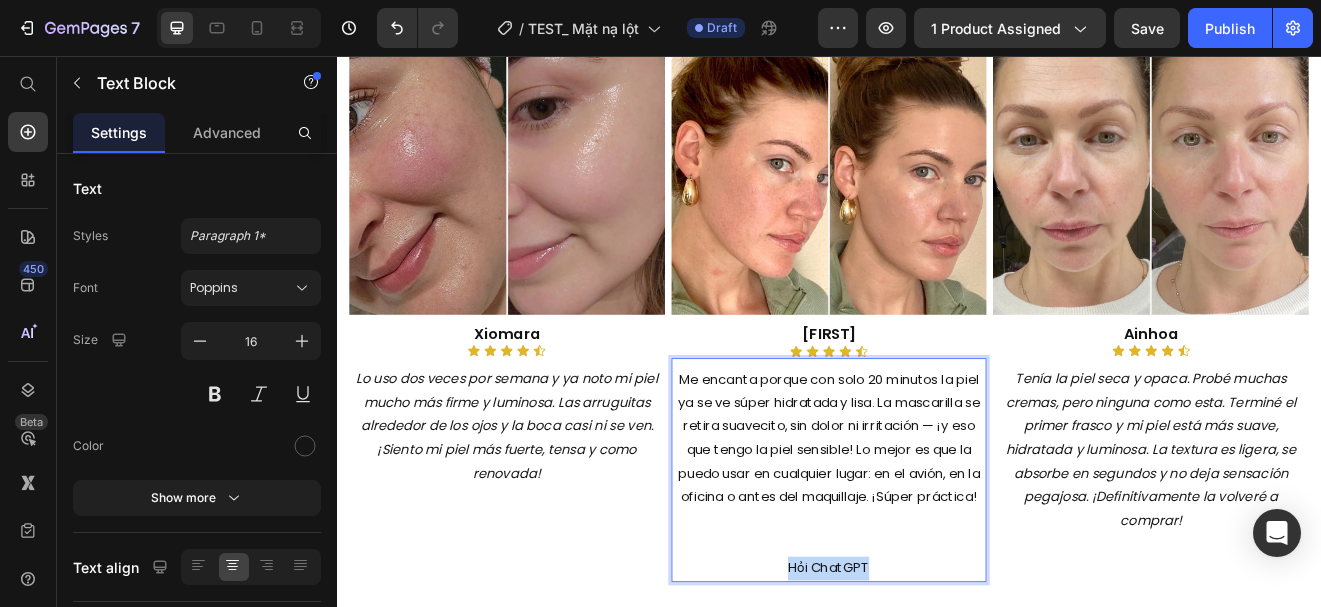 drag, startPoint x: 1005, startPoint y: 693, endPoint x: 818, endPoint y: 709, distance: 187.68324 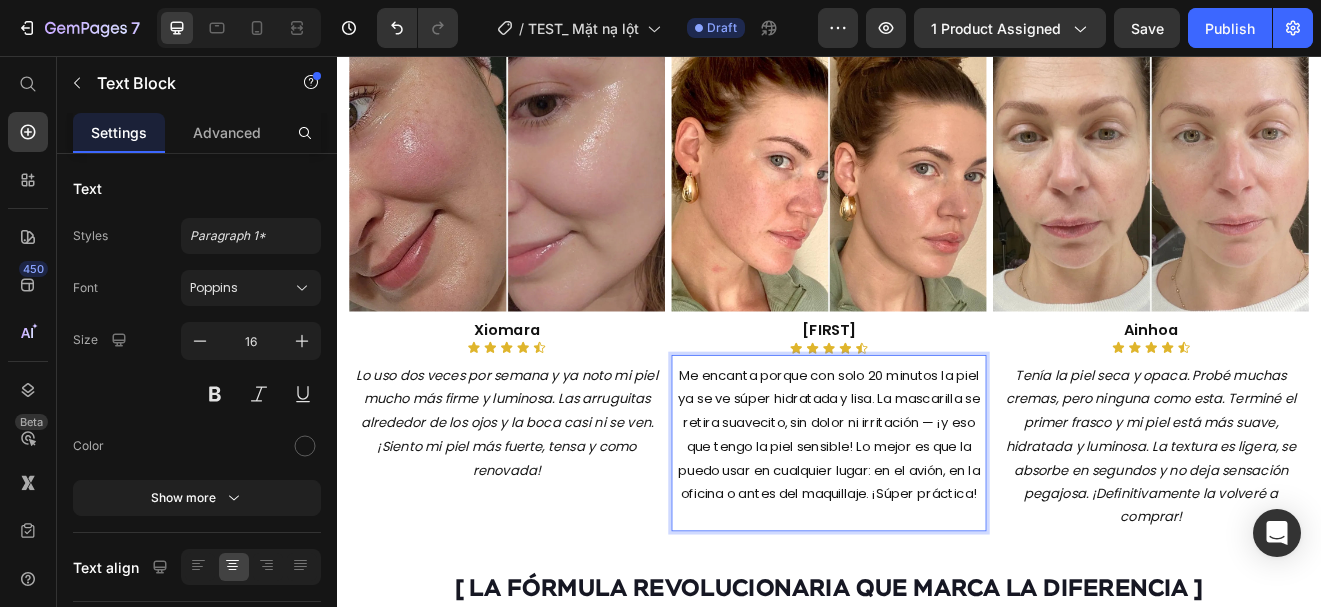 scroll, scrollTop: 472, scrollLeft: 0, axis: vertical 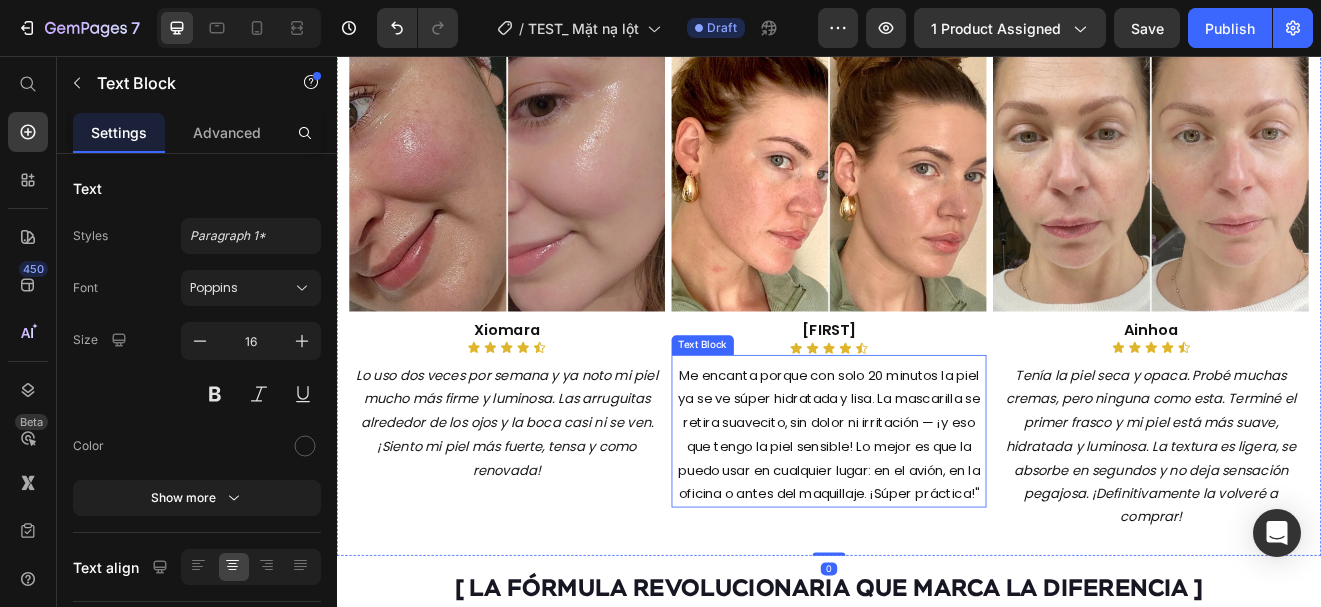 click on "Me encanta porque con solo 20 minutos la piel ya se ve súper hidratada y lisa. La mascarilla se retira suavecito, sin dolor ni irritación — ¡y eso que tengo la piel sensible! Lo mejor es que la puedo usar en cualquier lugar: en el avión, en la oficina o antes del maquillaje. ¡Súper práctica!"" at bounding box center (937, 518) 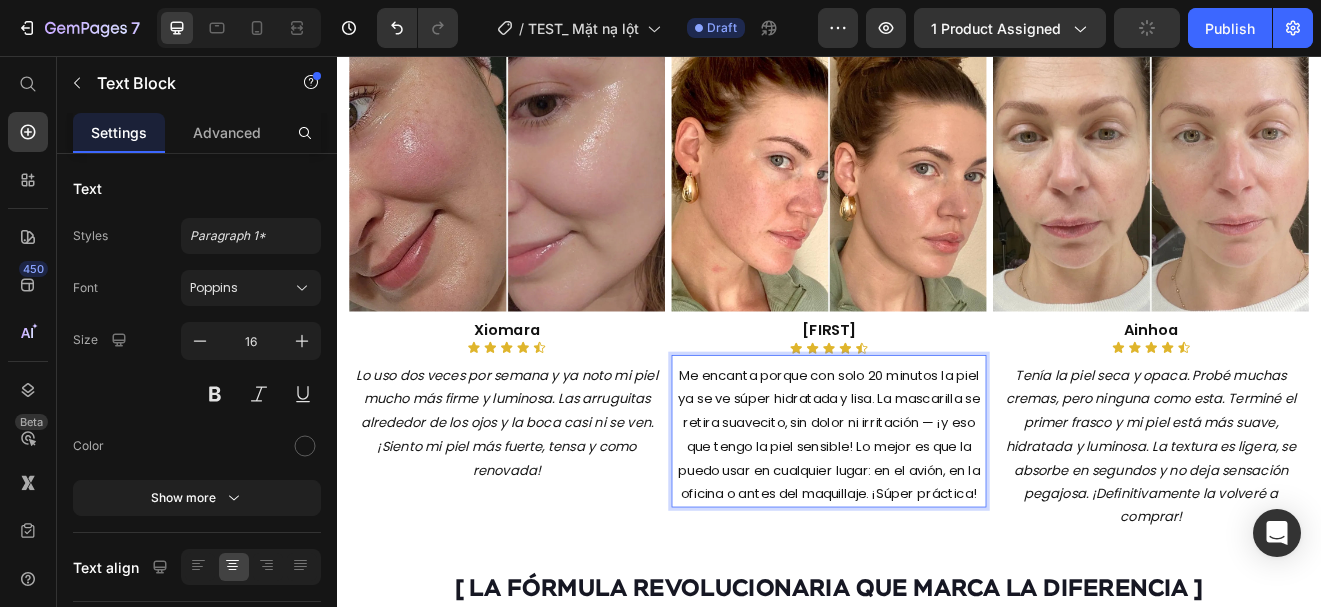 click on ""Me encanta porque con solo 20 minutos la piel ya se ve súper hidratada y lisa. La mascarilla se retira suavecito, sin dolor ni irritación — ¡y eso que tengo la piel sensible! Lo mejor es que la puedo usar en cualquier lugar: en el avión, en la oficina o antes del maquillaje. ¡Súper práctica!"" at bounding box center (937, 518) 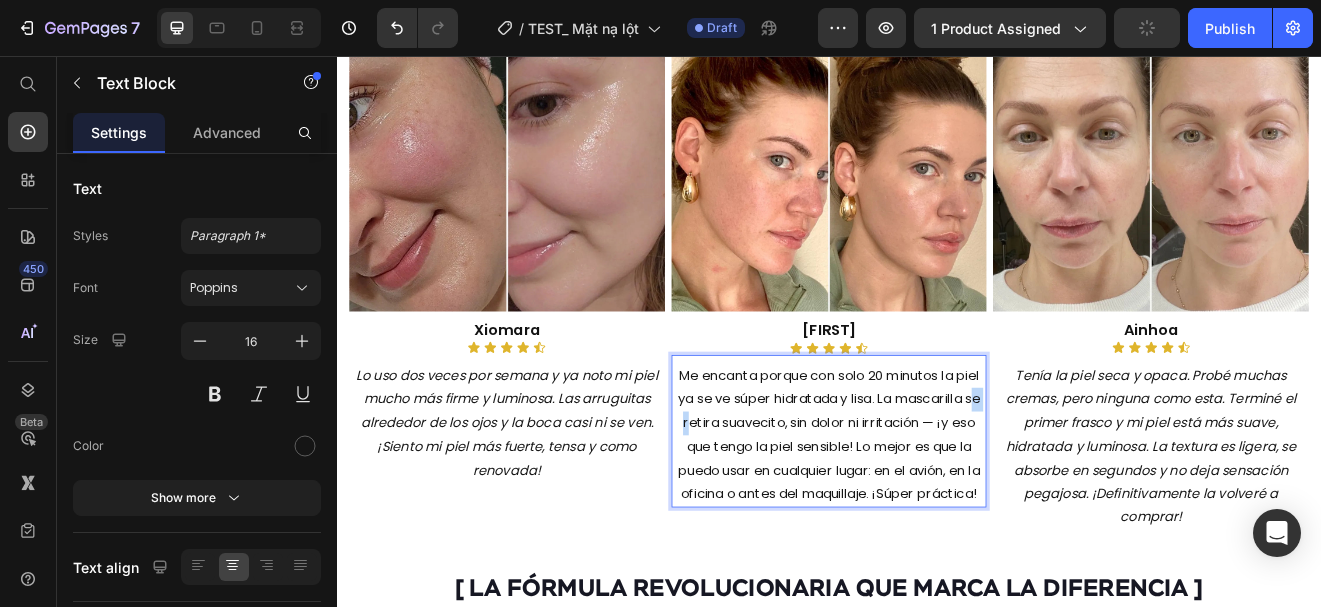 click on ""Me encanta porque con solo 20 minutos la piel ya se ve súper hidratada y lisa. La mascarilla se retira suavecito, sin dolor ni irritación — ¡y eso que tengo la piel sensible! Lo mejor es que la puedo usar en cualquier lugar: en el avión, en la oficina o antes del maquillaje. ¡Súper práctica!"" at bounding box center [937, 518] 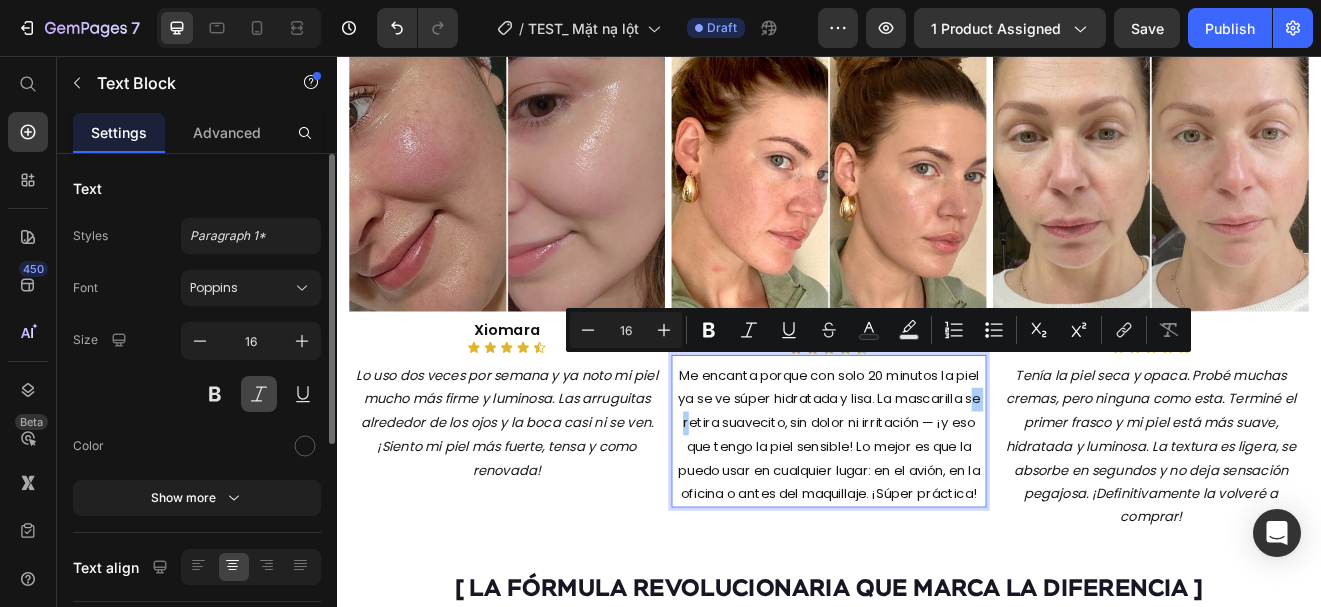 click at bounding box center [259, 394] 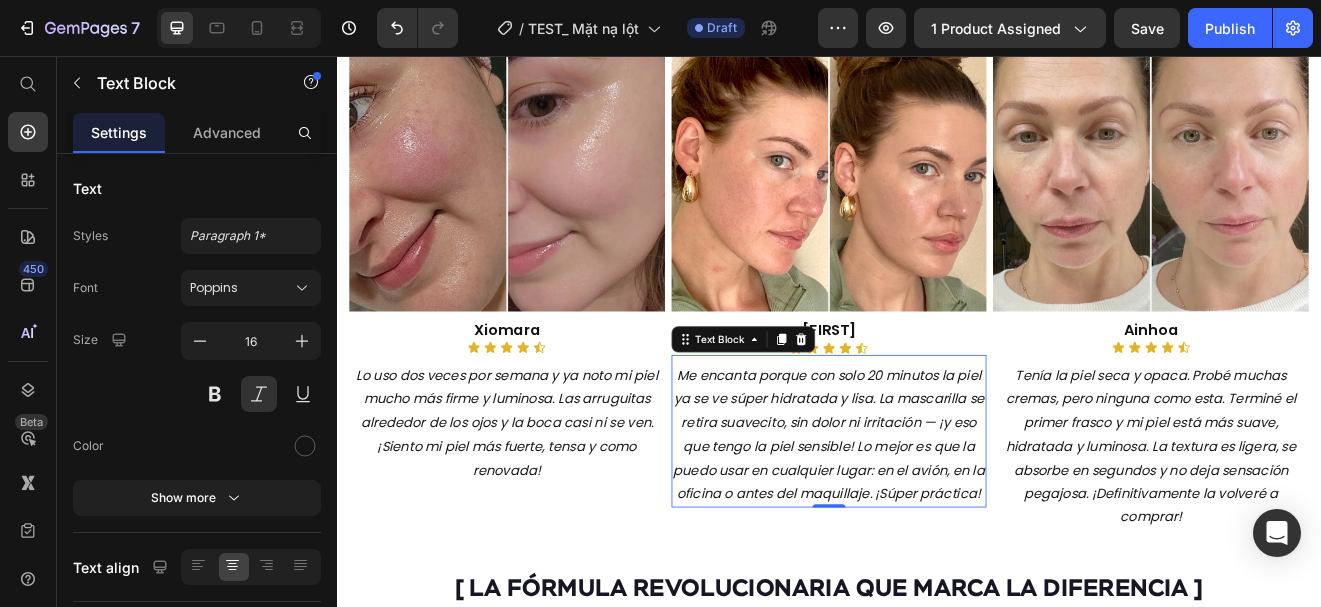 type 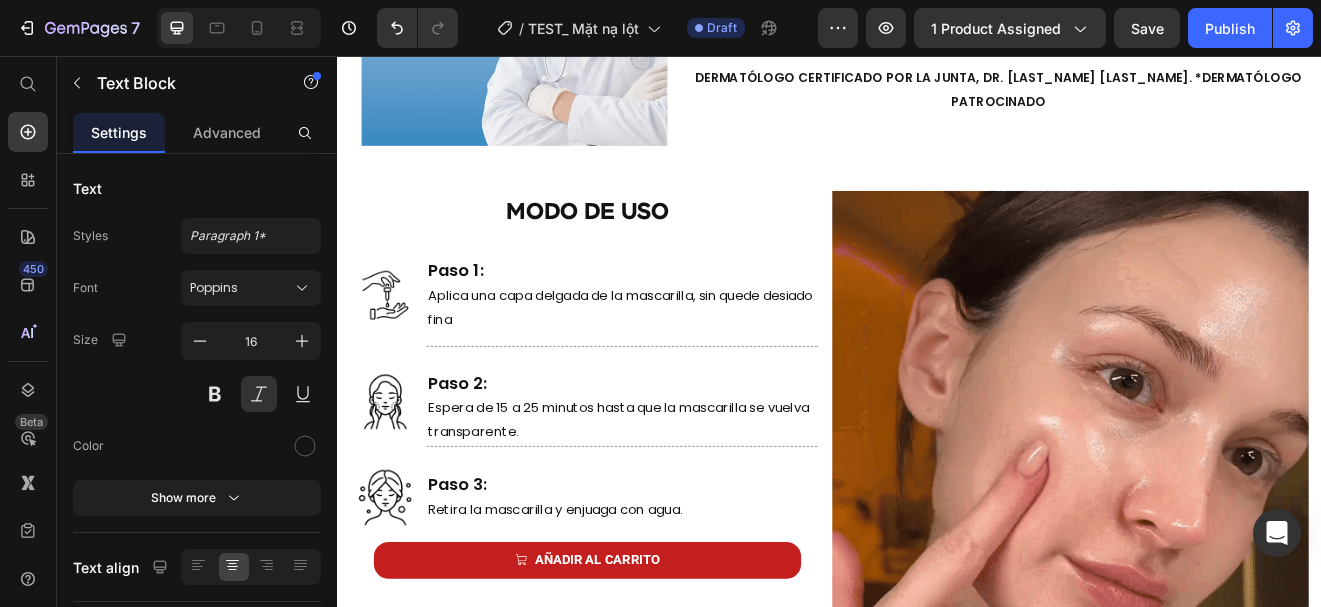 scroll, scrollTop: 4227, scrollLeft: 0, axis: vertical 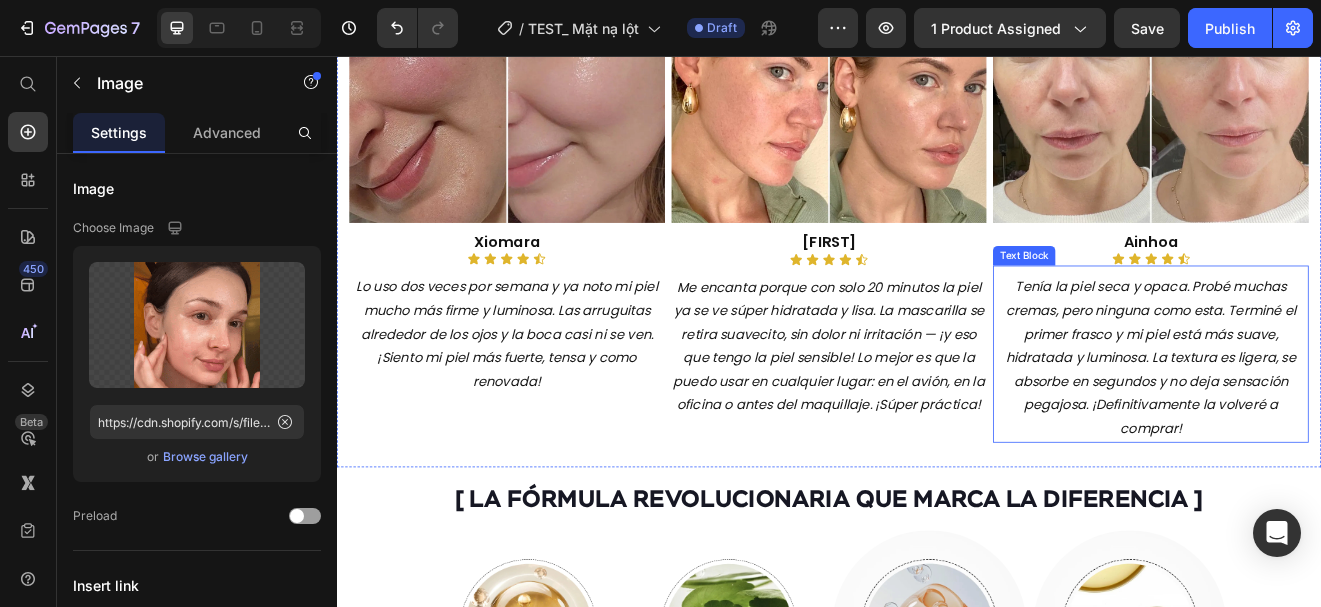click on "“Tenía la piel seca y opaca. Probé muchas cremas, pero ninguna como esta. Terminé el primer frasco y mi piel está más suave, hidratada y luminosa. La textura es ligera, se absorbe en segundos y no deja sensación pegajosa. ¡Definitivamente la volveré a comprar!”" at bounding box center (1330, 423) 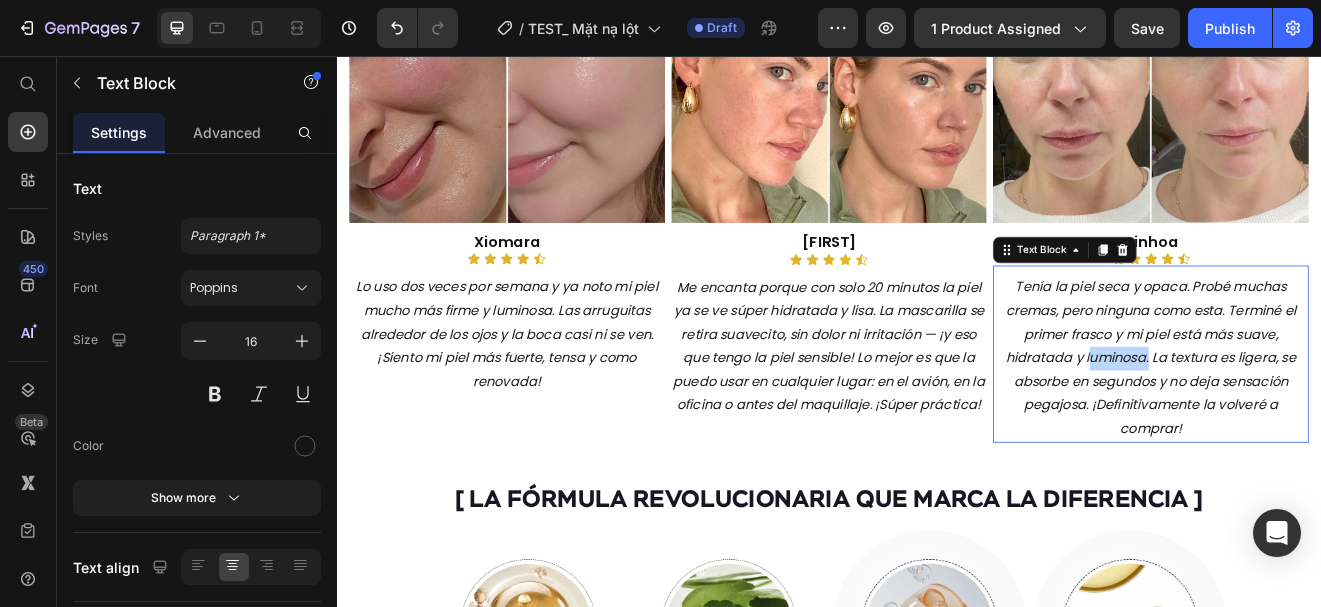click on "“Tenía la piel seca y opaca. Probé muchas cremas, pero ninguna como esta. Terminé el primer frasco y mi piel está más suave, hidratada y luminosa. La textura es ligera, se absorbe en segundos y no deja sensación pegajosa. ¡Definitivamente la volveré a comprar!”" at bounding box center (1330, 423) 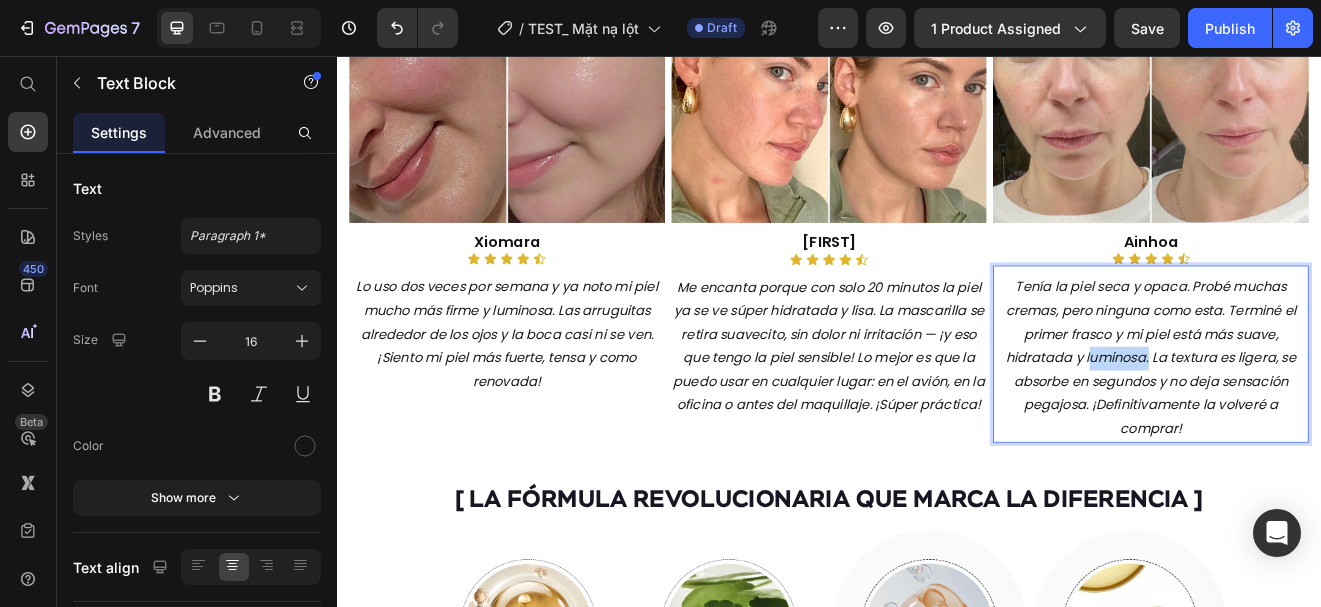 click on "“Tenía la piel seca y opaca. Probé muchas cremas, pero ninguna como esta. Terminé el primer frasco y mi piel está más suave, hidratada y luminosa. La textura es ligera, se absorbe en segundos y no deja sensación pegajosa. ¡Definitivamente la volveré a comprar!”" at bounding box center [1330, 423] 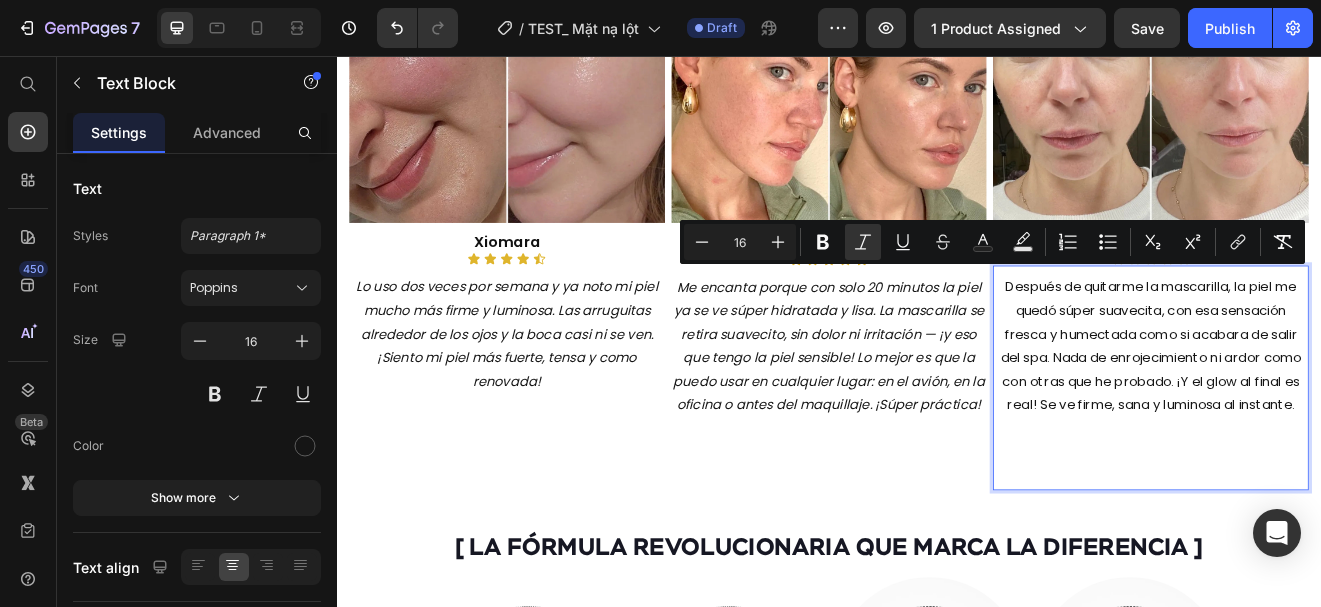 scroll, scrollTop: 13, scrollLeft: 0, axis: vertical 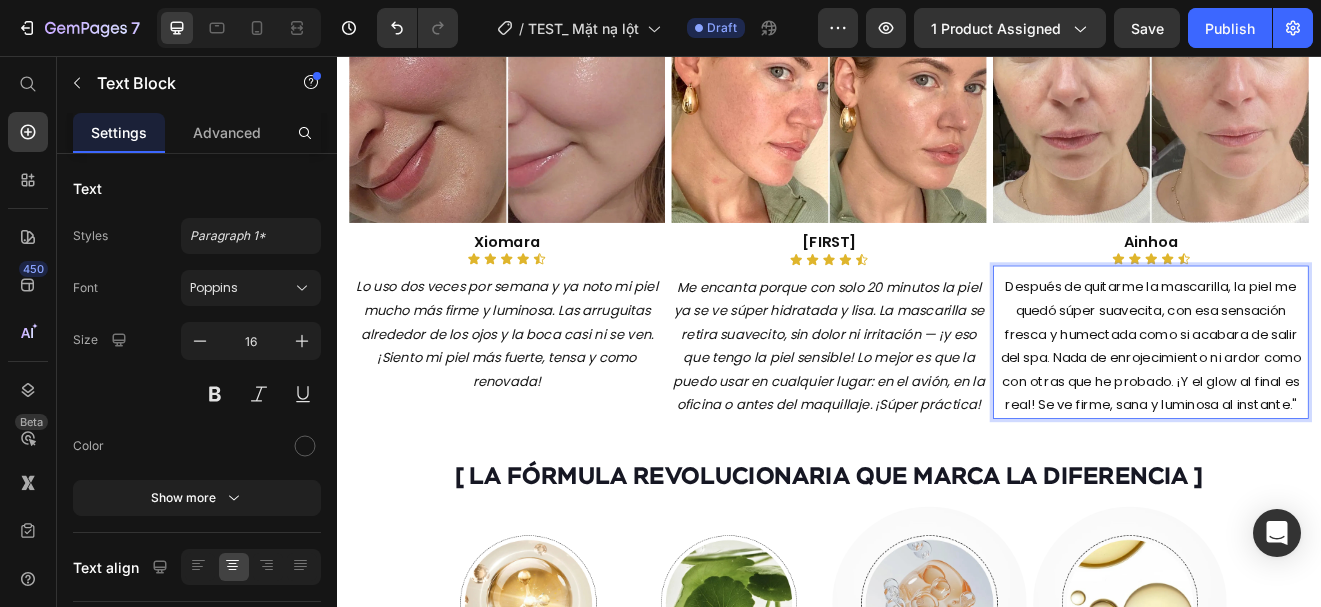 click on "Después de quitarme la mascarilla, la piel me quedó súper suavecita, con esa sensación fresca y humectada como si acabara de salir del spa. Nada de enrojecimiento ni ardor como con otras que he probado. ¡Y el glow al final es real! Se ve firme, sana y luminosa al instante."" at bounding box center (1329, 409) 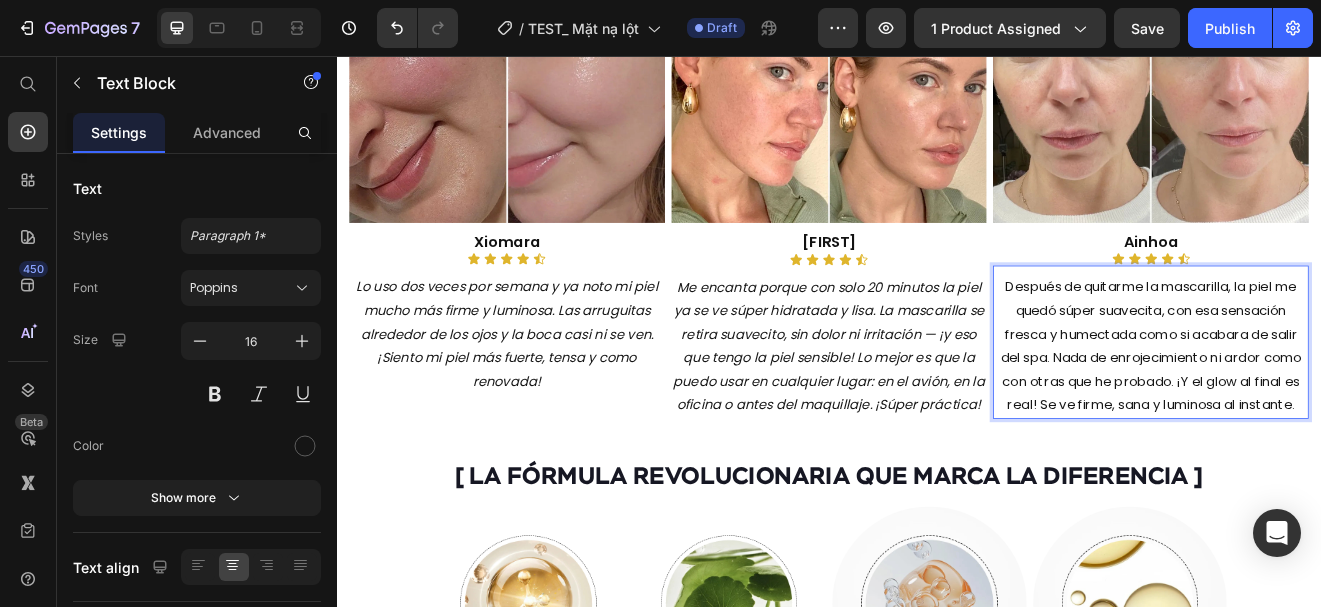 click on ""Después de quitarme la mascarilla, la piel me quedó súper suavecita, con esa sensación fresca y humectada como si acabara de salir del spa. Nada de enrojecimiento ni ardor como con otras que he probado. ¡Y el glow al final es real! Se ve firme, sana y luminosa al instante."" at bounding box center [1329, 409] 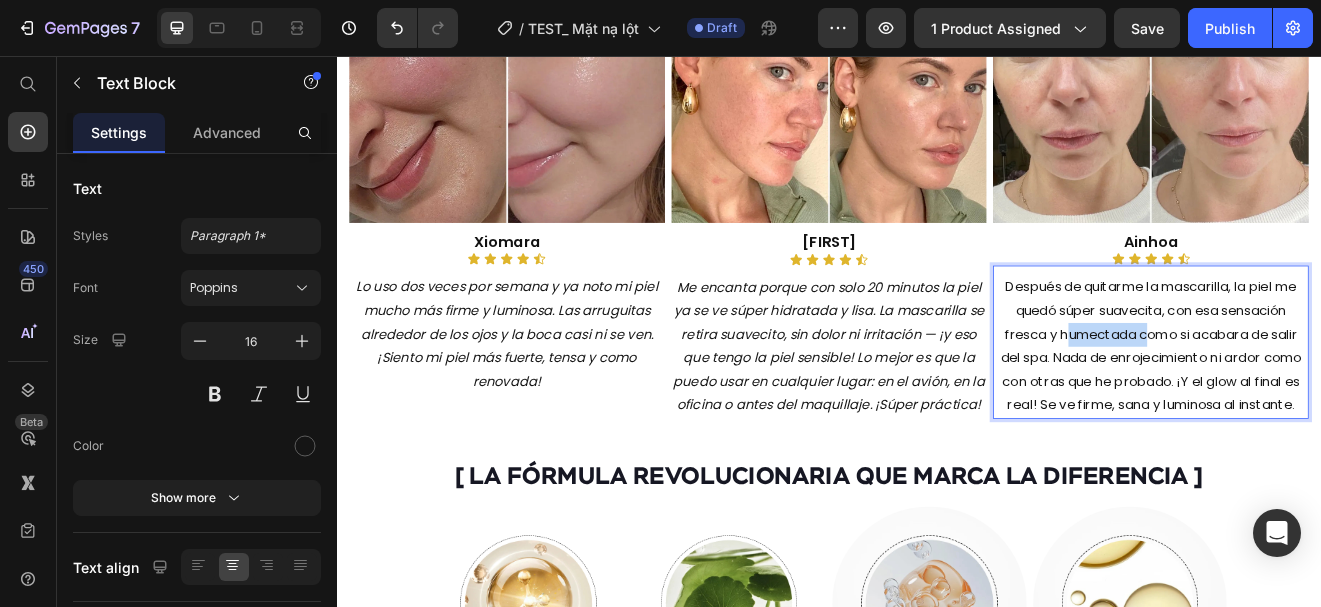 click on ""Después de quitarme la mascarilla, la piel me quedó súper suavecita, con esa sensación fresca y humectada como si acabara de salir del spa. Nada de enrojecimiento ni ardor como con otras que he probado. ¡Y el glow al final es real! Se ve firme, sana y luminosa al instante."" at bounding box center (1329, 409) 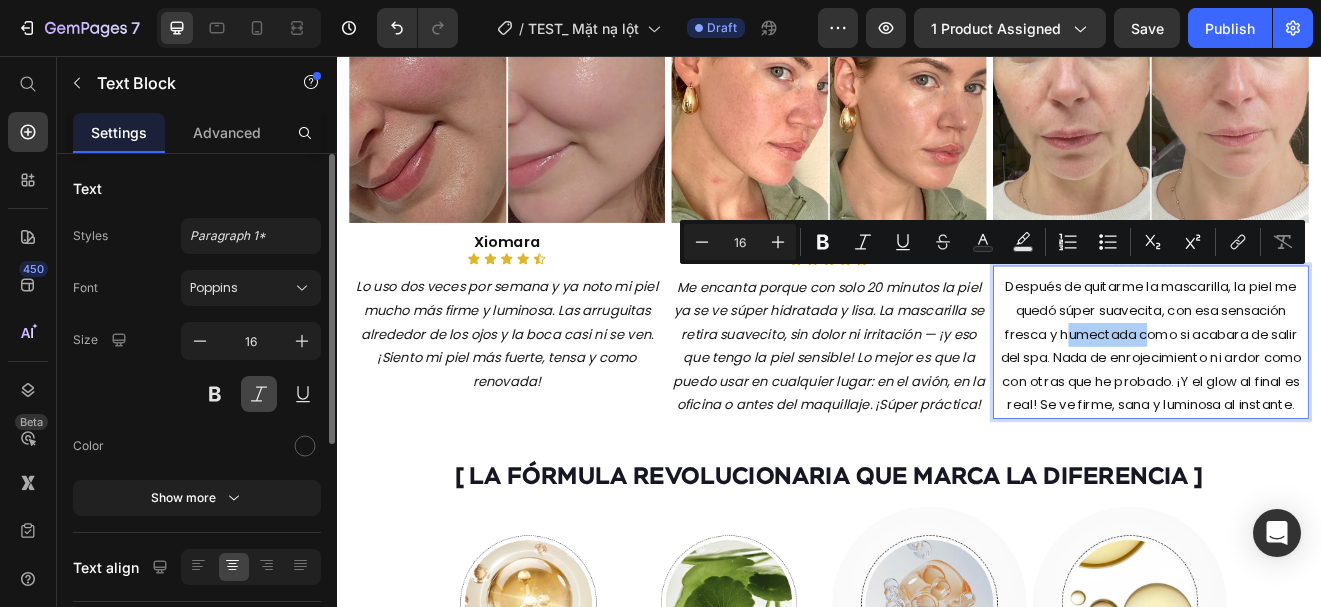 click at bounding box center [259, 394] 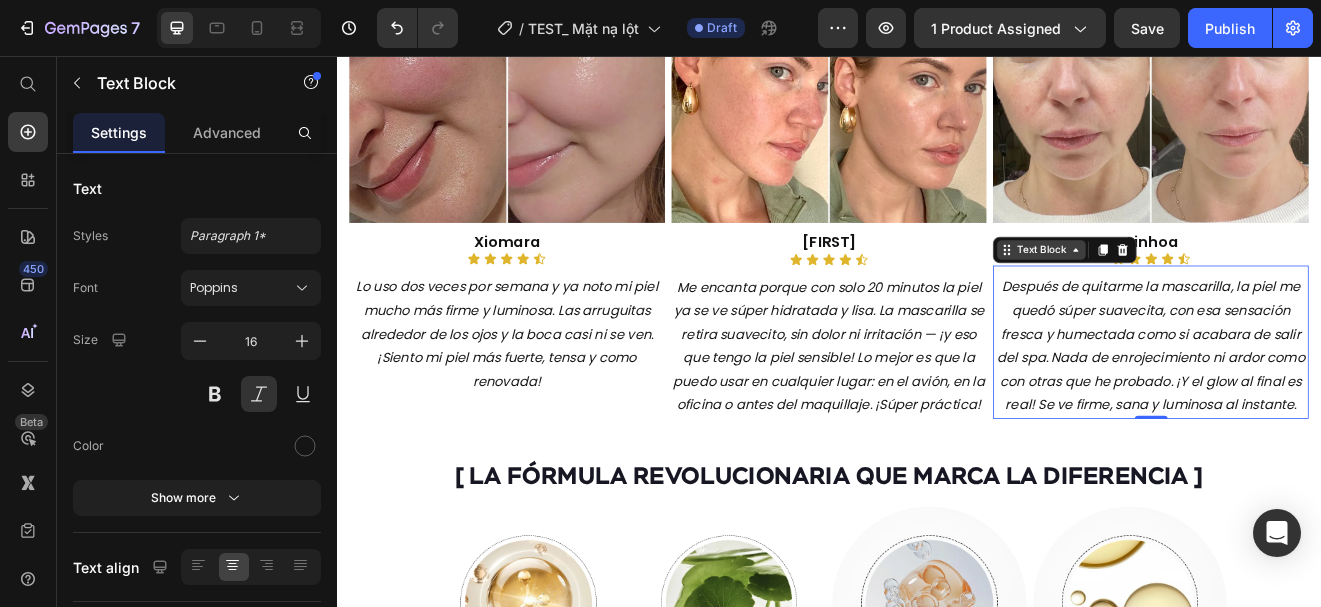 click on "Text Block" at bounding box center [1196, 292] 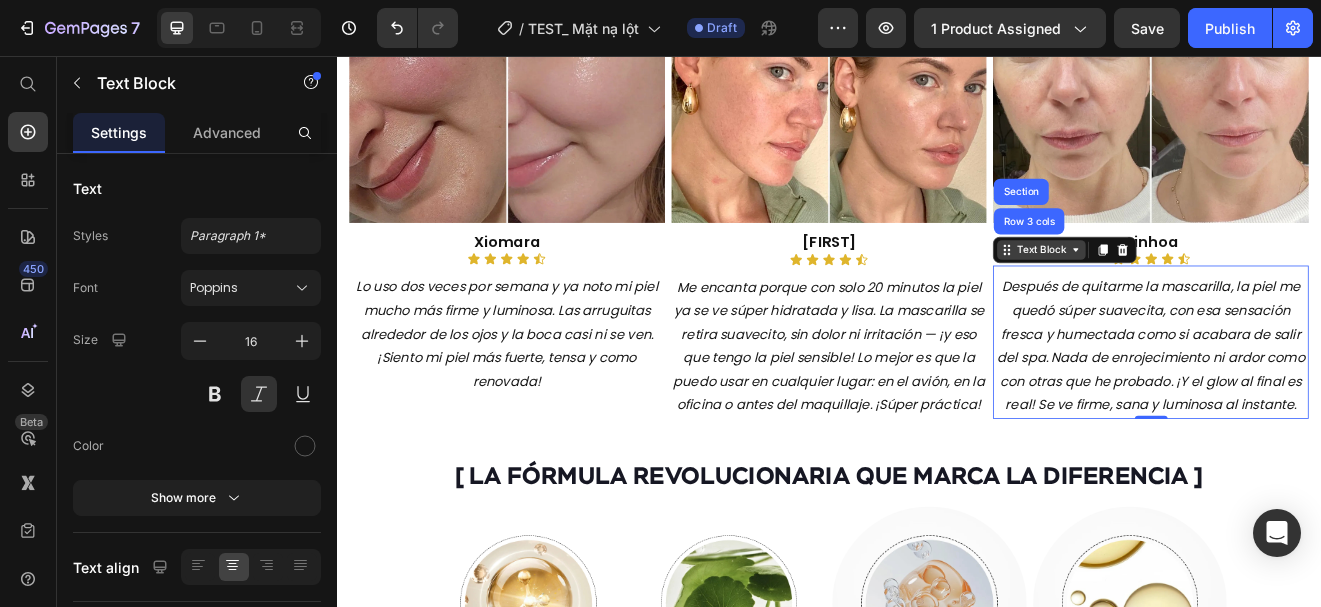 click on "Text Block" at bounding box center [1196, 292] 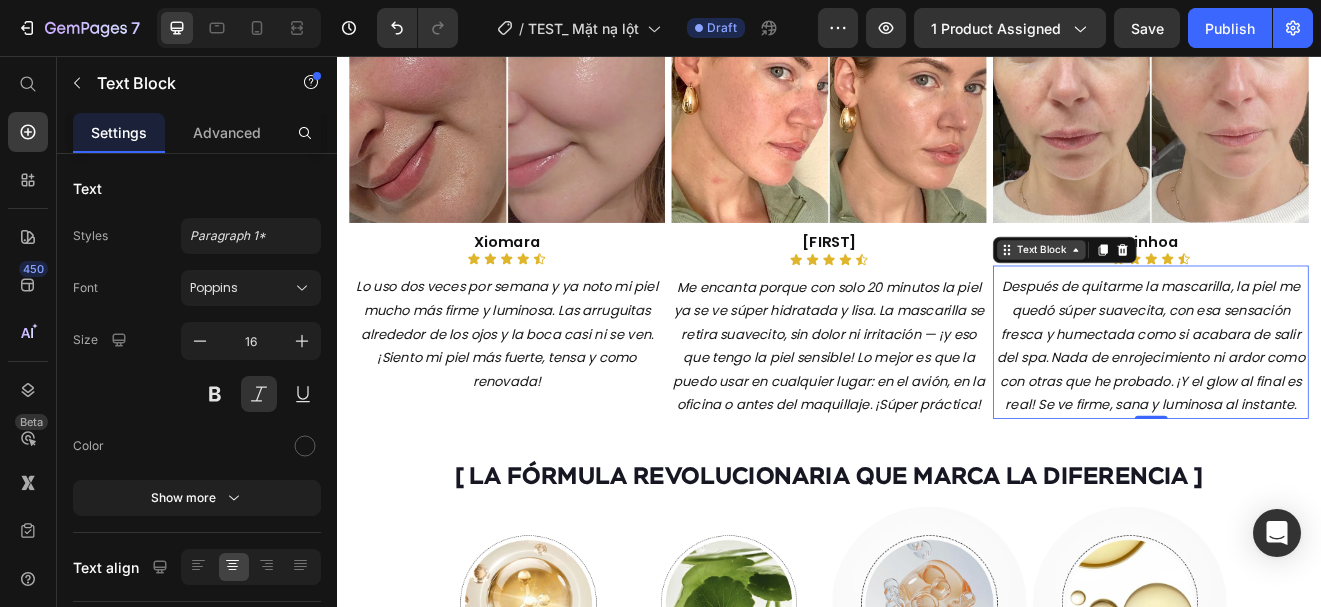 click on "Text Block" at bounding box center [1196, 292] 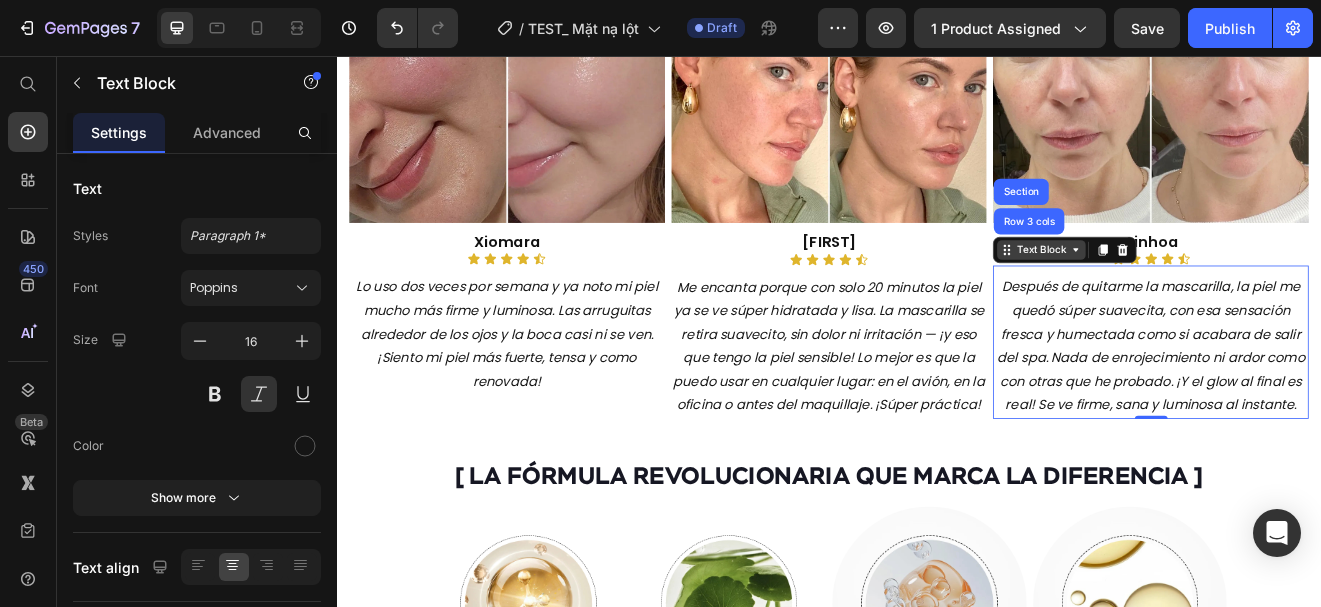 click on "Text Block" at bounding box center (1196, 292) 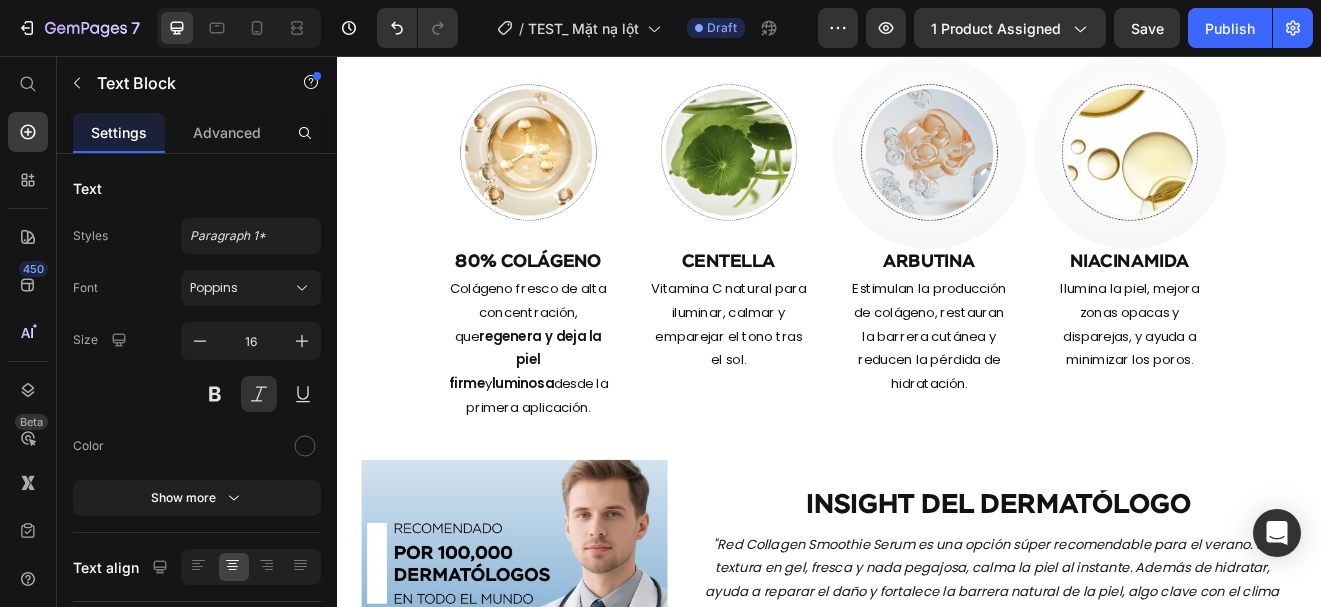 scroll, scrollTop: 3496, scrollLeft: 0, axis: vertical 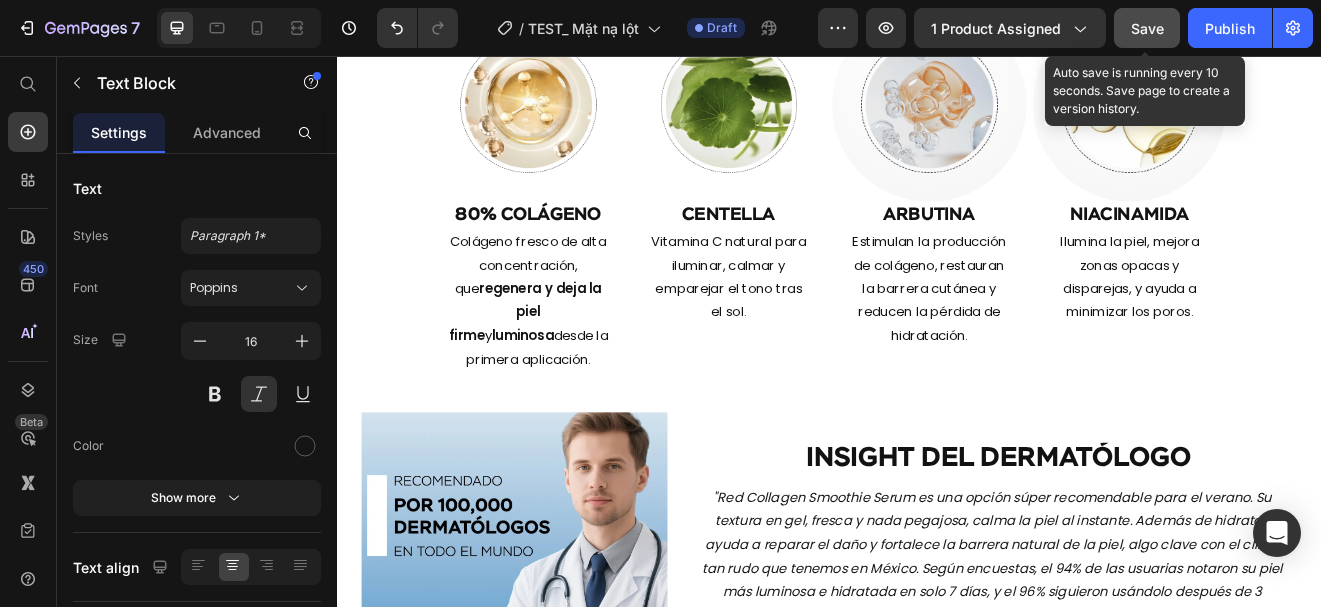 click on "Save" 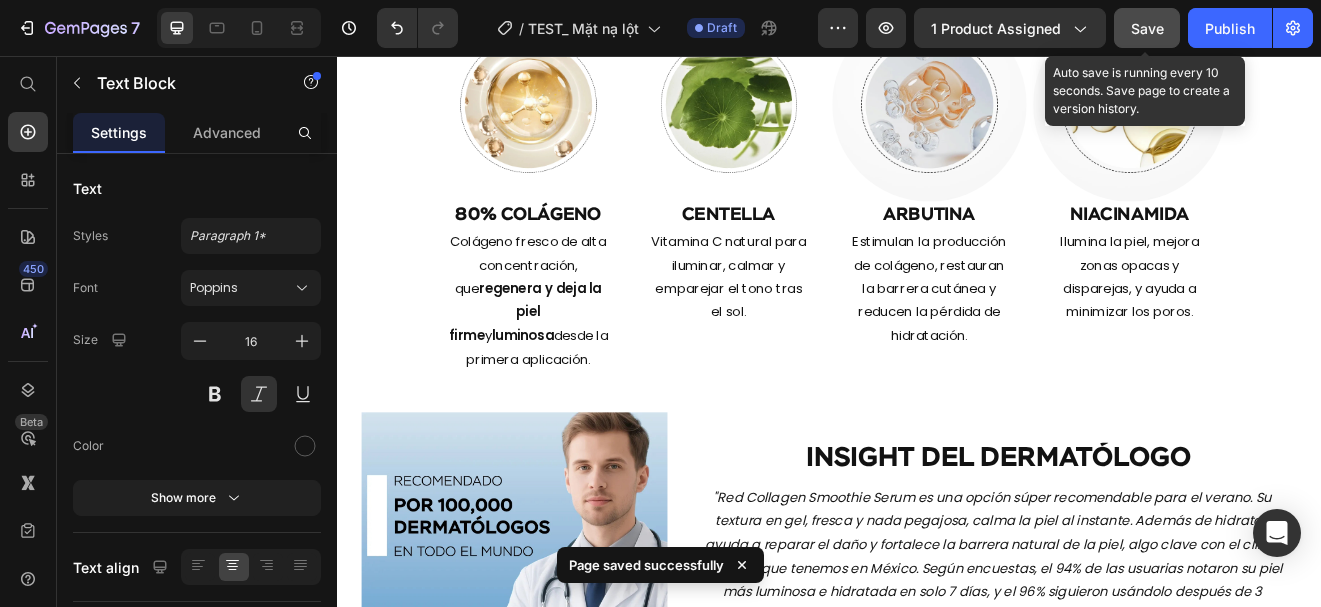 click on "Save" at bounding box center [1147, 28] 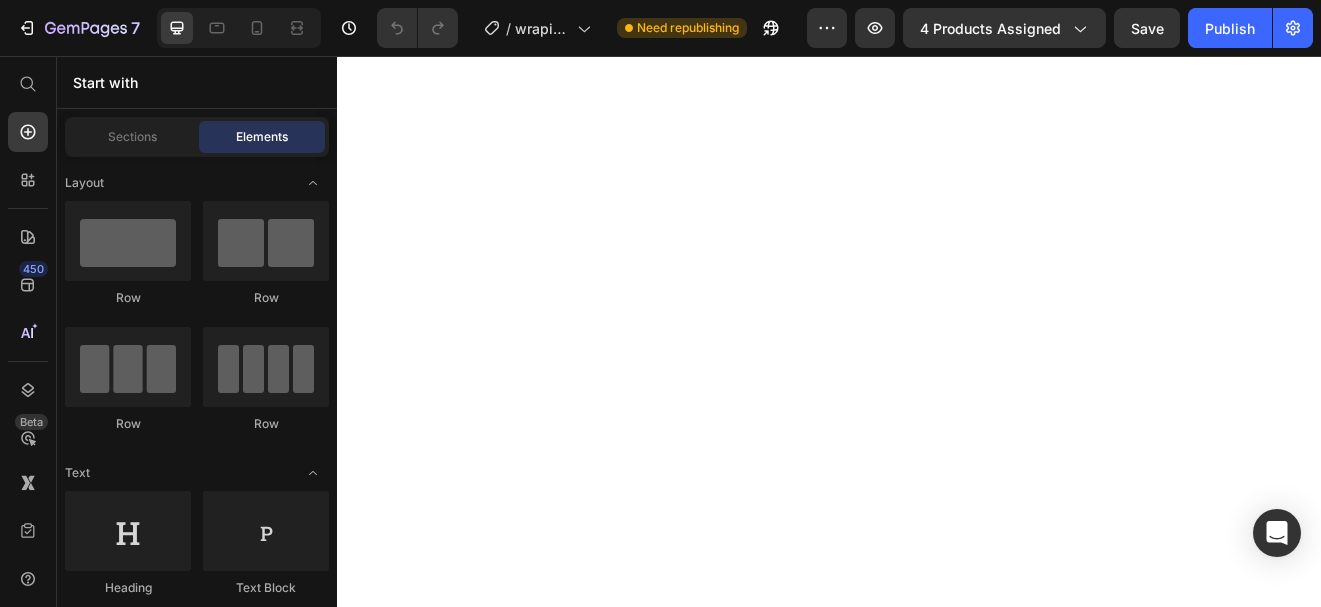 scroll, scrollTop: 0, scrollLeft: 0, axis: both 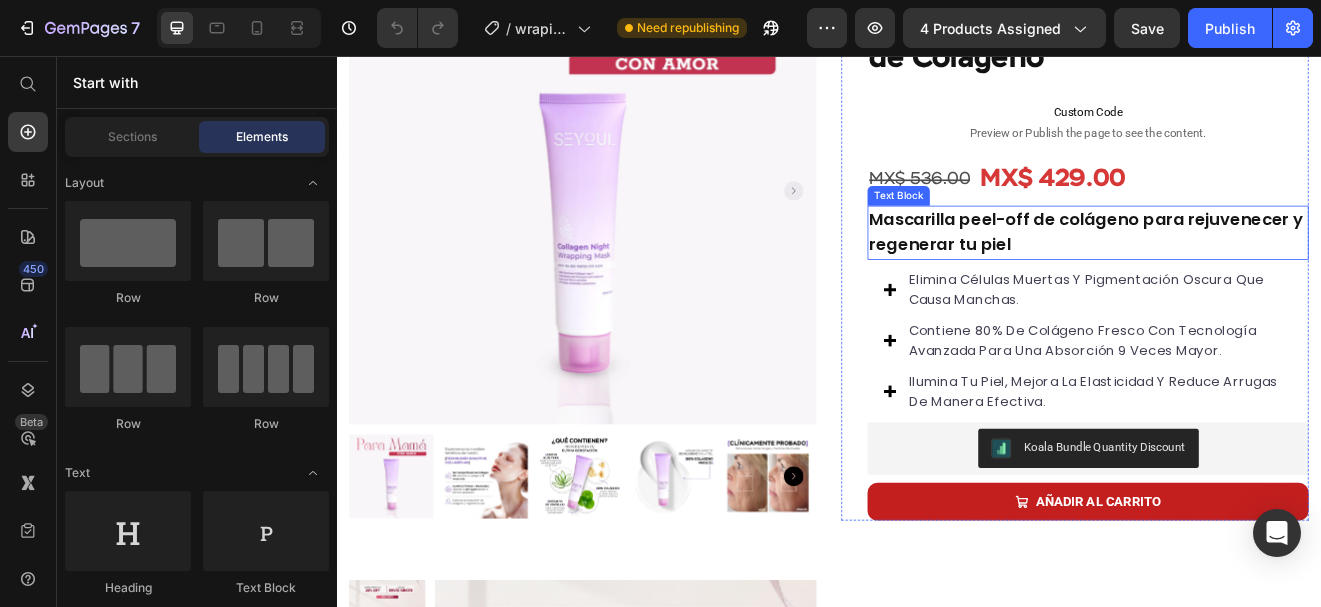 click on "Mascarilla peel-off de colágeno para rejuvenecer y regenerar tu piel" at bounding box center (1253, 271) 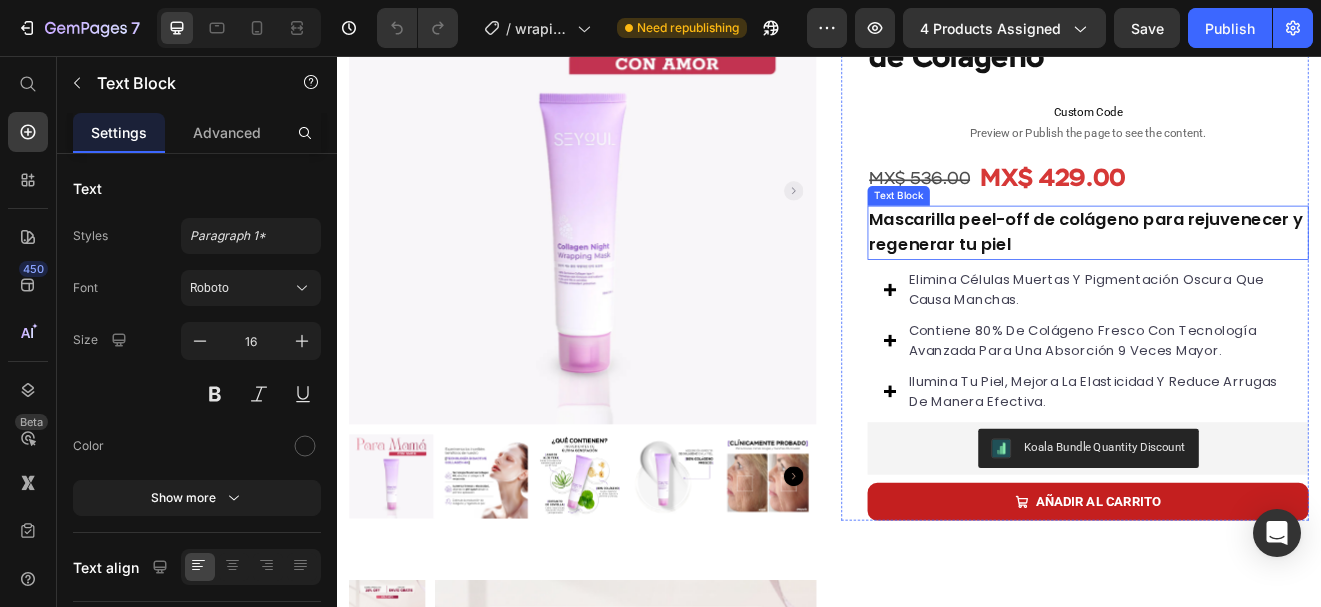 click on "Mascarilla peel-off de colágeno para rejuvenecer y regenerar tu piel" at bounding box center (1253, 271) 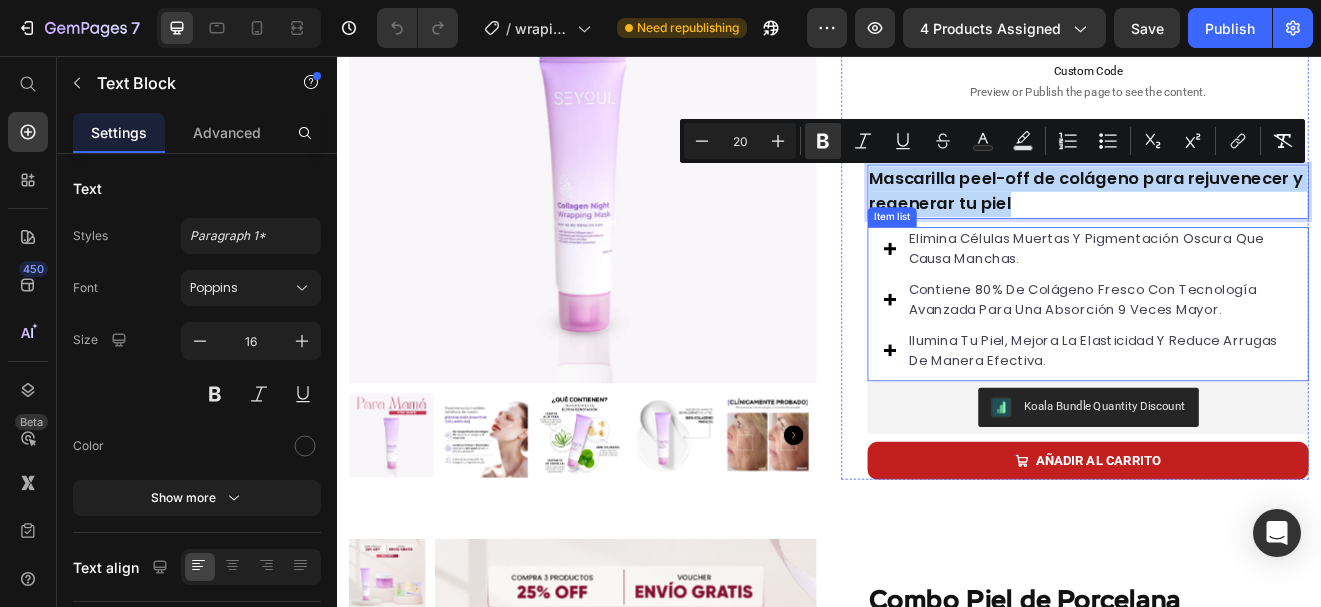 scroll, scrollTop: 4771, scrollLeft: 0, axis: vertical 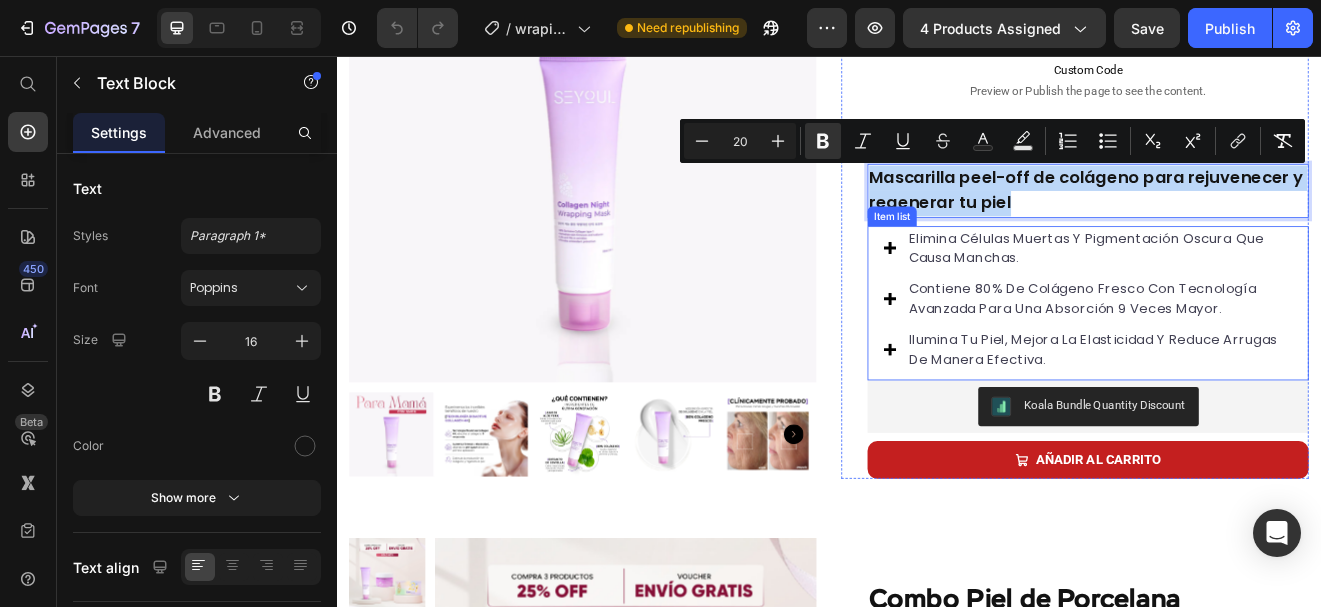 click on "Elimina células muertas y pigmentación oscura que causa manchas." at bounding box center [1266, 290] 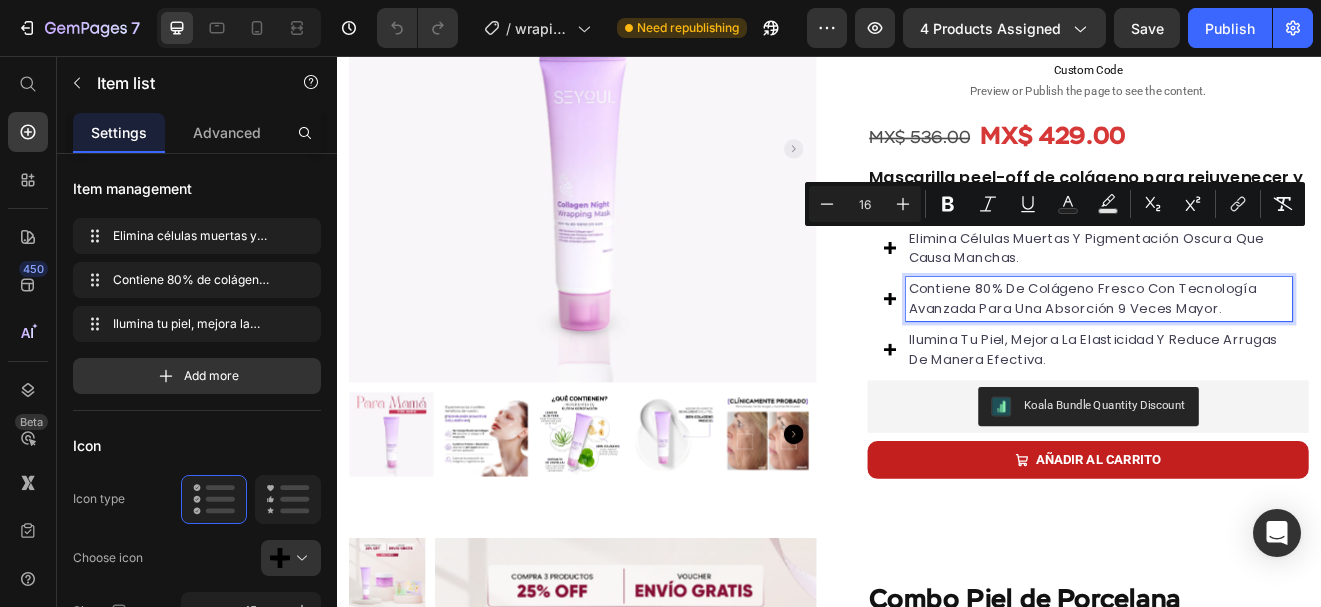 click on "Contiene 80% de colágeno fresco con tecnología avanzada para una absorción 9 veces mayor." at bounding box center (1266, 352) 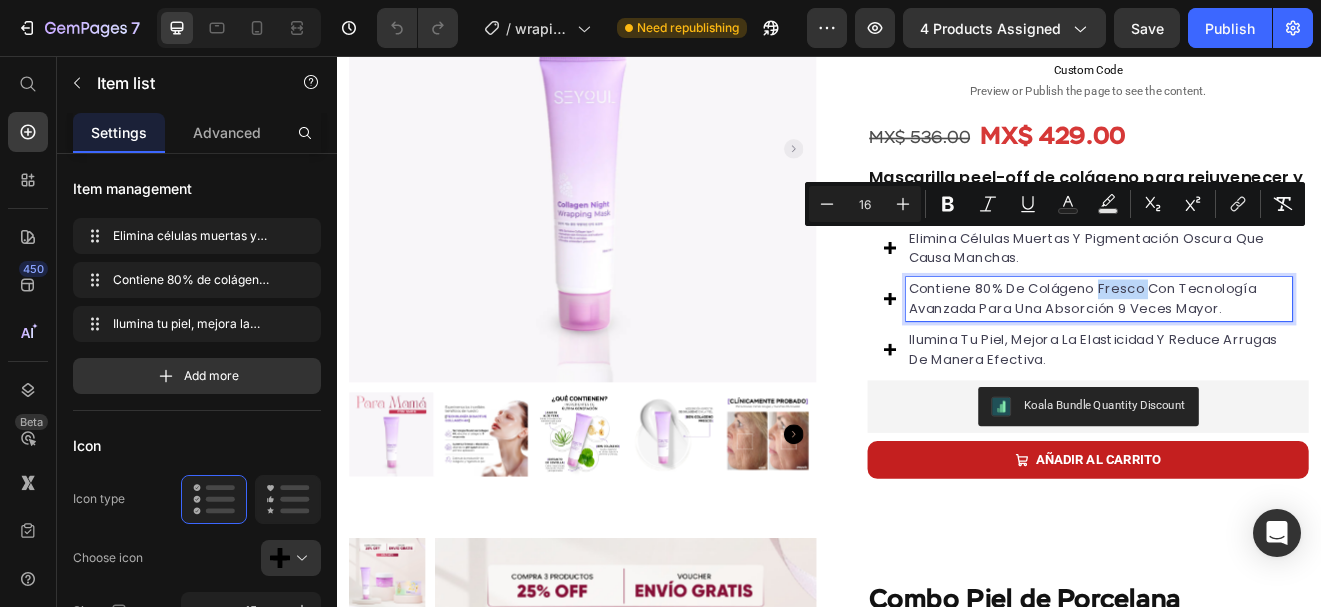 click on "Contiene 80% de colágeno fresco con tecnología avanzada para una absorción 9 veces mayor." at bounding box center (1266, 352) 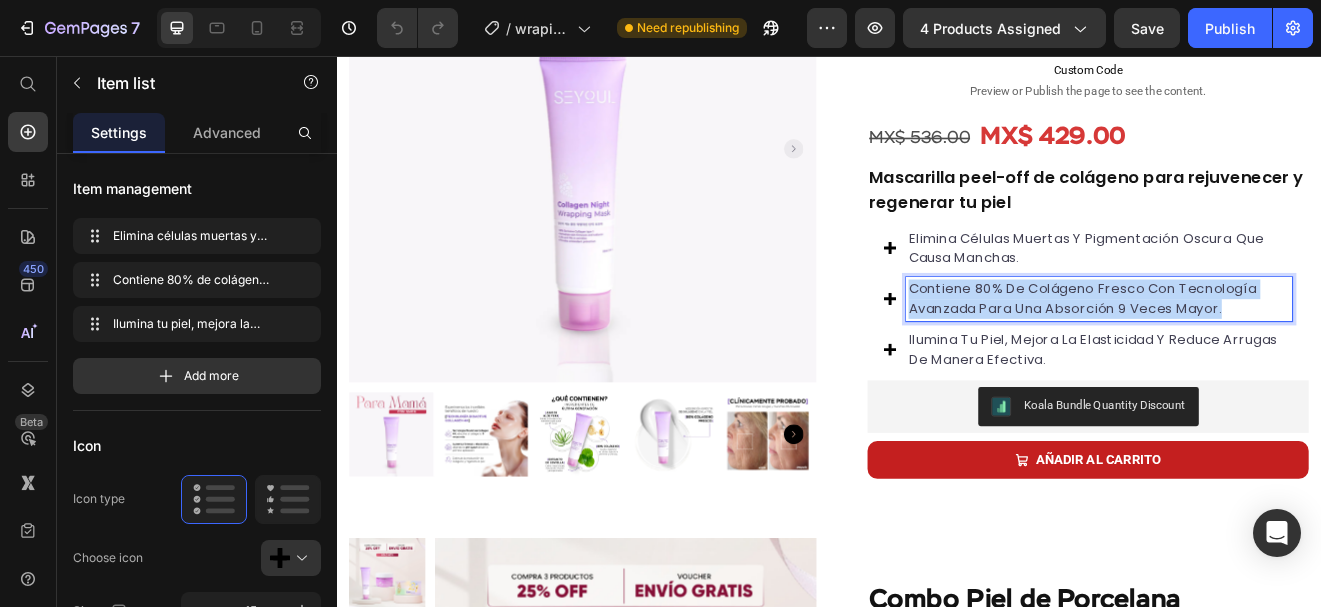 click on "Contiene 80% de colágeno fresco con tecnología avanzada para una absorción 9 veces mayor." at bounding box center (1266, 352) 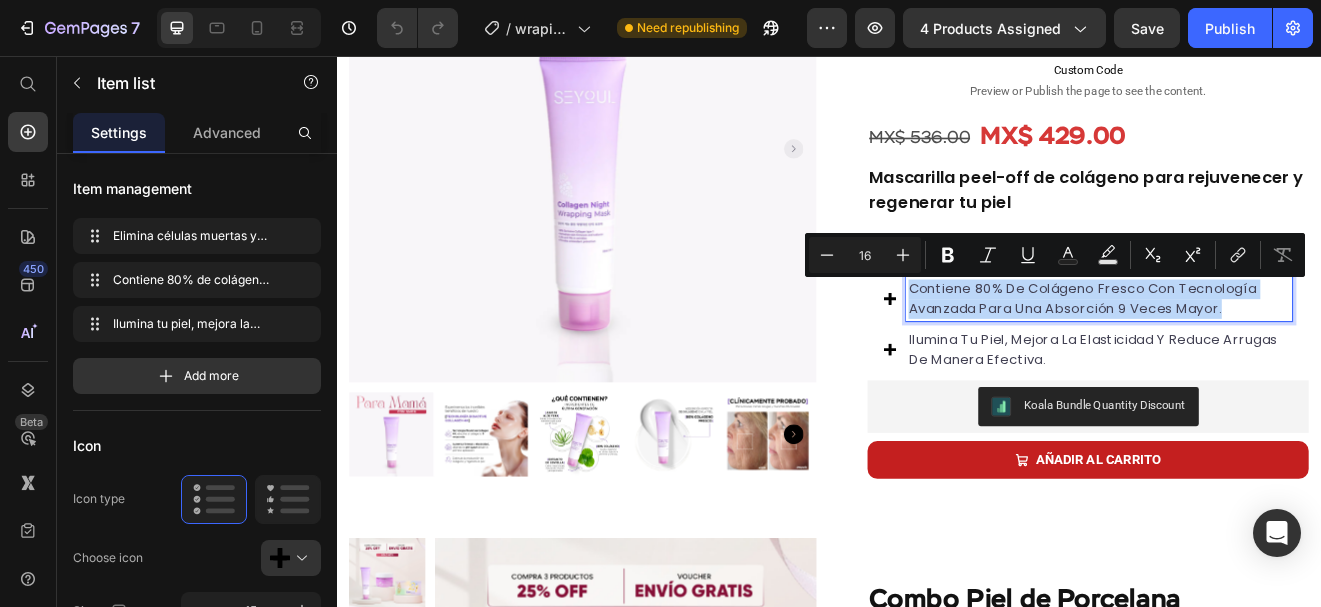 click on "Contiene 80% de colágeno fresco con tecnología avanzada para una absorción 9 veces mayor." at bounding box center (1266, 352) 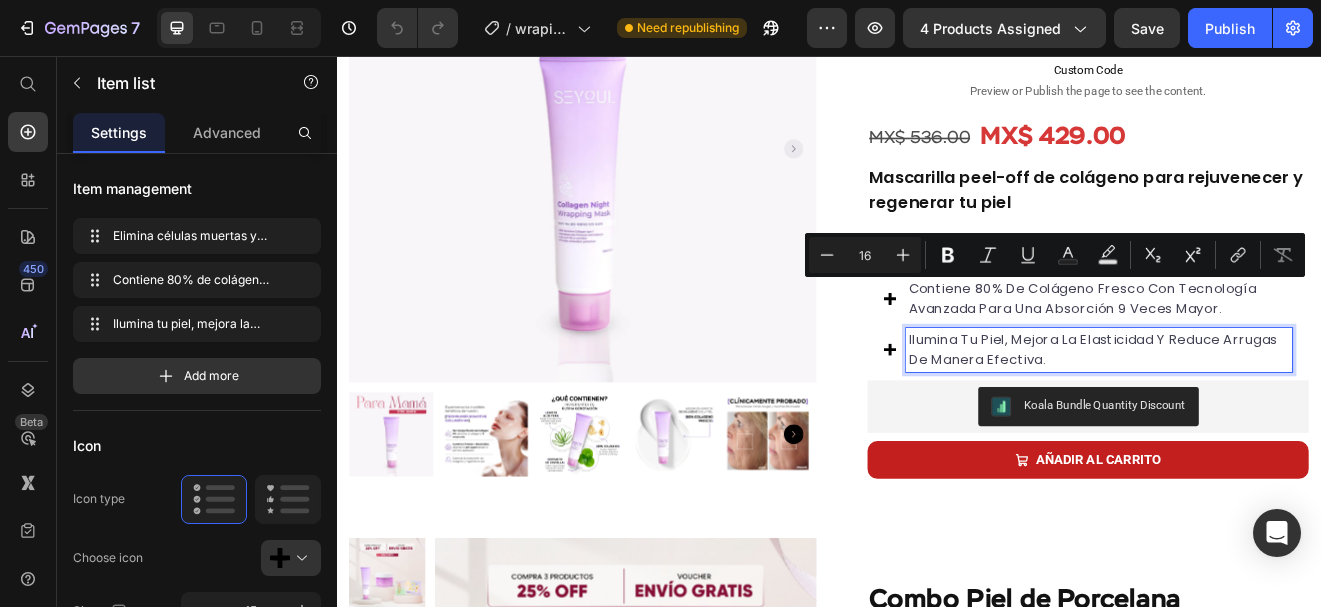 click on "Ilumina tu piel, mejora la elasticidad y reduce arrugas de manera efectiva." at bounding box center [1266, 414] 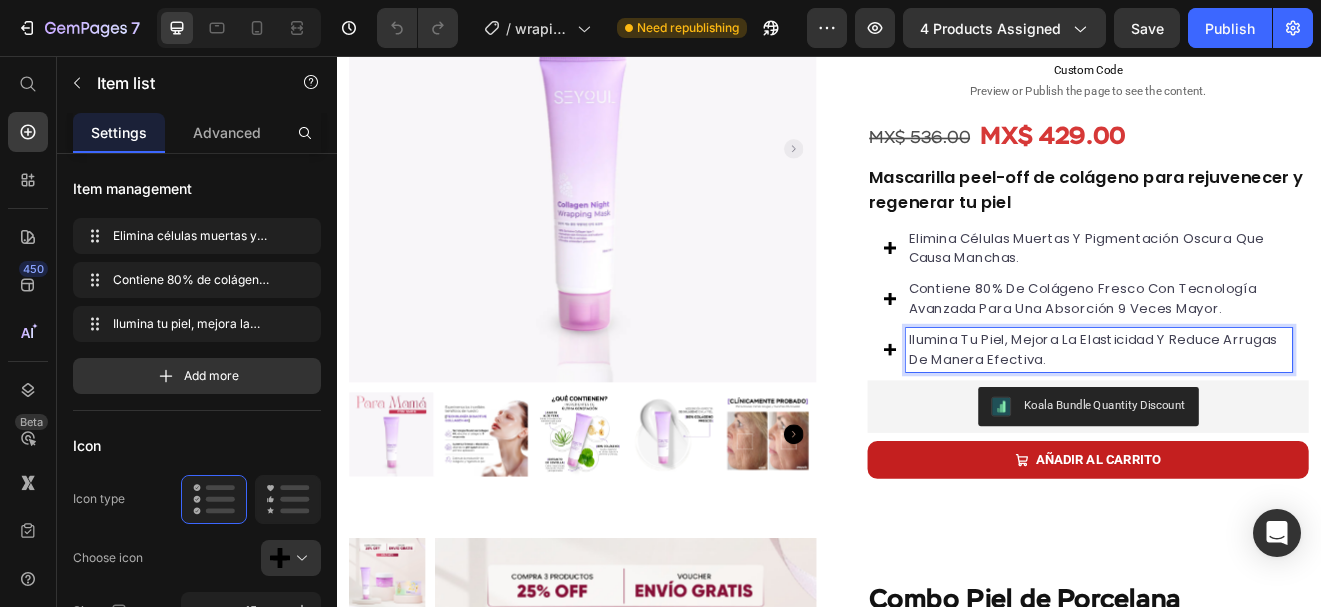 click on "Ilumina tu piel, mejora la elasticidad y reduce arrugas de manera efectiva." at bounding box center [1266, 414] 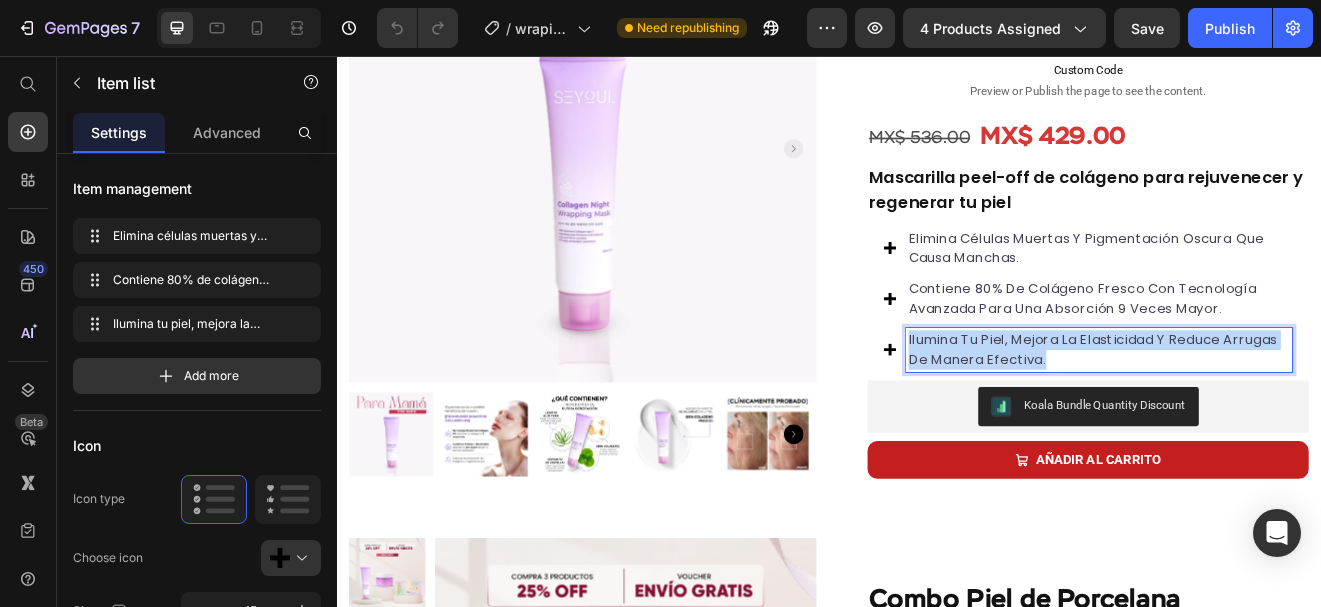 click on "Ilumina tu piel, mejora la elasticidad y reduce arrugas de manera efectiva." at bounding box center [1266, 414] 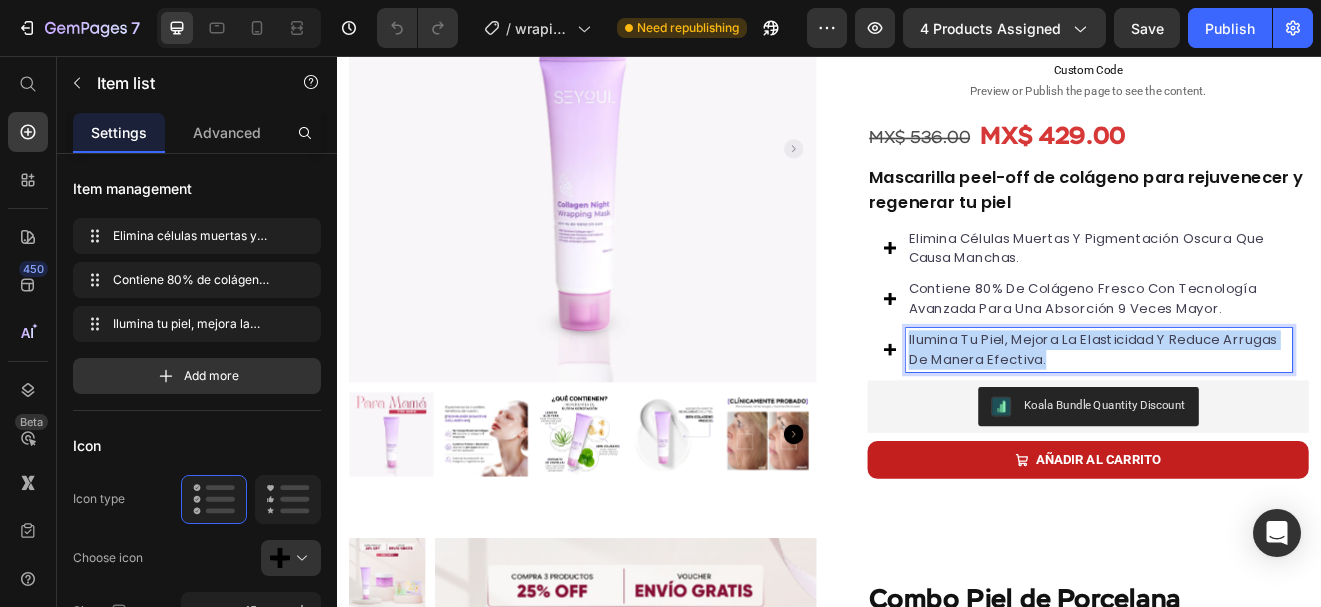 copy on "Ilumina tu piel, mejora la elasticidad y reduce arrugas de manera efectiva." 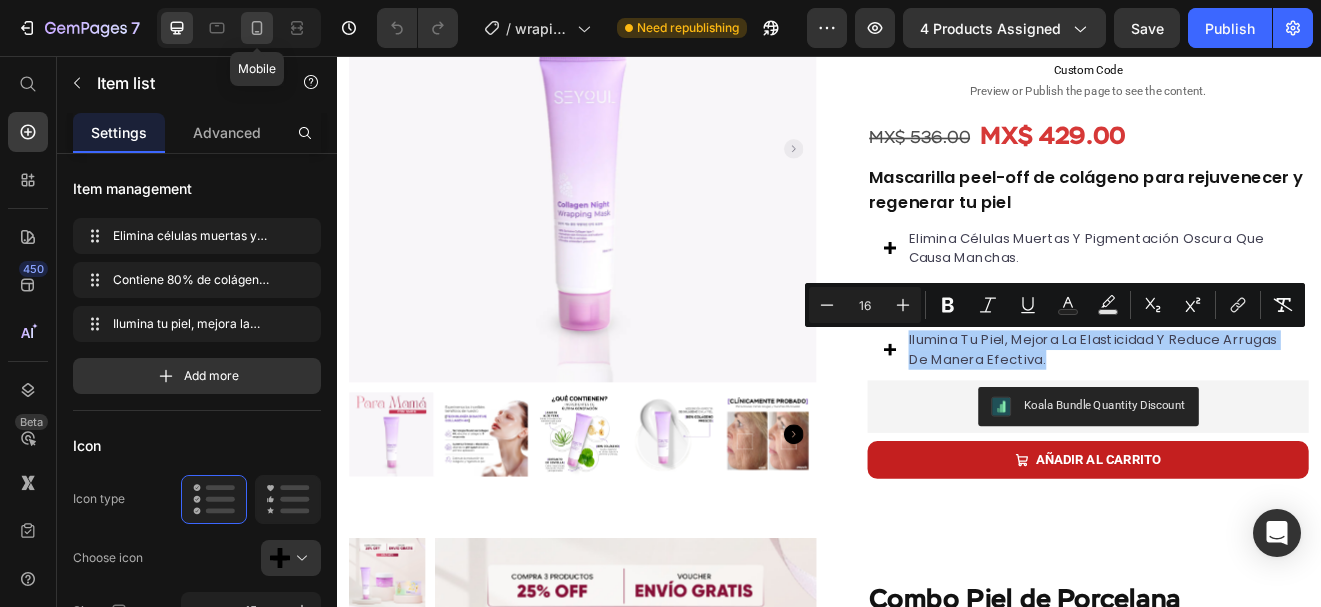 drag, startPoint x: 261, startPoint y: 28, endPoint x: 374, endPoint y: 170, distance: 181.47452 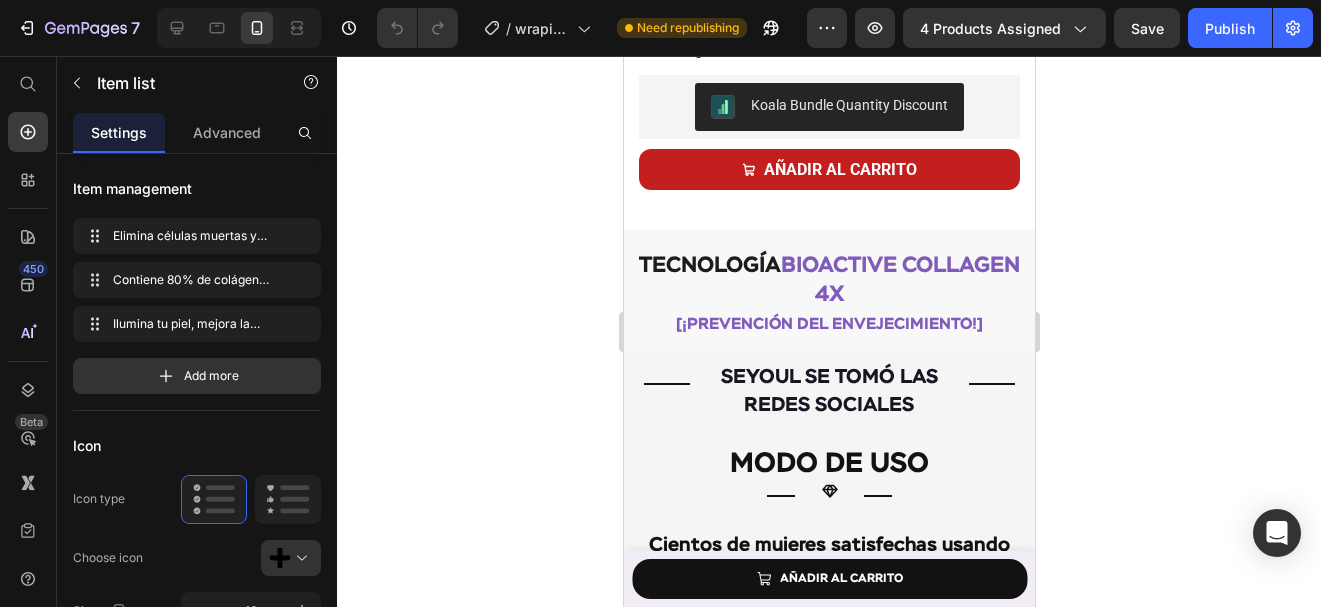 scroll, scrollTop: 4904, scrollLeft: 0, axis: vertical 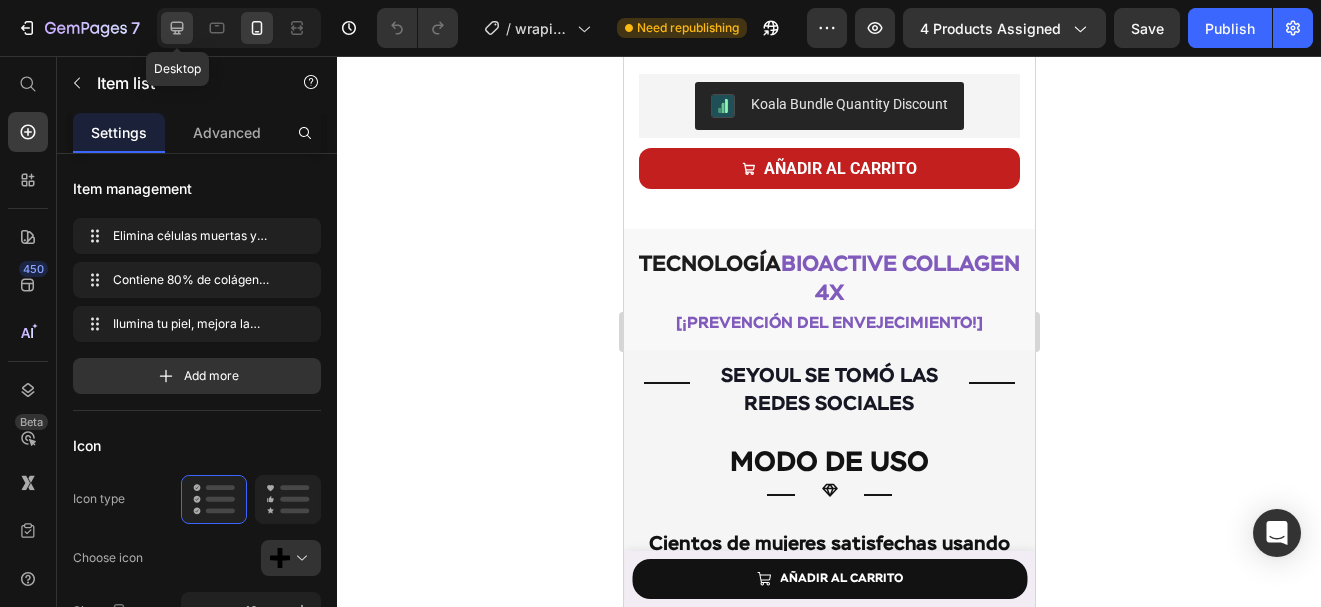 drag, startPoint x: 175, startPoint y: 32, endPoint x: 37, endPoint y: 154, distance: 184.19554 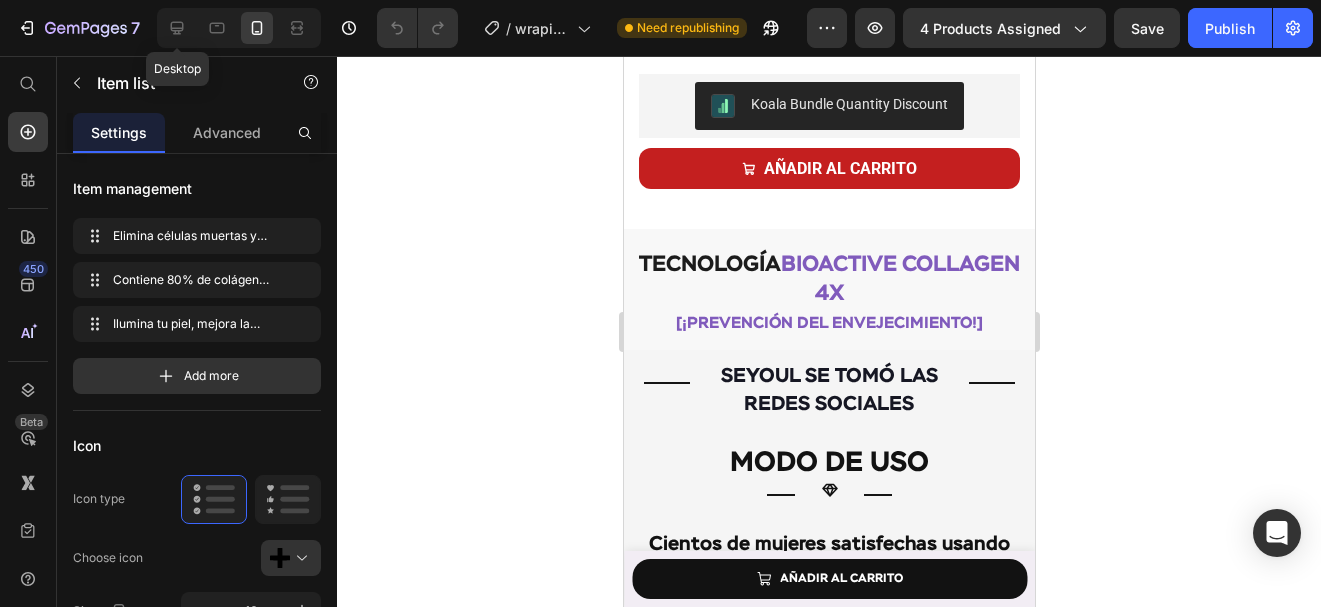 type on "16" 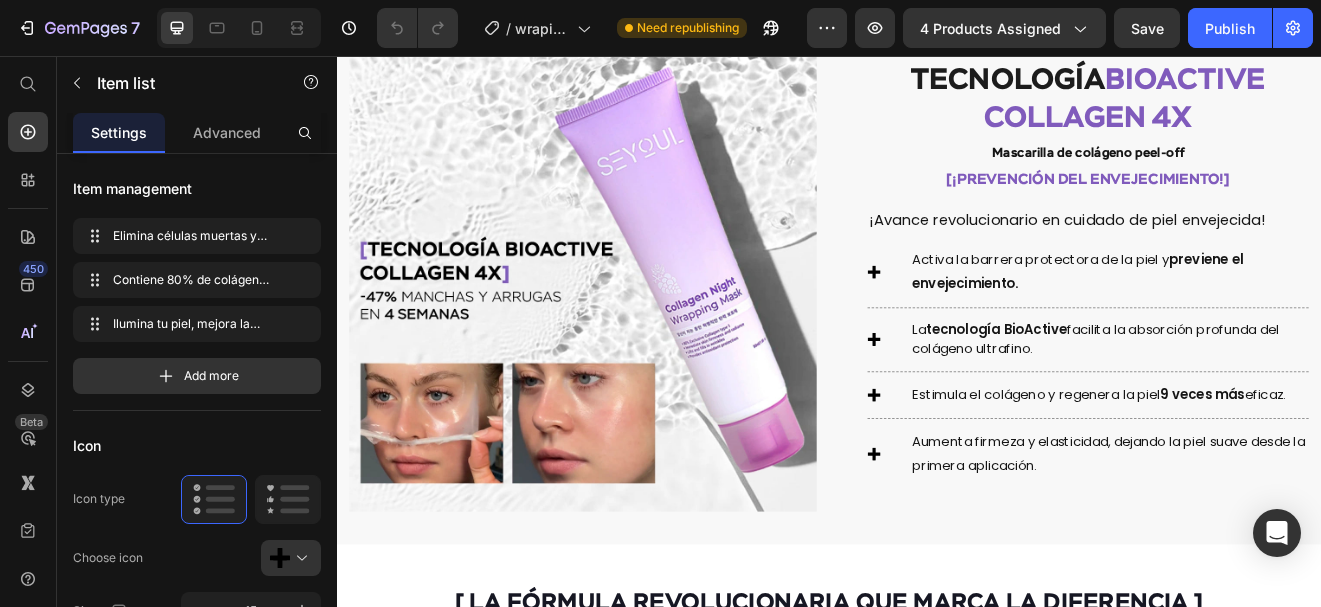 scroll, scrollTop: 1870, scrollLeft: 0, axis: vertical 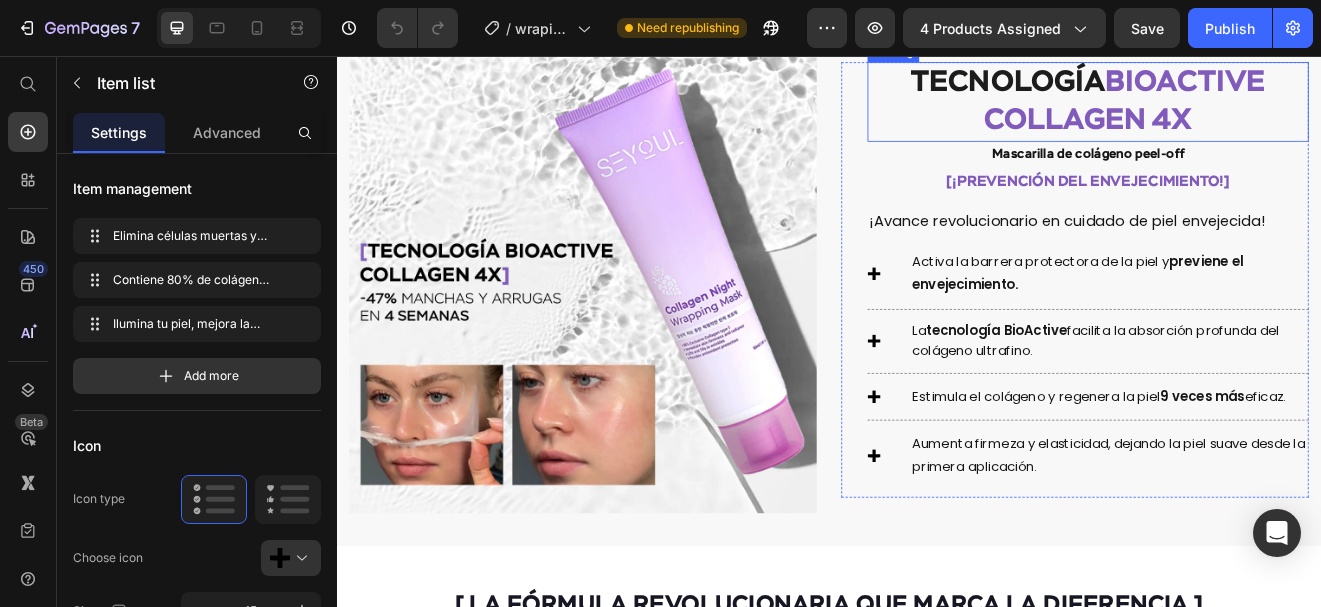 click on "Tecnología  BioActive Collagen 4X" at bounding box center (1253, 385) 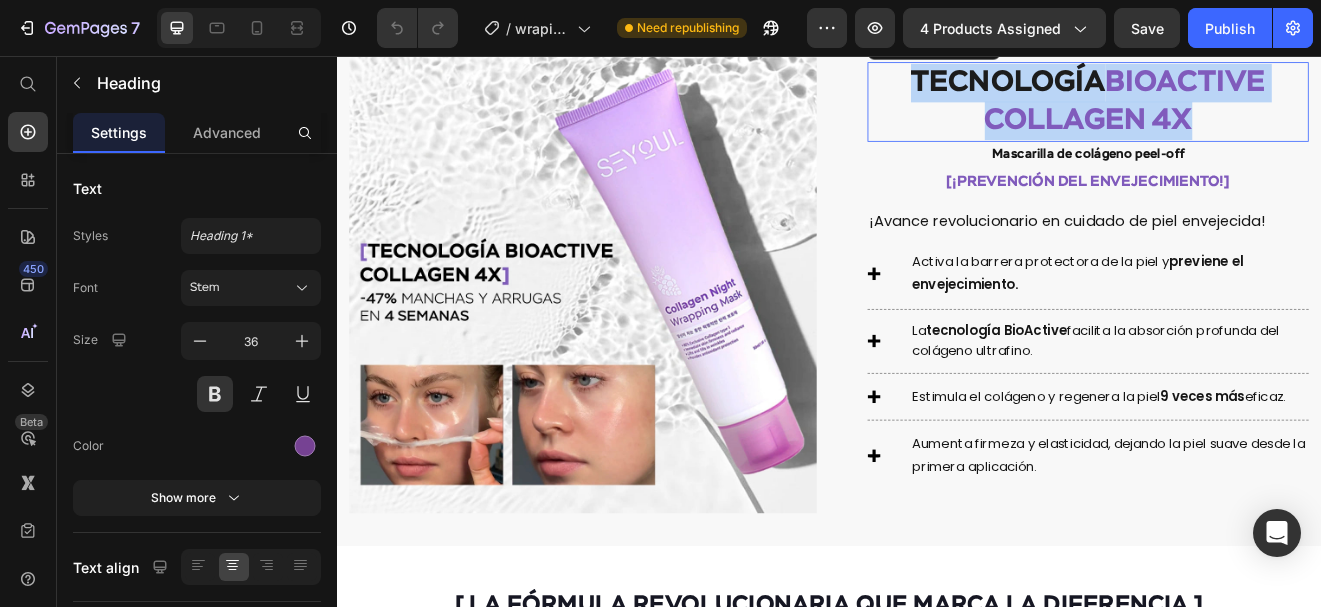 click on "Tecnología  BioActive Collagen 4X" at bounding box center [1253, 385] 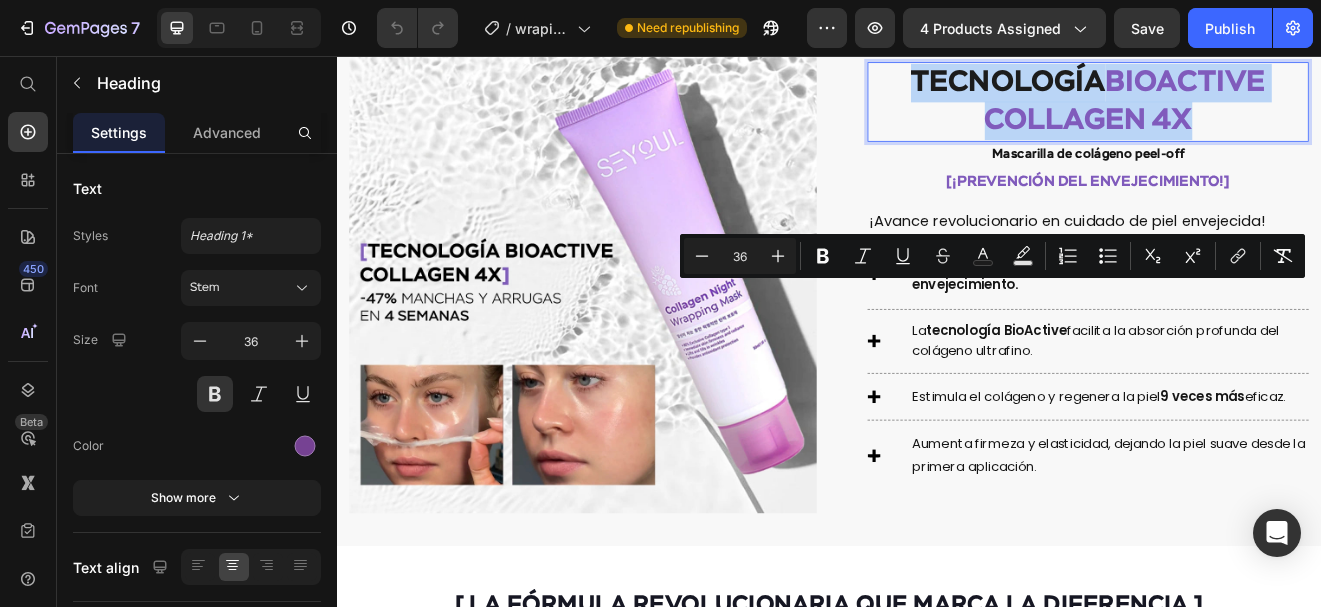 copy on "Tecnología  BioActive Collagen 4X" 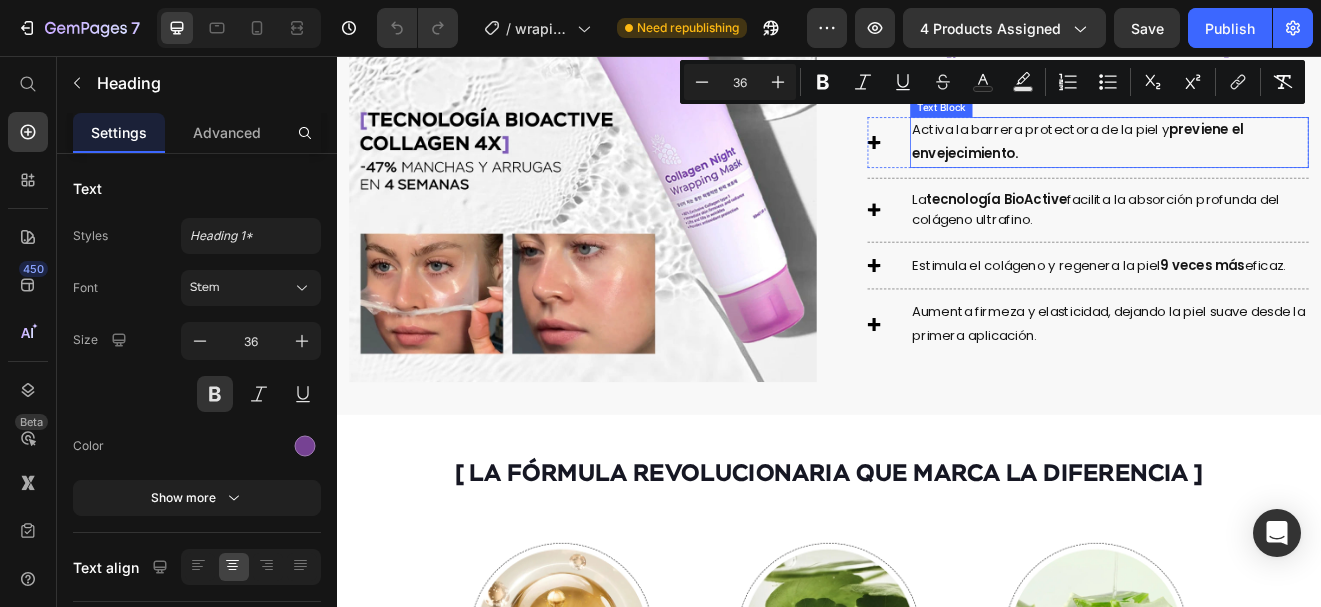 scroll, scrollTop: 2083, scrollLeft: 0, axis: vertical 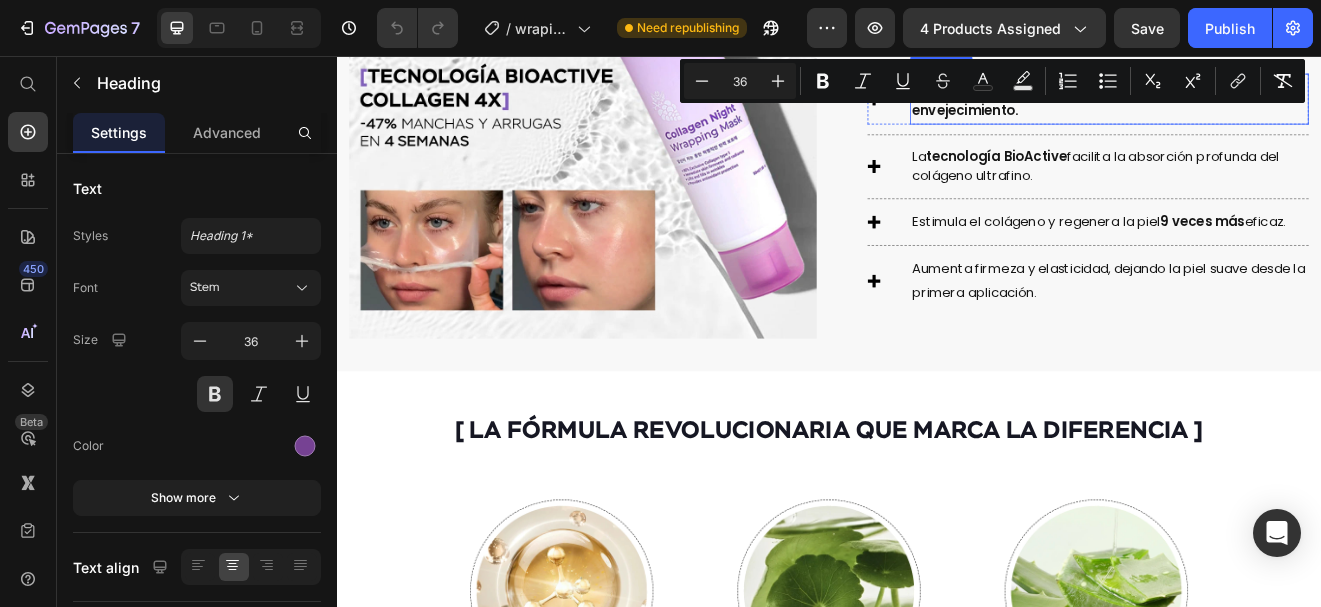 click on "Activa la barrera protectora de la piel y  previene el envejecimiento." at bounding box center [1279, 382] 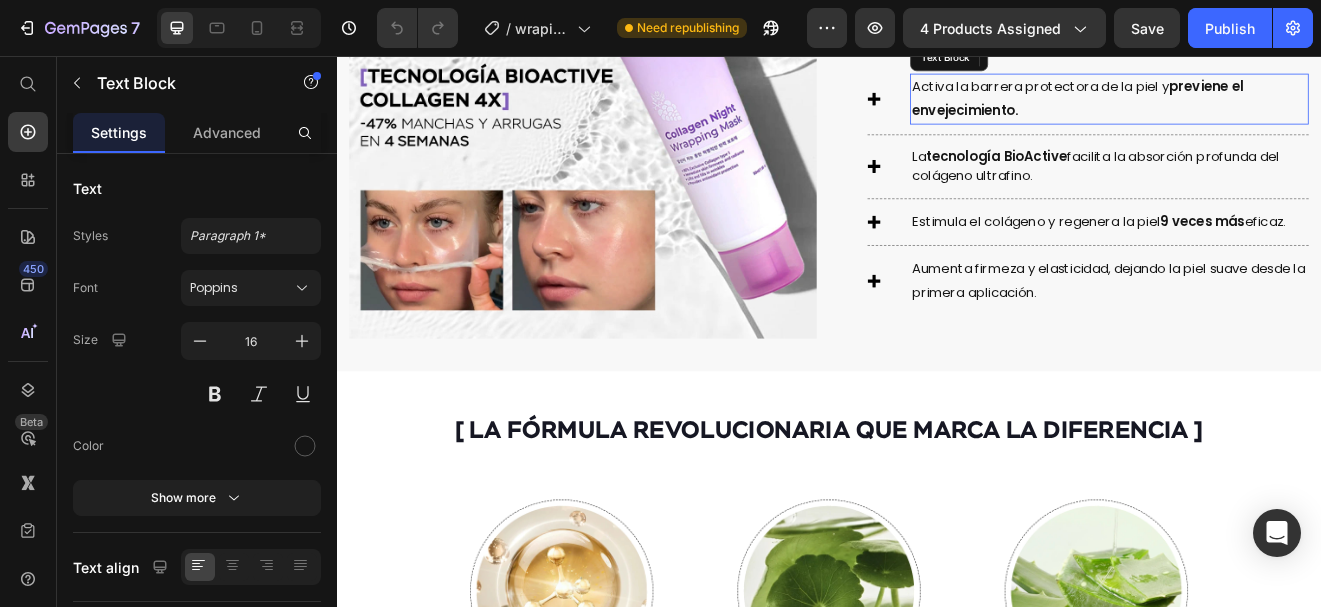 click on "Activa la barrera protectora de la piel y  previene el envejecimiento." at bounding box center [1279, 382] 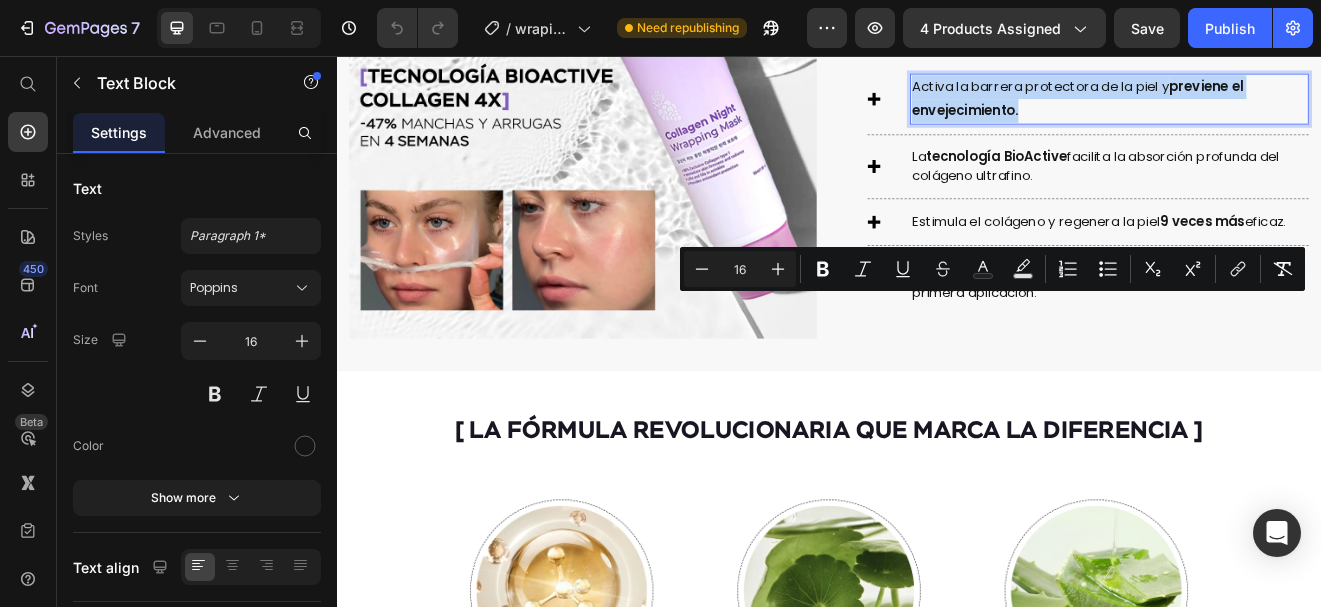 copy on "Activa la barrera protectora de la piel y  previene el envejecimiento." 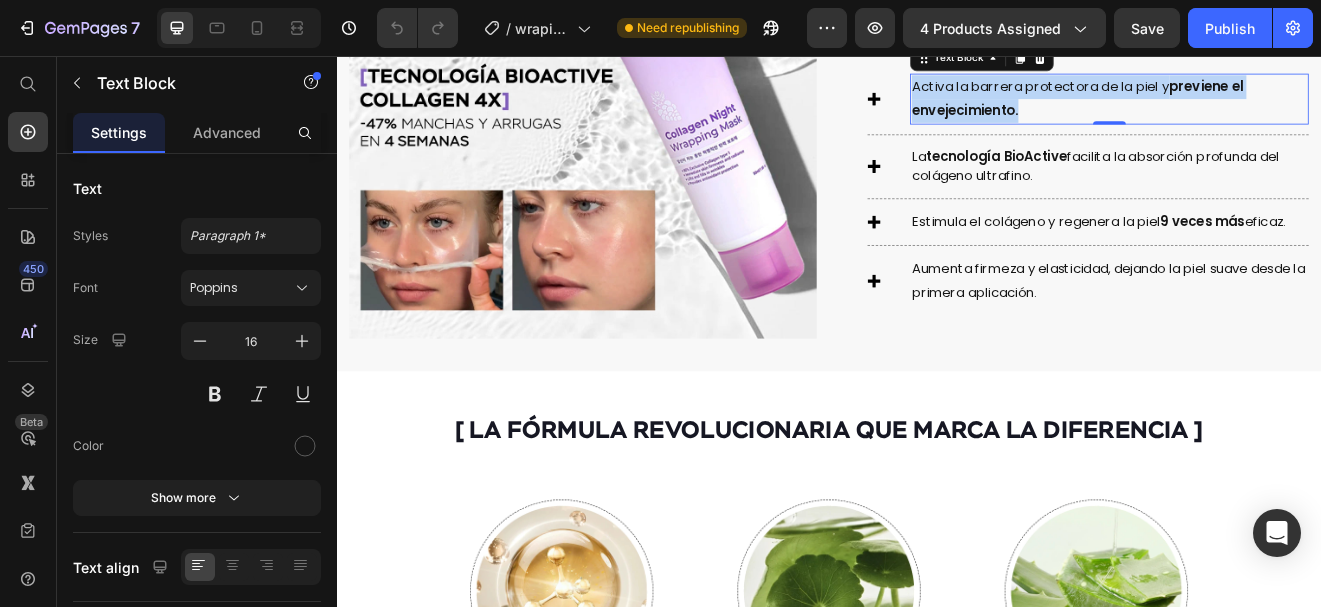 click on "La  tecnología BioActive  facilita la absorción profunda del colágeno ultrafino." at bounding box center [1279, 463] 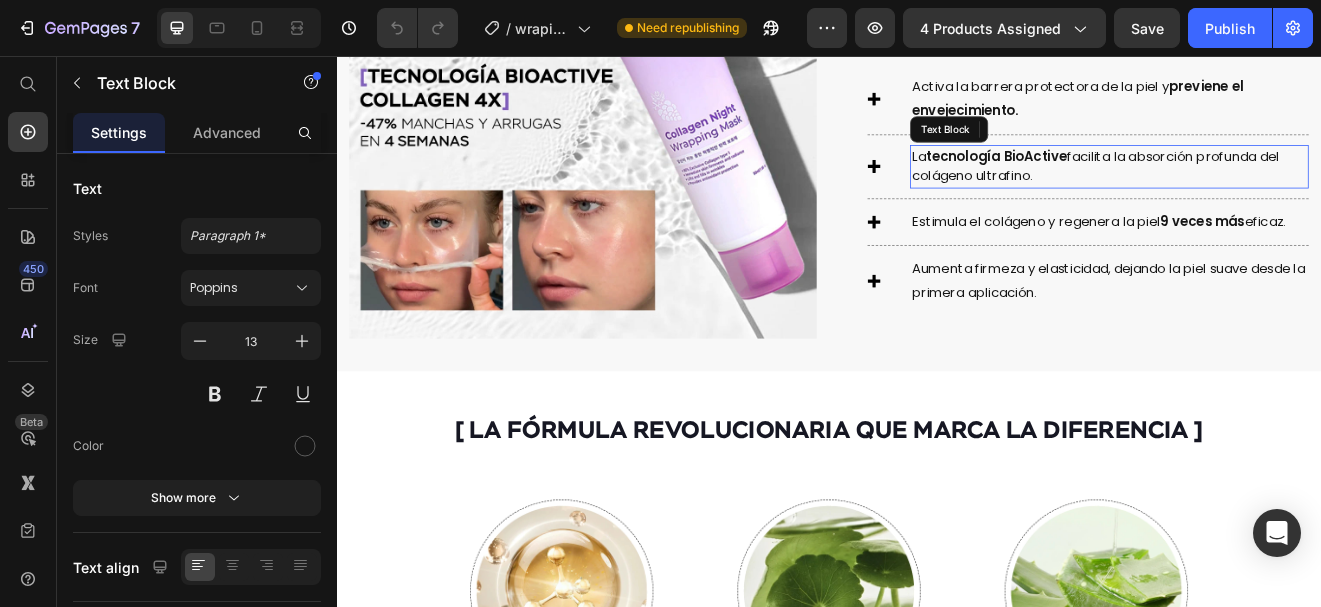 click on "La  tecnología BioActive  facilita la absorción profunda del colágeno ultrafino." at bounding box center [1279, 463] 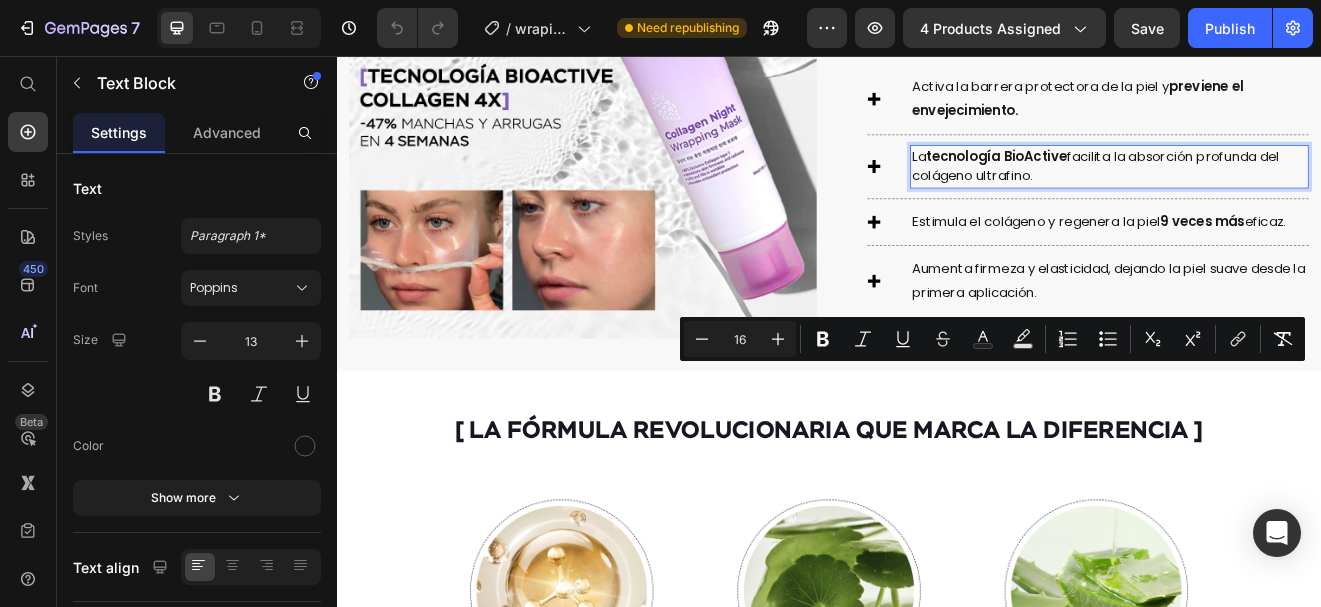 copy on "La  tecnología BioActive  facilita la absorción profunda del colágeno ultrafino." 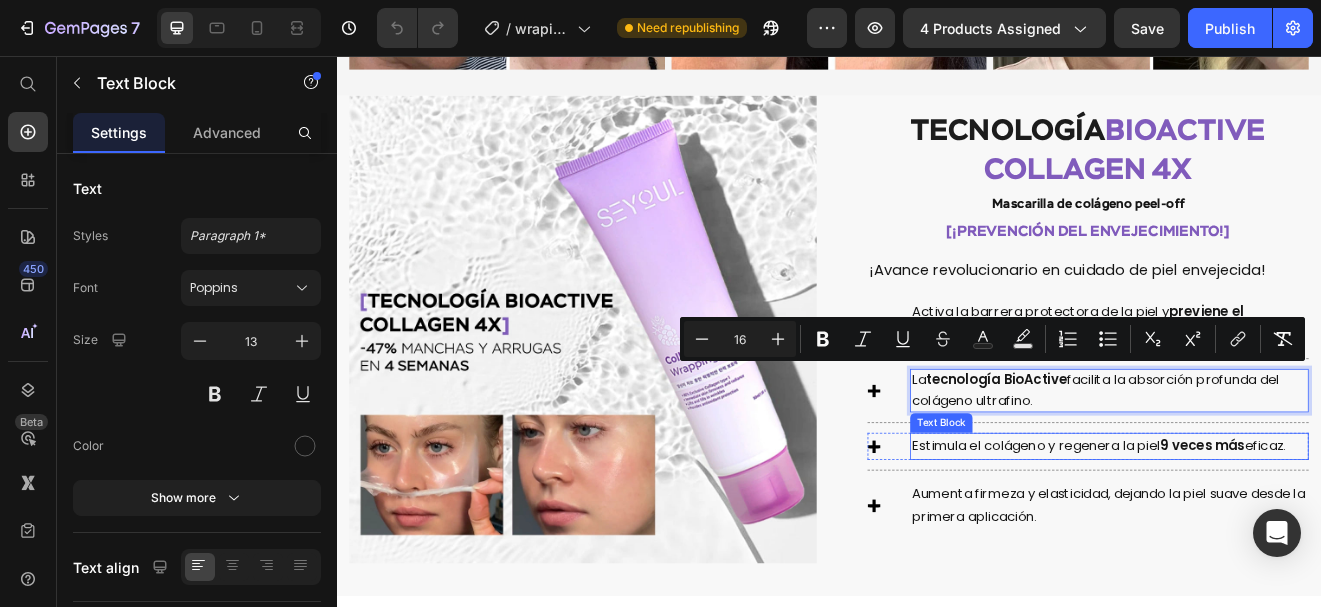 click on "Estimula el colágeno y regenera la piel  9 veces más  eficaz." at bounding box center (1279, 531) 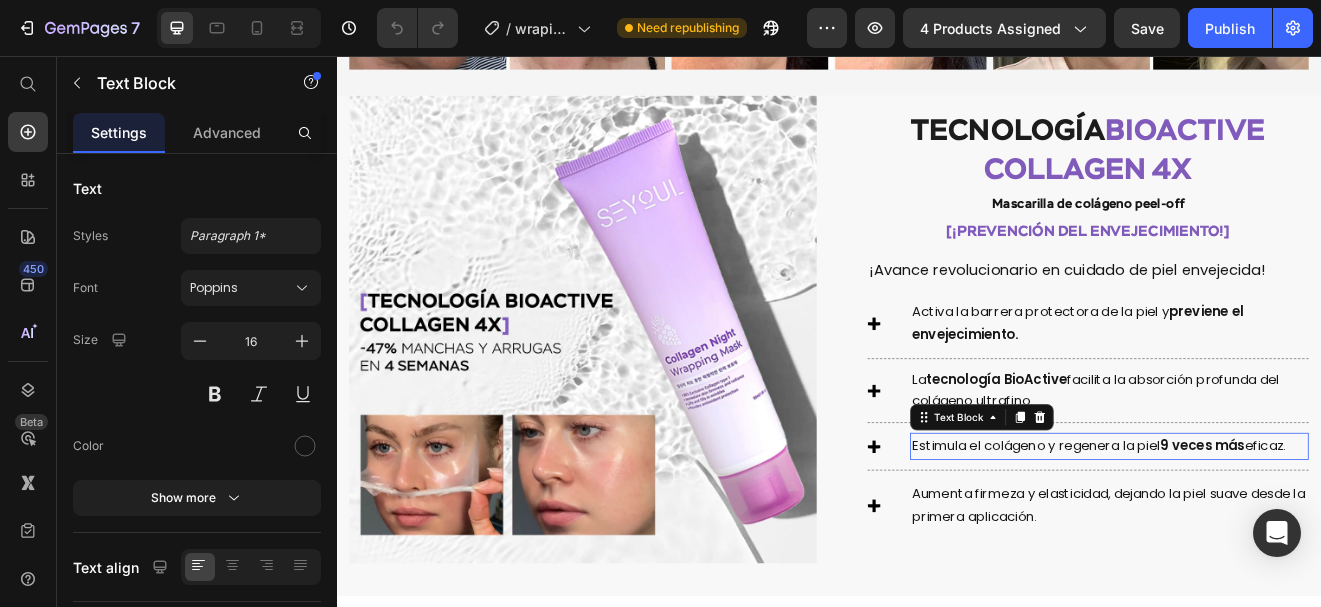 click on "Estimula el colágeno y regenera la piel  9 veces más  eficaz." at bounding box center [1279, 531] 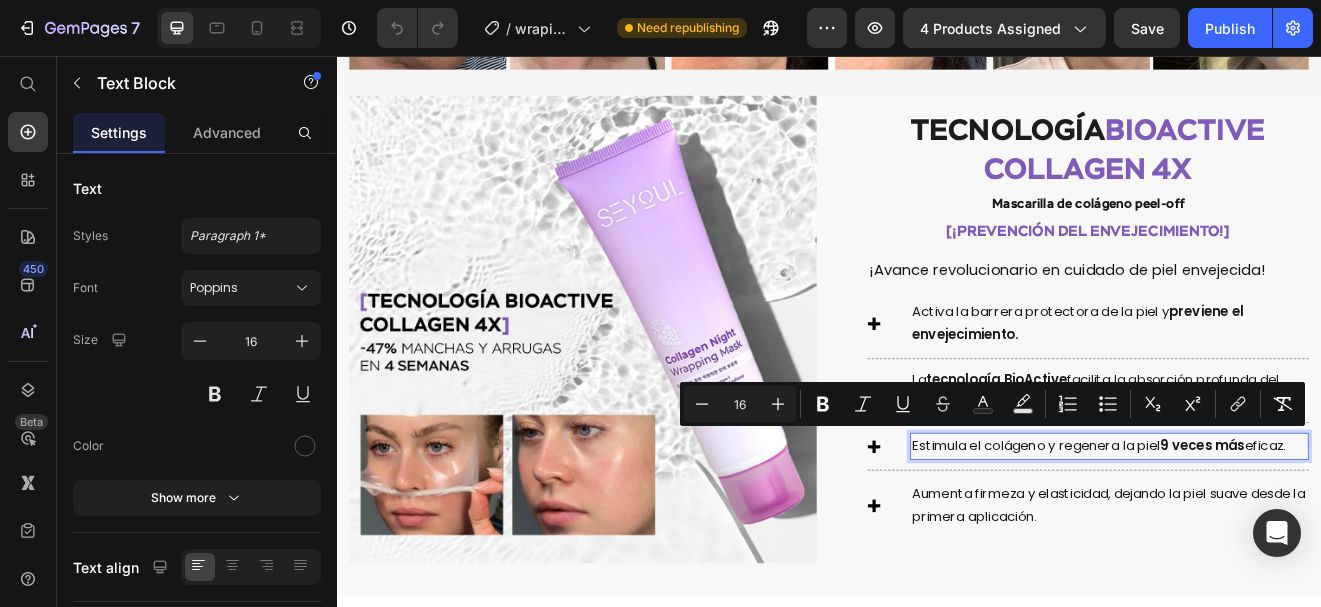 click on "Estimula el colágeno y regenera la piel  9 veces más  eficaz." at bounding box center [1279, 531] 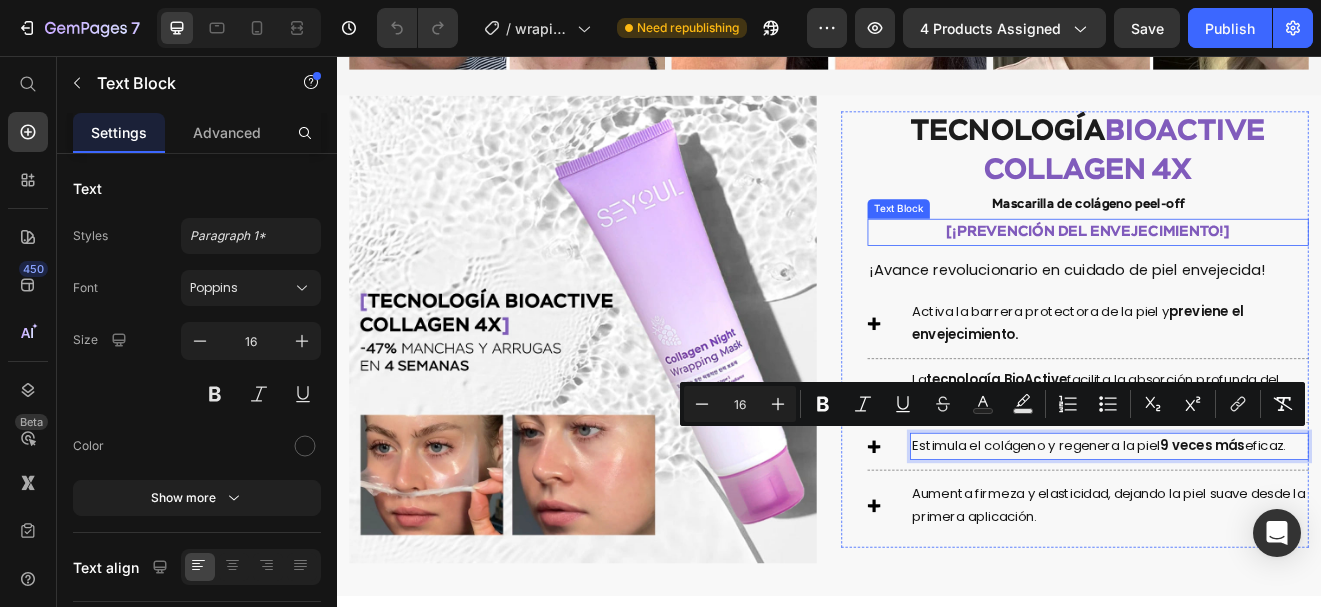 click on "[¡prevención del envejecimiento!]" at bounding box center [1253, 271] 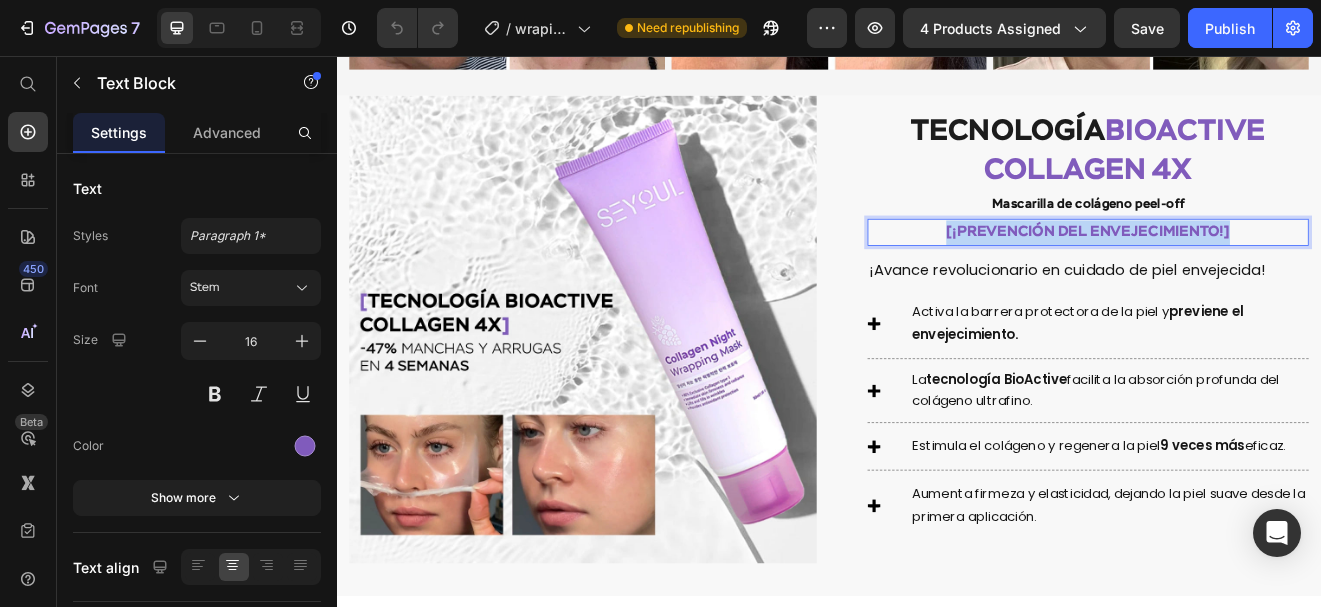 click on "[¡prevención del envejecimiento!]" at bounding box center [1253, 271] 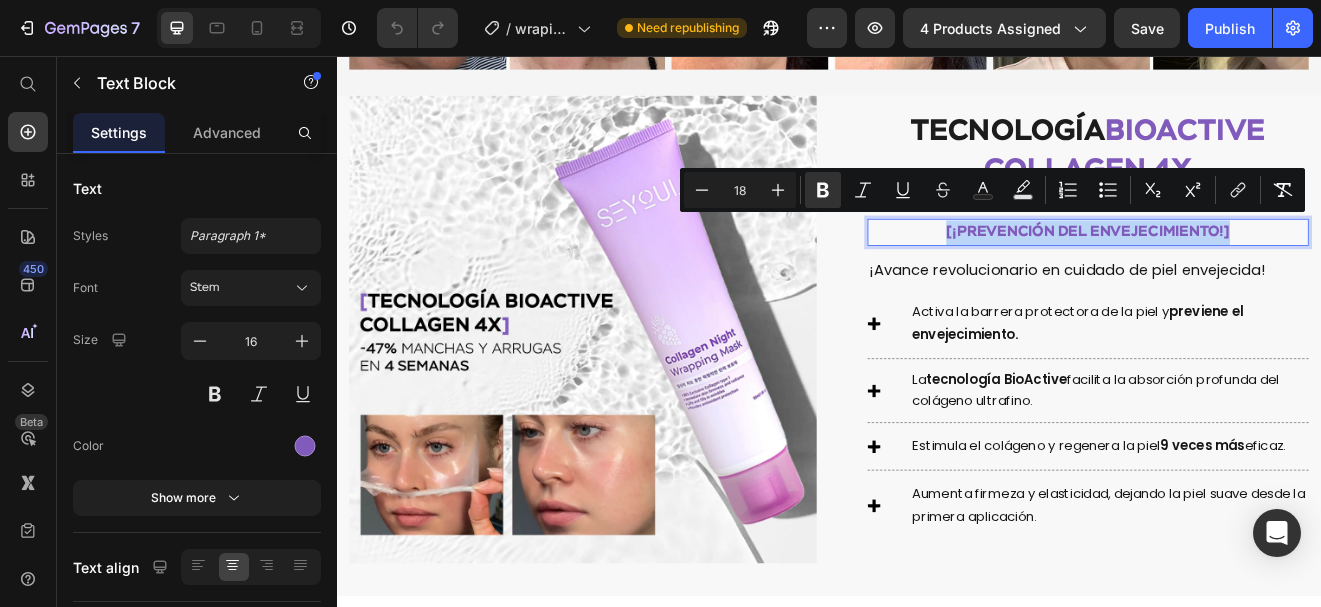 copy on "[¡prevención del envejecimiento!]" 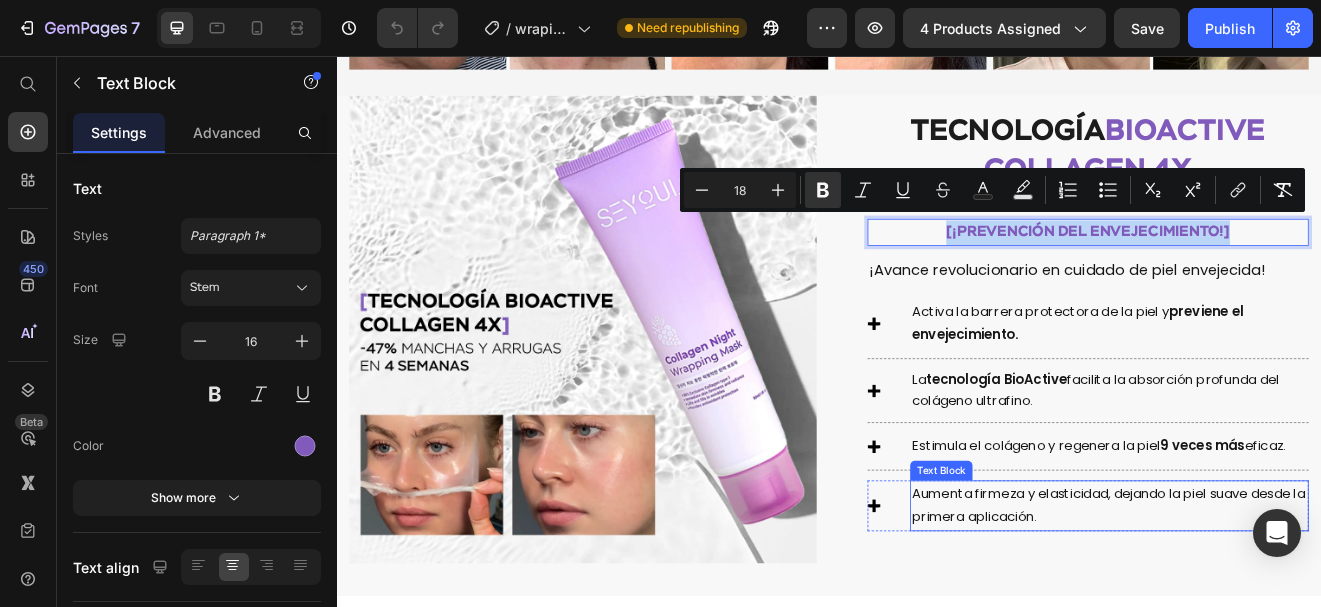 click on "Aumenta firmeza y elasticidad, dejando la piel suave desde la primera aplicación." at bounding box center (1279, 604) 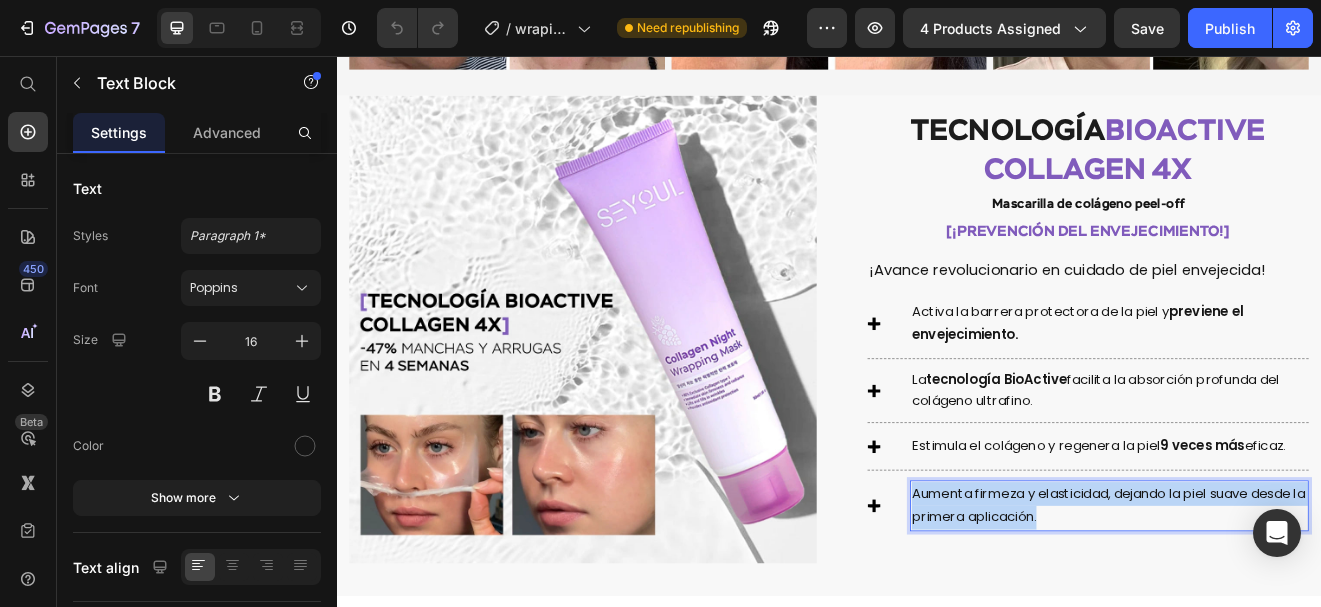 click on "Aumenta firmeza y elasticidad, dejando la piel suave desde la primera aplicación." at bounding box center [1279, 604] 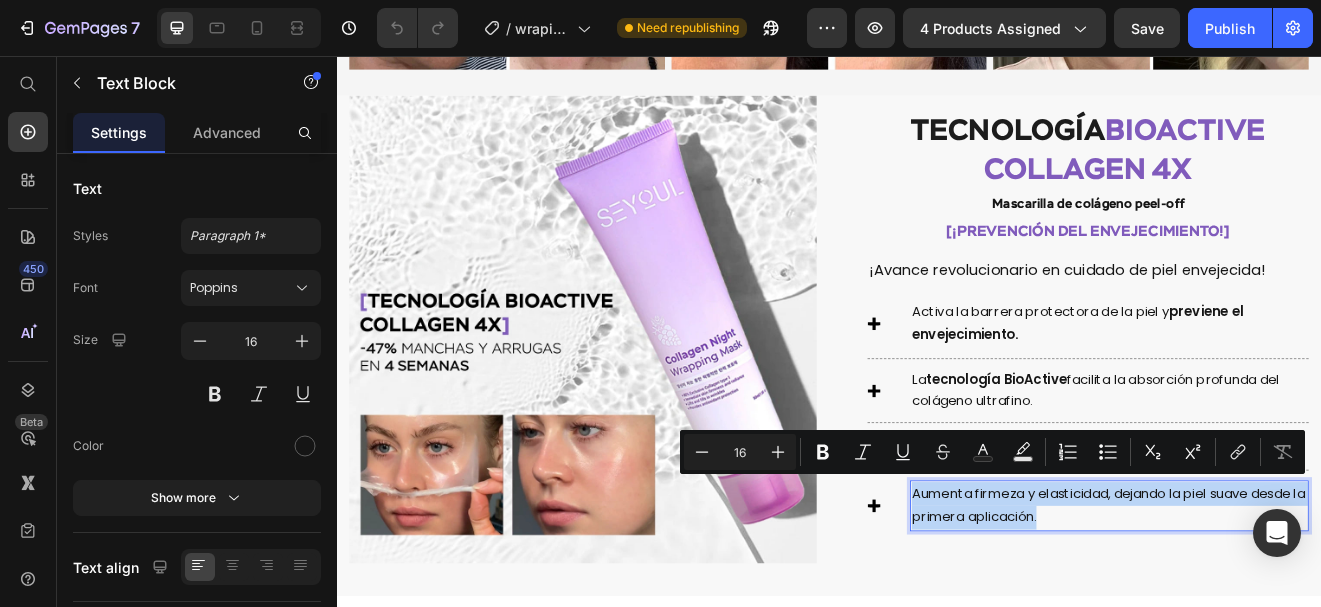 copy on "Aumenta firmeza y elasticidad, dejando la piel suave desde la primera aplicación." 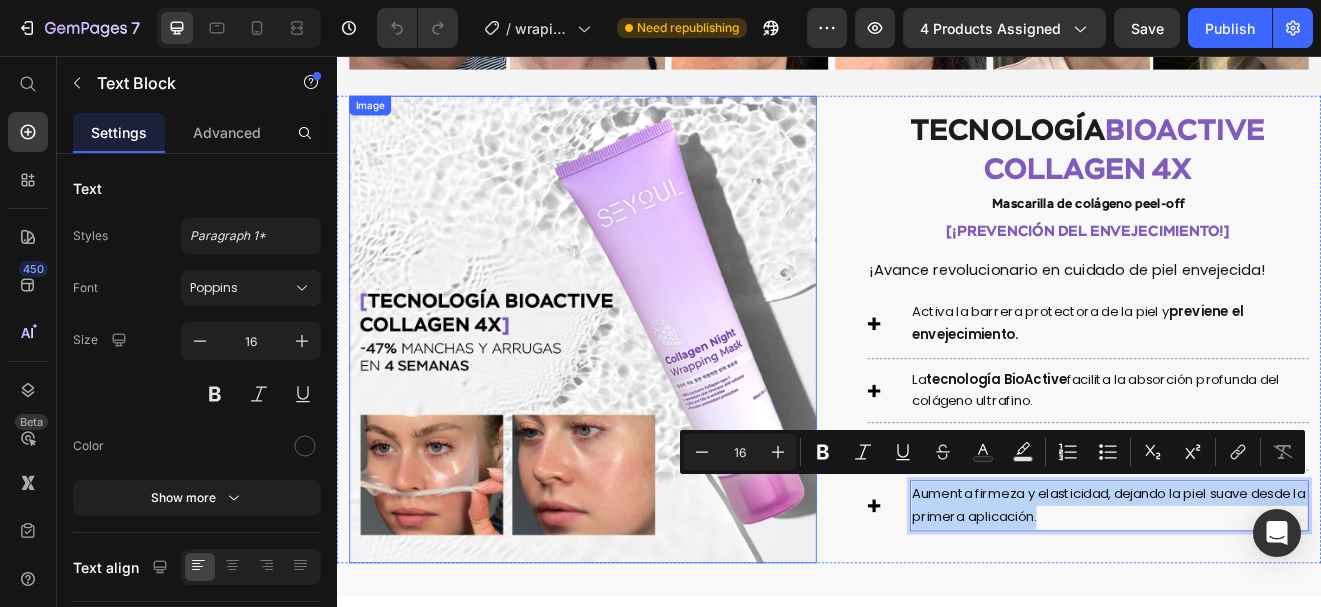 click at bounding box center (637, 389) 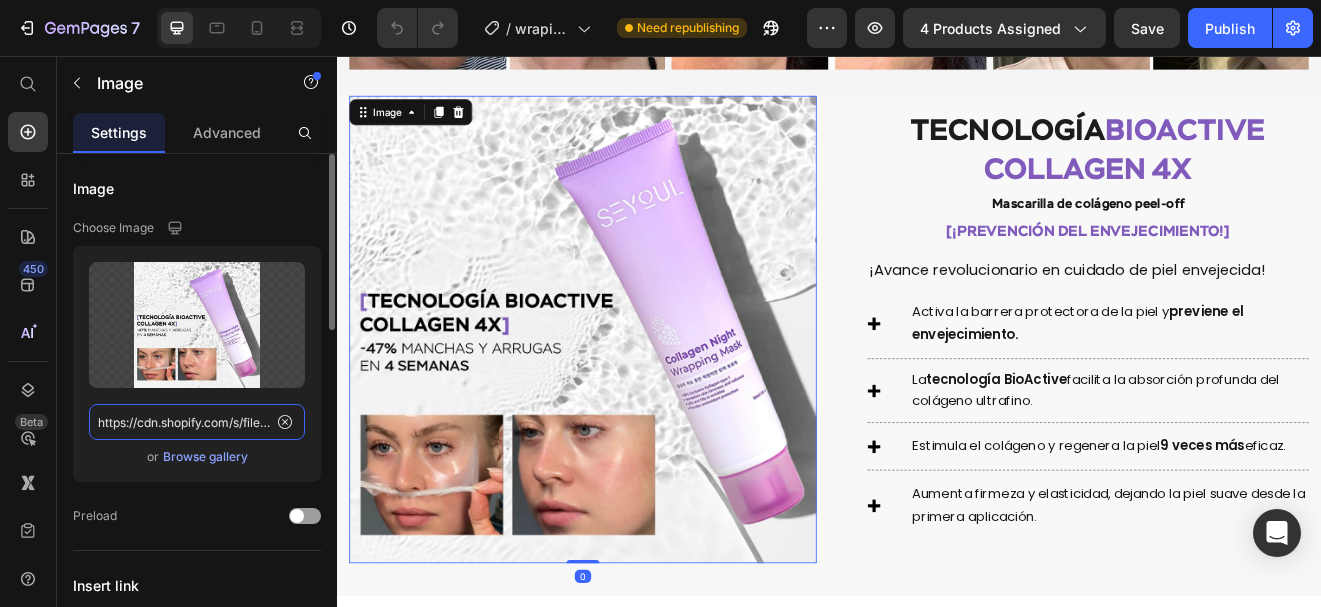 click on "https://cdn.shopify.com/s/files/1/0643/1404/8704/files/gempages_507356051327157127-1a50e3f4-f9f8-474f-83aa-d85e3b96ef4c.webp" 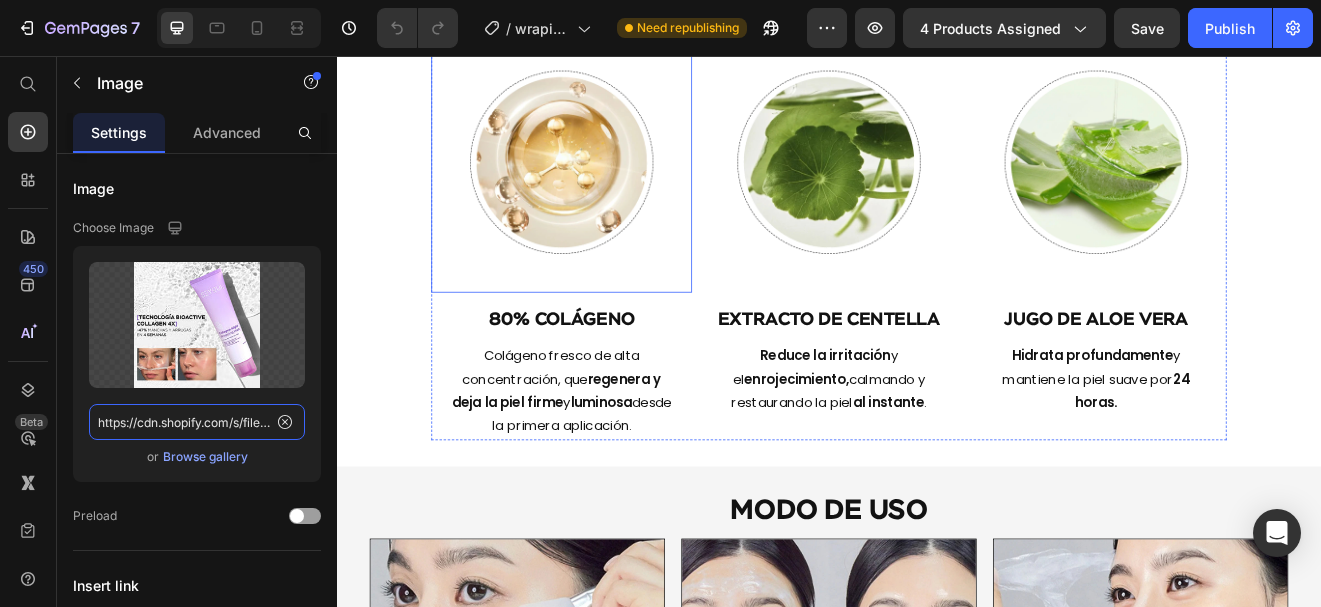 scroll, scrollTop: 2915, scrollLeft: 0, axis: vertical 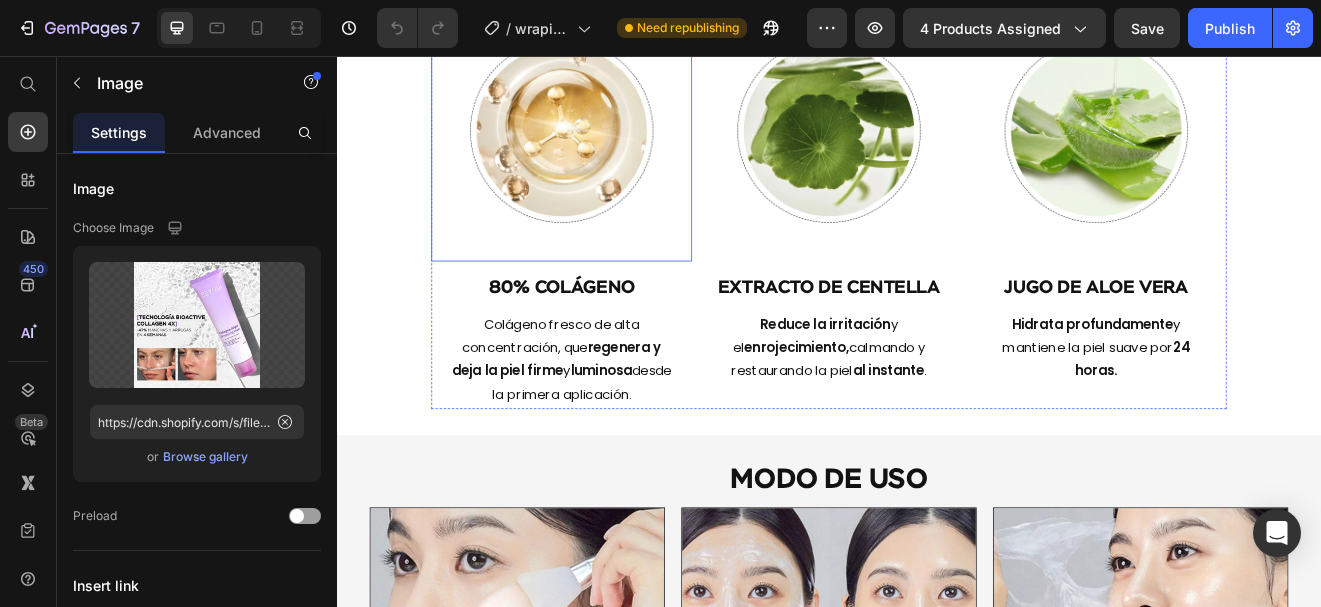 click at bounding box center (611, 147) 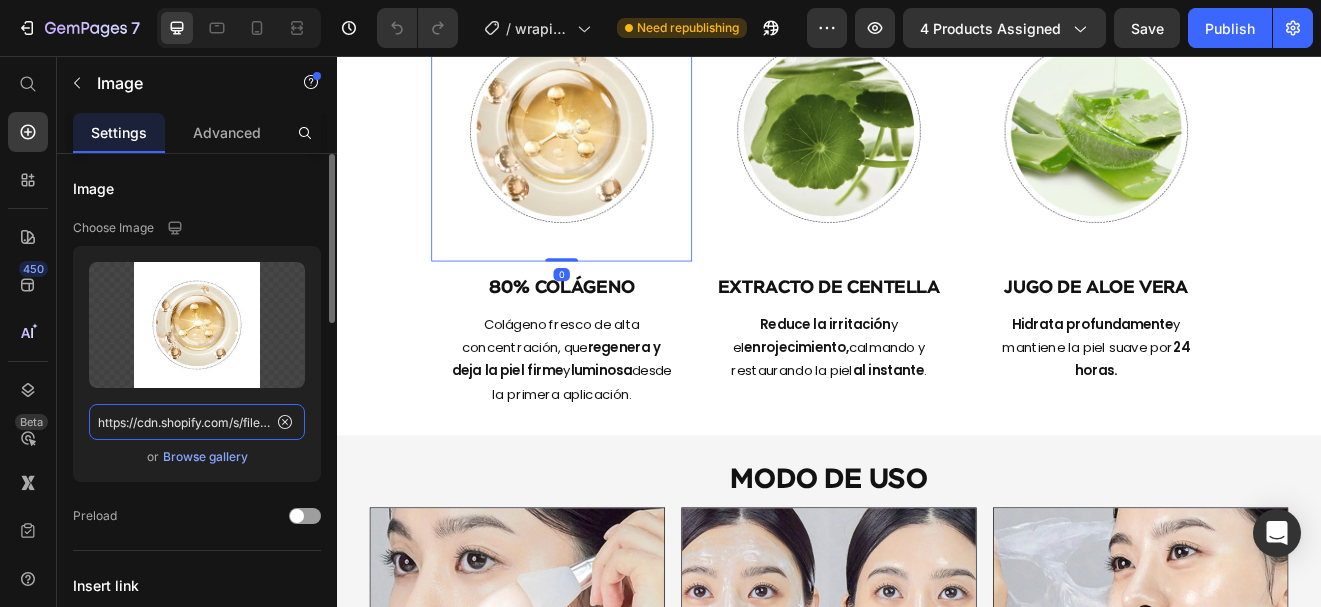click on "https://cdn.shopify.com/s/files/1/0643/1404/8704/files/gempages_507356051327157127-89109116-ce70-4f6b-87a4-19b670fbf90e.webp" 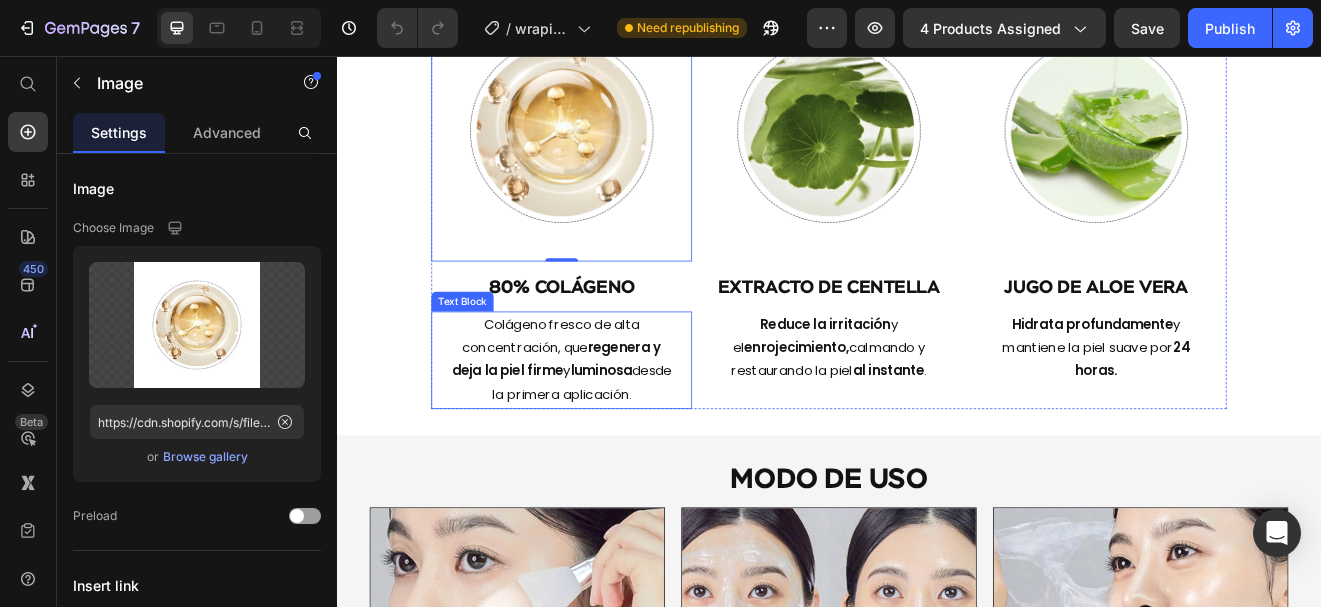 click on "Colágeno fresco de alta concentración, que  regenera y deja la piel firme  y  luminosa  desde la primera aplicación." at bounding box center [611, 426] 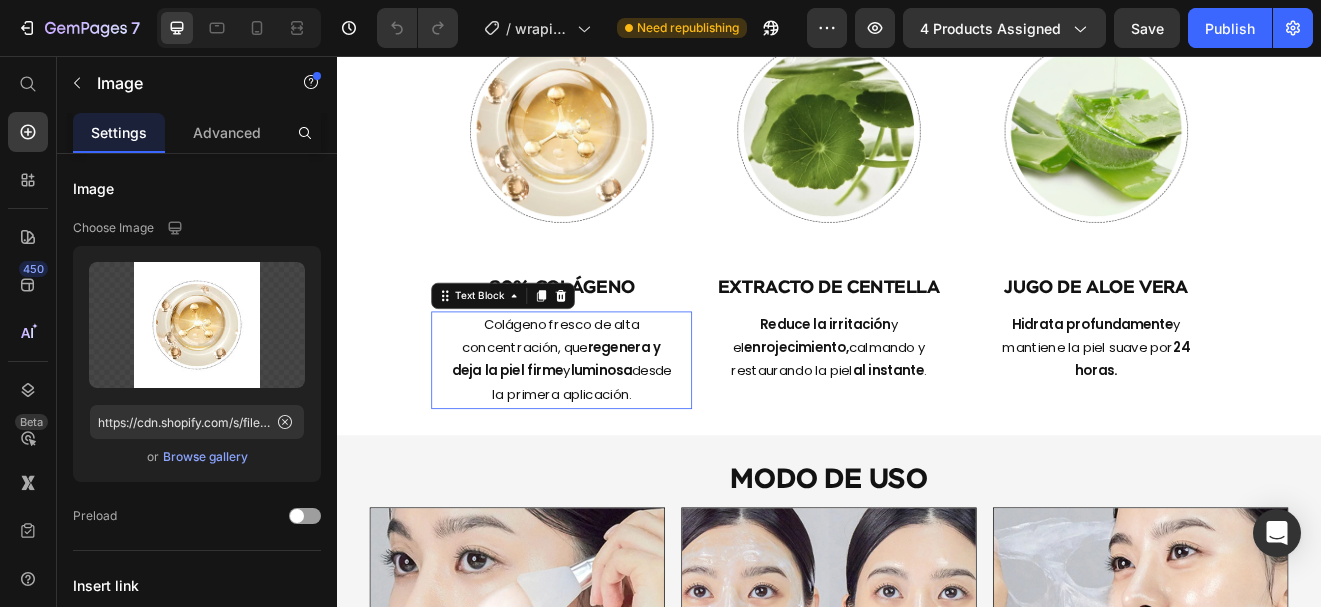 click on "Colágeno fresco de alta concentración, que  regenera y deja la piel firme  y  luminosa  desde la primera aplicación." at bounding box center (611, 426) 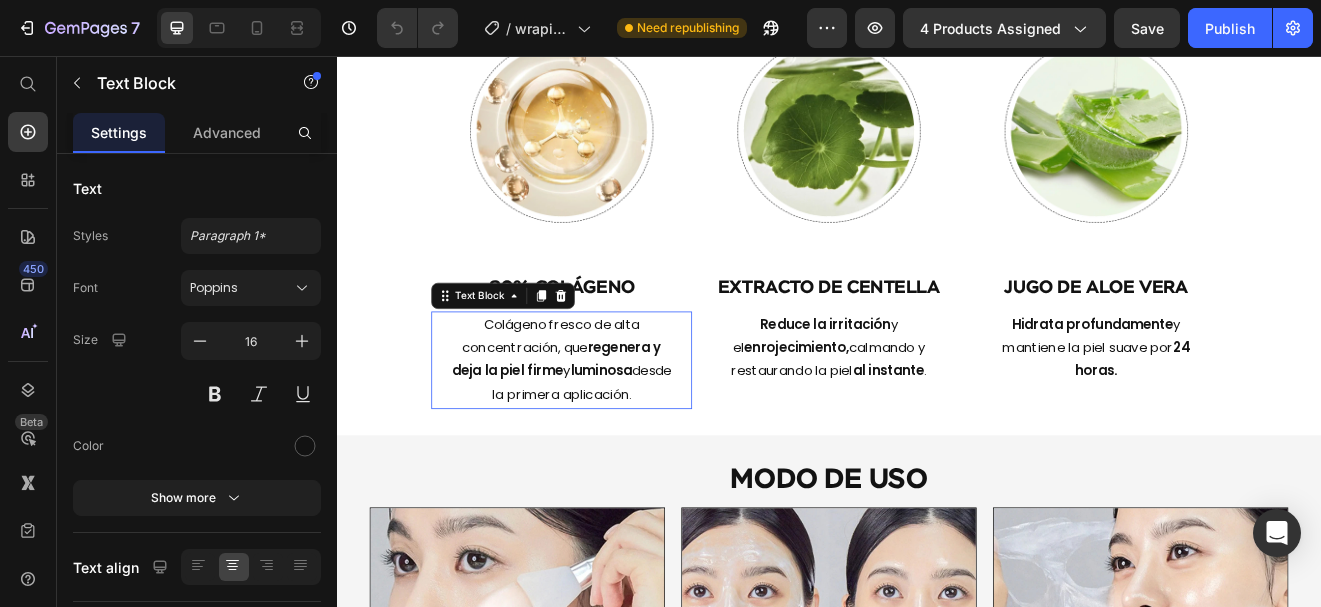 click on "Colágeno fresco de alta concentración, que  regenera y deja la piel firme  y  luminosa  desde la primera aplicación." at bounding box center [611, 426] 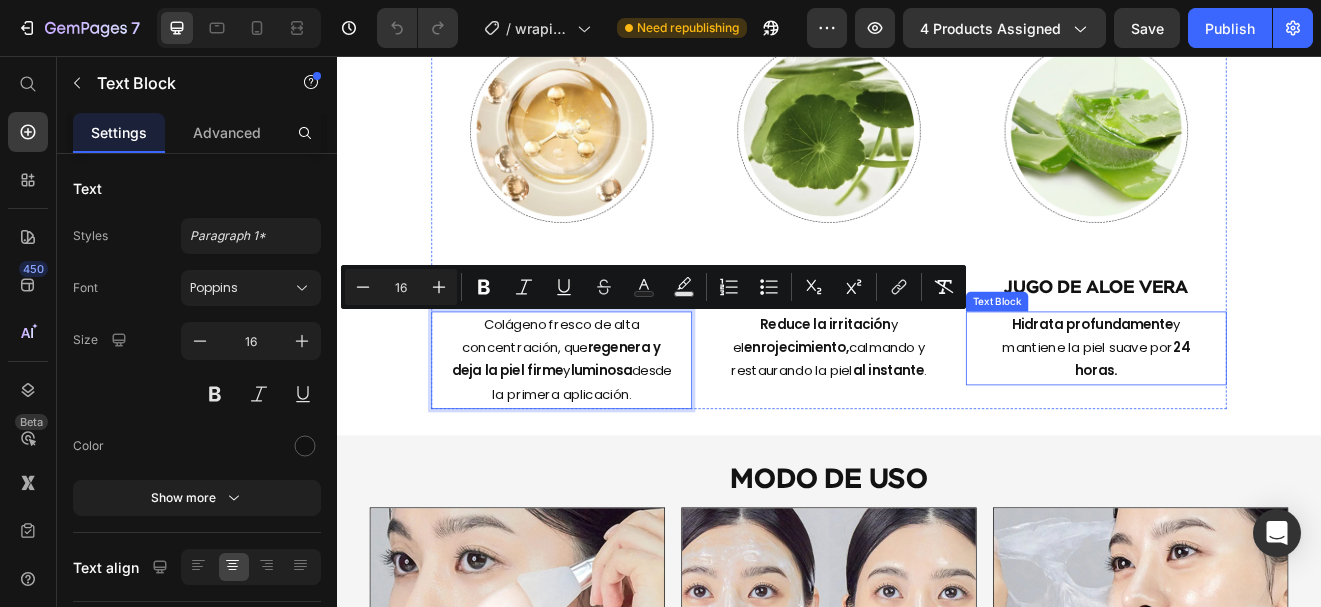 click on "Hidrata profundamente" at bounding box center (1258, 382) 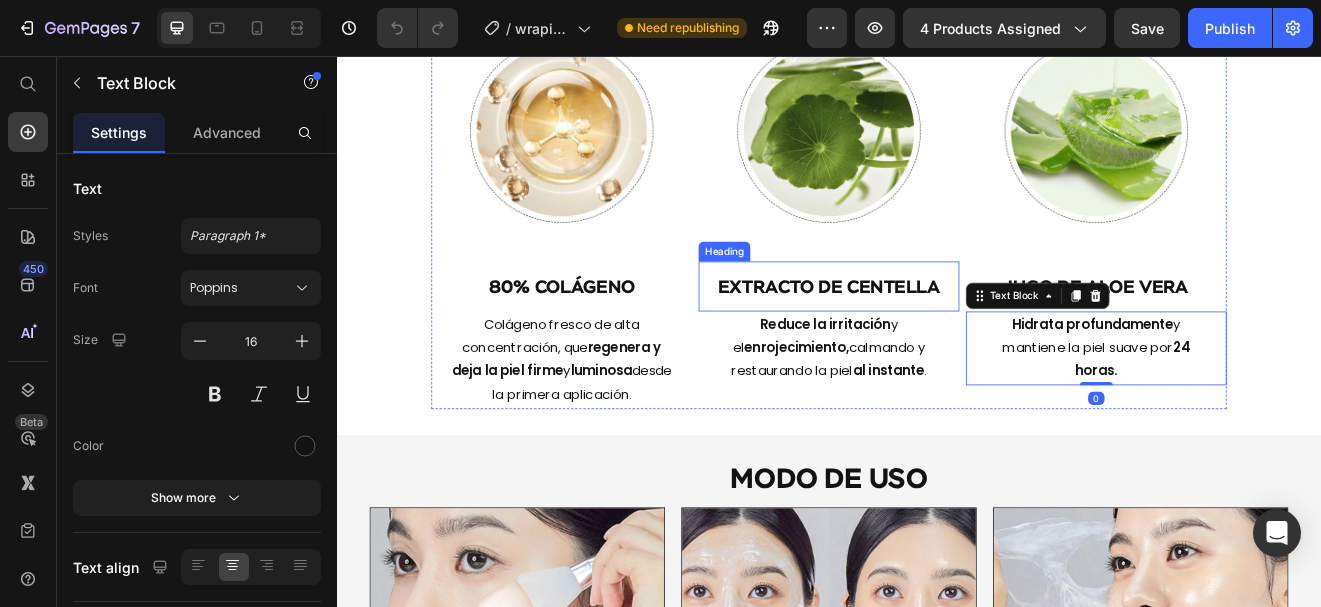 click on "Extracto de Centella" at bounding box center (937, 339) 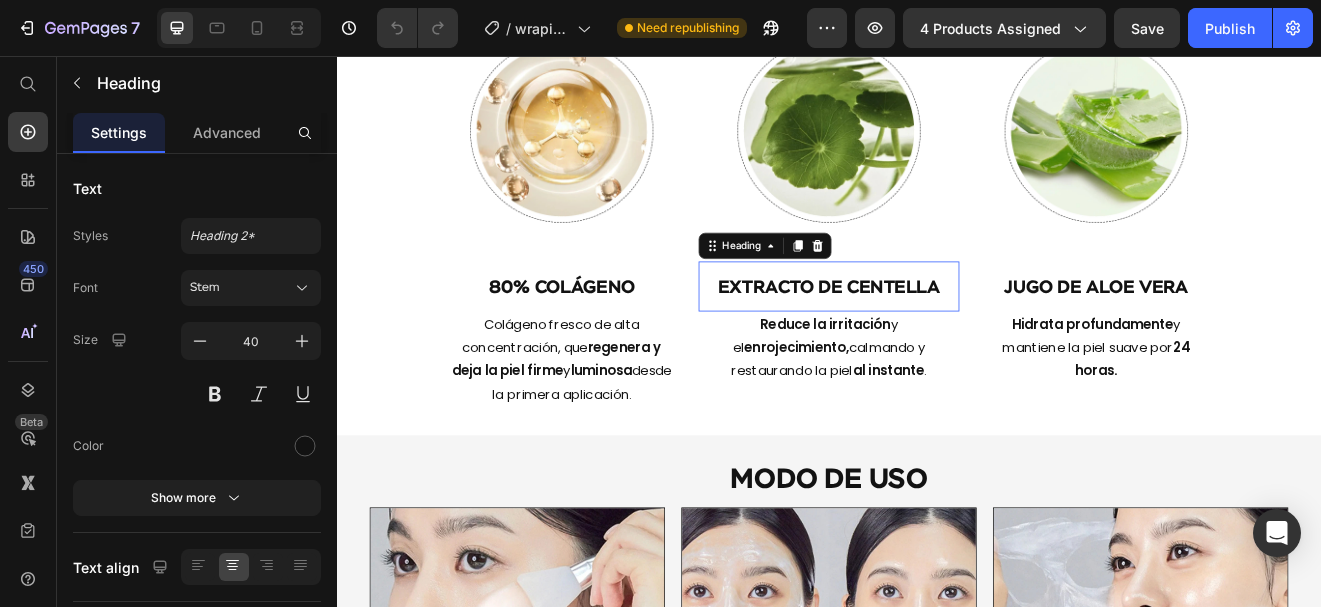 click on "Extracto de Centella" at bounding box center (937, 339) 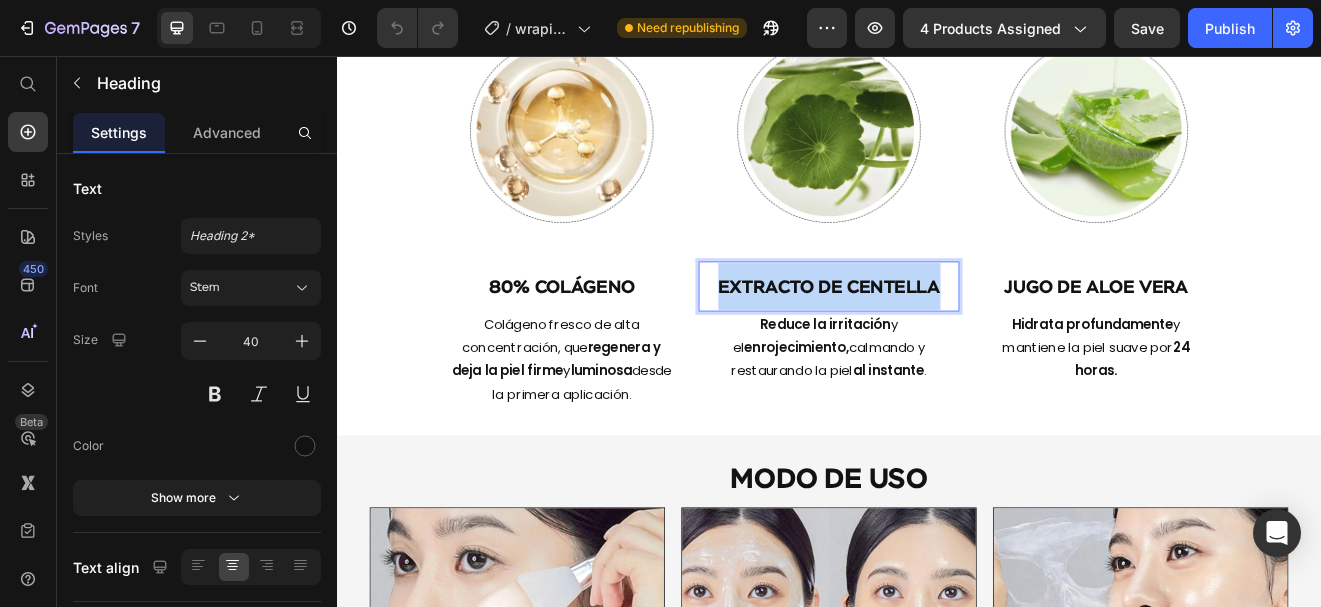 click on "Extracto de Centella" at bounding box center [937, 339] 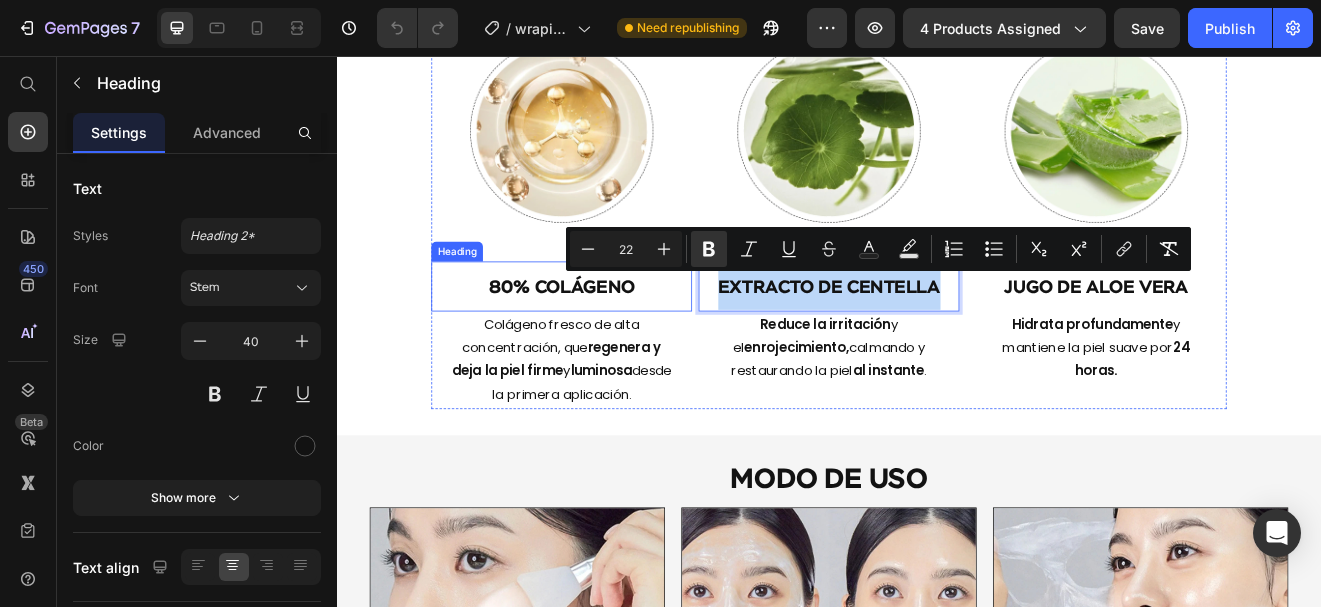 click on "80% COLÁGENO" at bounding box center [611, 339] 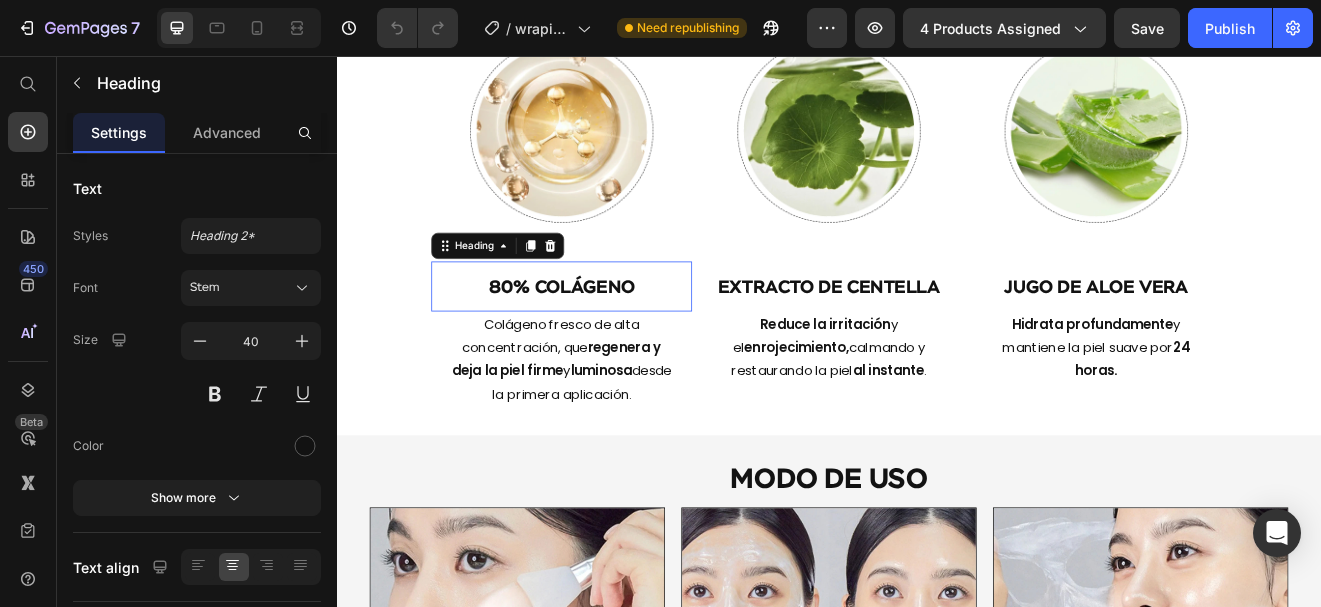 click on "80% COLÁGENO" at bounding box center (611, 339) 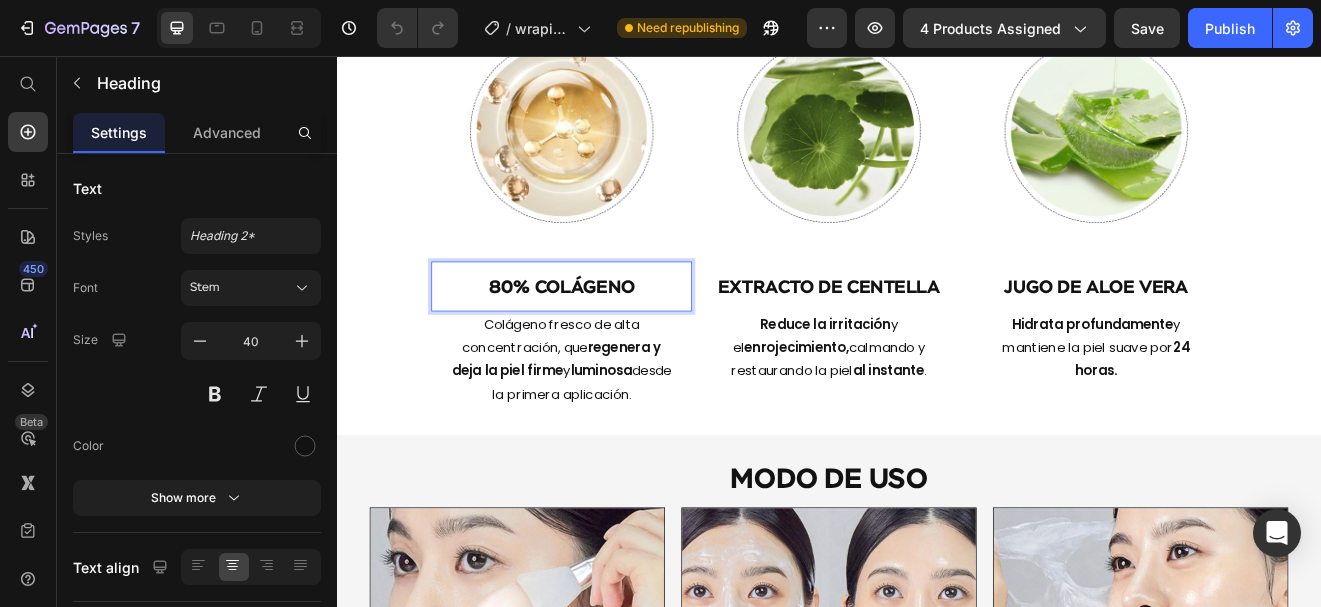 click on "80% COLÁGENO" at bounding box center (611, 339) 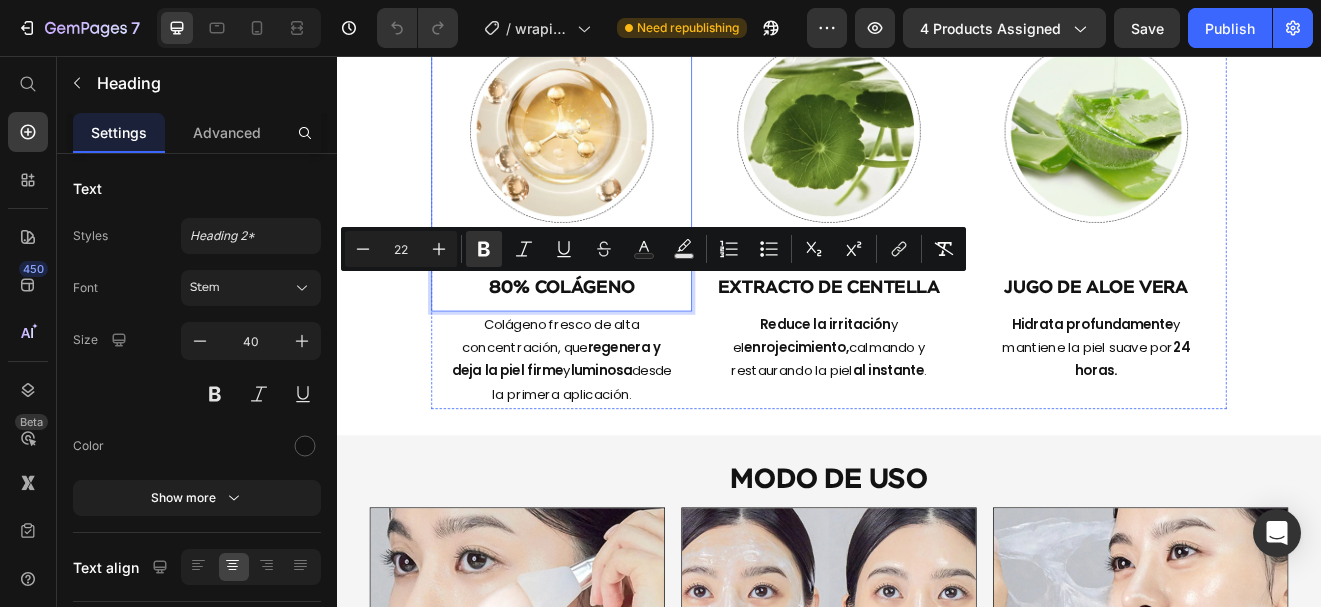 click at bounding box center [937, 147] 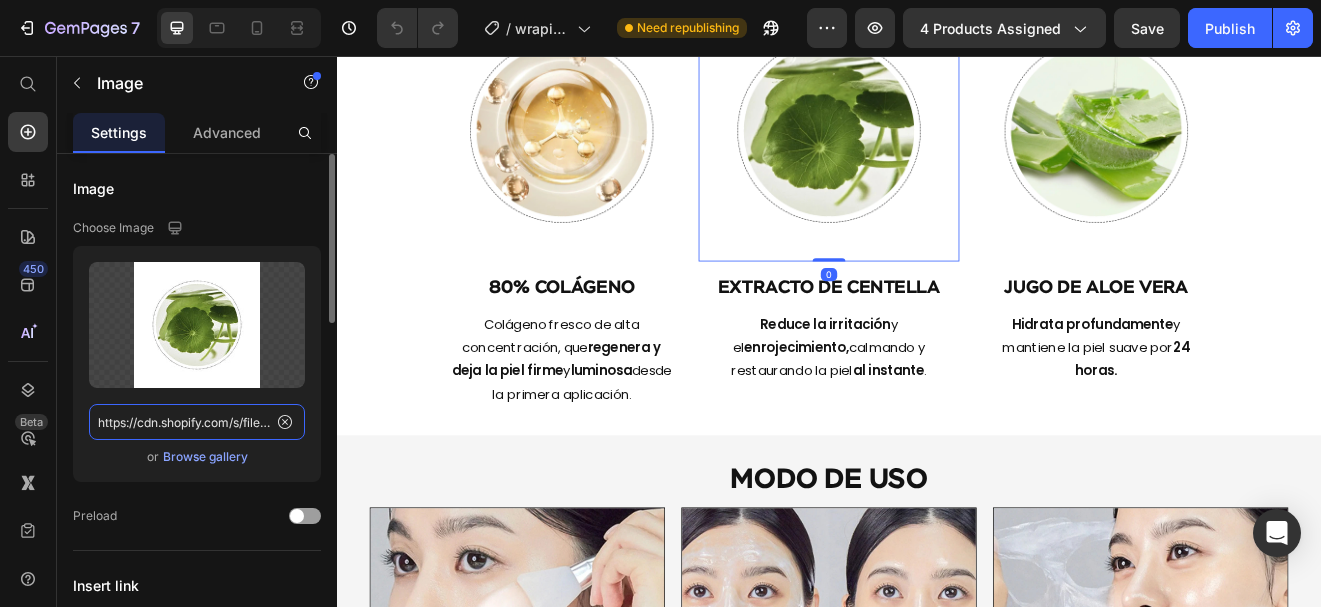 click on "https://cdn.shopify.com/s/files/1/0643/1404/8704/files/gempages_507356051327157127-5967799b-257e-4625-bea3-cc1c8b738e1b.webp" 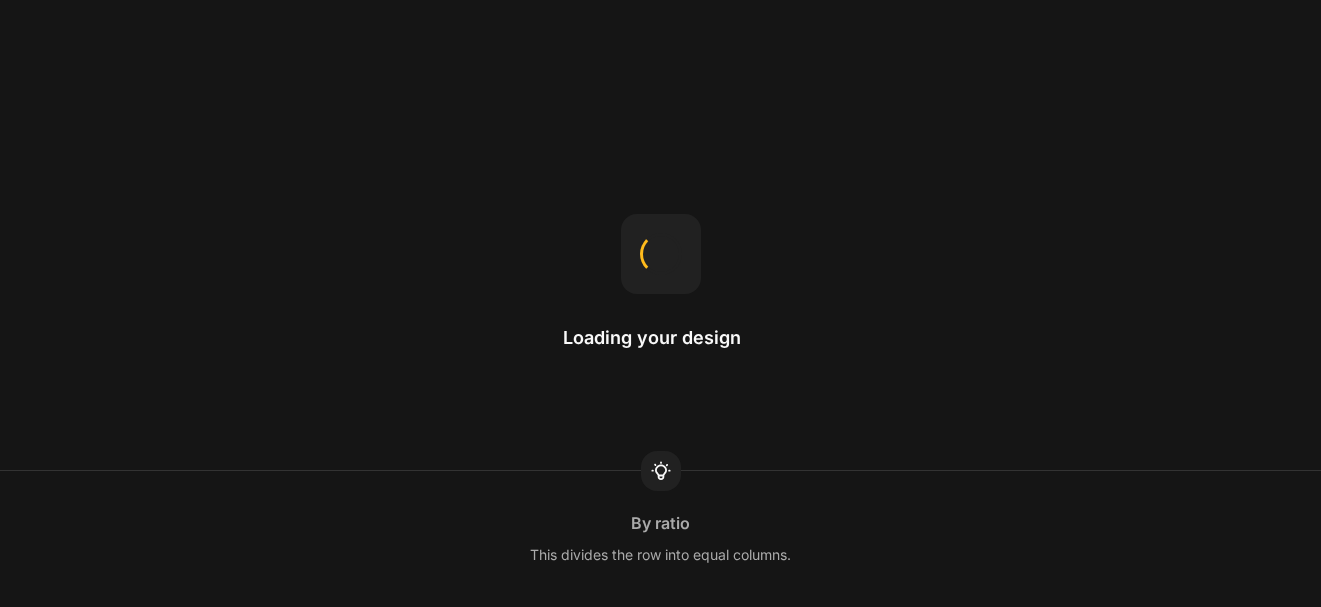 scroll, scrollTop: 0, scrollLeft: 0, axis: both 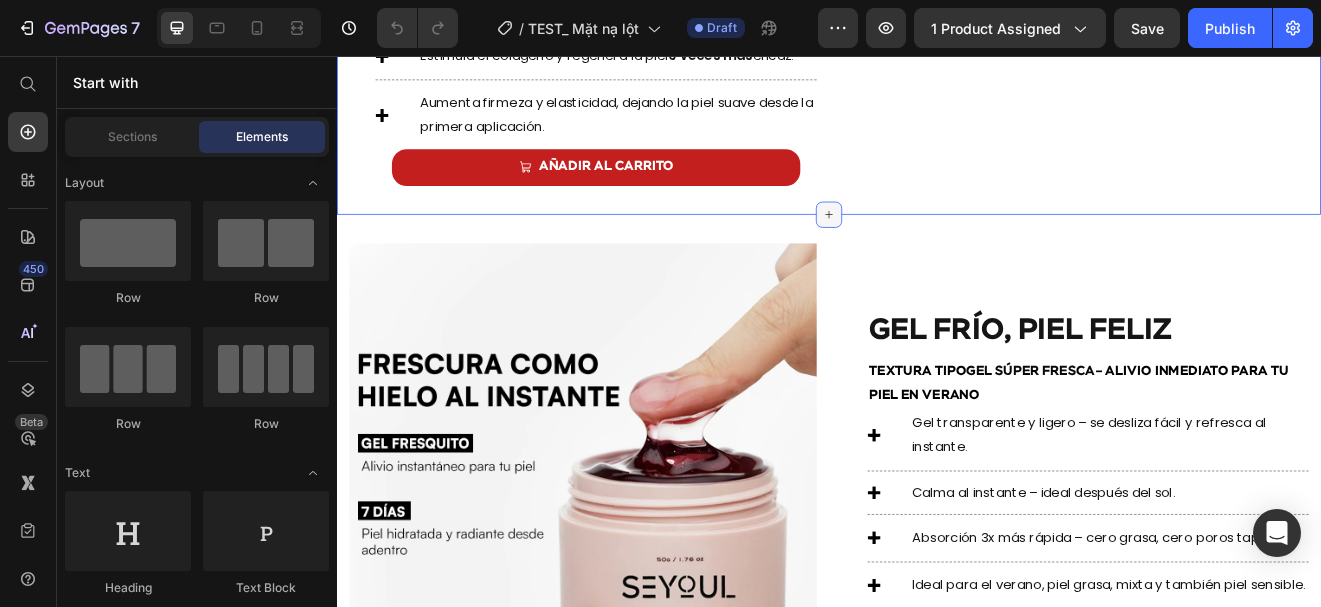 click 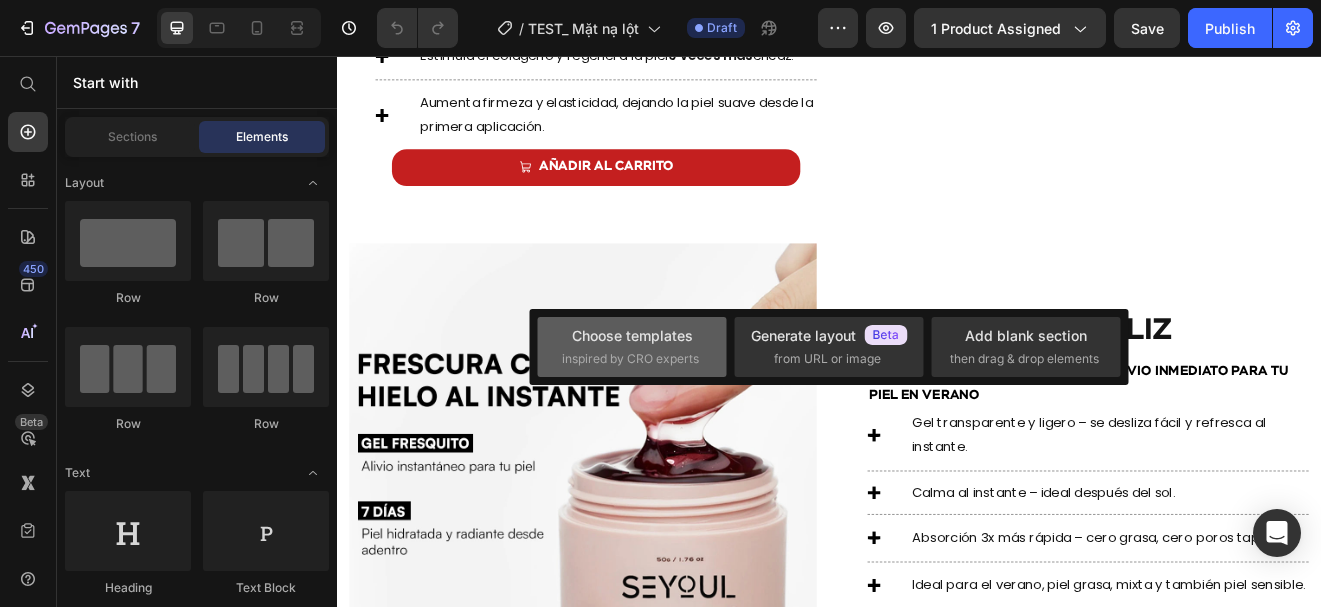 click on "inspired by CRO experts" at bounding box center [630, 359] 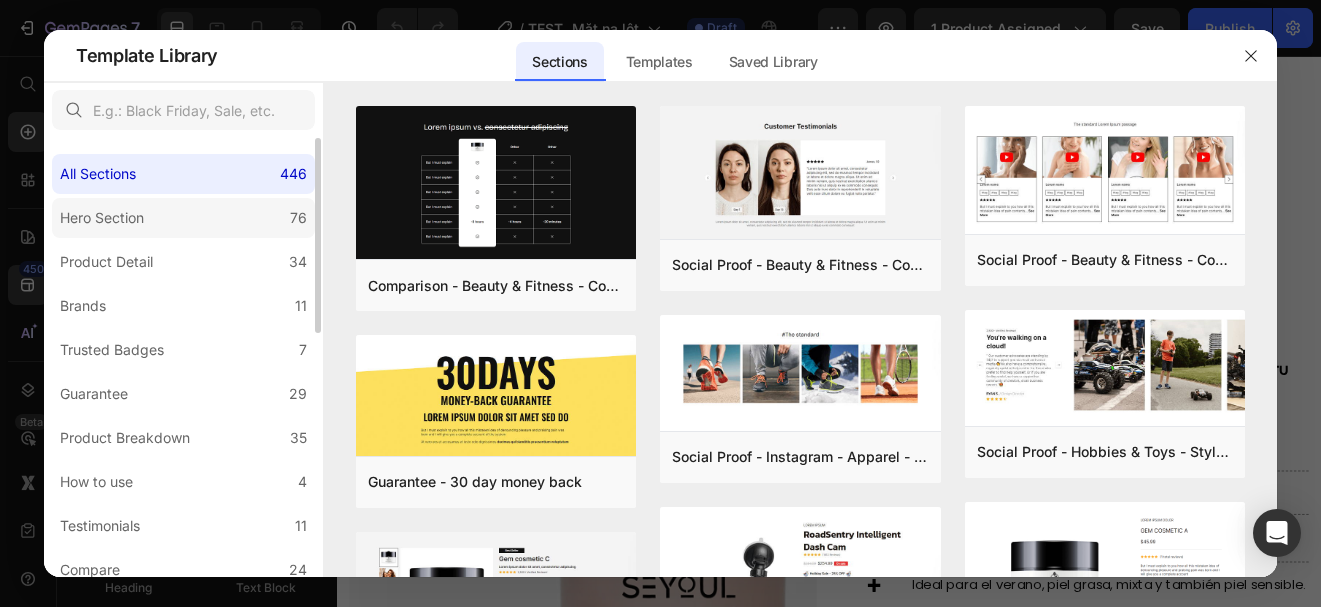 click on "Hero Section 76" 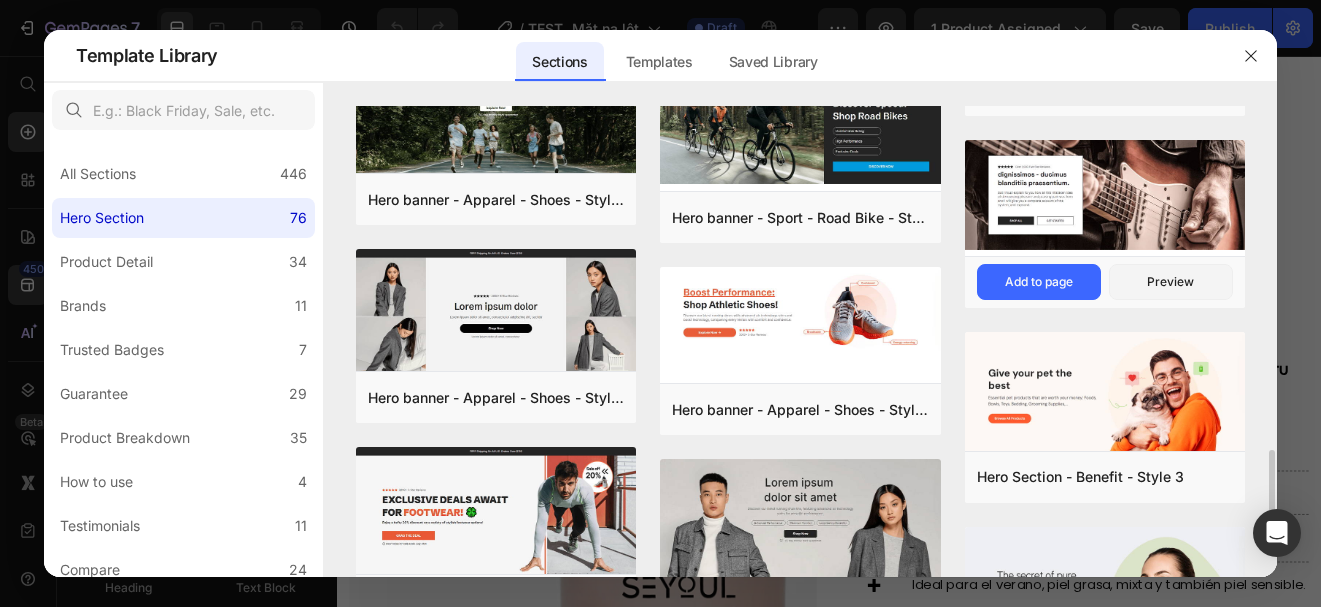 scroll, scrollTop: 1835, scrollLeft: 0, axis: vertical 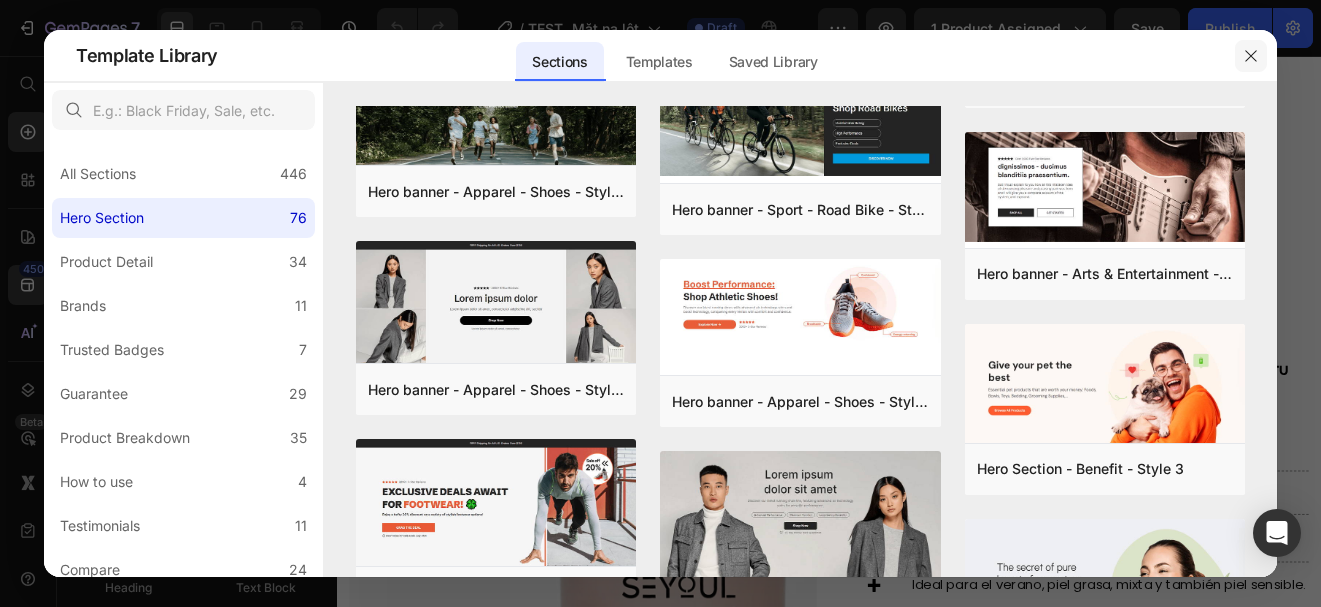 click 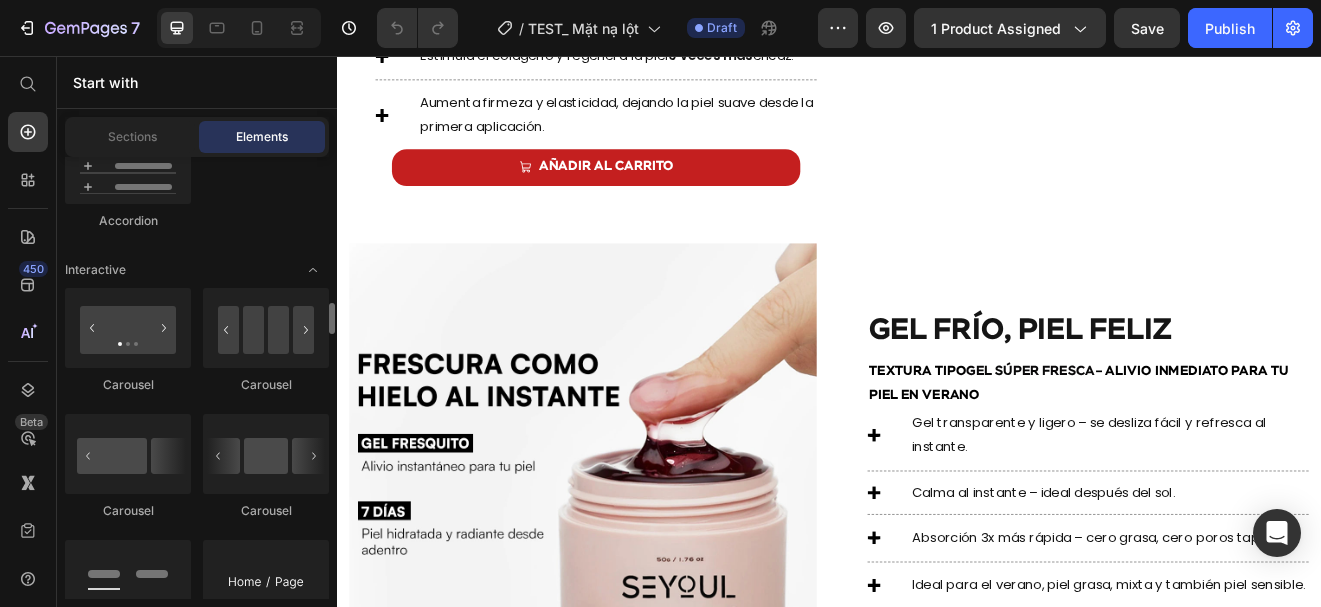 scroll, scrollTop: 2038, scrollLeft: 0, axis: vertical 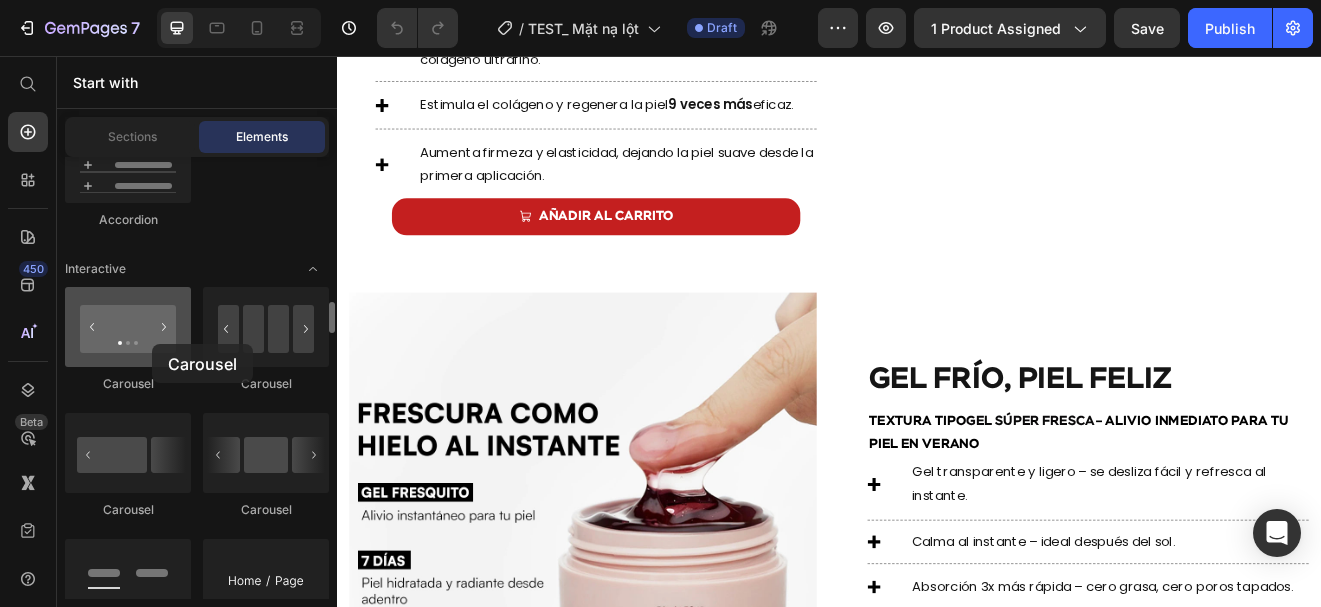 drag, startPoint x: 31, startPoint y: 287, endPoint x: 102, endPoint y: 344, distance: 91.04944 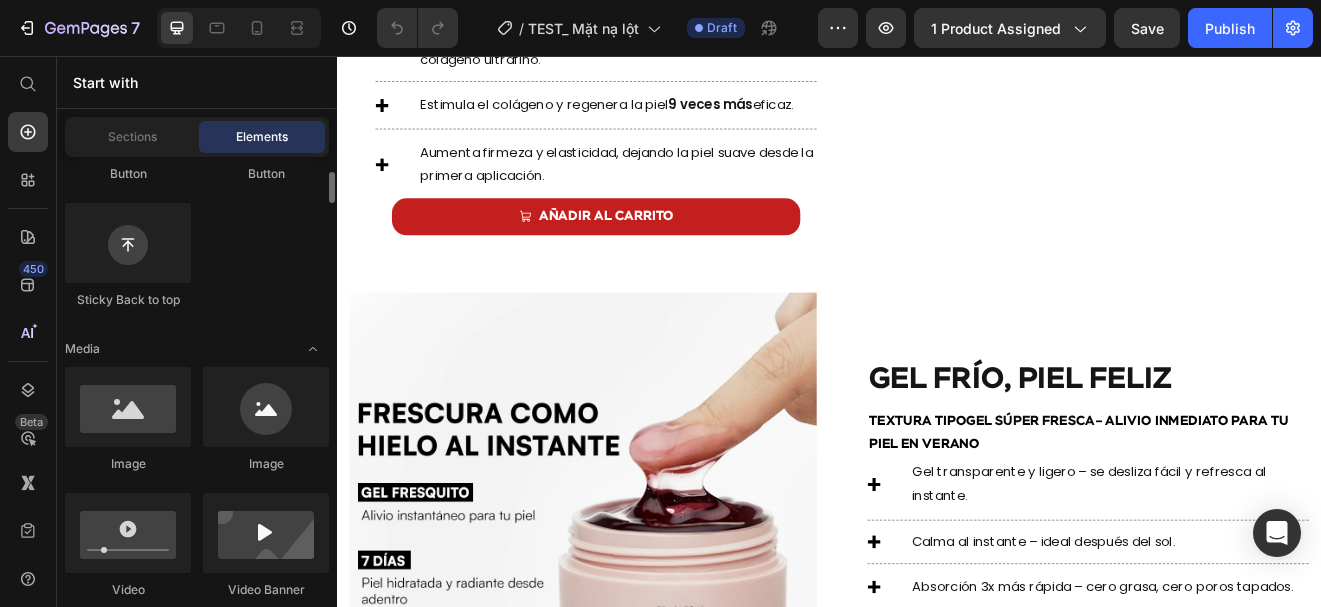 scroll, scrollTop: 452, scrollLeft: 0, axis: vertical 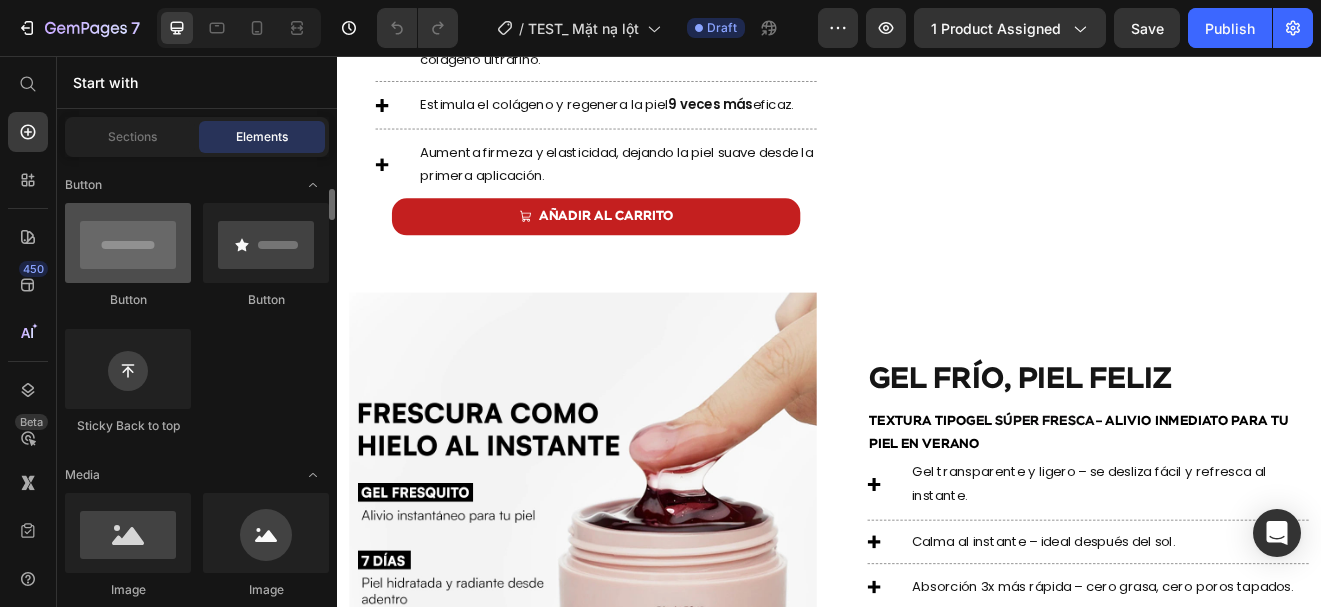 click at bounding box center [128, 243] 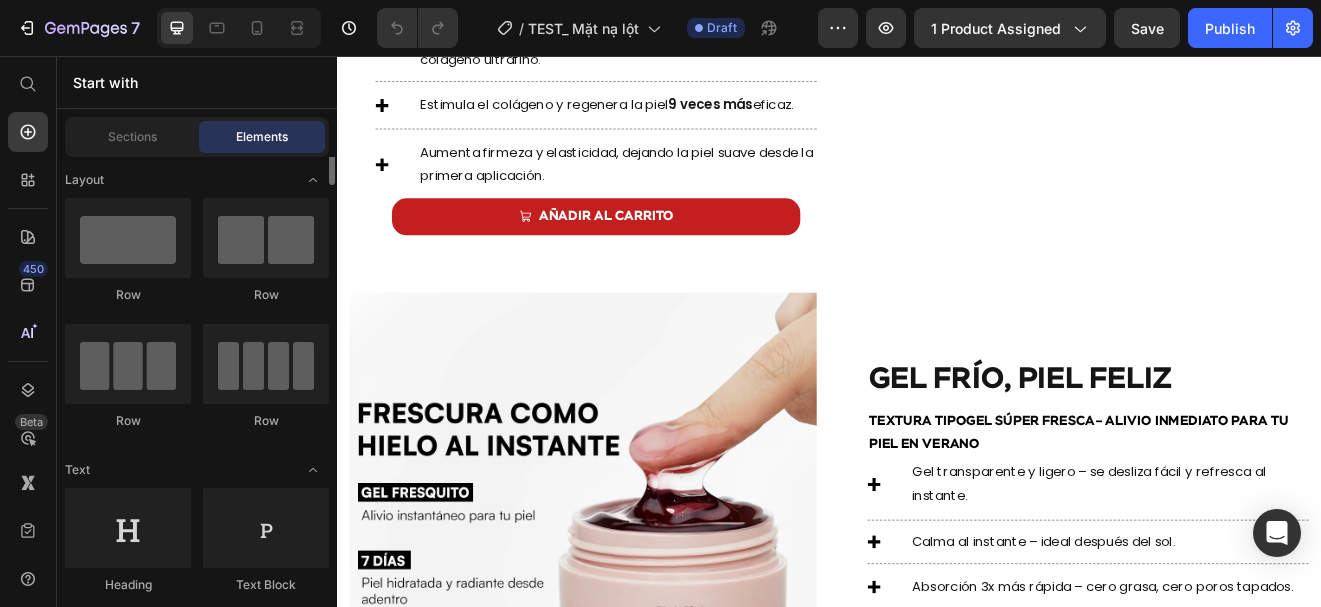 scroll, scrollTop: 0, scrollLeft: 0, axis: both 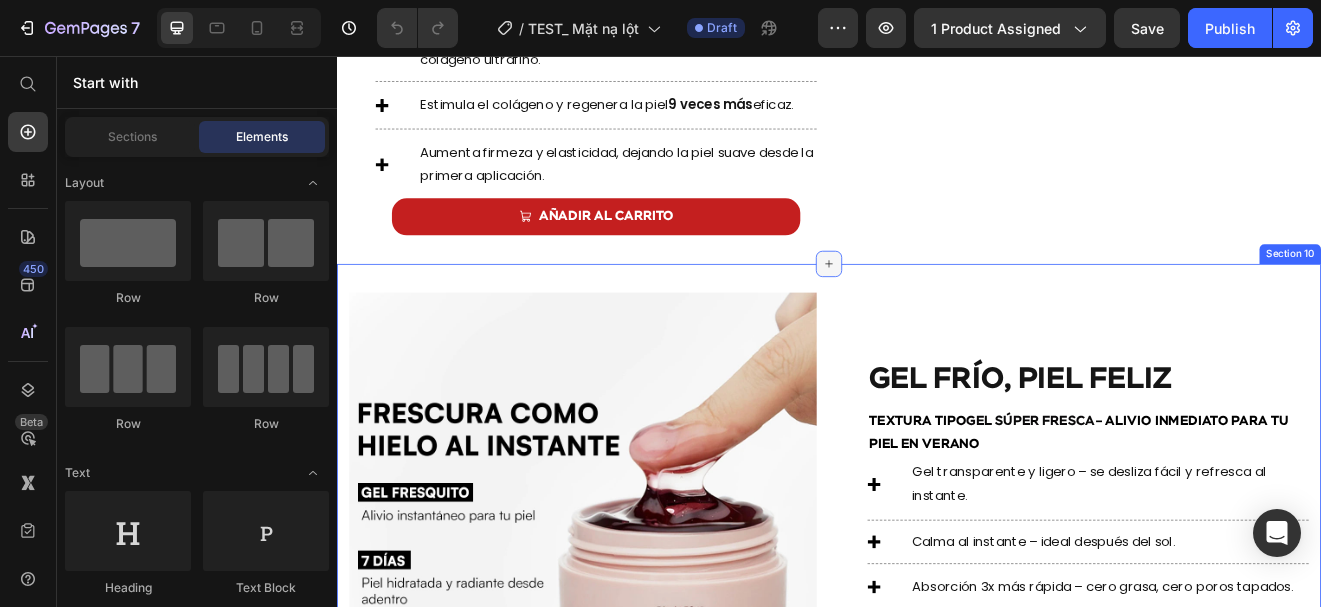click at bounding box center [937, 309] 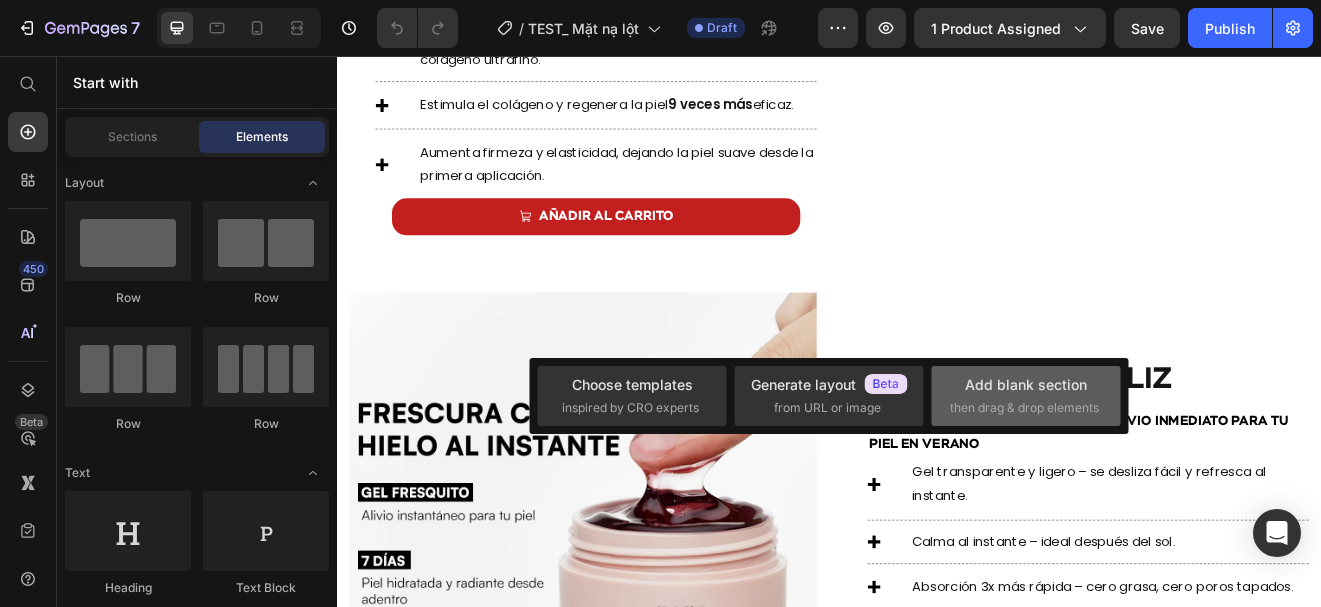 click on "Add blank section" at bounding box center [1026, 384] 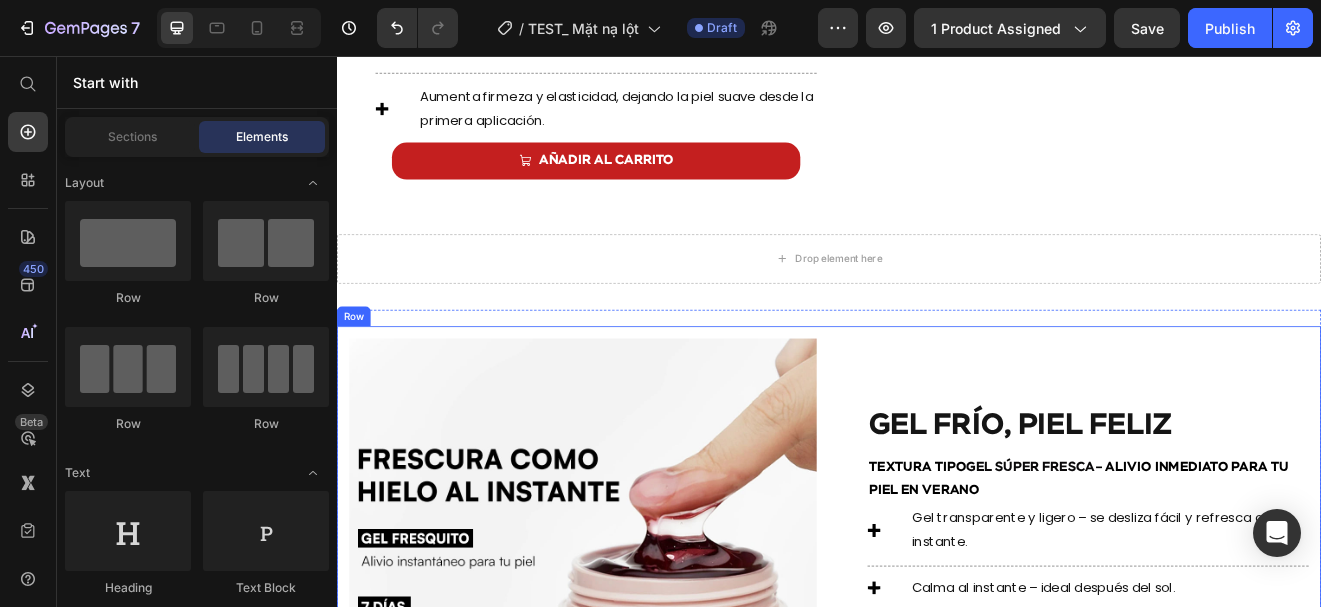 scroll, scrollTop: 1737, scrollLeft: 0, axis: vertical 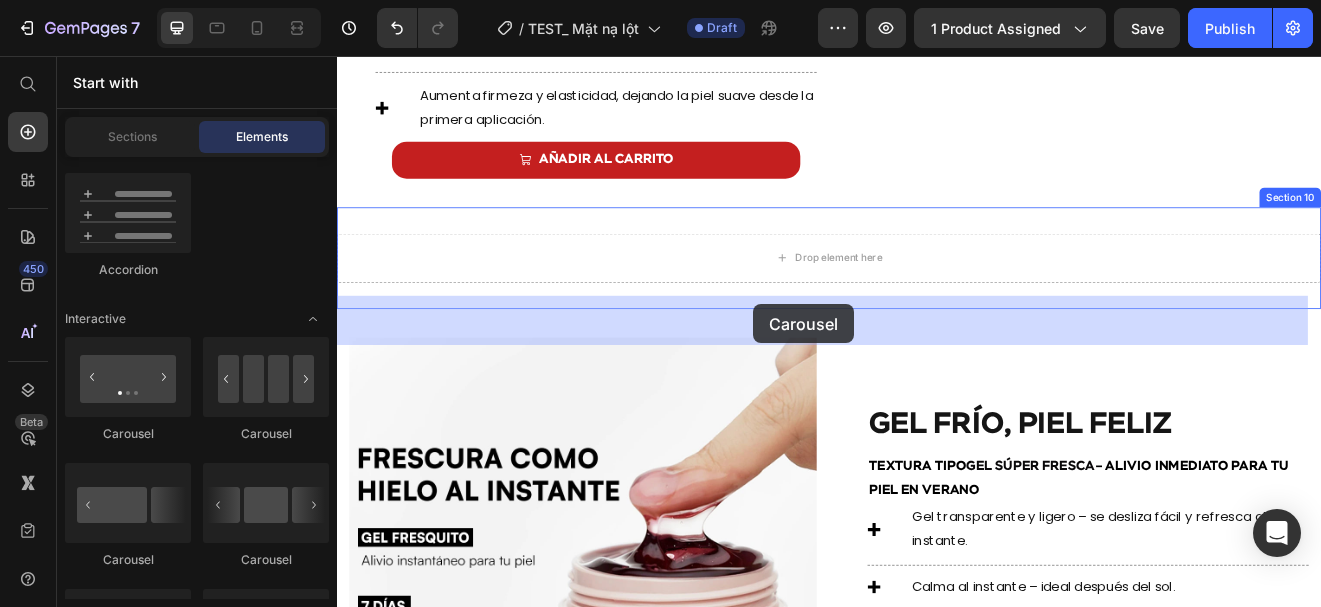 drag, startPoint x: 455, startPoint y: 438, endPoint x: 844, endPoint y: 359, distance: 396.9408 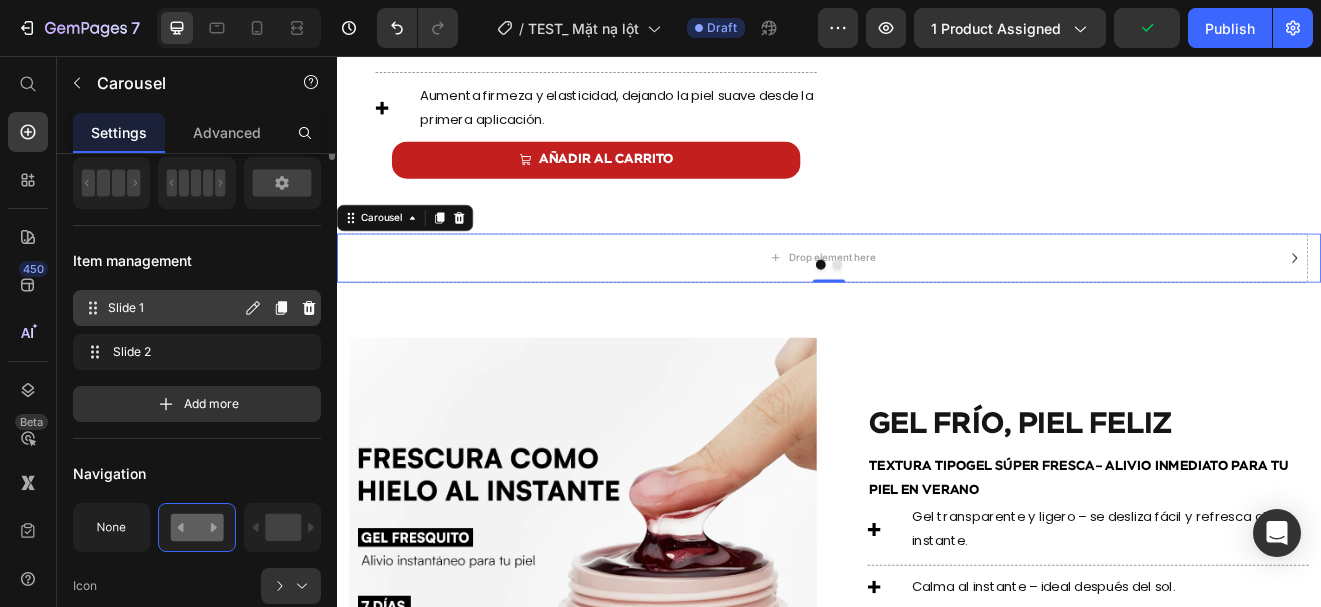 scroll, scrollTop: 0, scrollLeft: 0, axis: both 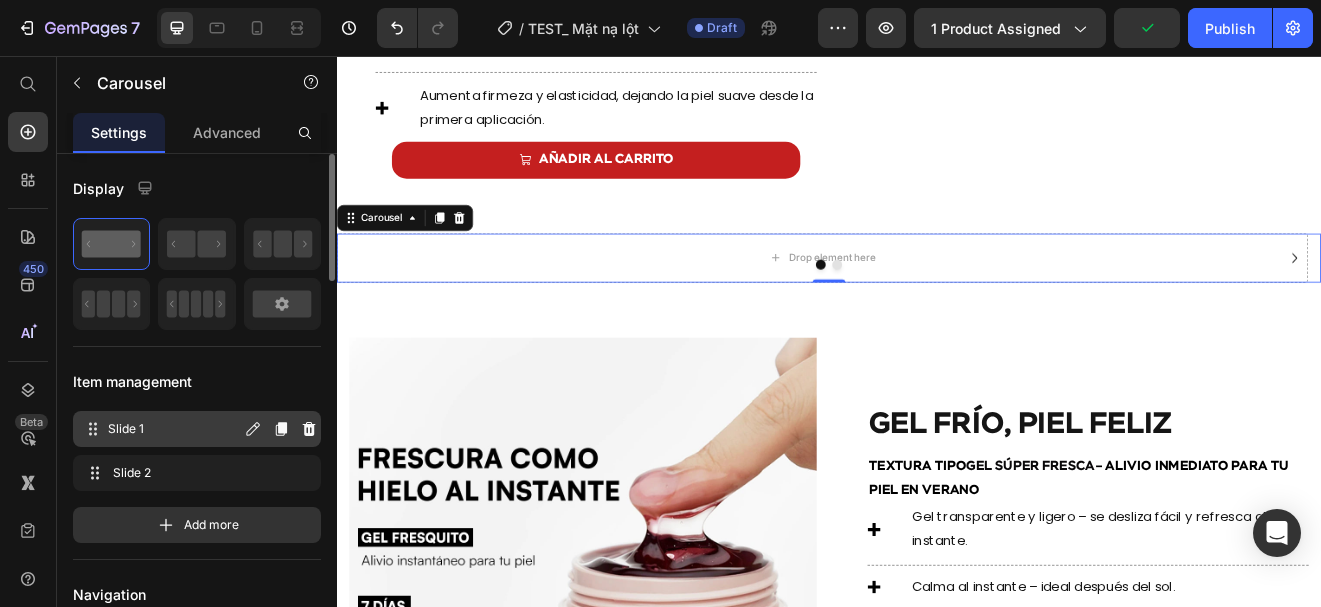 click on "Slide 1" at bounding box center [174, 429] 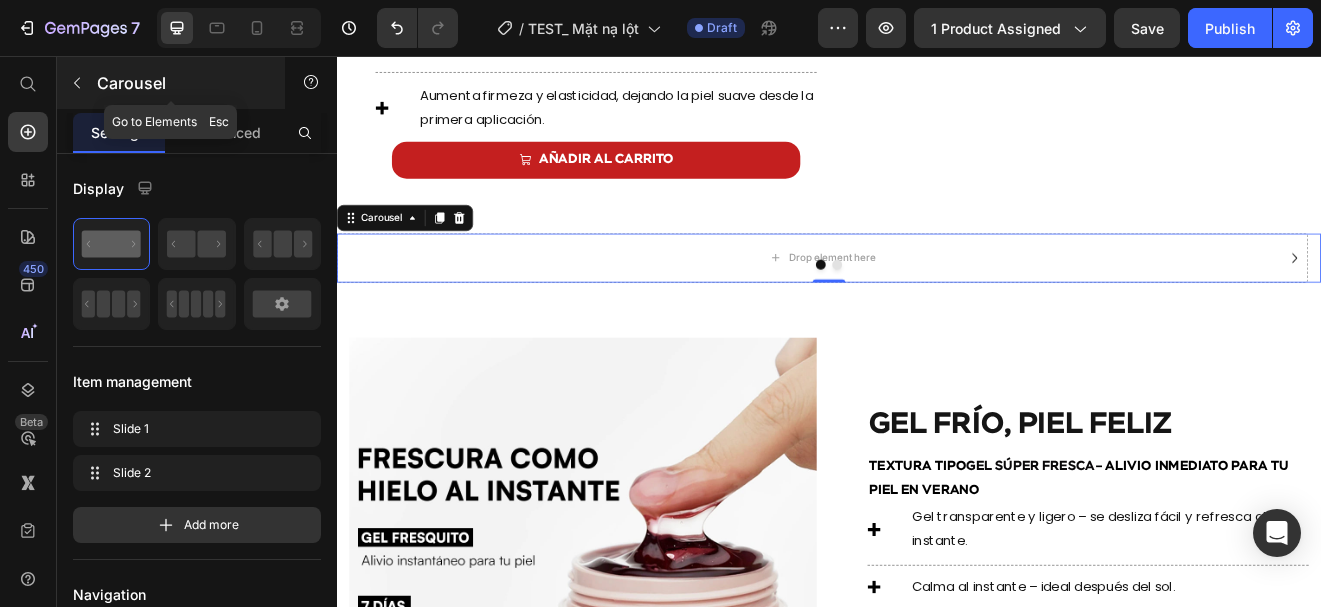 click 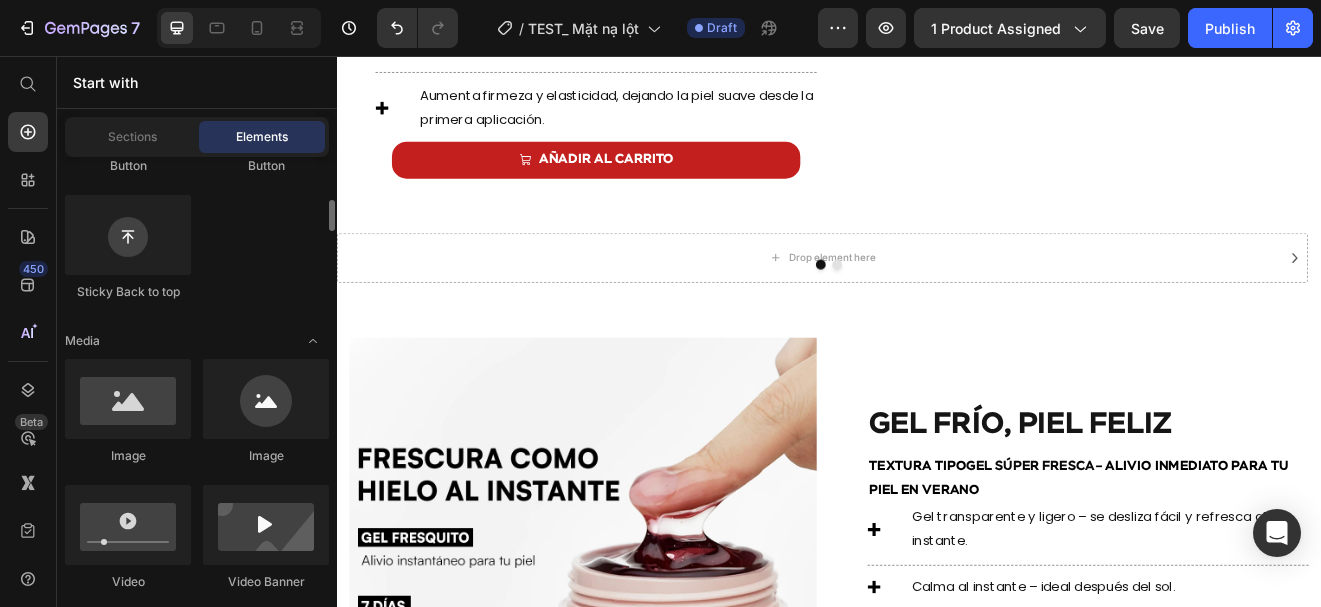 scroll, scrollTop: 587, scrollLeft: 0, axis: vertical 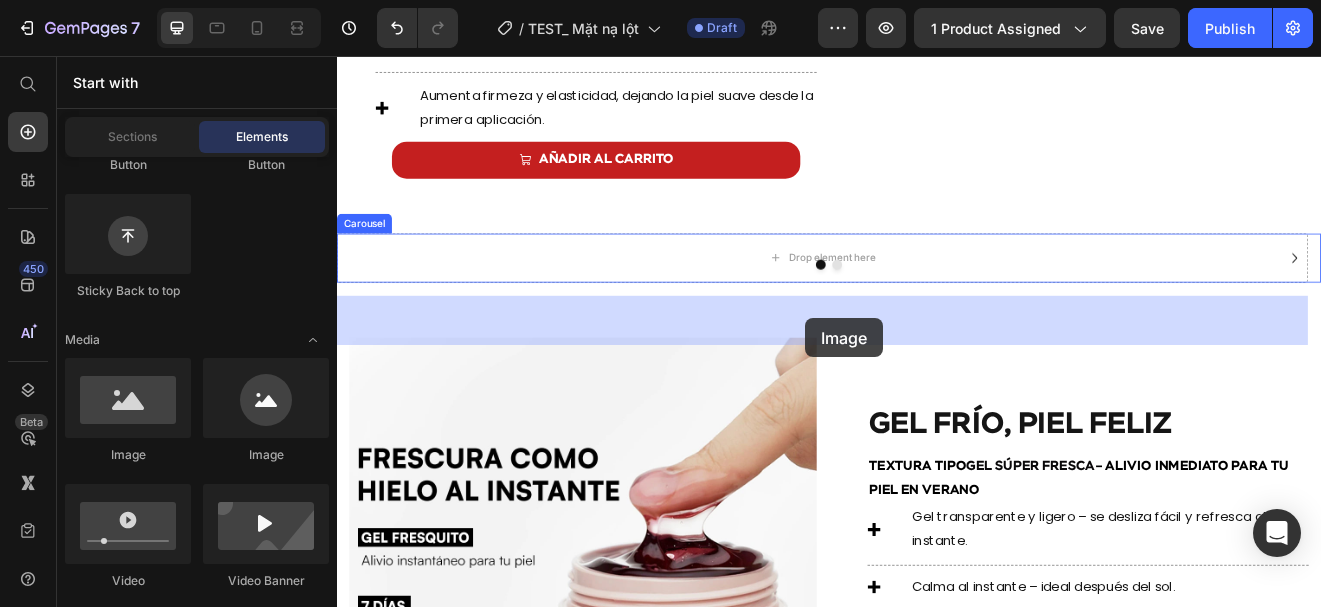 drag, startPoint x: 461, startPoint y: 487, endPoint x: 908, endPoint y: 376, distance: 460.5757 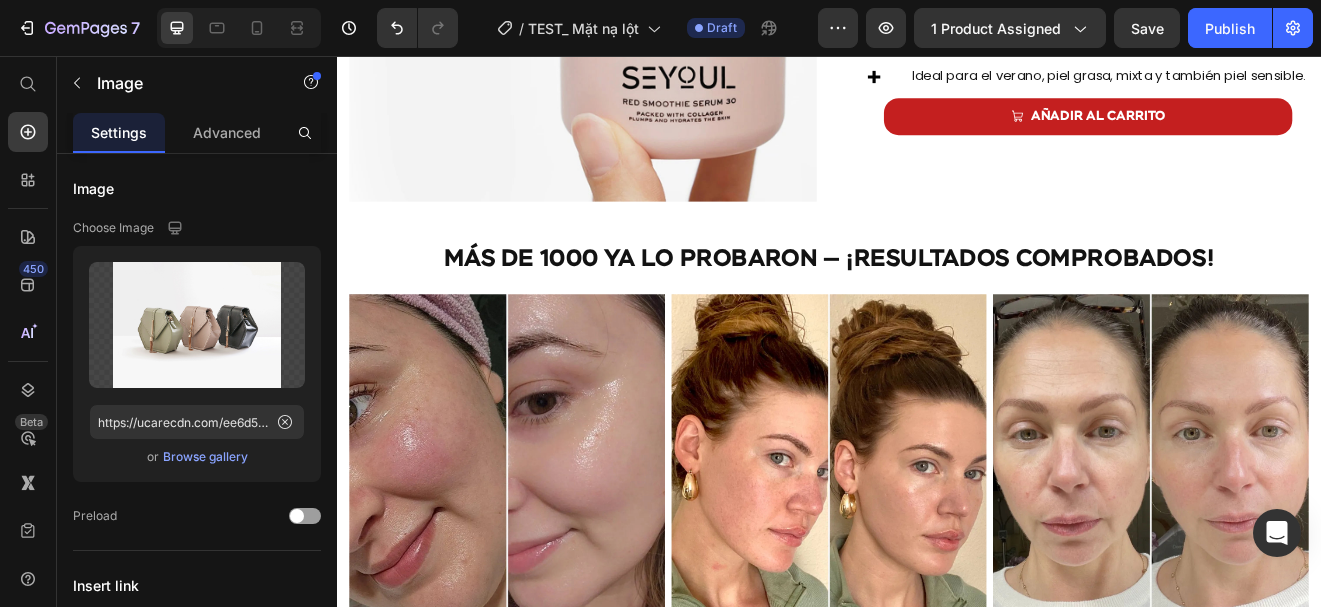scroll, scrollTop: 2468, scrollLeft: 0, axis: vertical 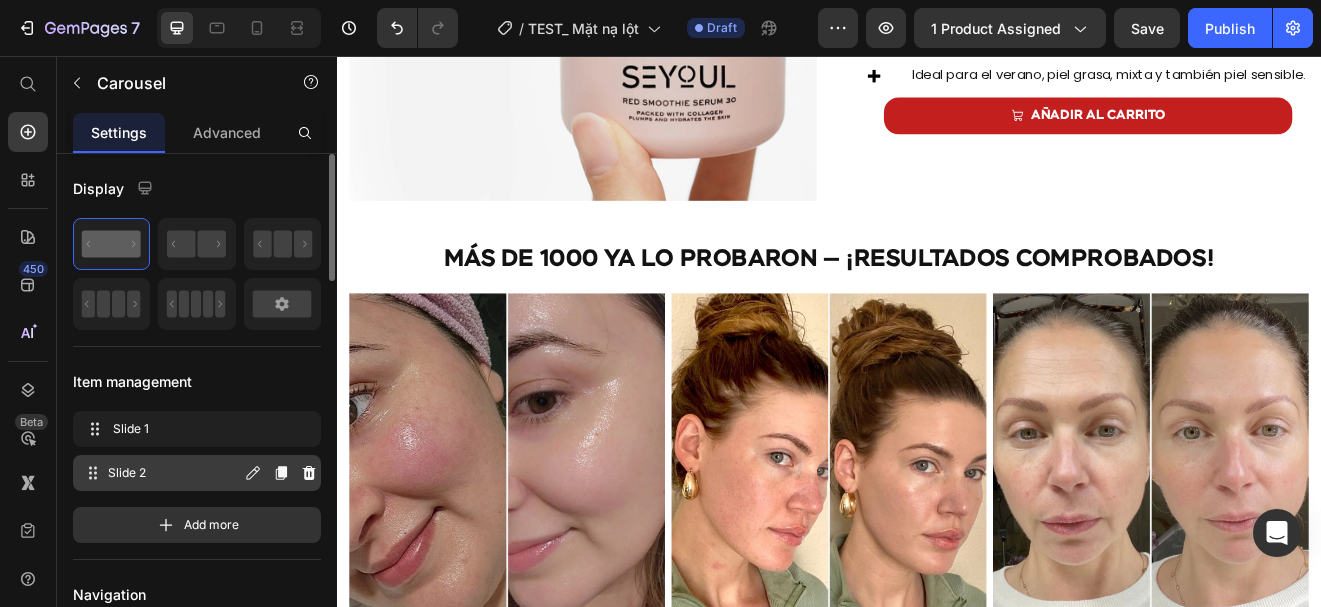 click on "Slide 2" at bounding box center (174, 473) 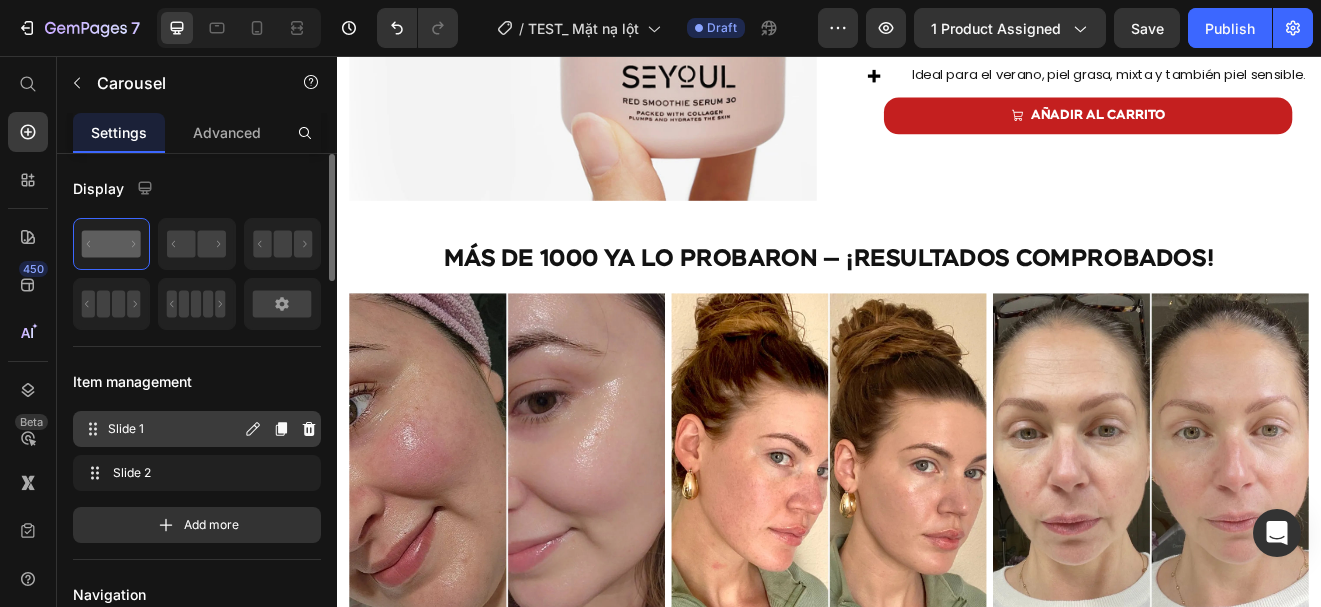 click on "Slide 1" at bounding box center (174, 429) 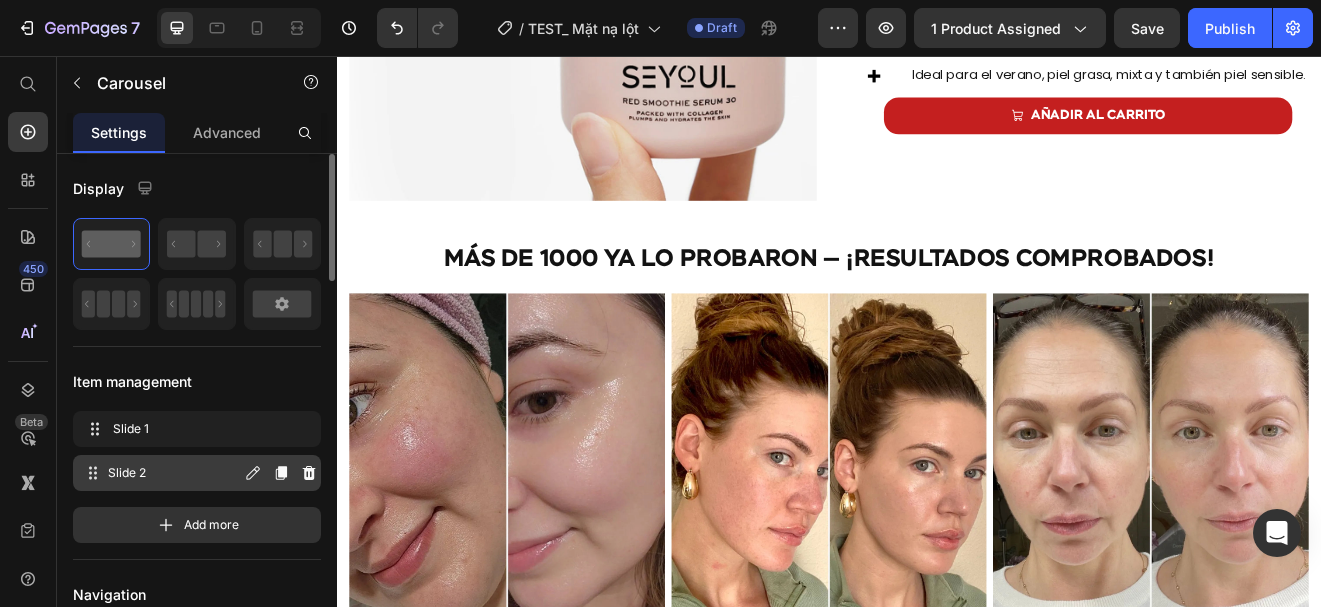 click on "Slide 2" at bounding box center [174, 473] 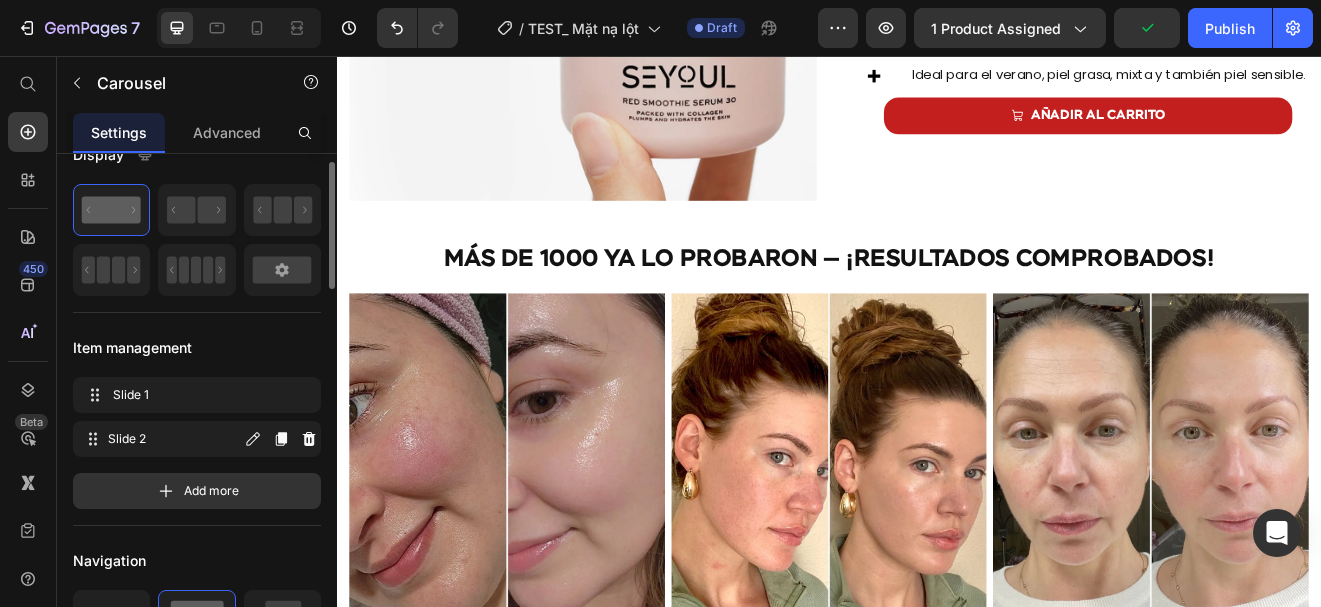 scroll, scrollTop: 33, scrollLeft: 0, axis: vertical 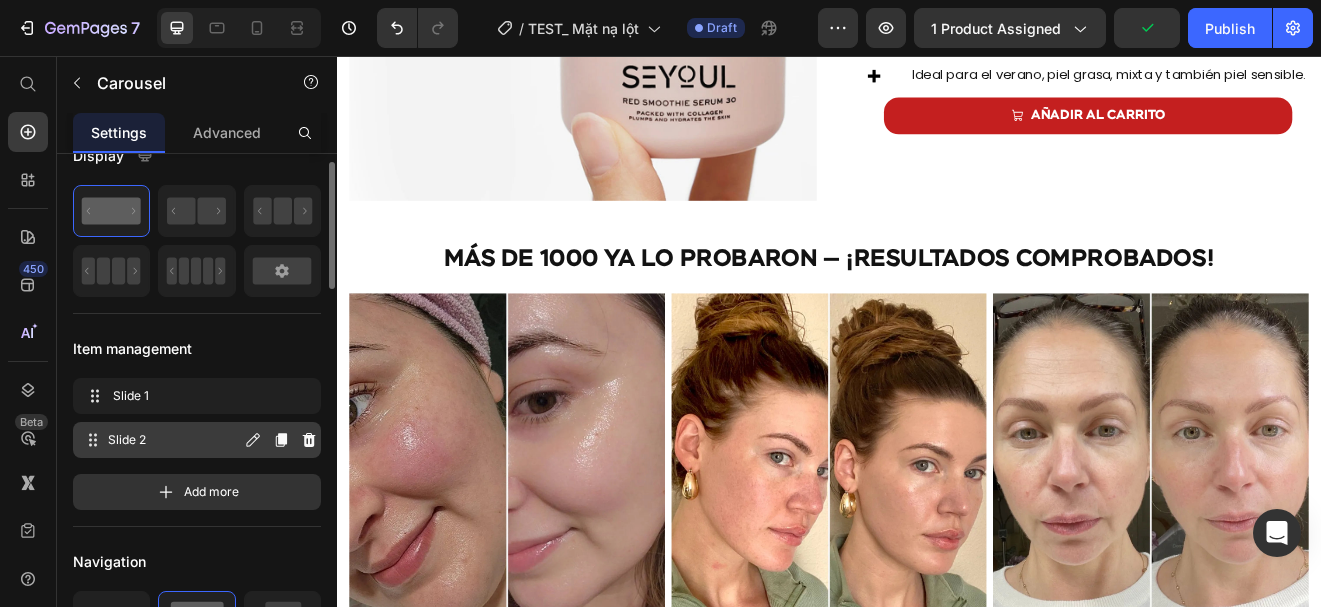 click on "Slide 2" at bounding box center [174, 440] 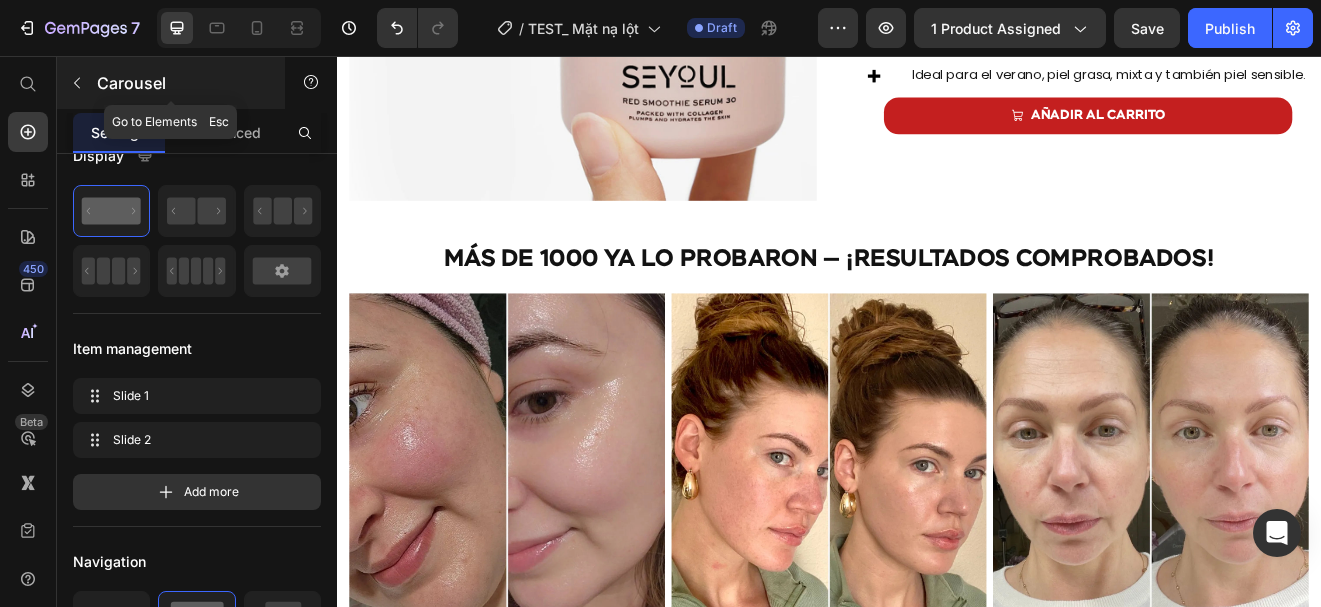 click at bounding box center (77, 83) 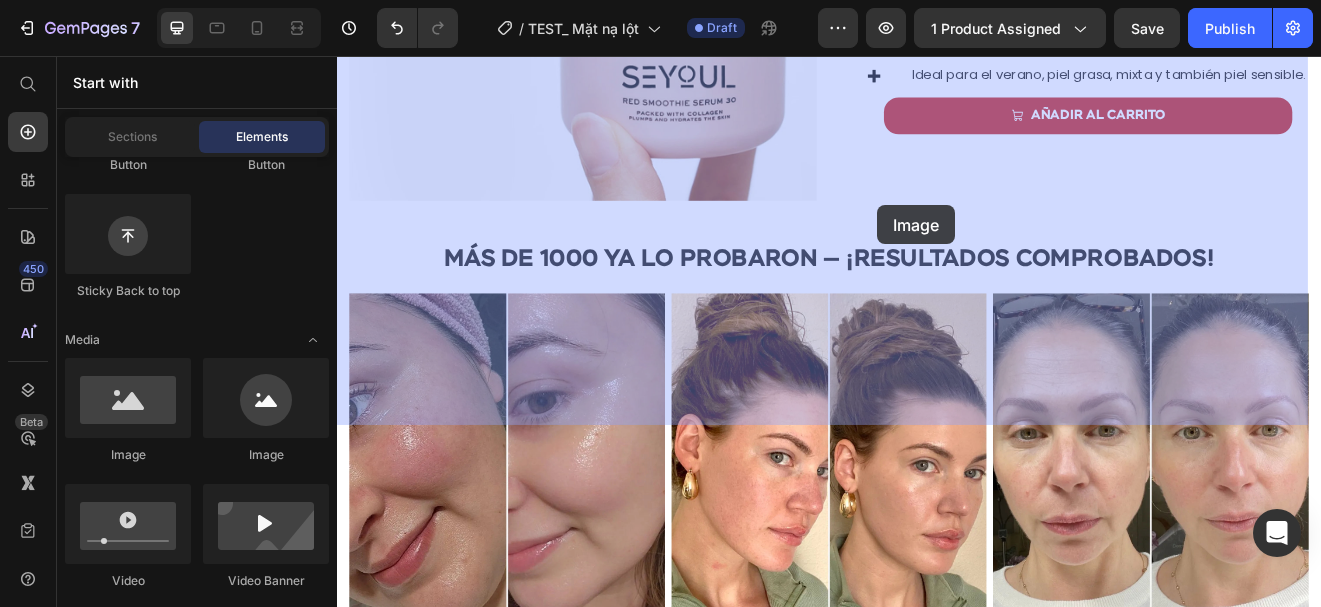 drag, startPoint x: 622, startPoint y: 319, endPoint x: 996, endPoint y: 240, distance: 382.25253 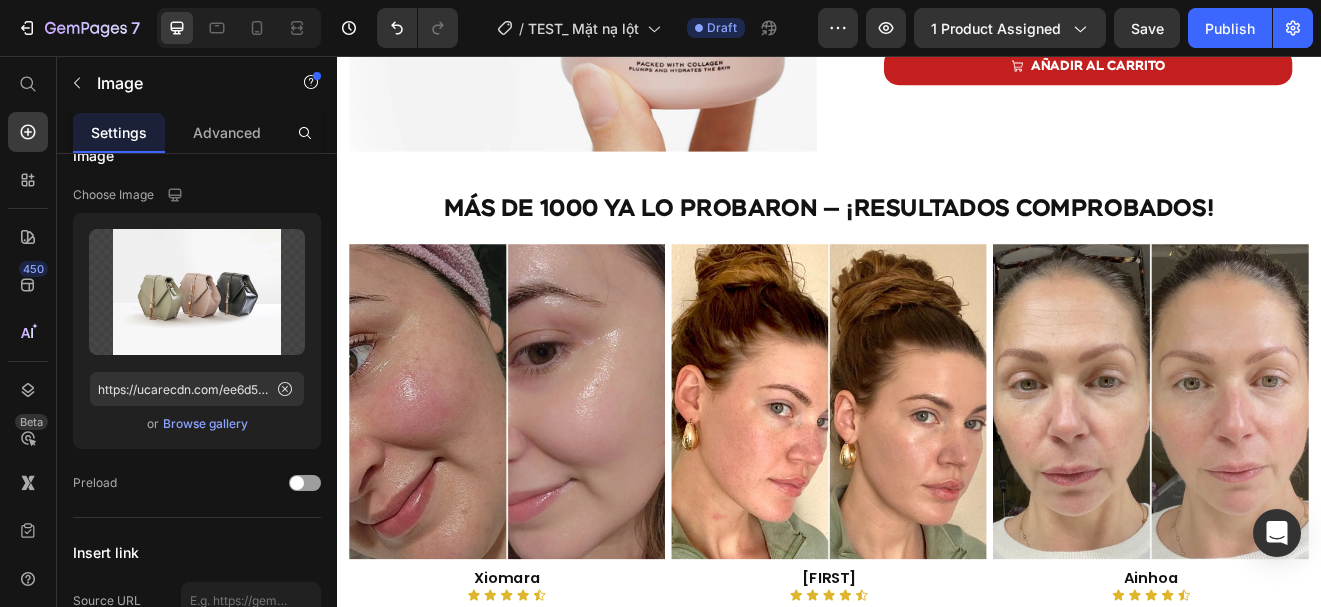 scroll, scrollTop: 0, scrollLeft: 0, axis: both 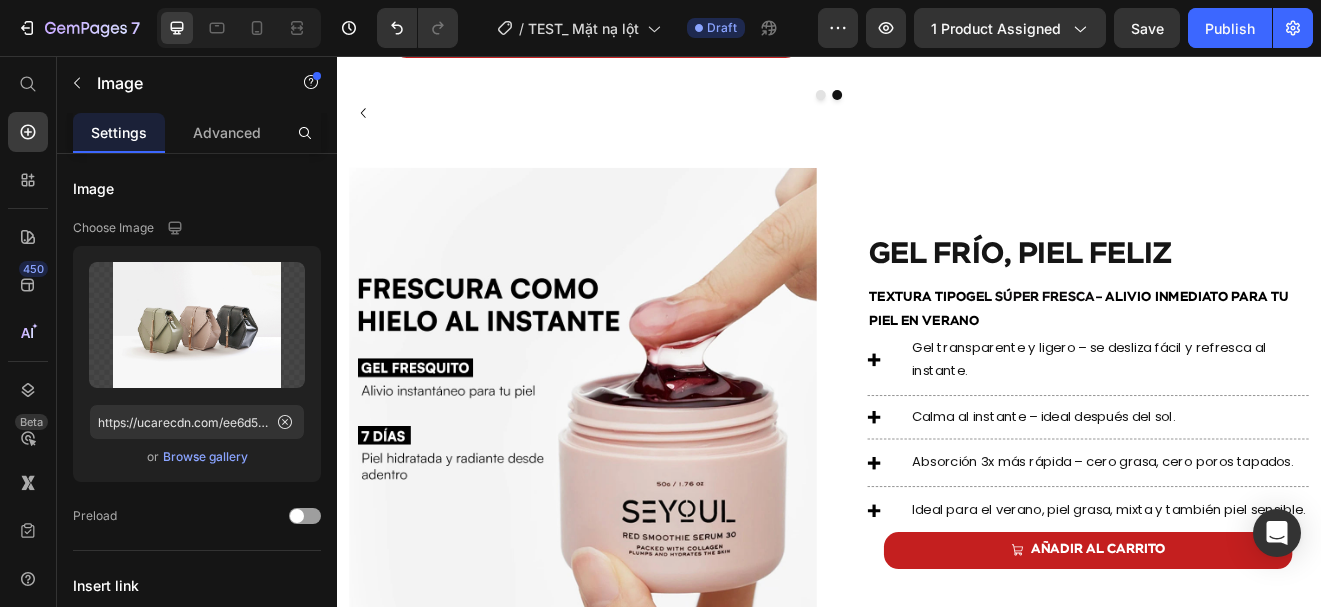 click on "Image" at bounding box center [383, 145] 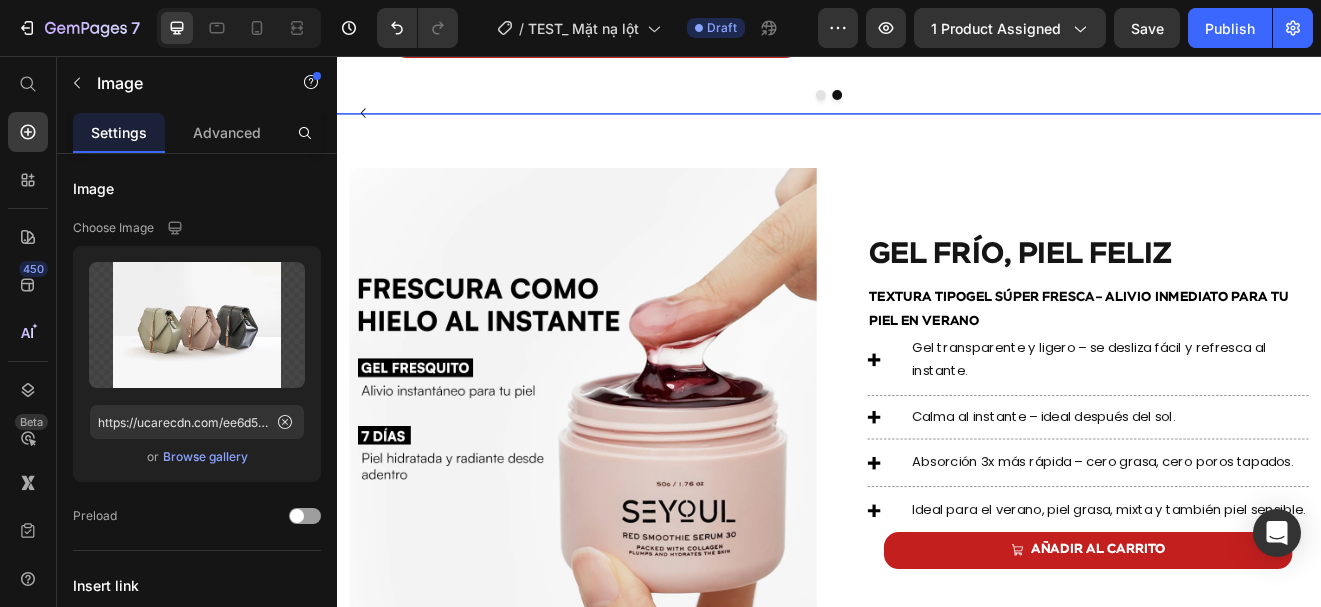 click on "Carousel" at bounding box center [375, 182] 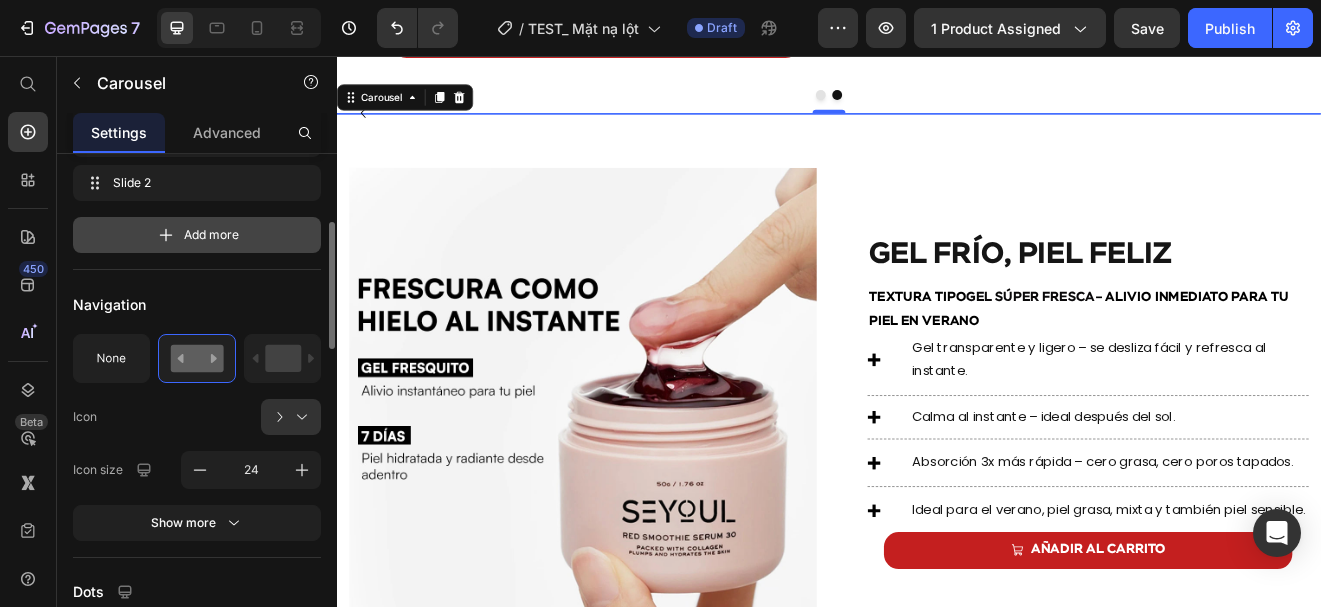 scroll, scrollTop: 295, scrollLeft: 0, axis: vertical 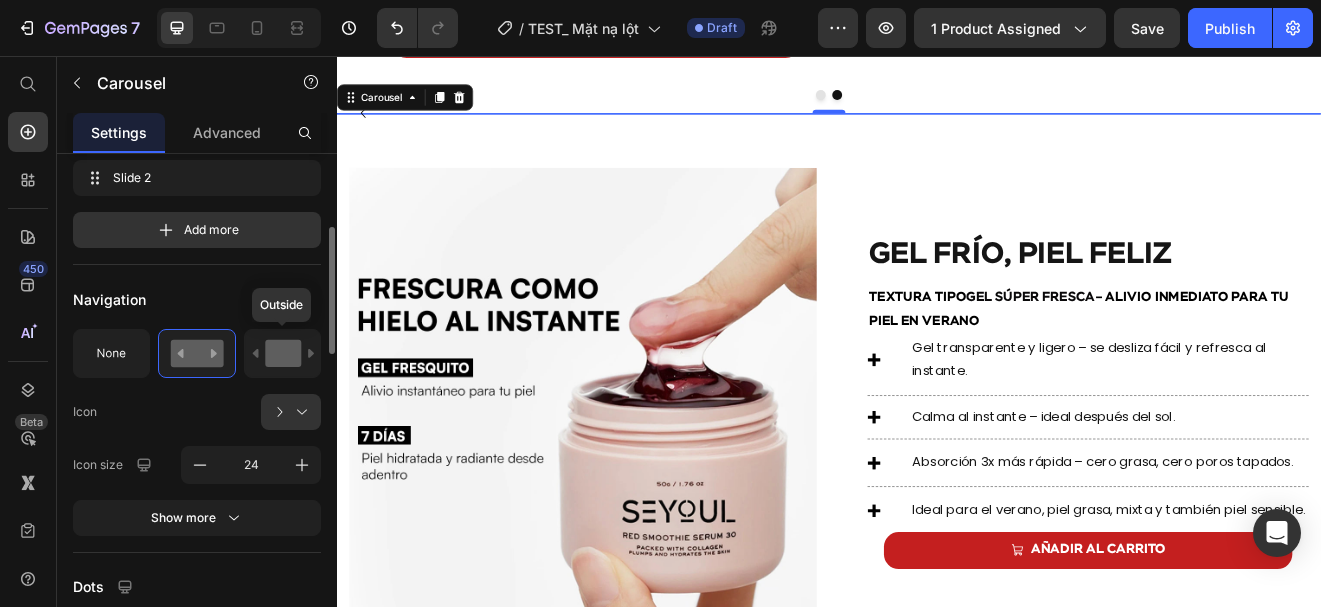 click 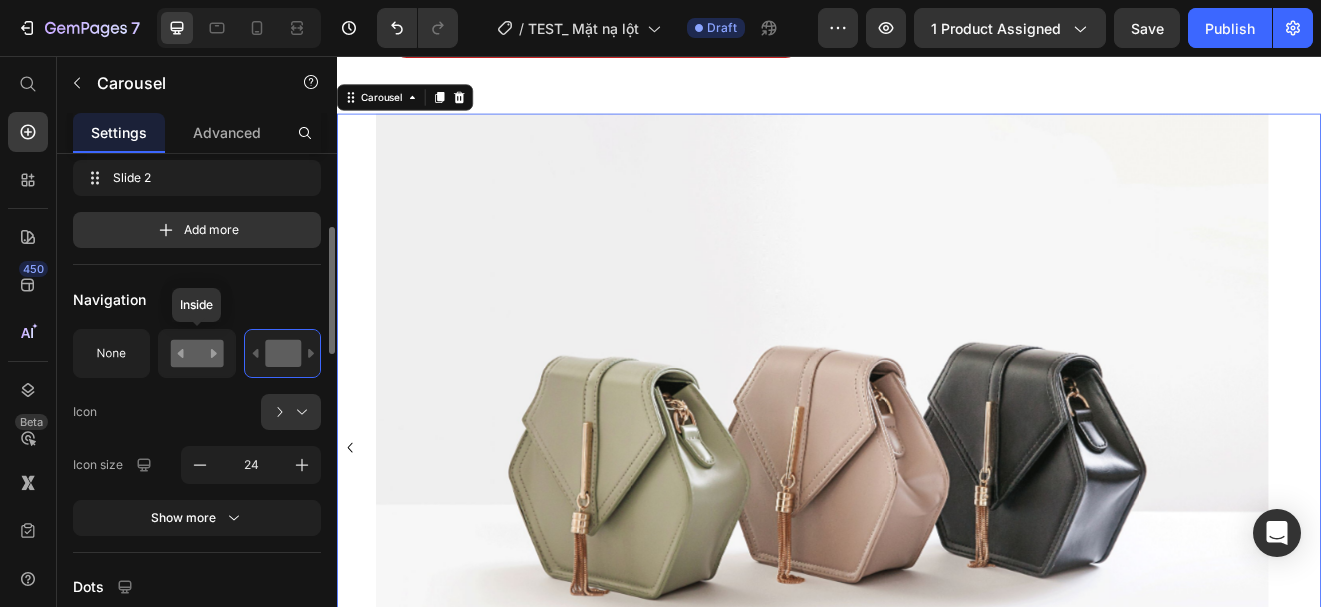 click 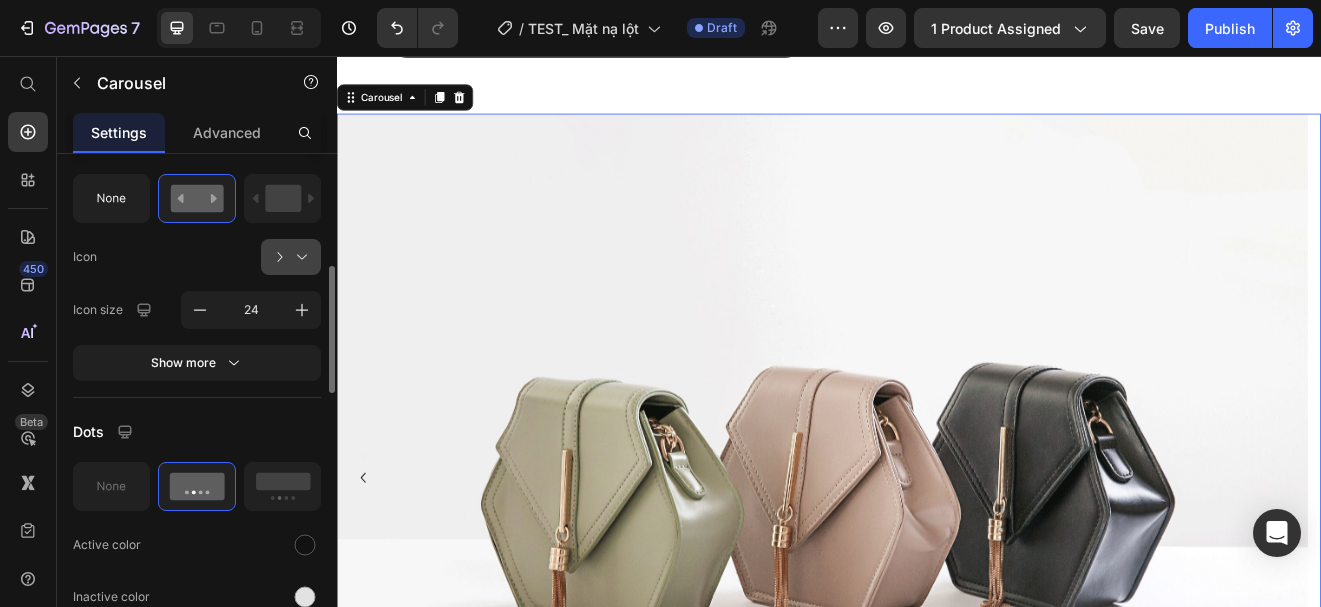 scroll, scrollTop: 452, scrollLeft: 0, axis: vertical 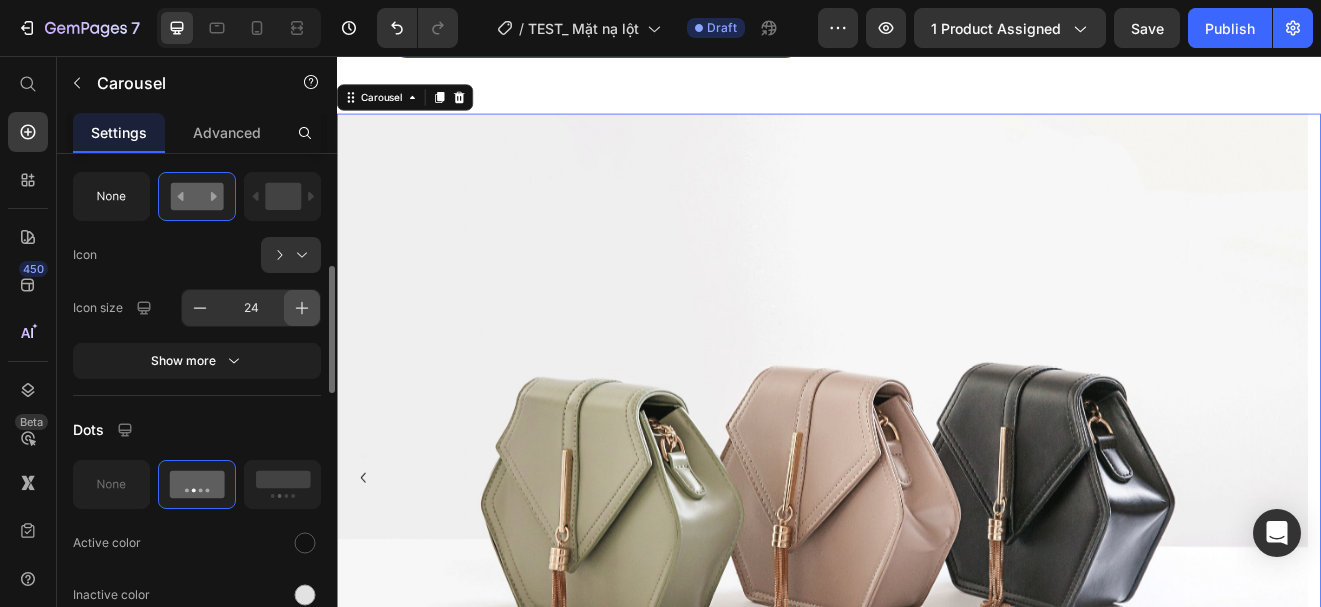 click 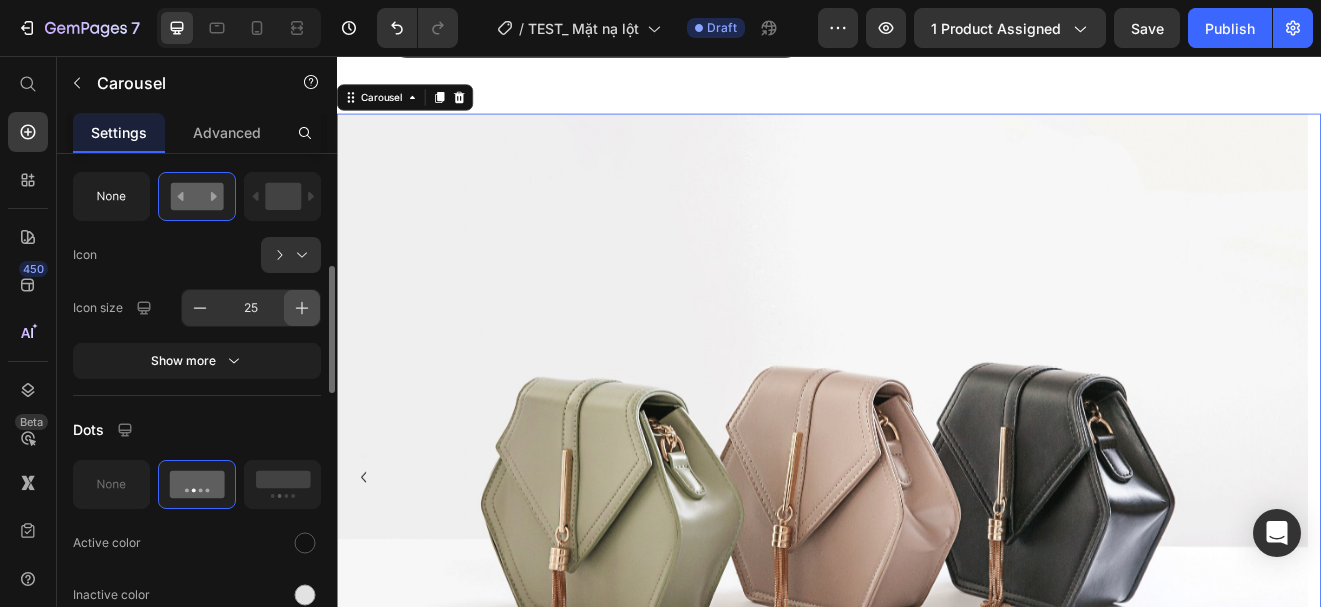 click 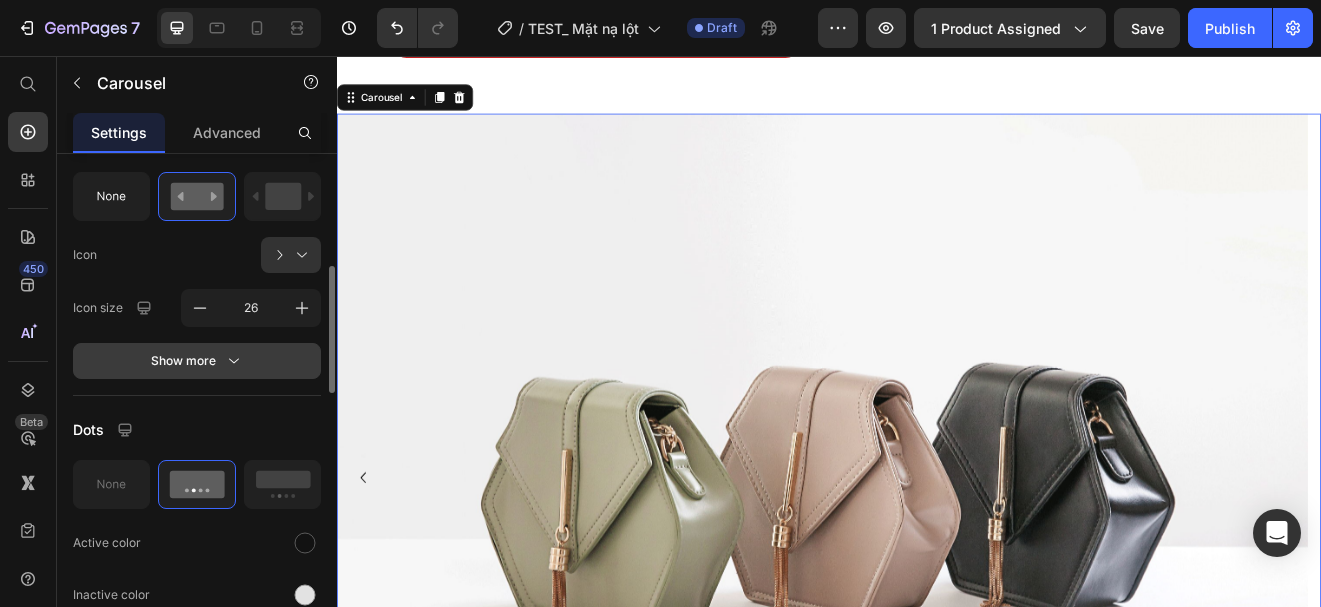 click 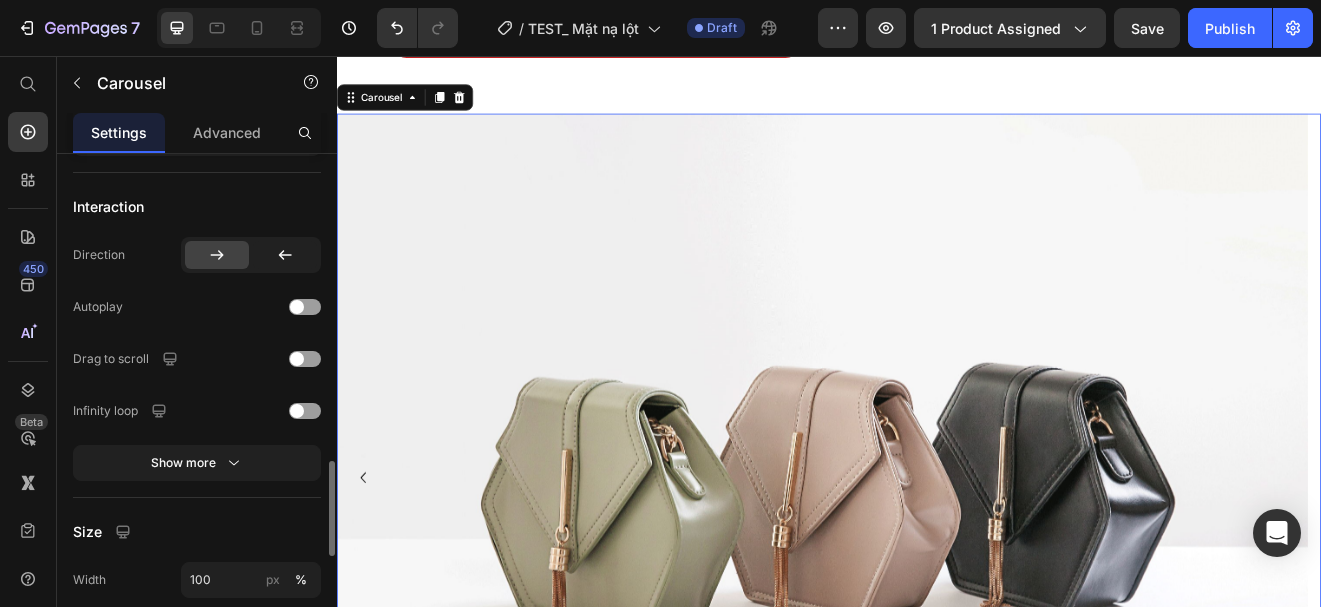 scroll, scrollTop: 1630, scrollLeft: 0, axis: vertical 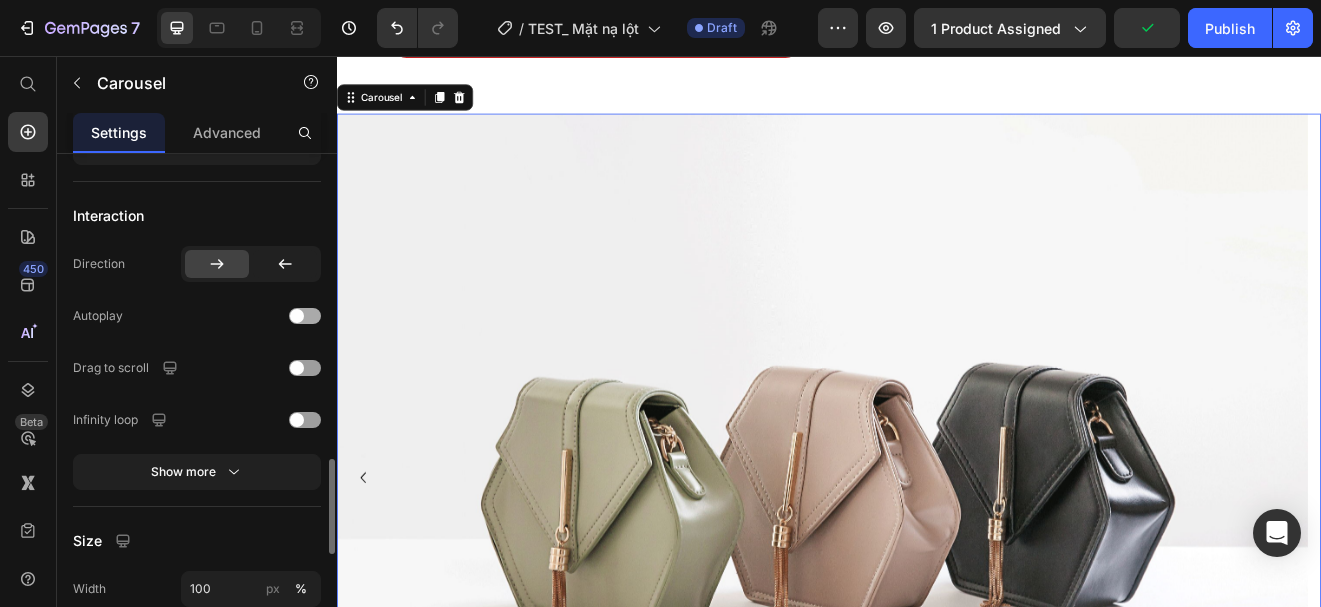 click at bounding box center (305, 316) 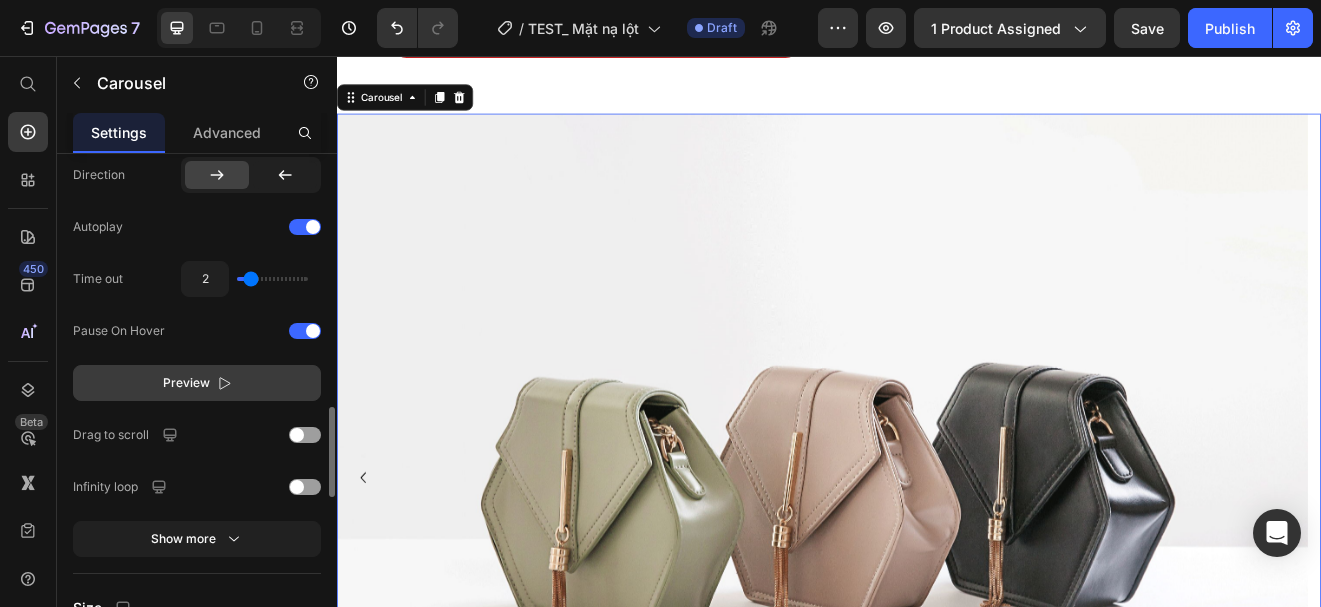 scroll, scrollTop: 1675, scrollLeft: 0, axis: vertical 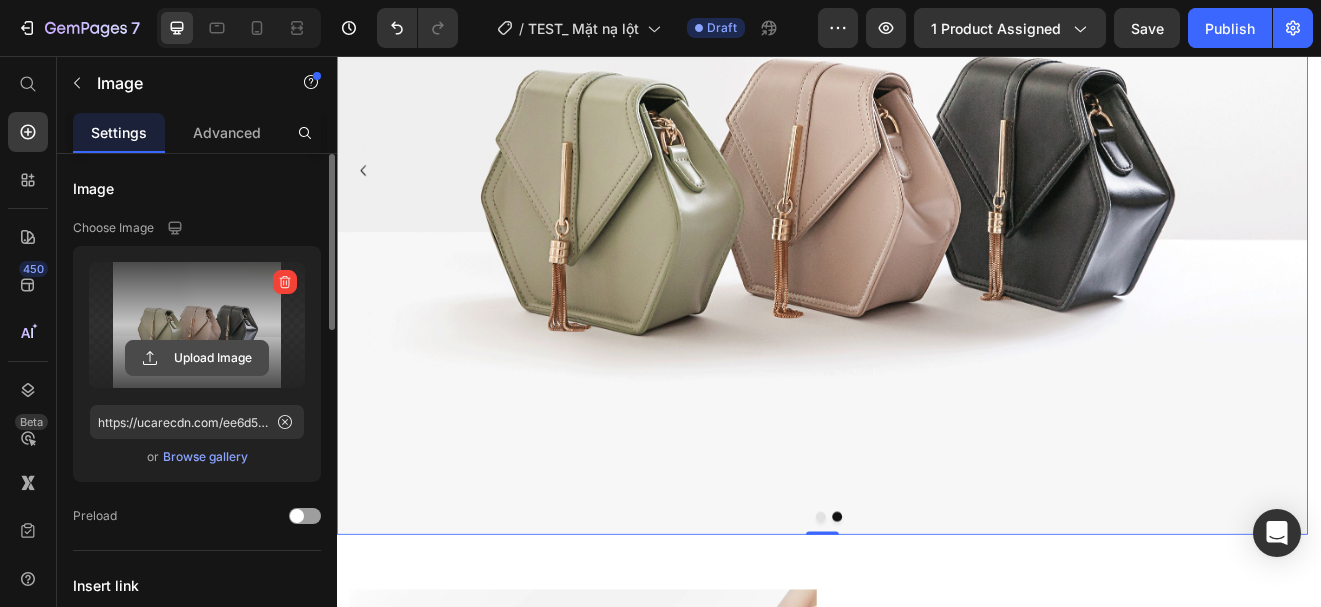 click 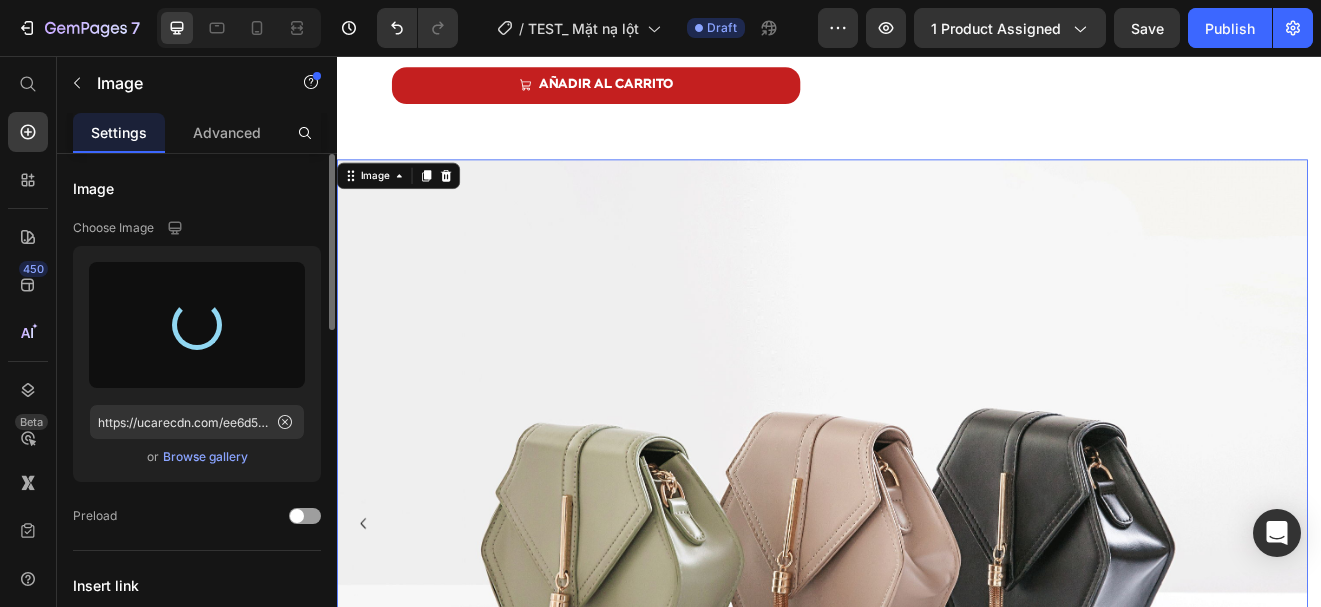 type on "https://cdn.shopify.com/s/files/1/0643/1404/8704/files/gempages_507356051327157127-c6c1a4c4-f11f-46f9-a6ca-d58d7372eca2.webp" 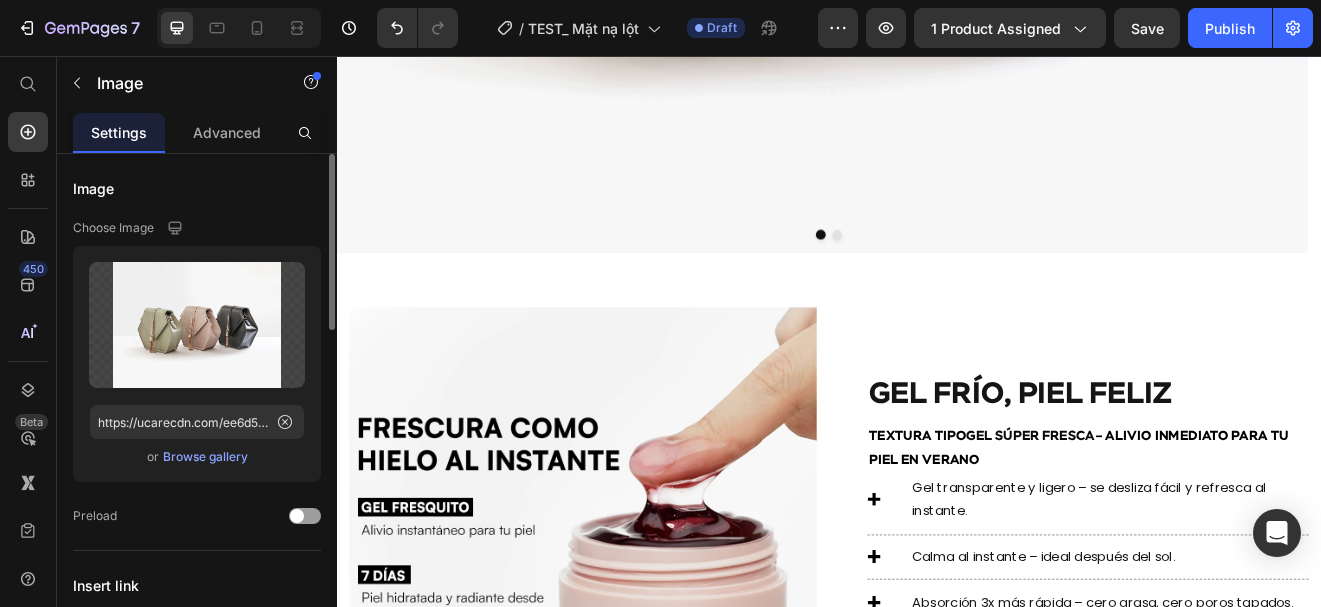 scroll, scrollTop: 2485, scrollLeft: 0, axis: vertical 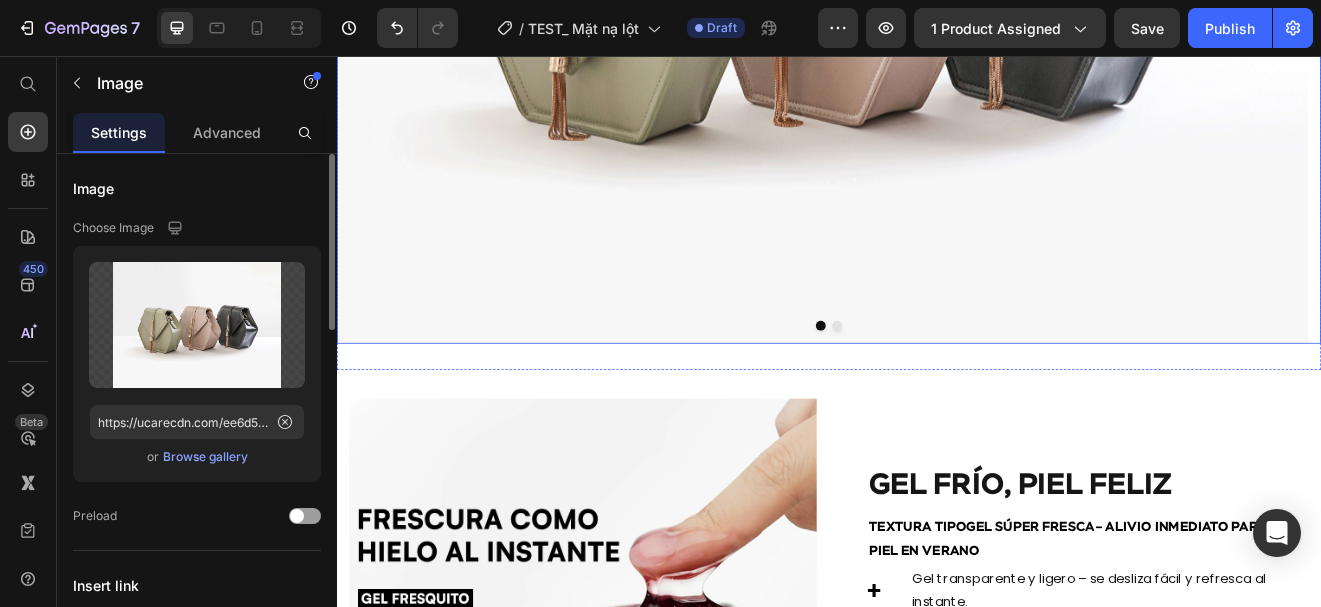 click at bounding box center (947, 384) 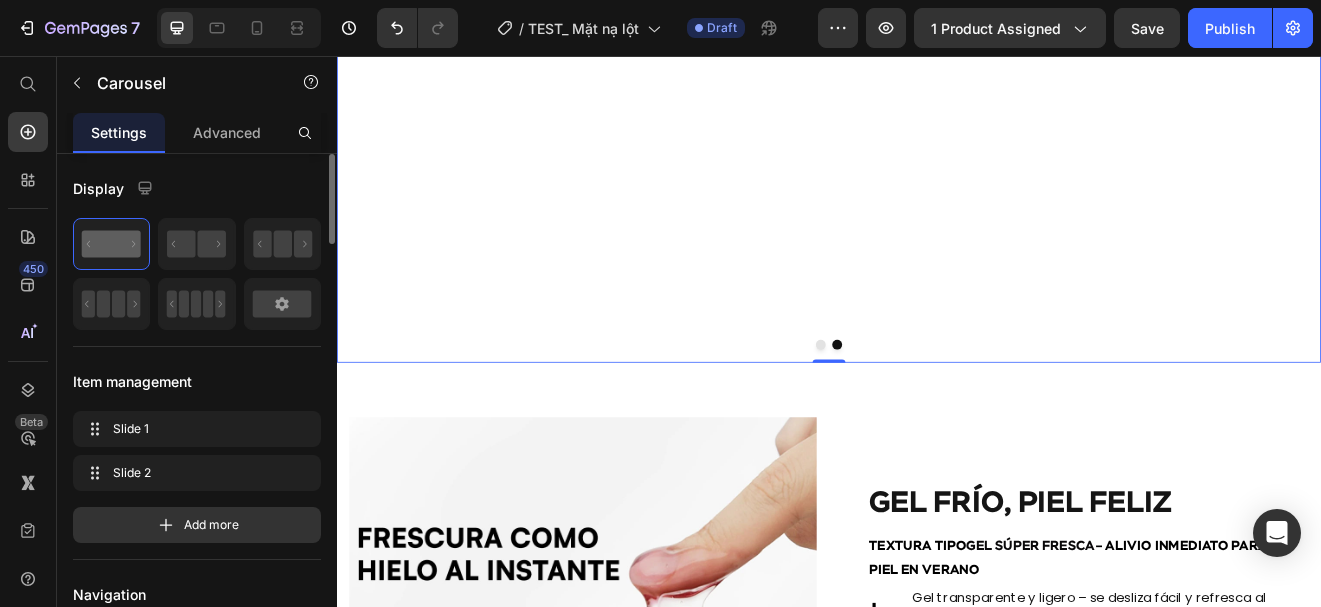 scroll, scrollTop: 2477, scrollLeft: 0, axis: vertical 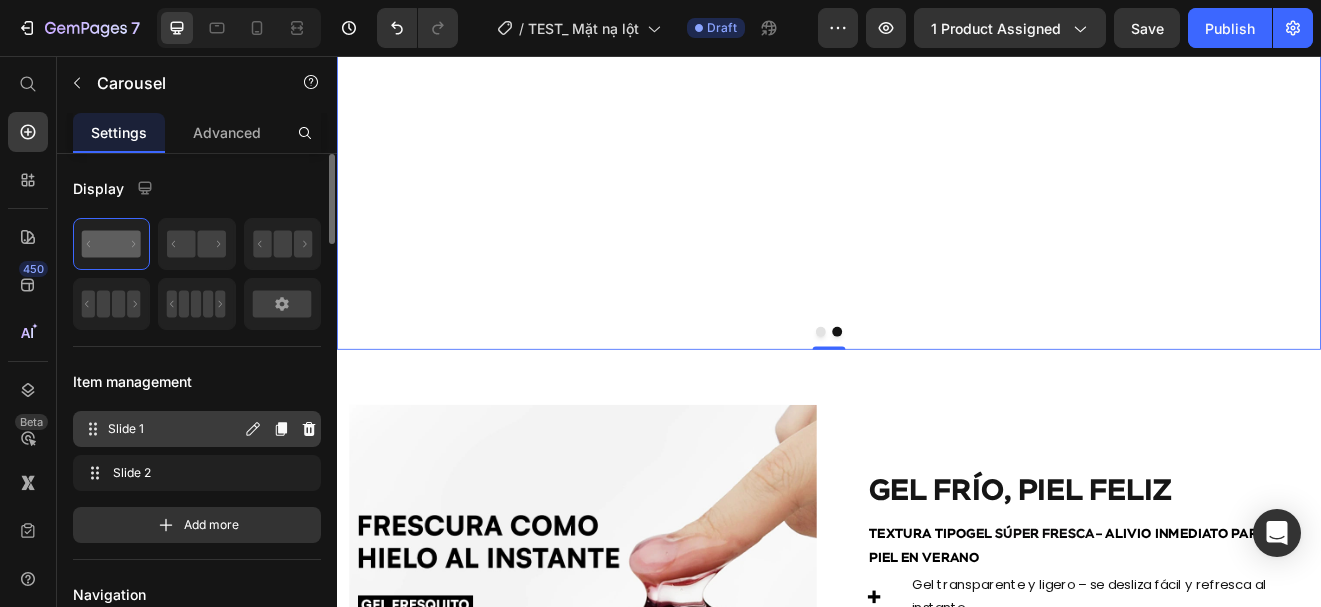 click on "Slide 1" at bounding box center (174, 429) 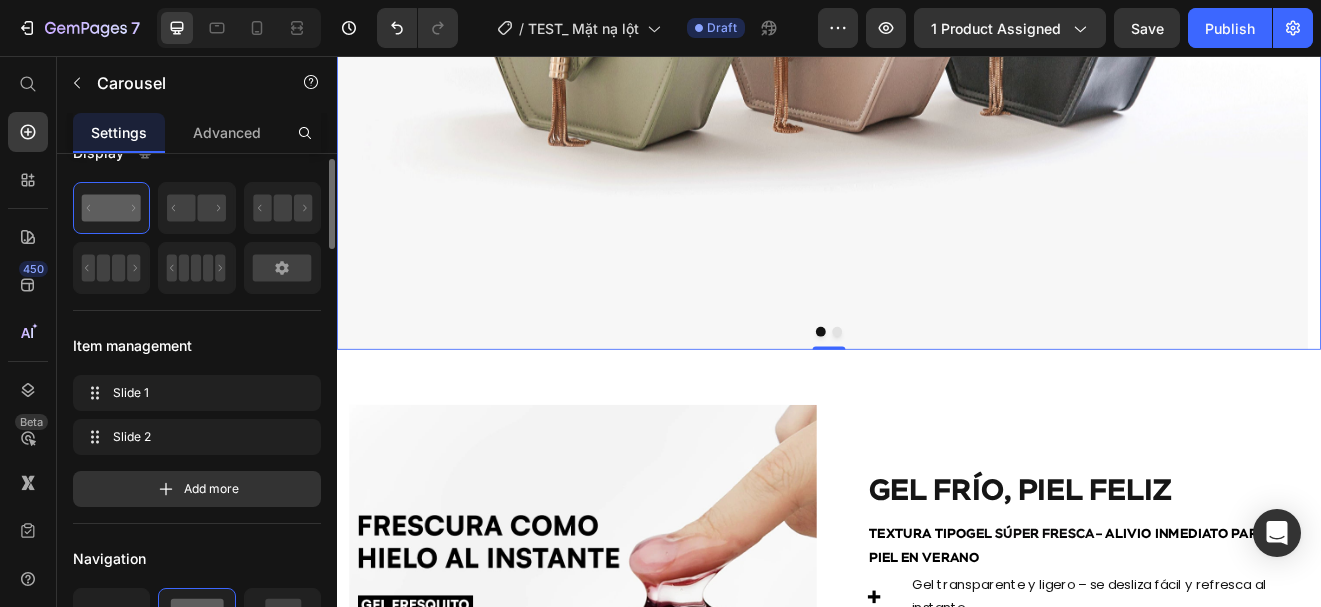 scroll, scrollTop: 37, scrollLeft: 0, axis: vertical 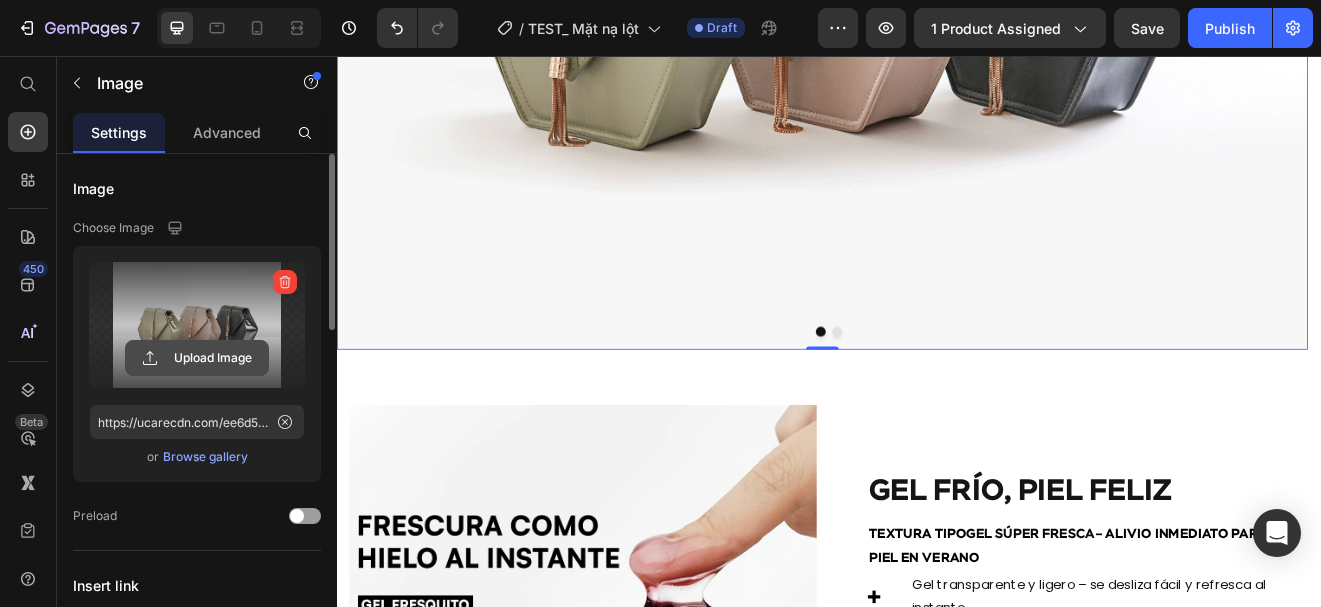 click 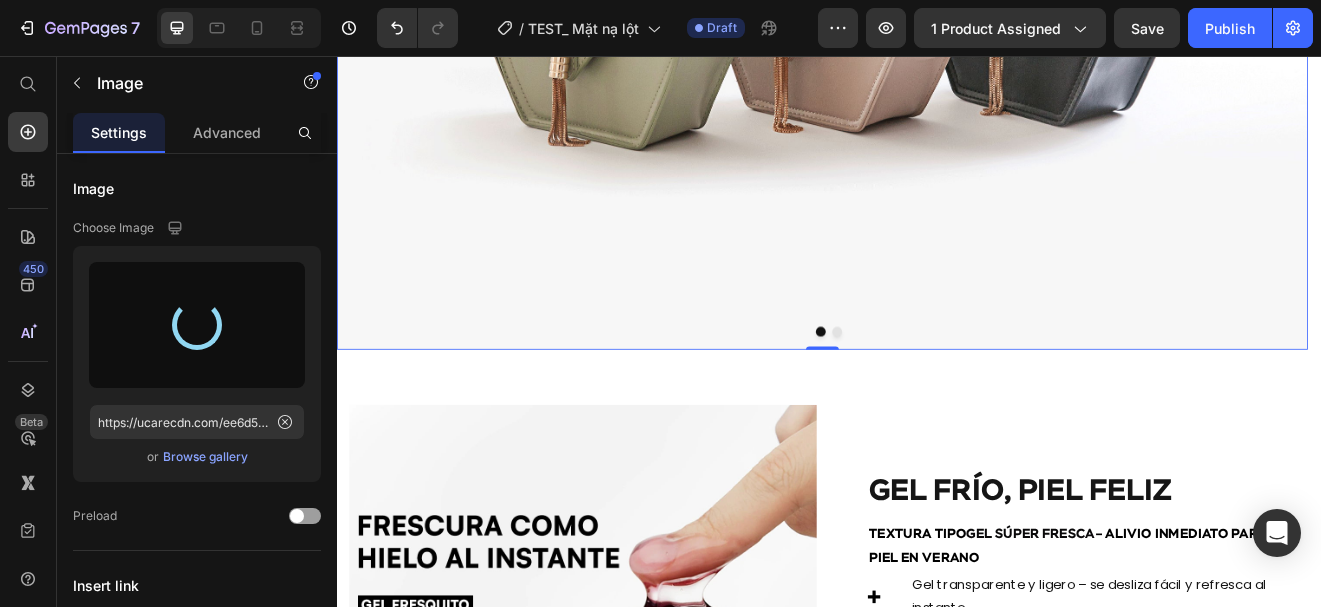 type on "https://cdn.shopify.com/s/files/1/0643/1404/8704/files/gempages_507356051327157127-c6c1a4c4-f11f-46f9-a6ca-d58d7372eca2.webp" 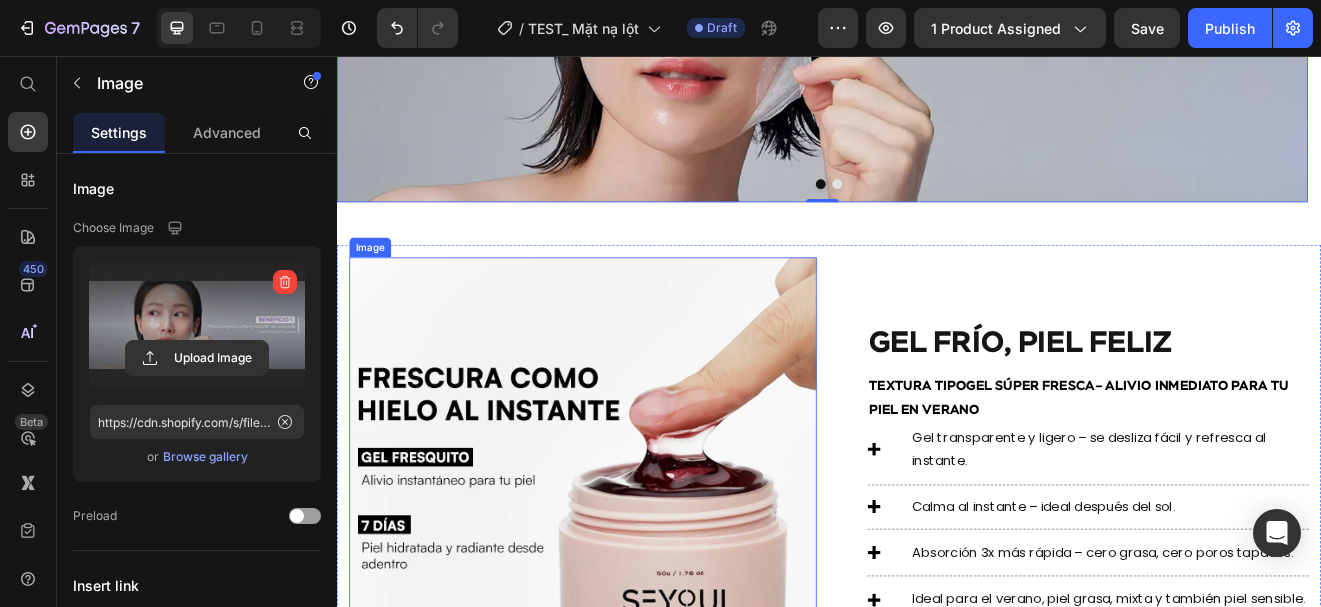 scroll, scrollTop: 2238, scrollLeft: 0, axis: vertical 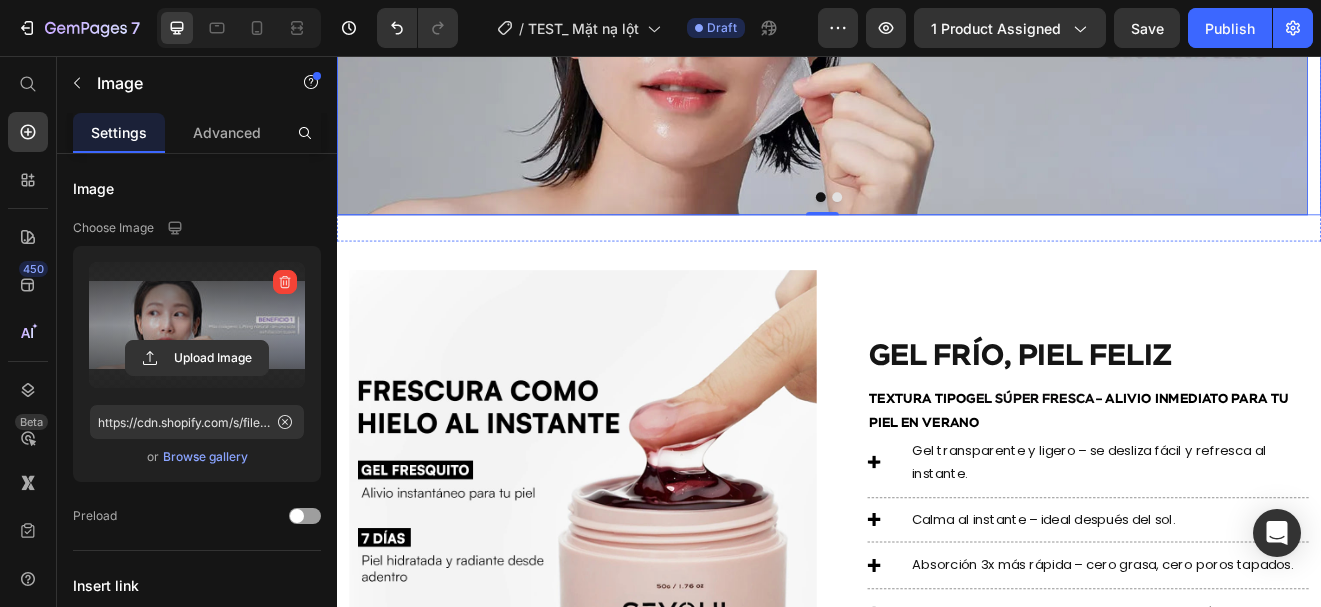 click at bounding box center (947, 228) 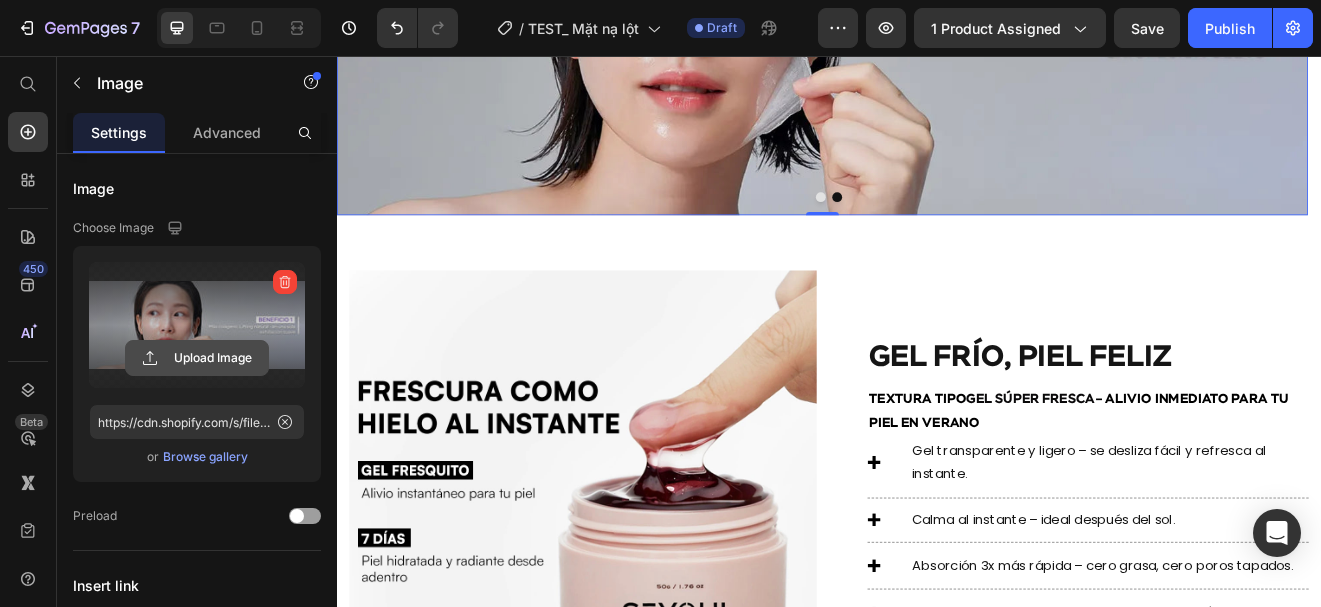 click 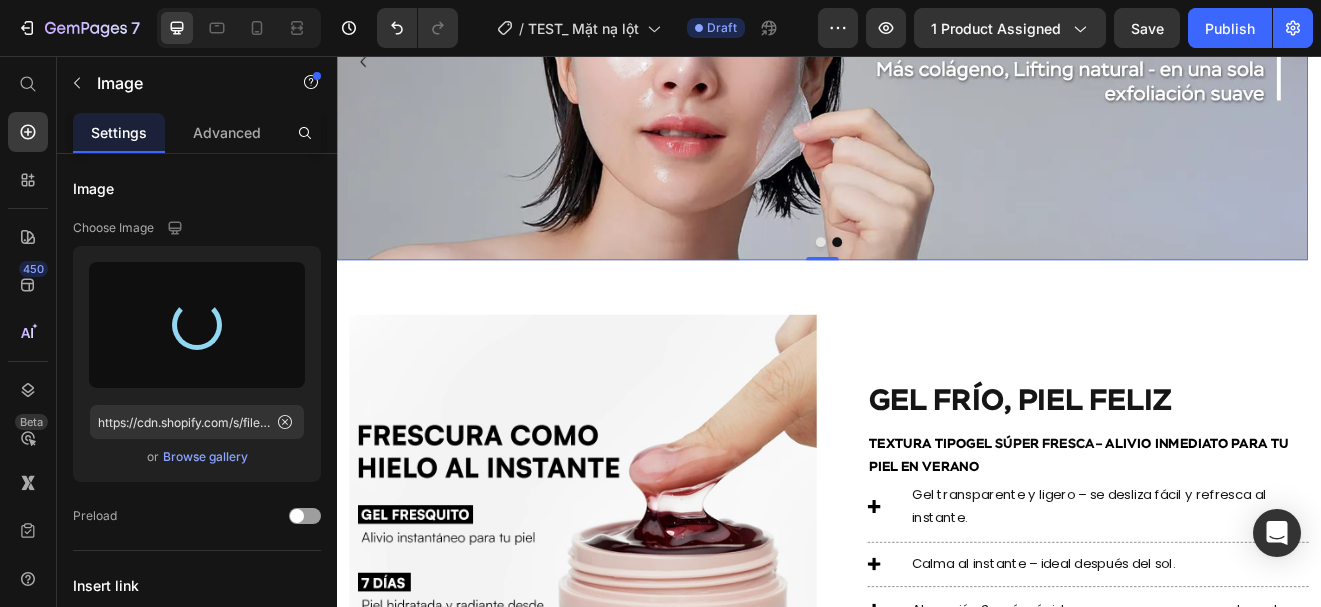 scroll, scrollTop: 2183, scrollLeft: 0, axis: vertical 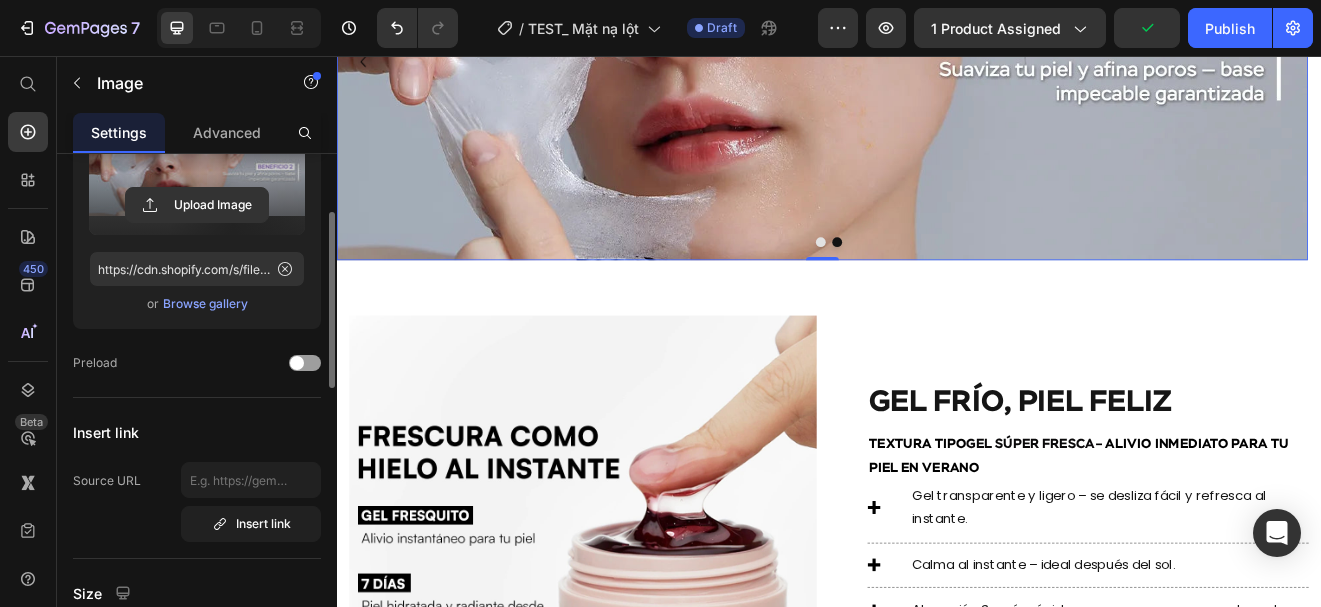 type on "https://cdn.shopify.com/s/files/1/0643/1404/8704/files/gempages_507356051327157127-595008ea-0044-40dc-bd3c-1f24a878c227.webp" 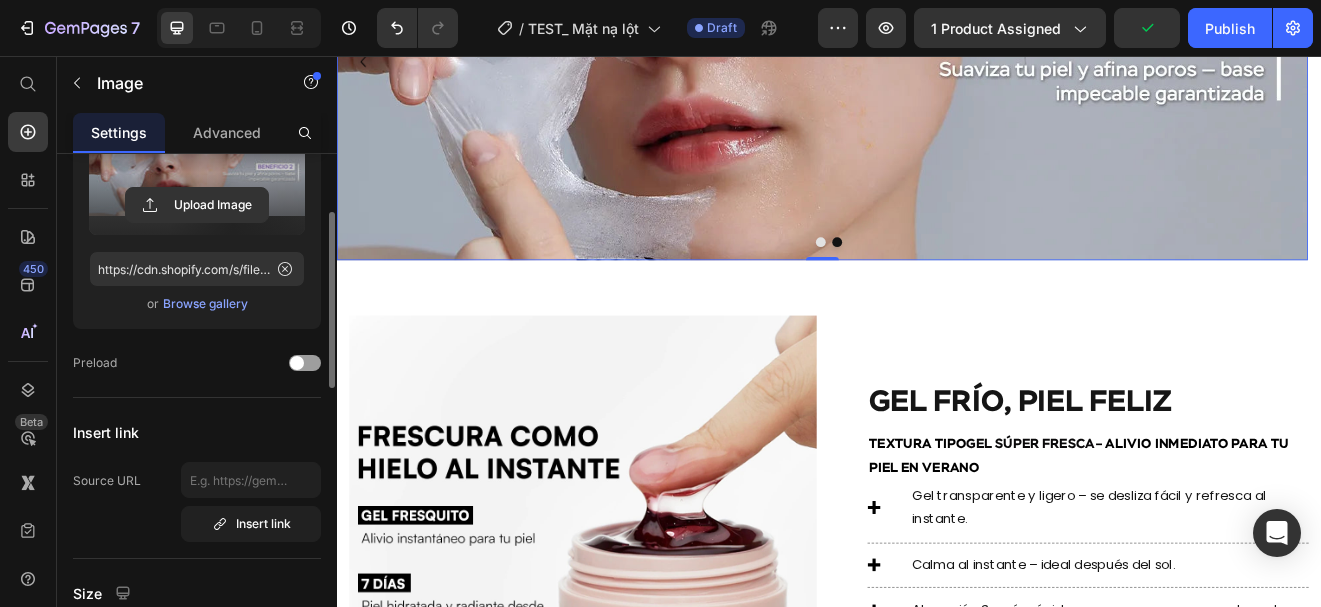 scroll, scrollTop: 157, scrollLeft: 0, axis: vertical 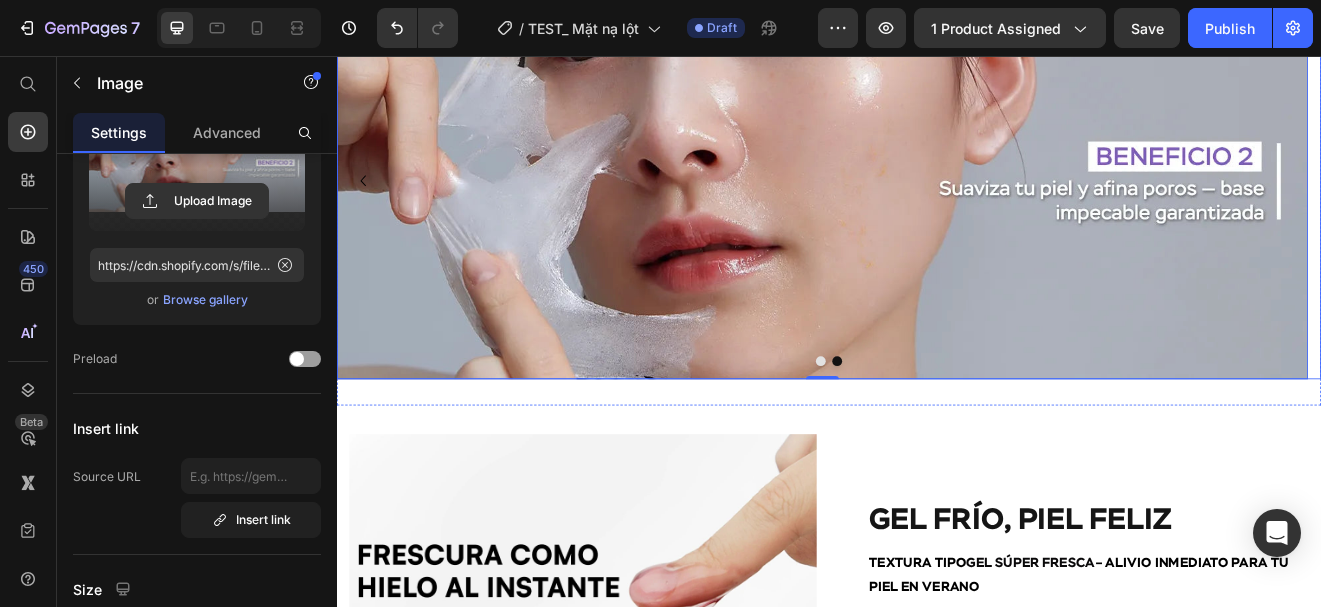 click at bounding box center (927, 428) 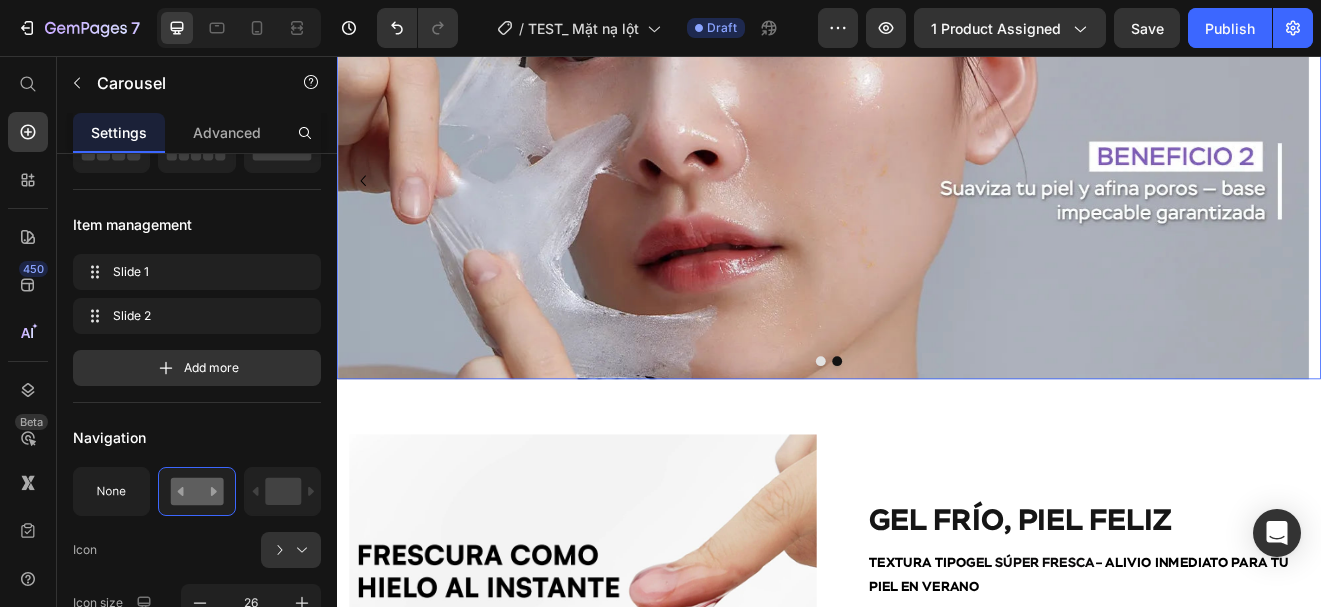 scroll, scrollTop: 0, scrollLeft: 0, axis: both 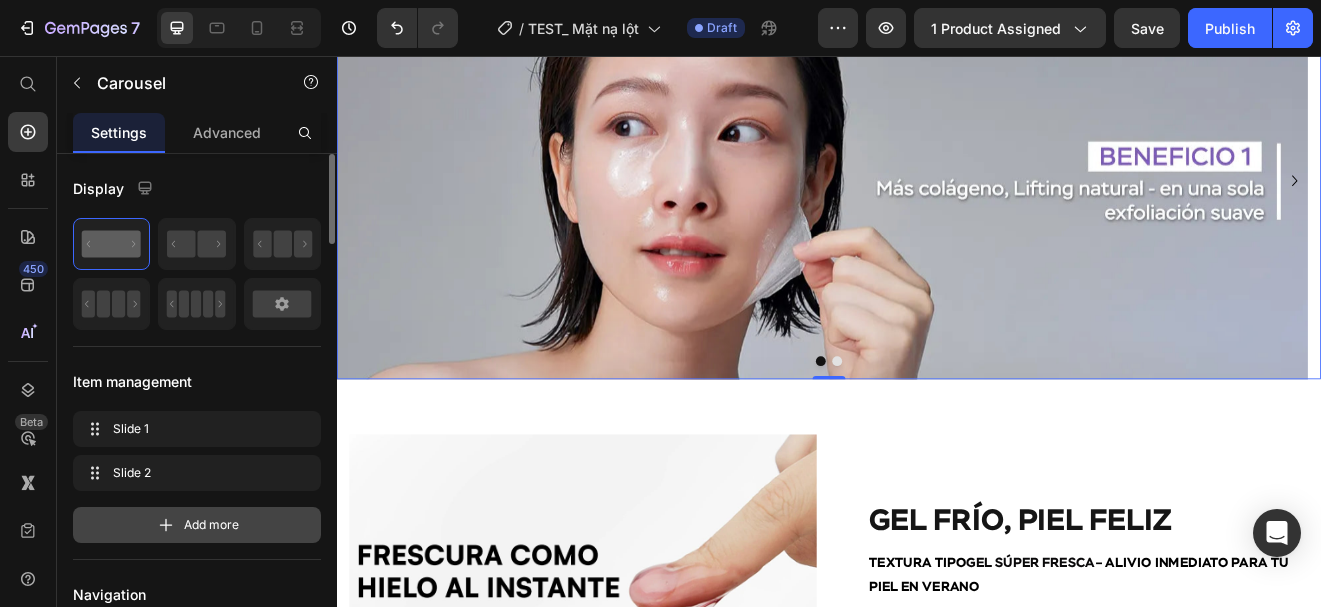 click on "Add more" at bounding box center (197, 525) 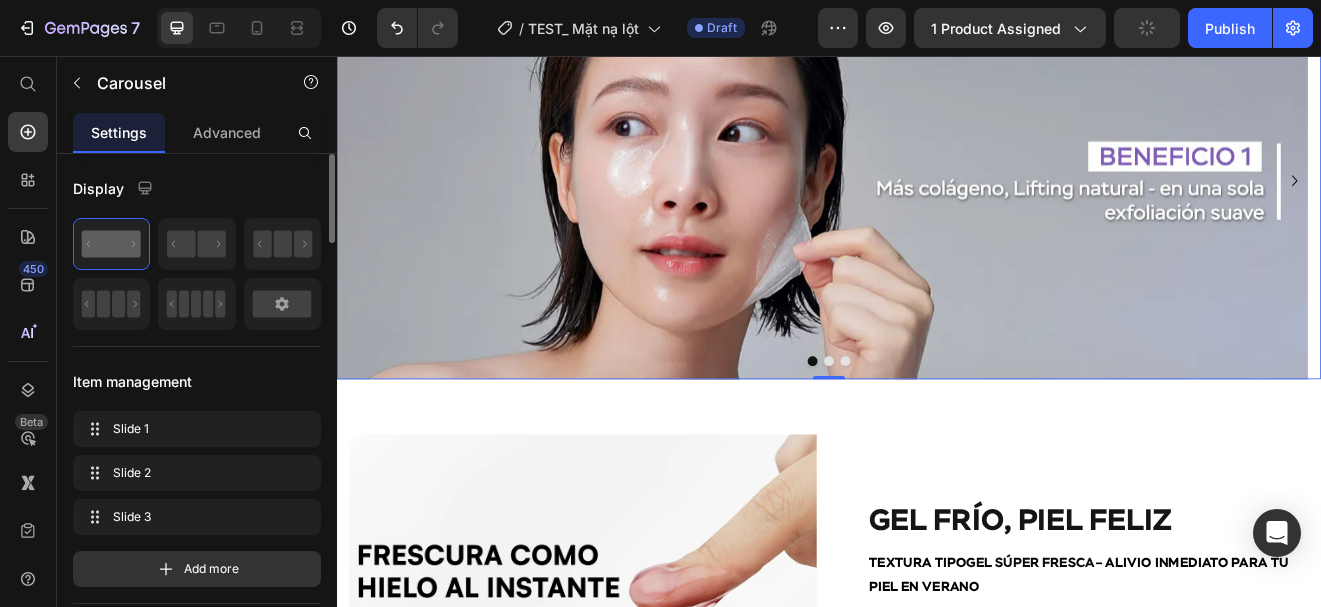 click on "Slide 1 Slide 1 Slide 2 Slide 2 Slide 3 Slide 3 Add more" 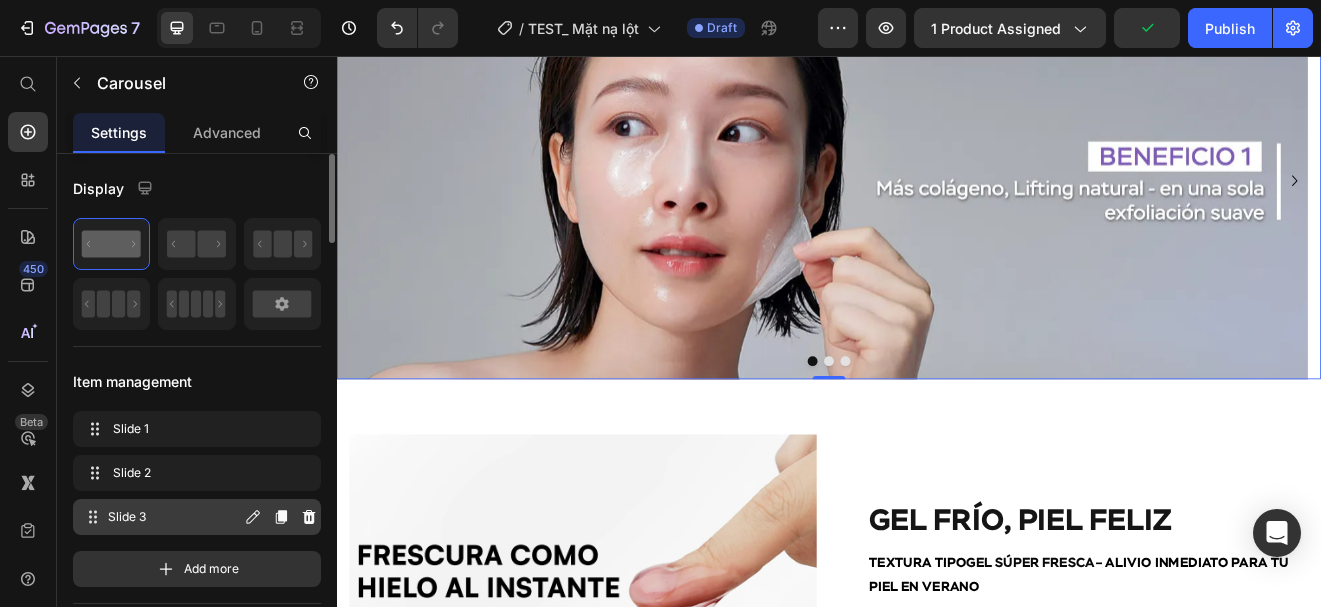 click on "Slide 3" at bounding box center [174, 517] 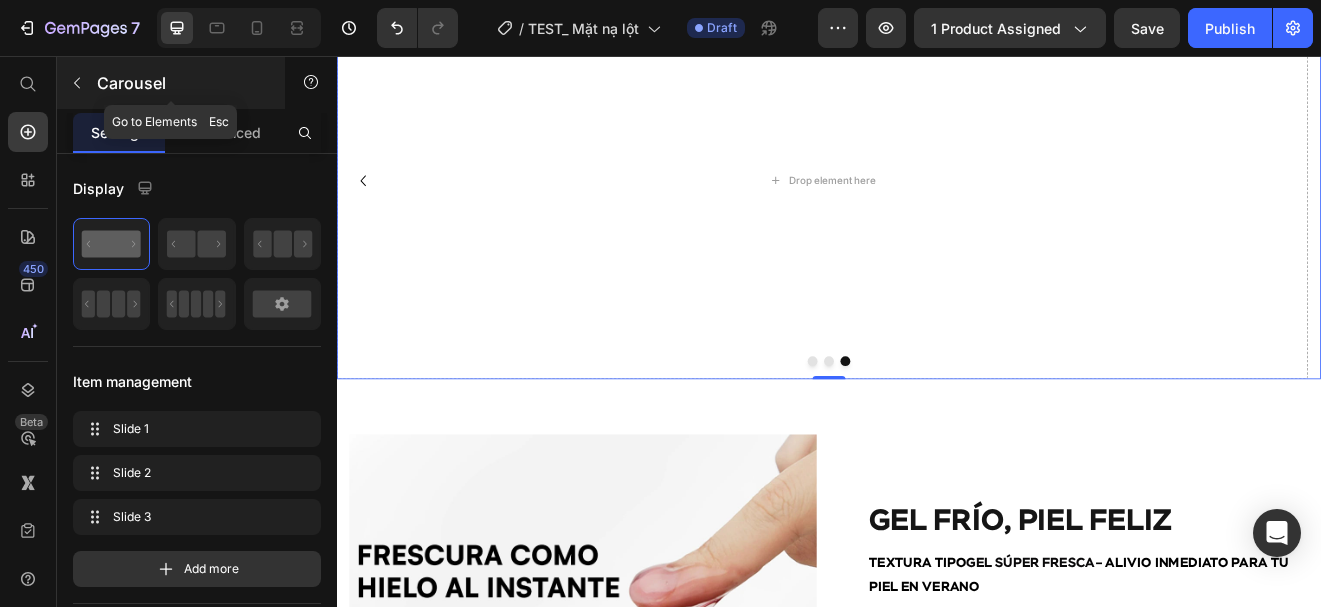 click at bounding box center [77, 83] 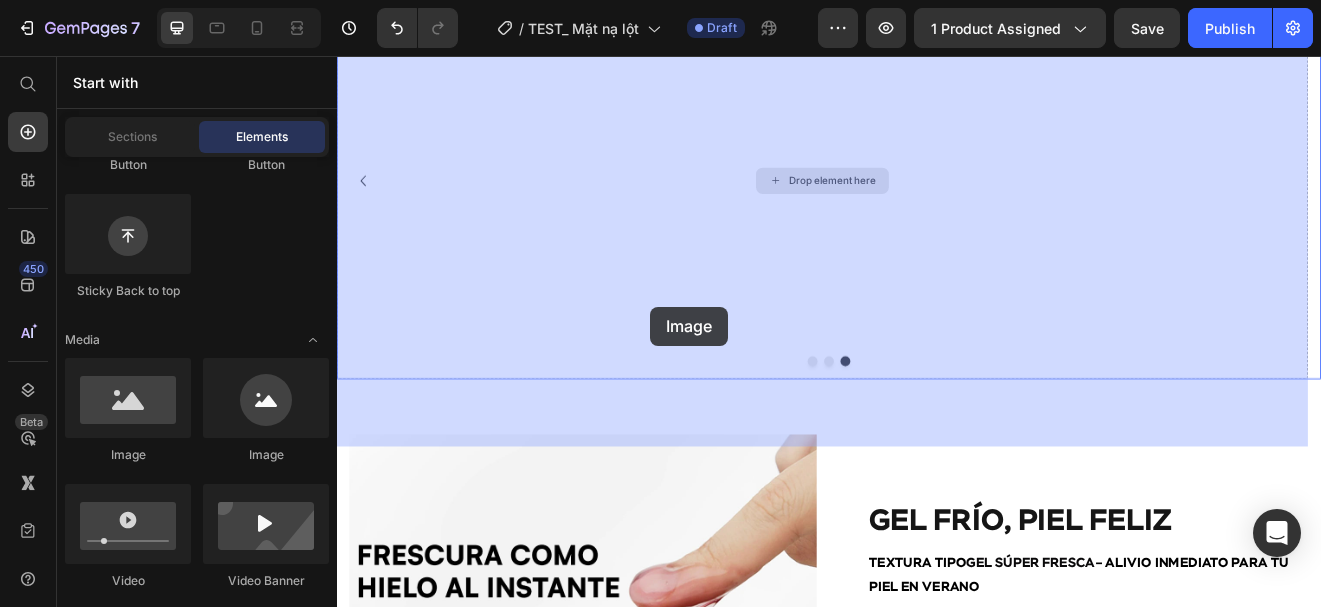 drag, startPoint x: 466, startPoint y: 479, endPoint x: 722, endPoint y: 362, distance: 281.46936 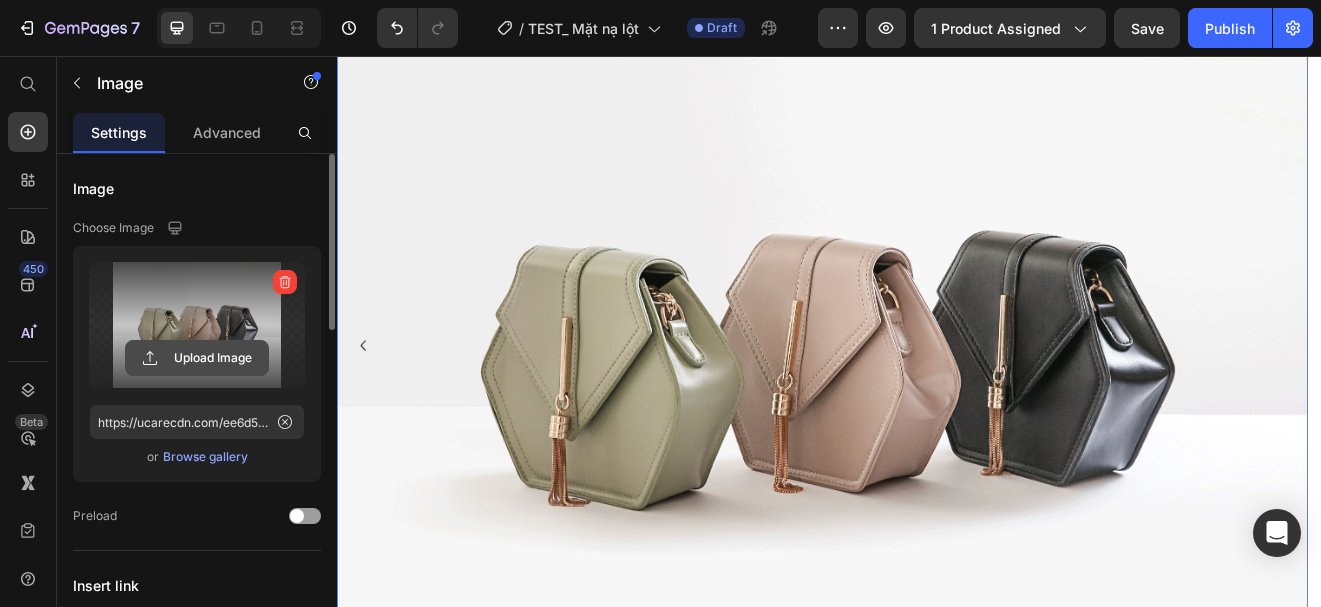 click 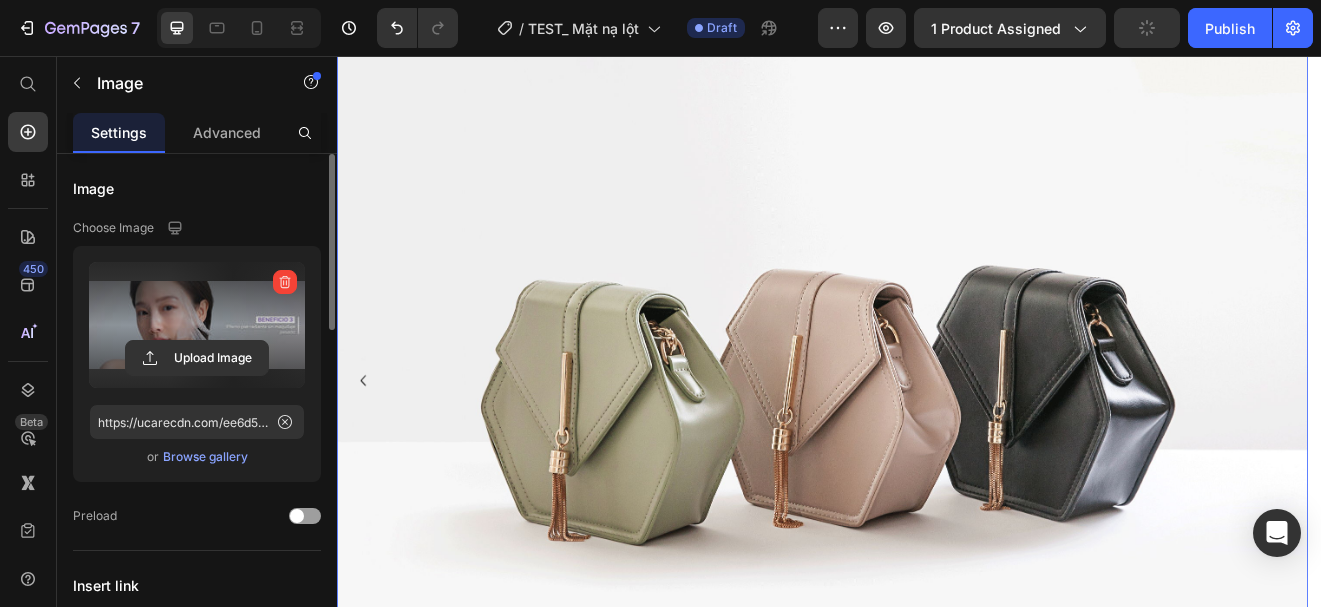 type on "https://cdn.shopify.com/s/files/1/0643/1404/8704/files/gempages_507356051327157127-962a49bd-10b1-435a-8cef-d6105dccb49f.webp" 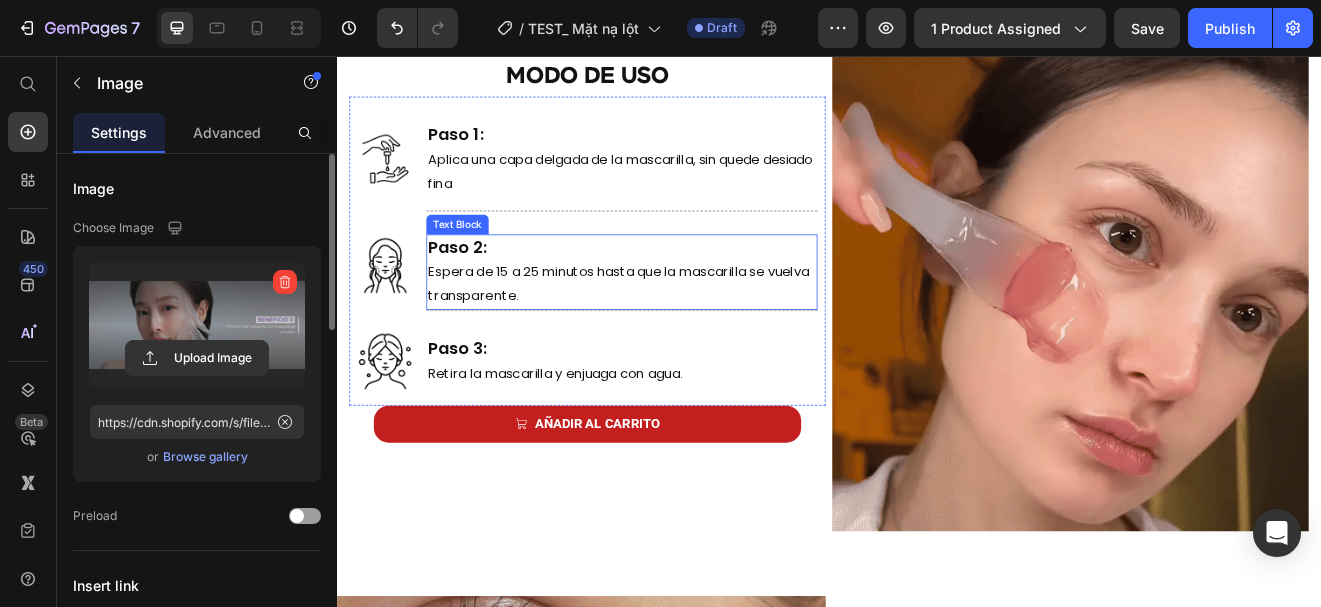 scroll, scrollTop: 4936, scrollLeft: 0, axis: vertical 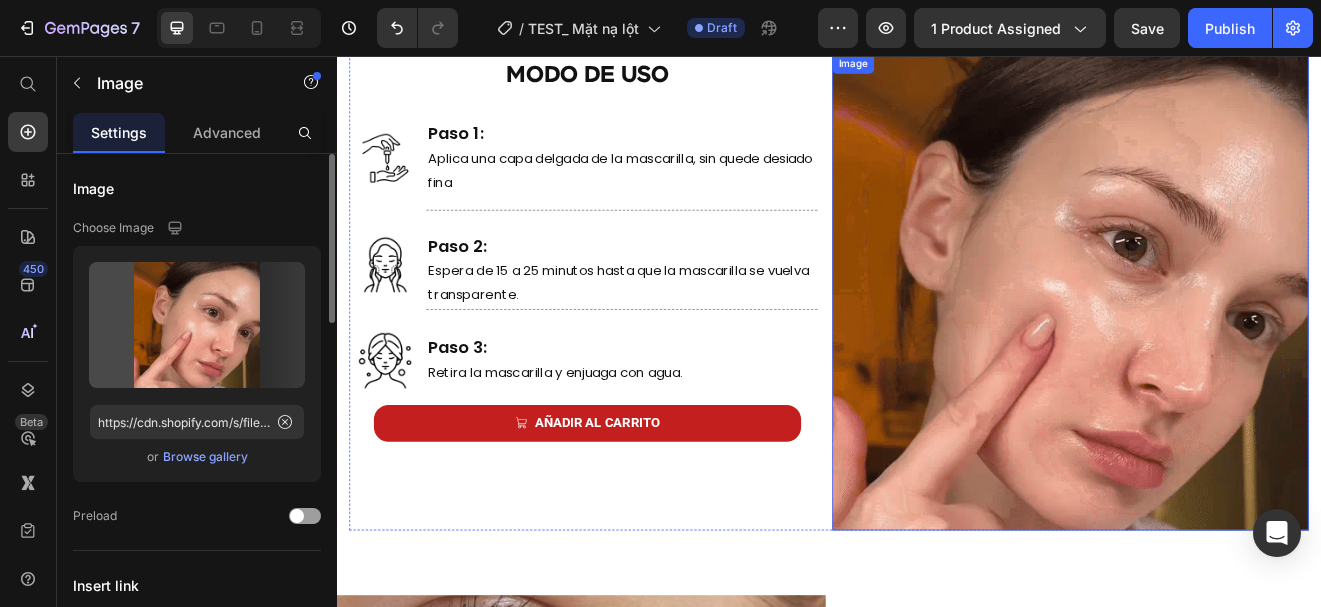 click at bounding box center (1231, 343) 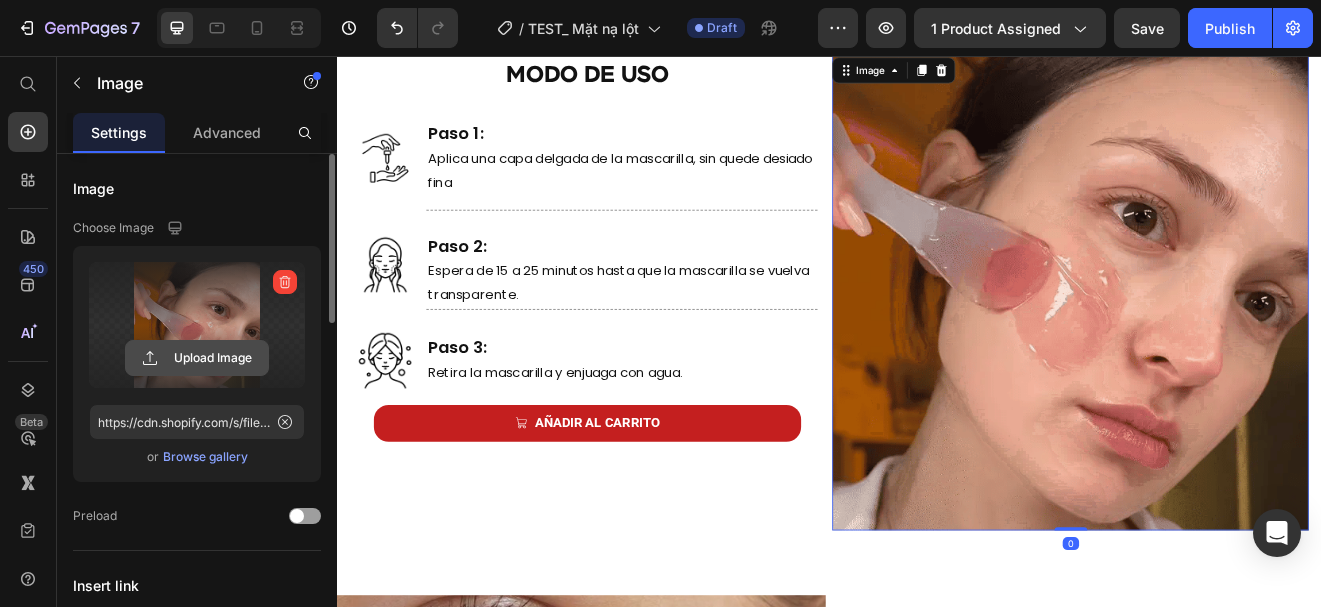 click 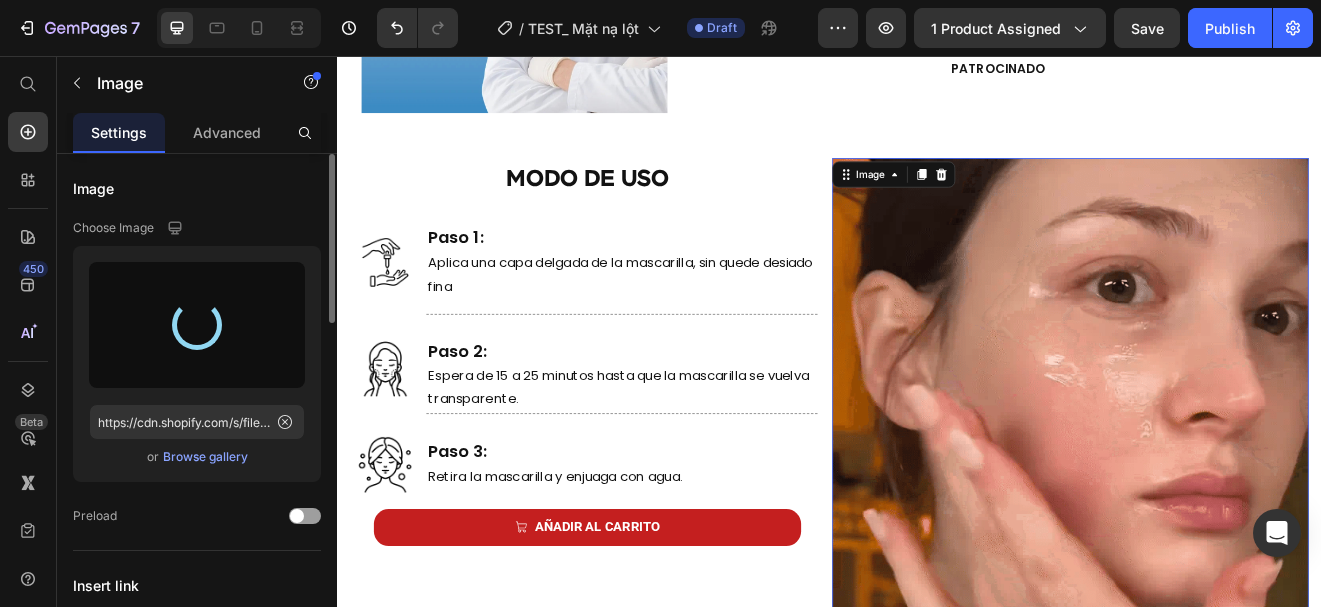 type on "https://cdn.shopify.com/s/files/1/0643/1404/8704/files/gempages_507356051327157127-9d87c930-f4ba-4ca2-acce-5e290078421e.webp" 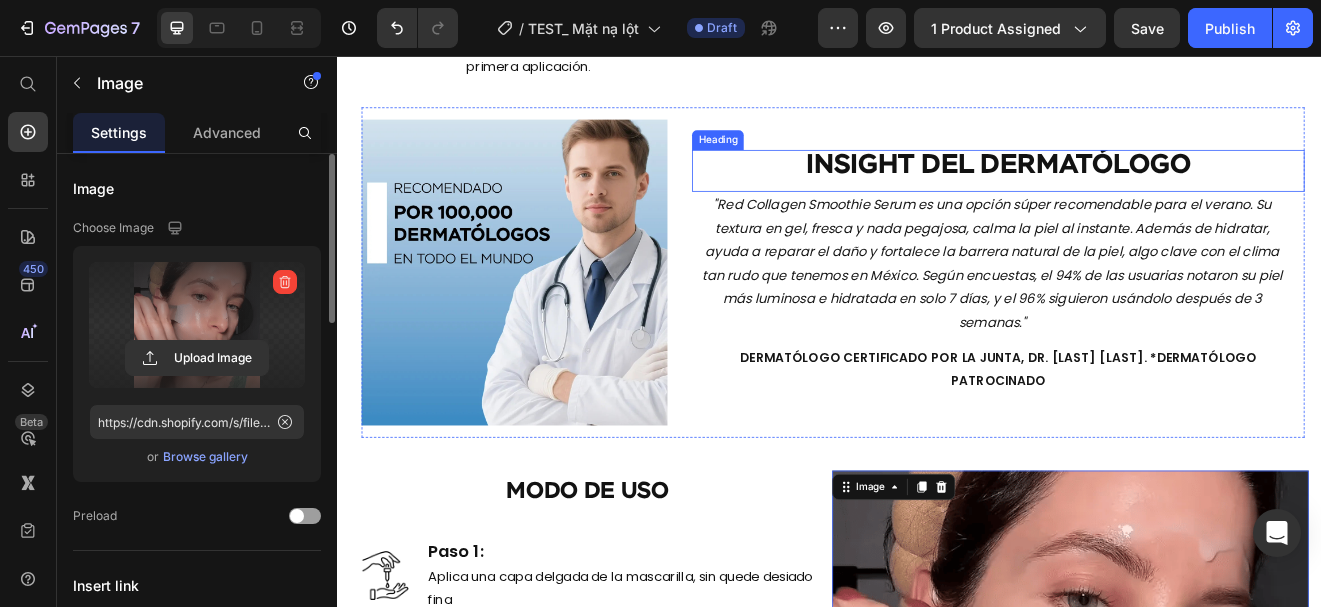 scroll, scrollTop: 4301, scrollLeft: 0, axis: vertical 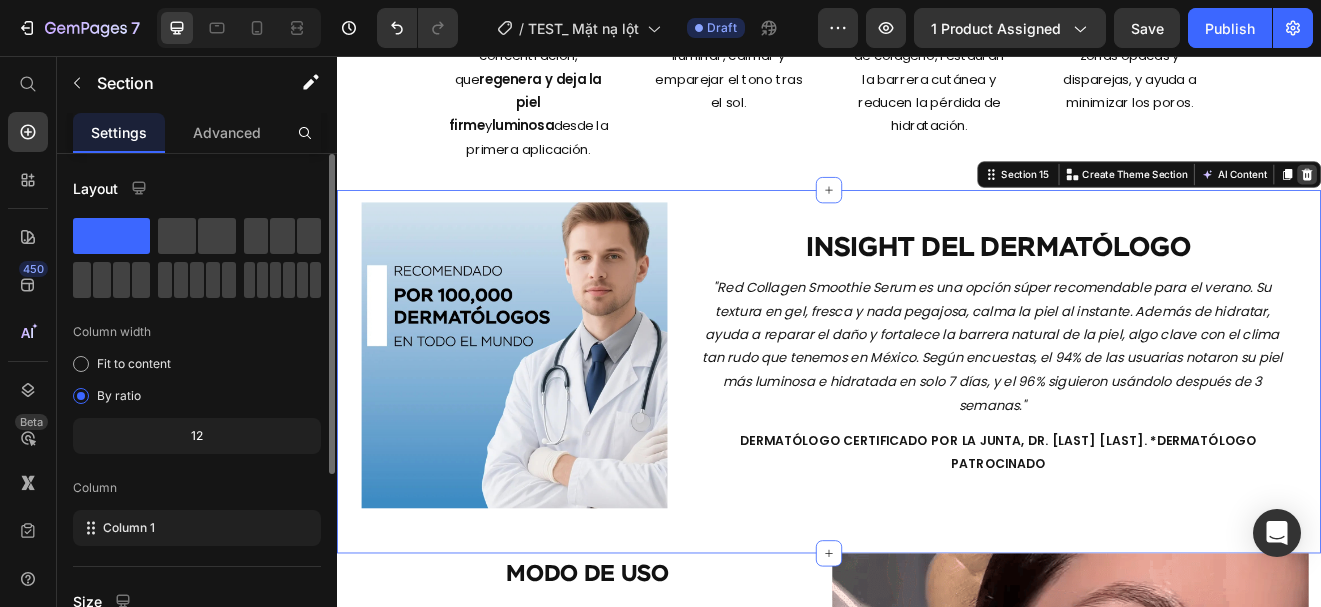 click 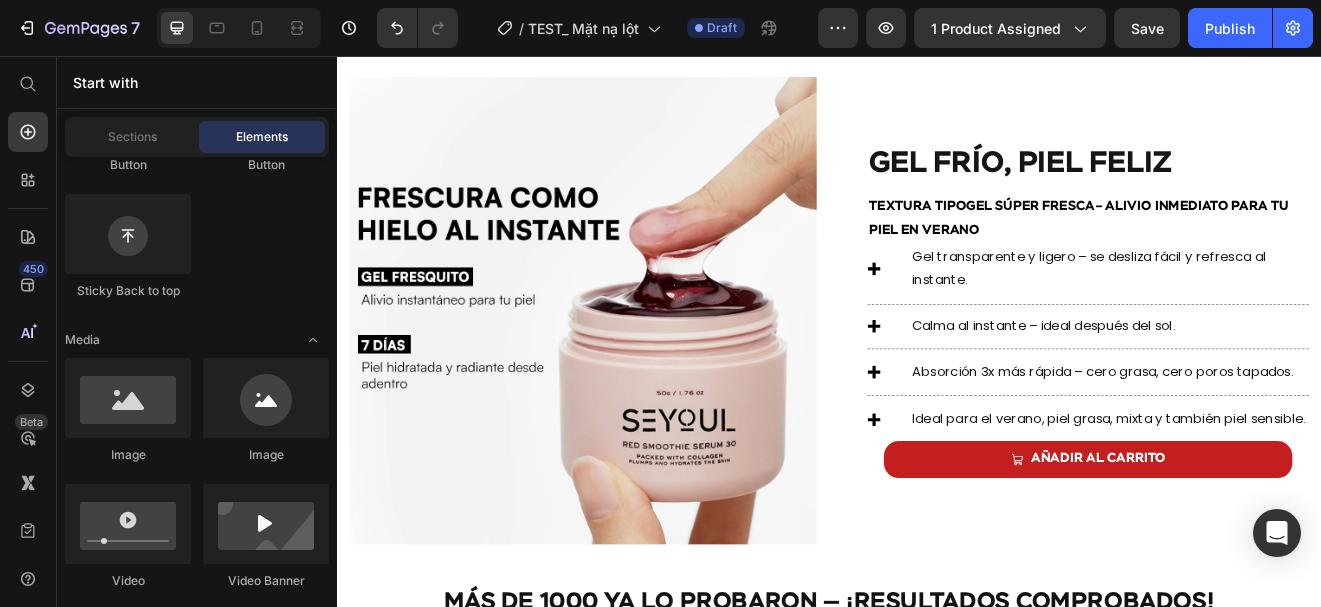 scroll, scrollTop: 2476, scrollLeft: 0, axis: vertical 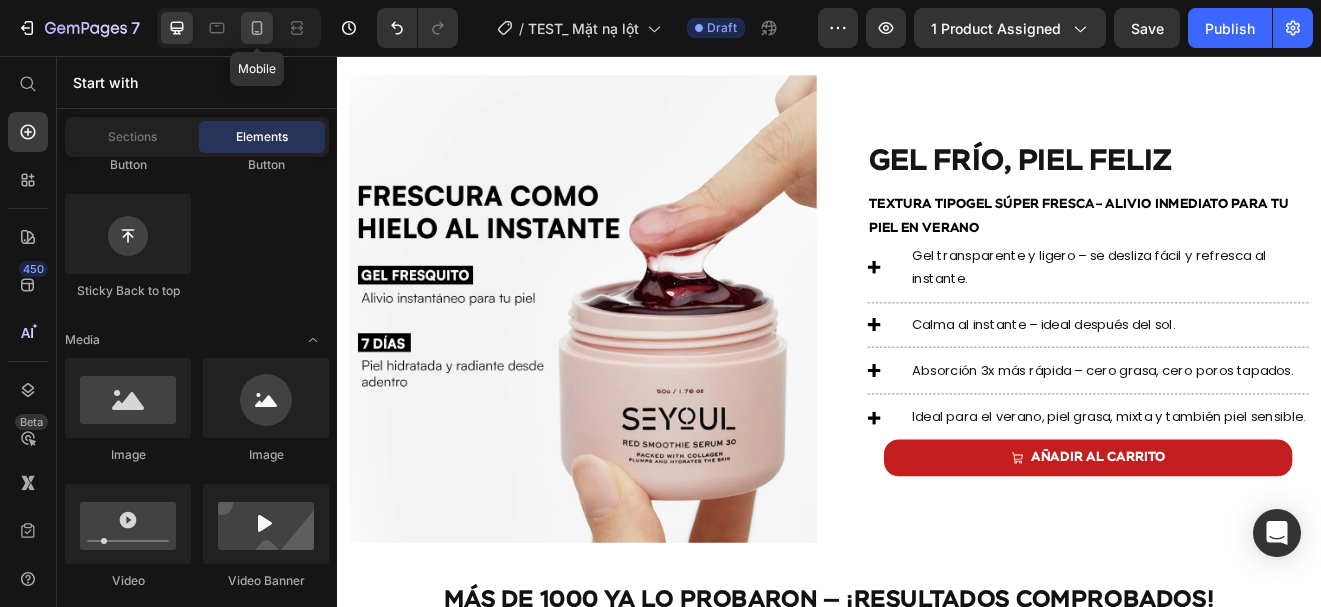 click 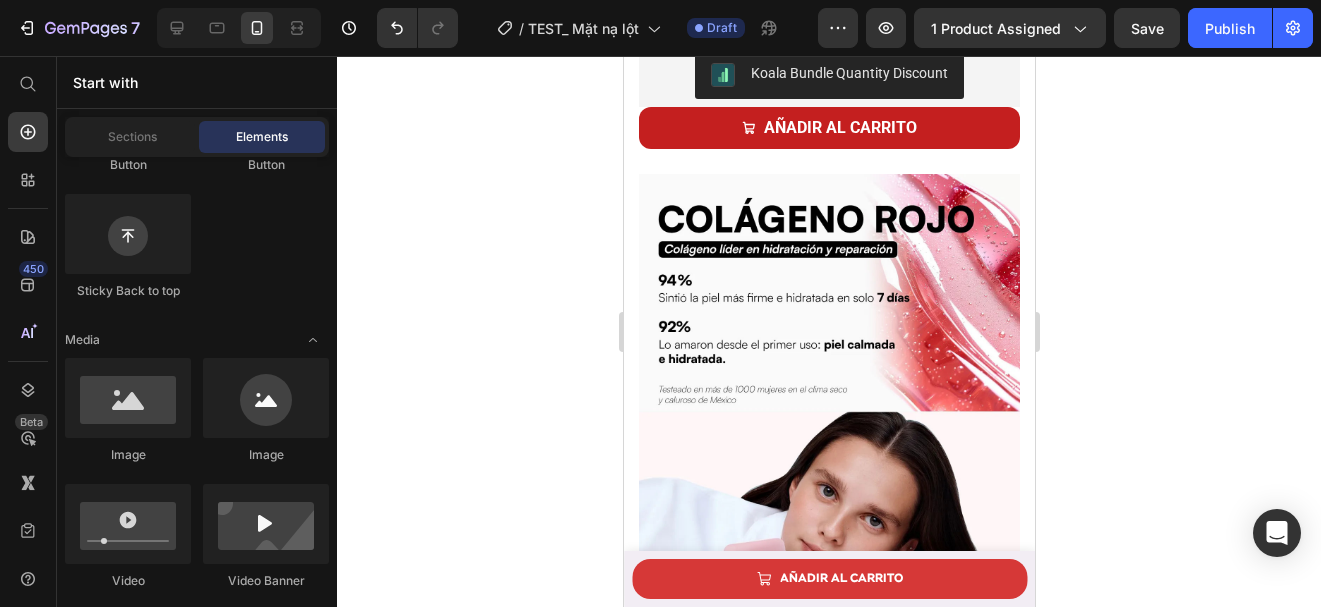 scroll, scrollTop: 1146, scrollLeft: 0, axis: vertical 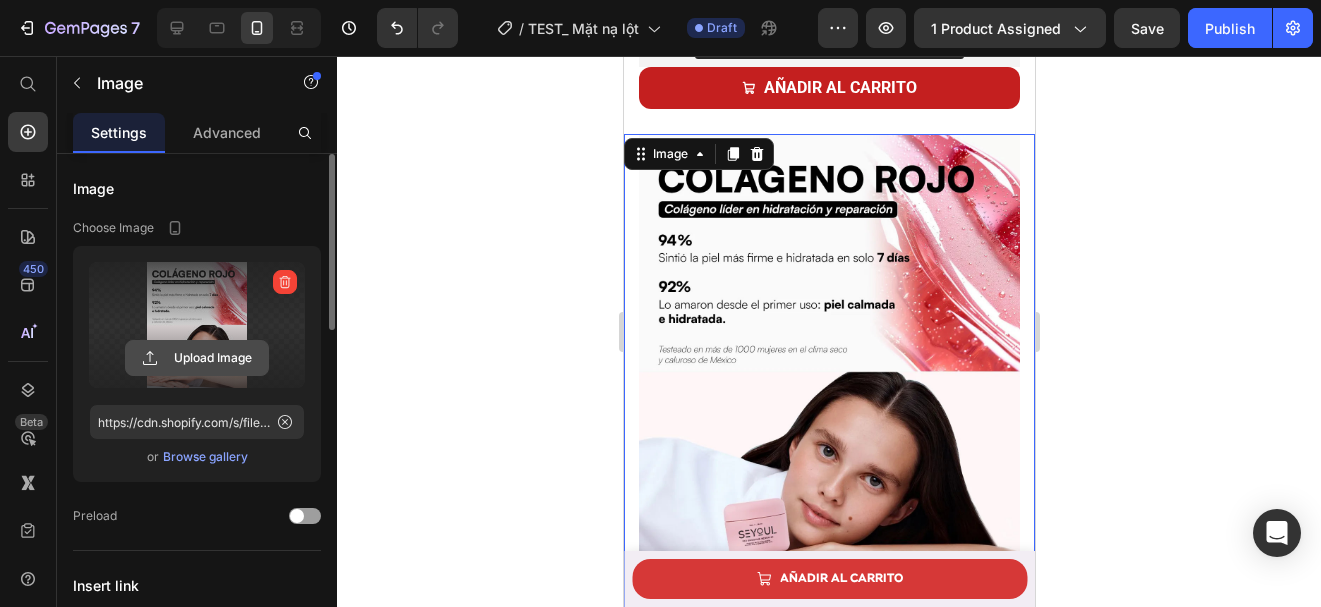 click 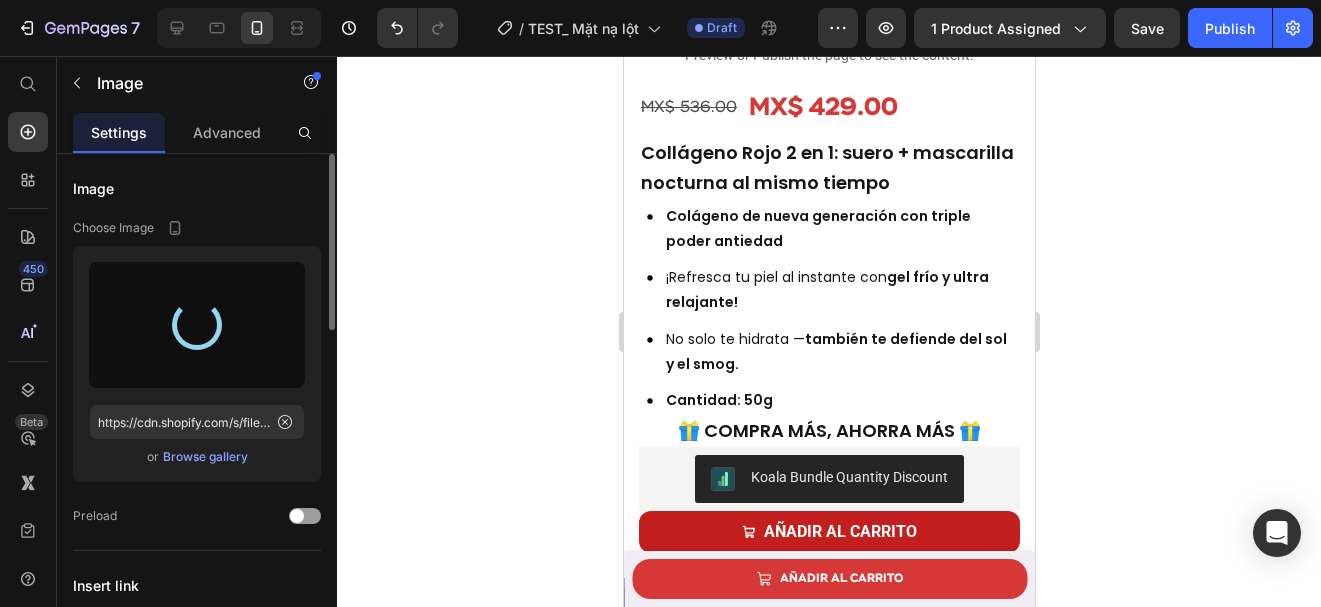 scroll, scrollTop: 635, scrollLeft: 0, axis: vertical 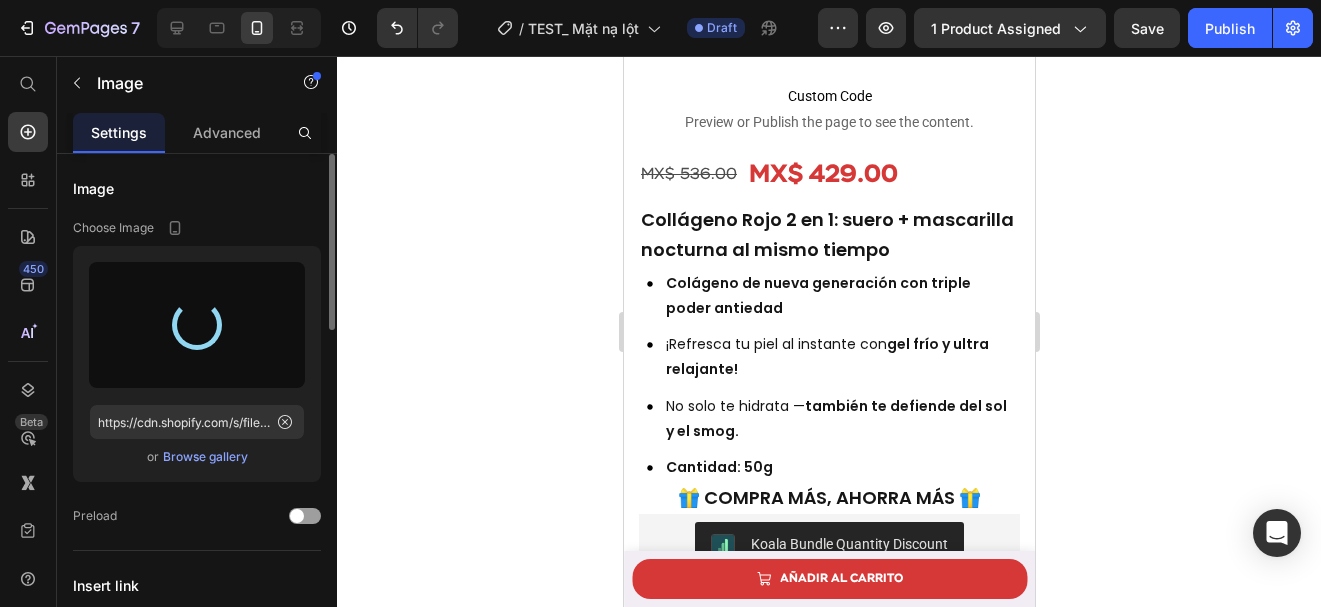 type on "https://cdn.shopify.com/s/files/1/0643/1404/8704/files/gempages_507356051327157127-273c8b35-156a-4b84-9b76-271ea762d08c.webp" 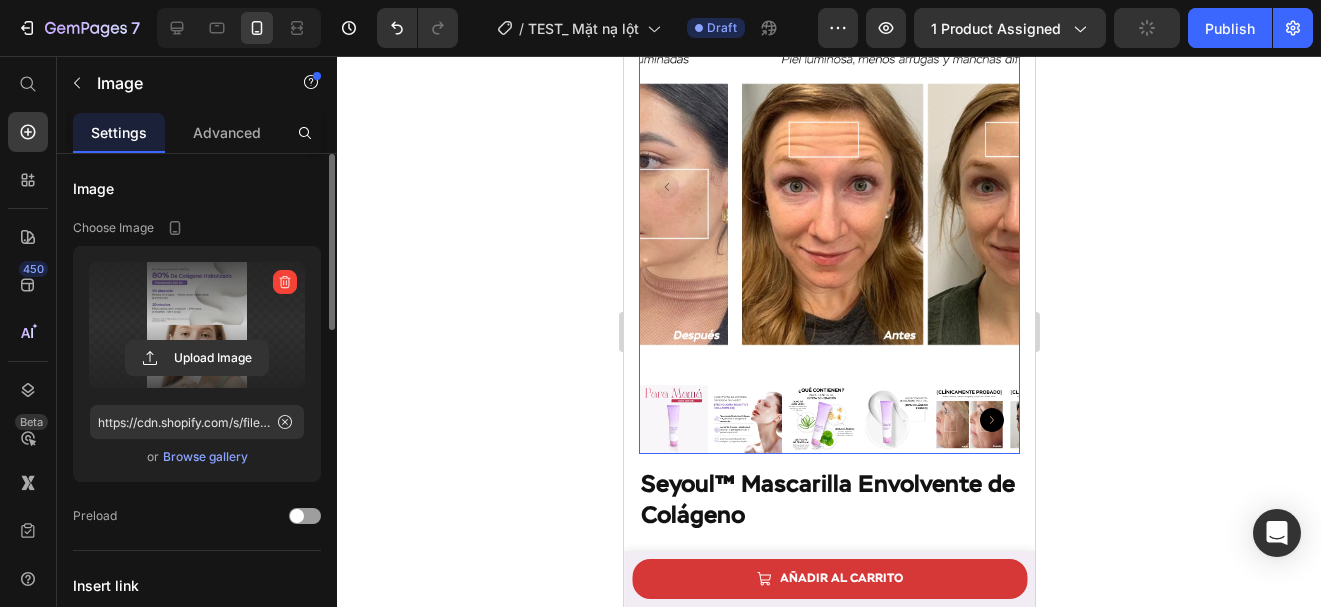scroll, scrollTop: 0, scrollLeft: 0, axis: both 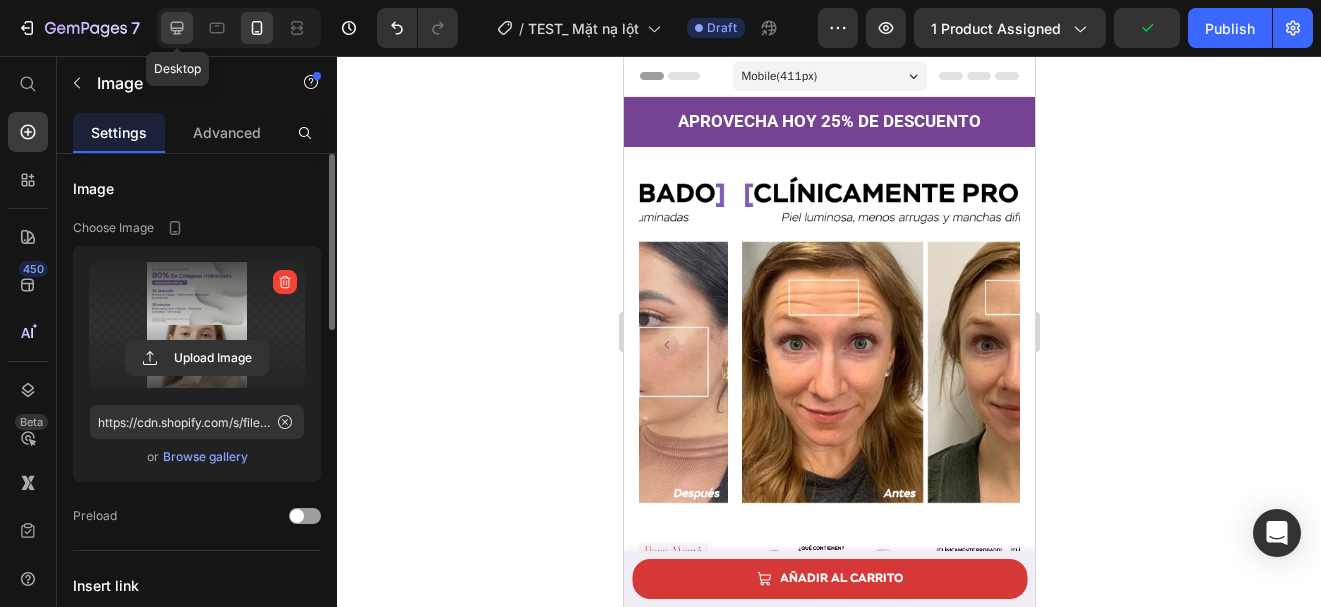 click 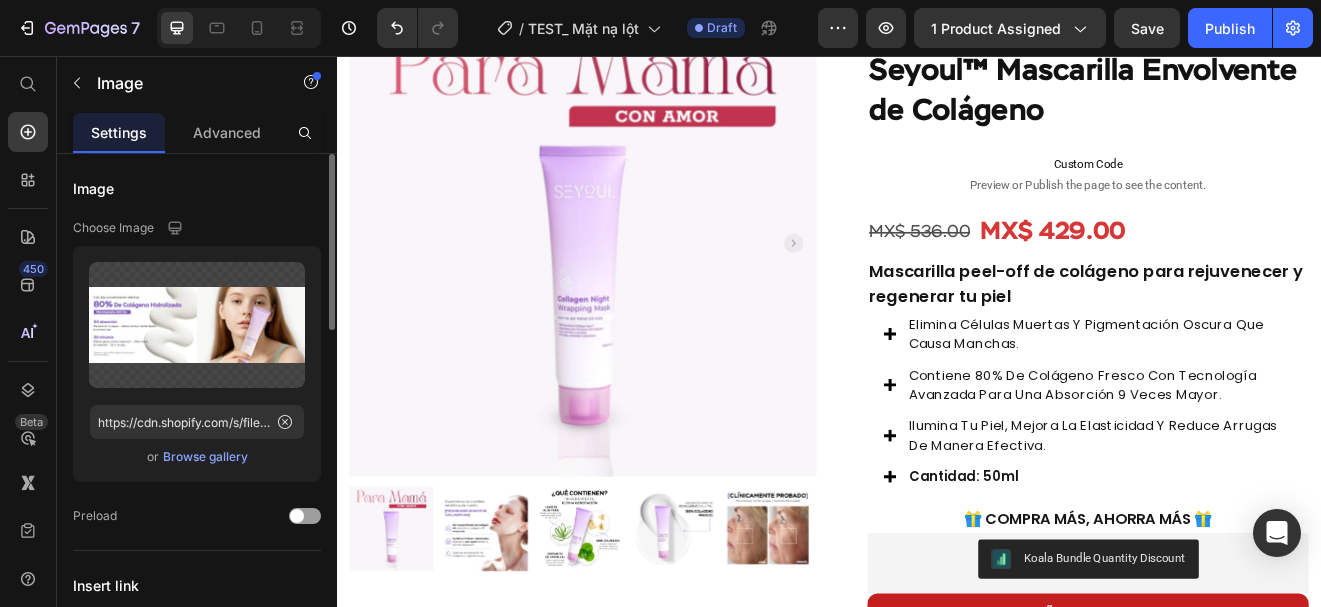 scroll, scrollTop: 177, scrollLeft: 0, axis: vertical 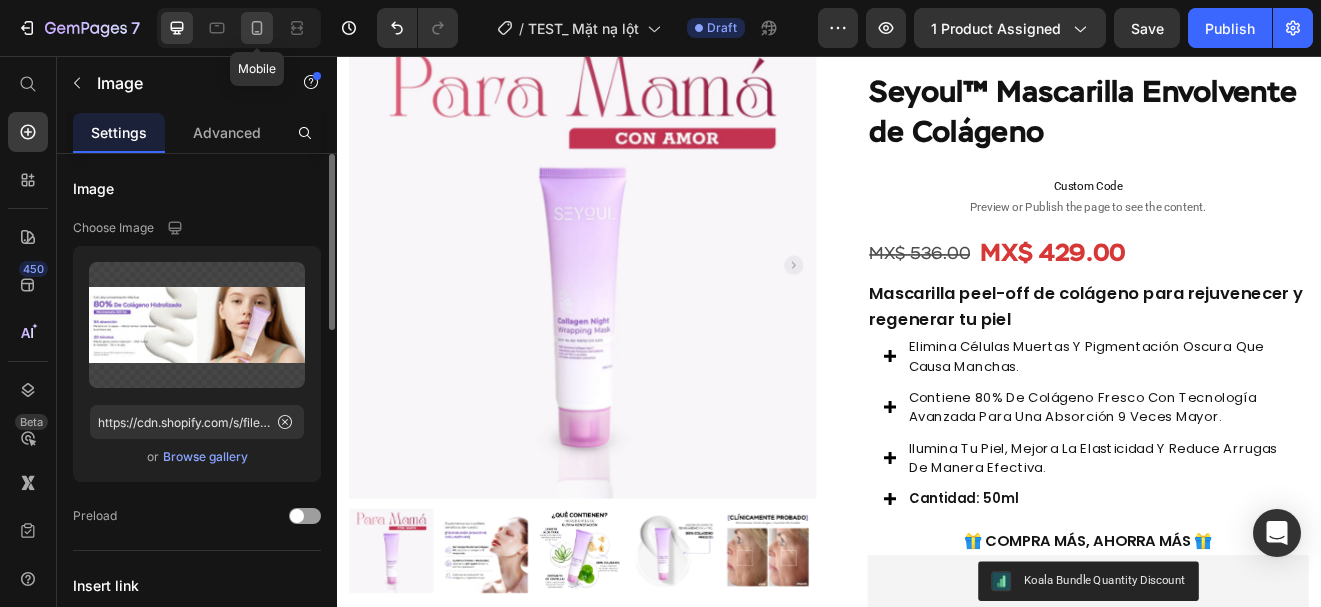 click 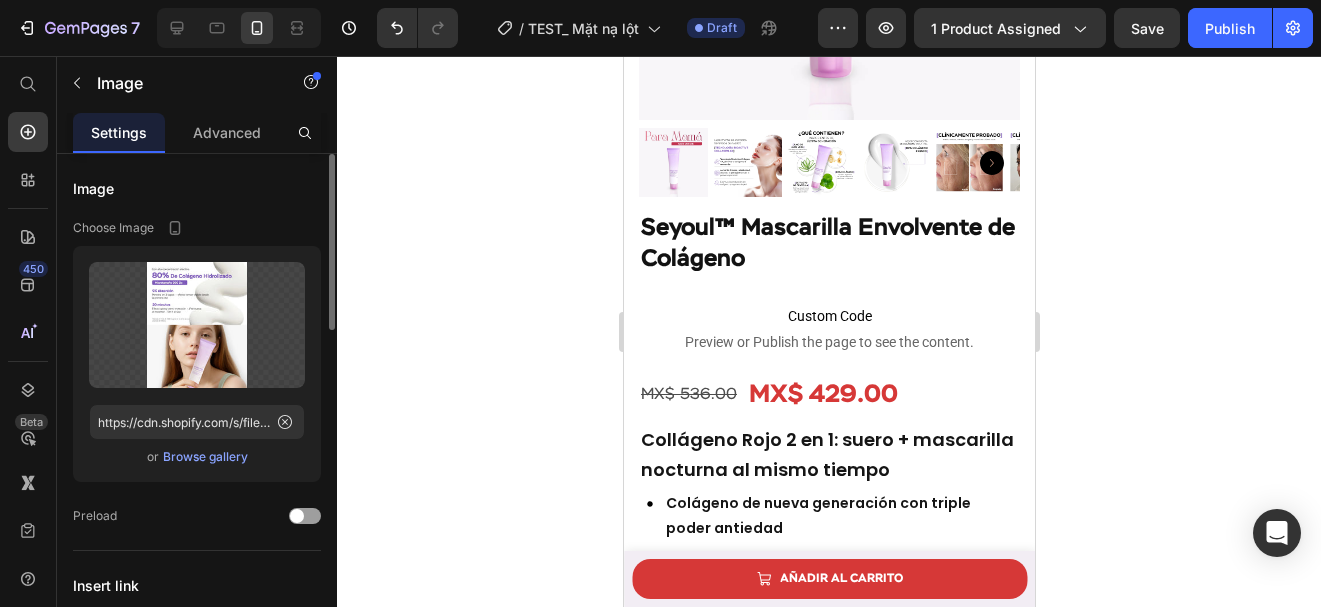 scroll, scrollTop: 470, scrollLeft: 0, axis: vertical 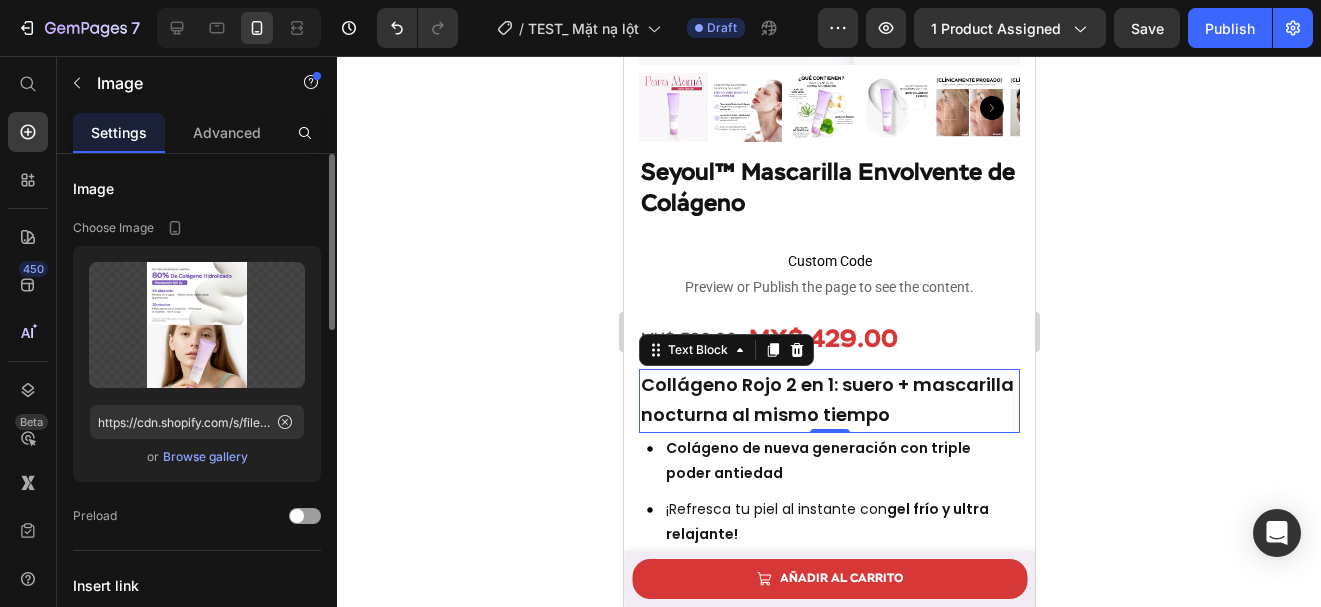 click on "Collágeno Rojo 2 en 1: suero + mascarilla nocturna al mismo tiempo" at bounding box center [826, 399] 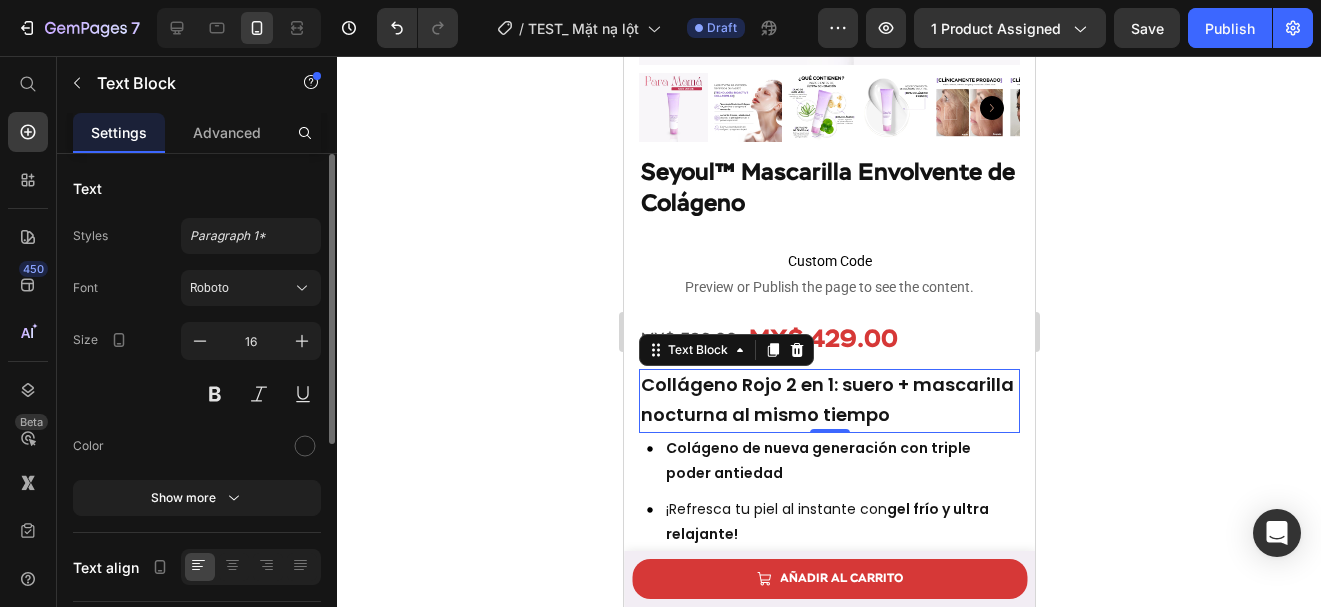 click on "Collágeno Rojo 2 en 1: suero + mascarilla nocturna al mismo tiempo" at bounding box center [826, 399] 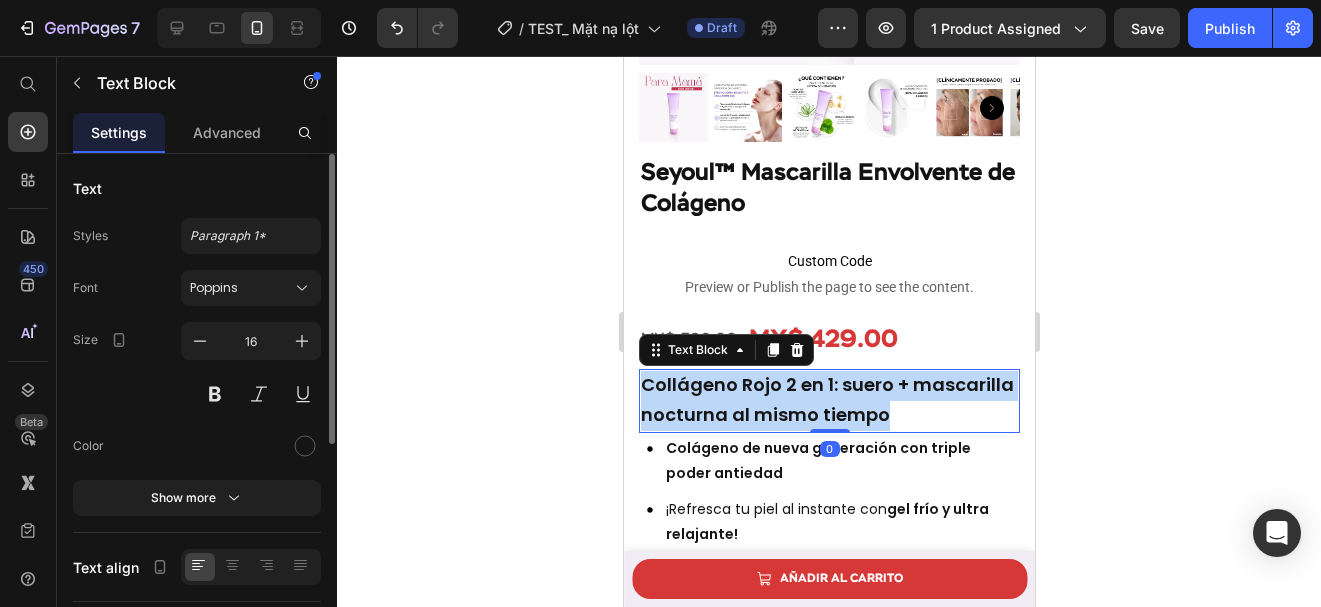 click on "Collágeno Rojo 2 en 1: suero + mascarilla nocturna al mismo tiempo" at bounding box center [826, 399] 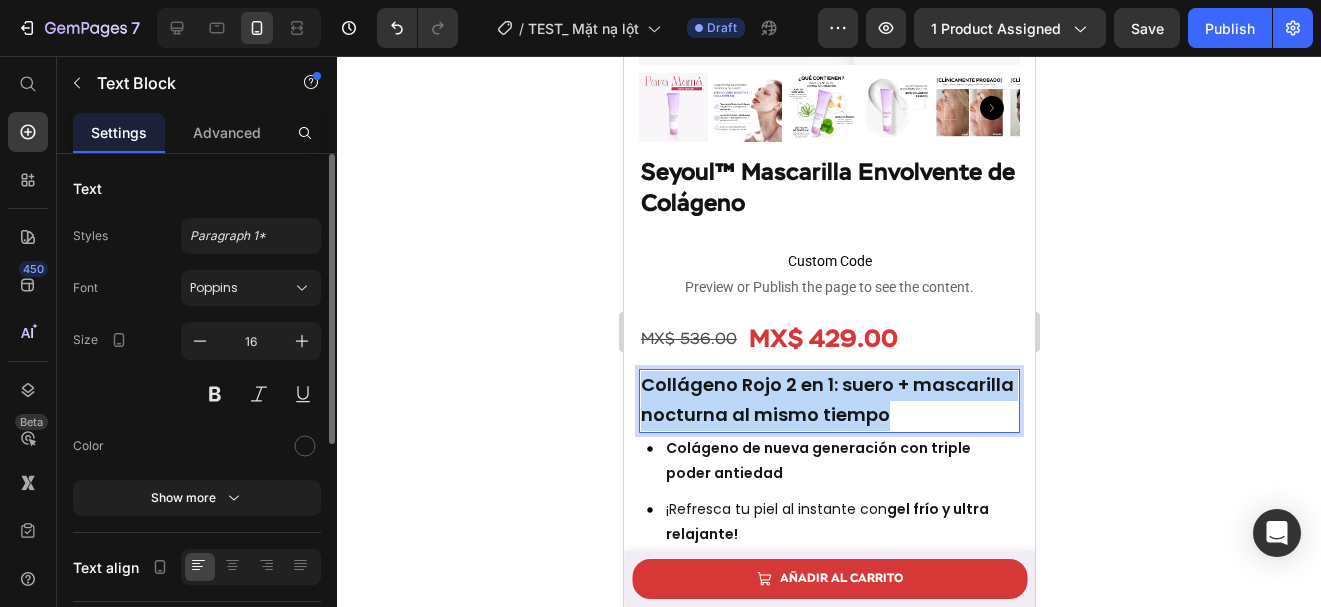 click on "Collágeno Rojo 2 en 1: suero + mascarilla nocturna al mismo tiempo" at bounding box center [826, 399] 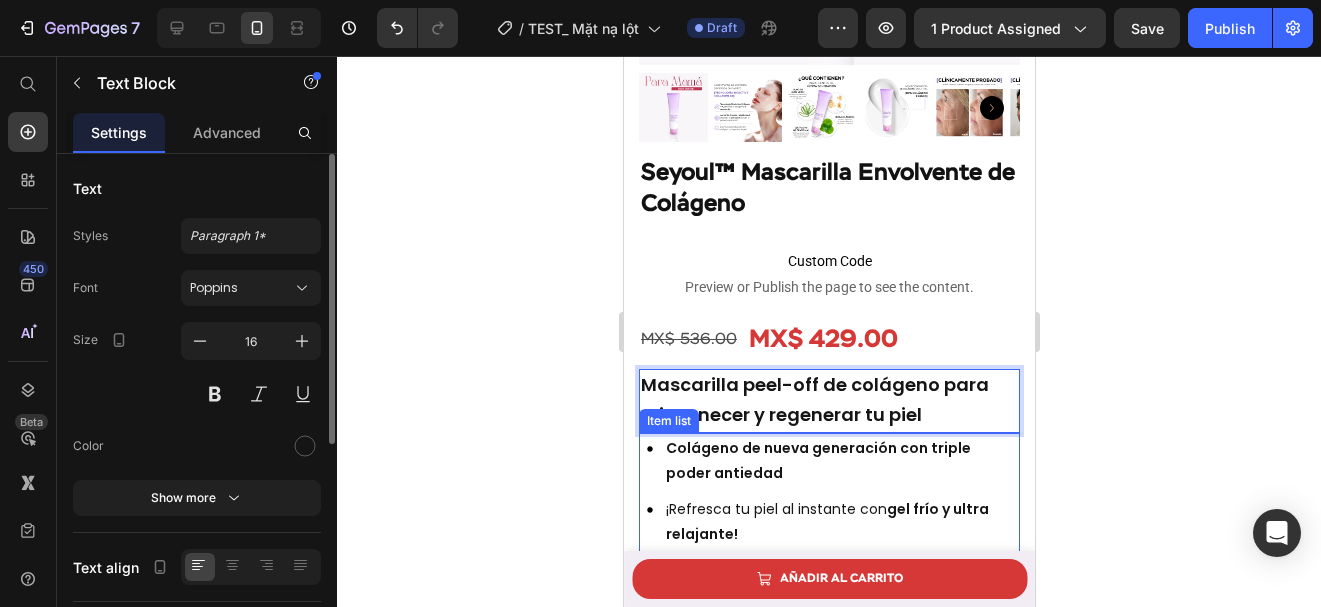 click on "Colágeno de nueva generación con triple poder antiedad" at bounding box center [840, 461] 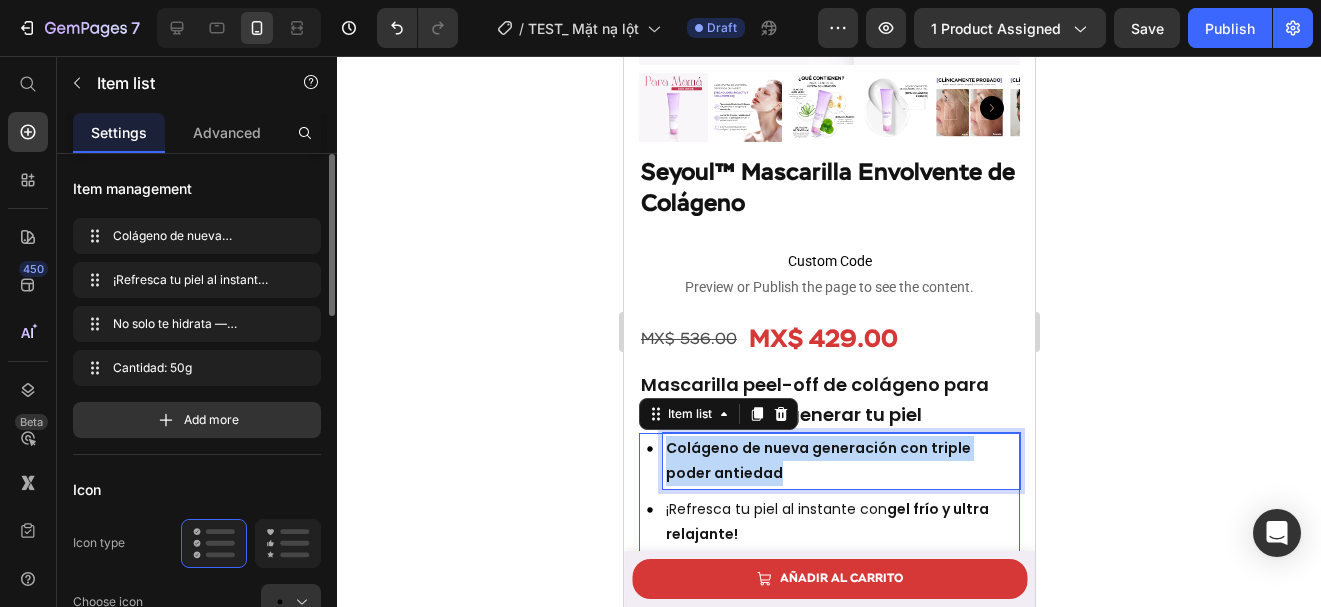 click on "Colágeno de nueva generación con triple poder antiedad" at bounding box center [840, 461] 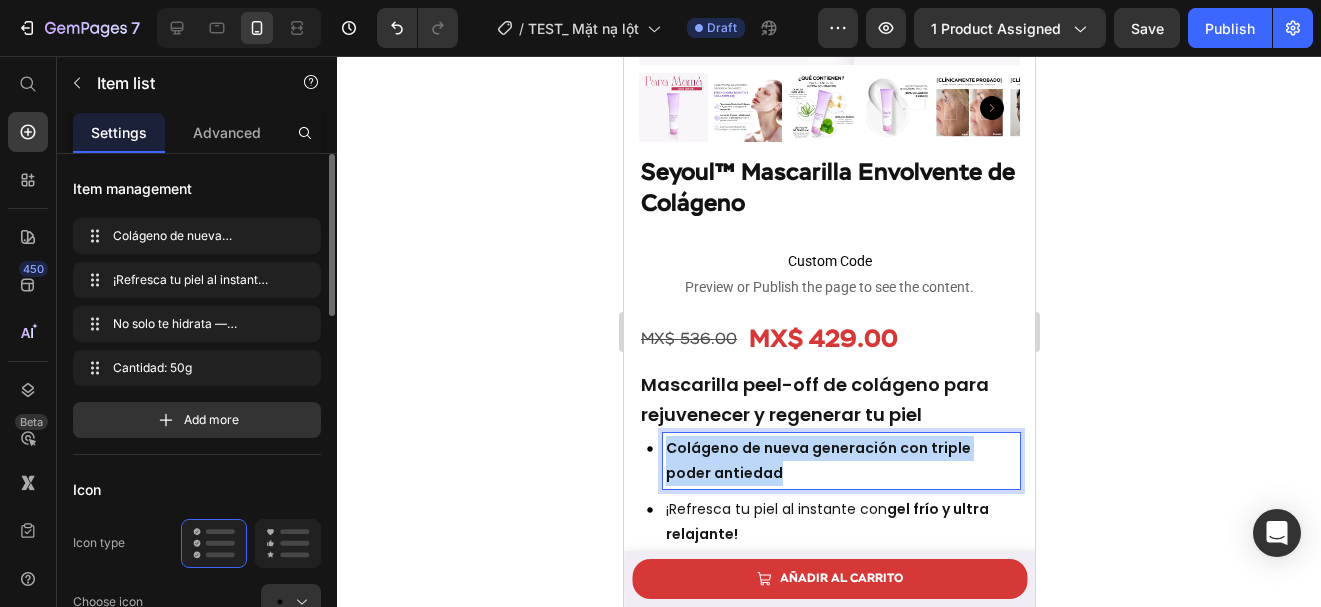 click on "Colágeno de nueva generación con triple poder antiedad" at bounding box center (840, 461) 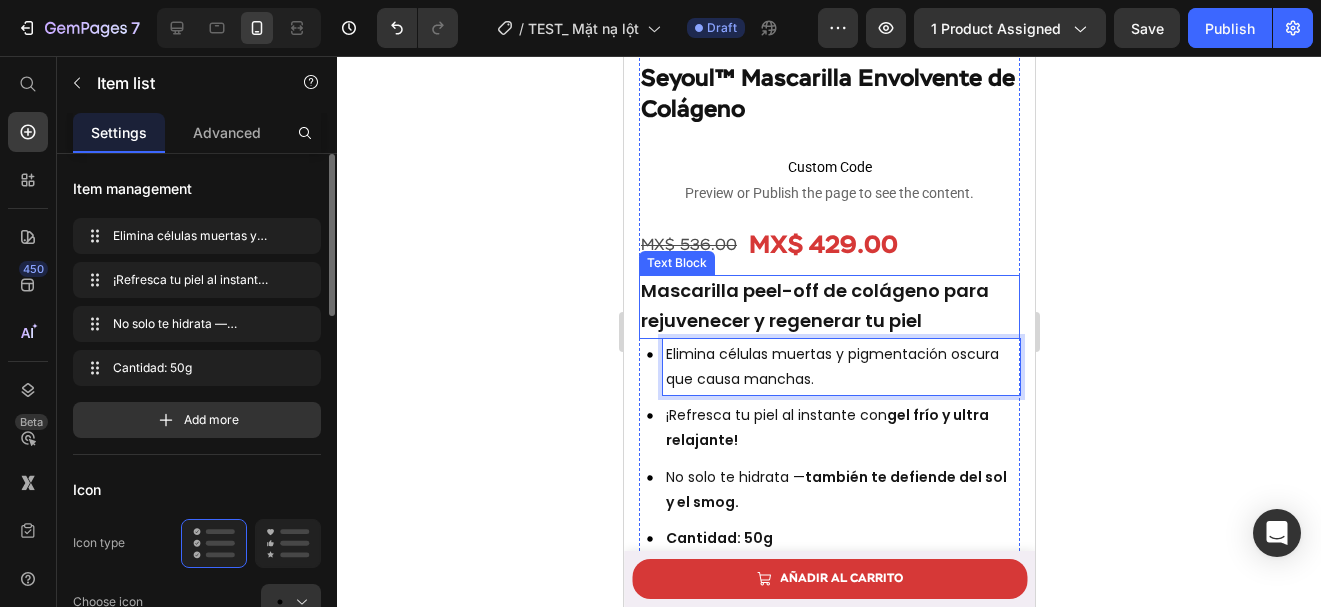 scroll, scrollTop: 565, scrollLeft: 0, axis: vertical 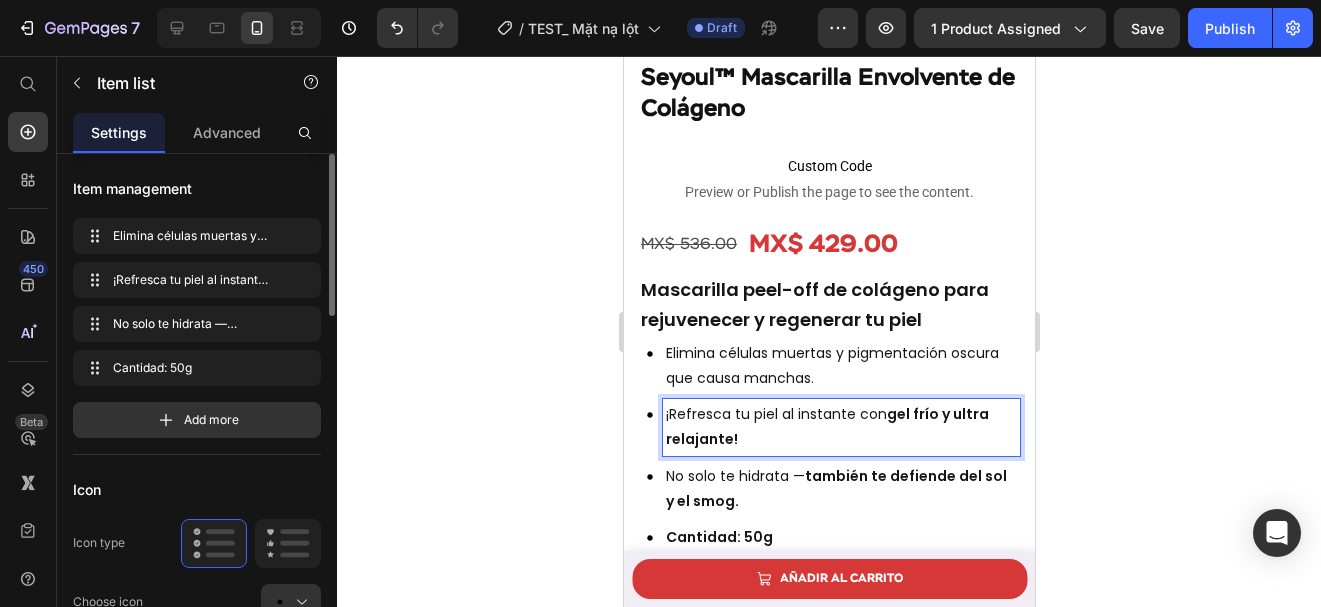 click on "¡Refresca tu piel al instante con  gel frío y ultra relajante!" at bounding box center (840, 427) 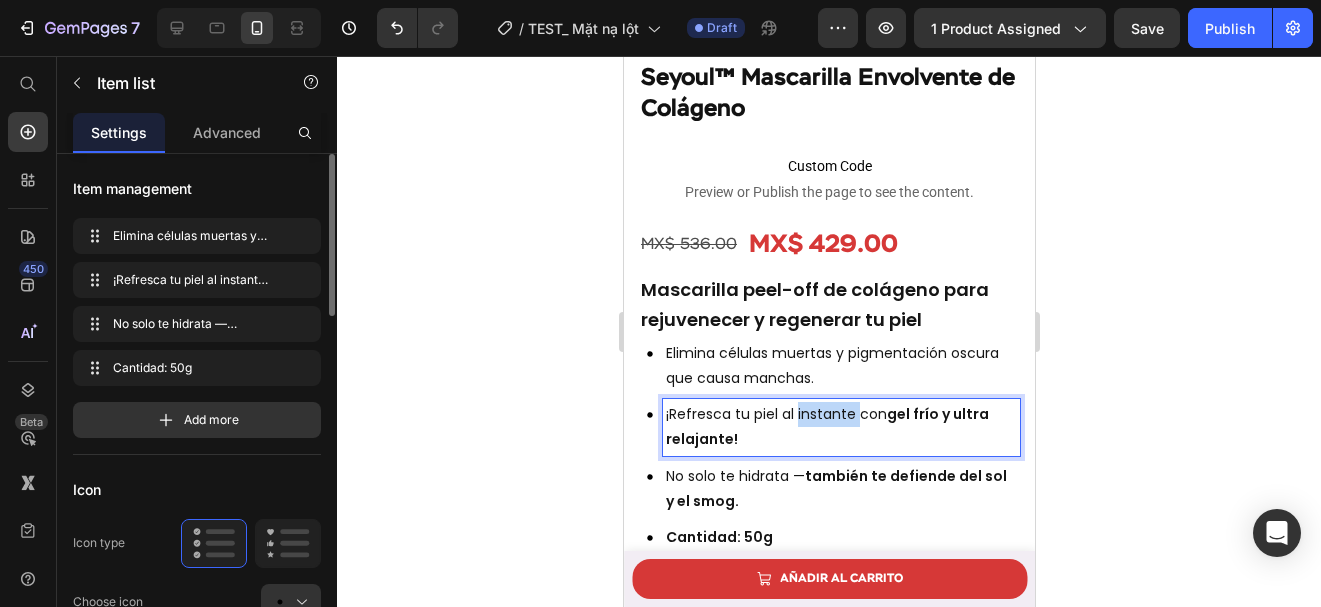 click on "¡Refresca tu piel al instante con  gel frío y ultra relajante!" at bounding box center [840, 427] 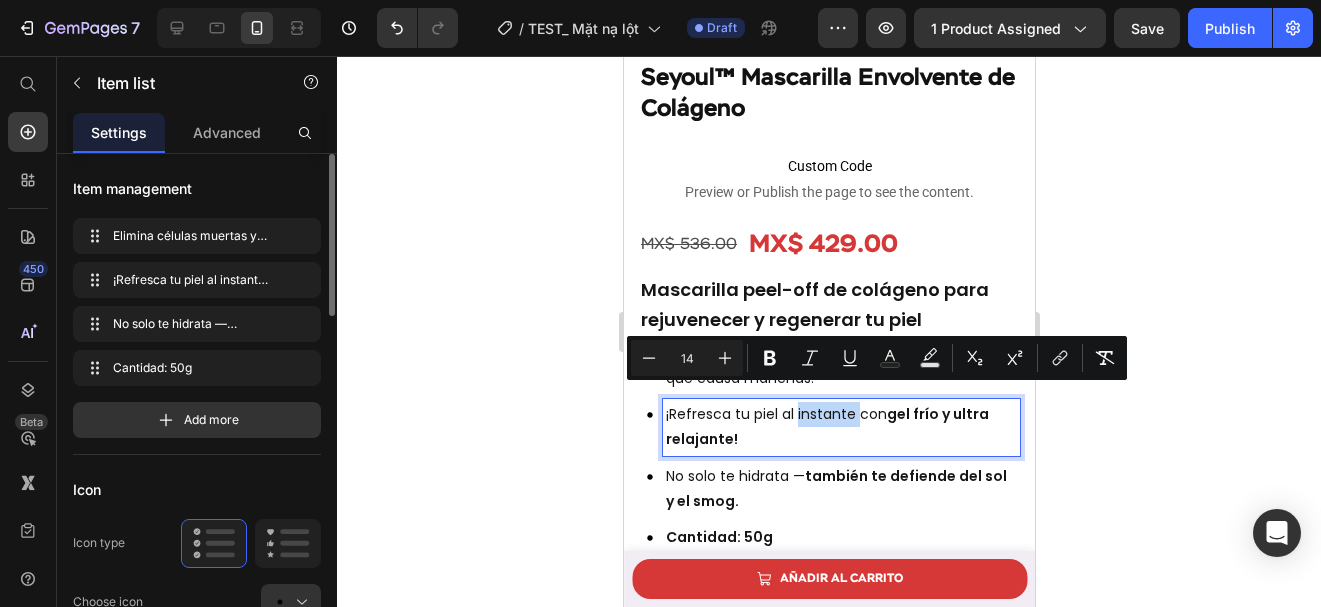 click on "¡Refresca tu piel al instante con  gel frío y ultra relajante!" at bounding box center (840, 427) 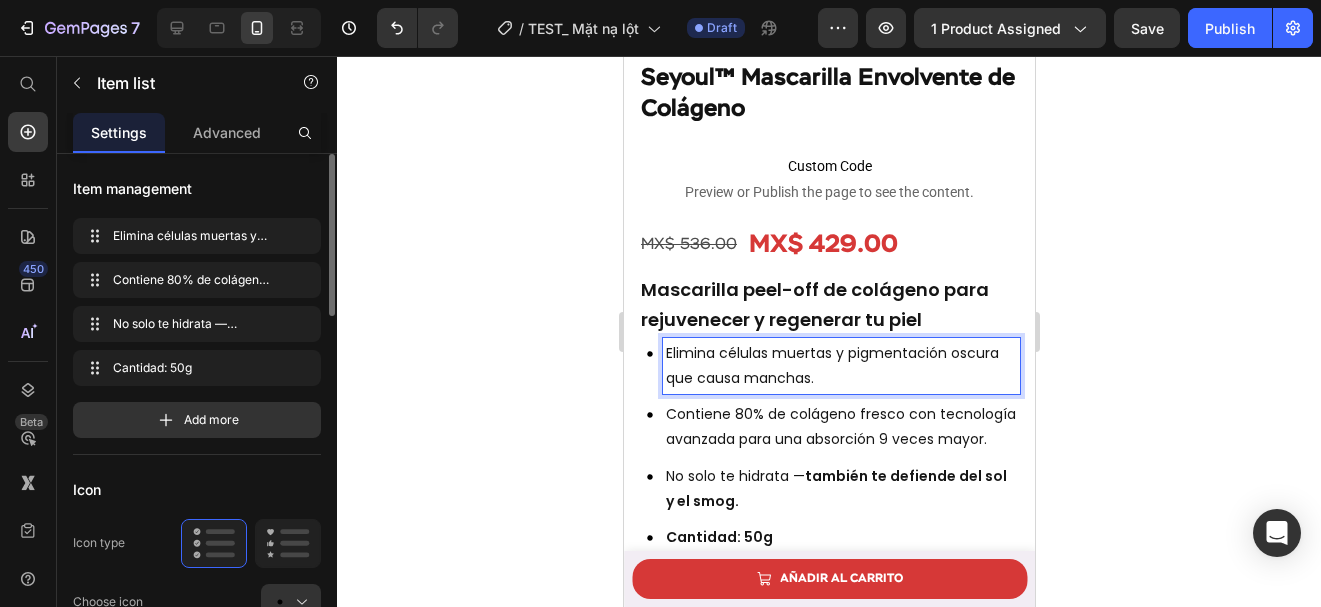 click on "Elimina células muertas y pigmentación oscura que causa manchas." at bounding box center (840, 366) 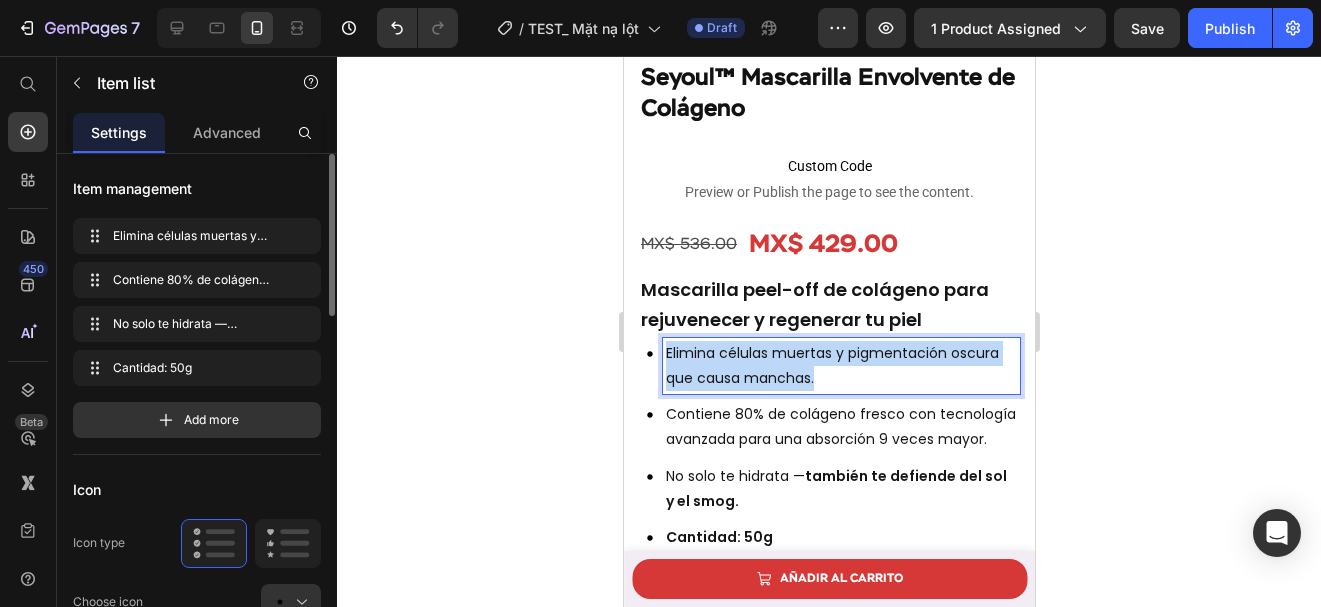 click on "Elimina células muertas y pigmentación oscura que causa manchas." at bounding box center [840, 366] 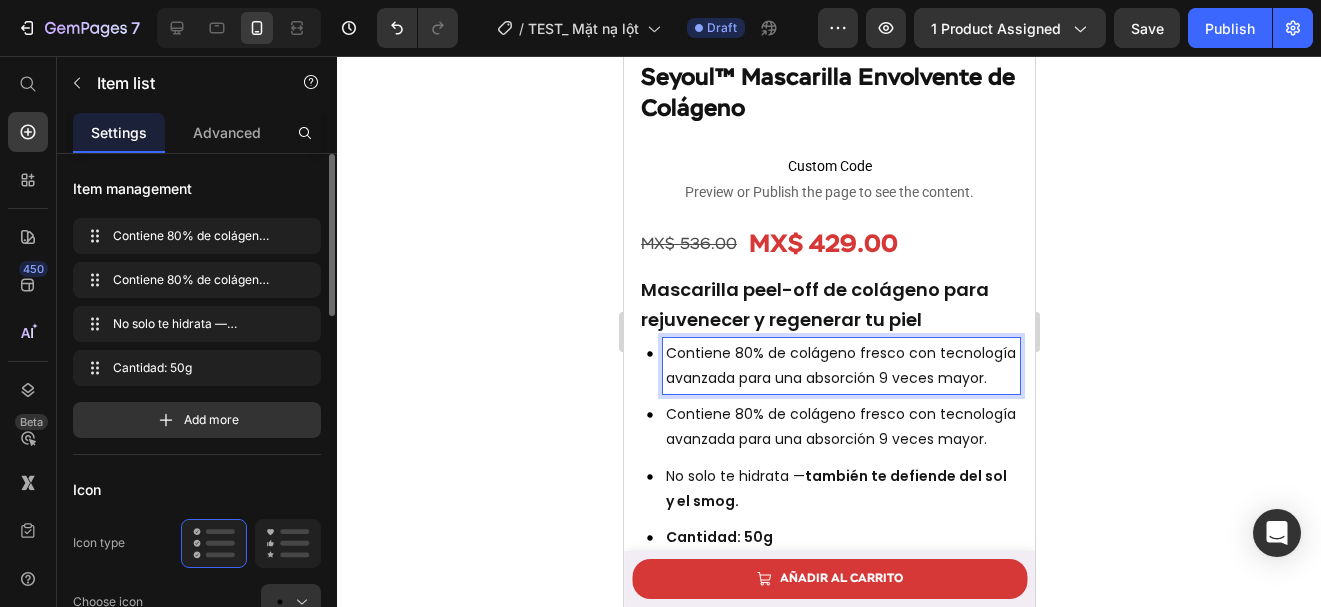click on "Contiene 80% de colágeno fresco con tecnología avanzada para una absorción 9 veces mayor." at bounding box center (840, 365) 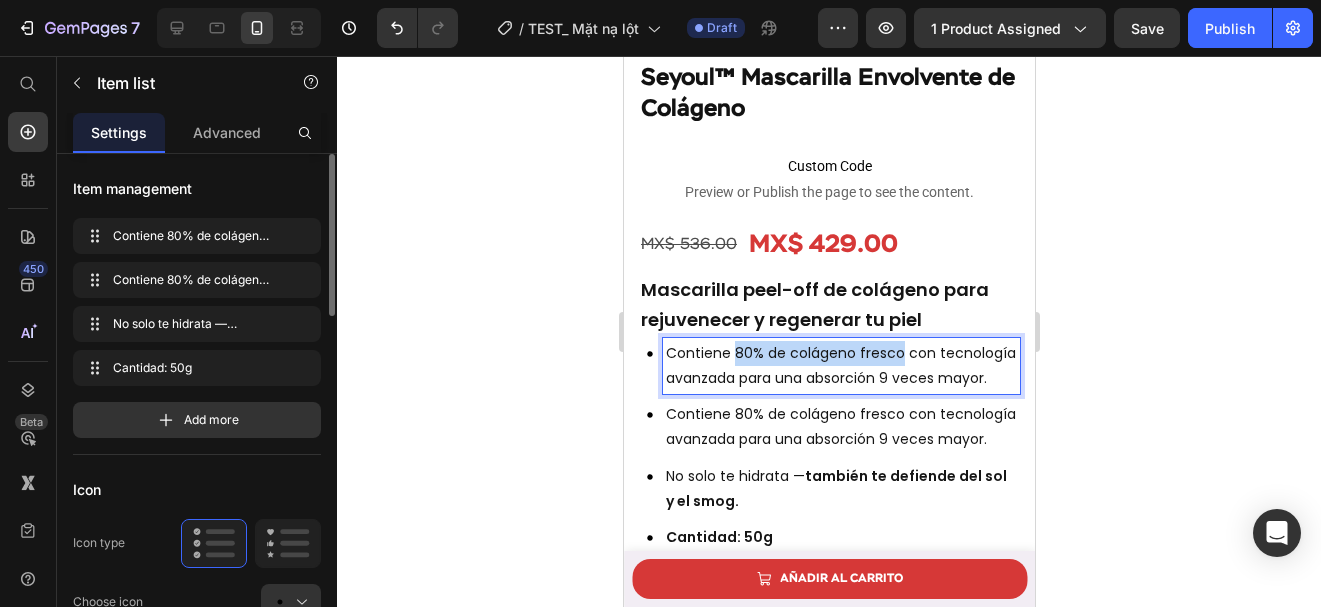 drag, startPoint x: 898, startPoint y: 342, endPoint x: 731, endPoint y: 332, distance: 167.29913 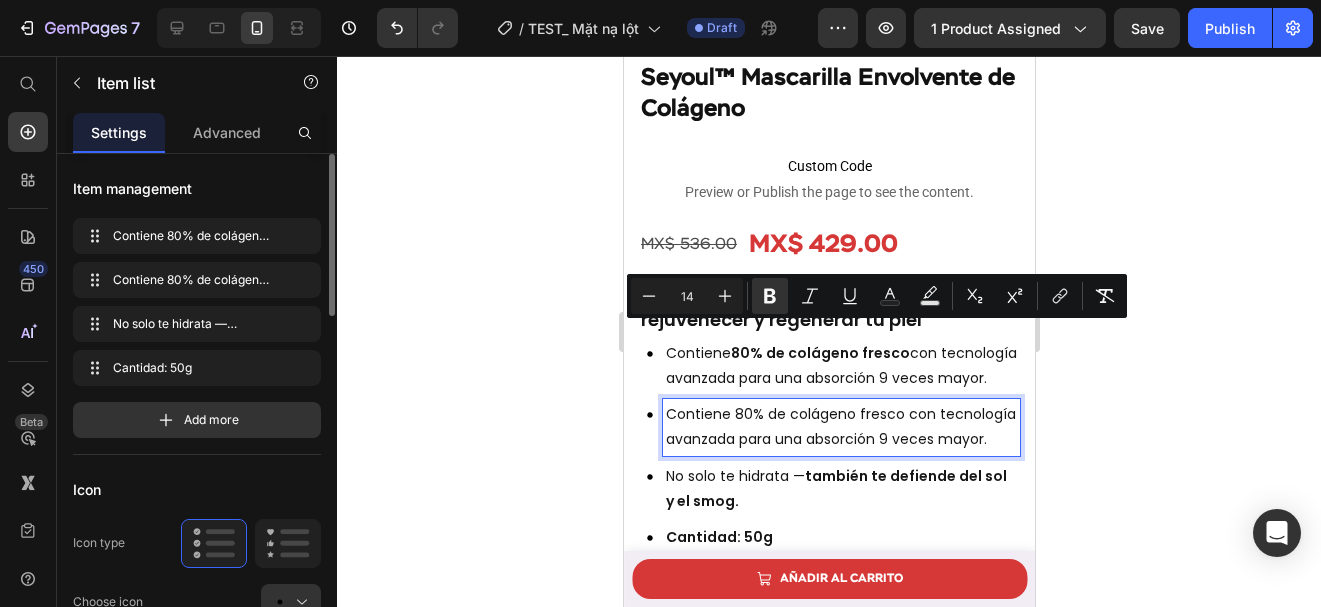 click on "Contiene 80% de colágeno fresco con tecnología avanzada para una absorción 9 veces mayor." at bounding box center (840, 427) 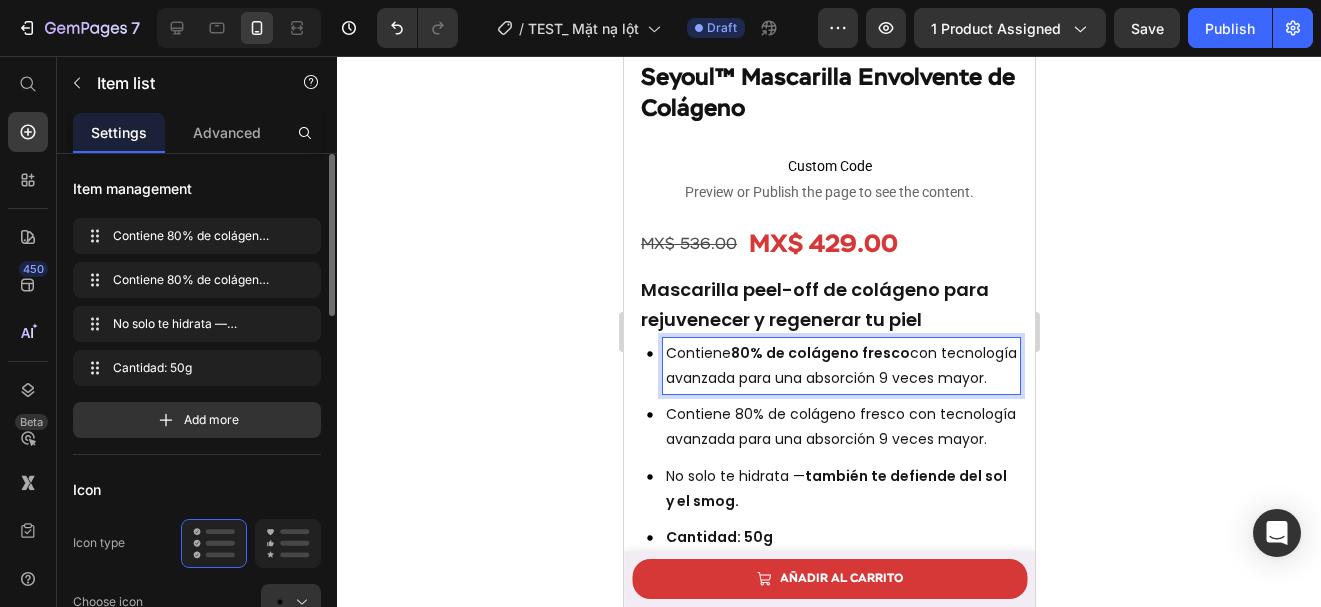 click on "Contiene  80% de colágeno fresco  con tecnología avanzada para una absorción 9 veces mayor." at bounding box center (840, 365) 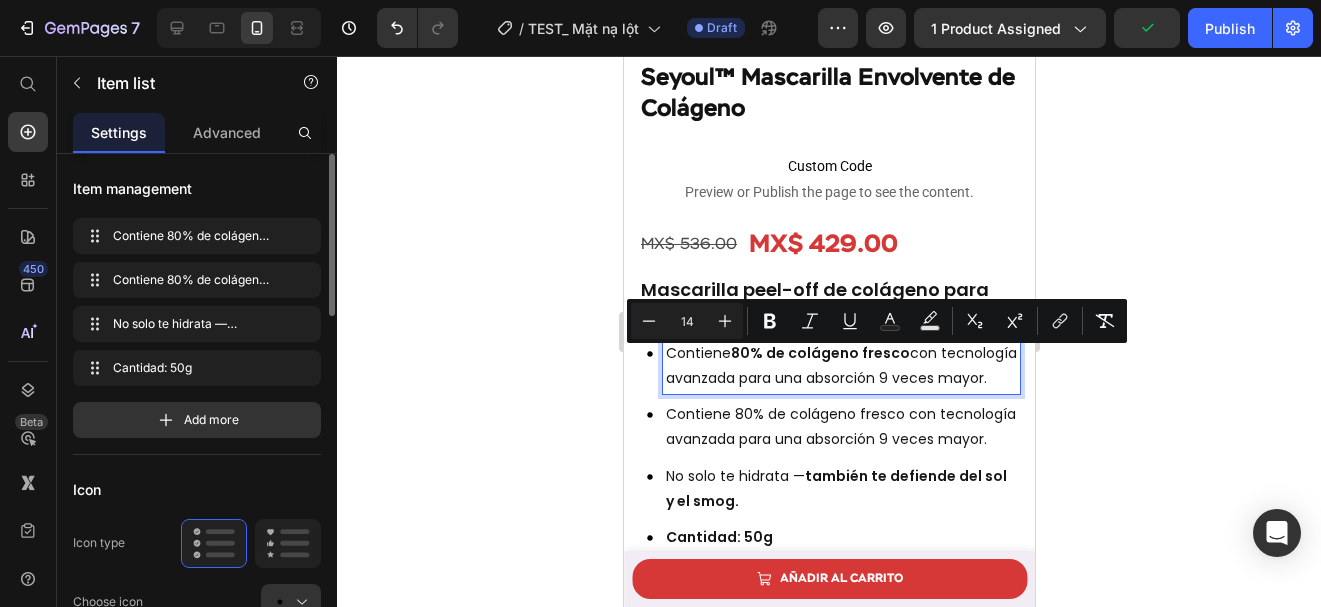 drag, startPoint x: 887, startPoint y: 361, endPoint x: 897, endPoint y: 386, distance: 26.925823 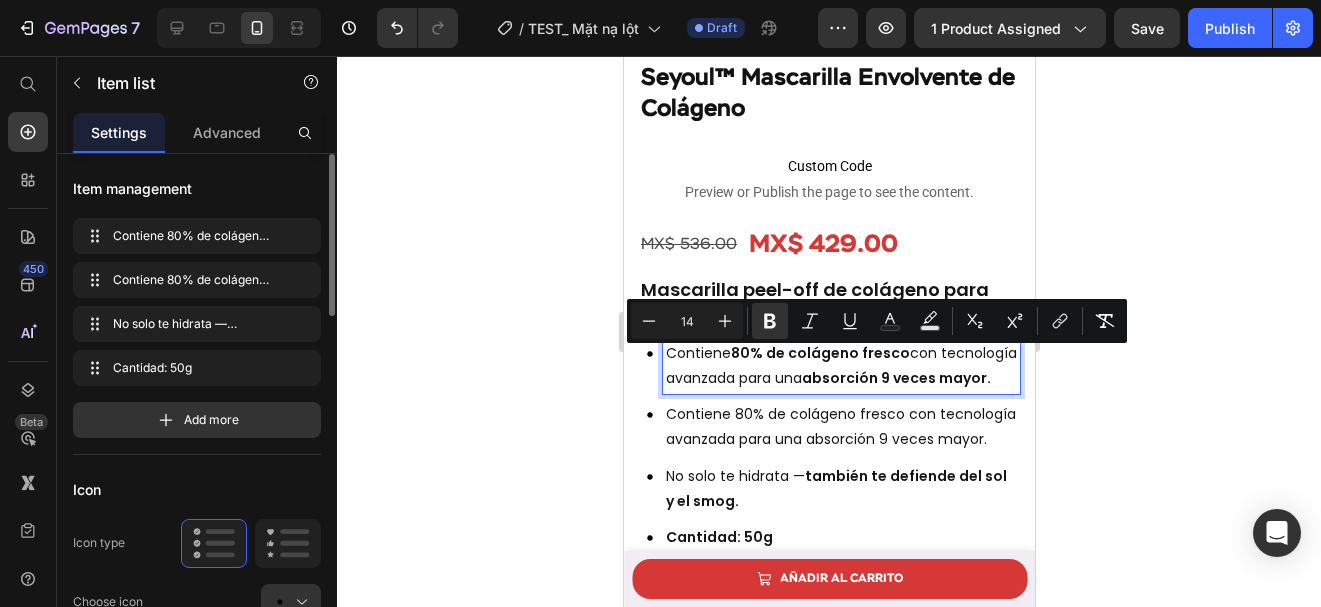 click on "absorción 9 veces mayor." at bounding box center [895, 378] 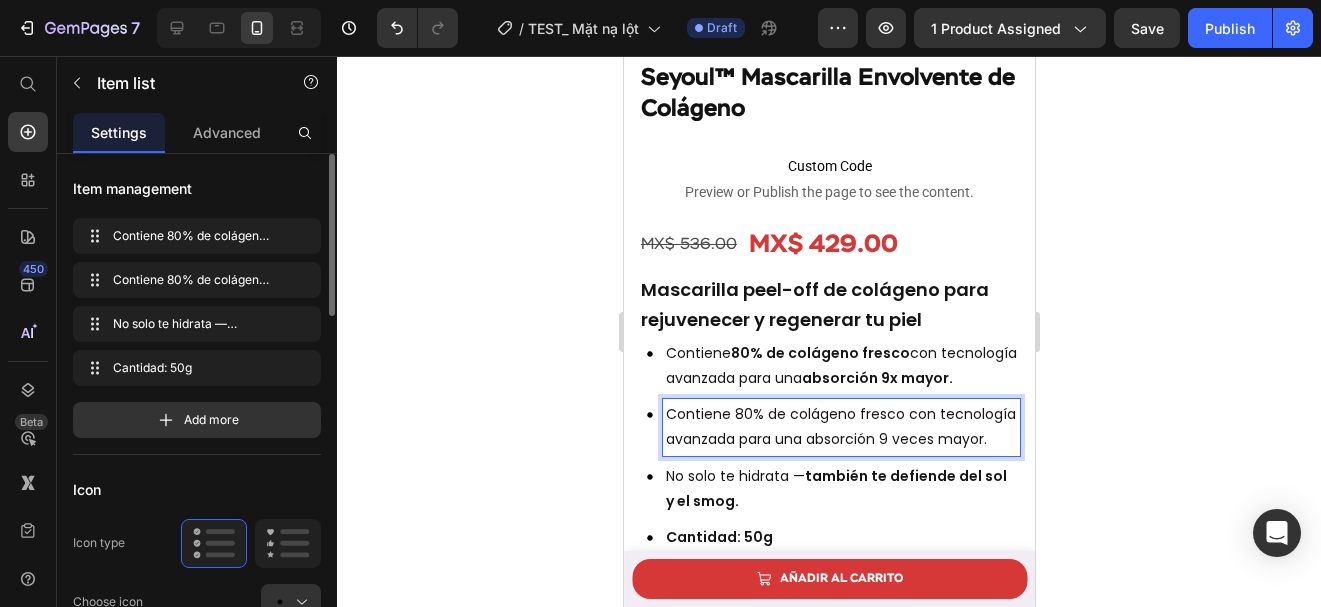 click on "Contiene 80% de colágeno fresco con tecnología avanzada para una absorción 9 veces mayor." at bounding box center (840, 427) 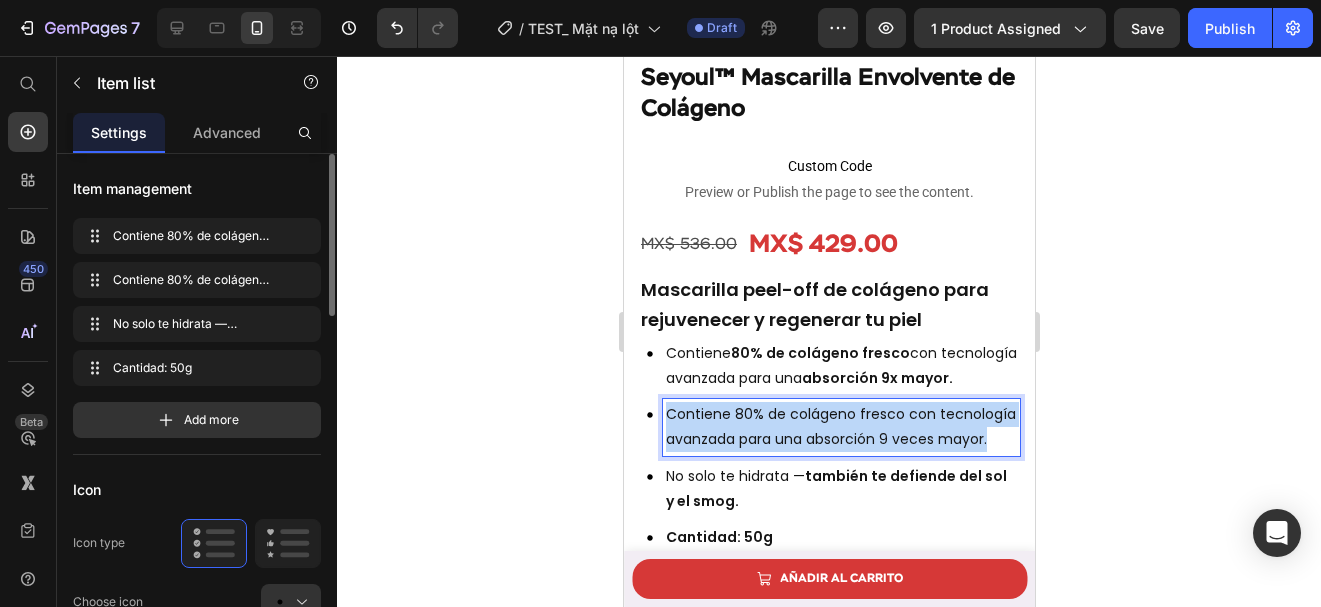 click on "Contiene 80% de colágeno fresco con tecnología avanzada para una absorción 9 veces mayor." at bounding box center (840, 427) 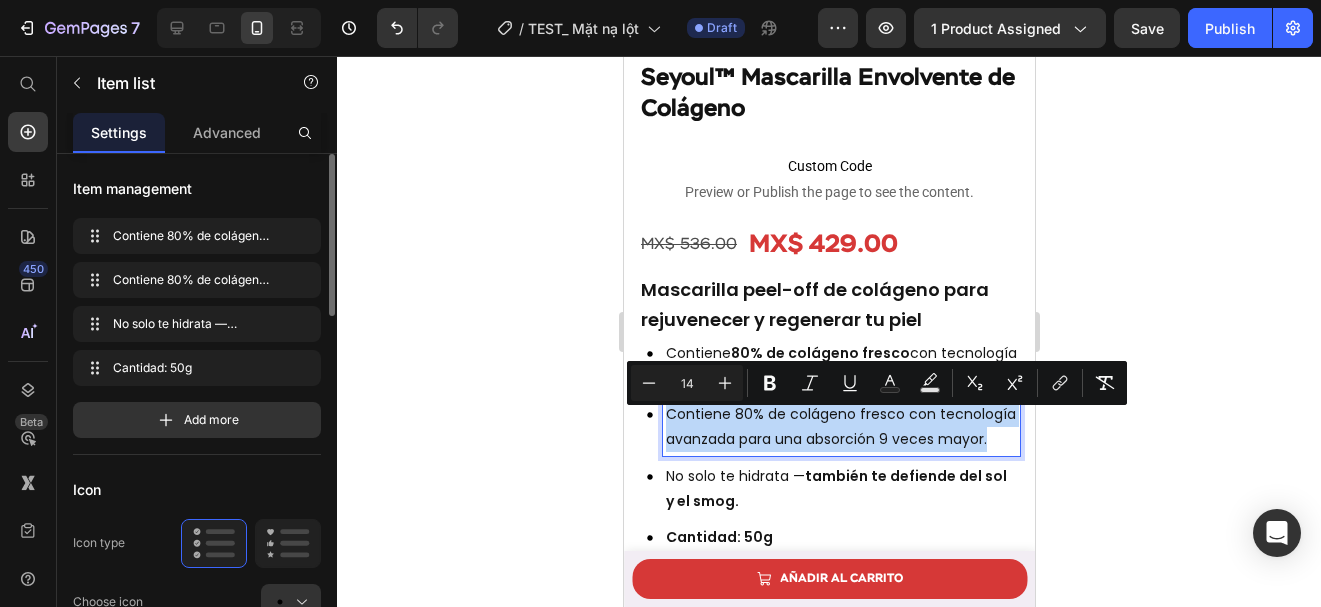 click on "Contiene 80% de colágeno fresco con tecnología avanzada para una absorción 9 veces mayor." at bounding box center (840, 427) 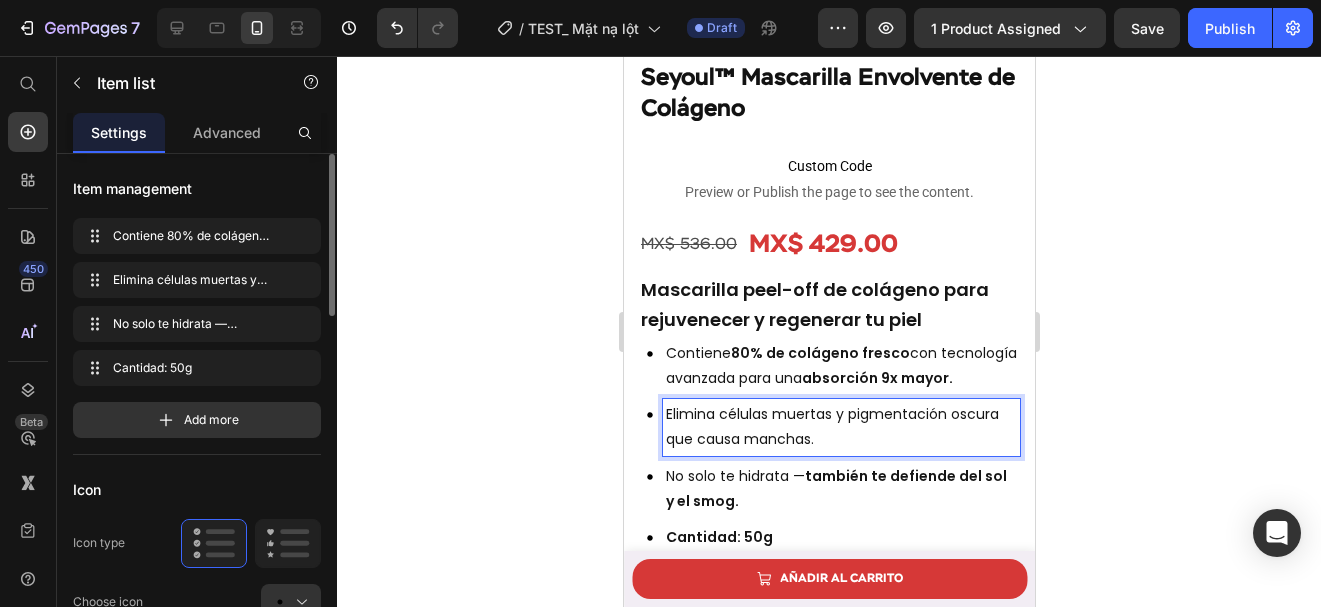 click on "No solo te hidrata —  también te defiende del sol y el smog." at bounding box center [840, 489] 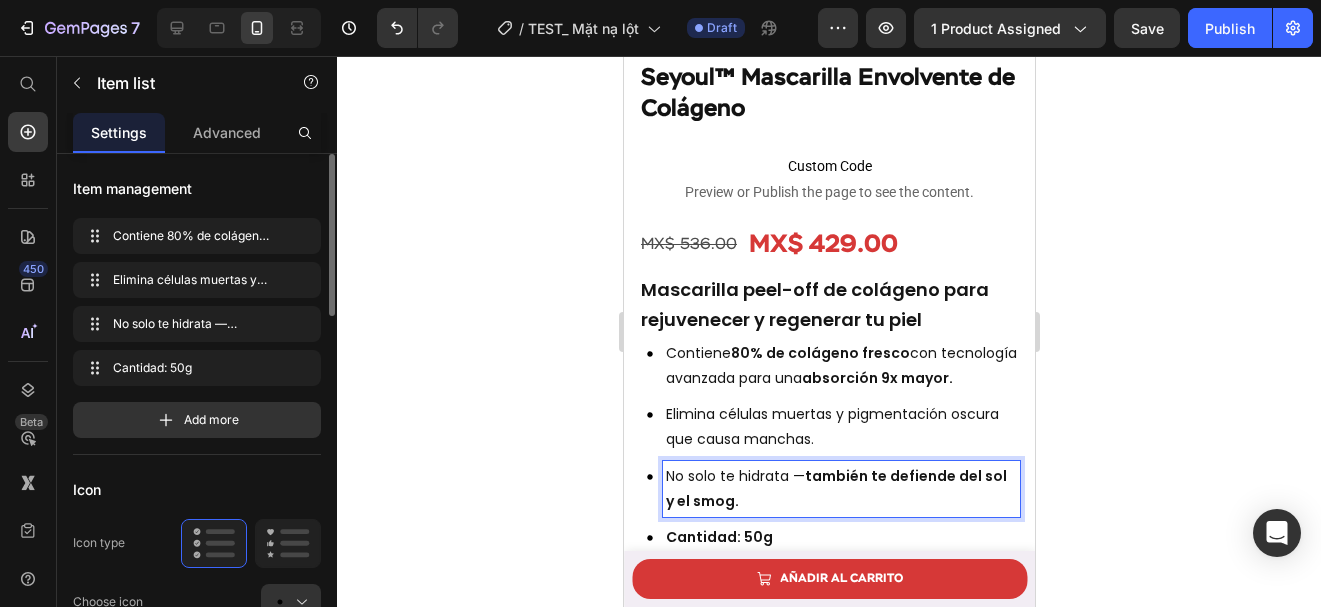click on "No solo te hidrata —  también te defiende del sol y el smog." at bounding box center (840, 489) 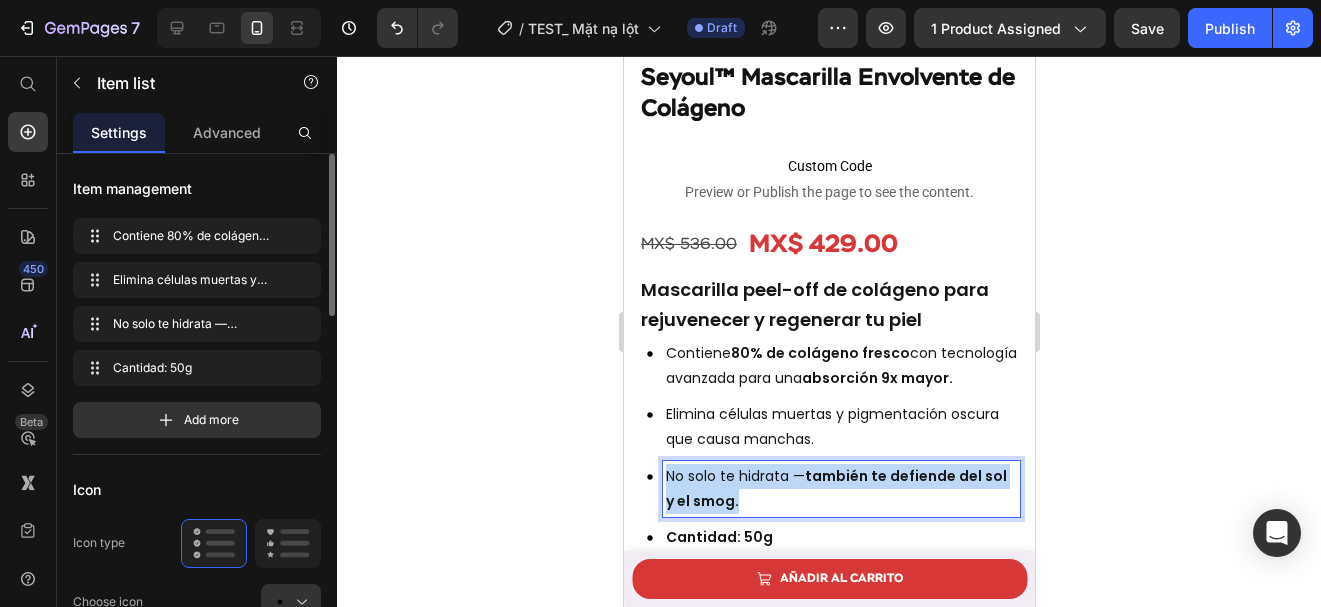 click on "No solo te hidrata —  también te defiende del sol y el smog." at bounding box center (840, 489) 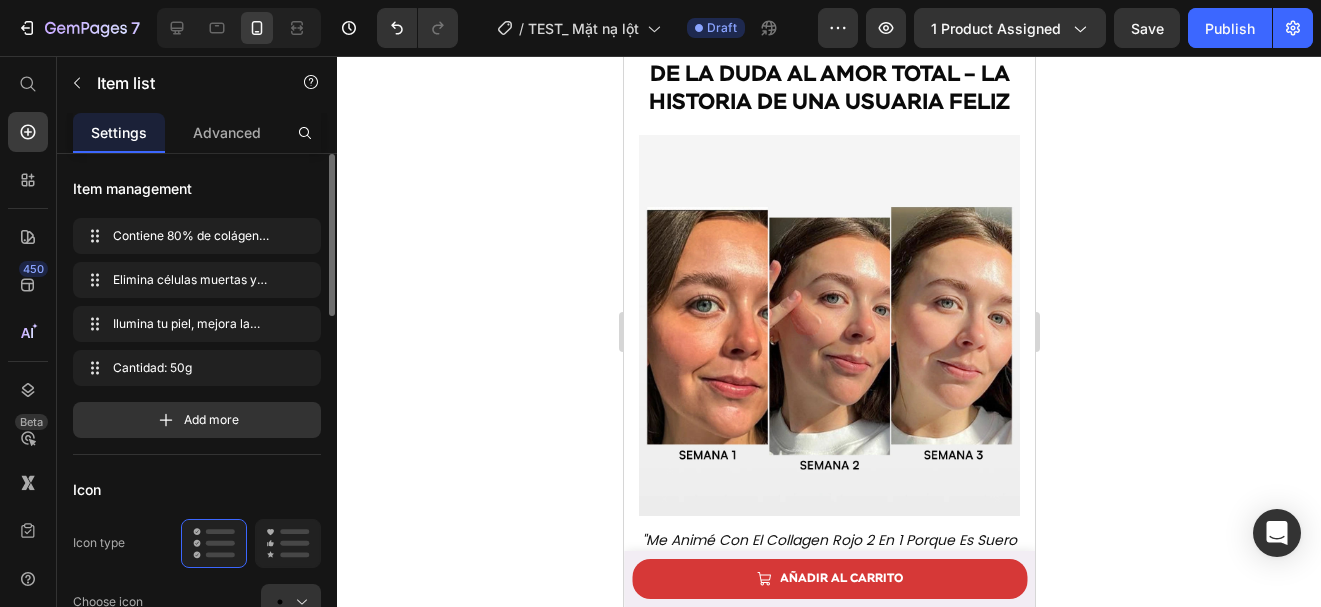 scroll, scrollTop: 1653, scrollLeft: 0, axis: vertical 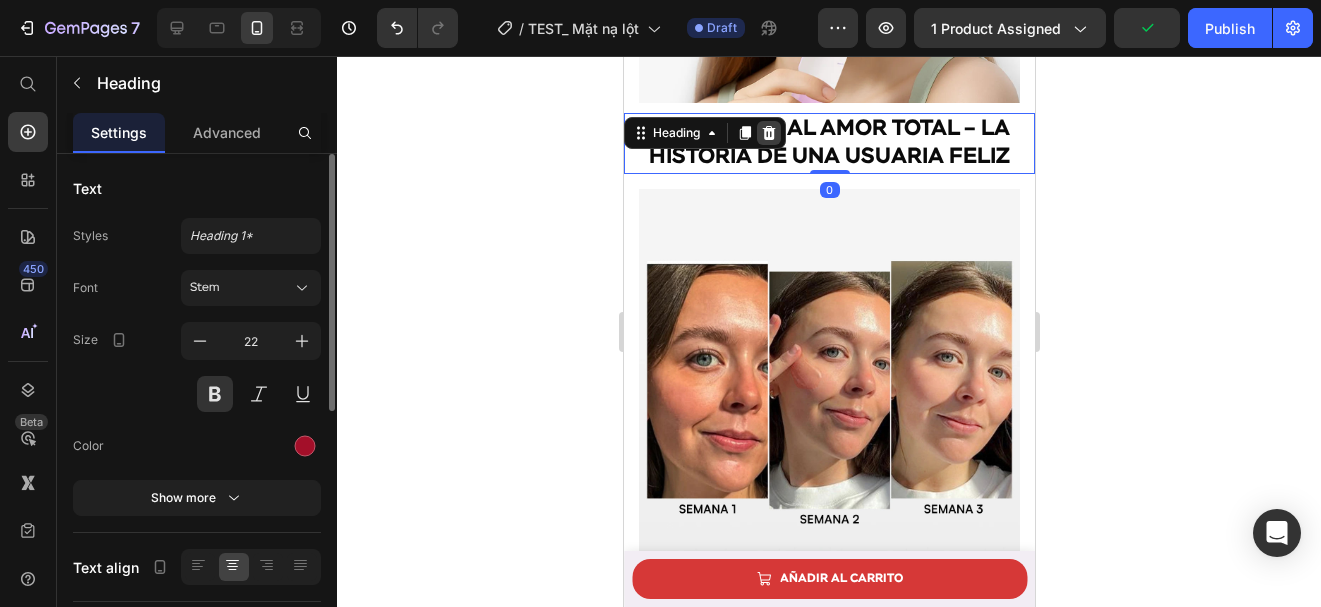 click 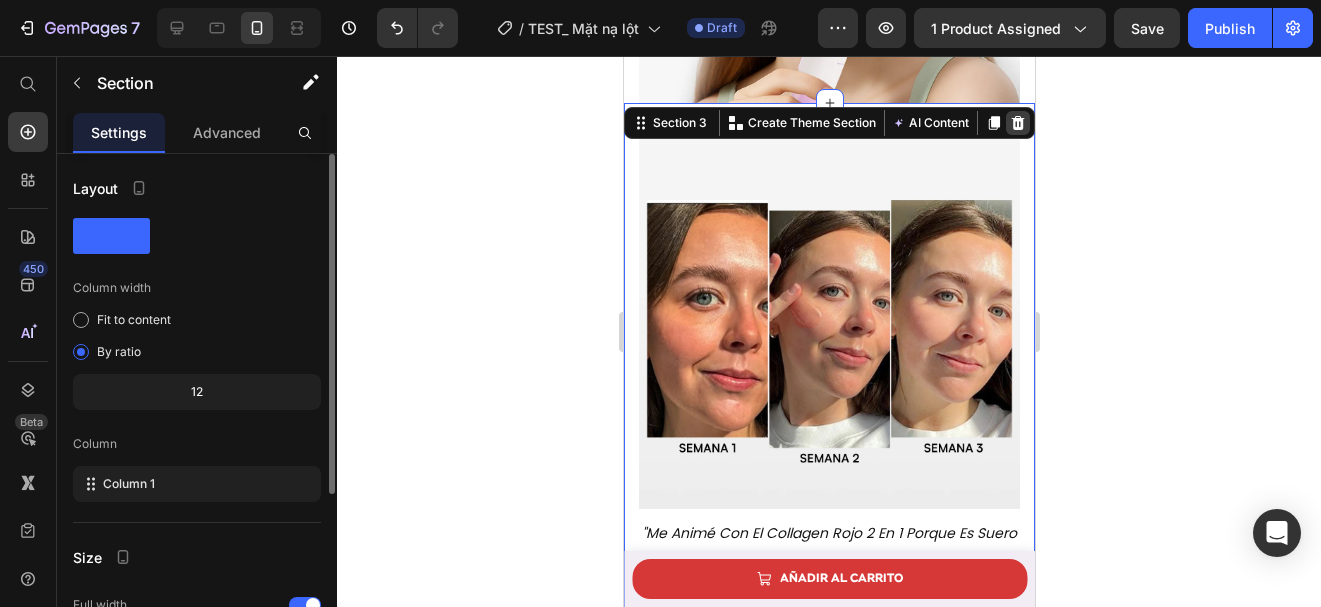 click 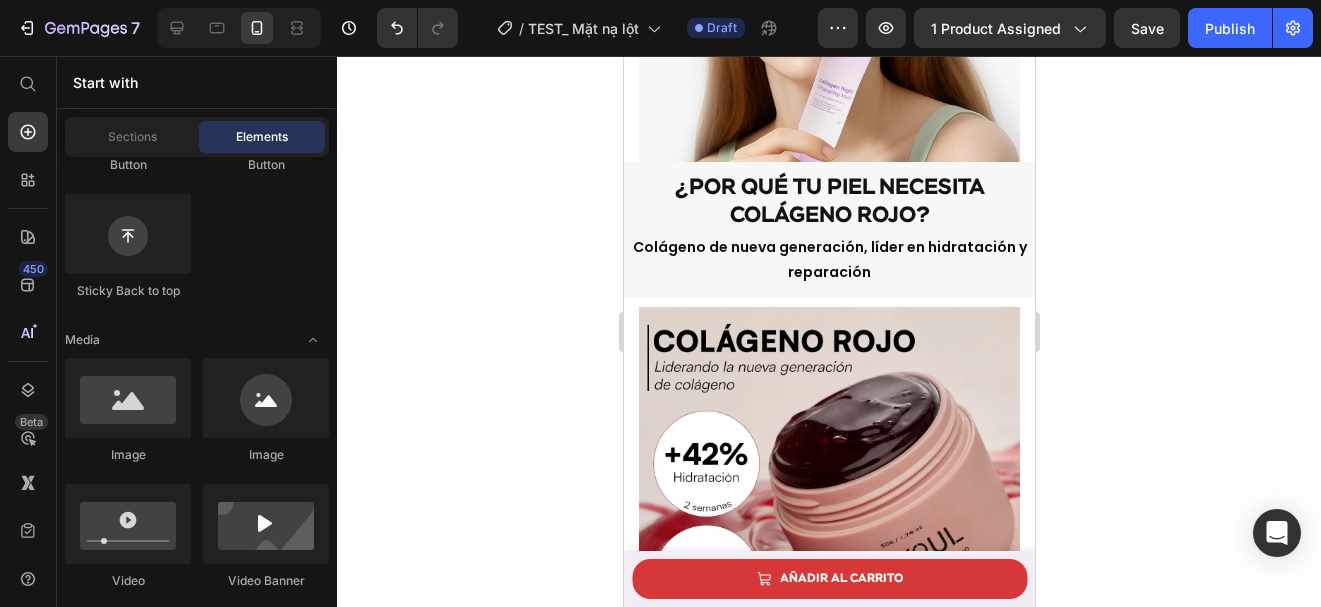 scroll, scrollTop: 1593, scrollLeft: 0, axis: vertical 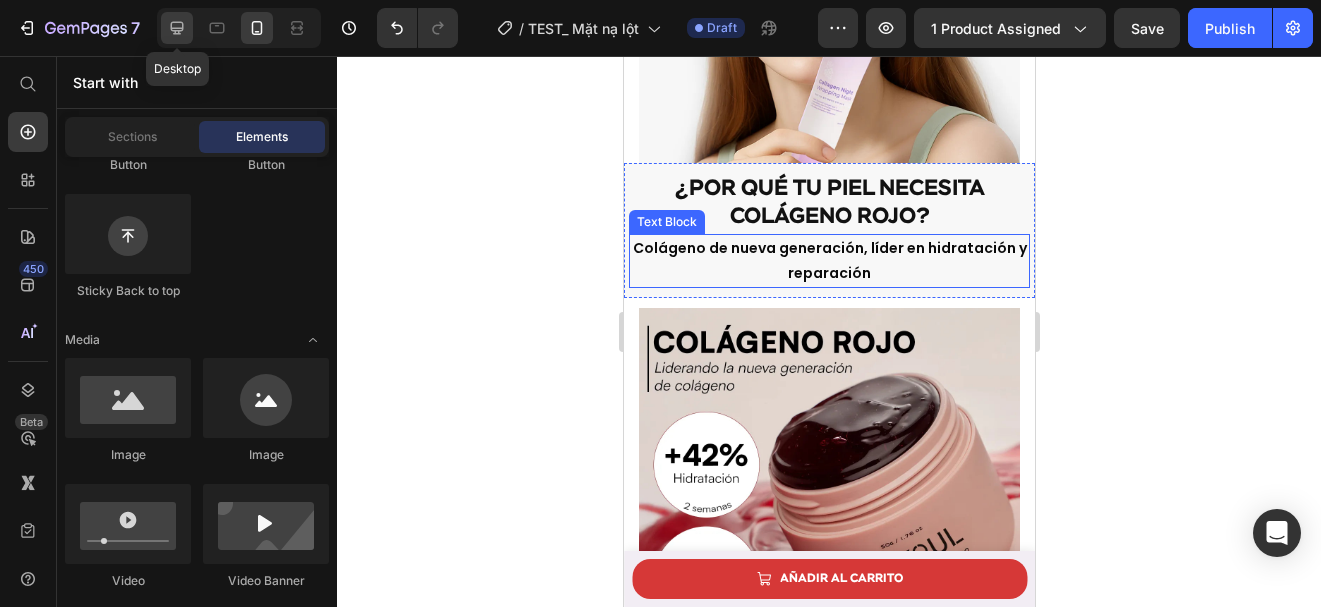 click 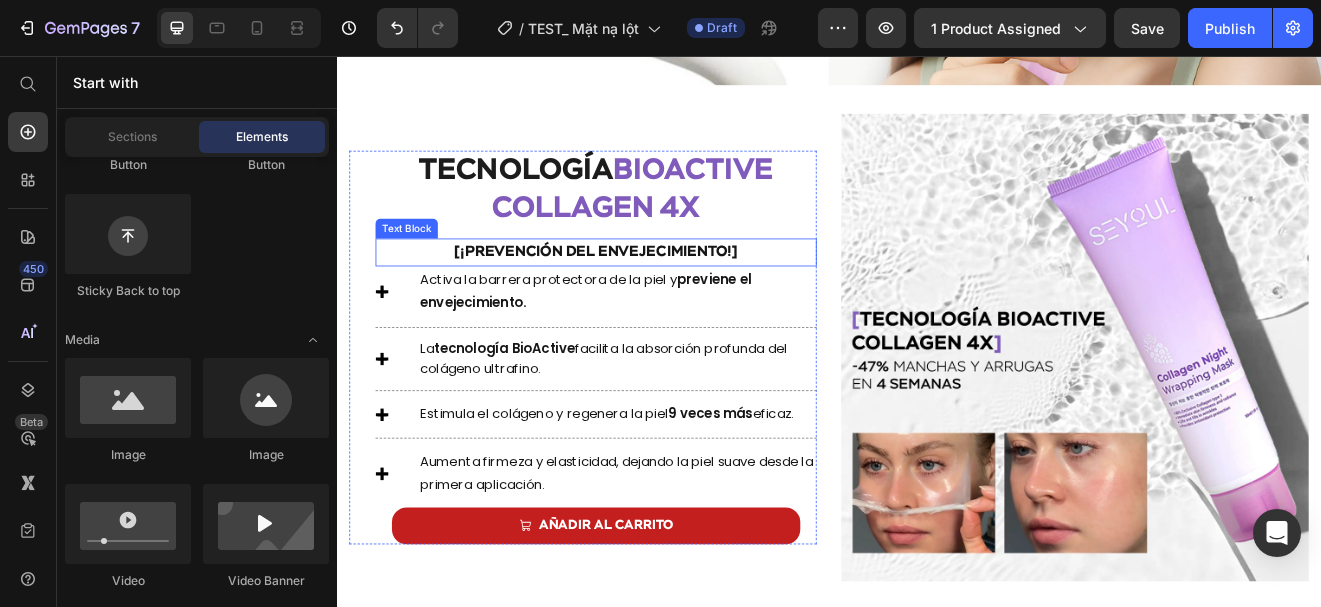 scroll, scrollTop: 1337, scrollLeft: 0, axis: vertical 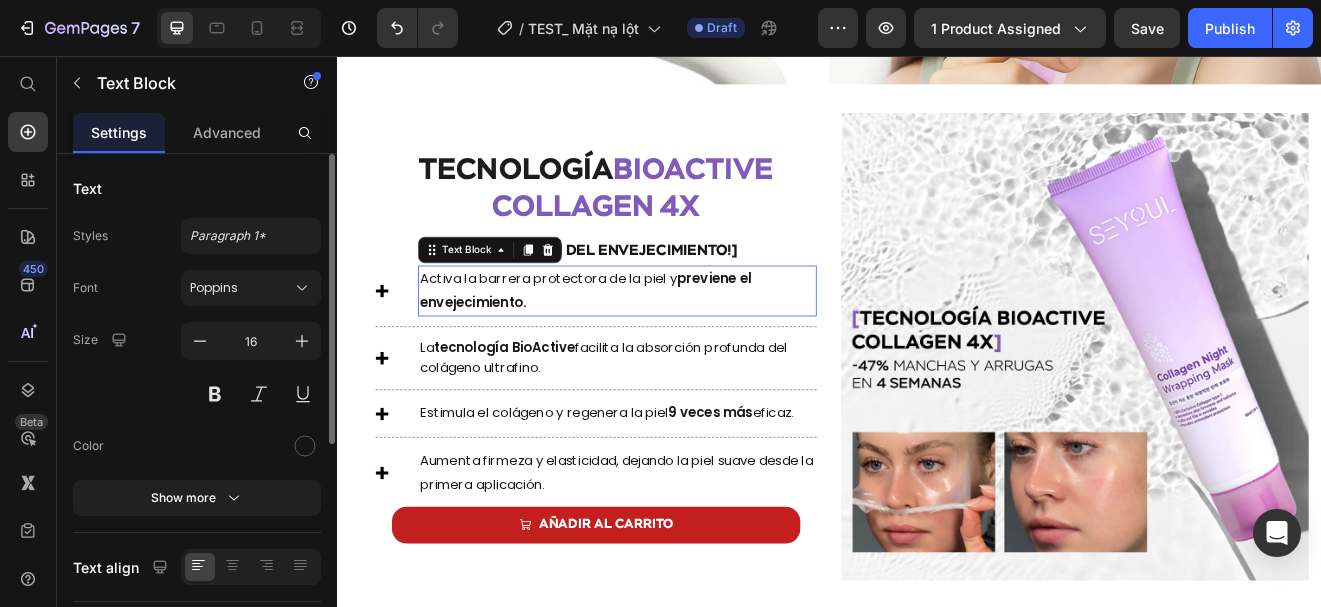 click on "Activa la barrera protectora de la piel y  previene el envejecimiento." at bounding box center [679, 342] 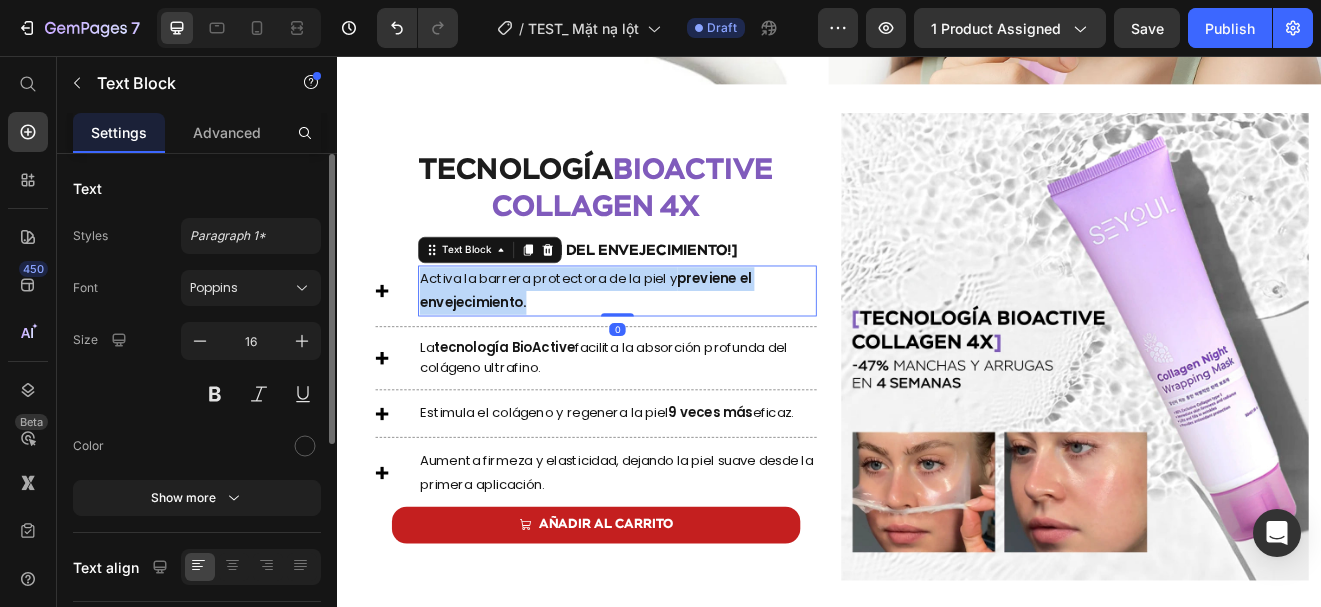 click on "Activa la barrera protectora de la piel y  previene el envejecimiento." at bounding box center [679, 342] 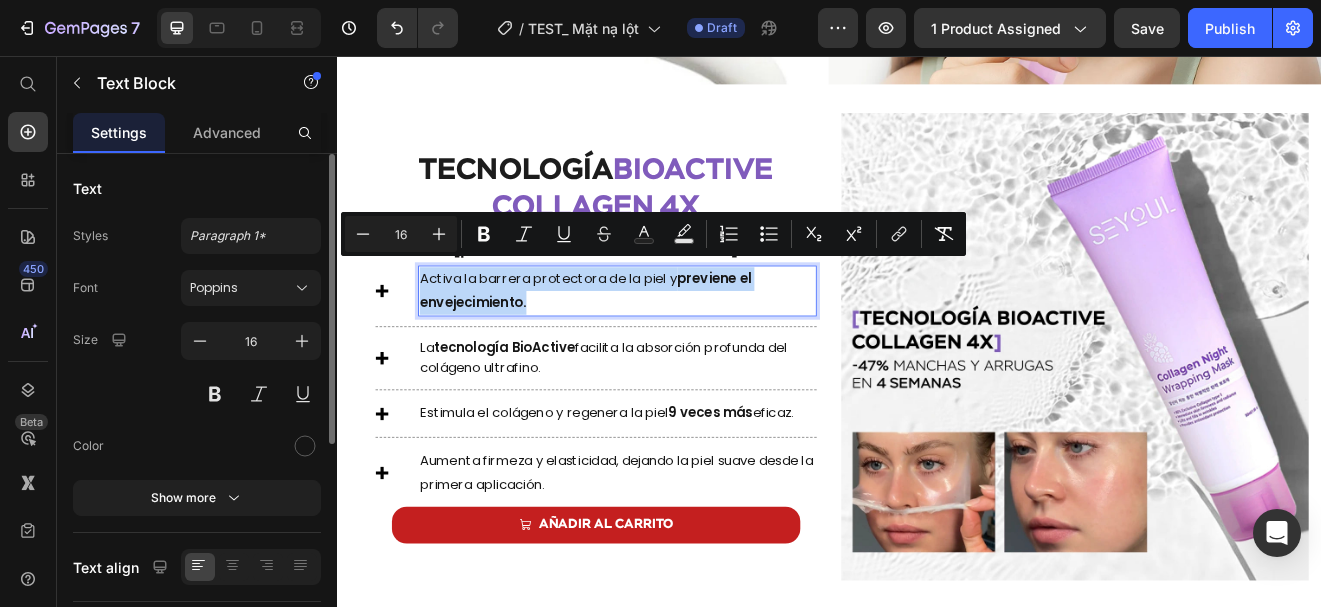 click on "Activa la barrera protectora de la piel y  previene el envejecimiento." at bounding box center [679, 342] 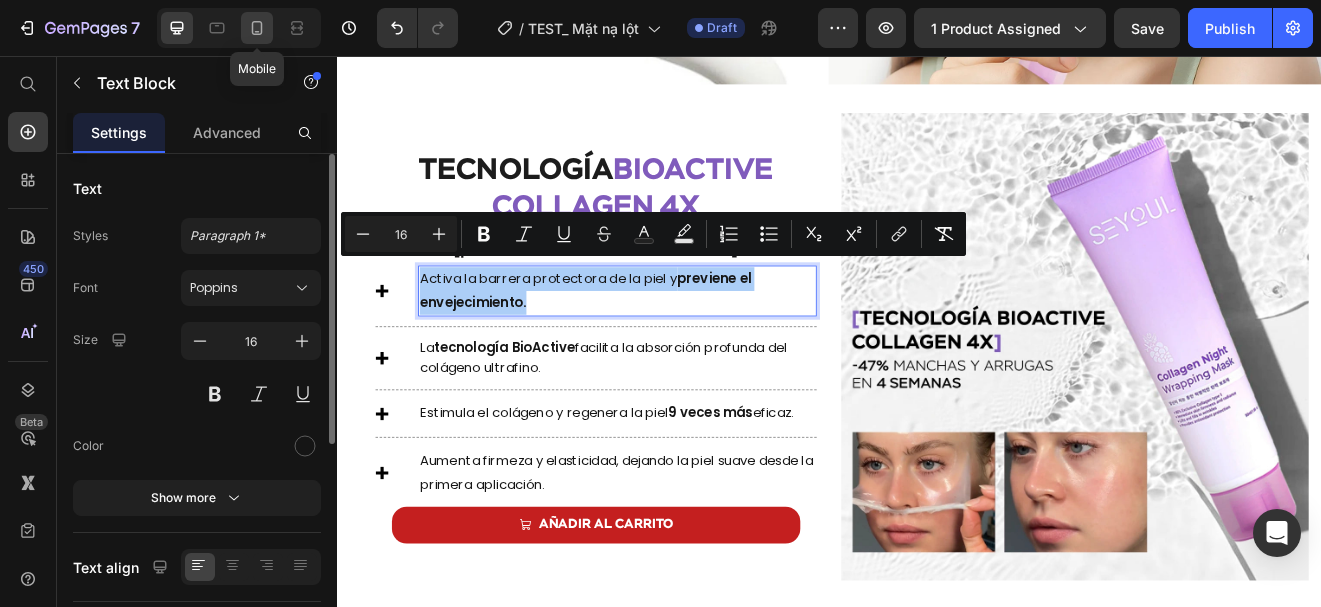 click 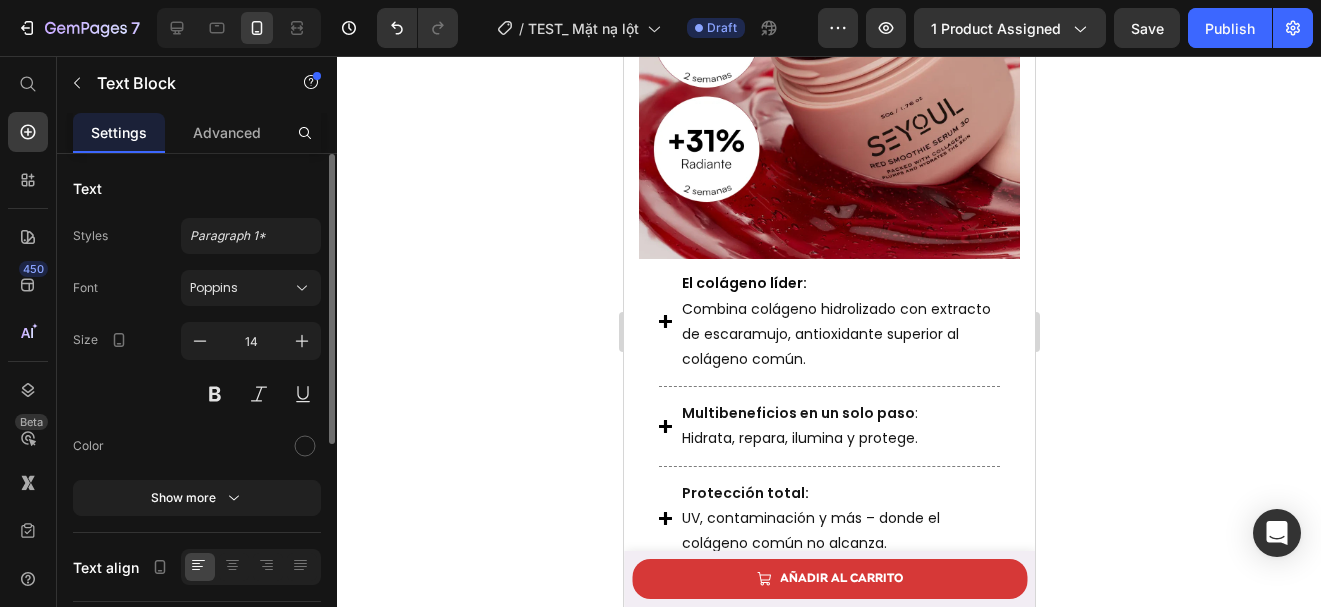 scroll, scrollTop: 1967, scrollLeft: 0, axis: vertical 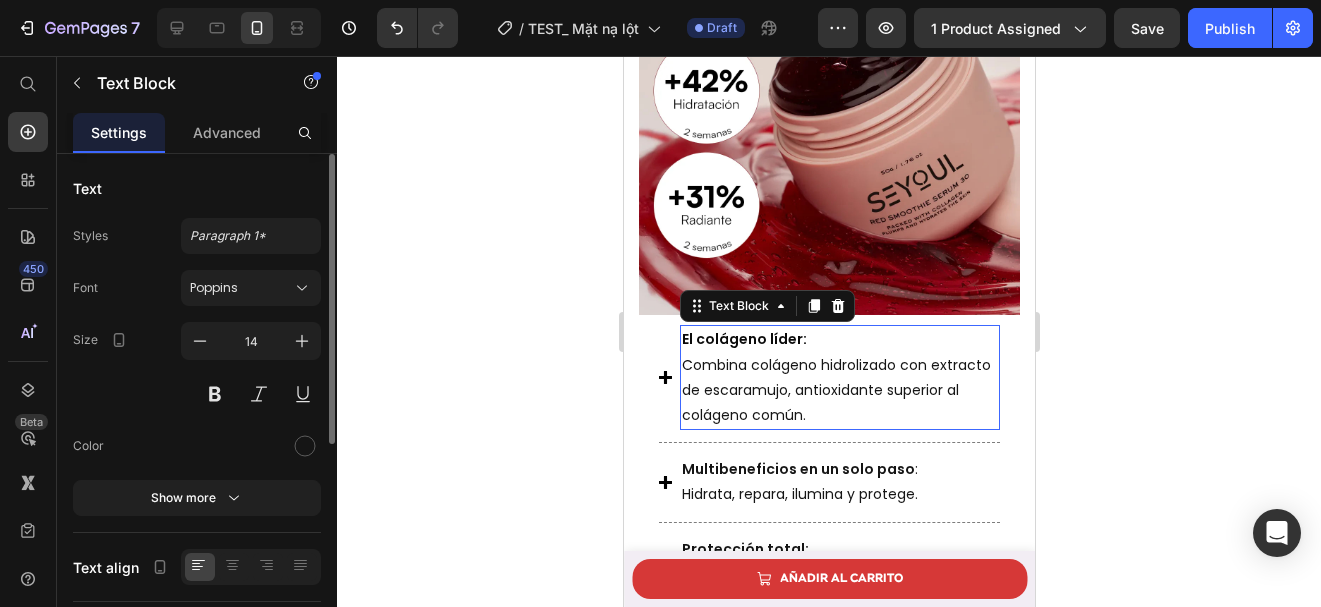 click on "El colágeno líder:  C ombina colágeno hidrolizado con extracto de escaramujo, antioxidante superior al colágeno común." at bounding box center [839, 377] 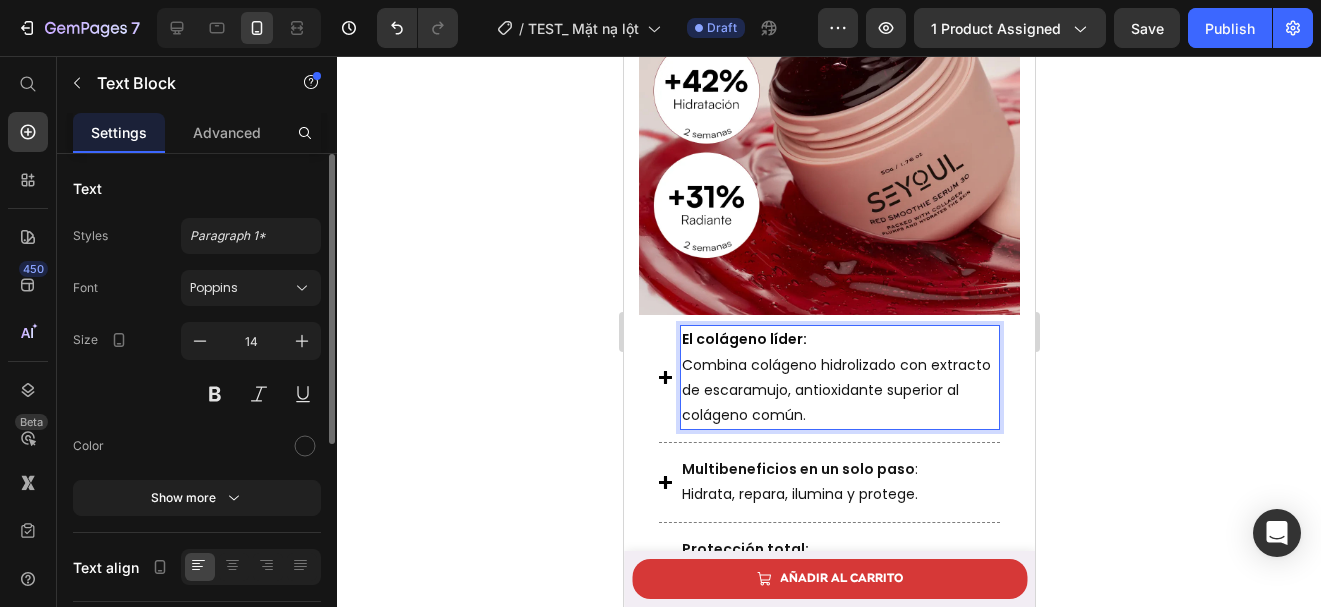 click on "El colágeno líder:  C ombina colágeno hidrolizado con extracto de escaramujo, antioxidante superior al colágeno común." at bounding box center [839, 377] 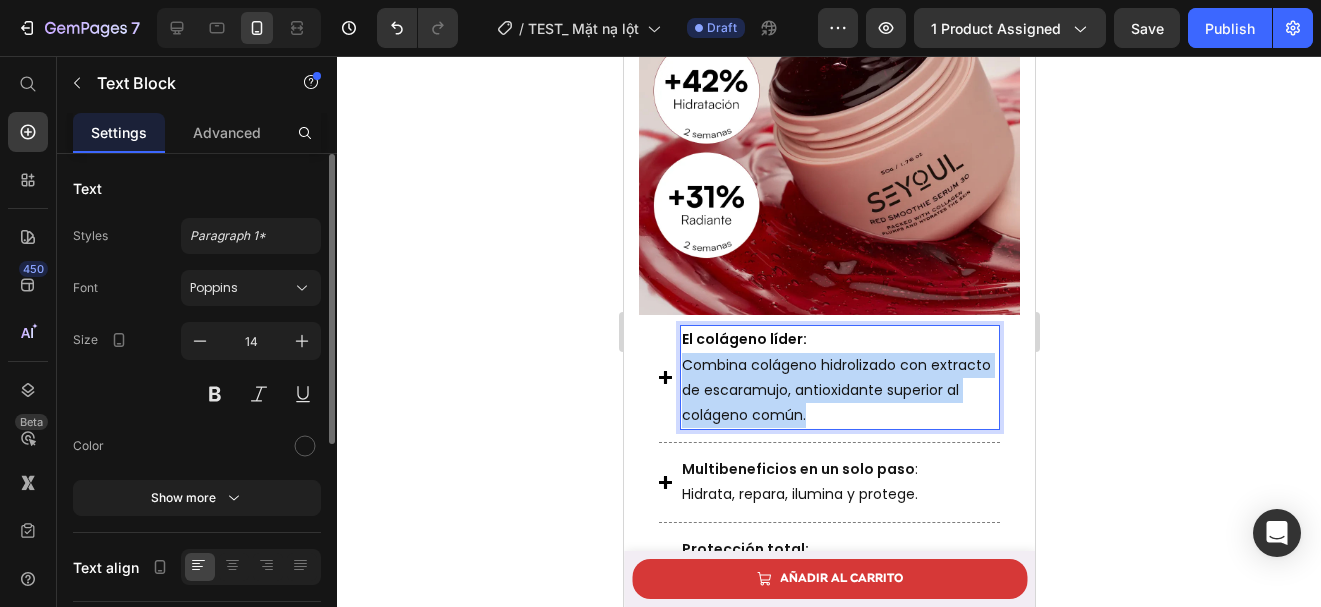 click on "El colágeno líder:  C ombina colágeno hidrolizado con extracto de escaramujo, antioxidante superior al colágeno común." at bounding box center [839, 377] 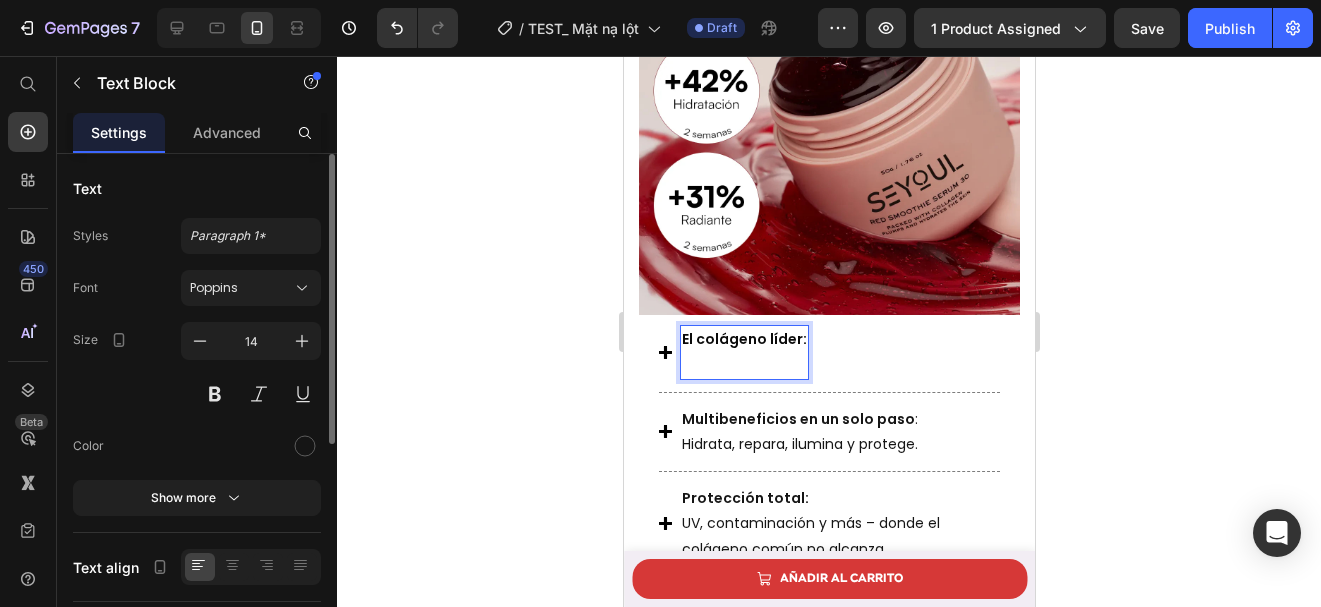 drag, startPoint x: 684, startPoint y: 310, endPoint x: 803, endPoint y: 316, distance: 119.15116 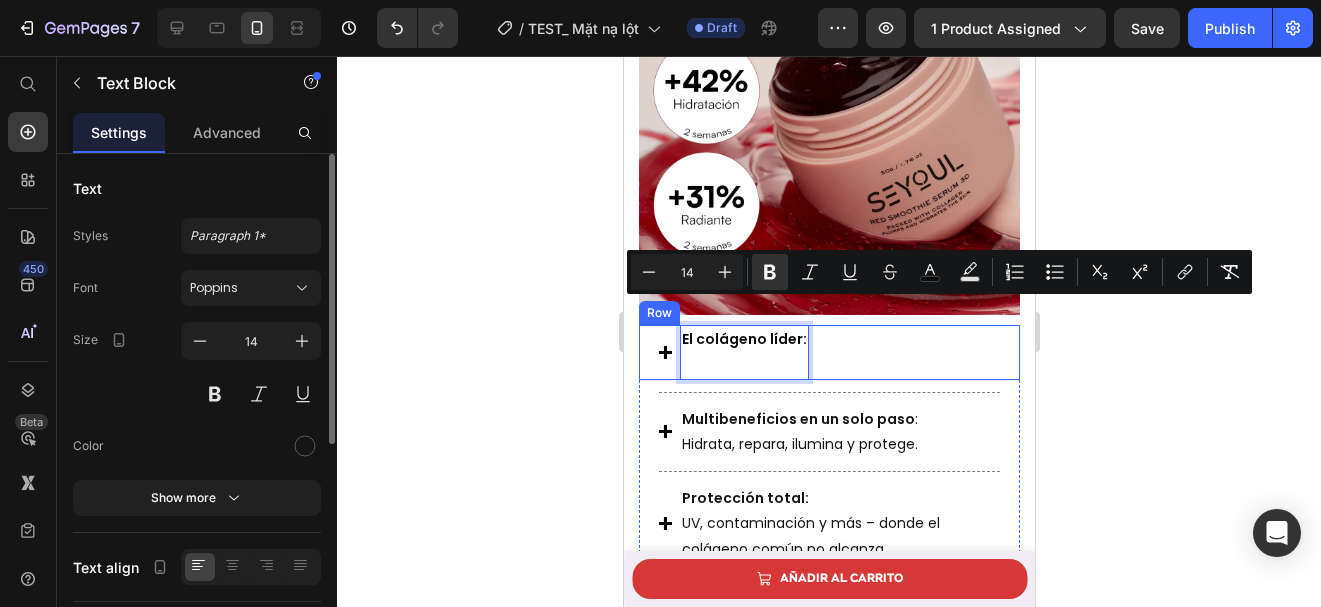 drag, startPoint x: 803, startPoint y: 316, endPoint x: 676, endPoint y: 307, distance: 127.3185 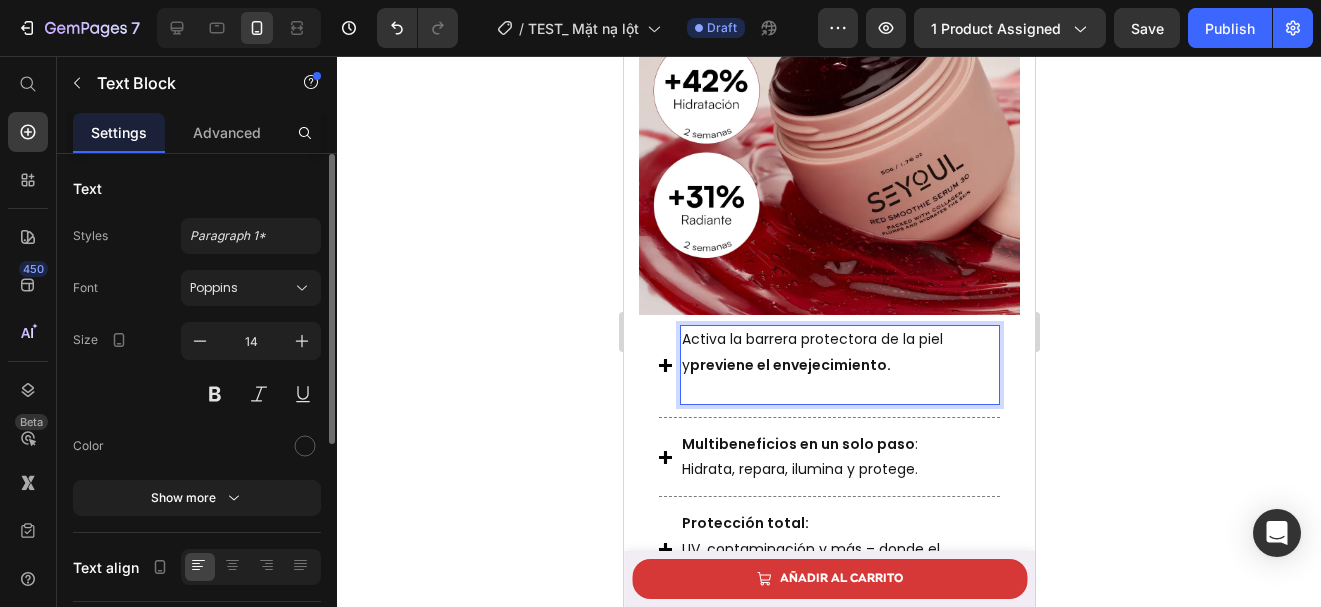 click on "Activa la barrera protectora de la piel y  previene el envejecimiento." at bounding box center [839, 365] 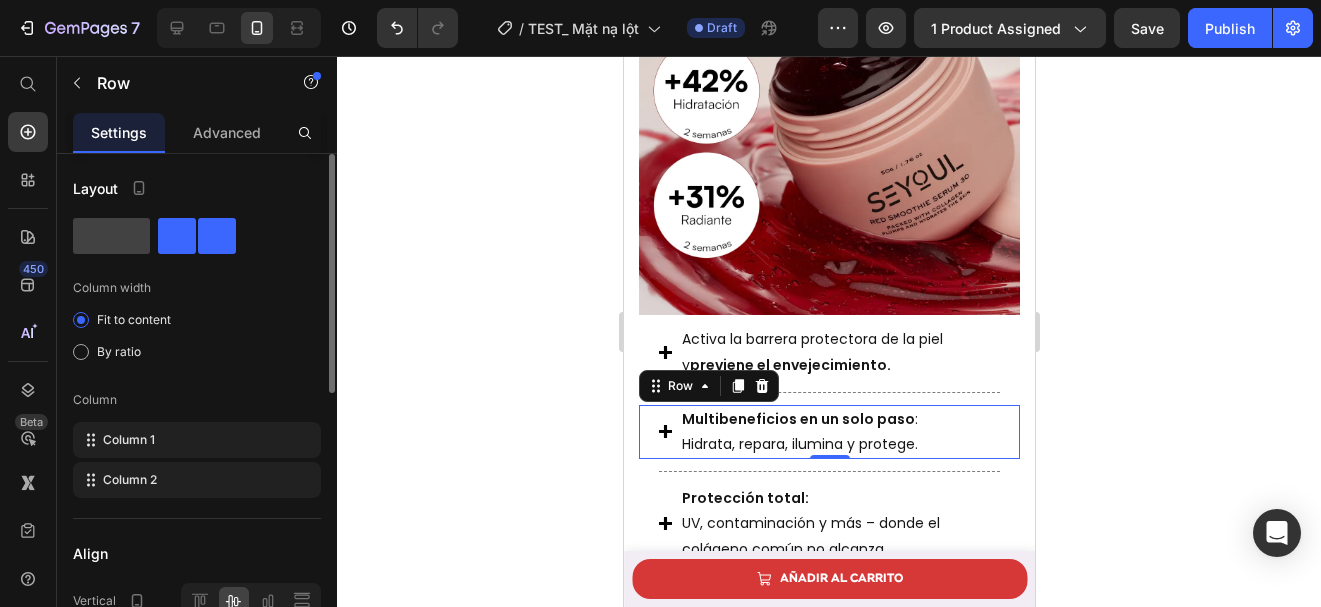 click on "Icon Multibeneficios en un solo paso :  Hidrata, repara, ilumina y protege. Text Block Row   0" at bounding box center [828, 432] 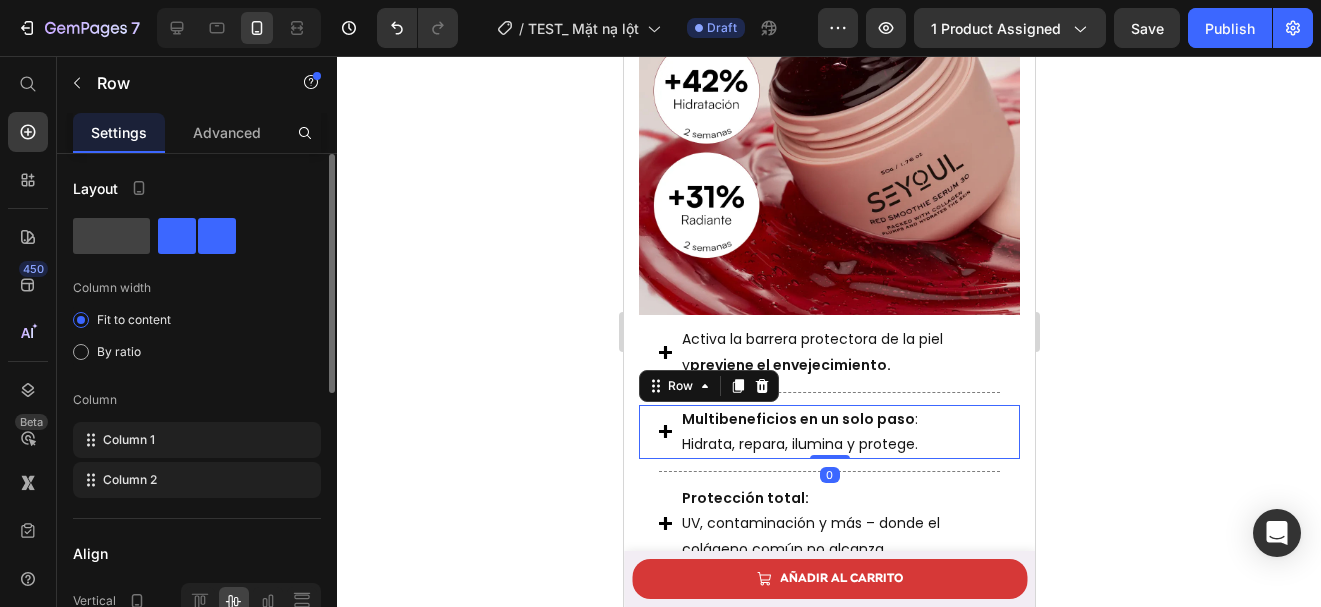 click on "Icon Multibeneficios en un solo paso :  Hidrata, repara, ilumina y protege. Text Block Row   0" at bounding box center [828, 432] 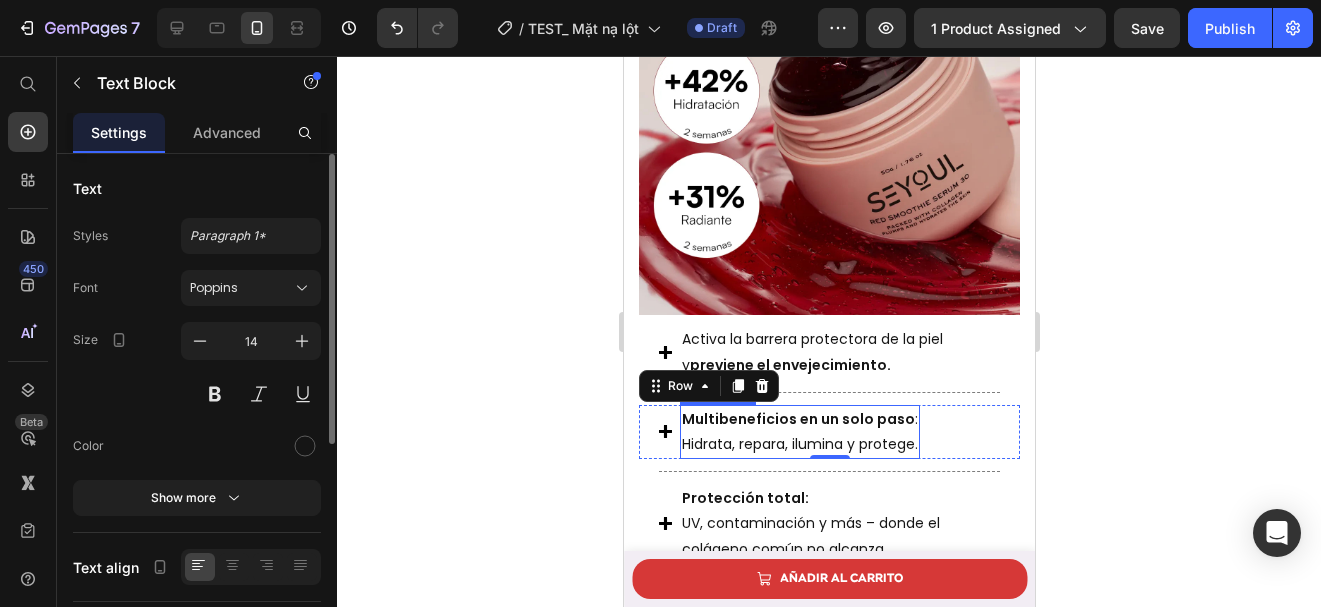 click on "Multibeneficios en un solo paso :  Hidrata, repara, ilumina y protege." at bounding box center [799, 432] 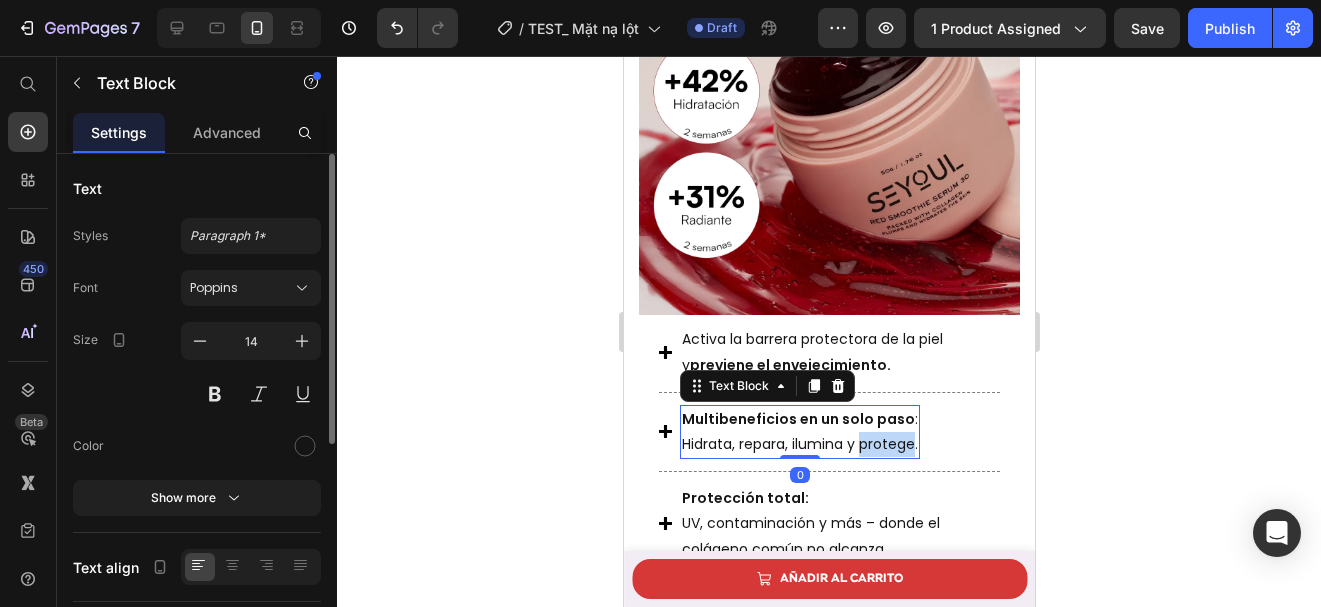 click on "Multibeneficios en un solo paso :  Hidrata, repara, ilumina y protege." at bounding box center (799, 432) 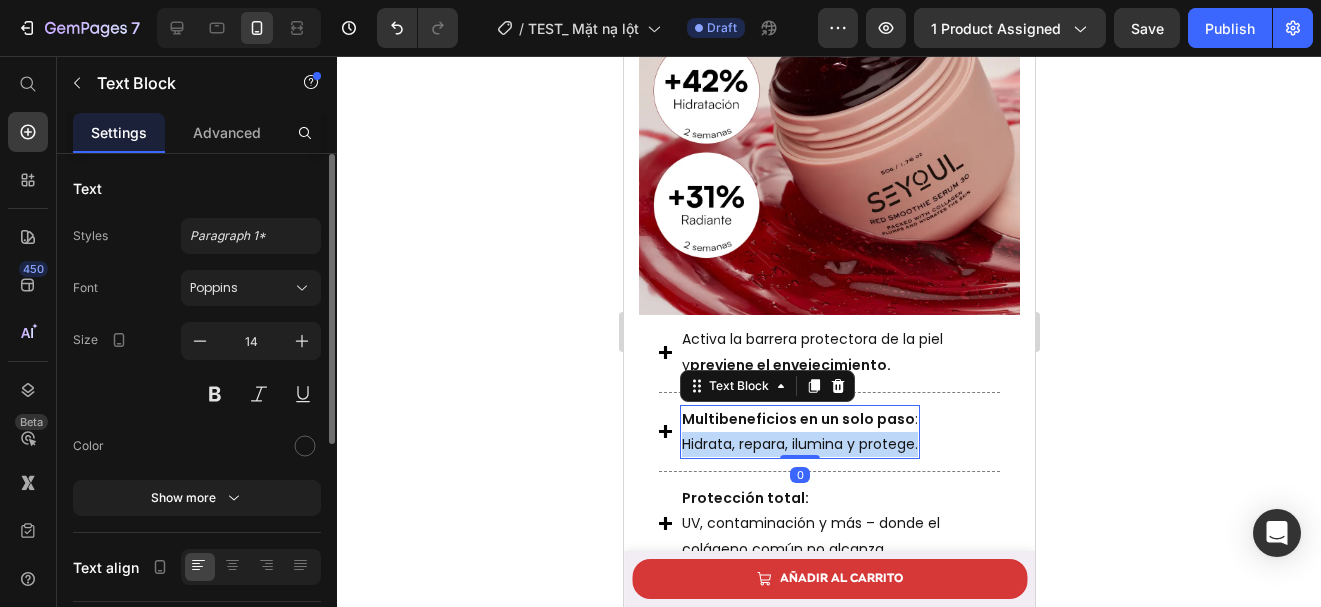 click on "Multibeneficios en un solo paso :  Hidrata, repara, ilumina y protege." at bounding box center (799, 432) 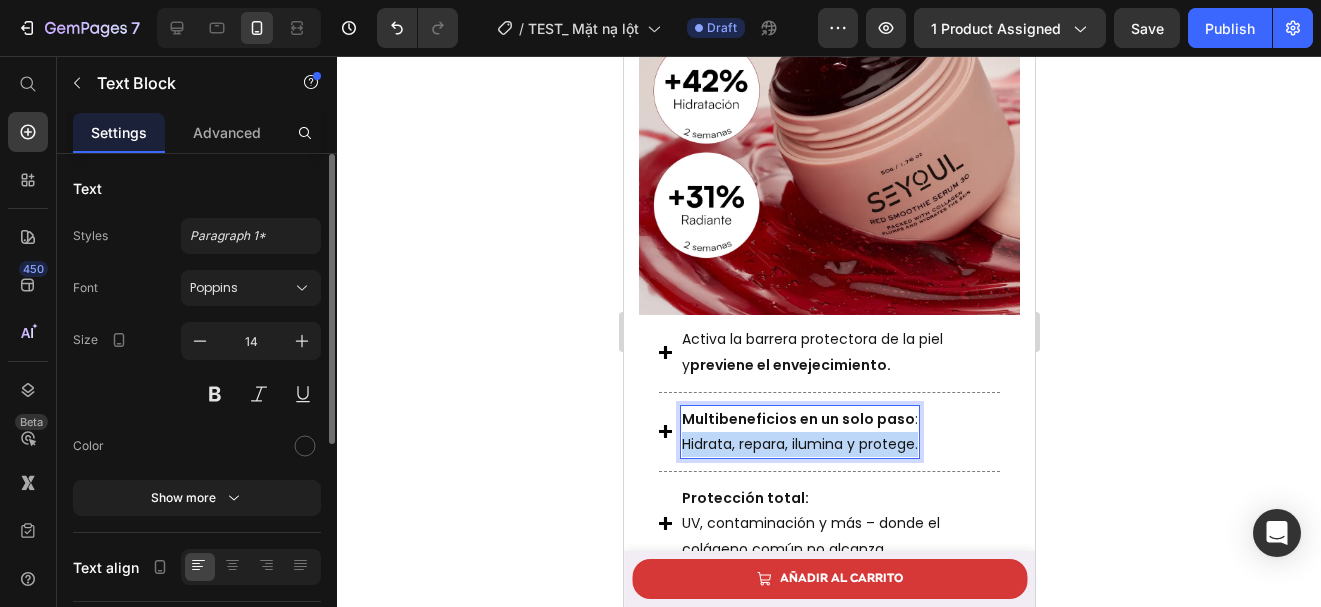 click on "Multibeneficios en un solo paso :  Hidrata, repara, ilumina y protege." at bounding box center [799, 432] 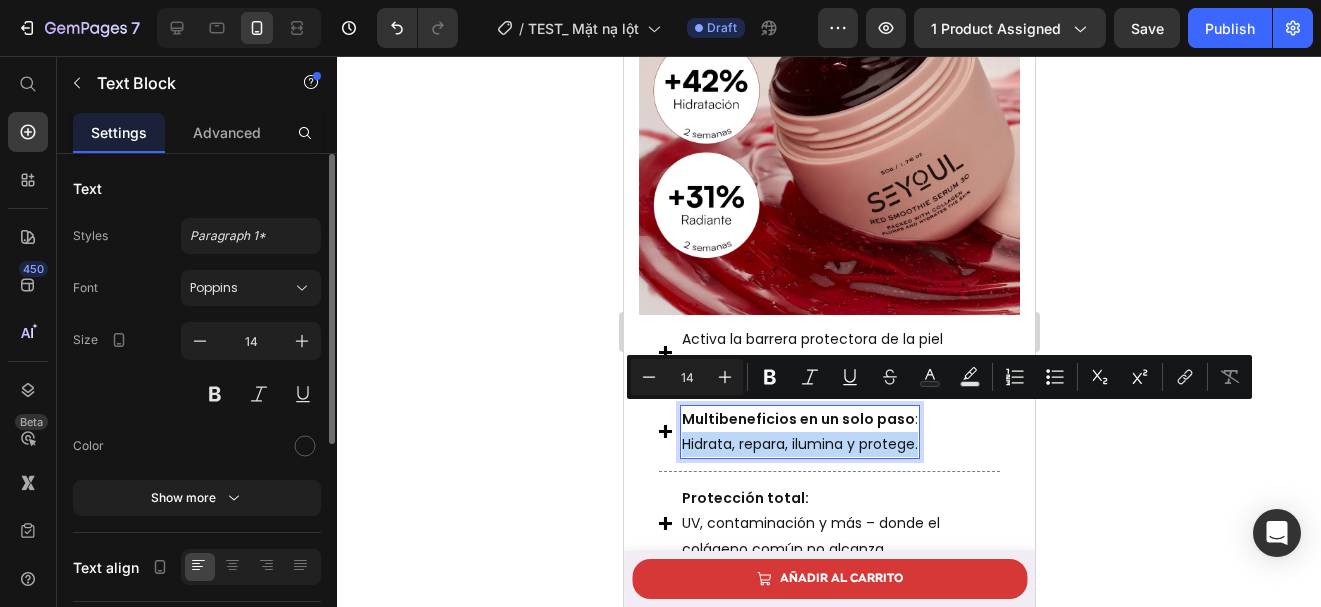 click on "Multibeneficios en un solo paso :  Hidrata, repara, ilumina y protege." at bounding box center [799, 432] 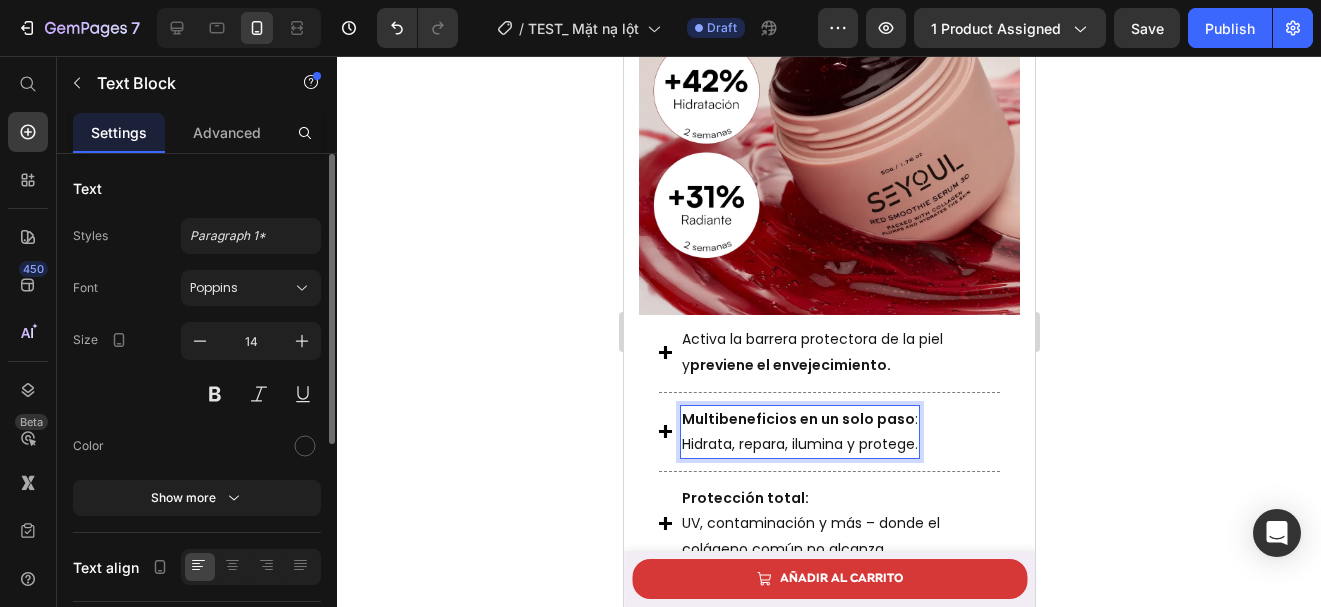 click on "Multibeneficios en un solo paso :  Hidrata, repara, ilumina y protege." at bounding box center (799, 432) 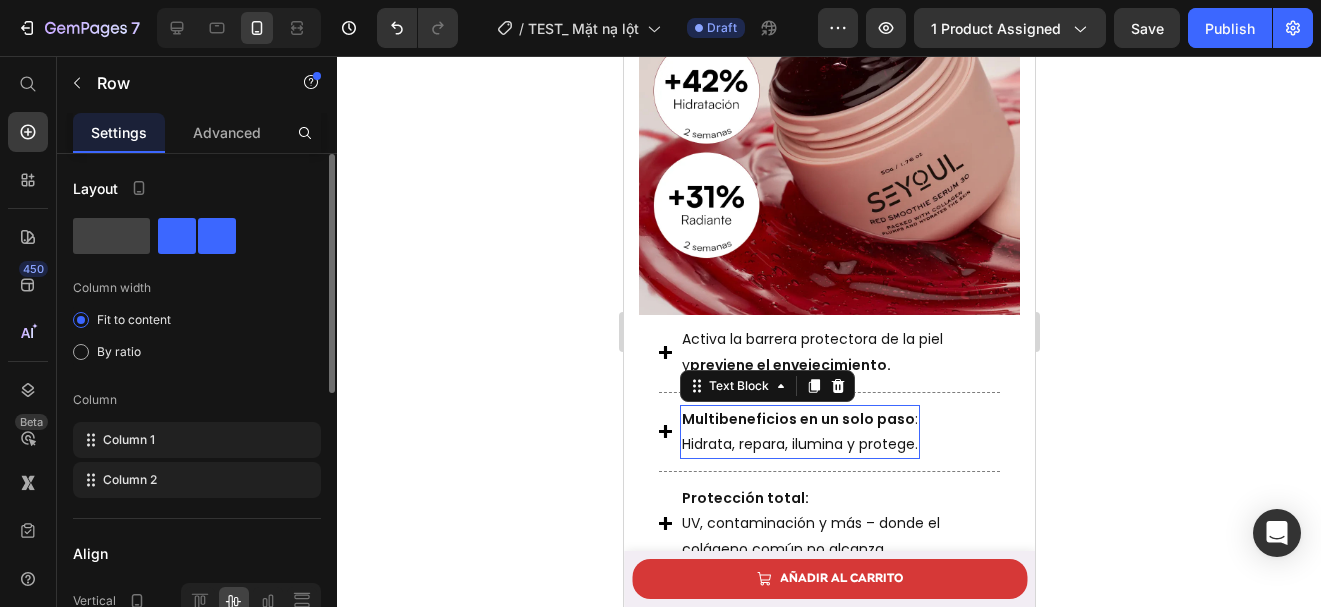 click on "Multibeneficios en un solo paso :  Hidrata, repara, ilumina y protege." at bounding box center [799, 432] 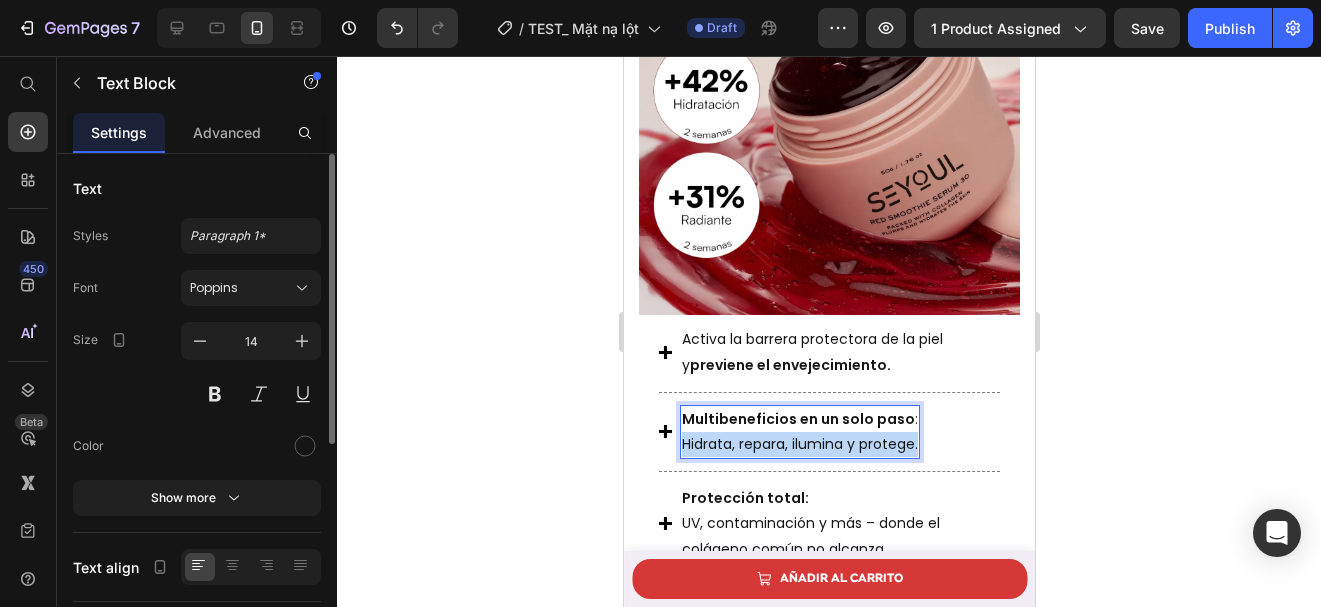 click on "Multibeneficios en un solo paso :  Hidrata, repara, ilumina y protege." at bounding box center [799, 432] 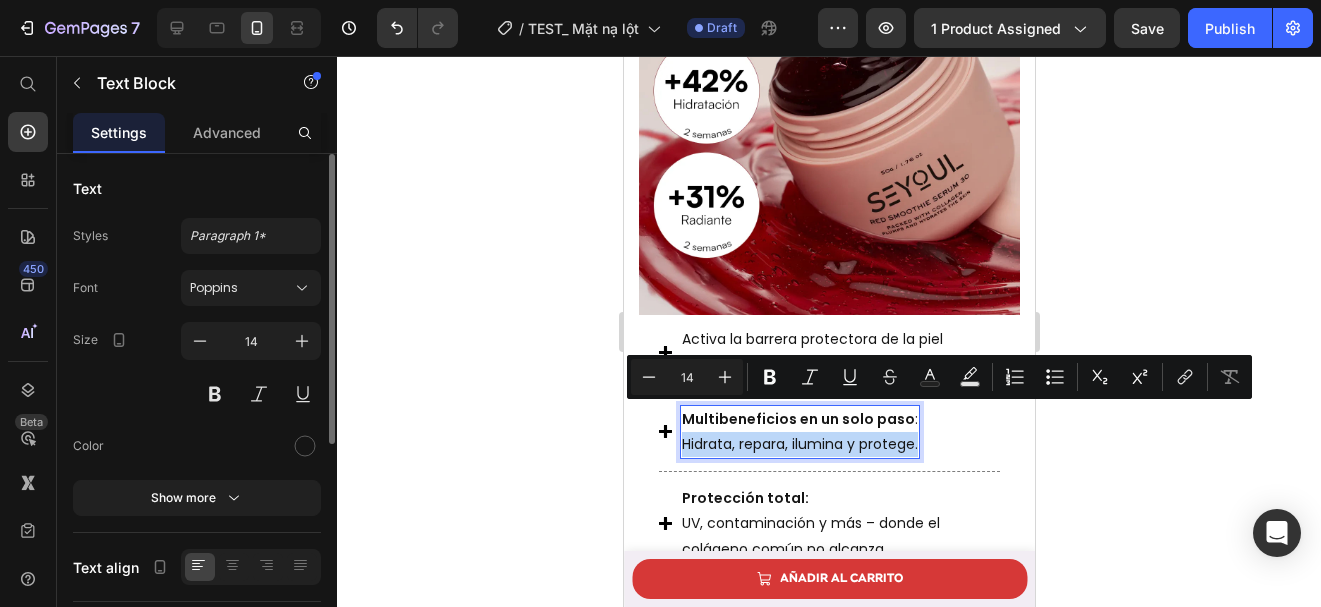click on "Multibeneficios en un solo paso :  Hidrata, repara, ilumina y protege." at bounding box center [799, 432] 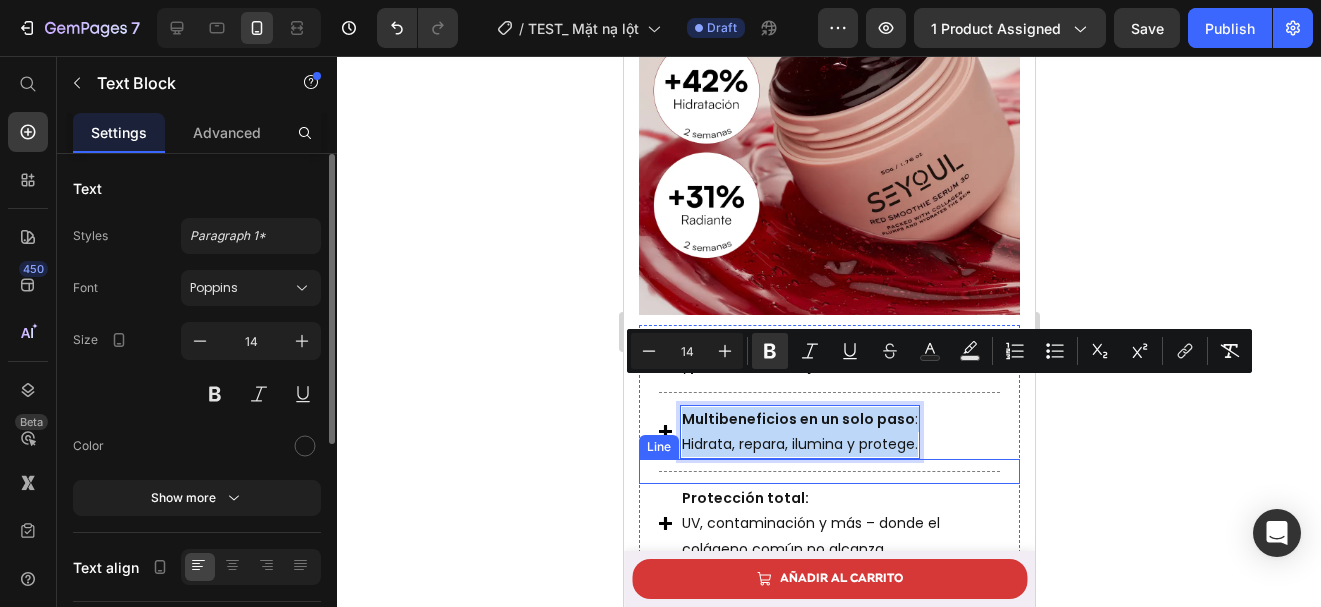 drag, startPoint x: 680, startPoint y: 392, endPoint x: 940, endPoint y: 455, distance: 267.52383 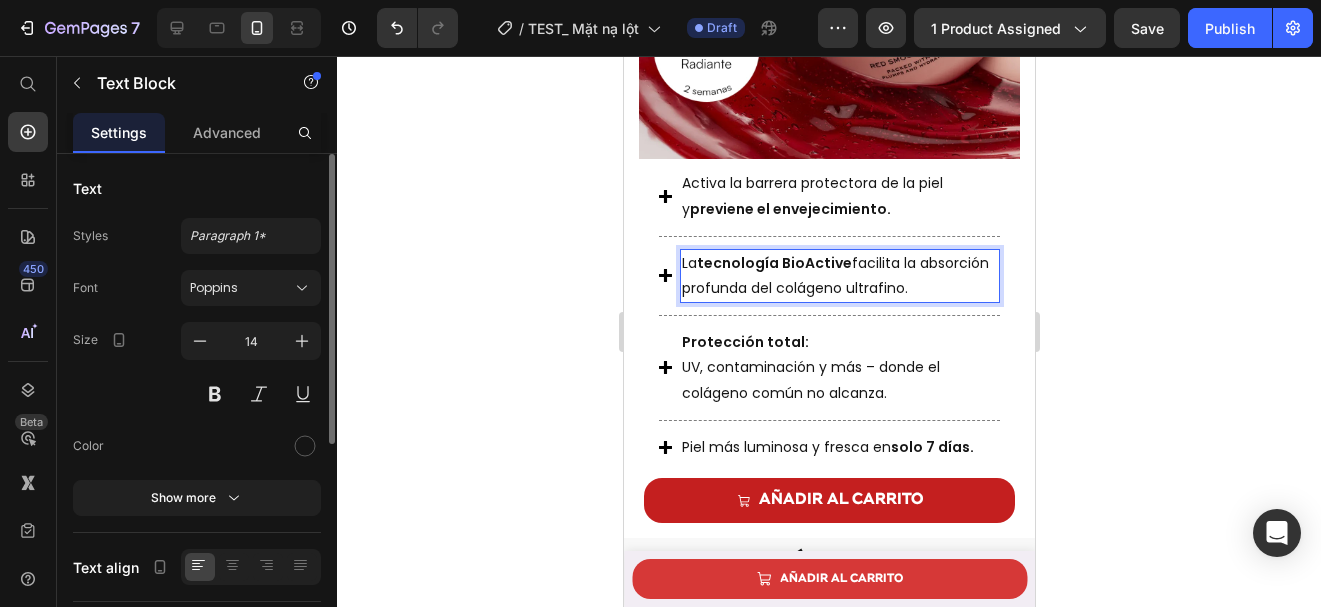 scroll, scrollTop: 2124, scrollLeft: 0, axis: vertical 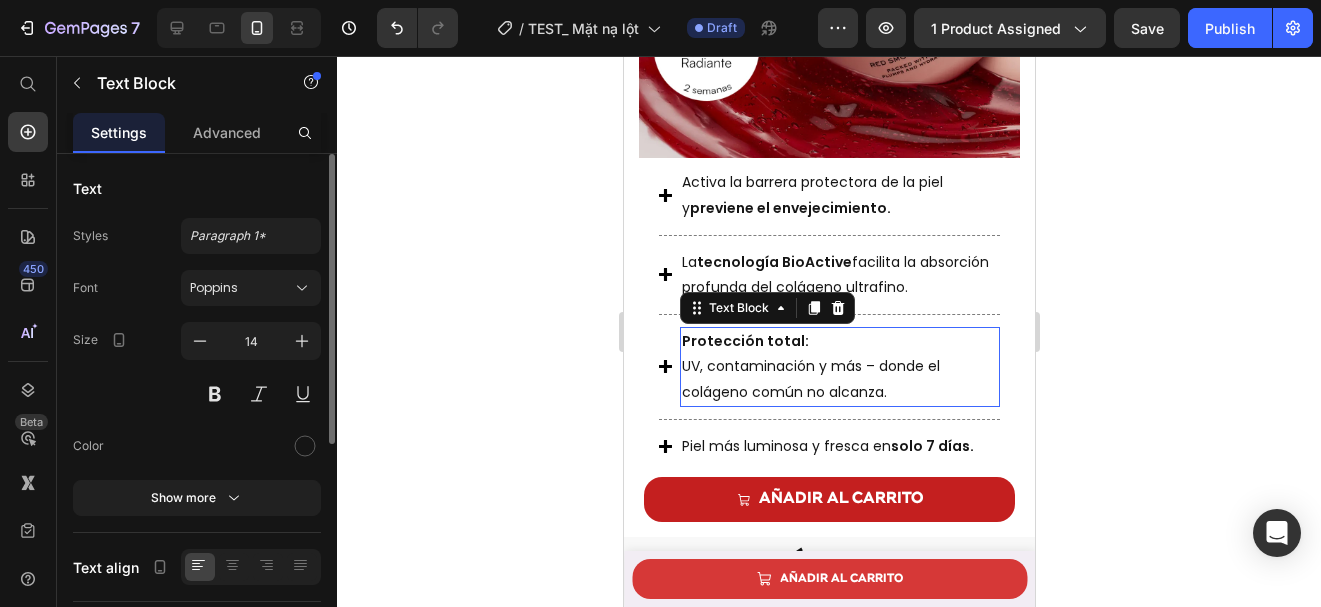 click on "Protección total:   UV, contaminación y más – donde el colágeno común no alcanza." at bounding box center (839, 367) 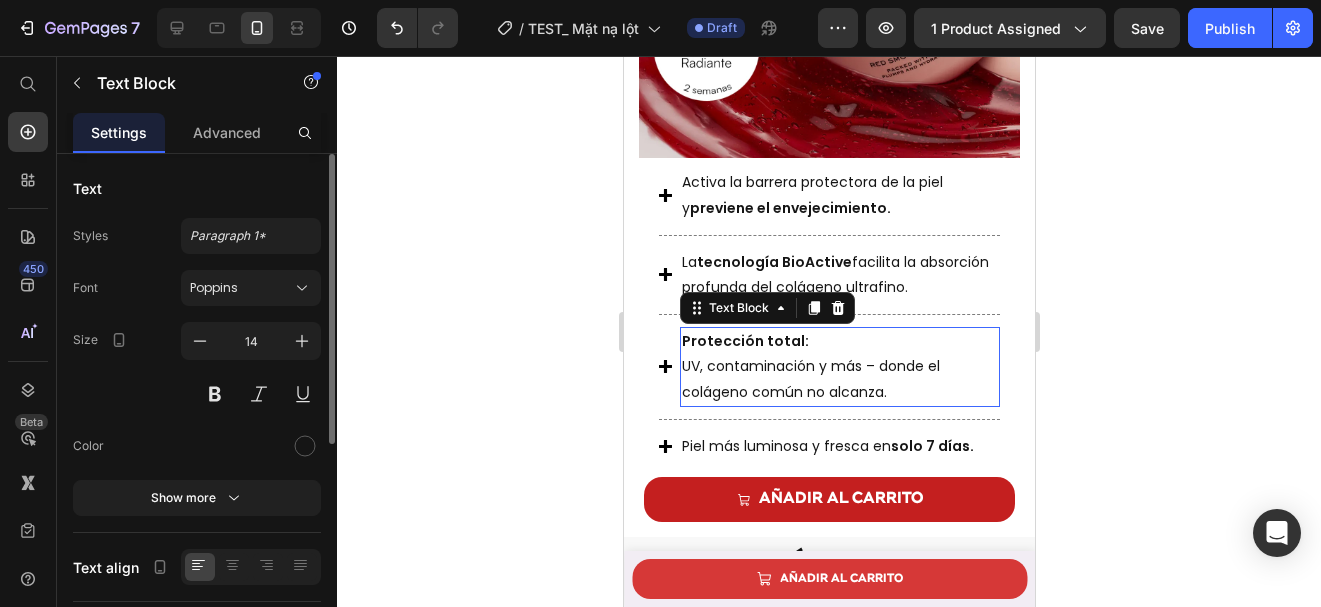 click on "Protección total:   UV, contaminación y más – donde el colágeno común no alcanza." at bounding box center [839, 367] 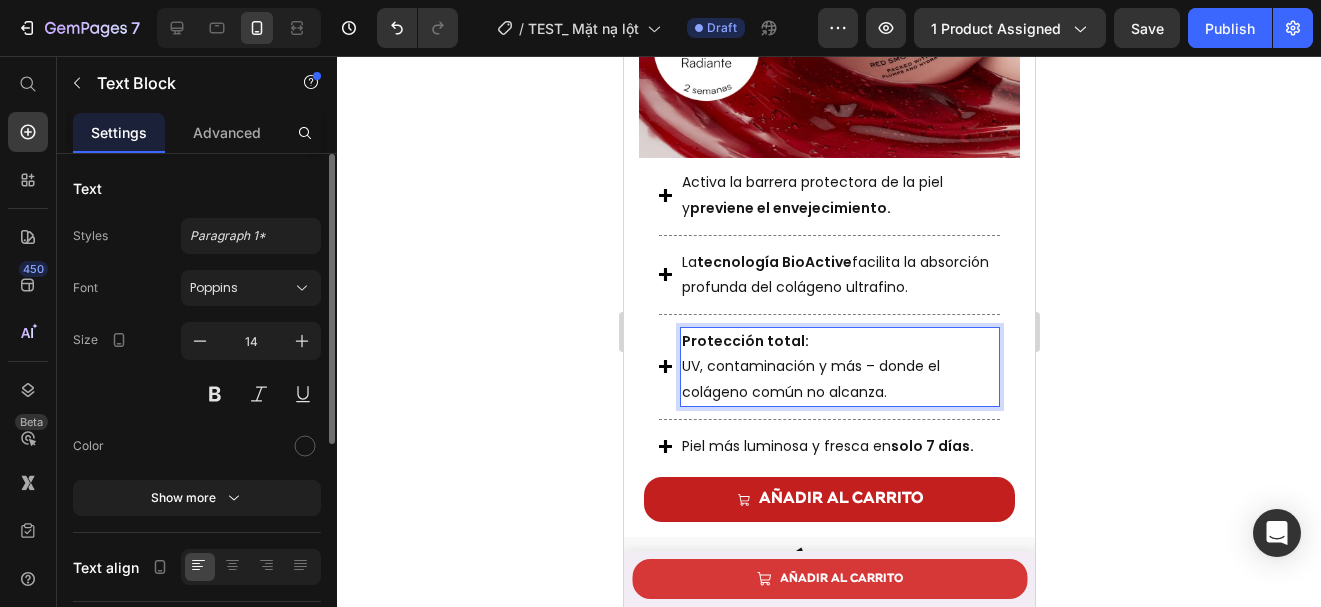 click on "Protección total:   UV, contaminación y más – donde el colágeno común no alcanza." at bounding box center (839, 367) 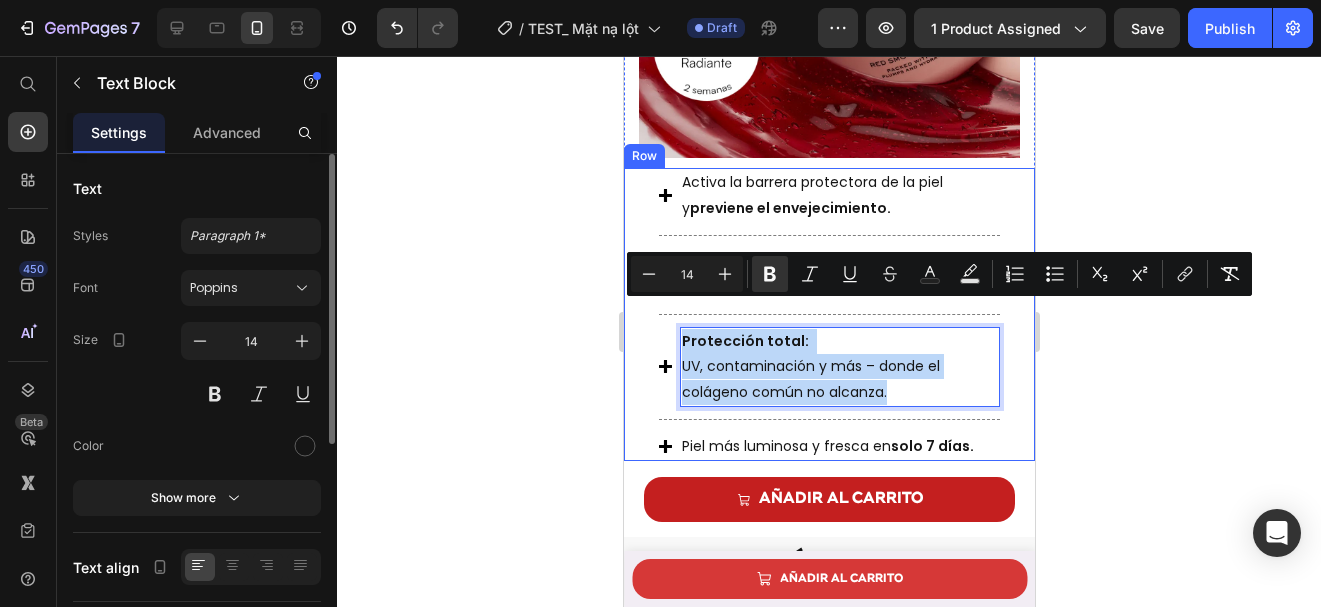 drag, startPoint x: 898, startPoint y: 370, endPoint x: 627, endPoint y: 292, distance: 282.00177 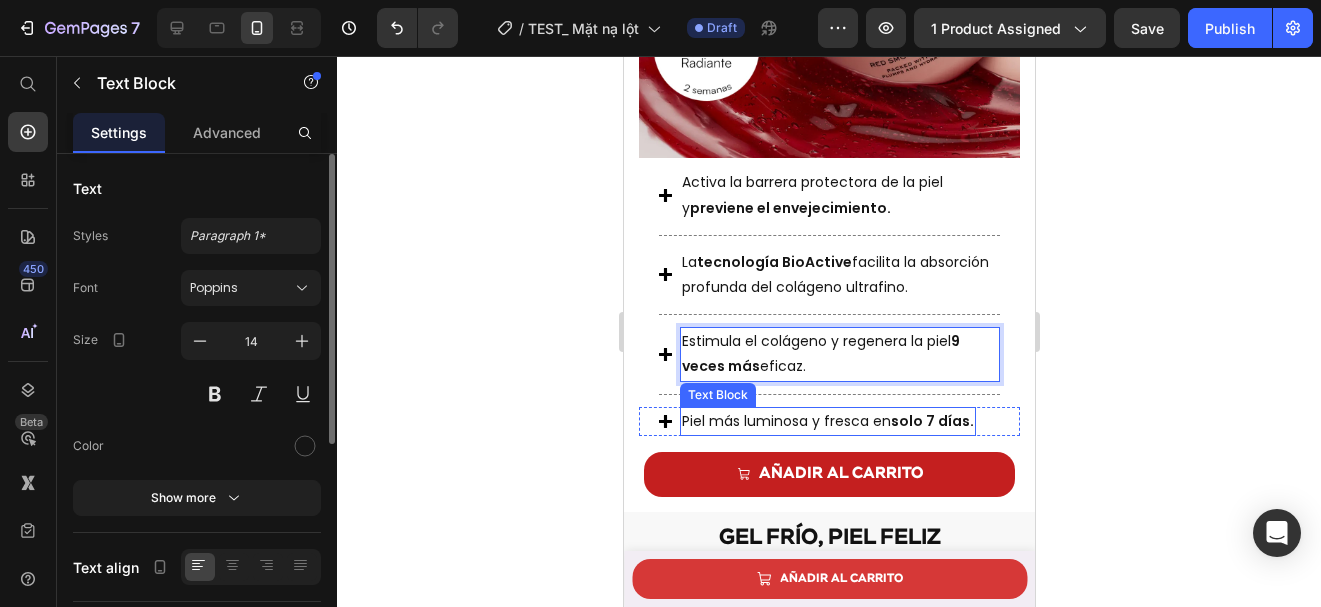 click on "Piel más luminosa y fresca en  solo 7 días." at bounding box center [827, 421] 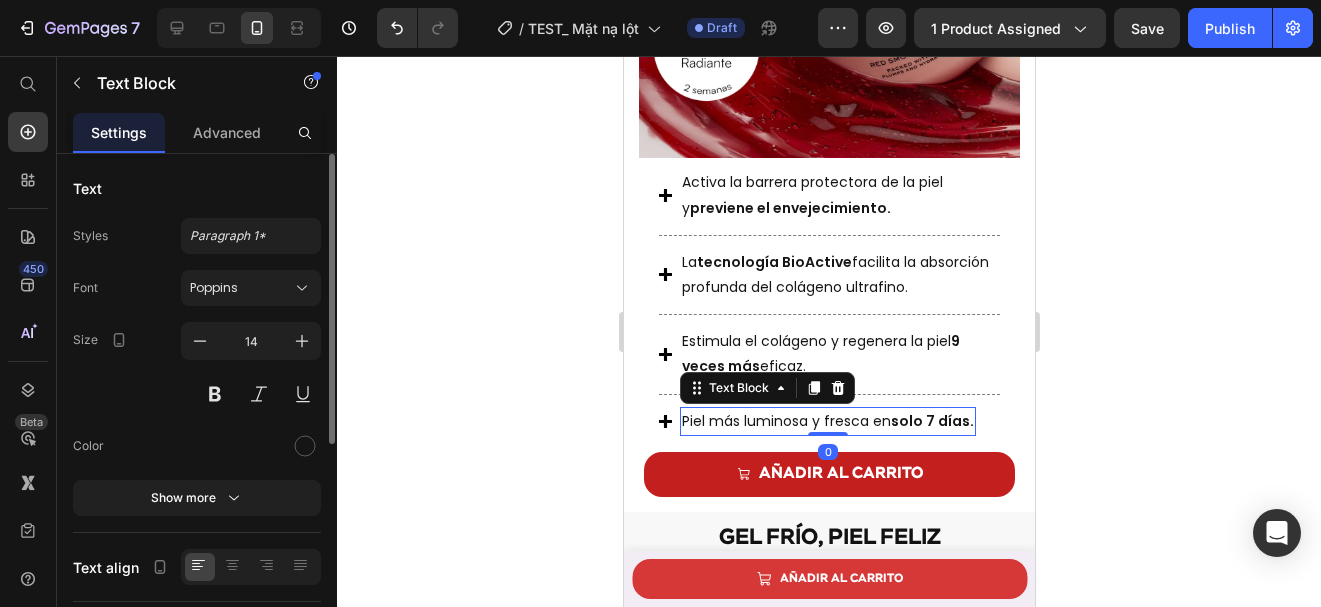click on "Piel más luminosa y fresca en  solo 7 días." at bounding box center [827, 421] 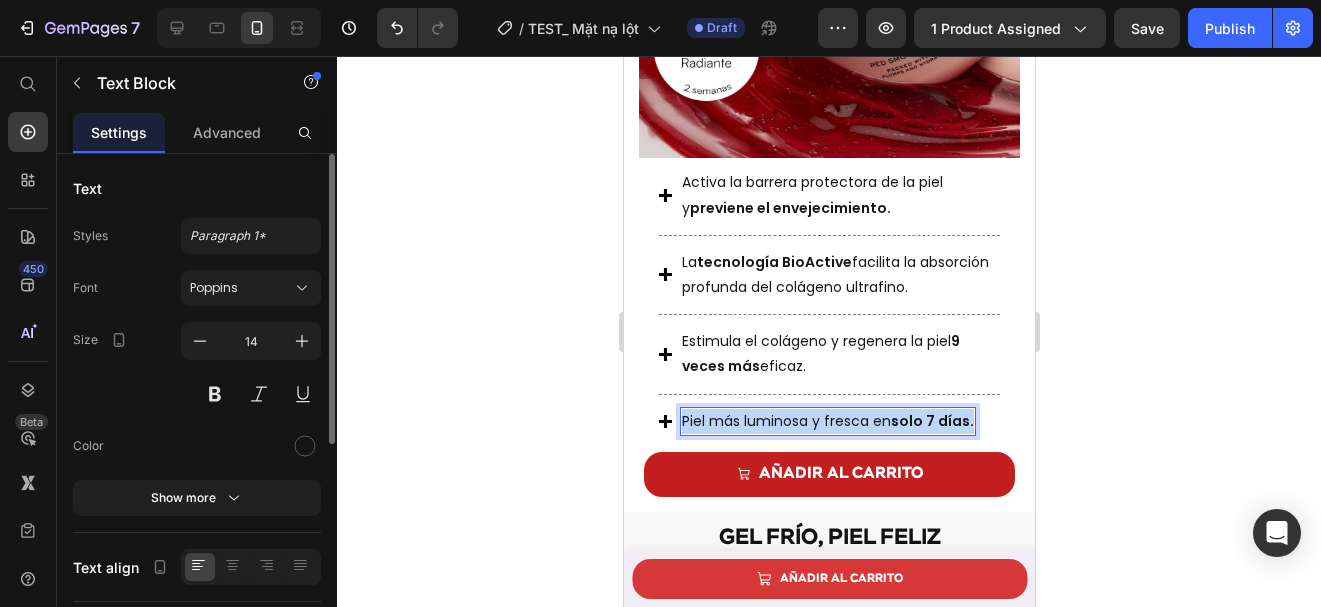click on "Piel más luminosa y fresca en  solo 7 días." at bounding box center [827, 421] 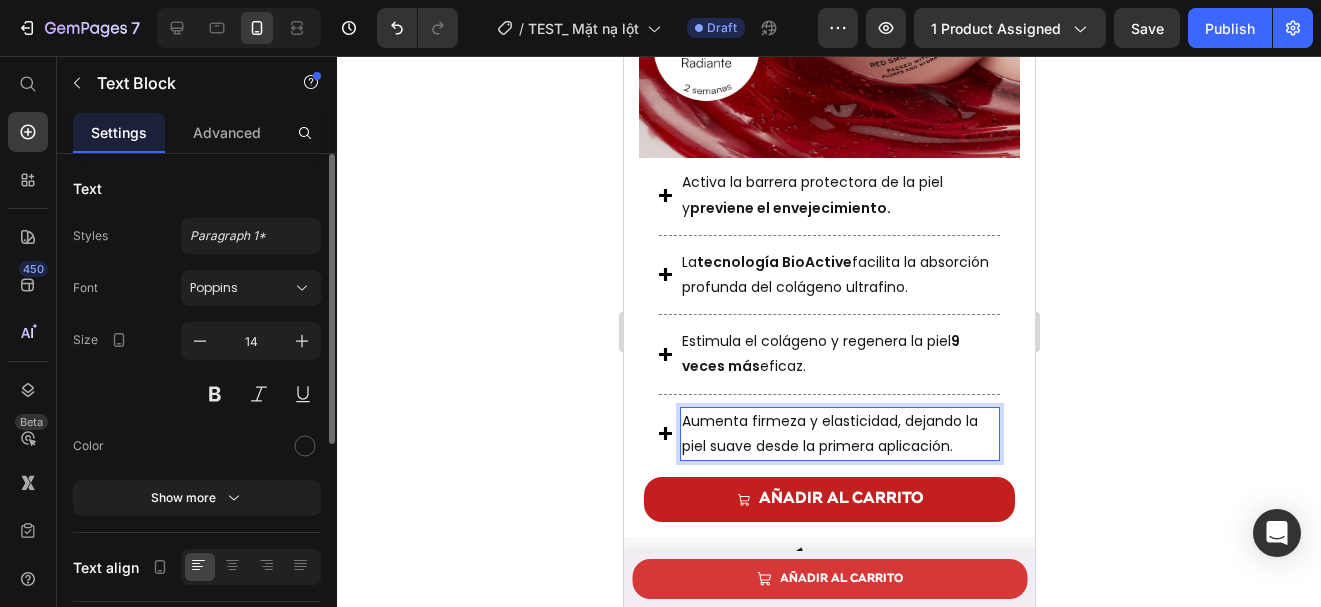 click on "Aumenta firmeza y elasticidad, dejando la piel suave desde la primera aplicación." at bounding box center (829, 433) 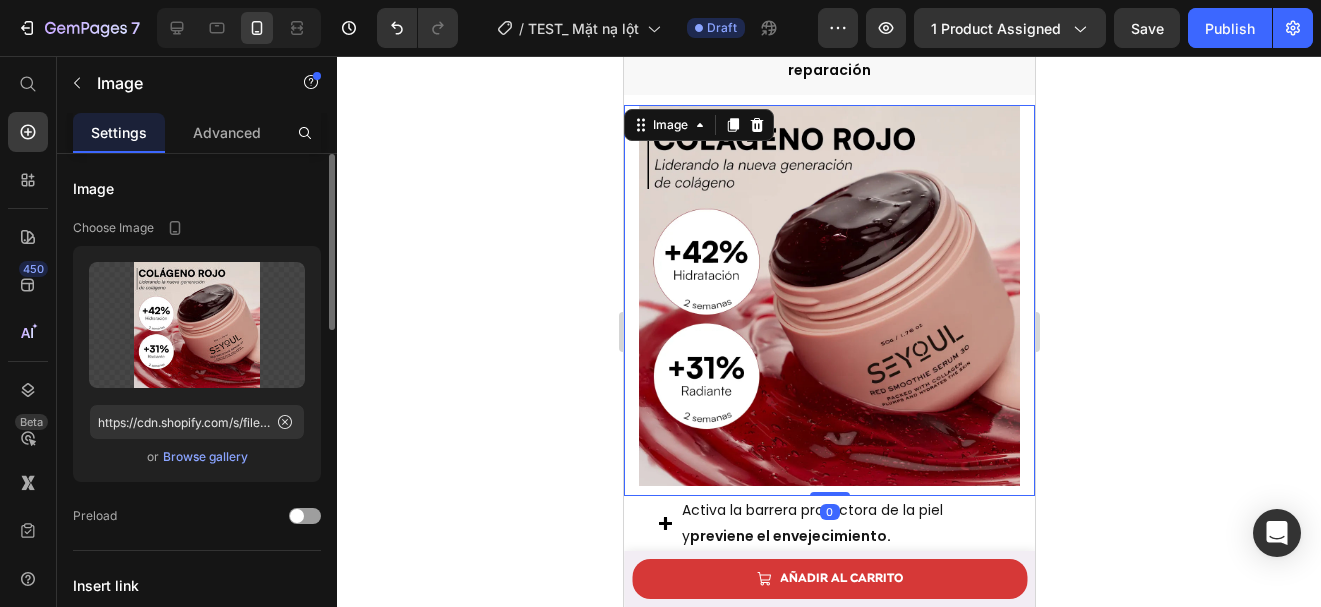 scroll, scrollTop: 1795, scrollLeft: 0, axis: vertical 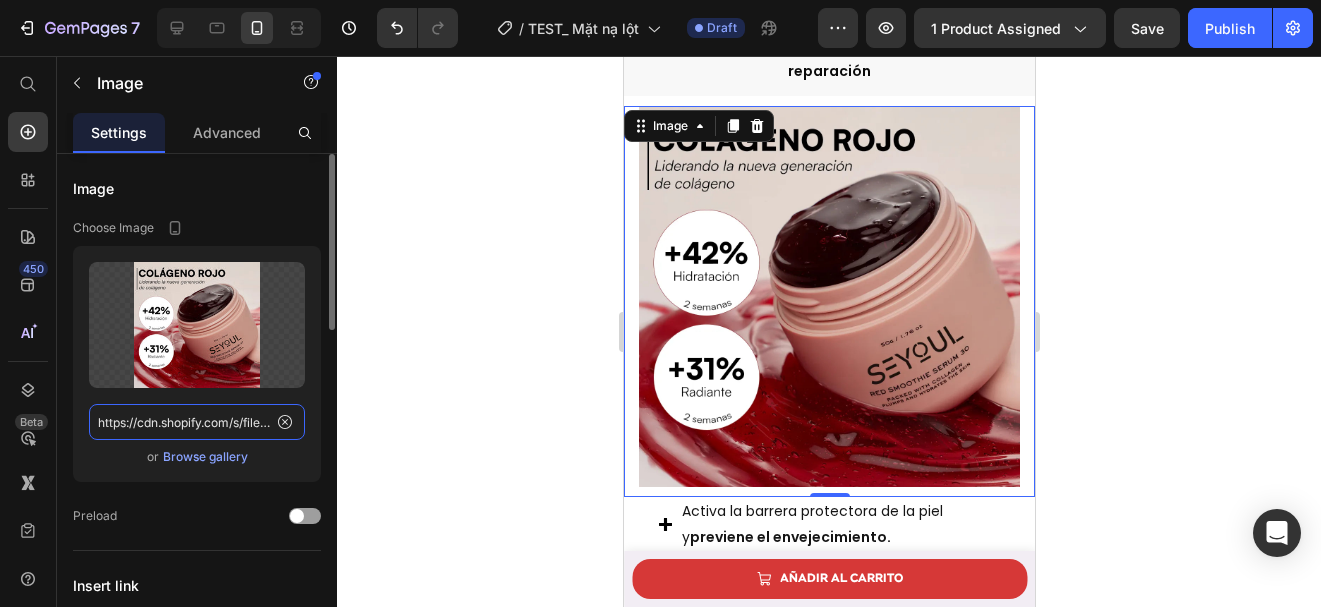 click on "https://cdn.shopify.com/s/files/1/0643/1404/8704/files/gempages_507356051327157127-aa7ac7f2-2c0d-459e-b3bb-e7c3939ed994.webp" 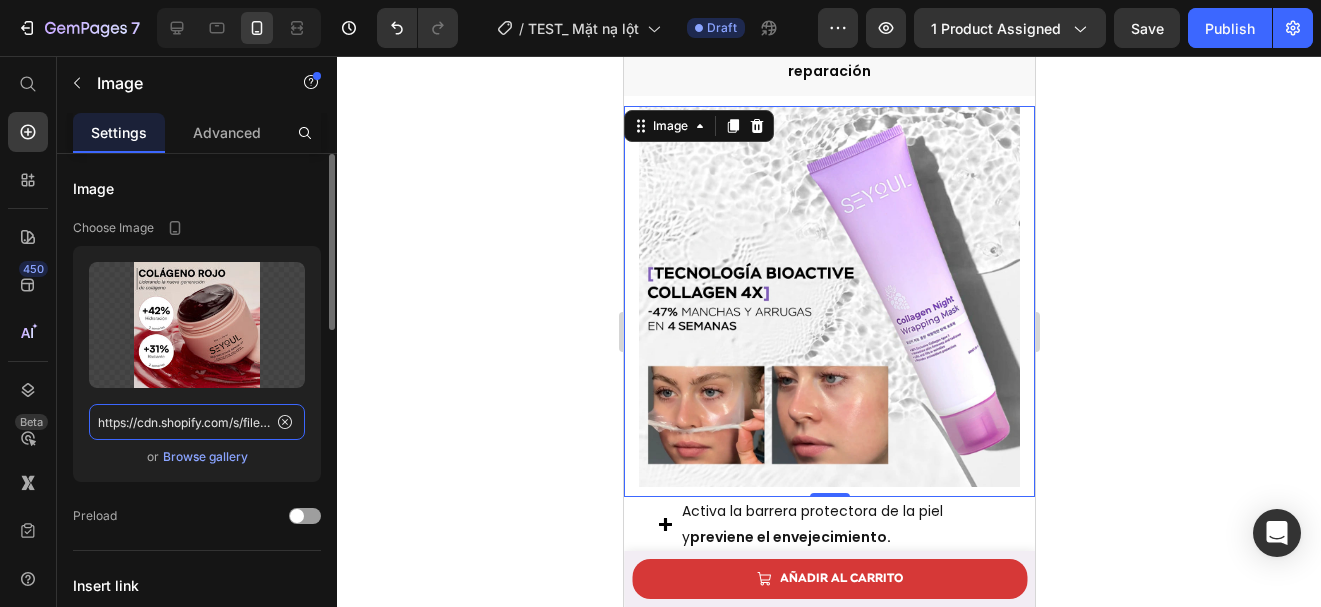 scroll, scrollTop: 0, scrollLeft: 604, axis: horizontal 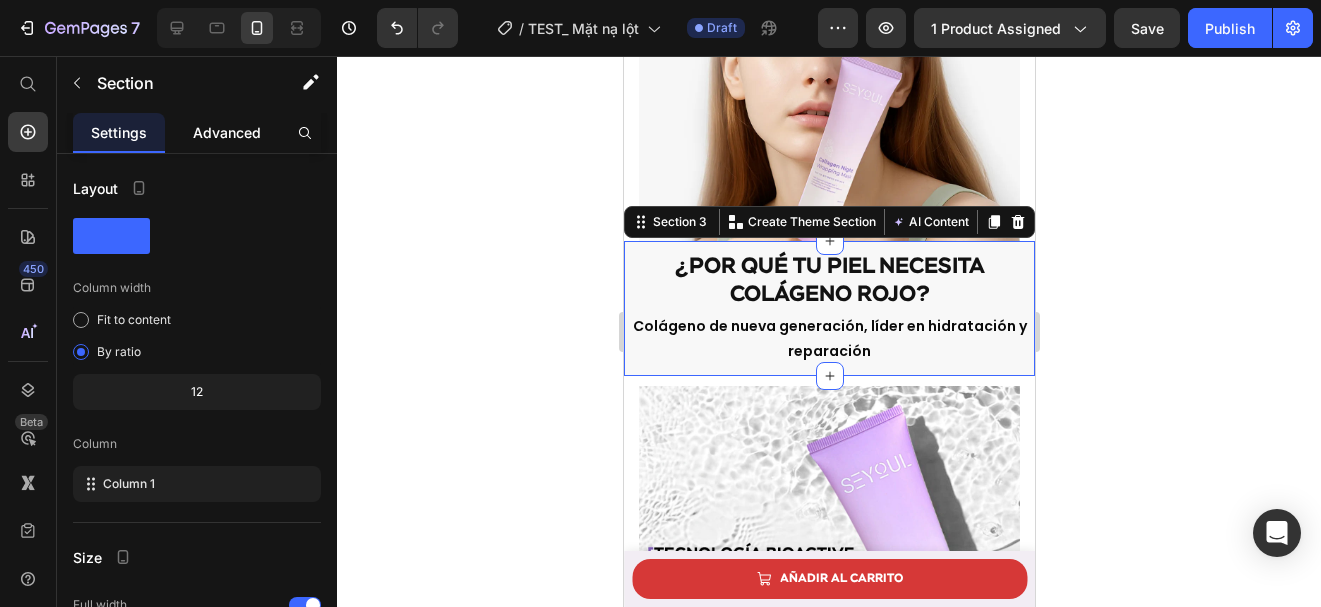 click on "Advanced" at bounding box center [227, 132] 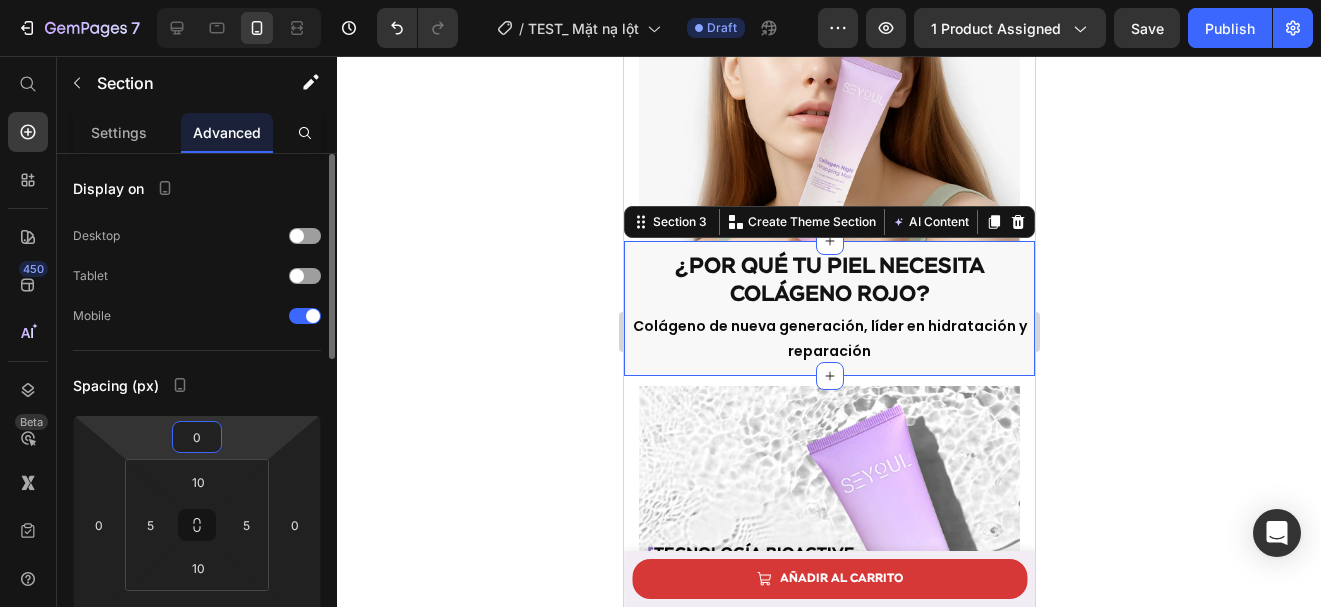 click on "0" at bounding box center [197, 437] 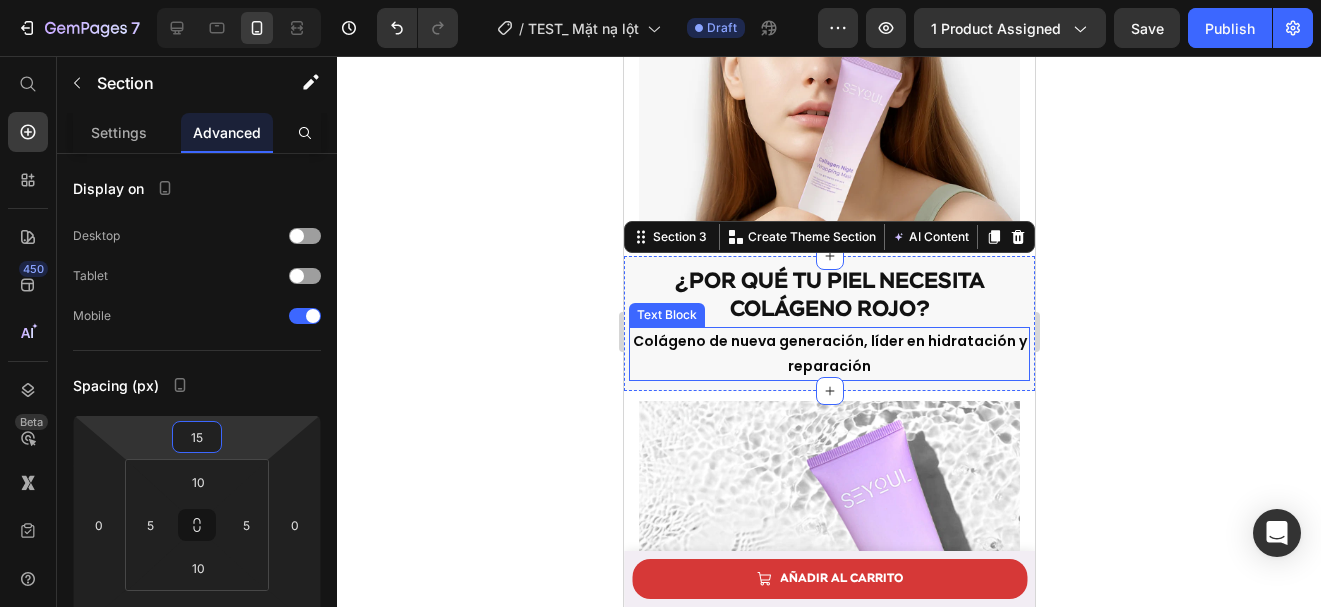 type on "15" 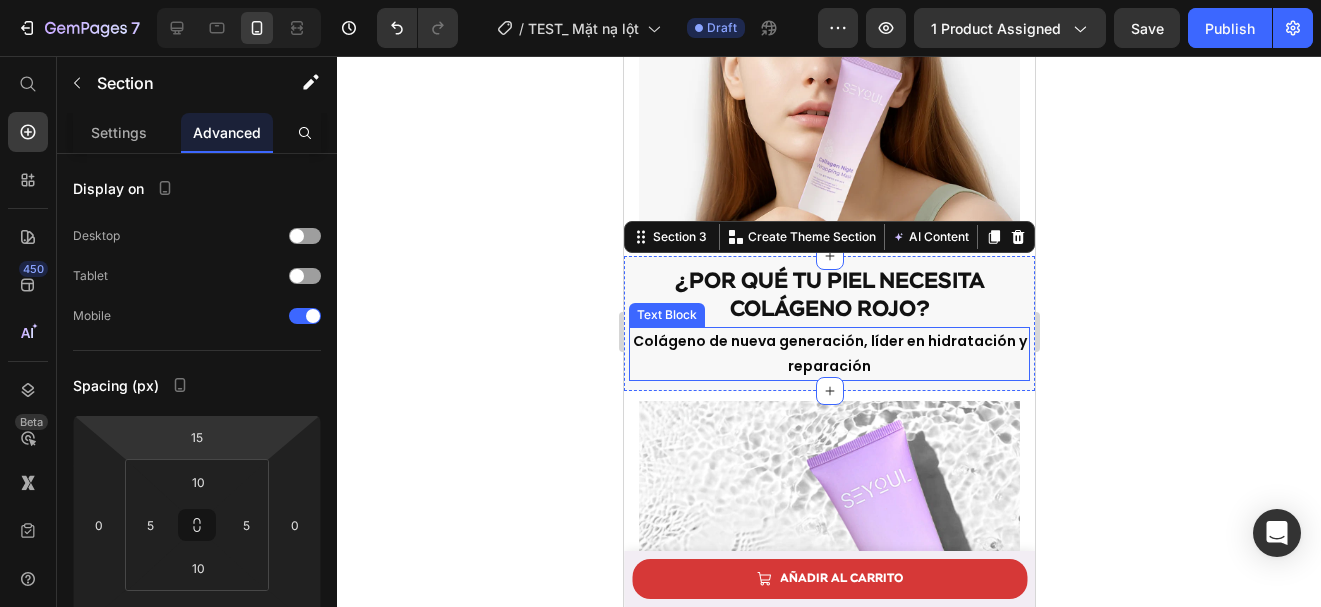 click 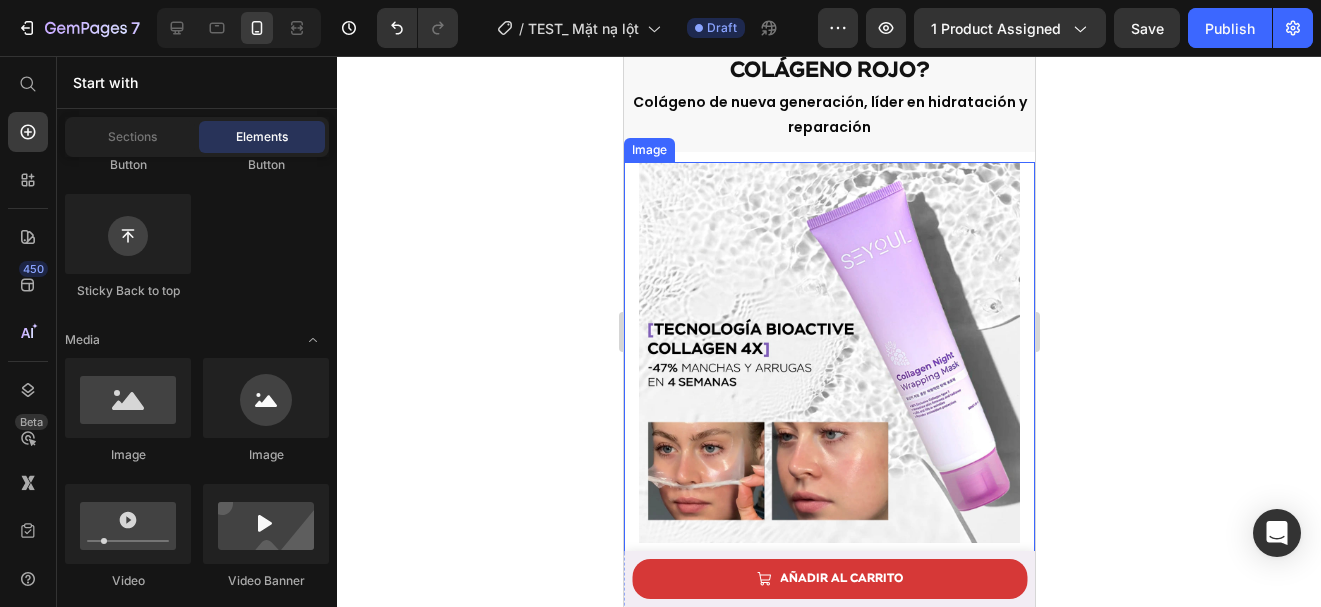 scroll, scrollTop: 1568, scrollLeft: 0, axis: vertical 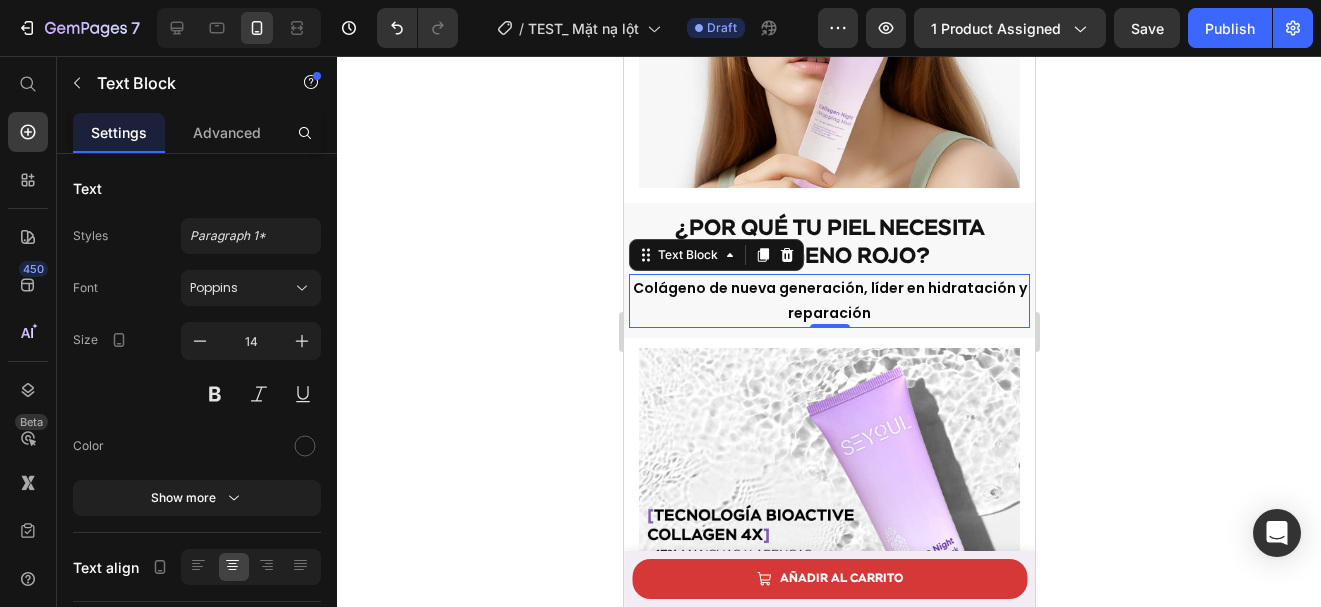 click on "Colágeno de nueva generación, líder en hidratación y reparación" at bounding box center (828, 301) 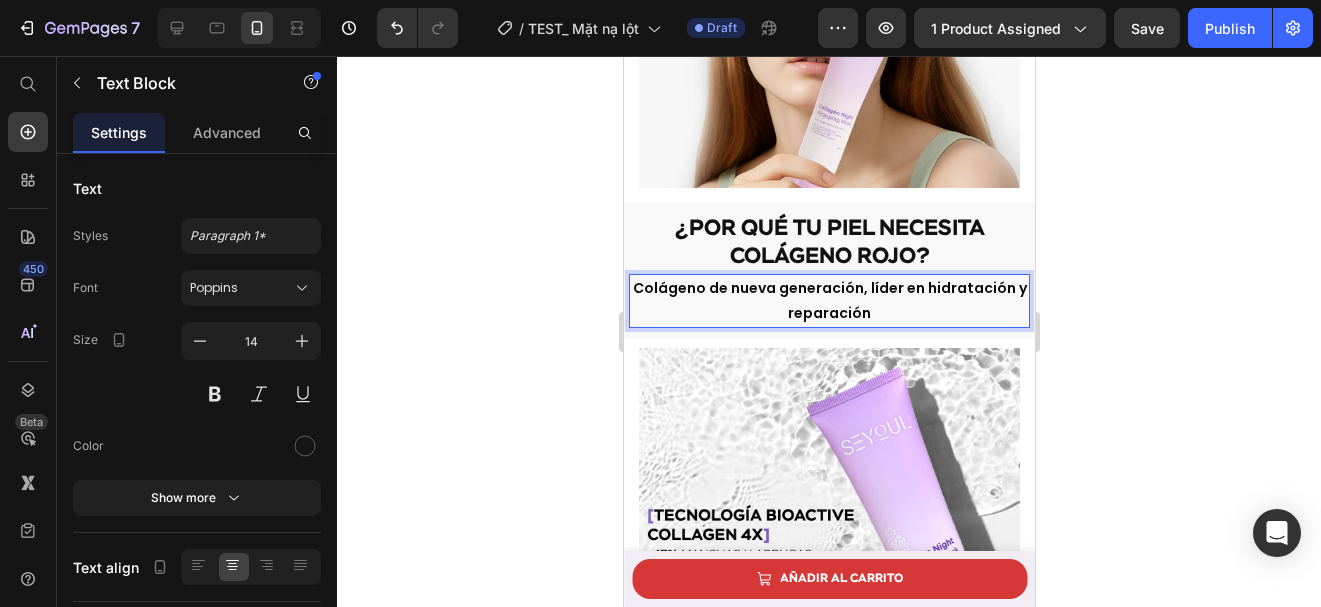 click on "Colágeno de nueva generación, líder en hidratación y reparación" at bounding box center [828, 301] 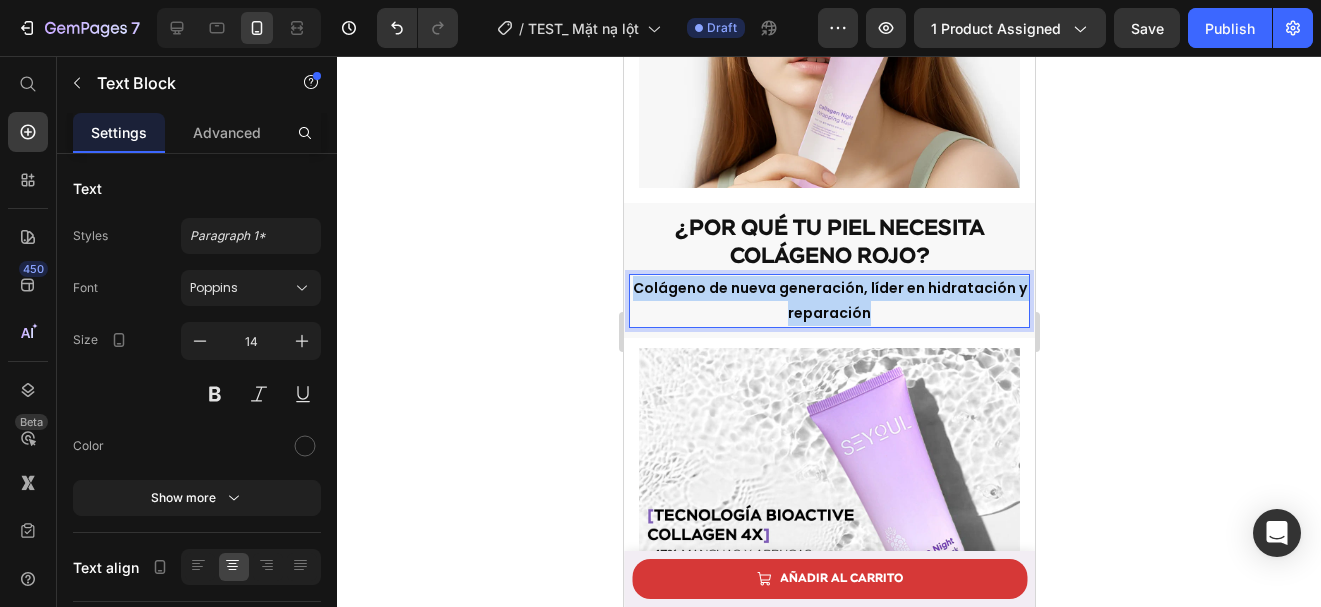 click on "Colágeno de nueva generación, líder en hidratación y reparación" at bounding box center [828, 301] 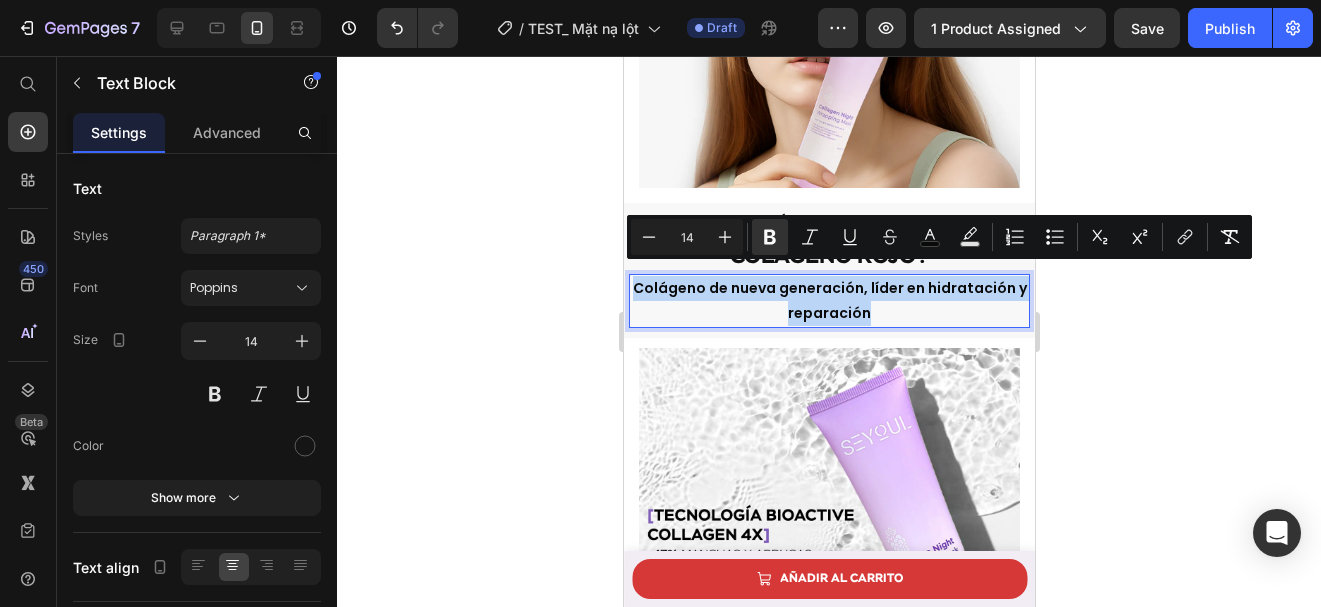 click on "Colágeno de nueva generación, líder en hidratación y reparación" at bounding box center (828, 301) 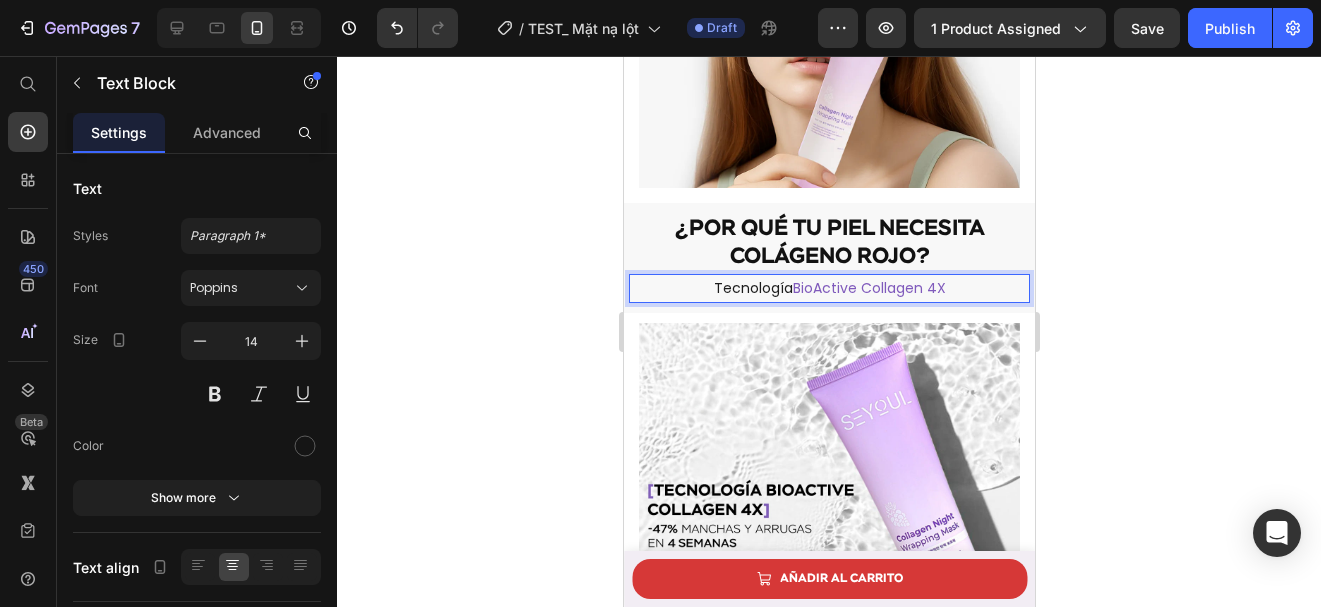 click on "Tecnología  BioActive Collagen 4X" at bounding box center (828, 288) 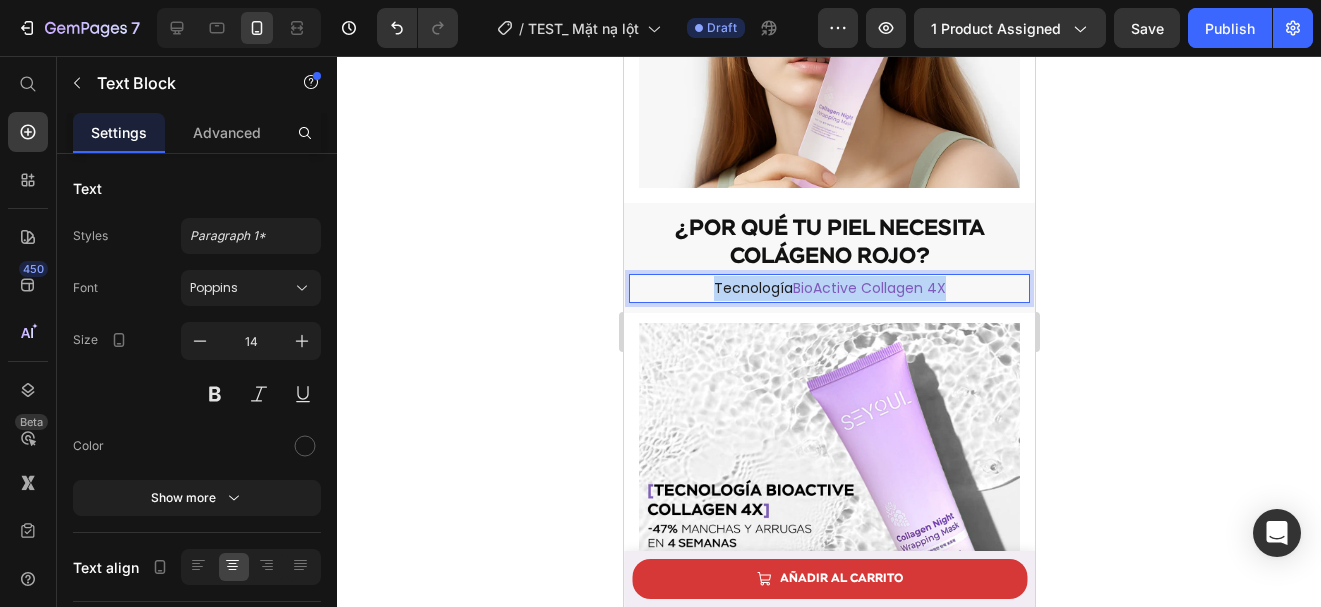 click on "Tecnología  BioActive Collagen 4X" at bounding box center [828, 288] 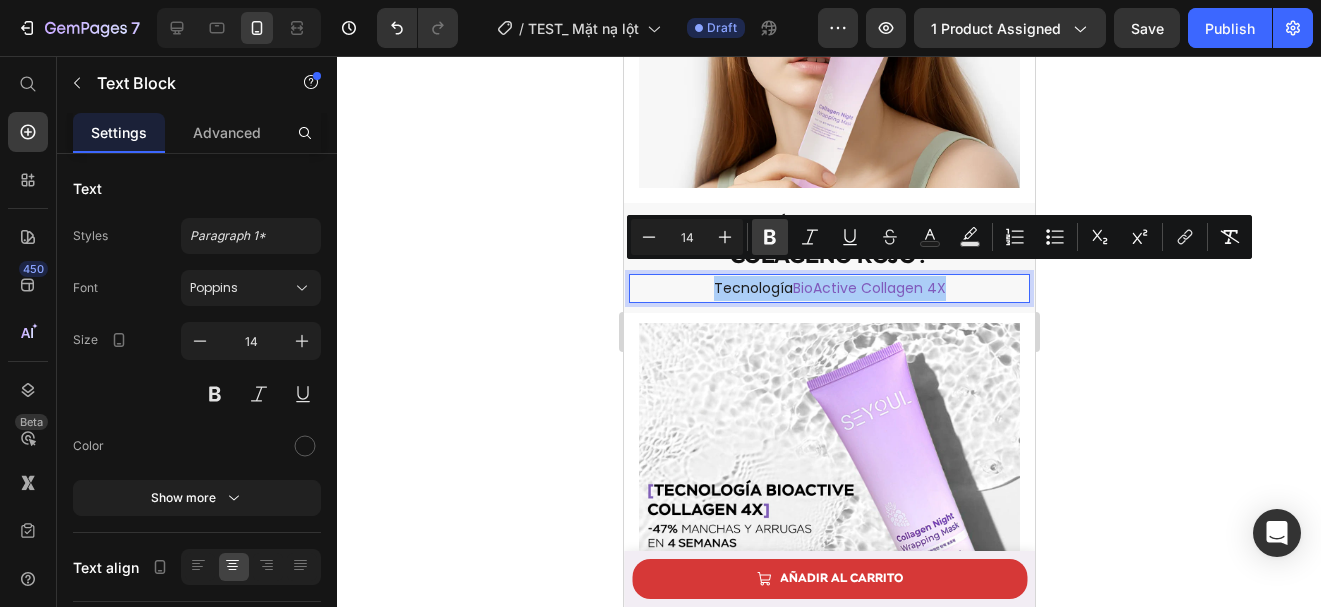 click 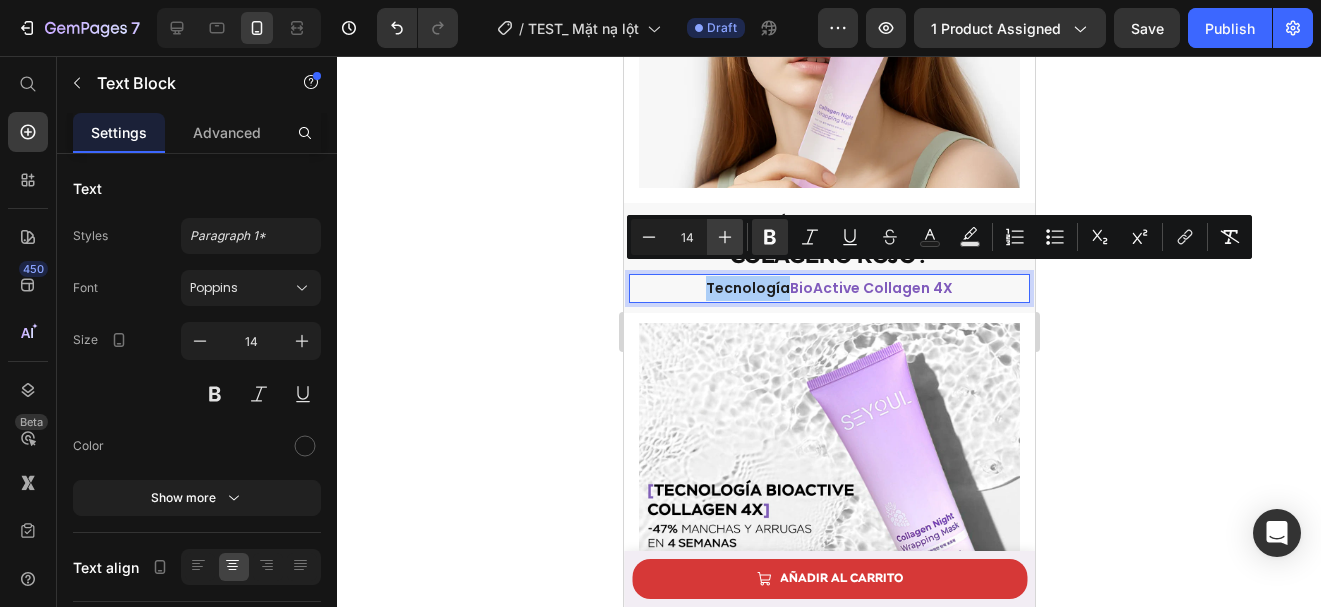 drag, startPoint x: 706, startPoint y: 239, endPoint x: 736, endPoint y: 236, distance: 30.149628 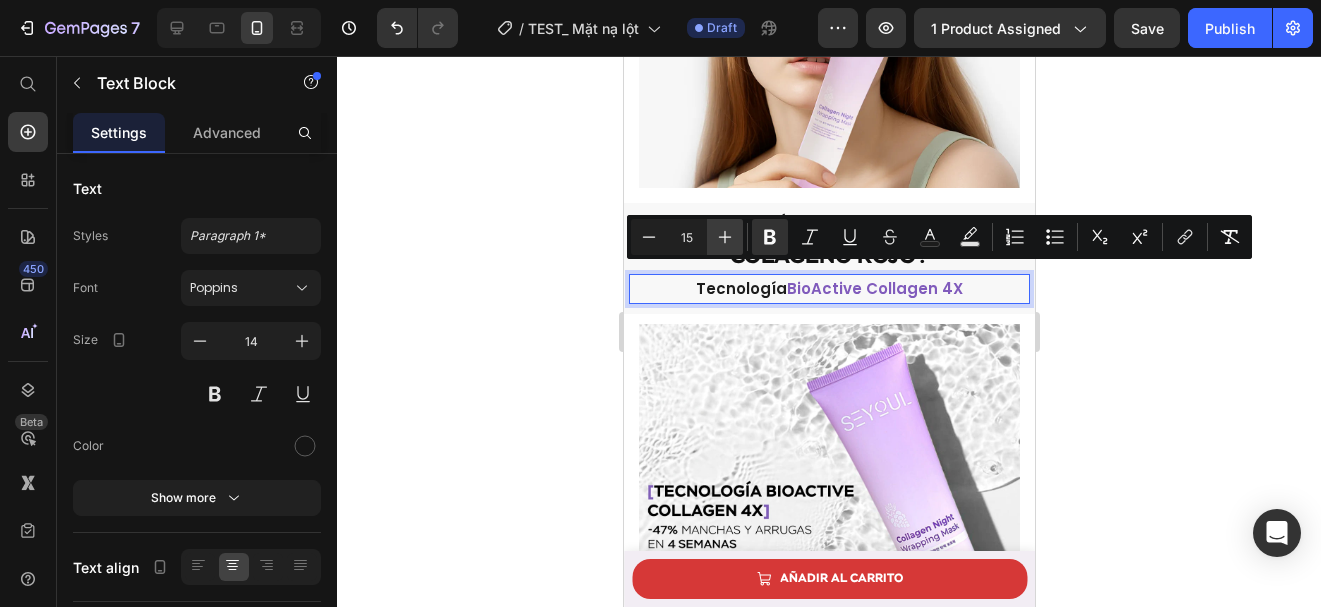 drag, startPoint x: 736, startPoint y: 236, endPoint x: 396, endPoint y: 259, distance: 340.77704 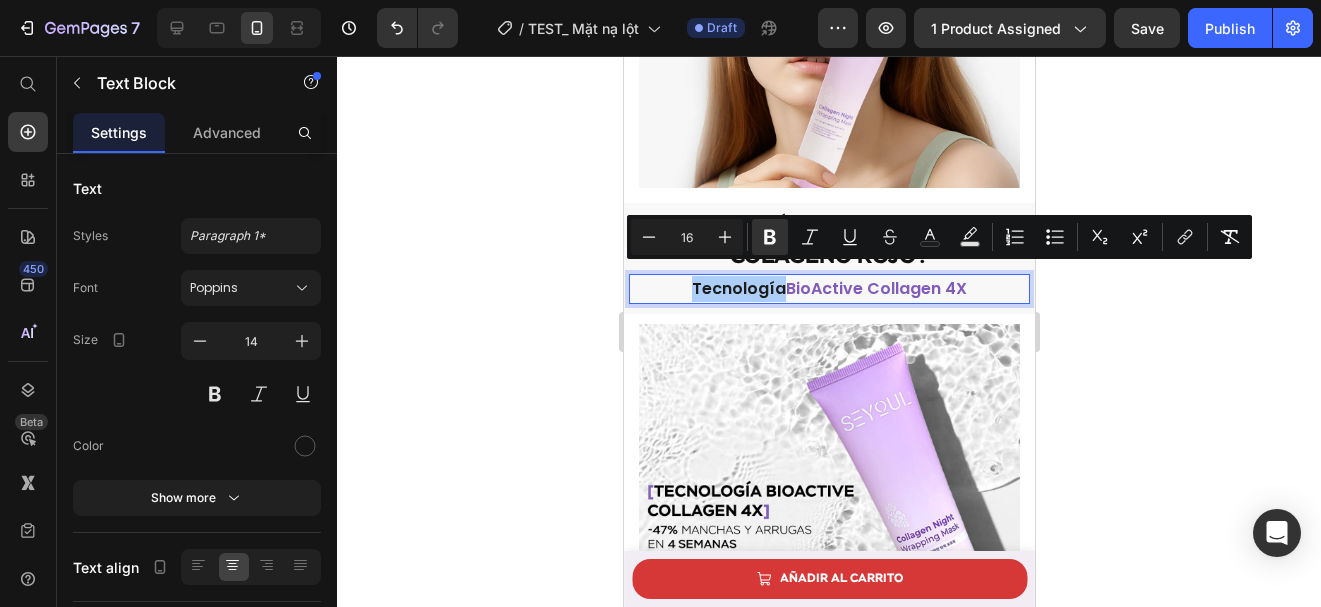 click 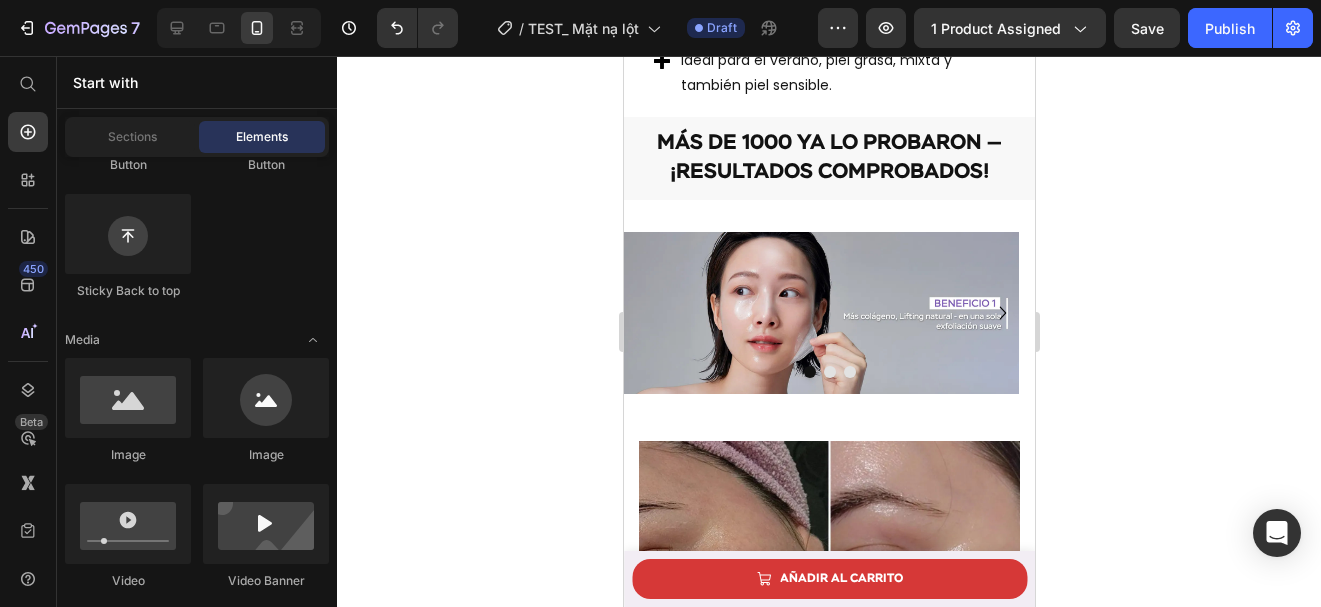 scroll, scrollTop: 3252, scrollLeft: 0, axis: vertical 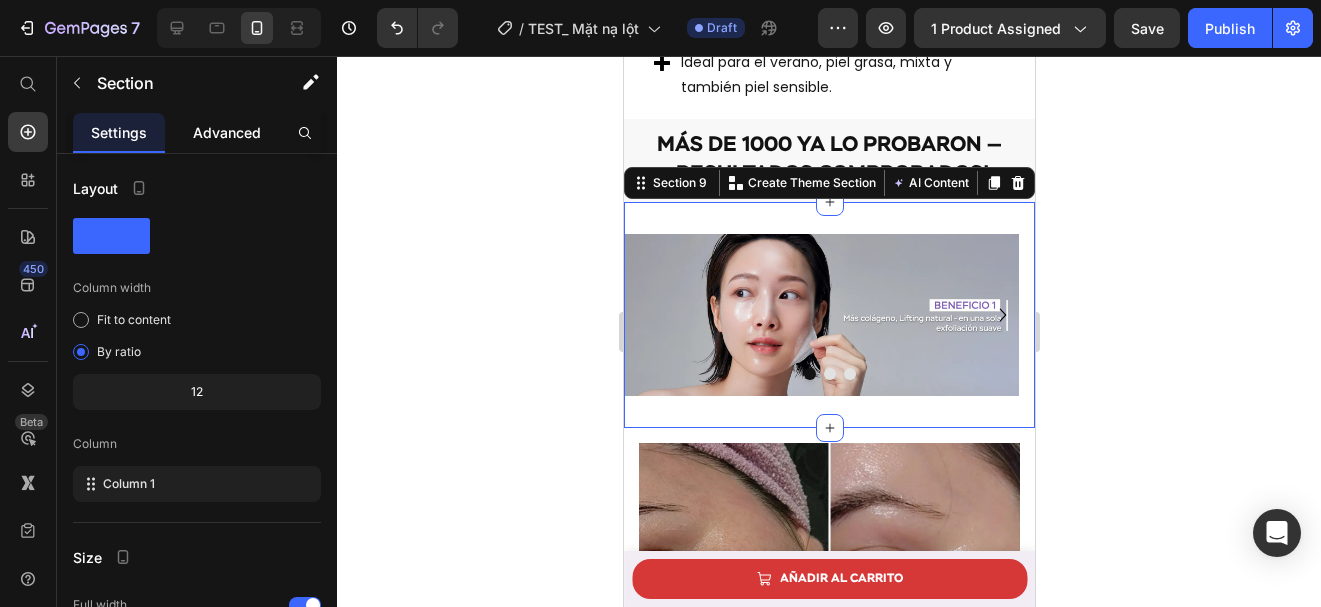 click on "Advanced" at bounding box center (227, 132) 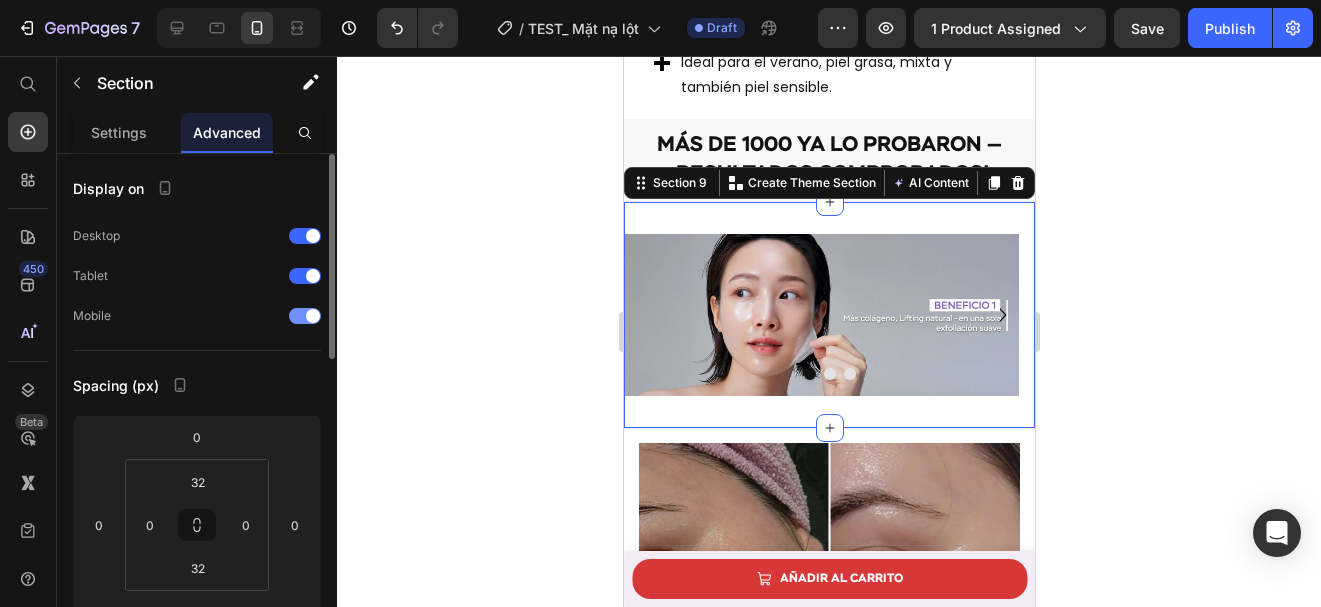 click at bounding box center [305, 316] 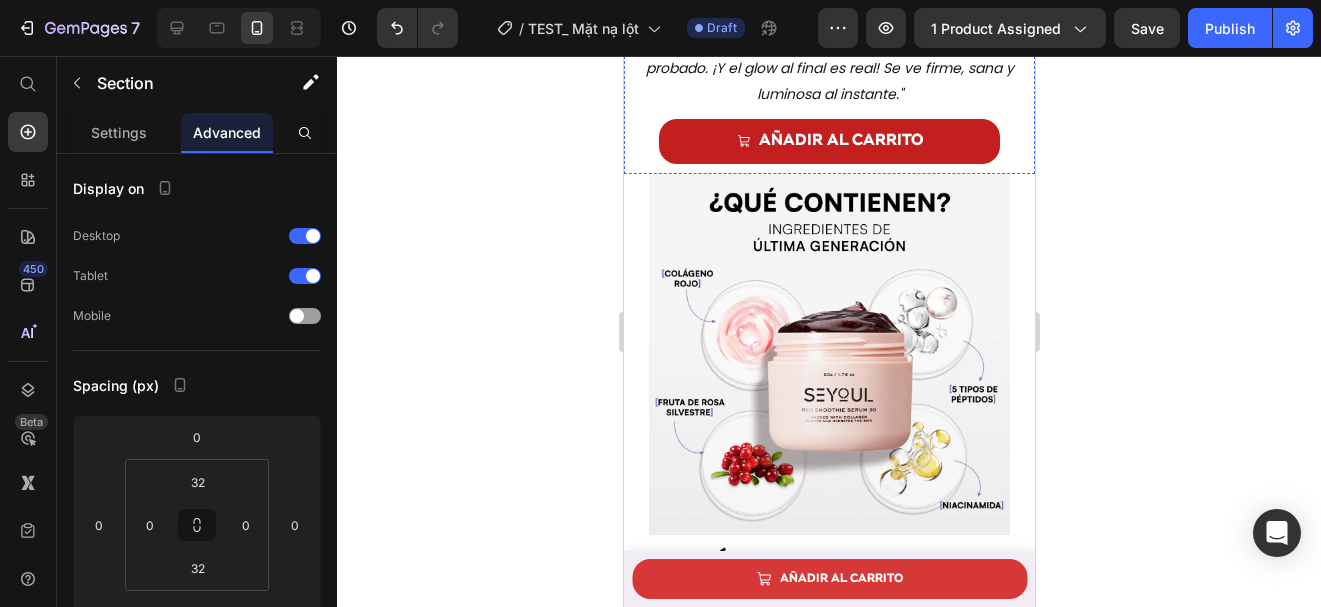 scroll, scrollTop: 5111, scrollLeft: 0, axis: vertical 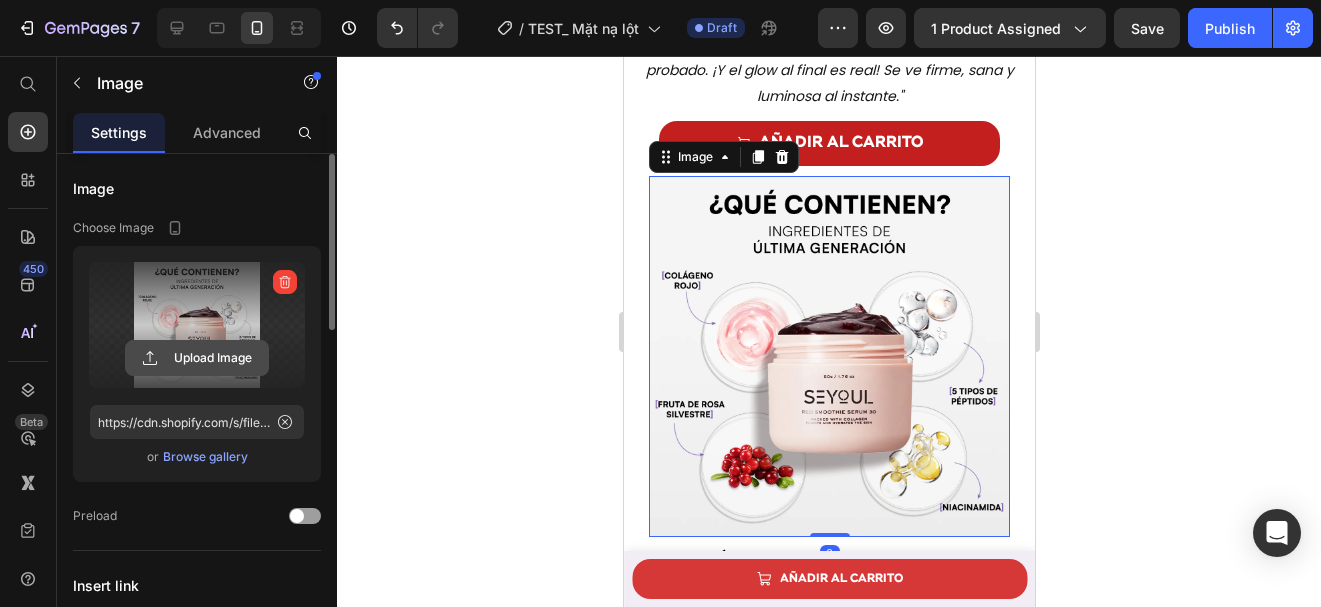 click 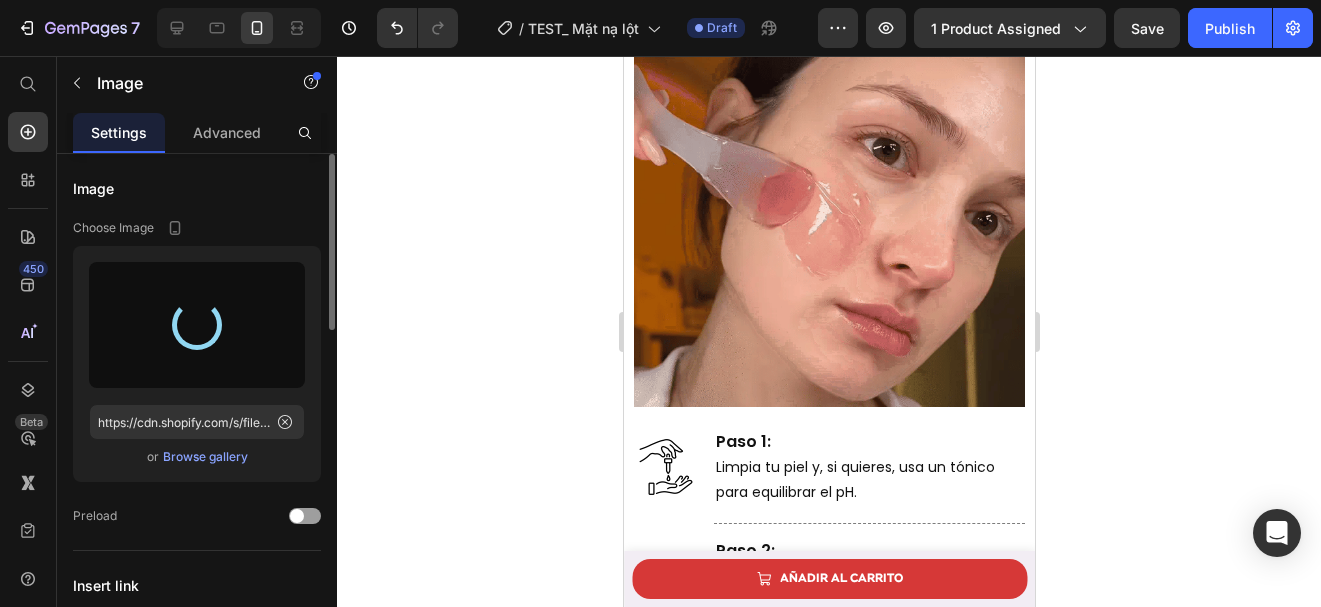 type on "https://cdn.shopify.com/s/files/1/0643/1404/8704/files/gempages_507356051327157127-cfa4a470-61e3-4a6e-a6c3-85d1a0bd83d7.webp" 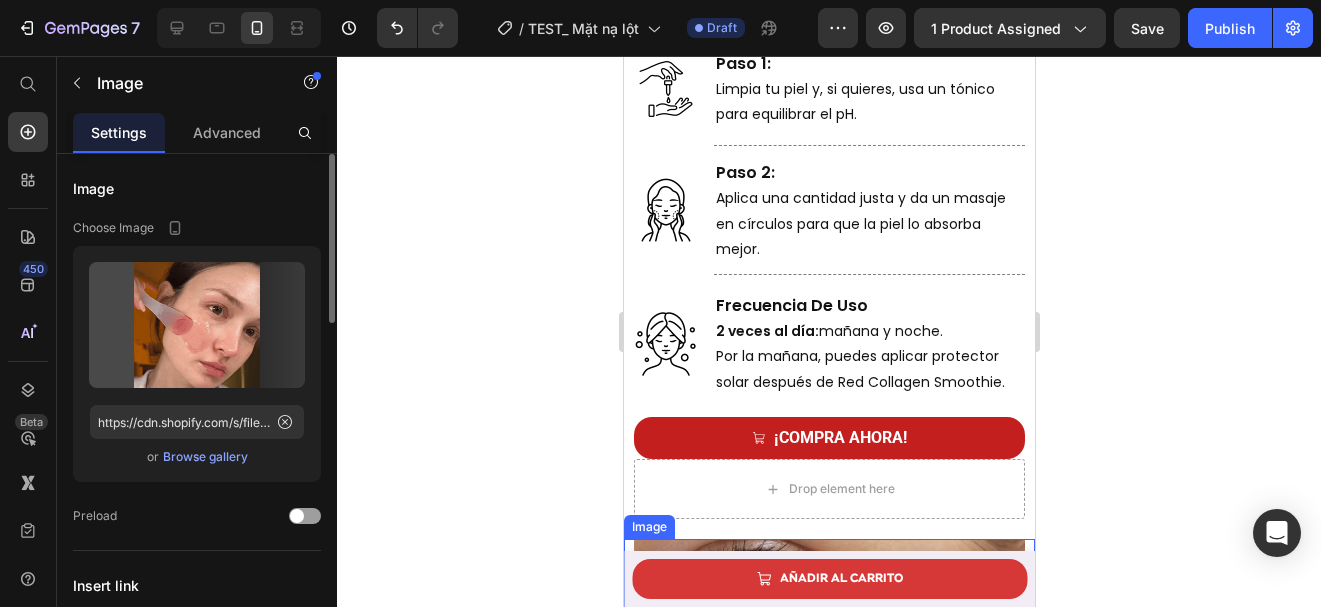 scroll, scrollTop: 6309, scrollLeft: 0, axis: vertical 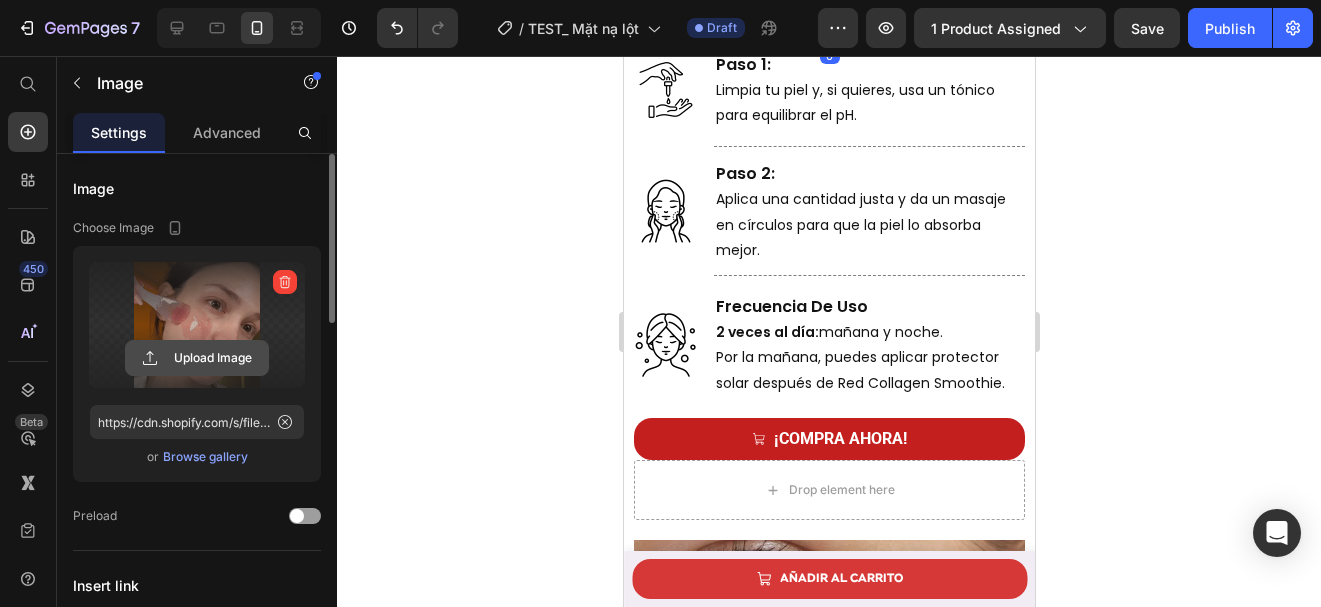 click 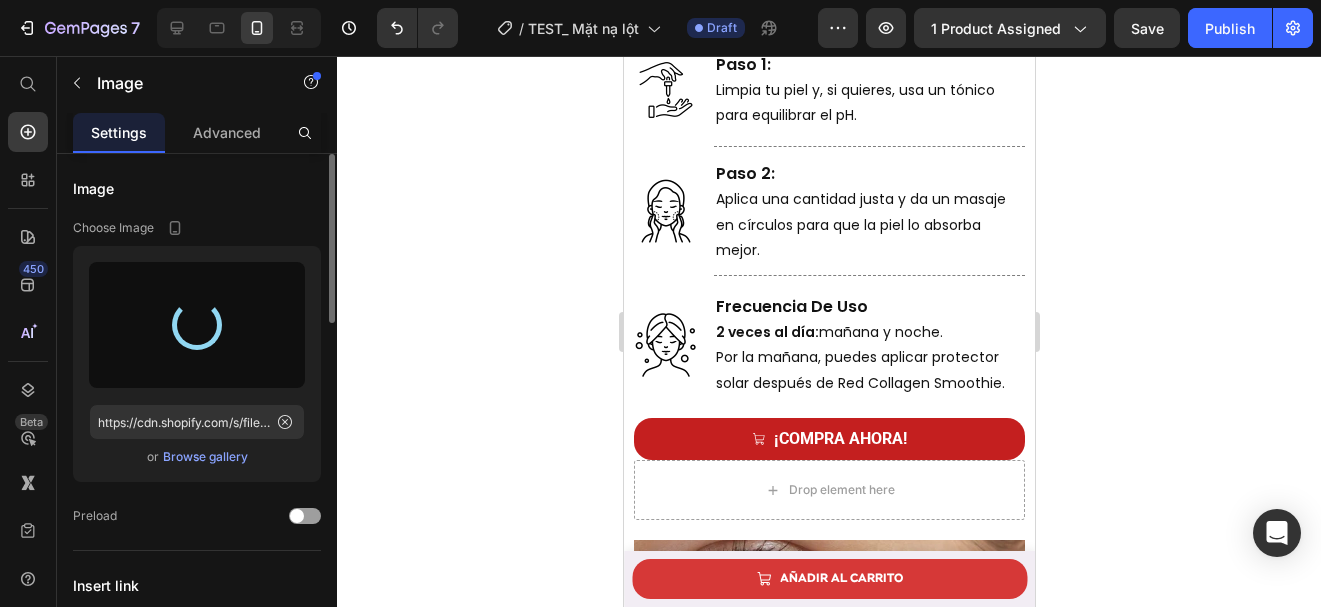 scroll, scrollTop: 6289, scrollLeft: 0, axis: vertical 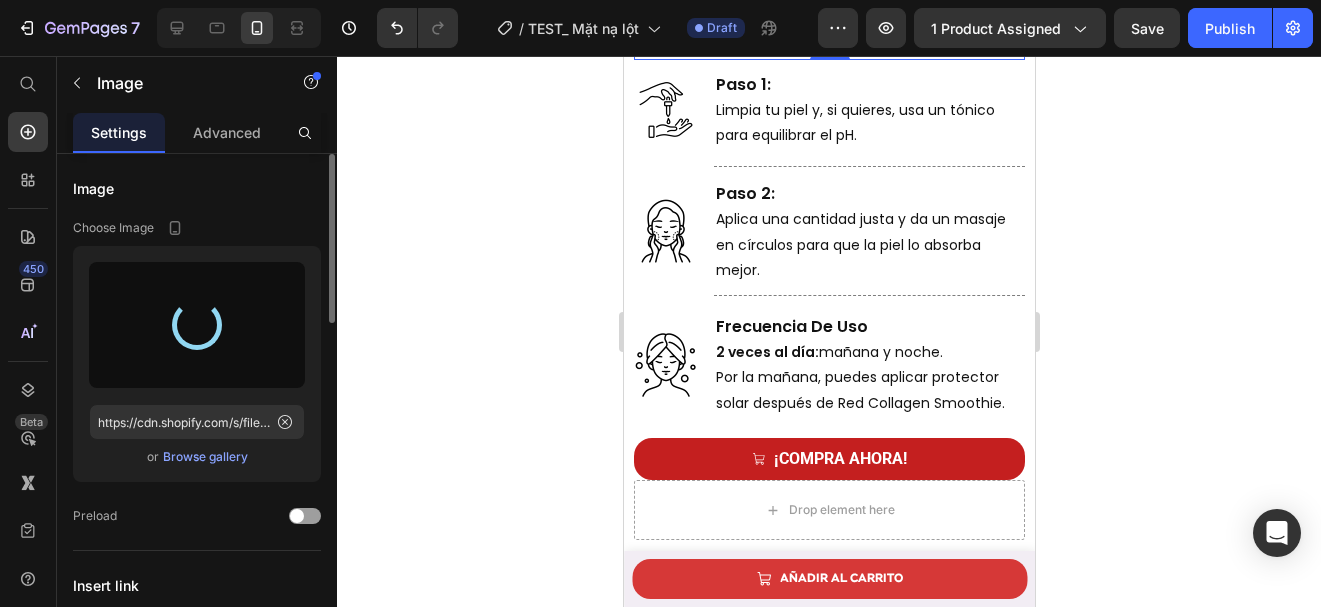 type on "https://cdn.shopify.com/s/files/1/0643/1404/8704/files/gempages_507356051327157127-9d87c930-f4ba-4ca2-acce-5e290078421e.webp" 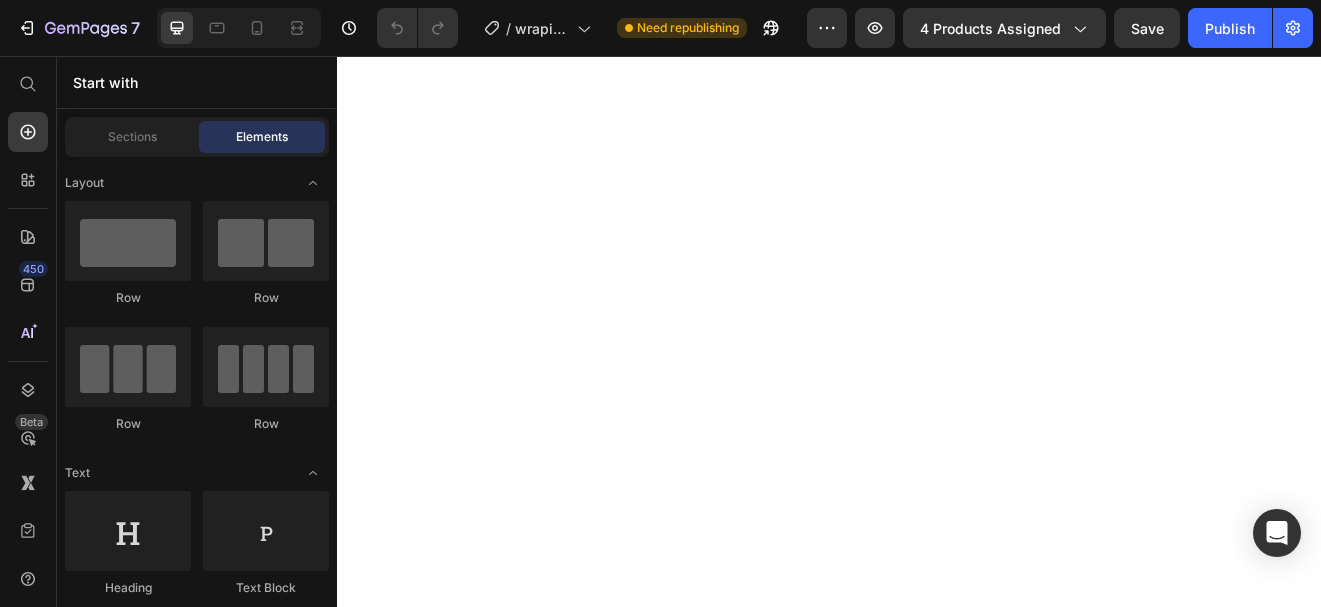 scroll, scrollTop: 0, scrollLeft: 0, axis: both 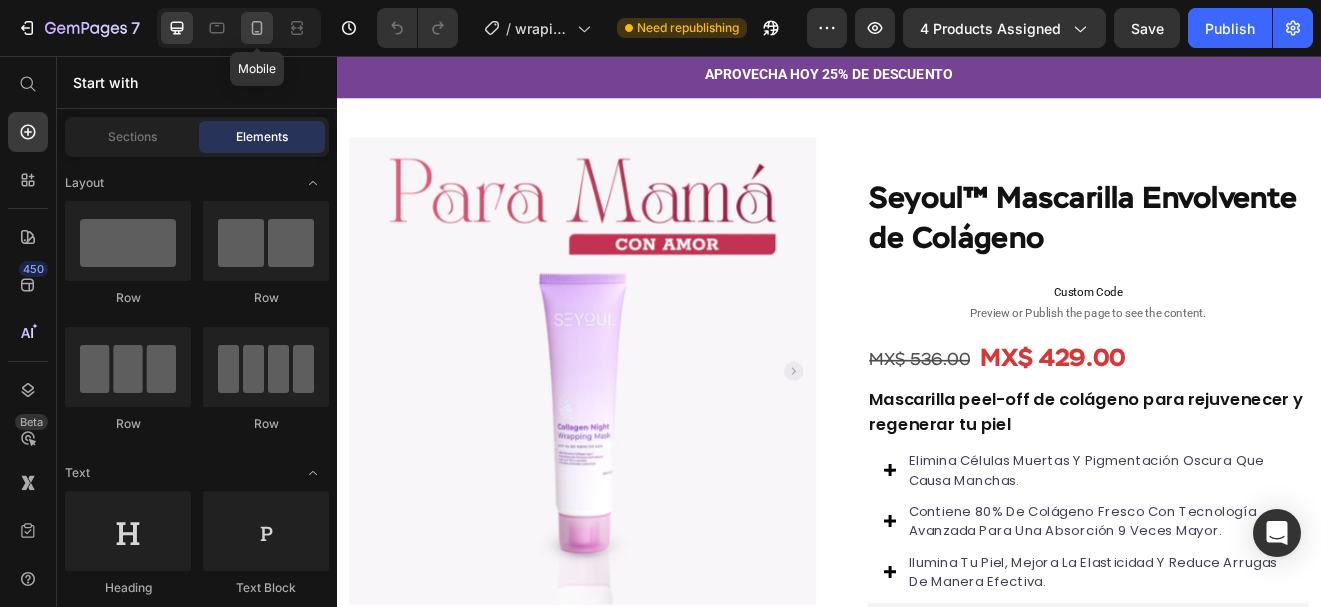 click 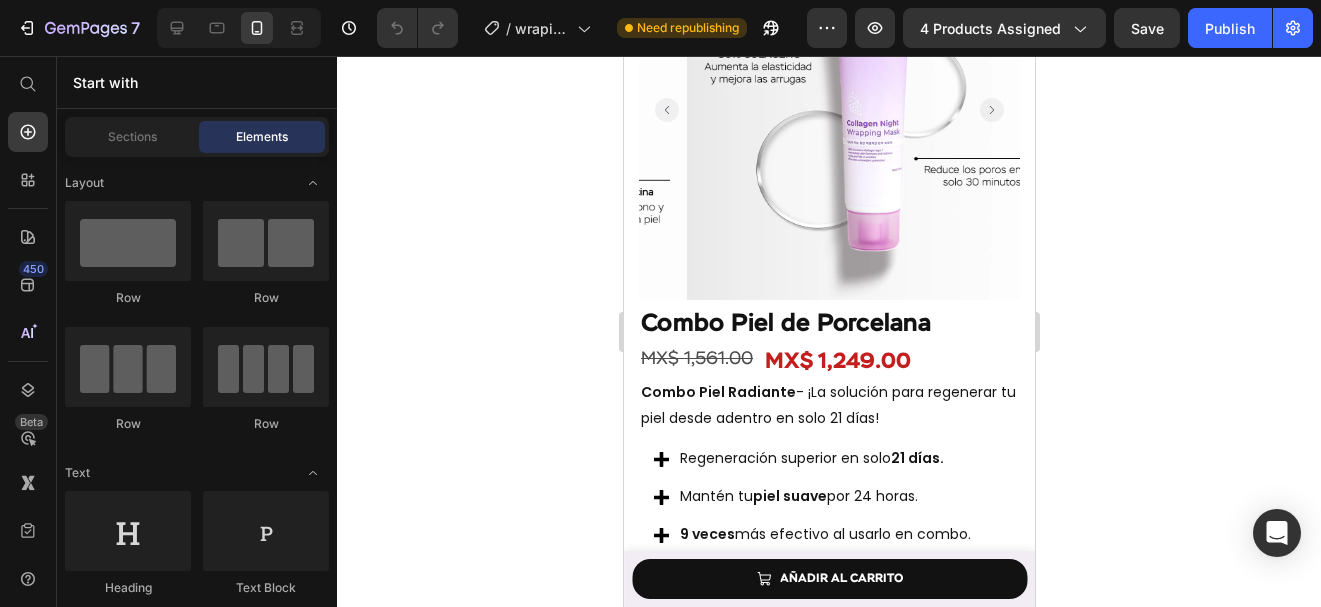 scroll, scrollTop: 5528, scrollLeft: 0, axis: vertical 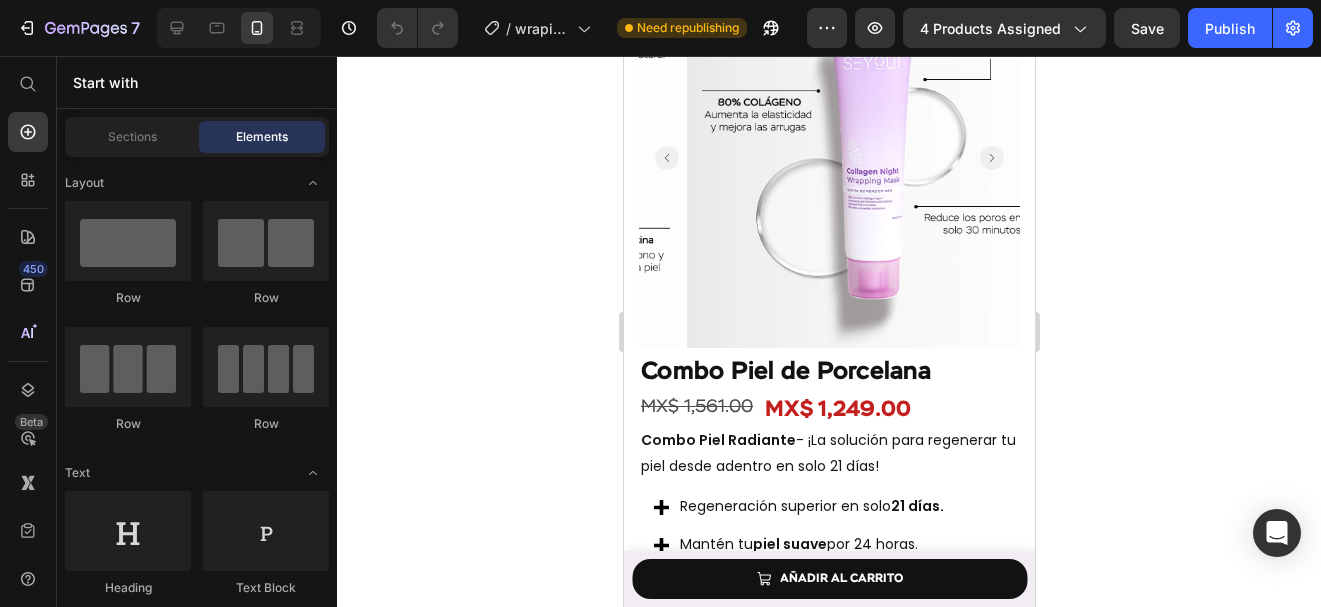 click 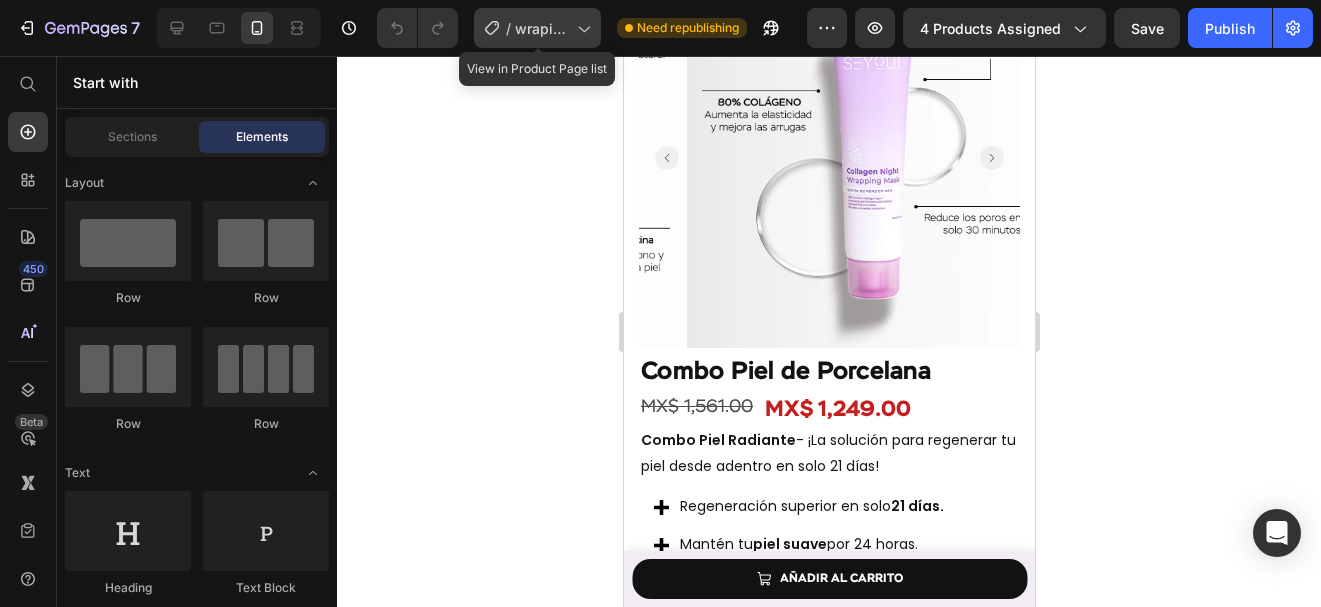 click on "/  wraping mask 2 - [PERSON]" 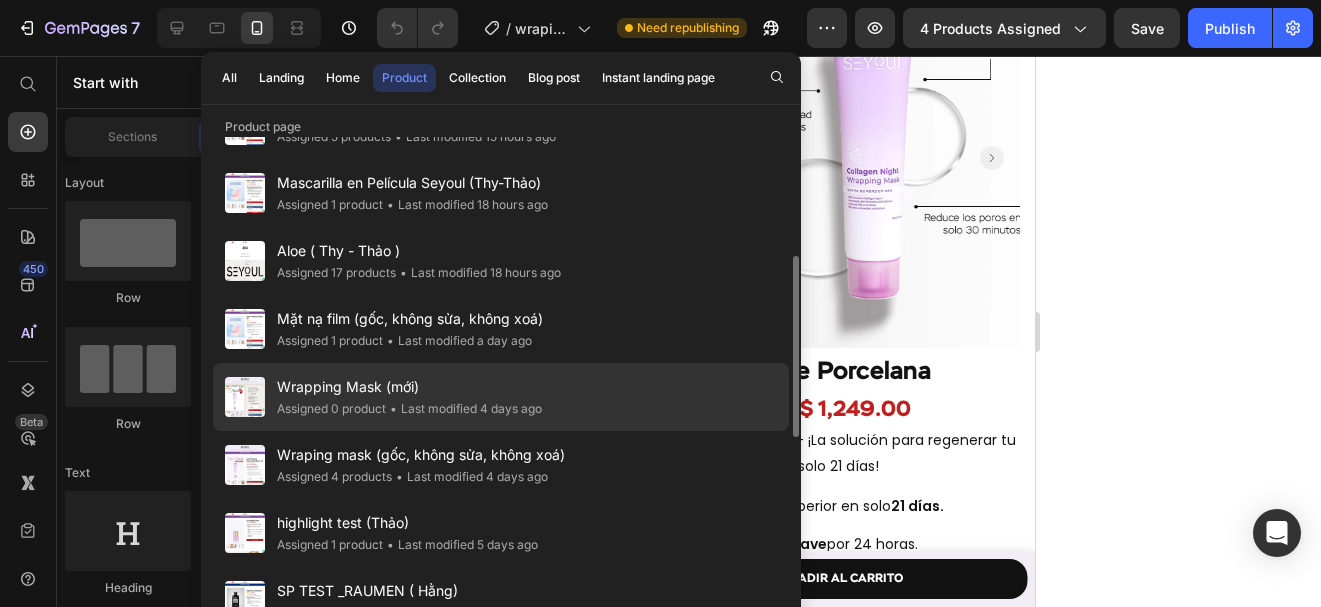 scroll, scrollTop: 331, scrollLeft: 0, axis: vertical 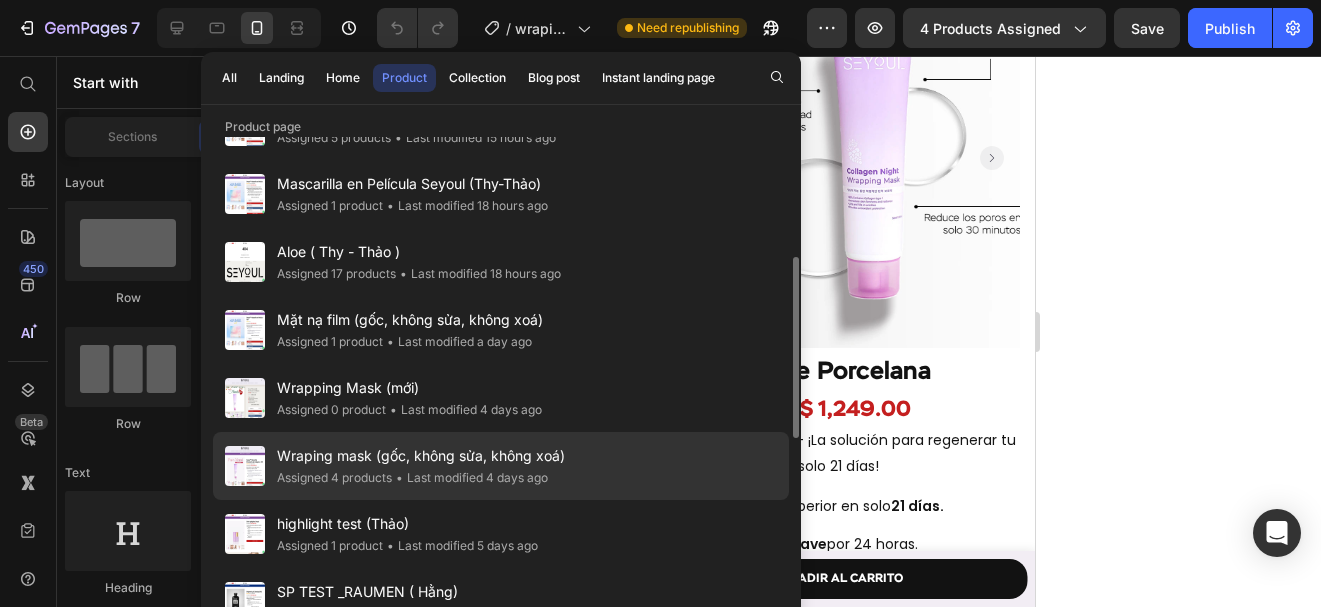 click on "Wraping mask (gốc, không sửa, không xoá) Assigned 4 products • Last modified 4 days ago" 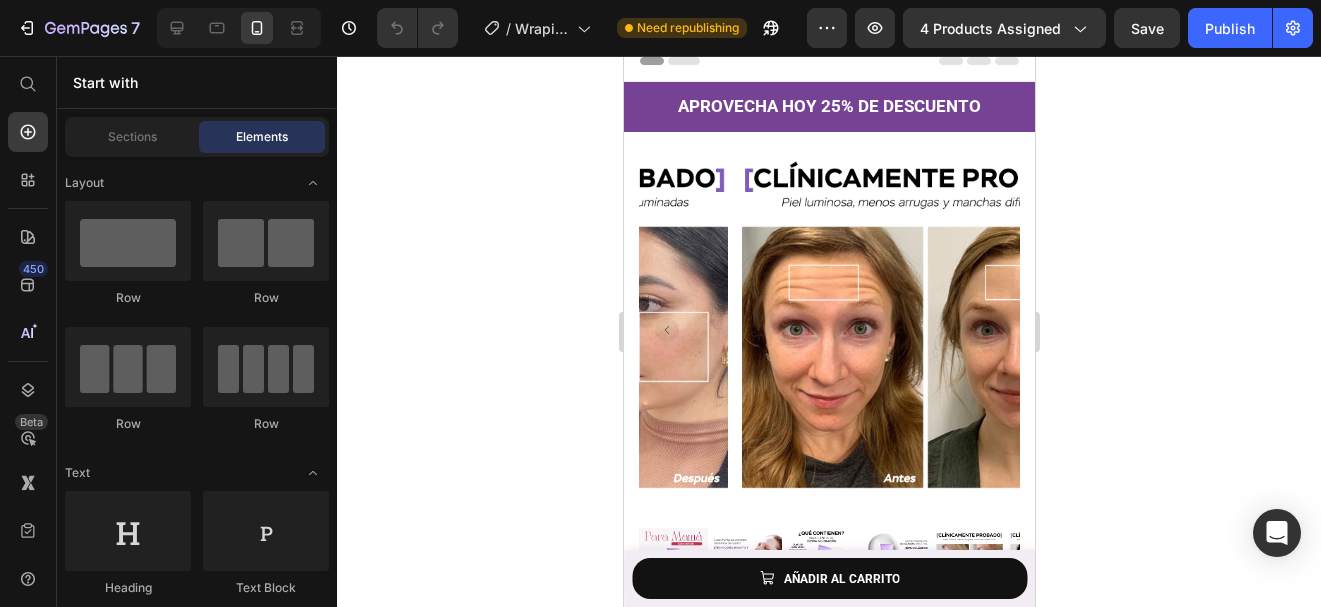 scroll, scrollTop: 0, scrollLeft: 0, axis: both 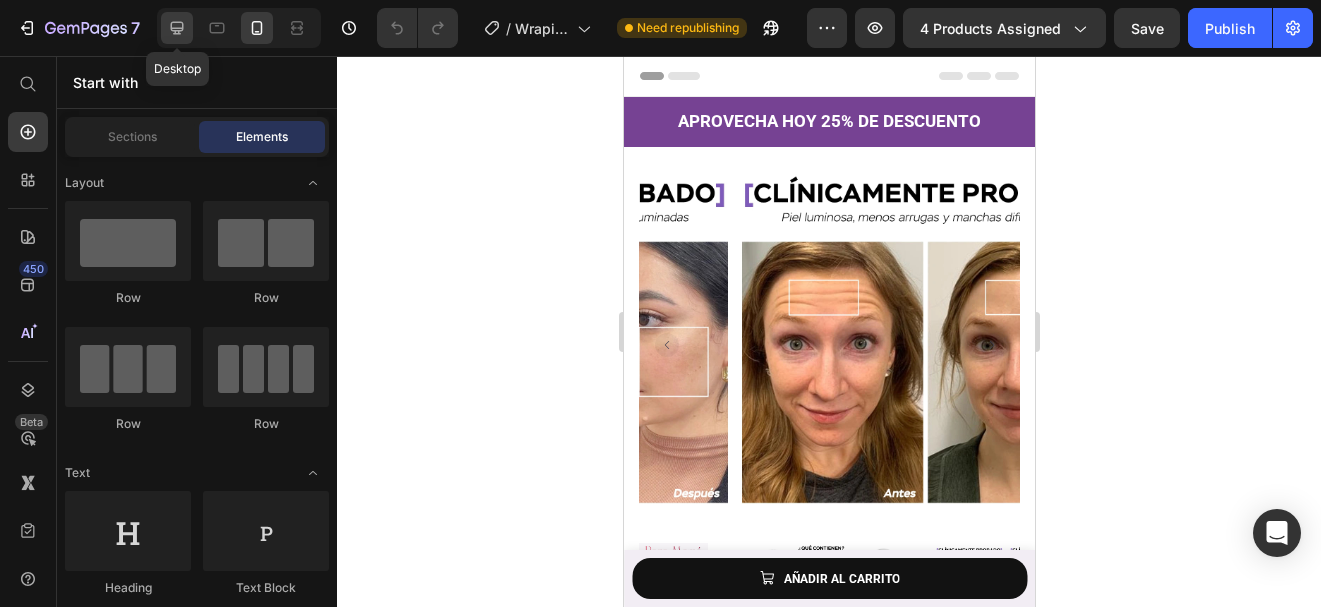 click 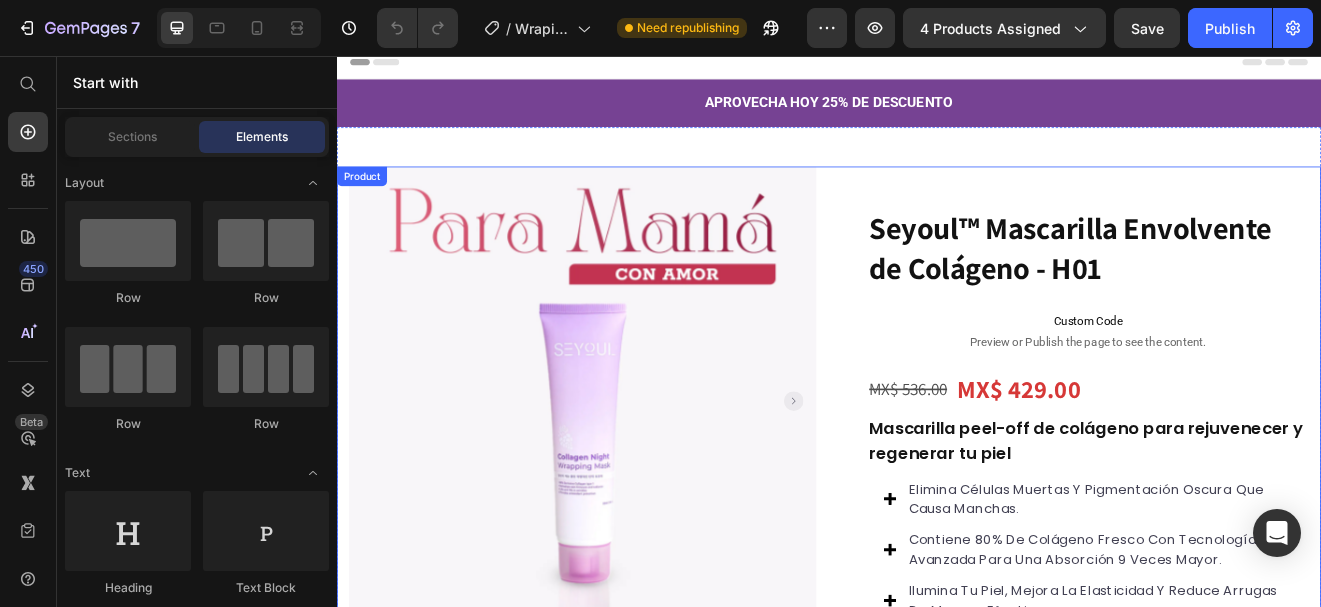 scroll, scrollTop: 171, scrollLeft: 0, axis: vertical 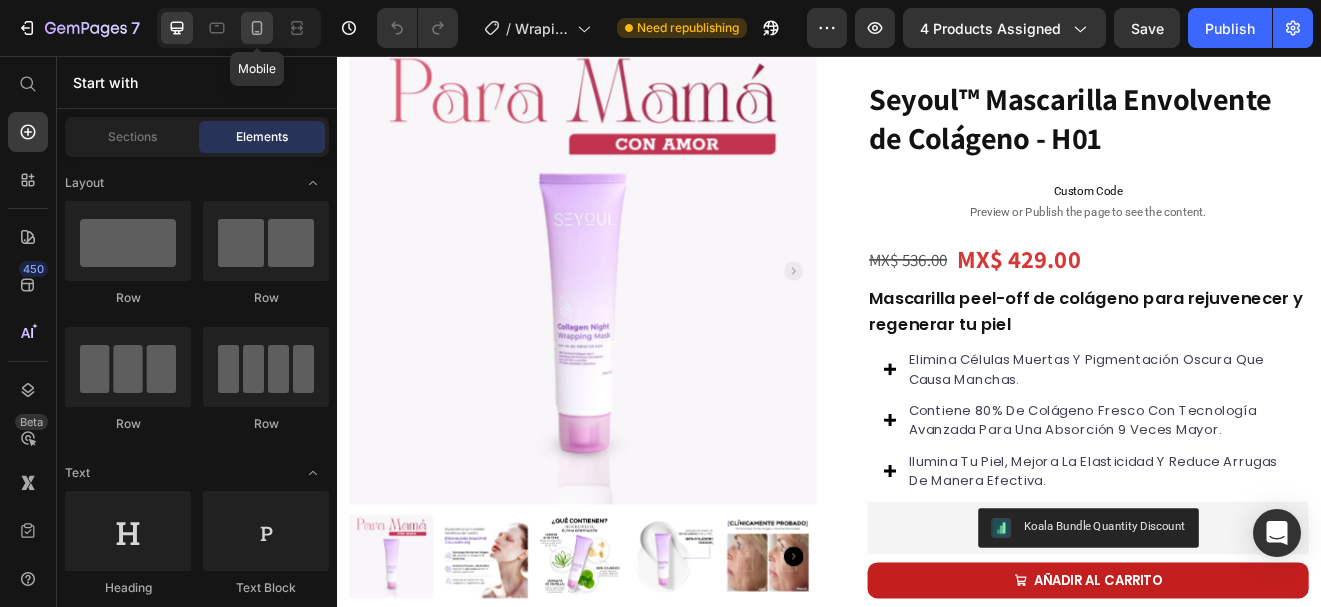 click 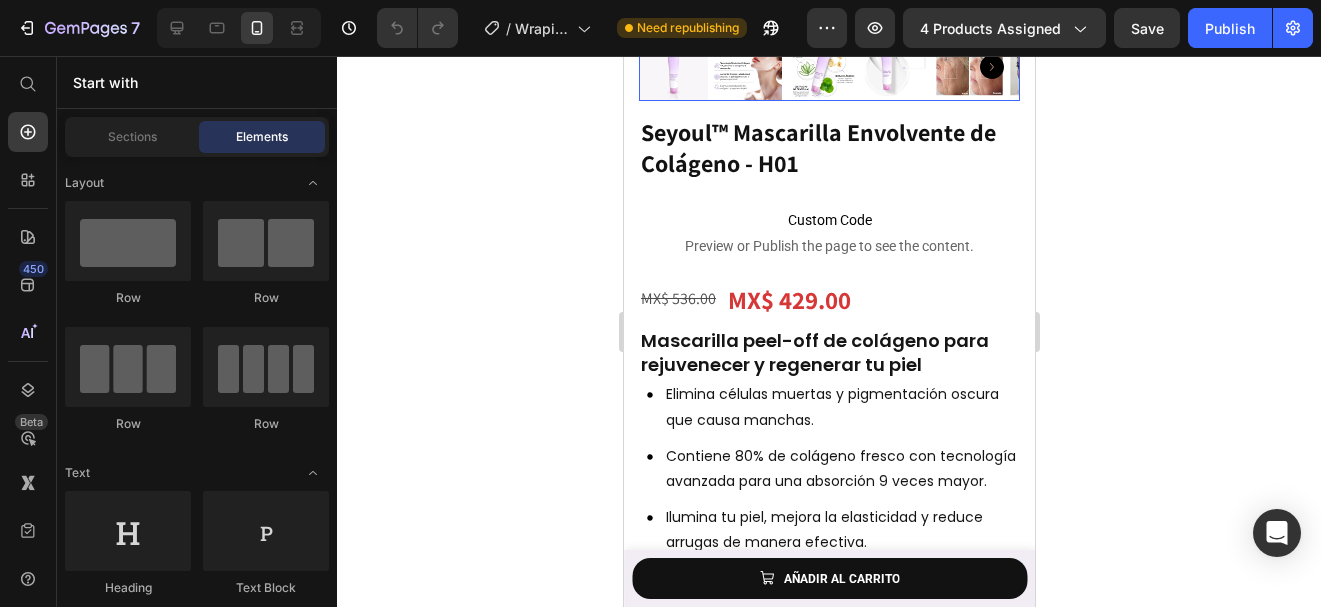 scroll, scrollTop: 512, scrollLeft: 0, axis: vertical 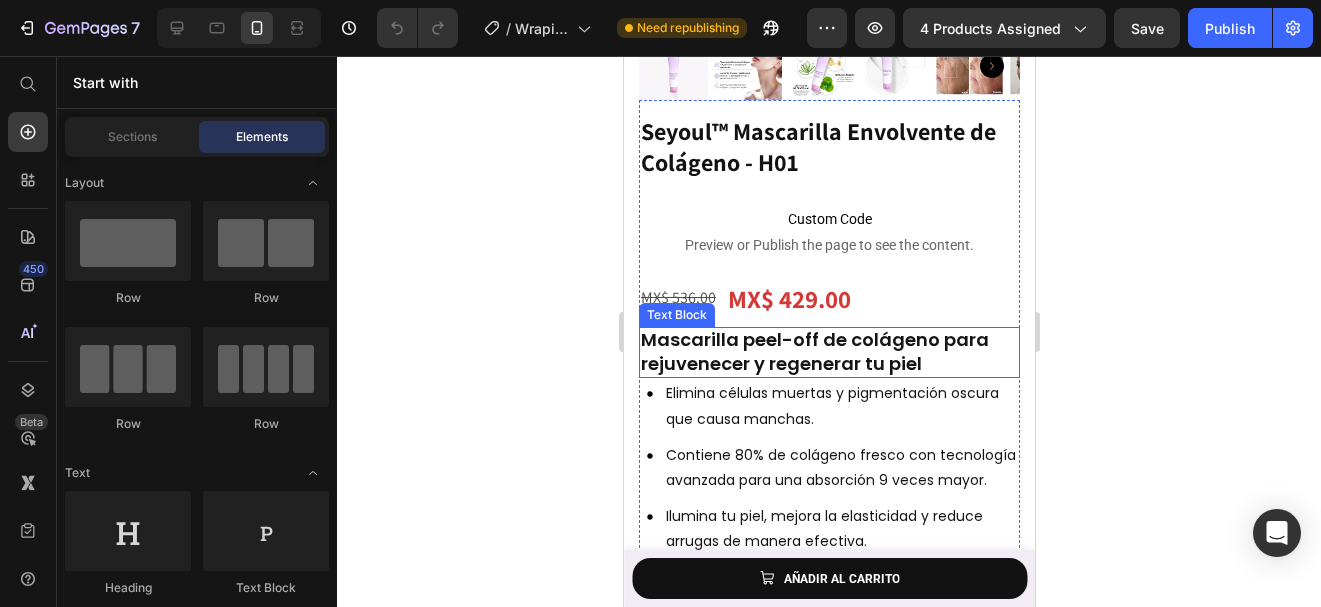 click on "Mascarilla peel-off de colágeno para rejuvenecer y regenerar tu piel" at bounding box center [828, 352] 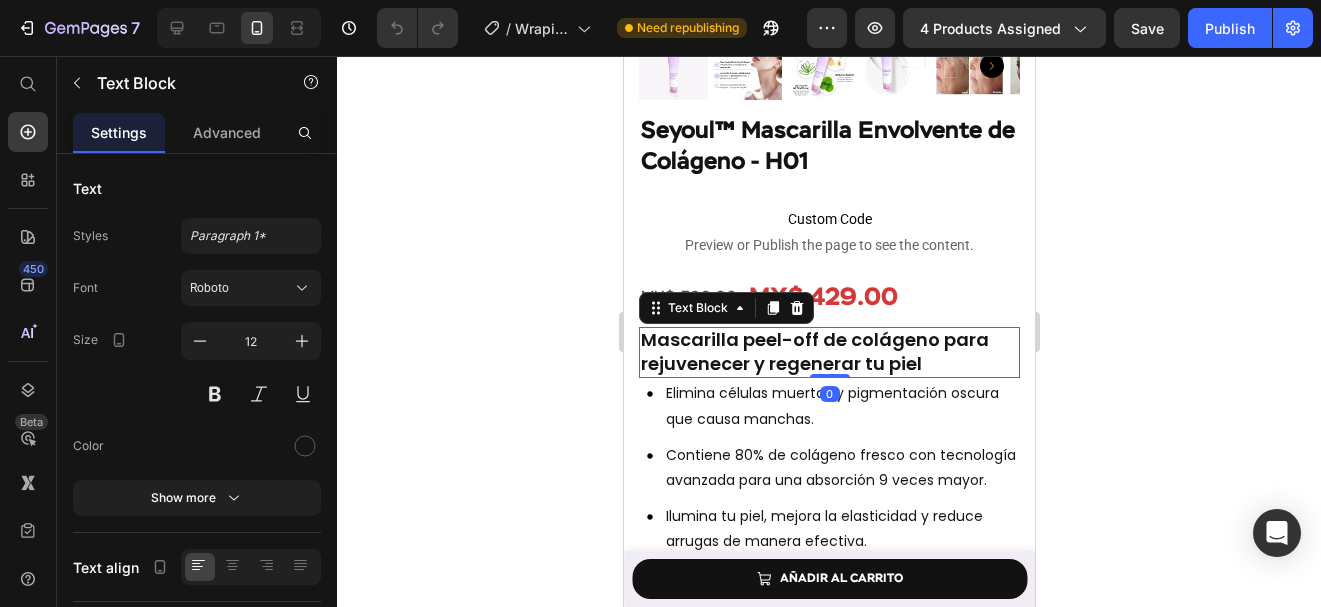 click on "Mascarilla peel-off de colágeno para rejuvenecer y regenerar tu piel" at bounding box center (828, 352) 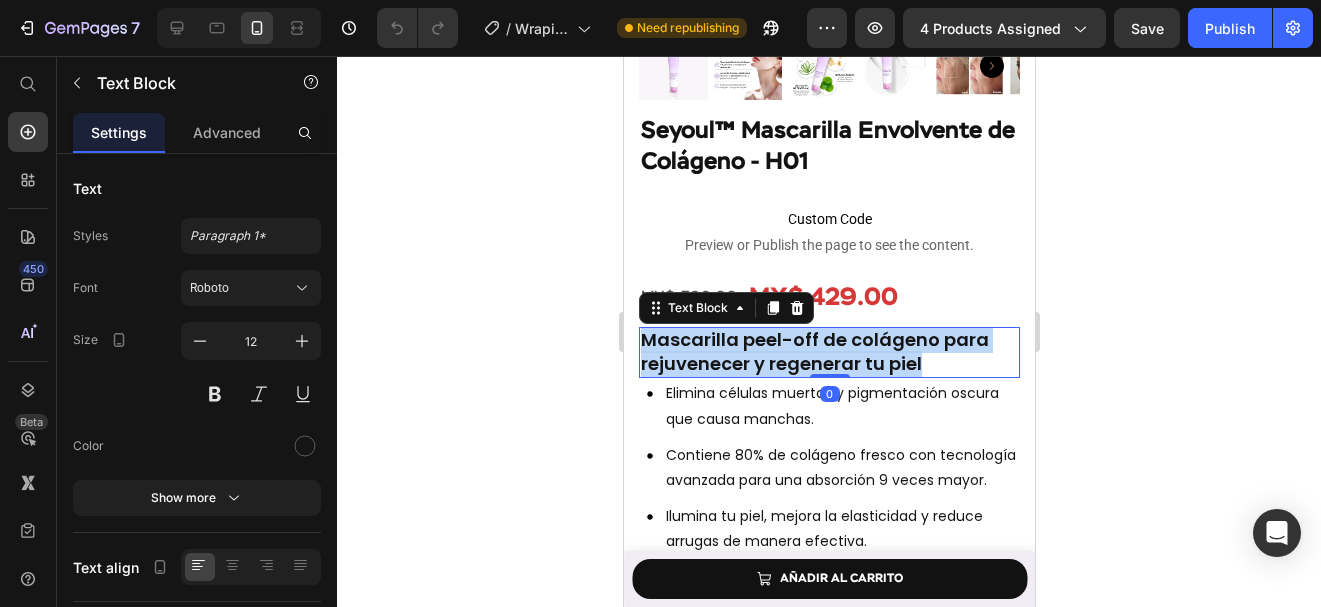 click on "Mascarilla peel-off de colágeno para rejuvenecer y regenerar tu piel" at bounding box center [828, 352] 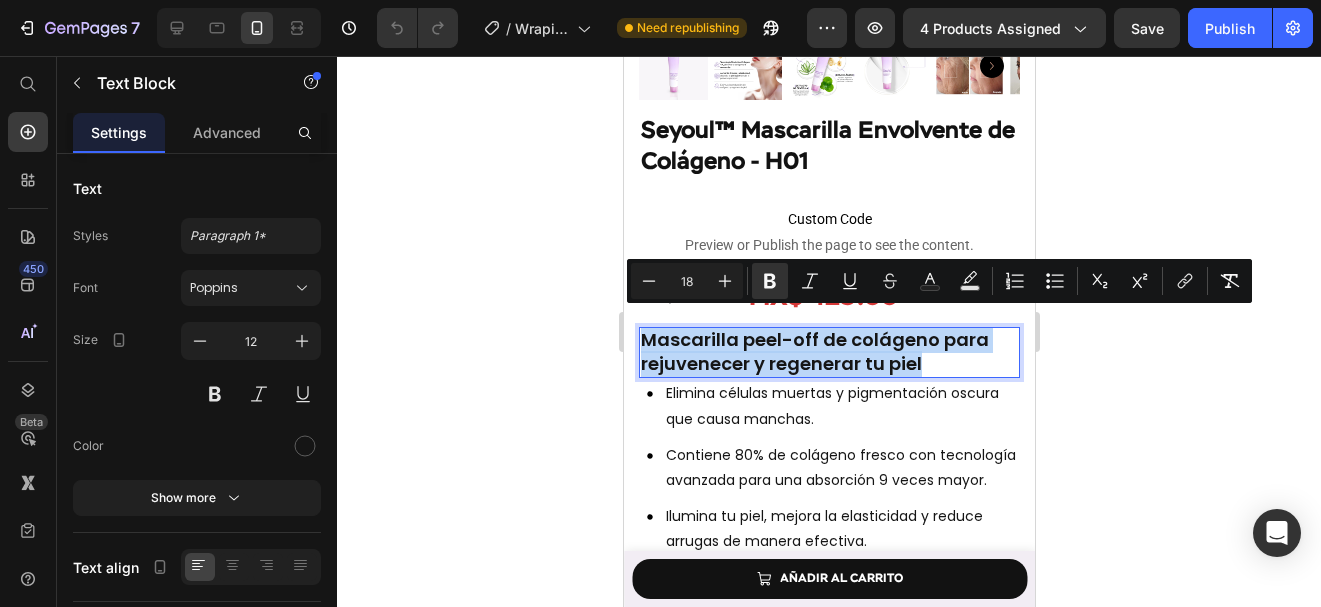 click on "Mascarilla peel-off de colágeno para rejuvenecer y regenerar tu piel" at bounding box center (828, 352) 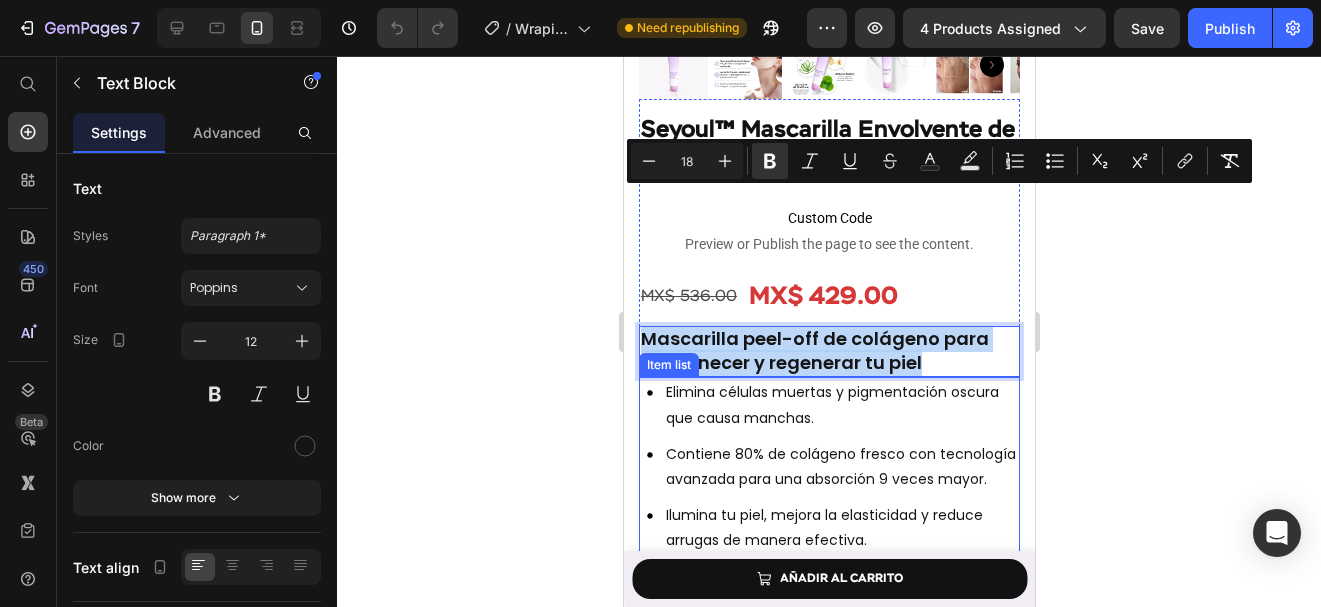 scroll, scrollTop: 635, scrollLeft: 0, axis: vertical 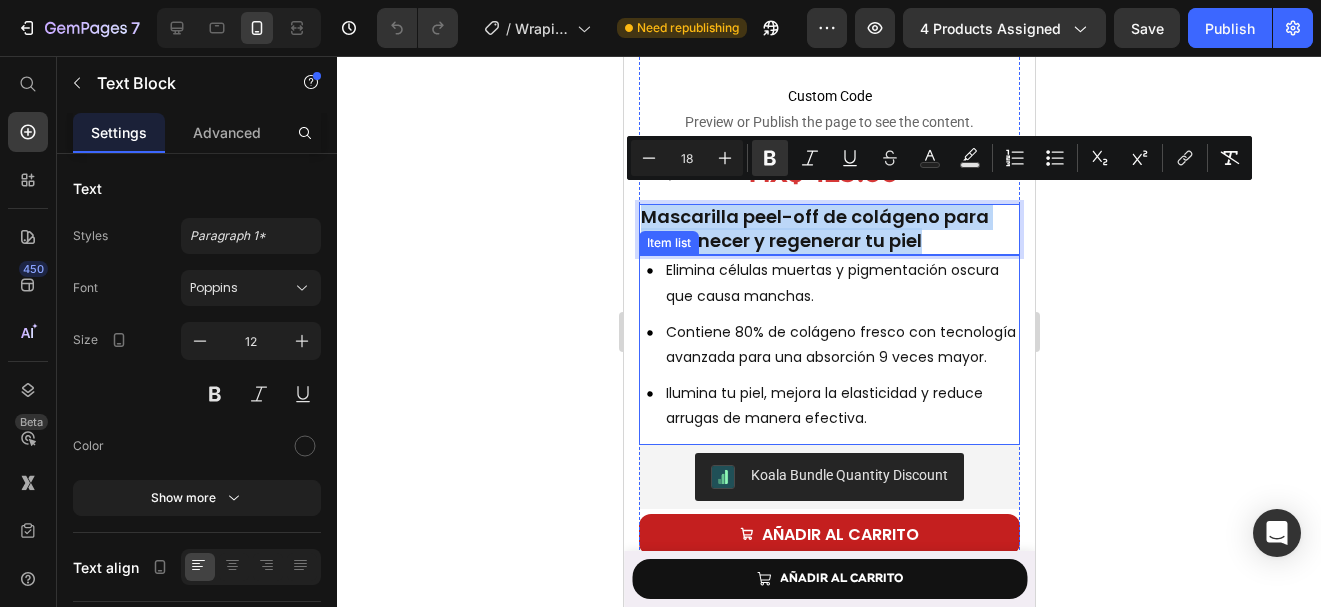 click on "Elimina células muertas y pigmentación oscura que causa manchas." at bounding box center (840, 283) 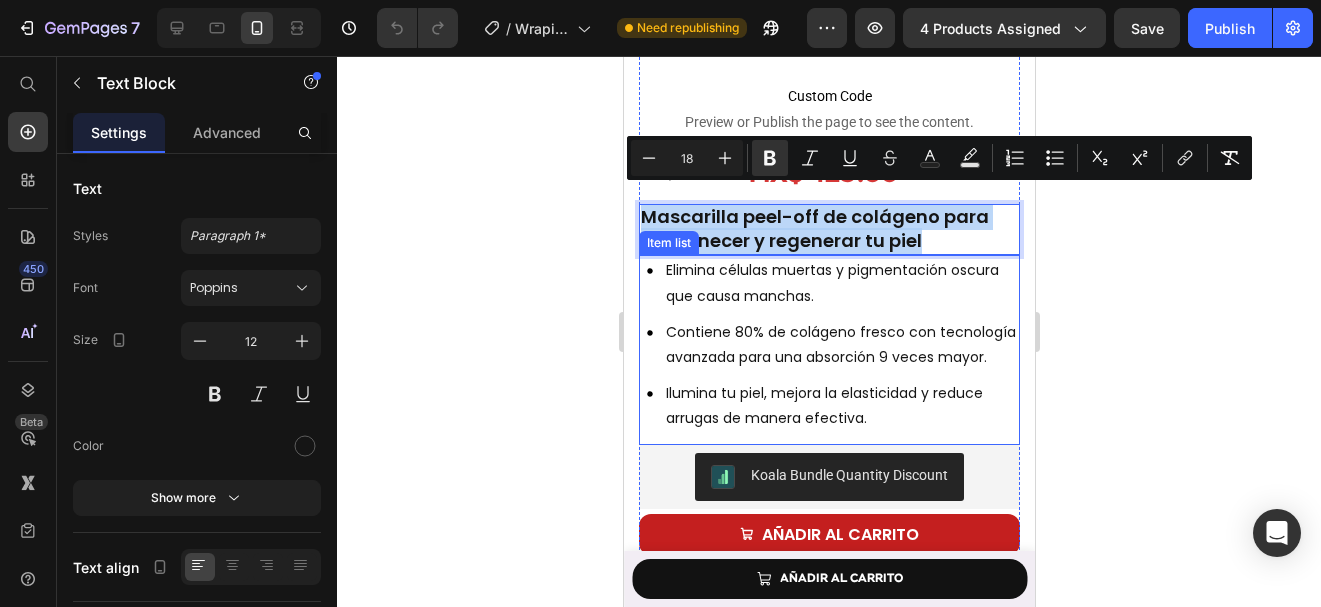click on "Elimina células muertas y pigmentación oscura que causa manchas." at bounding box center (840, 283) 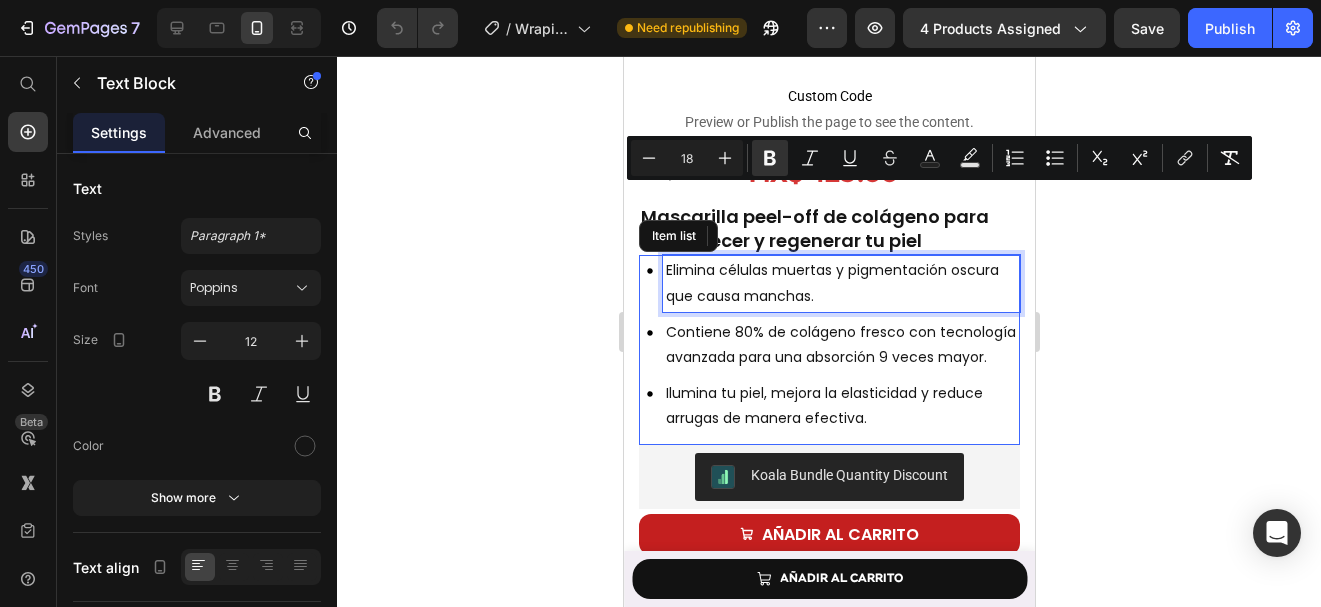 click on "Elimina células muertas y pigmentación oscura que causa manchas." at bounding box center (840, 283) 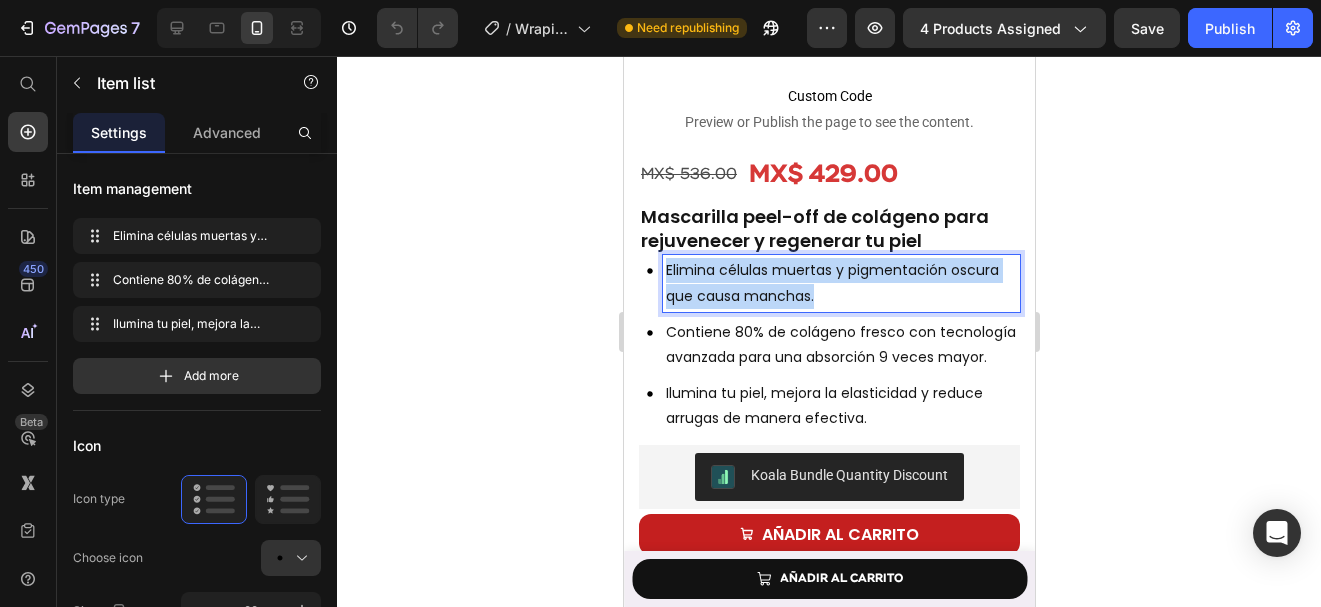 click on "Elimina células muertas y pigmentación oscura que causa manchas." at bounding box center [840, 283] 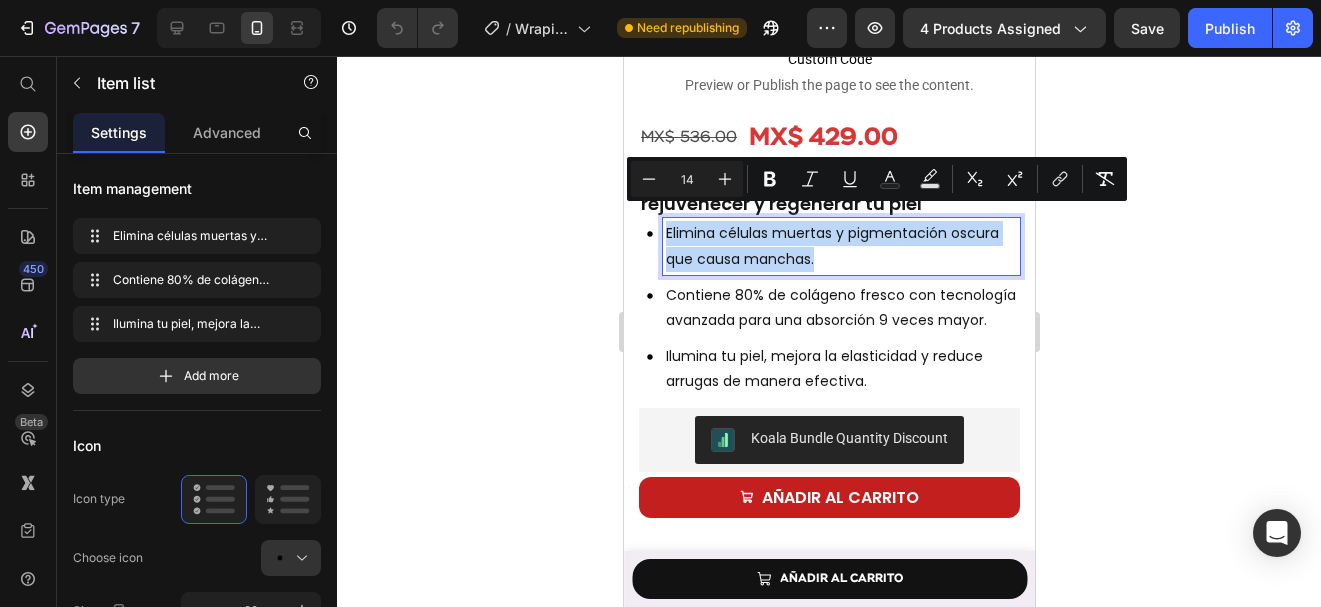 scroll, scrollTop: 673, scrollLeft: 0, axis: vertical 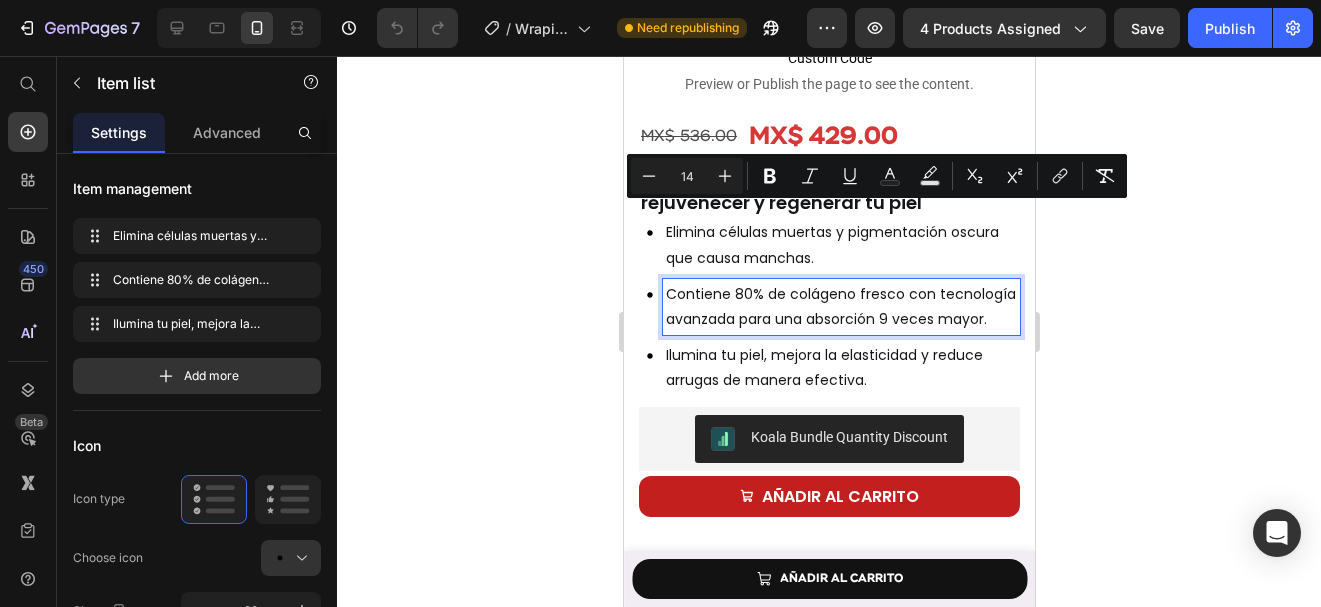 click on "Contiene 80% de colágeno fresco con tecnología avanzada para una absorción 9 veces mayor." at bounding box center (840, 307) 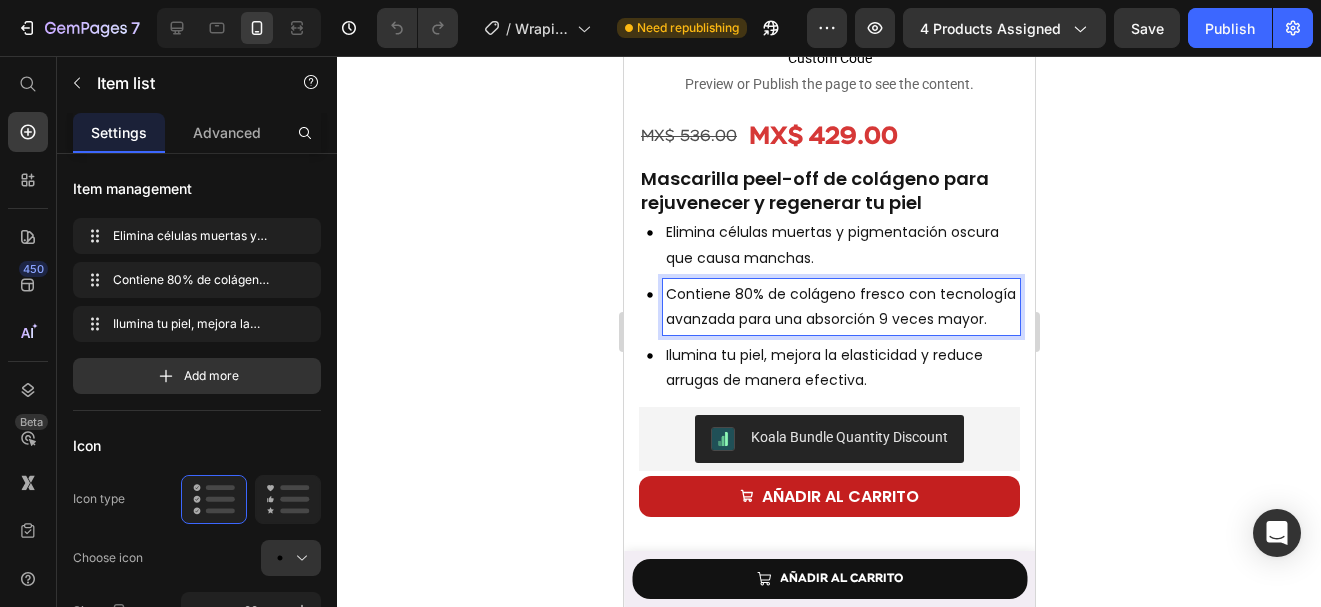 click on "Contiene 80% de colágeno fresco con tecnología avanzada para una absorción 9 veces mayor." at bounding box center (840, 307) 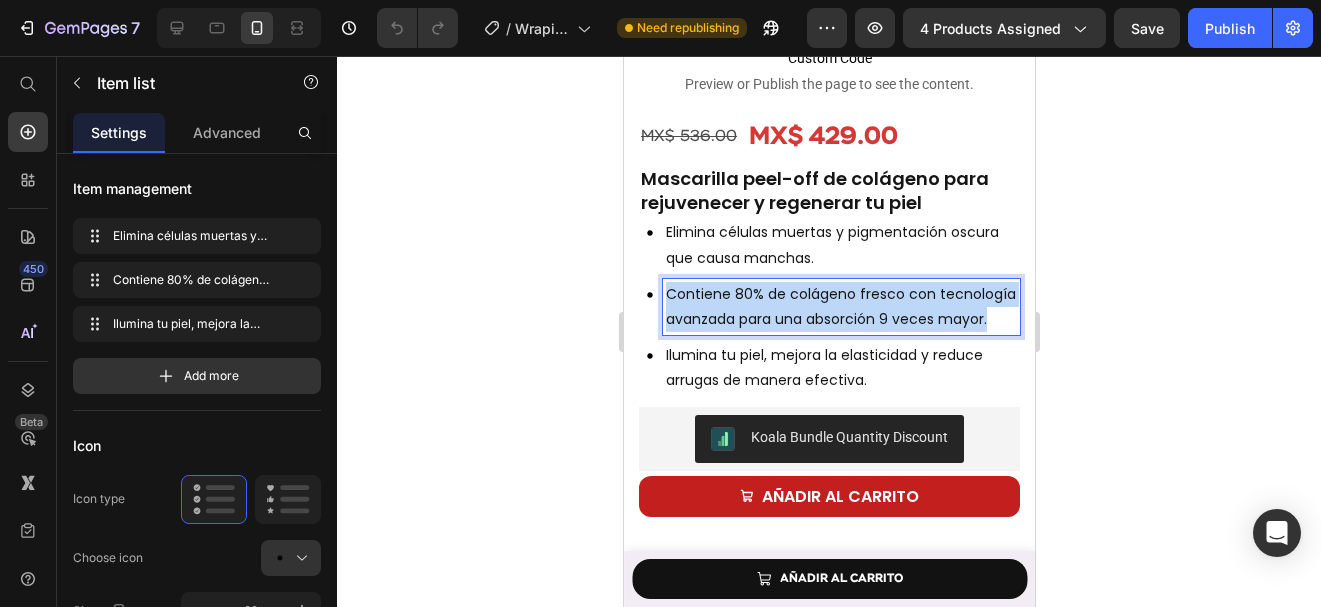 click on "Contiene 80% de colágeno fresco con tecnología avanzada para una absorción 9 veces mayor." at bounding box center [840, 307] 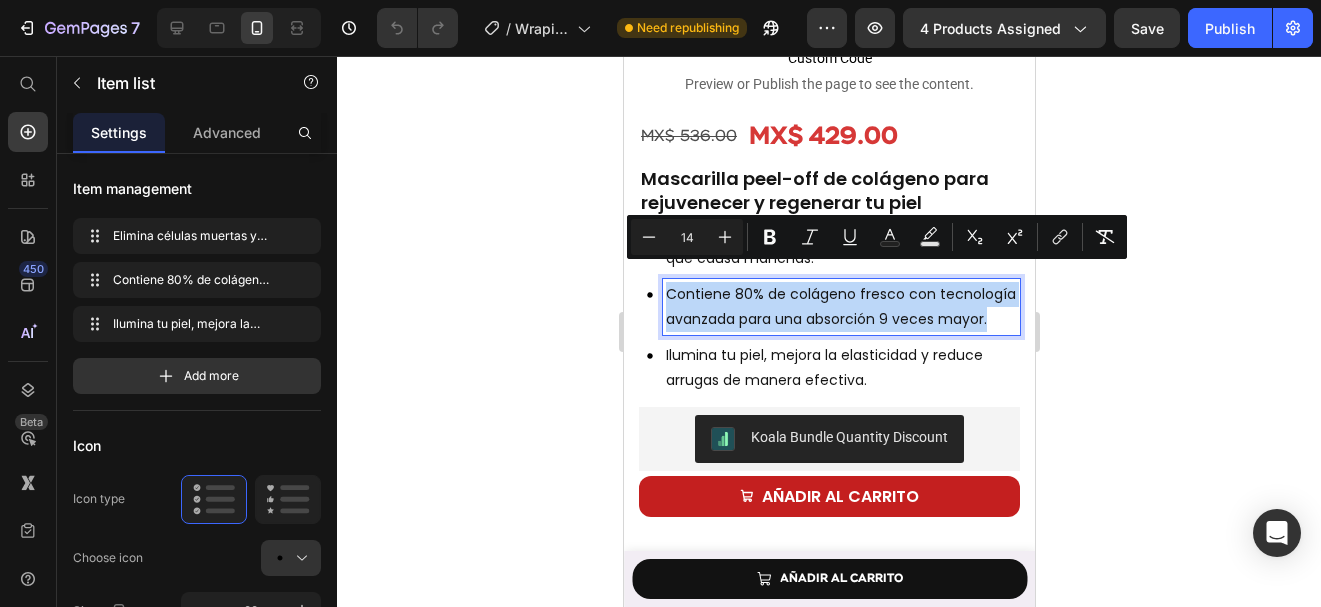copy on "Contiene 80% de colágeno fresco con tecnología avanzada para una absorción 9 veces mayor." 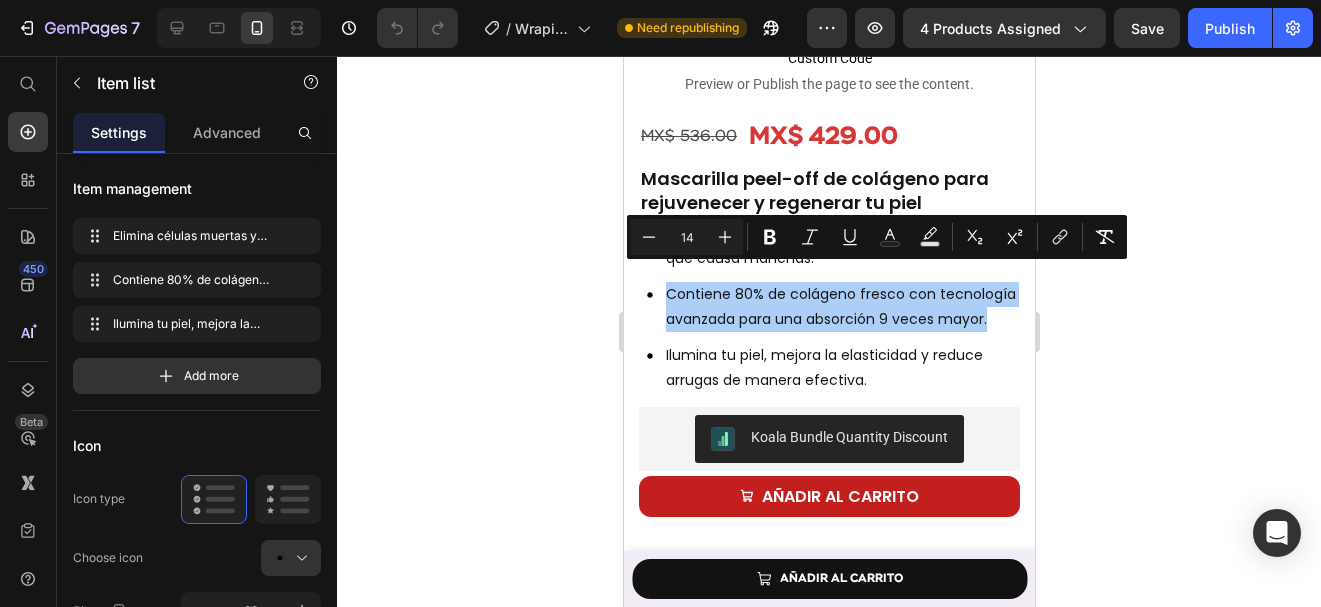 click 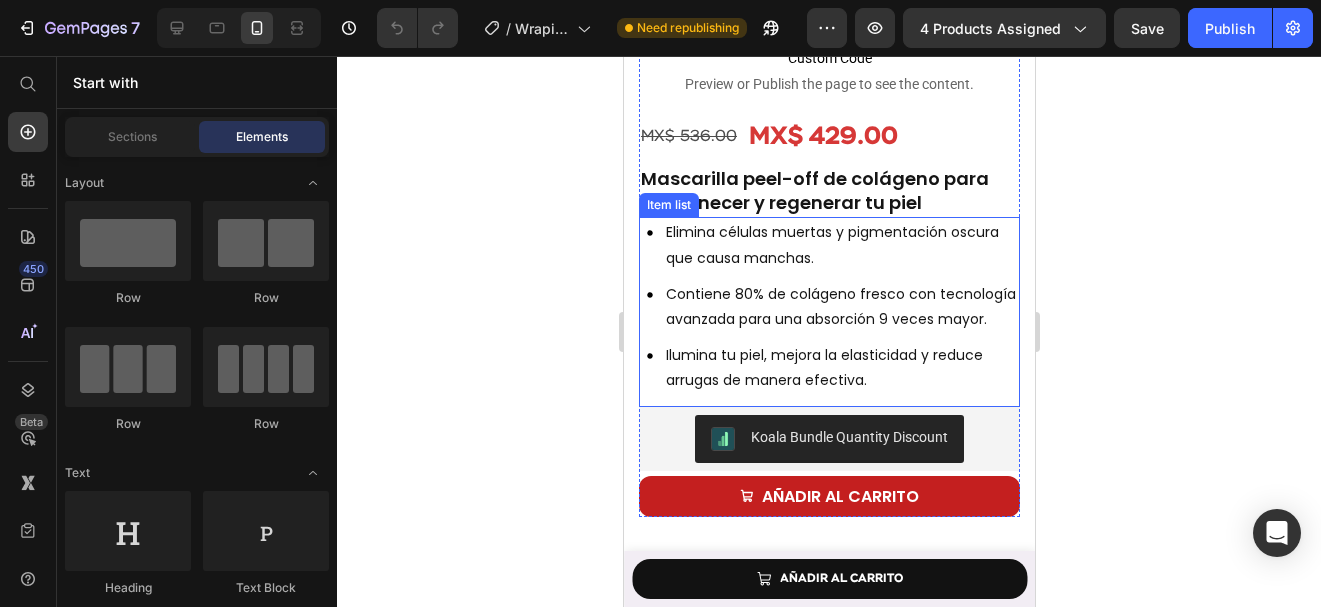 click on "Elimina células muertas y pigmentación oscura que causa manchas." at bounding box center [840, 245] 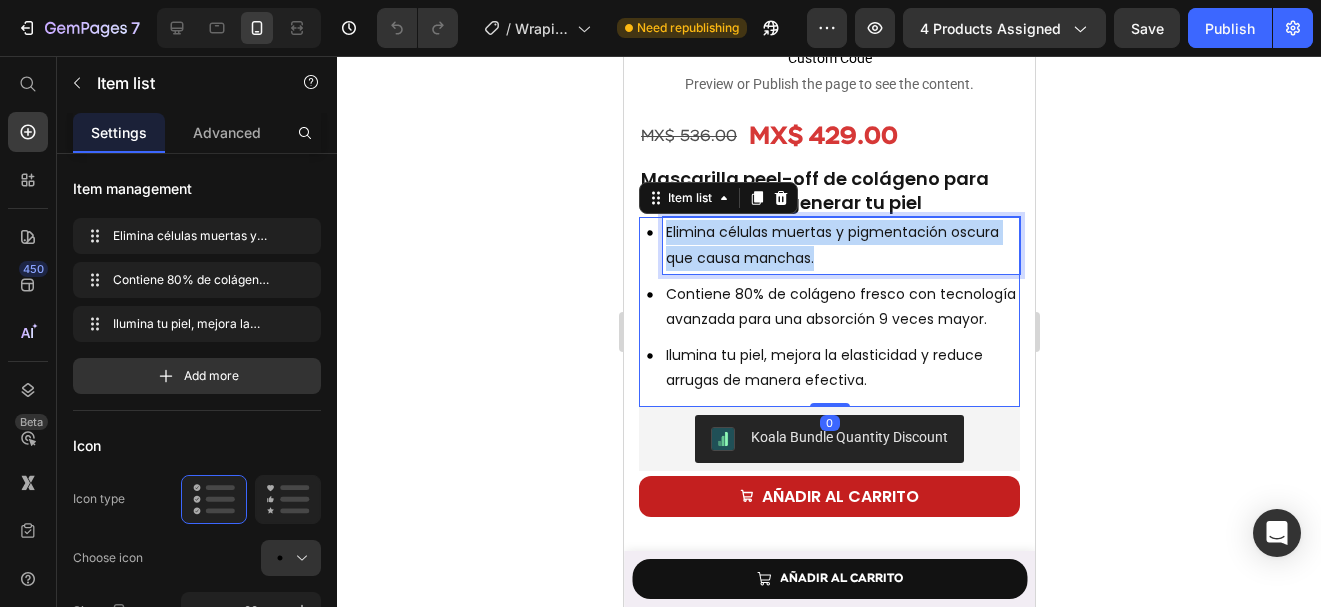 click on "Elimina células muertas y pigmentación oscura que causa manchas." at bounding box center [840, 245] 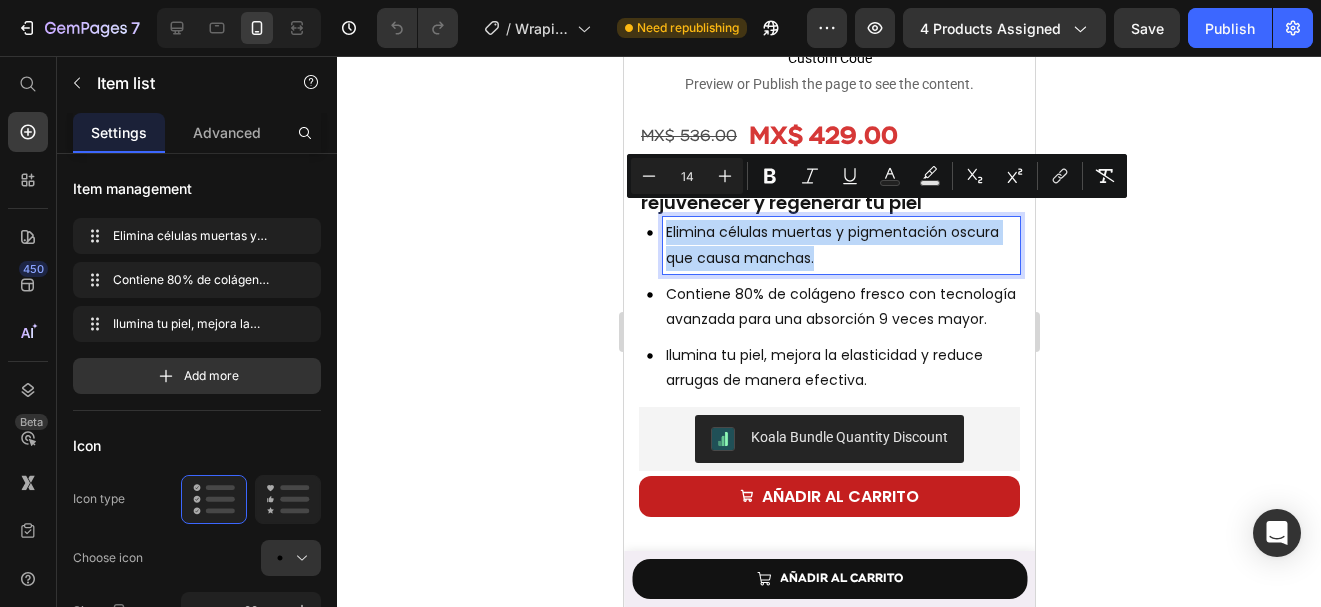 copy on "Elimina células muertas y pigmentación oscura que causa manchas." 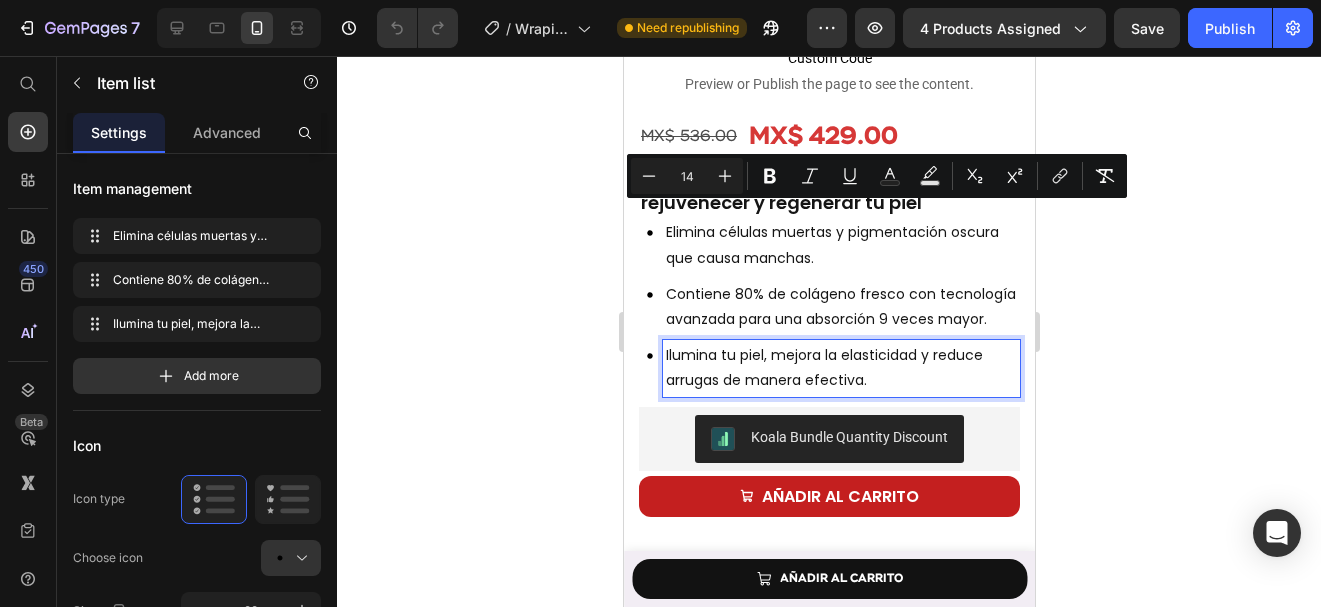 click on "Ilumina tu piel, mejora la elasticidad y reduce arrugas de manera efectiva." at bounding box center [823, 367] 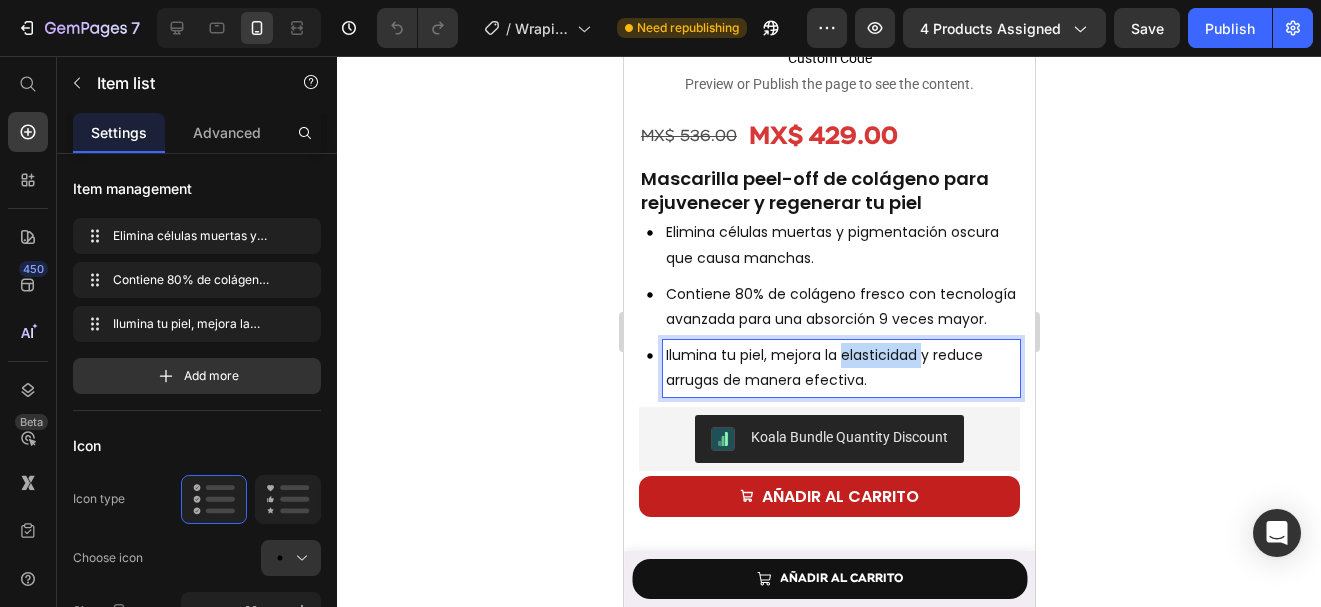 click on "Ilumina tu piel, mejora la elasticidad y reduce arrugas de manera efectiva." at bounding box center [823, 367] 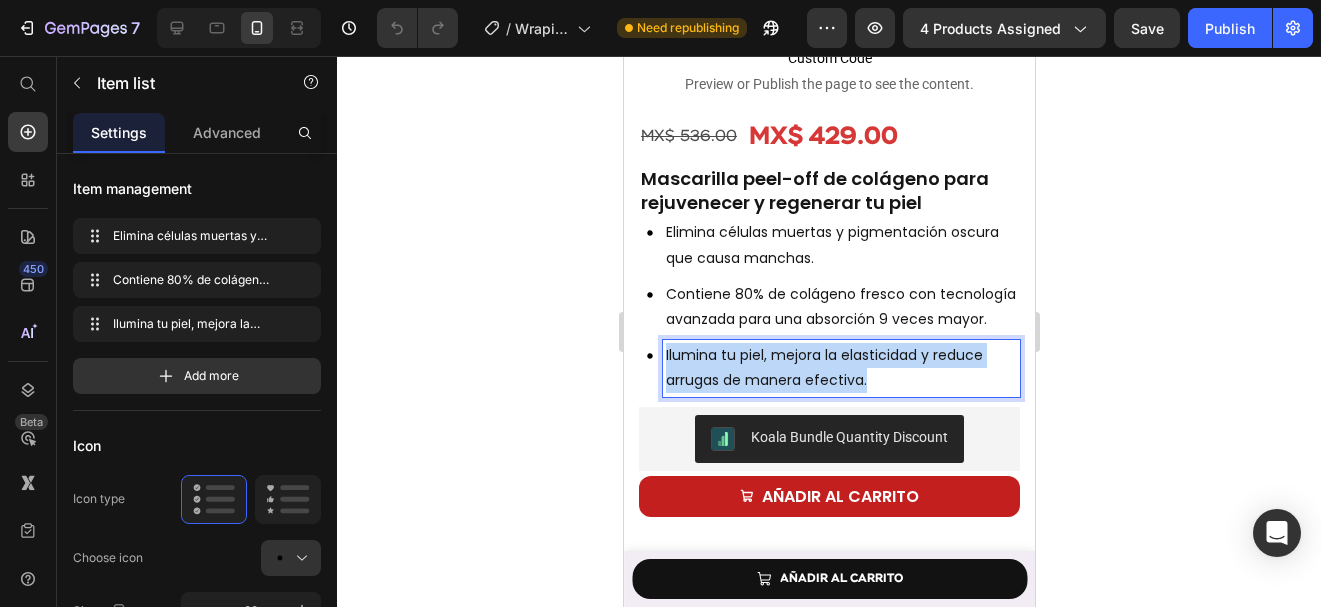 click on "Ilumina tu piel, mejora la elasticidad y reduce arrugas de manera efectiva." at bounding box center [823, 367] 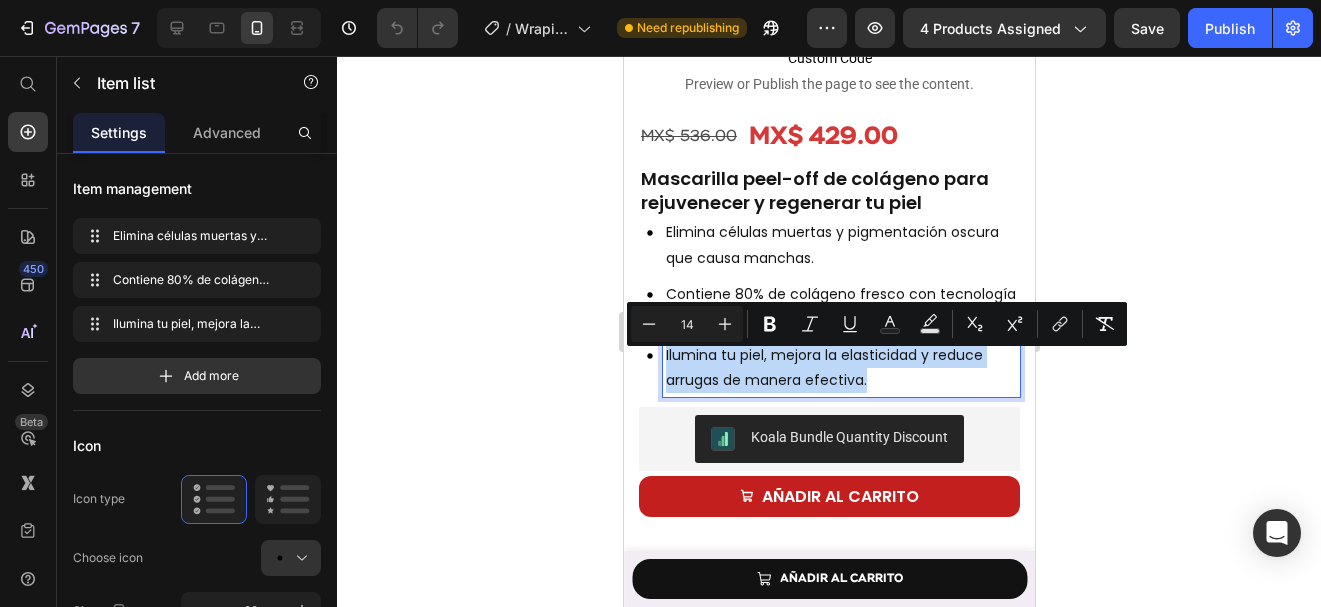 copy on "Ilumina tu piel, mejora la elasticidad y reduce arrugas de manera efectiva." 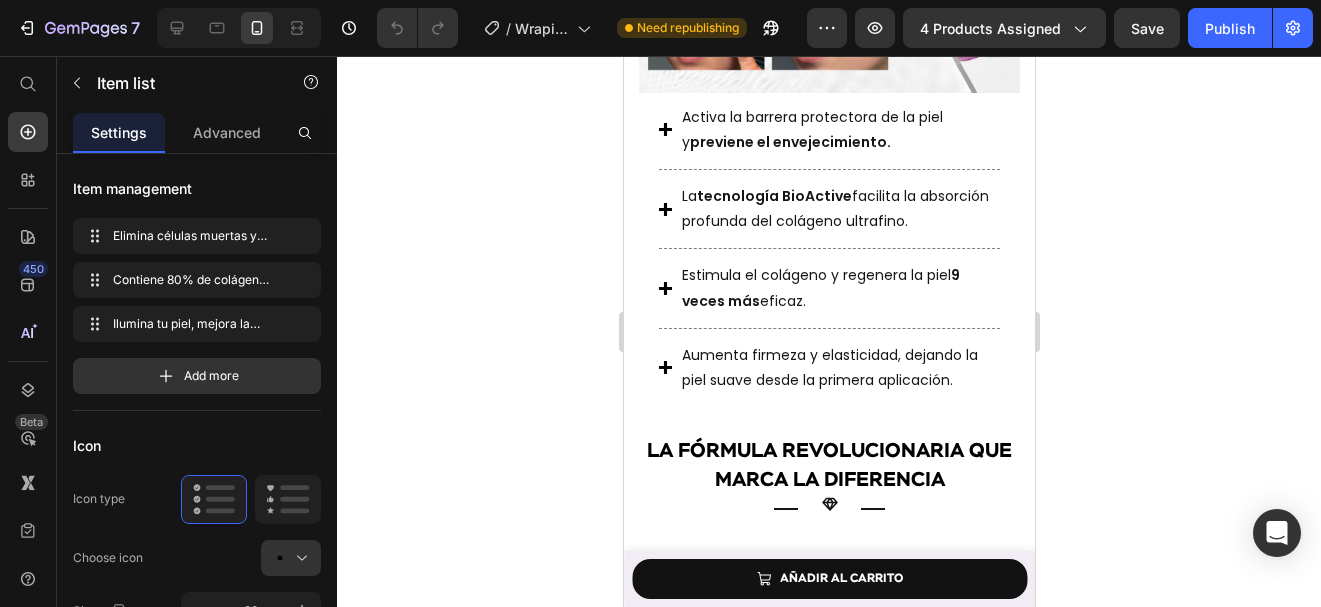 scroll, scrollTop: 1969, scrollLeft: 0, axis: vertical 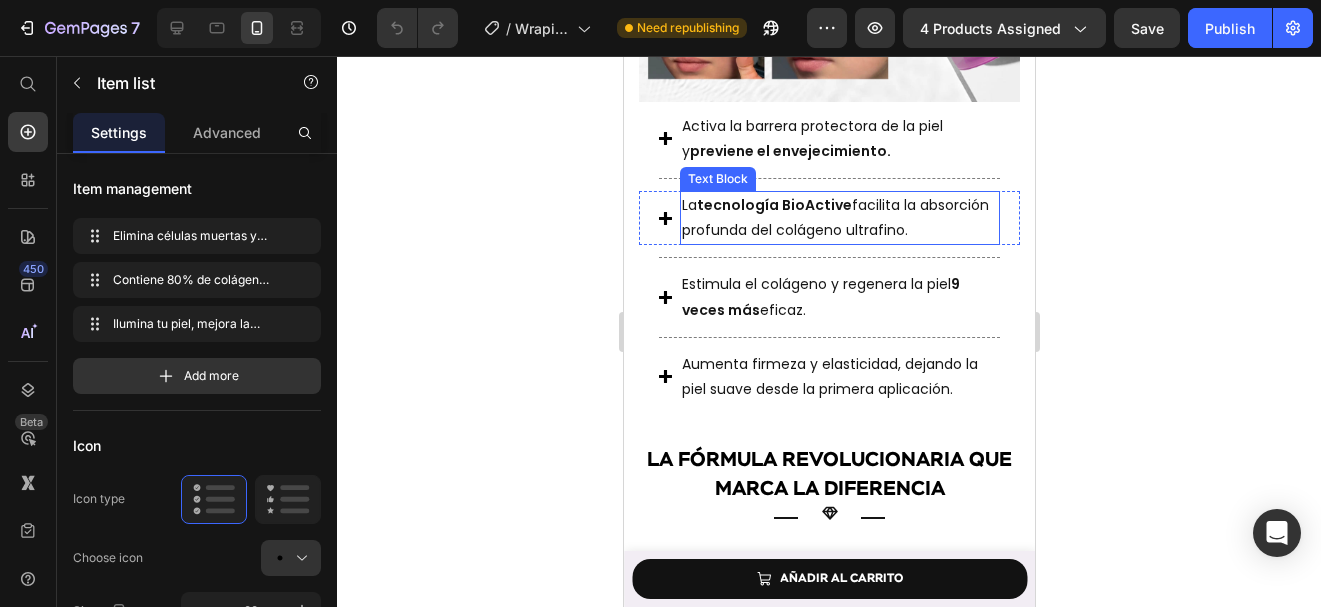 click on "La  tecnología BioActive  facilita la absorción profunda del colágeno ultrafino." at bounding box center (839, 218) 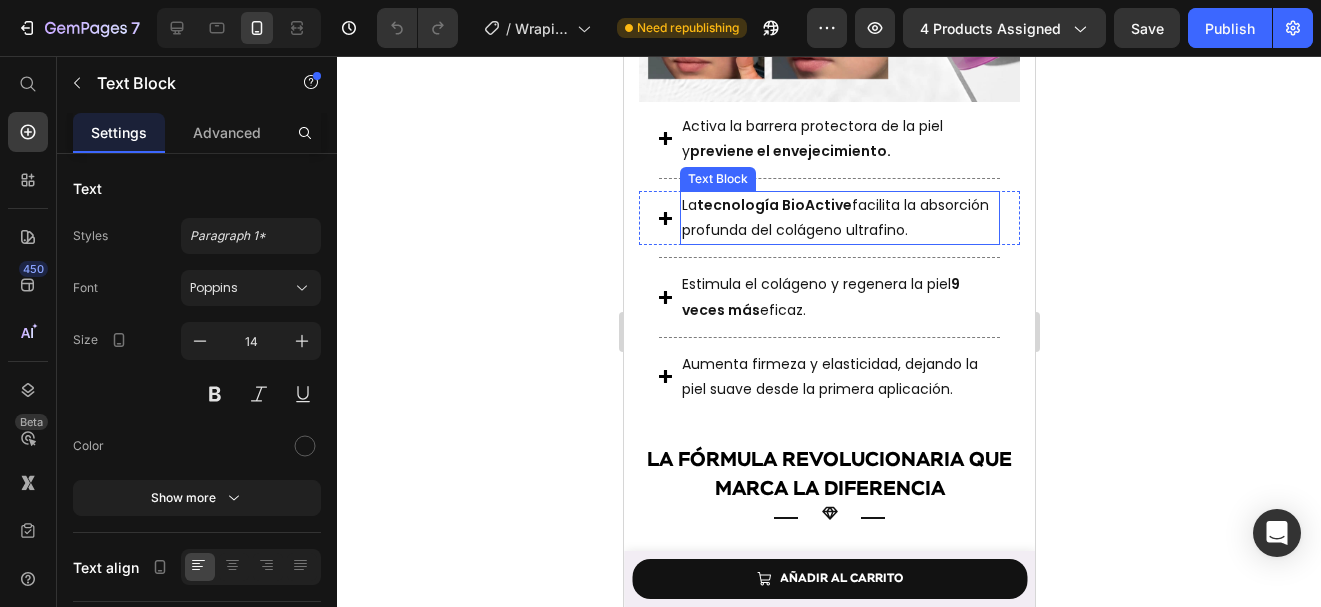 click on "La  tecnología BioActive  facilita la absorción profunda del colágeno ultrafino." at bounding box center (839, 218) 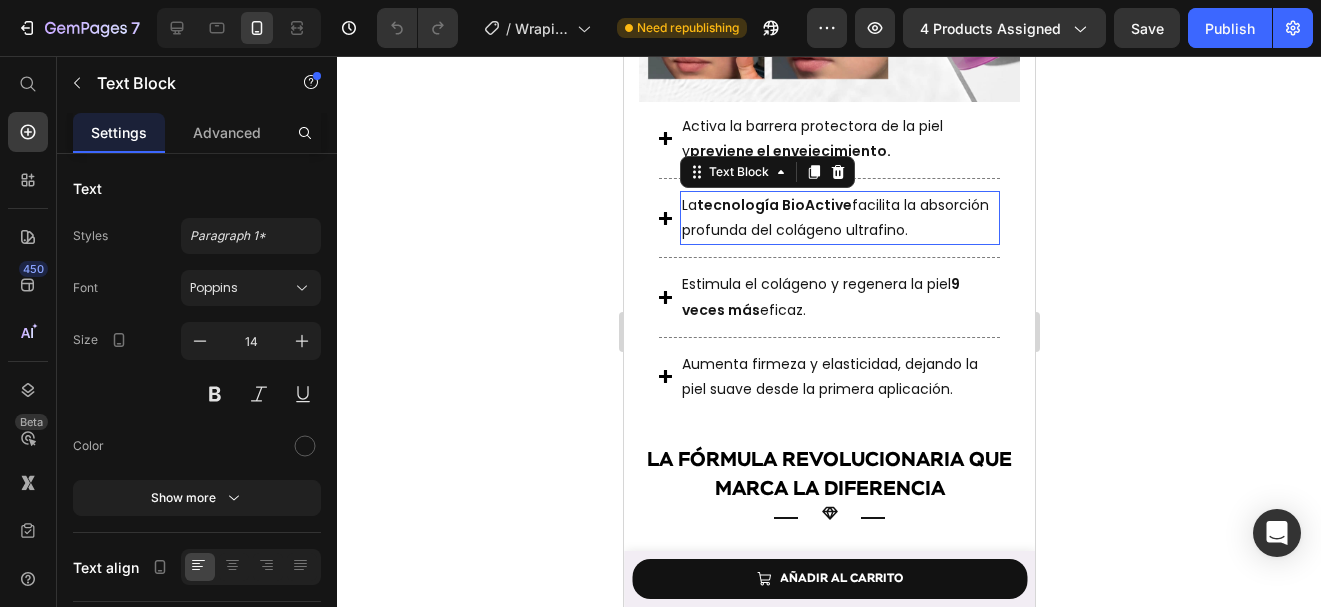 click on "La  tecnología BioActive  facilita la absorción profunda del colágeno ultrafino." at bounding box center [839, 218] 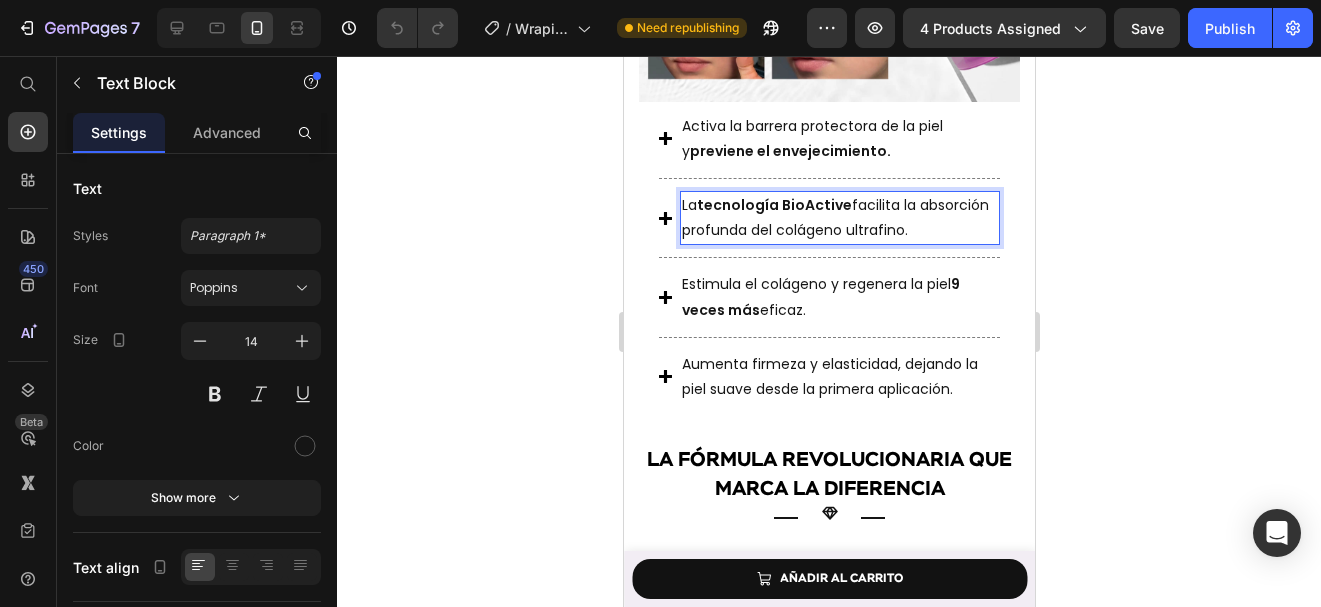 click on "La  tecnología BioActive  facilita la absorción profunda del colágeno ultrafino." at bounding box center (839, 218) 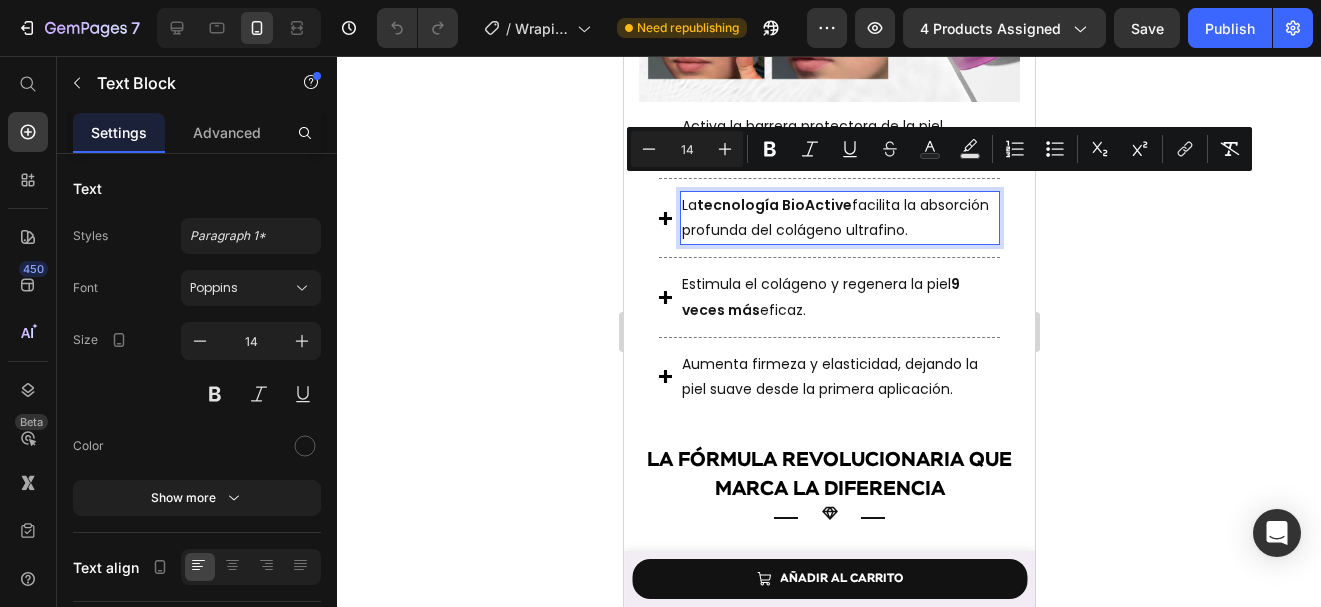 copy on "La  tecnología BioActive  facilita la absorción profunda del colágeno ultrafino." 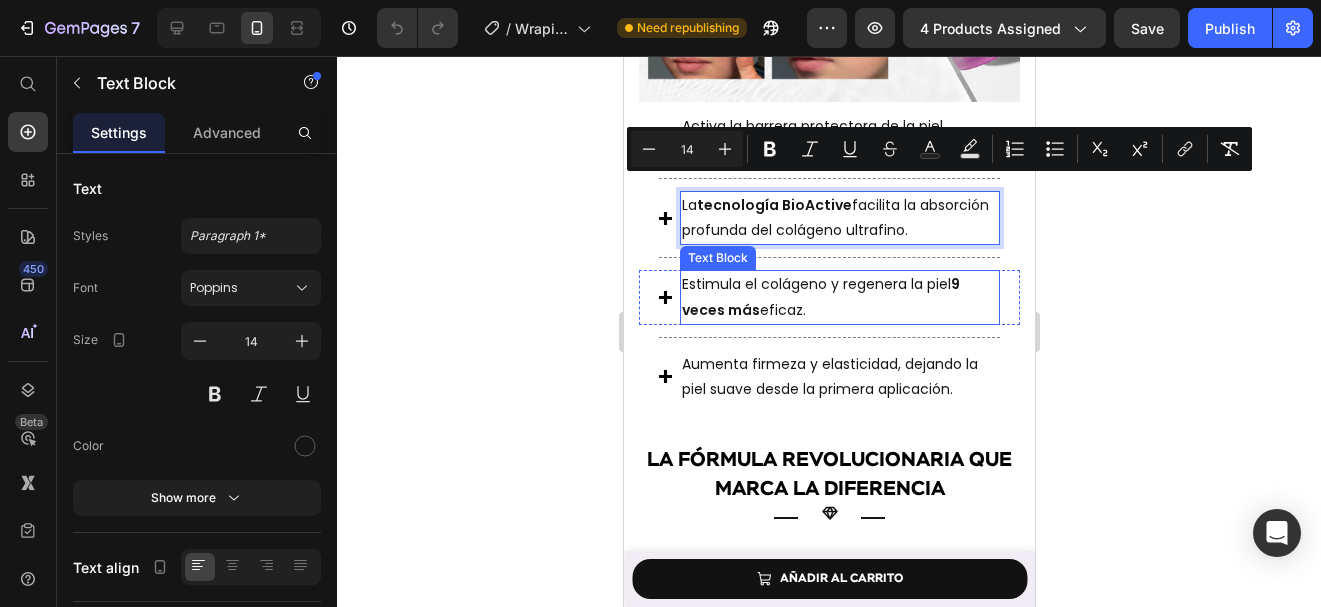 click on "Estimula el colágeno y regenera la piel  9 veces más  eficaz." at bounding box center (839, 297) 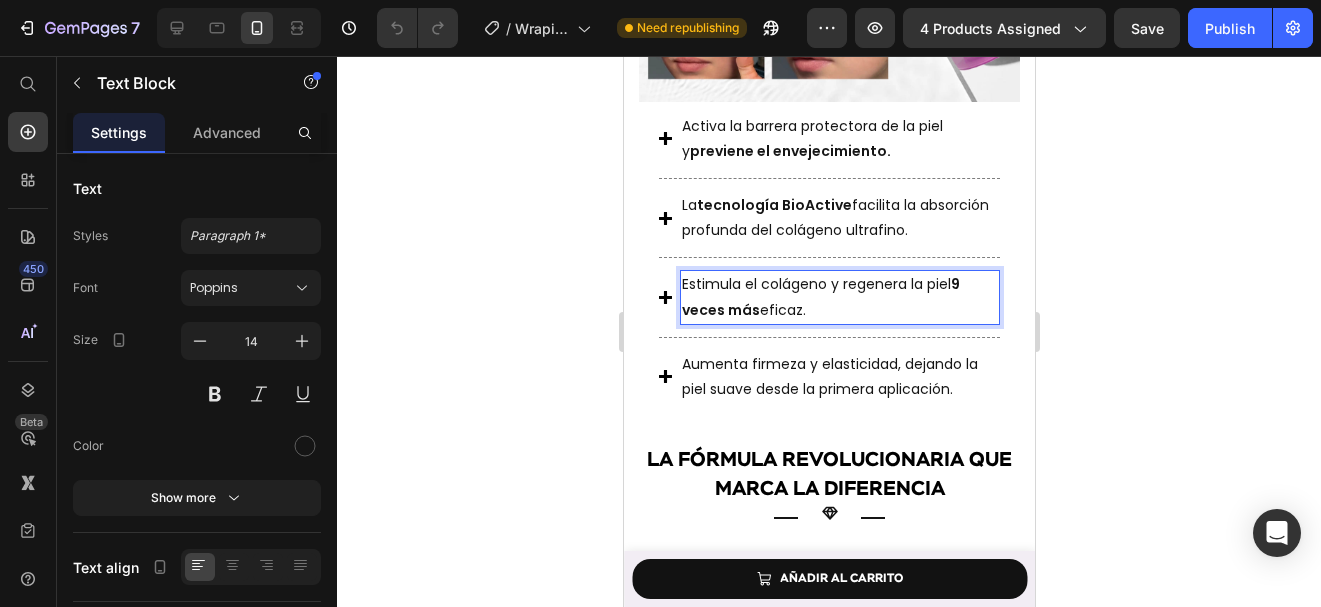 click on "Estimula el colágeno y regenera la piel  9 veces más  eficaz." at bounding box center (839, 297) 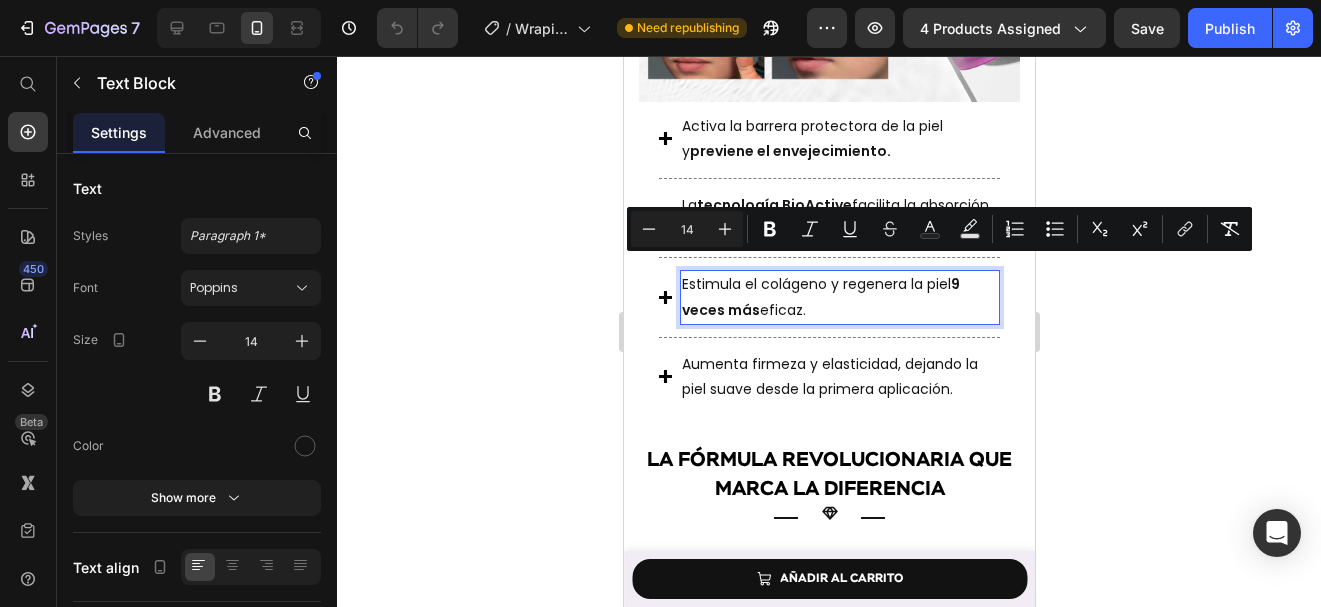 click on "Estimula el colágeno y regenera la piel  9 veces más  eficaz." at bounding box center [839, 297] 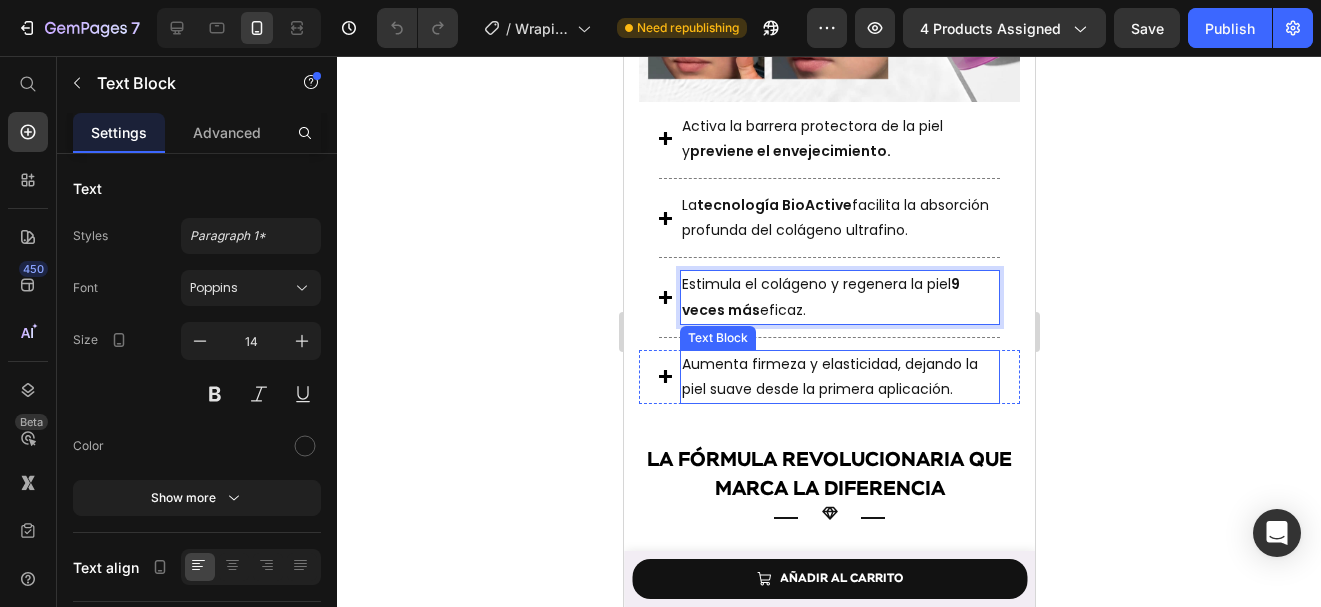 click on "Aumenta firmeza y elasticidad, dejando la piel suave desde la primera aplicación." at bounding box center [829, 376] 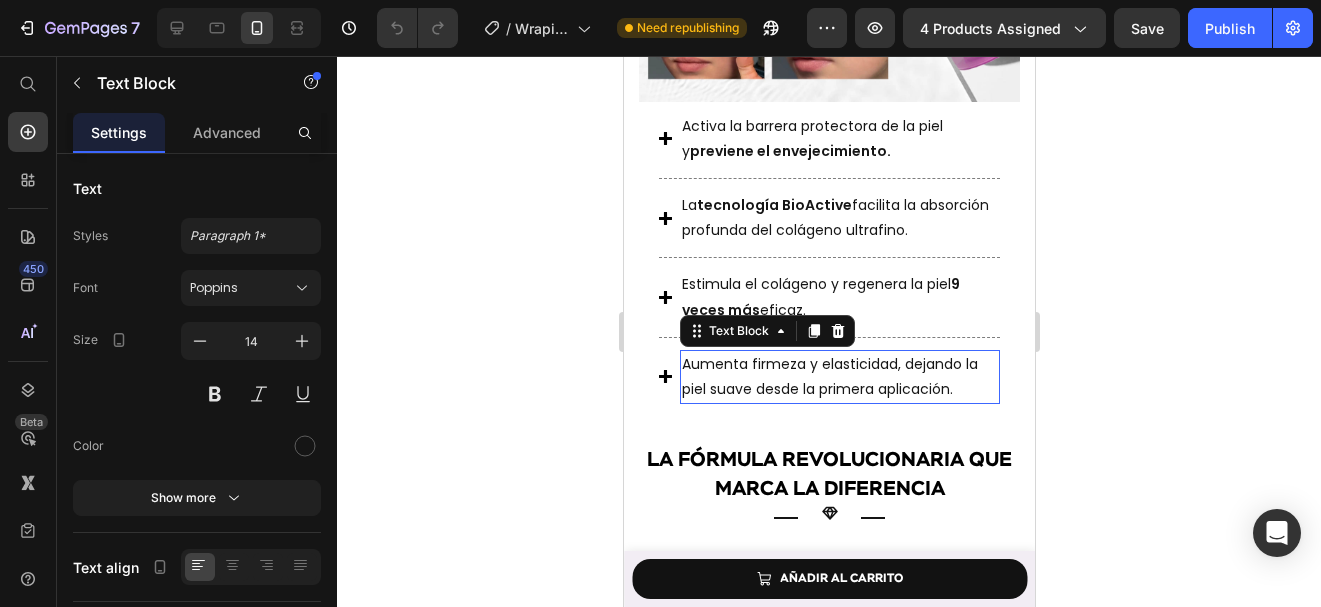click on "Aumenta firmeza y elasticidad, dejando la piel suave desde la primera aplicación." at bounding box center [829, 376] 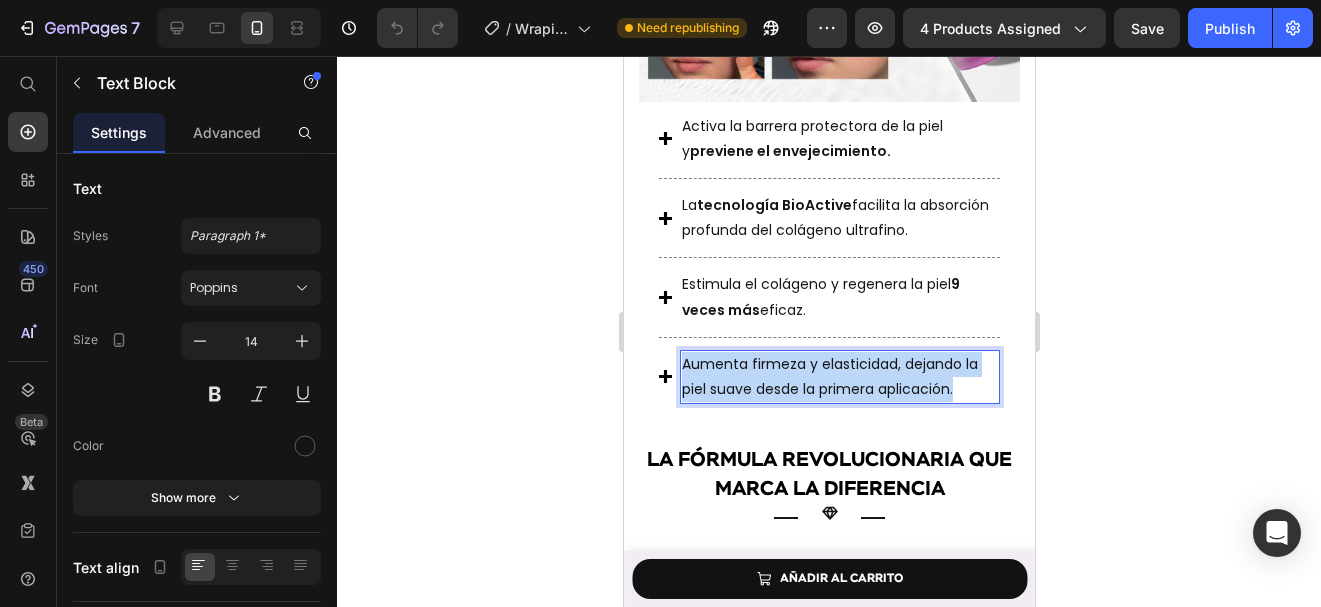 click on "Aumenta firmeza y elasticidad, dejando la piel suave desde la primera aplicación." at bounding box center (829, 376) 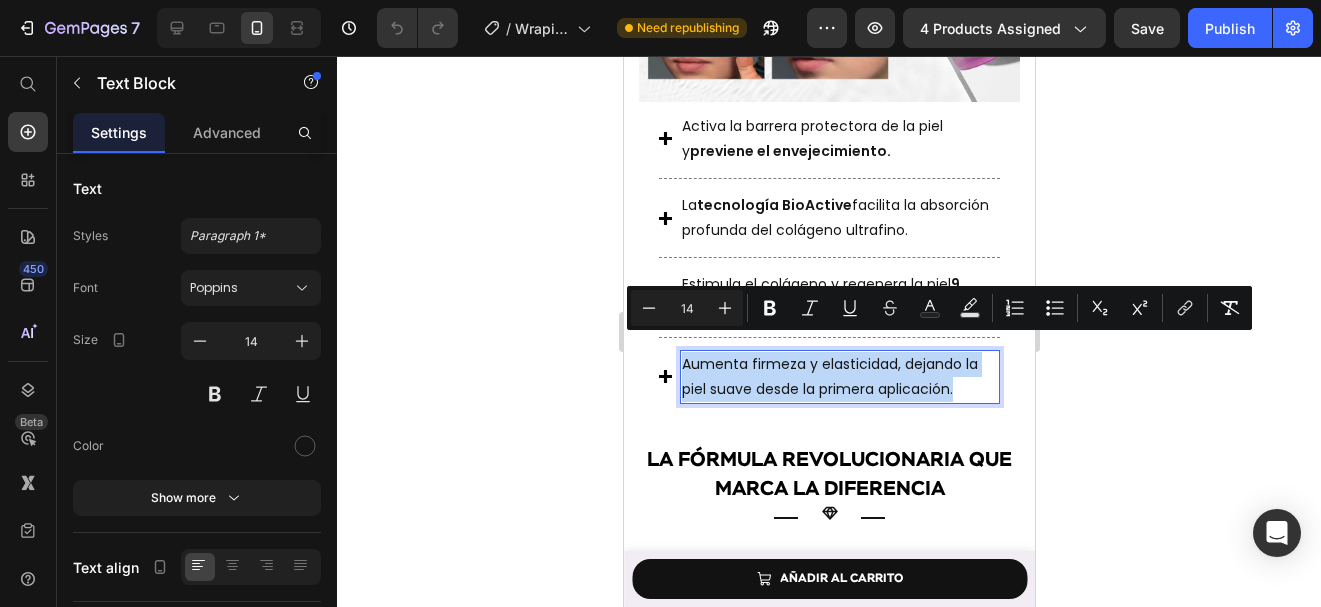 click on "Aumenta firmeza y elasticidad, dejando la piel suave desde la primera aplicación." at bounding box center [829, 376] 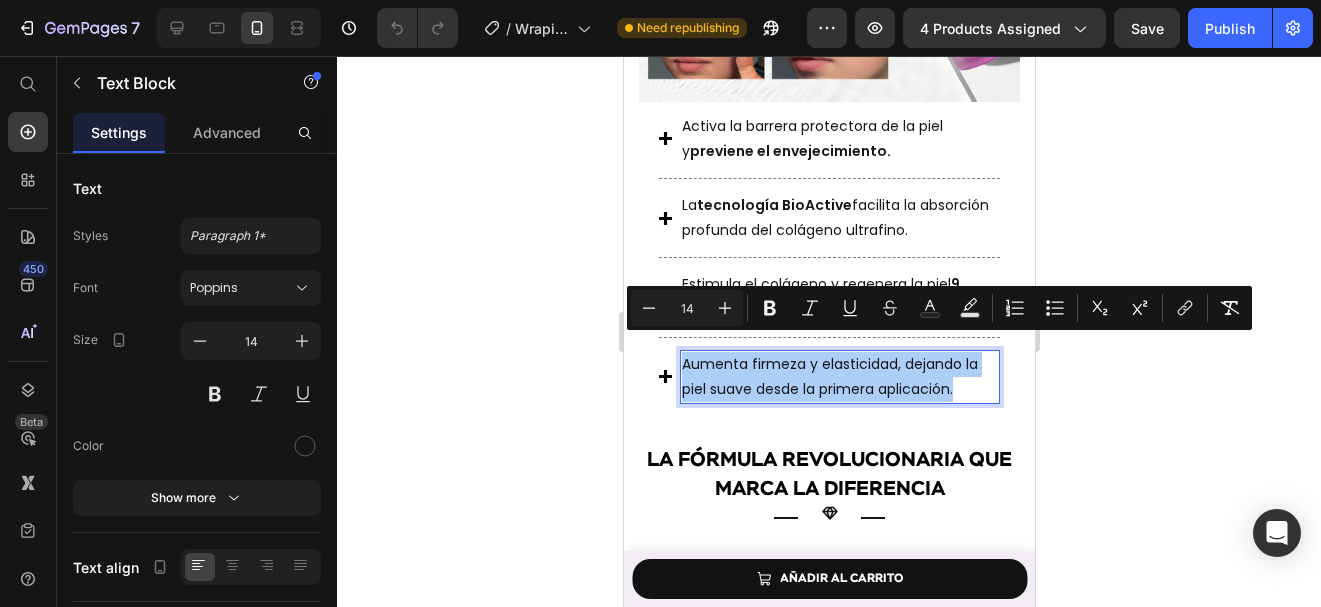 click 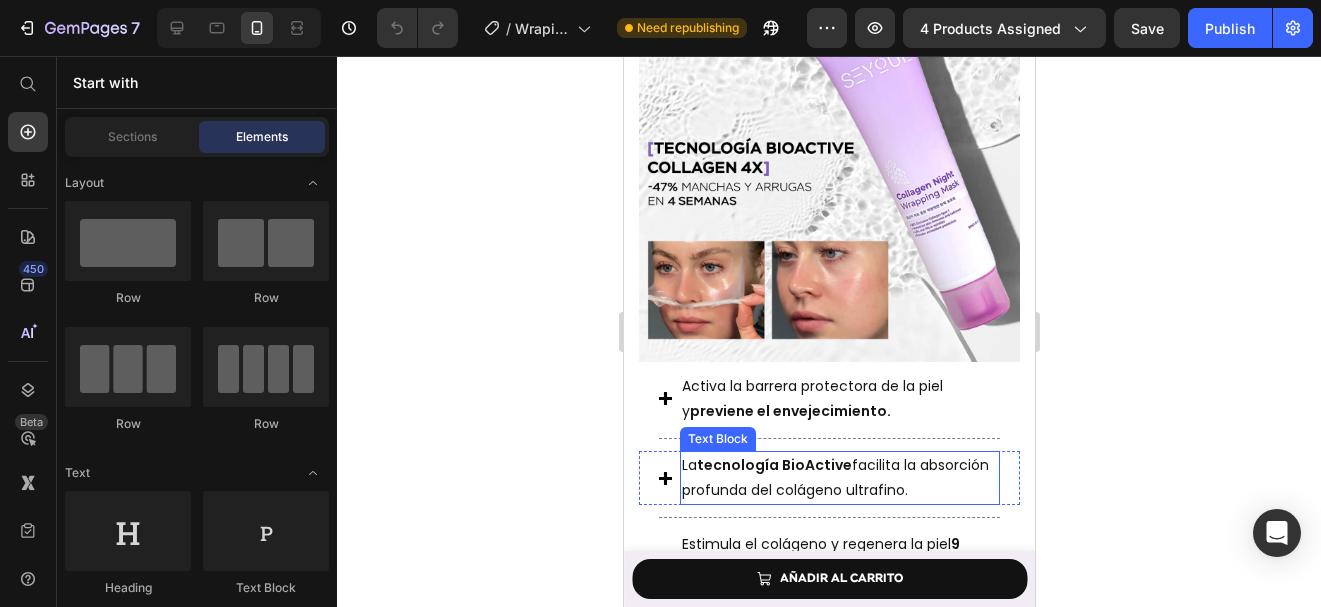 scroll, scrollTop: 1627, scrollLeft: 0, axis: vertical 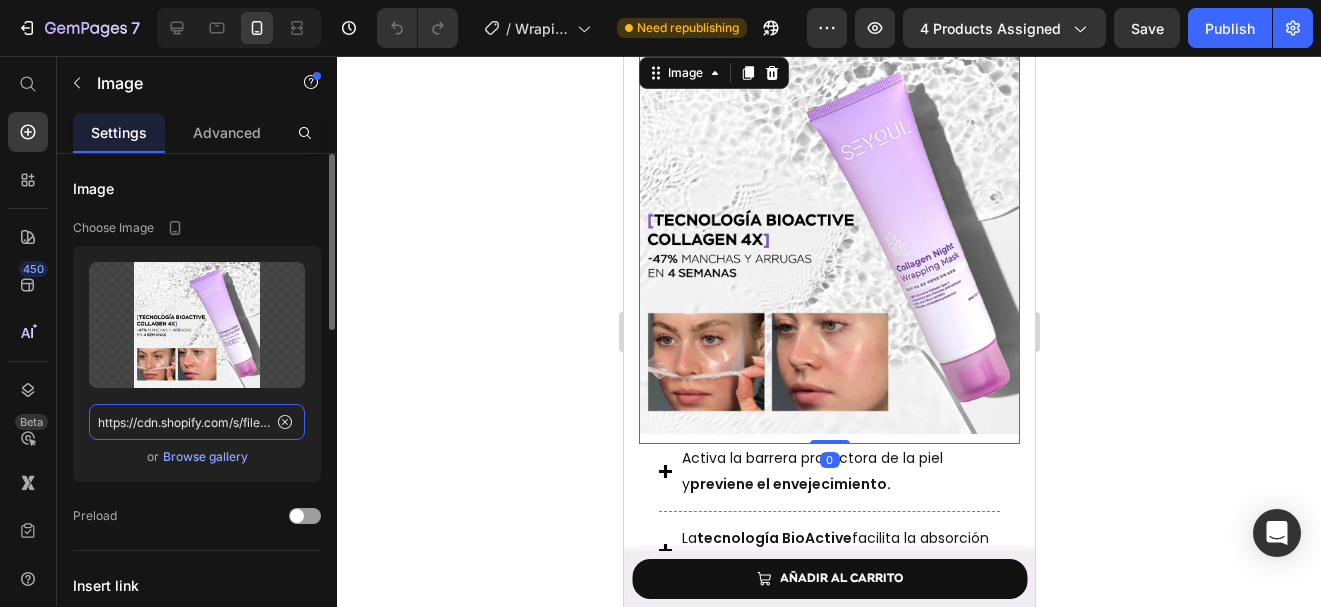 click on "https://cdn.shopify.com/s/files/1/0643/1404/8704/files/gempages_507356051327157127-1a50e3f4-f9f8-474f-83aa-d85e3b96ef4c.webp" 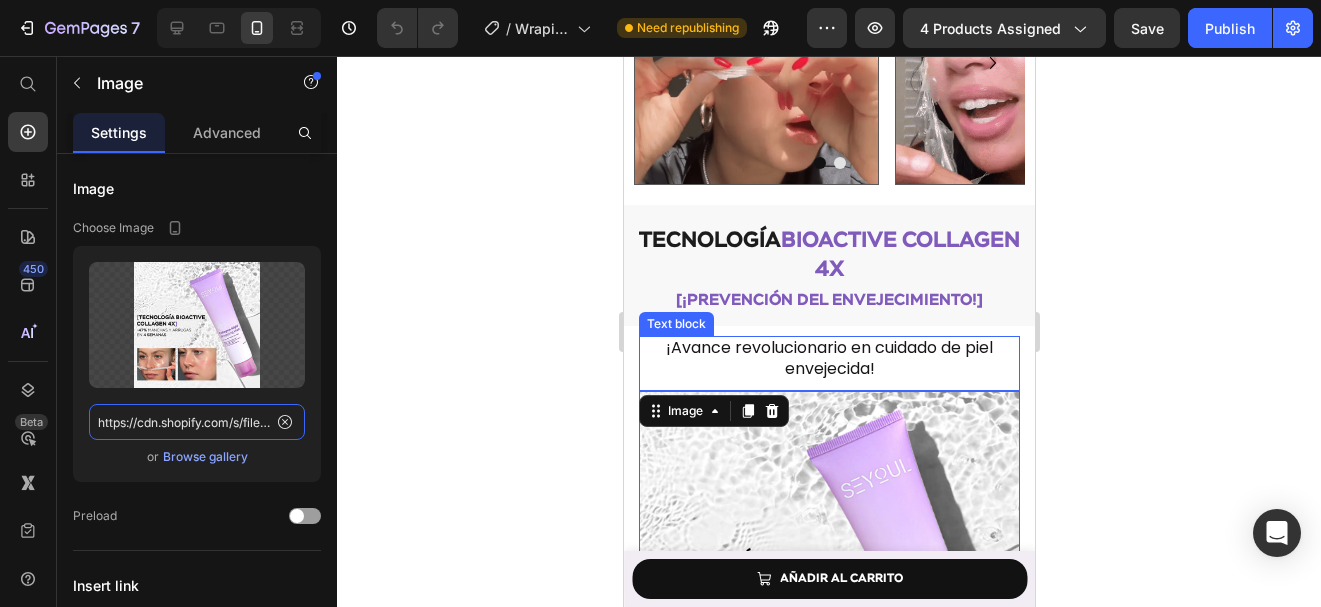 scroll, scrollTop: 1290, scrollLeft: 0, axis: vertical 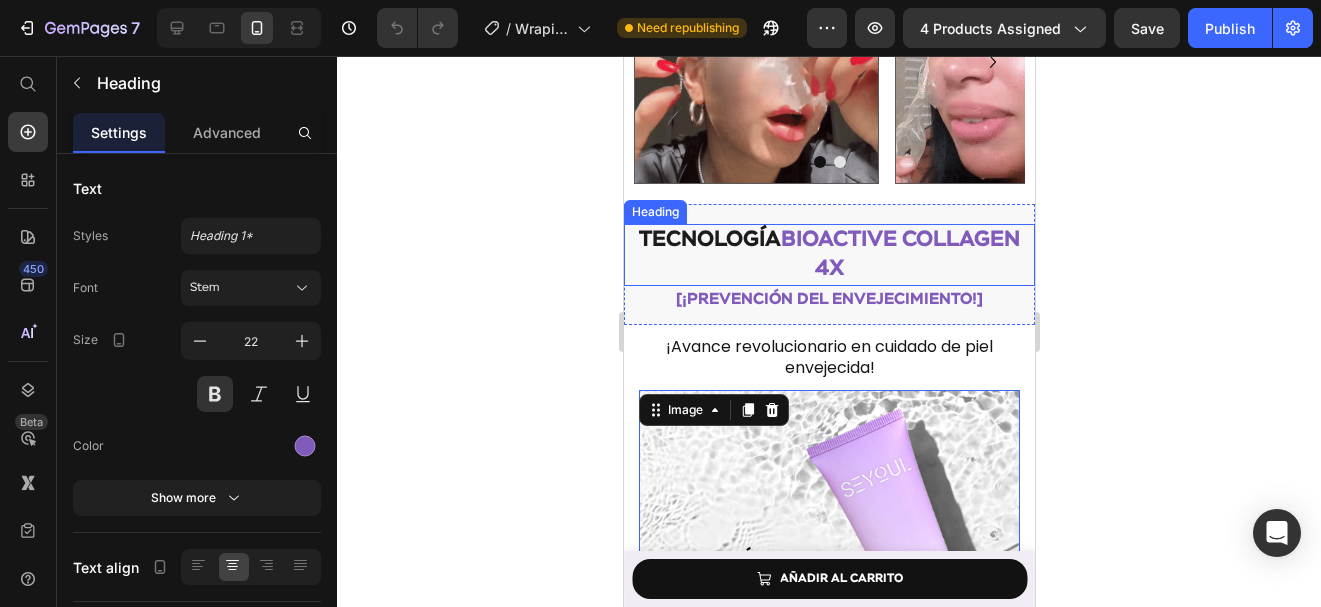 click on "Tecnología  BioActive Collagen 4X" at bounding box center (828, 254) 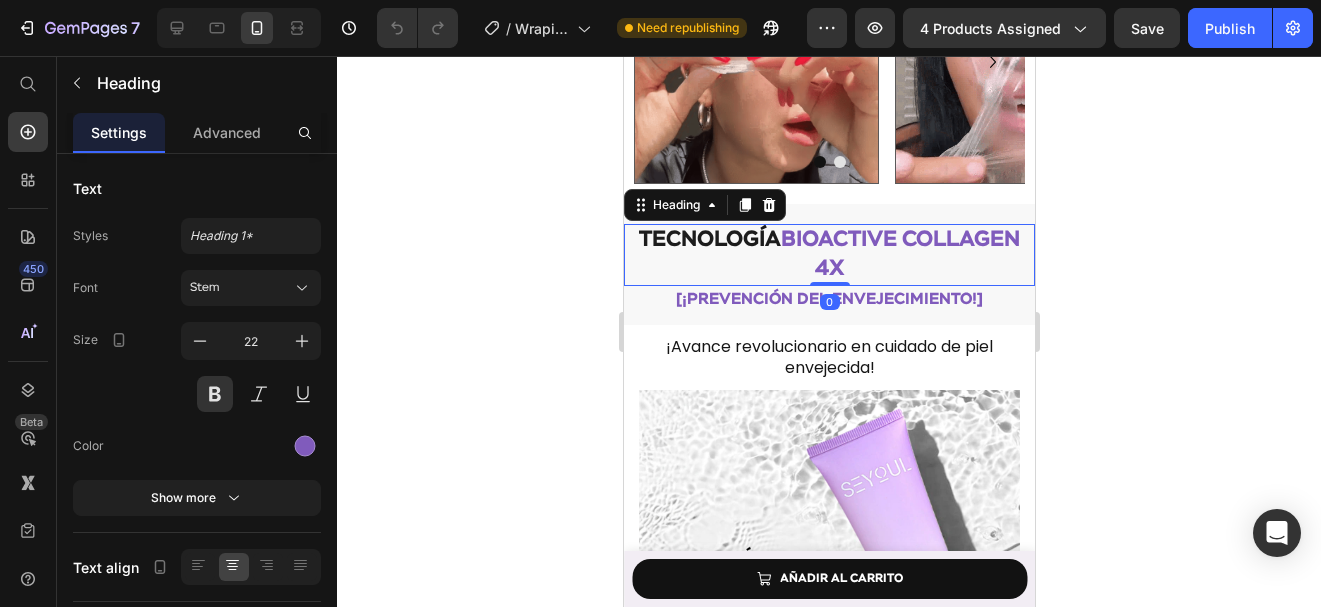 click on "Tecnología  BioActive Collagen 4X" at bounding box center [828, 254] 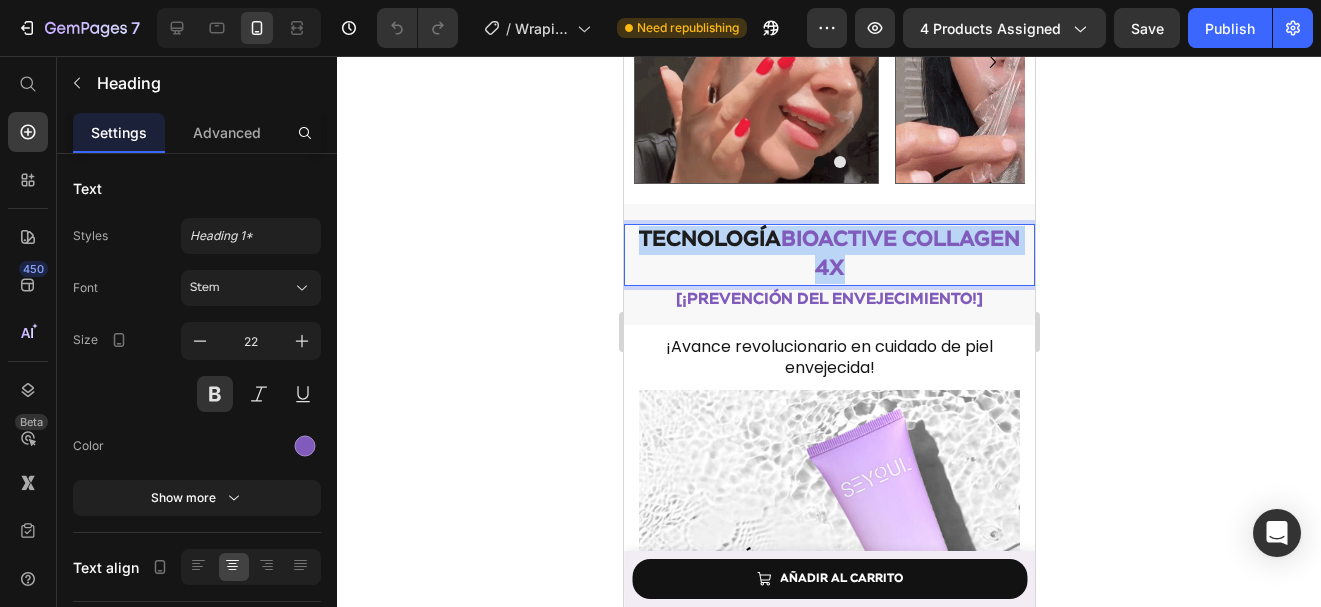 click on "Tecnología  BioActive Collagen 4X" at bounding box center (828, 254) 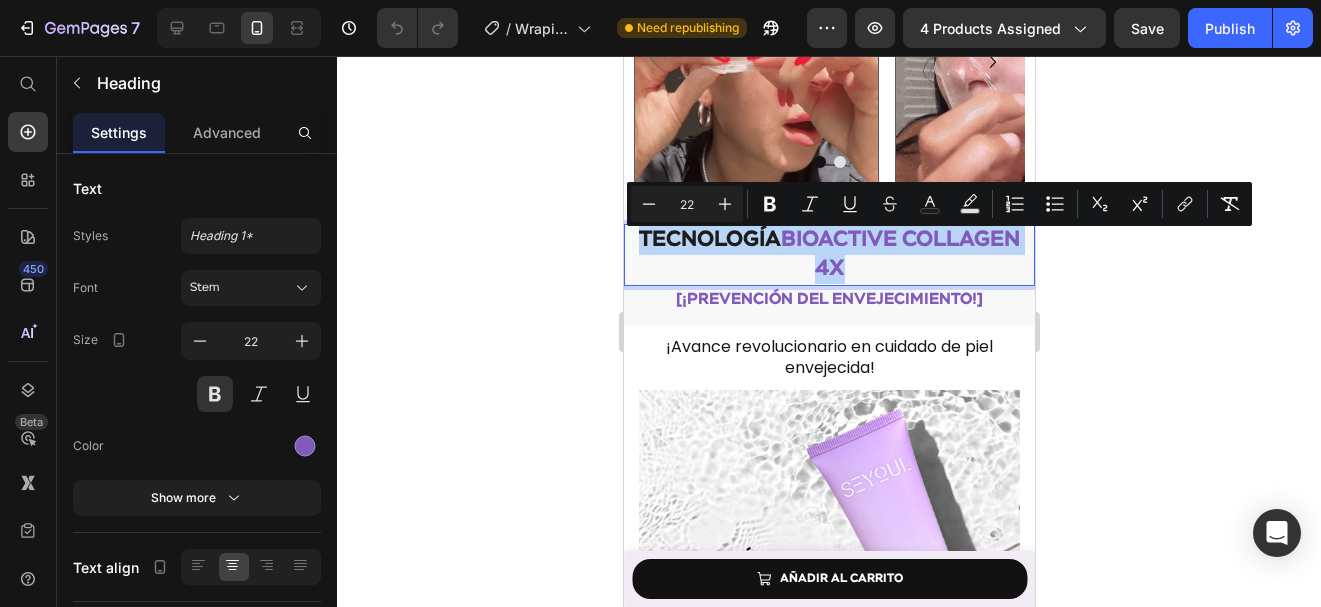 copy on "Tecnología  BioActive Collagen 4X" 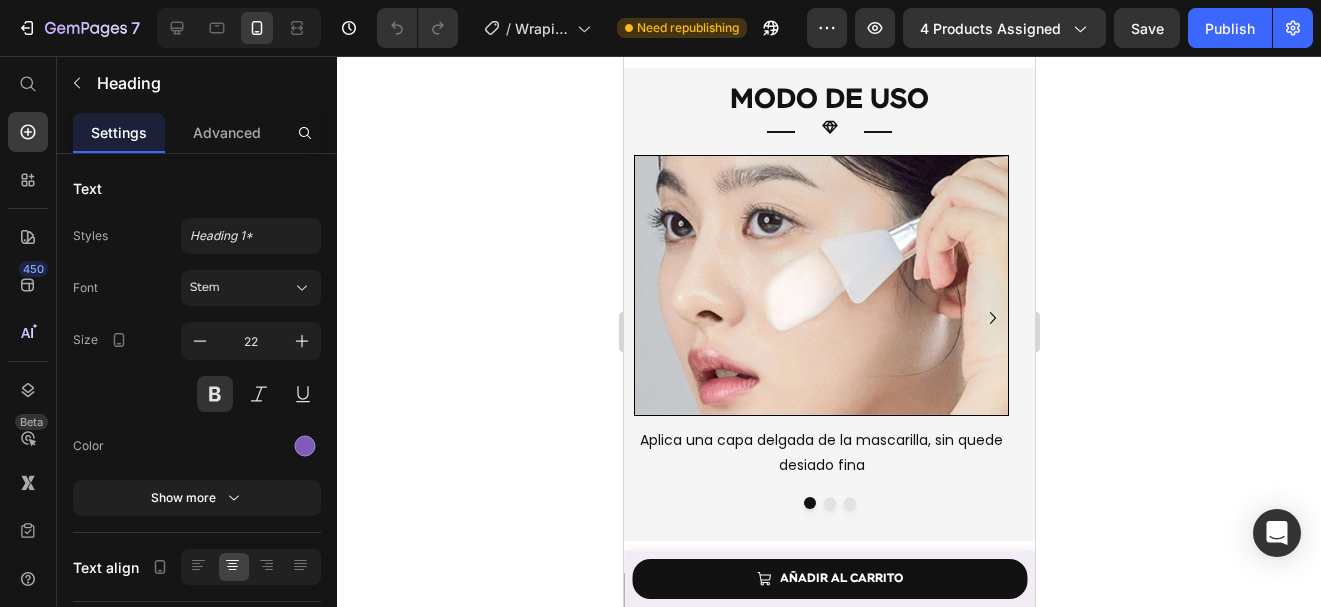 scroll, scrollTop: 5206, scrollLeft: 0, axis: vertical 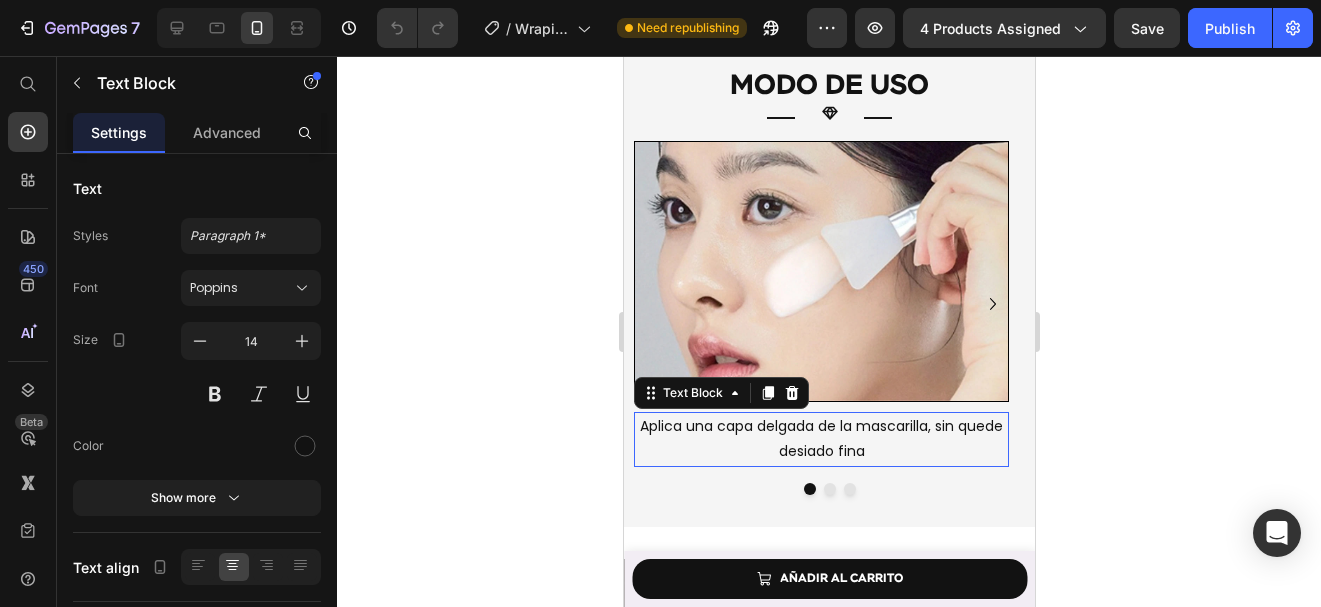 click on "Aplica una capa delgada de la mascarilla, sin quede desiado fina" at bounding box center [820, 439] 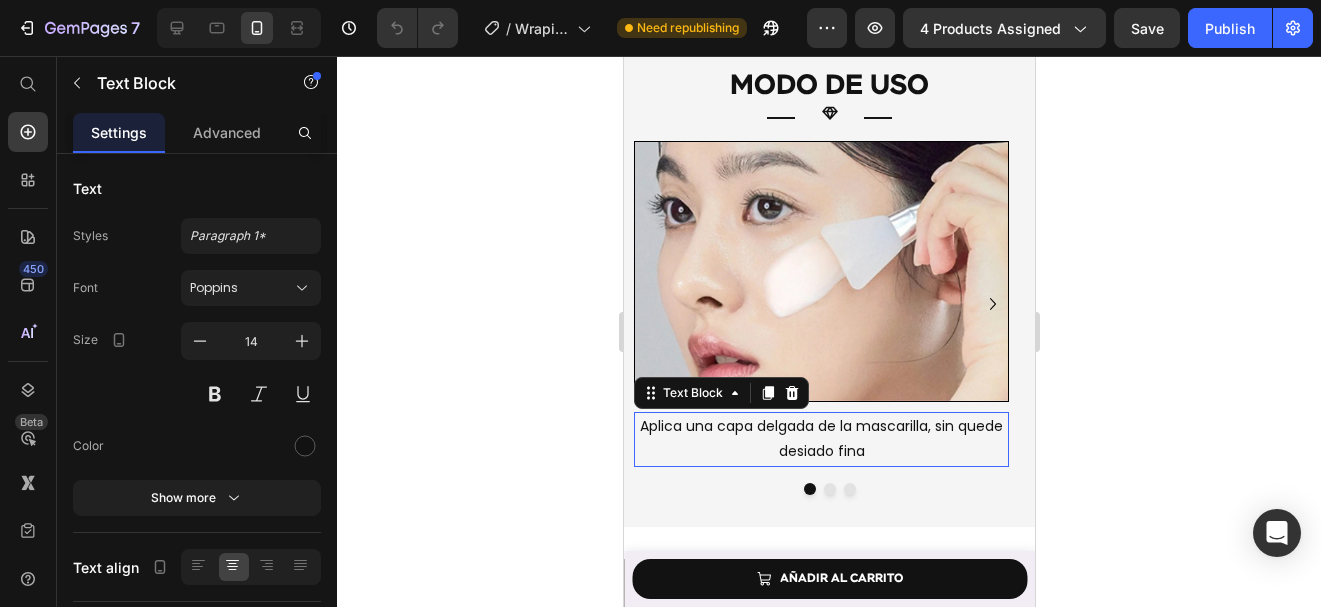 click on "Aplica una capa delgada de la mascarilla, sin quede desiado fina" at bounding box center [820, 439] 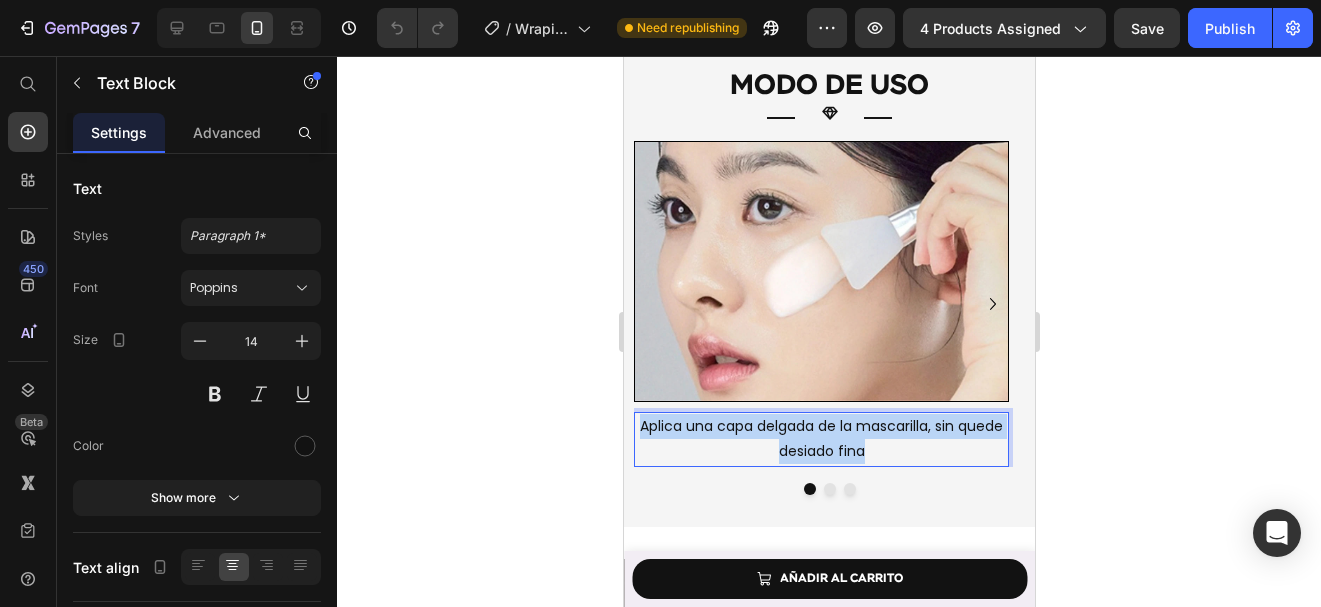 click on "Aplica una capa delgada de la mascarilla, sin quede desiado fina" at bounding box center [820, 439] 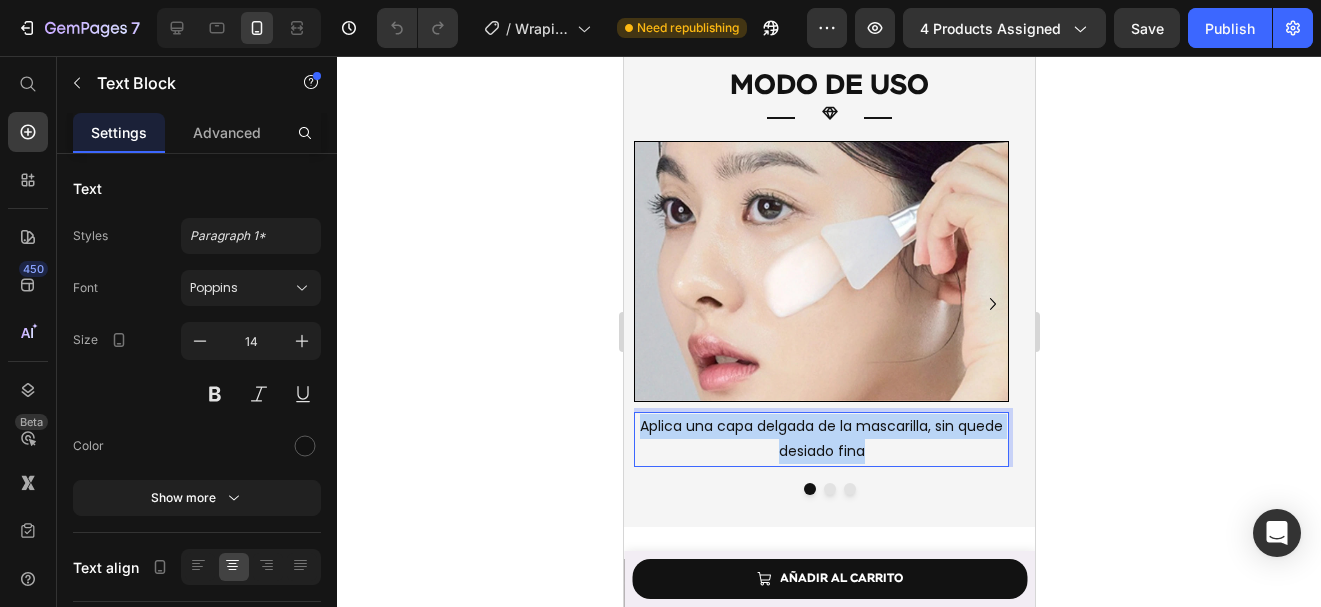 click on "Aplica una capa delgada de la mascarilla, sin quede desiado fina" at bounding box center (820, 439) 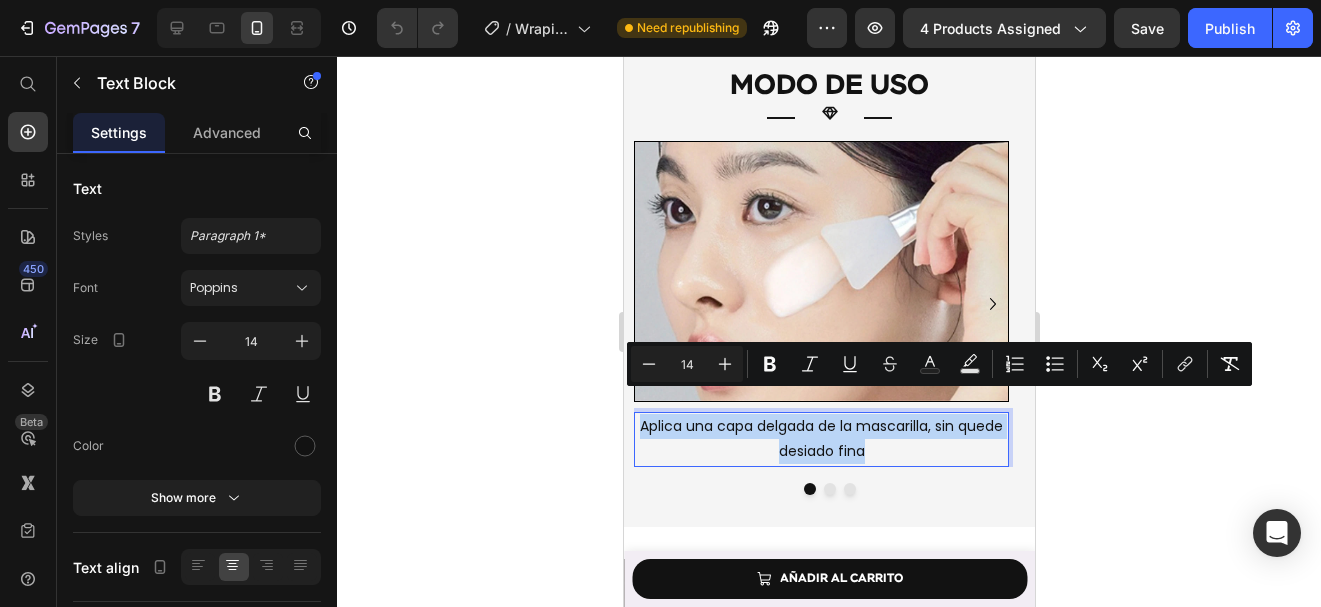 click on "Aplica una capa delgada de la mascarilla, sin quede desiado fina" at bounding box center [820, 439] 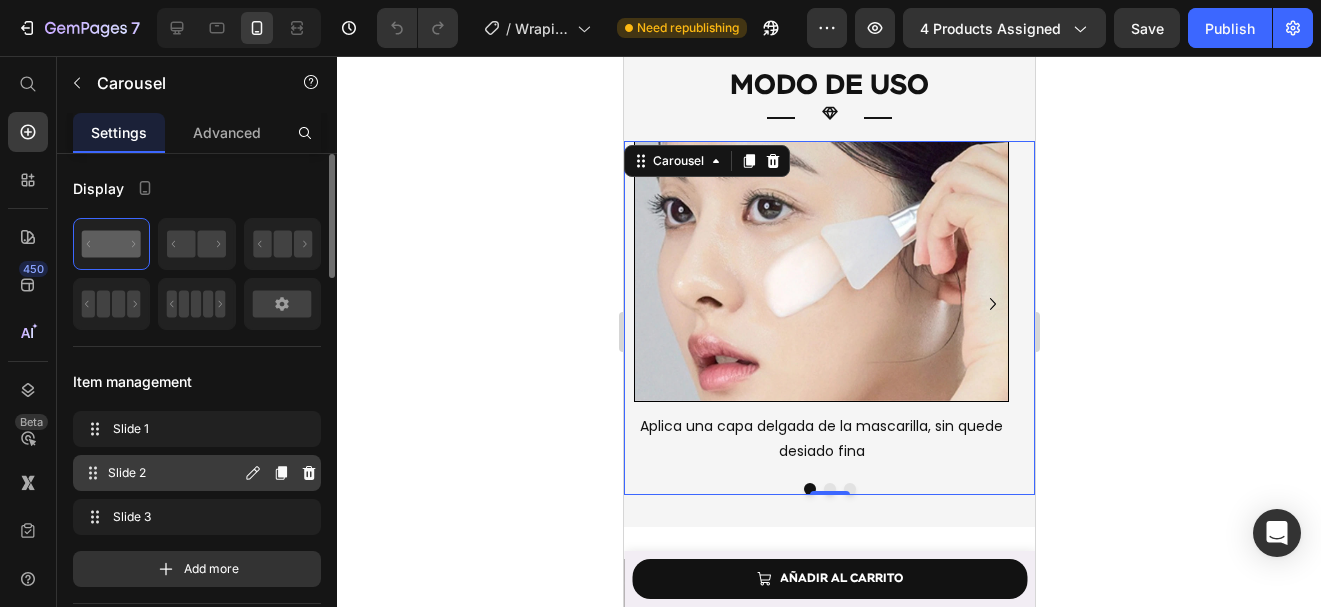 click on "Slide 2 Slide 2" at bounding box center (161, 473) 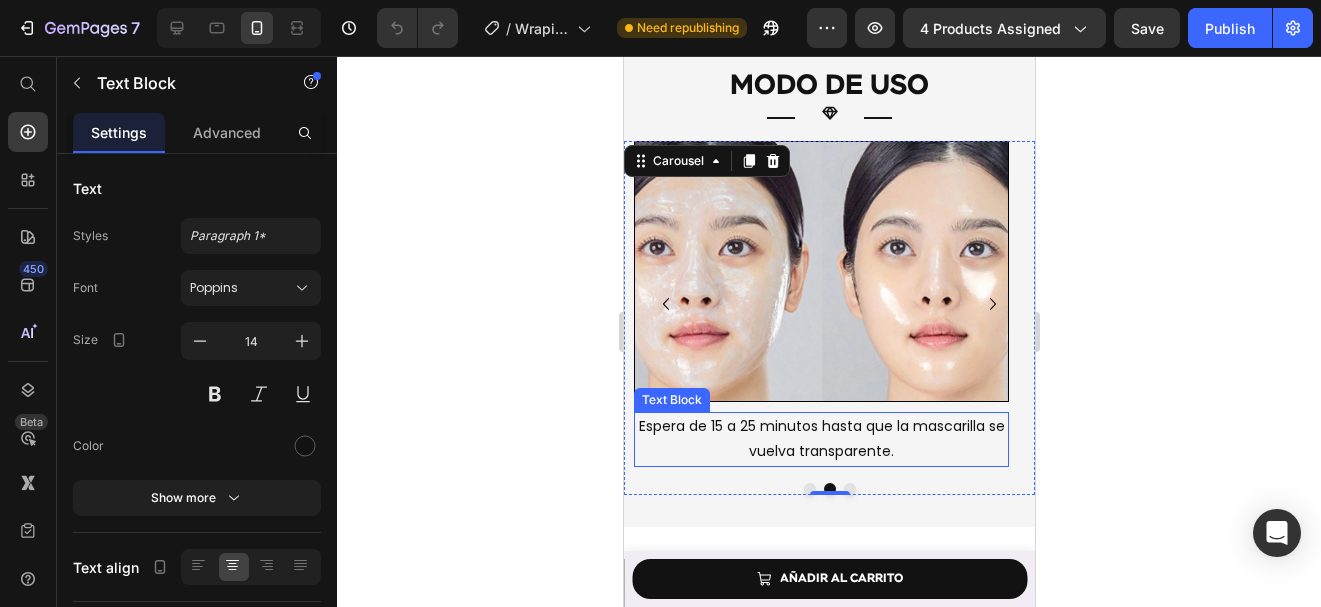 click on "Espera de 15 a 25 minutos hasta que la mascarilla se vuelva transparente." at bounding box center [821, 438] 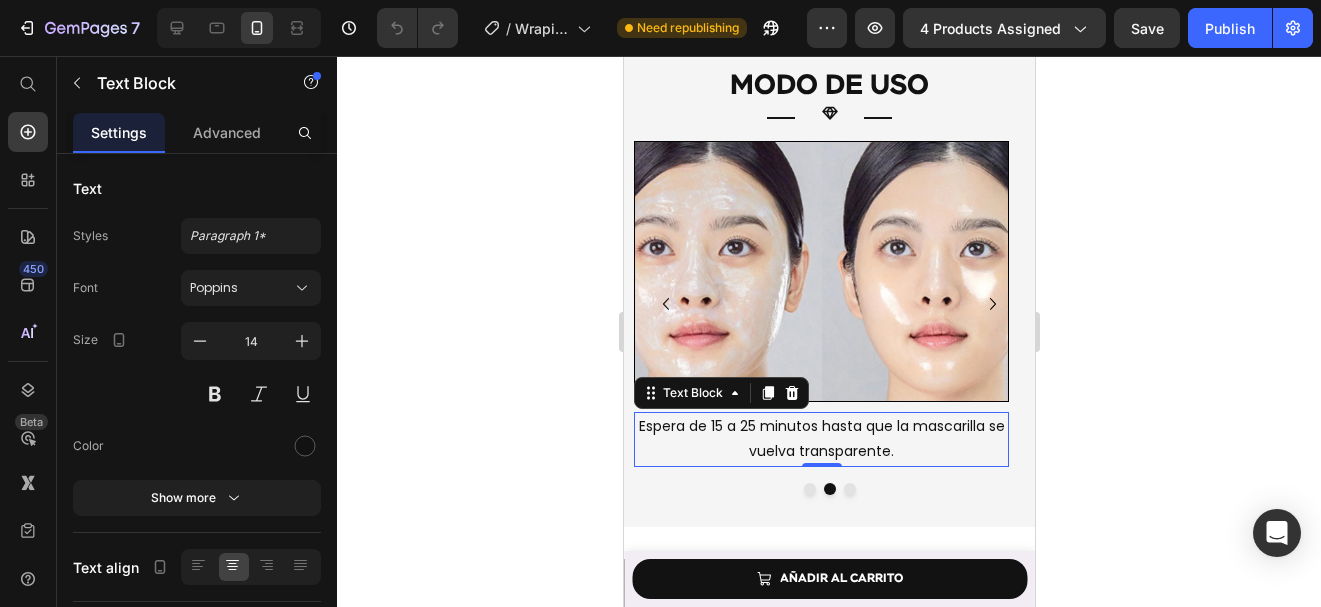 click on "Espera de 15 a 25 minutos hasta que la mascarilla se vuelva transparente." at bounding box center (821, 438) 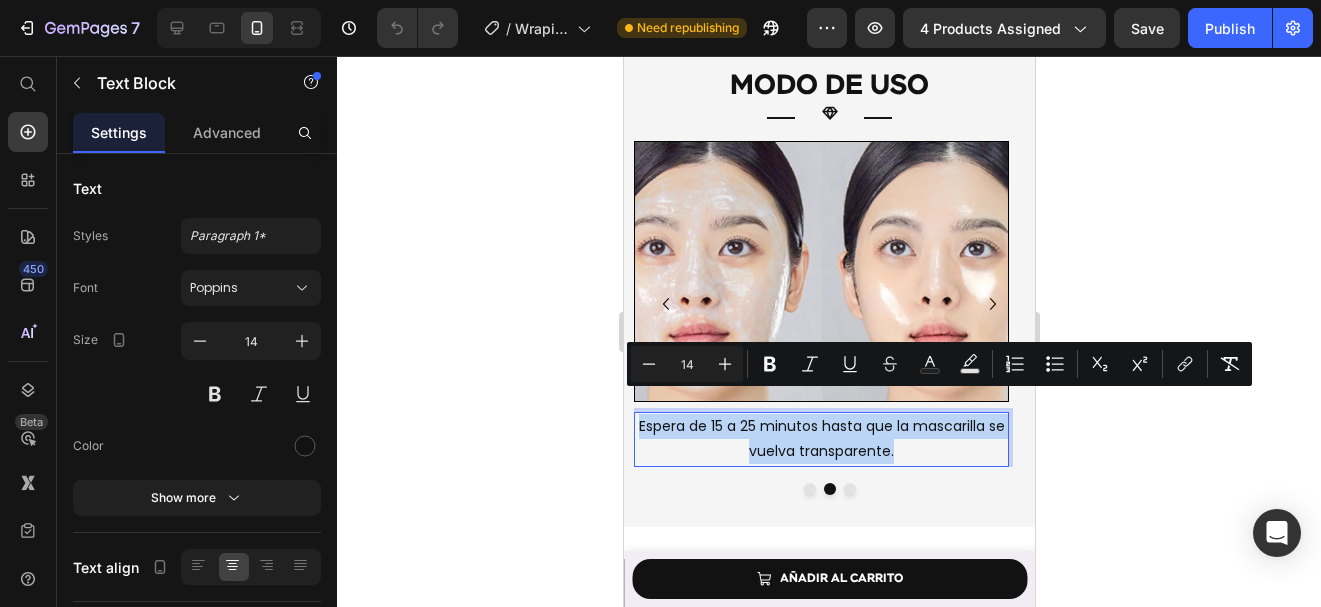 click on "Espera de 15 a 25 minutos hasta que la mascarilla se vuelva transparente." at bounding box center [821, 438] 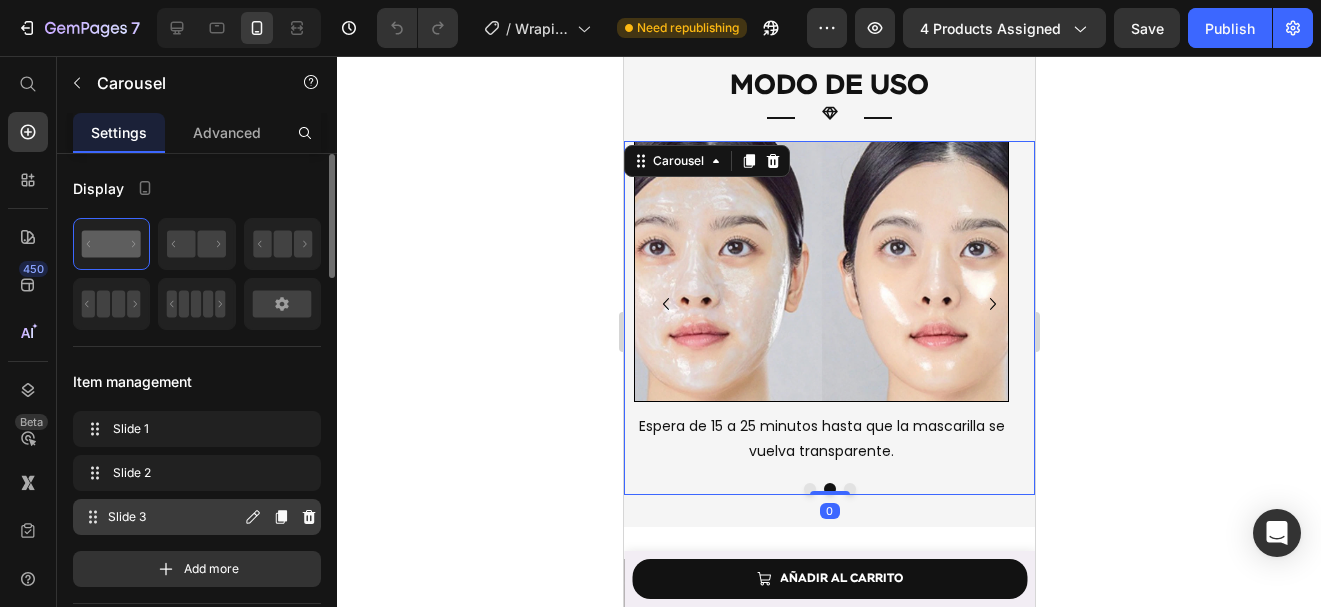 click on "Slide 3" at bounding box center [174, 517] 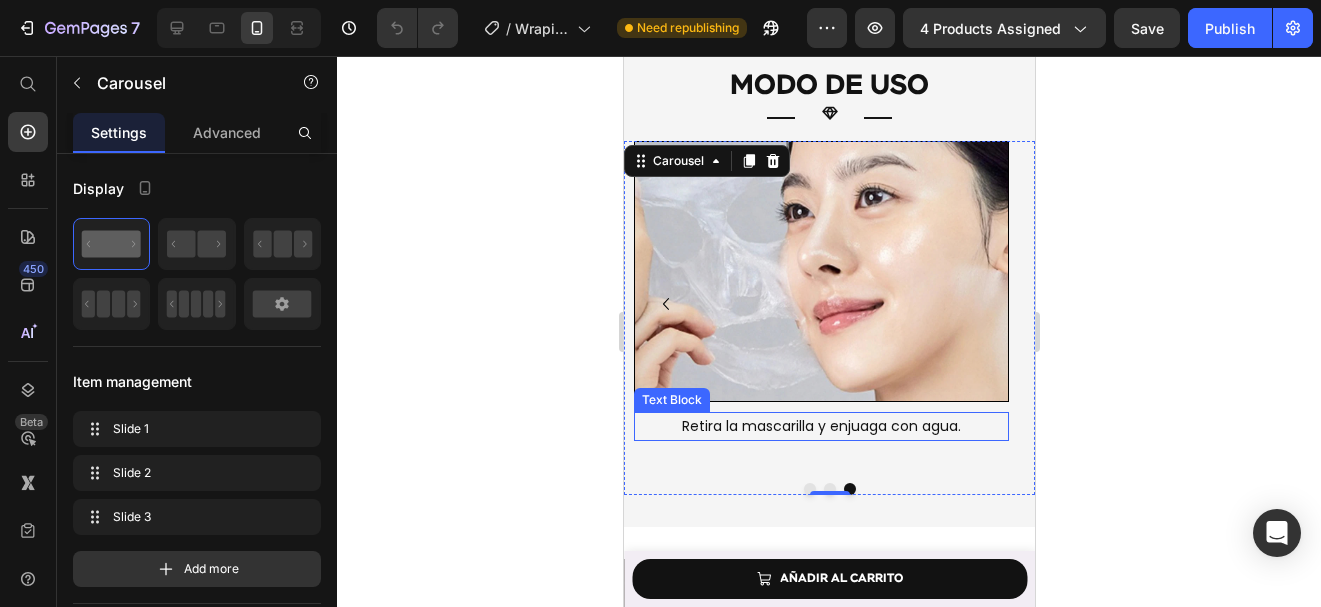 click on "Retira la mascarilla y enjuaga con agua." at bounding box center [820, 426] 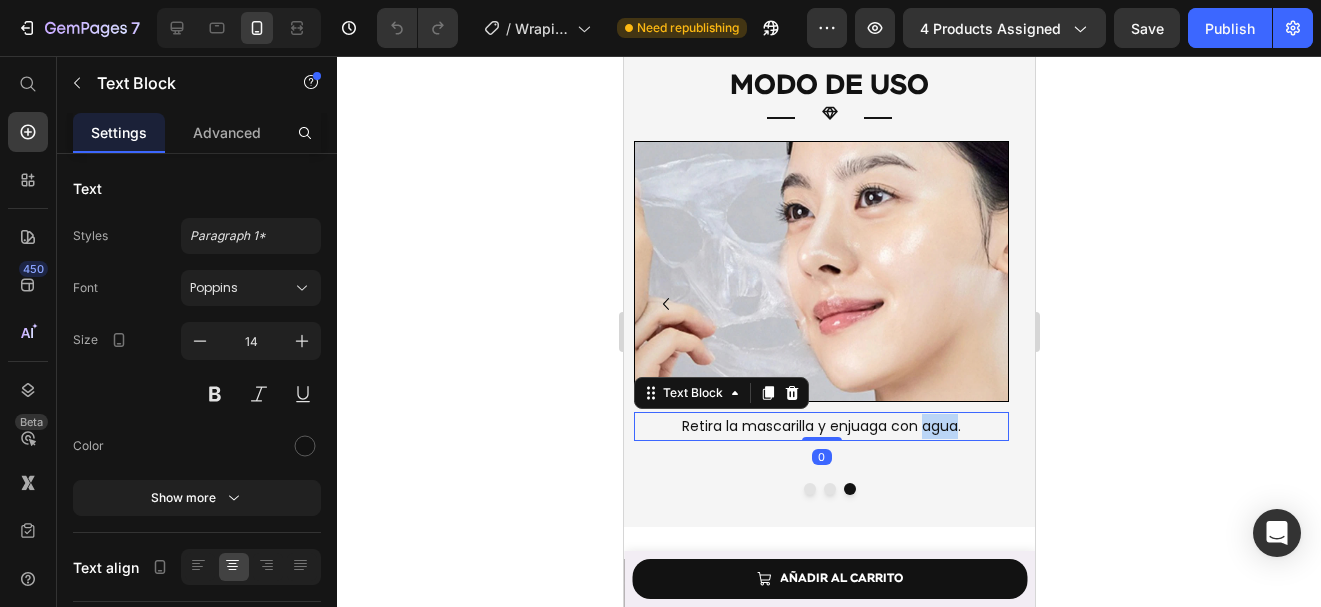 click on "Retira la mascarilla y enjuaga con agua." at bounding box center [820, 426] 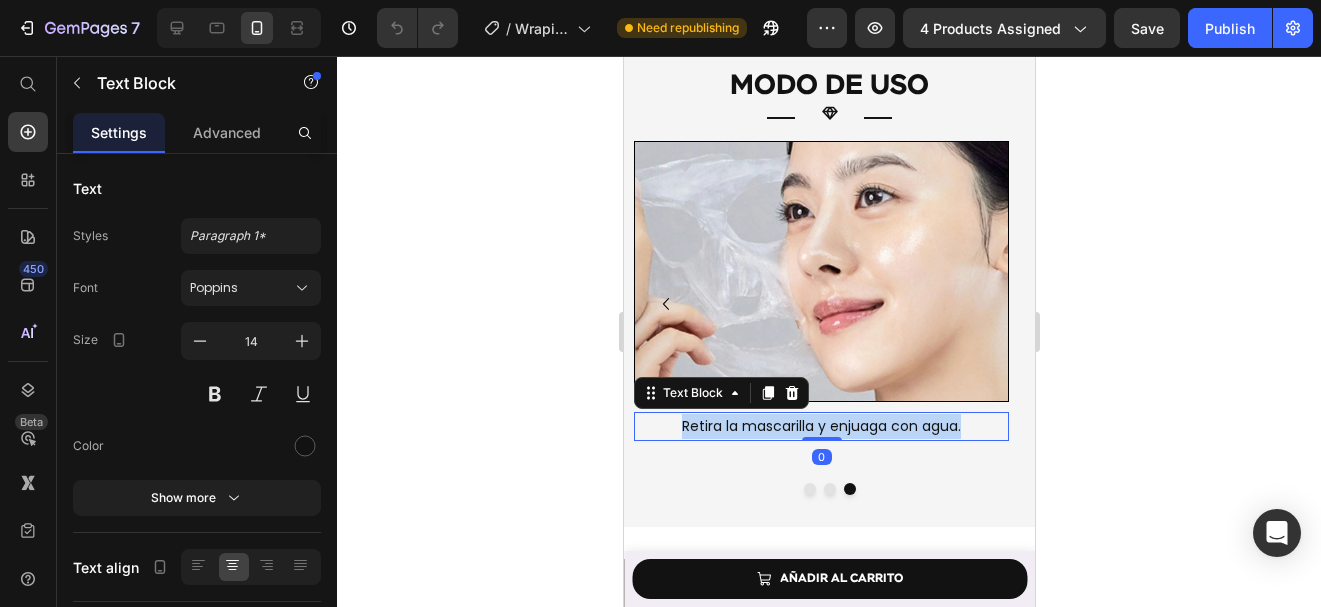 click on "Retira la mascarilla y enjuaga con agua." at bounding box center [820, 426] 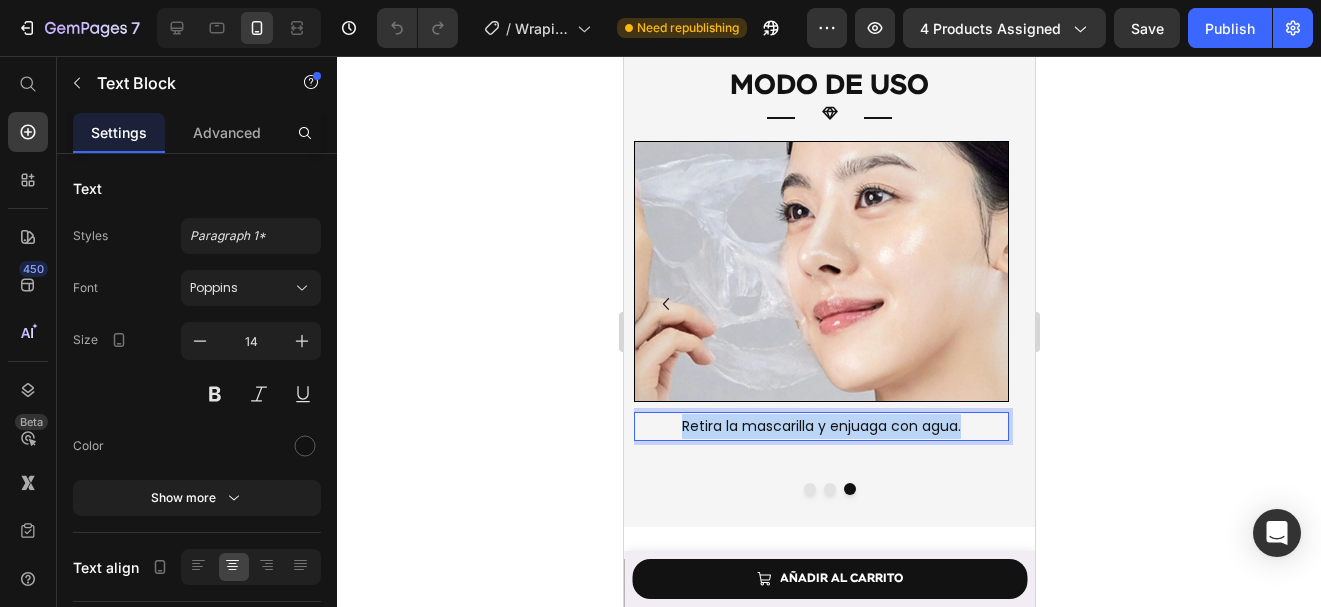 click on "Retira la mascarilla y enjuaga con agua." at bounding box center (820, 426) 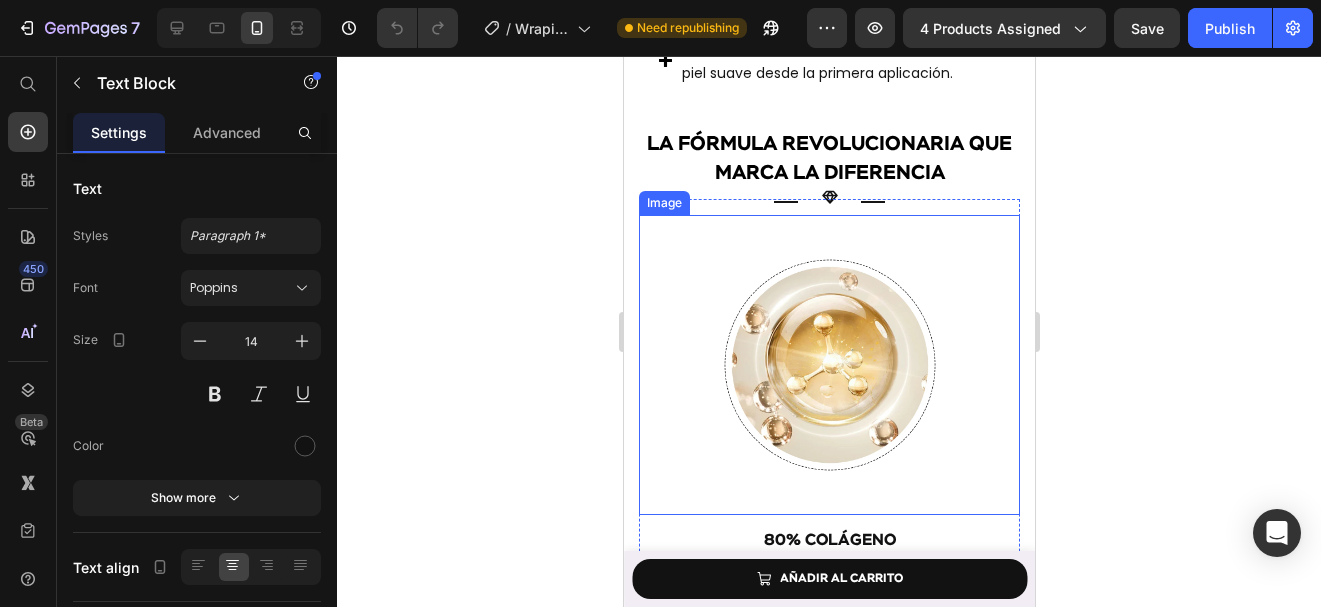 scroll, scrollTop: 2347, scrollLeft: 0, axis: vertical 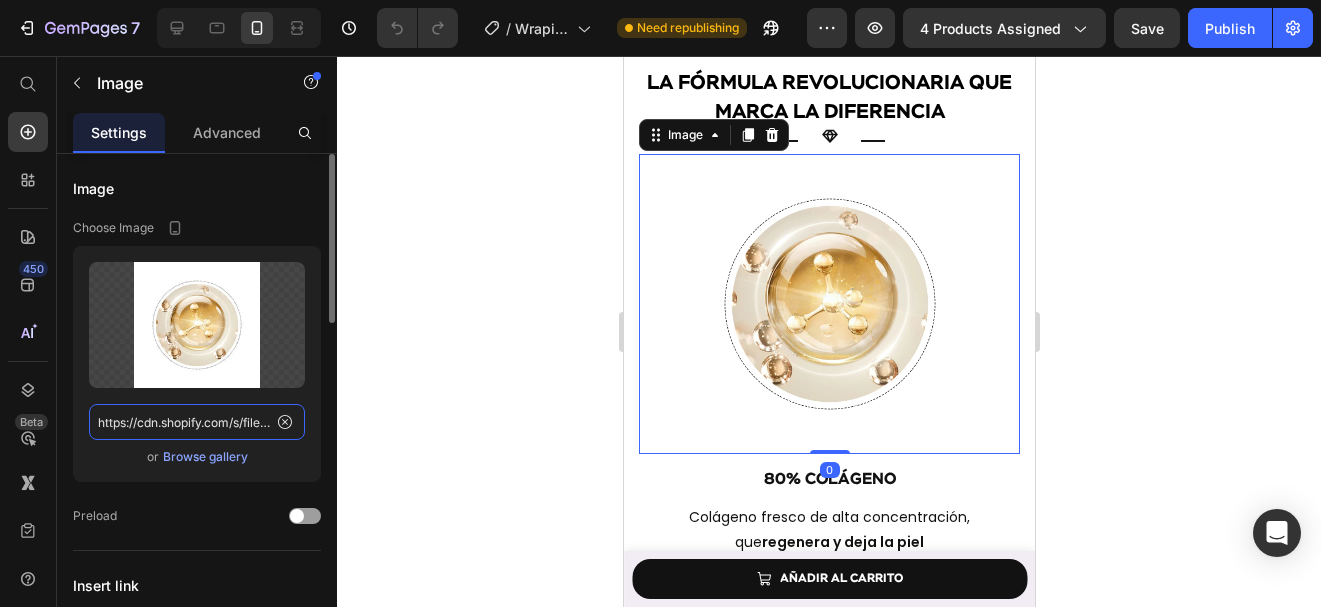 click on "https://cdn.shopify.com/s/files/1/0643/1404/8704/files/gempages_507356051327157127-7146f226-8ba6-4ffa-ade9-2286bd9c1e47.webp" 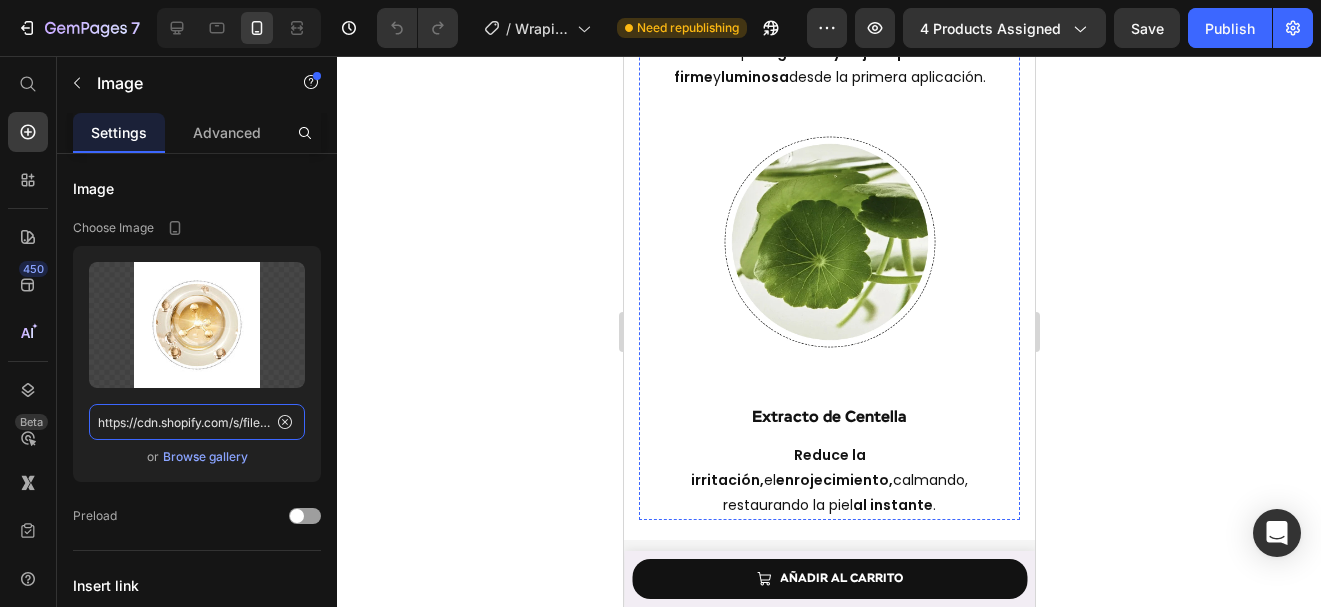 scroll, scrollTop: 2838, scrollLeft: 0, axis: vertical 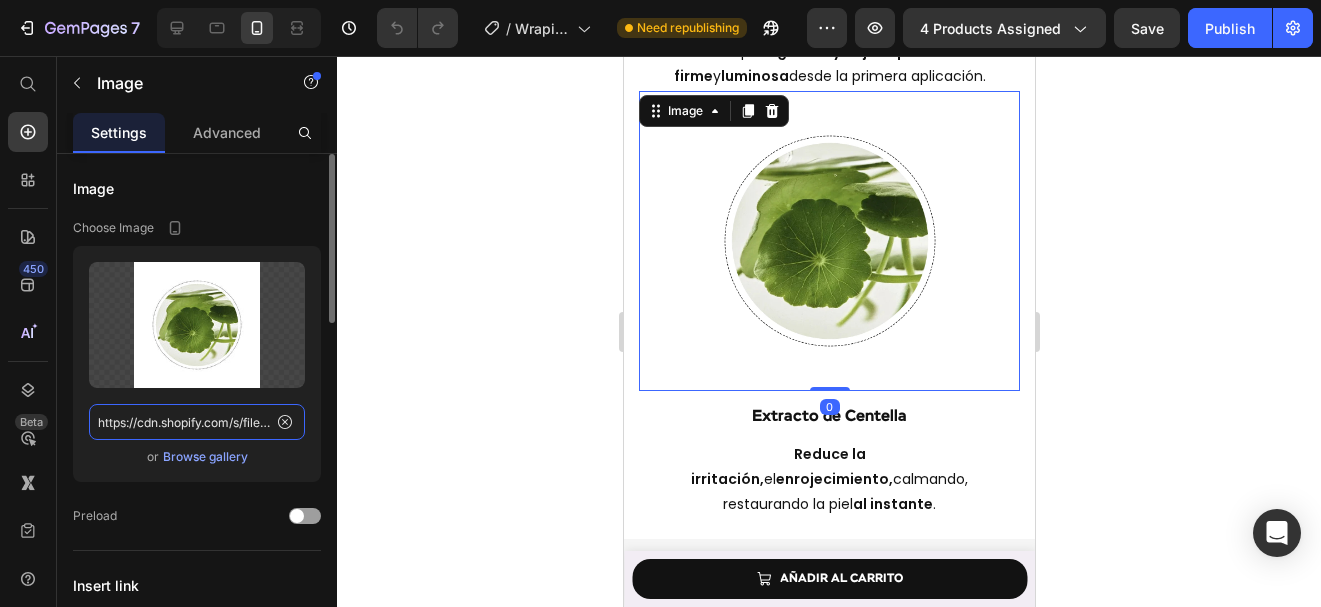click on "https://cdn.shopify.com/s/files/1/0643/1404/8704/files/gempages_507356051327157127-5967799b-257e-4625-bea3-cc1c8b738e1b.webp" 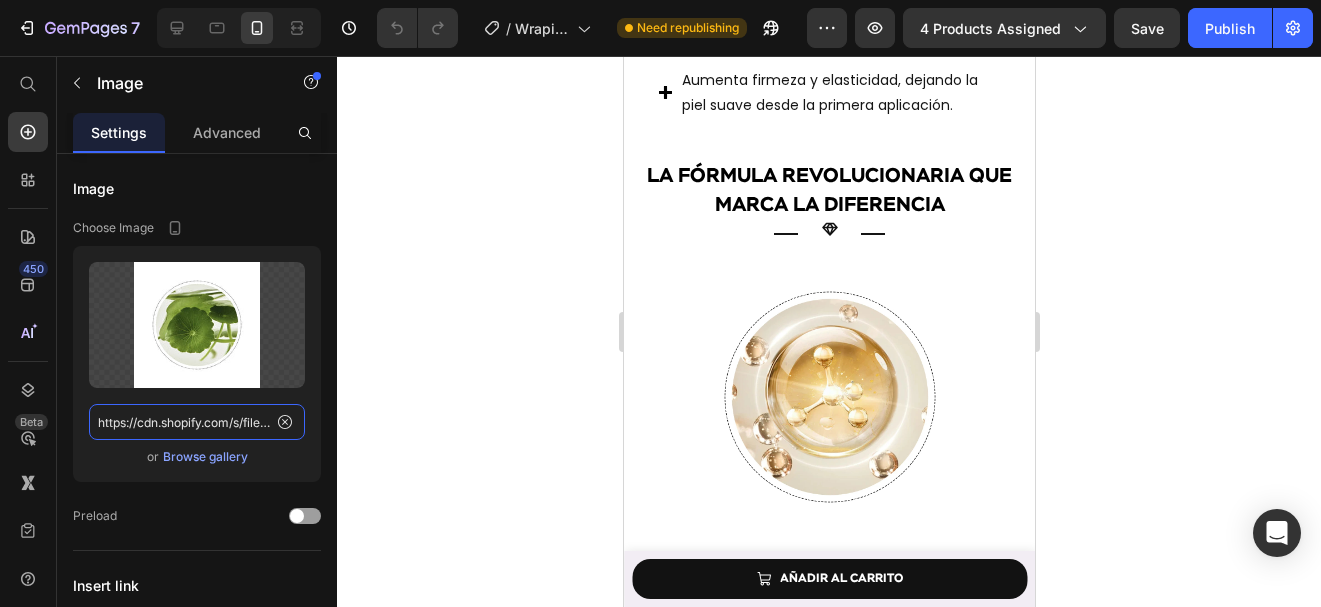 scroll, scrollTop: 2122, scrollLeft: 0, axis: vertical 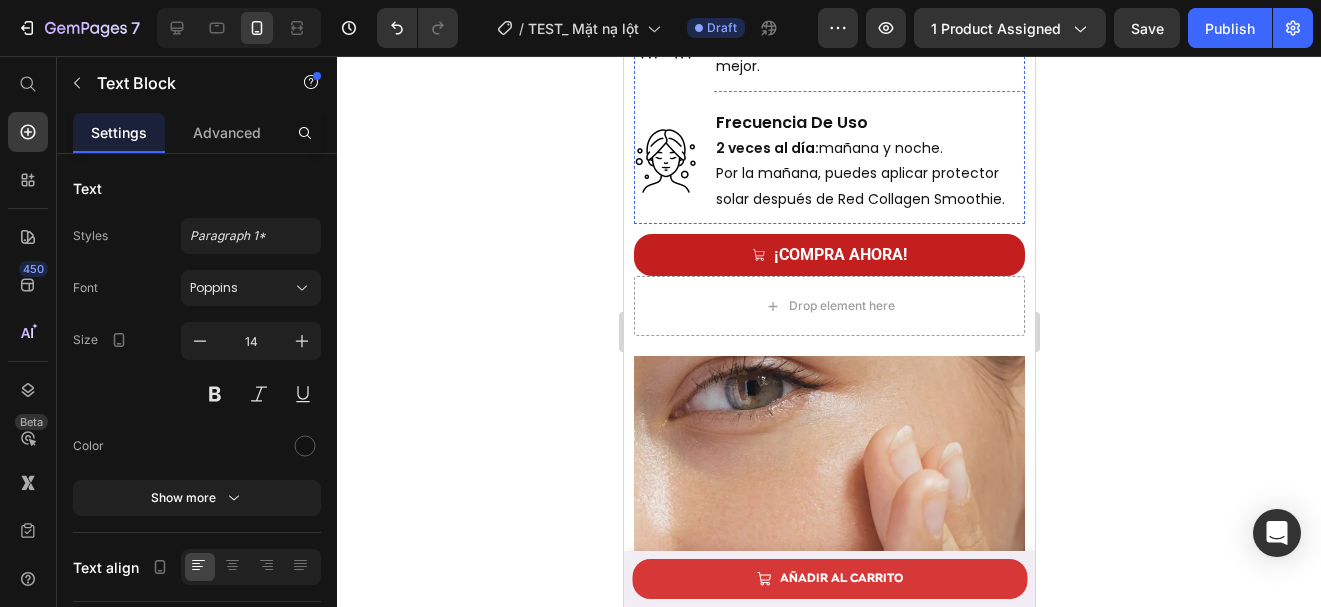 click on "[STEP] [NUMBER]: [ACTION] [ACTION] [ACTION] [ACTION] [ACTION] [ACTION] [ACTION] [ACTION] [ACTION] [ACTION] [ACTION]." at bounding box center (868, -94) 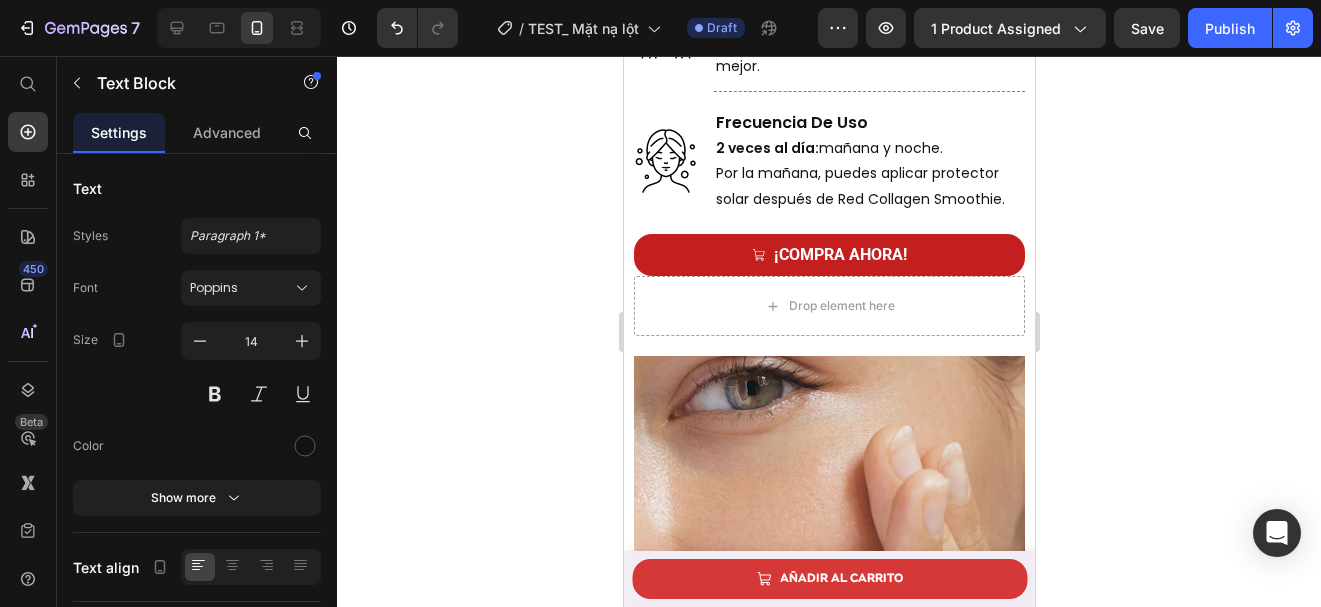 click on "[STEP] [NUMBER]: [ACTION] [ACTION] [ACTION] [ACTION] [ACTION] [ACTION] [ACTION] [ACTION] [ACTION] [ACTION] [ACTION]." at bounding box center (868, -94) 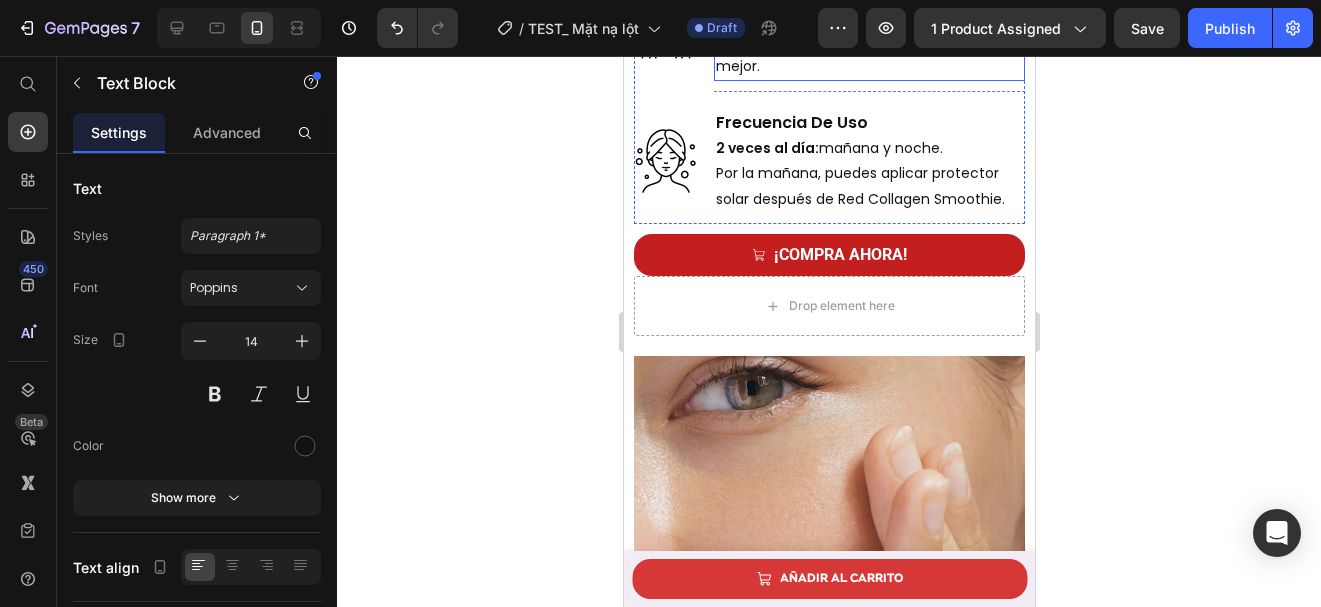 click on "Aplica una cantidad justa y da un masaje en círculos para que la piel lo absorba mejor." at bounding box center [868, 41] 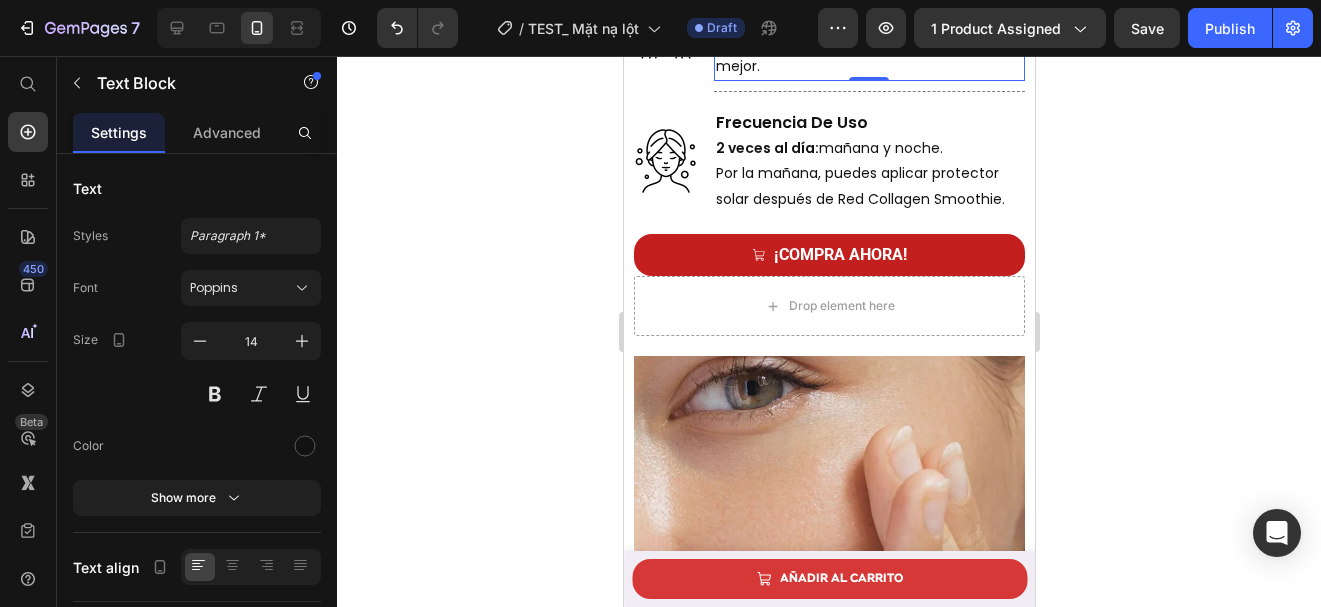 click on "Aplica una cantidad justa y da un masaje en círculos para que la piel lo absorba mejor." at bounding box center (868, 41) 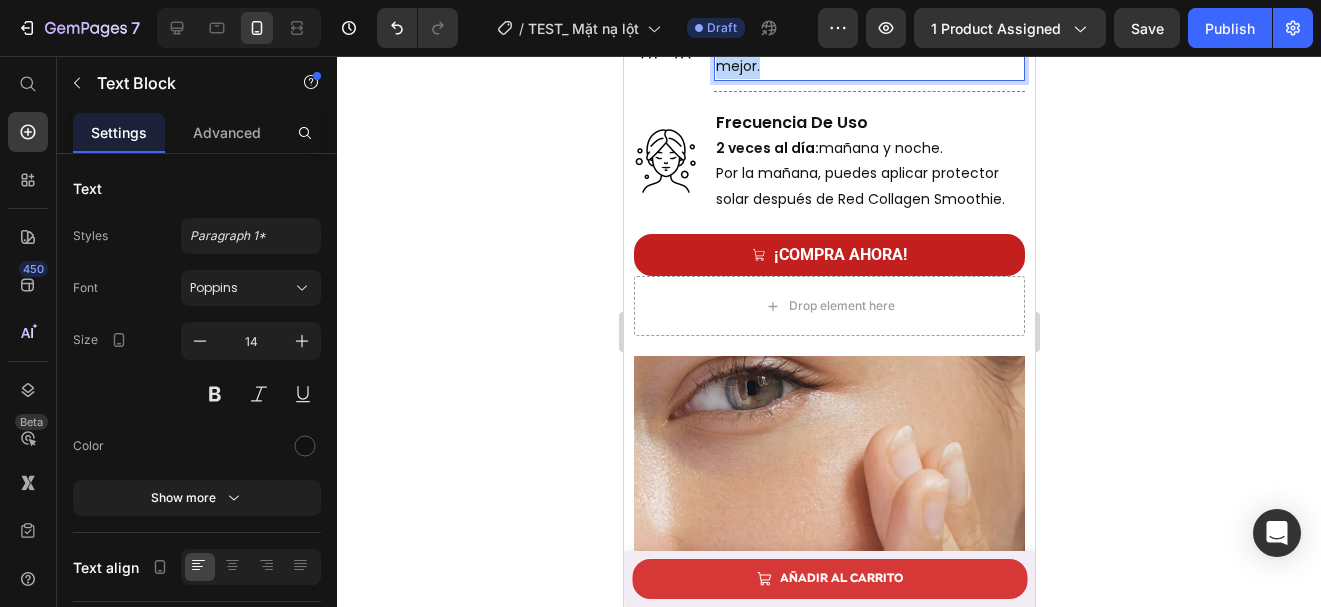 click on "Aplica una cantidad justa y da un masaje en círculos para que la piel lo absorba mejor." at bounding box center (868, 41) 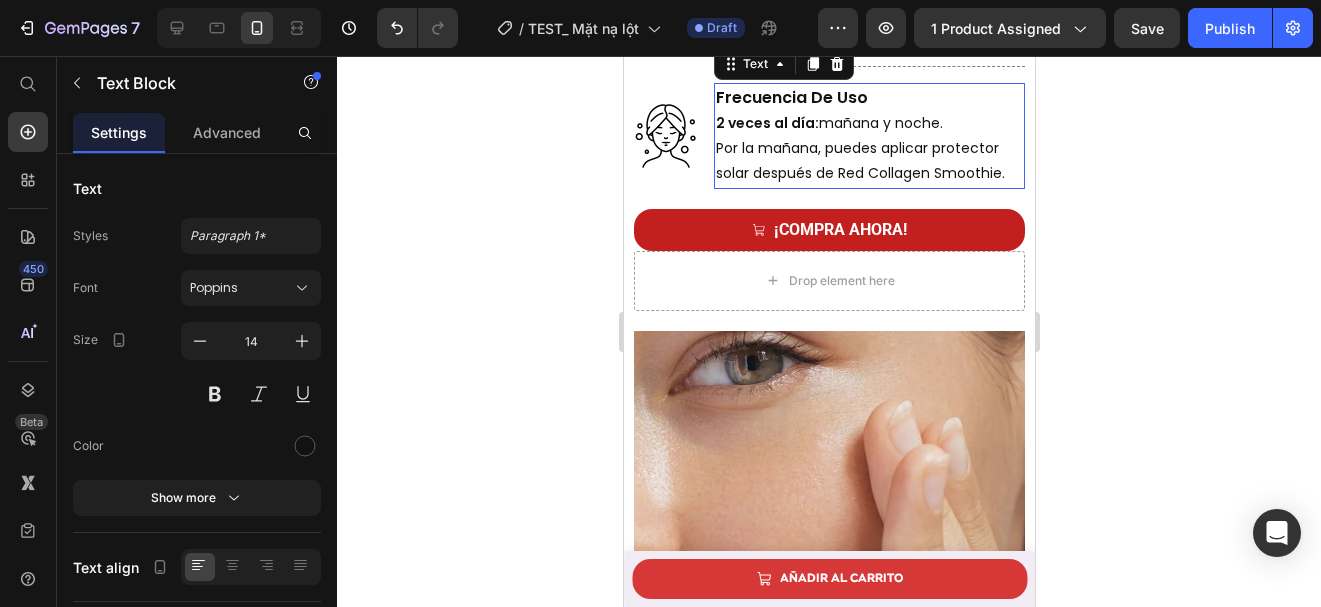 click on "[TIME] [TIME]: [TIME], [TIME]. [TIME], [TIME] [PRODUCT] [PRODUCT]." at bounding box center (868, 136) 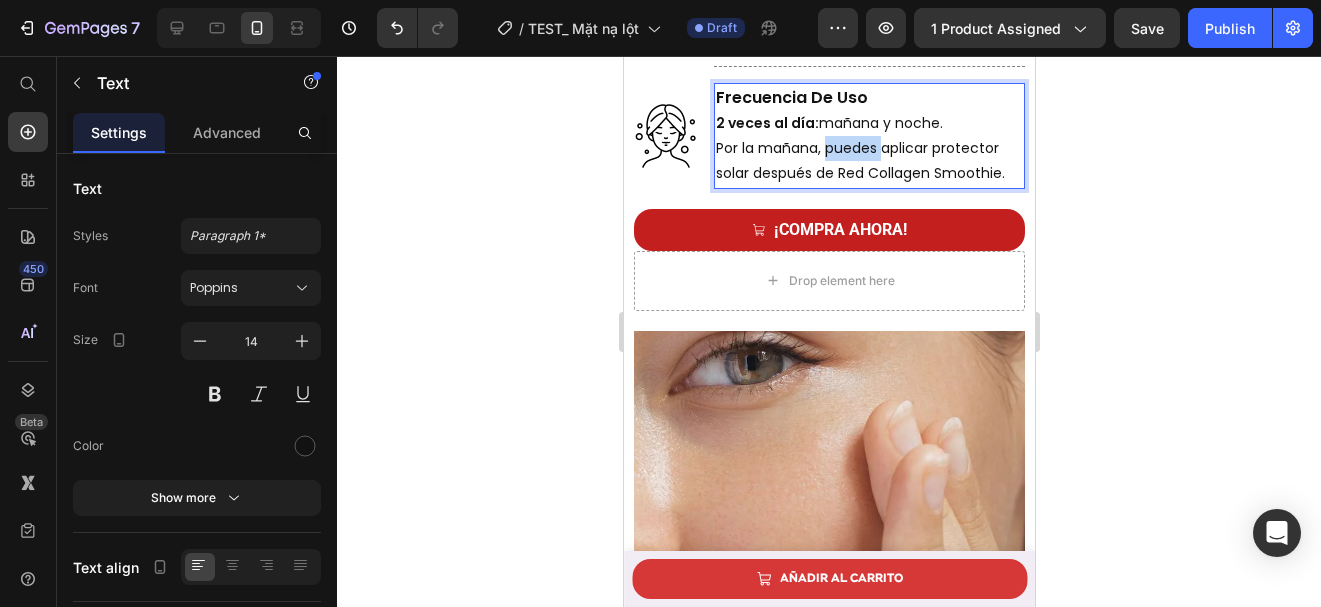 click on "[TIME] [TIME]: [TIME], [TIME]. [TIME], [TIME] [PRODUCT] [PRODUCT]." at bounding box center (868, 136) 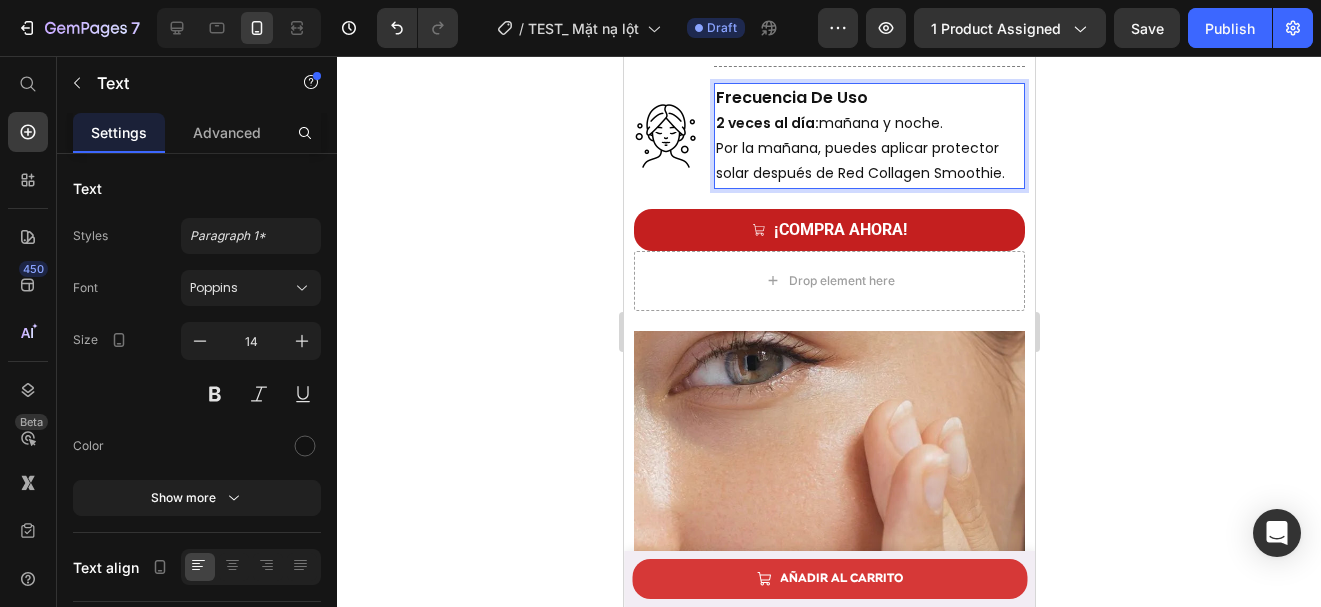 click on "[TIME] [TIME]: [TIME], [TIME]. [TIME], [TIME] [PRODUCT] [PRODUCT]." at bounding box center [868, 136] 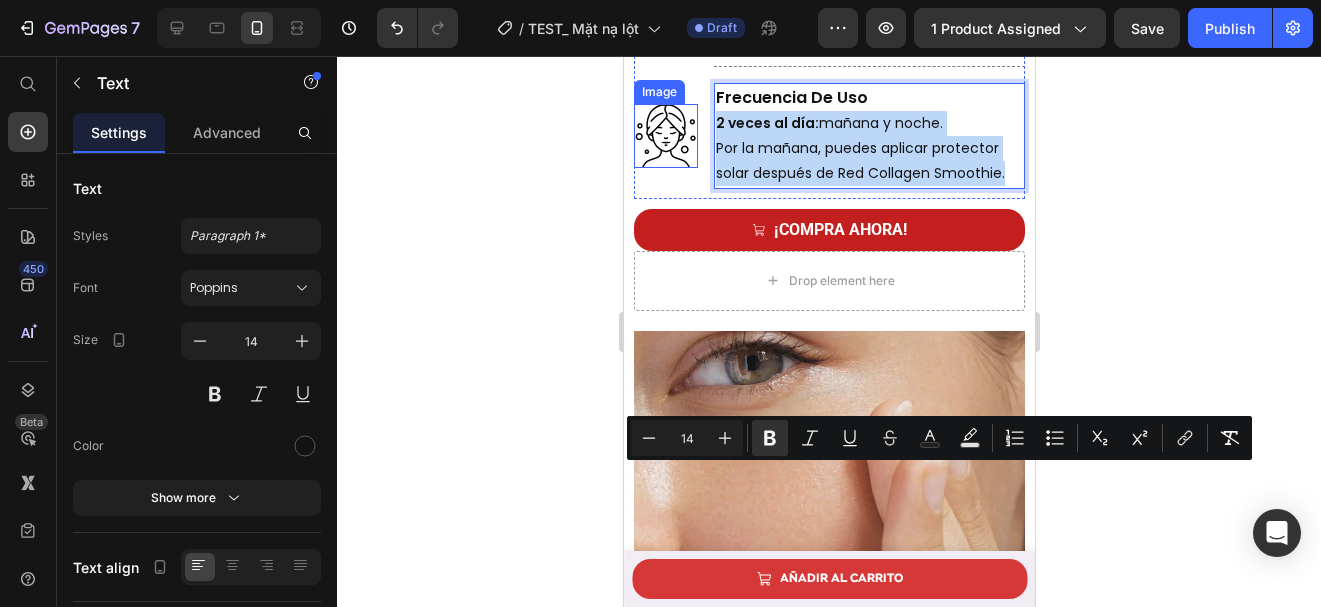 drag, startPoint x: 1006, startPoint y: 537, endPoint x: 685, endPoint y: 476, distance: 326.74454 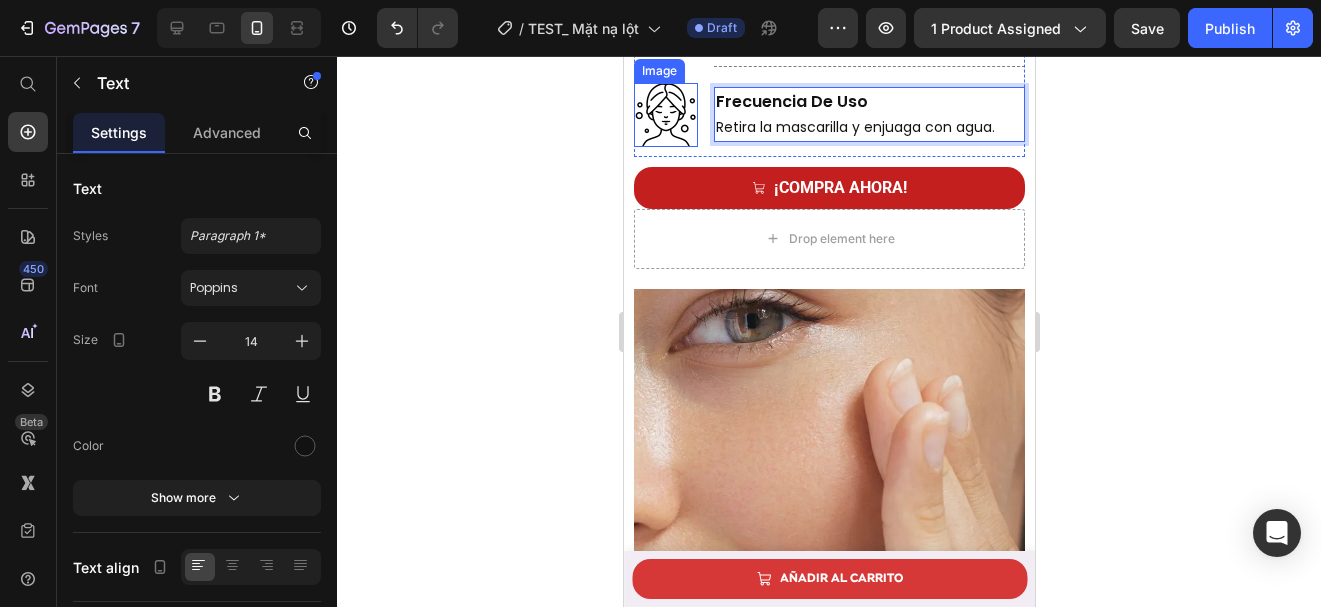 scroll, scrollTop: 6497, scrollLeft: 0, axis: vertical 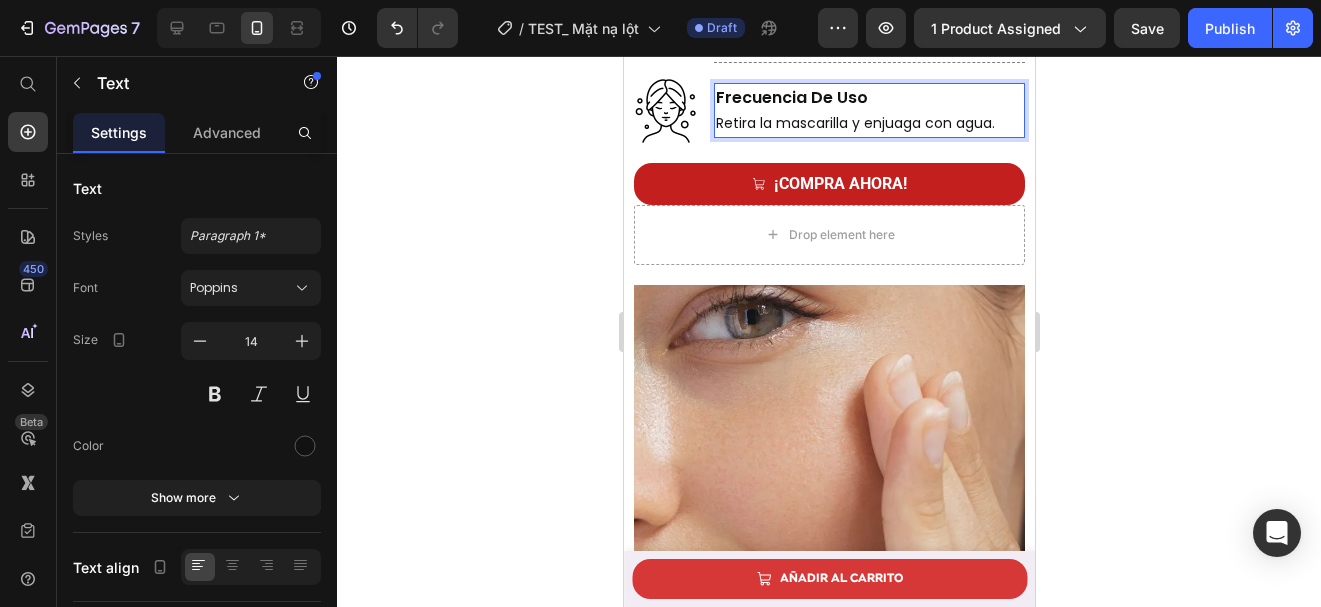 click on "[TIME] [ACTION] [ACTION] [ACTION] [ACTION] [ACTION] [ACTION]." at bounding box center [868, 110] 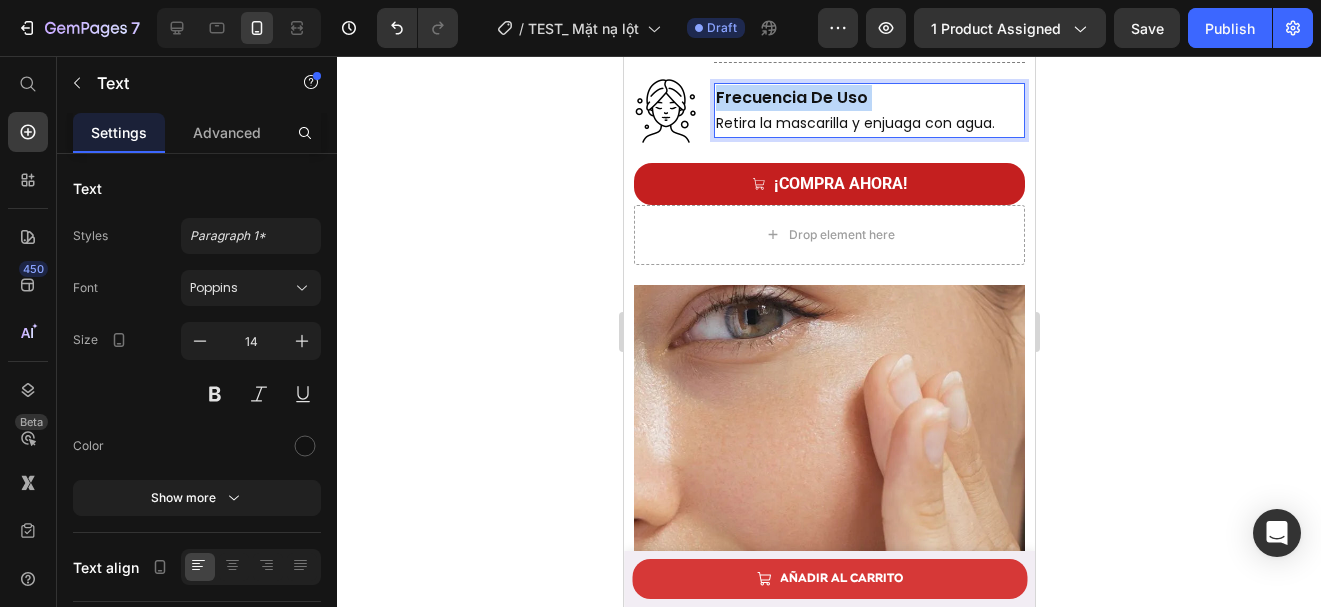 click on "[TIME] [ACTION] [ACTION] [ACTION] [ACTION] [ACTION] [ACTION]." at bounding box center (868, 110) 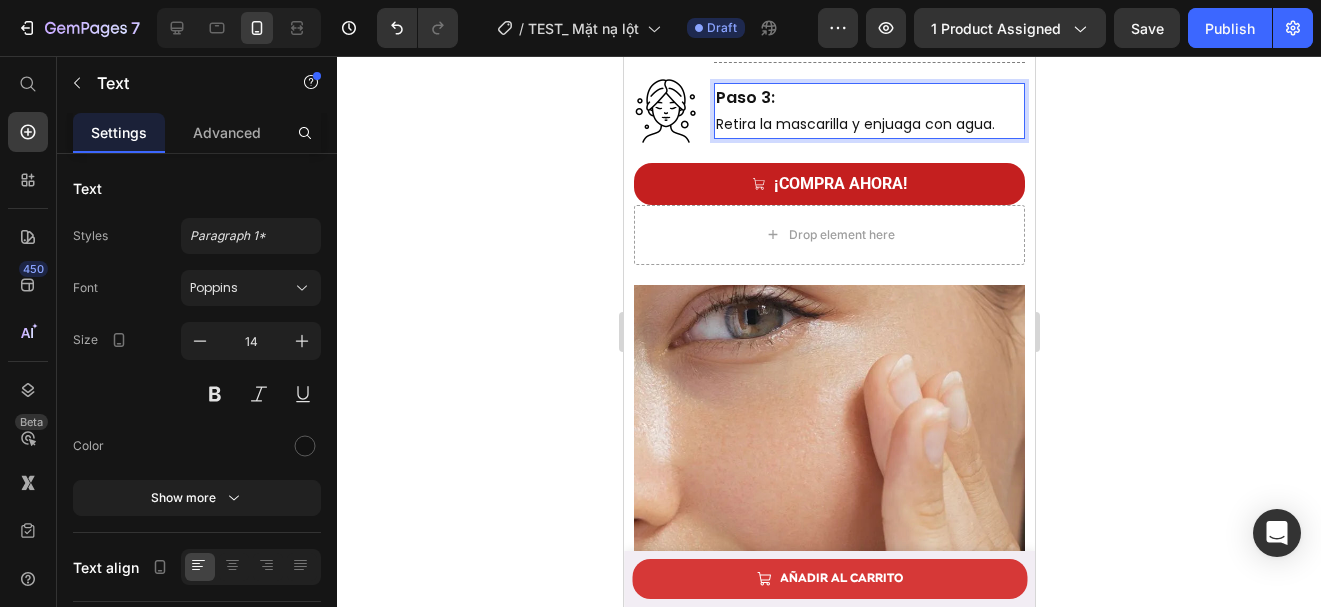 scroll, scrollTop: 6496, scrollLeft: 0, axis: vertical 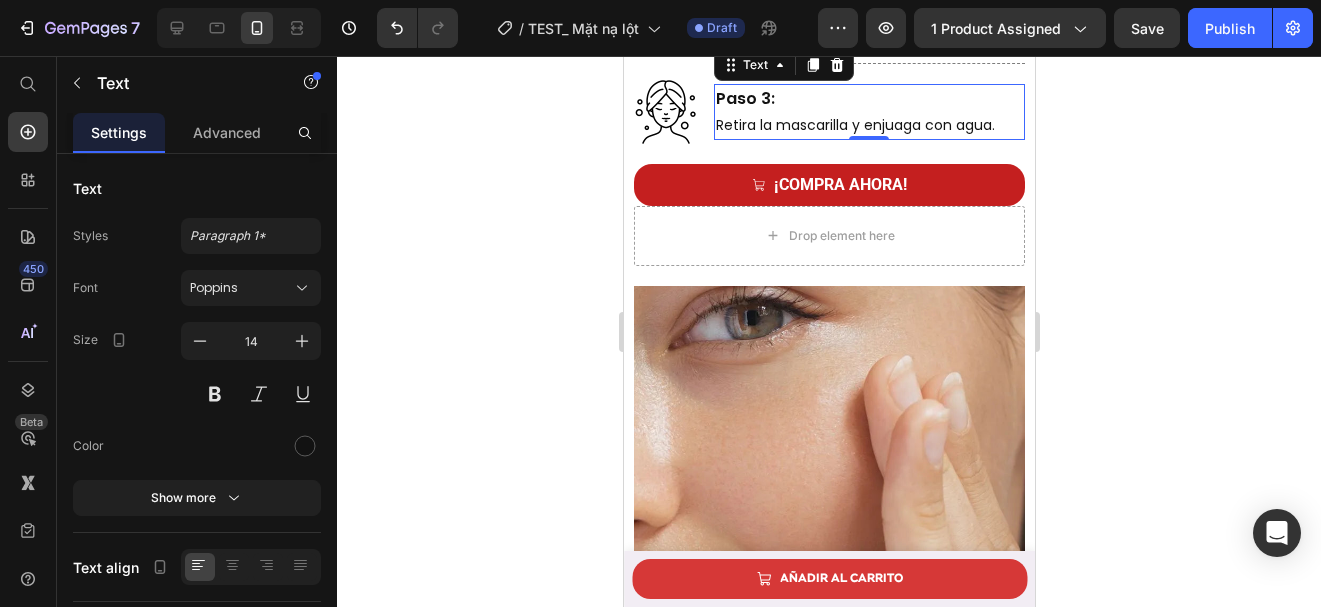 click 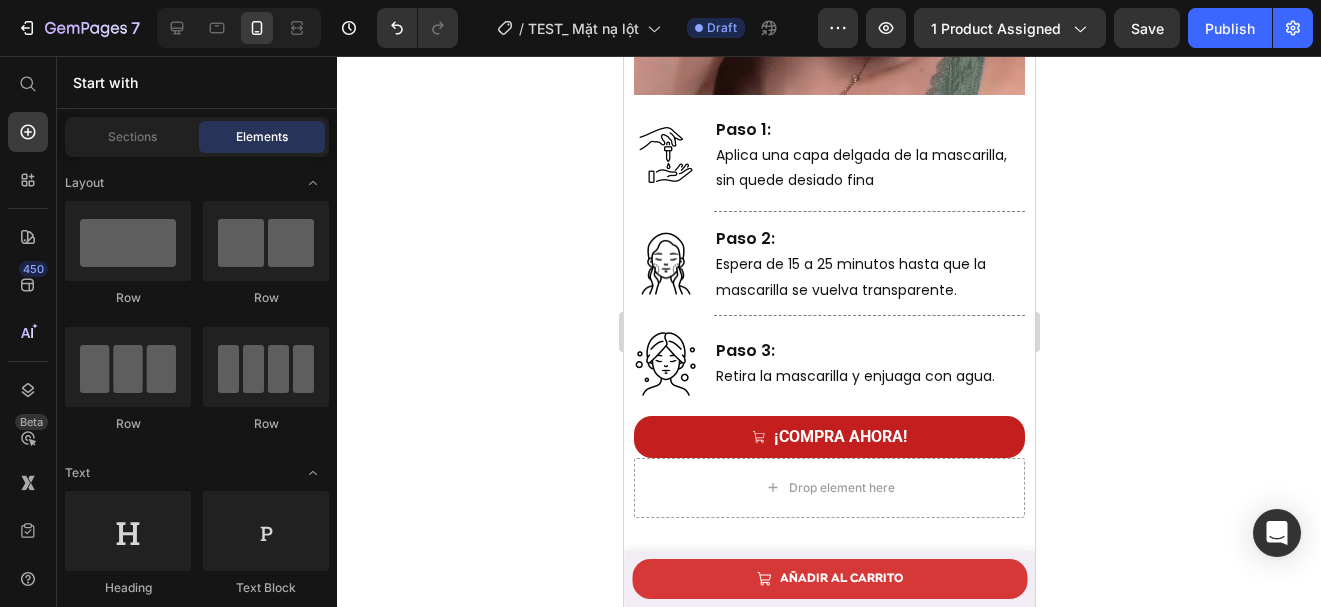 scroll, scrollTop: 5510, scrollLeft: 0, axis: vertical 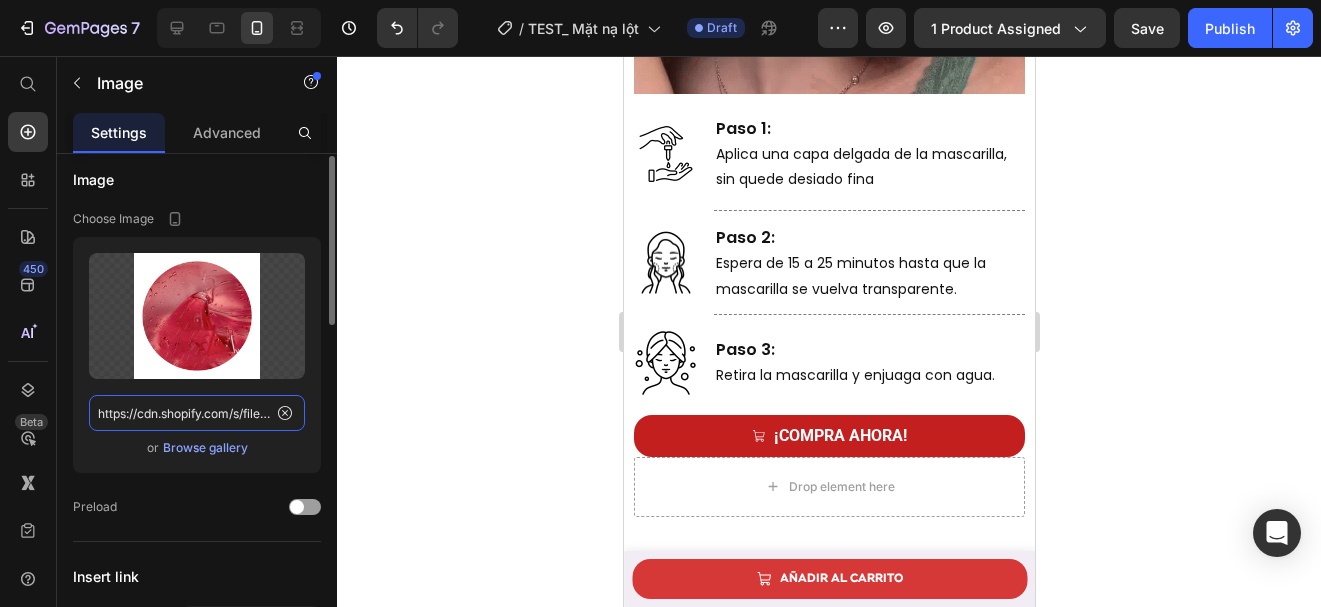 click on "https://cdn.shopify.com/s/files/1/0643/1404/8704/files/gempages_507356051327157127-7dee42bf-c082-4ae9-bb1e-a51e5de65491.webp" 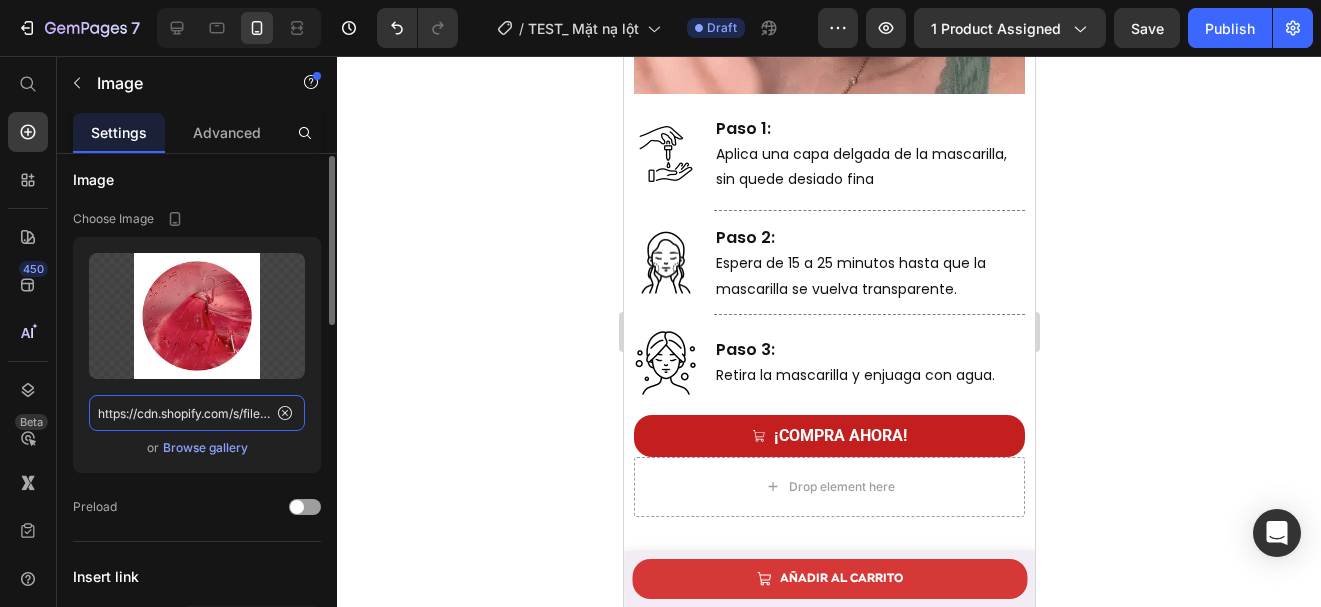 paste on "[UUID]" 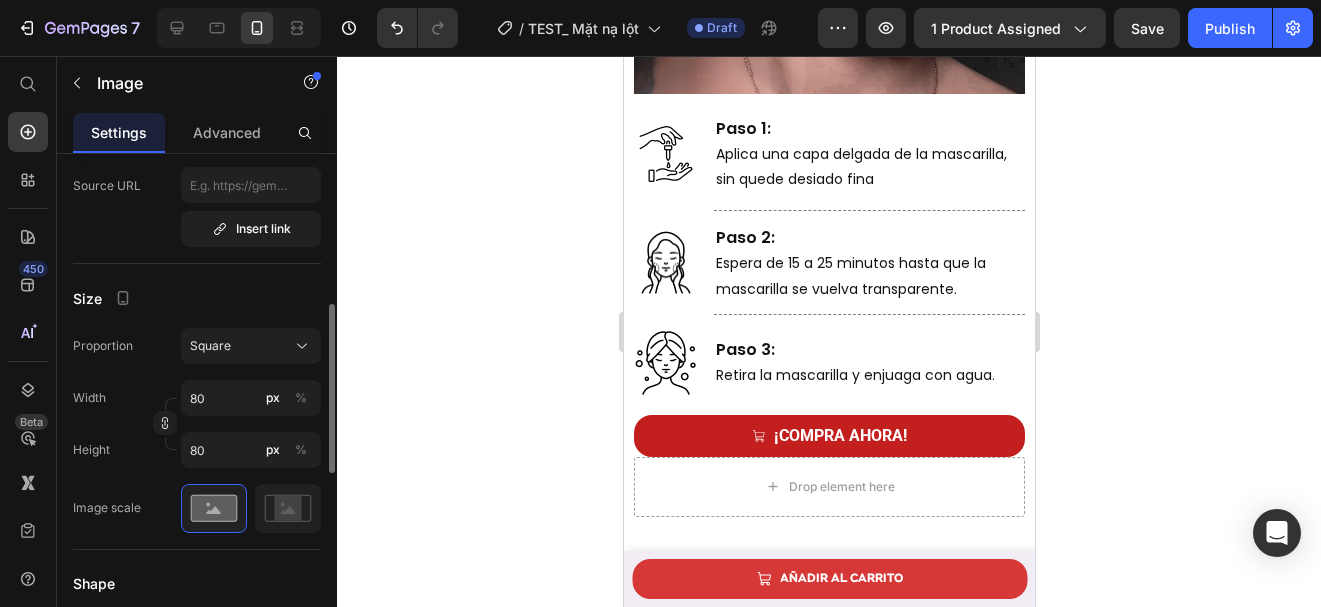 scroll, scrollTop: 449, scrollLeft: 0, axis: vertical 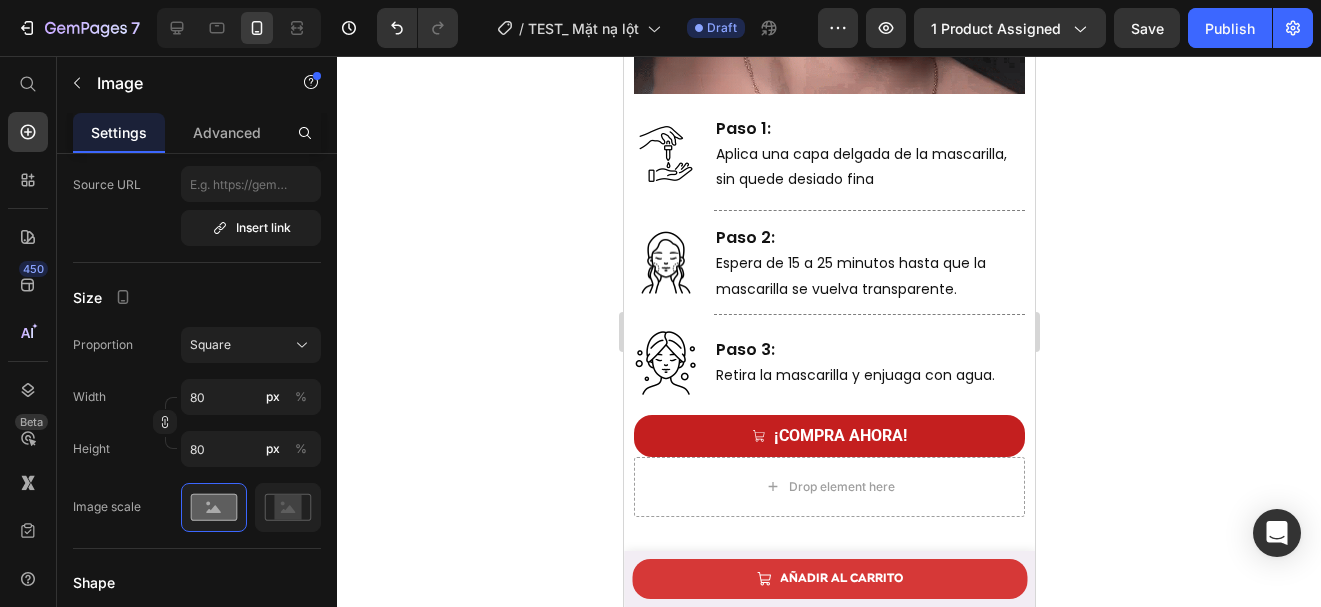 type on "https://cdn.shopify.com/s/files/1/0643/1404/8704/files/gempages_507356051327157127-7146f226-8ba6-4ffa-ade9-2286bd9c1e47.webp" 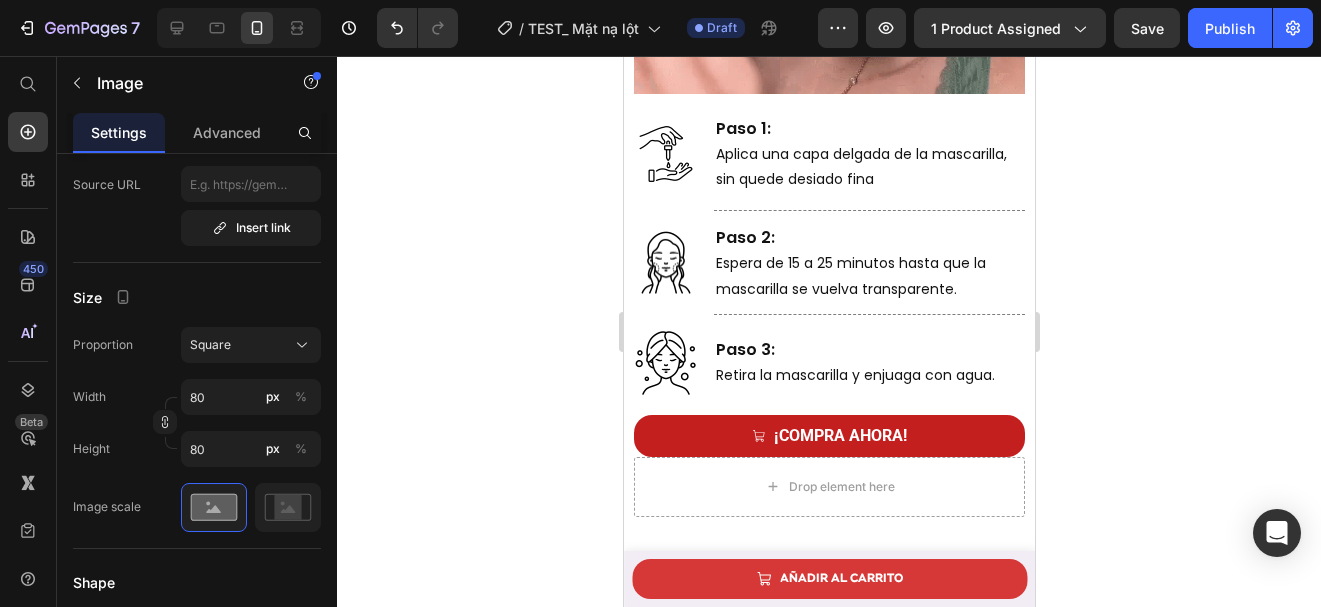scroll, scrollTop: 0, scrollLeft: 0, axis: both 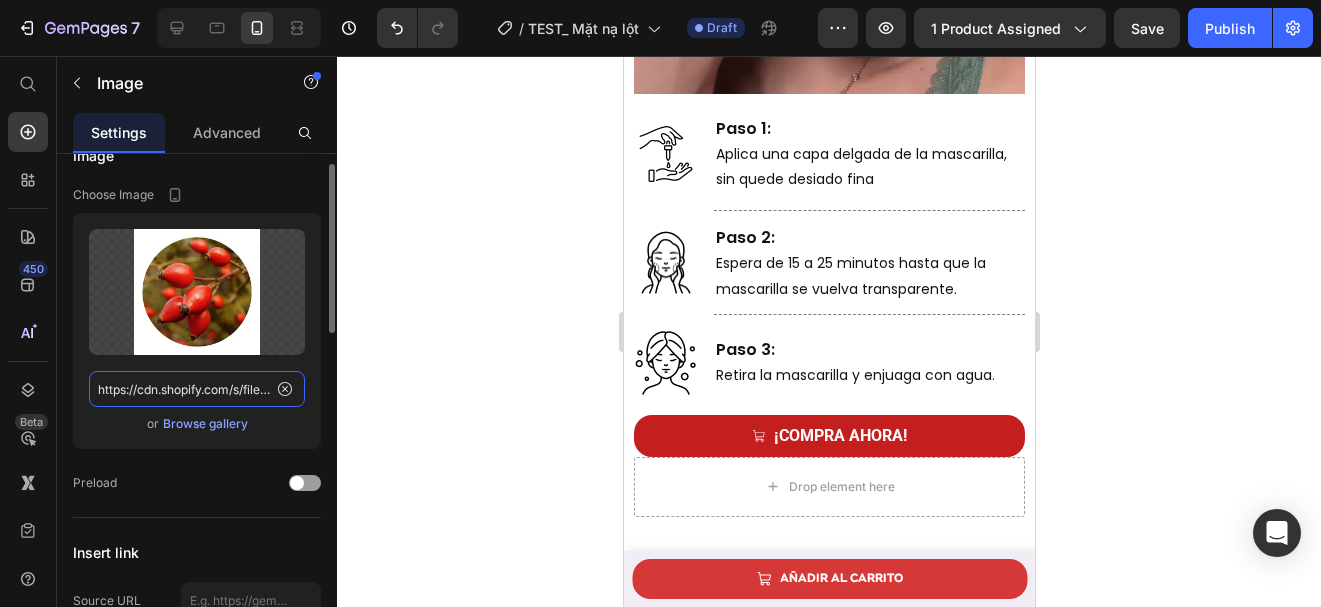 click on "https://cdn.shopify.com/s/files/1/0643/1404/8704/files/gempages_507356051327157127-1a5b3d7d-40bd-4009-b99a-9ea45cbdac7c.webp" 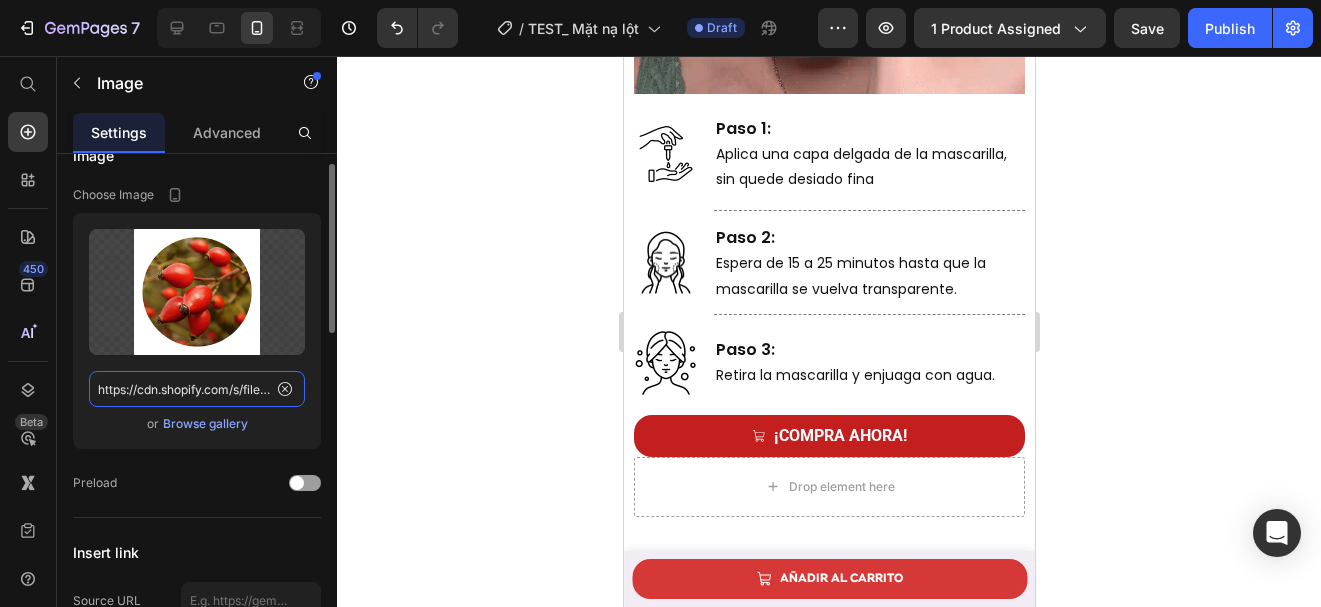 paste on "5967799b-257e-4625-bea3-cc1c8b738e1b" 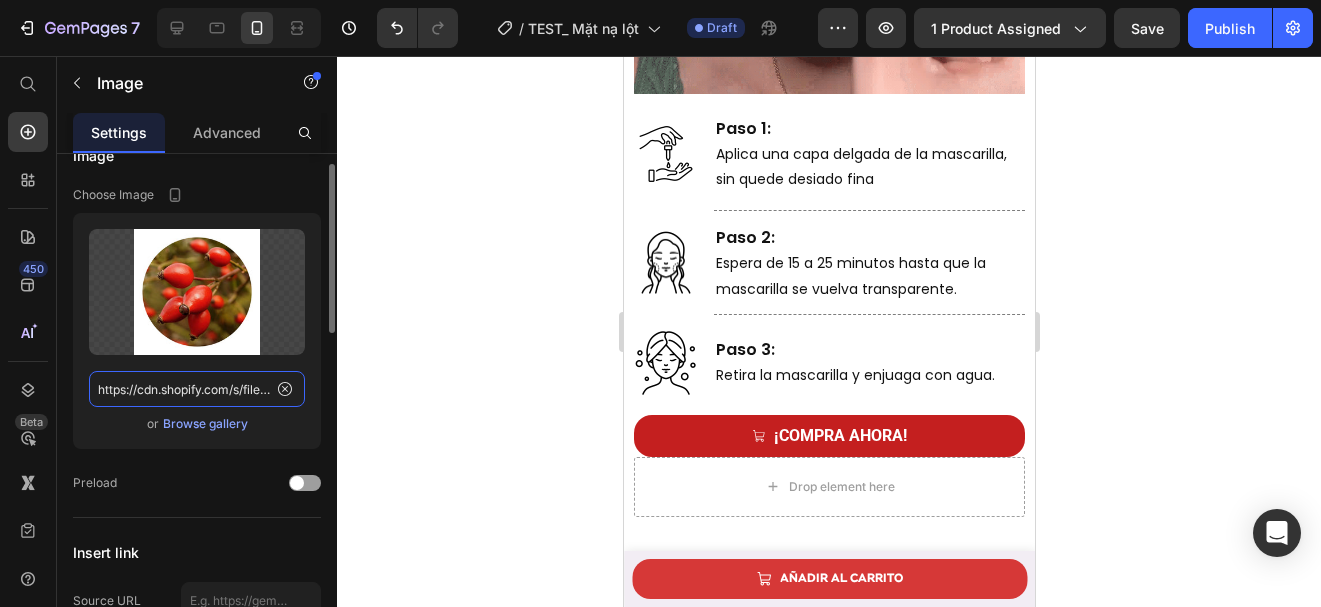 type on "https://cdn.shopify.com/s/files/1/0643/1404/8704/files/gempages_507356051327157127-5967799b-257e-4625-bea3-cc1c8b738e1b.webp" 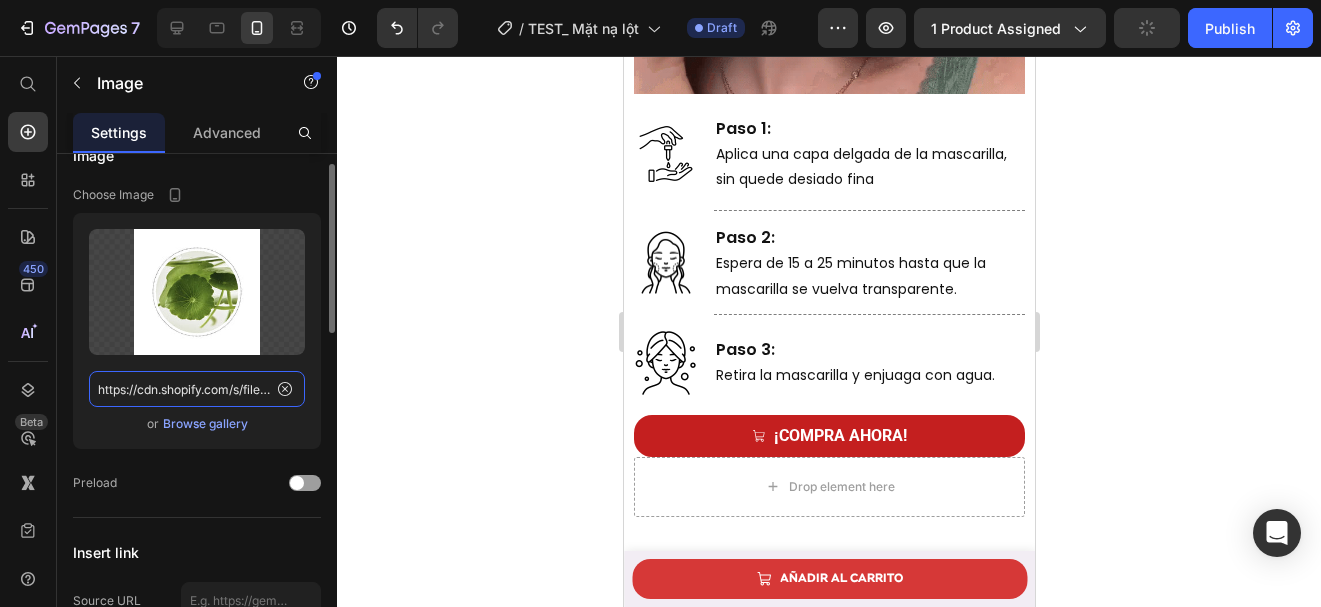 scroll, scrollTop: 0, scrollLeft: 613, axis: horizontal 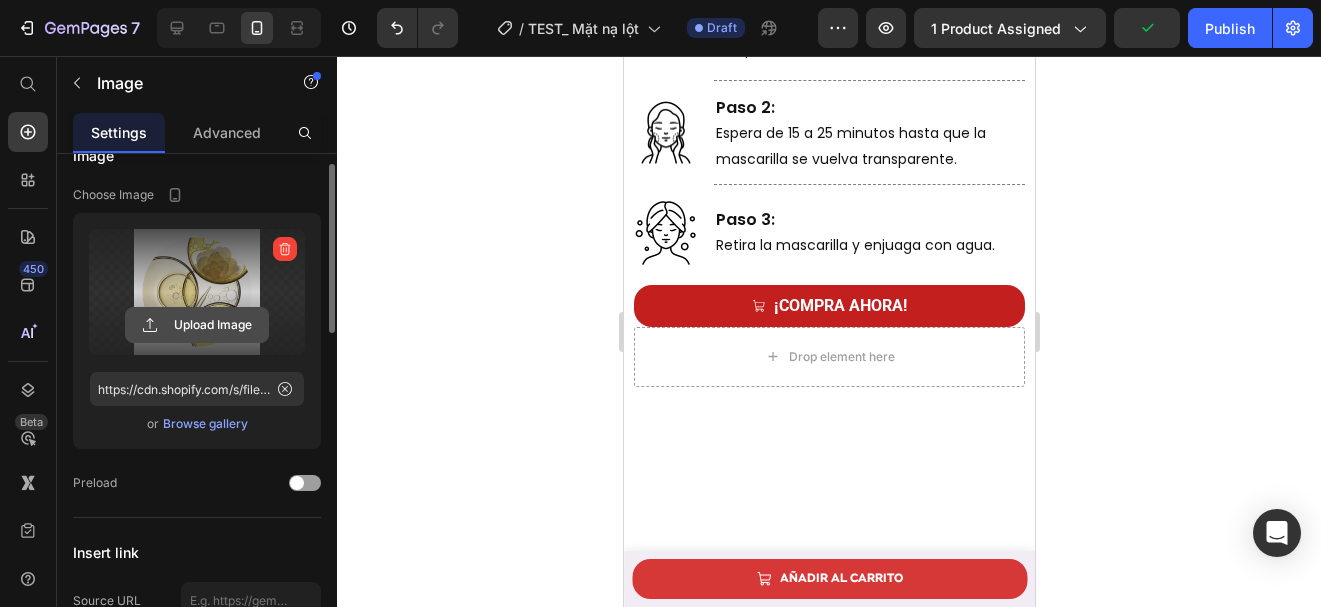 click 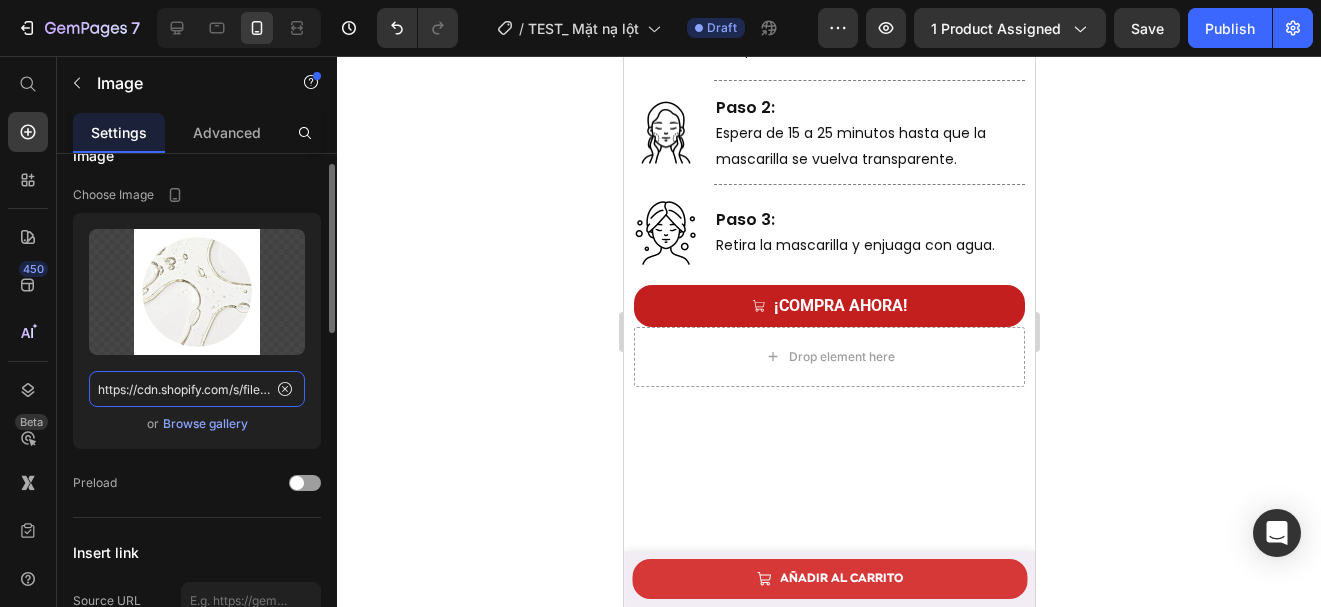 click on "https://cdn.shopify.com/s/files/1/0643/1404/8704/files/gempages_507356051327157127-bb112b89-bda3-4ce9-a232-def0f1f9dd5a.webp" 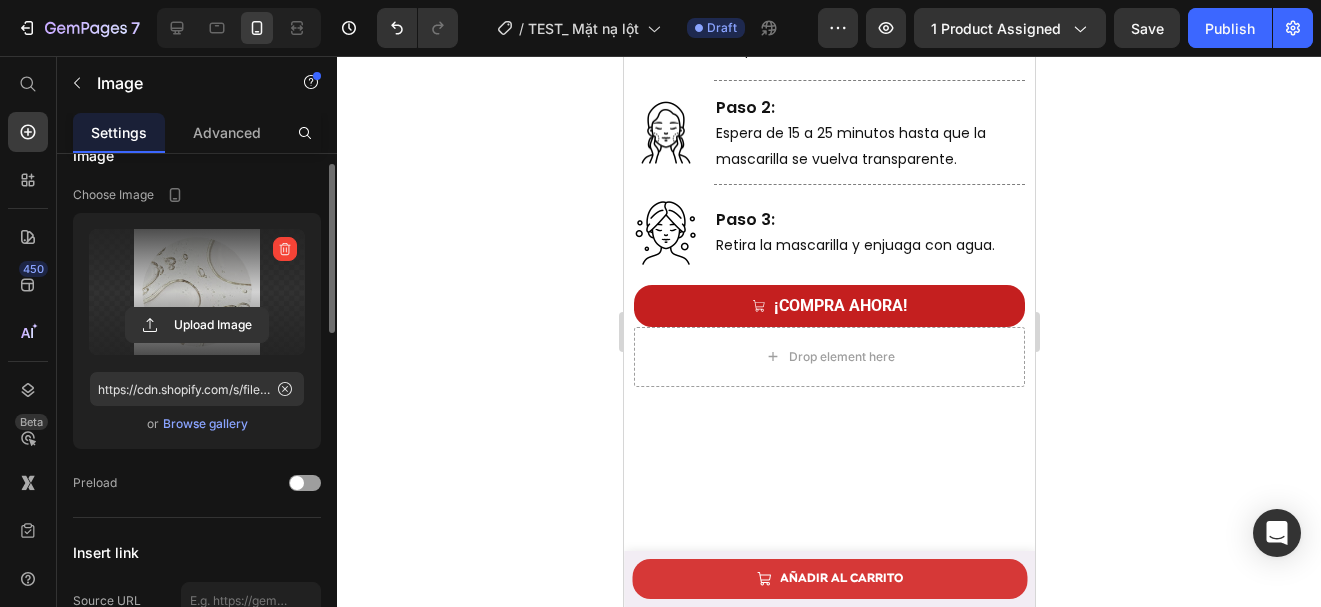 click at bounding box center (197, 292) 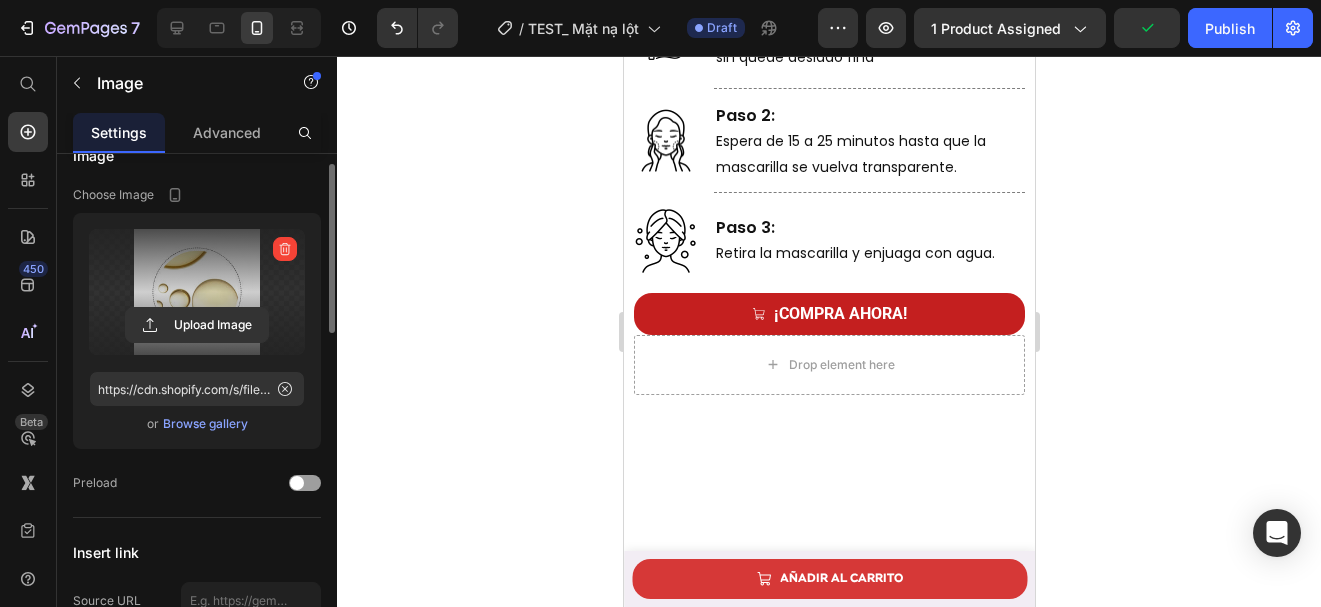 scroll, scrollTop: 5631, scrollLeft: 0, axis: vertical 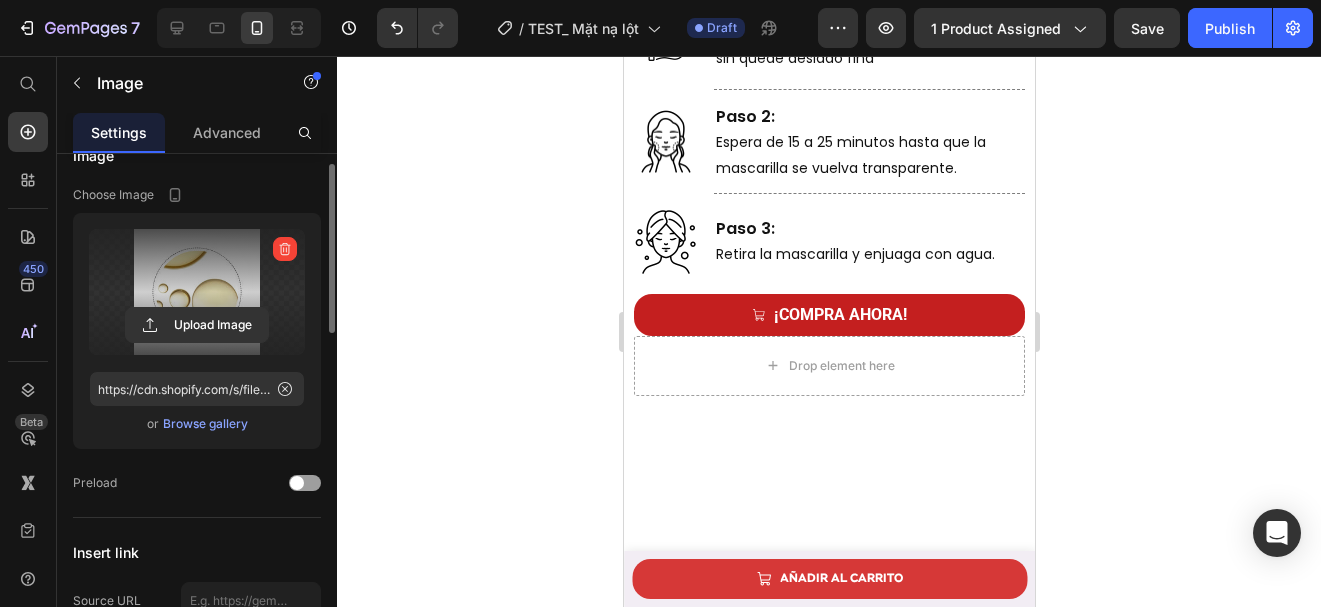 click on "5 Tipos De Péptidos" at bounding box center [868, -789] 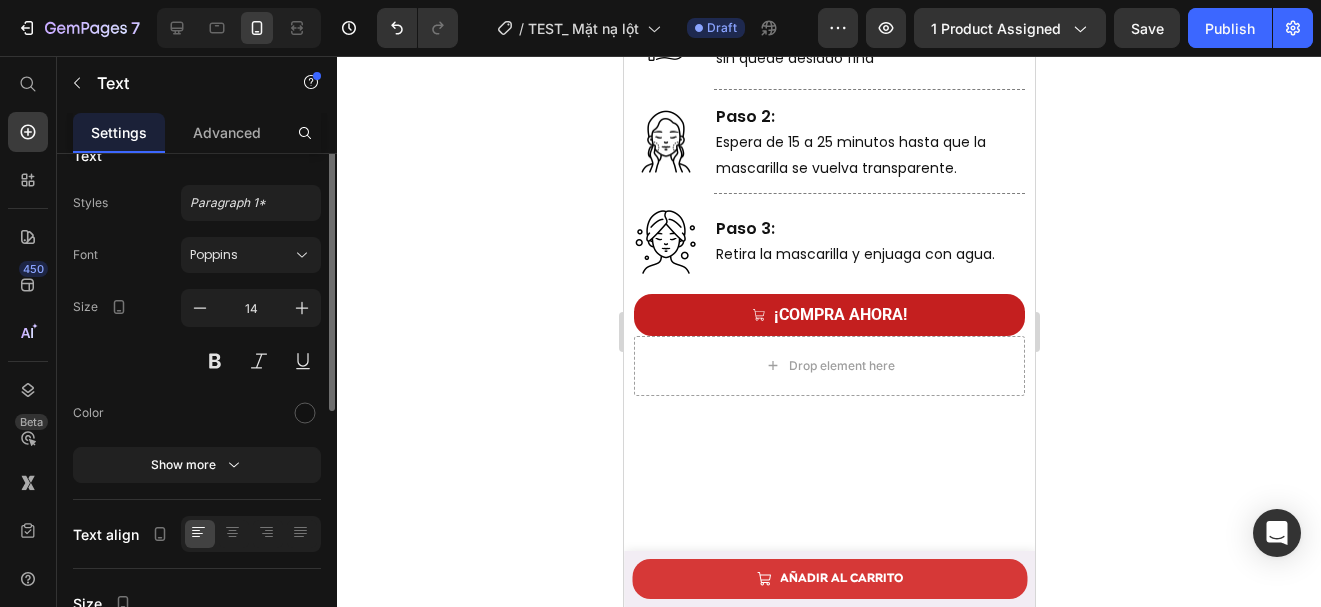 scroll, scrollTop: 0, scrollLeft: 0, axis: both 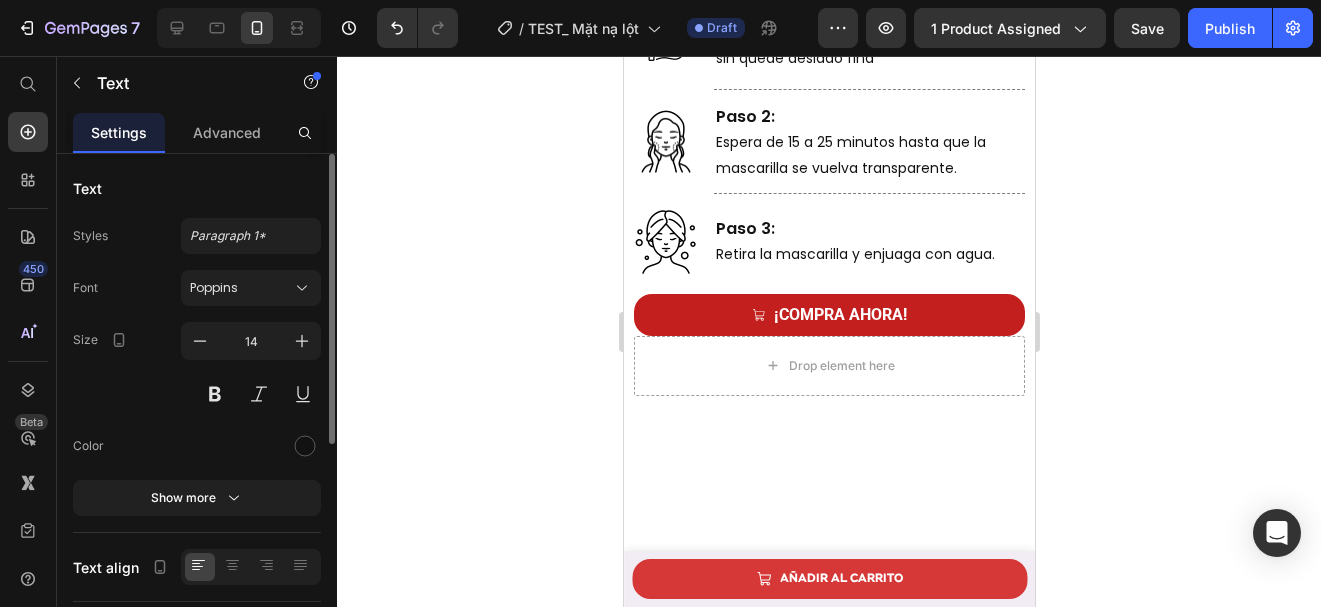 click on "5 Tipos De Péptidos" at bounding box center [868, -789] 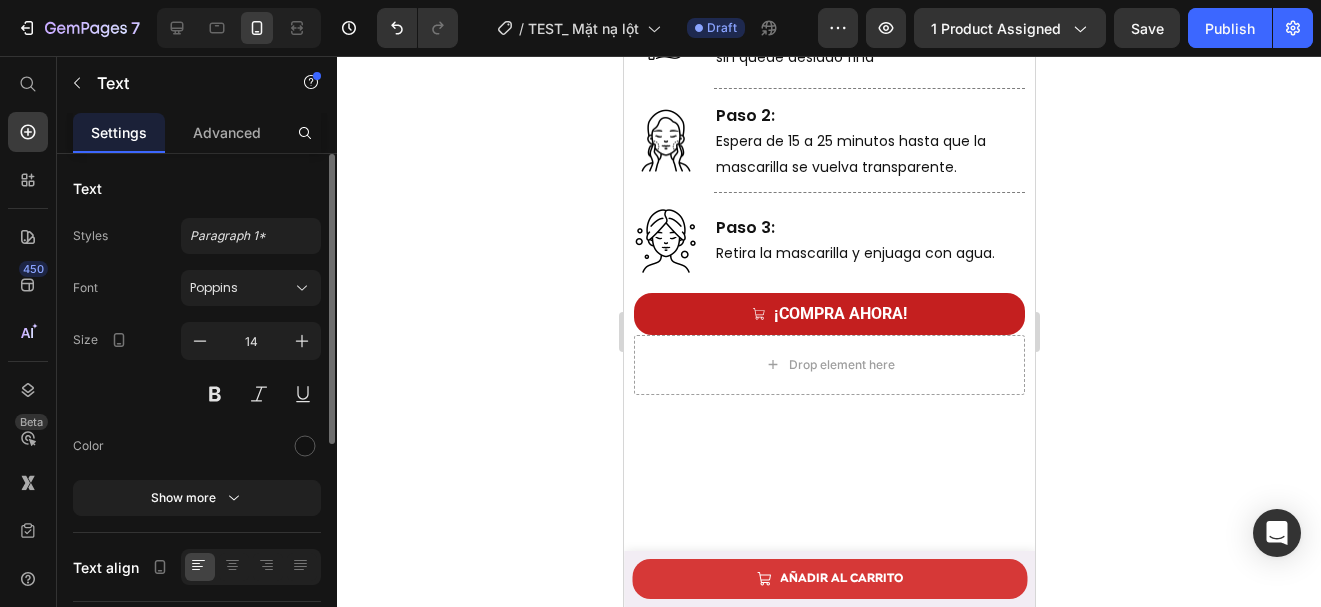 click on "Arbutina" at bounding box center [868, -790] 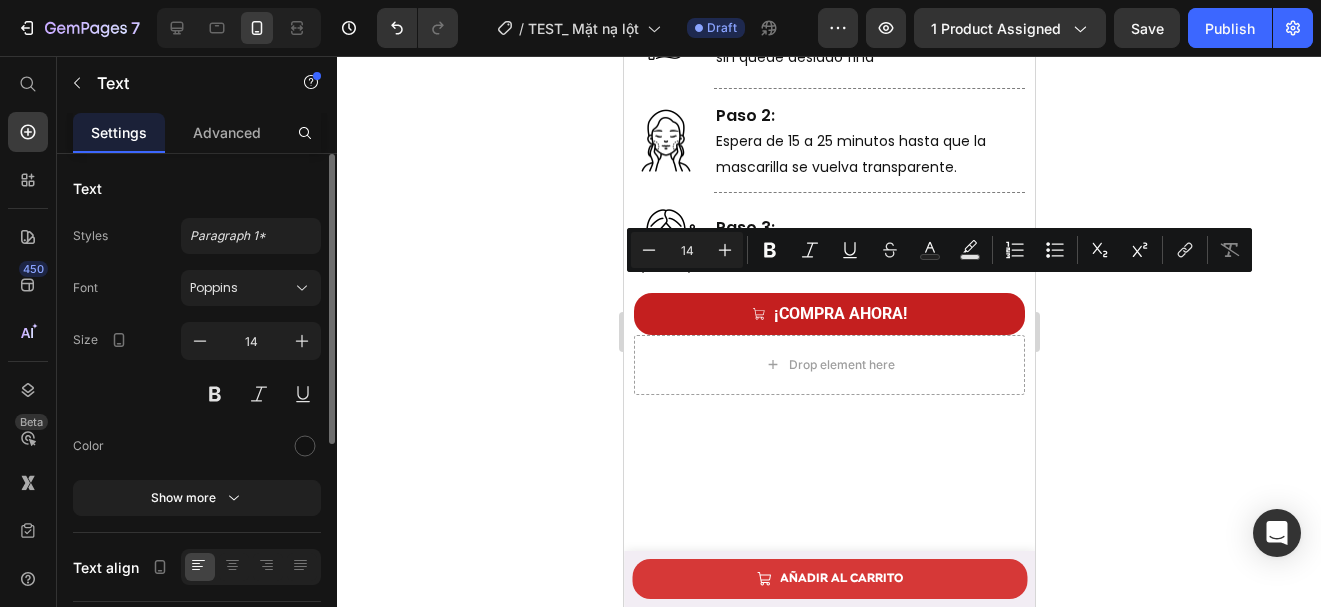 click on "Arbutina" at bounding box center [868, -790] 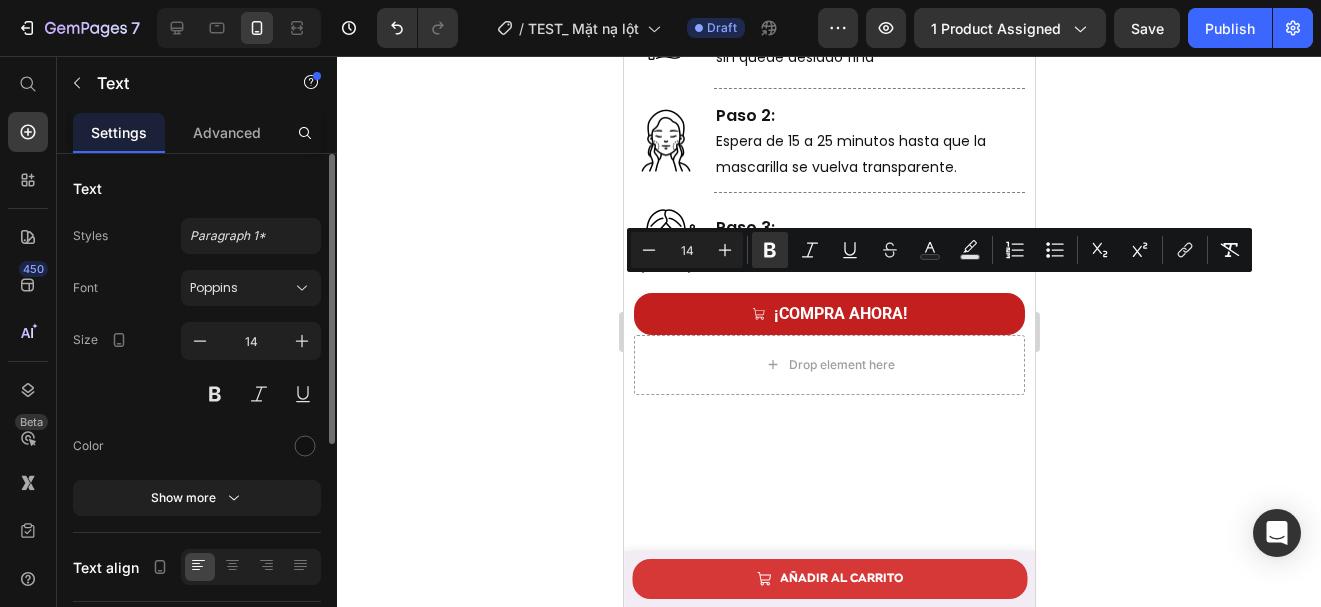 scroll, scrollTop: 5583, scrollLeft: 0, axis: vertical 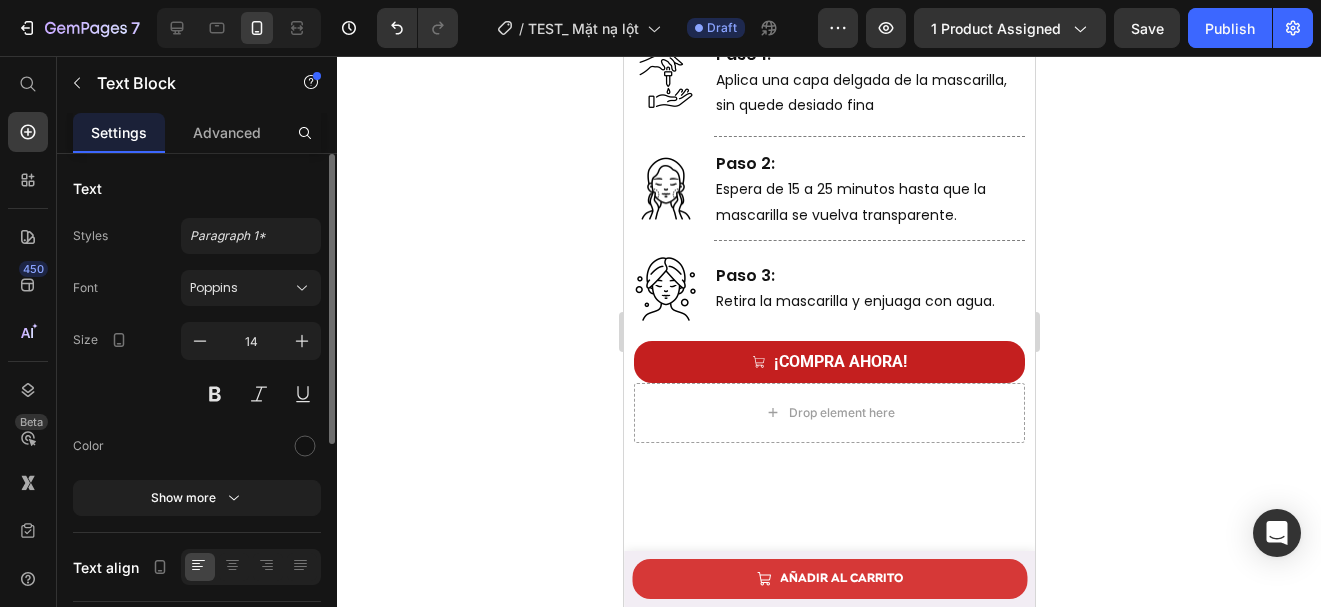 click on "Red Collagen Repara en profundidad con alto poder antioxidante. Text Block" at bounding box center (868, -931) 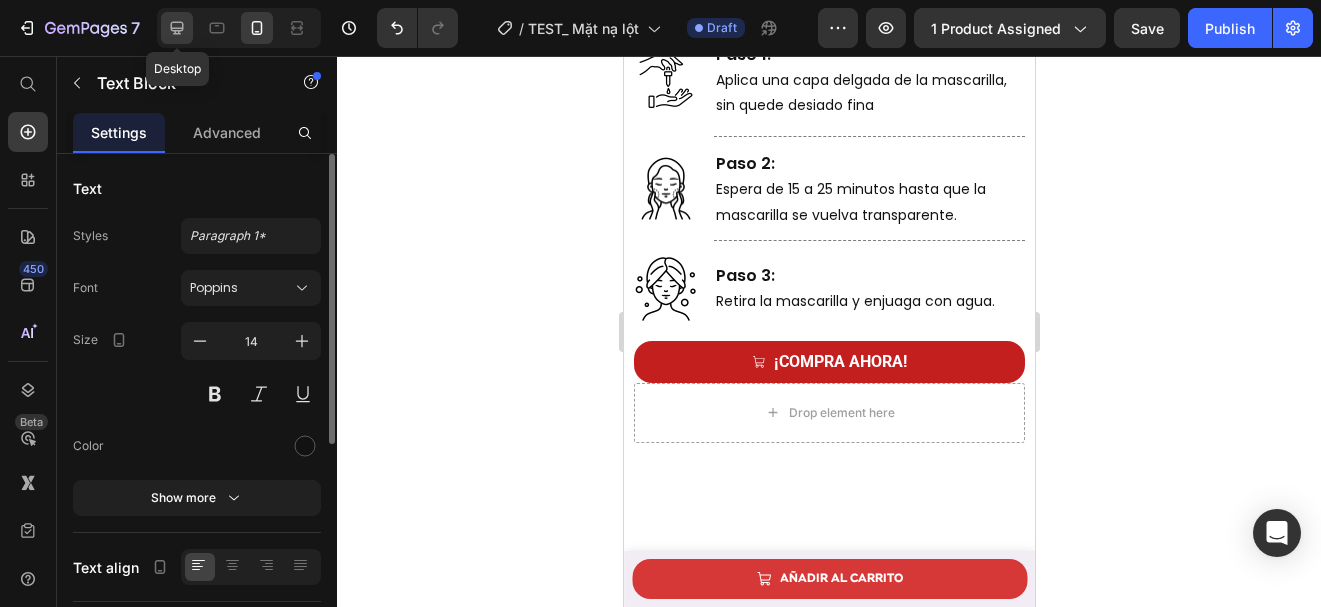 click 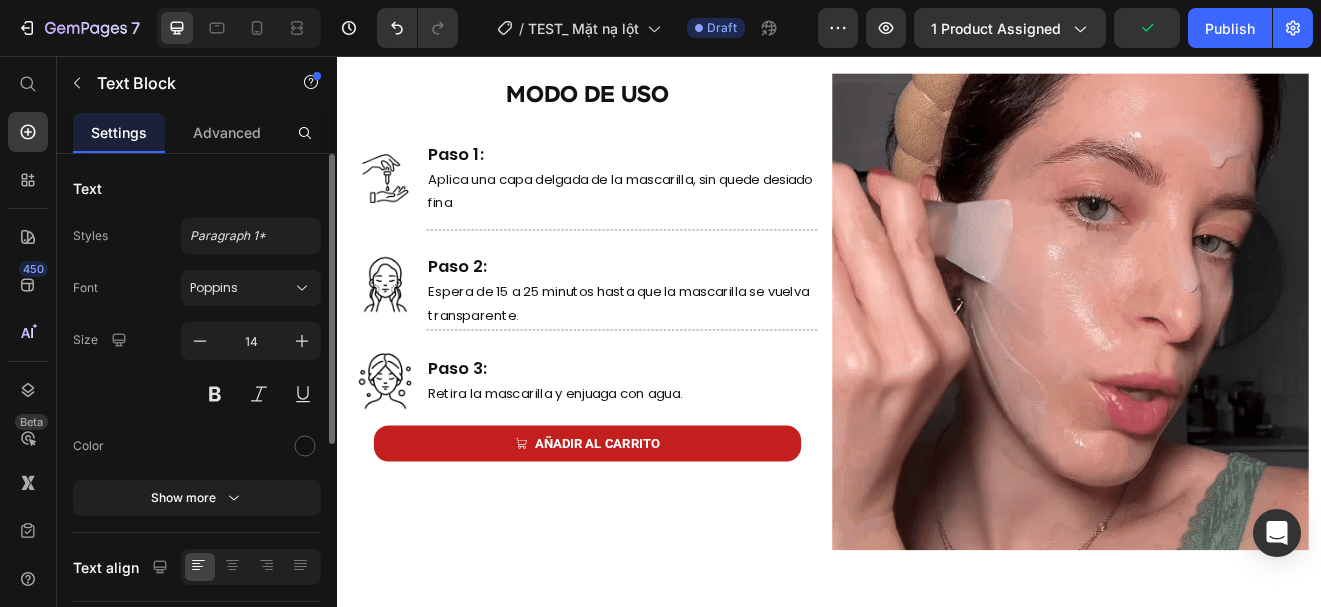 scroll, scrollTop: 2995, scrollLeft: 0, axis: vertical 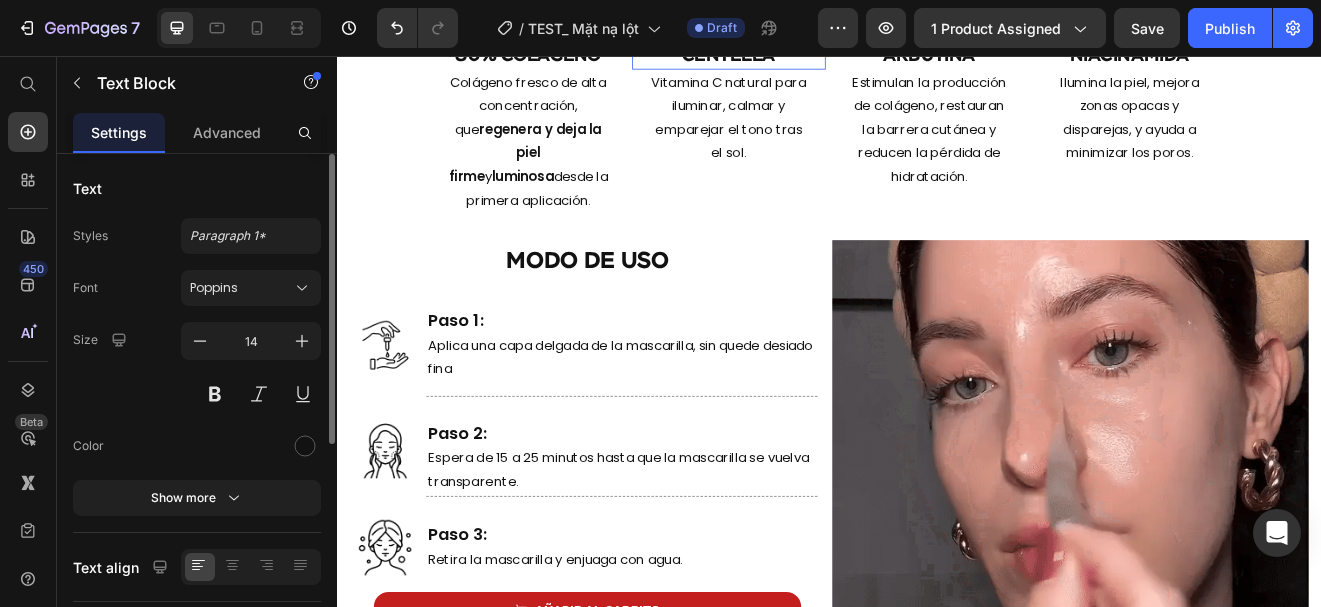 click on "Centella" at bounding box center (815, 55) 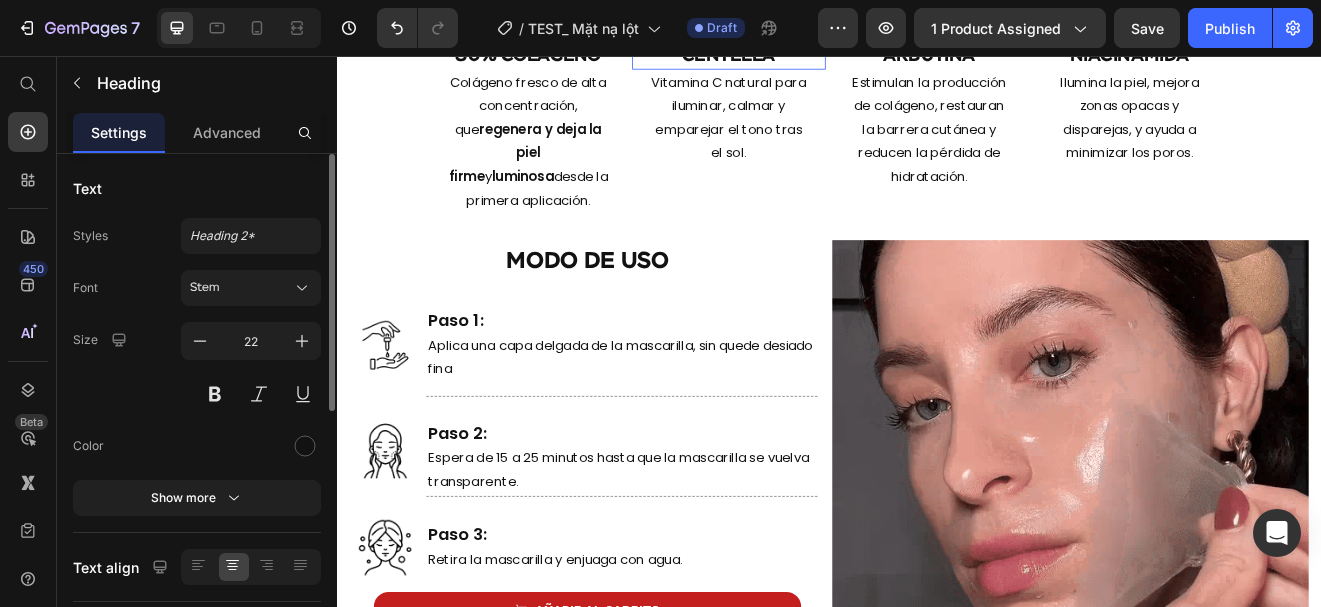 click on "Centella" at bounding box center [815, 55] 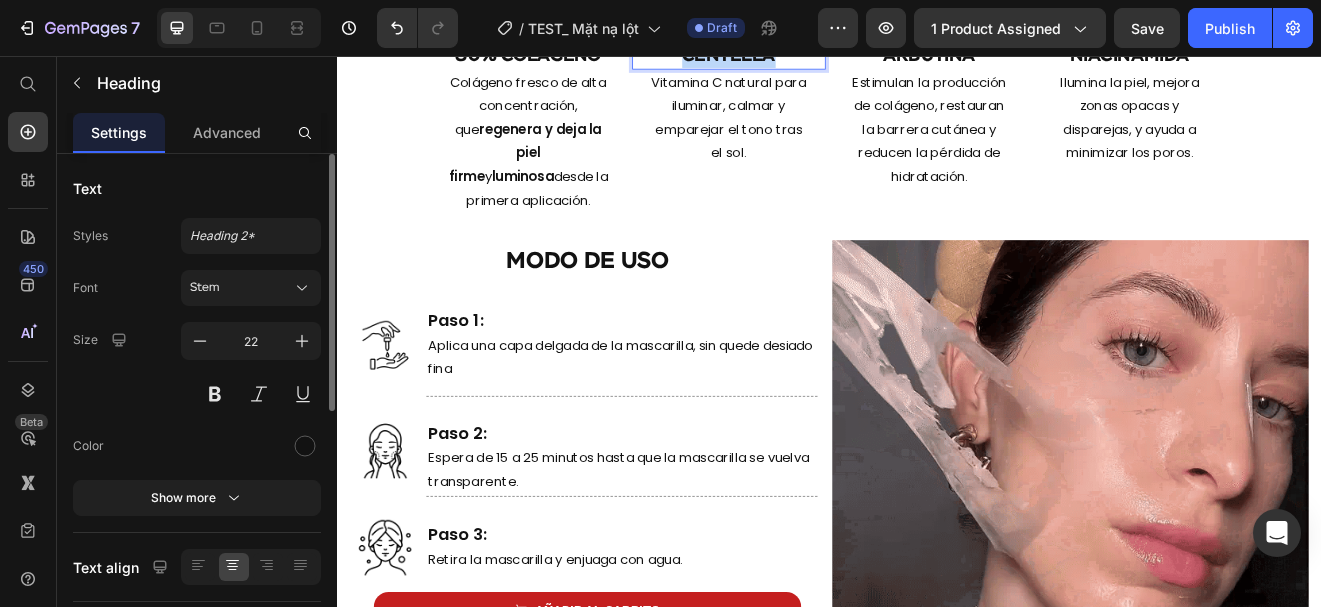 click on "Centella" at bounding box center (815, 55) 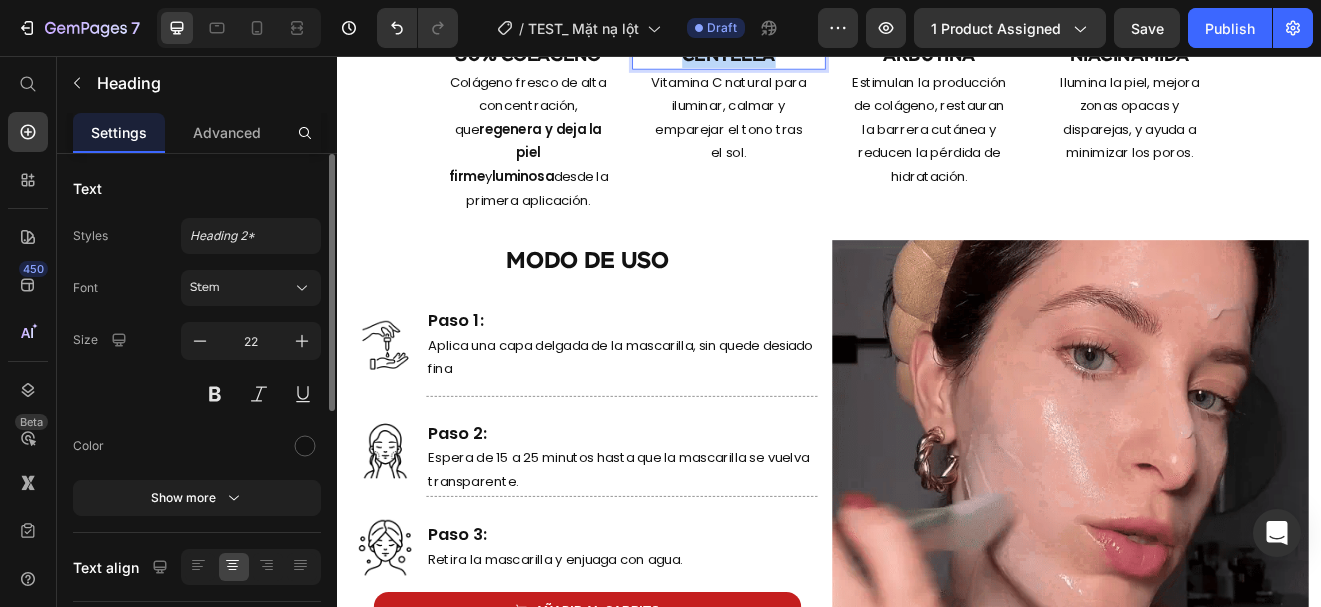 click on "Centella" at bounding box center (815, 55) 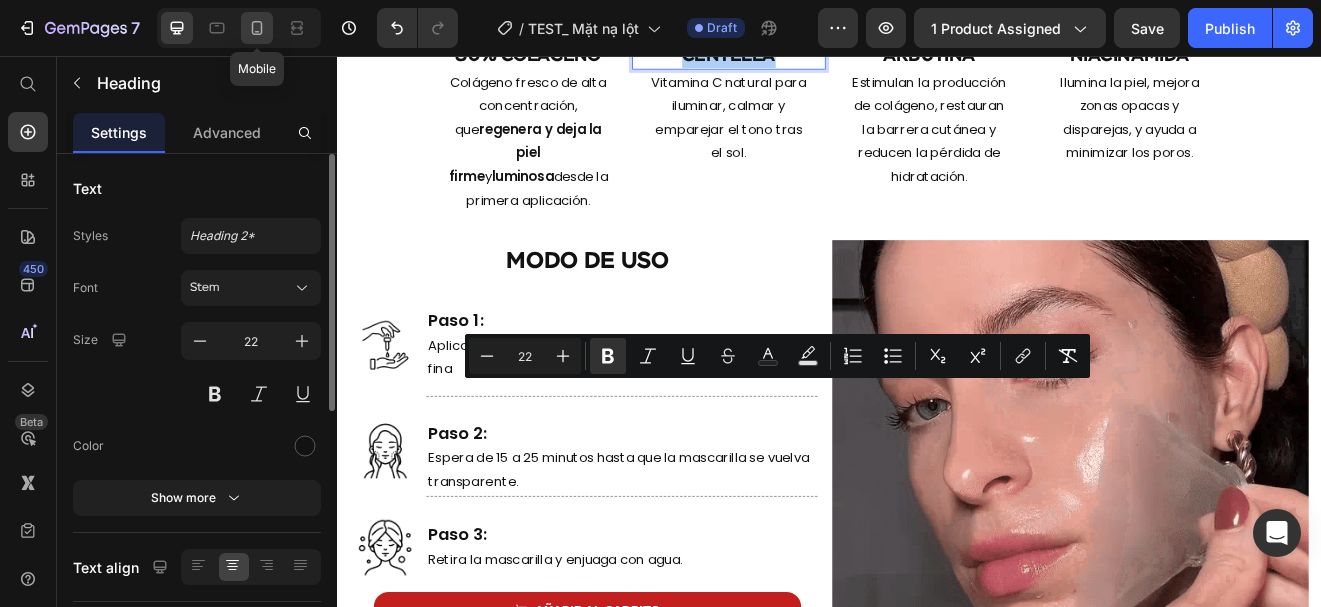 click 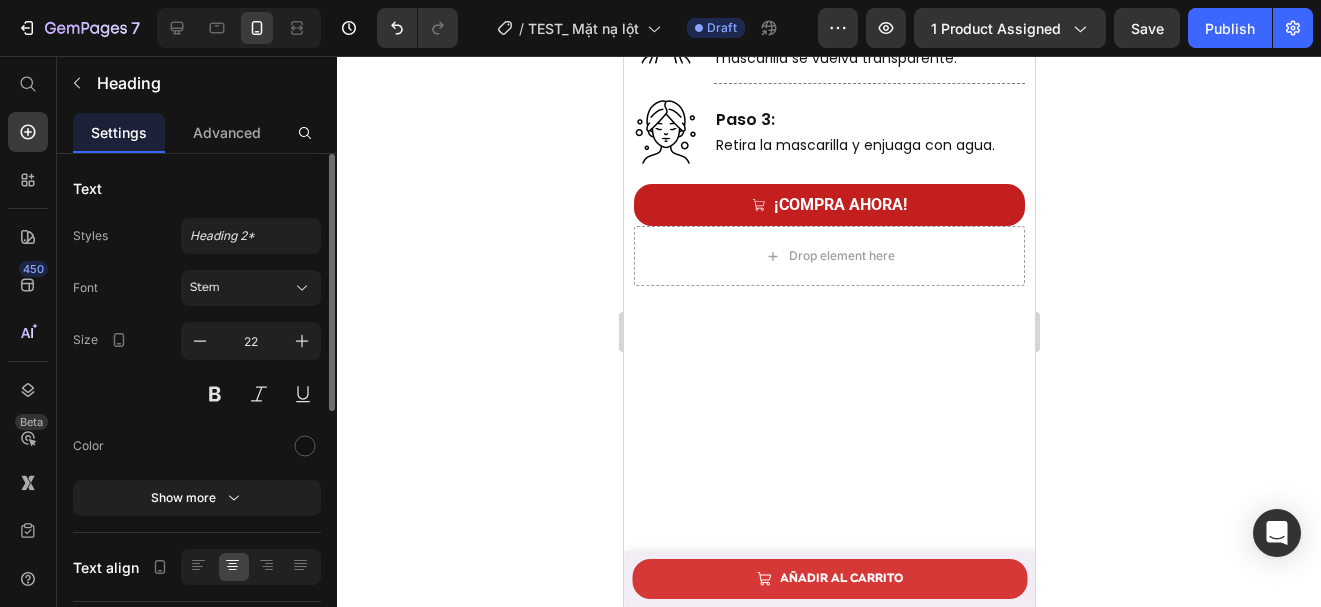 scroll, scrollTop: 5022, scrollLeft: 0, axis: vertical 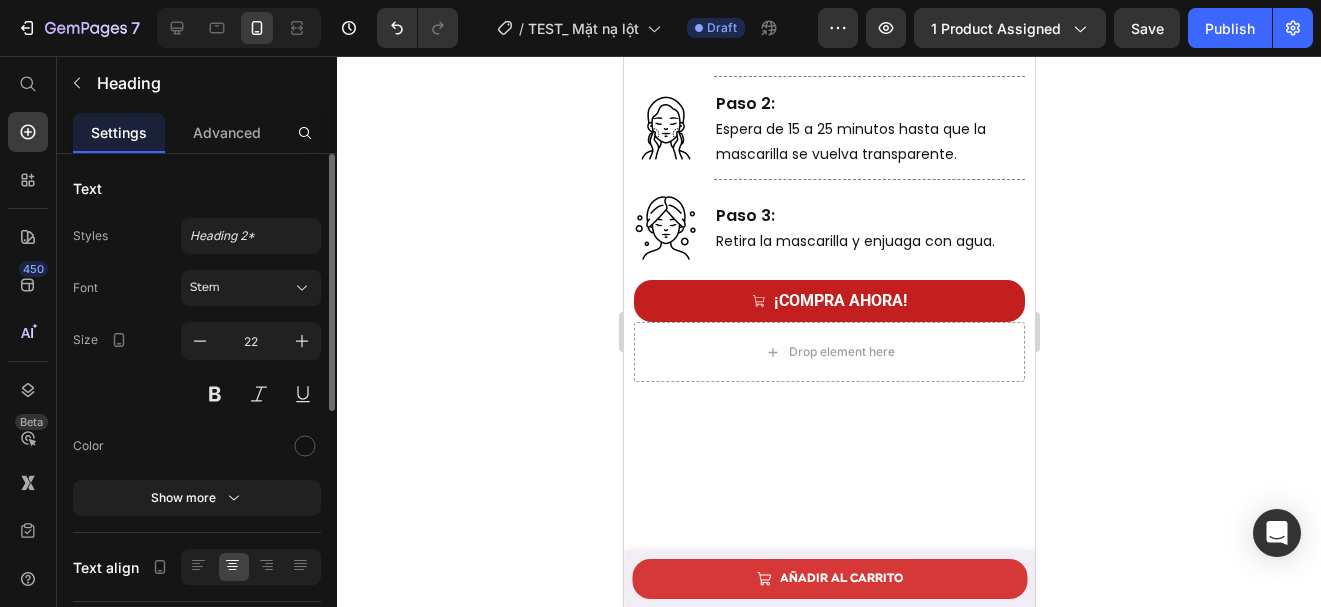 click on "Rosa Mosqueta" at bounding box center [868, -909] 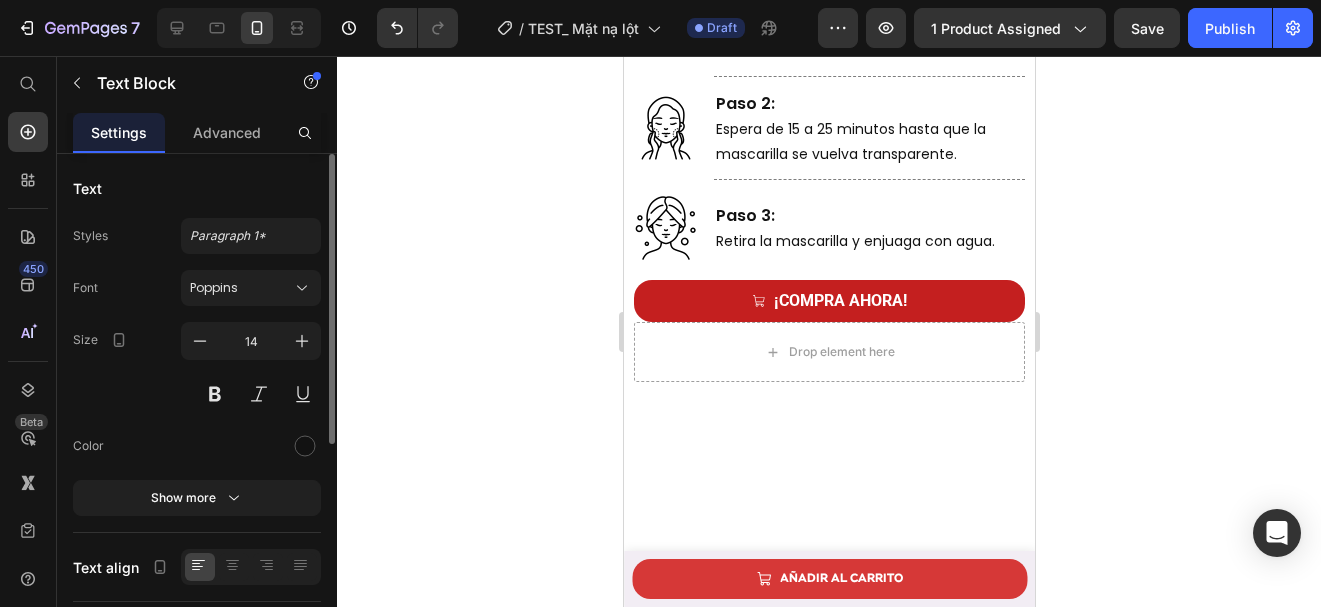 click on "Rosa Mosqueta" at bounding box center (868, -909) 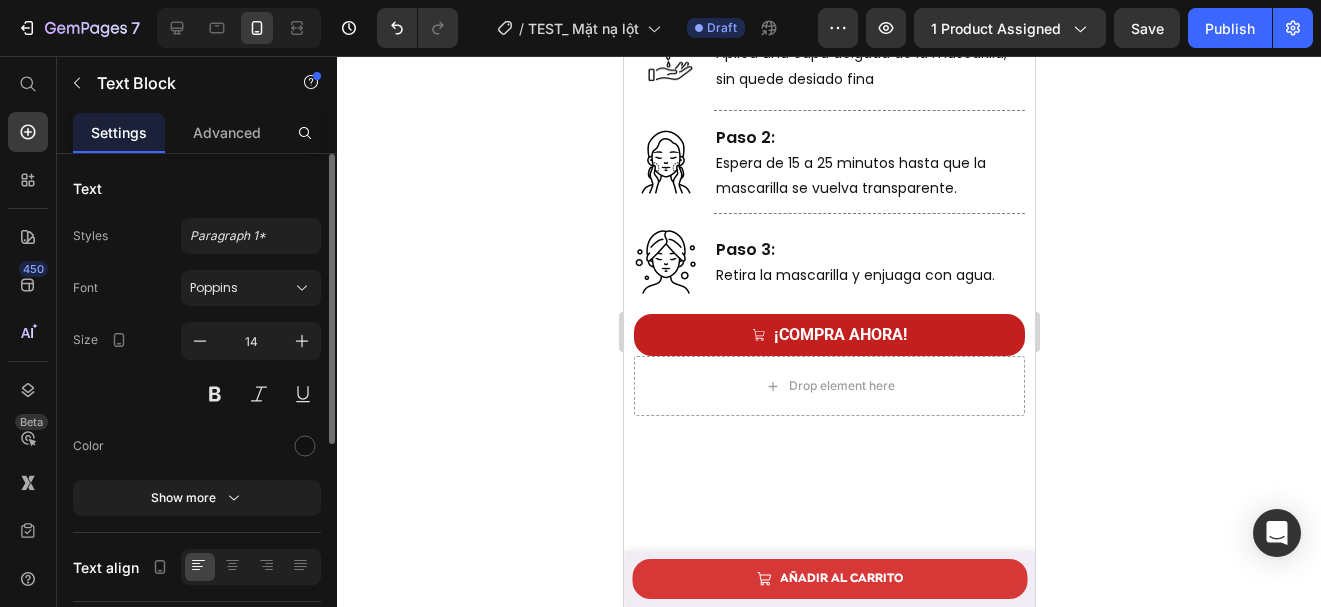 scroll, scrollTop: 4989, scrollLeft: 0, axis: vertical 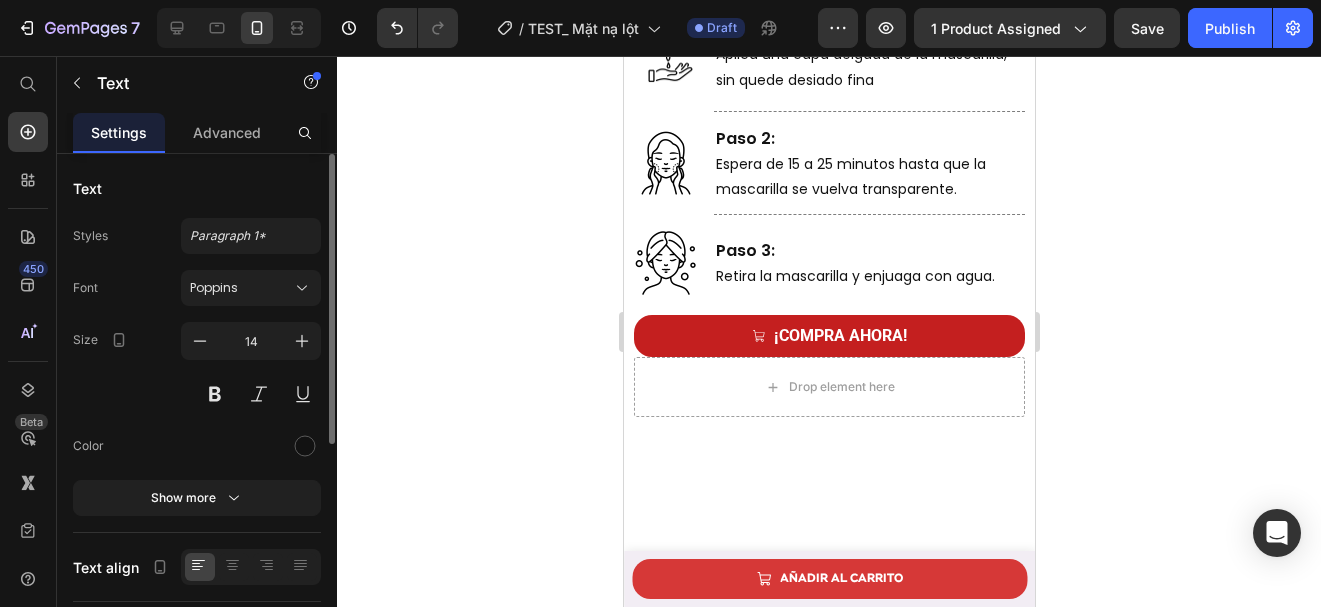 click on "Arbutina" at bounding box center [868, -767] 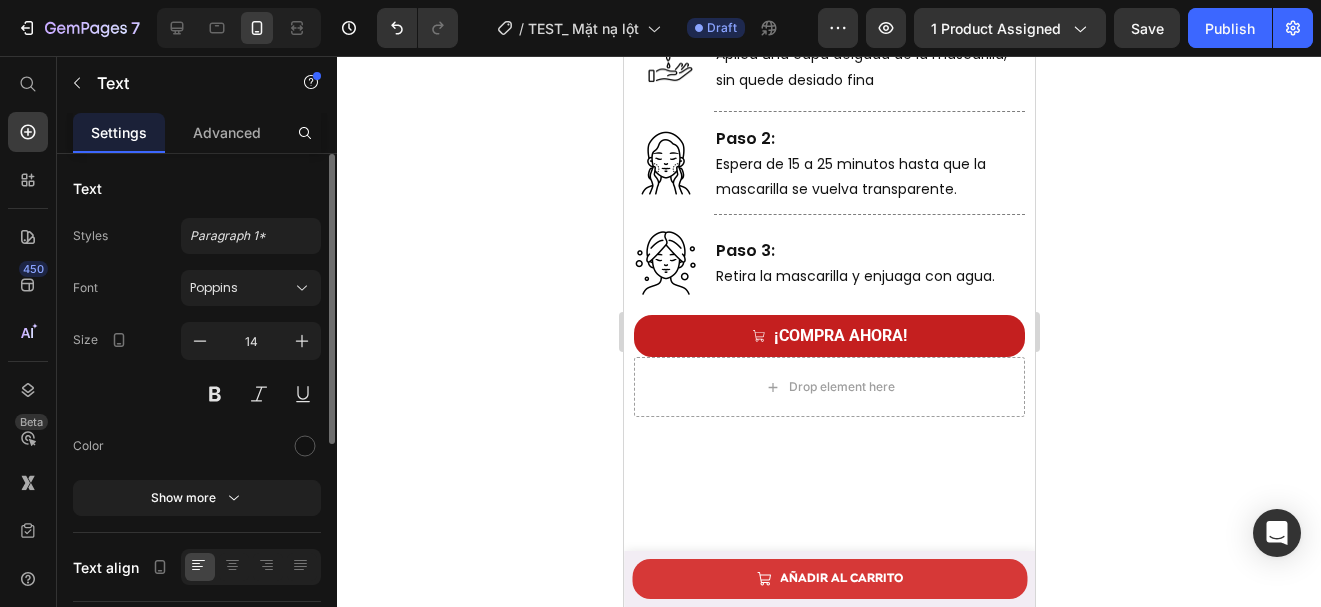 click on "Arbutina" at bounding box center [868, -767] 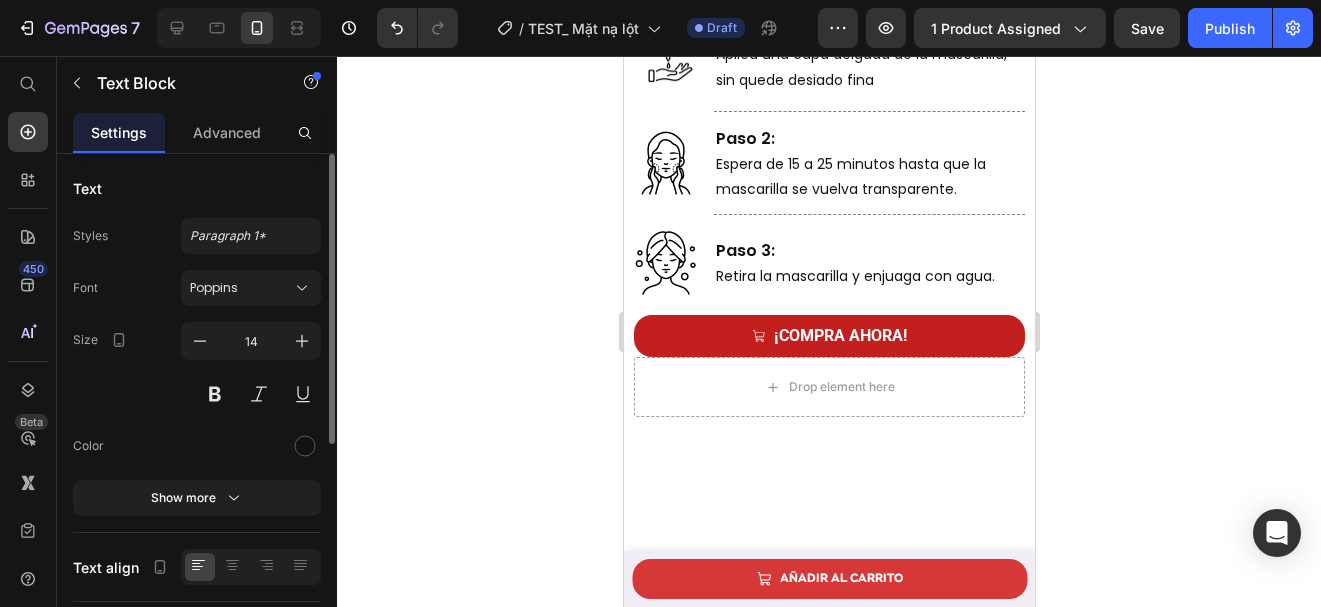 click on "Centella" at bounding box center [868, -875] 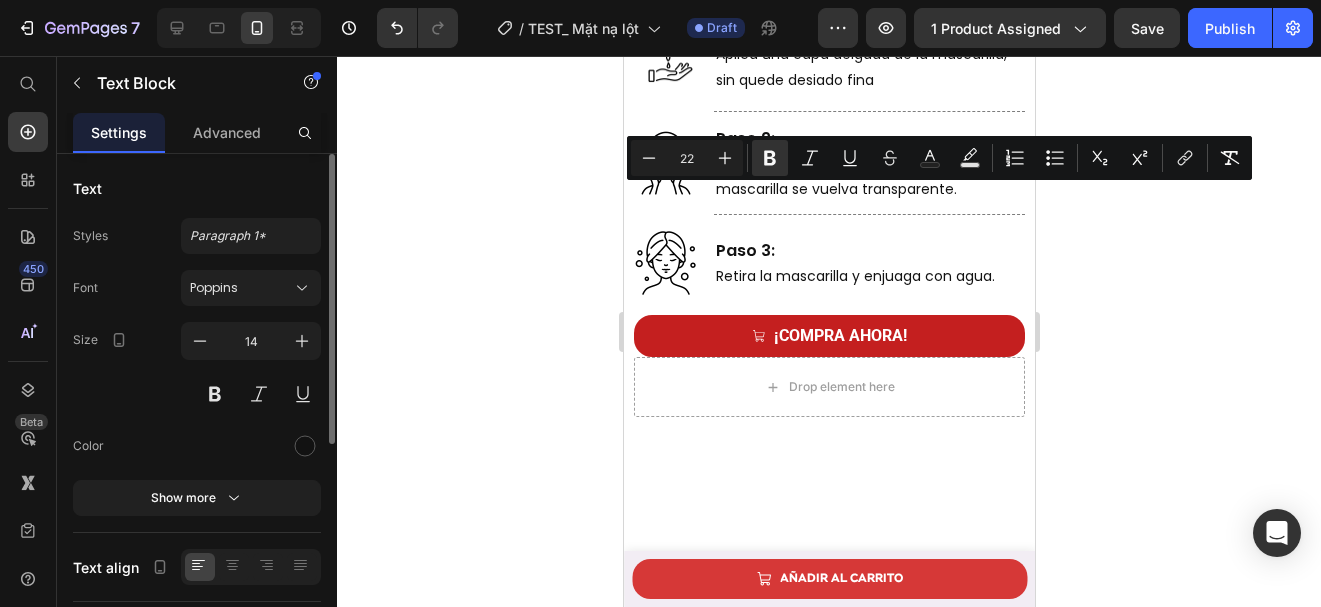 click on "Centella" at bounding box center (868, -875) 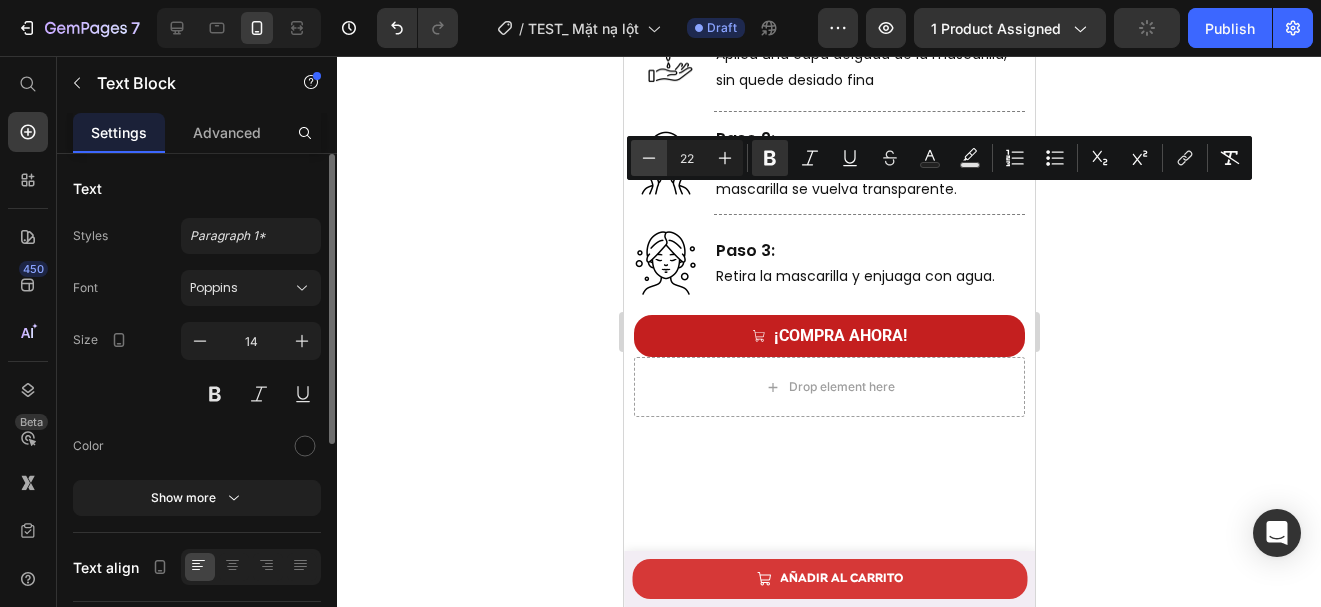 click 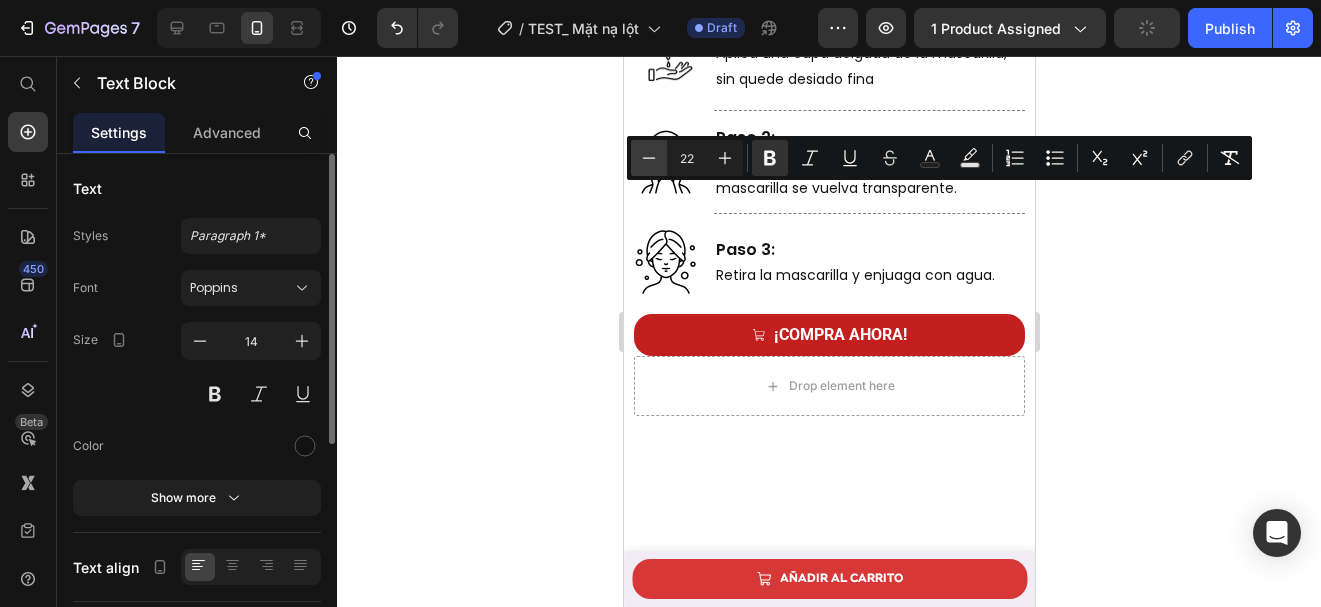 click 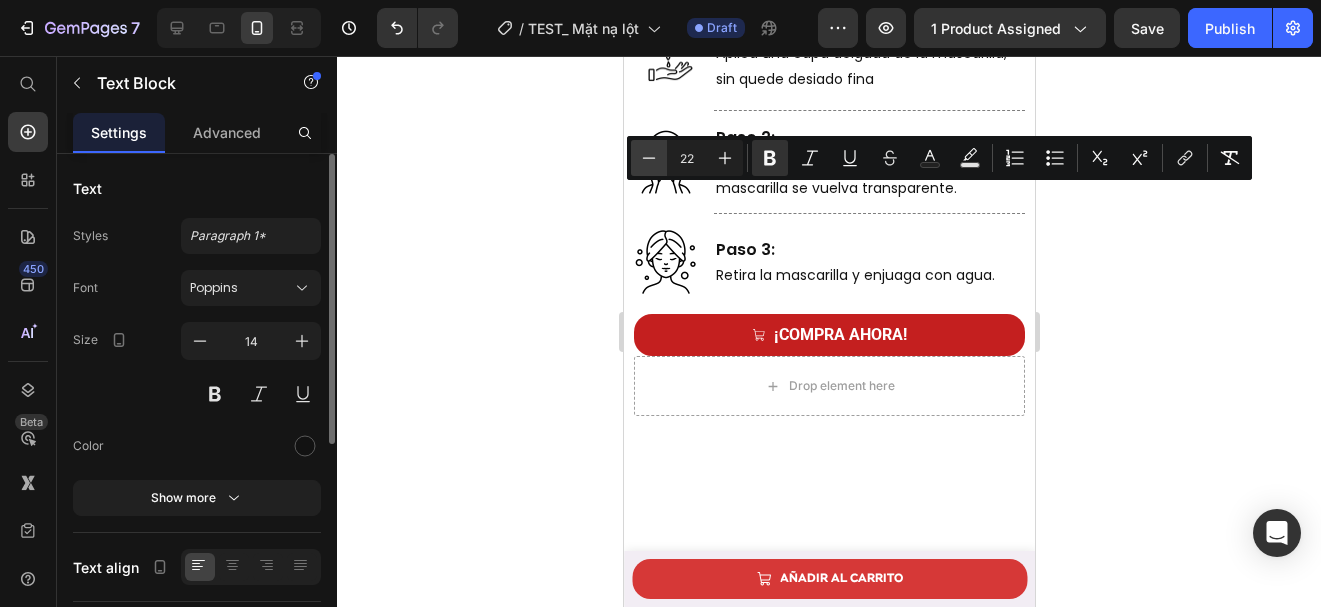 click 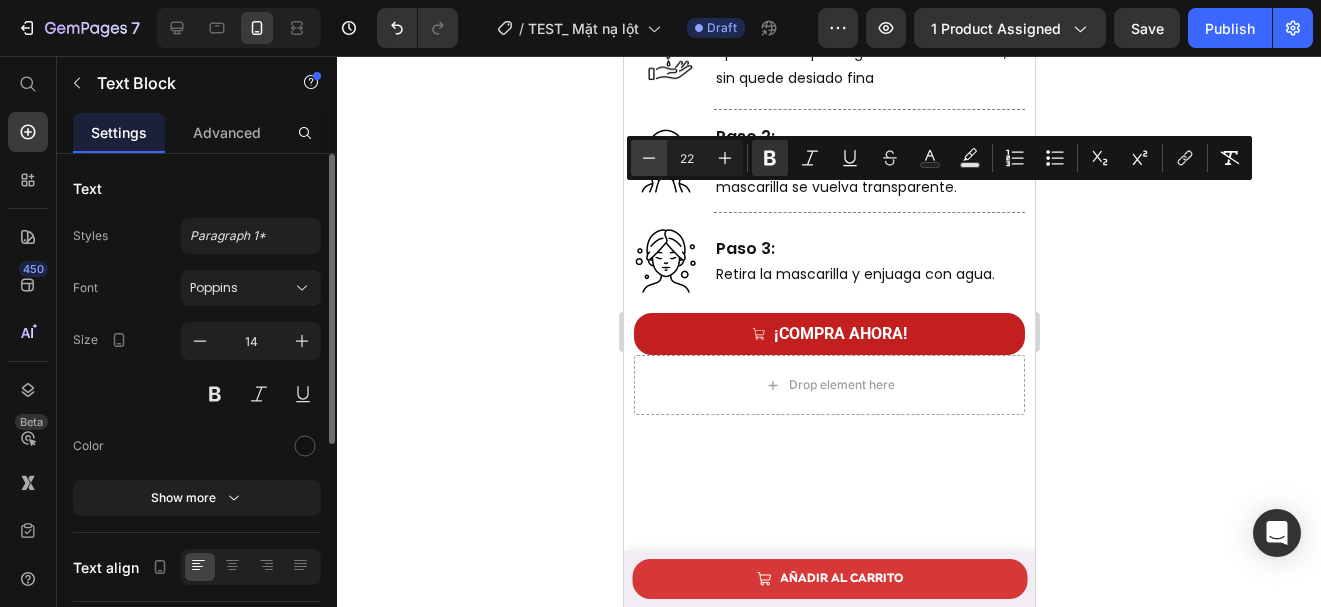 click 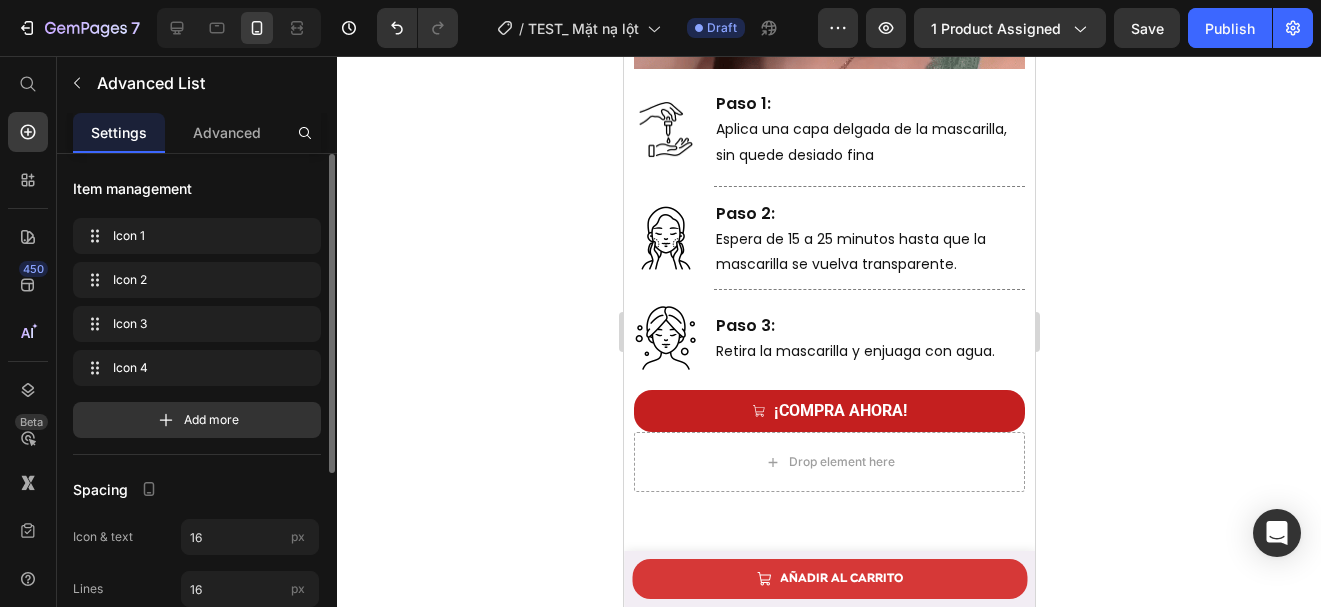 scroll, scrollTop: 4909, scrollLeft: 0, axis: vertical 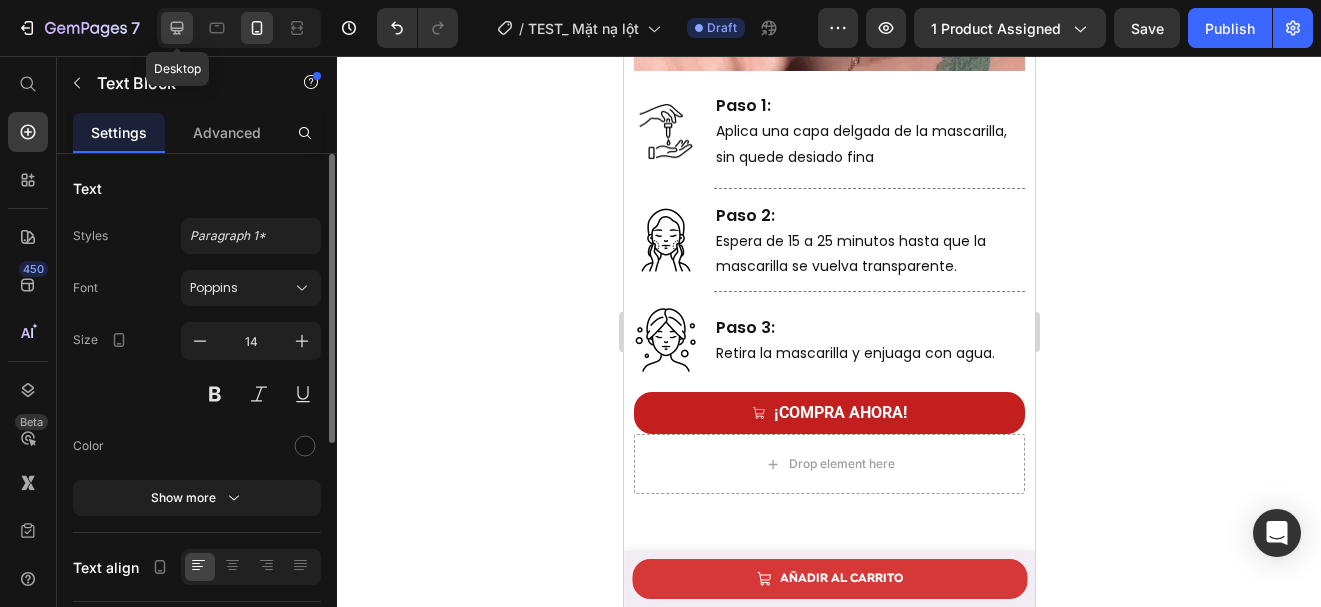 click 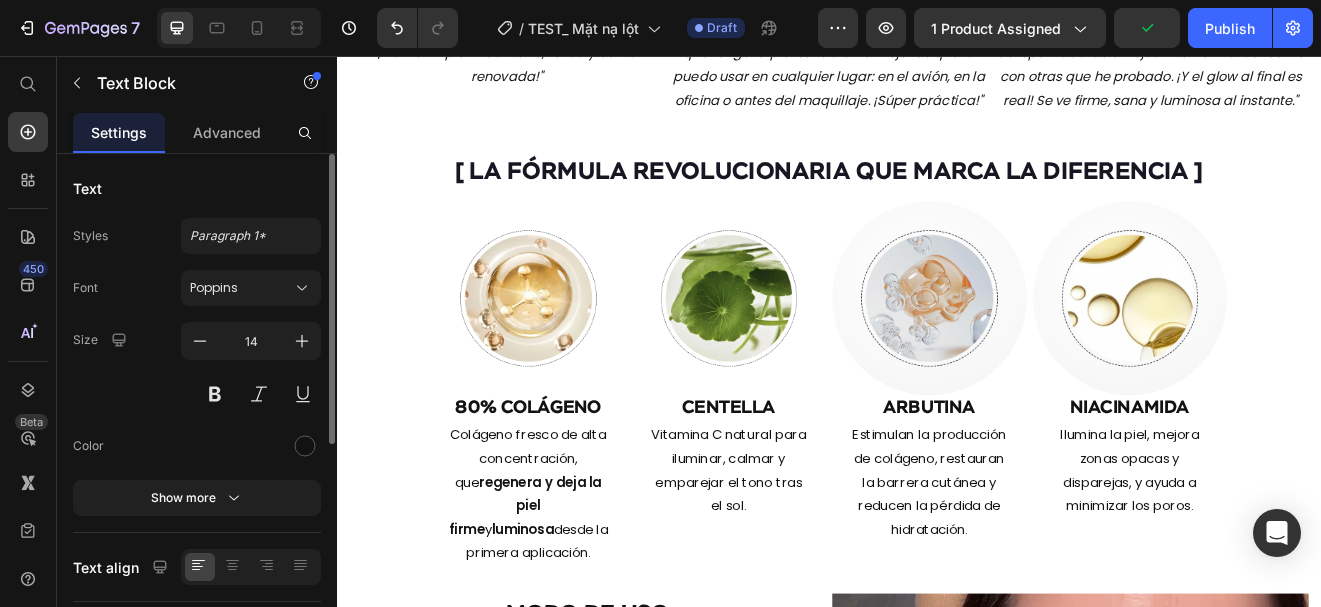 scroll, scrollTop: 2465, scrollLeft: 0, axis: vertical 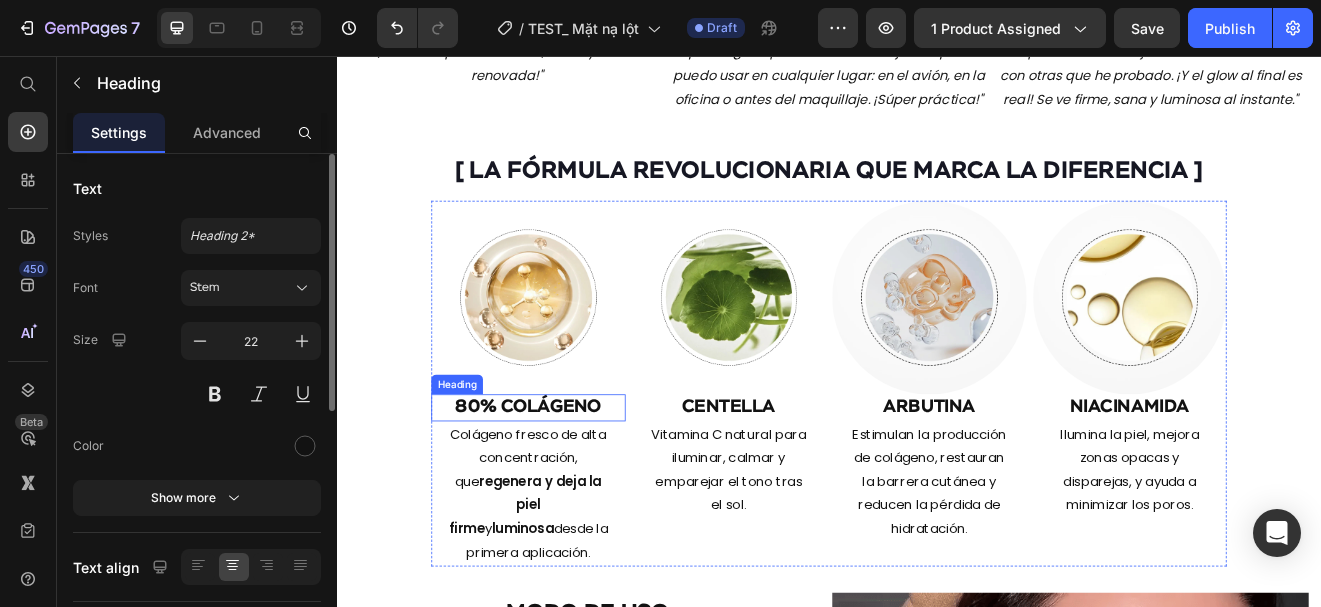 click on "80% COLÁGENO" at bounding box center [570, 484] 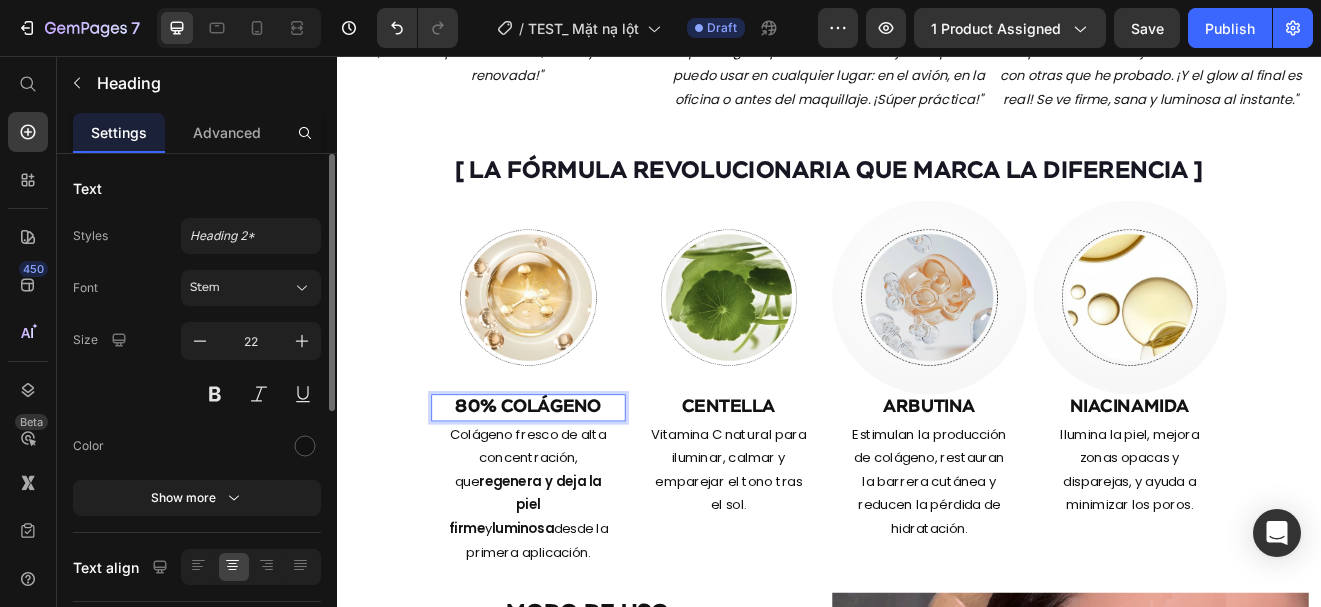 click on "80% COLÁGENO" at bounding box center [570, 484] 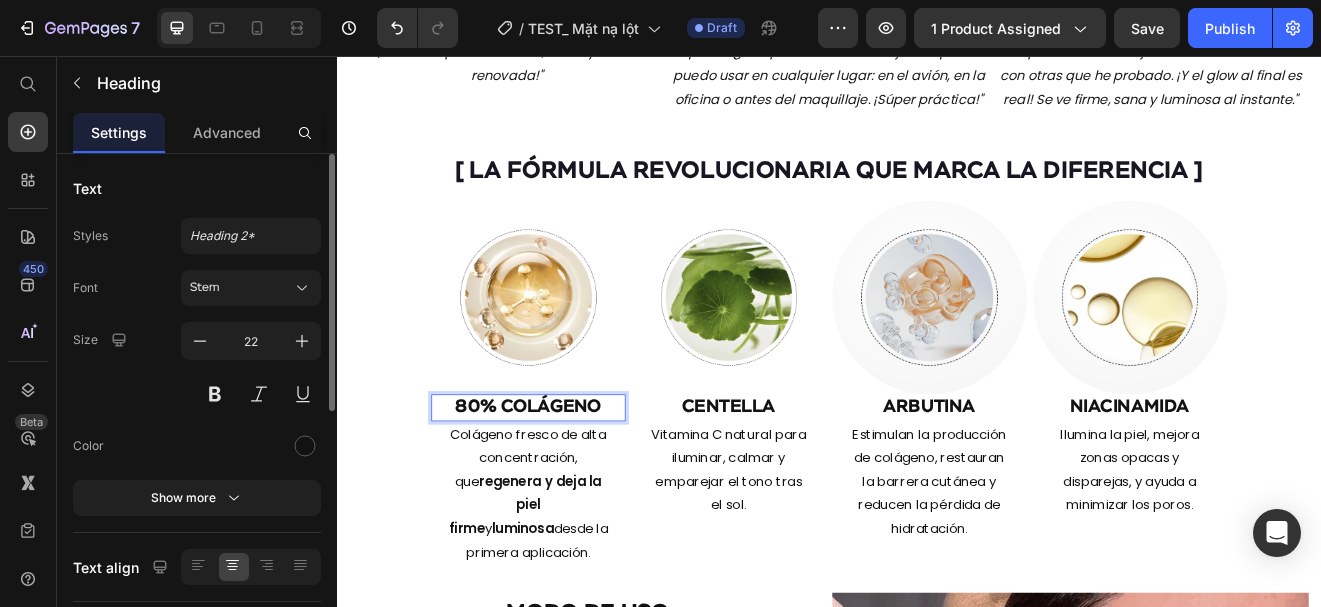 click on "80% COLÁGENO" at bounding box center (570, 484) 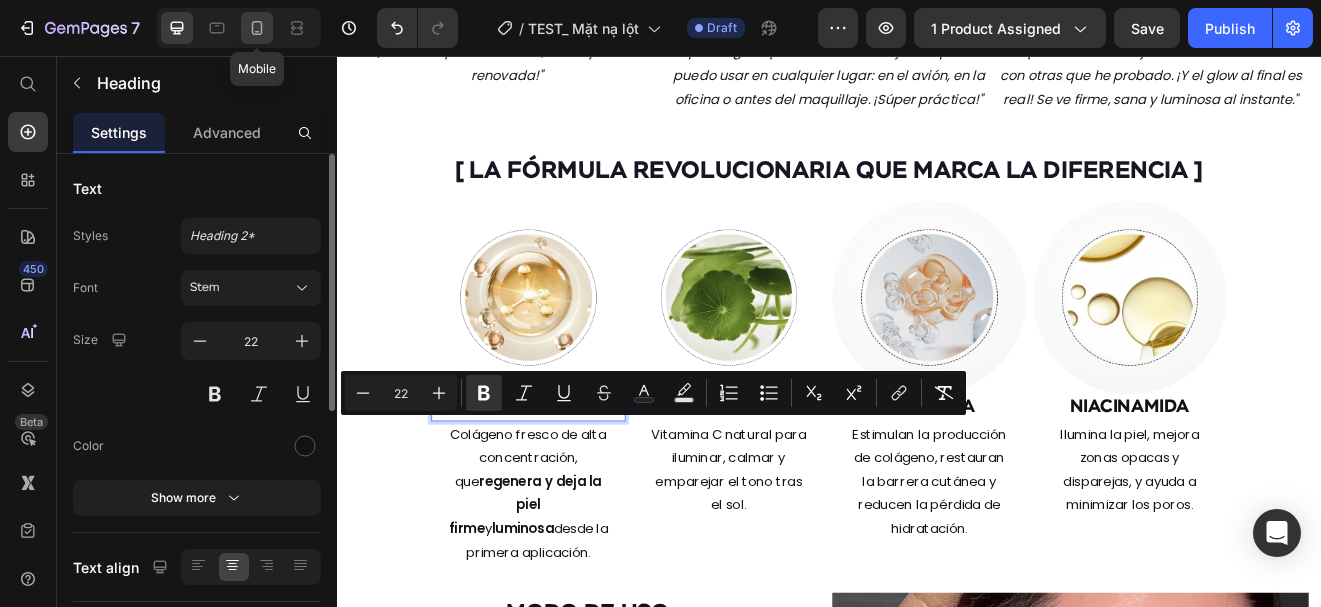 click 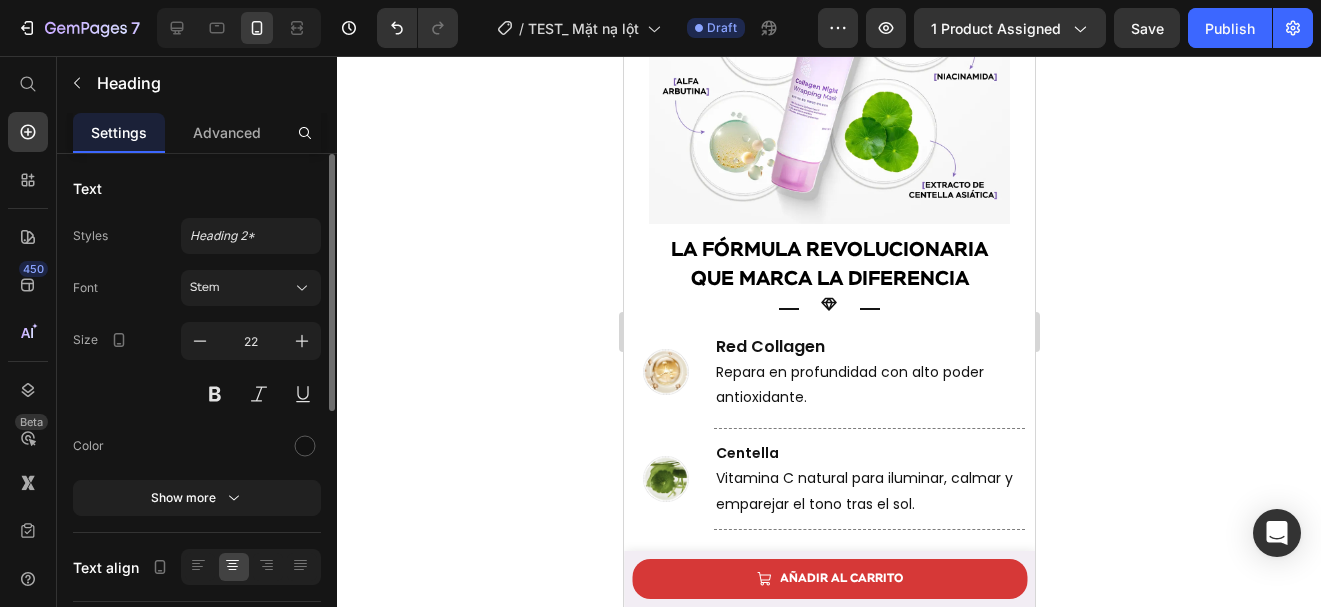 scroll, scrollTop: 5394, scrollLeft: 0, axis: vertical 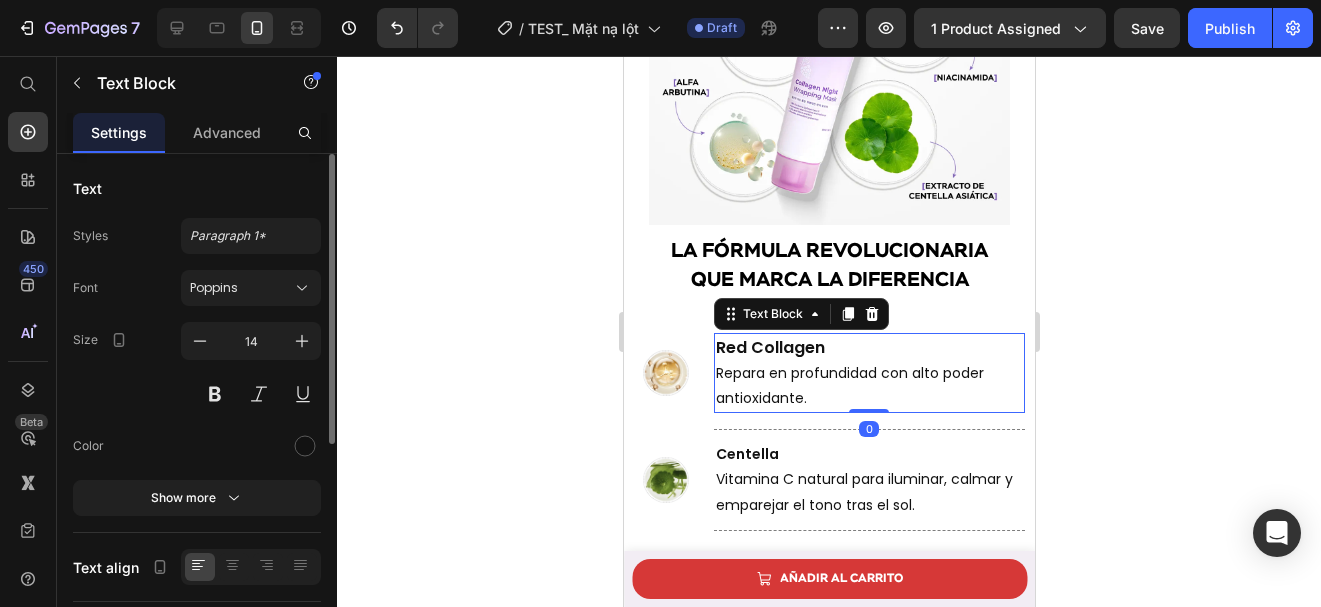 click on "Red Collagen Repara en profundidad con alto poder antioxidante." at bounding box center [868, 373] 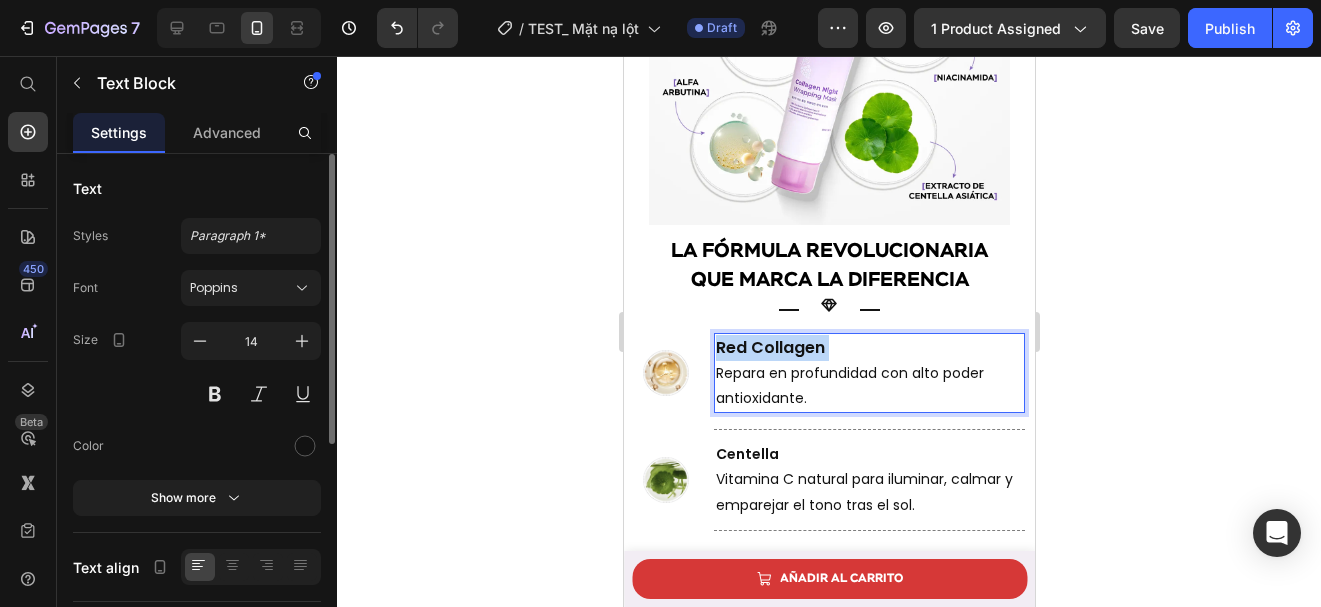 click on "Red Collagen Repara en profundidad con alto poder antioxidante." at bounding box center (868, 373) 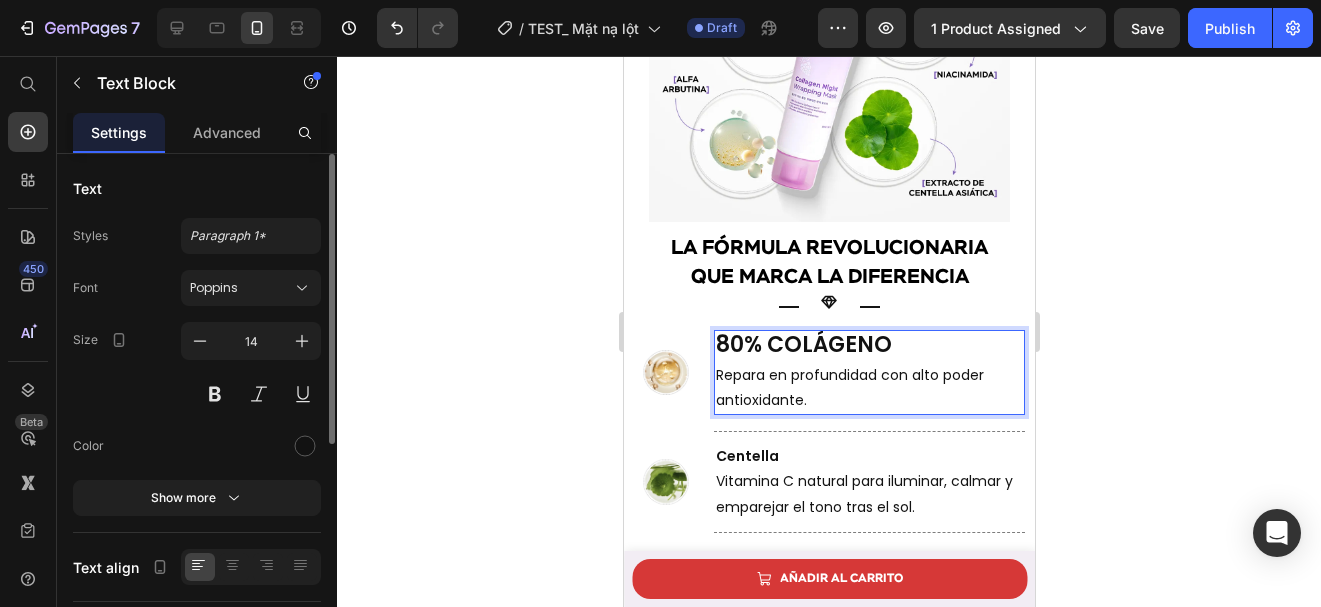 scroll, scrollTop: 5394, scrollLeft: 0, axis: vertical 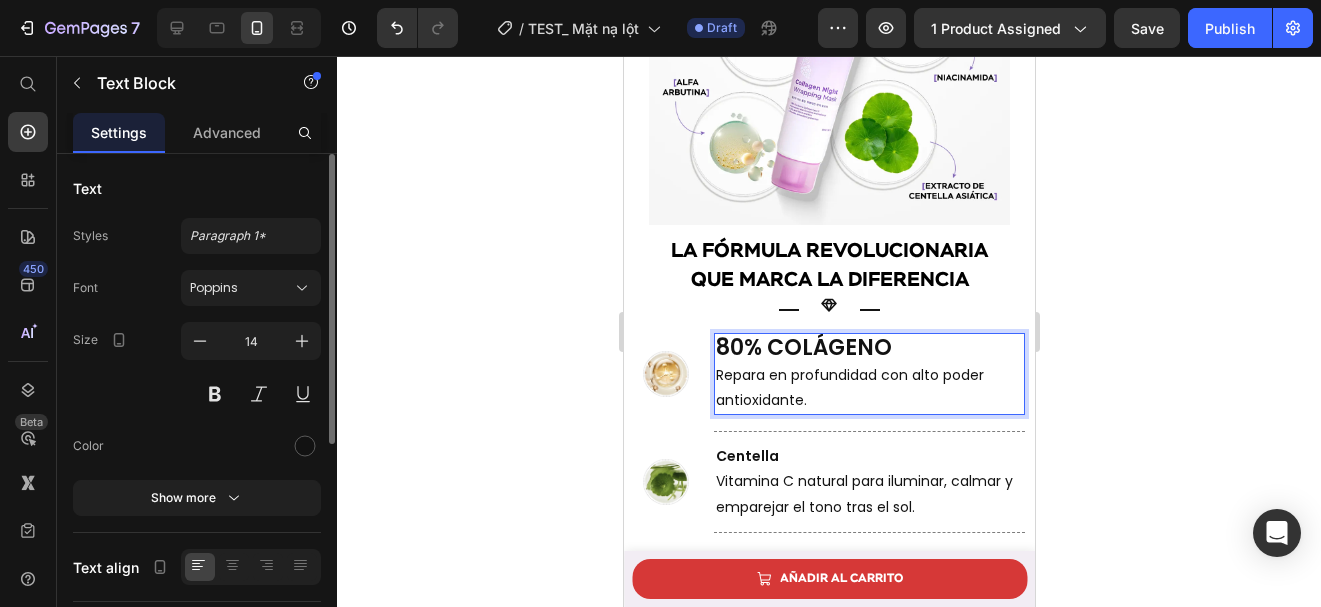click on "80% COLÁGENO" at bounding box center [868, 349] 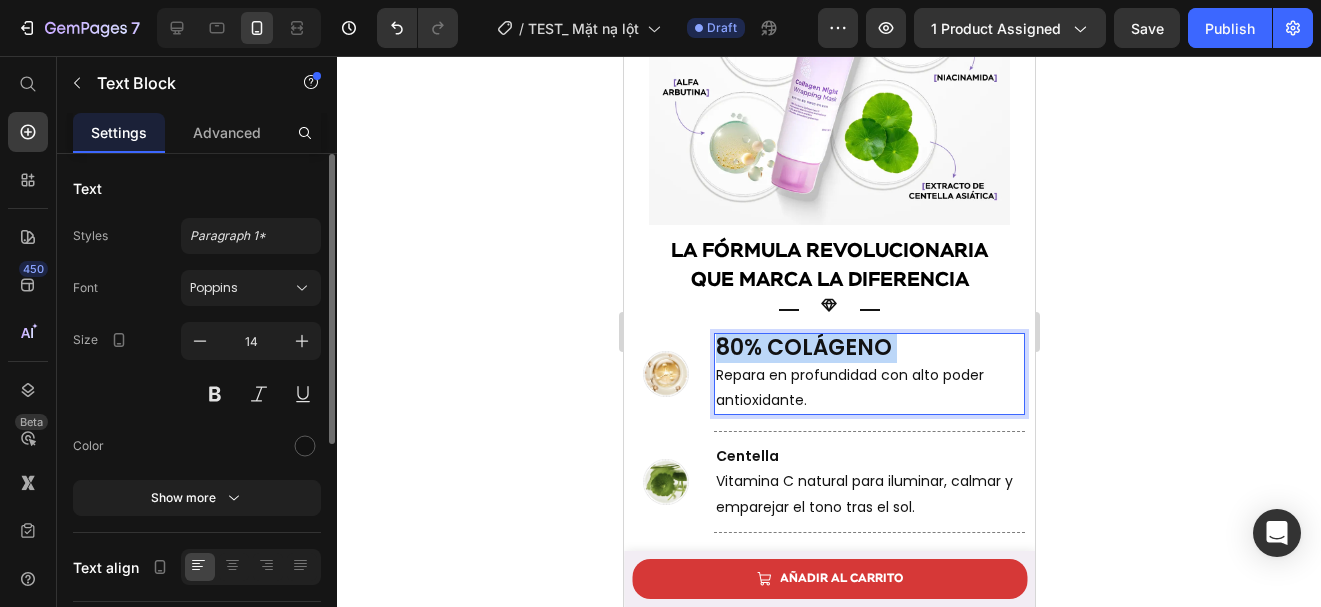 click on "80% COLÁGENO" at bounding box center [868, 349] 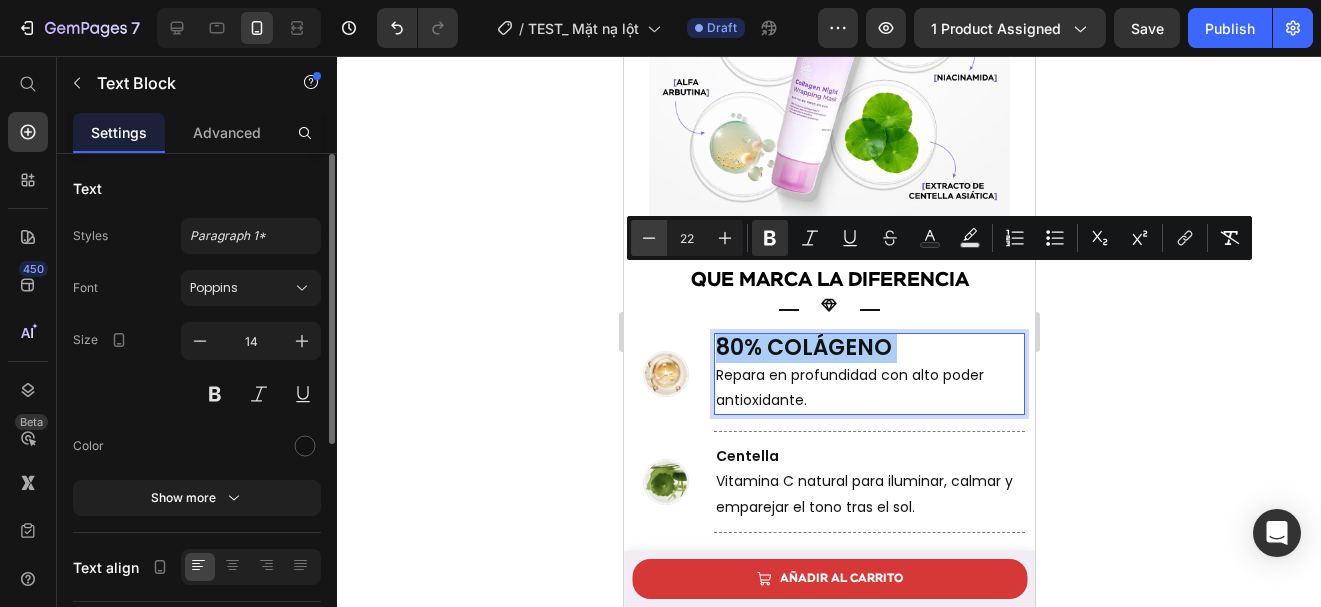 click 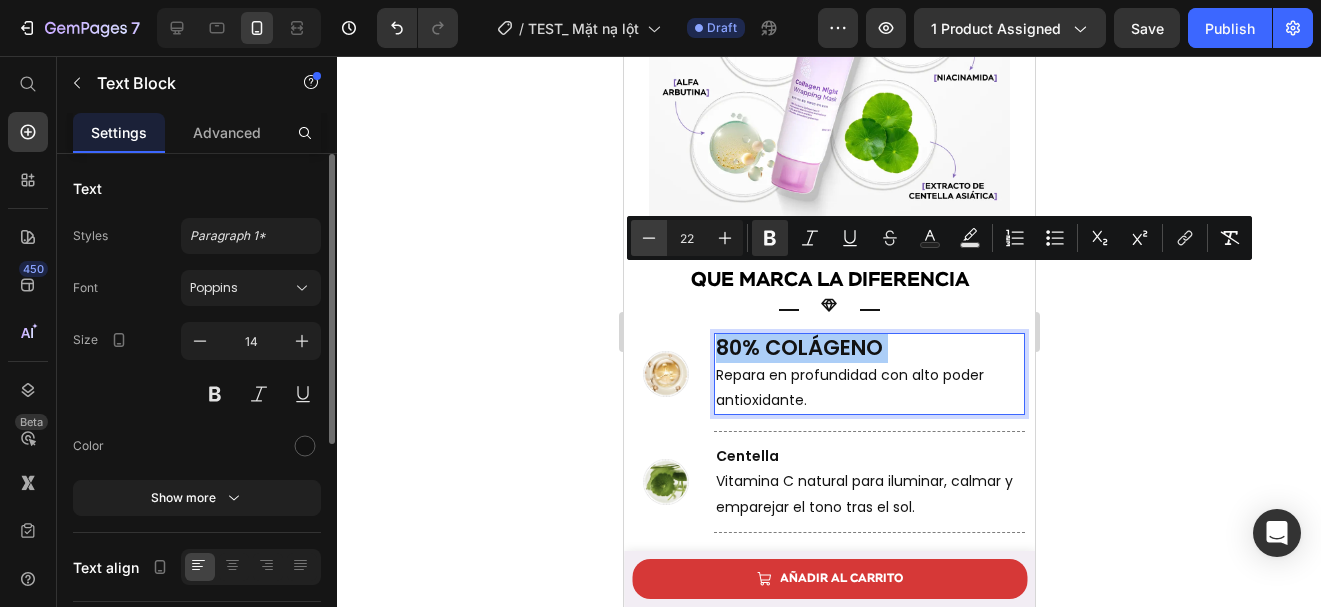 click 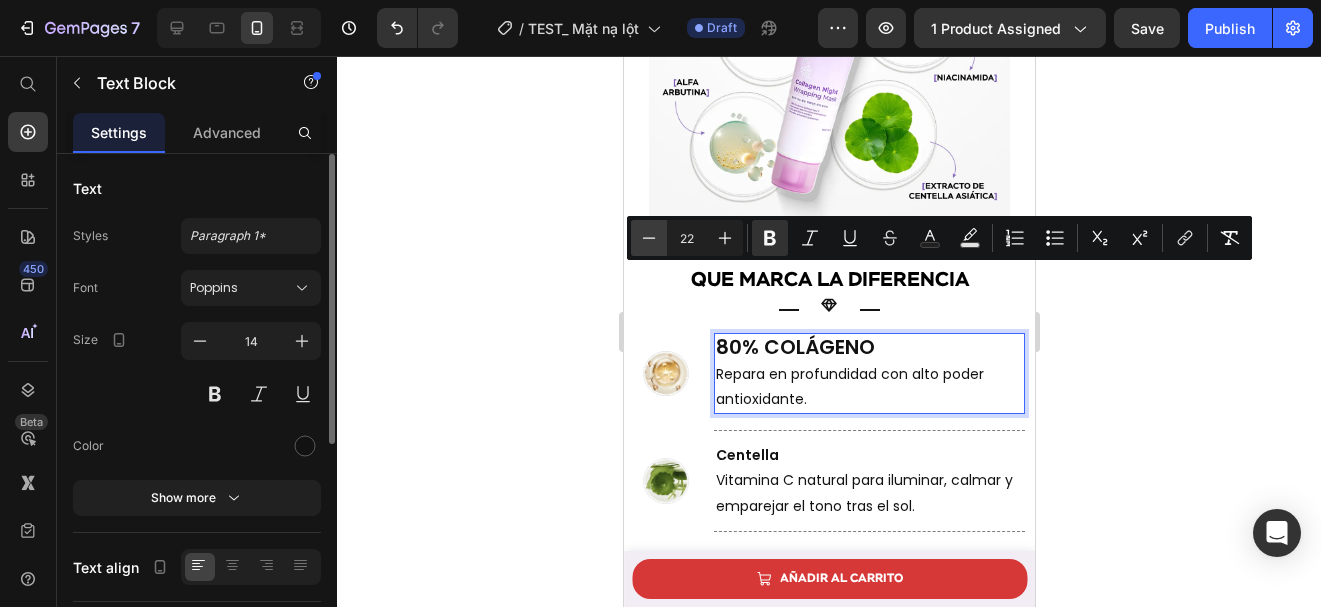 click 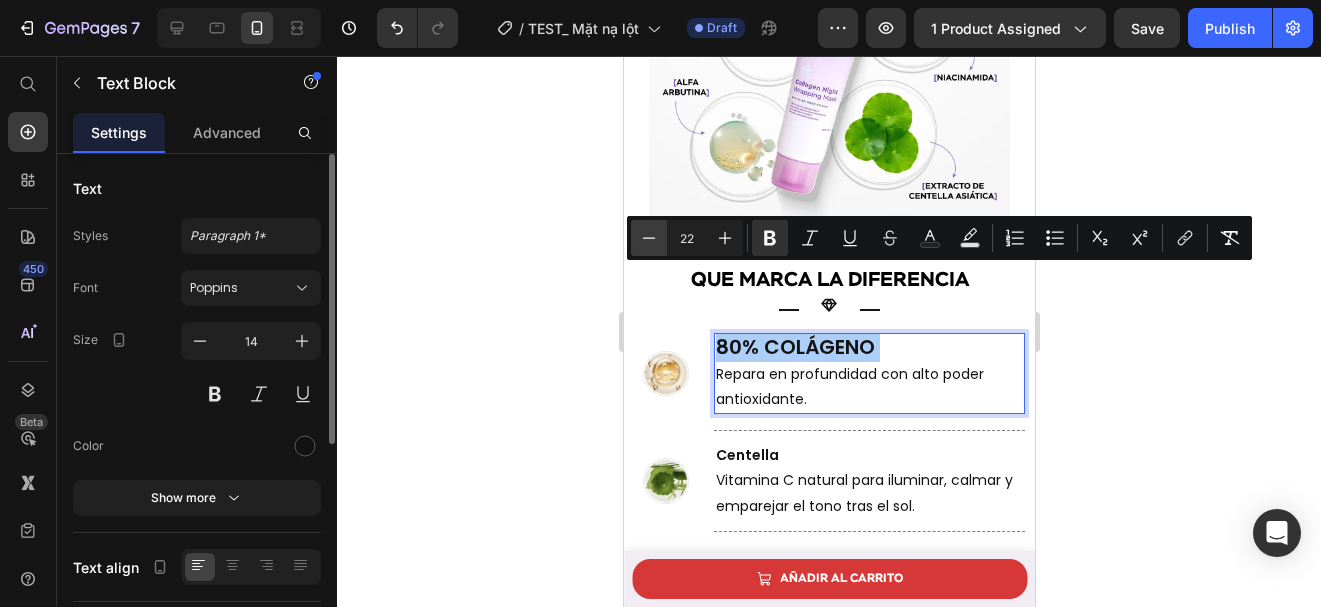 click 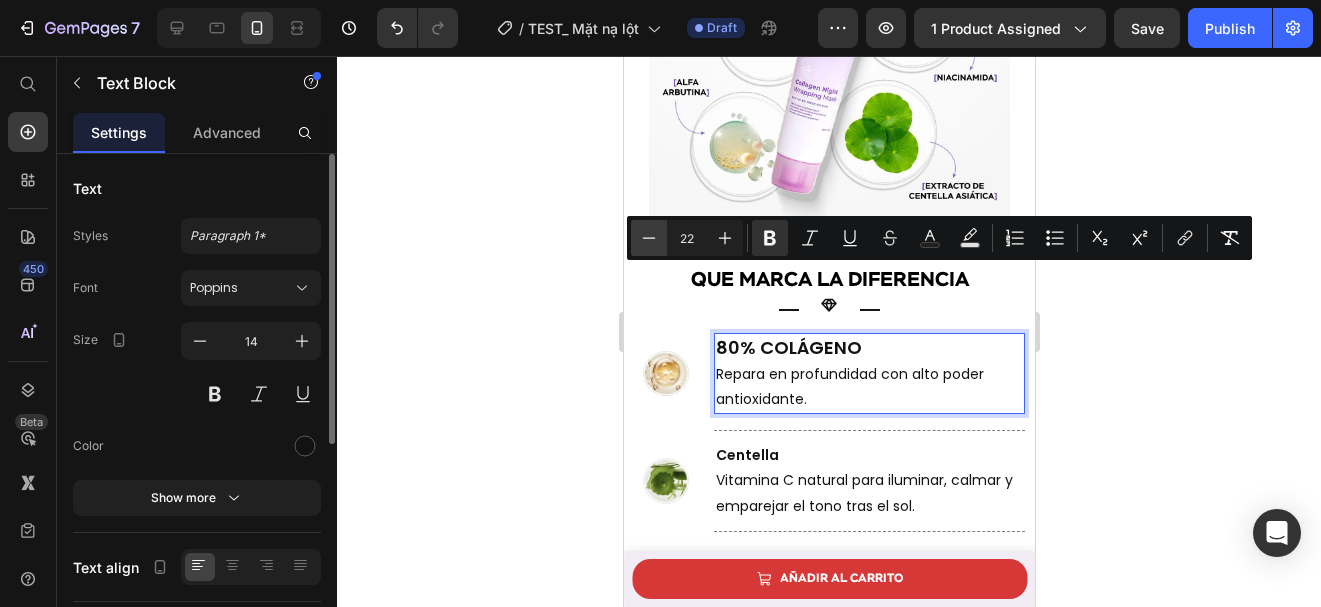 click 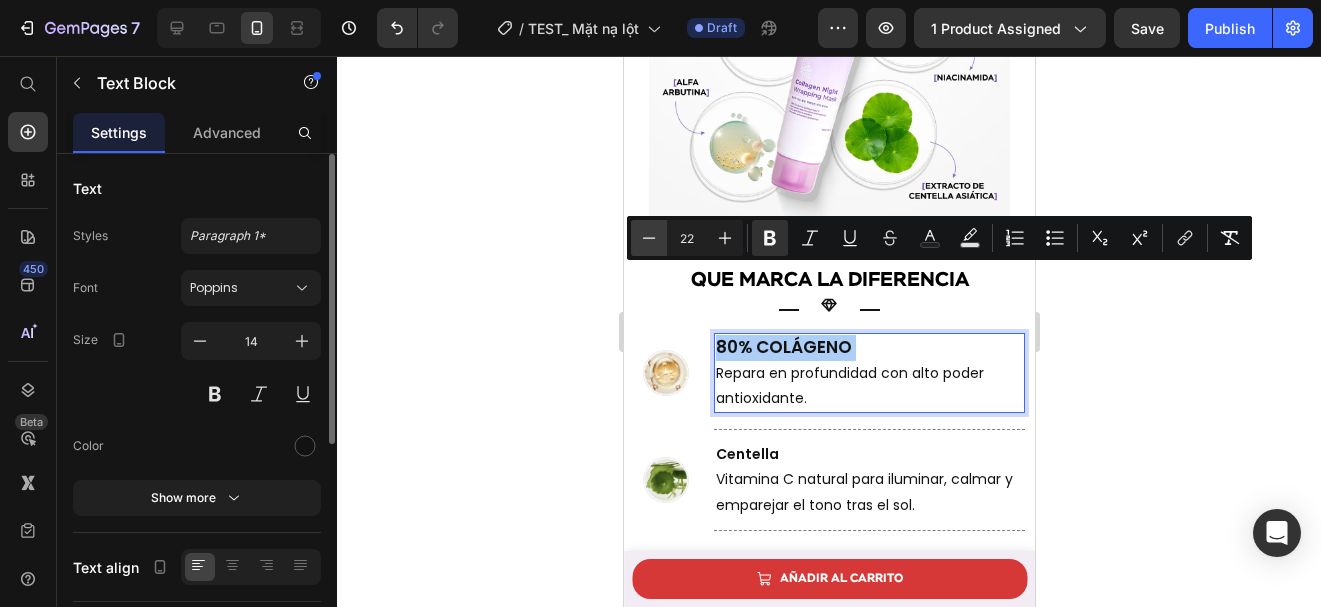 click 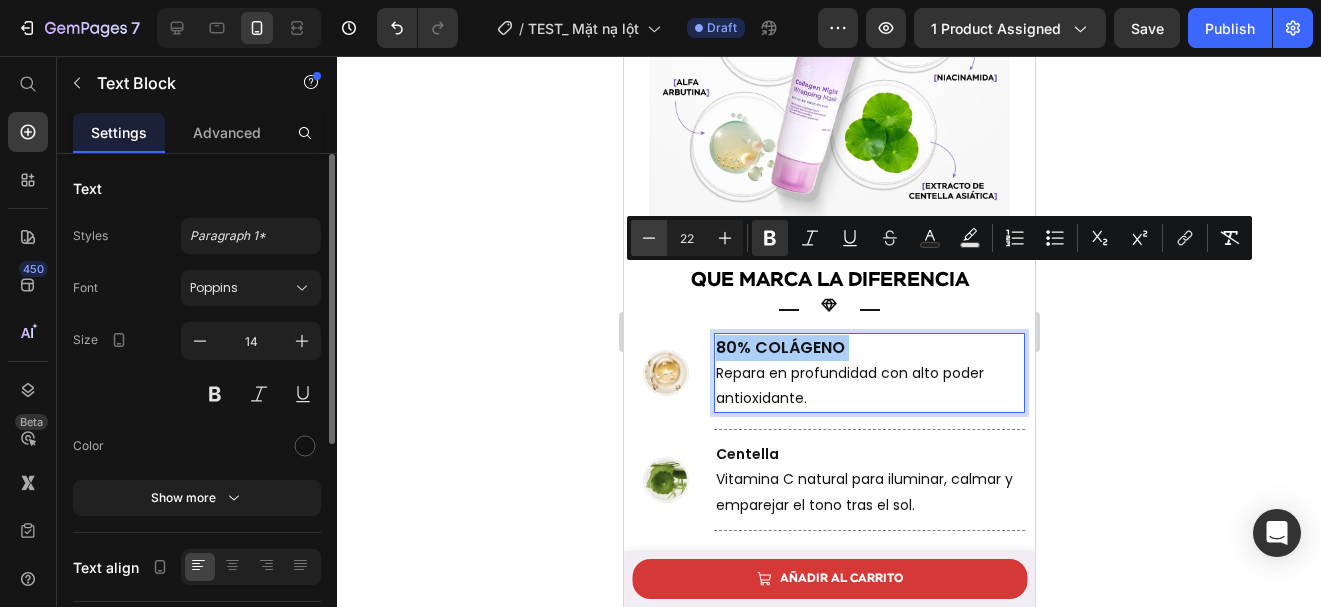 click 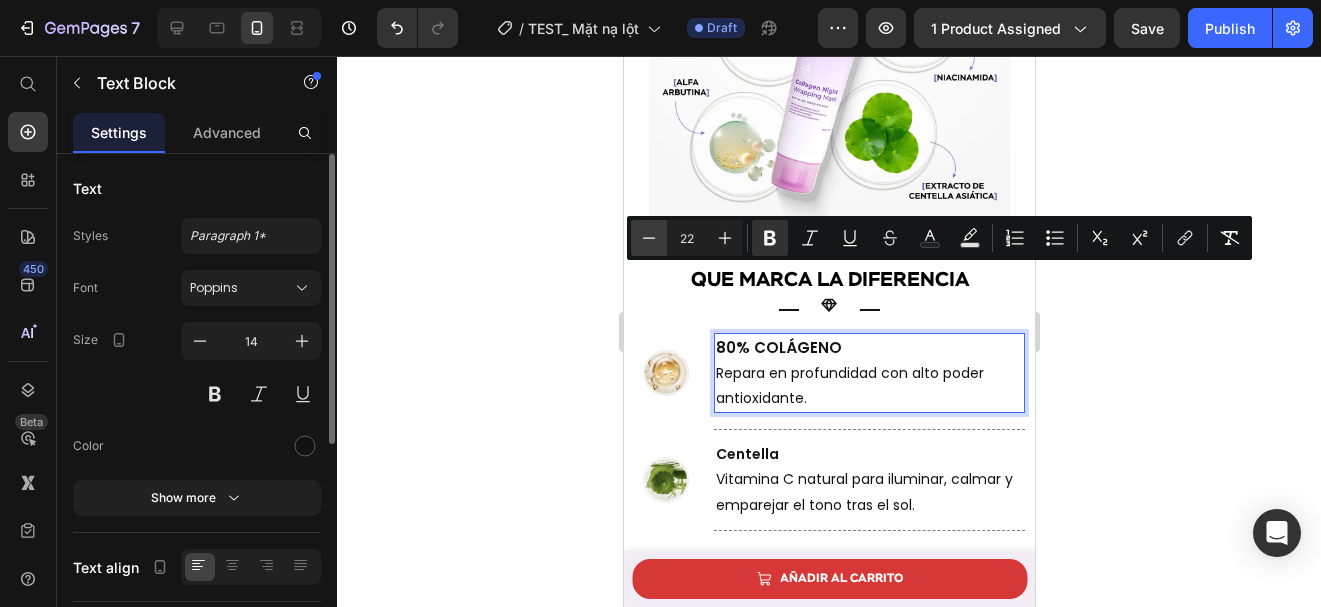 click 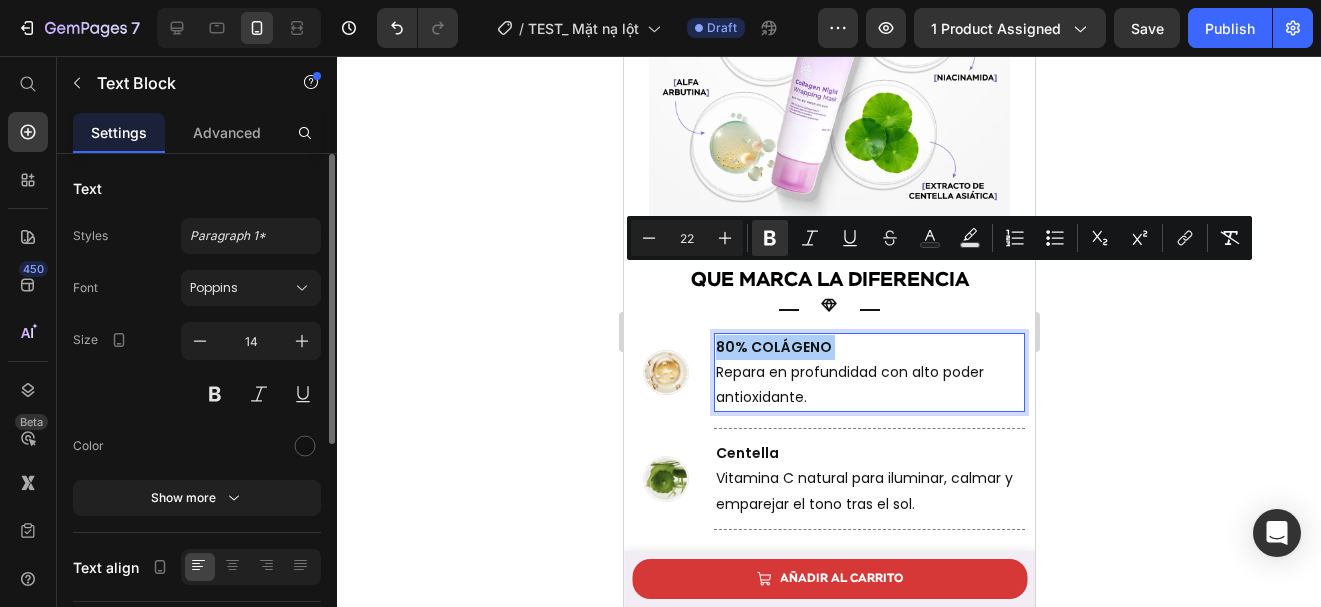 click 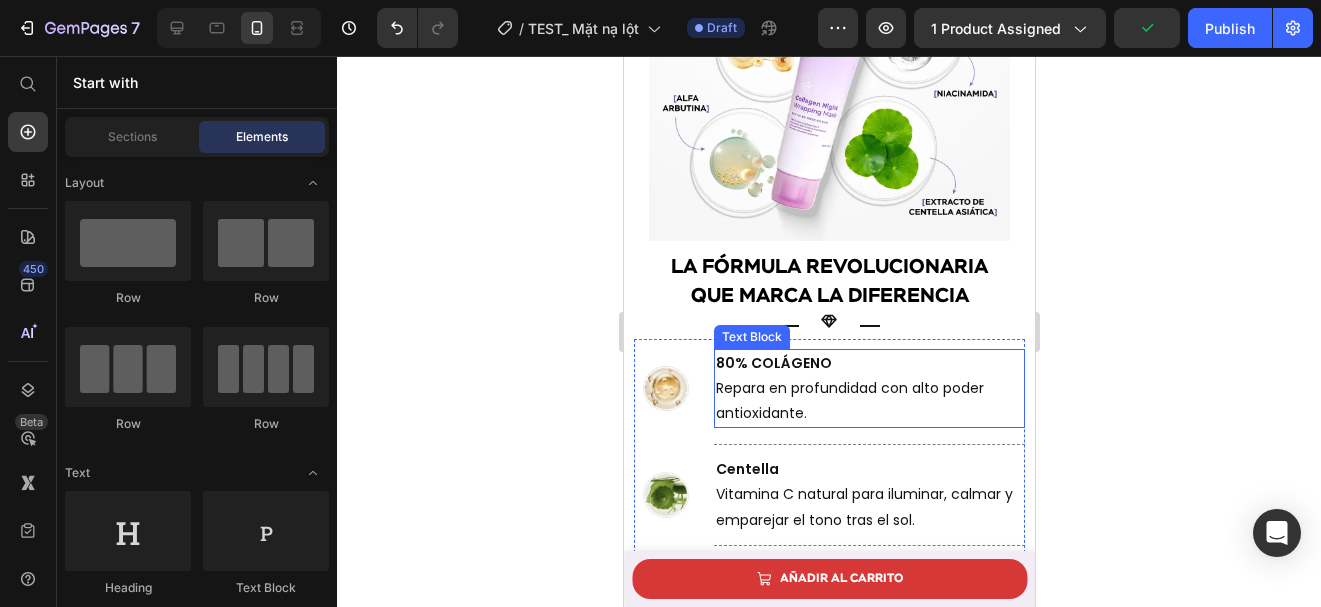 scroll, scrollTop: 5376, scrollLeft: 0, axis: vertical 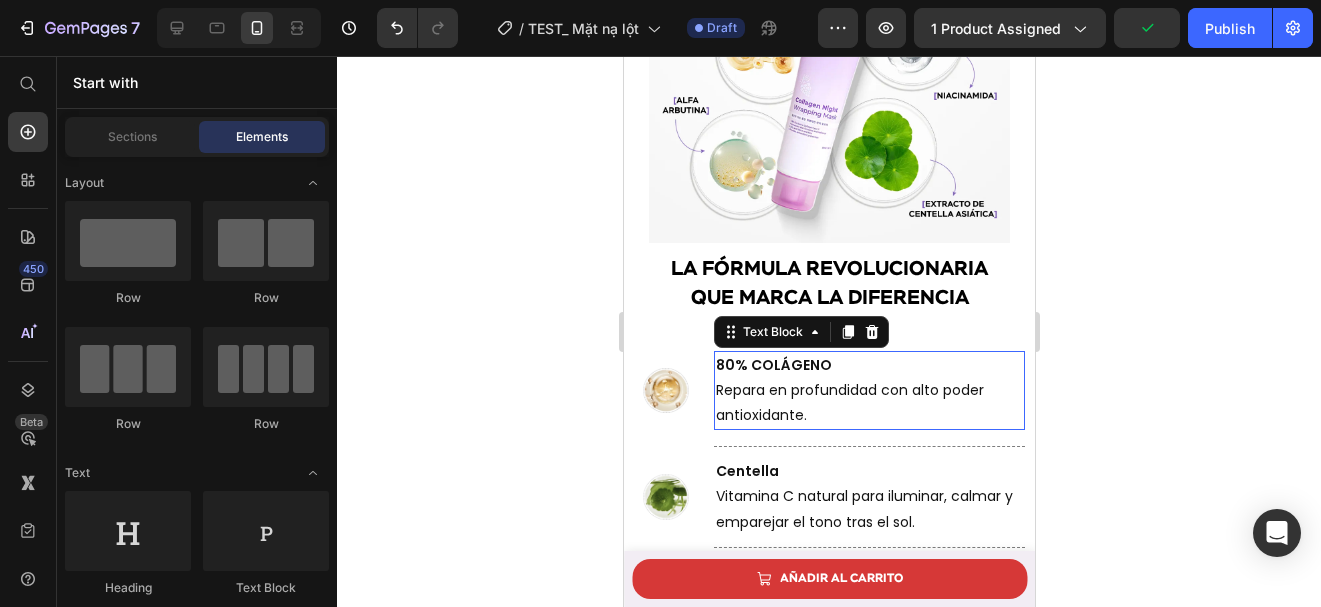 click on "80% COLÁGENO" at bounding box center [773, 365] 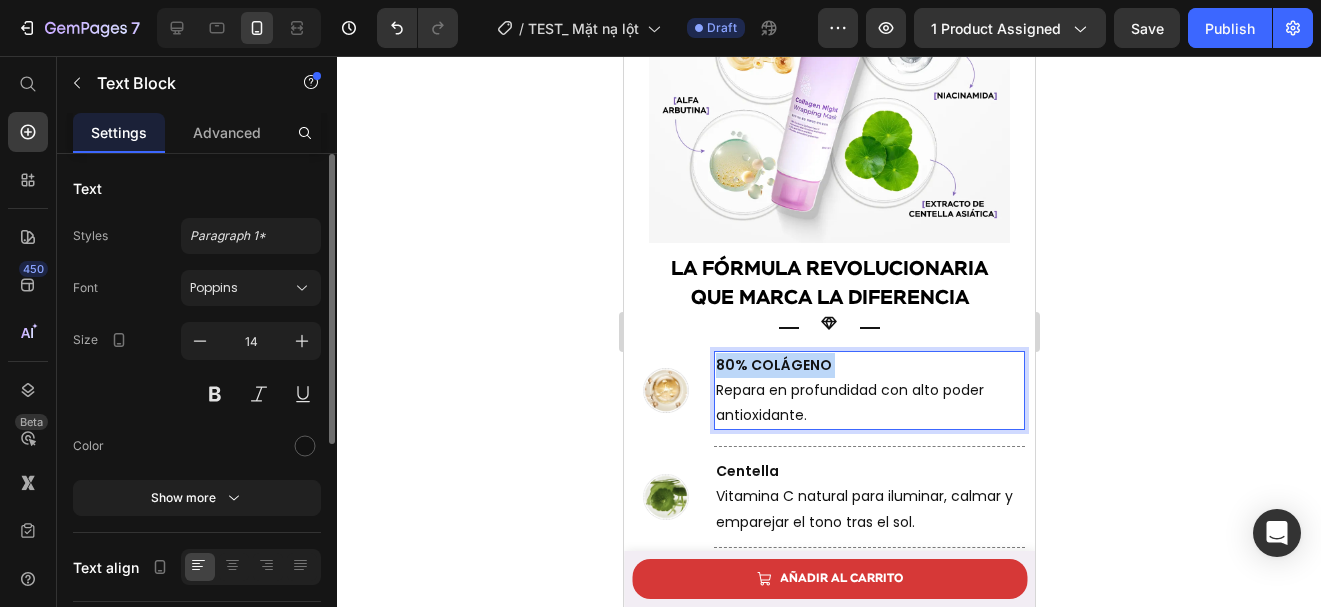 click on "80% COLÁGENO" at bounding box center [773, 365] 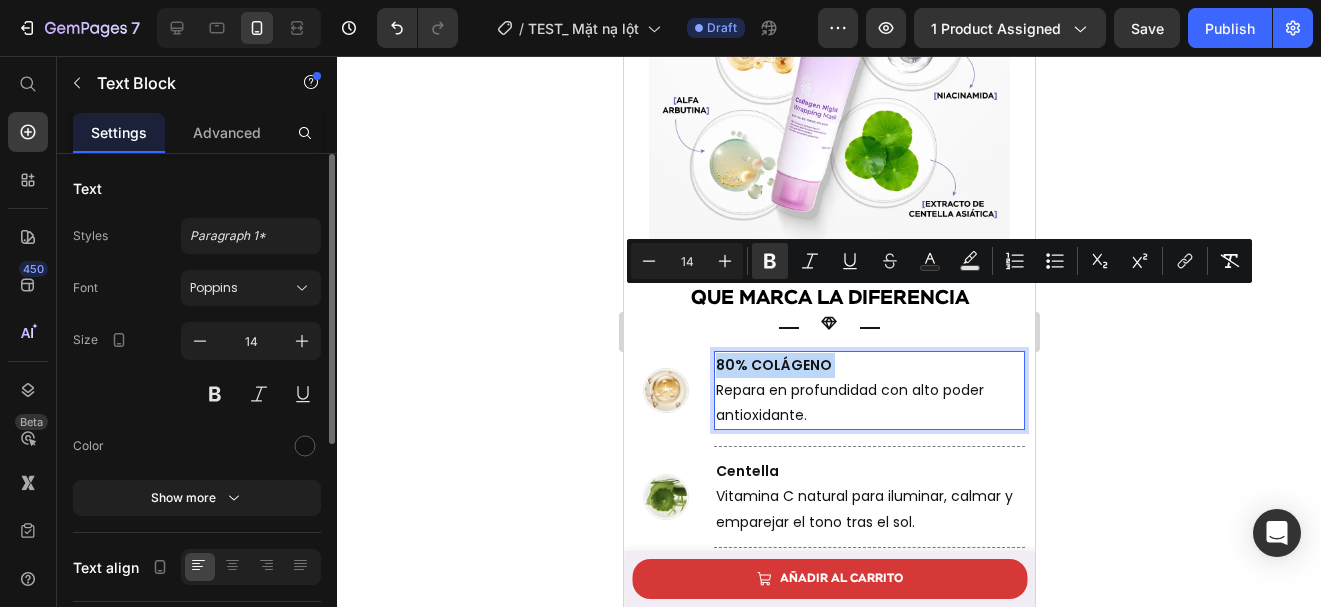 click on "80% COLÁGENO" at bounding box center (773, 365) 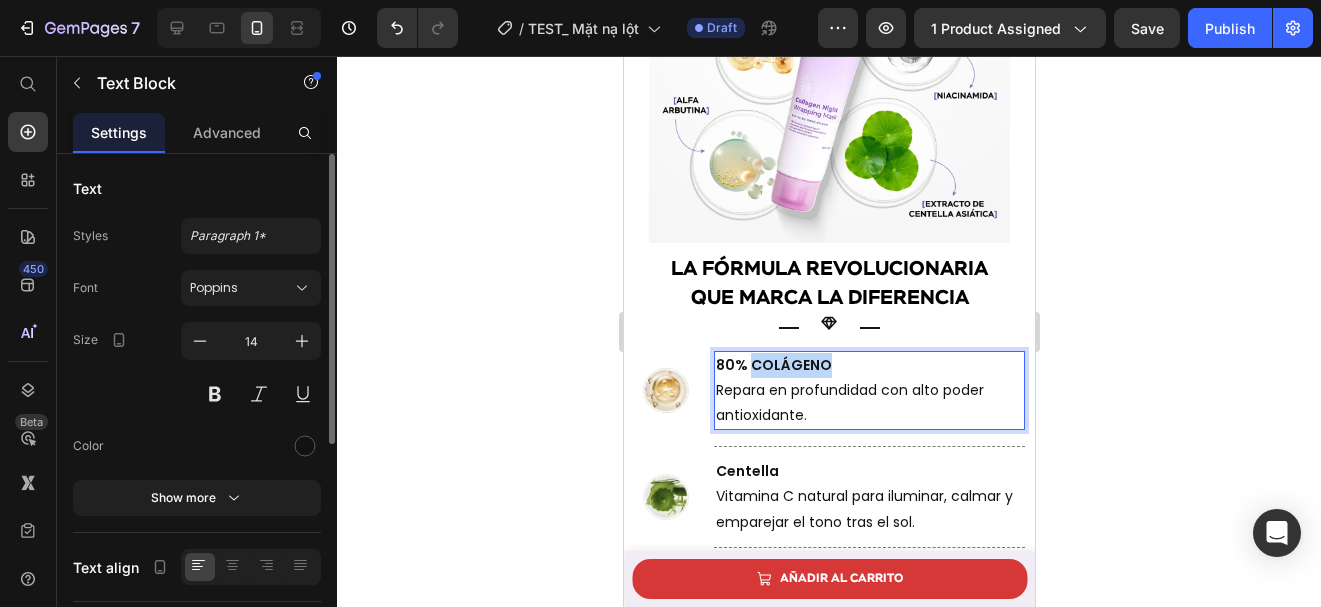 drag, startPoint x: 822, startPoint y: 302, endPoint x: 749, endPoint y: 302, distance: 73 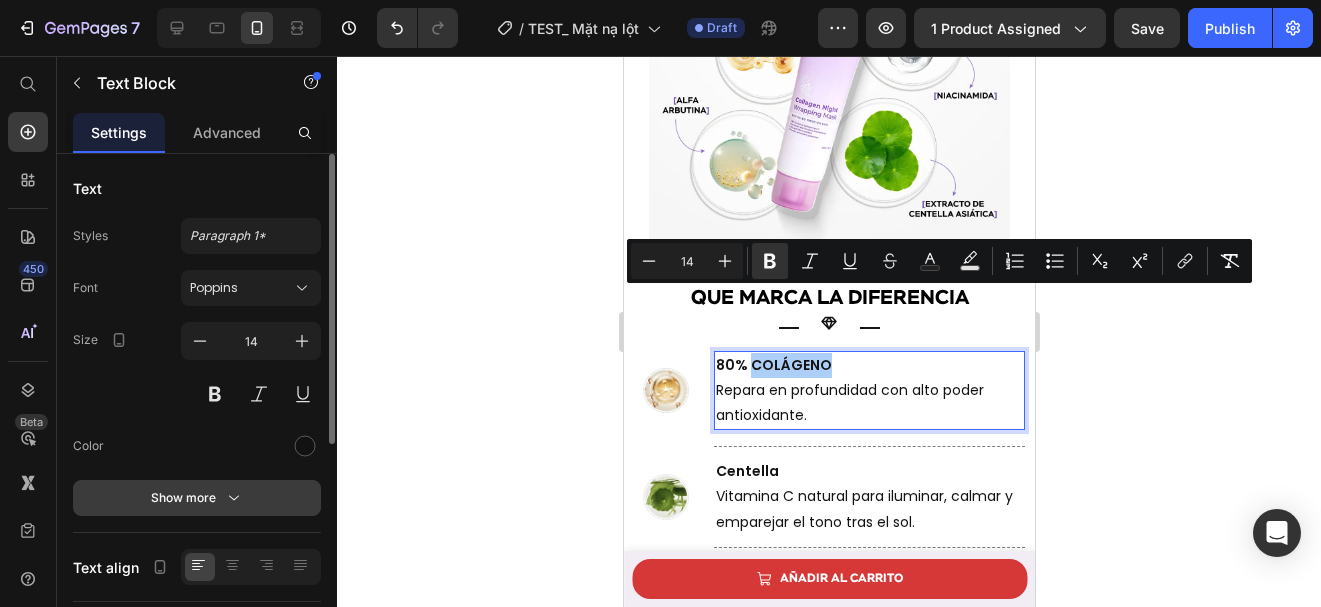 click on "Show more" at bounding box center [197, 498] 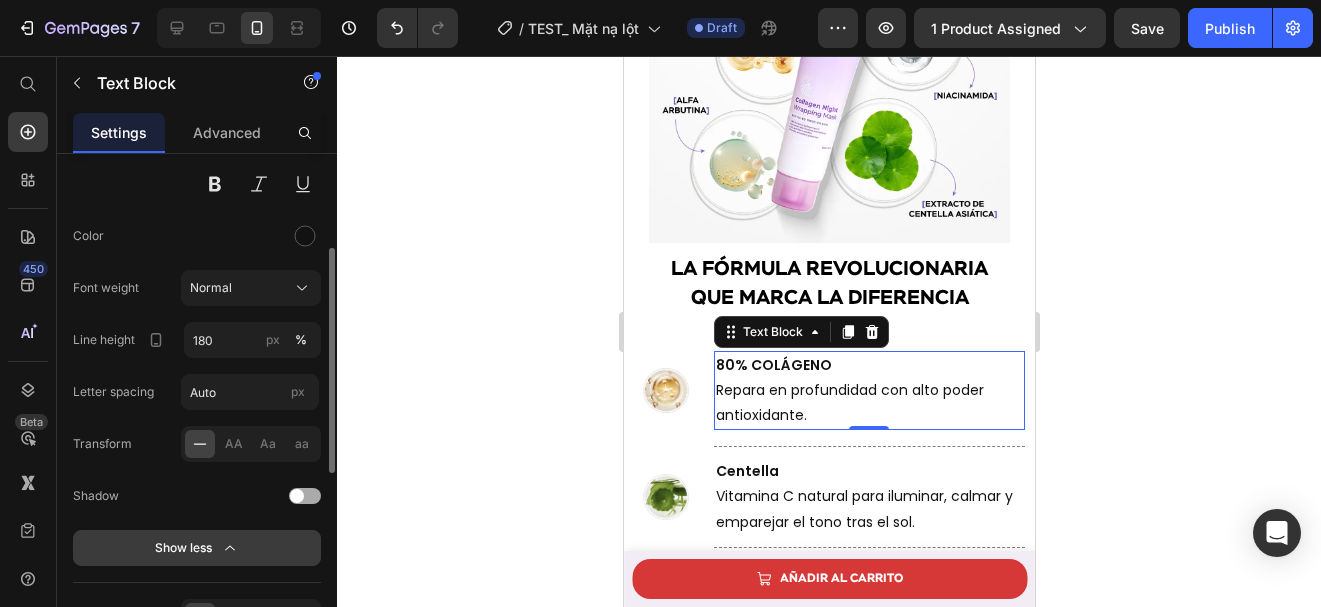 scroll, scrollTop: 212, scrollLeft: 0, axis: vertical 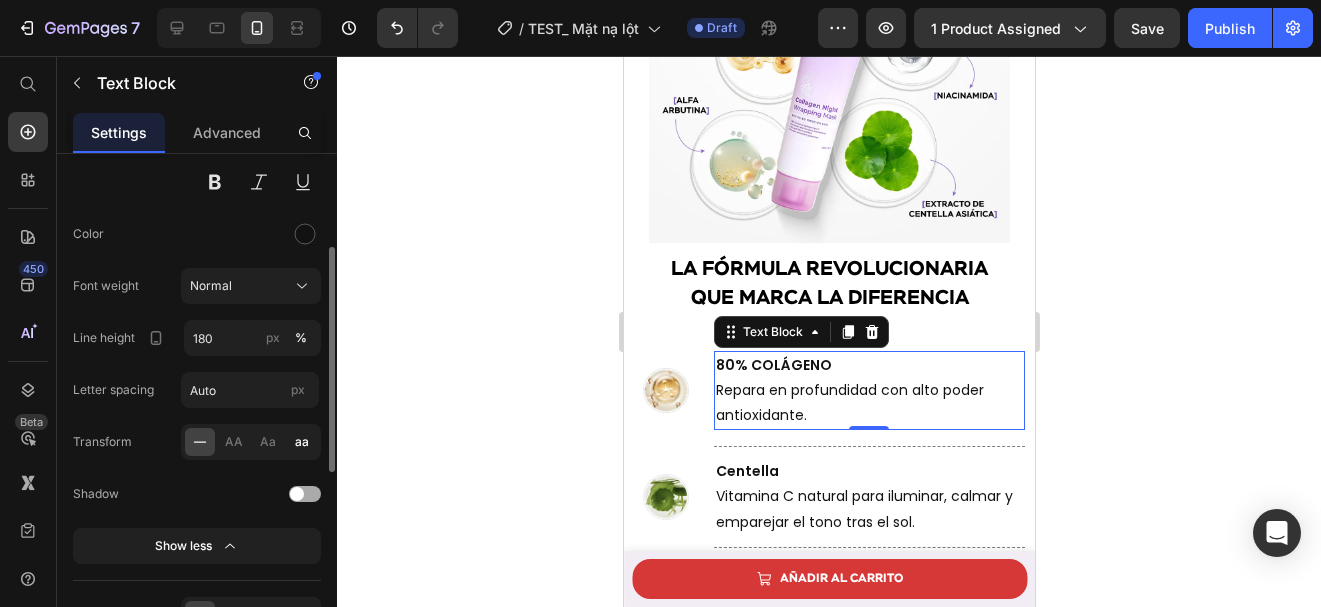 click on "aa" 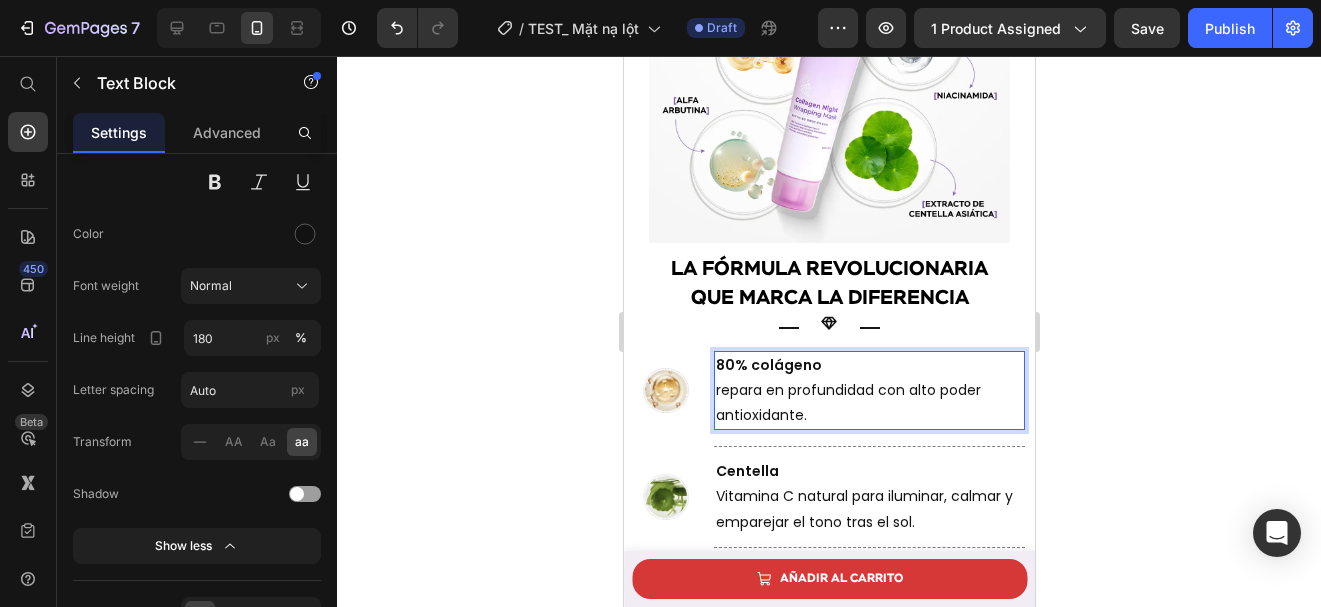 click on "80% COLÁGENO" at bounding box center (768, 365) 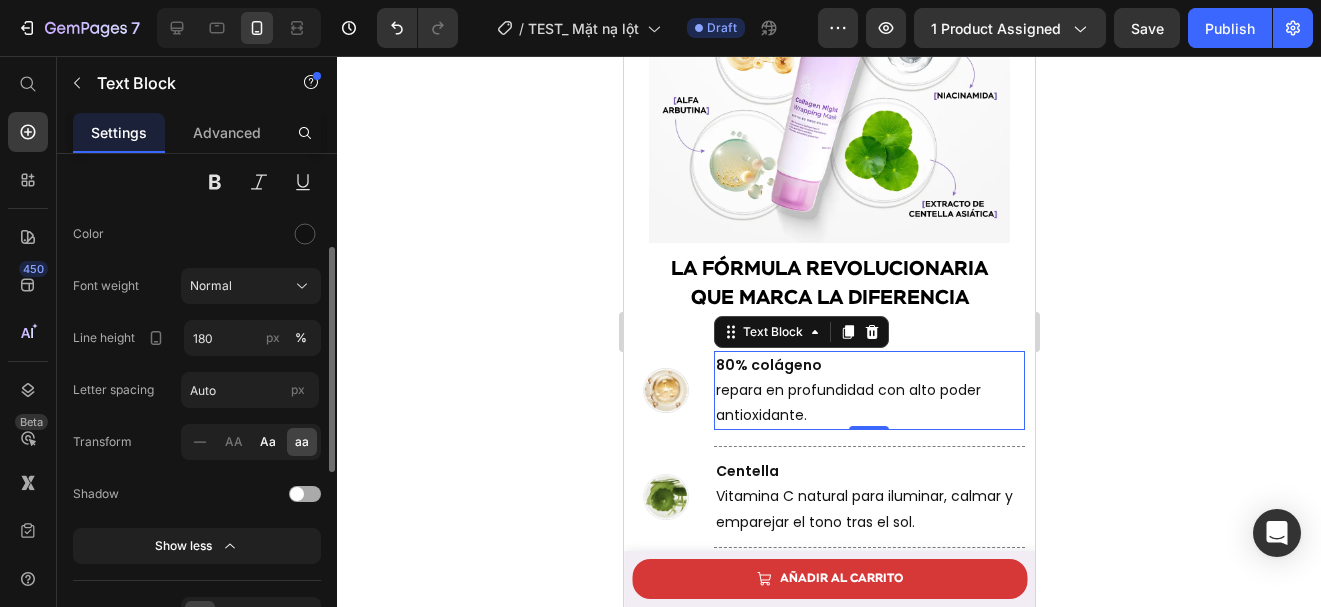 click on "Aa" 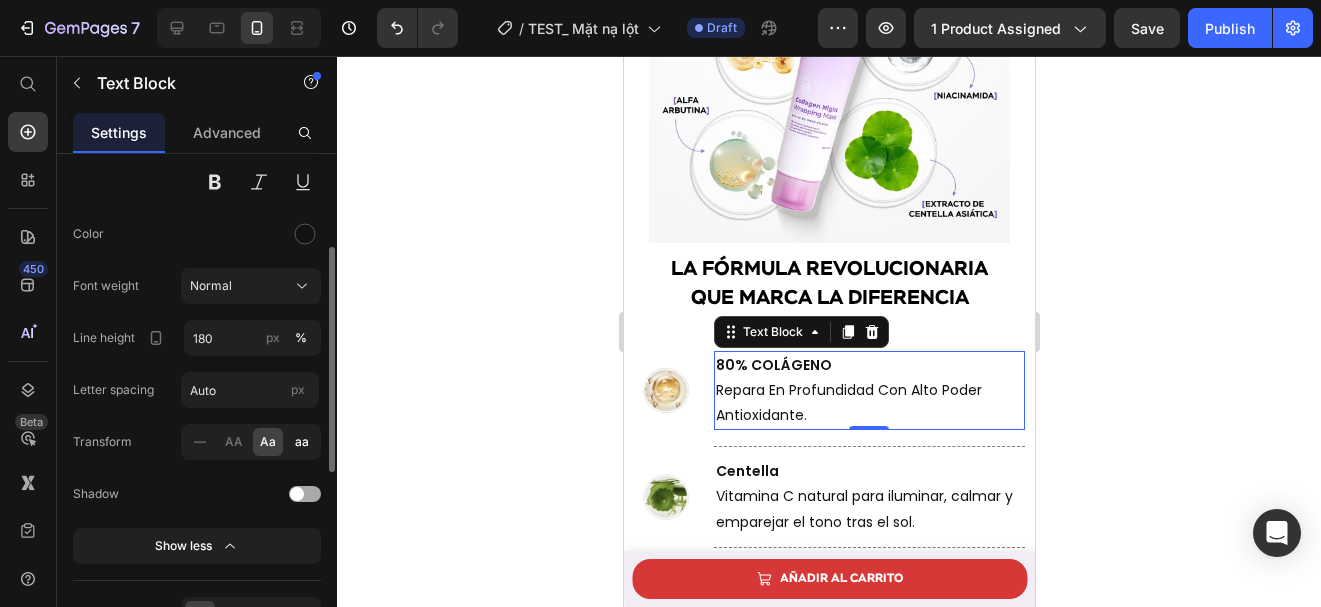 click on "aa" 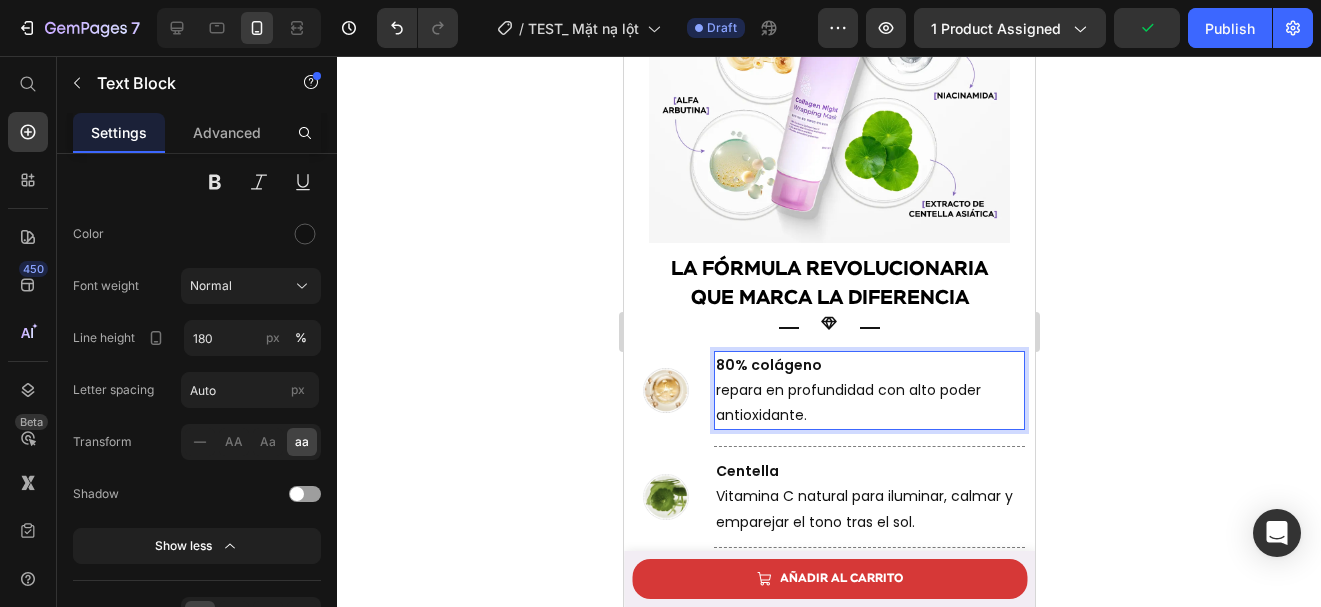 click on "80% COLÁGENO" at bounding box center [768, 365] 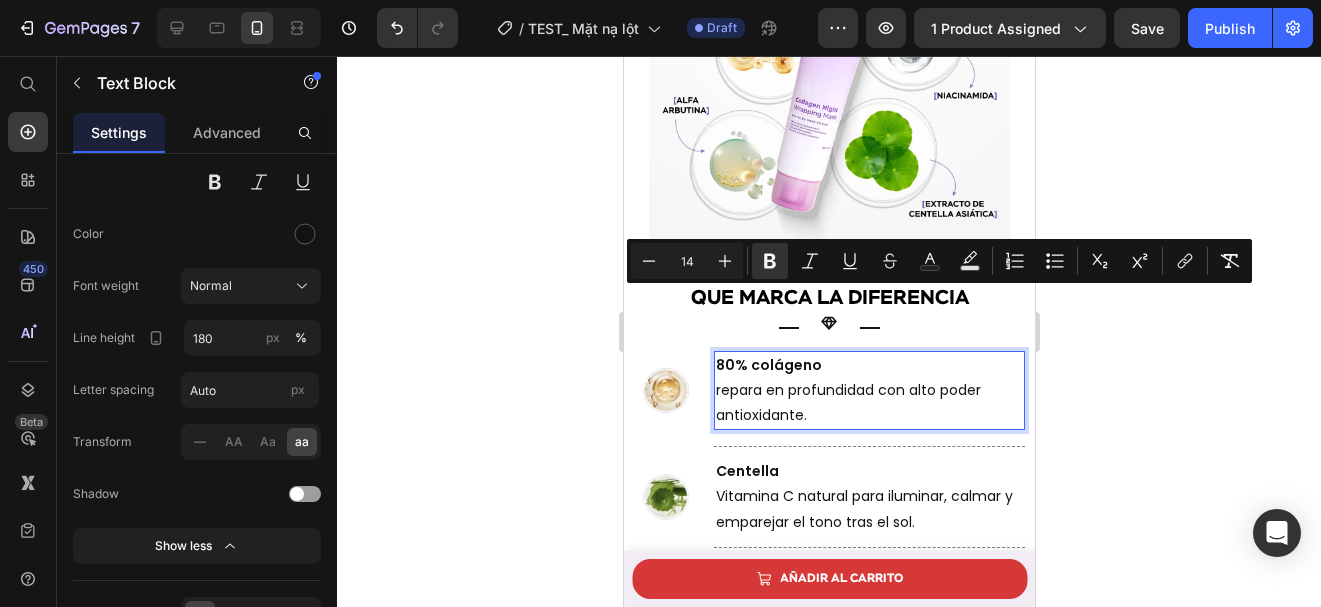 drag, startPoint x: 749, startPoint y: 302, endPoint x: 845, endPoint y: 303, distance: 96.00521 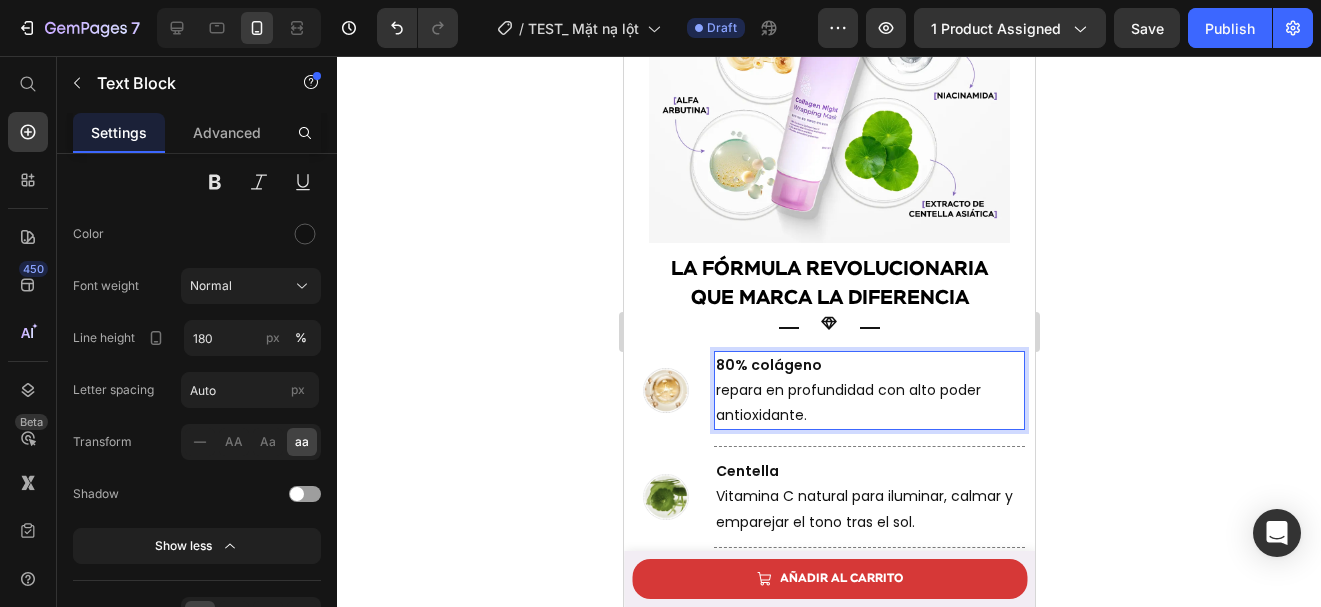 click on "80% COLÁGENO" at bounding box center (768, 365) 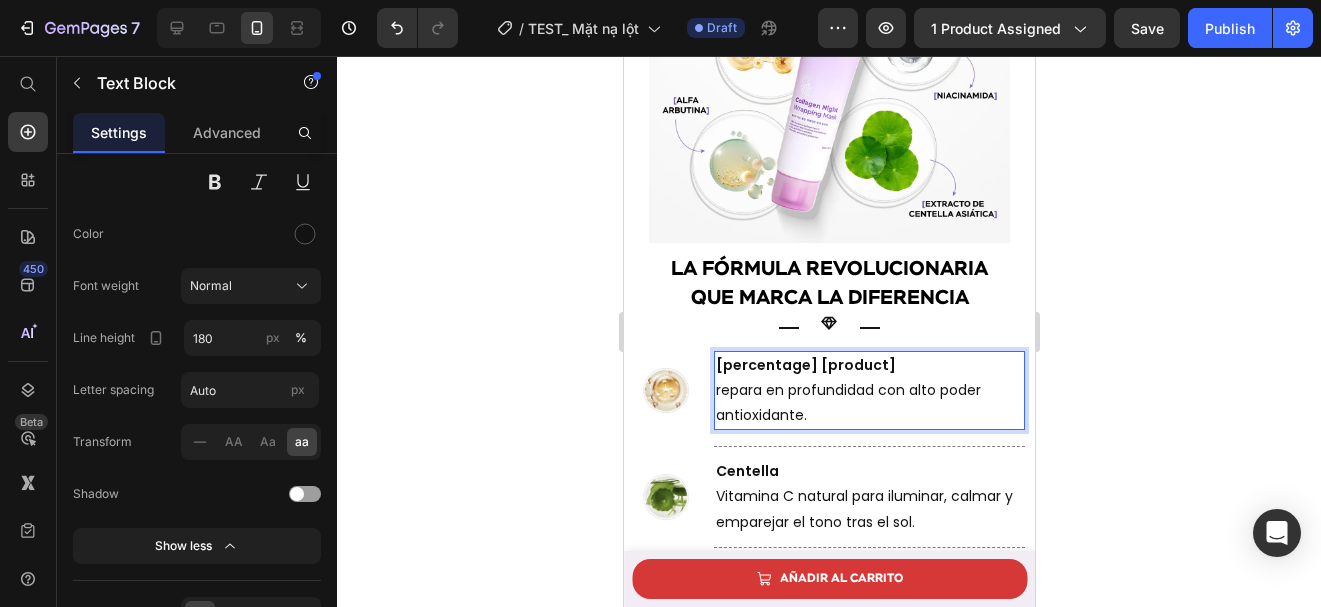 click on "Repara en profundidad con alto poder antioxidante." at bounding box center [868, 403] 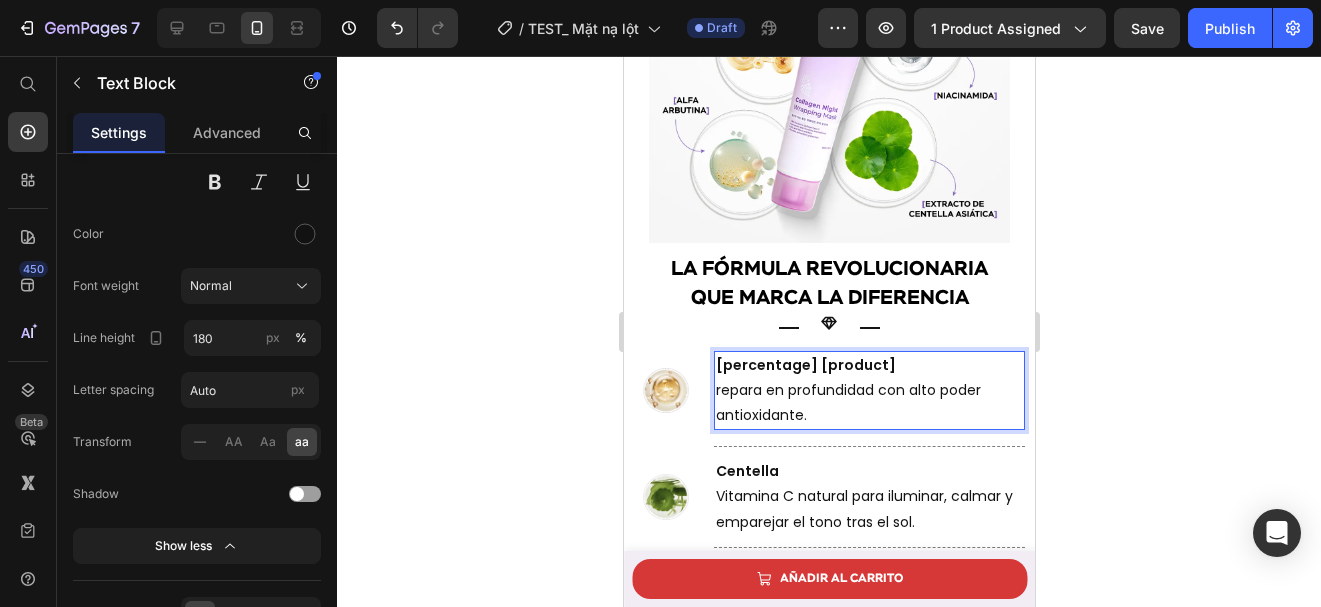 click on "Repara en profundidad con alto poder antioxidante." at bounding box center [868, 403] 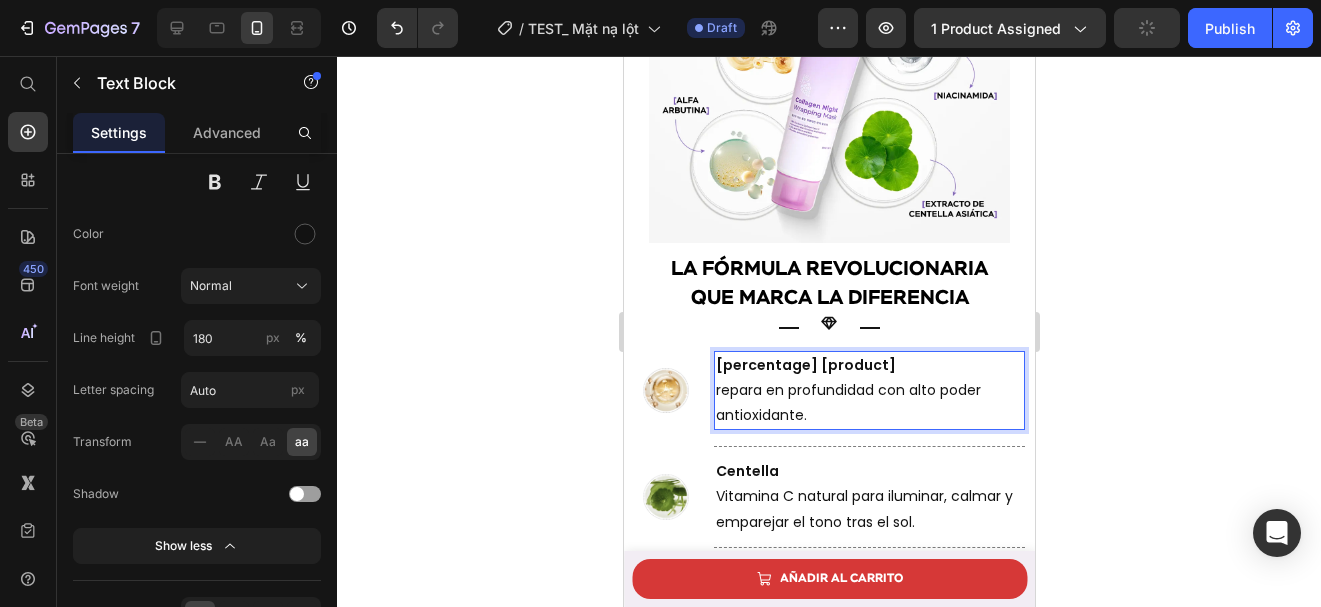 click on "repara en profundidad con alto poder antioxidante." at bounding box center [868, 403] 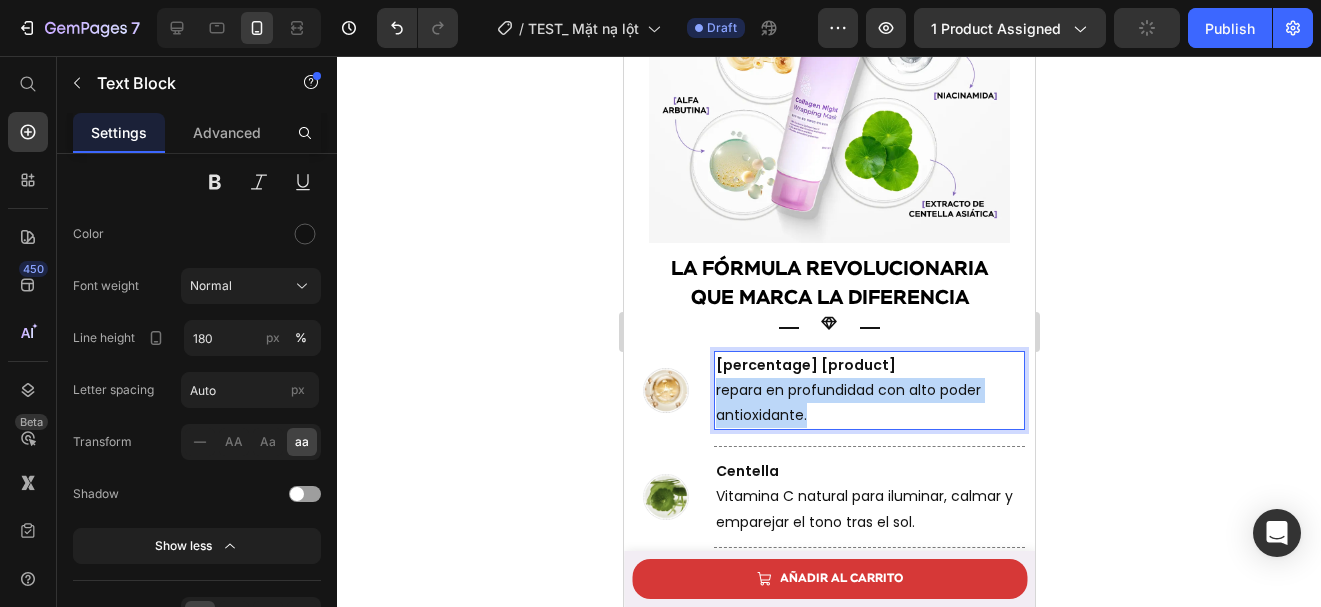 click on "repara en profundidad con alto poder antioxidante." at bounding box center (868, 403) 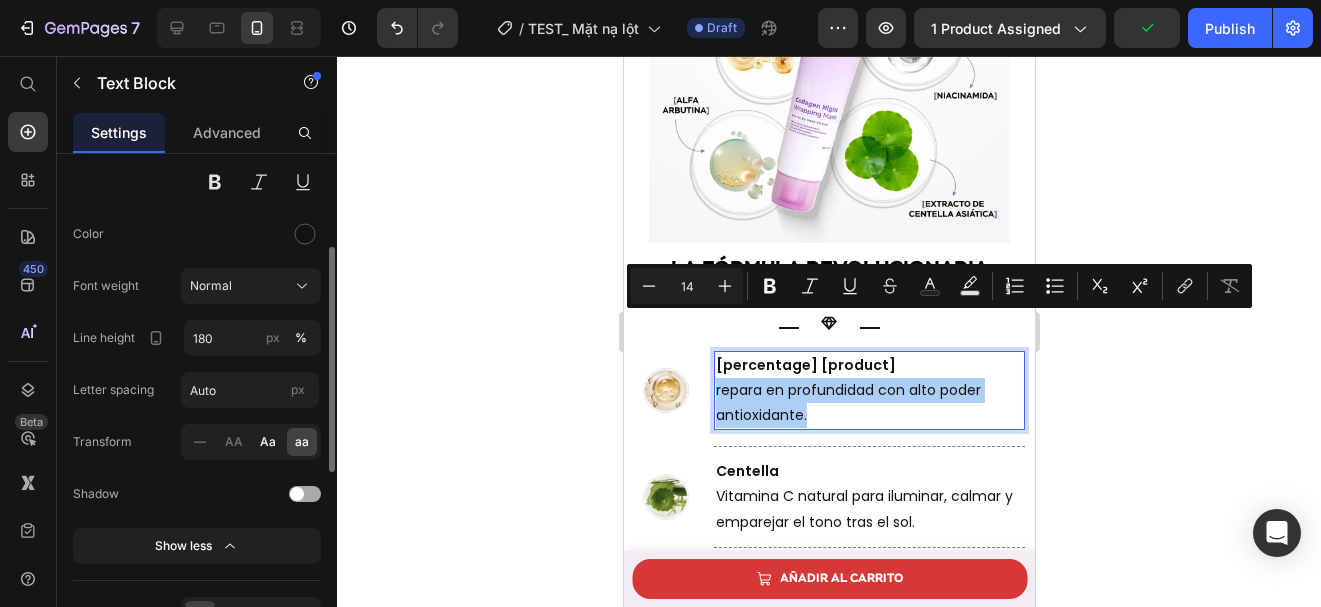 click on "Aa" 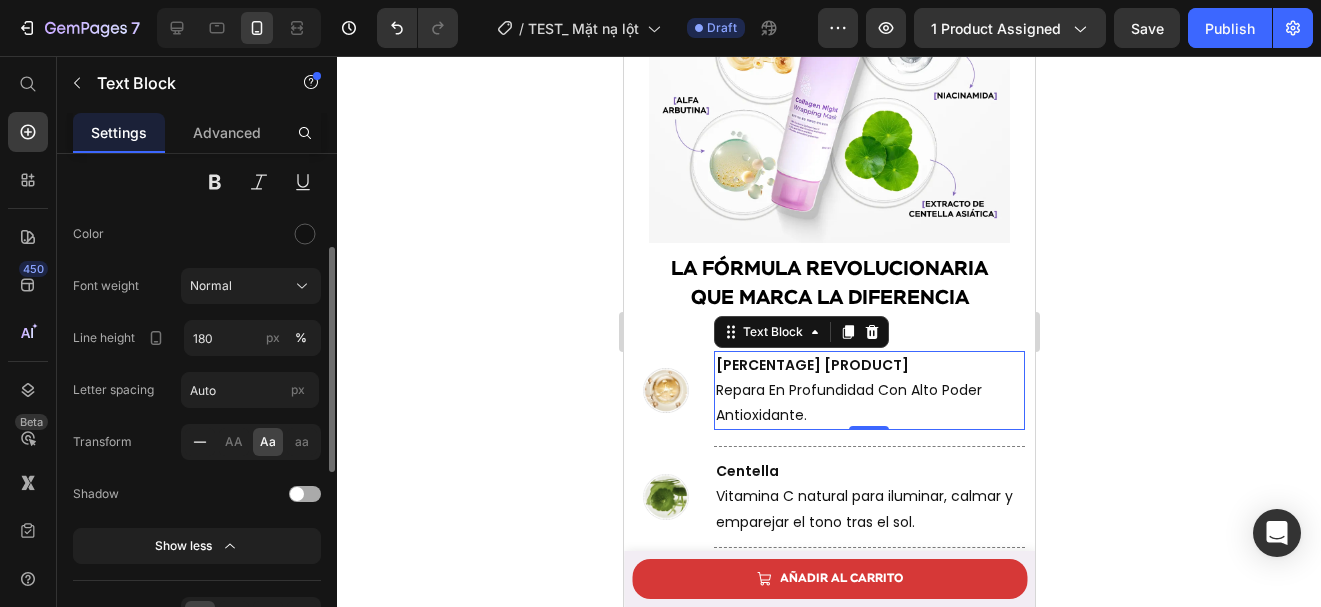 click 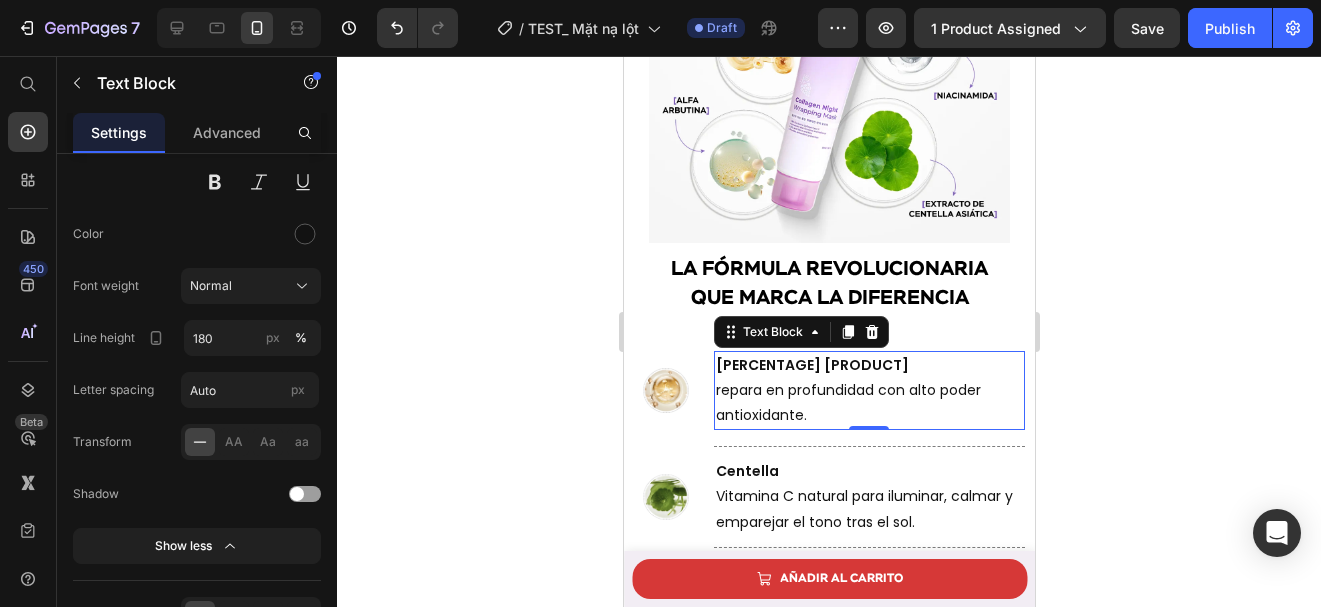 click on "repara en profundidad con alto poder antioxidante." at bounding box center (868, 403) 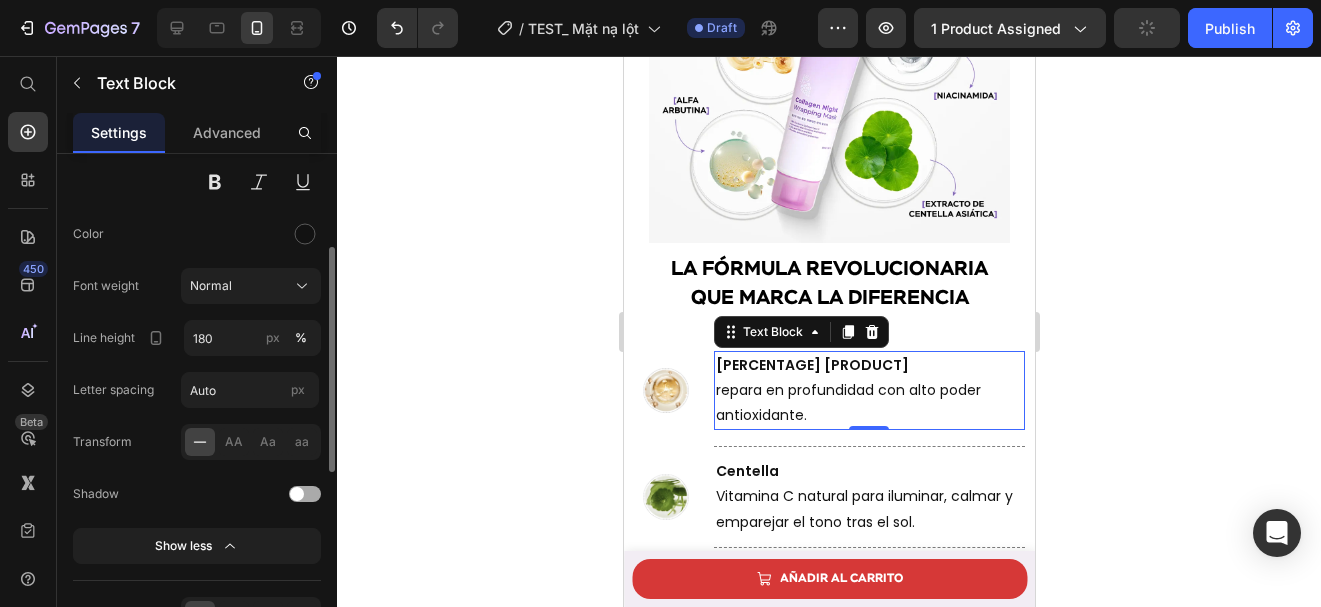 click 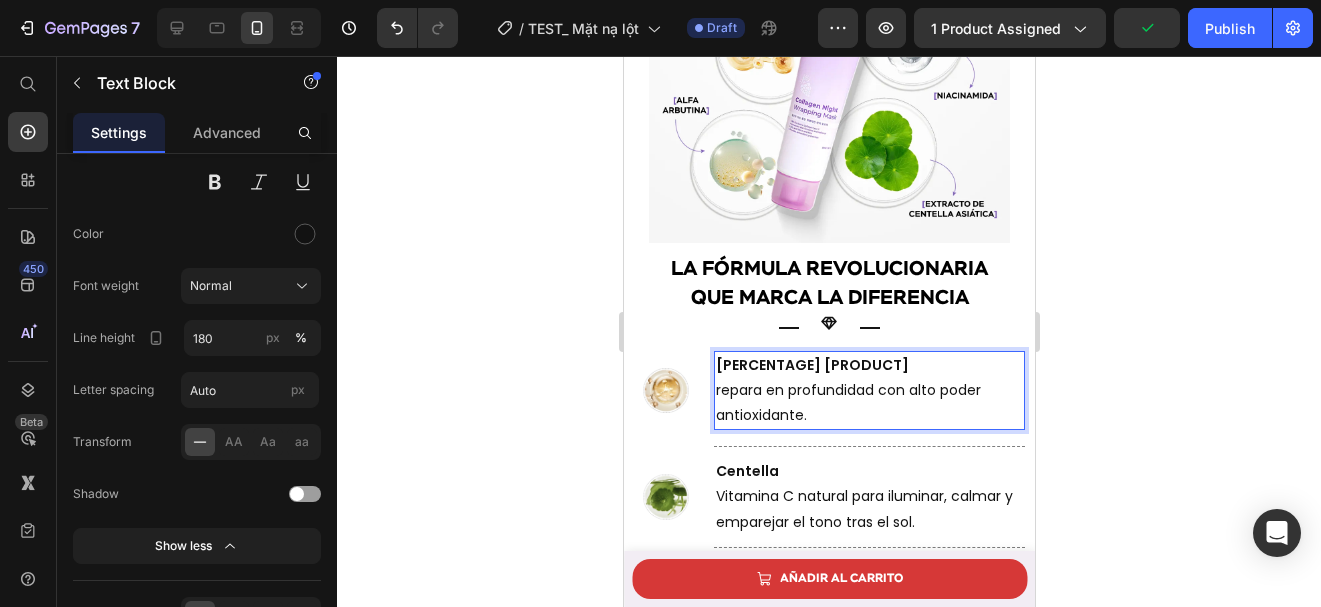 click on "80% OLÁGENO" at bounding box center [868, 365] 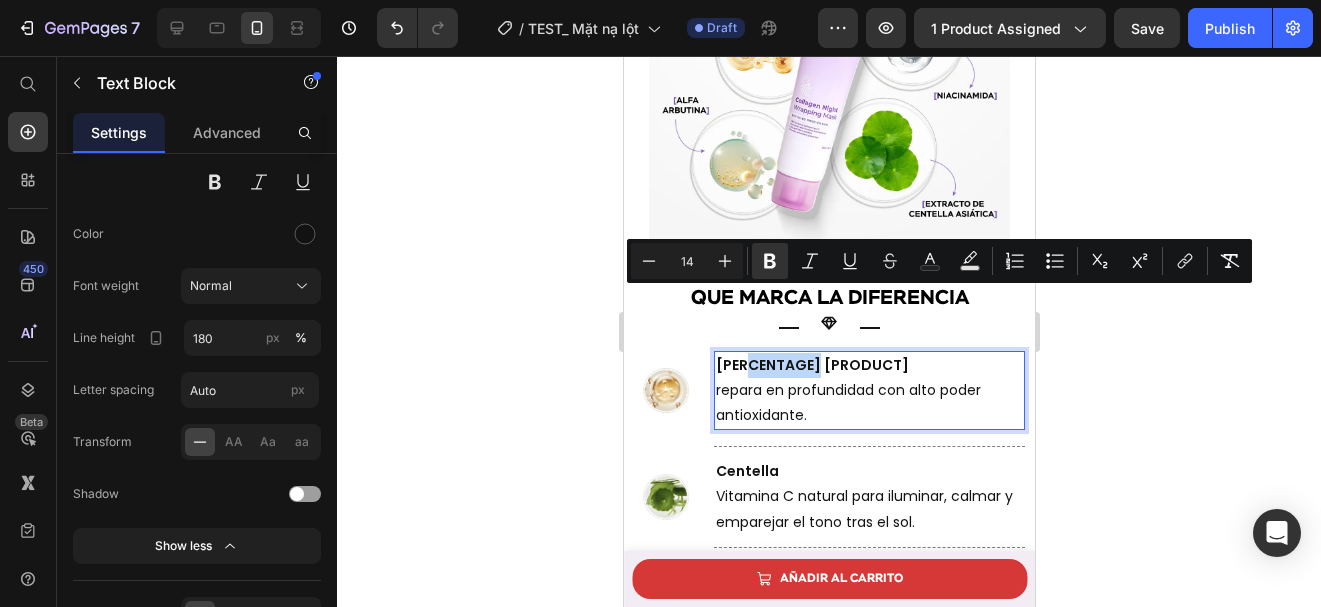 drag, startPoint x: 819, startPoint y: 301, endPoint x: 748, endPoint y: 308, distance: 71.34424 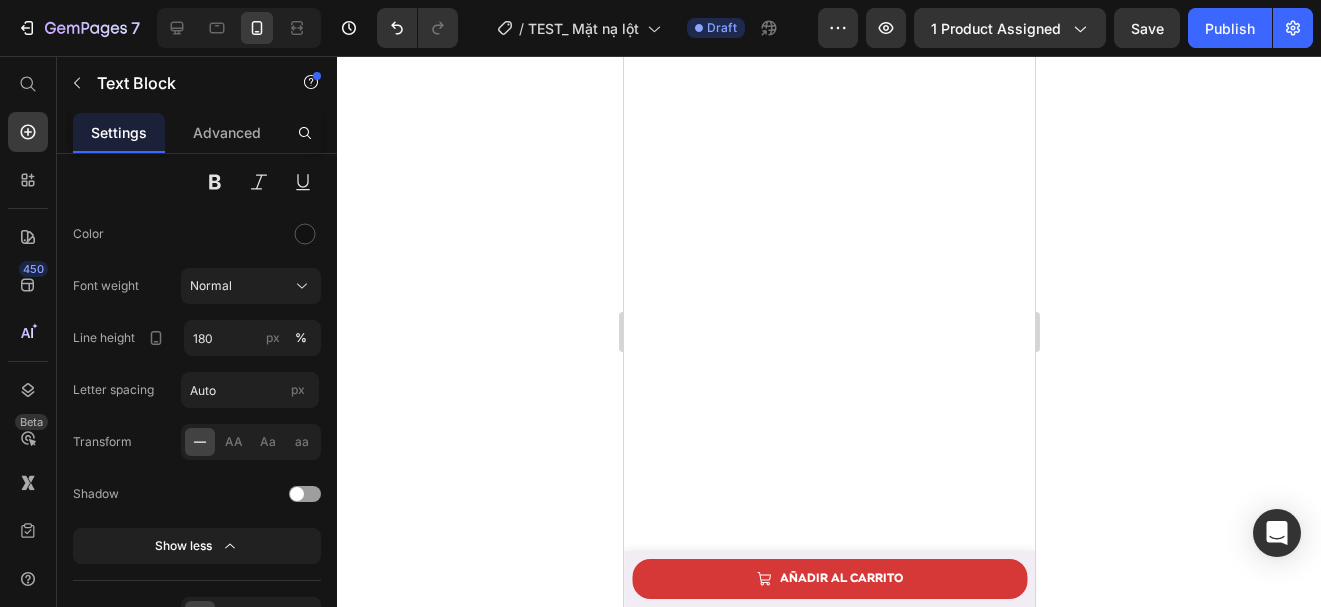 scroll, scrollTop: 1948, scrollLeft: 0, axis: vertical 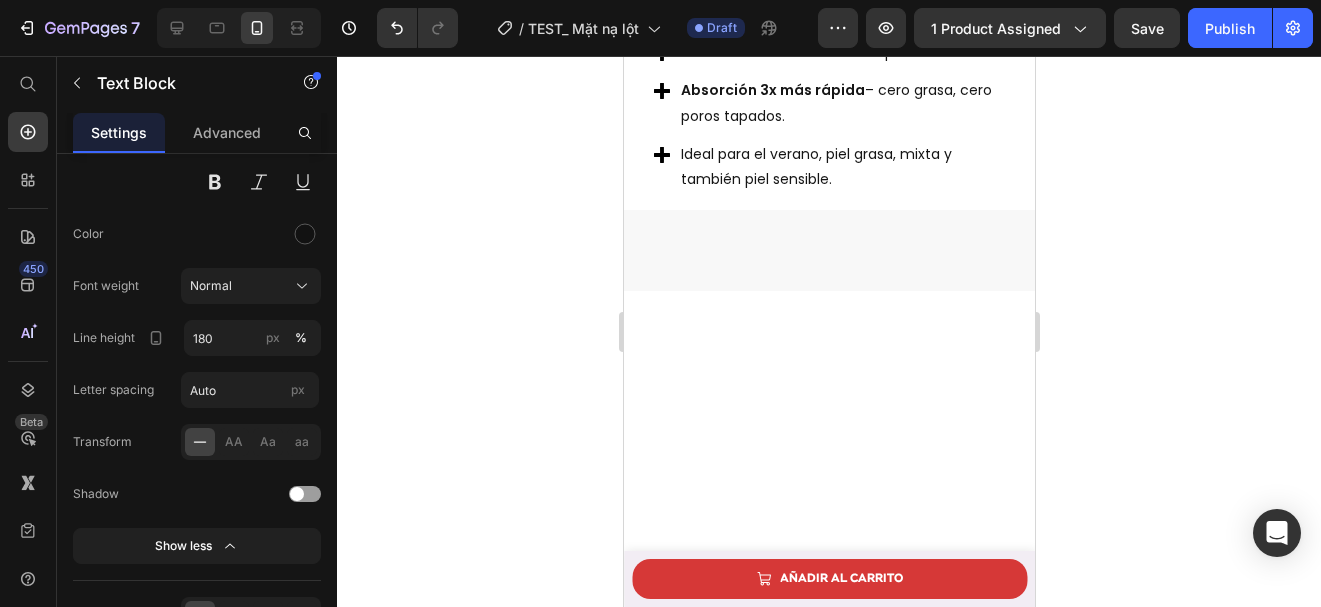 click on "La  tecnología BioActive  facilita la absorción profunda del colágeno ultrafino." at bounding box center (834, -417) 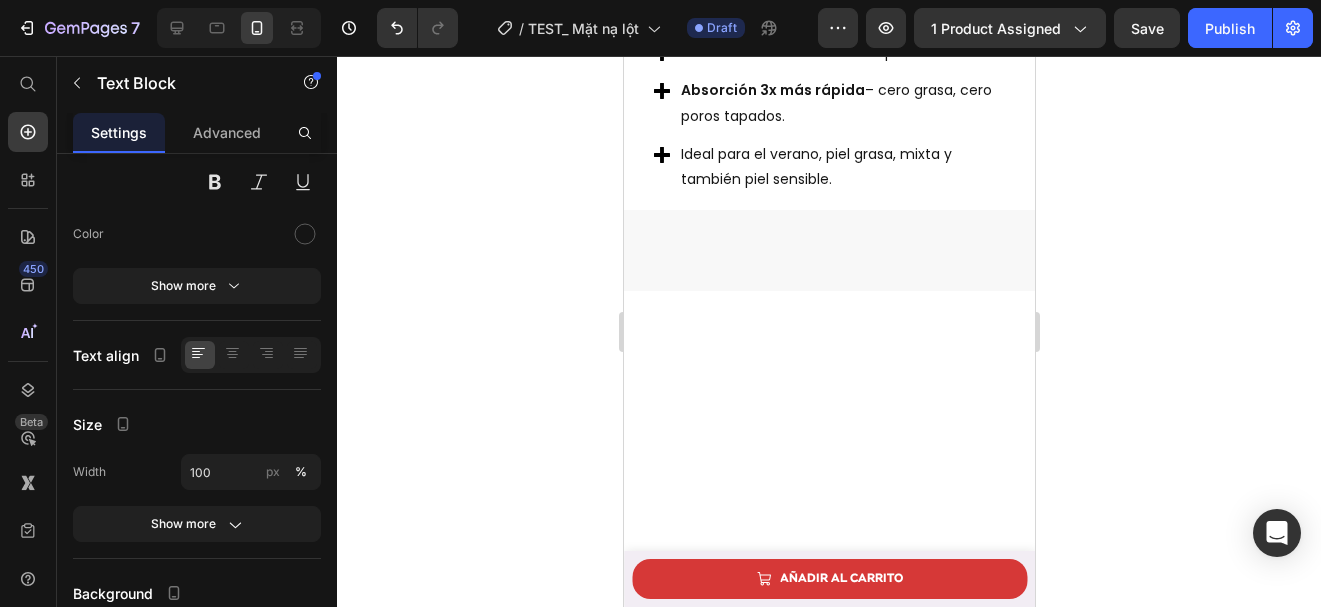 click on "La  tecnología BioActive  facilita la absorción profunda del colágeno ultrafino." at bounding box center (834, -417) 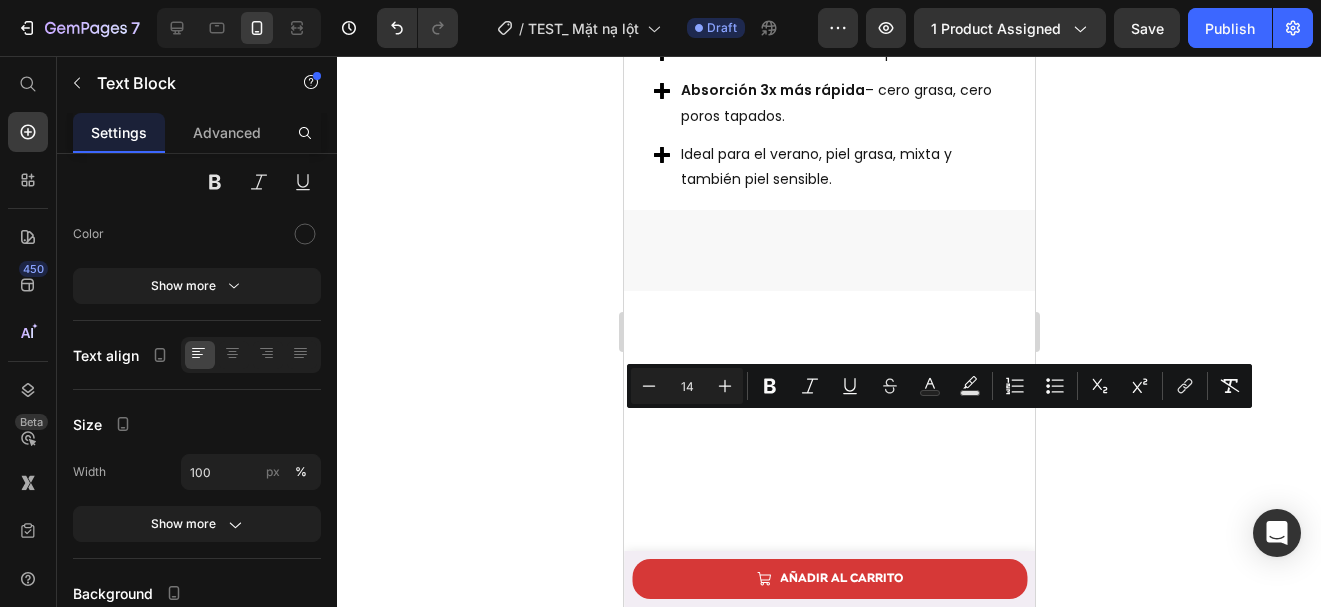 copy on "colágeno" 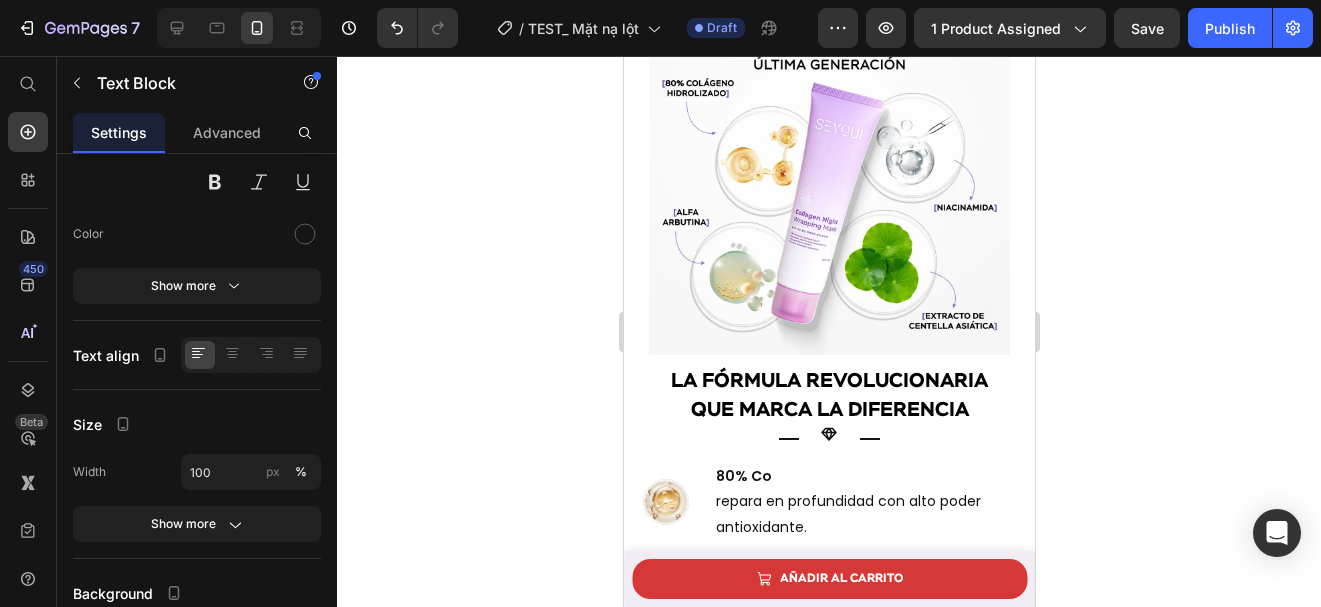 scroll, scrollTop: 5424, scrollLeft: 0, axis: vertical 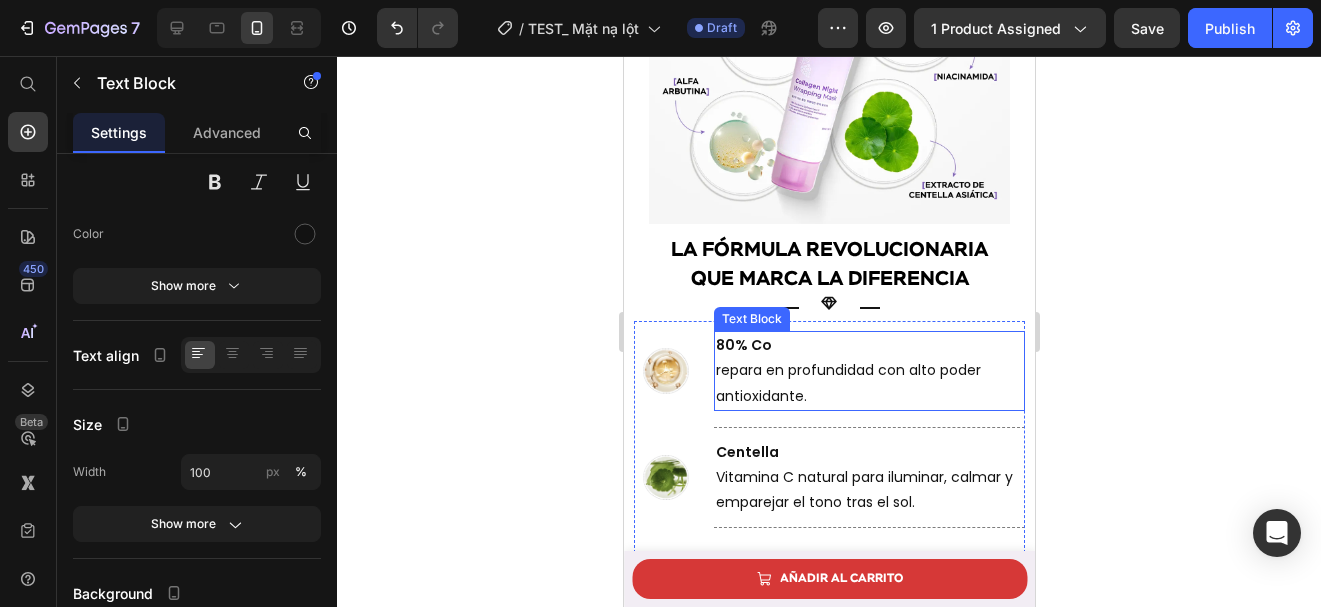 click on "80% Co" at bounding box center [868, 345] 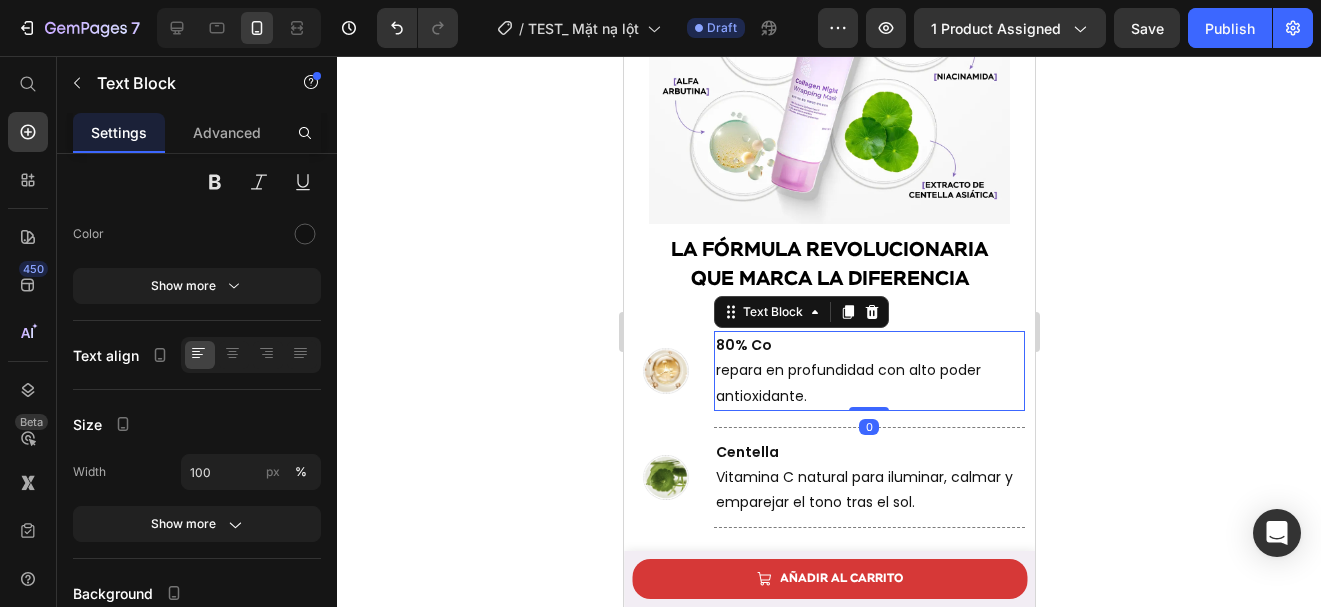 click on "80% Co" at bounding box center (868, 345) 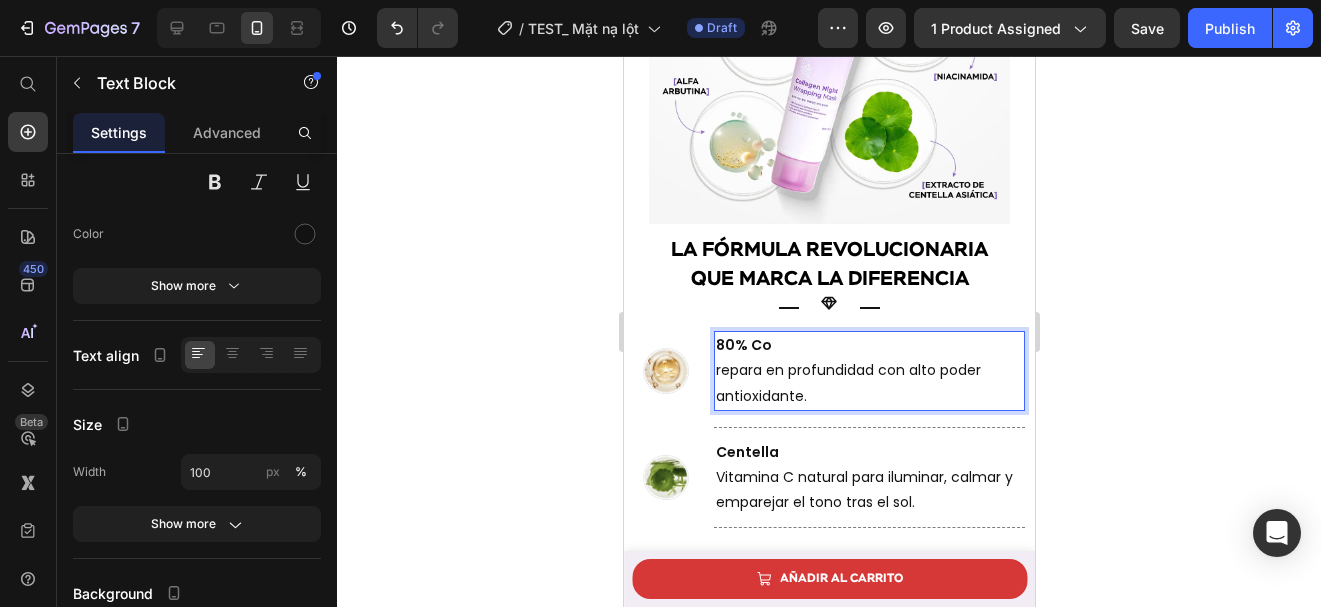 click on "repara en profundidad con alto poder antioxidante." at bounding box center [868, 383] 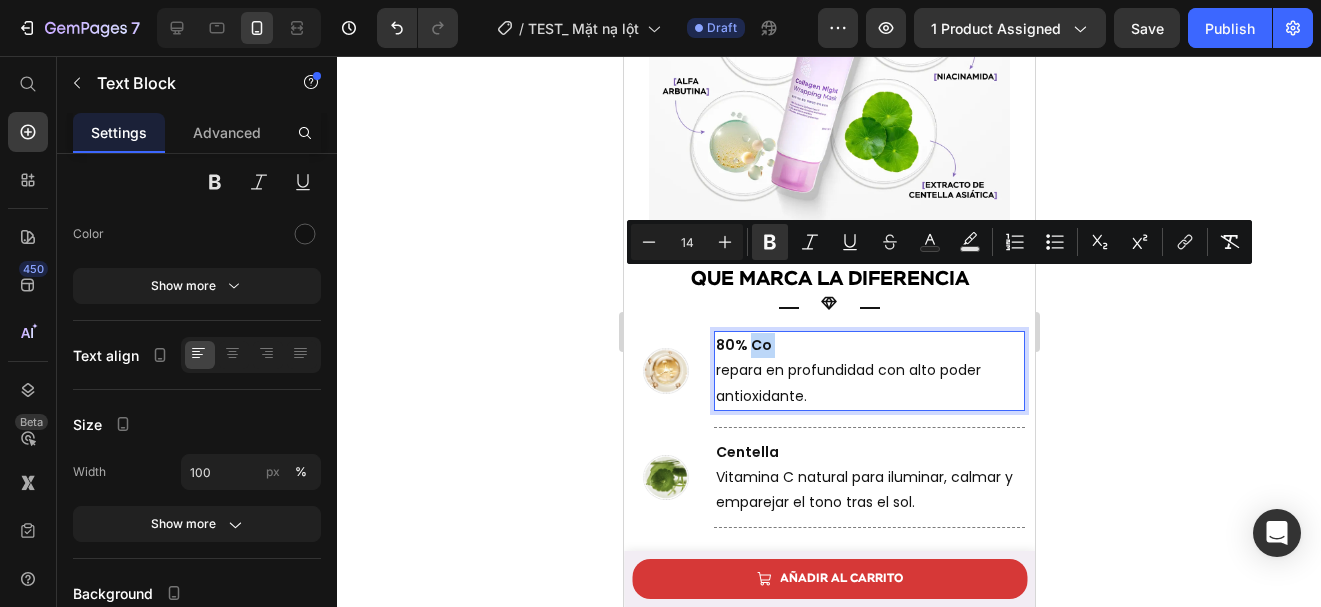 drag, startPoint x: 772, startPoint y: 284, endPoint x: 750, endPoint y: 281, distance: 22.203604 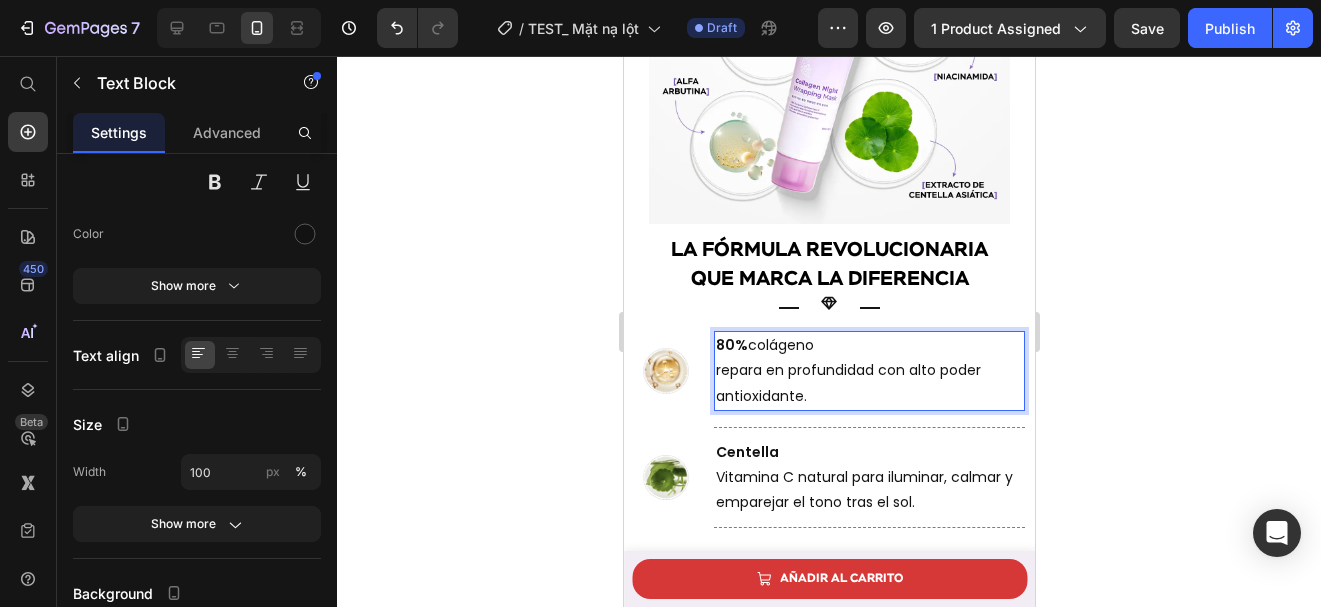 drag, startPoint x: 827, startPoint y: 278, endPoint x: 746, endPoint y: 282, distance: 81.09871 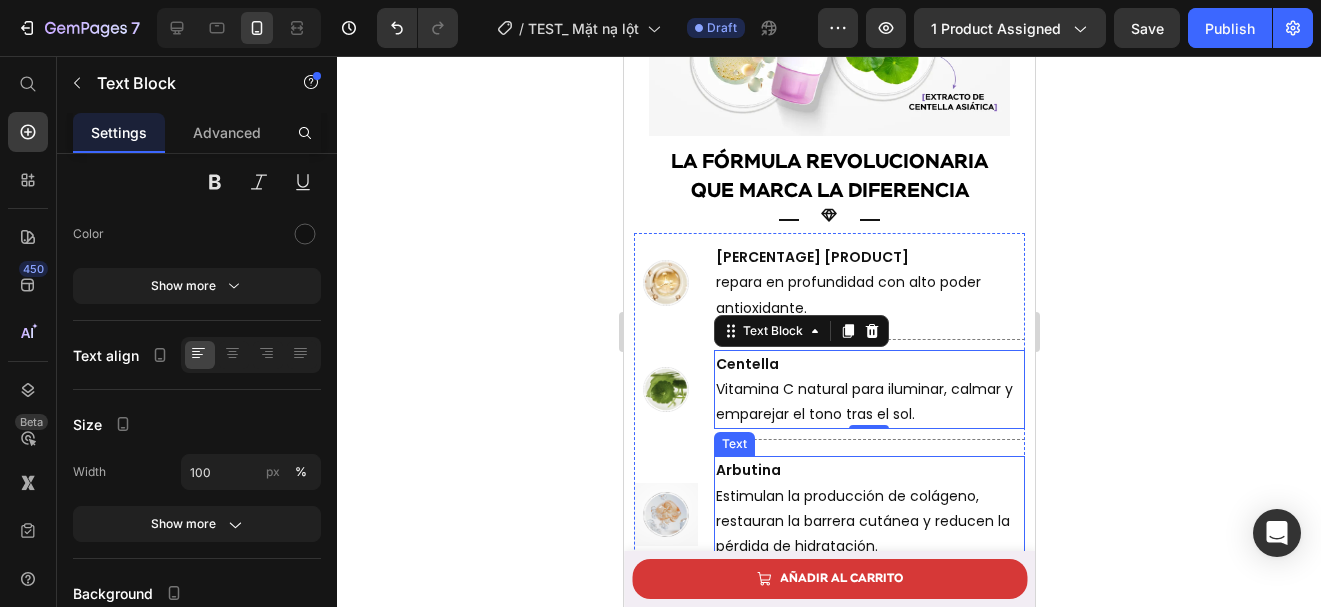 scroll, scrollTop: 5513, scrollLeft: 0, axis: vertical 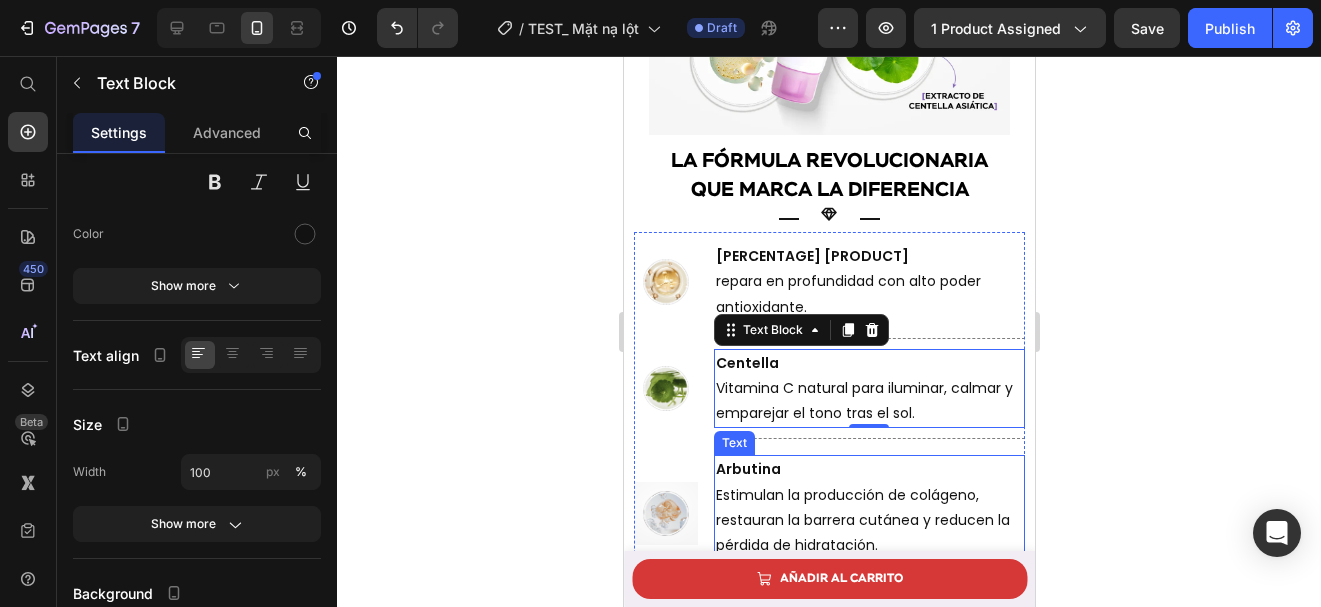 click on "Estimulan la producción de colágeno, restauran la barrera cutánea y reducen la pérdida de hidratación." at bounding box center (868, 521) 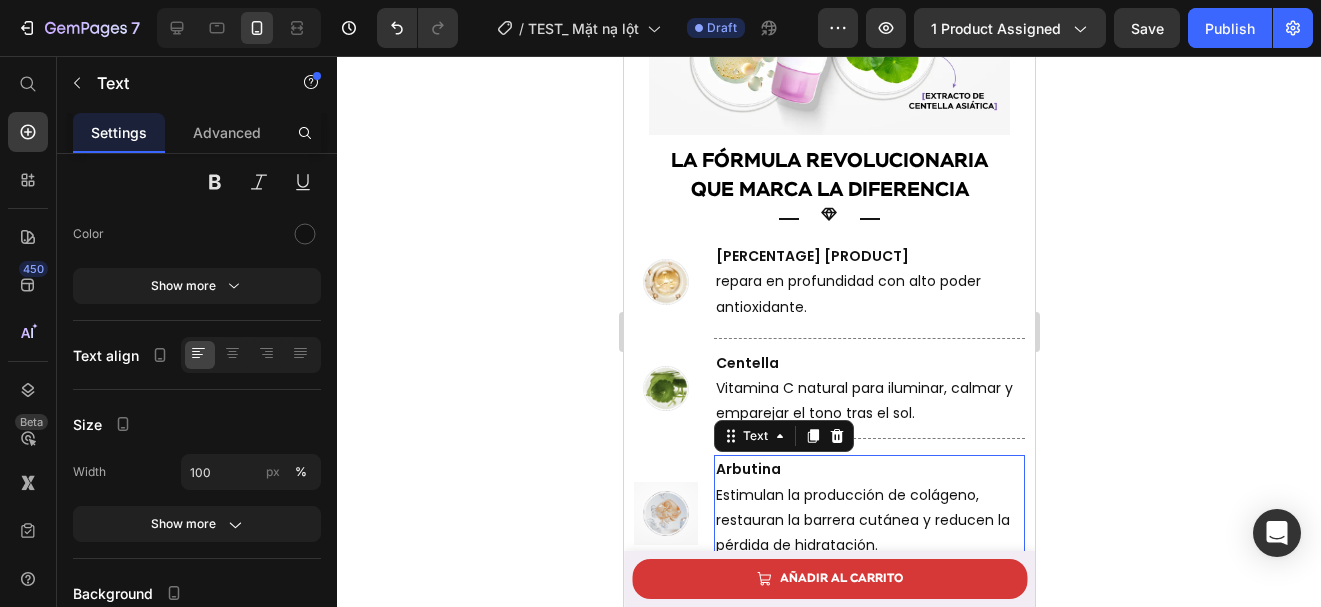 click on "Estimulan la producción de colágeno, restauran la barrera cutánea y reducen la pérdida de hidratación." at bounding box center (868, 521) 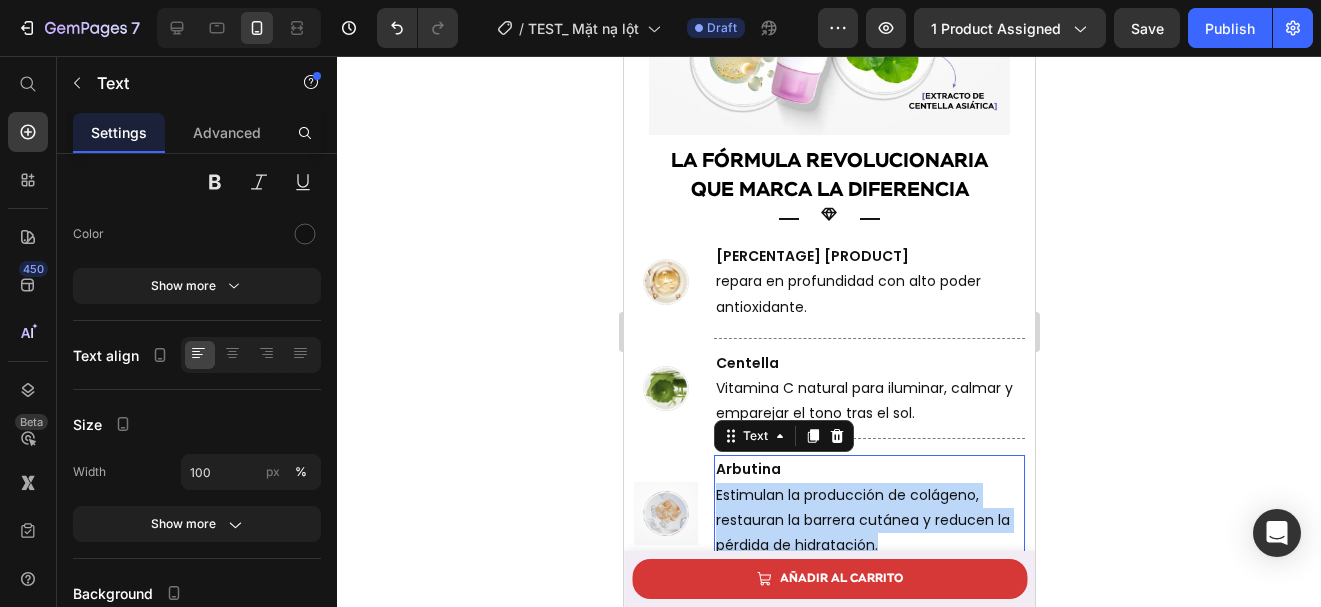 click on "Estimulan la producción de colágeno, restauran la barrera cutánea y reducen la pérdida de hidratación." at bounding box center (868, 521) 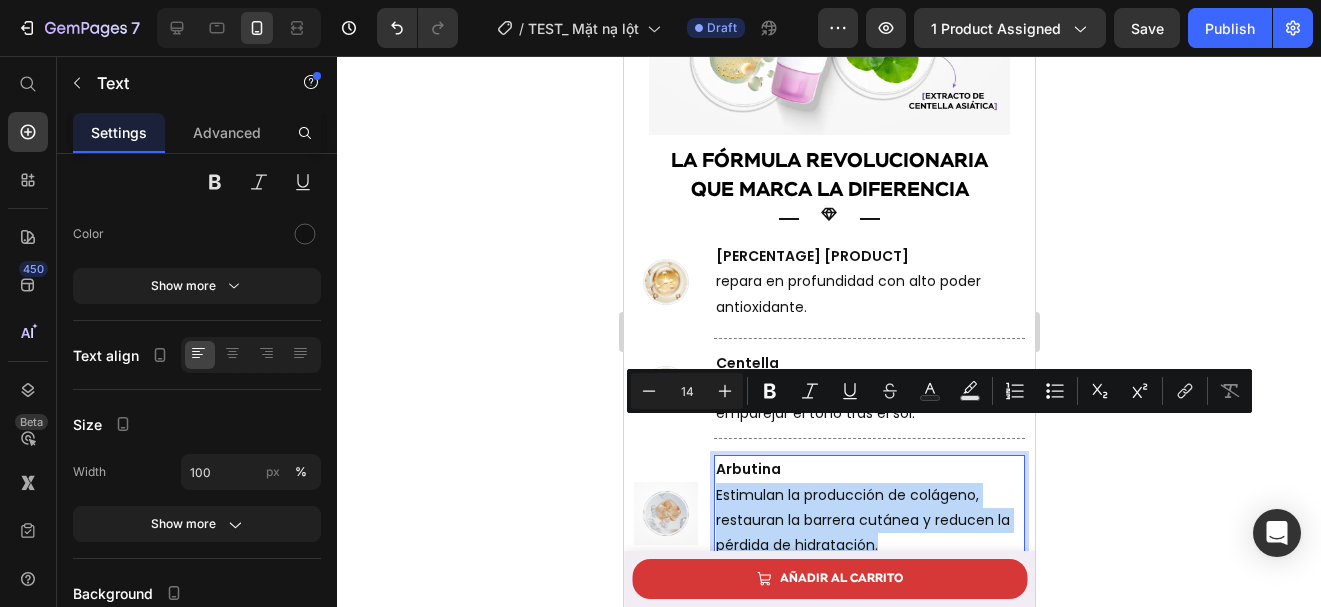 click on "Estimulan la producción de colágeno, restauran la barrera cutánea y reducen la pérdida de hidratación." at bounding box center (868, 521) 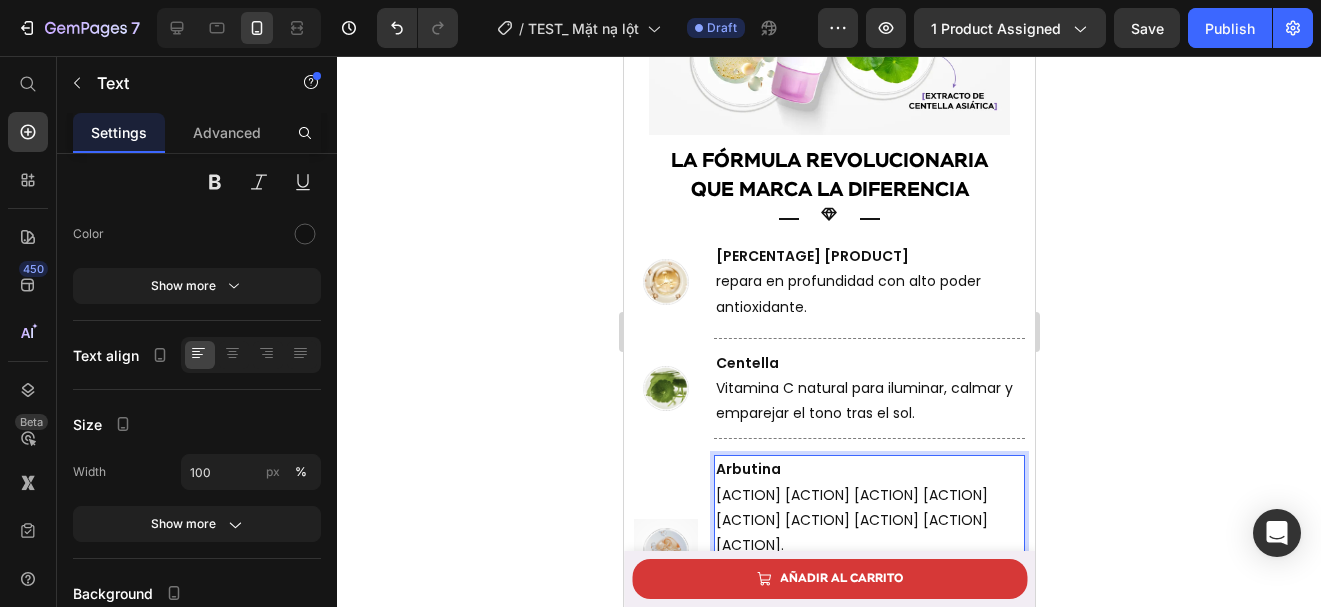 drag, startPoint x: 826, startPoint y: 533, endPoint x: 705, endPoint y: 526, distance: 121.20231 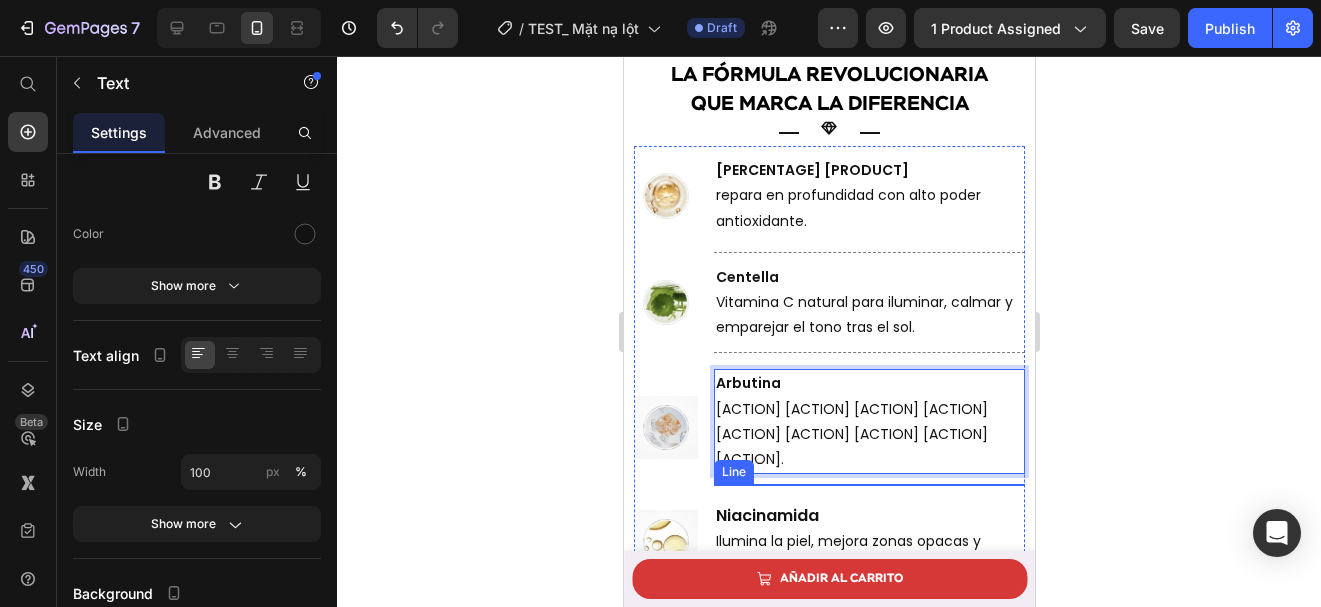 scroll, scrollTop: 5600, scrollLeft: 0, axis: vertical 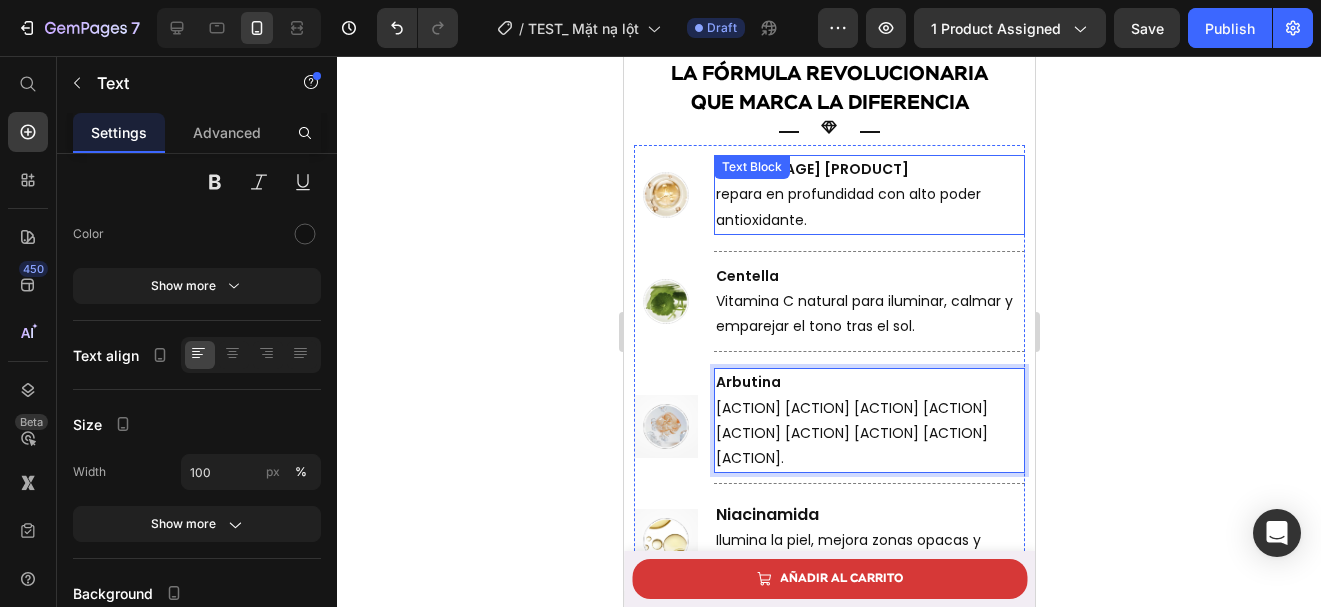 click on "repara en profundidad con alto poder antioxidante." at bounding box center [868, 207] 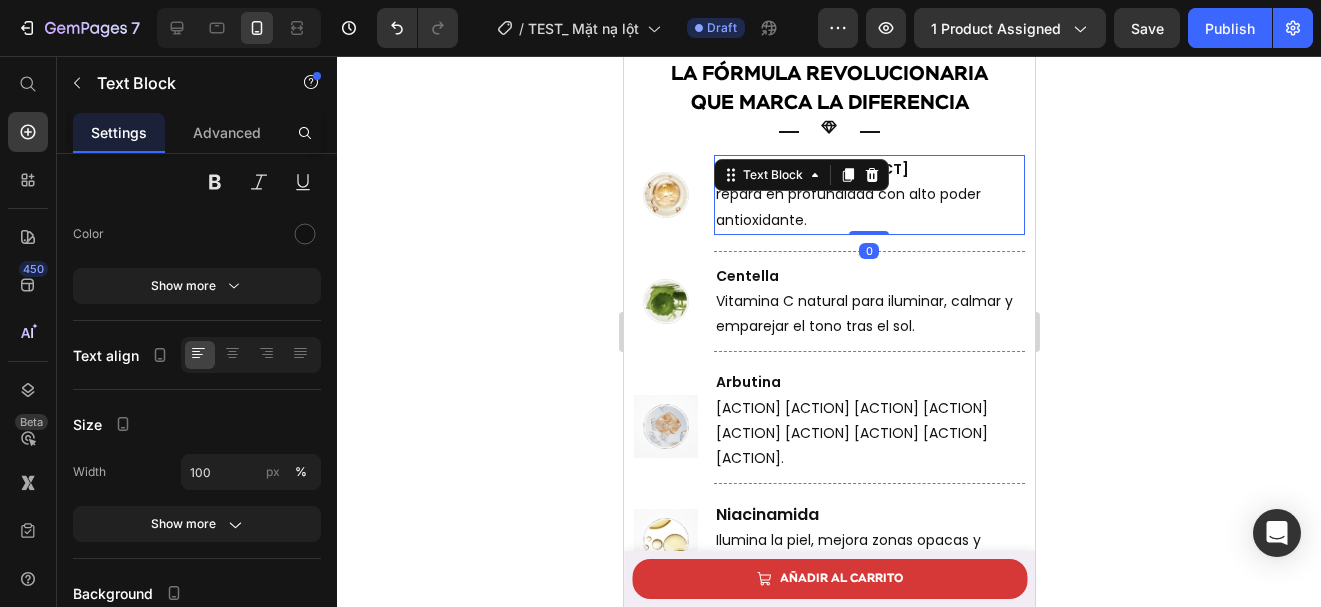 click at bounding box center [868, 233] 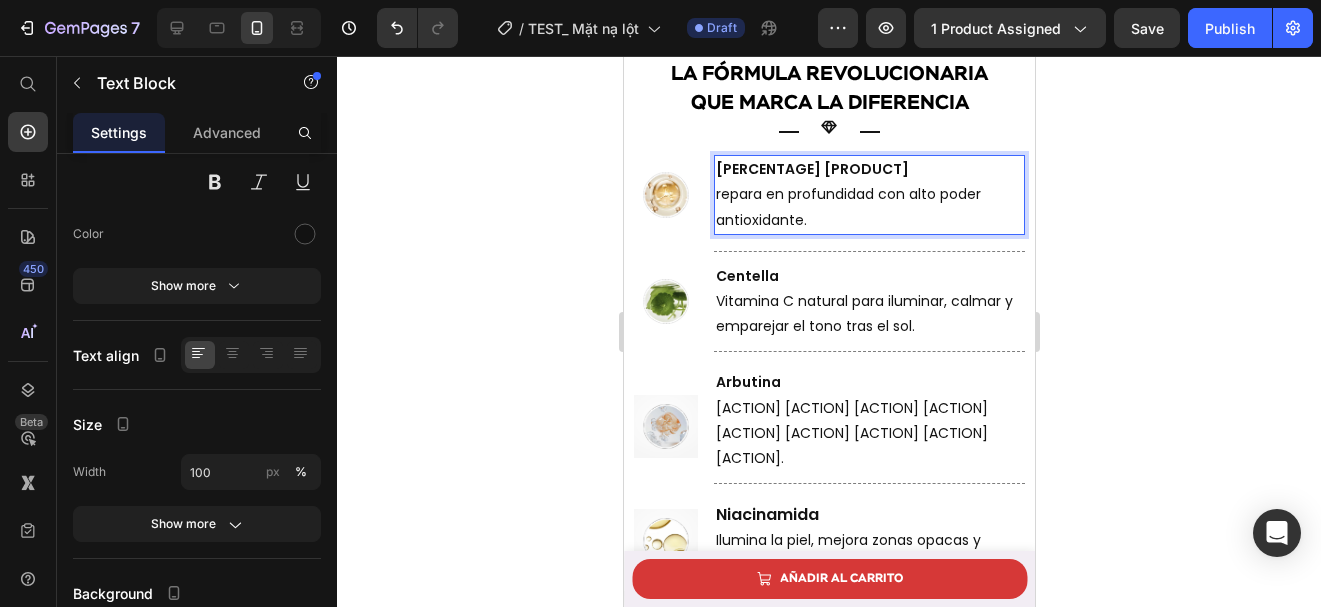 click on "repara en profundidad con alto poder antioxidante." at bounding box center [868, 207] 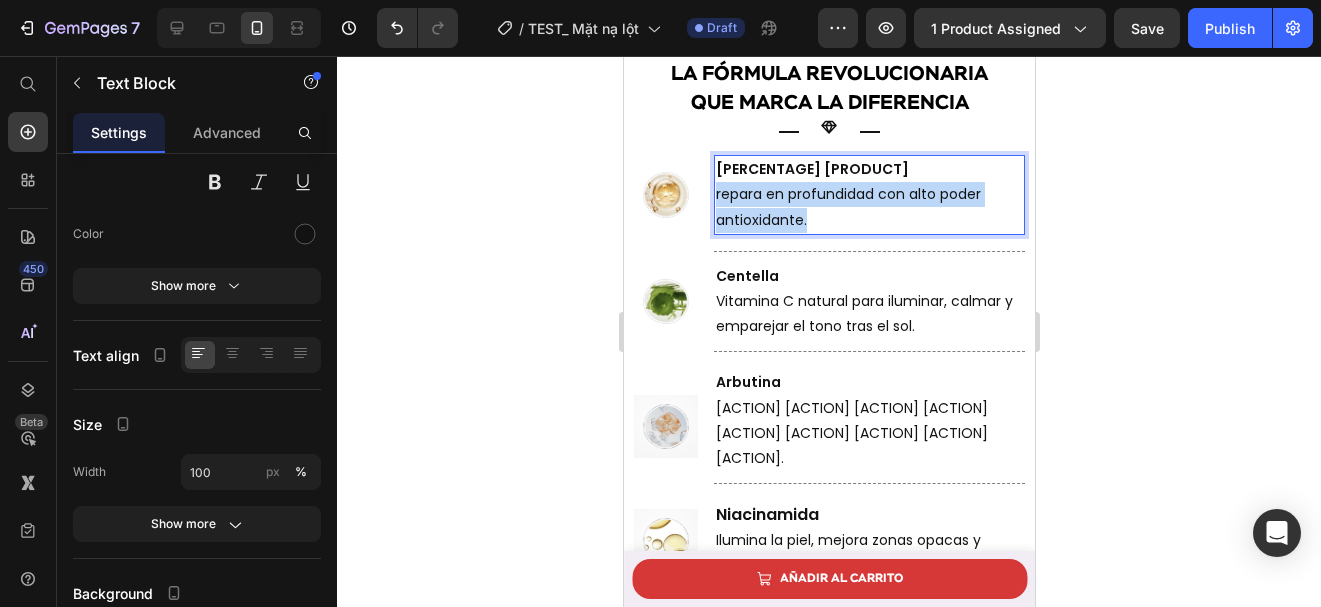 click on "repara en profundidad con alto poder antioxidante." at bounding box center [868, 207] 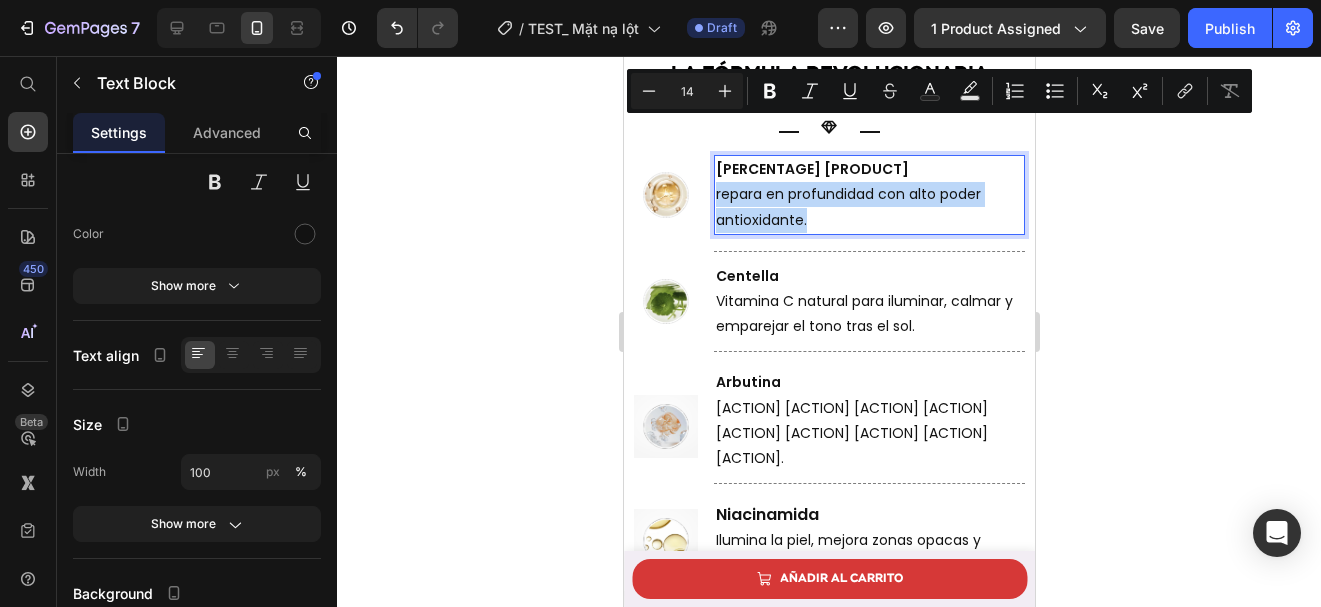 click on "repara en profundidad con alto poder antioxidante." at bounding box center (868, 207) 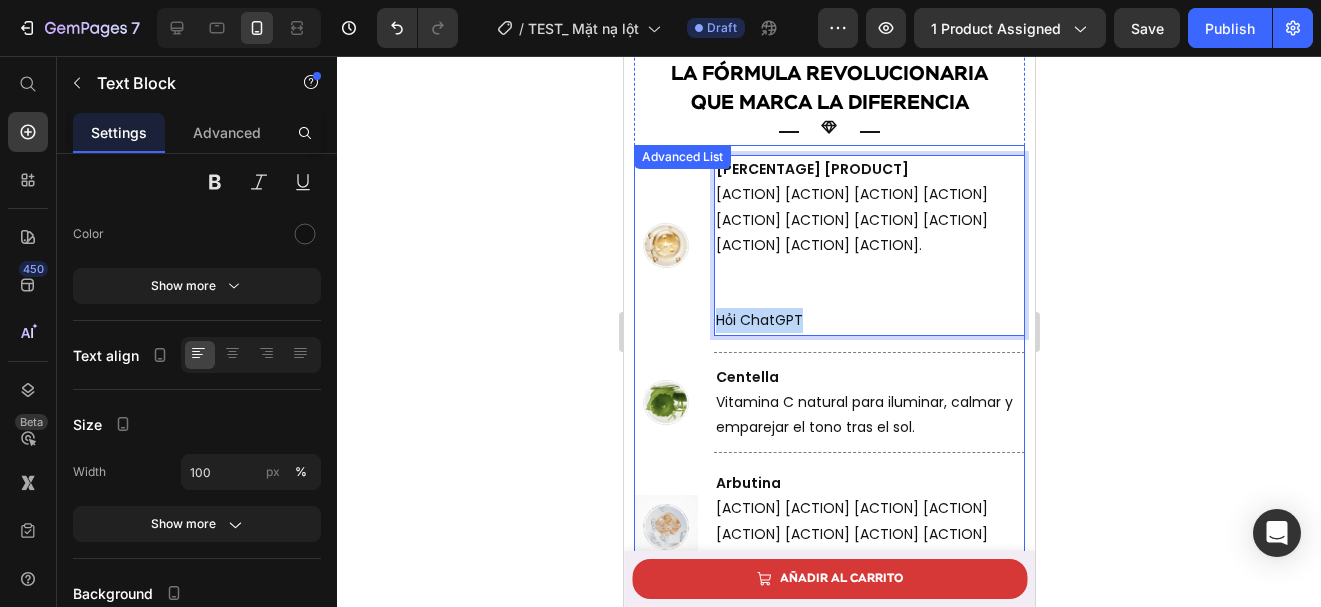 drag, startPoint x: 829, startPoint y: 239, endPoint x: 709, endPoint y: 223, distance: 121.061966 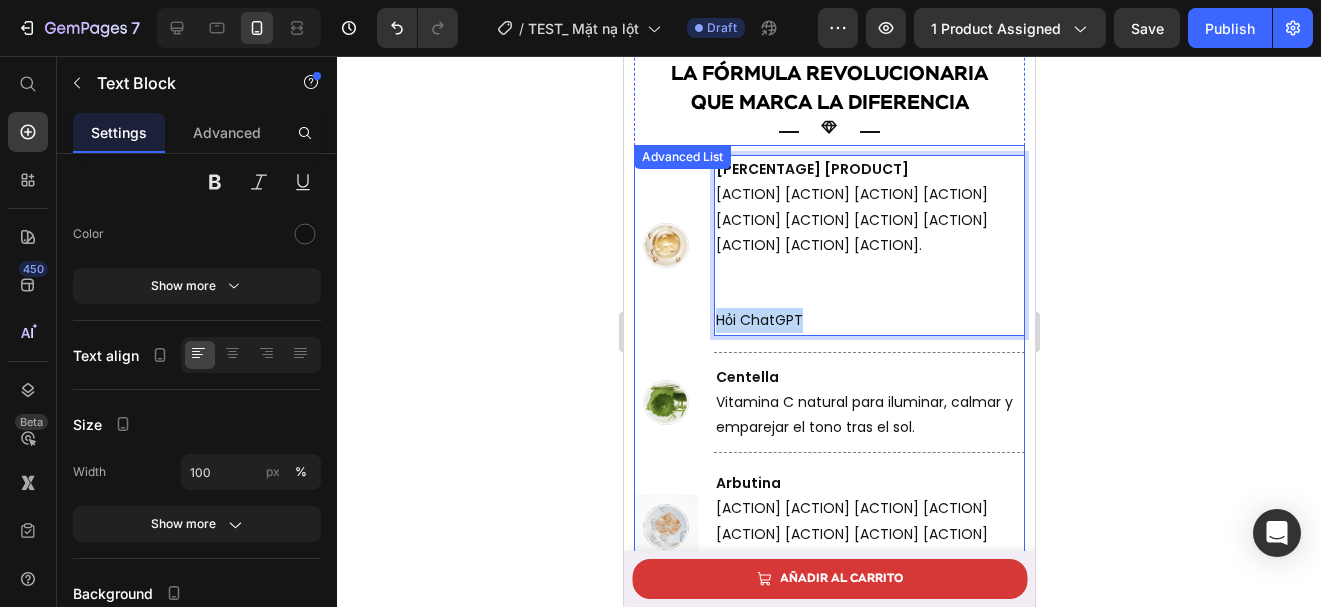 click on "Image 80% colágeno  Mejora la elasticidad del contorno de ojos, reafirma la piel y reduce la flacidez. Hỏi ChatGPT Text Block   0" at bounding box center (828, 245) 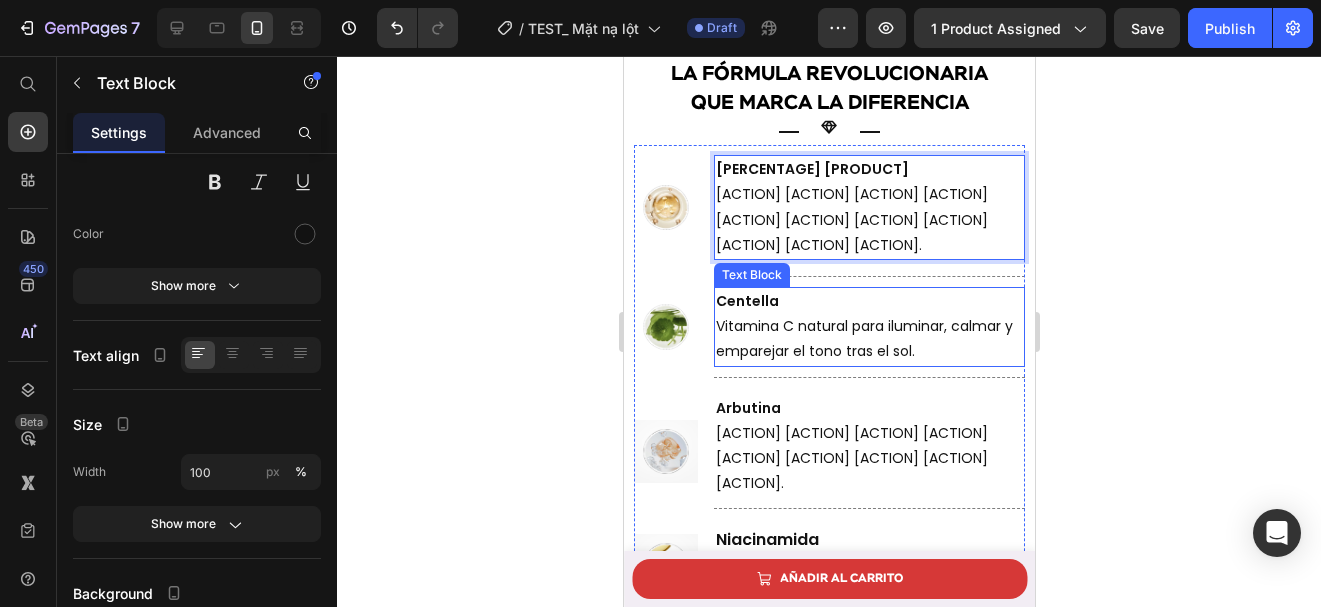 click on "Vitamina C natural para iluminar, calmar y emparejar el tono tras el sol." at bounding box center (868, 339) 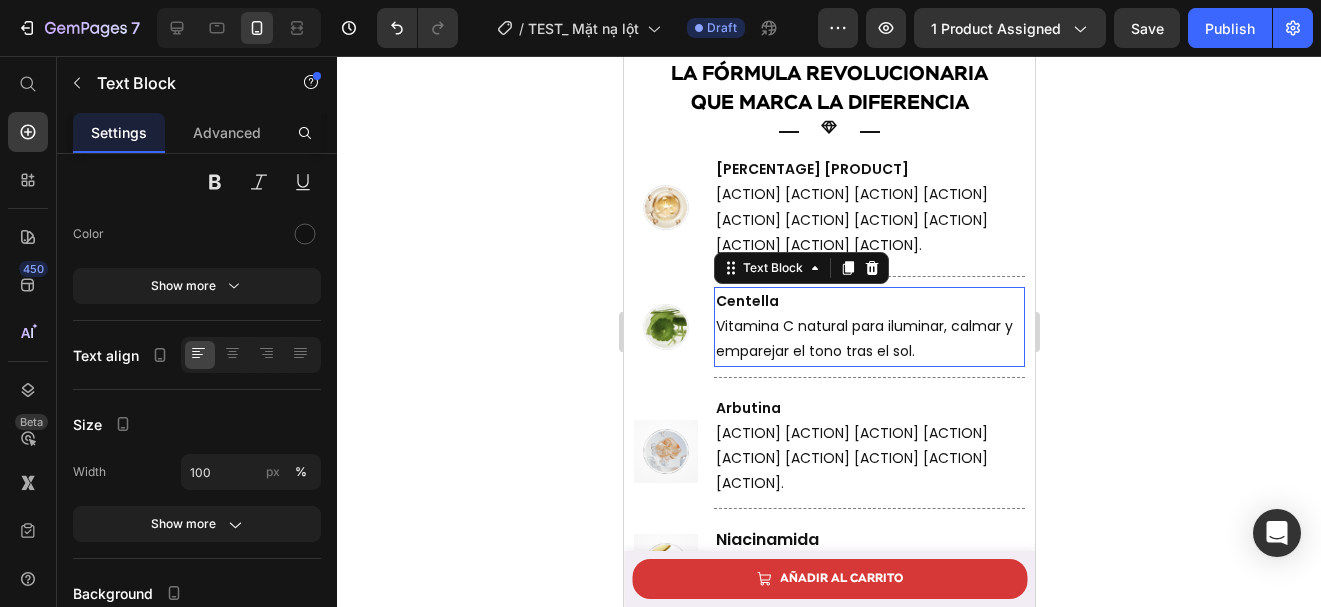 click on "Vitamina C natural para iluminar, calmar y emparejar el tono tras el sol." at bounding box center (868, 339) 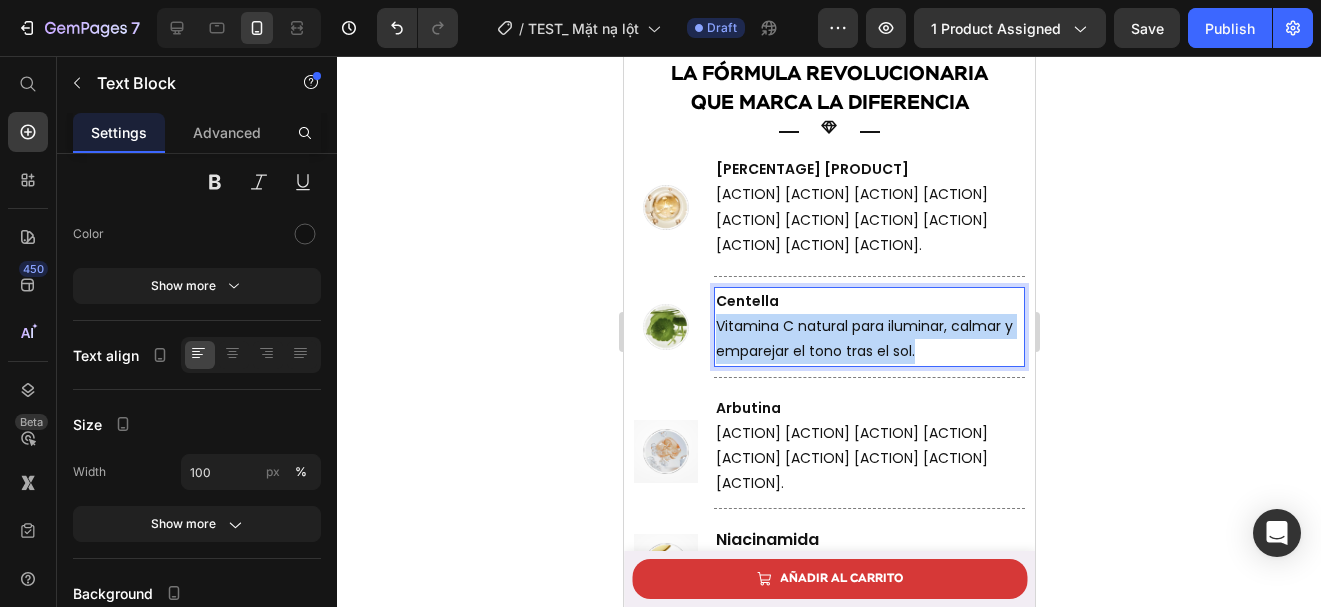 click on "Vitamina C natural para iluminar, calmar y emparejar el tono tras el sol." at bounding box center (868, 339) 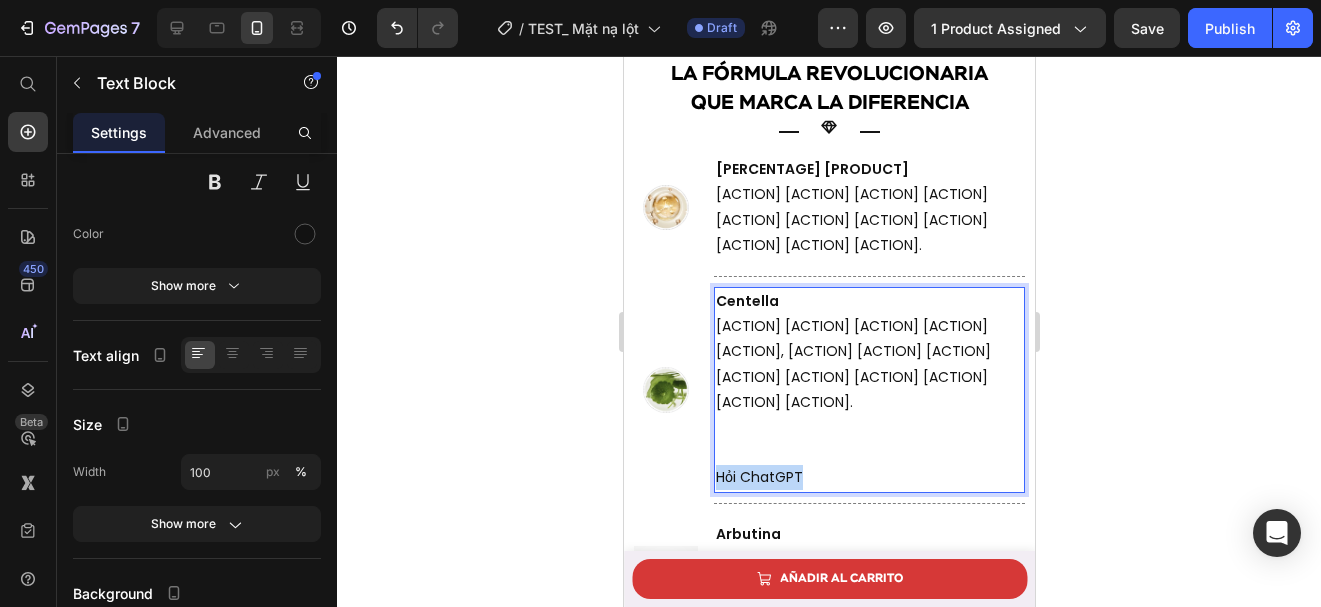 drag, startPoint x: 824, startPoint y: 378, endPoint x: 708, endPoint y: 354, distance: 118.45674 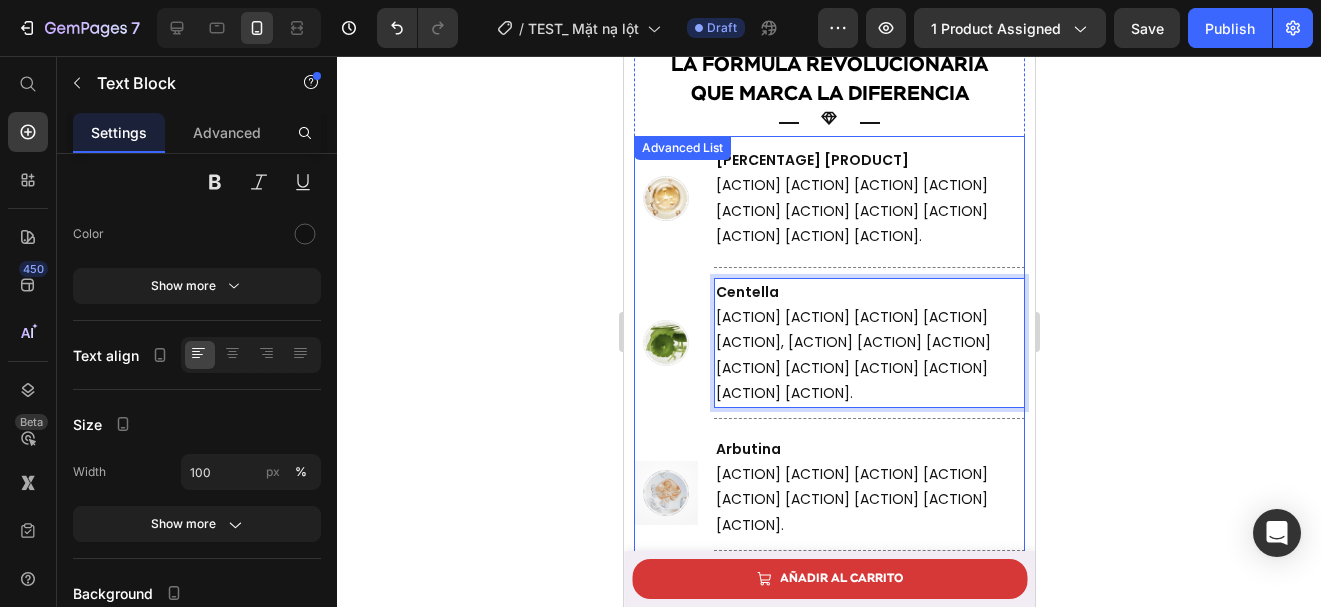 scroll, scrollTop: 5614, scrollLeft: 0, axis: vertical 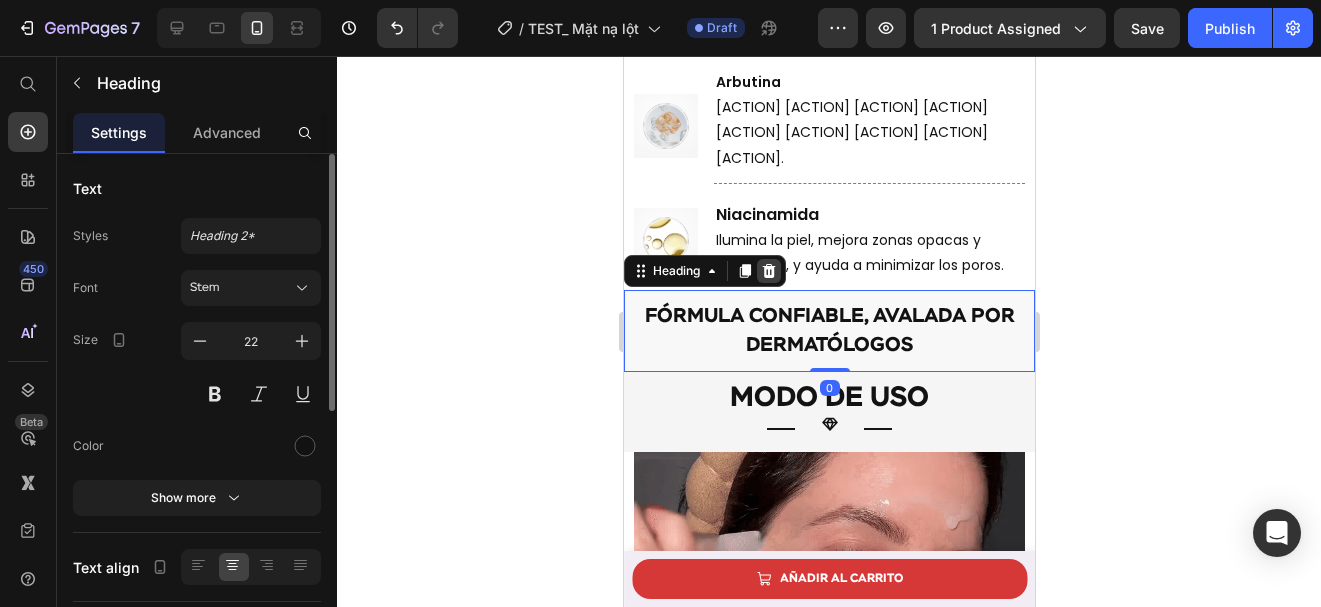 click 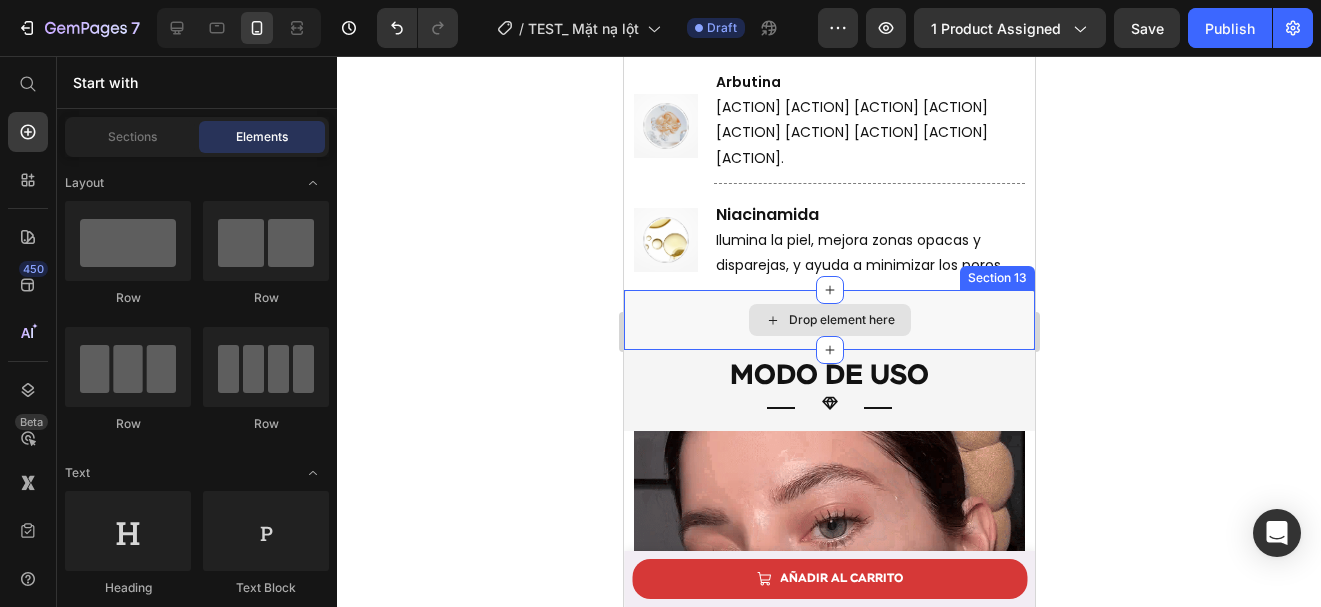 scroll, scrollTop: 5918, scrollLeft: 0, axis: vertical 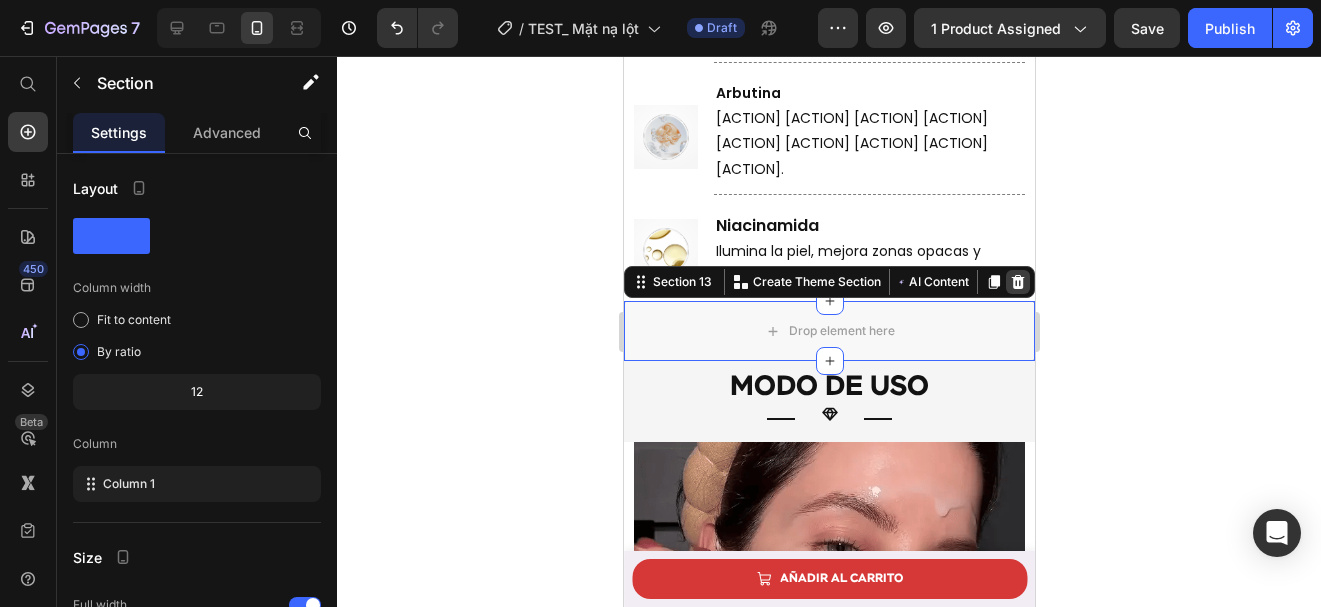 click 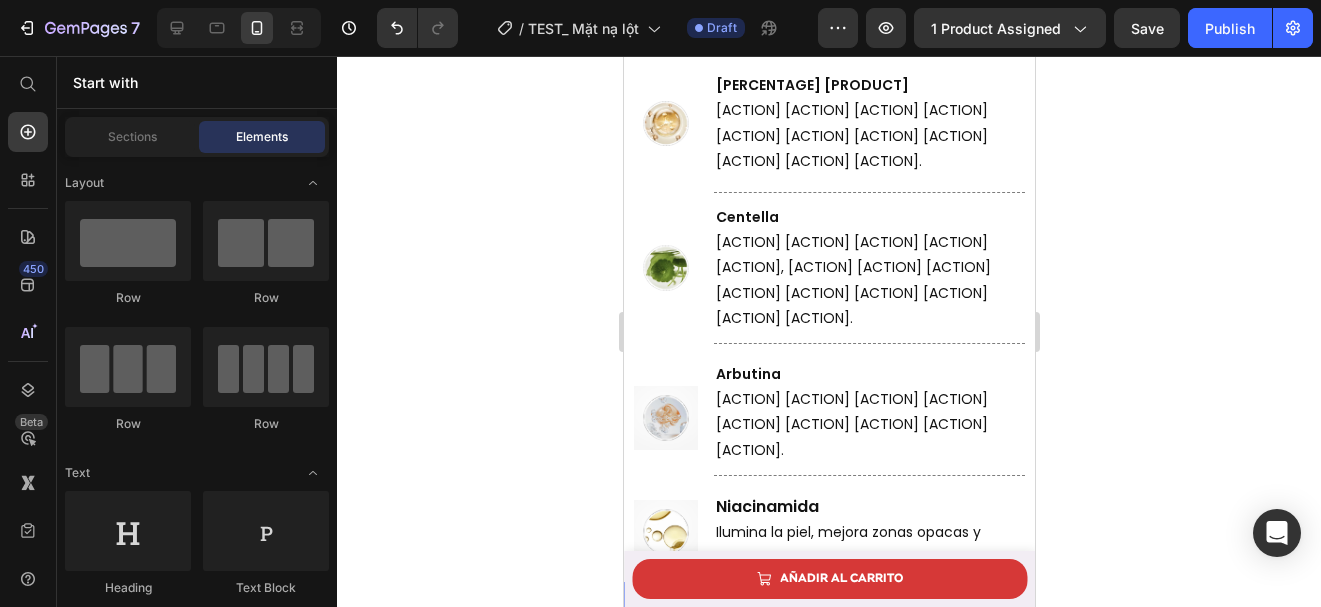 scroll, scrollTop: 5658, scrollLeft: 0, axis: vertical 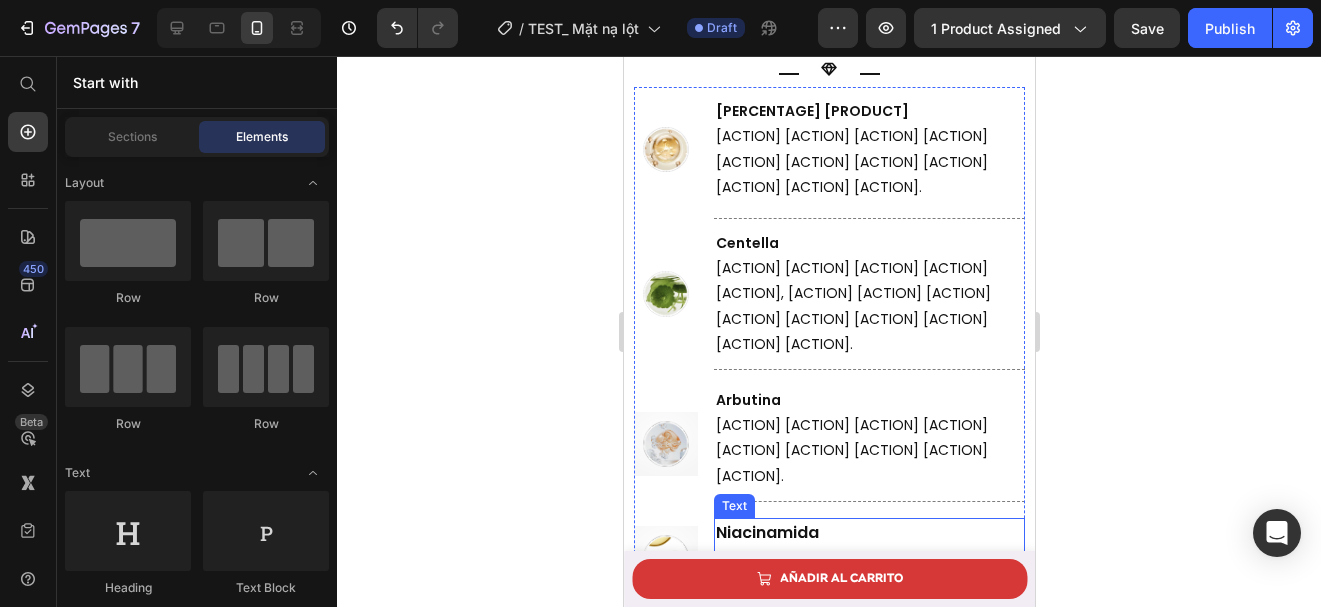 click on "Ilumina la piel, mejora zonas opacas y disparejas, y ayuda a minimizar los poros." at bounding box center [868, 571] 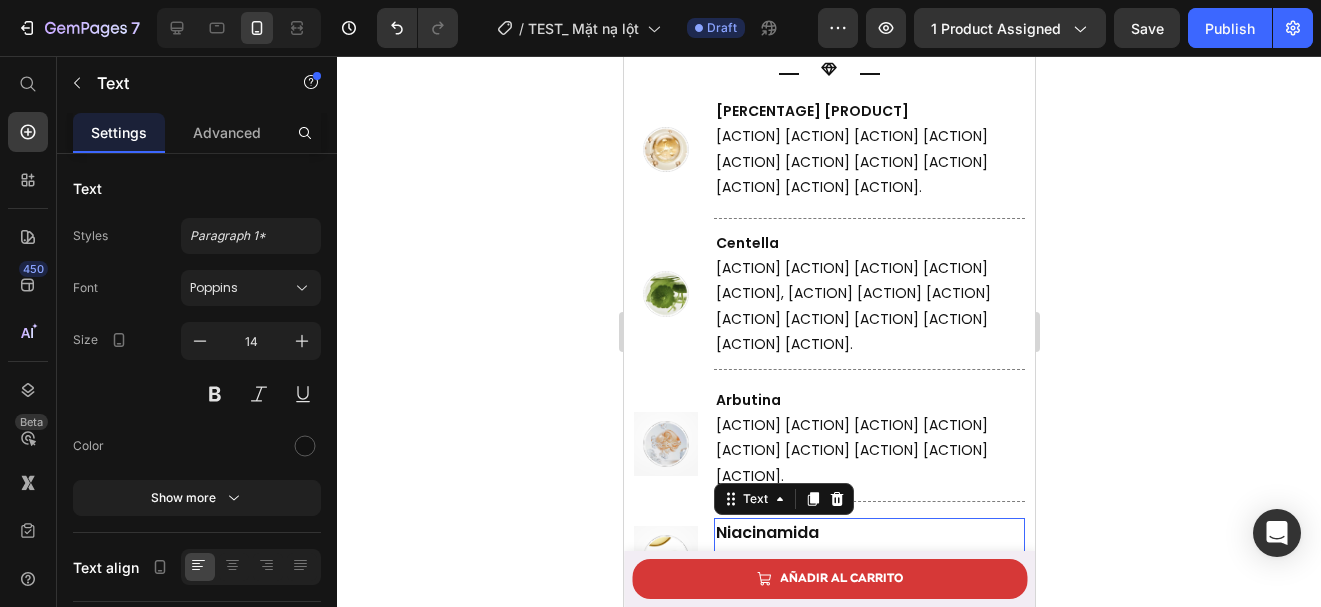click on "Ilumina la piel, mejora zonas opacas y disparejas, y ayuda a minimizar los poros." at bounding box center (868, 571) 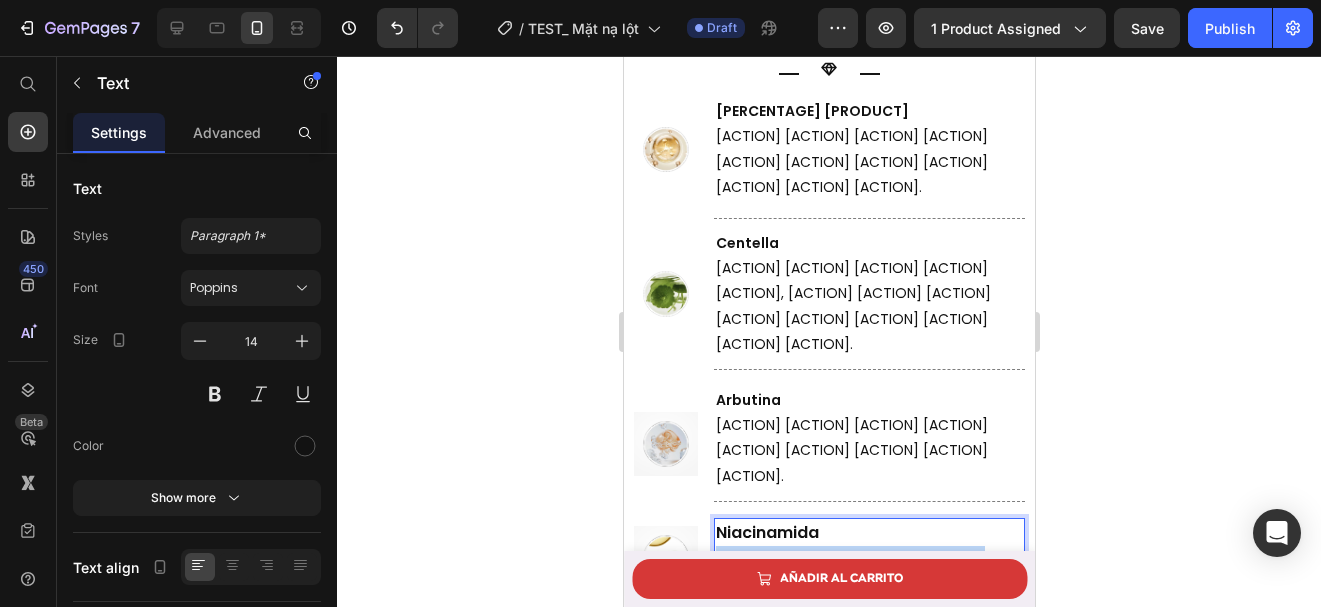 click on "Ilumina la piel, mejora zonas opacas y disparejas, y ayuda a minimizar los poros." at bounding box center [868, 571] 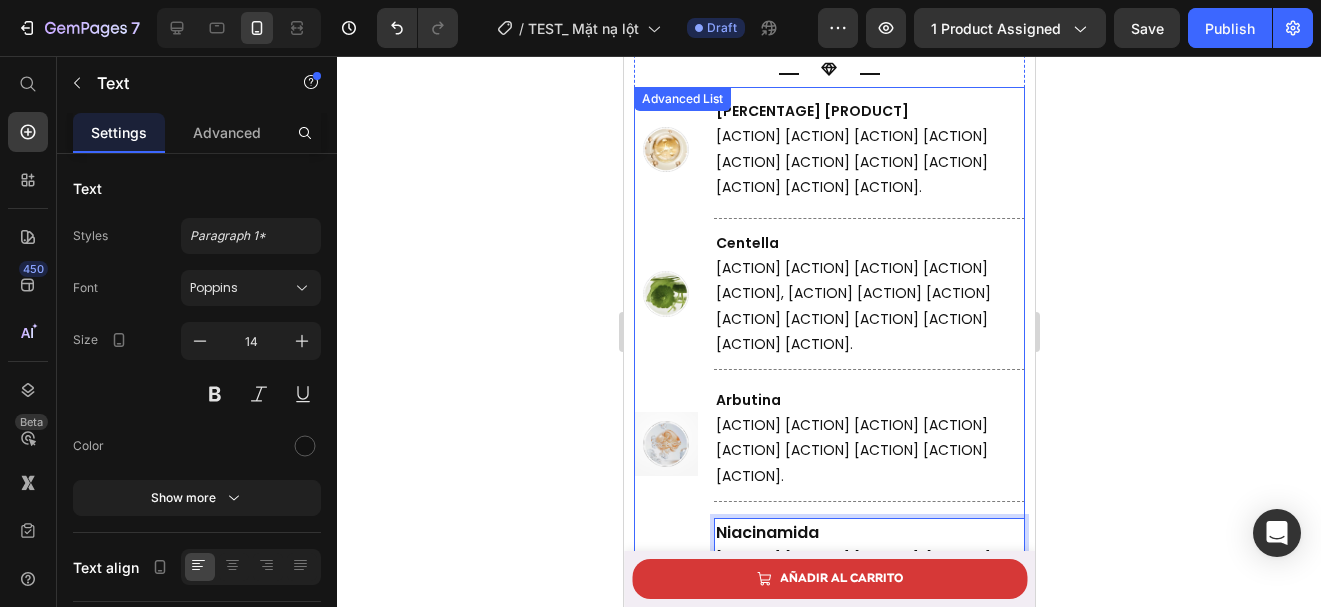 drag, startPoint x: 830, startPoint y: 522, endPoint x: 708, endPoint y: 522, distance: 122 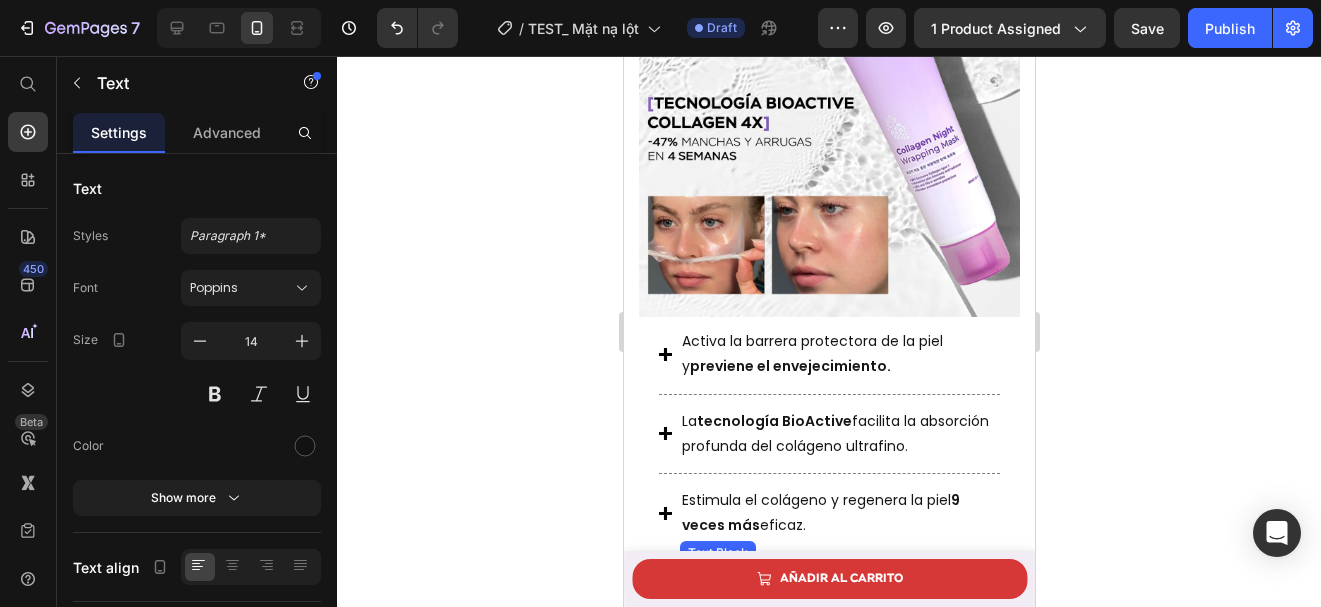 scroll, scrollTop: 1892, scrollLeft: 0, axis: vertical 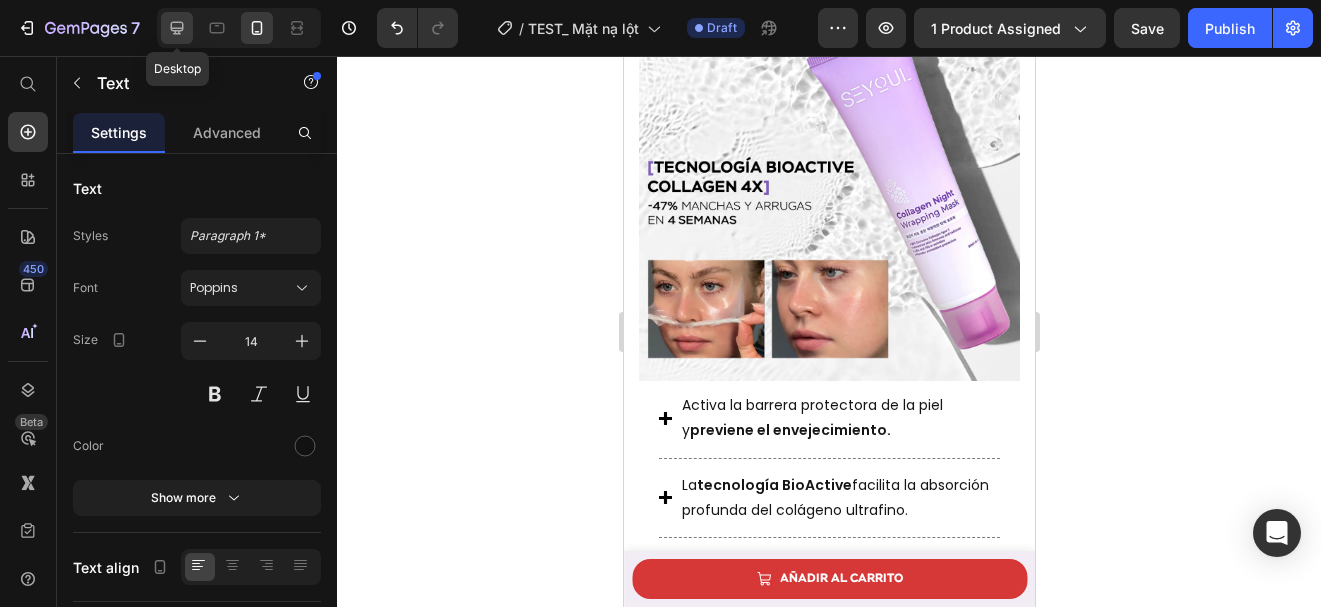 click 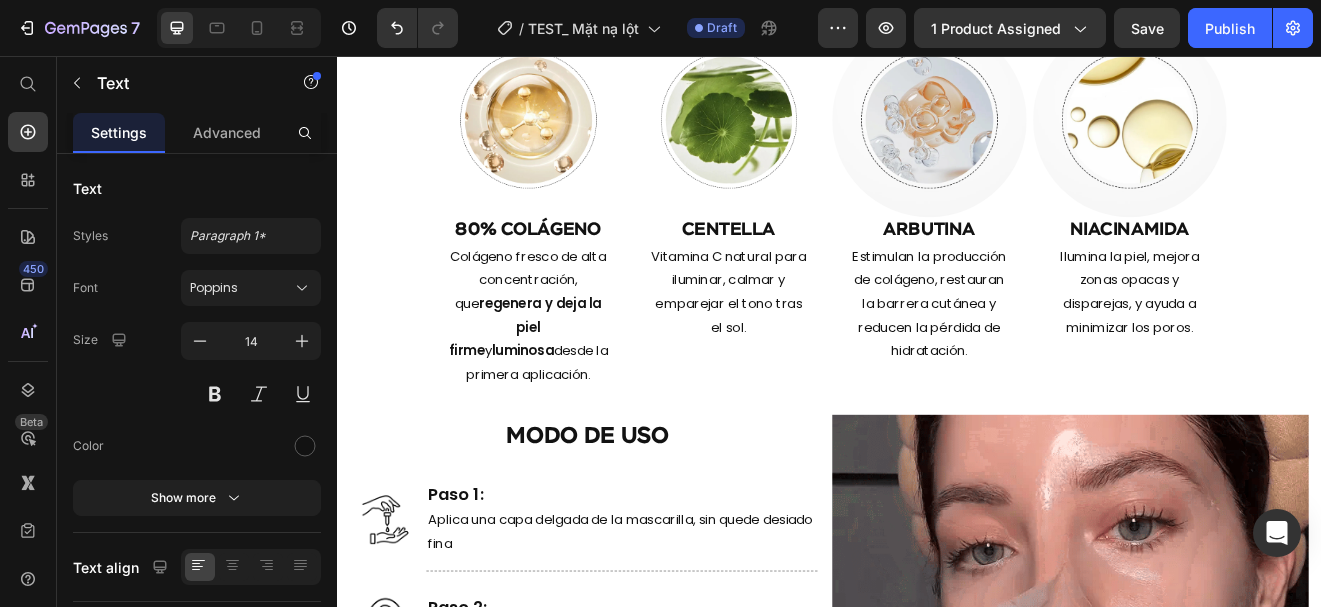 scroll, scrollTop: 4026, scrollLeft: 0, axis: vertical 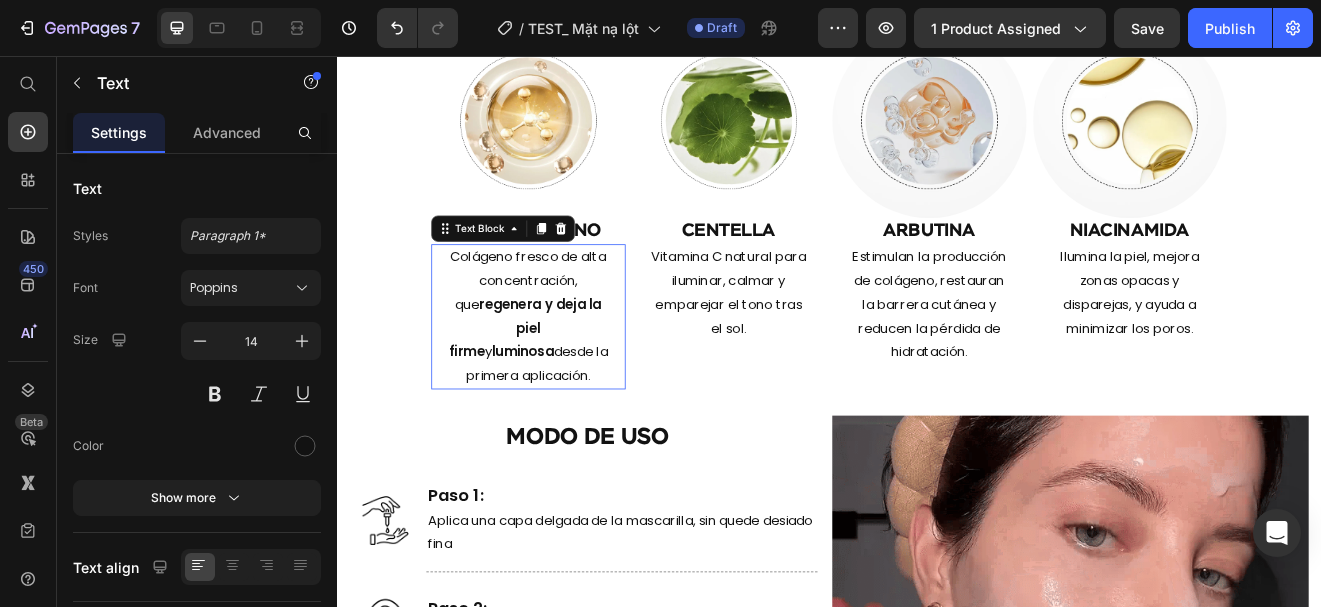 click on "Colágeno fresco de alta concentración, que  regenera y deja la piel firme  y  luminosa  desde la primera aplicación." at bounding box center (570, 373) 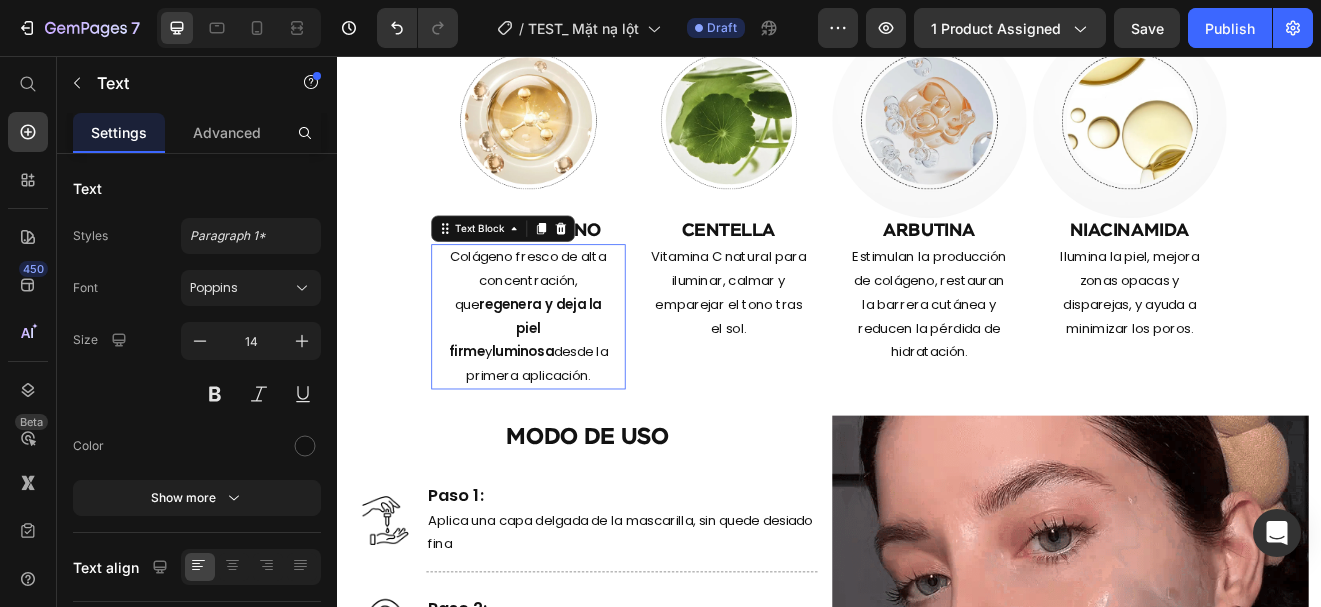 click on "Colágeno fresco de alta concentración, que  regenera y deja la piel firme  y  luminosa  desde la primera aplicación." at bounding box center [570, 373] 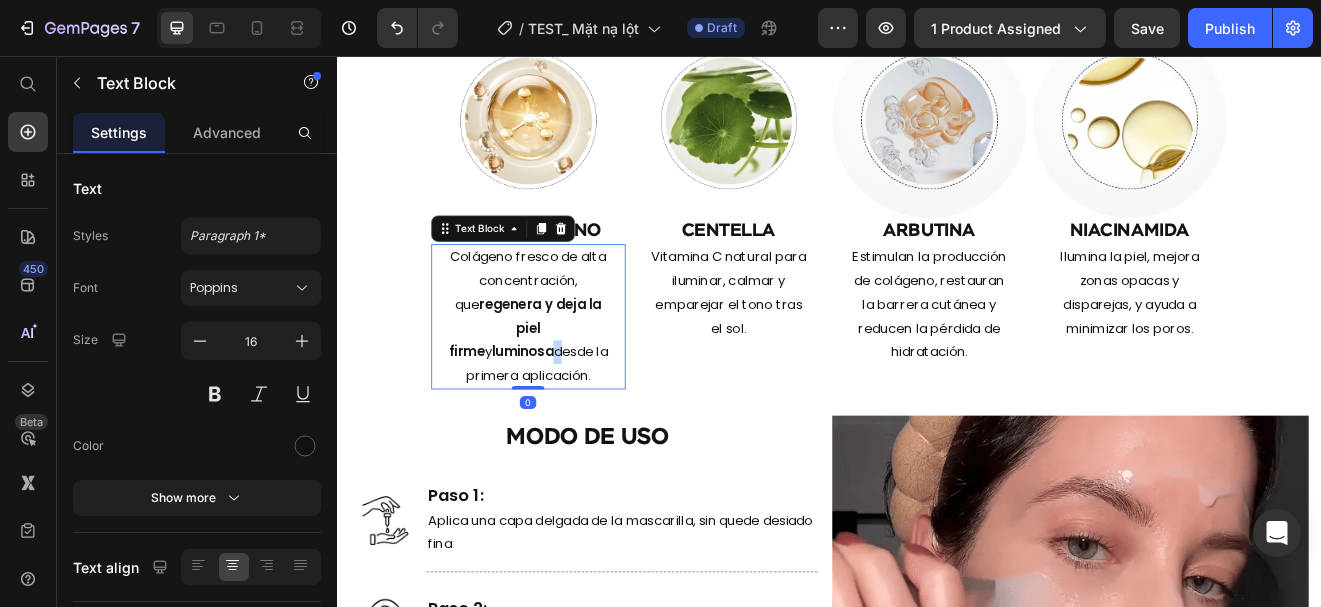 click on "Colágeno fresco de alta concentración, que  regenera y deja la piel firme  y  luminosa  desde la primera aplicación." at bounding box center (570, 373) 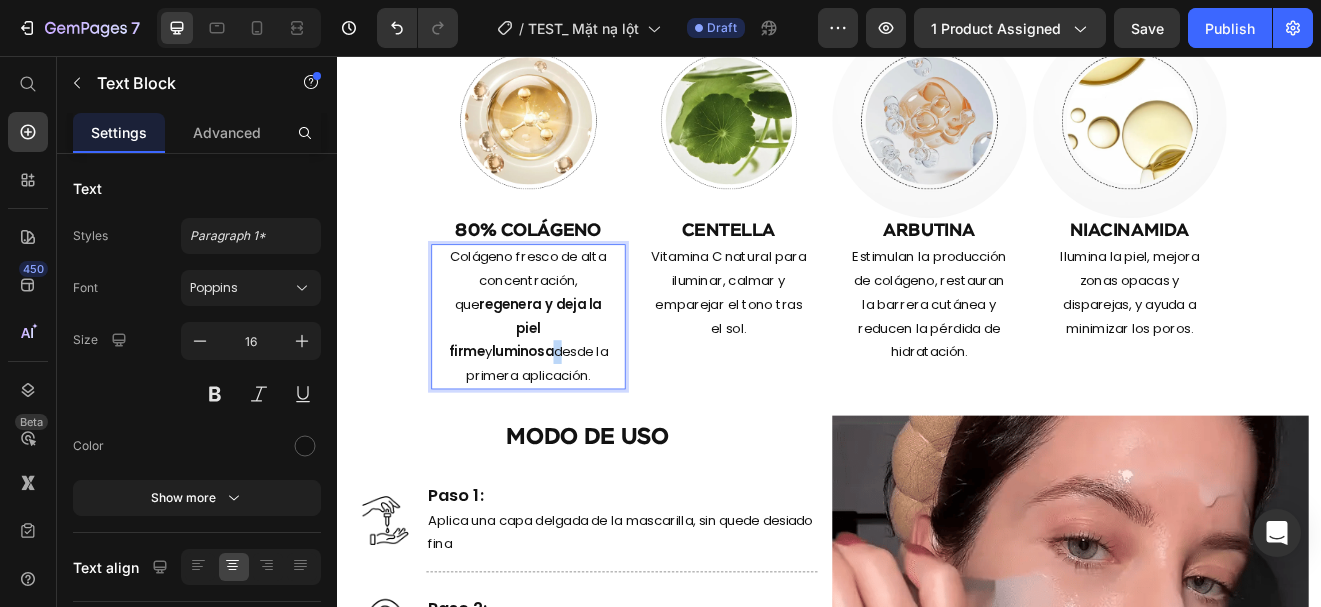 click on "Colágeno fresco de alta concentración, que  regenera y deja la piel firme  y  luminosa  desde la primera aplicación." at bounding box center [570, 373] 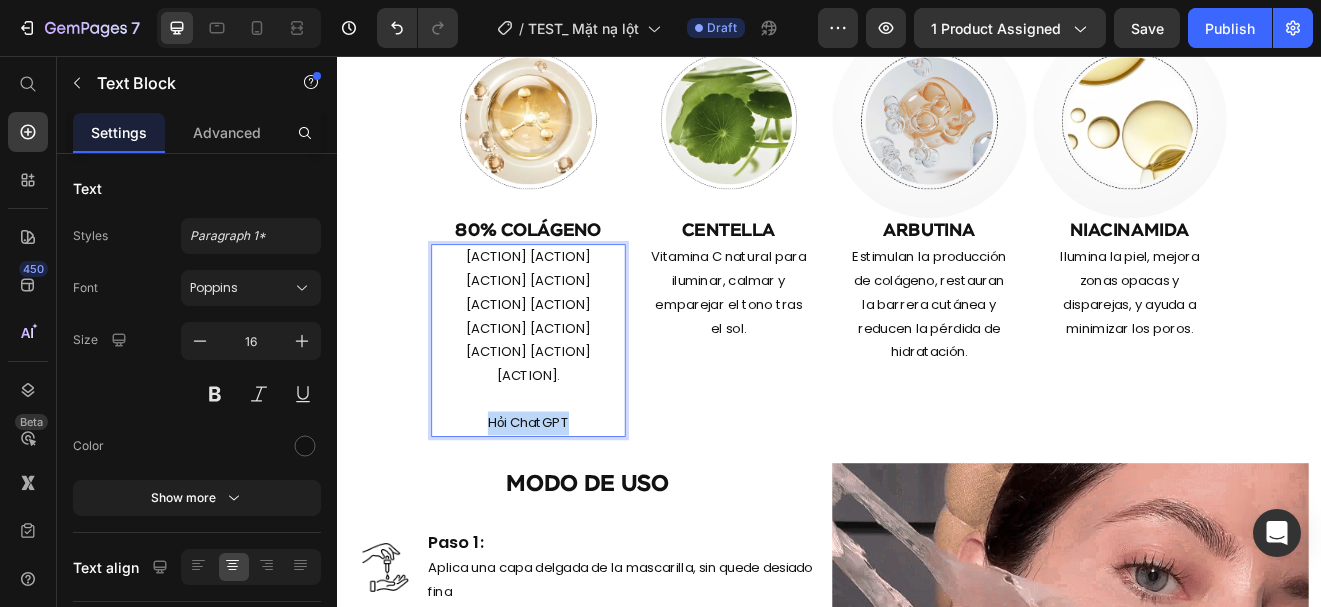 drag, startPoint x: 633, startPoint y: 485, endPoint x: 476, endPoint y: 469, distance: 157.81319 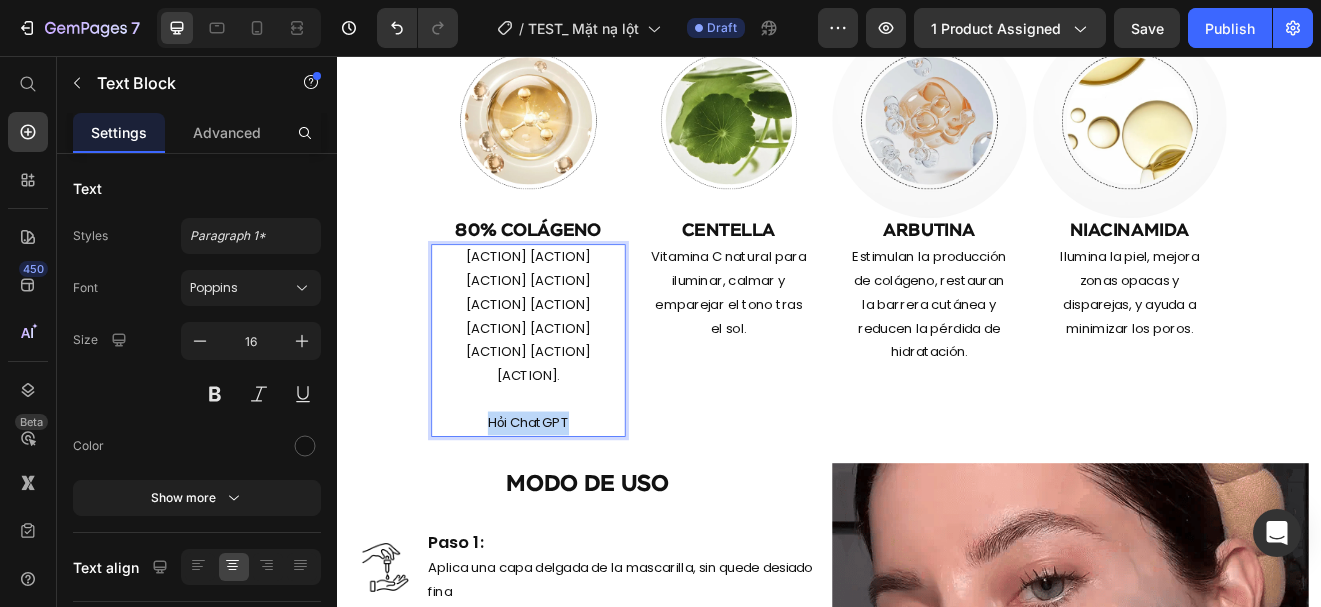 click on "Hỏi ChatGPT" at bounding box center [570, 503] 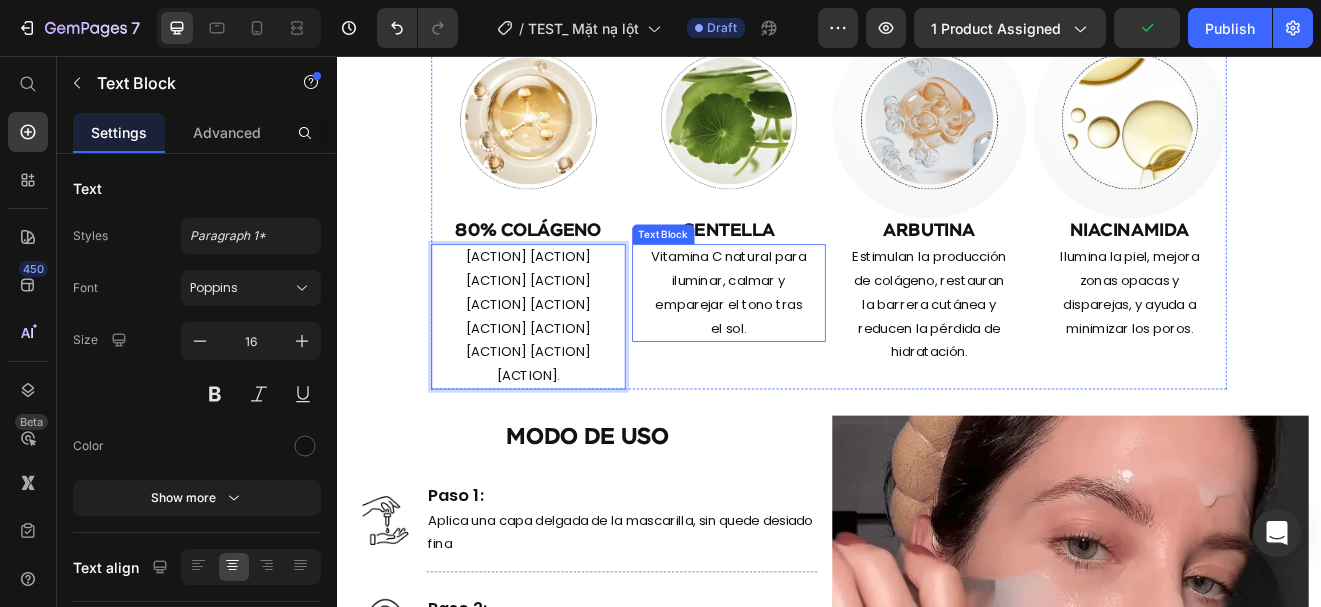 click on "Vitamina C natural para iluminar, calmar y emparejar el tono tras el sol." at bounding box center (814, 343) 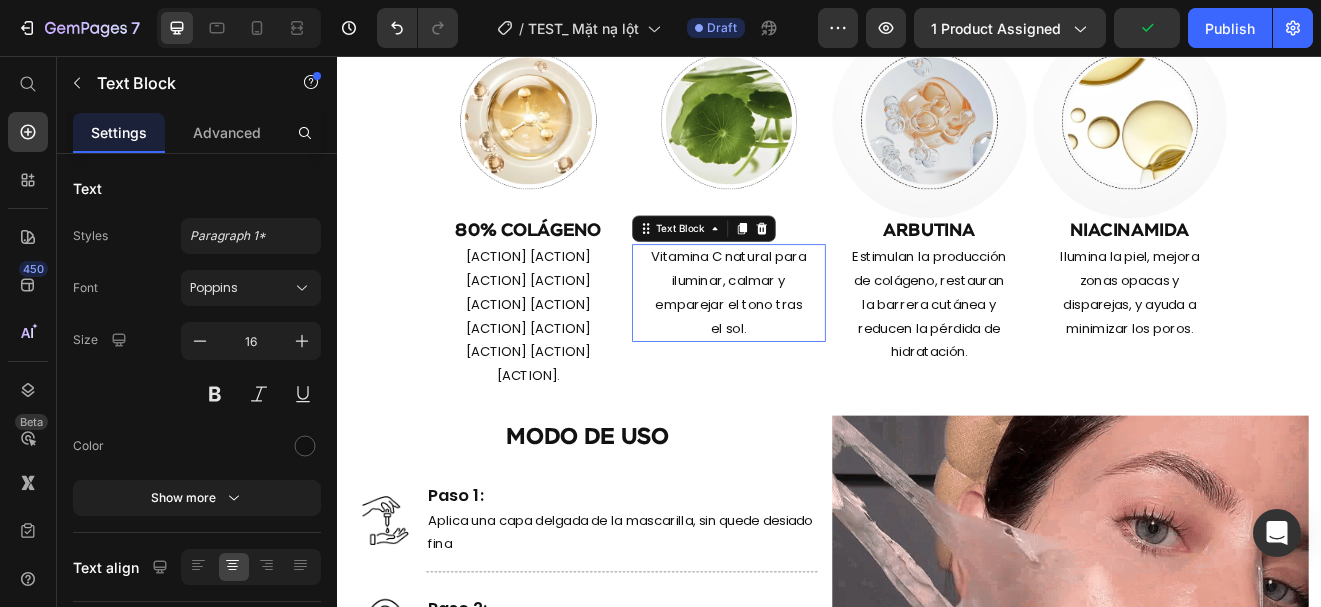 click on "Vitamina C natural para iluminar, calmar y emparejar el tono tras el sol." at bounding box center (814, 343) 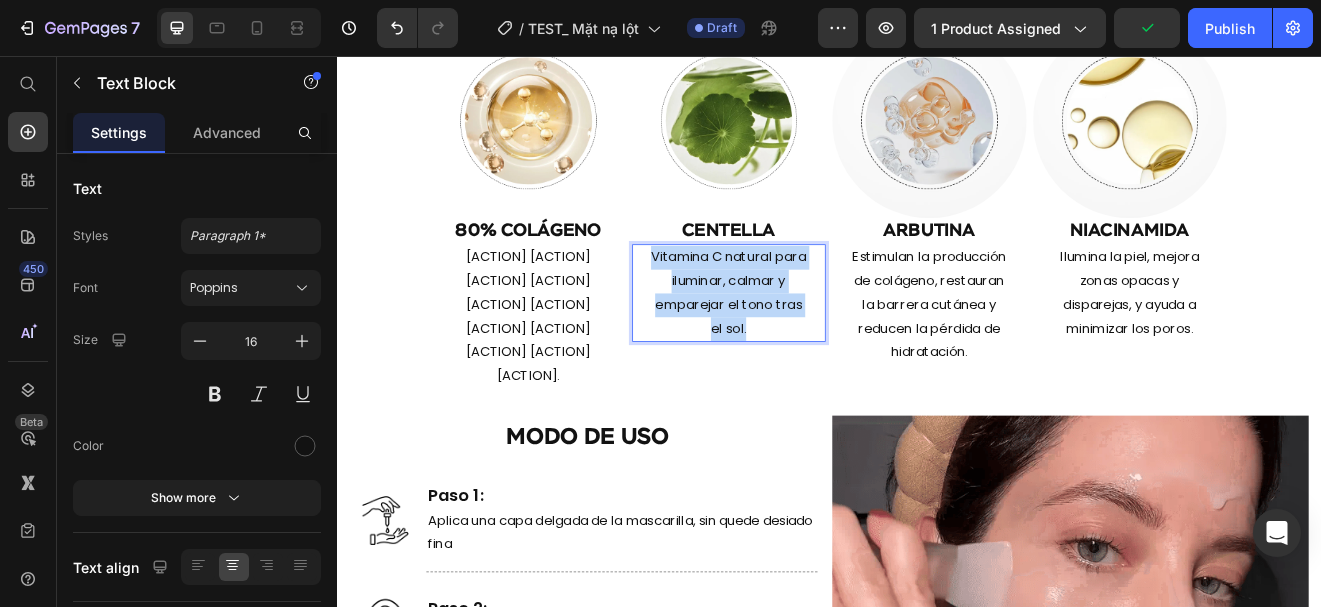click on "Vitamina C natural para iluminar, calmar y emparejar el tono tras el sol." at bounding box center (814, 343) 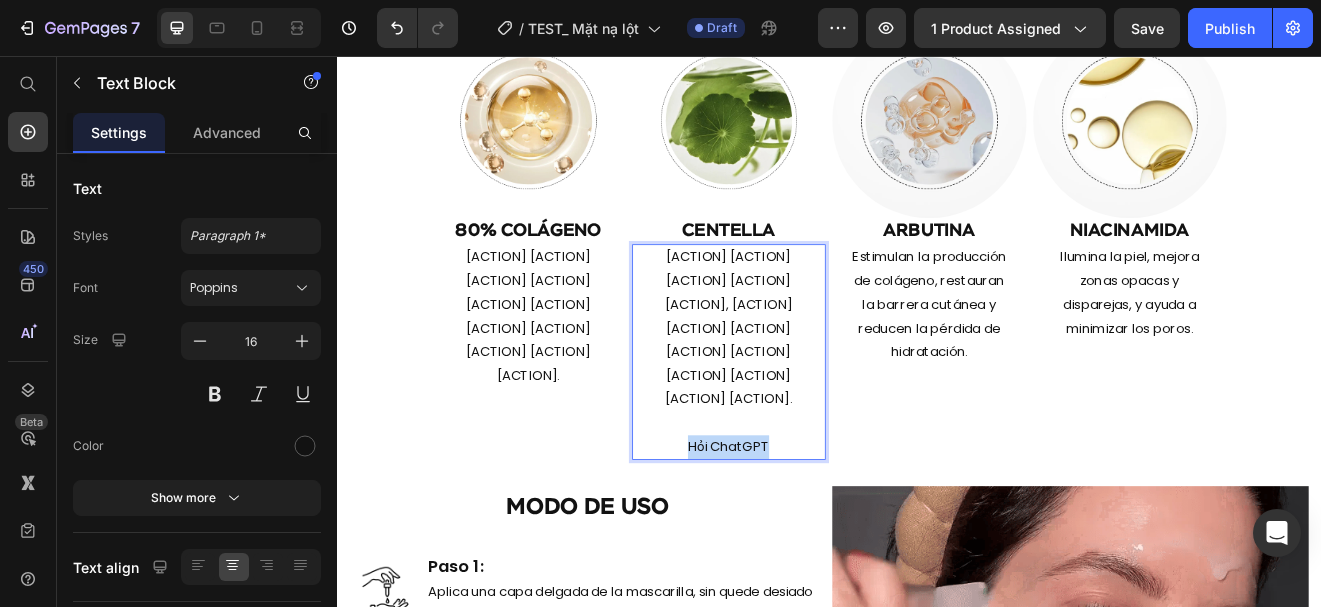 drag, startPoint x: 876, startPoint y: 566, endPoint x: 700, endPoint y: 554, distance: 176.40862 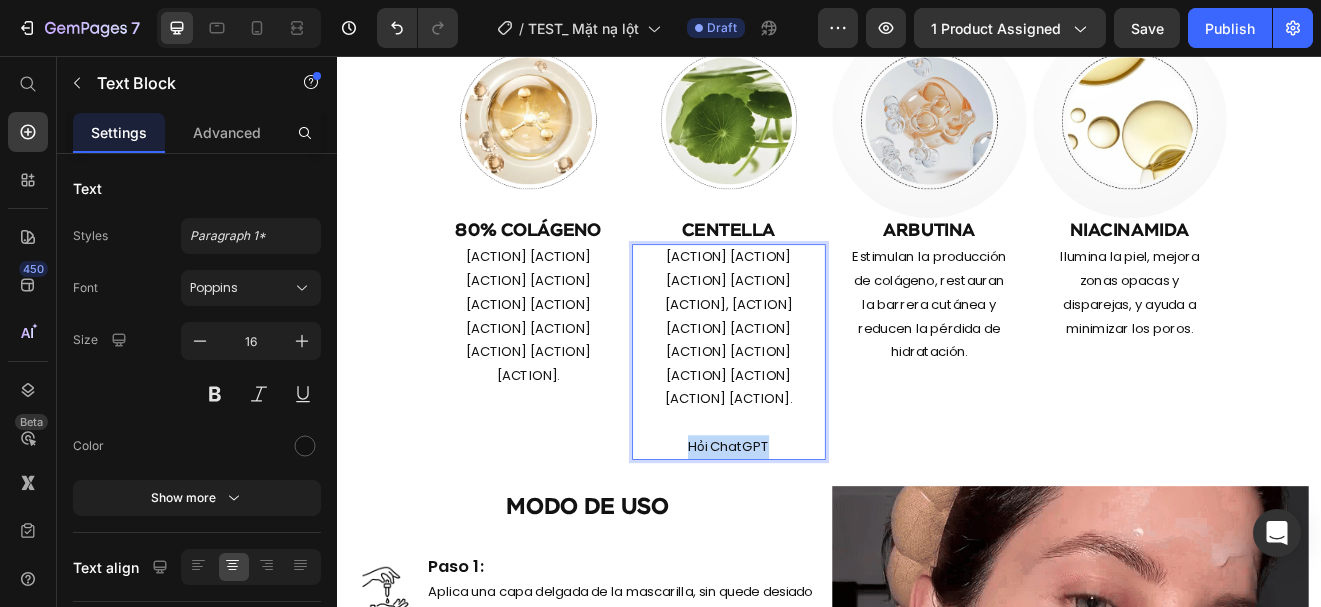 click on "Estimula la regeneración celular y repara la piel rápidamente, especialmente en la zona delicada alrededor de los ojos. Hỏi ChatGPT" at bounding box center [815, 416] 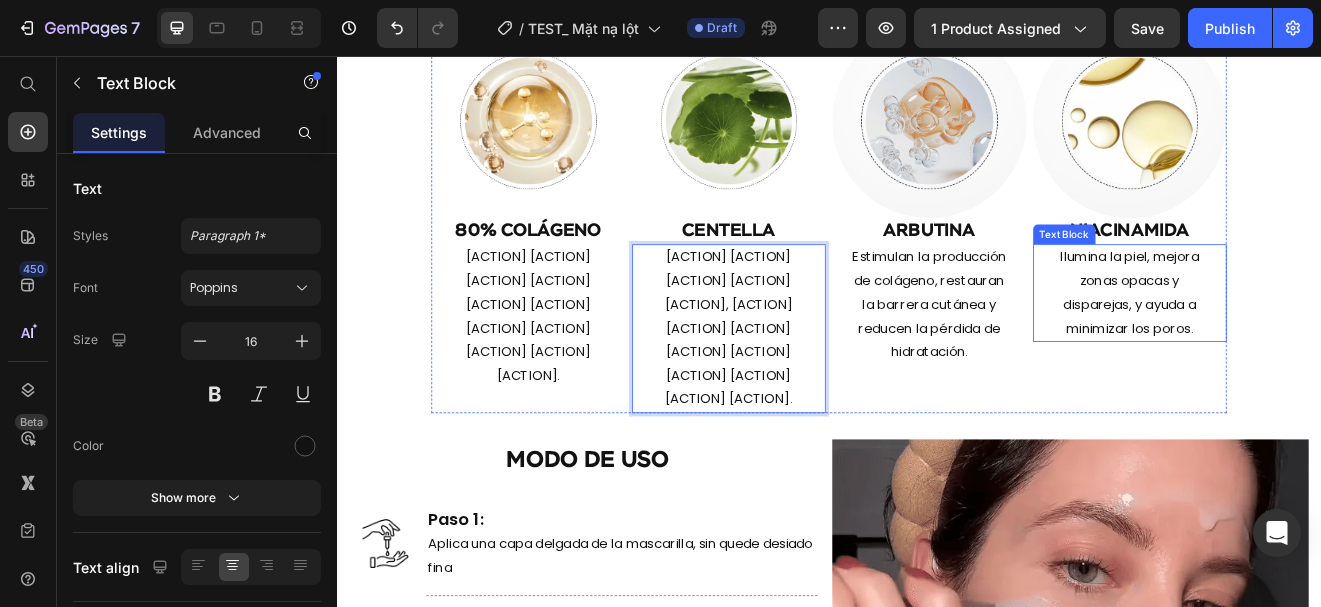 click on "Ilumina la piel, mejora zonas opacas y disparejas, y ayuda a minimizar los poros." at bounding box center (1304, 344) 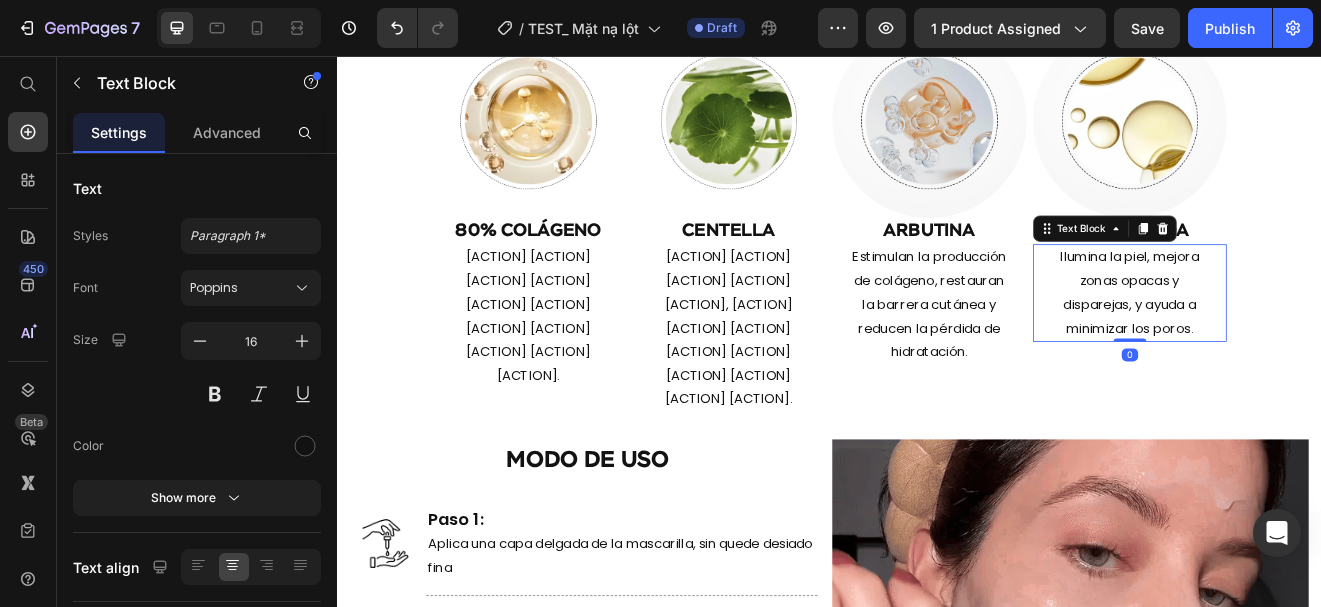 click on "Ilumina la piel, mejora zonas opacas y disparejas, y ayuda a minimizar los poros." at bounding box center (1304, 344) 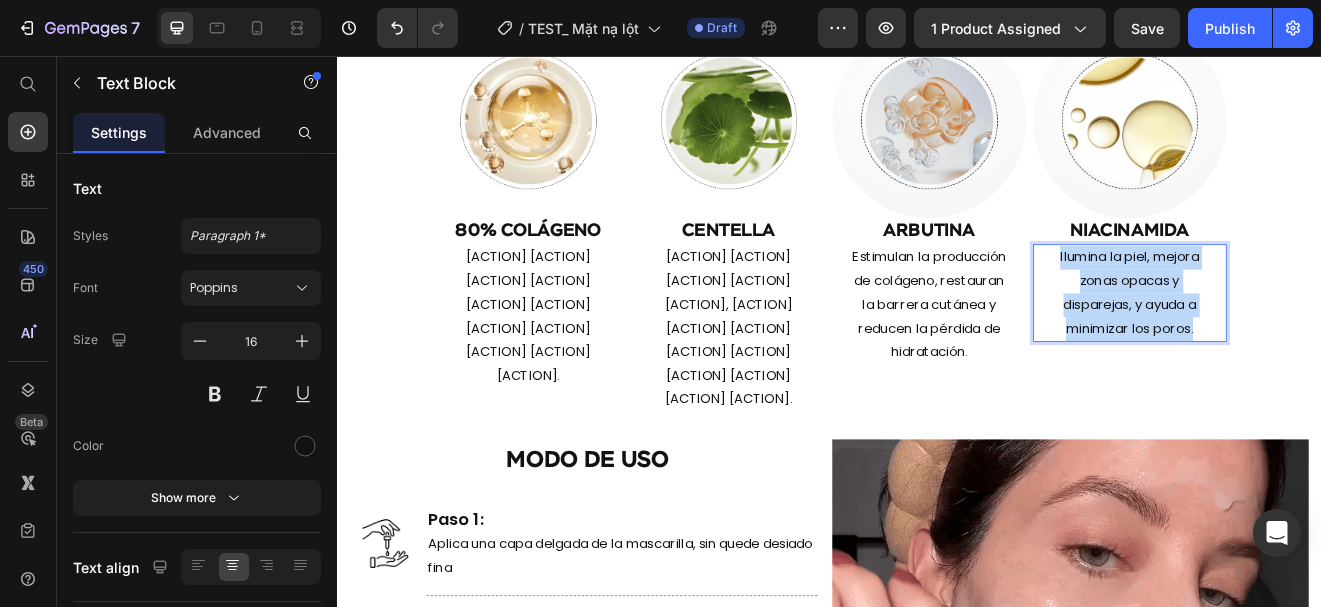 click on "Ilumina la piel, mejora zonas opacas y disparejas, y ayuda a minimizar los poros." at bounding box center [1304, 344] 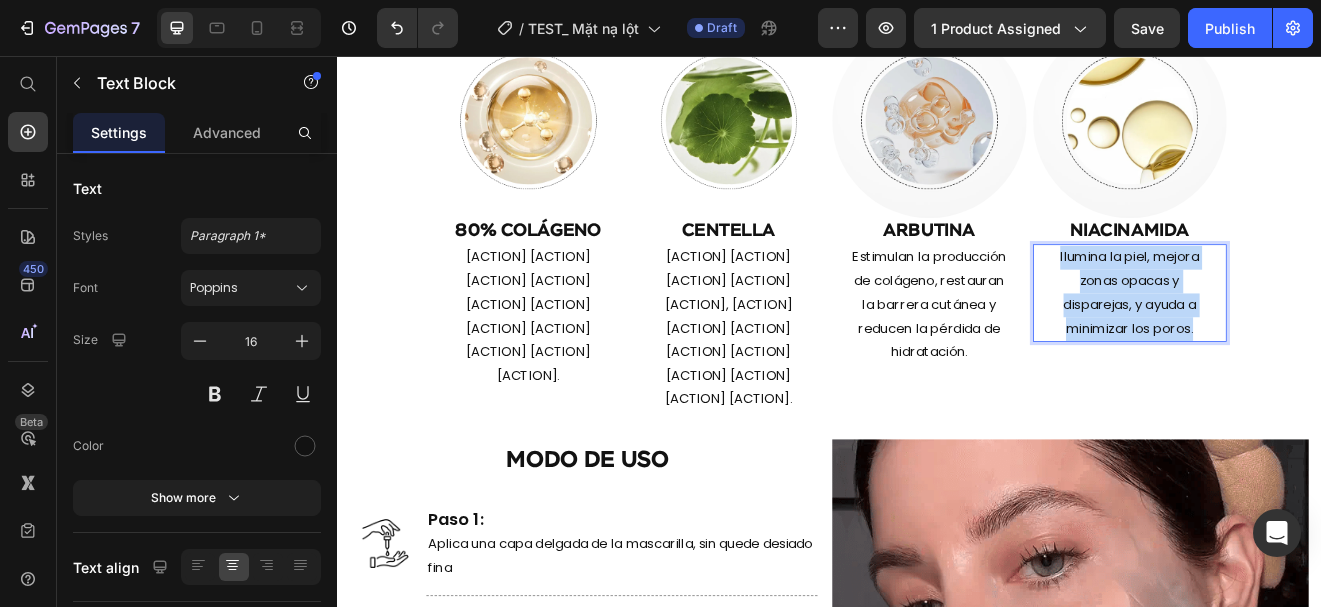 click on "Ilumina la piel, mejora zonas opacas y disparejas, y ayuda a minimizar los poros." at bounding box center [1304, 344] 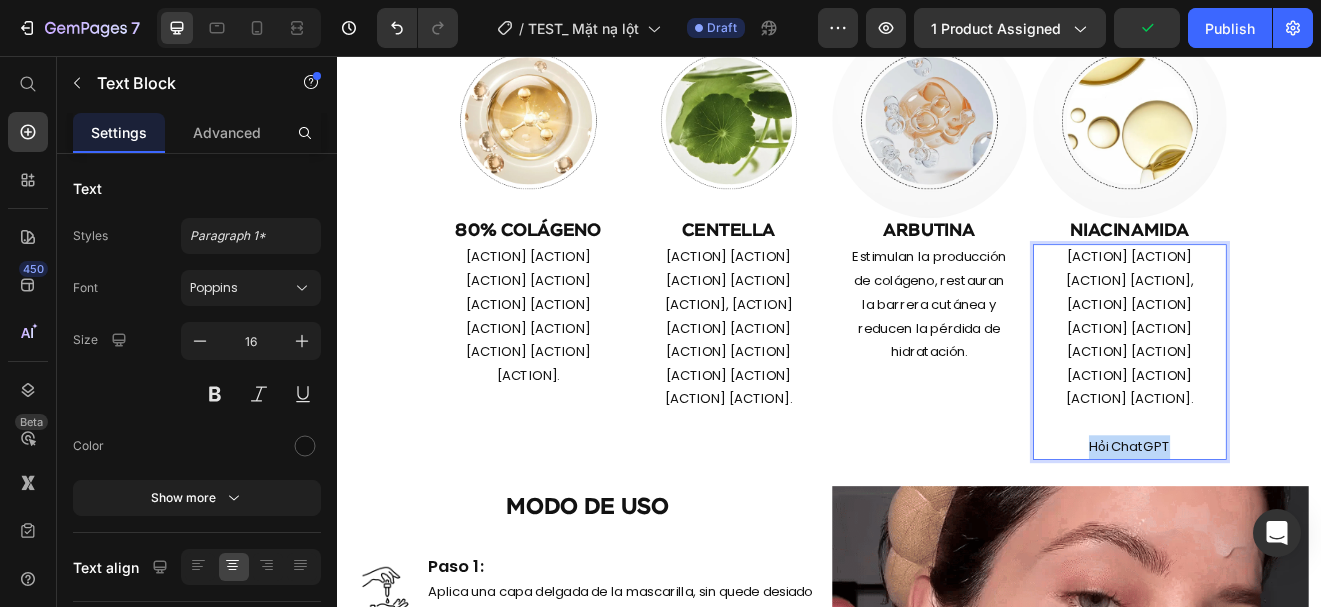 drag, startPoint x: 1382, startPoint y: 534, endPoint x: 1230, endPoint y: 545, distance: 152.3975 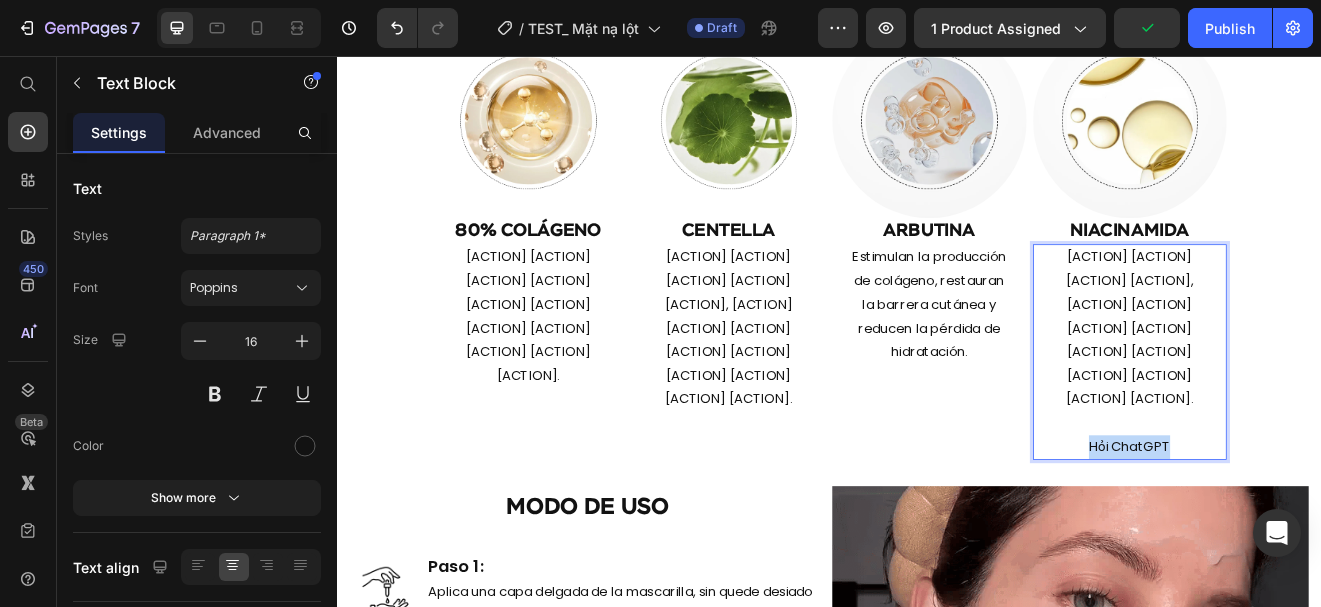 click on "Hỏi ChatGPT" at bounding box center (1304, 532) 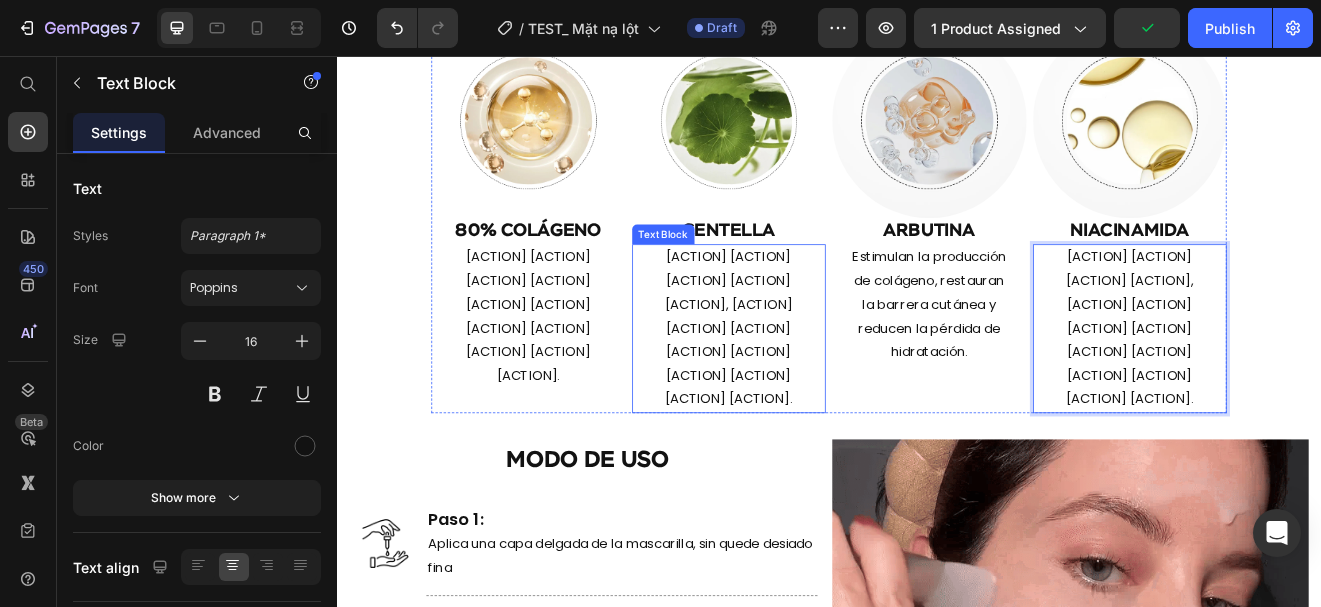 click on "Estimula la regeneración celular y repara la piel rápidamente, especialmente en la zona delicada alrededor de los ojos." at bounding box center (815, 388) 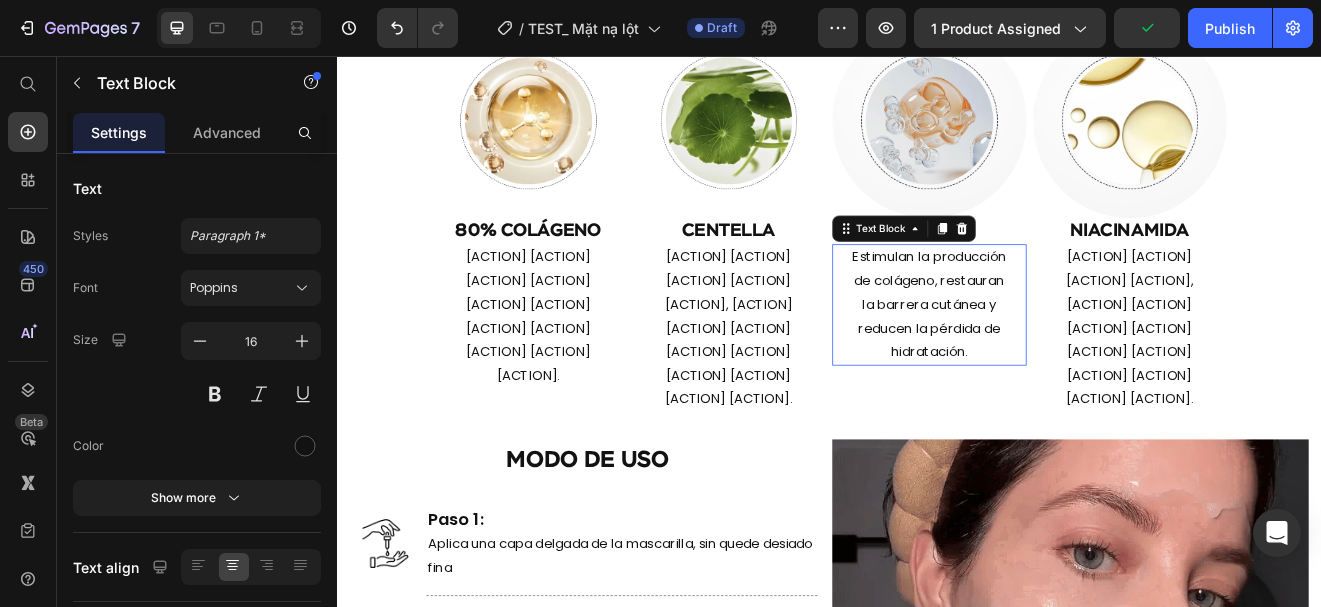 click on "Estimulan la producción de colágeno, restauran la barrera cutánea y reducen la pérdida de hidratación." at bounding box center [1059, 358] 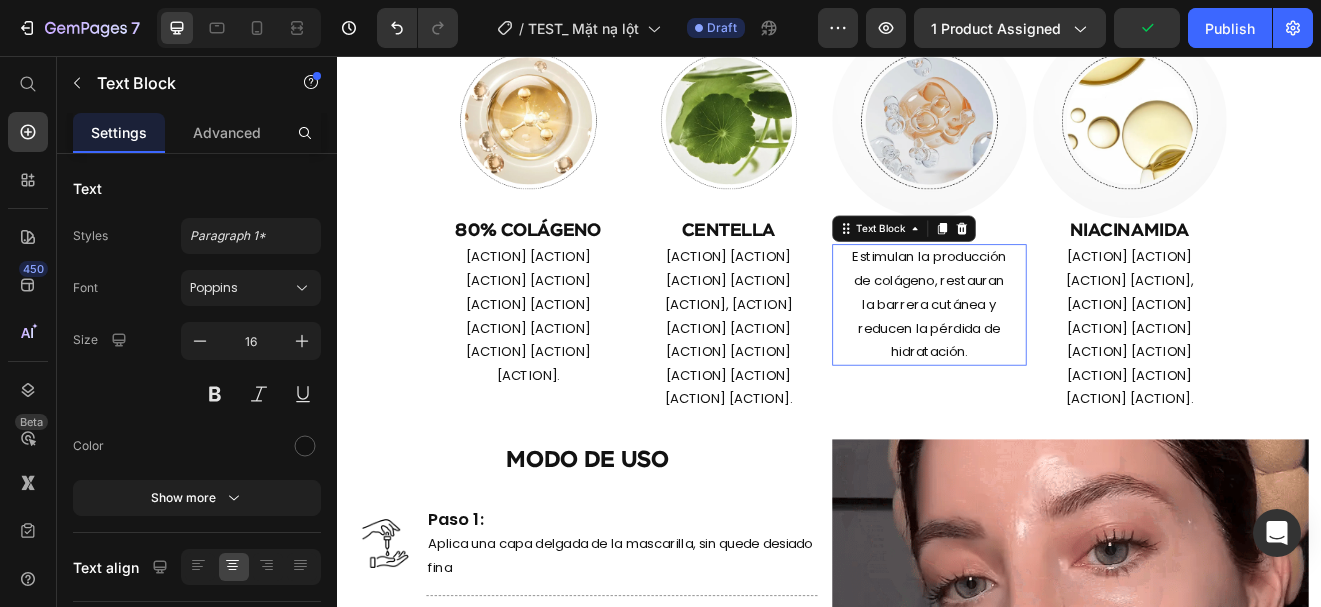 click on "Estimulan la producción de colágeno, restauran la barrera cutánea y reducen la pérdida de hidratación." at bounding box center (1059, 358) 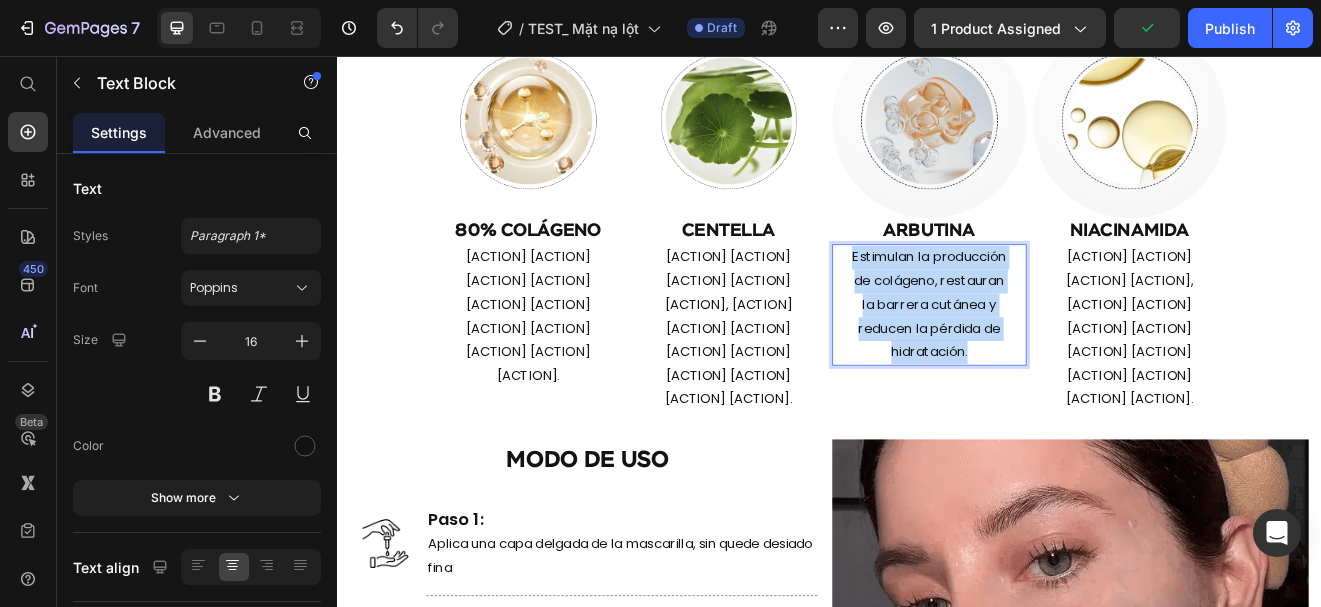 click on "Estimulan la producción de colágeno, restauran la barrera cutánea y reducen la pérdida de hidratación." at bounding box center (1059, 358) 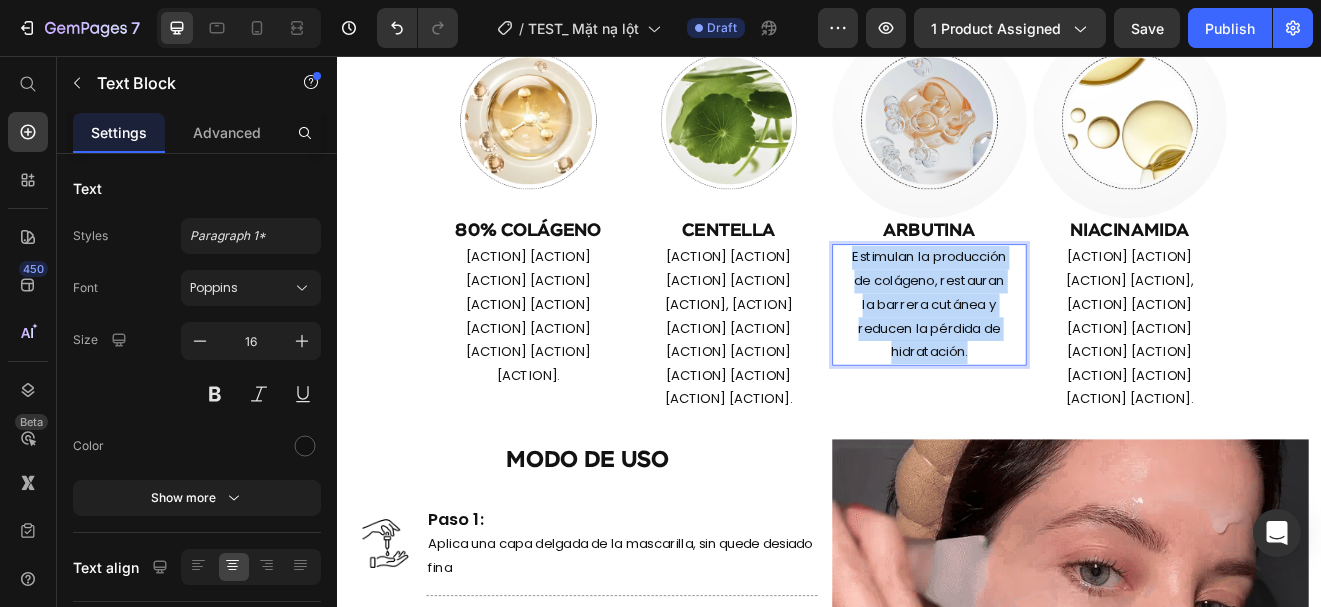 click on "Estimulan la producción de colágeno, restauran la barrera cutánea y reducen la pérdida de hidratación." at bounding box center [1059, 358] 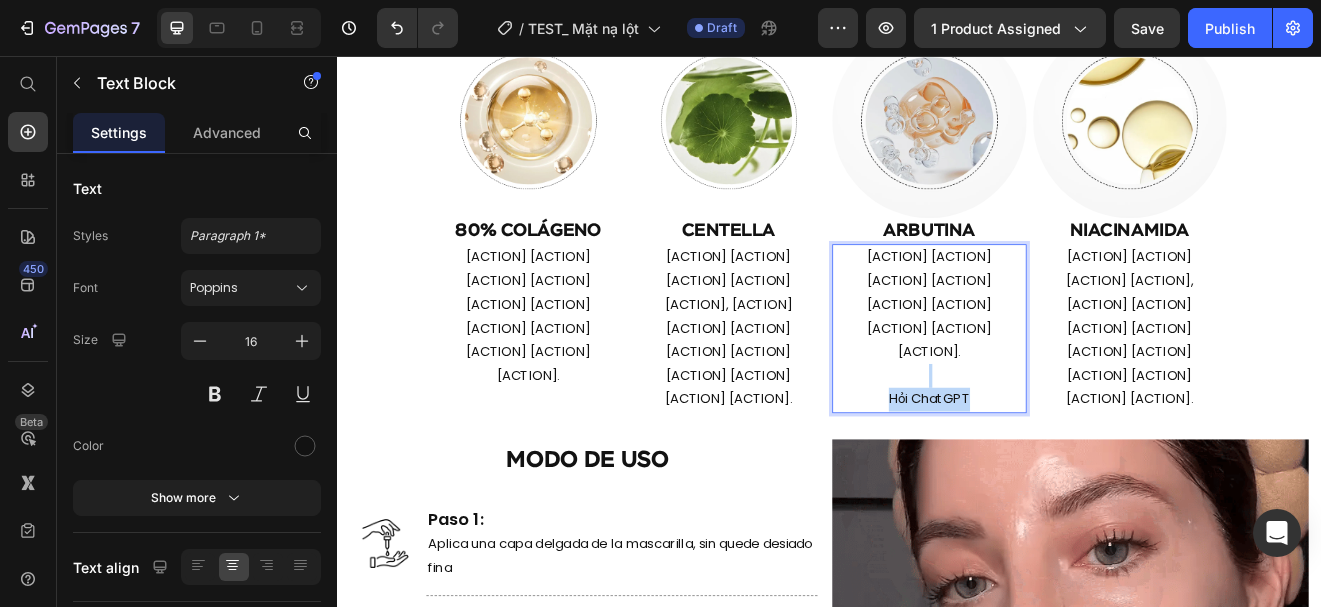 drag, startPoint x: 1124, startPoint y: 481, endPoint x: 955, endPoint y: 453, distance: 171.30382 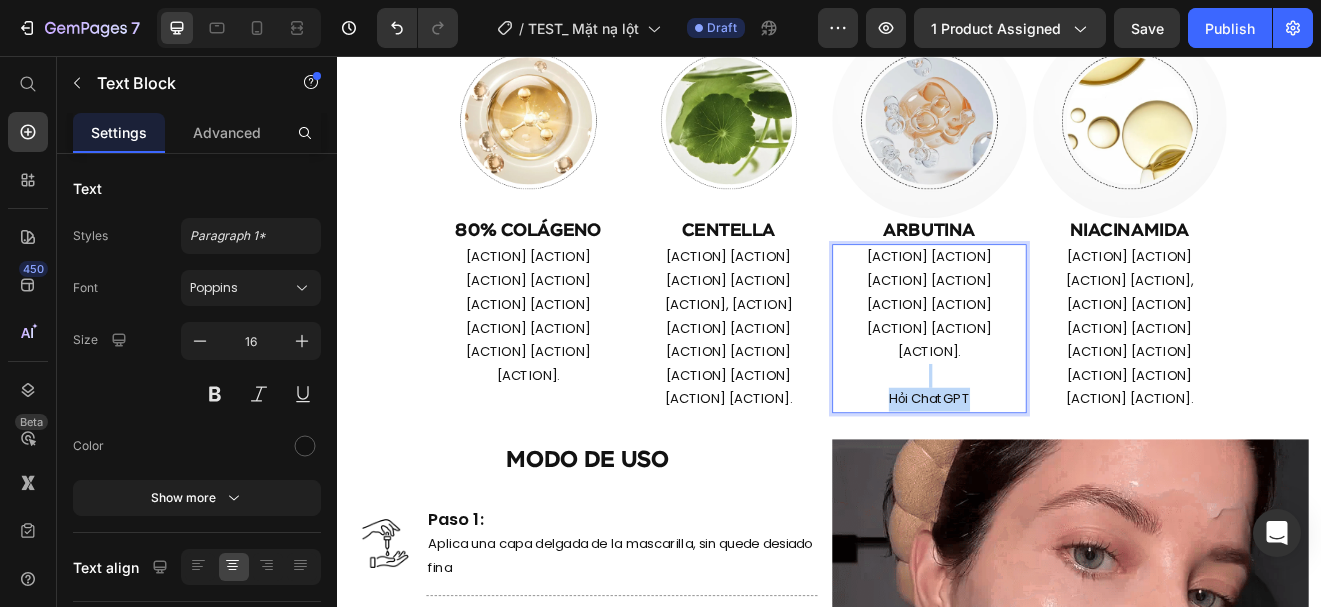 click on "Ilumina el contorno de ojos y ayuda a reducir ojeras y manchas oscuras. Hỏi ChatGPT" at bounding box center [1059, 388] 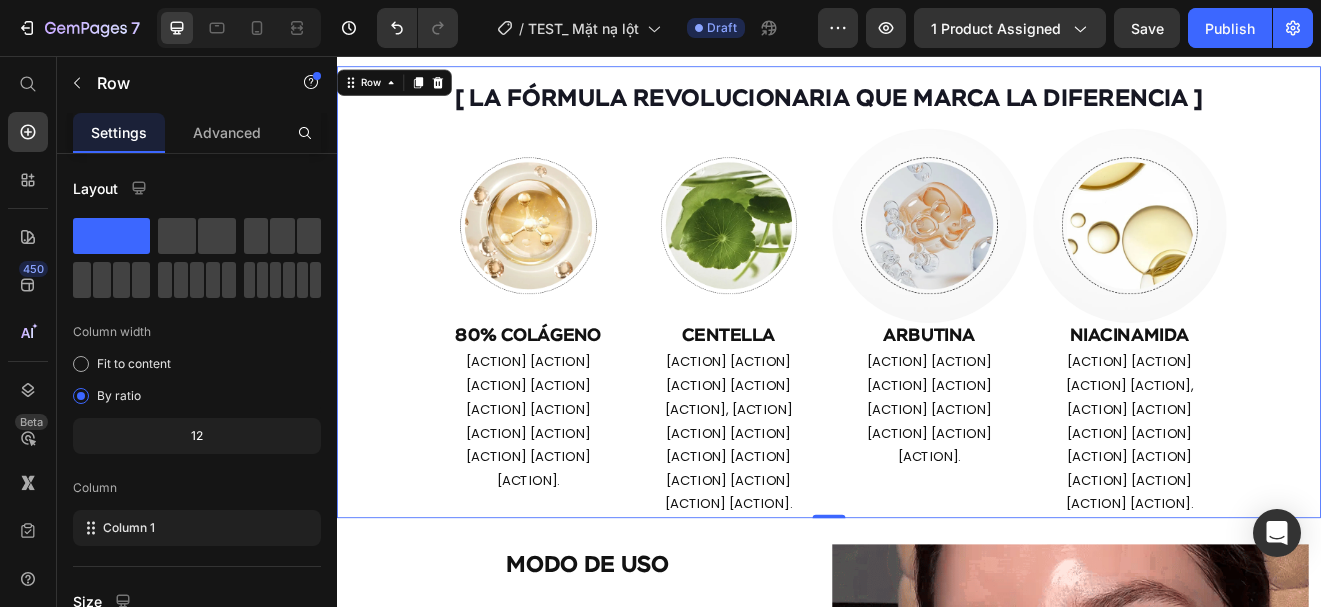 scroll, scrollTop: 3905, scrollLeft: 0, axis: vertical 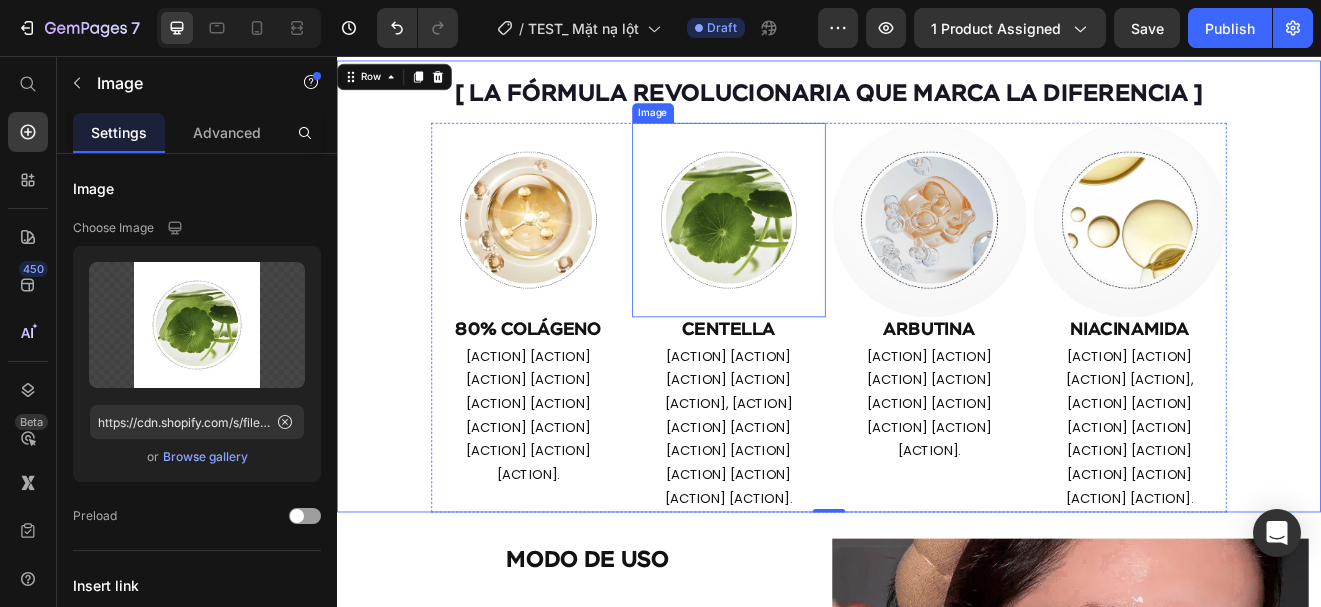 click at bounding box center [815, 255] 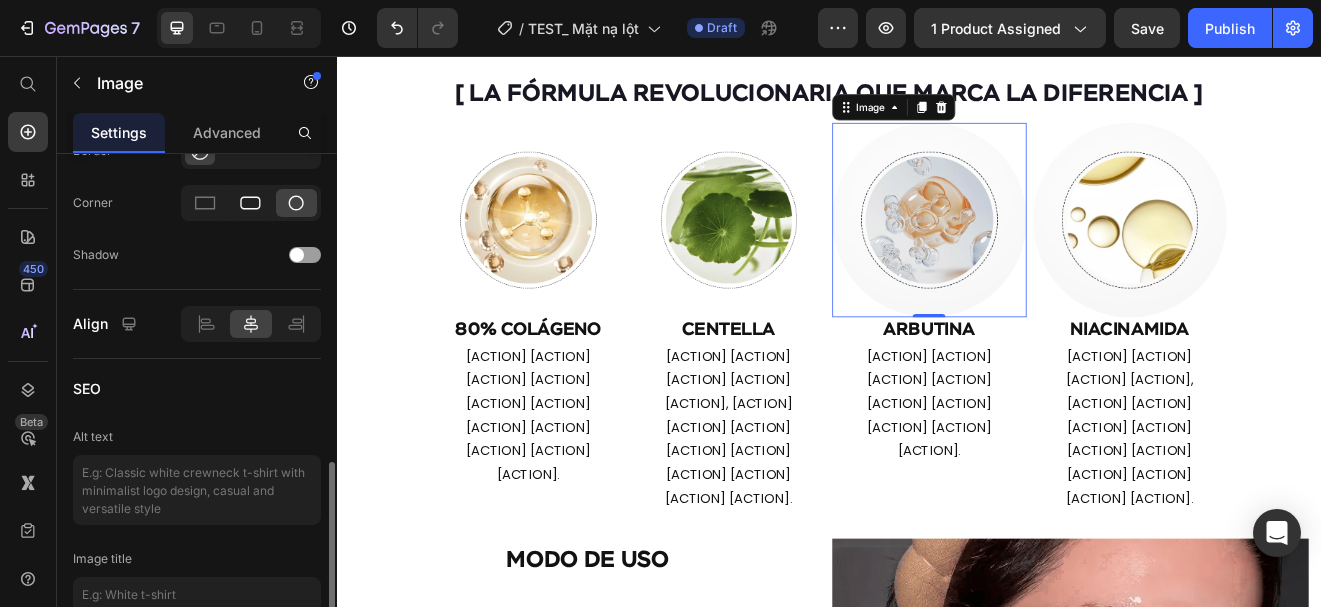 scroll, scrollTop: 930, scrollLeft: 0, axis: vertical 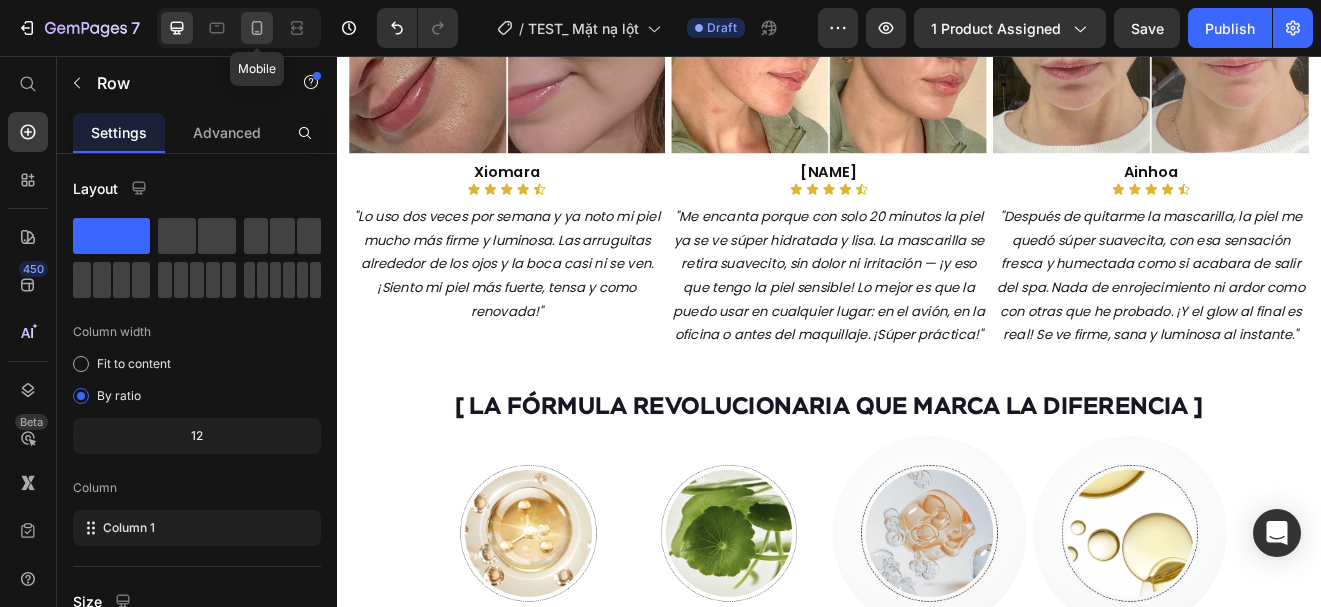 click 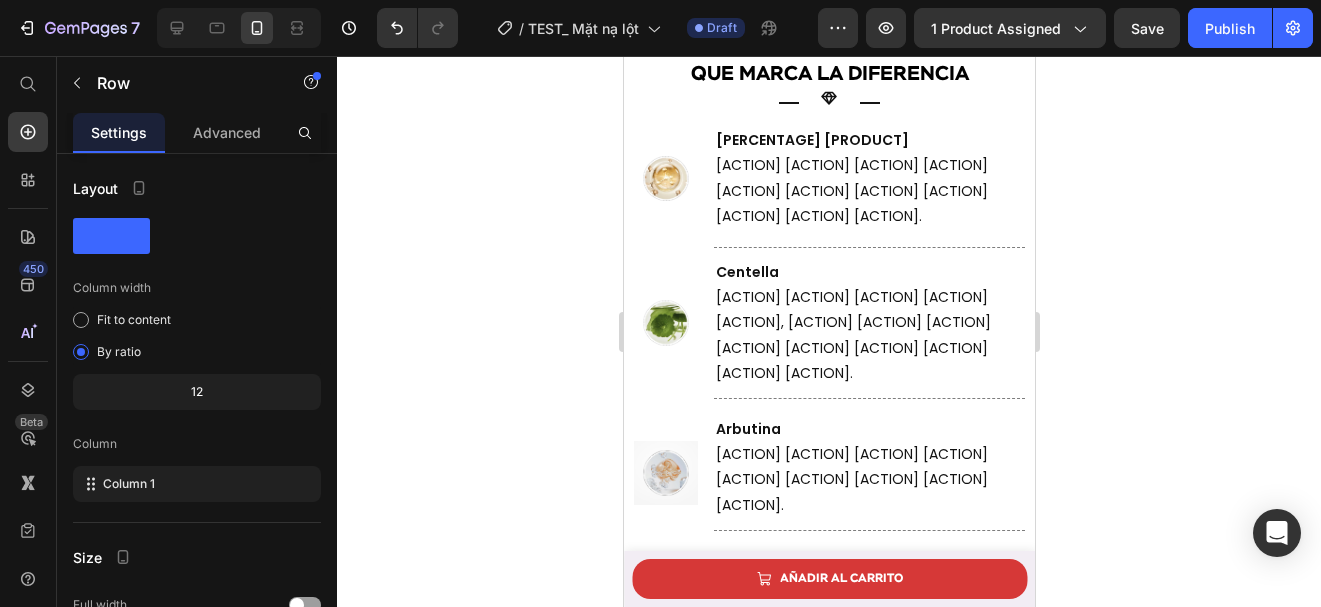 scroll, scrollTop: 5306, scrollLeft: 0, axis: vertical 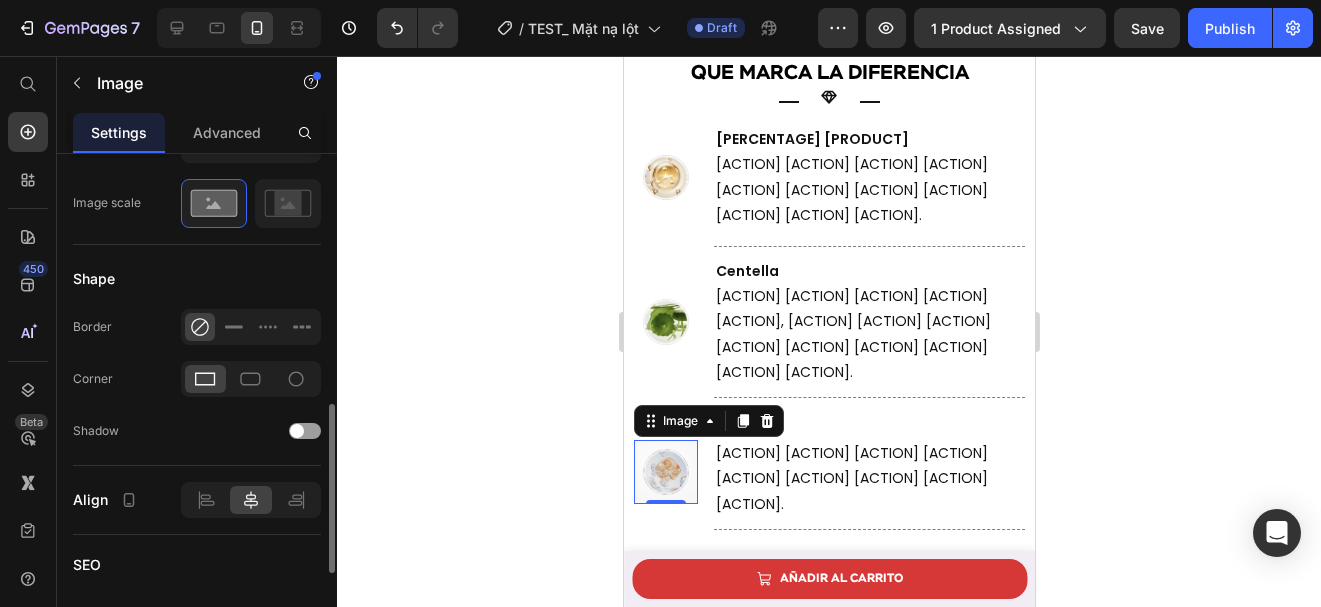 click 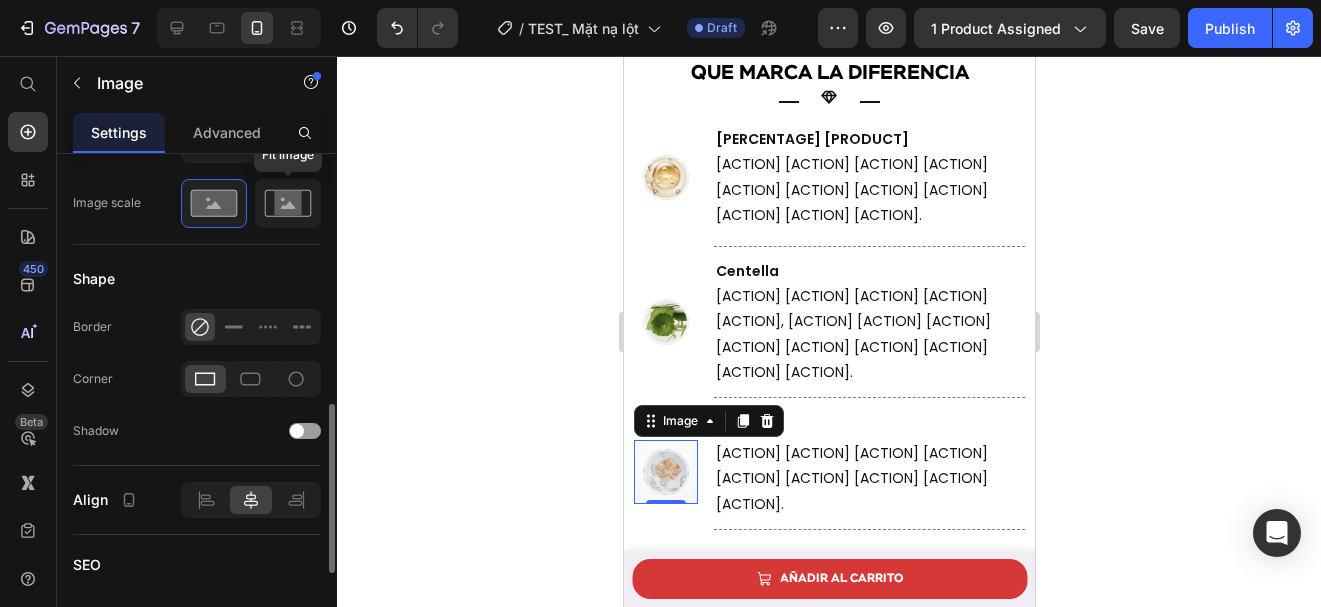 click 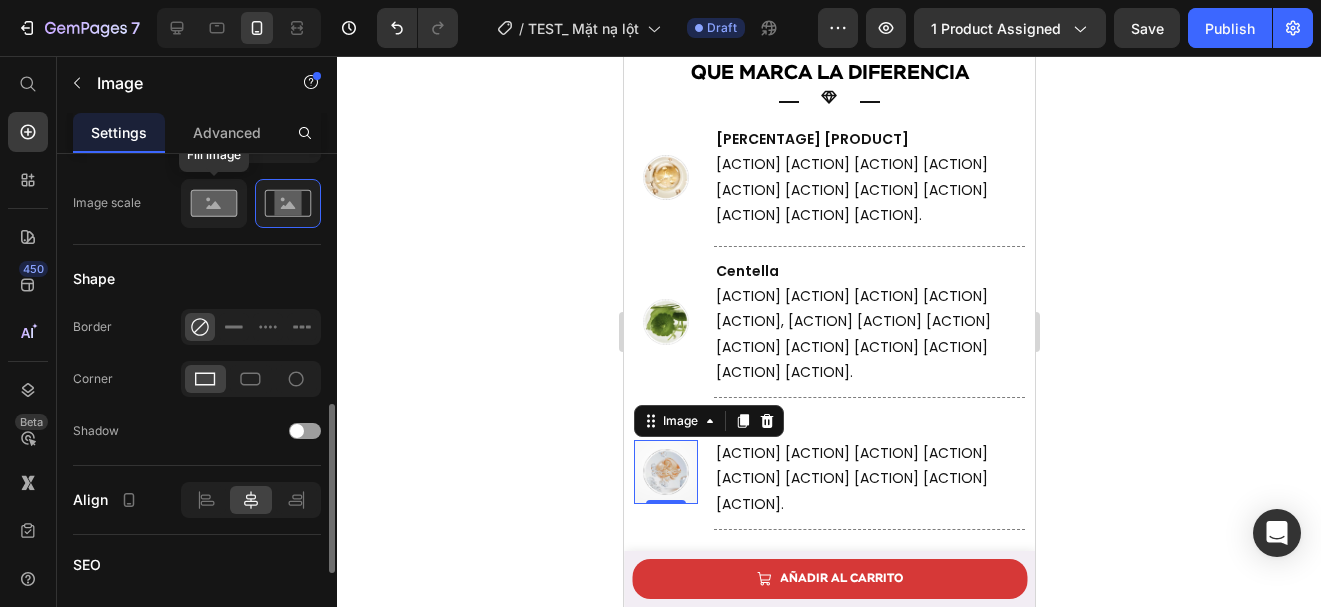 click 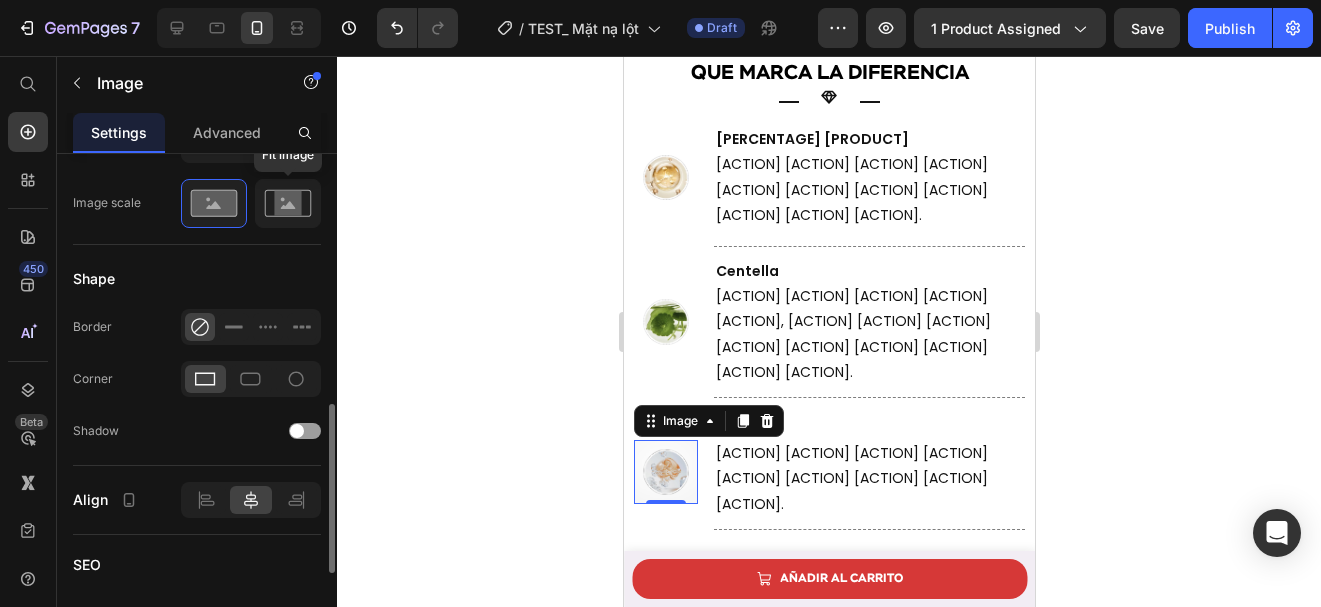 click 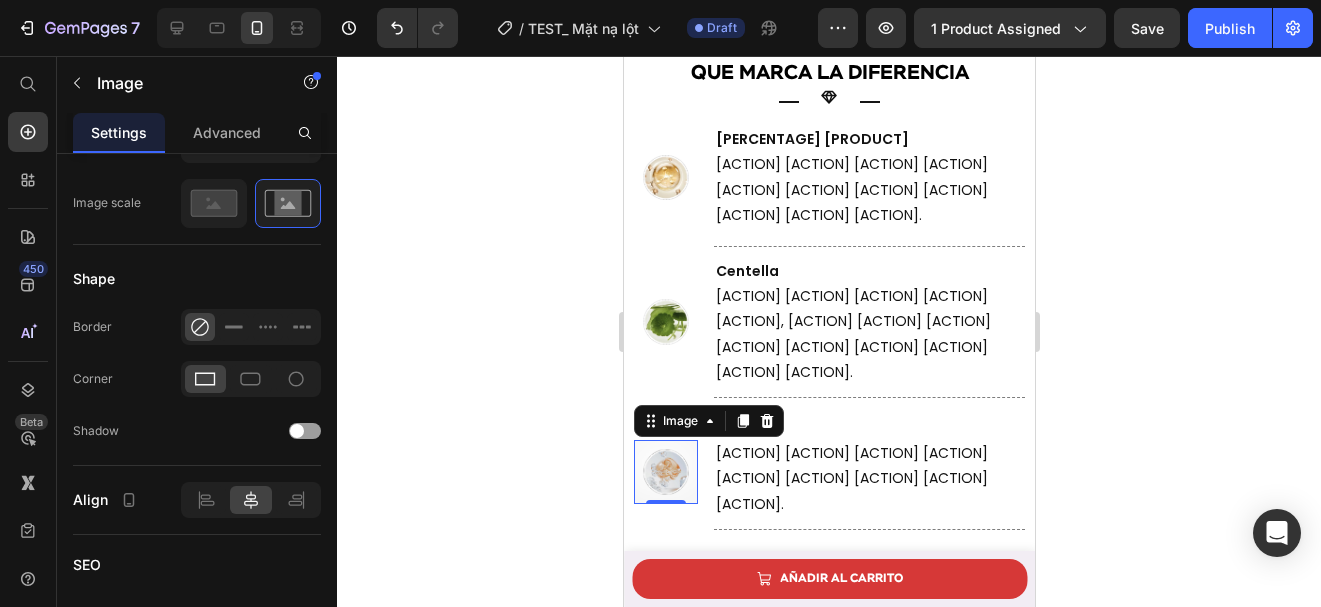 click 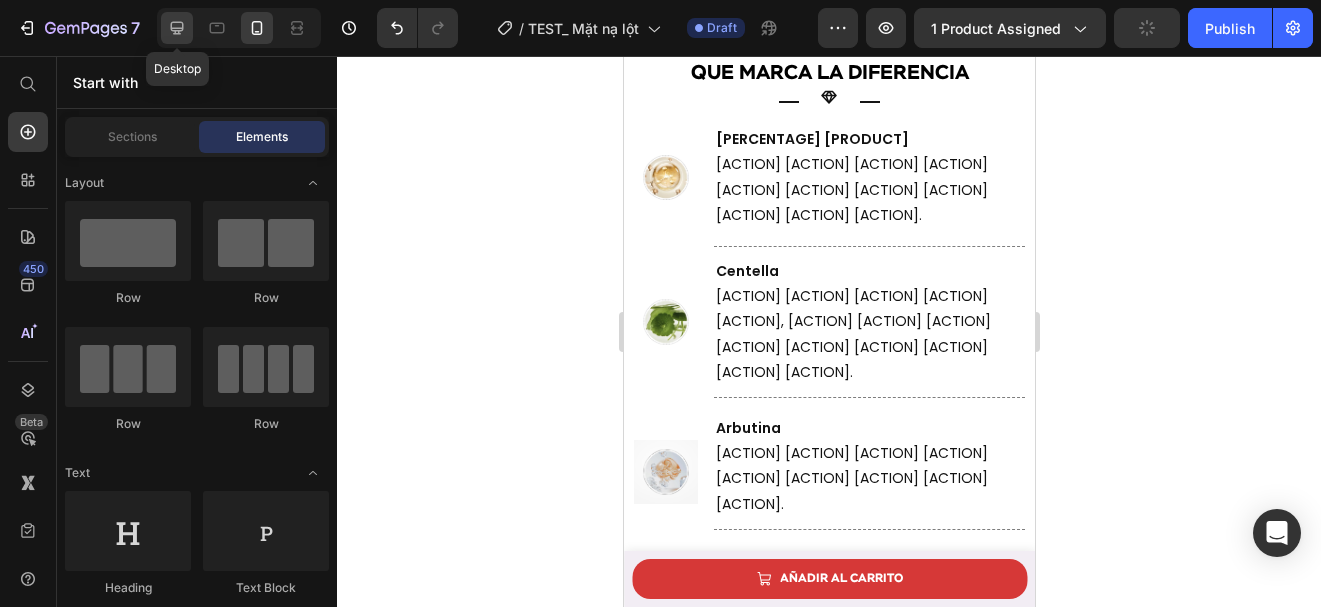 click 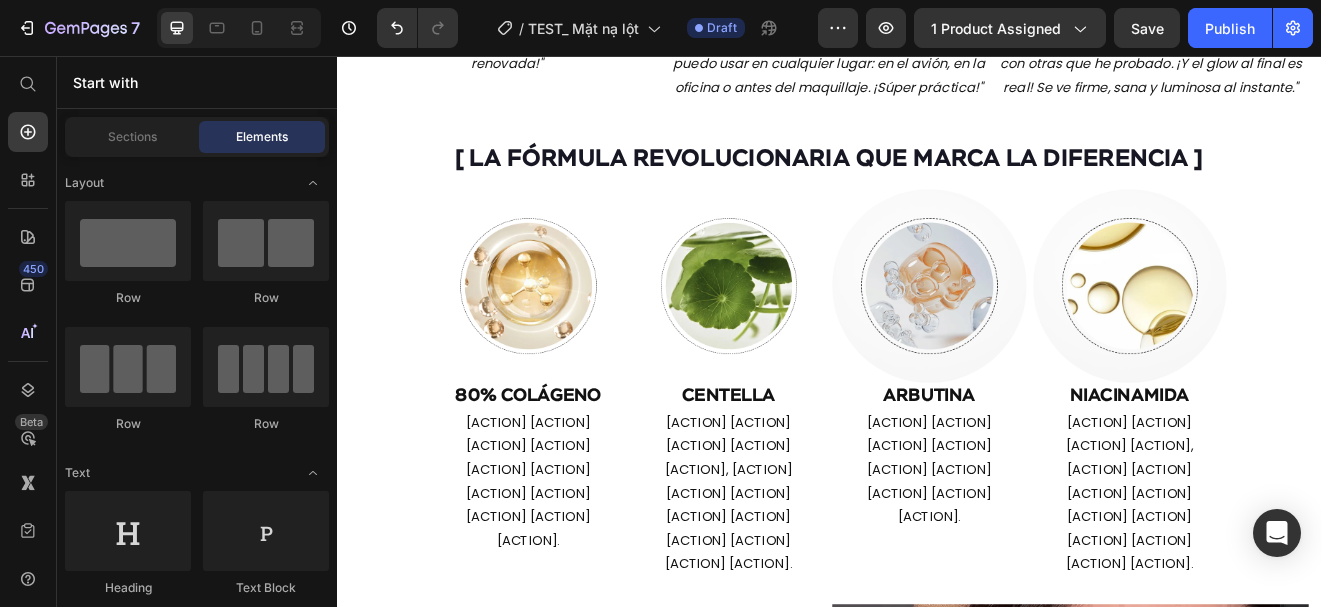 scroll, scrollTop: 2628, scrollLeft: 0, axis: vertical 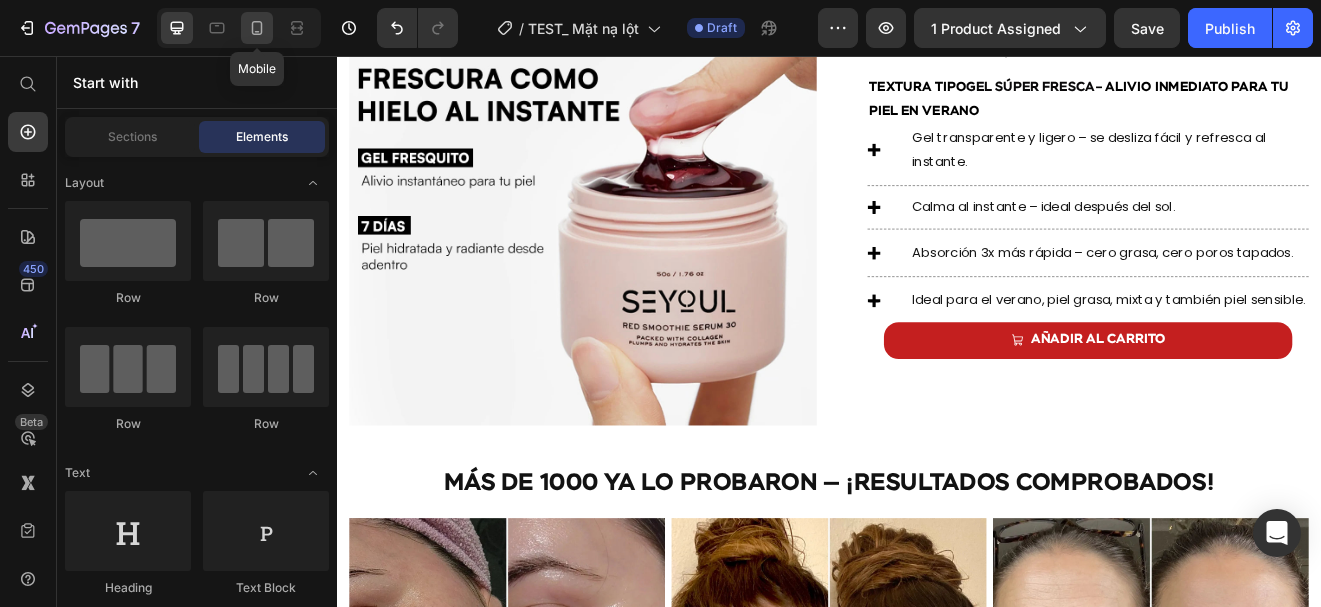 click 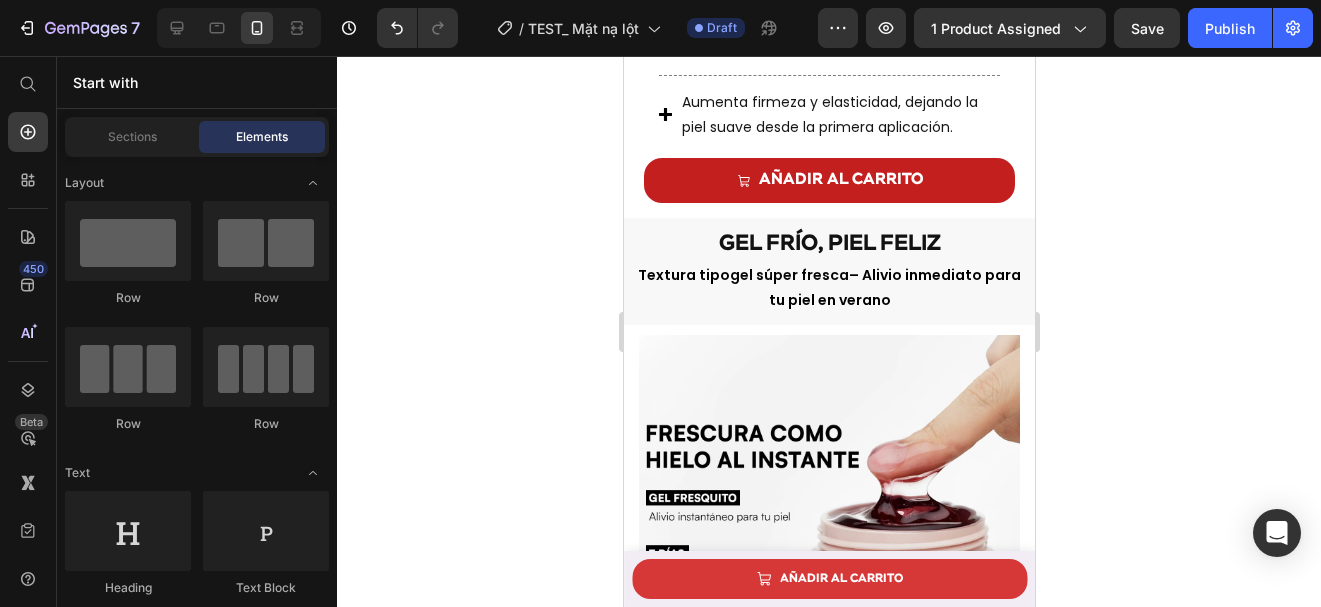 scroll, scrollTop: 2427, scrollLeft: 0, axis: vertical 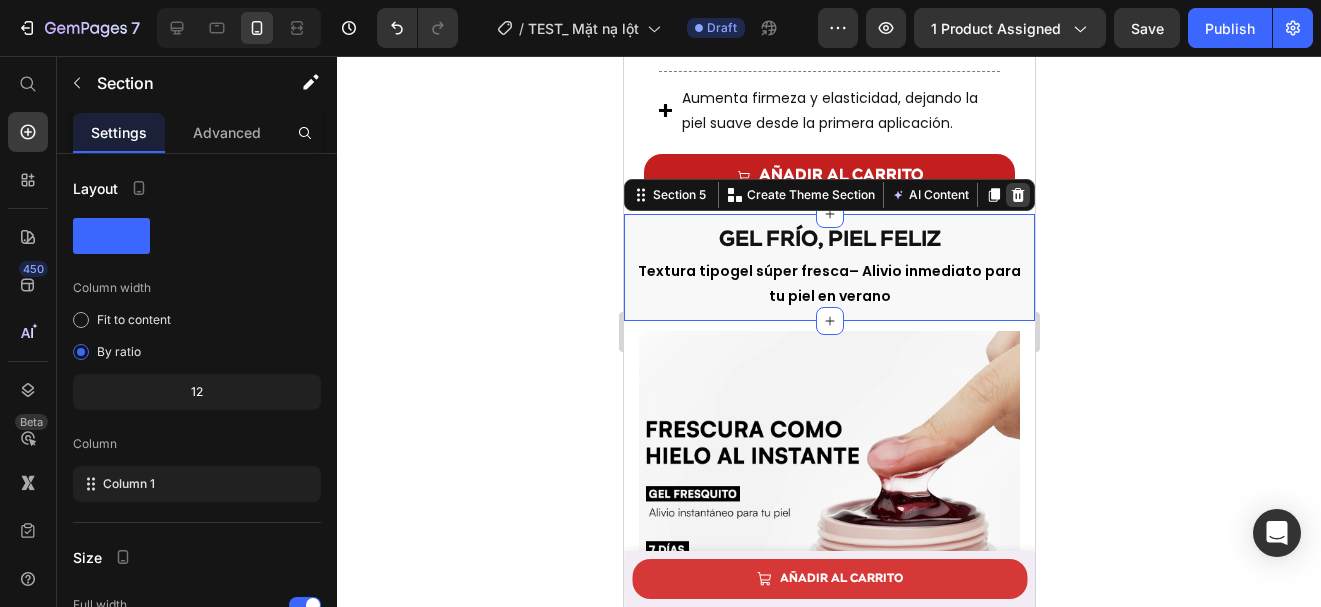 click 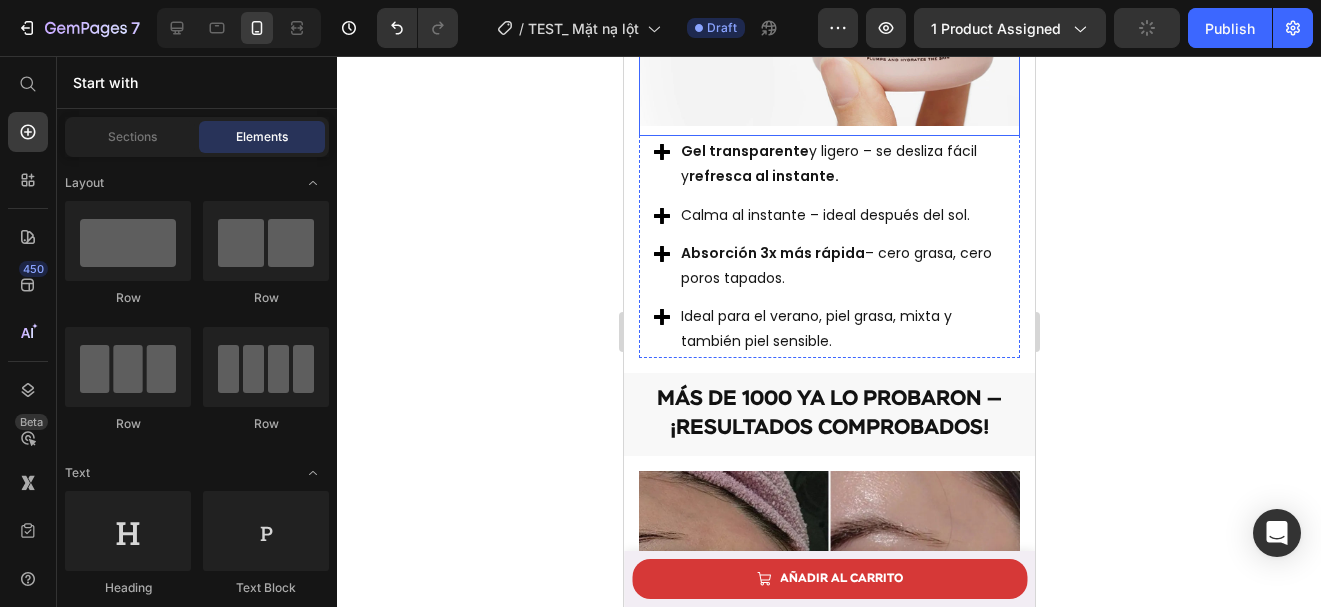 scroll, scrollTop: 2907, scrollLeft: 0, axis: vertical 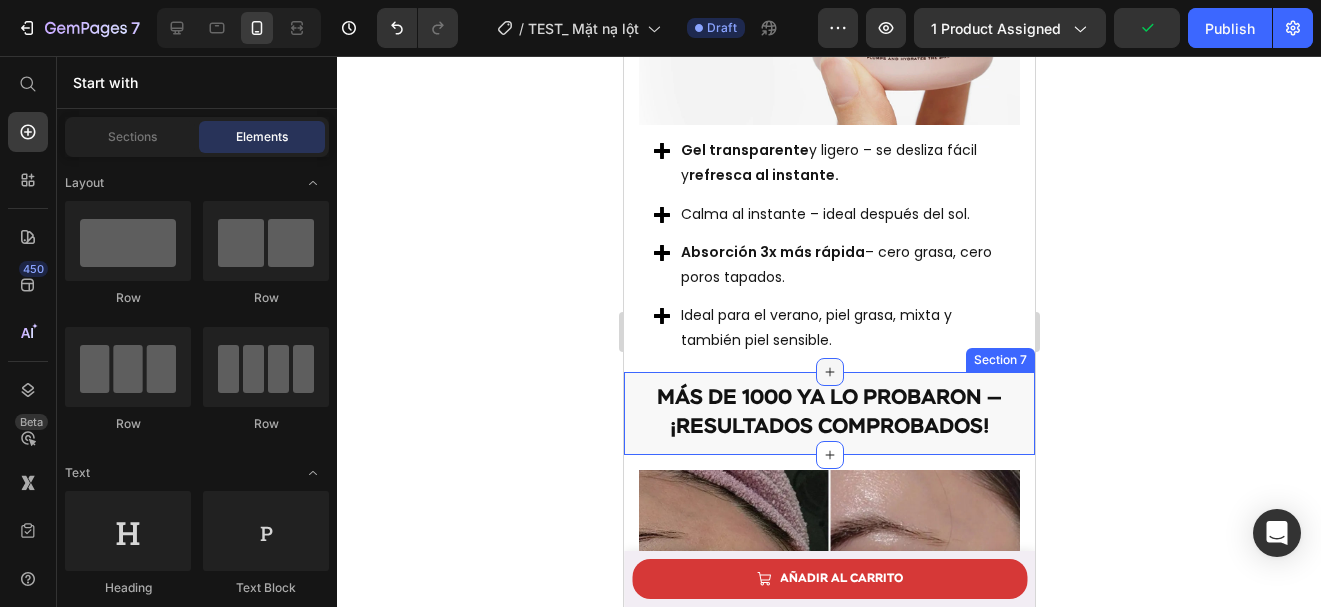 click 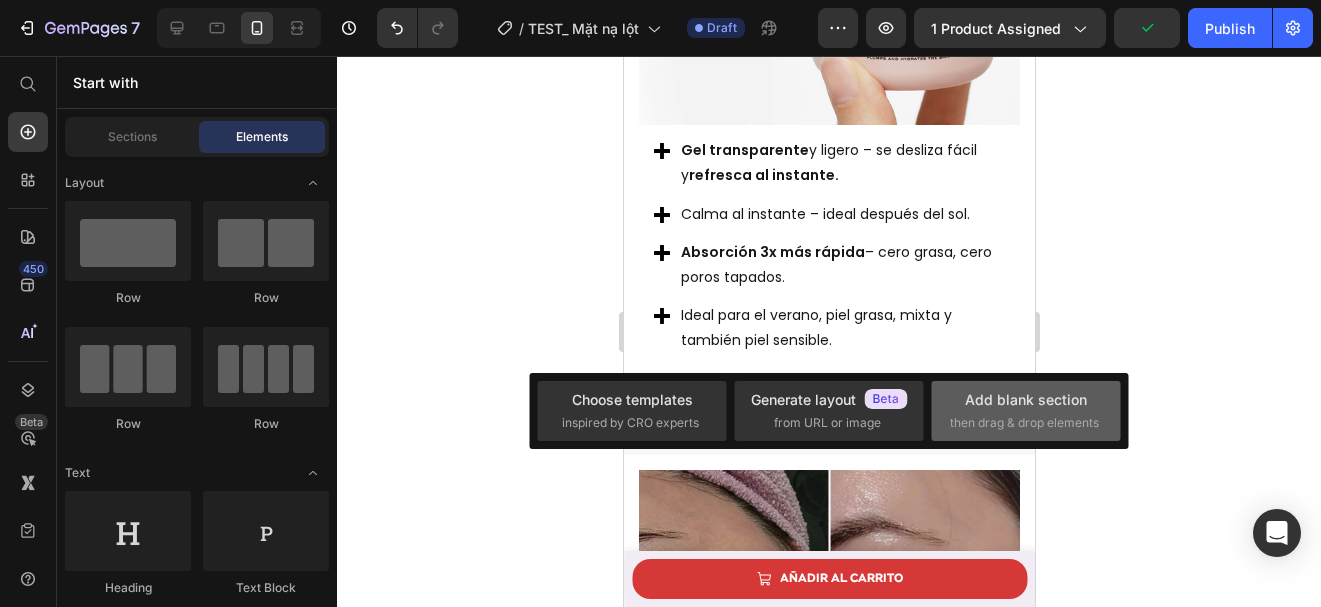 click on "Add blank section  then drag & drop elements" at bounding box center [1026, 410] 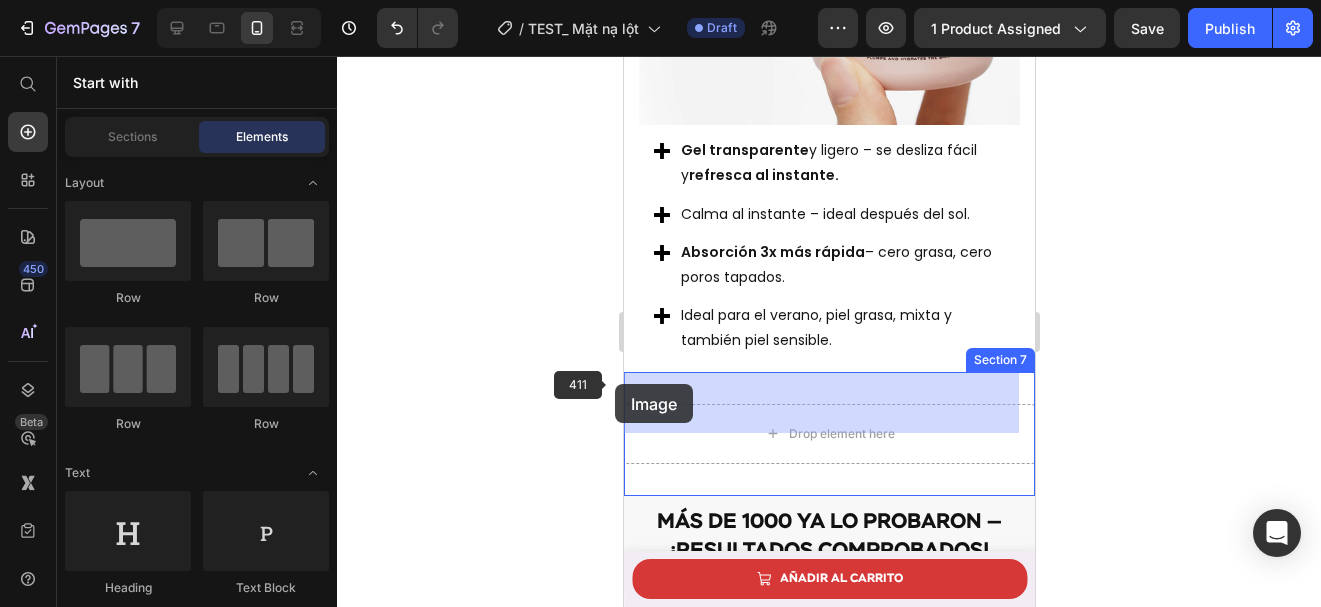 drag, startPoint x: 769, startPoint y: 464, endPoint x: 840, endPoint y: 414, distance: 86.83893 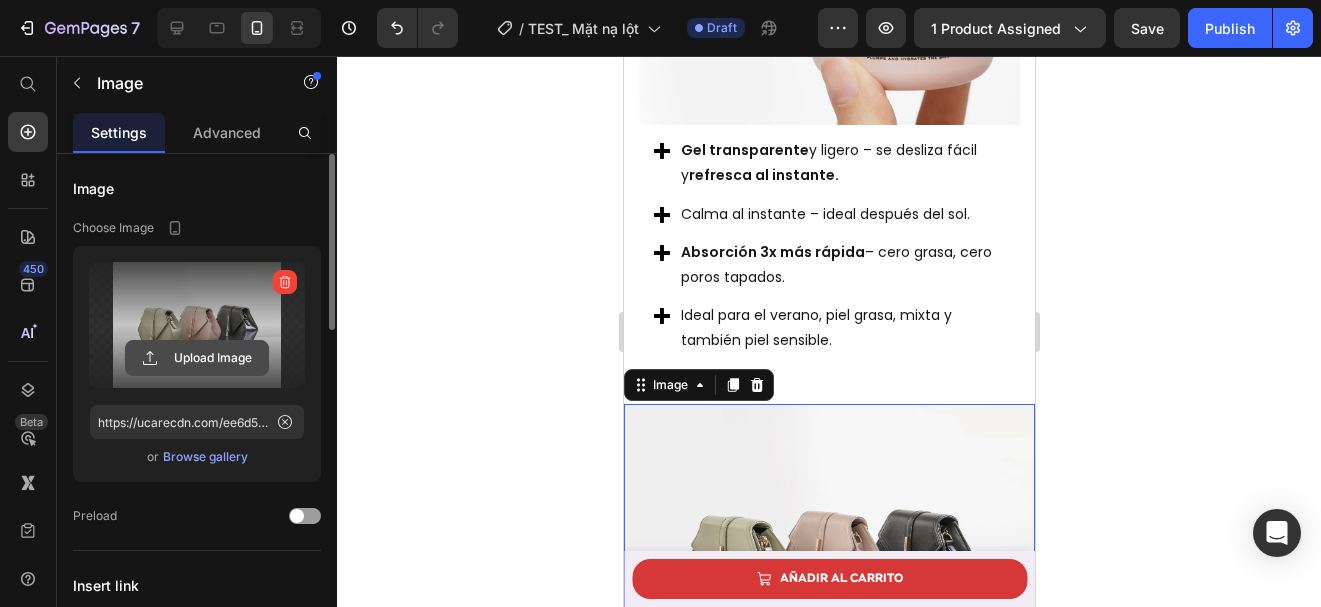 click 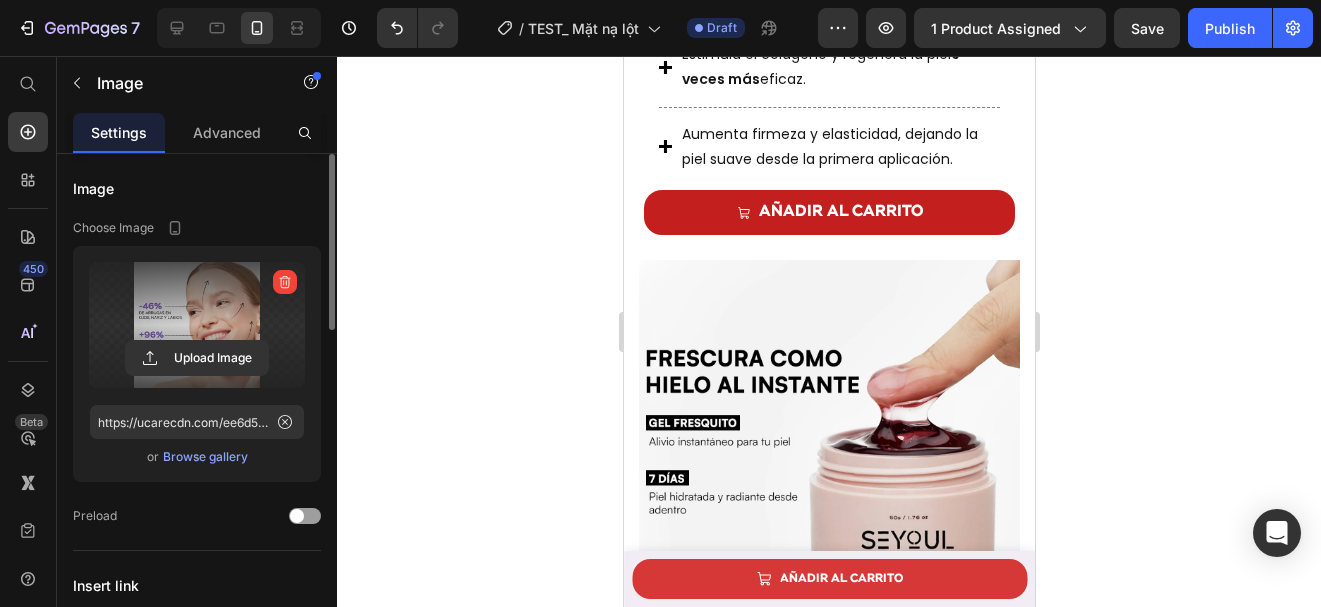 scroll, scrollTop: 2380, scrollLeft: 0, axis: vertical 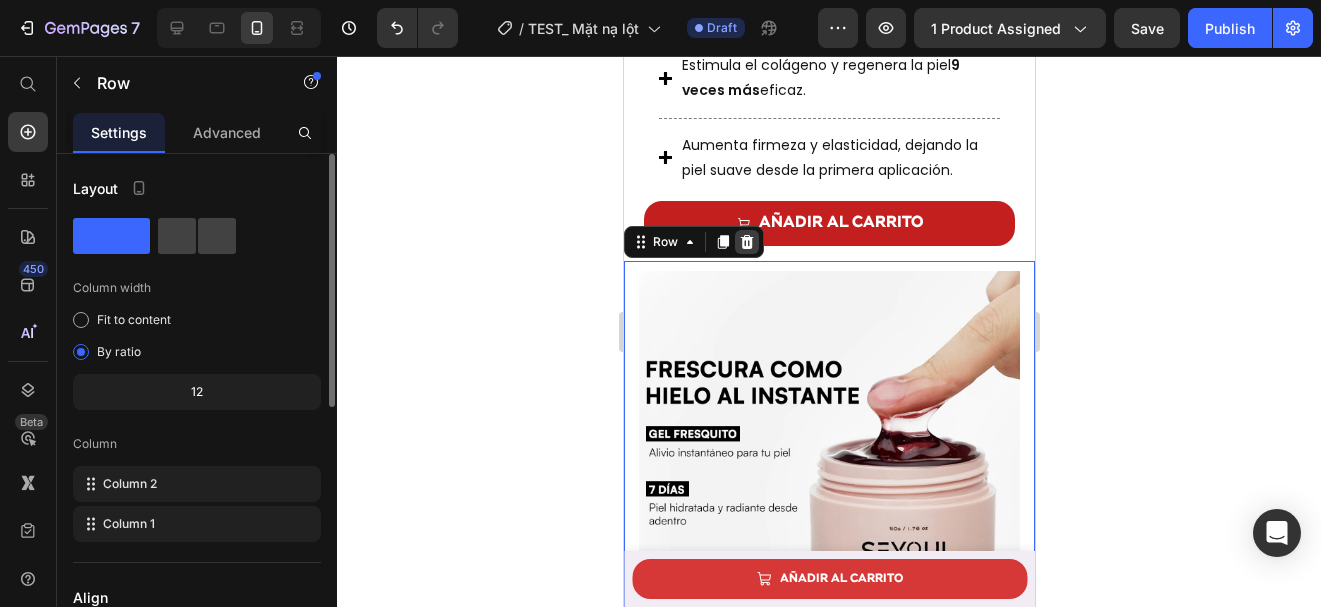 click at bounding box center (746, 242) 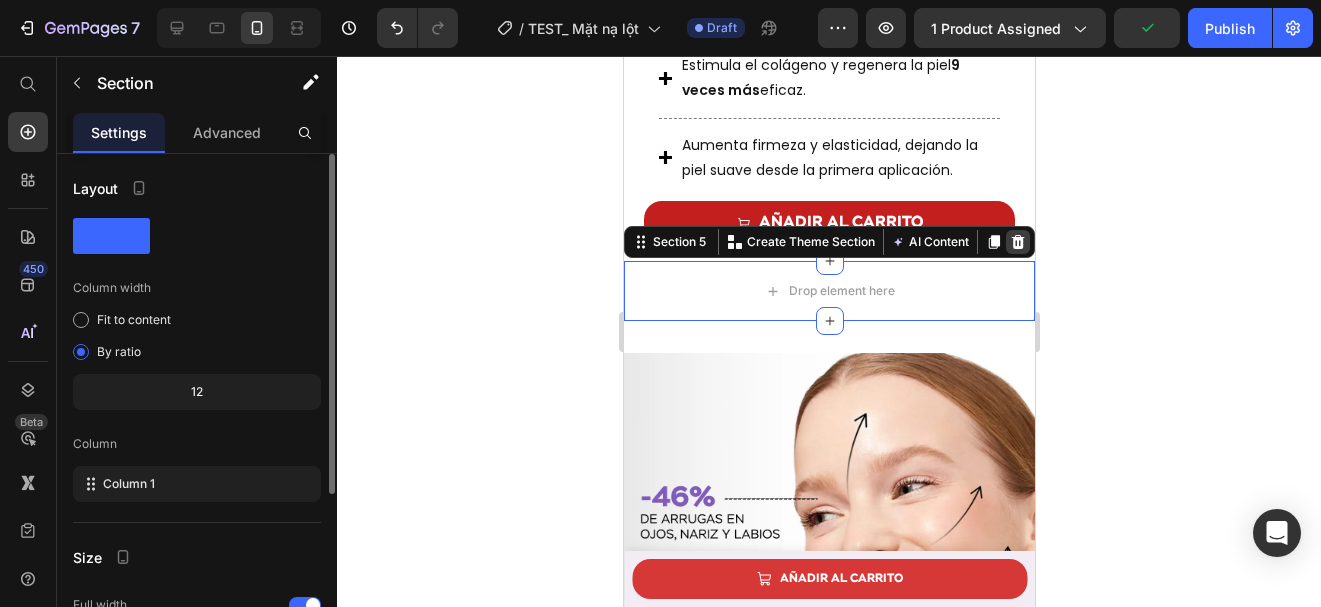 click 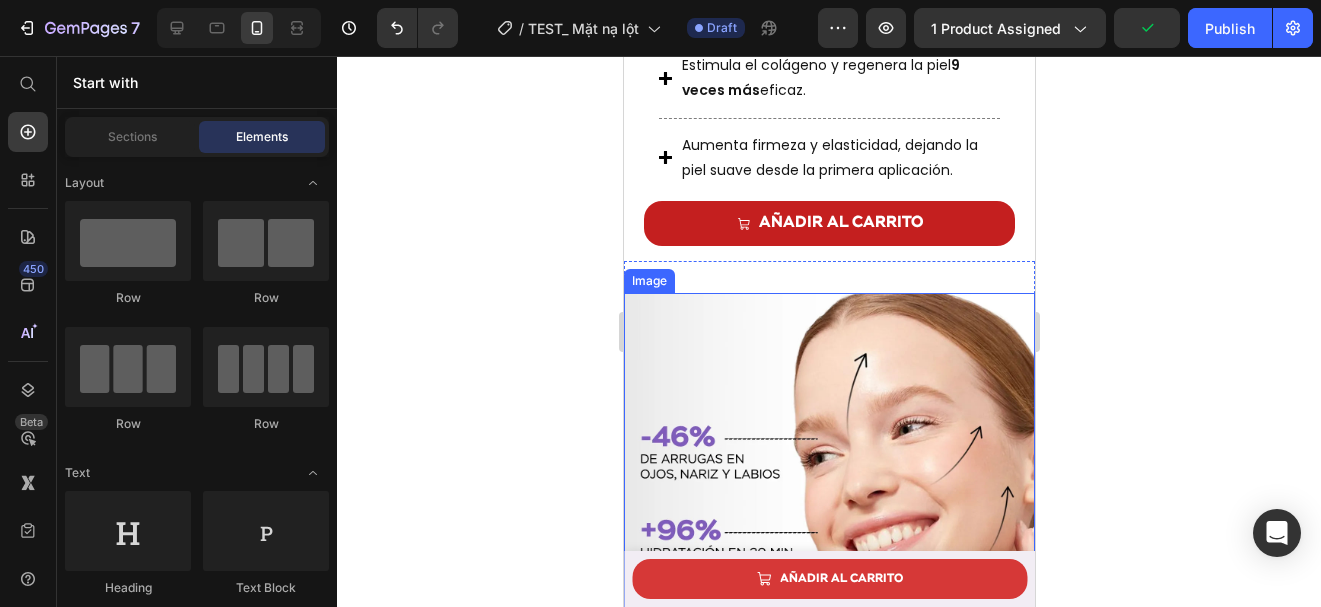 scroll, scrollTop: 2421, scrollLeft: 0, axis: vertical 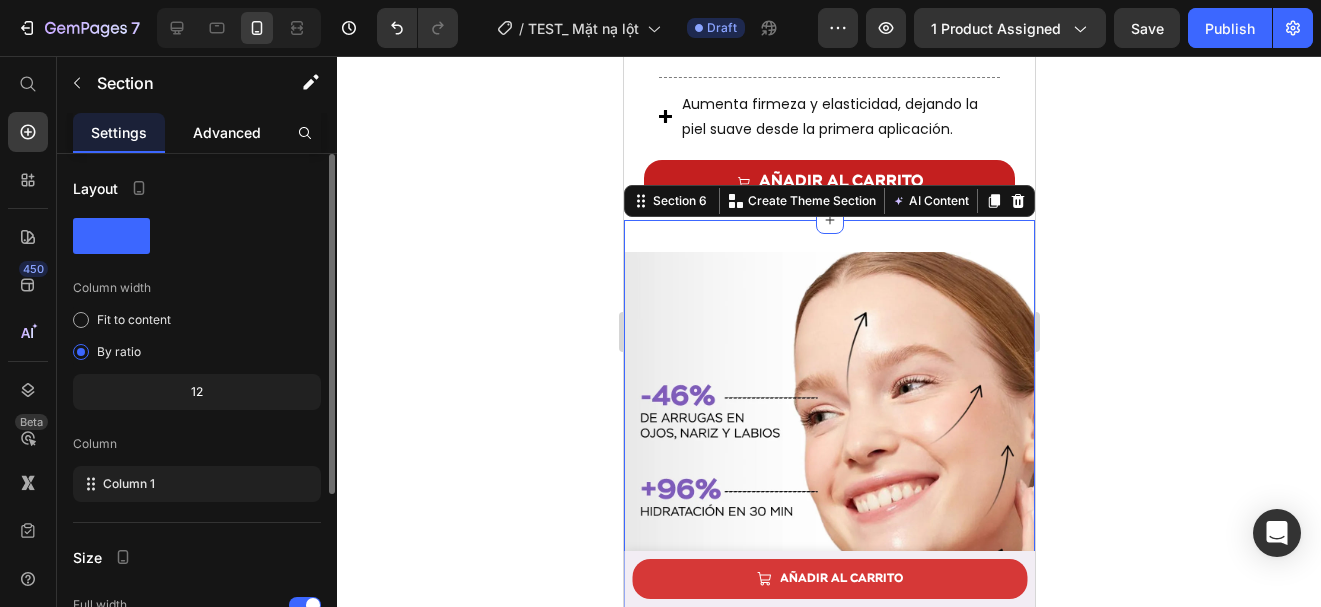 click on "Advanced" at bounding box center (227, 132) 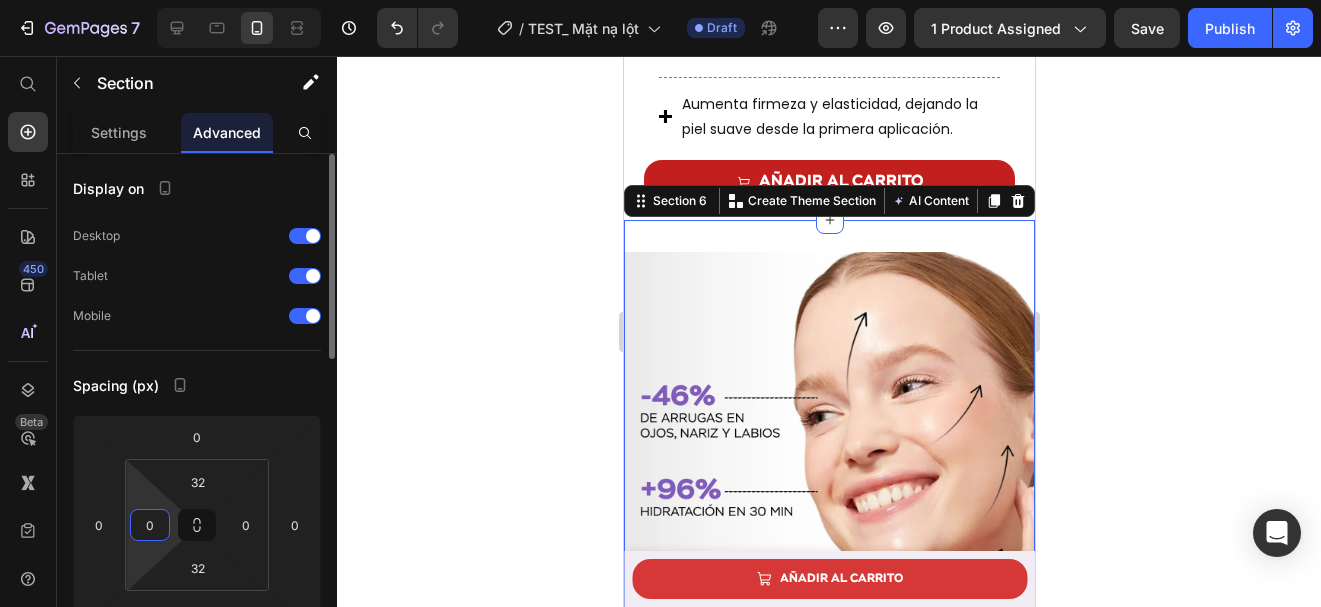click on "0" at bounding box center [150, 525] 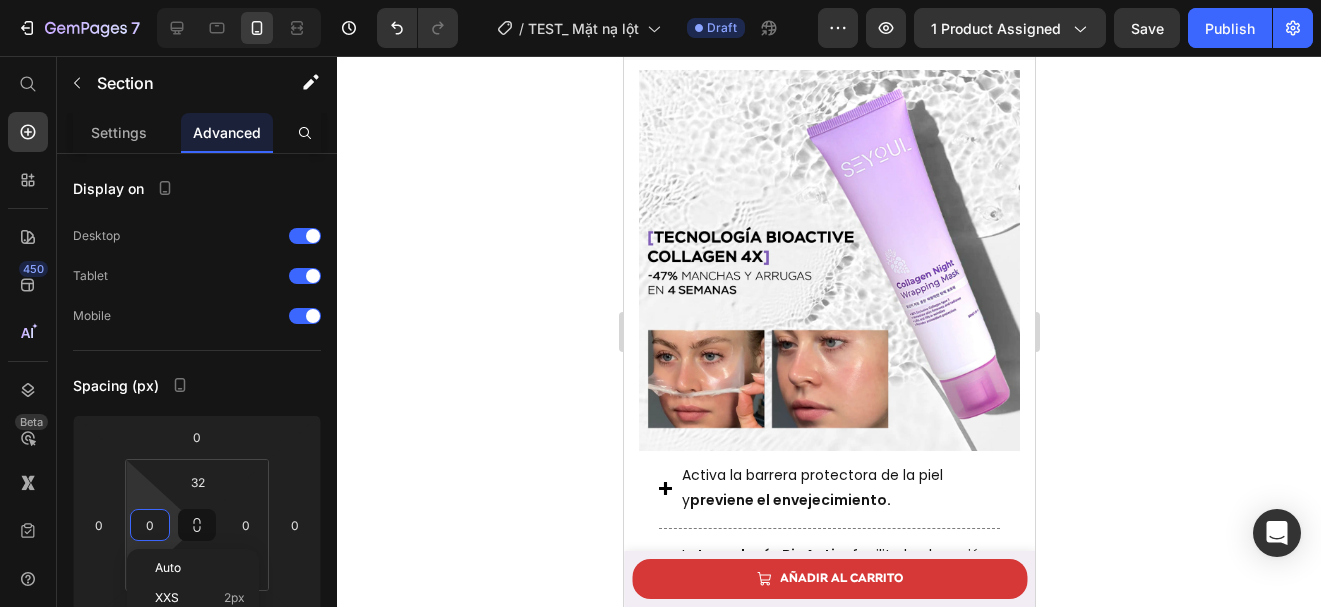 scroll, scrollTop: 1821, scrollLeft: 0, axis: vertical 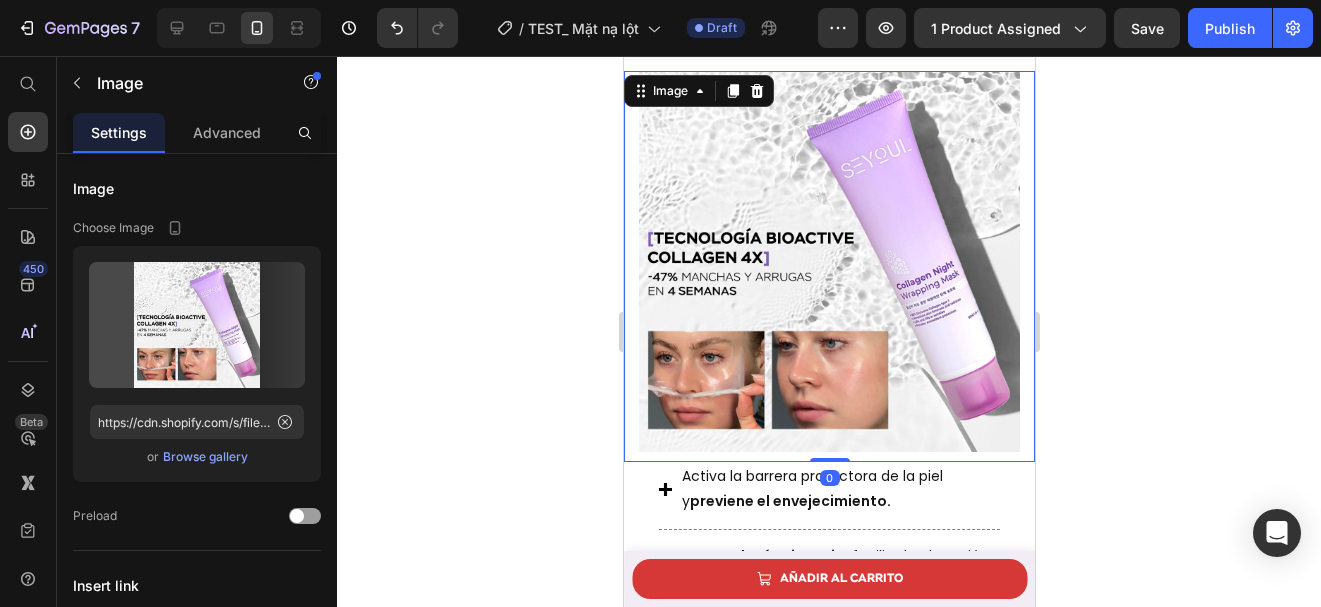click at bounding box center (828, 266) 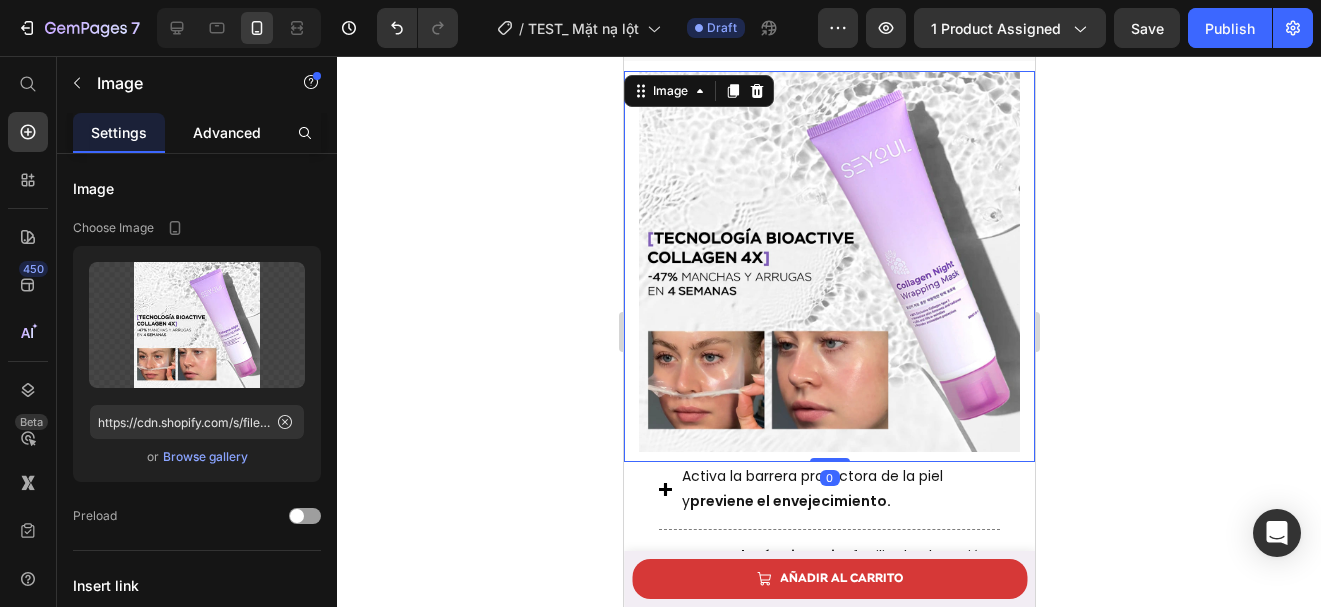 click on "Advanced" at bounding box center [227, 132] 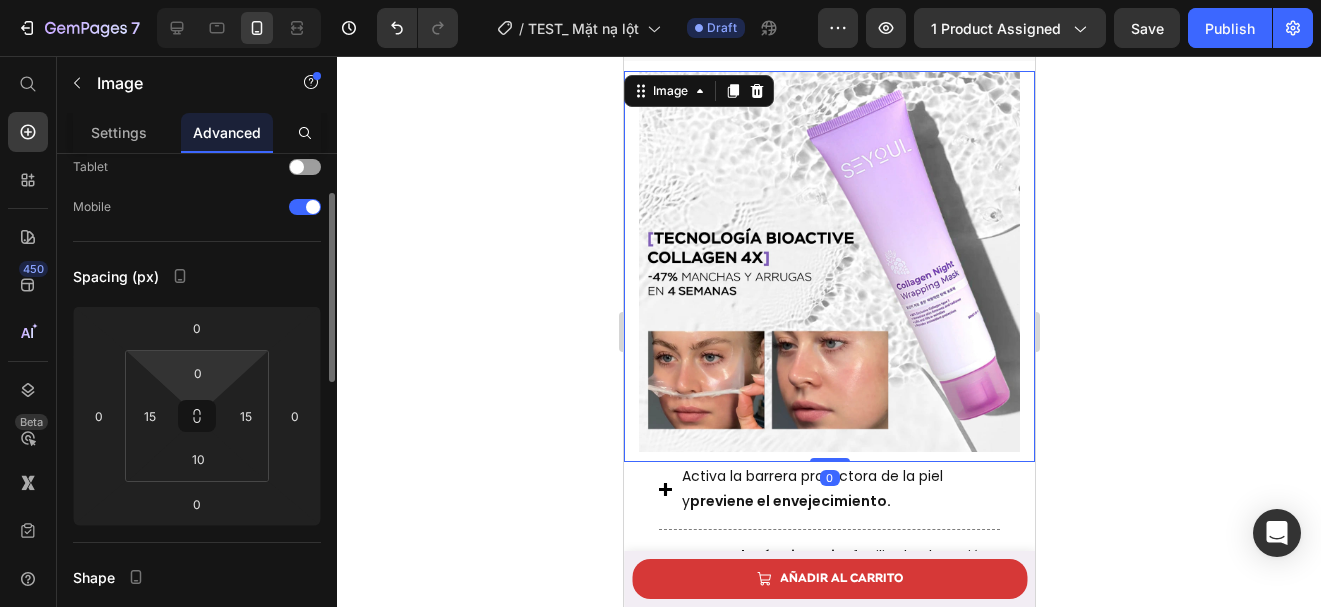 scroll, scrollTop: 110, scrollLeft: 0, axis: vertical 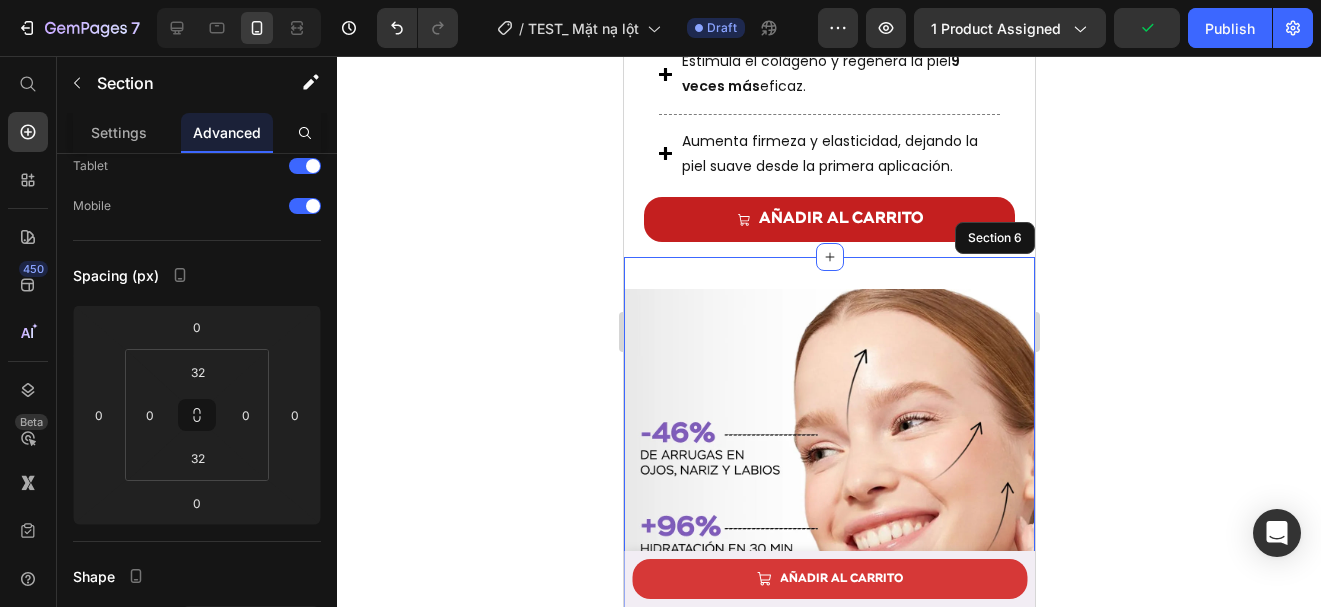 click on "Image   0 Section 6" at bounding box center (828, 494) 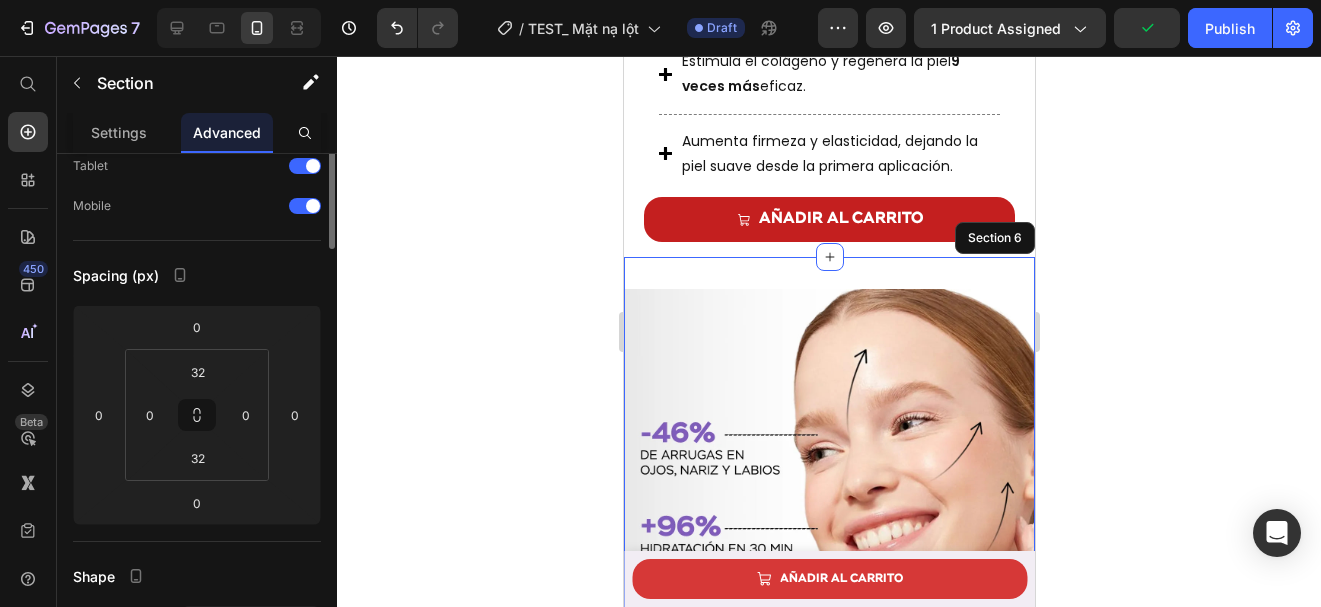 scroll, scrollTop: 0, scrollLeft: 0, axis: both 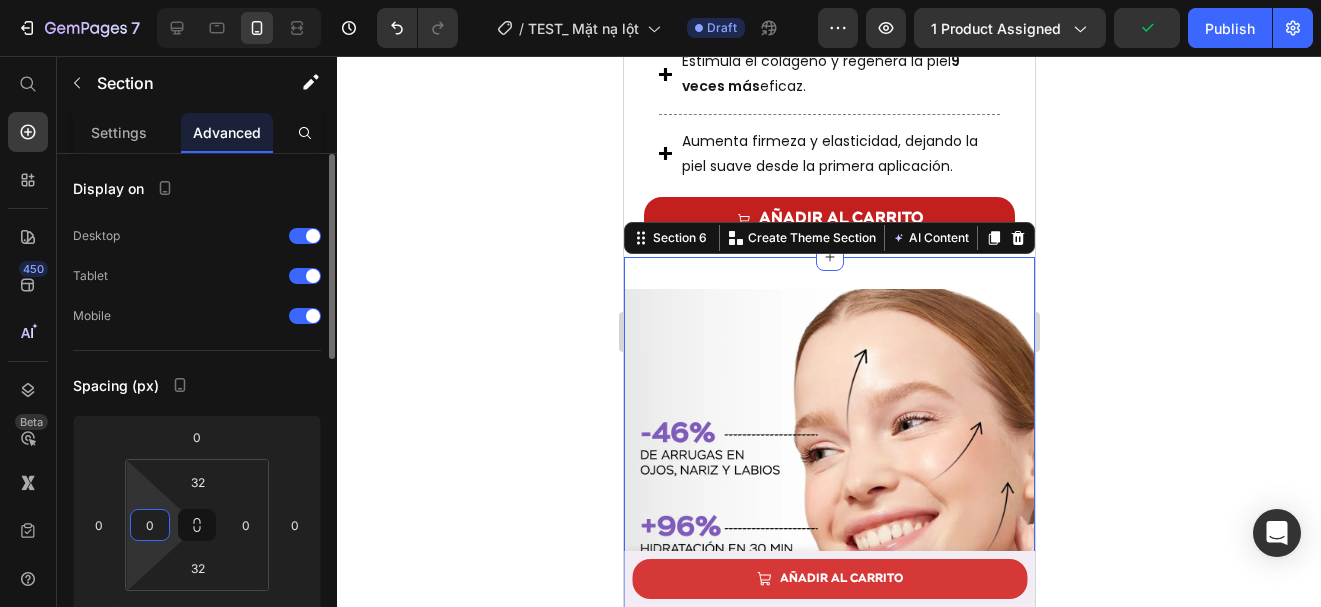 click on "0" at bounding box center (150, 525) 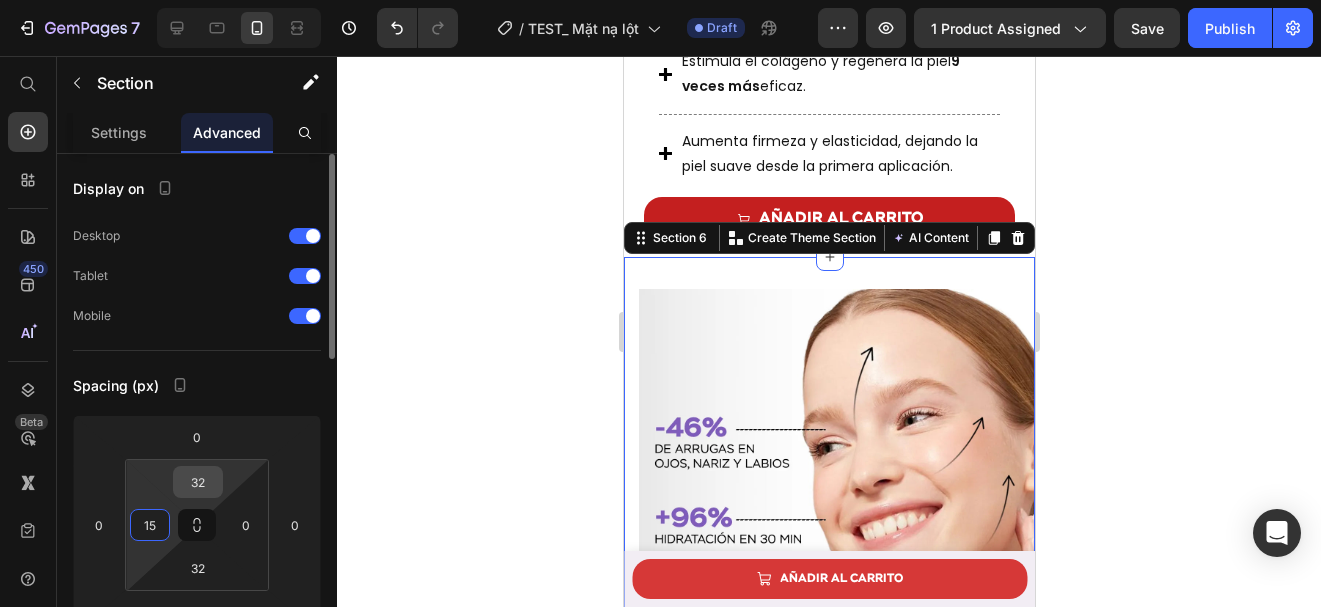 type on "15" 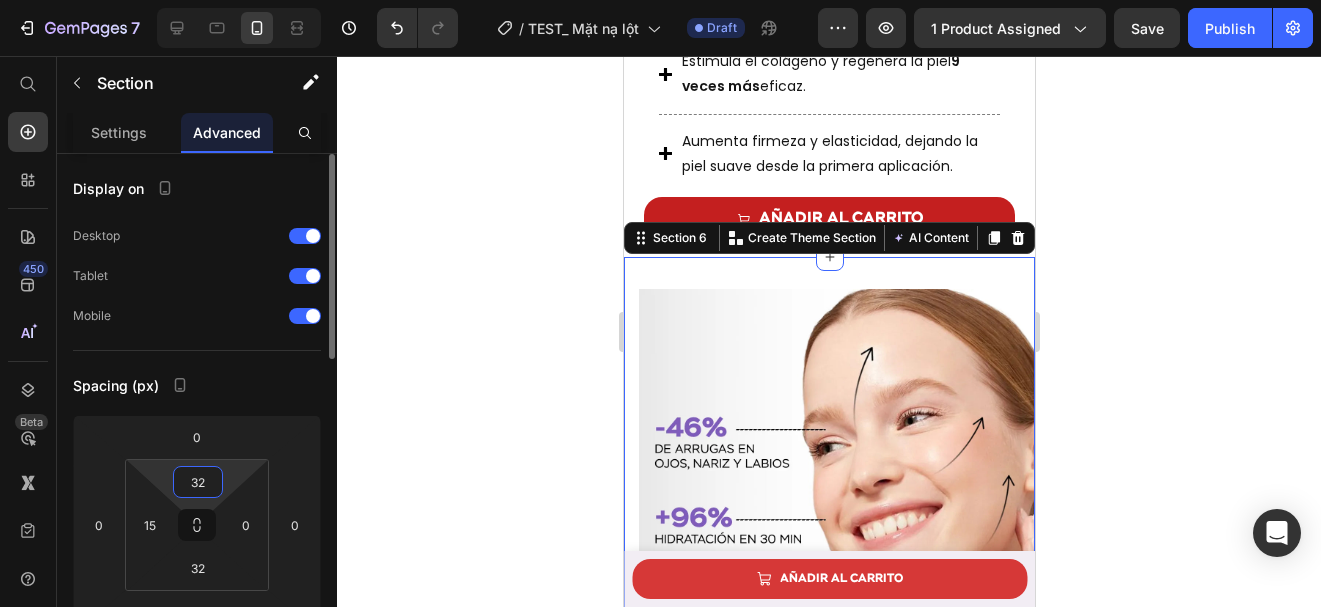 click on "32" at bounding box center [198, 482] 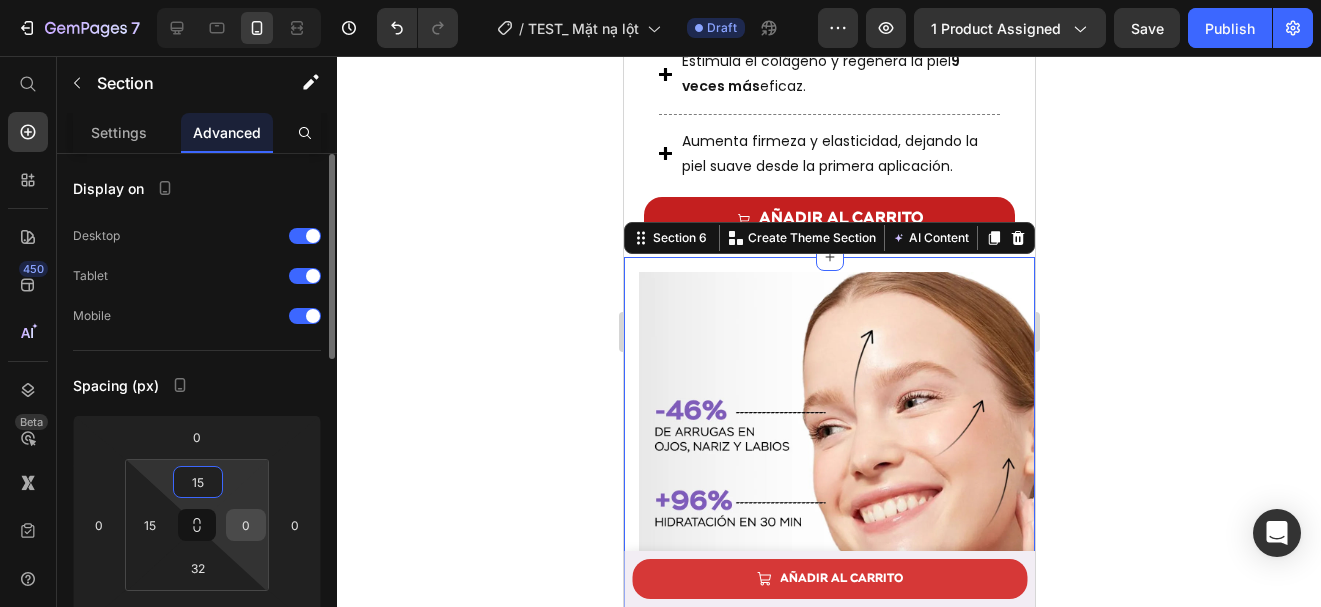 type on "15" 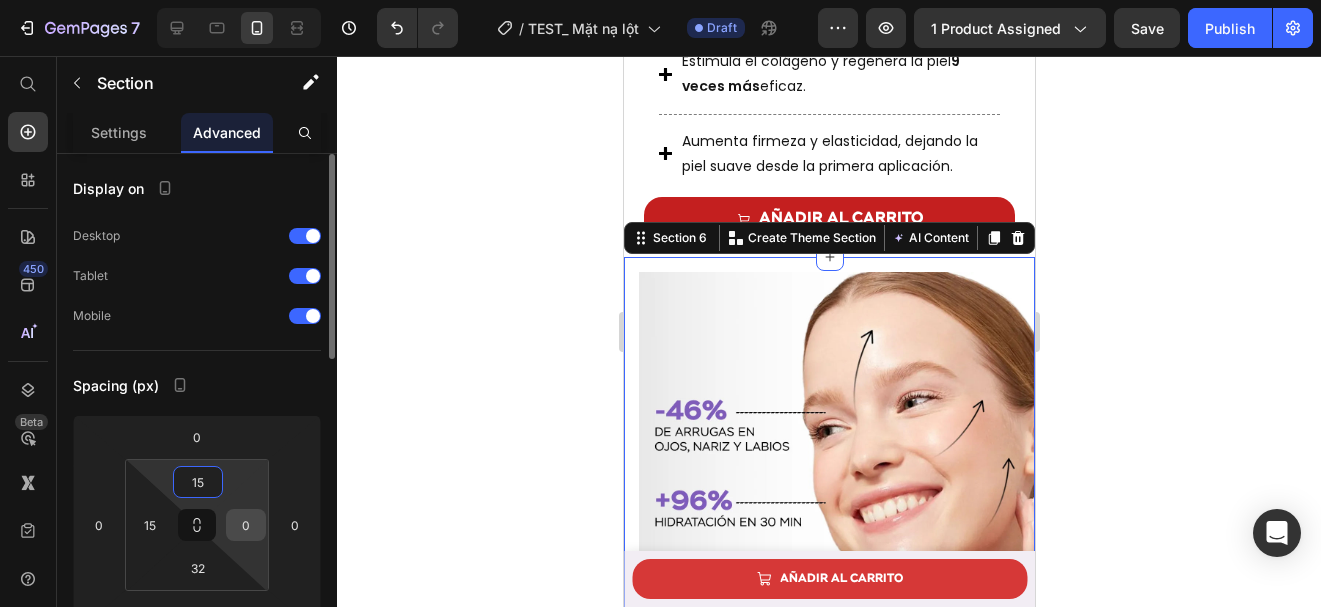 click on "0" at bounding box center [246, 525] 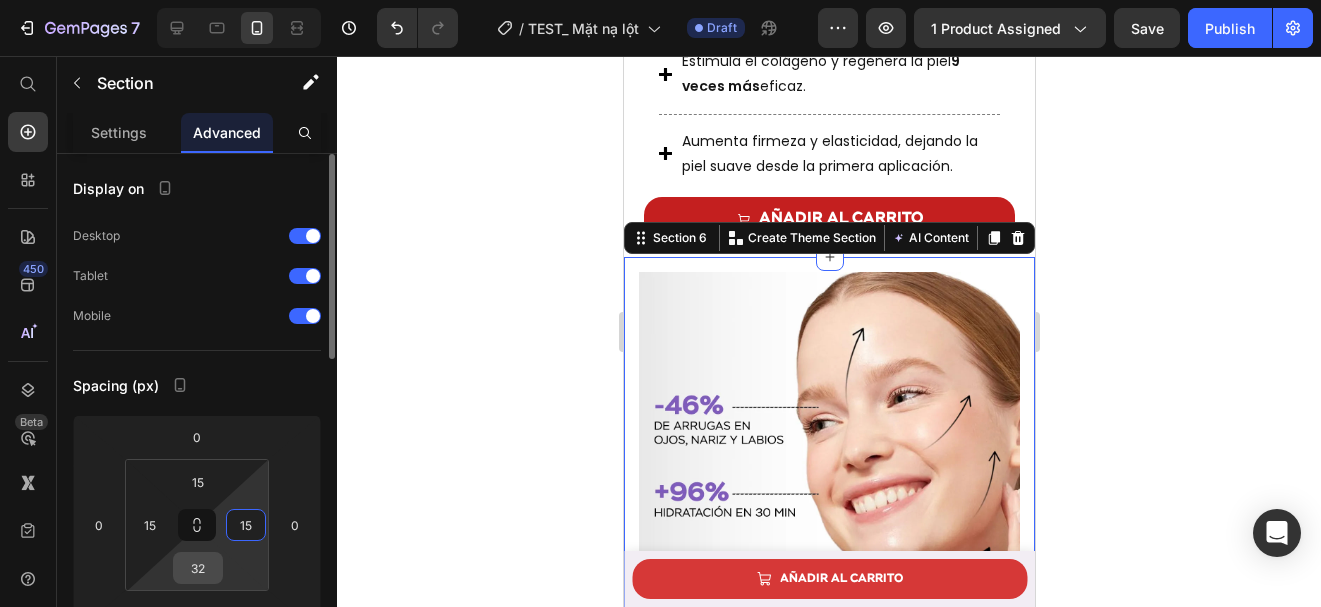 type on "15" 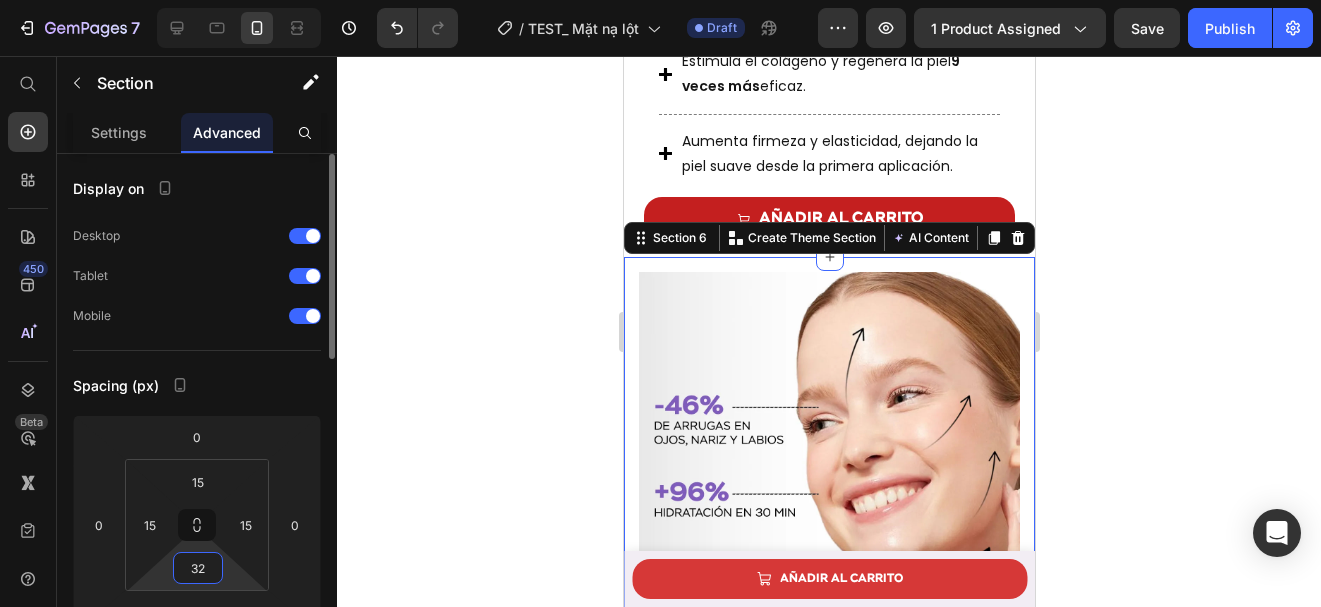 click on "32" at bounding box center (198, 568) 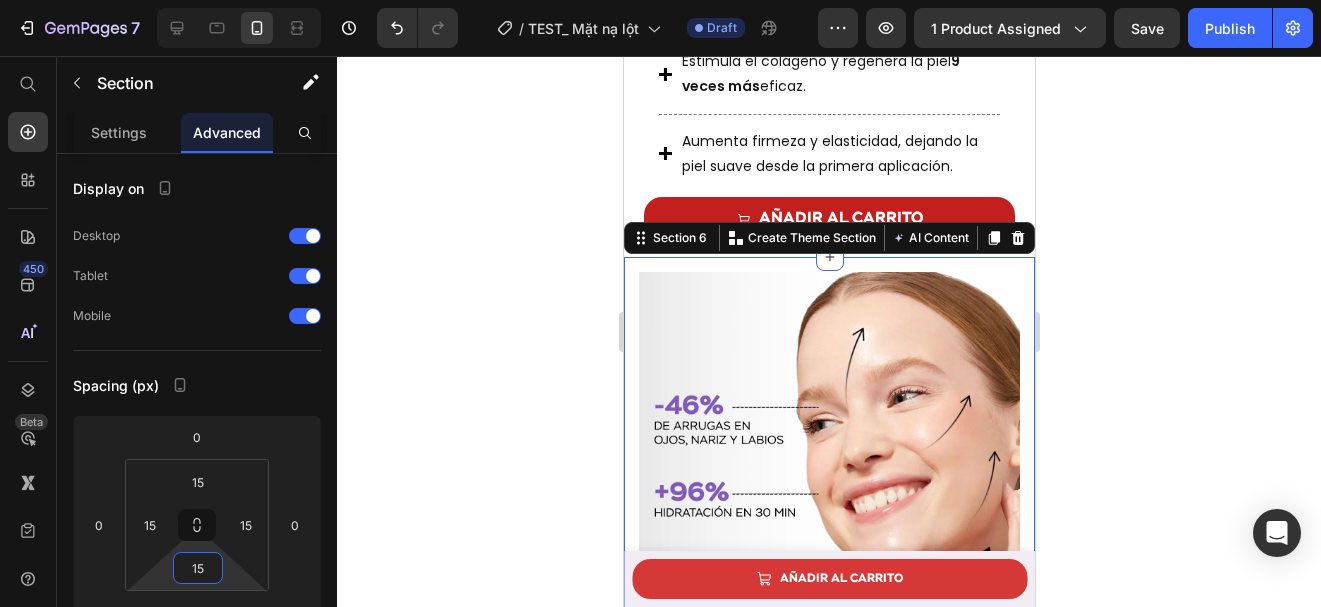type on "15" 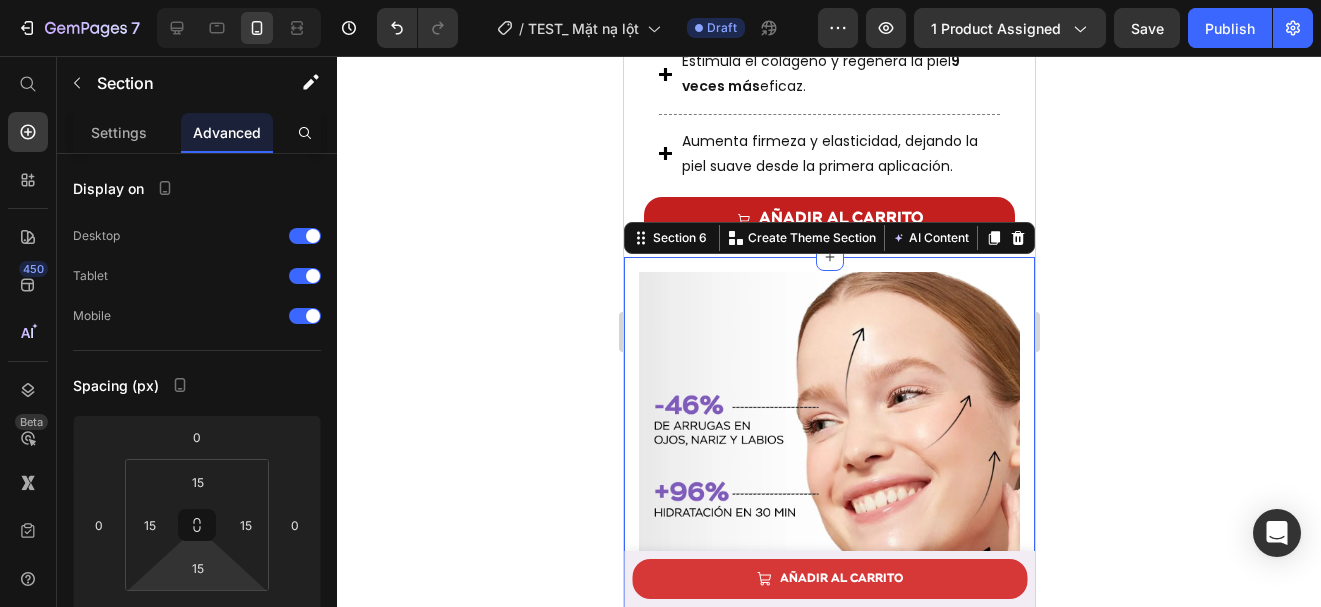 click 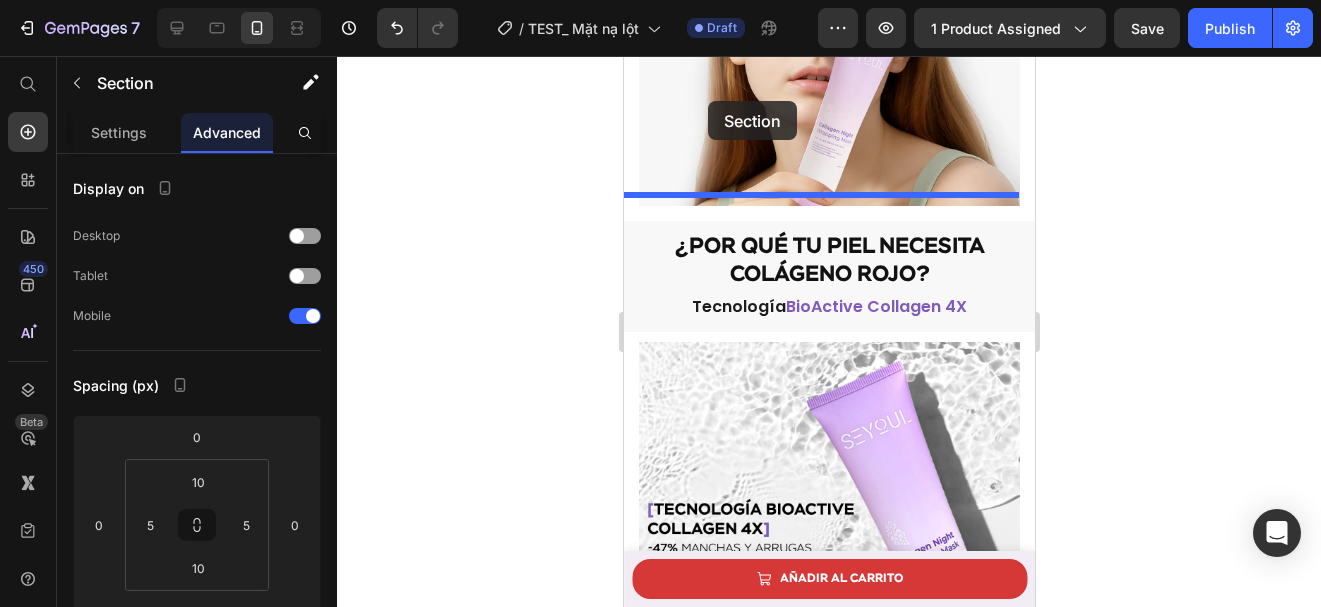 scroll, scrollTop: 1490, scrollLeft: 0, axis: vertical 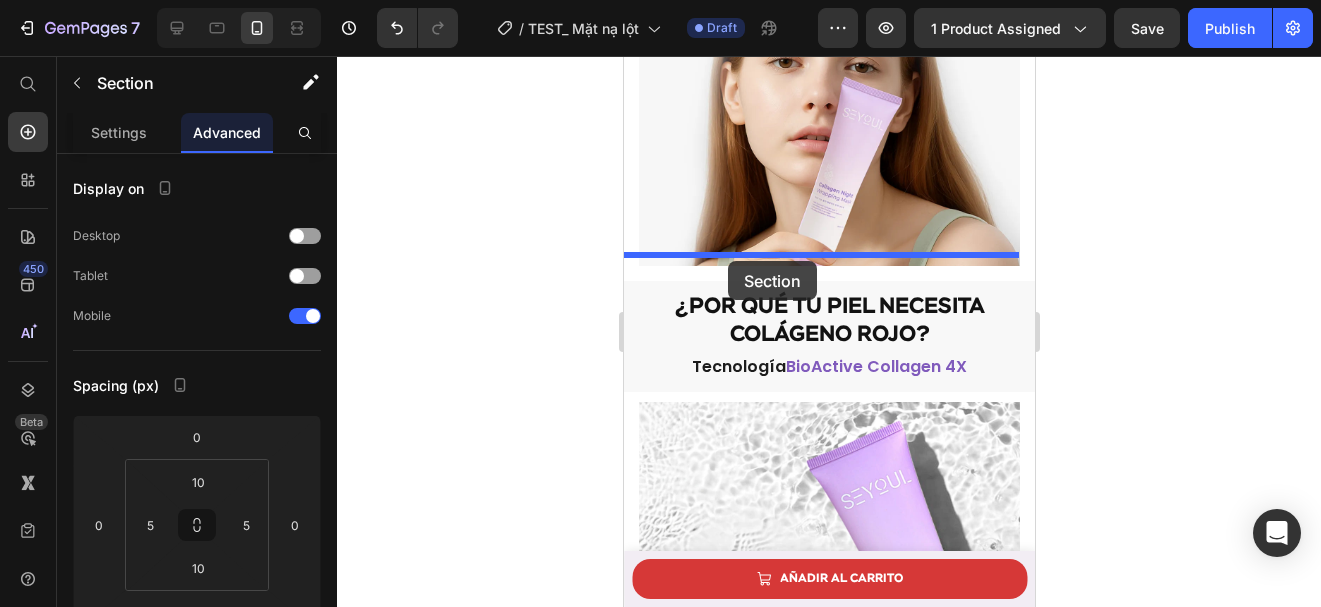 drag, startPoint x: 684, startPoint y: 236, endPoint x: 727, endPoint y: 261, distance: 49.73932 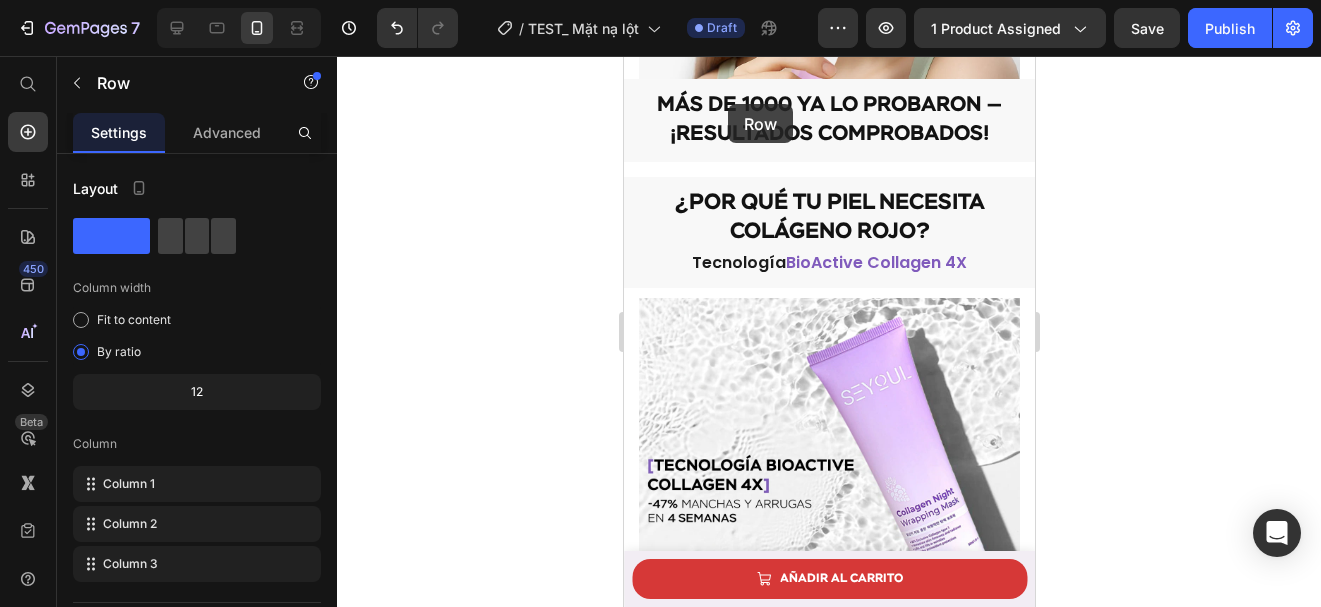 scroll, scrollTop: 1605, scrollLeft: 0, axis: vertical 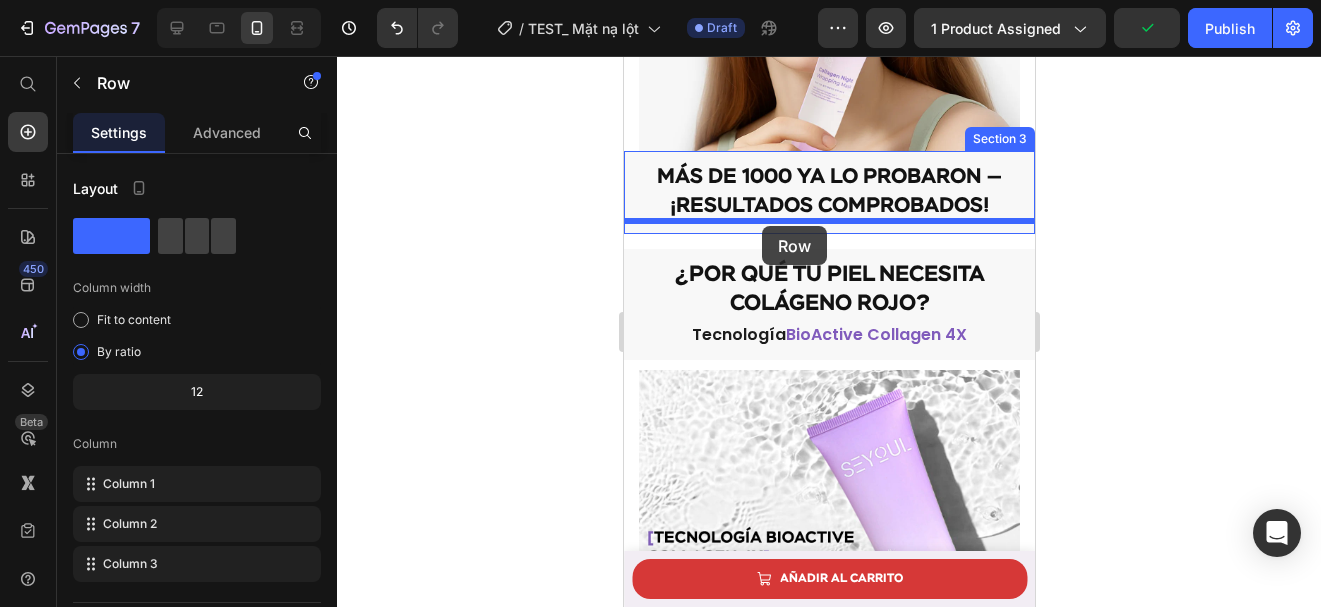 drag, startPoint x: 665, startPoint y: 436, endPoint x: 761, endPoint y: 226, distance: 230.90257 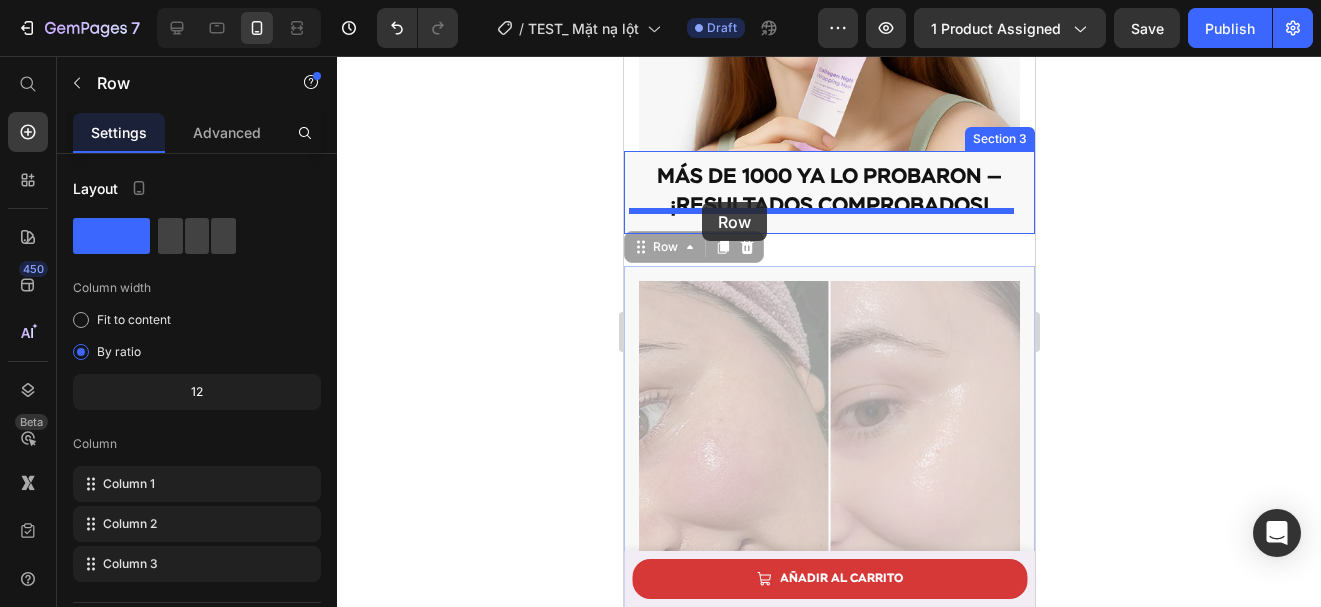 drag, startPoint x: 673, startPoint y: 235, endPoint x: 701, endPoint y: 202, distance: 43.27817 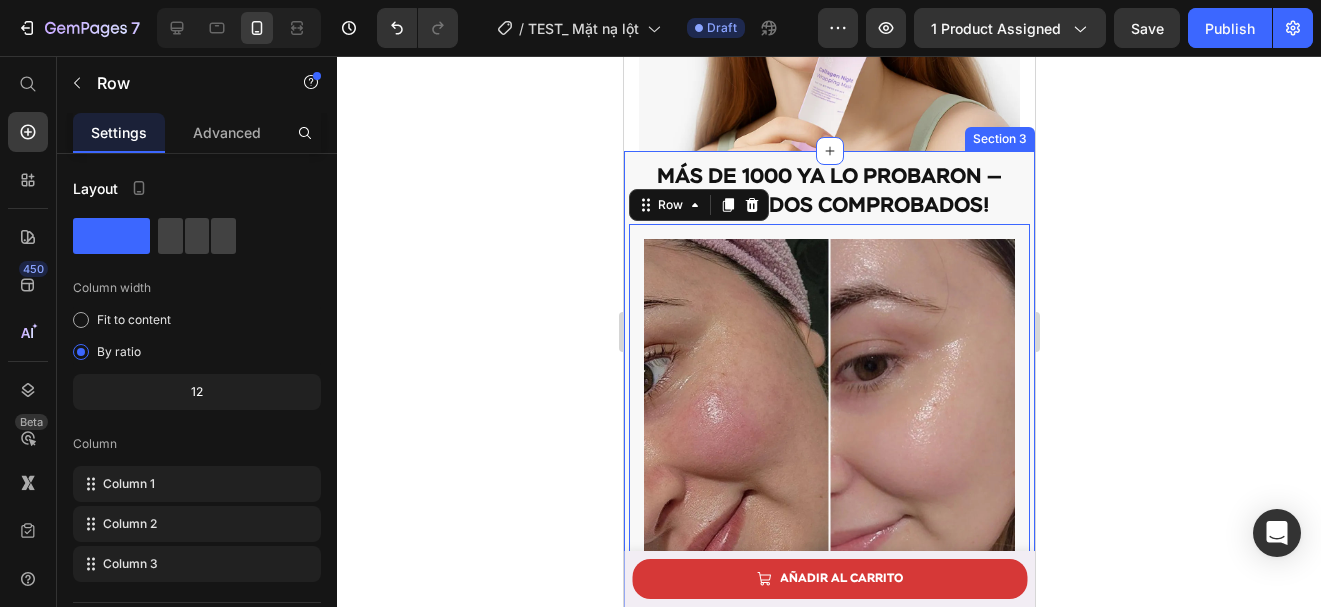 scroll, scrollTop: 438, scrollLeft: 0, axis: vertical 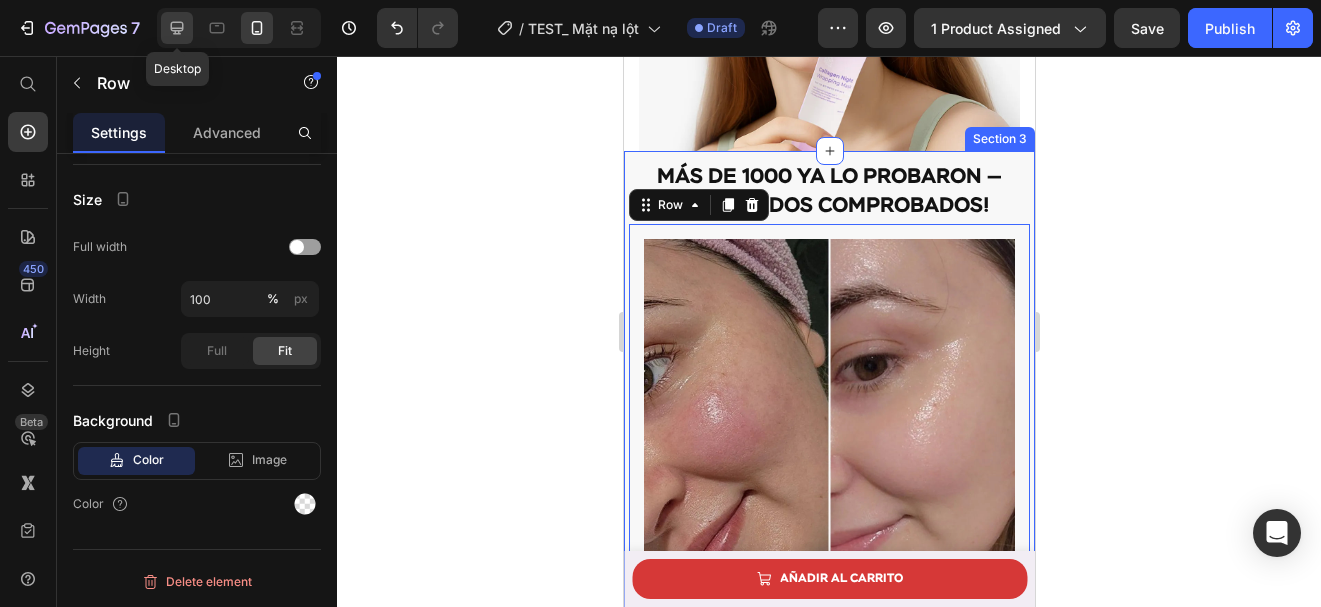 click 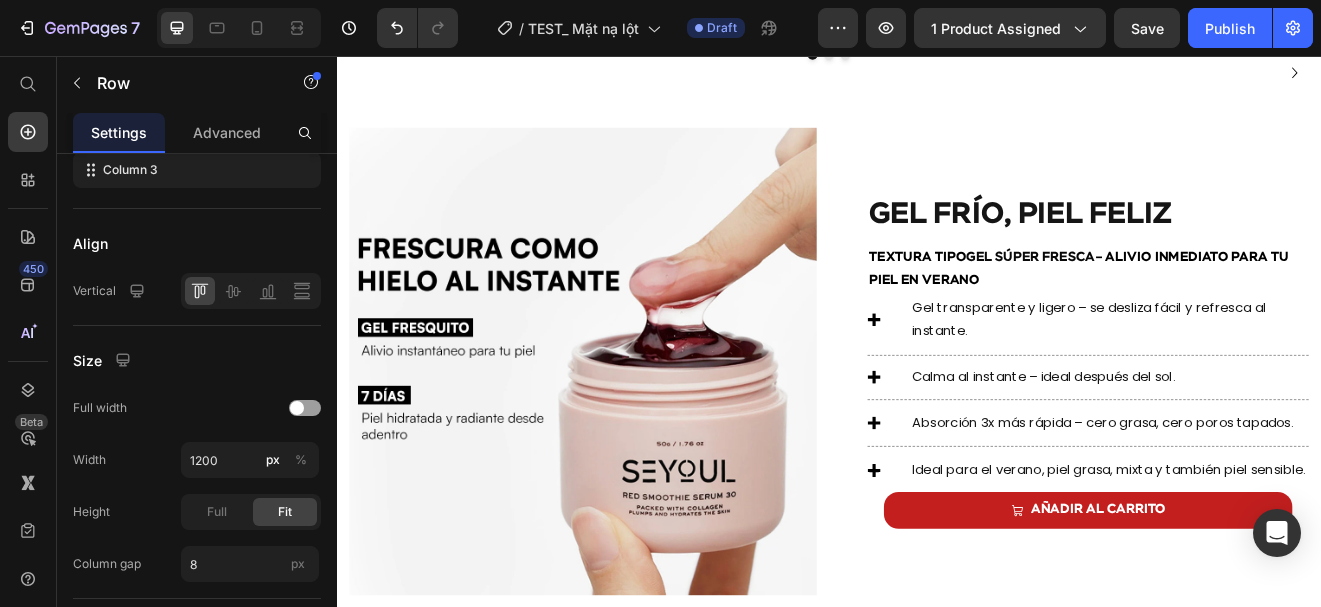 scroll, scrollTop: 3080, scrollLeft: 0, axis: vertical 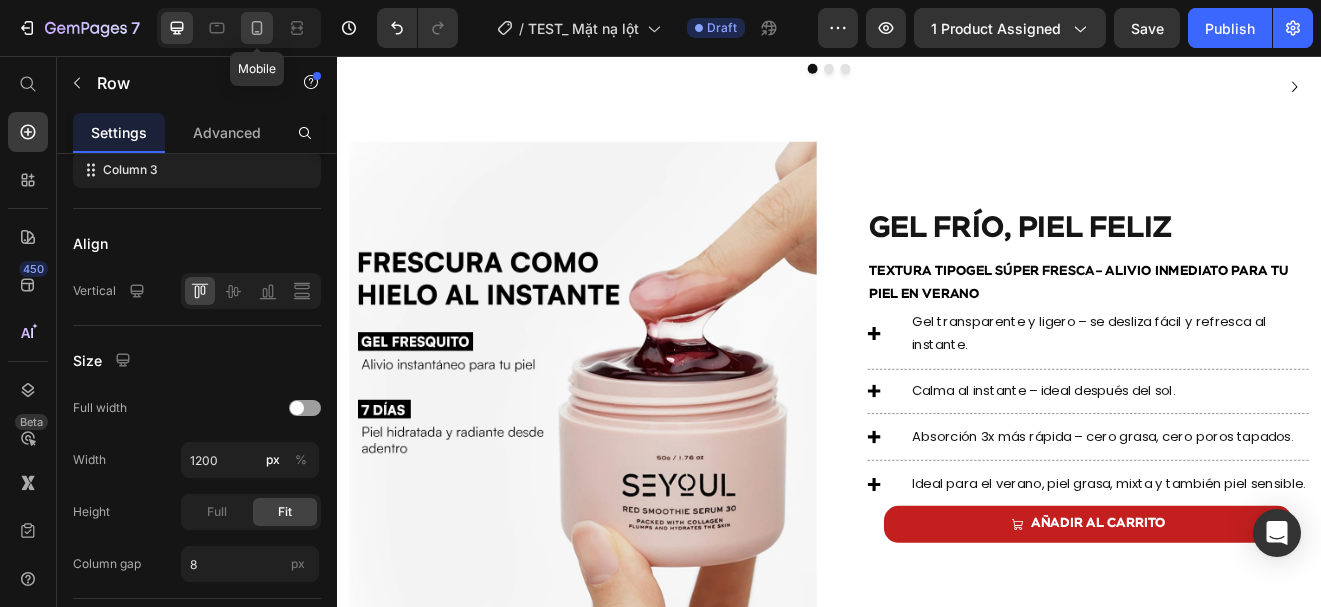 click 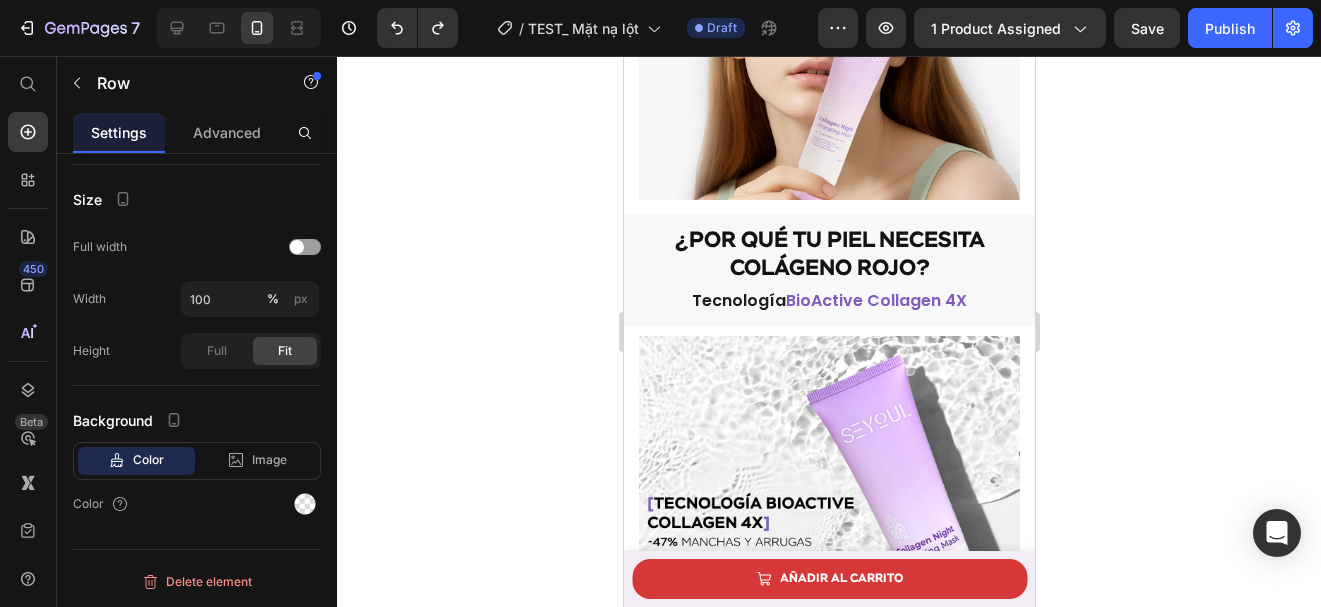 scroll, scrollTop: 1480, scrollLeft: 0, axis: vertical 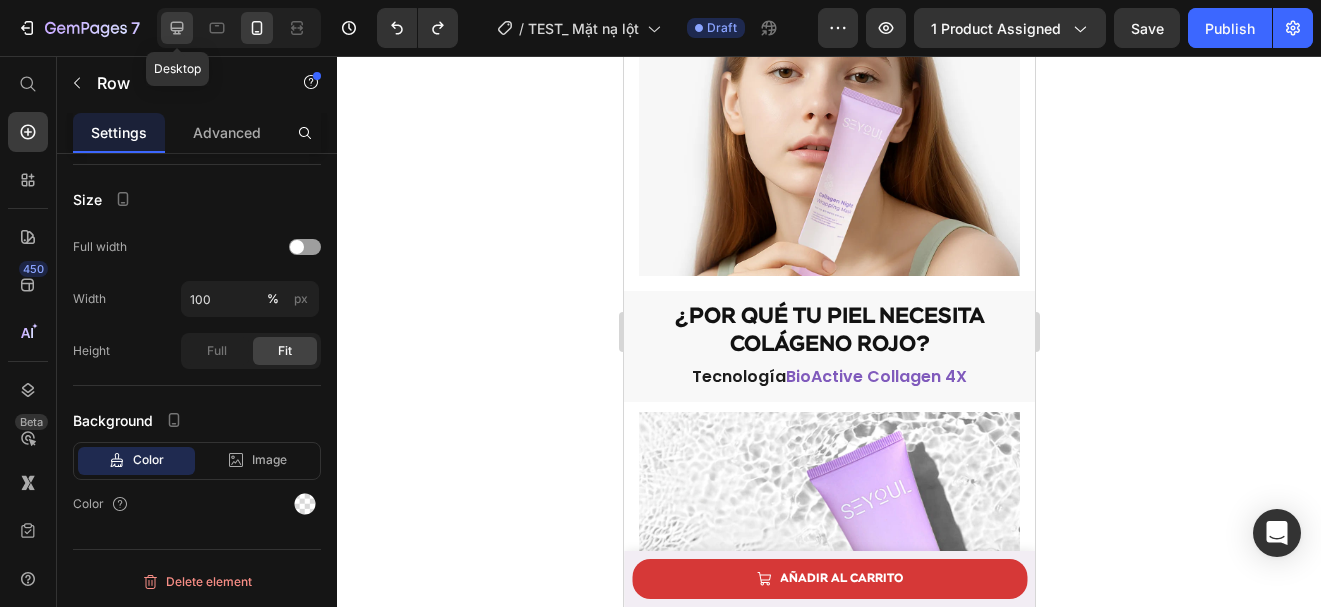 click 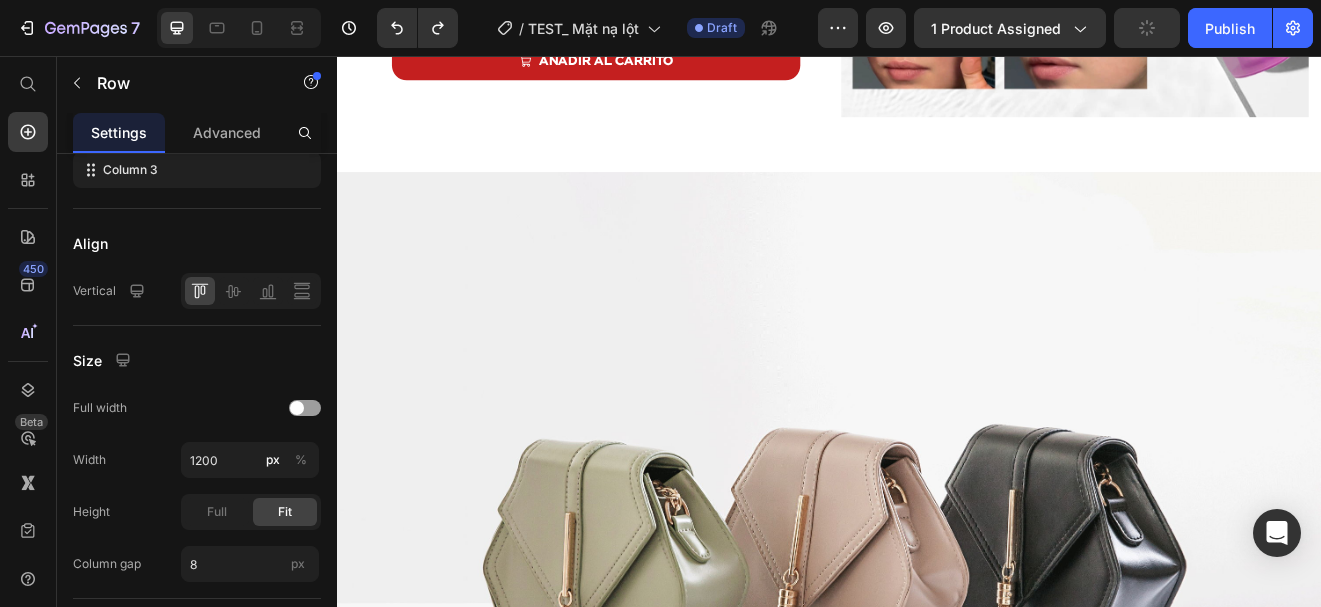 scroll, scrollTop: 1787, scrollLeft: 0, axis: vertical 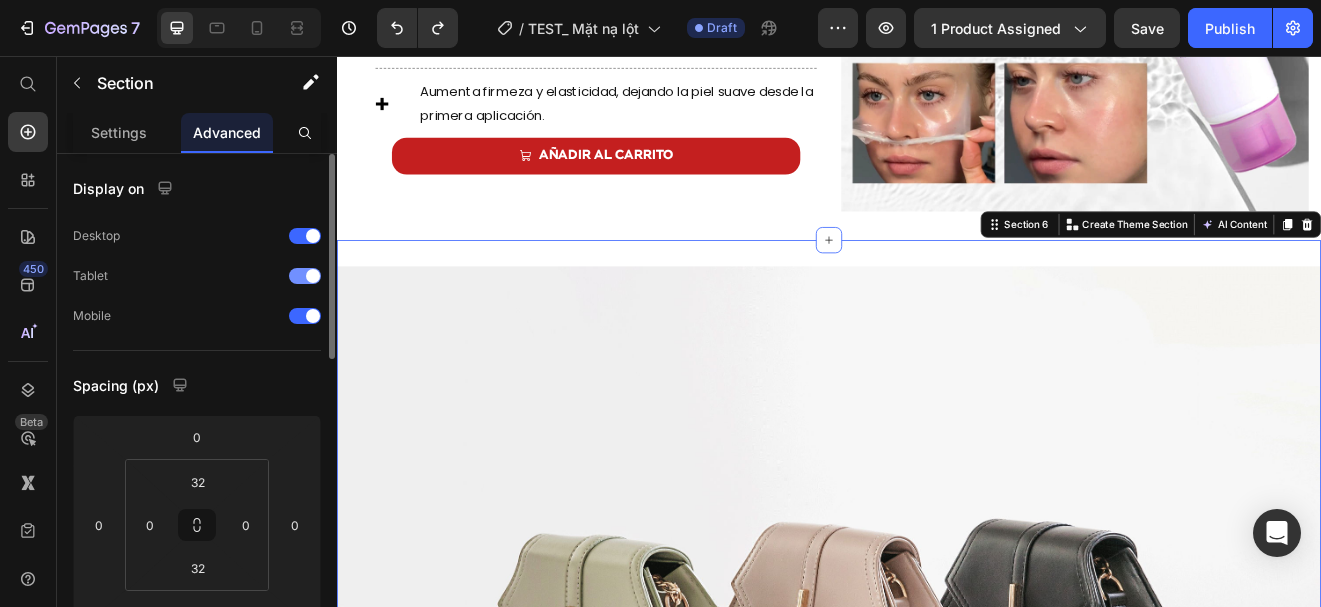 click at bounding box center [305, 276] 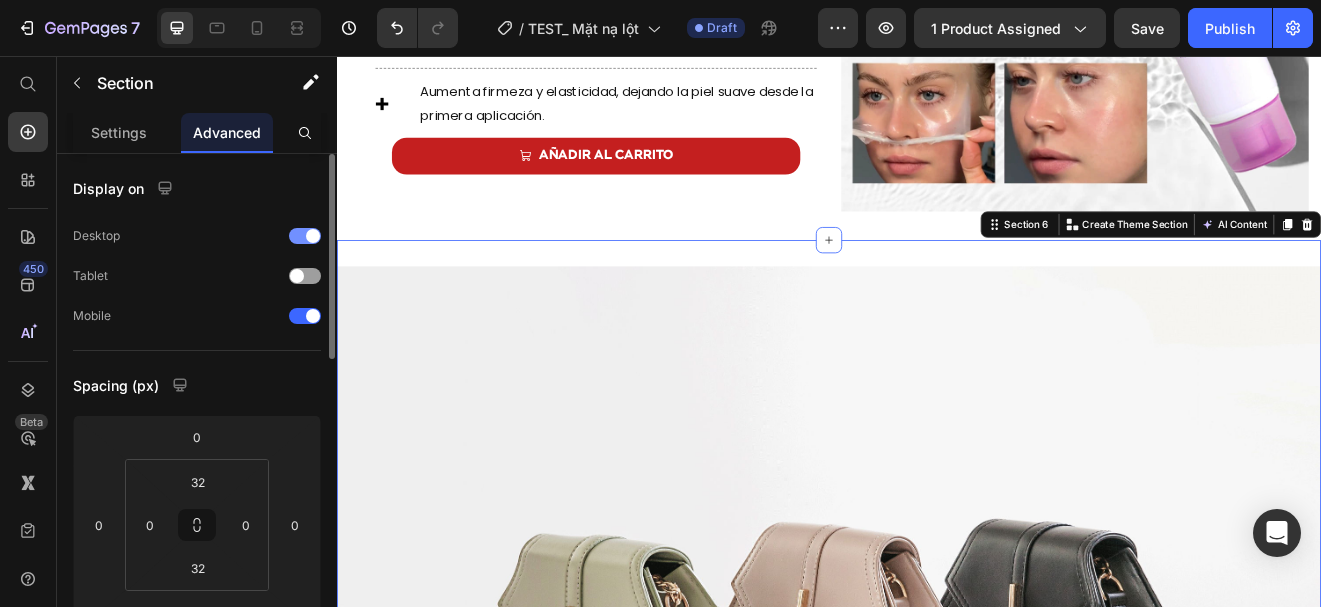 click at bounding box center (305, 236) 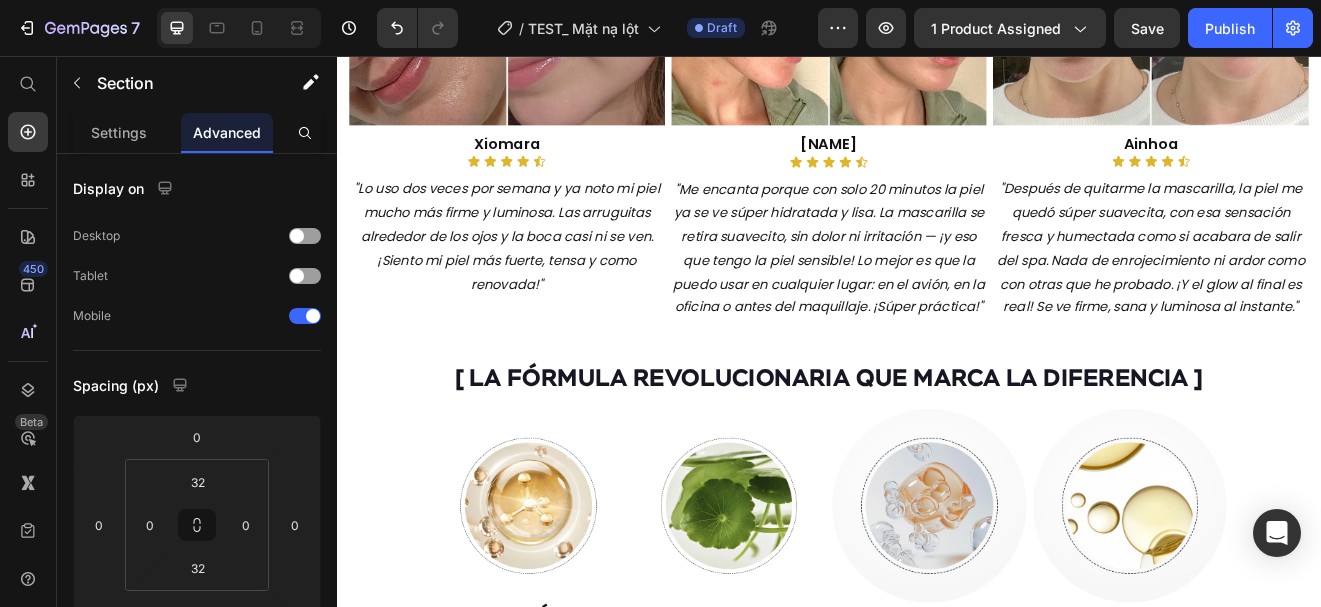 scroll, scrollTop: 3018, scrollLeft: 0, axis: vertical 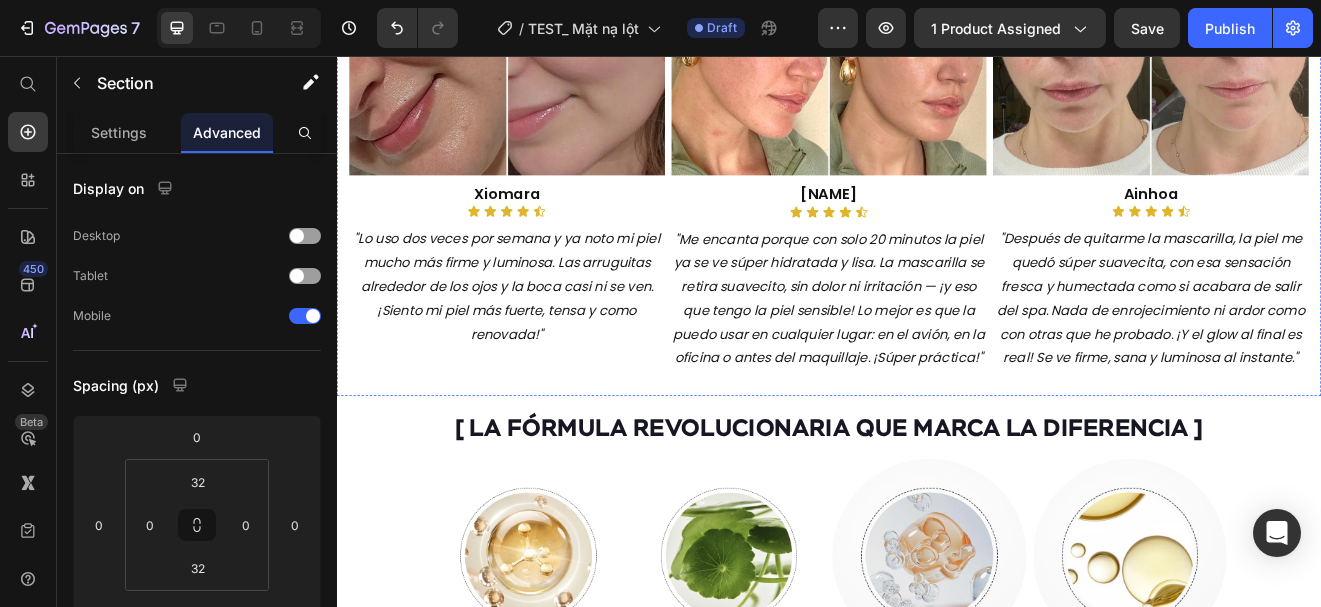click on "Más de 1000 ya lo probaron — ¡Resultados comprobados!" at bounding box center (937, -227) 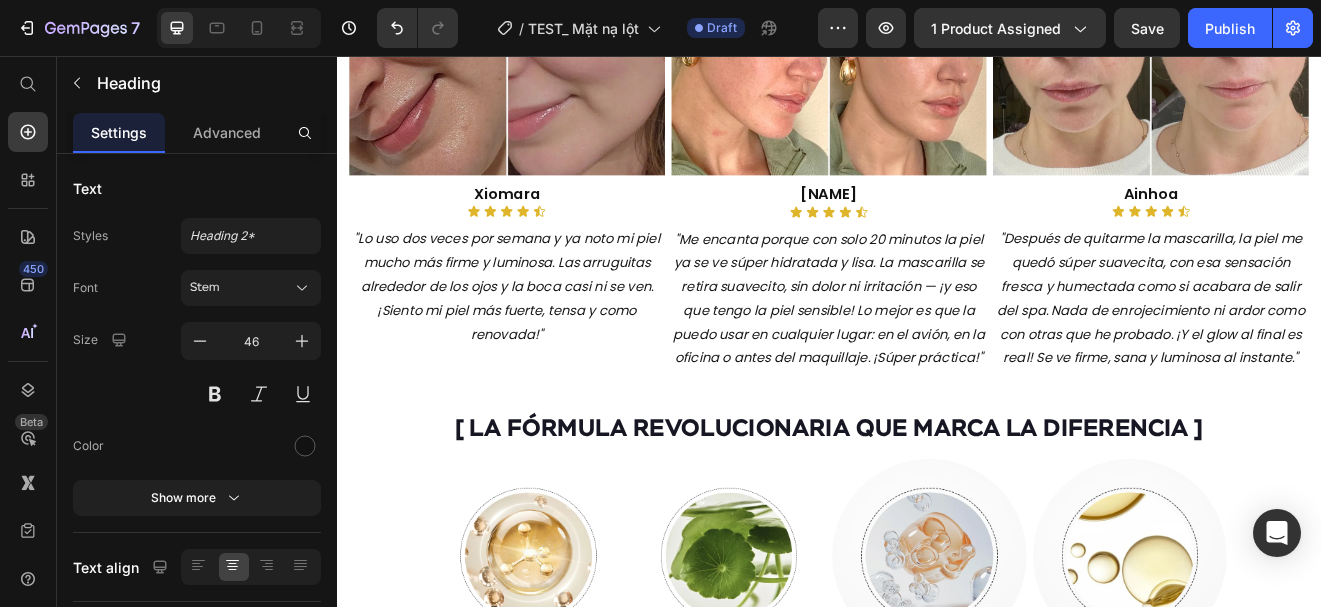 click on "Heading" at bounding box center (389, -280) 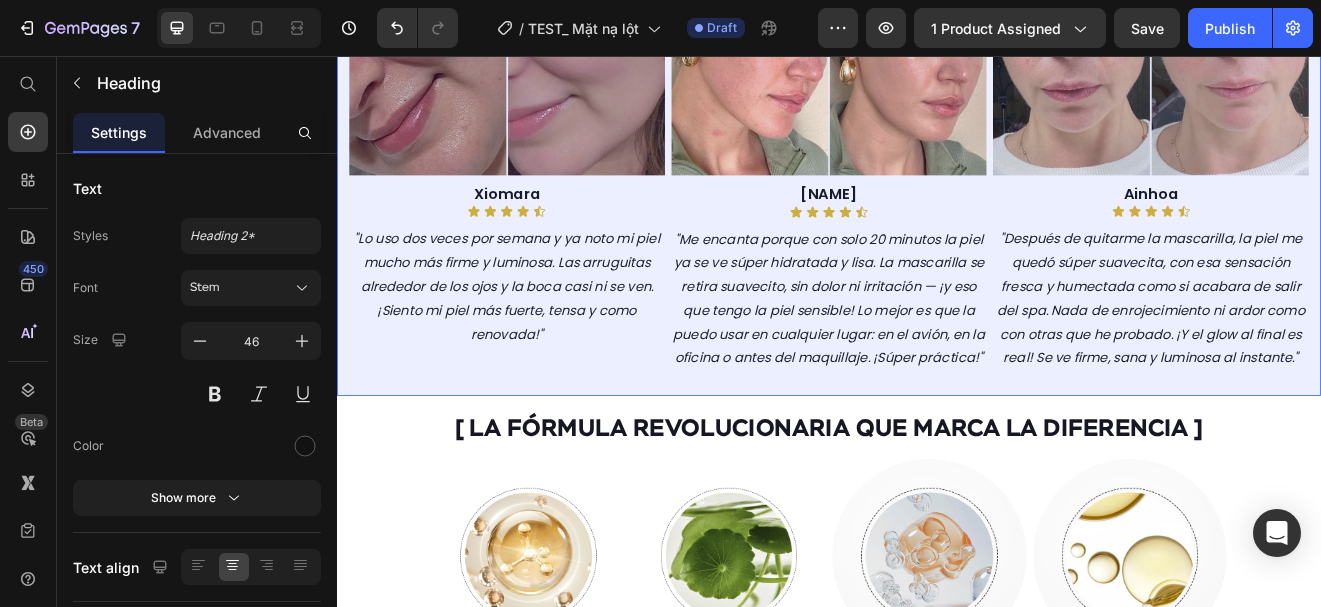 click on "Section" at bounding box center (371, -315) 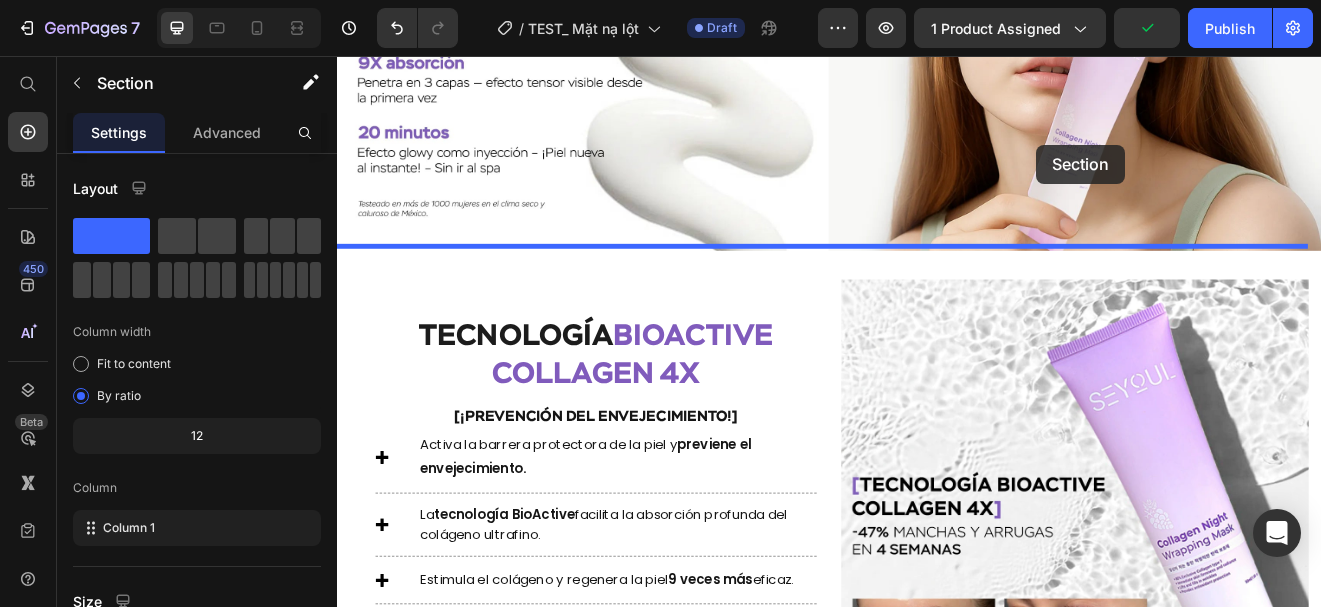 scroll, scrollTop: 1106, scrollLeft: 0, axis: vertical 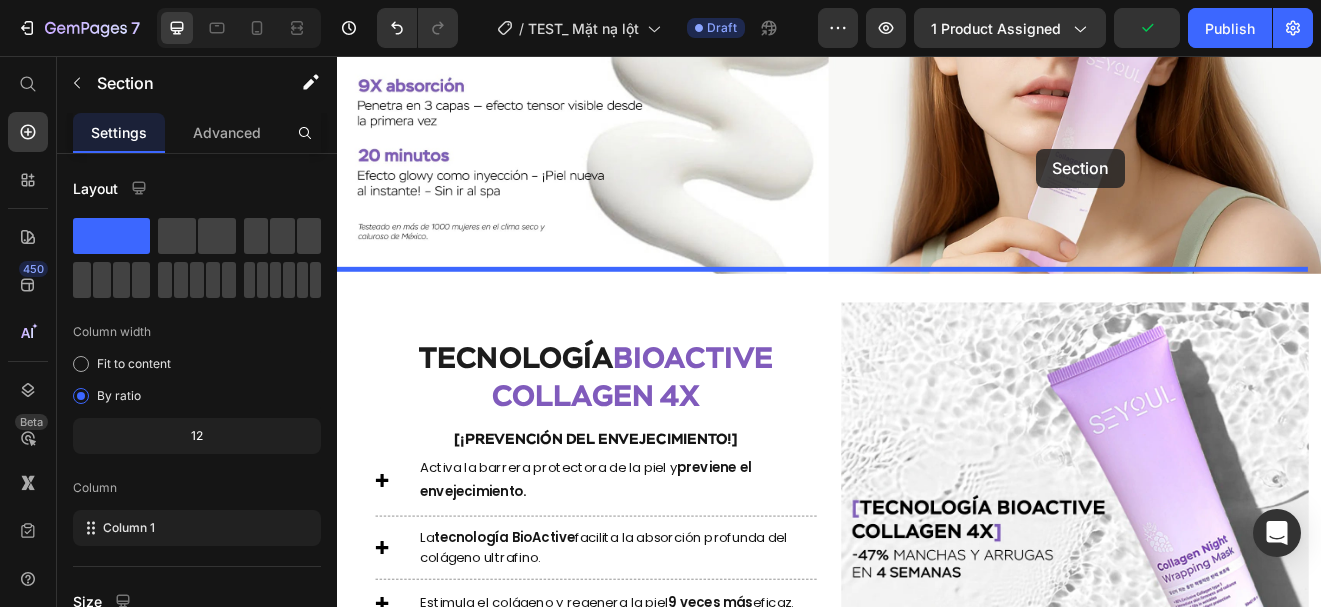 drag, startPoint x: 1177, startPoint y: 201, endPoint x: 1190, endPoint y: 169, distance: 34.539833 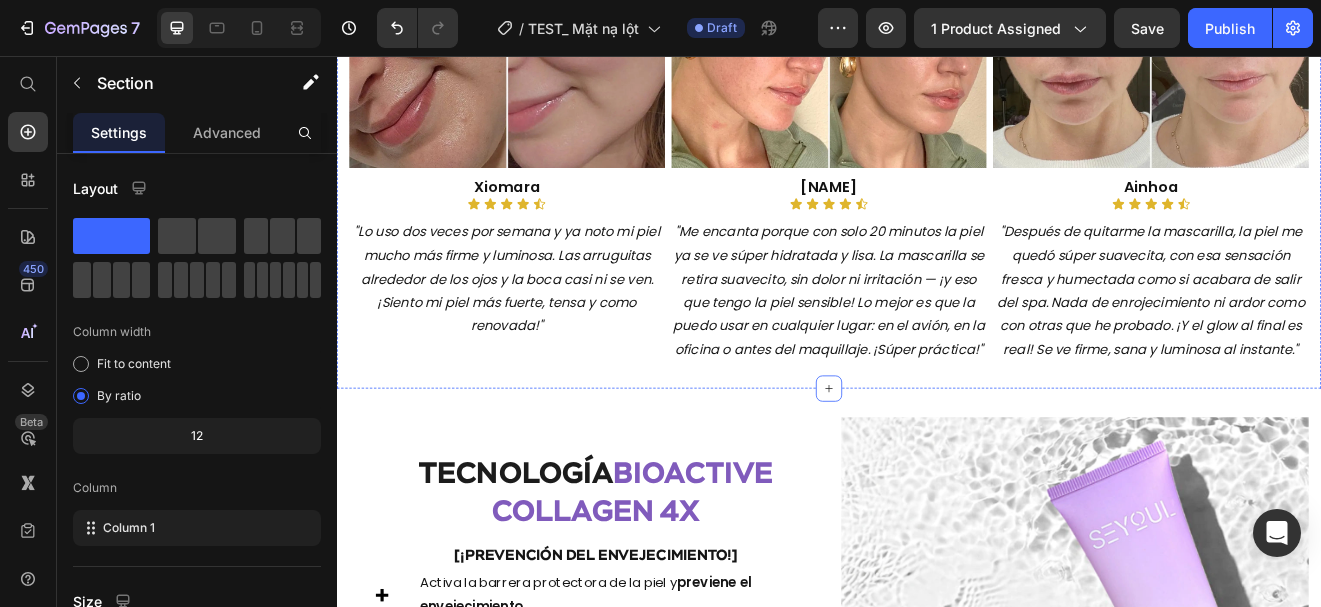 scroll, scrollTop: 1698, scrollLeft: 0, axis: vertical 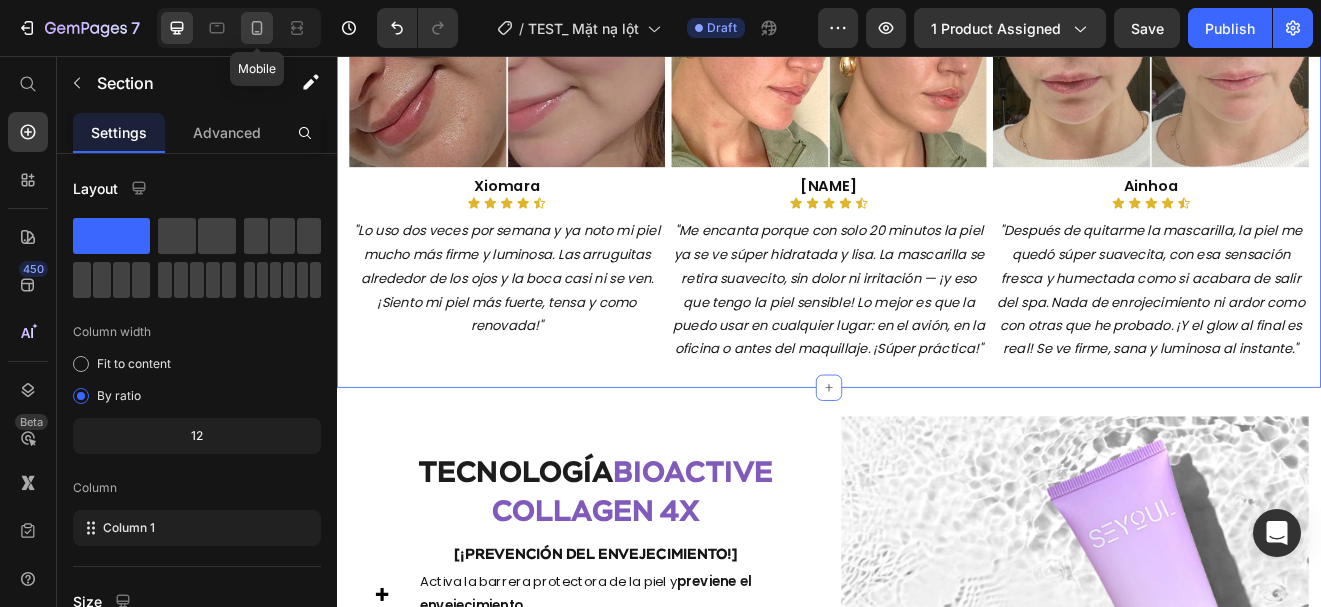 click 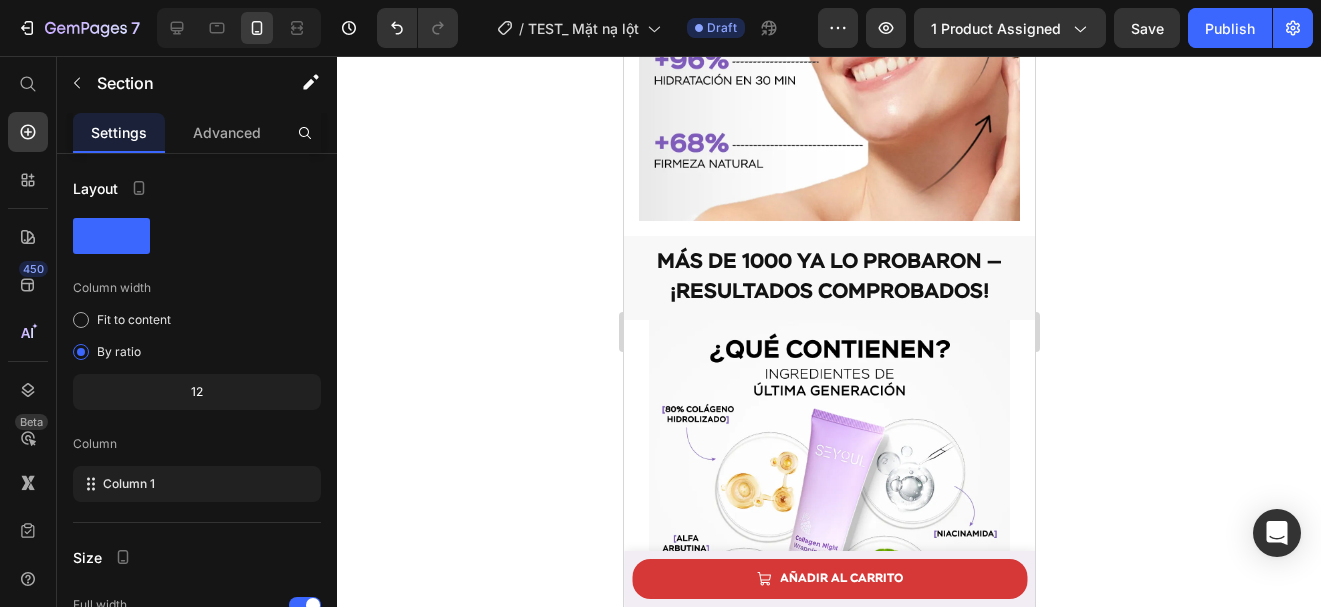 scroll, scrollTop: 4619, scrollLeft: 0, axis: vertical 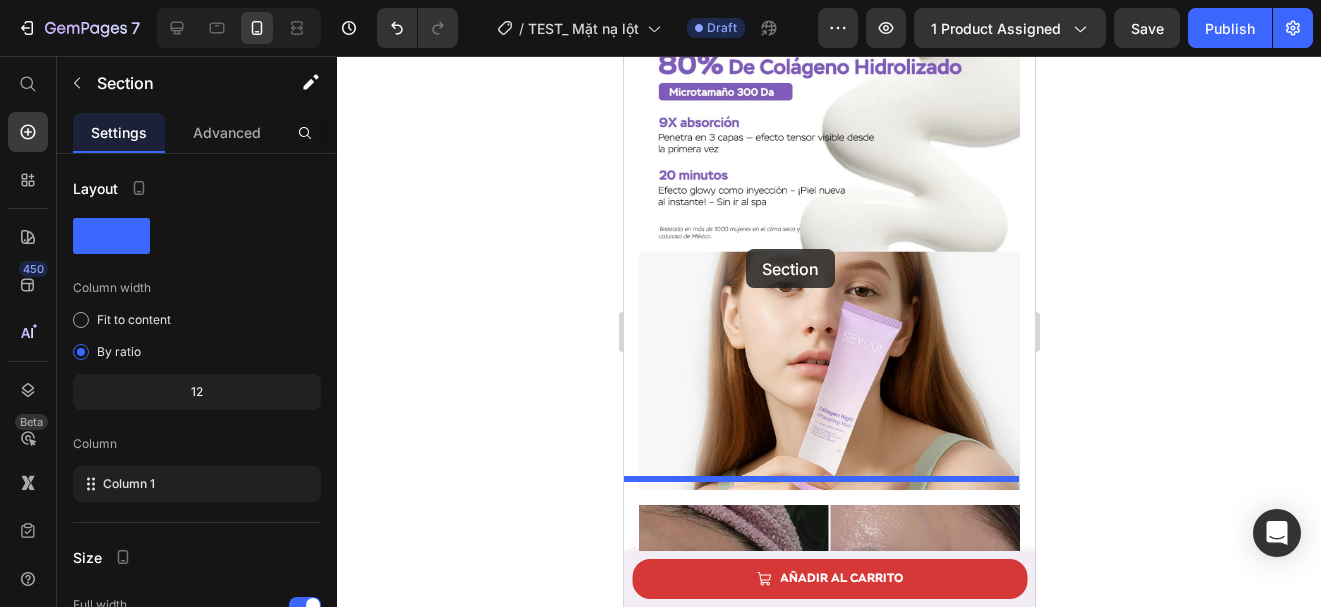 drag, startPoint x: 683, startPoint y: 193, endPoint x: 745, endPoint y: 250, distance: 84.21995 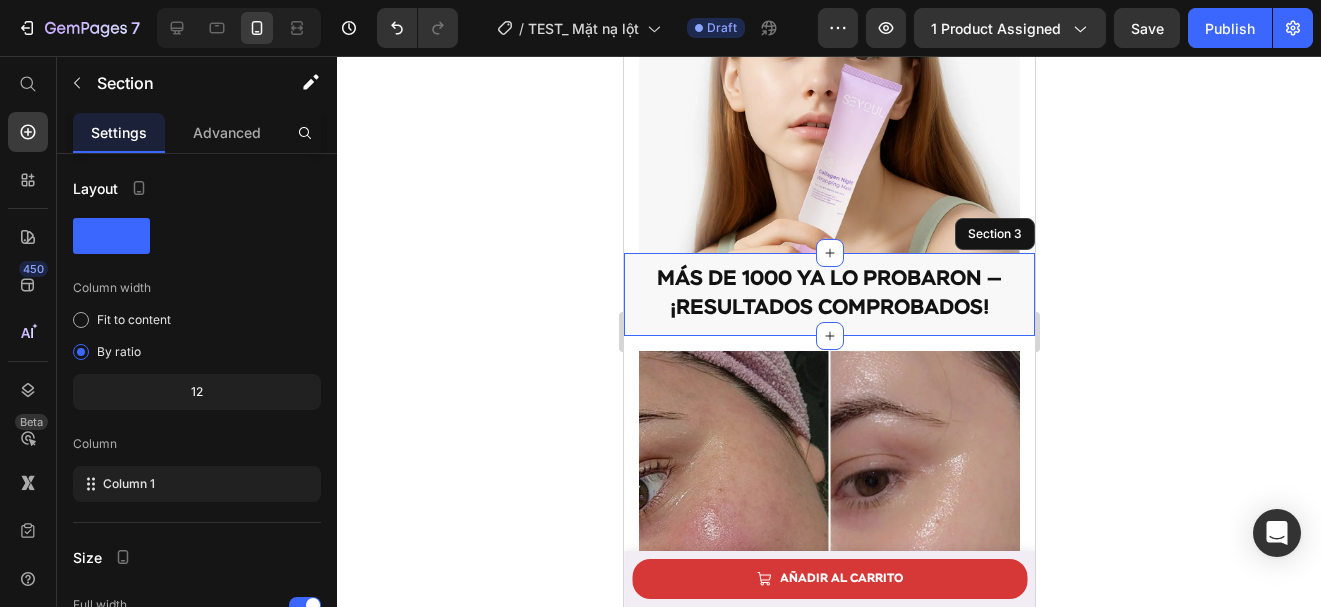 scroll, scrollTop: 1501, scrollLeft: 0, axis: vertical 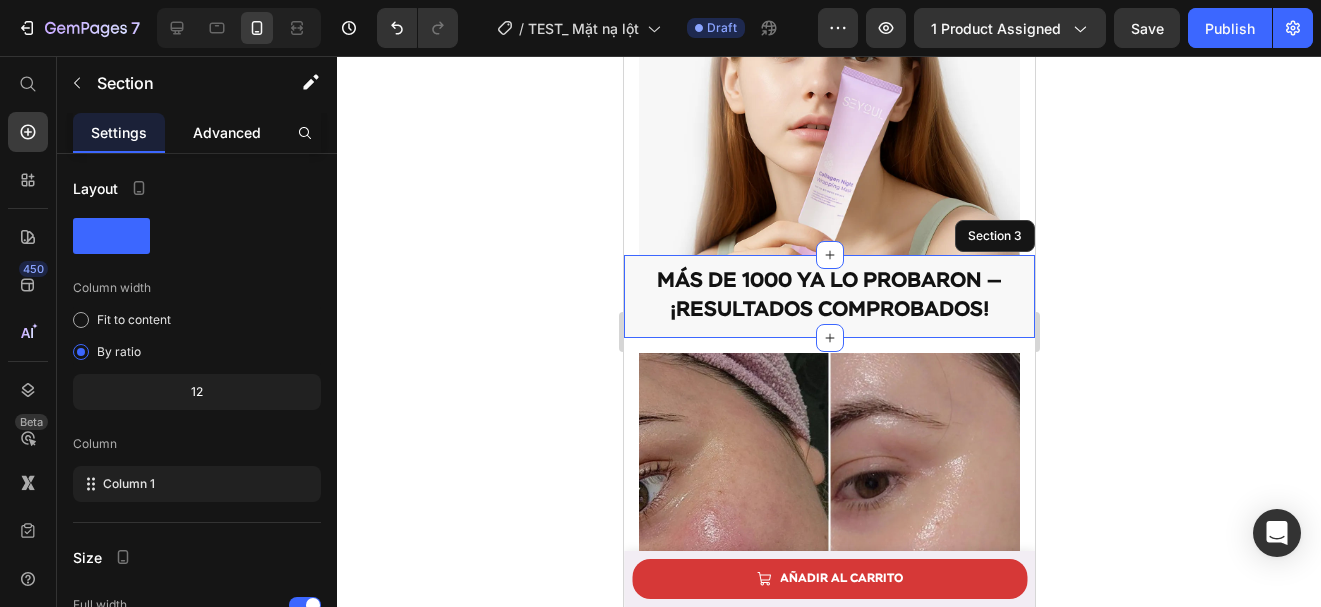 click on "Advanced" at bounding box center [227, 132] 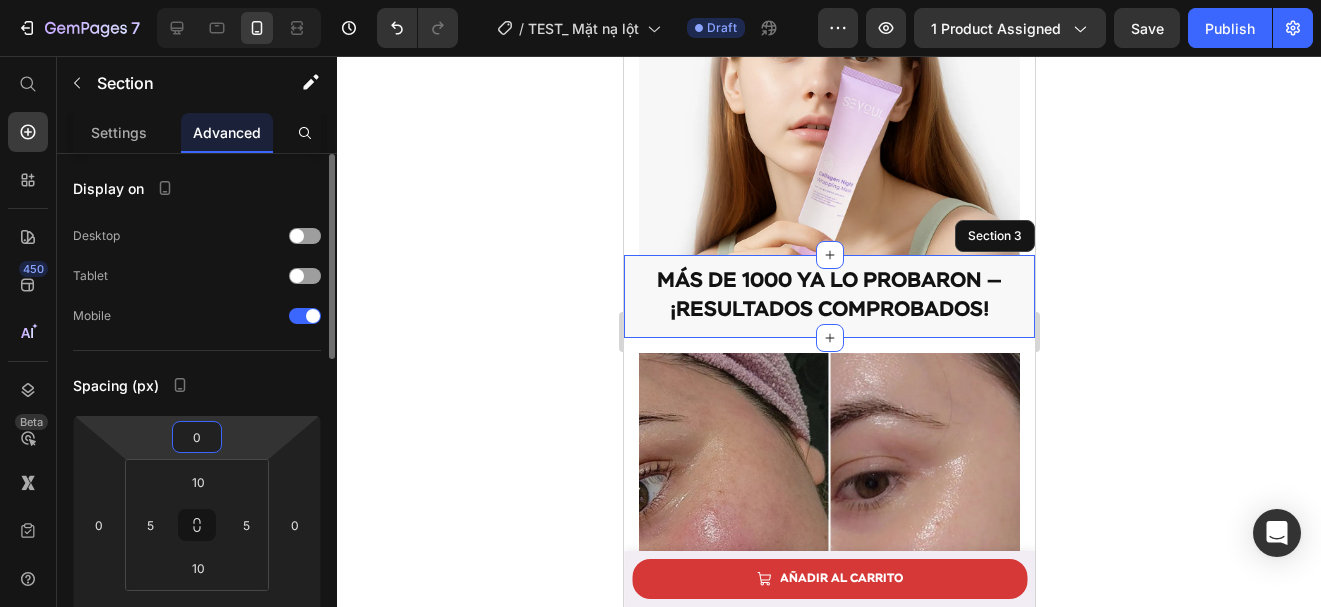 click on "0" at bounding box center (197, 437) 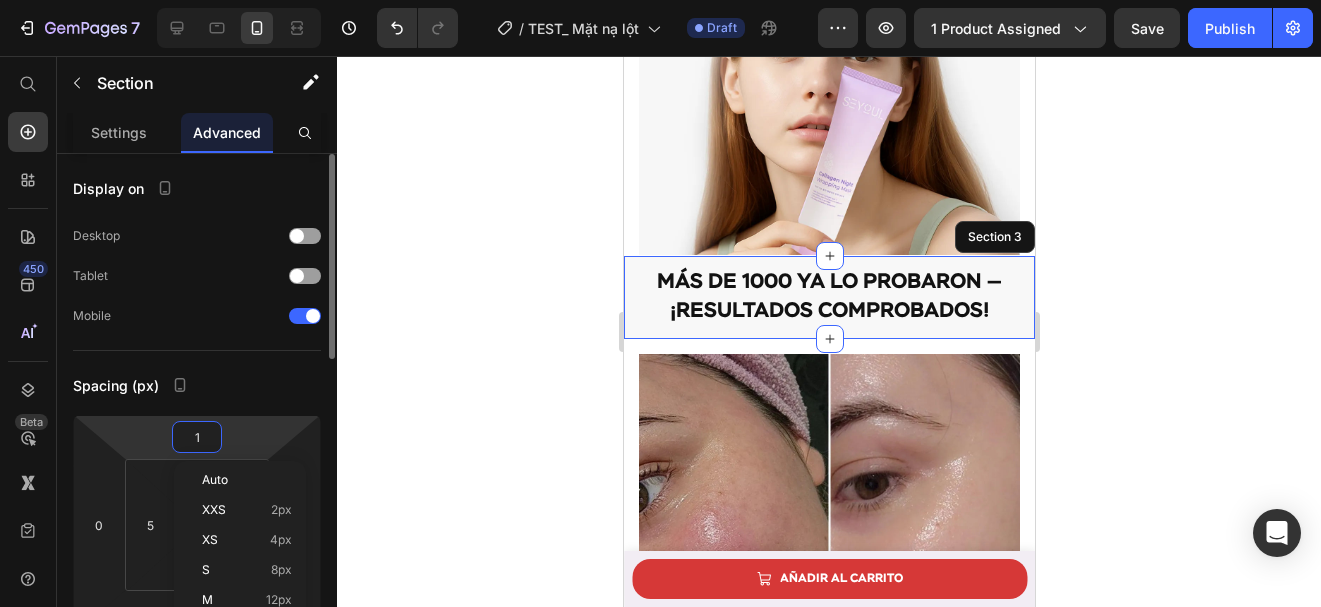 type on "15" 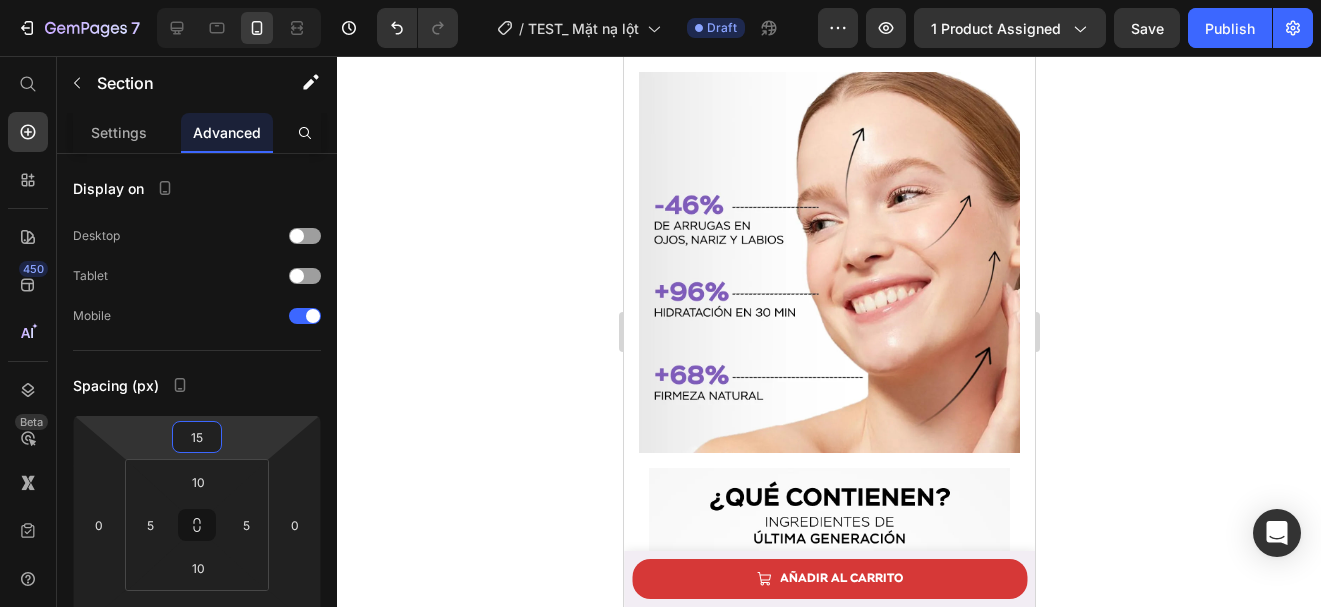 scroll, scrollTop: 4502, scrollLeft: 0, axis: vertical 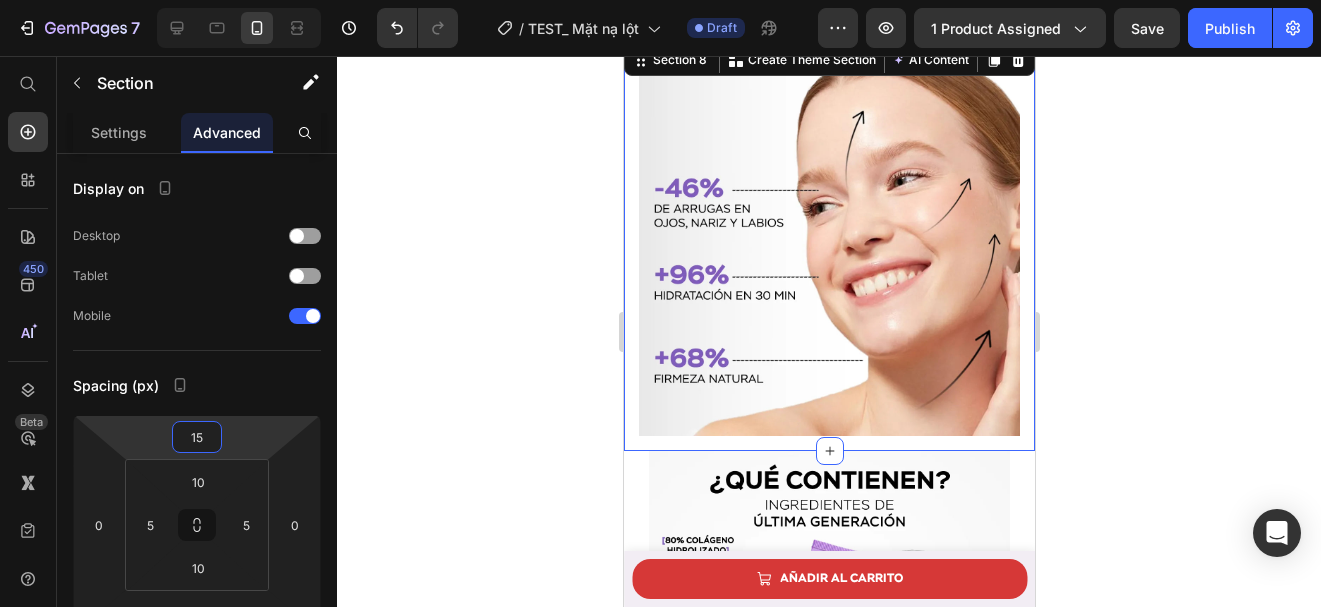 click on "Image Section 8   Create Theme Section AI Content Write with GemAI What would you like to describe here? Tone and Voice Persuasive Product Show more Generate" at bounding box center (828, 245) 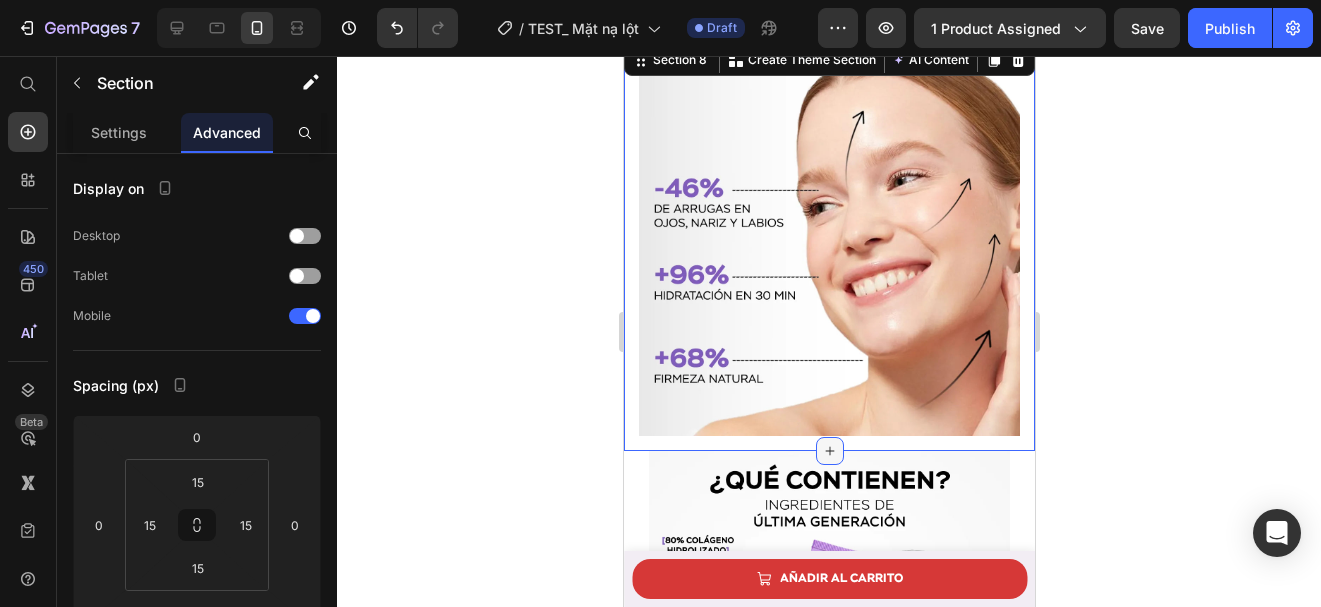 click at bounding box center [829, 451] 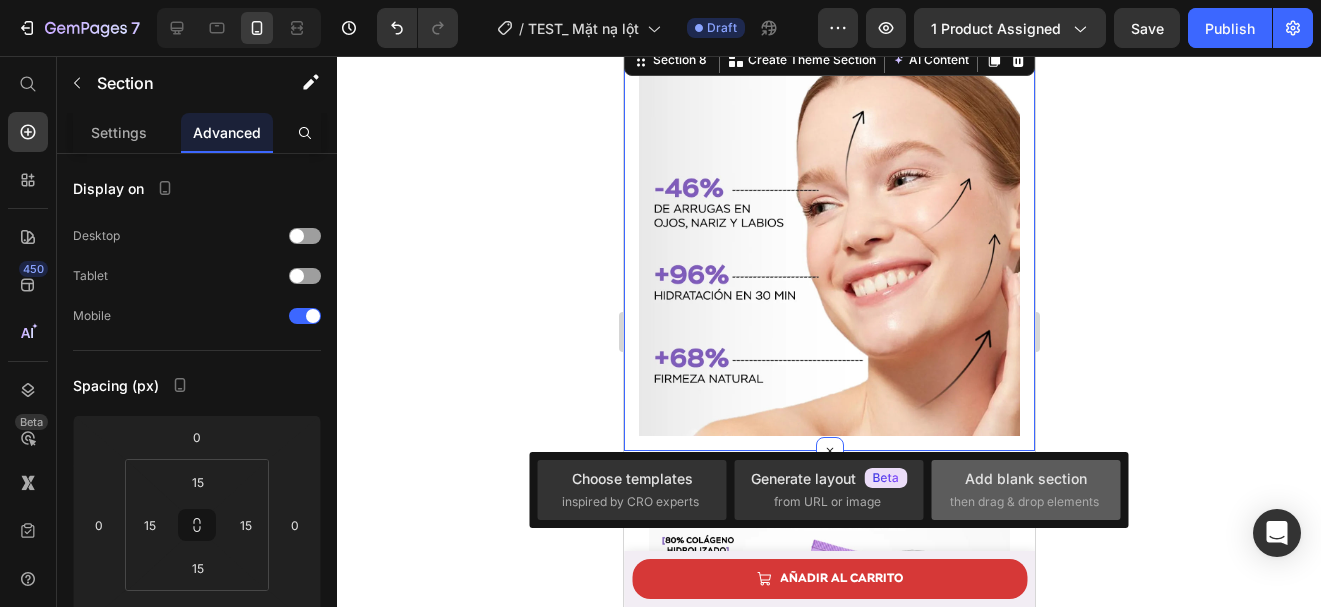 click on "then drag & drop elements" at bounding box center [1024, 502] 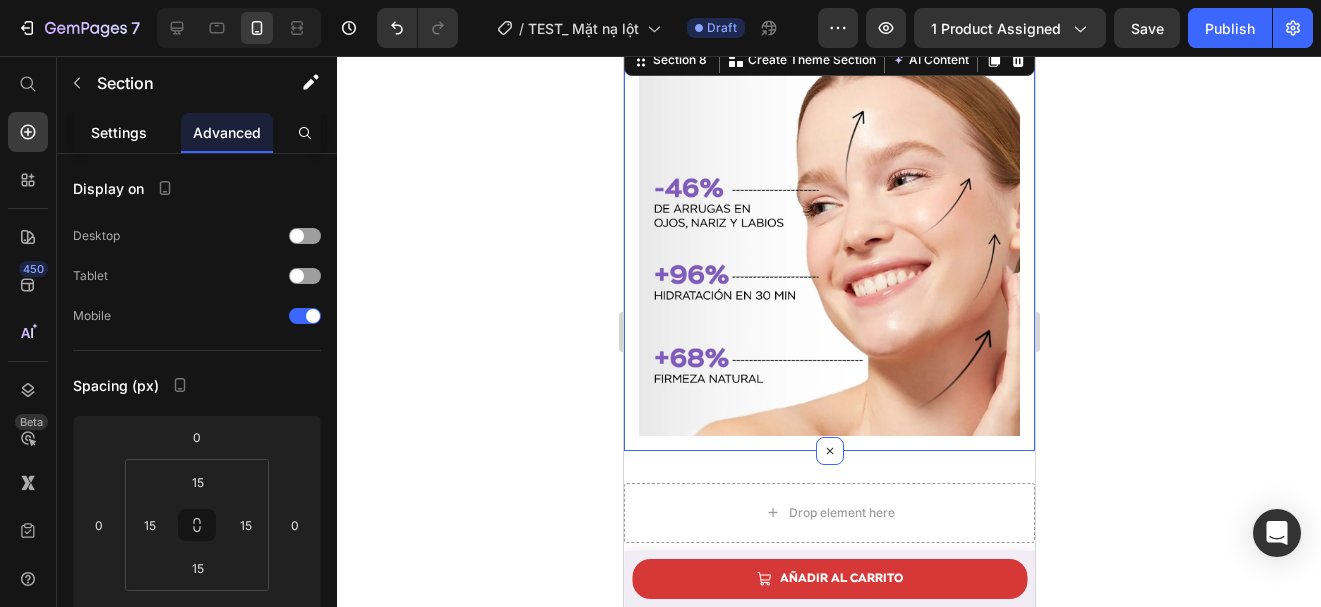 click on "Settings" 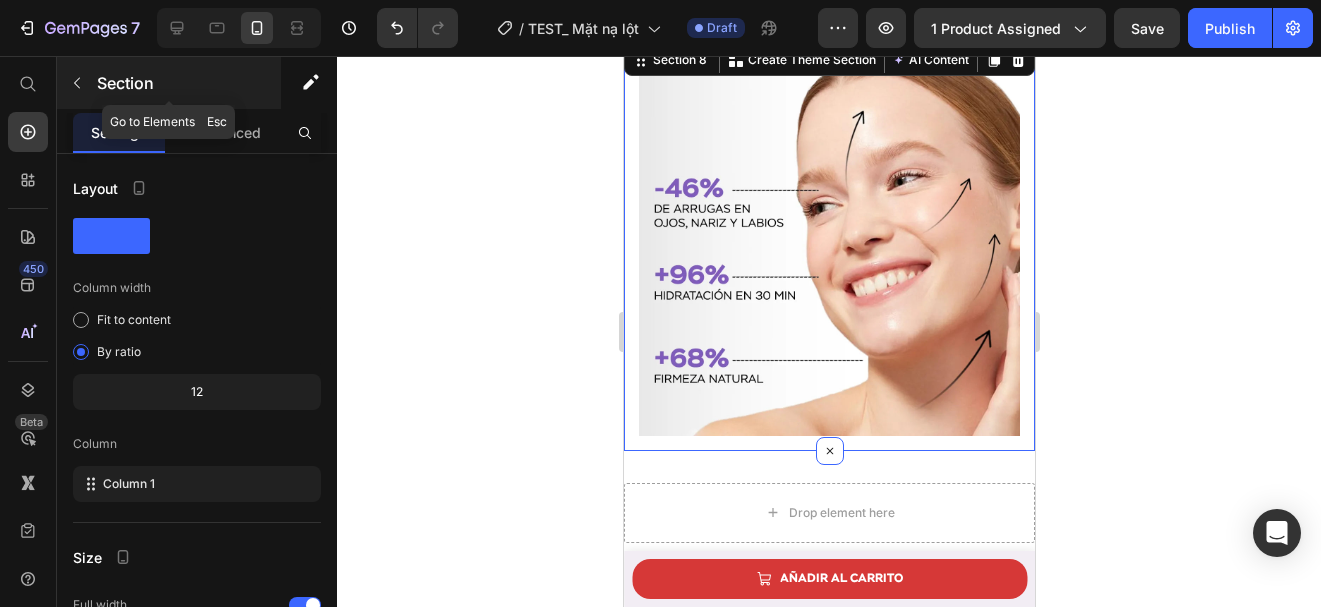 click at bounding box center (77, 83) 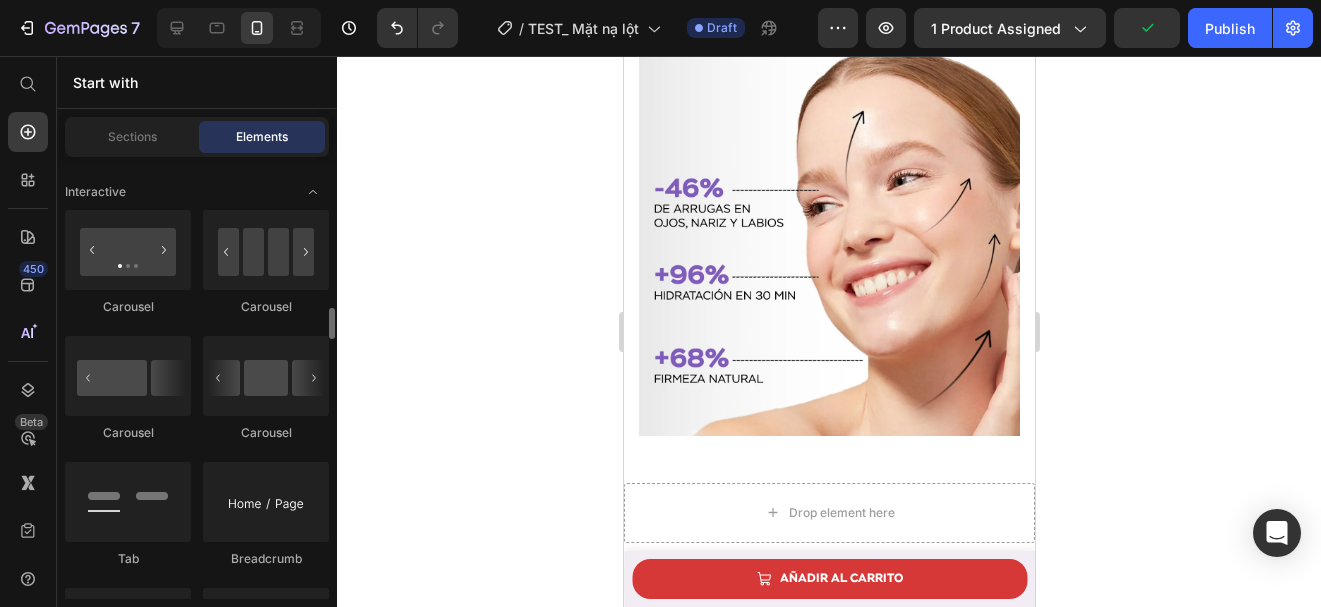 scroll, scrollTop: 2121, scrollLeft: 0, axis: vertical 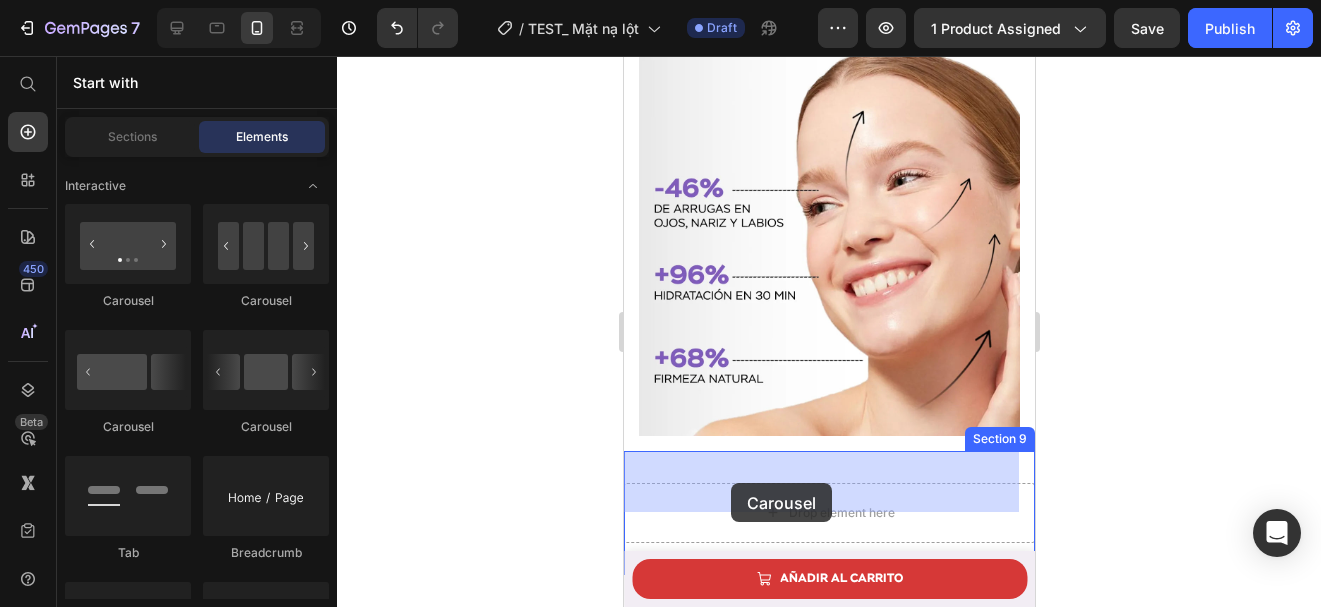 drag, startPoint x: 794, startPoint y: 448, endPoint x: 730, endPoint y: 483, distance: 72.94518 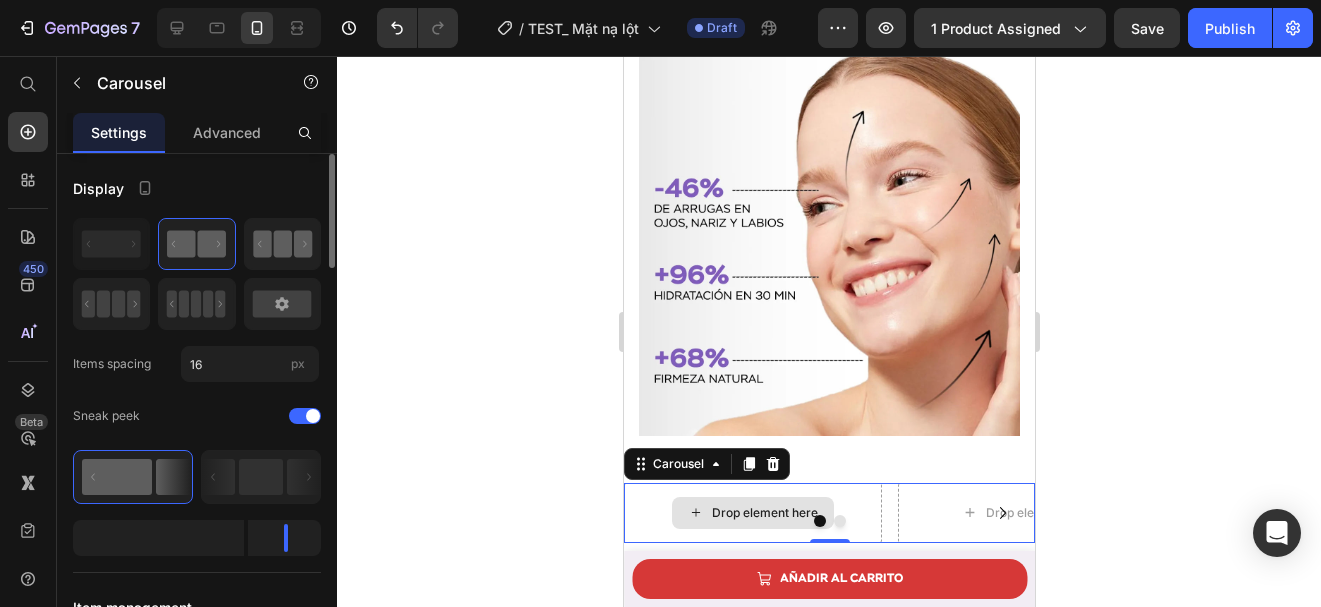 click 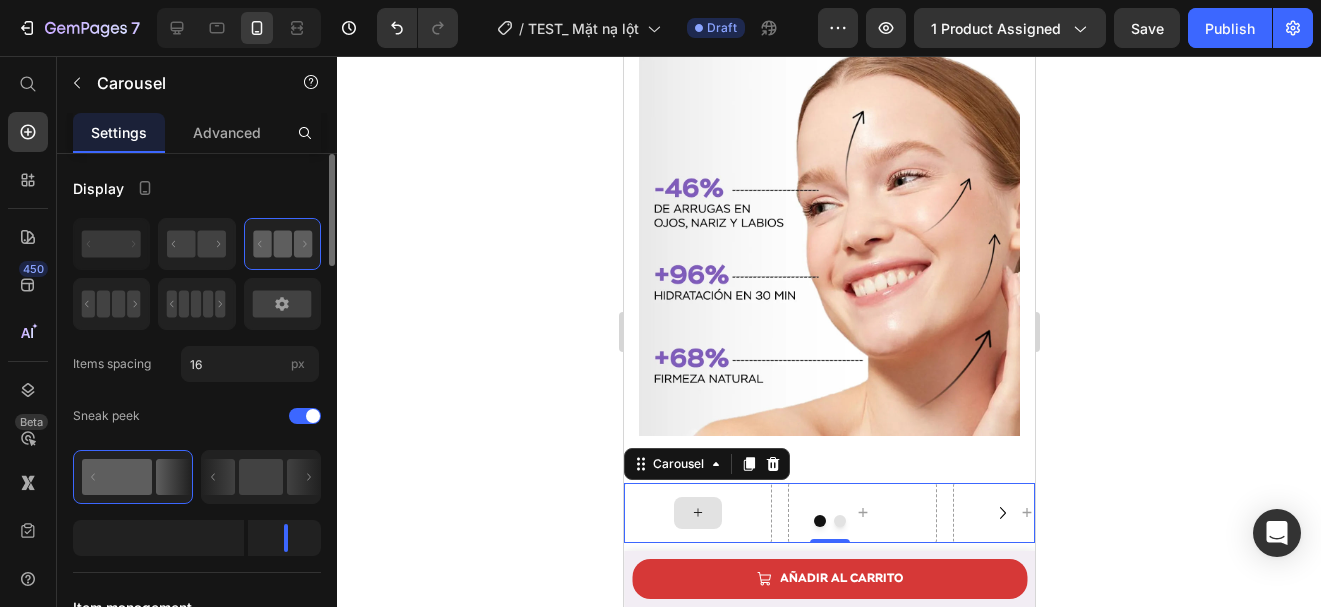 click 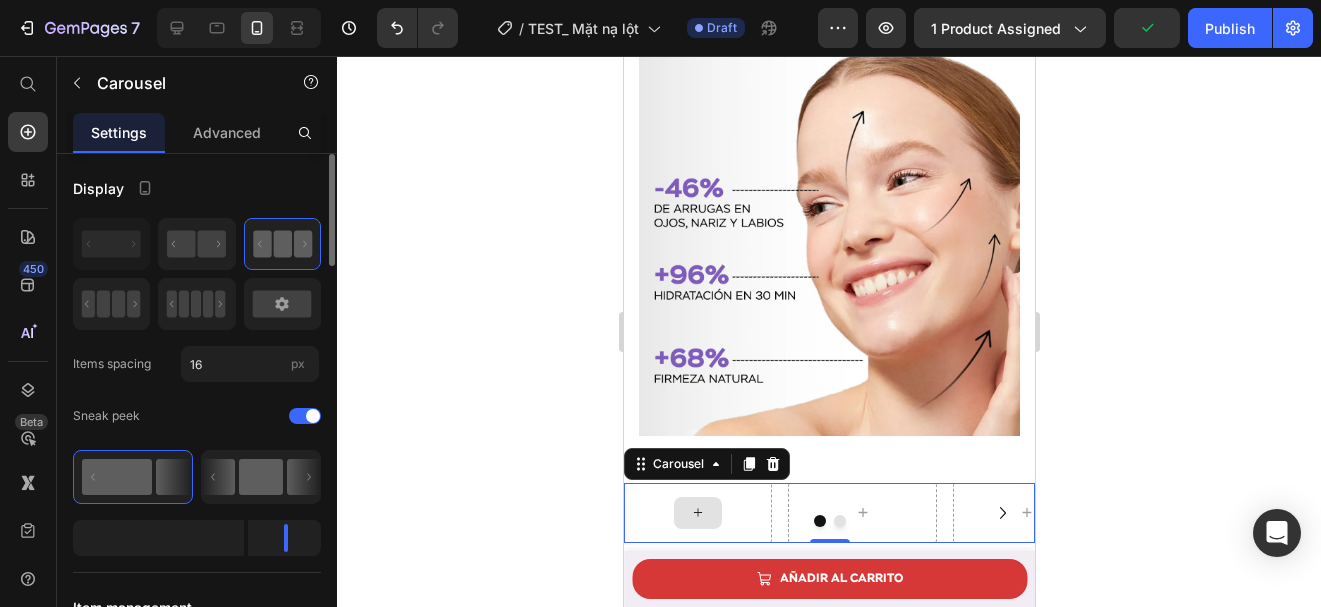 click 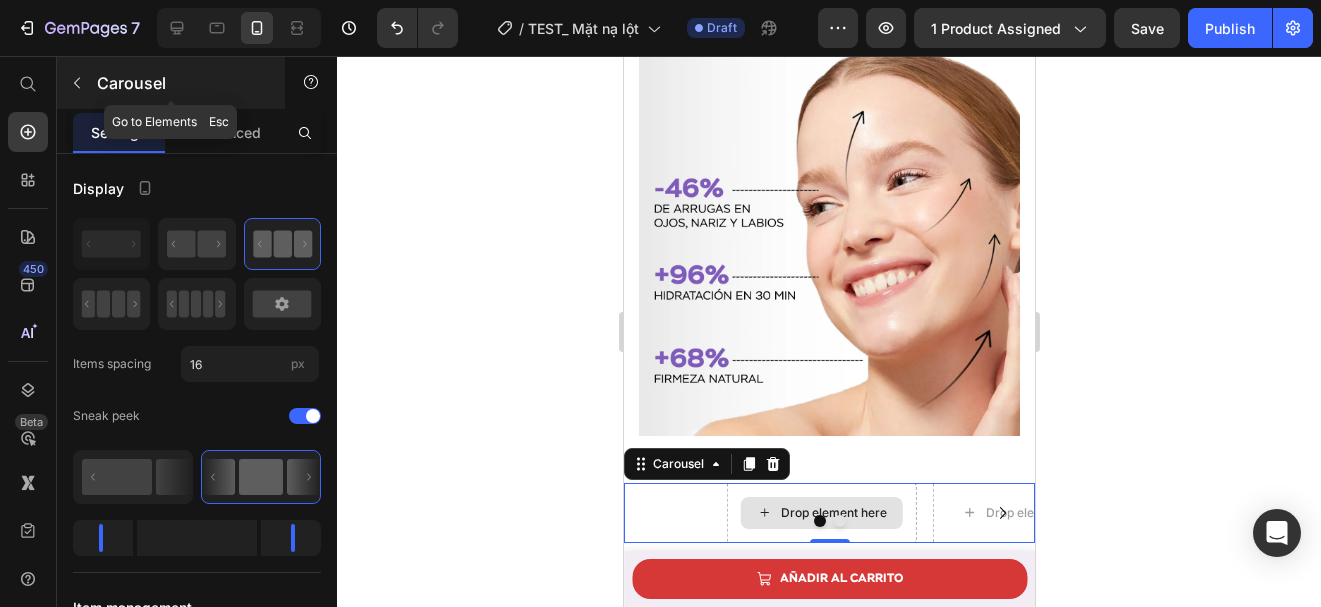 click 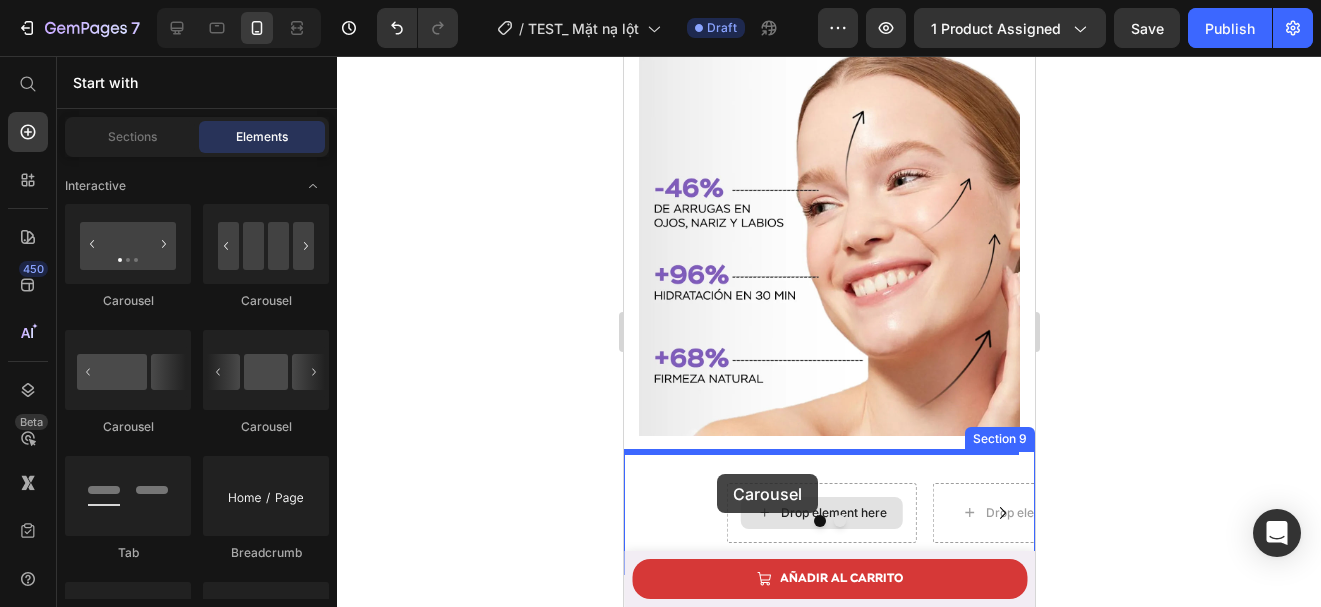 drag, startPoint x: 743, startPoint y: 311, endPoint x: 716, endPoint y: 474, distance: 165.22107 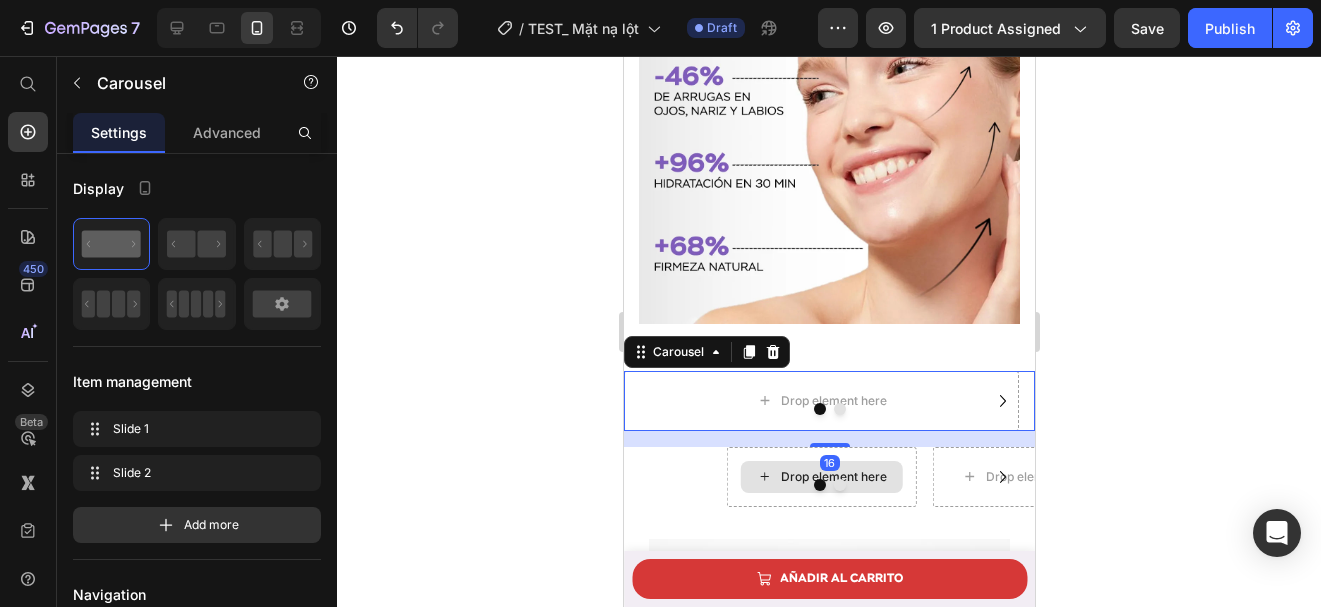 scroll, scrollTop: 4615, scrollLeft: 0, axis: vertical 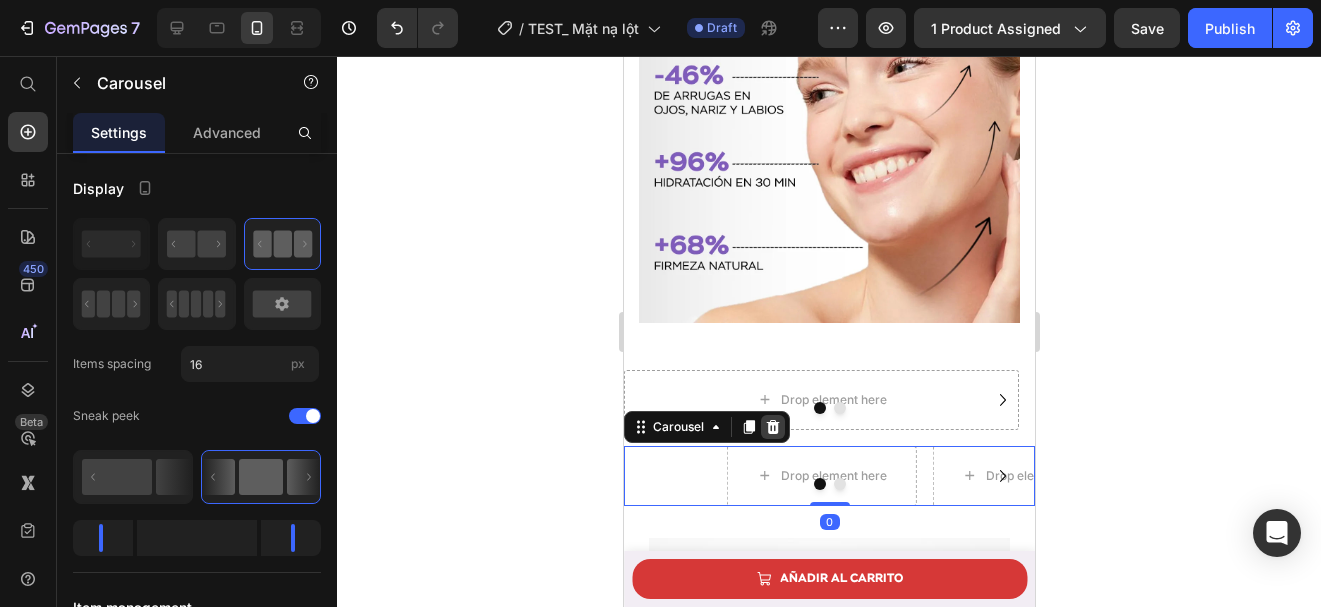 click 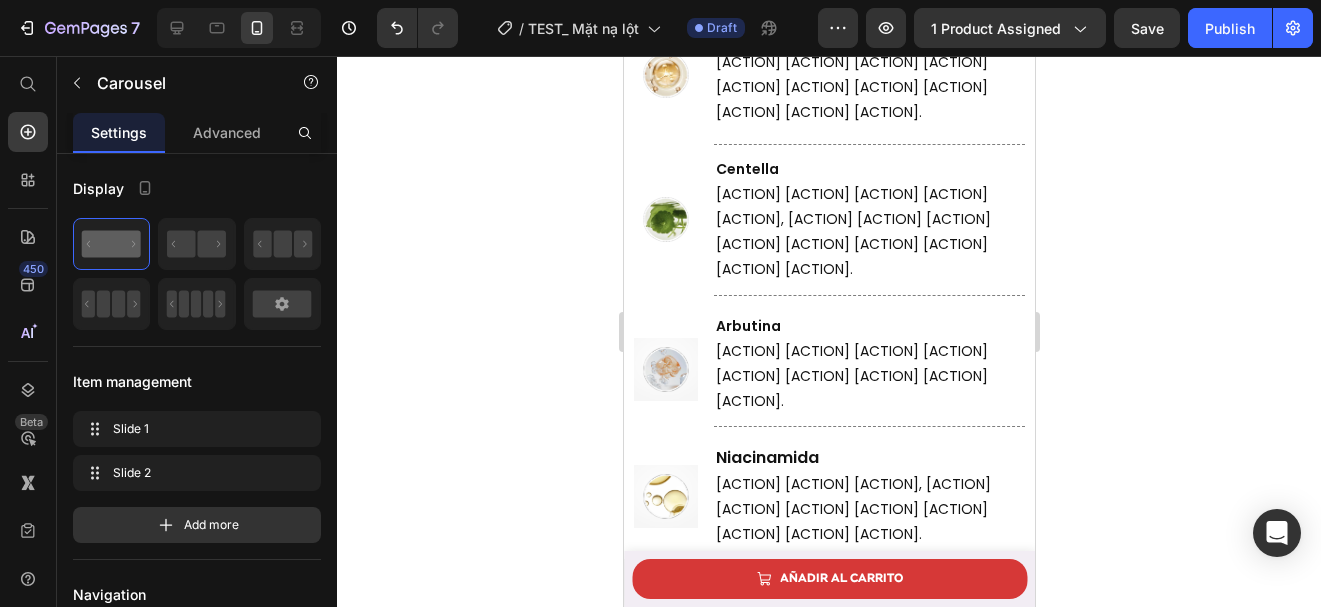 scroll, scrollTop: 5484, scrollLeft: 0, axis: vertical 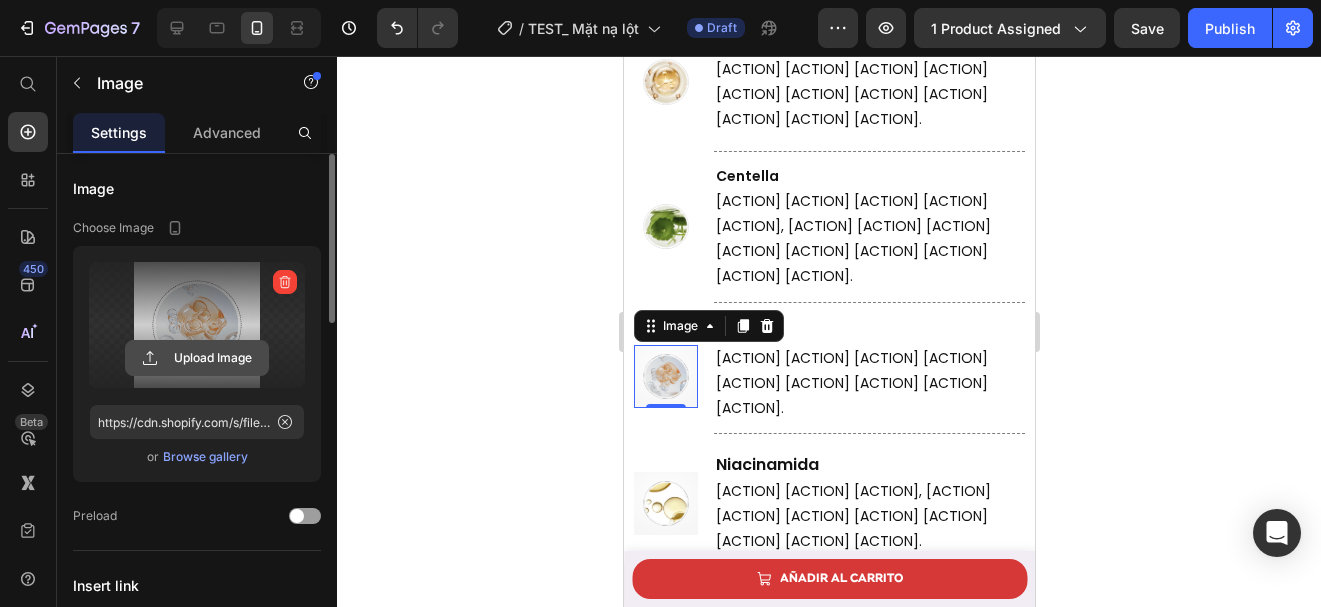 click 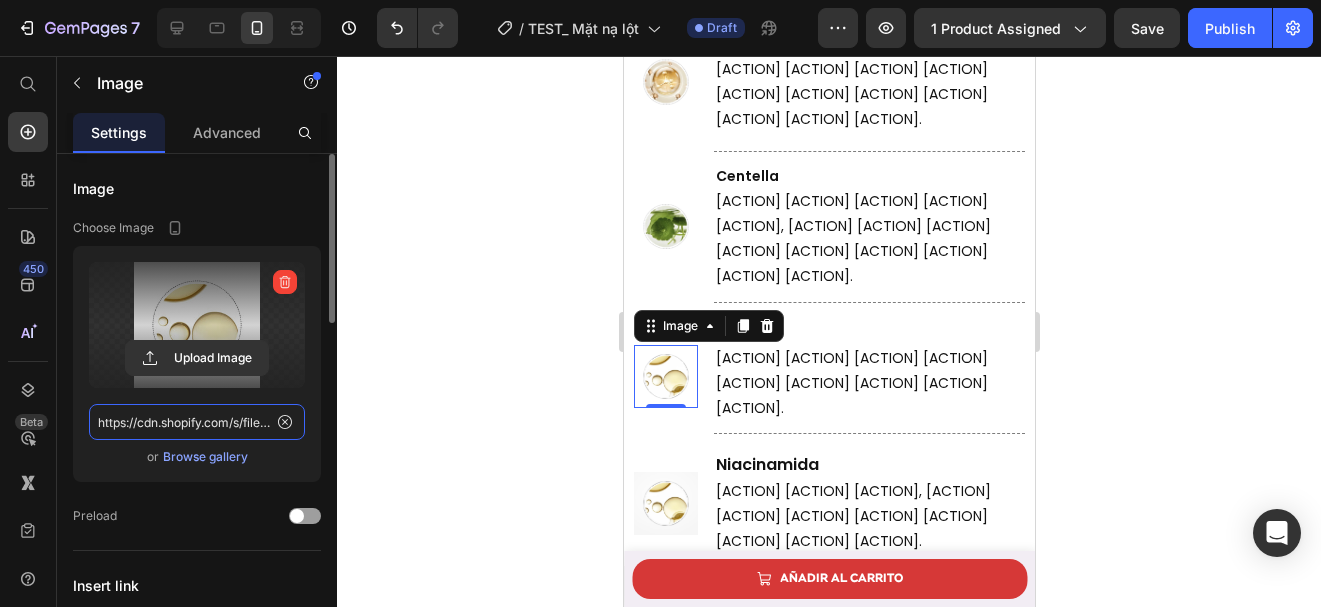 click on "https://cdn.shopify.com/s/files/1/0643/1404/8704/files/gempages_507356051327157127-af3f40c6-0de5-4d9a-a4de-ea66d6108931.webp" 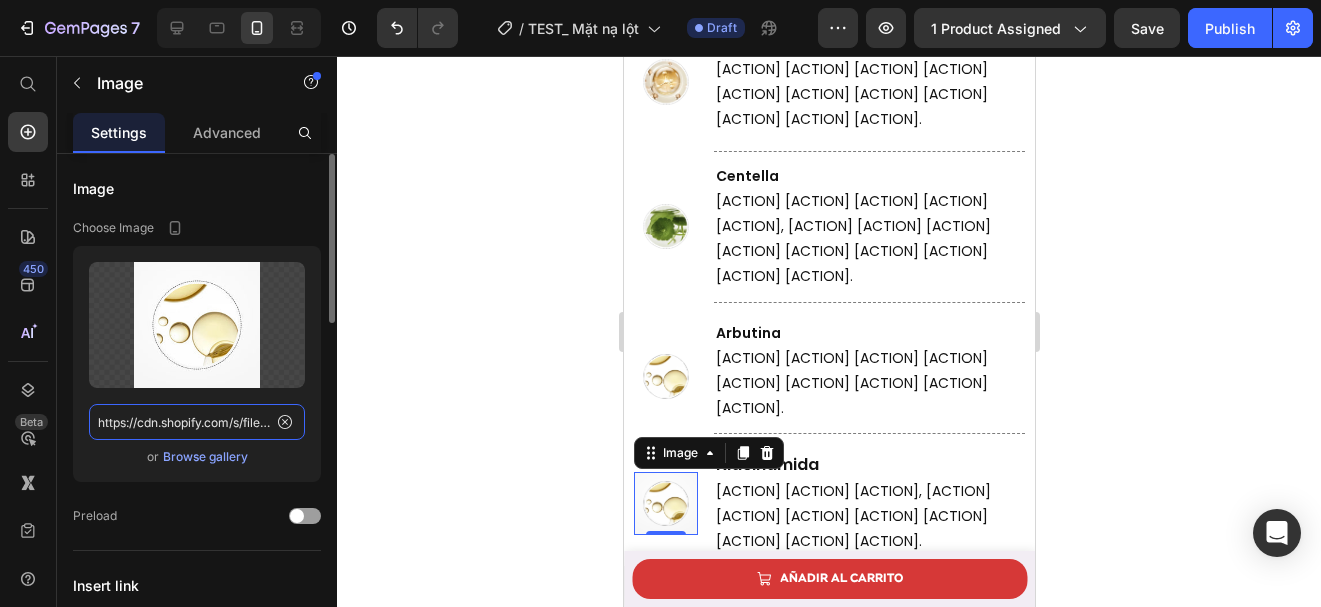 click on "https://cdn.shopify.com/s/files/1/0643/1404/8704/files/gempages_507356051327157127-1a88fd0b-77b0-4f13-b3f6-9e3225b0f5d2.webp" 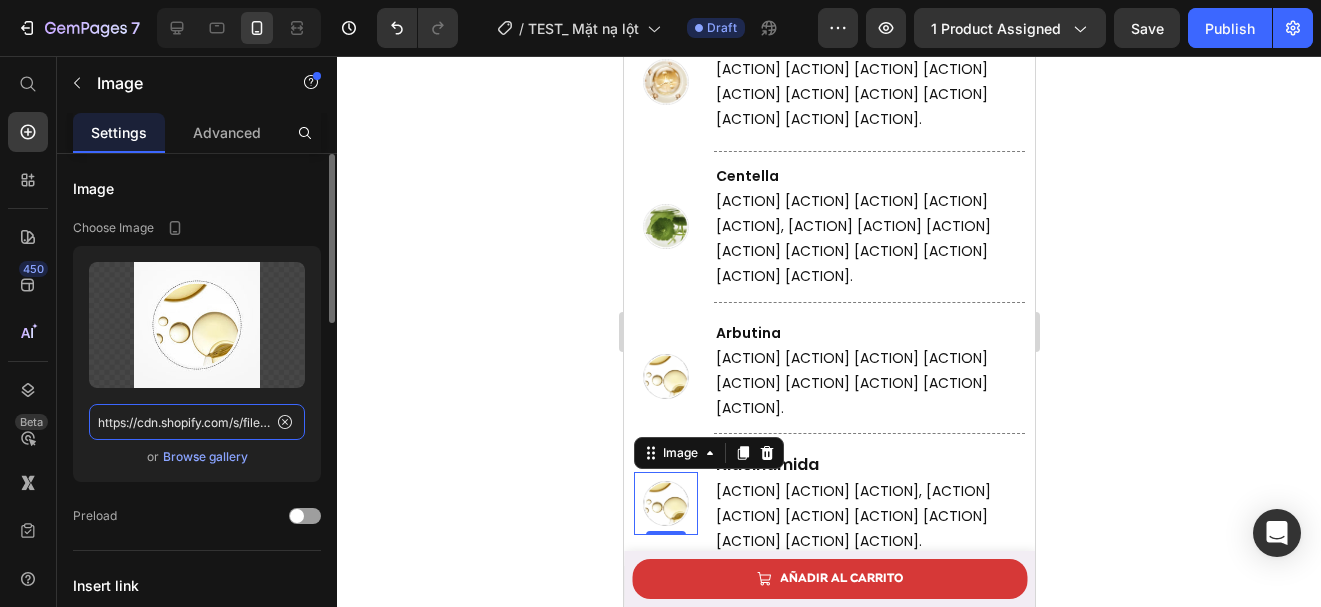 scroll, scrollTop: 0, scrollLeft: 612, axis: horizontal 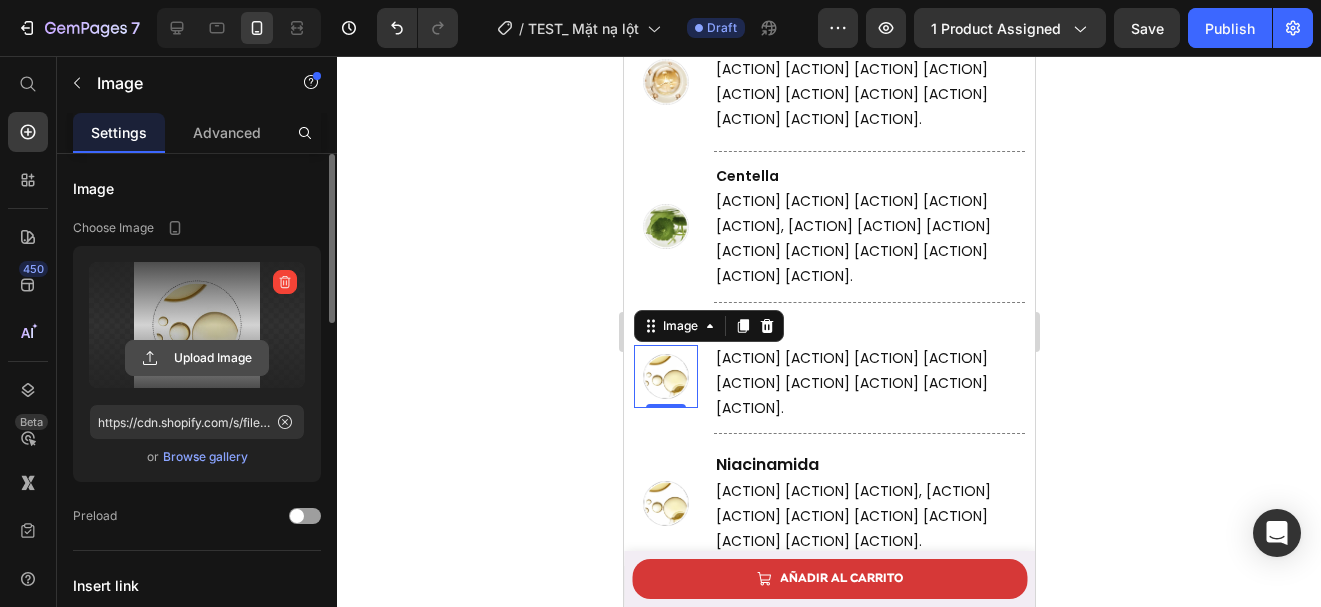 click 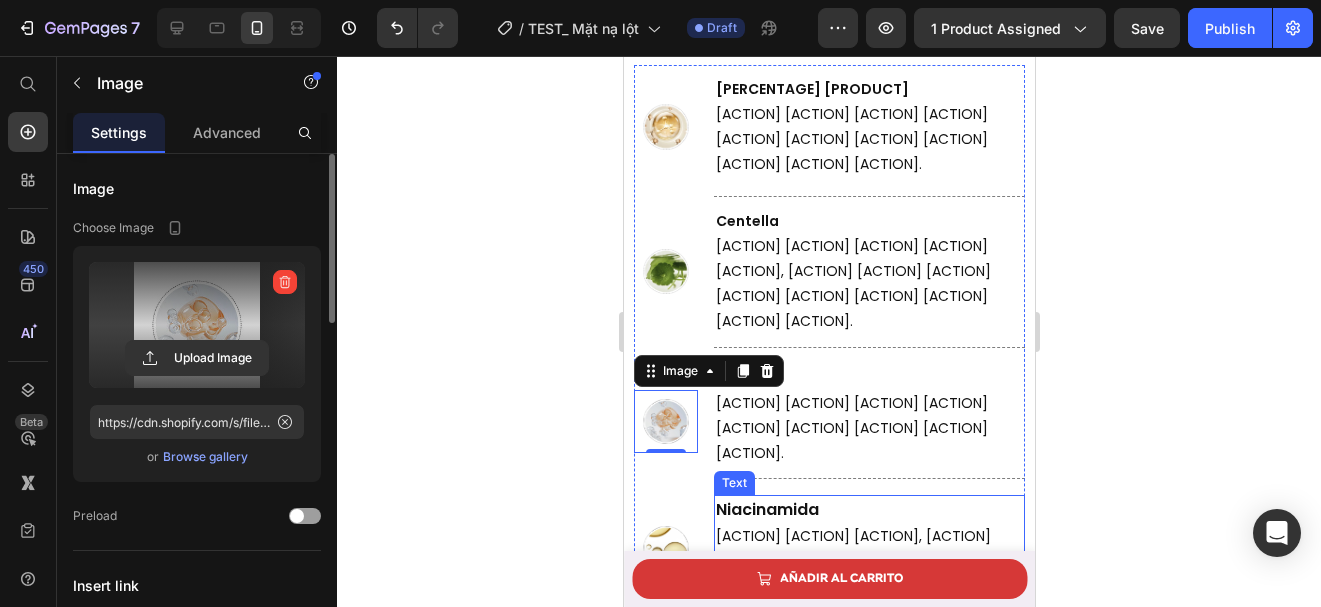 scroll, scrollTop: 5438, scrollLeft: 0, axis: vertical 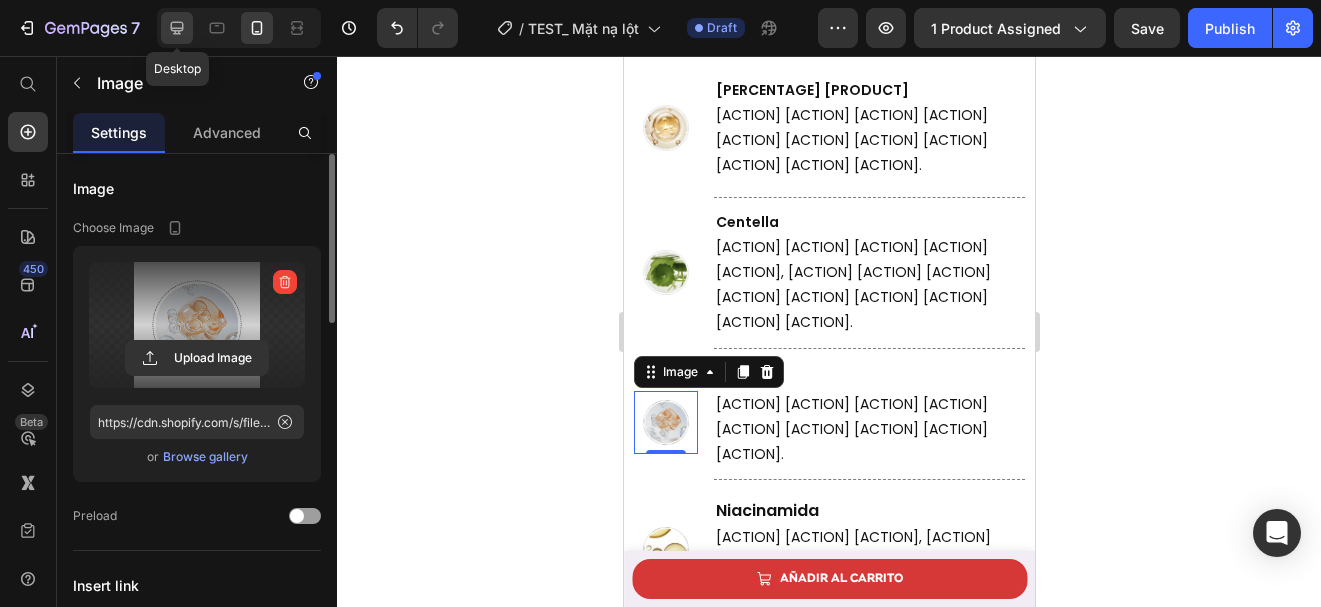click 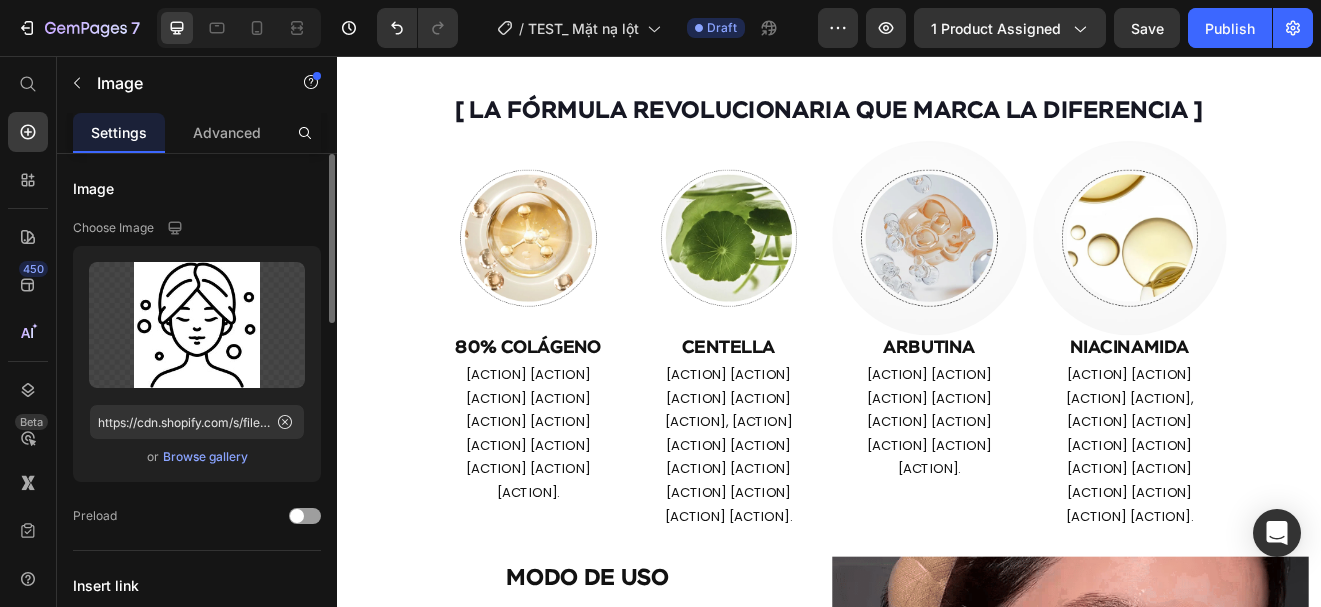 scroll, scrollTop: 4811, scrollLeft: 0, axis: vertical 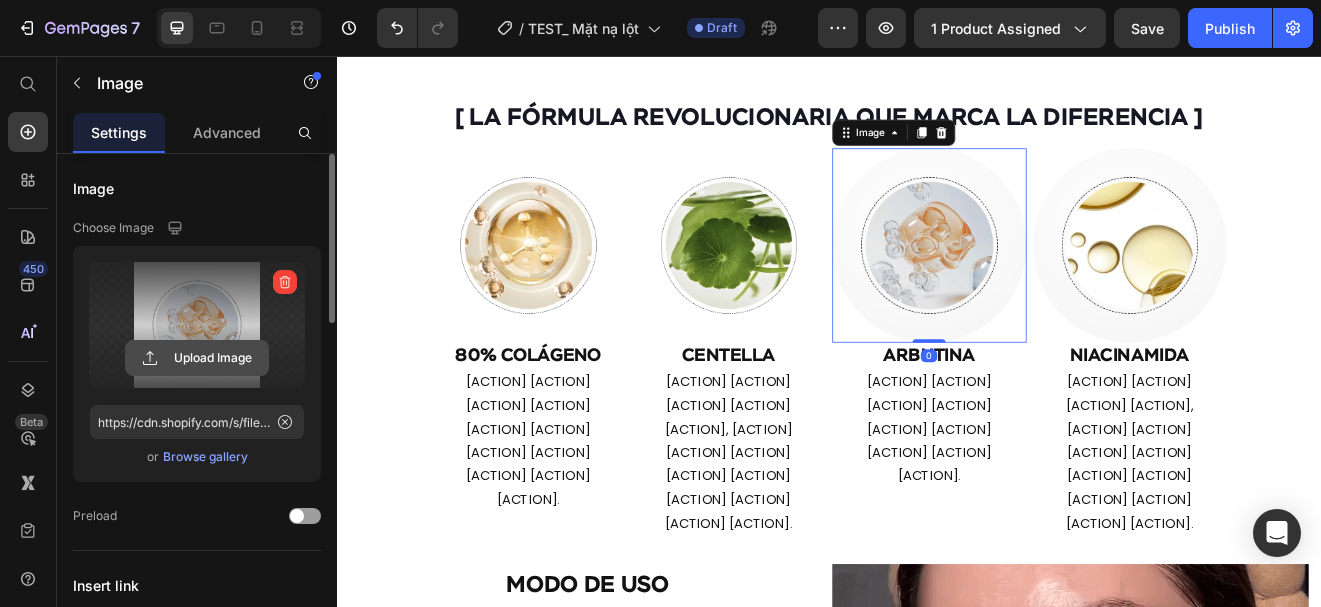 click 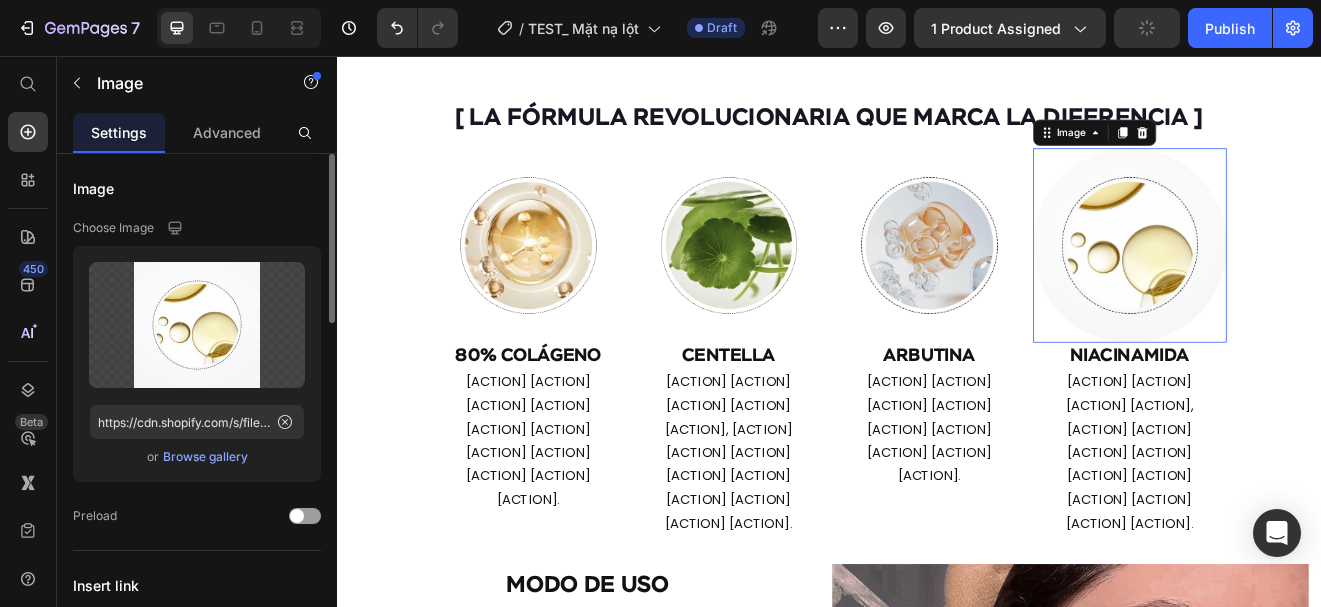 click at bounding box center (1304, 286) 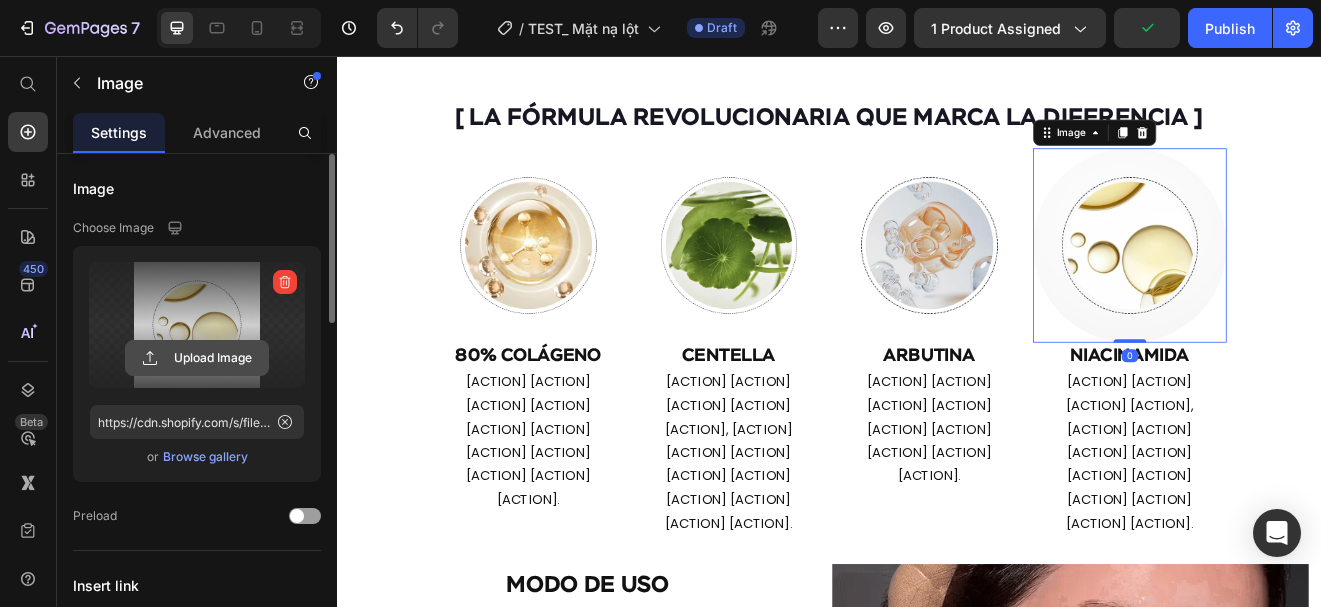 click 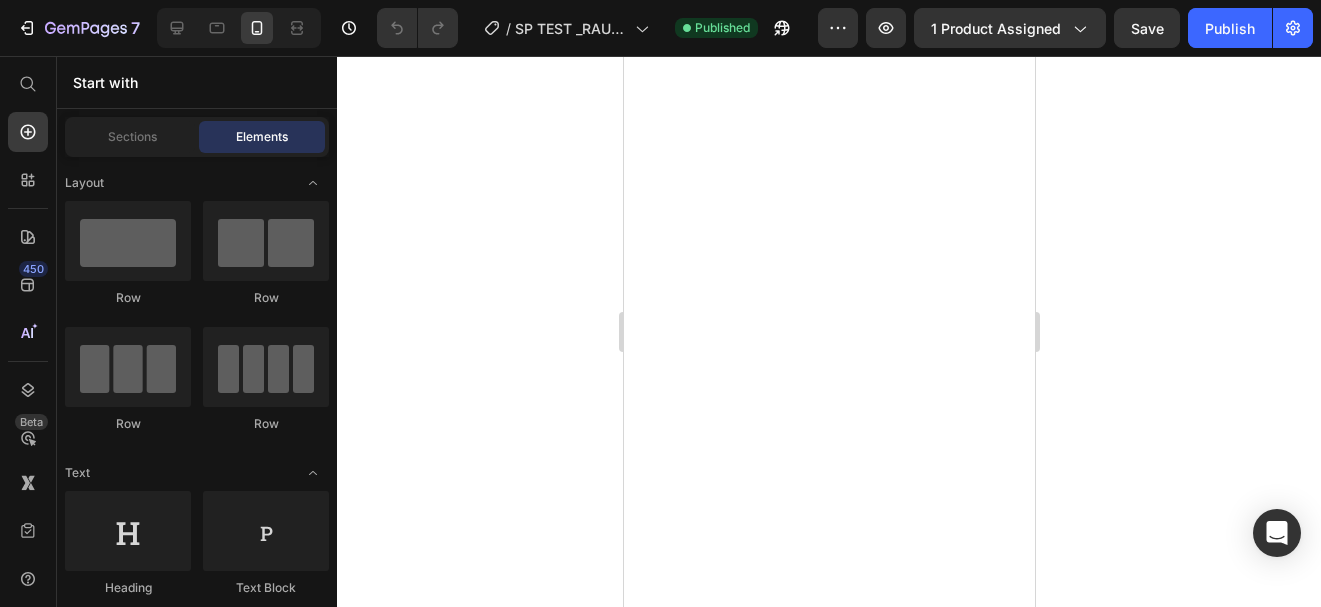 scroll, scrollTop: 0, scrollLeft: 0, axis: both 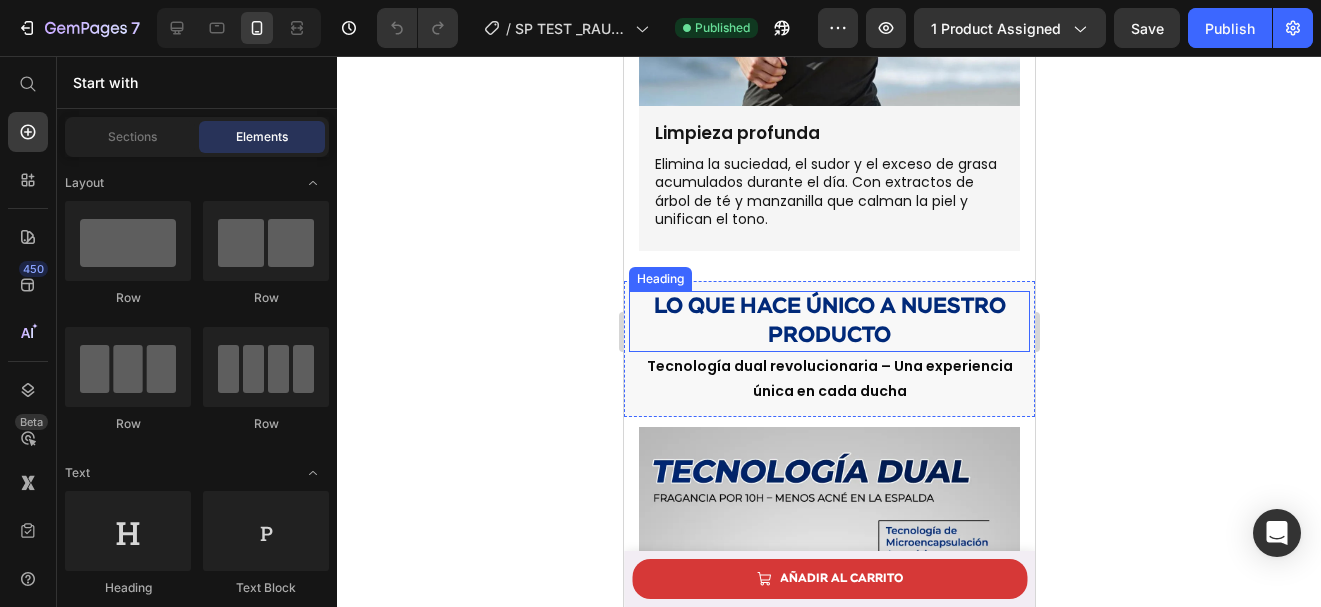 click on "Lo que hace único a nuestro producto" at bounding box center (828, 321) 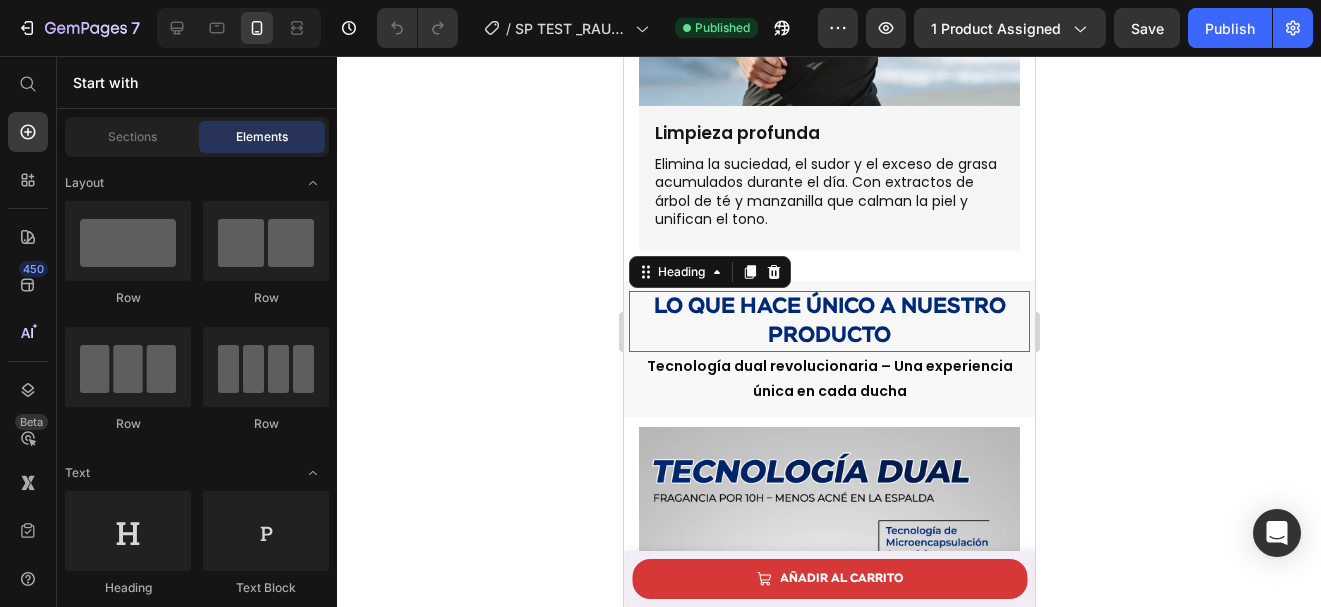 click on "Lo que hace único a nuestro producto" at bounding box center (828, 321) 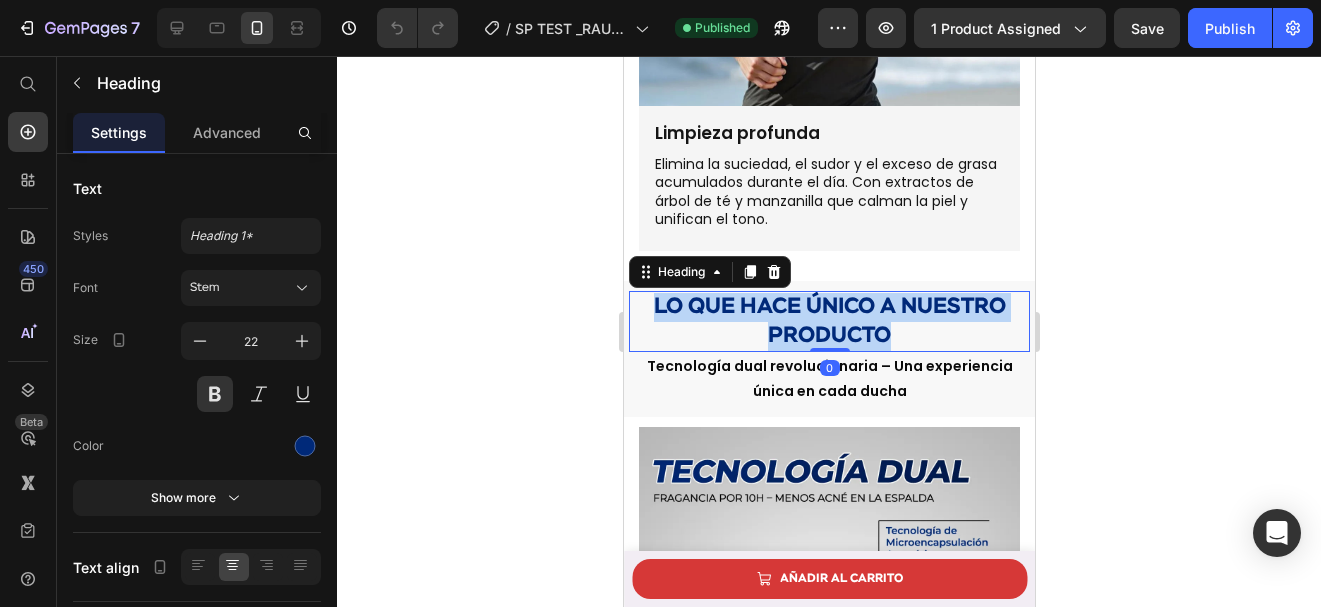 click on "Lo que hace único a nuestro producto" at bounding box center [828, 321] 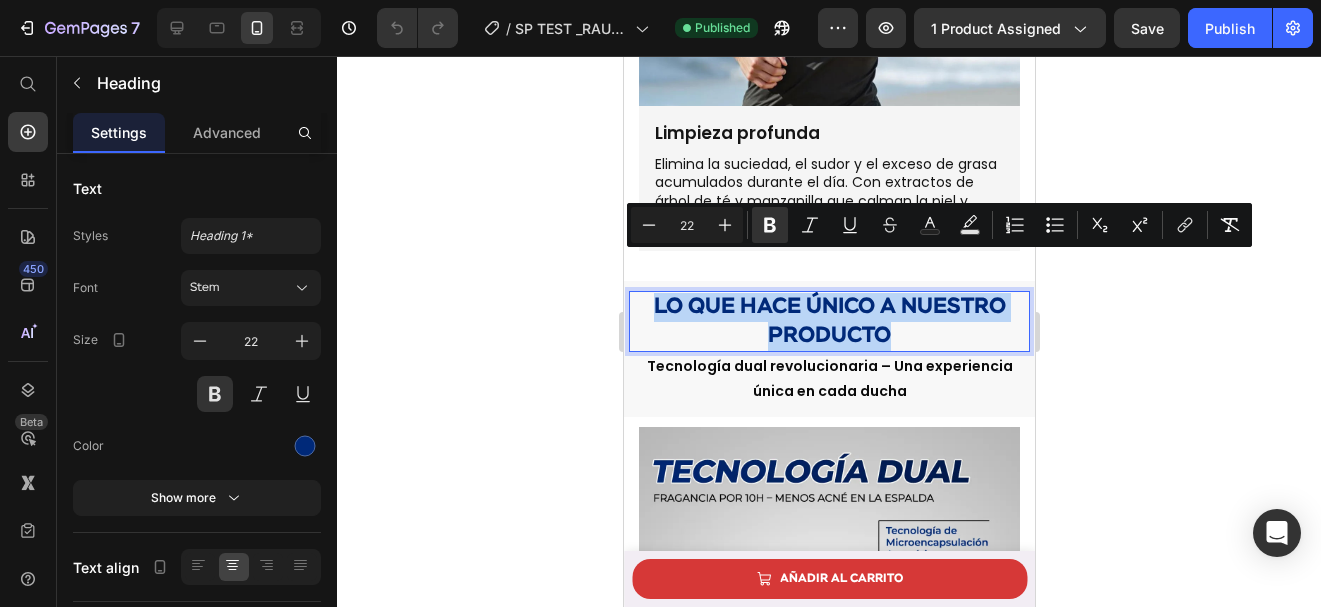 click on "Lo que hace único a nuestro producto" at bounding box center (828, 321) 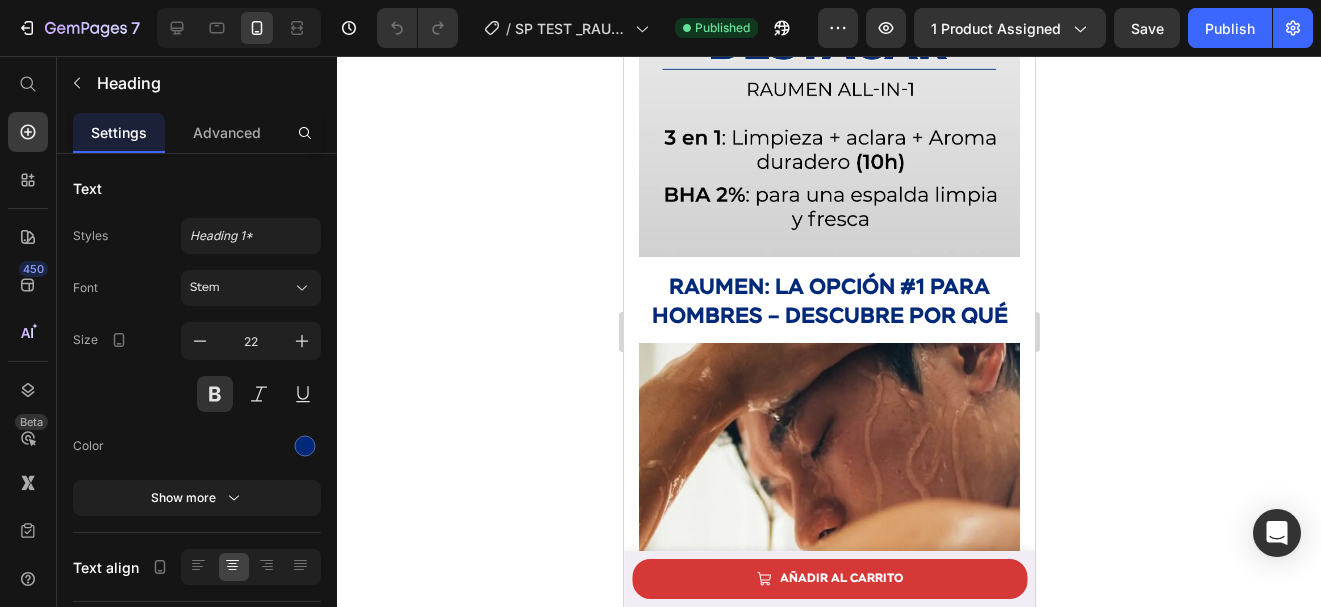 scroll, scrollTop: 1793, scrollLeft: 0, axis: vertical 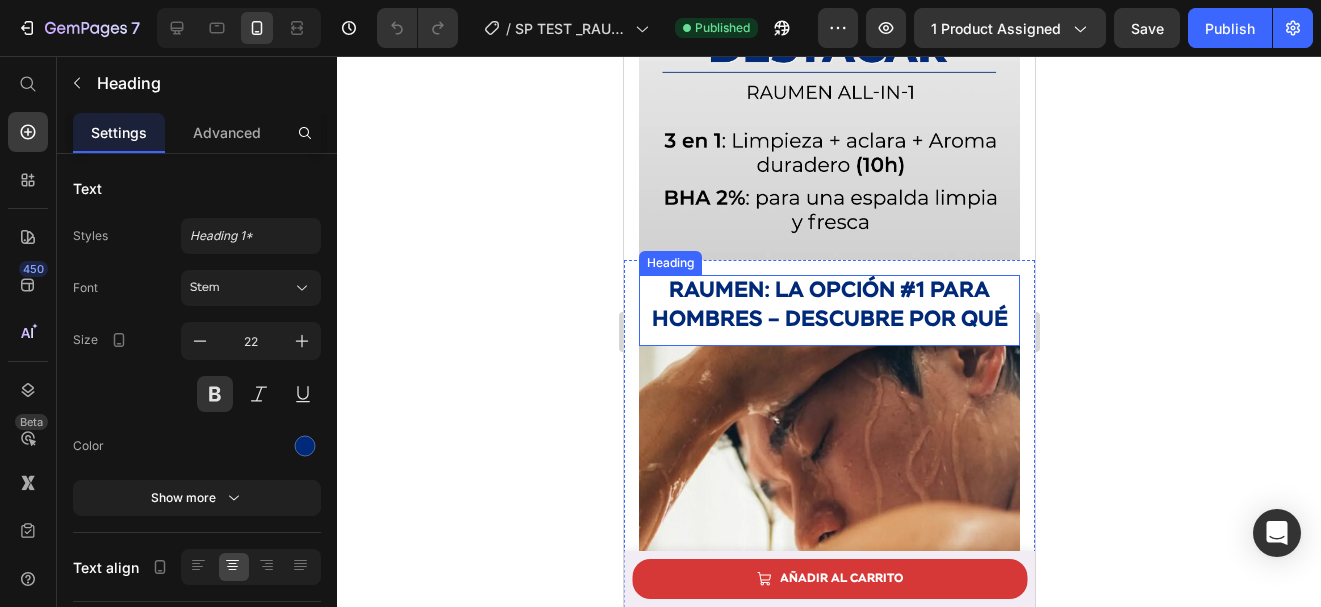 click on "RAUMen: la opción #1 para hombres – descubre por qué" at bounding box center (829, 305) 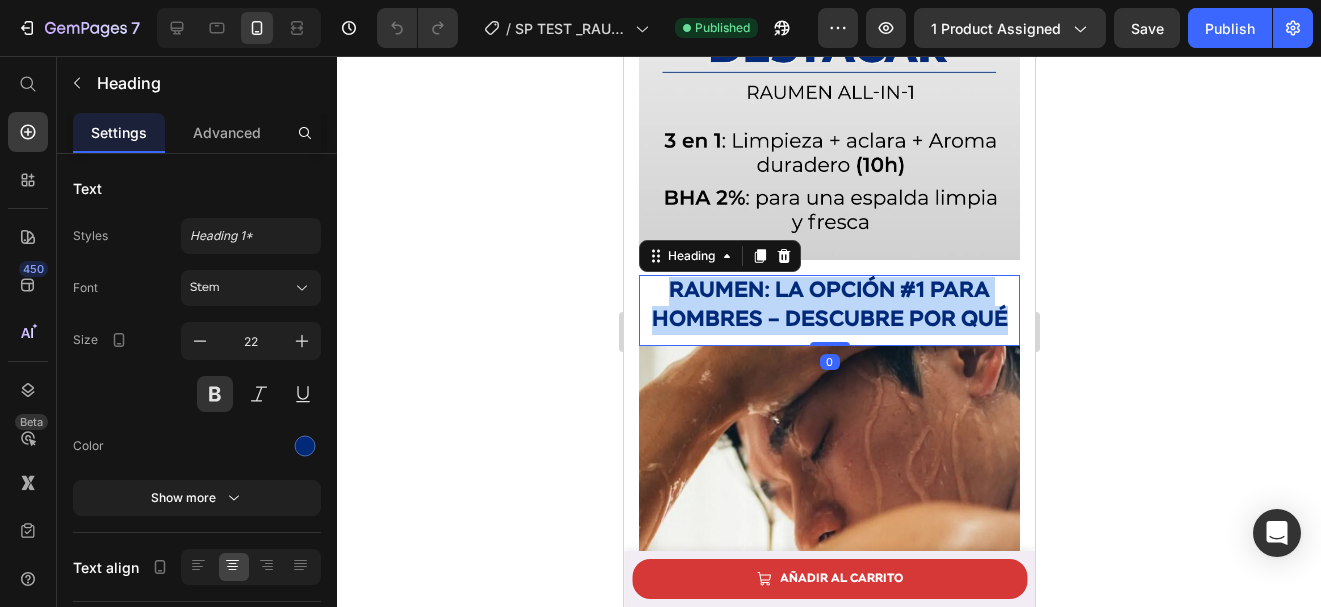 click on "RAUMen: la opción #1 para hombres – descubre por qué" at bounding box center [829, 305] 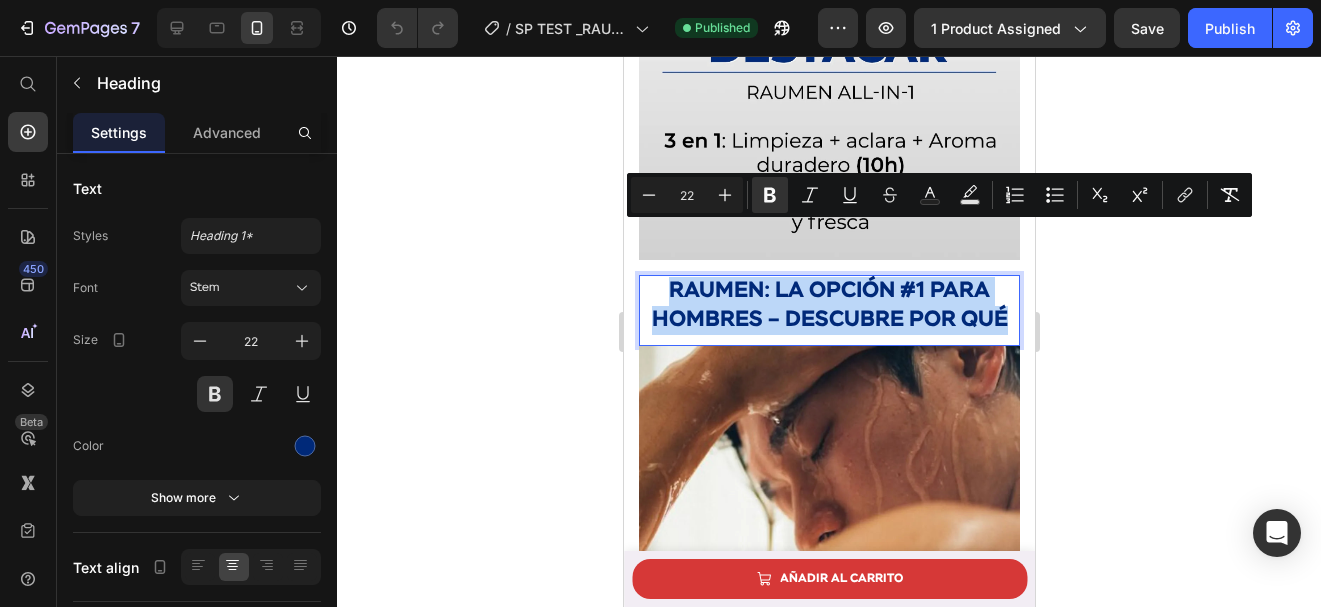 click on "RAUMen: la opción #1 para hombres – descubre por qué" at bounding box center (829, 305) 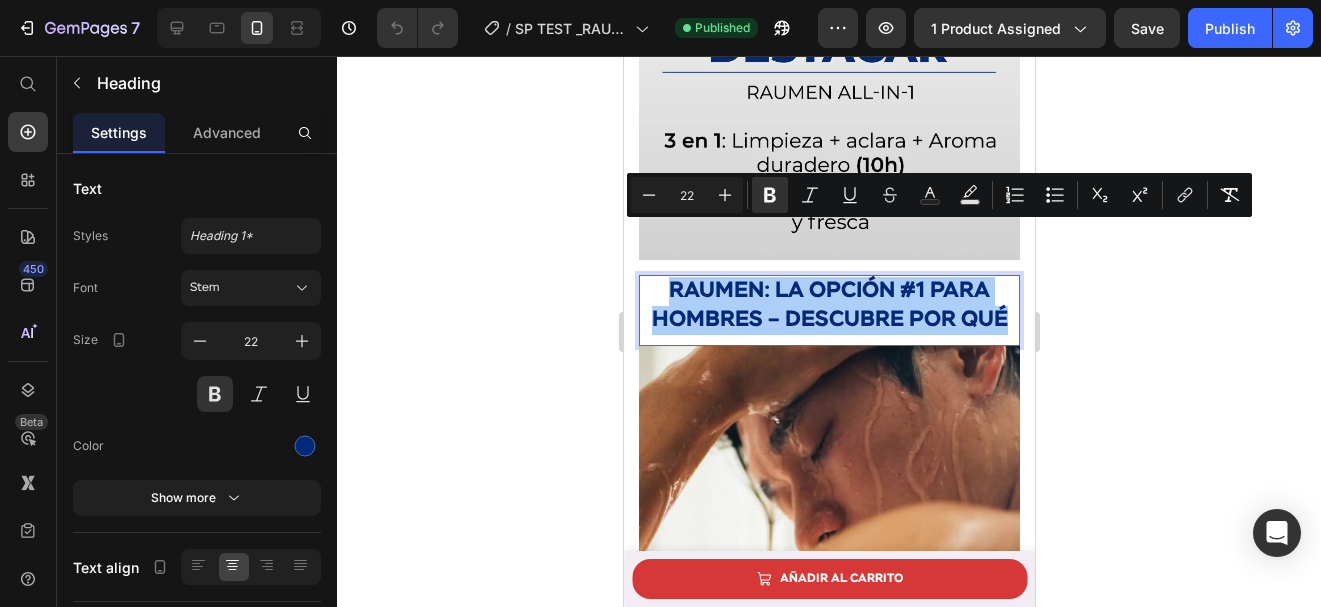 click 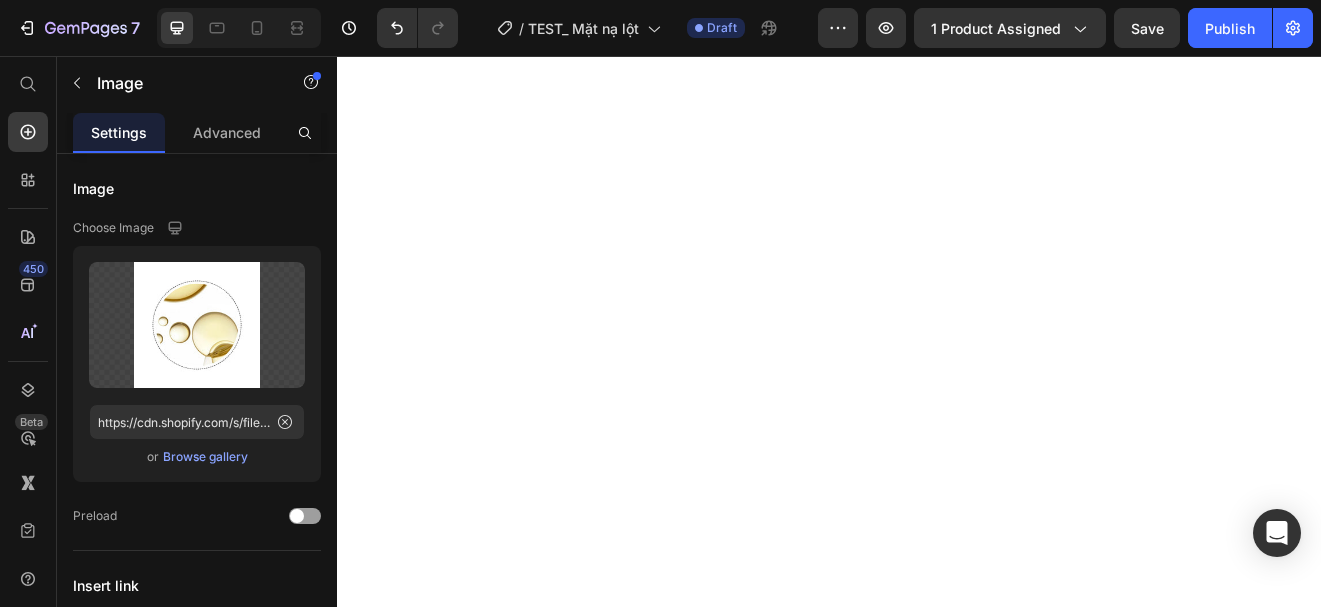 scroll, scrollTop: 0, scrollLeft: 0, axis: both 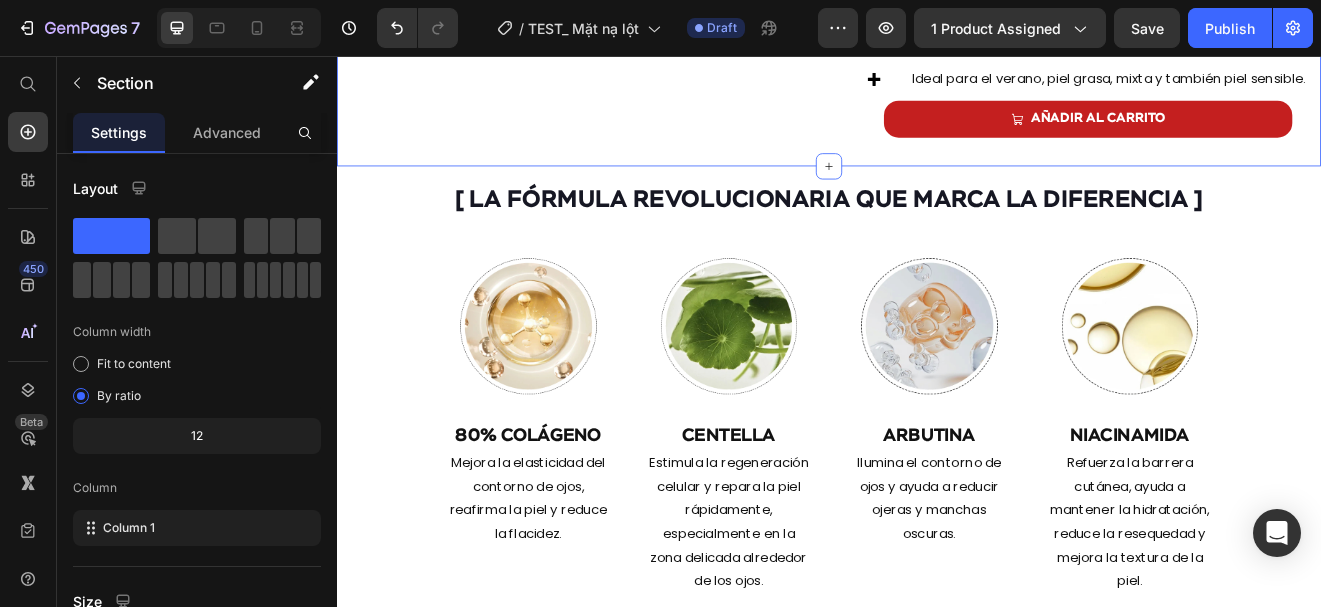 click 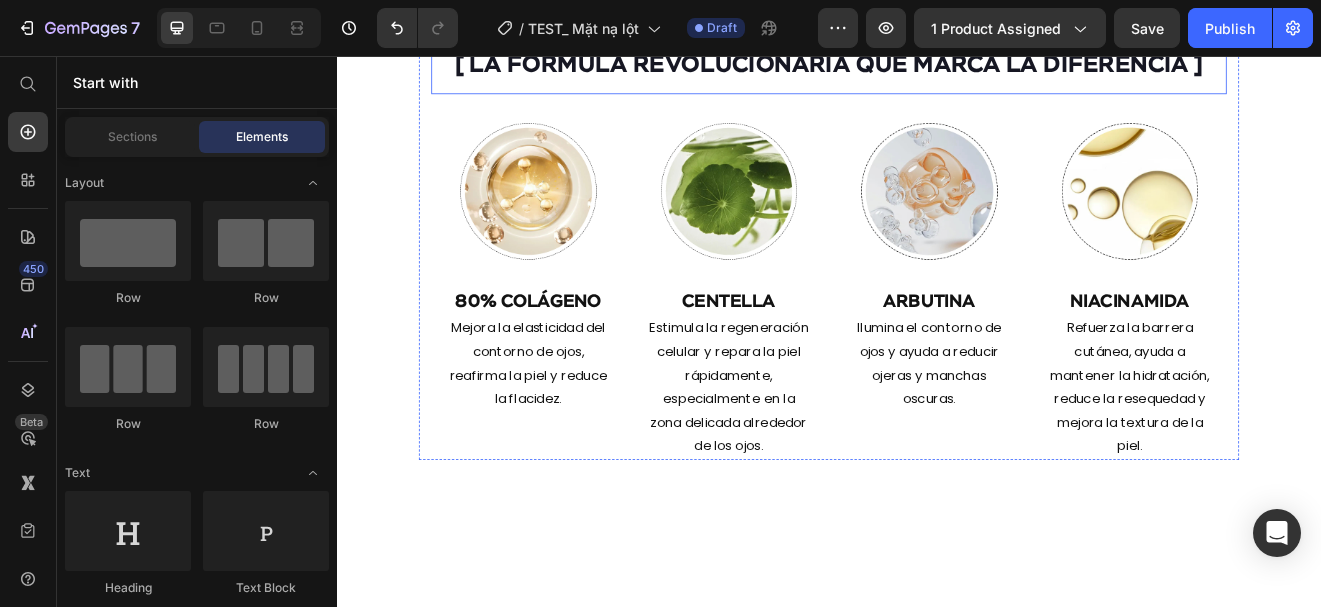 scroll, scrollTop: 2734, scrollLeft: 0, axis: vertical 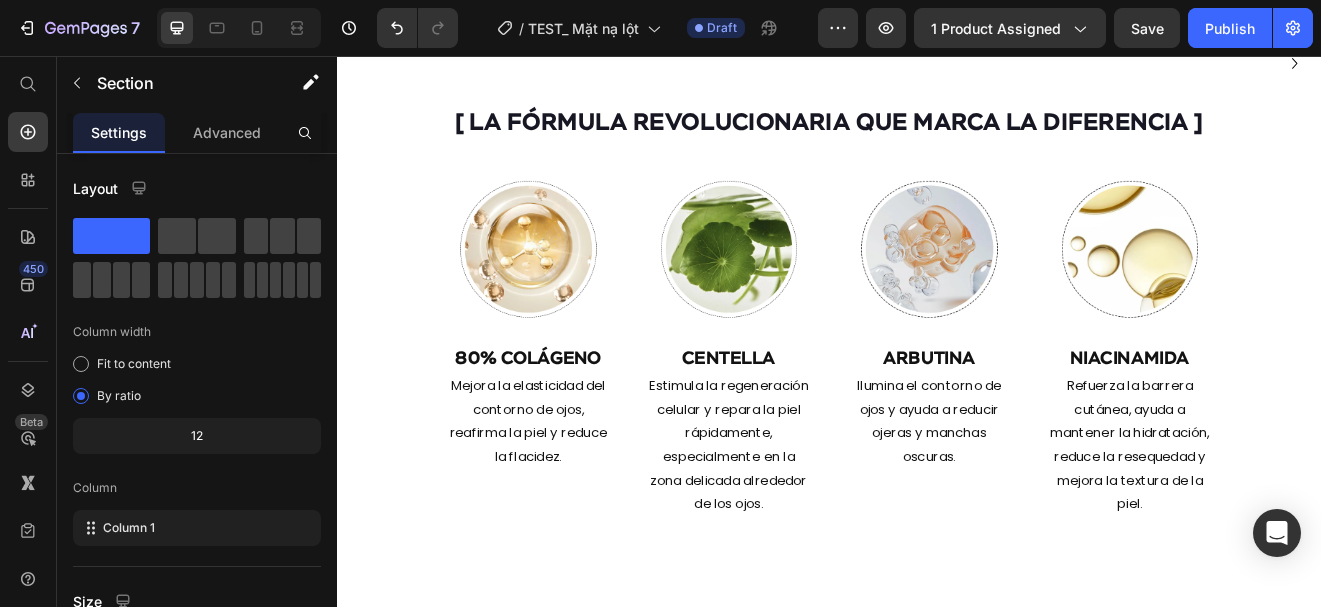 click on "Drop element here
Drop element here
Carousel Section 9" at bounding box center (937, -30) 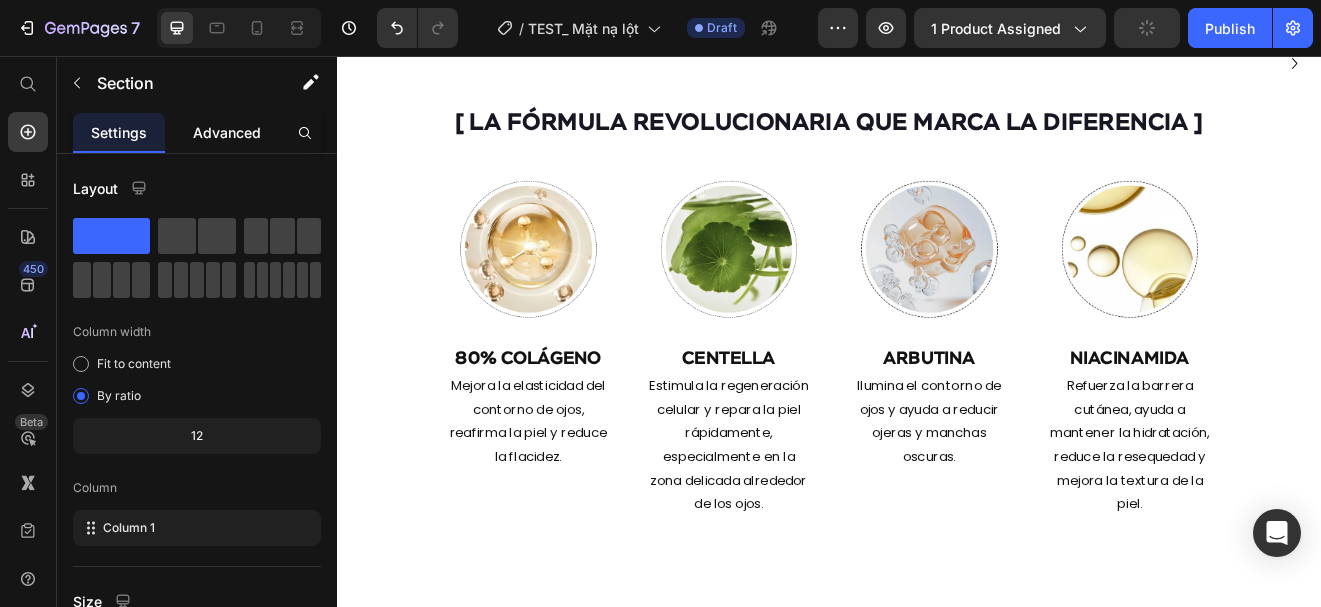 click on "Advanced" at bounding box center (227, 132) 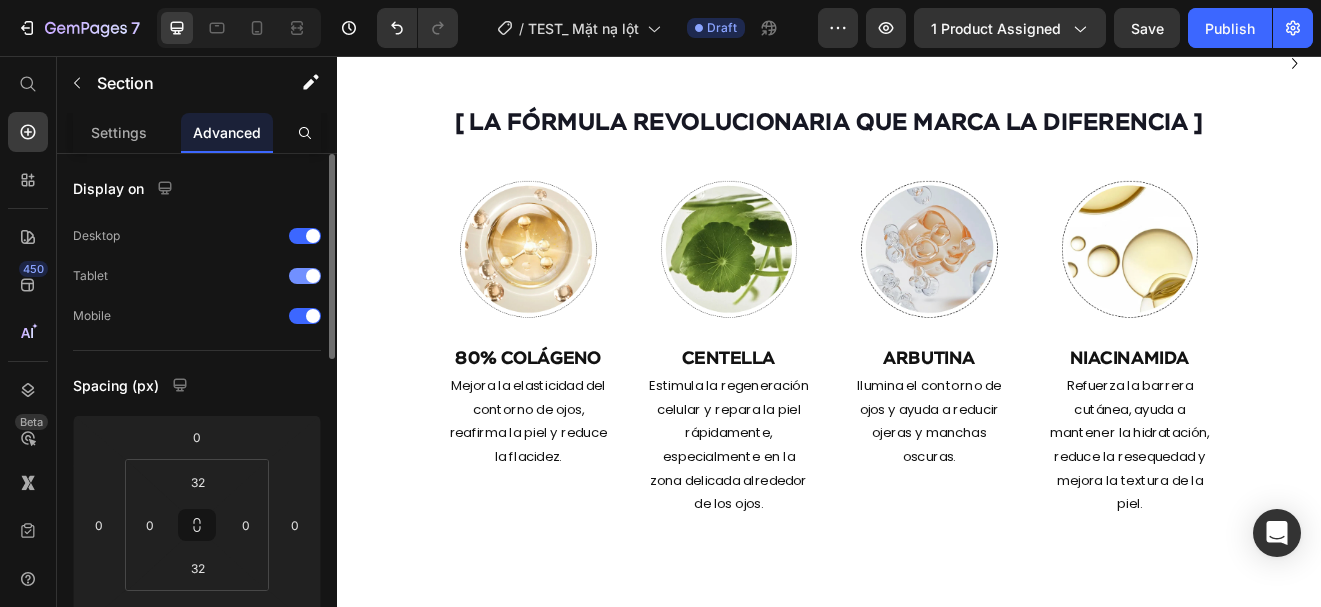 drag, startPoint x: 297, startPoint y: 233, endPoint x: 299, endPoint y: 290, distance: 57.035076 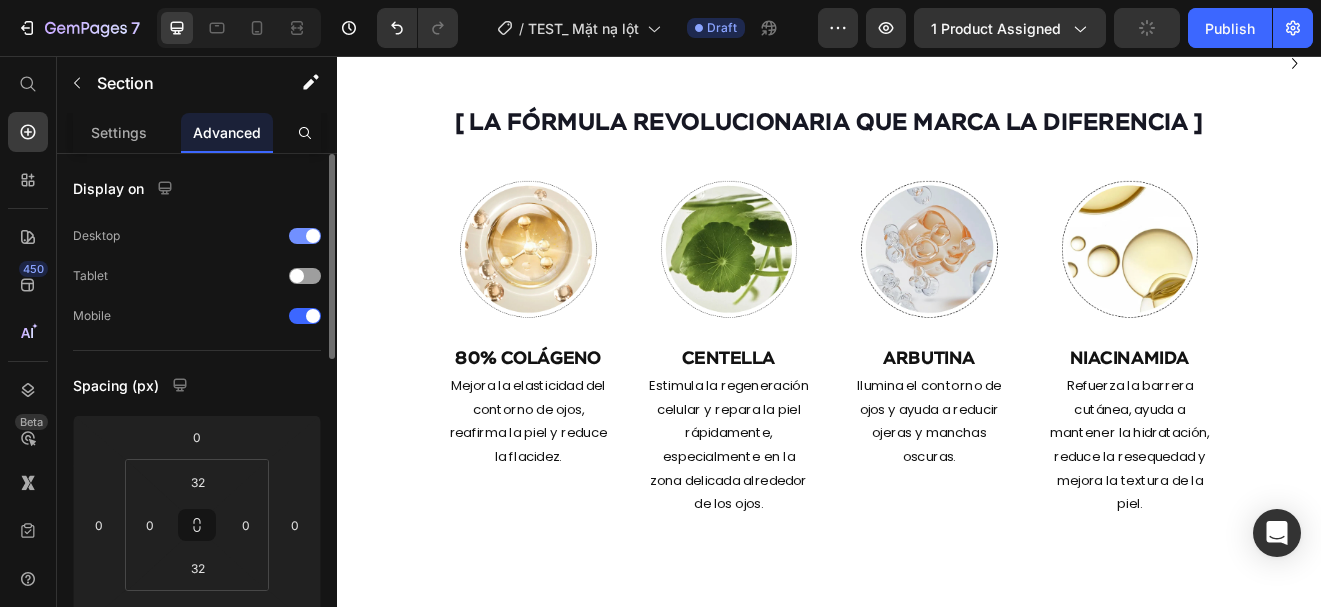 click at bounding box center (305, 236) 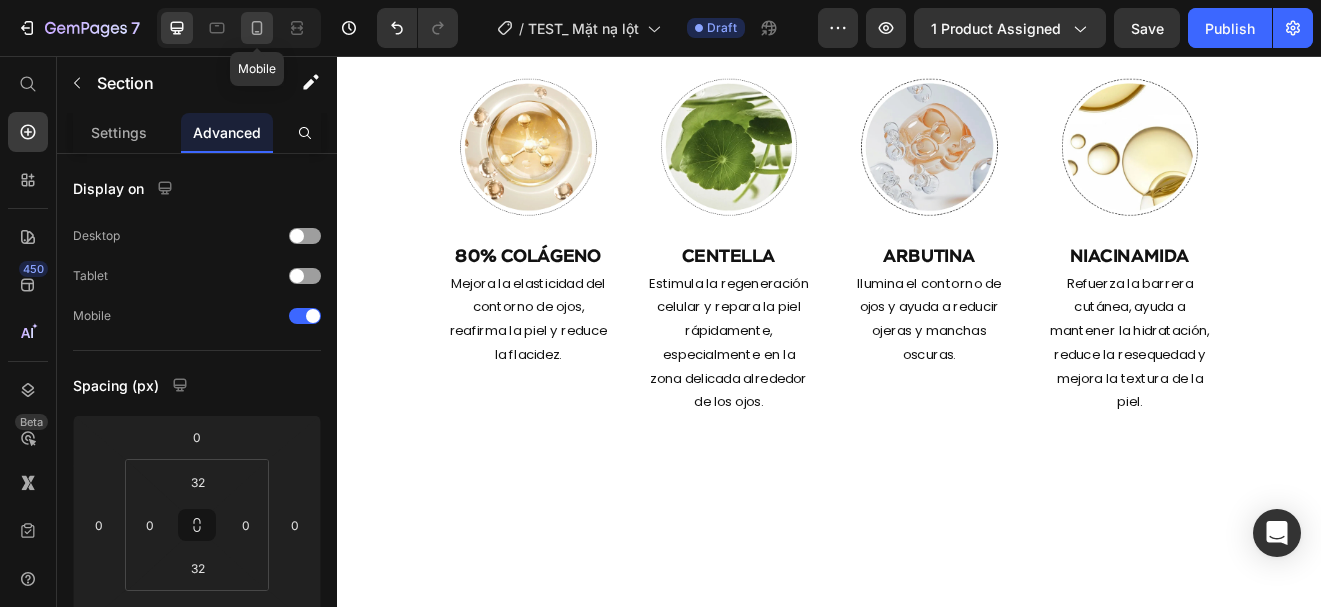 click 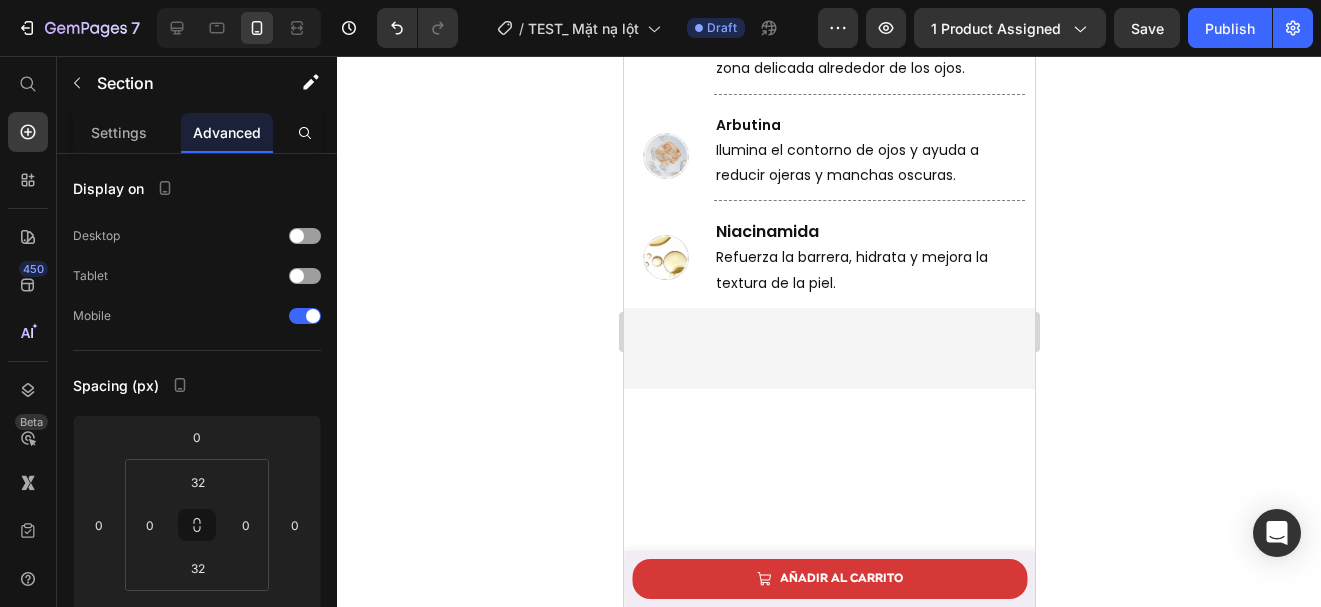 scroll, scrollTop: 4520, scrollLeft: 0, axis: vertical 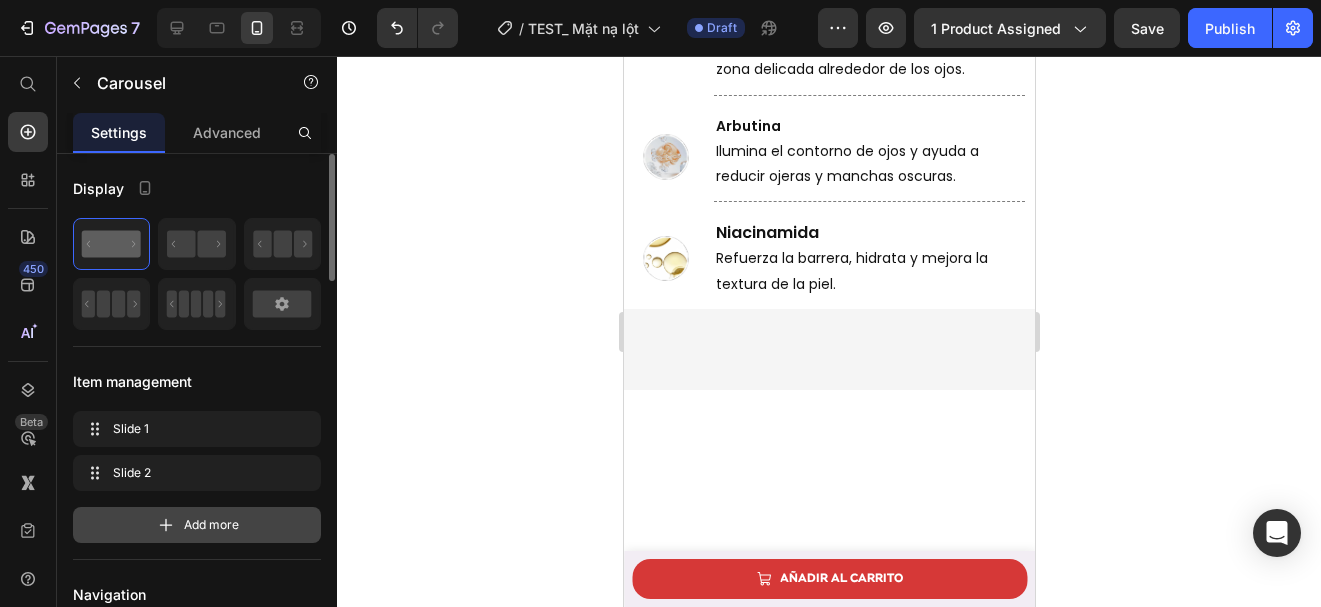 click on "Add more" at bounding box center (211, 525) 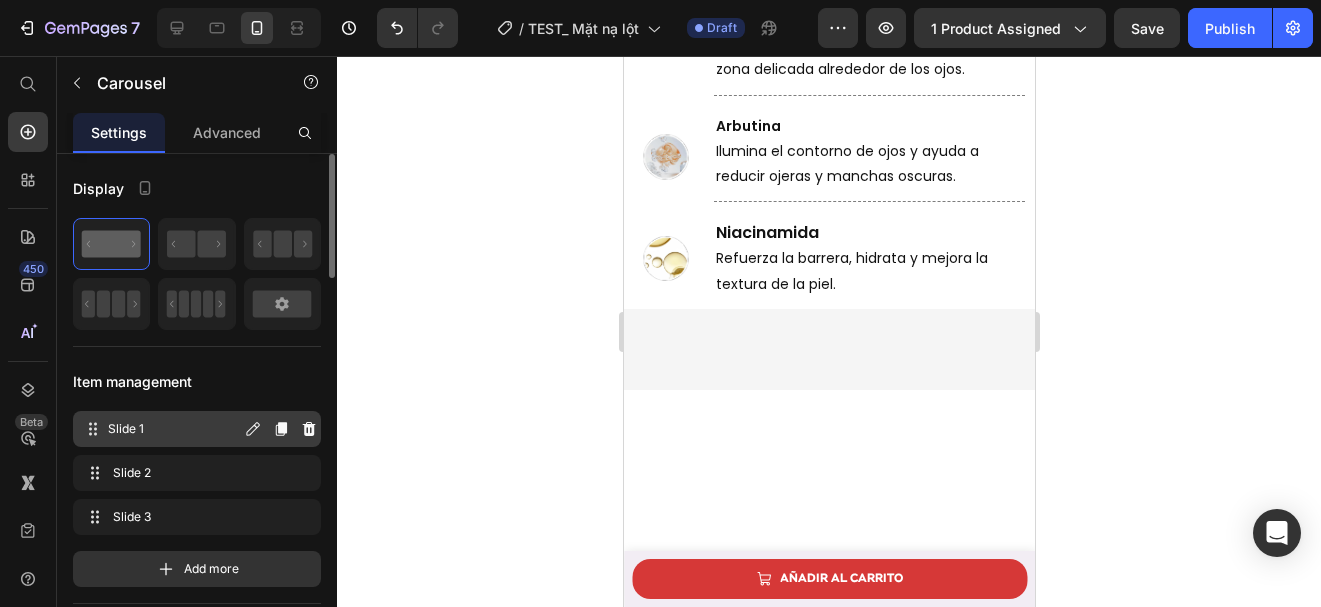 click on "Slide 1" at bounding box center (174, 429) 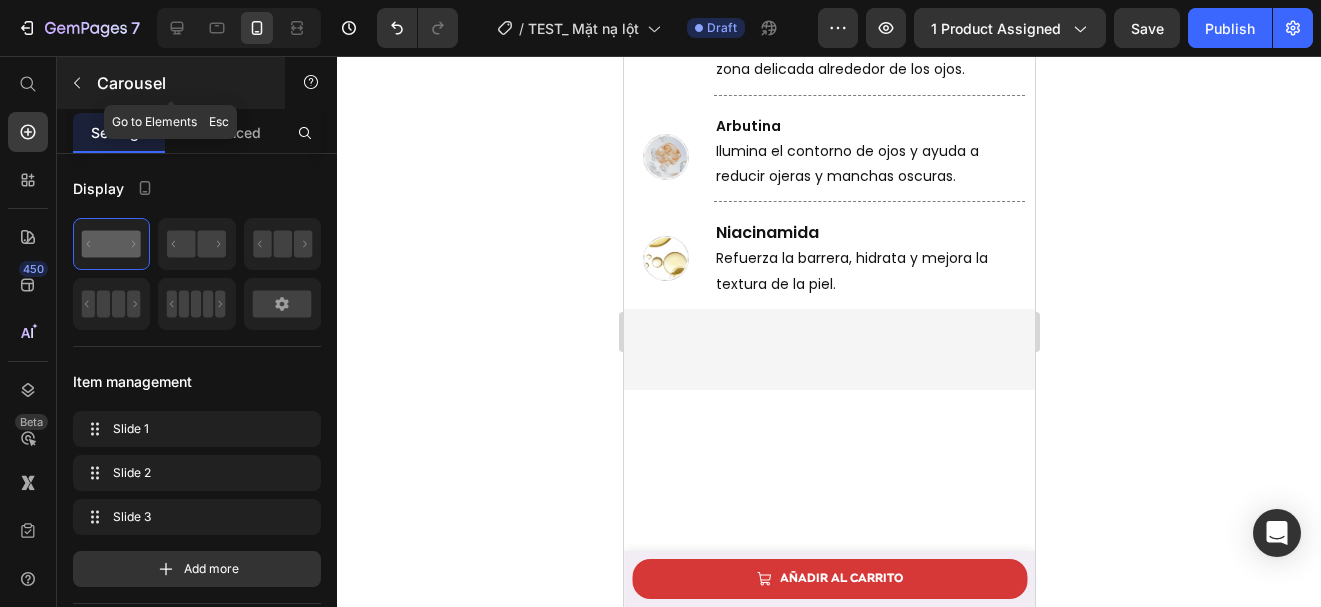 click at bounding box center (77, 83) 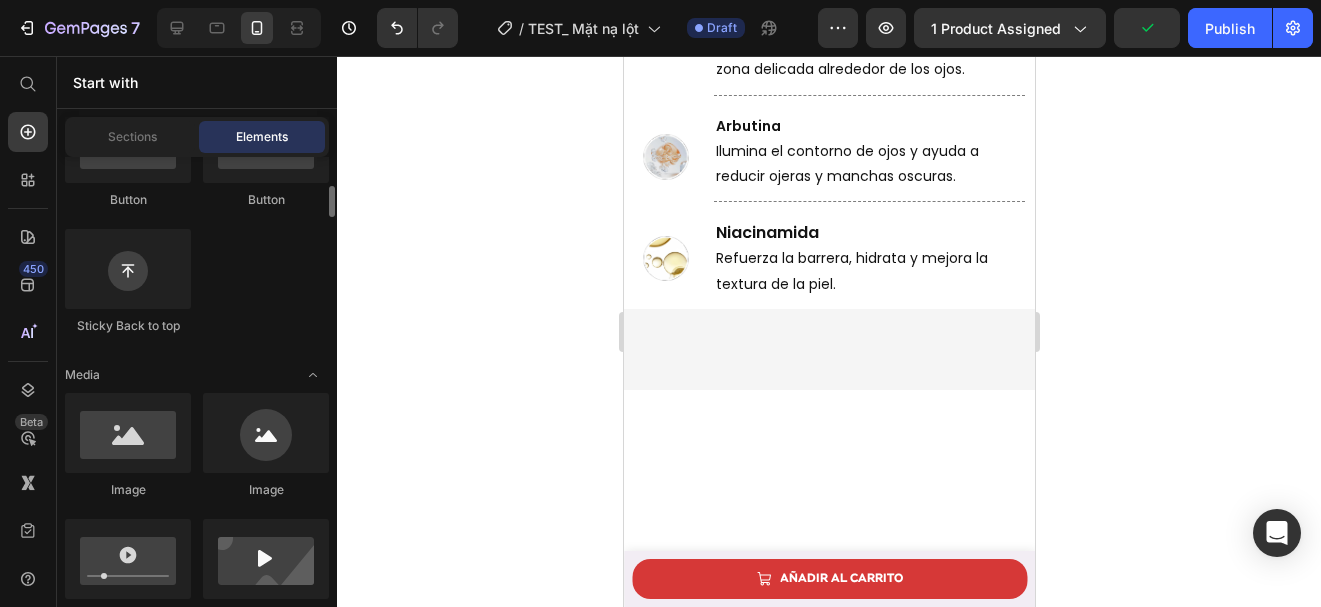 scroll, scrollTop: 542, scrollLeft: 0, axis: vertical 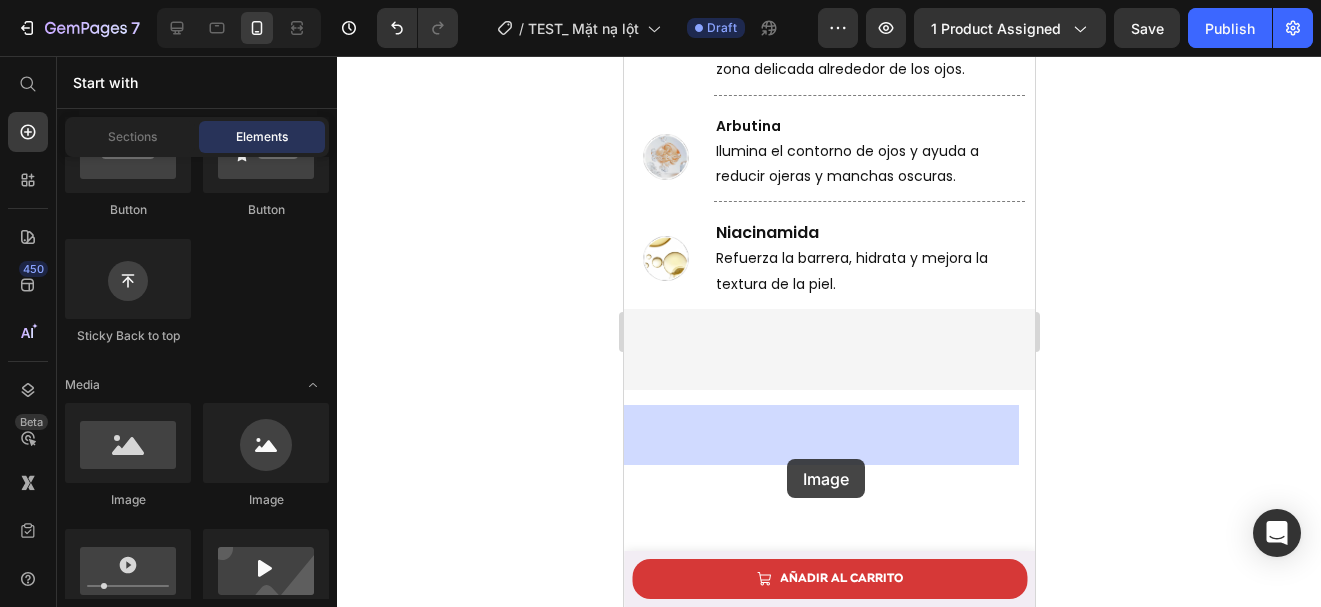 drag, startPoint x: 772, startPoint y: 527, endPoint x: 786, endPoint y: 459, distance: 69.426216 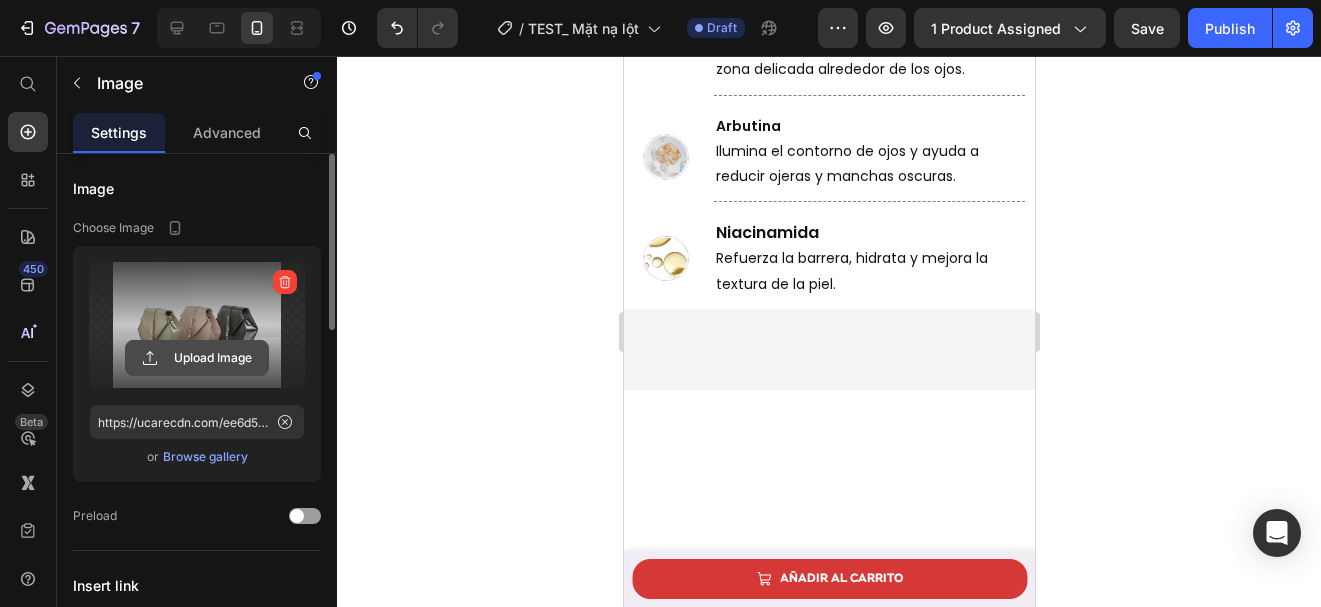 click 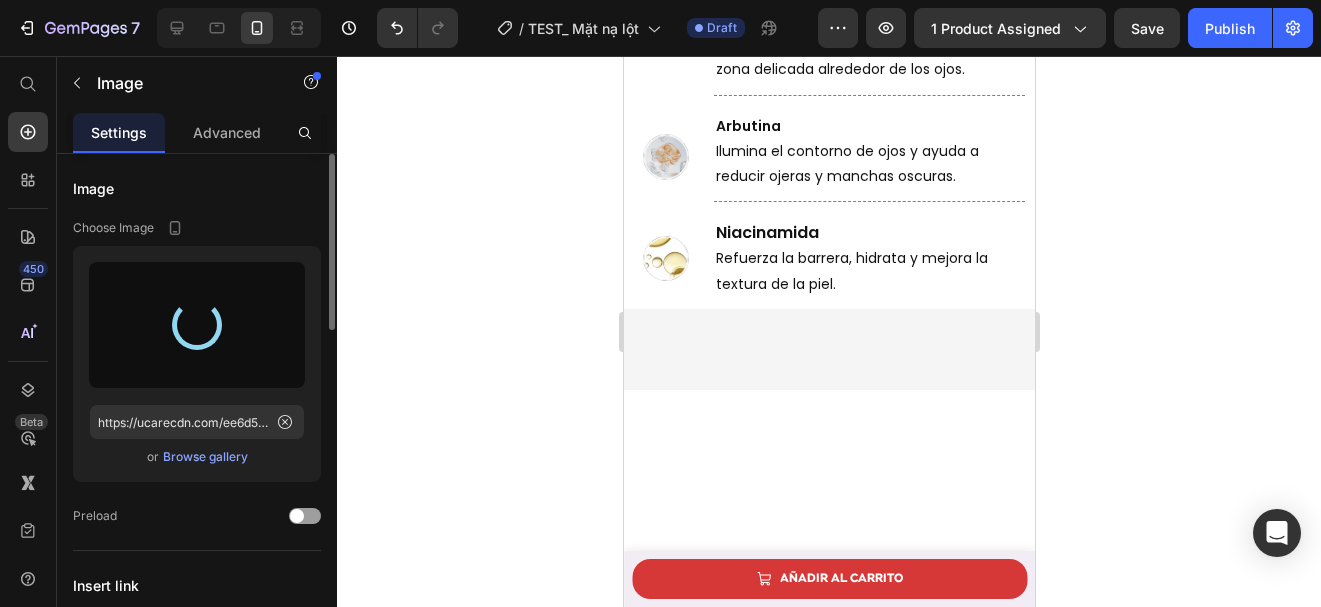 type on "https://cdn.shopify.com/s/files/1/0643/1404/8704/files/gempages_507356051327157127-cd0b00b9-9abb-4d2a-85cd-f5f21f32d1a9.webp" 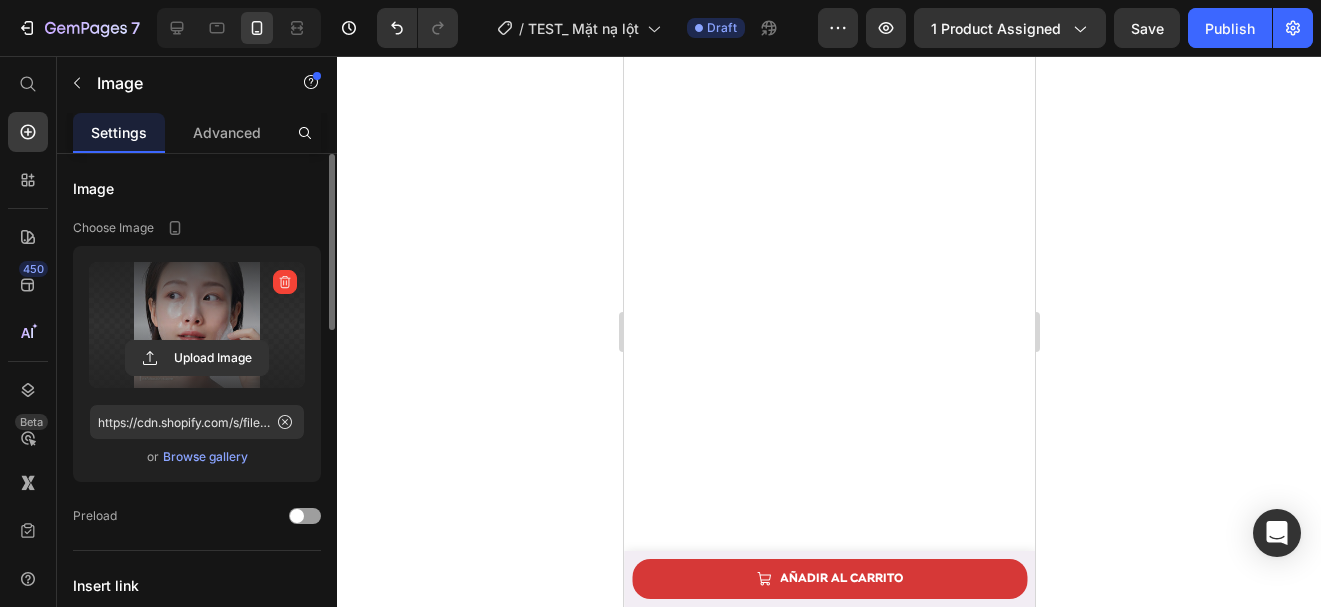 scroll, scrollTop: 4860, scrollLeft: 0, axis: vertical 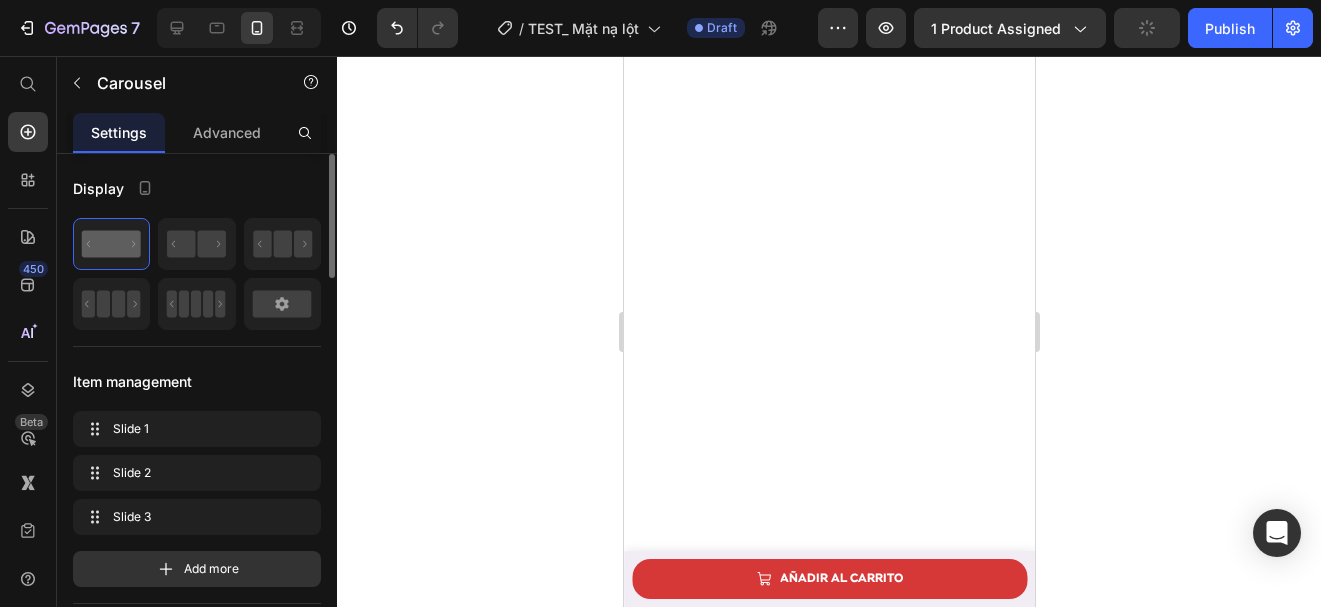 click at bounding box center (829, -628) 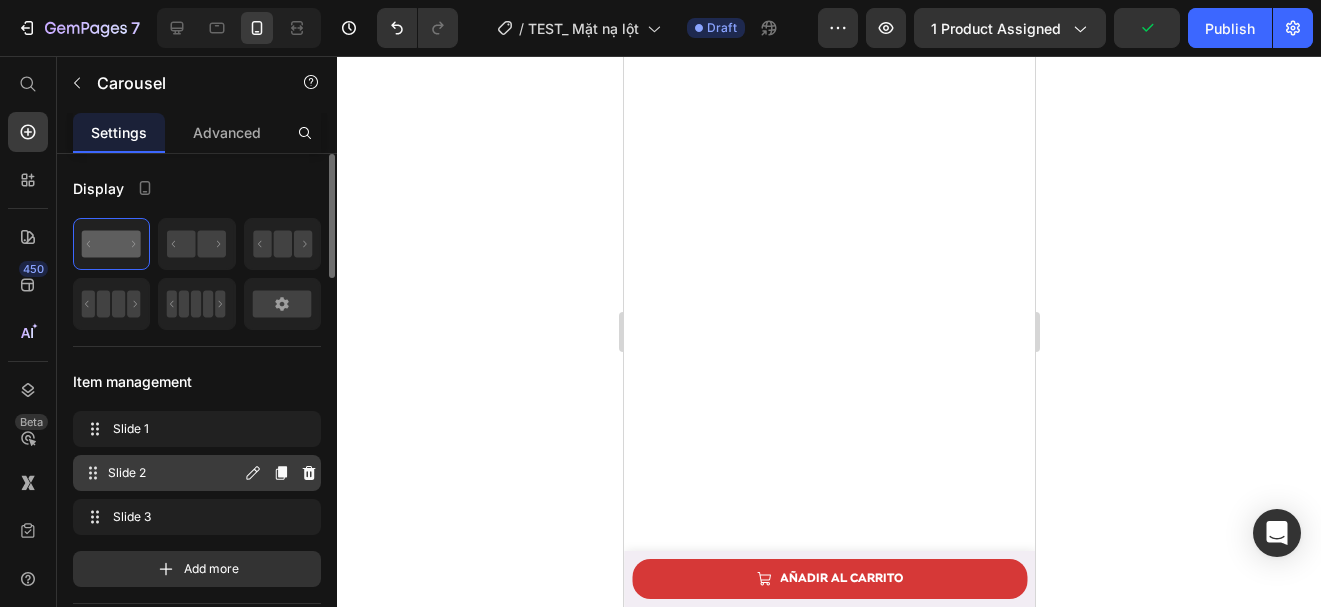 click on "Slide 2" at bounding box center (174, 473) 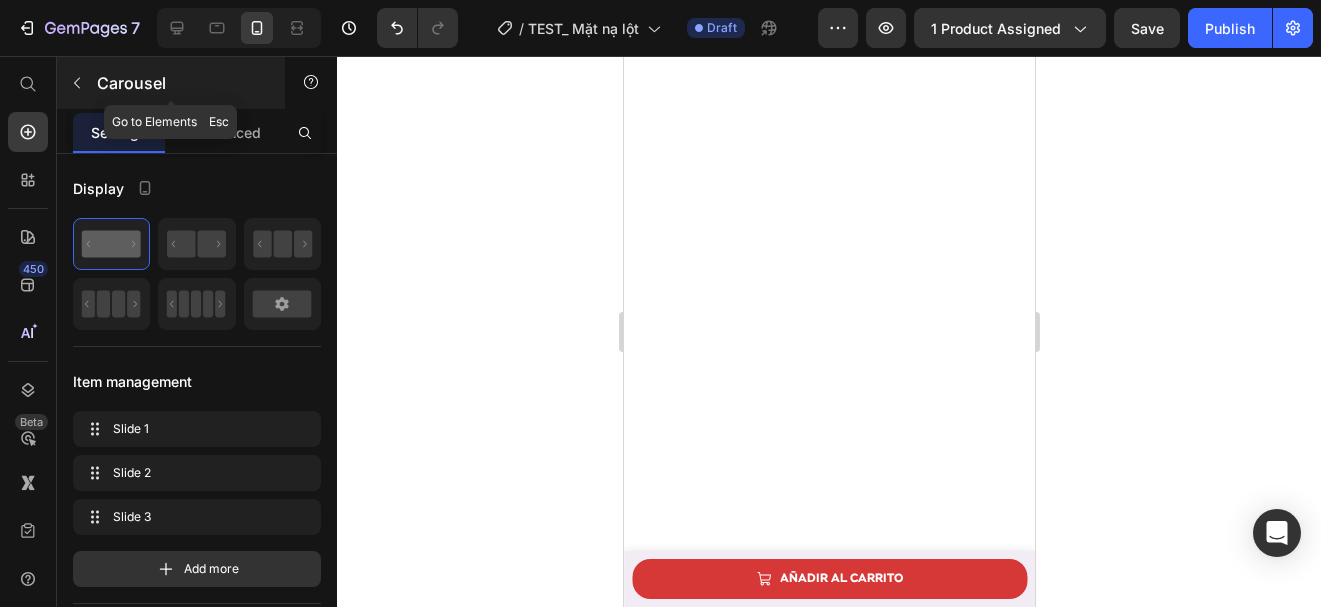 click on "Carousel" at bounding box center (171, 83) 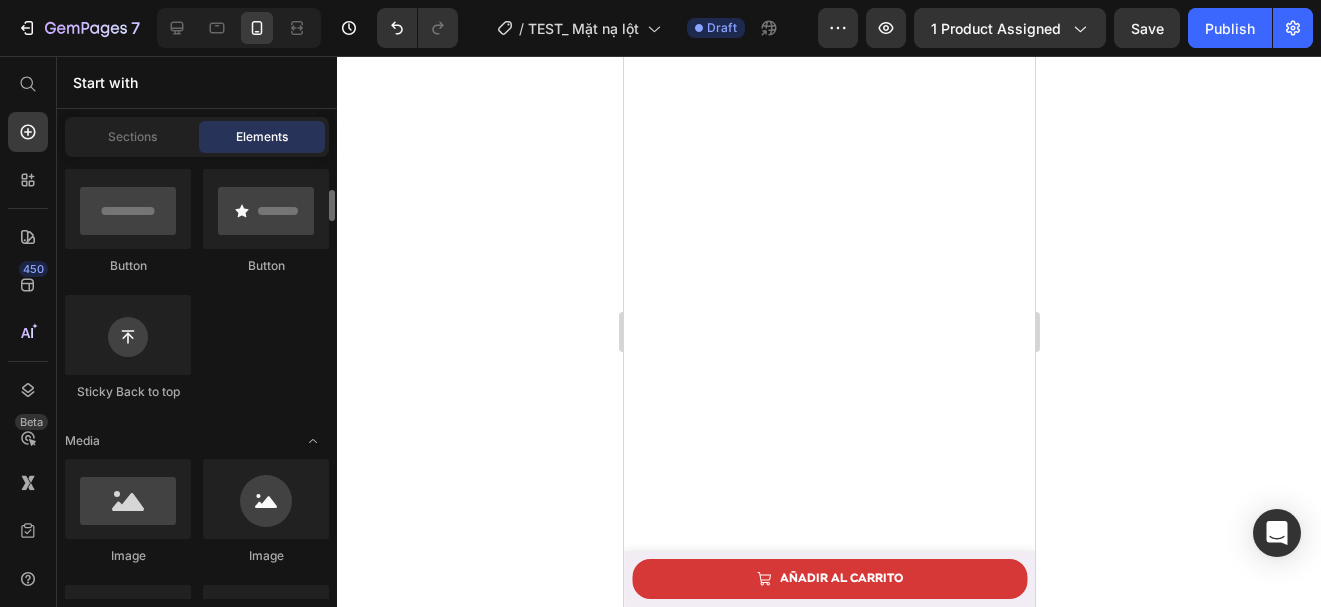 scroll, scrollTop: 484, scrollLeft: 0, axis: vertical 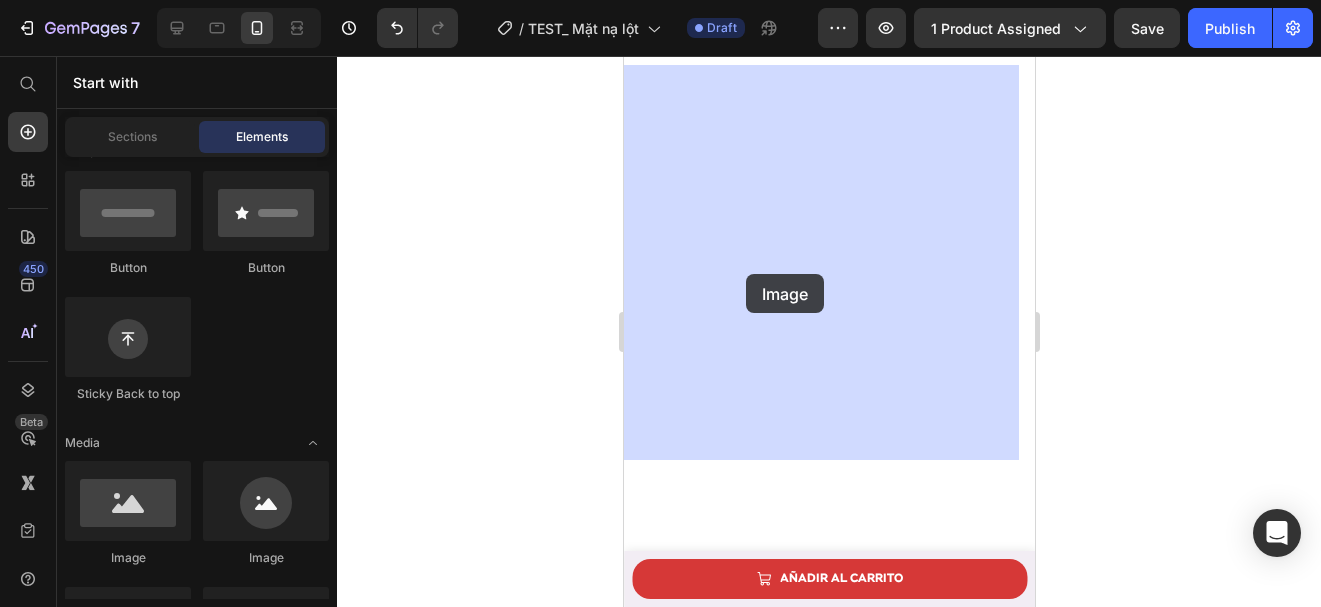 drag, startPoint x: 781, startPoint y: 569, endPoint x: 745, endPoint y: 274, distance: 297.1885 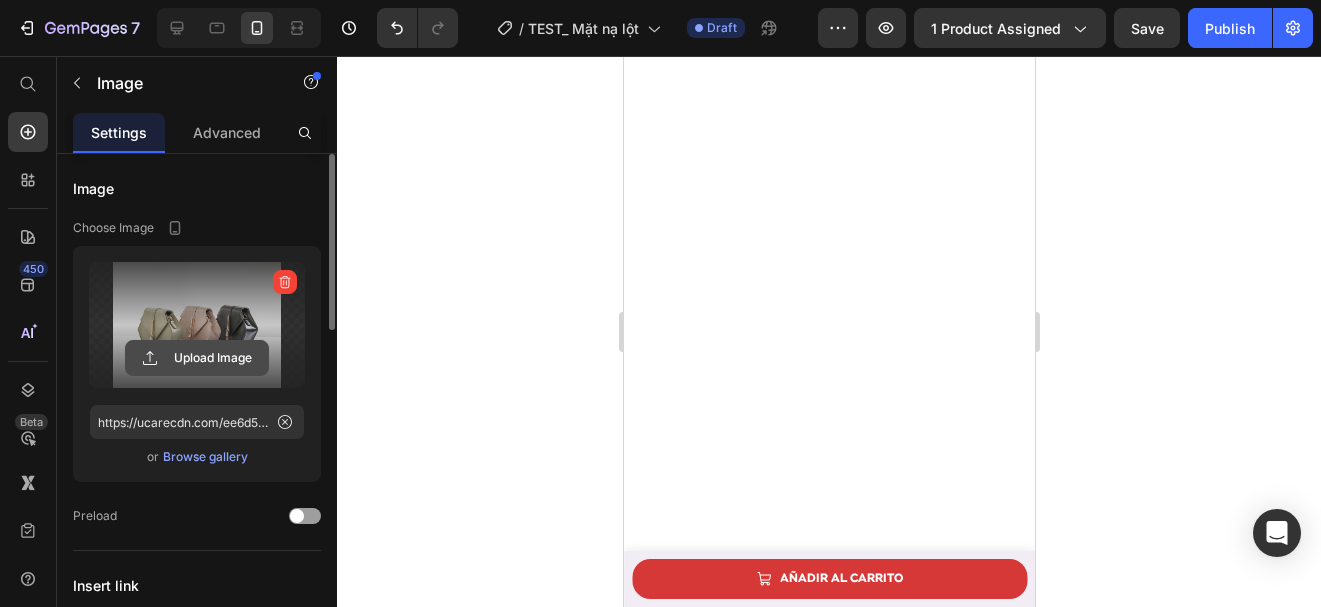click 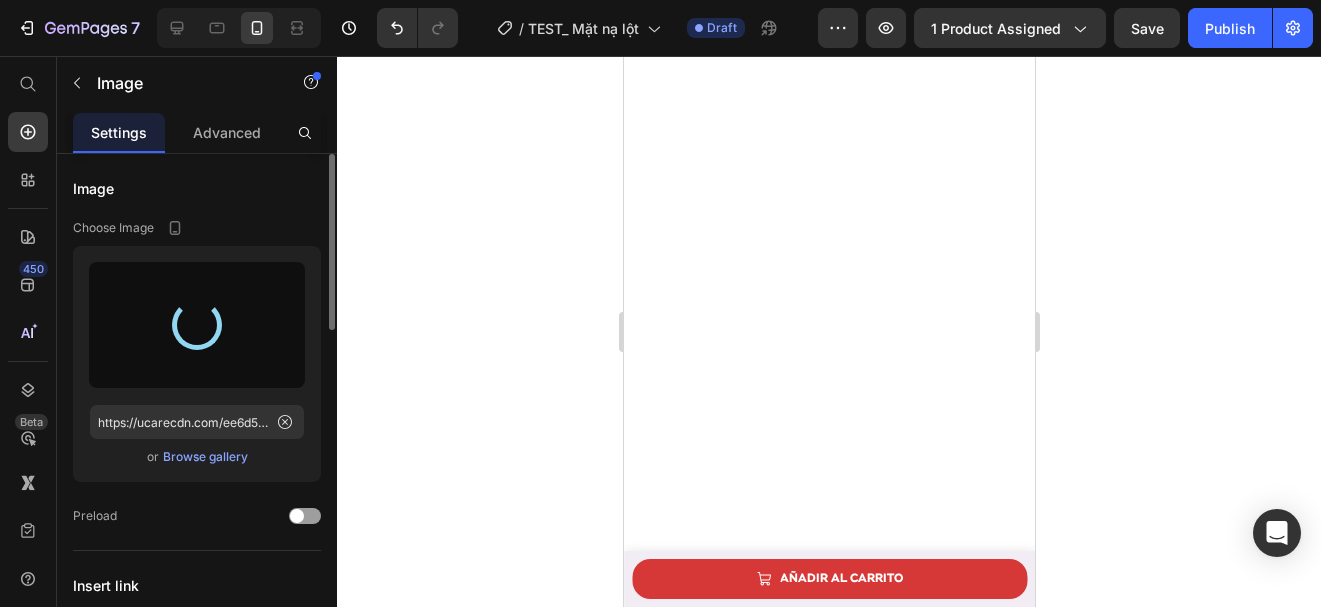 type on "https://cdn.shopify.com/s/files/1/0643/1404/8704/files/gempages_507356051327157127-8ba232e9-ed2b-4b93-a108-26e9bba370a3.webp" 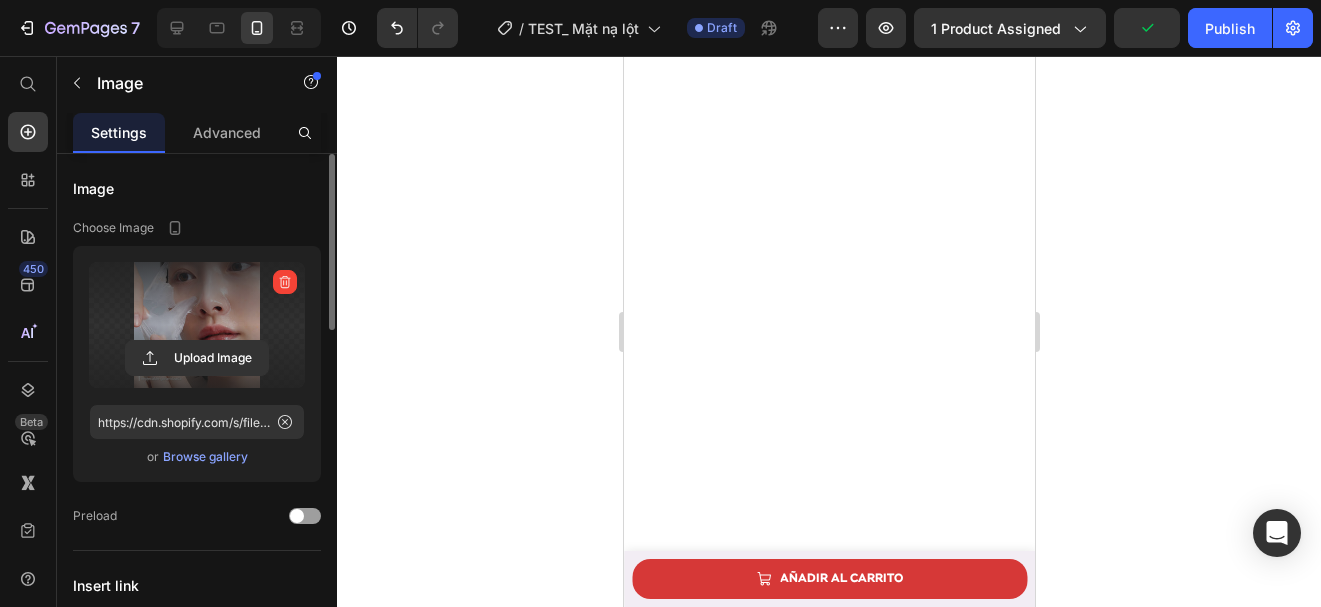 scroll, scrollTop: 4896, scrollLeft: 0, axis: vertical 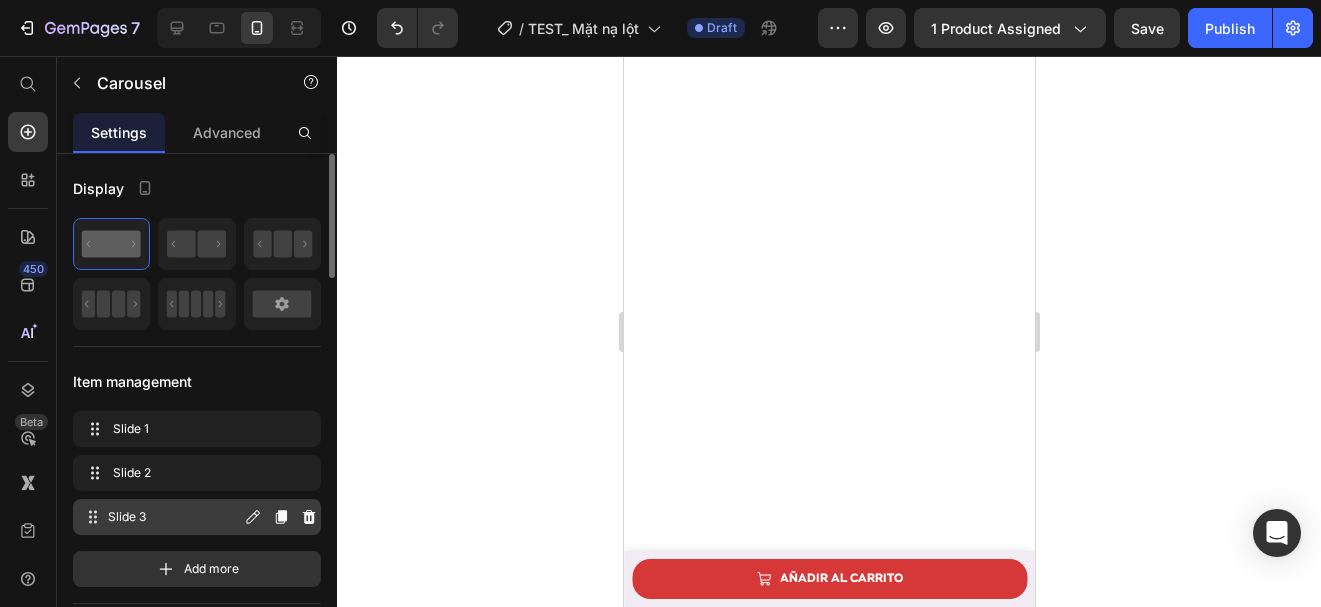 click on "Slide 3" at bounding box center [174, 517] 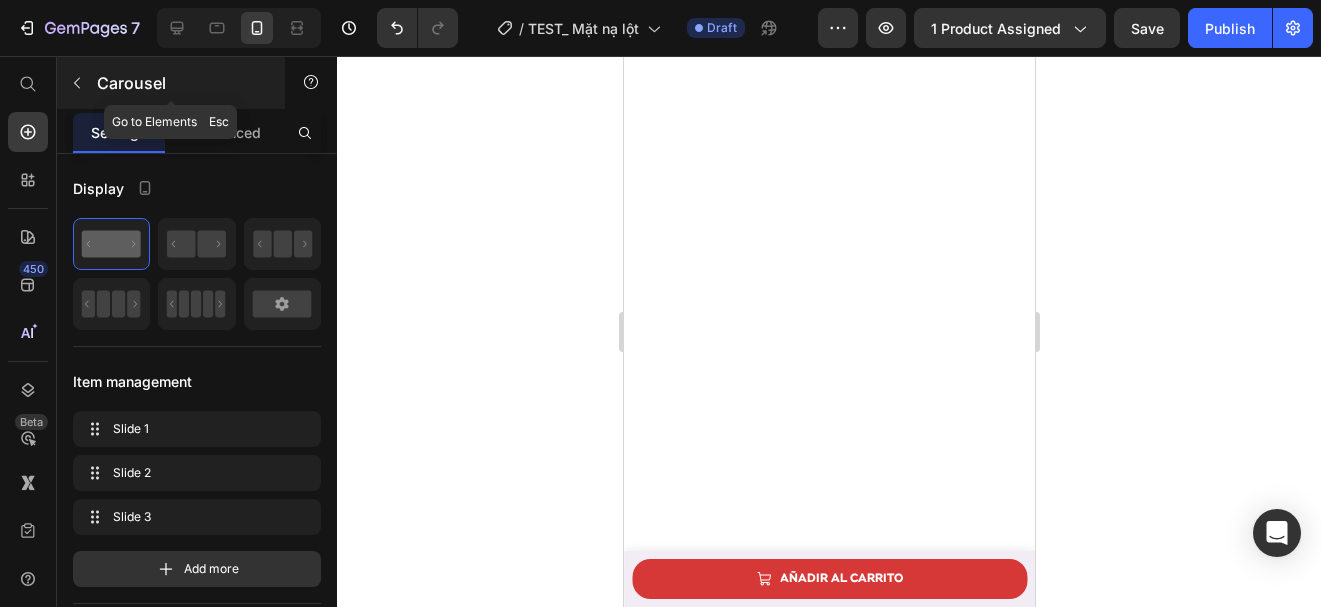 click at bounding box center [77, 83] 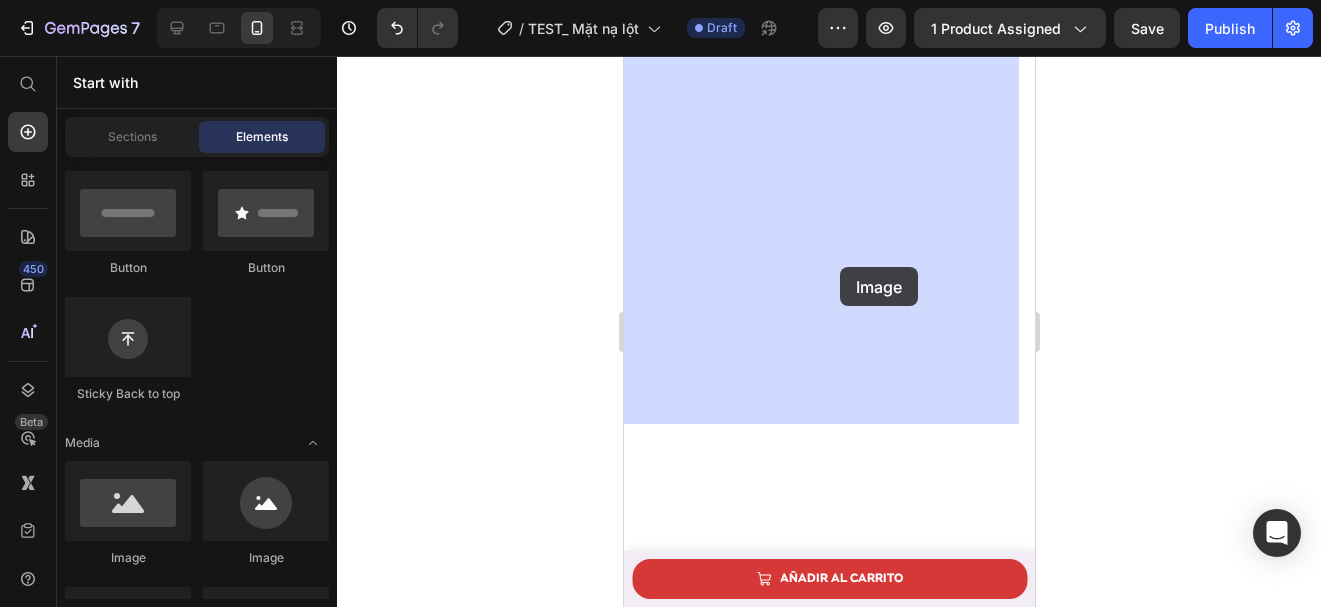 drag, startPoint x: 758, startPoint y: 598, endPoint x: 839, endPoint y: 267, distance: 340.76678 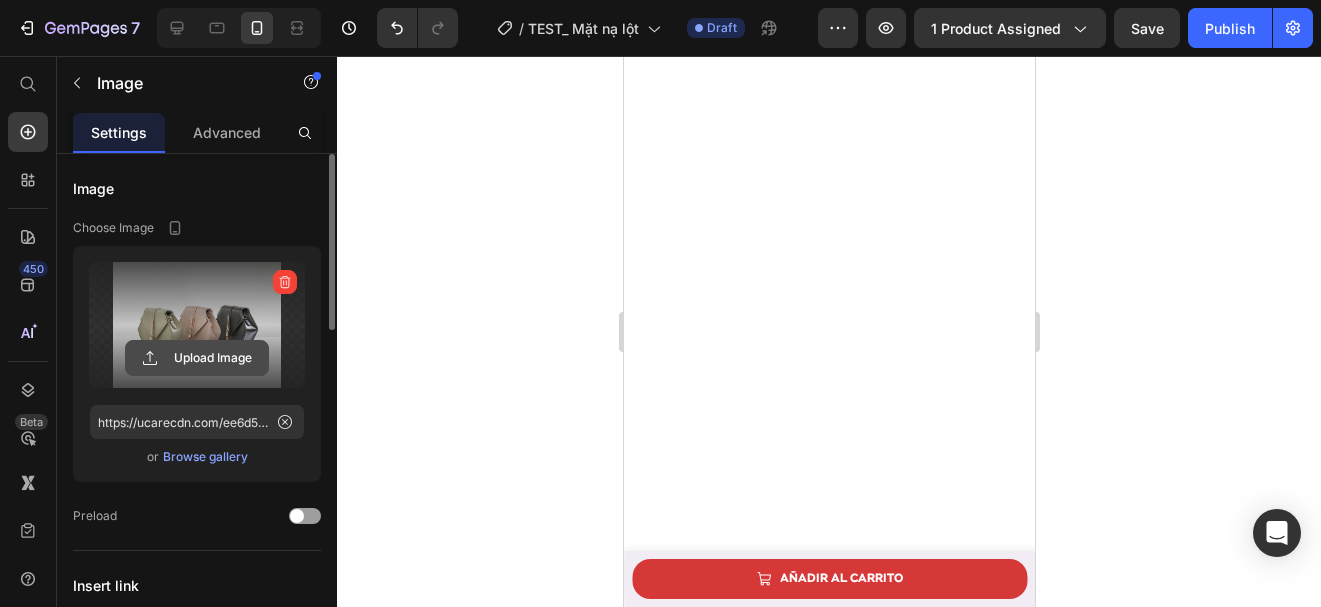click 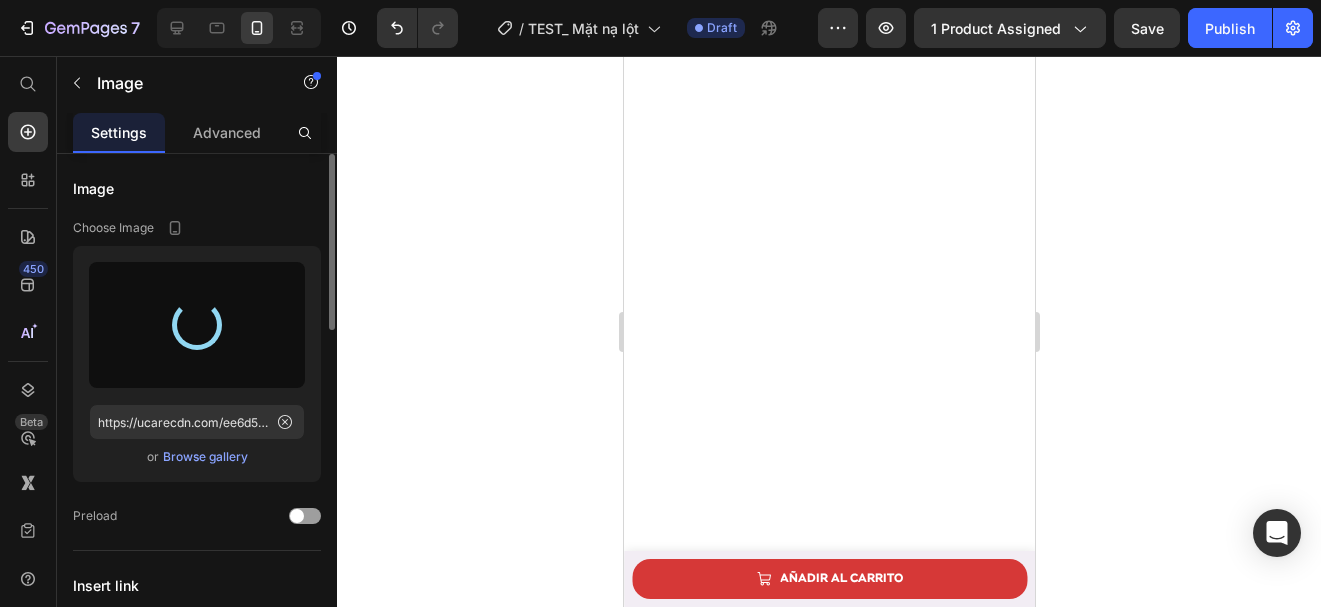 type on "https://cdn.shopify.com/s/files/1/0643/1404/8704/files/gempages_507356051327157127-a505b35e-1032-4bc4-b984-973c9a854dea.webp" 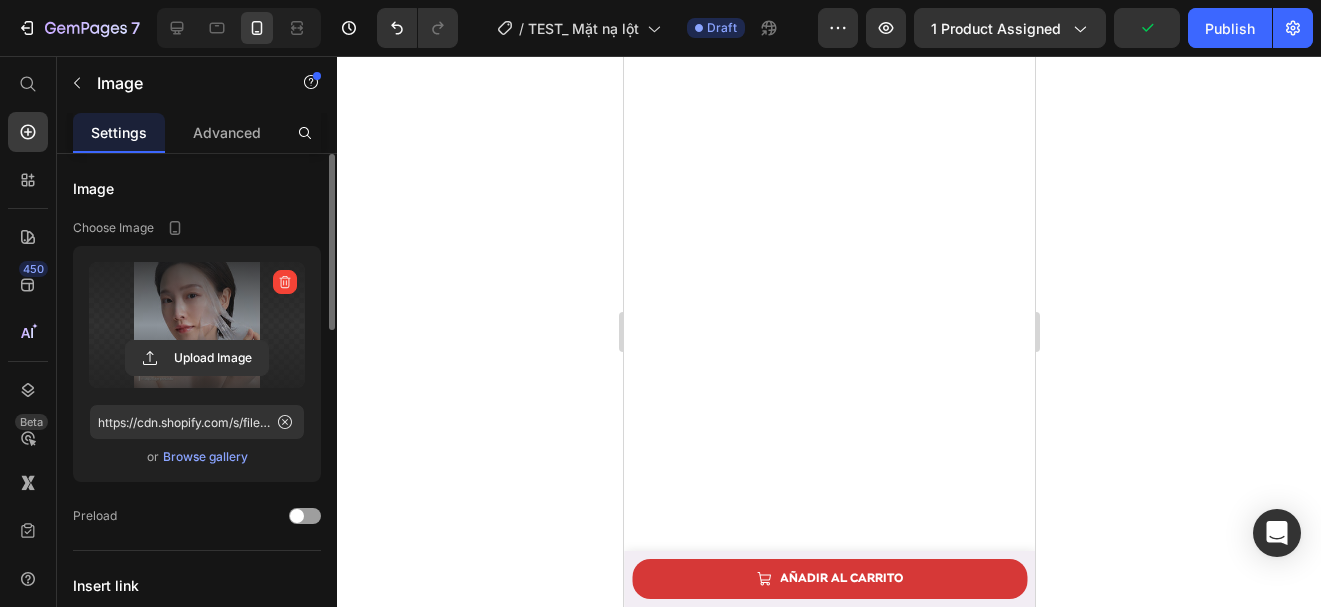 scroll, scrollTop: 4822, scrollLeft: 0, axis: vertical 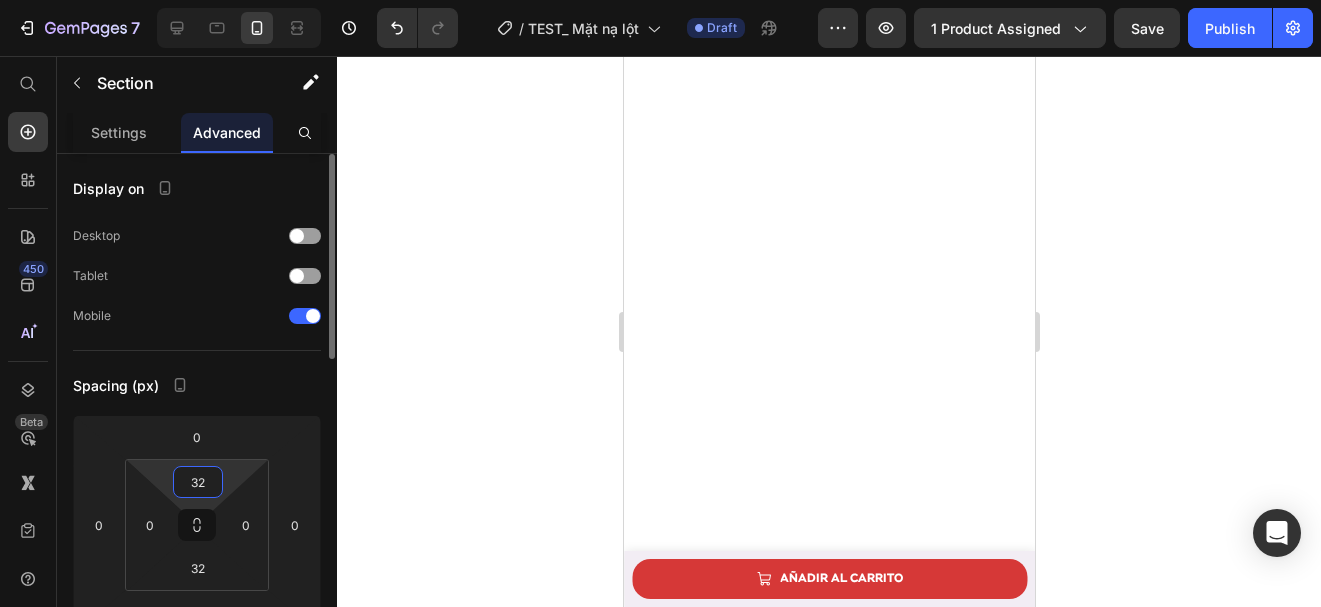 click on "32" at bounding box center (198, 482) 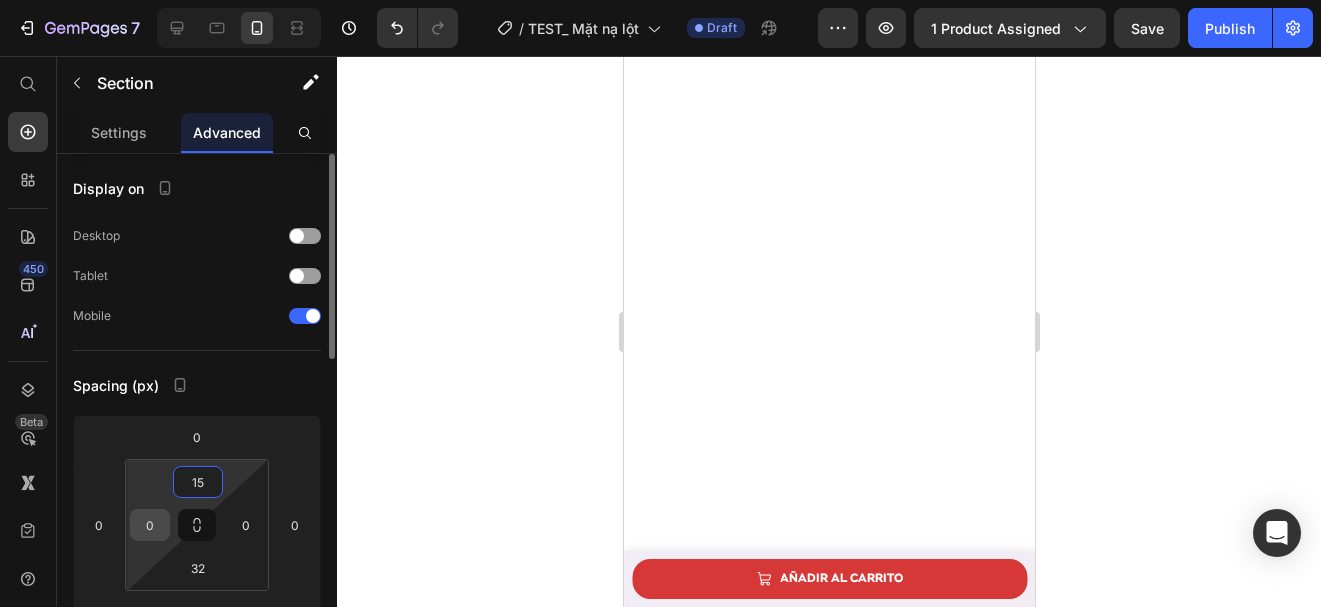 type on "15" 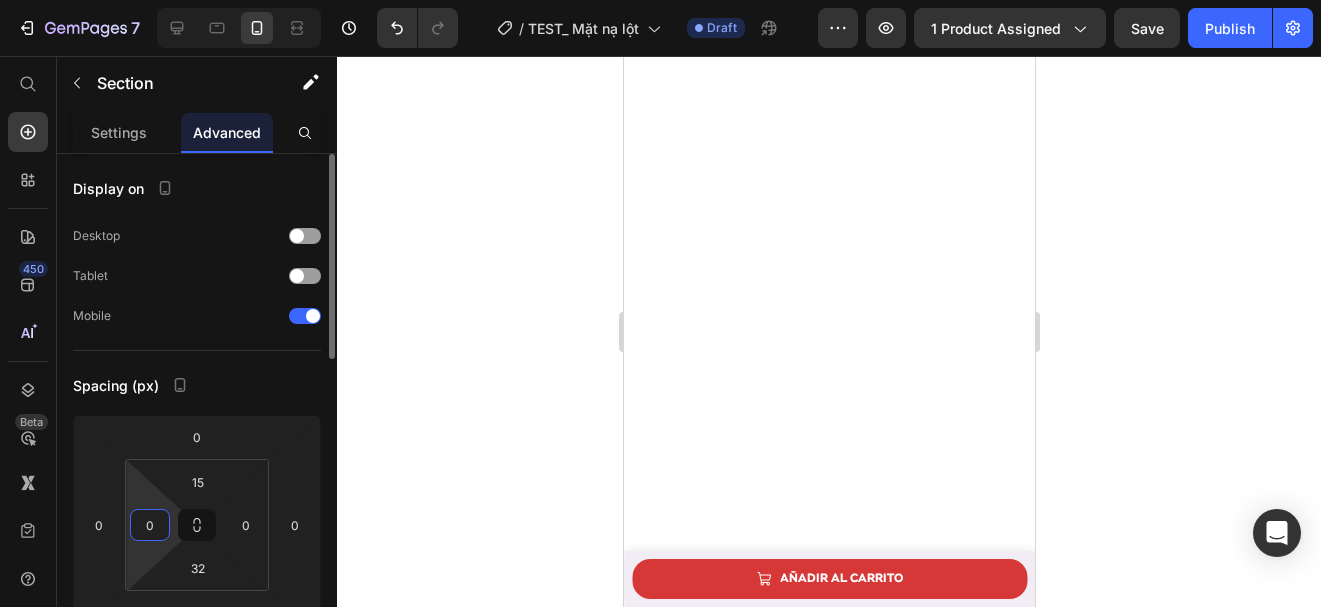 click on "0" at bounding box center [150, 525] 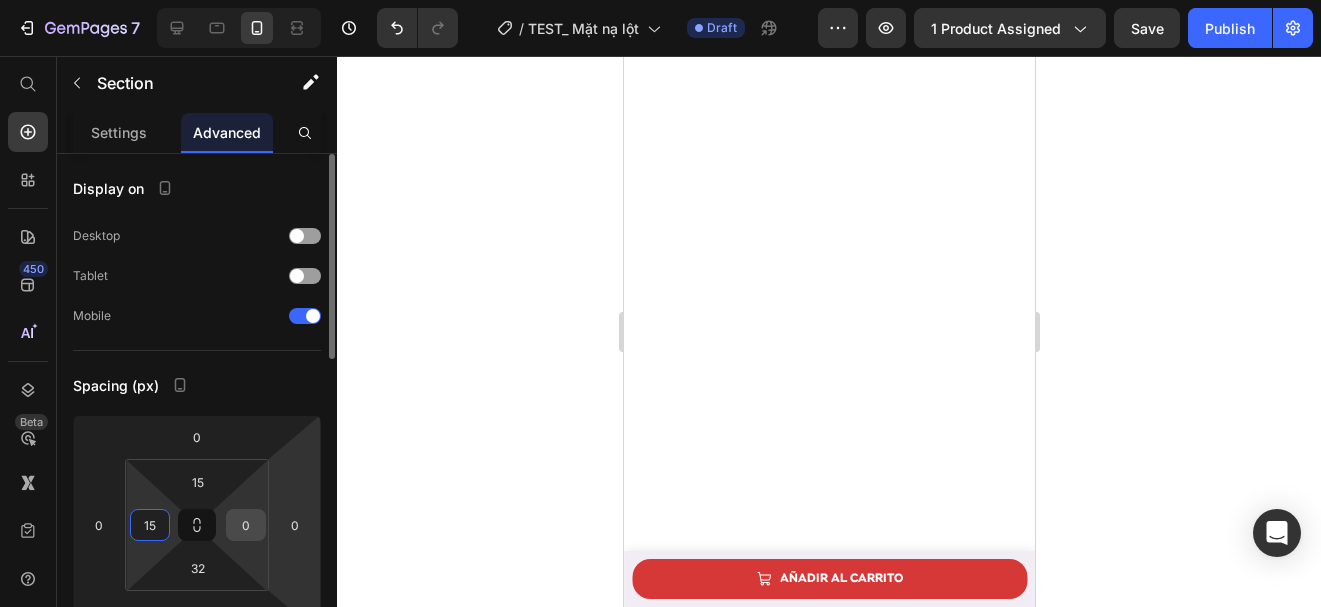 type on "15" 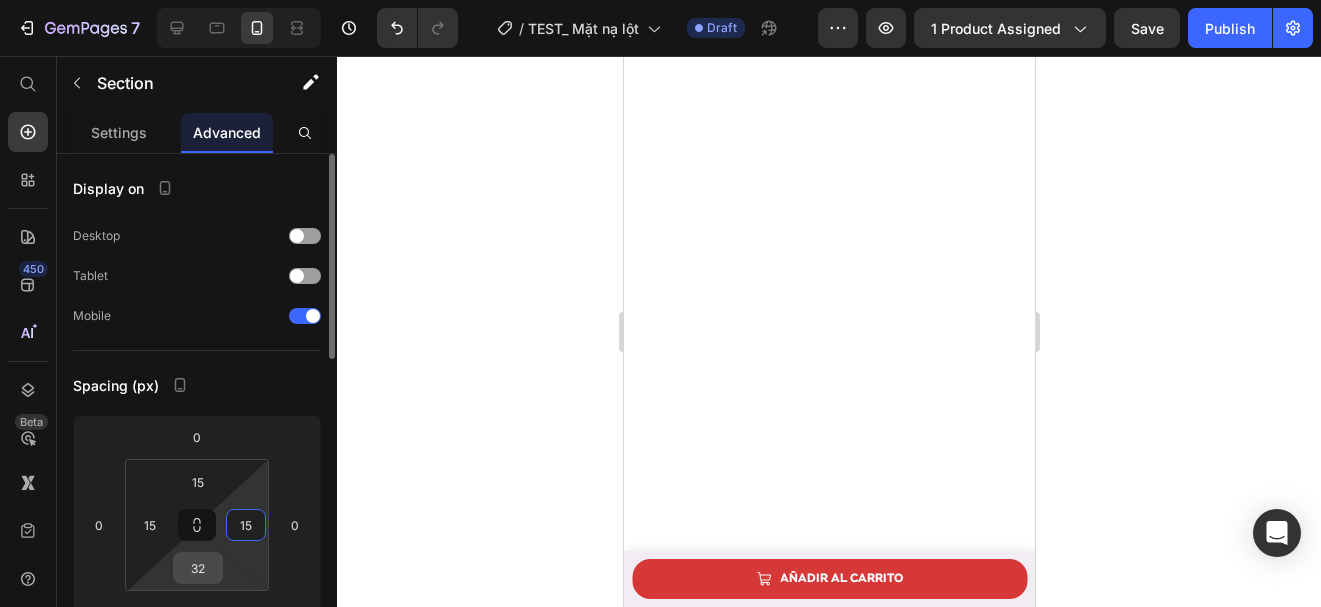 type on "15" 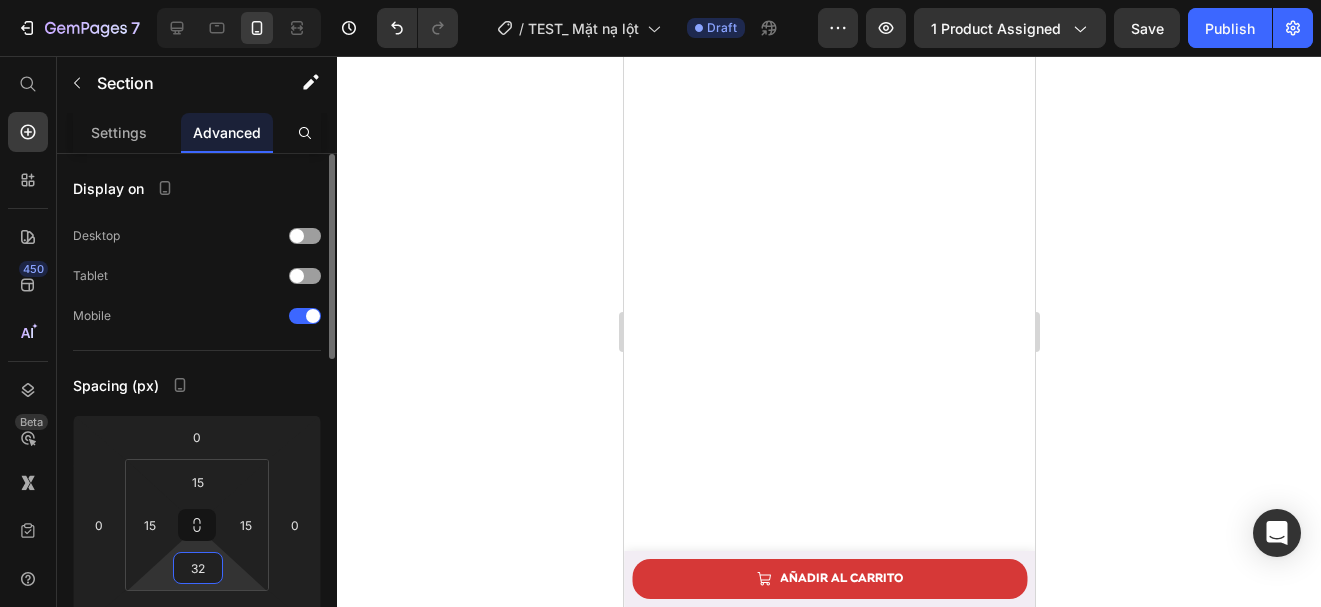 click on "32" at bounding box center (198, 568) 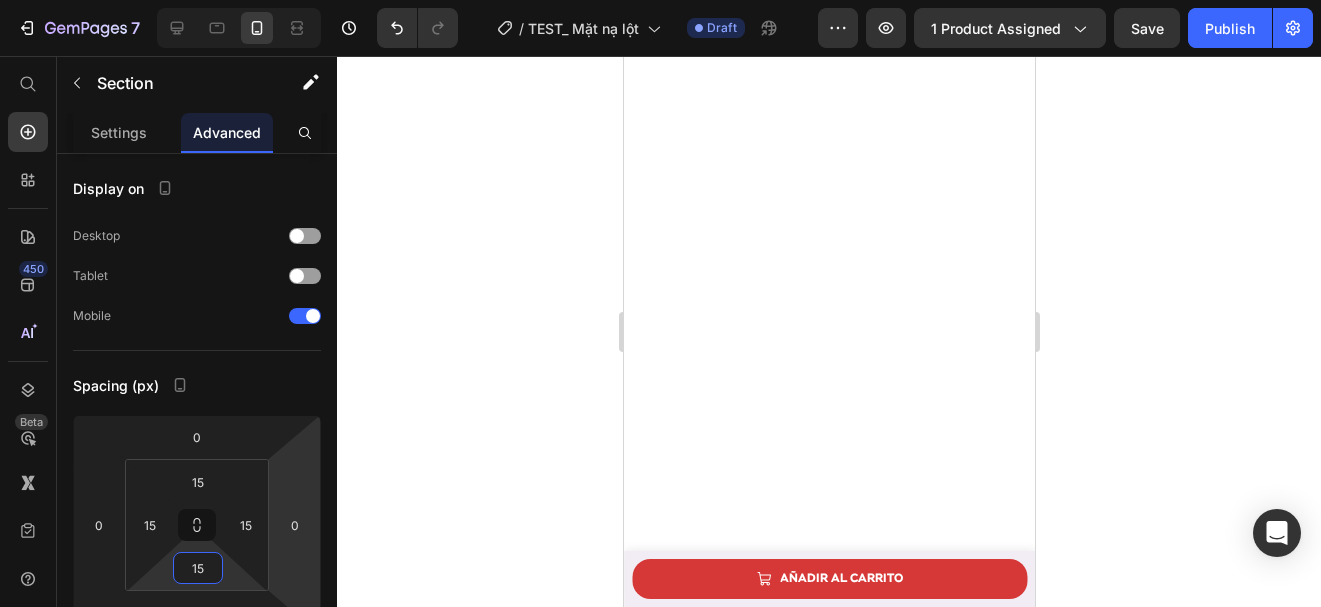 type on "15" 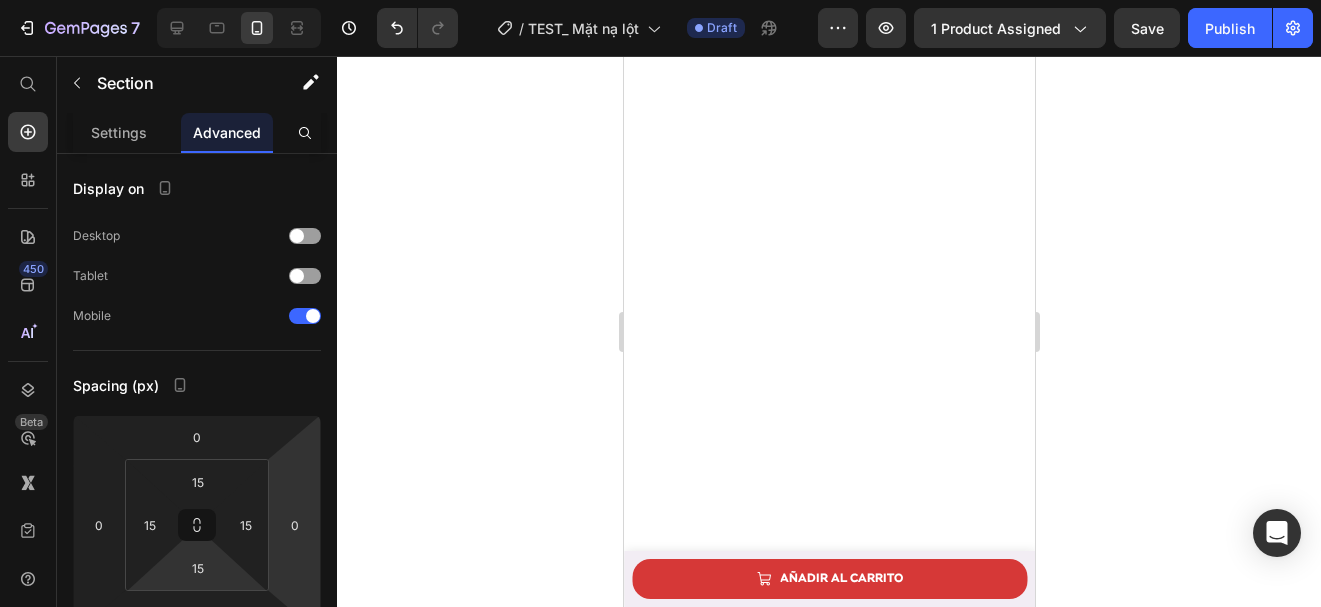click 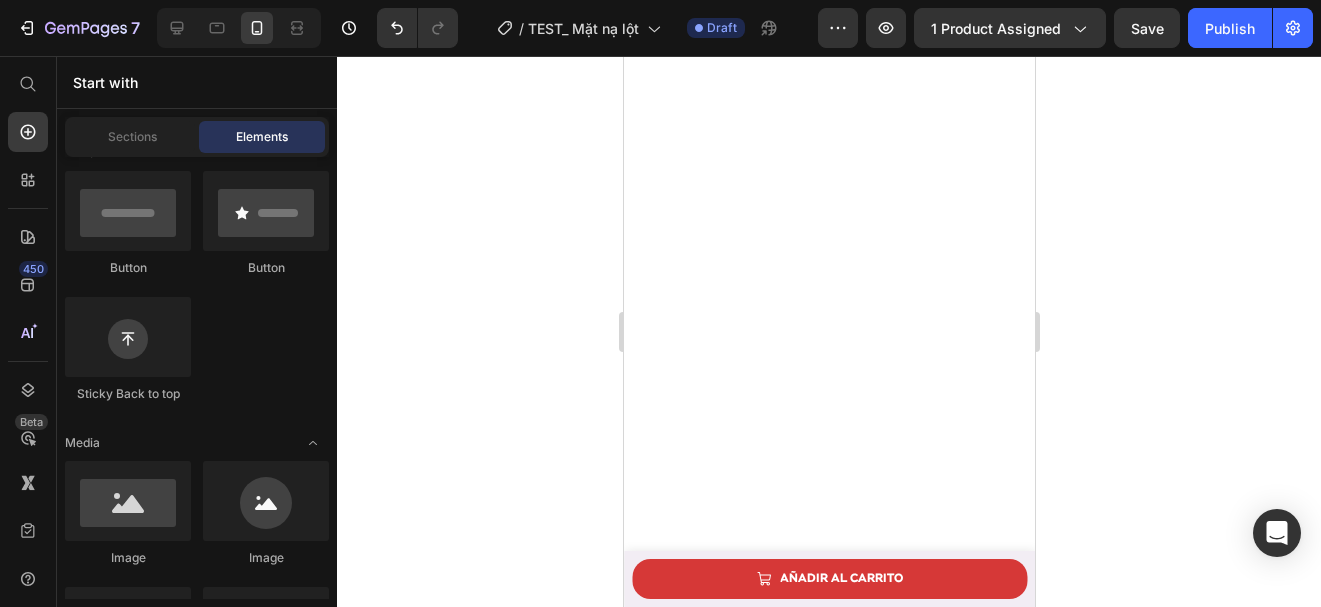 scroll, scrollTop: 4177, scrollLeft: 0, axis: vertical 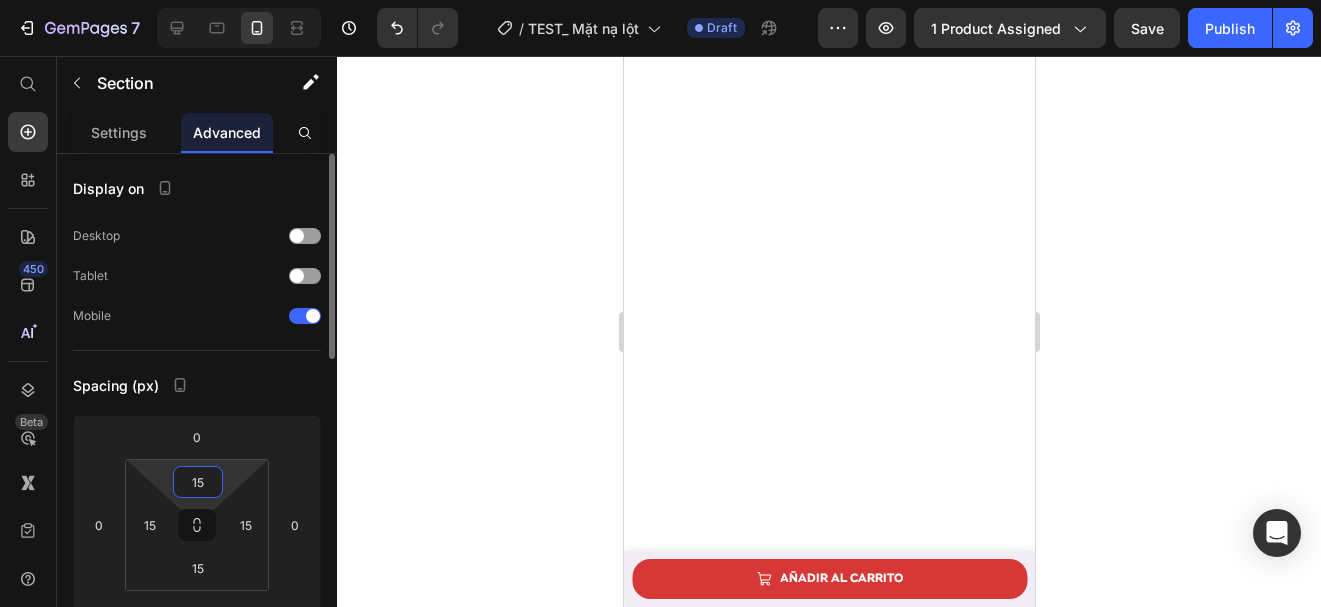 click on "15" at bounding box center [198, 482] 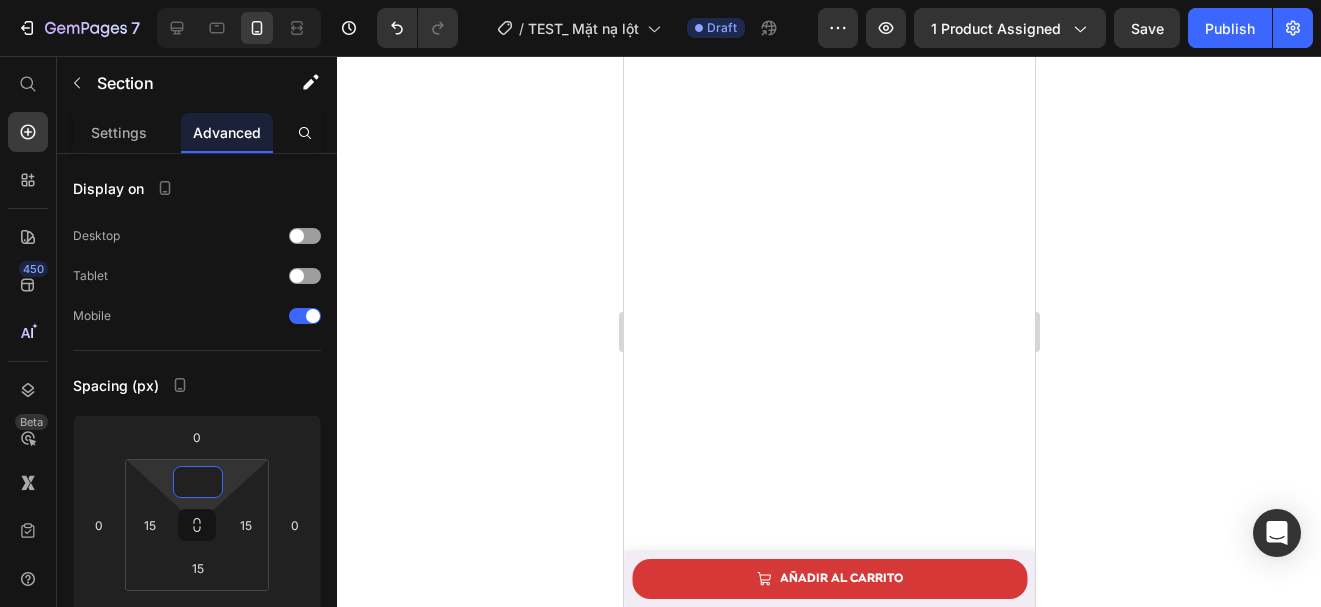 type on "0" 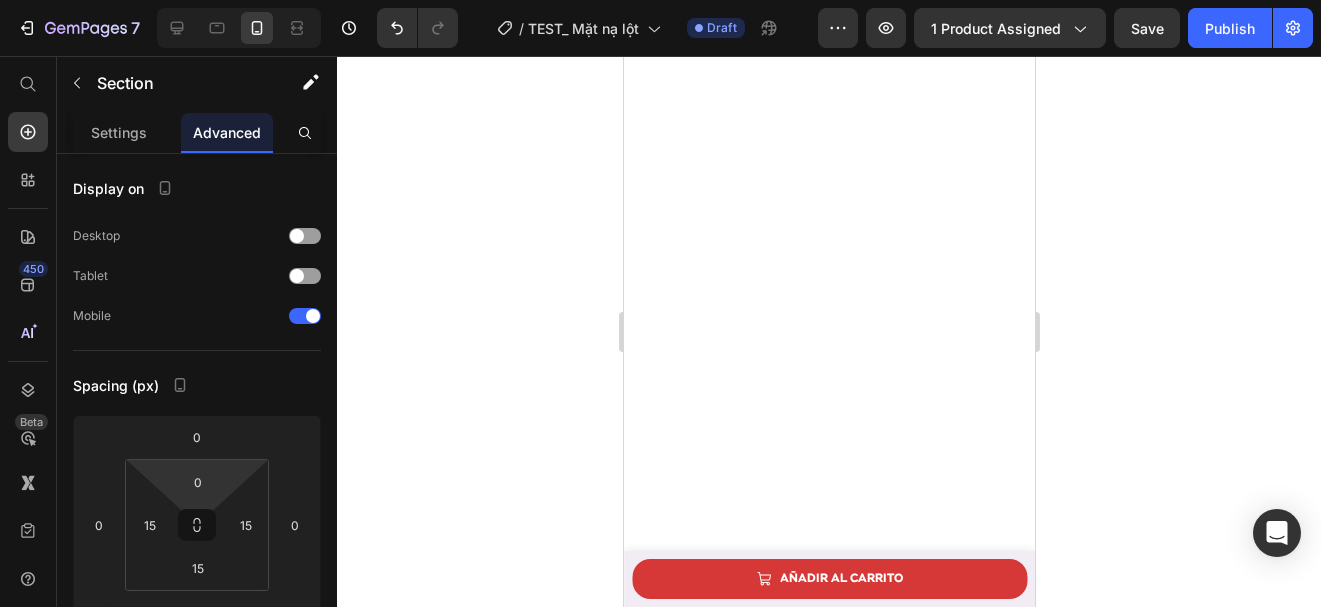 click 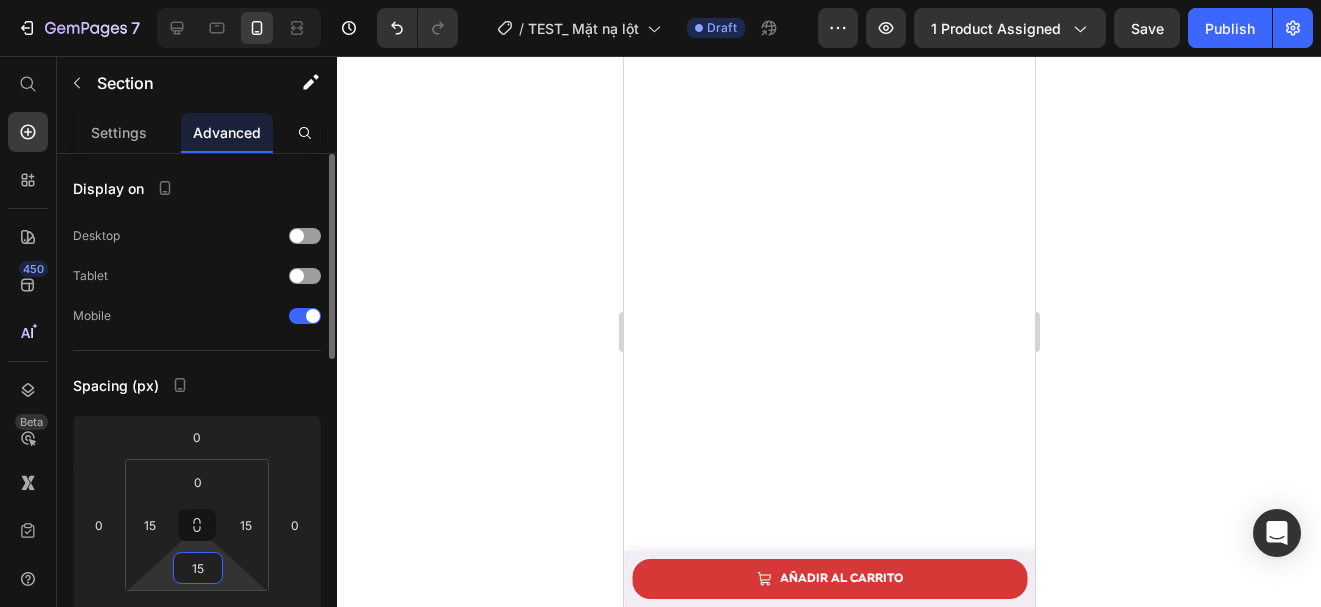 click on "15" at bounding box center (198, 568) 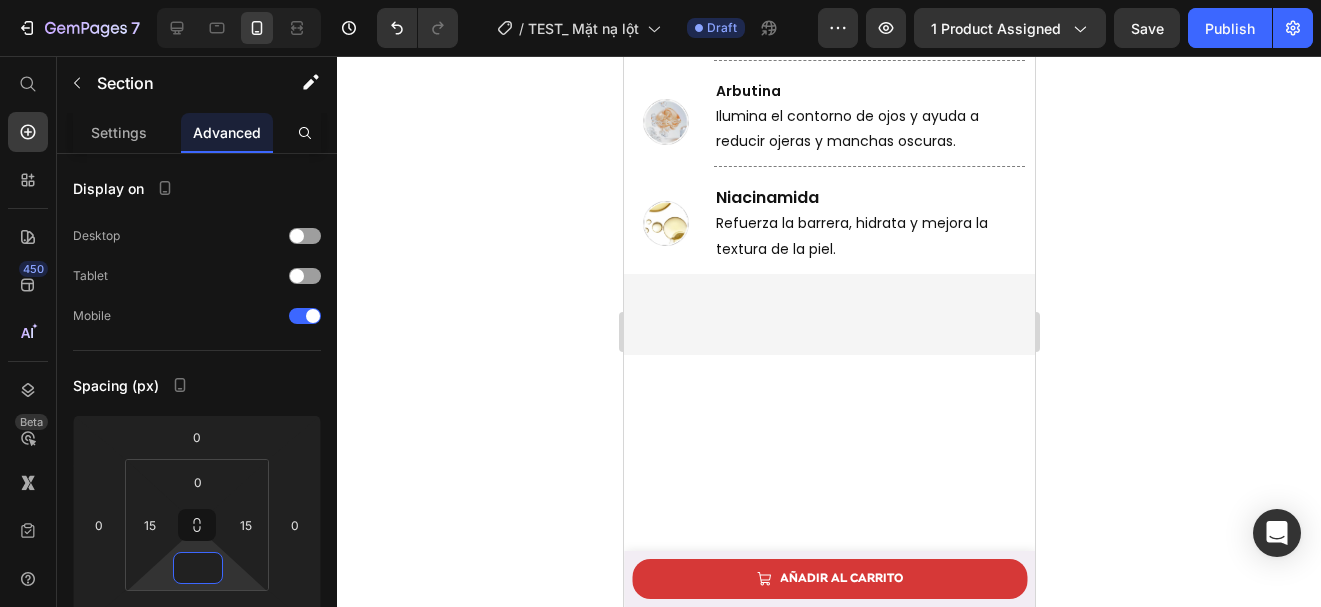 scroll, scrollTop: 4793, scrollLeft: 0, axis: vertical 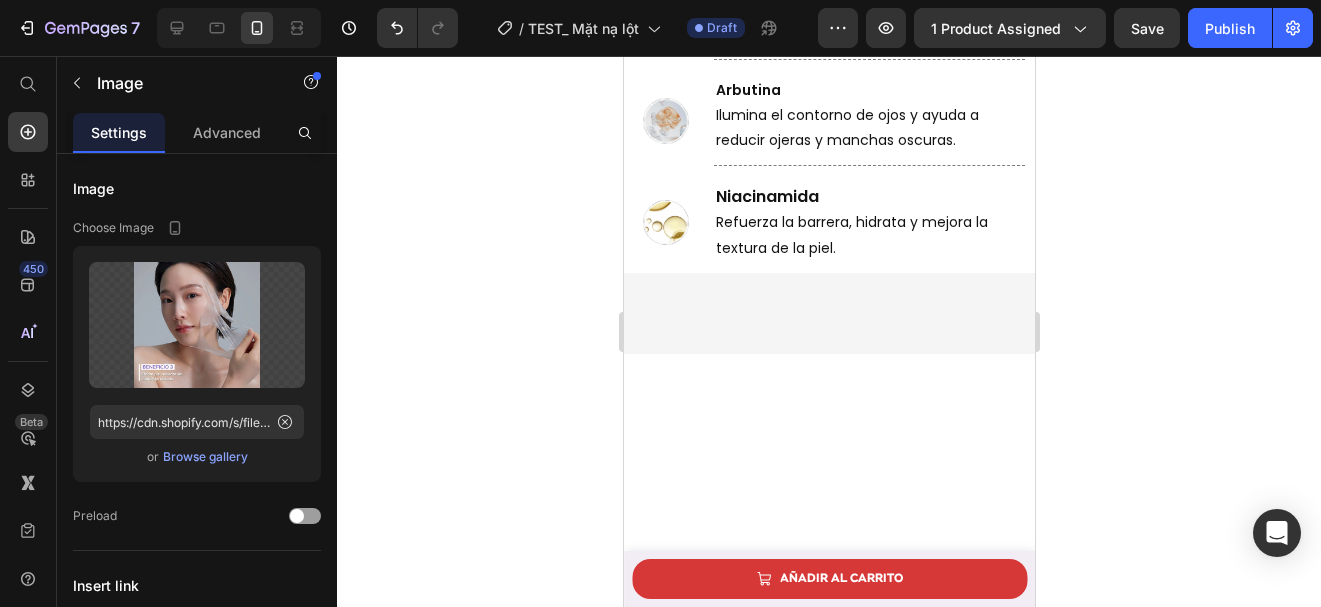 click on "Image" at bounding box center [684, -626] 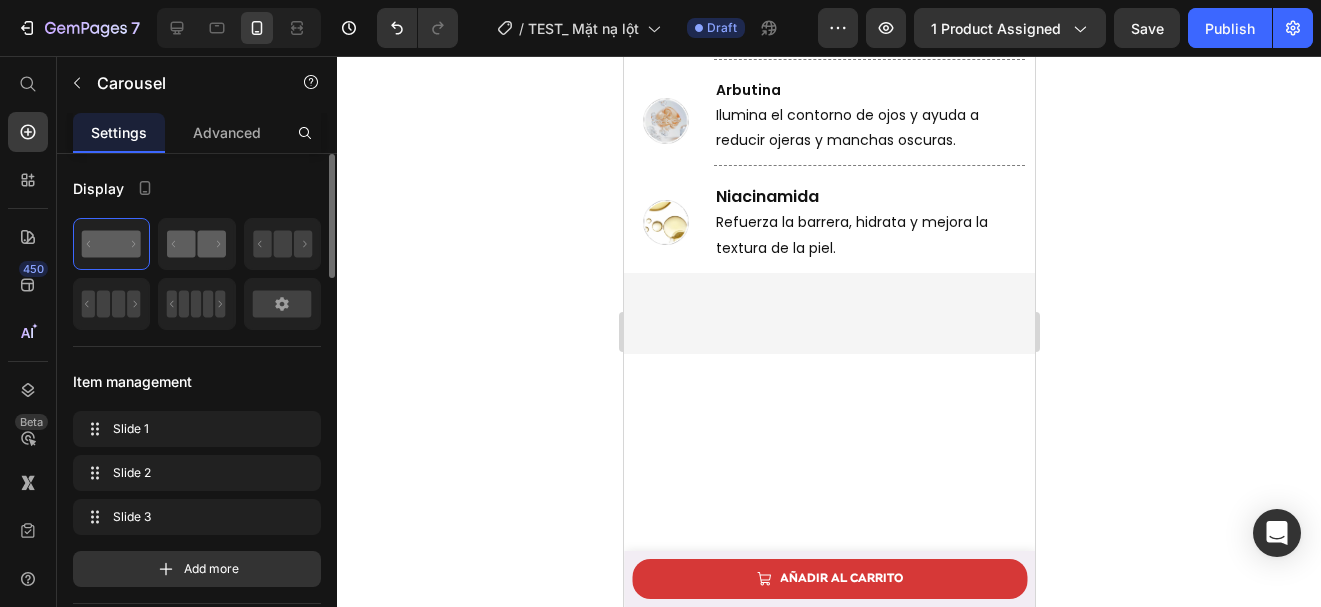 click 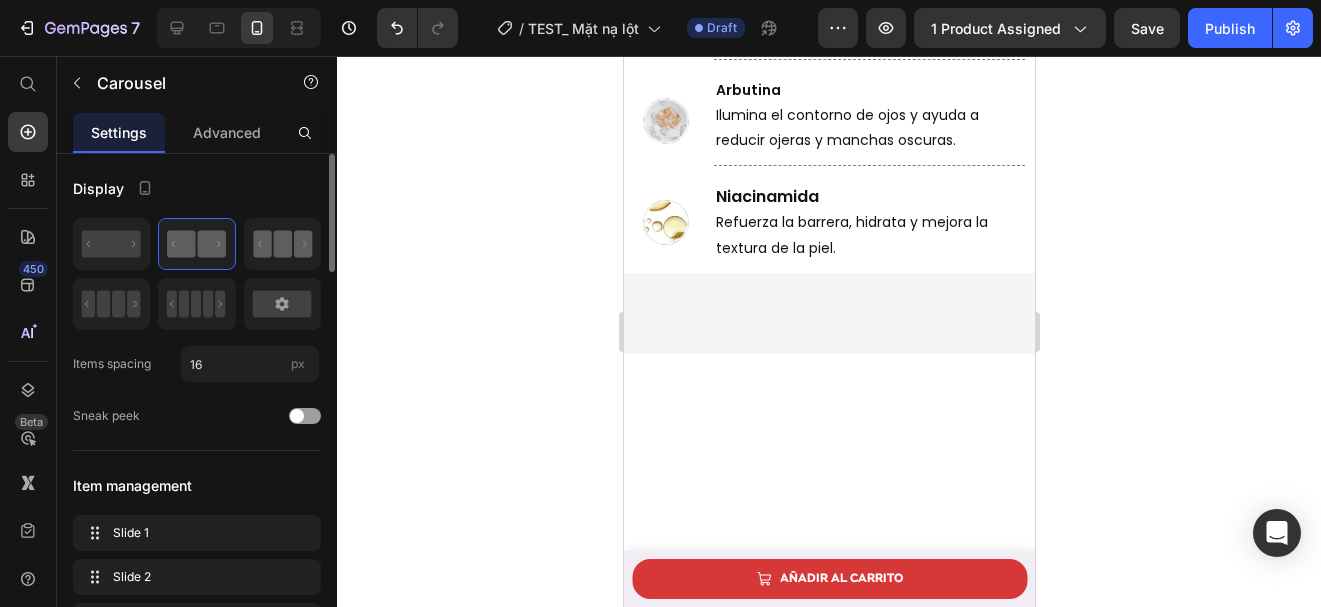 click 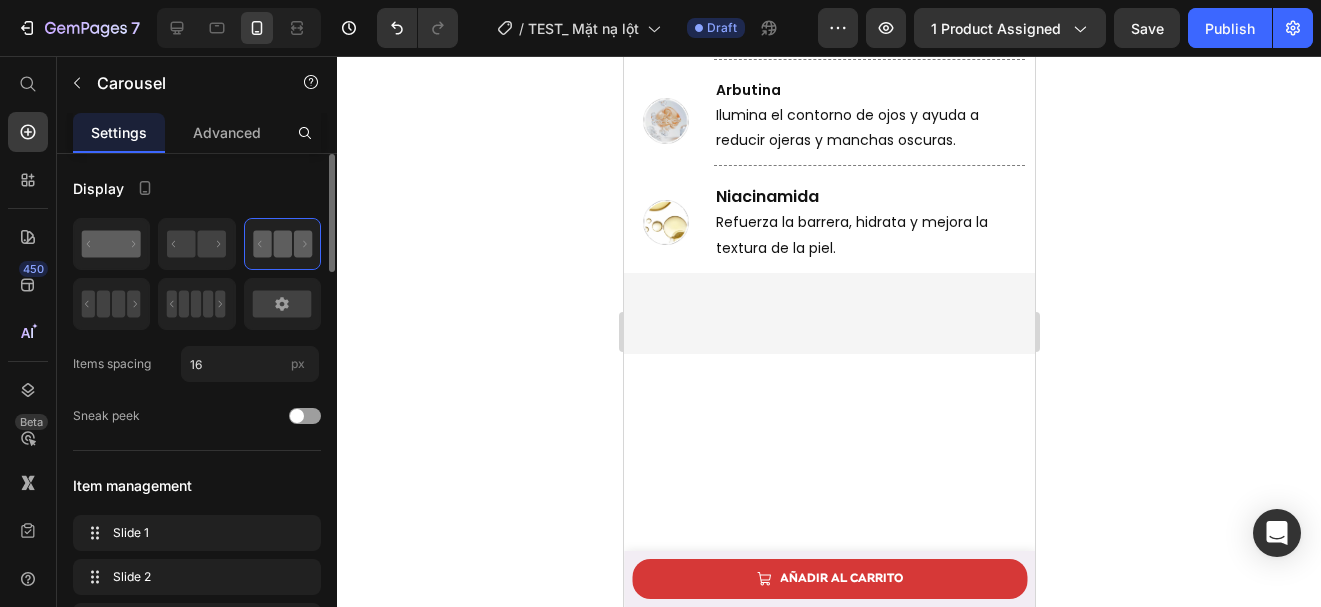 click 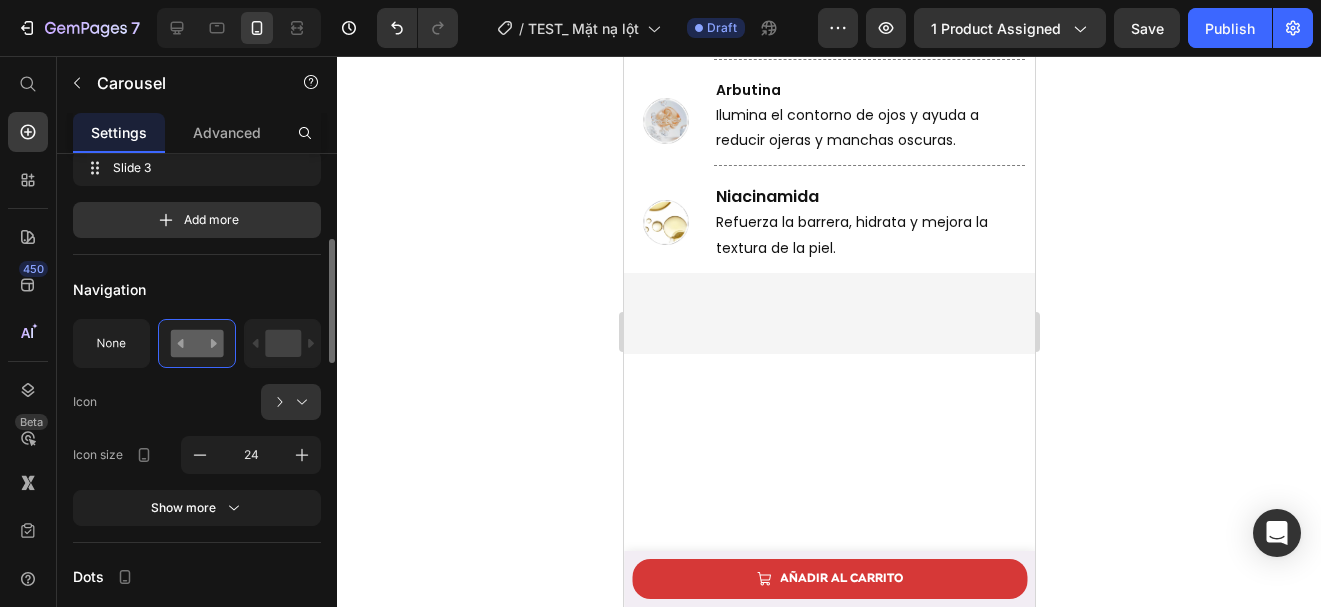 scroll, scrollTop: 350, scrollLeft: 0, axis: vertical 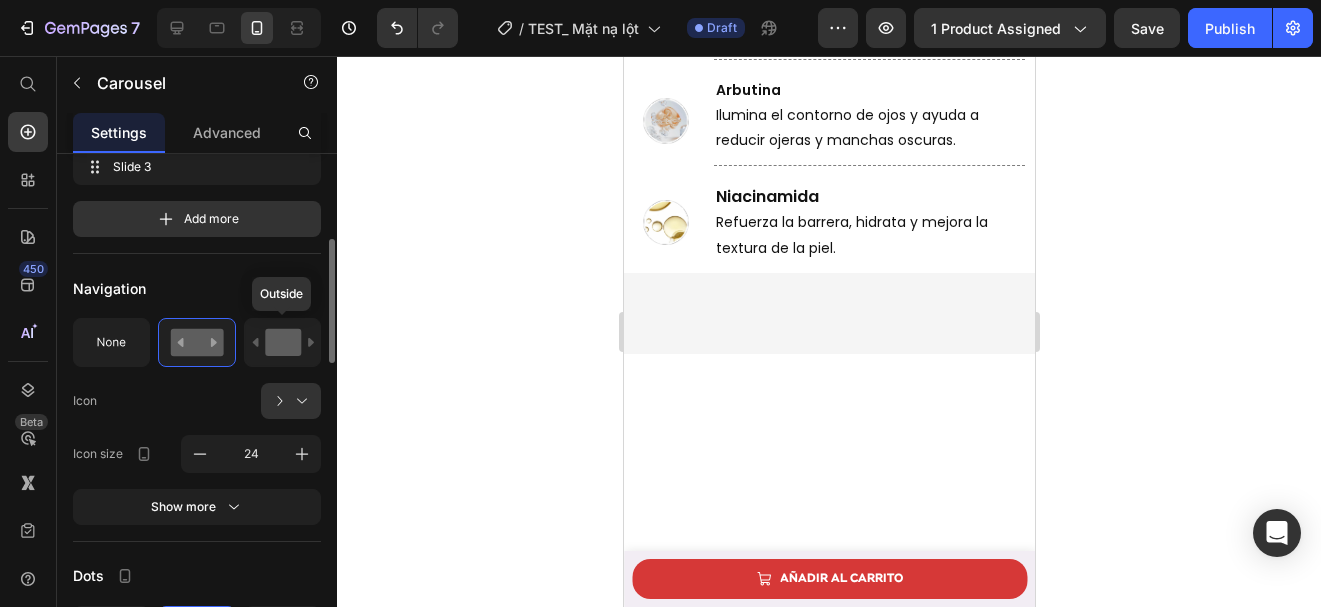 click 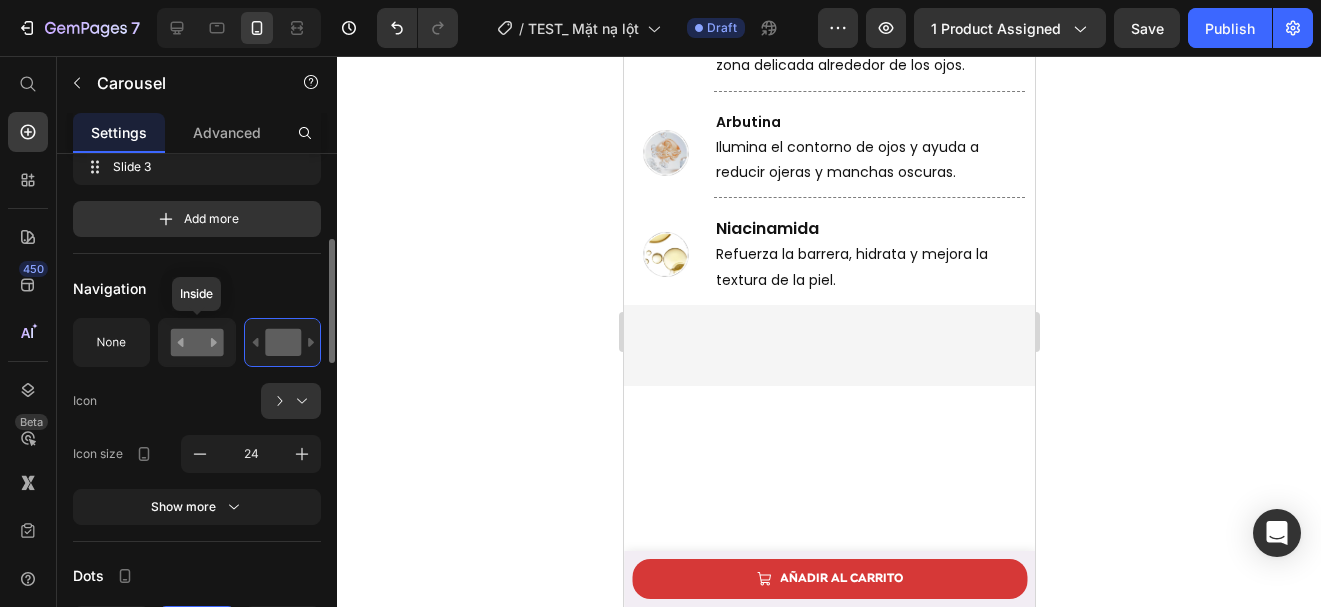 click 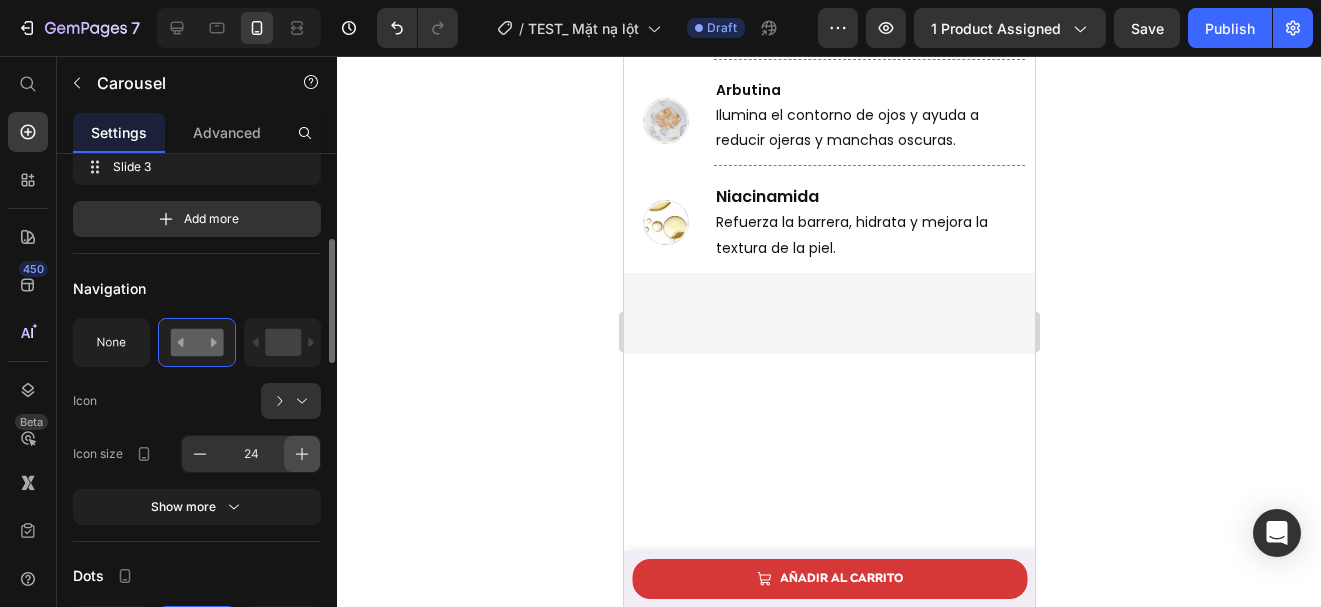 click 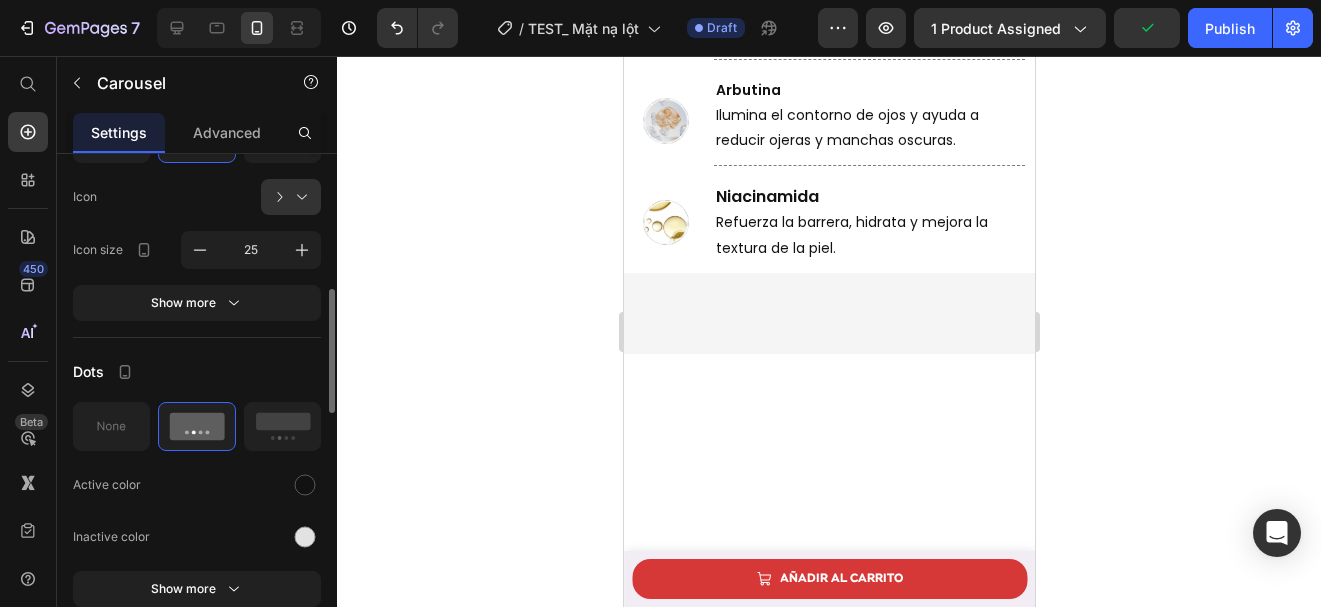 scroll, scrollTop: 565, scrollLeft: 0, axis: vertical 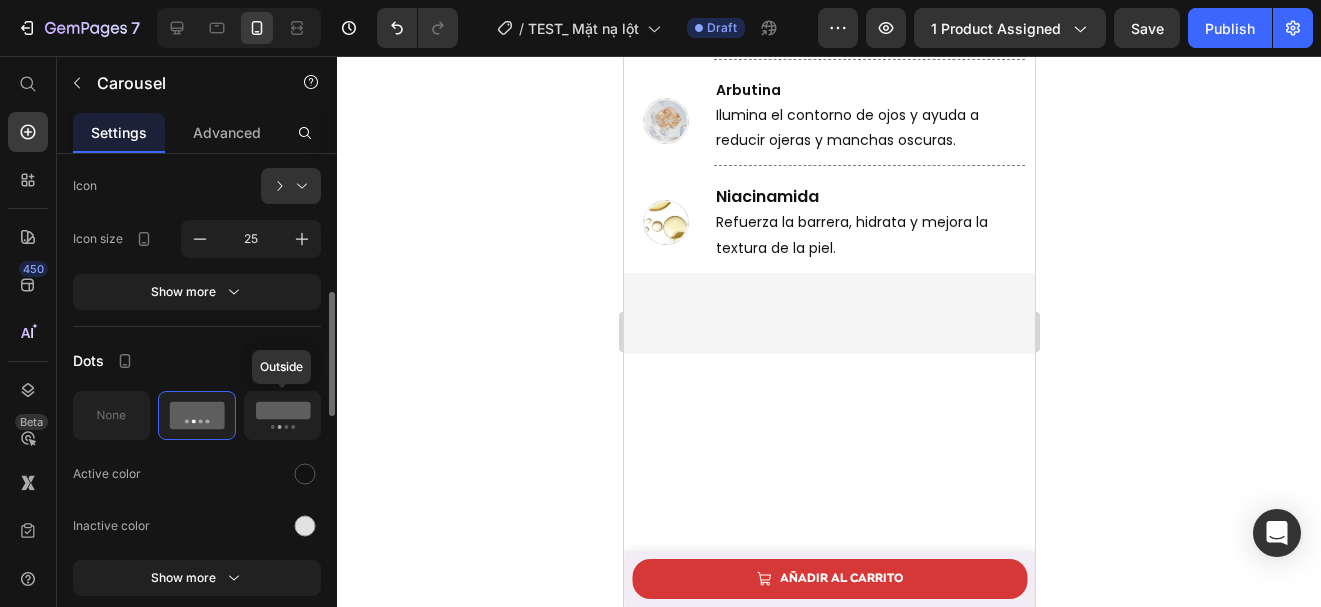 click 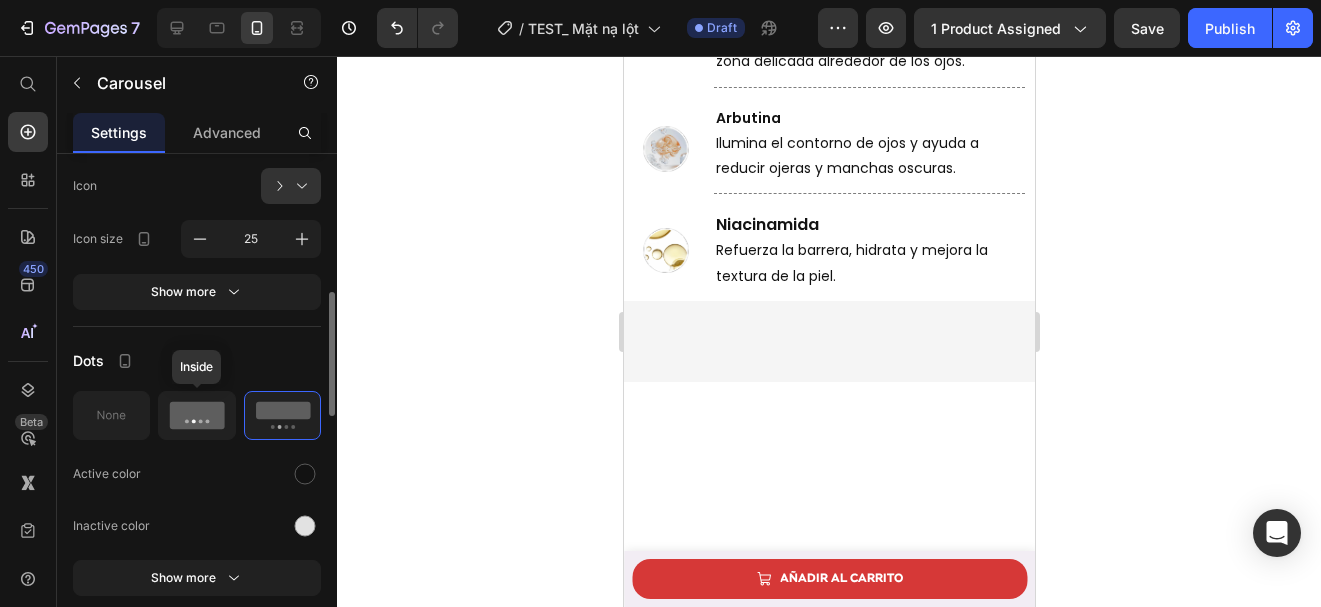 click 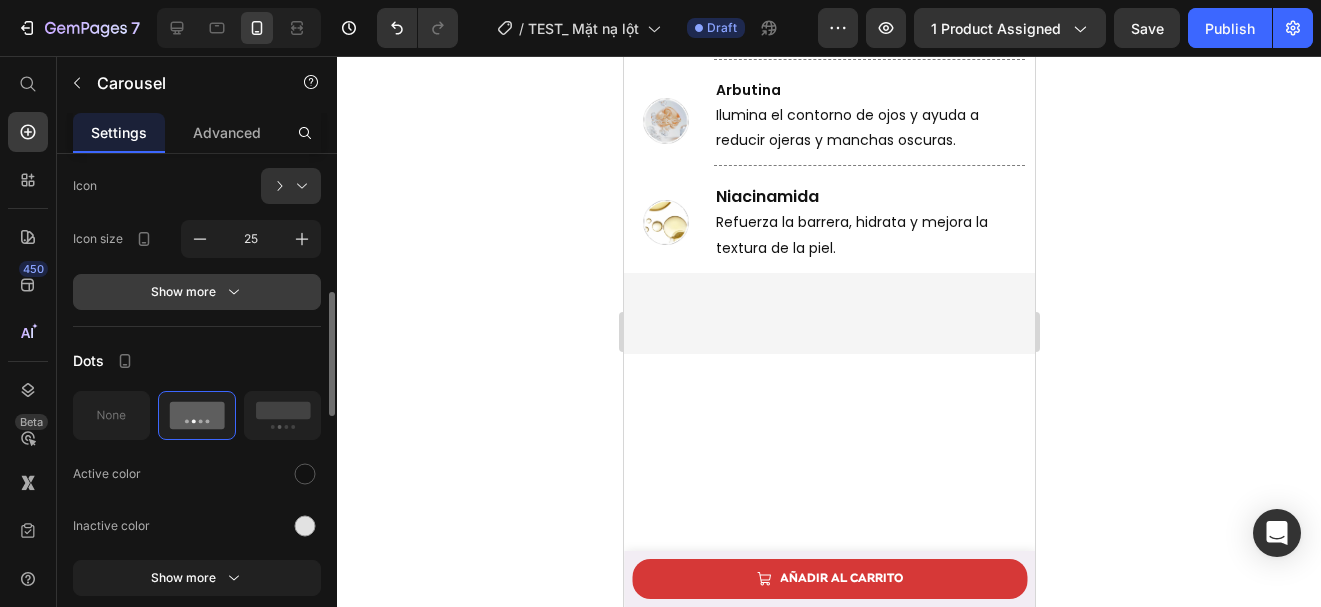 click on "Show more" at bounding box center [197, 292] 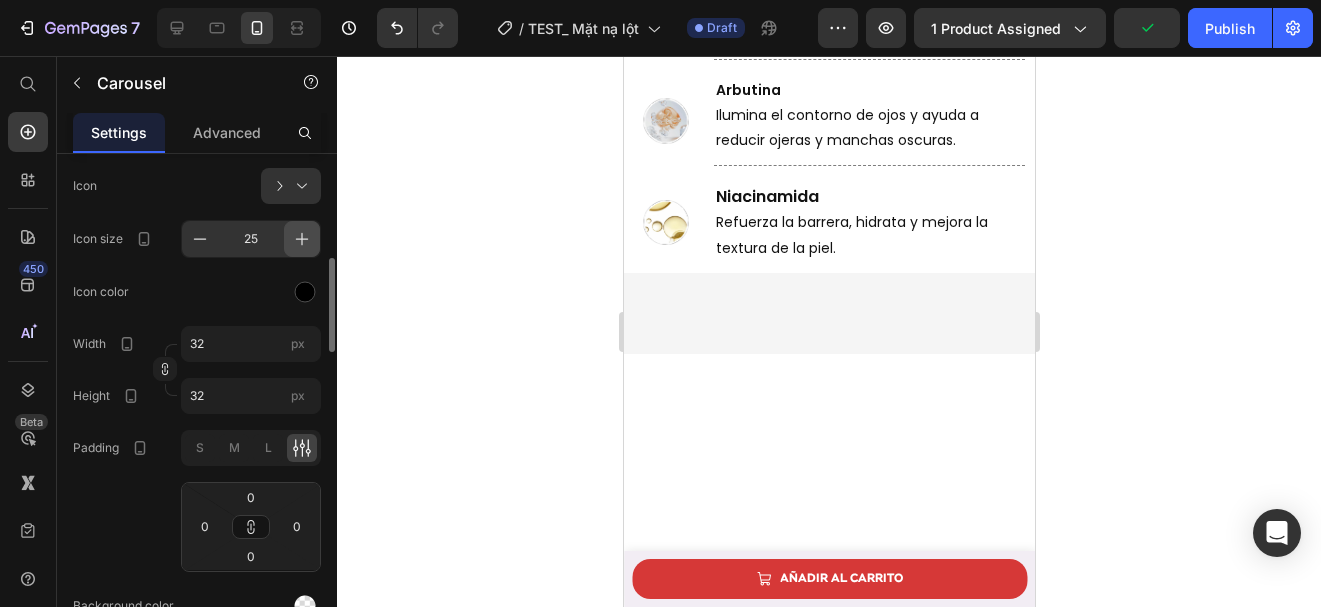 click 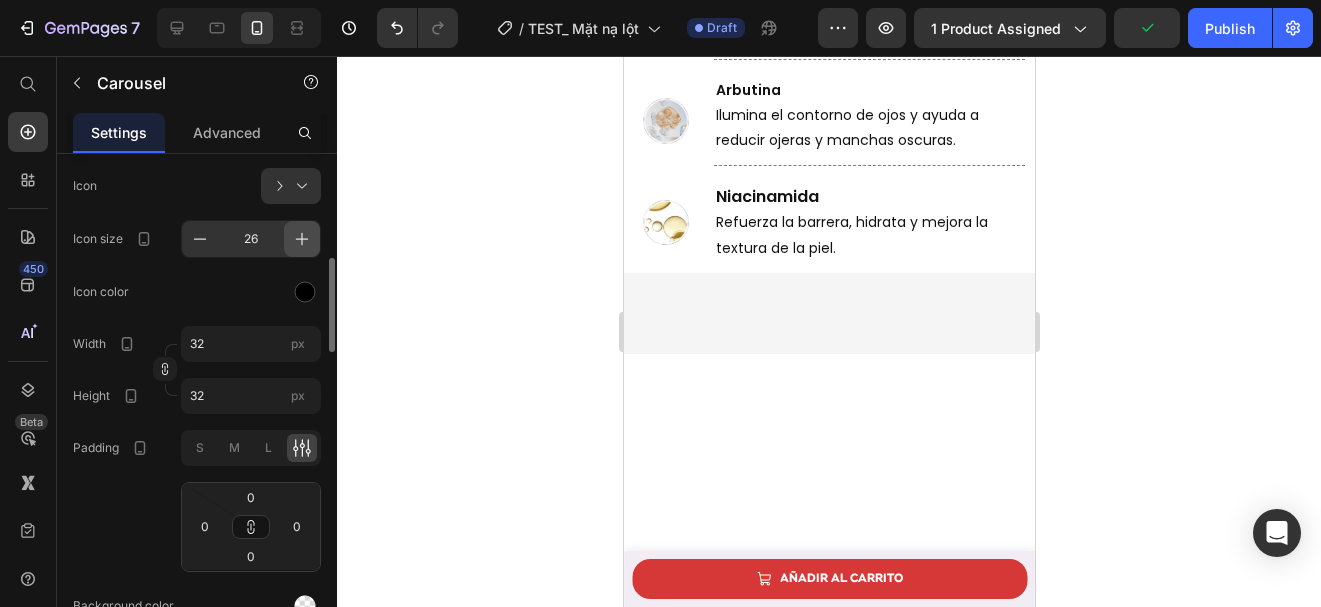 click 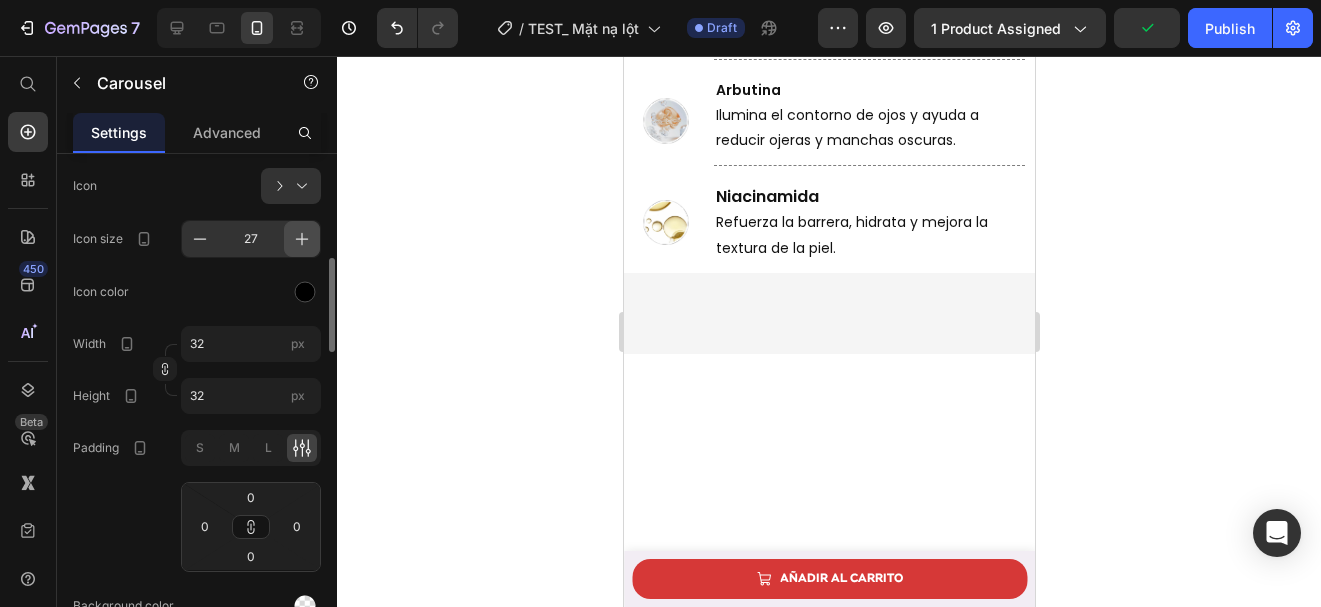 click 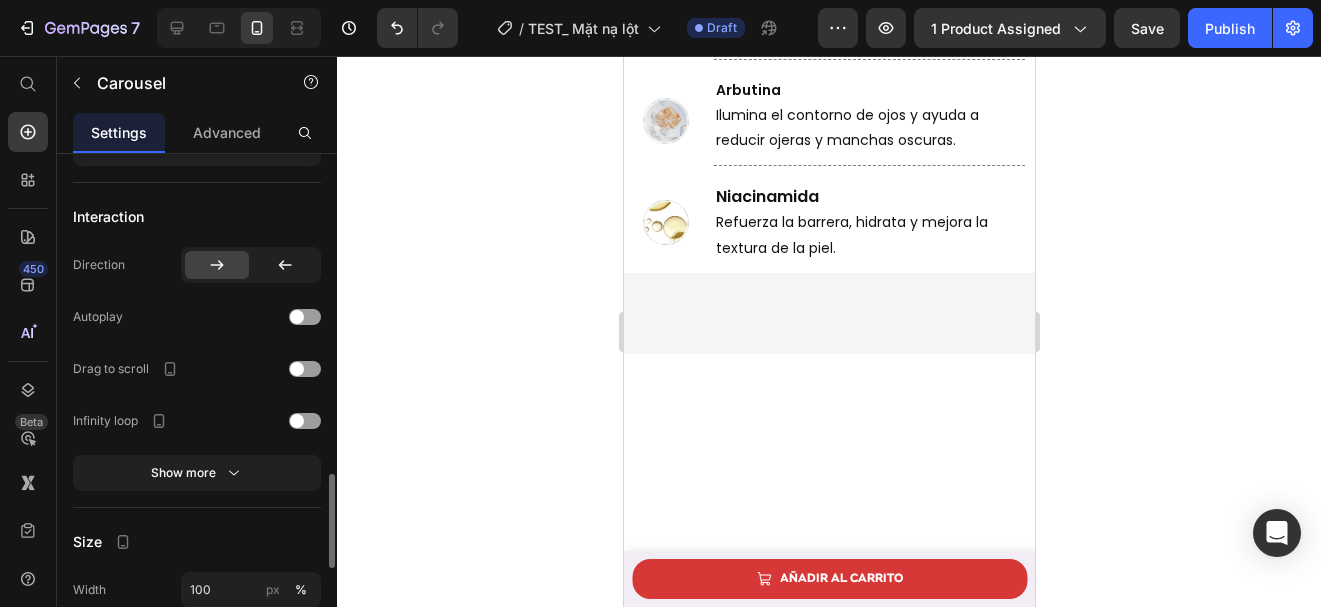 scroll, scrollTop: 1686, scrollLeft: 0, axis: vertical 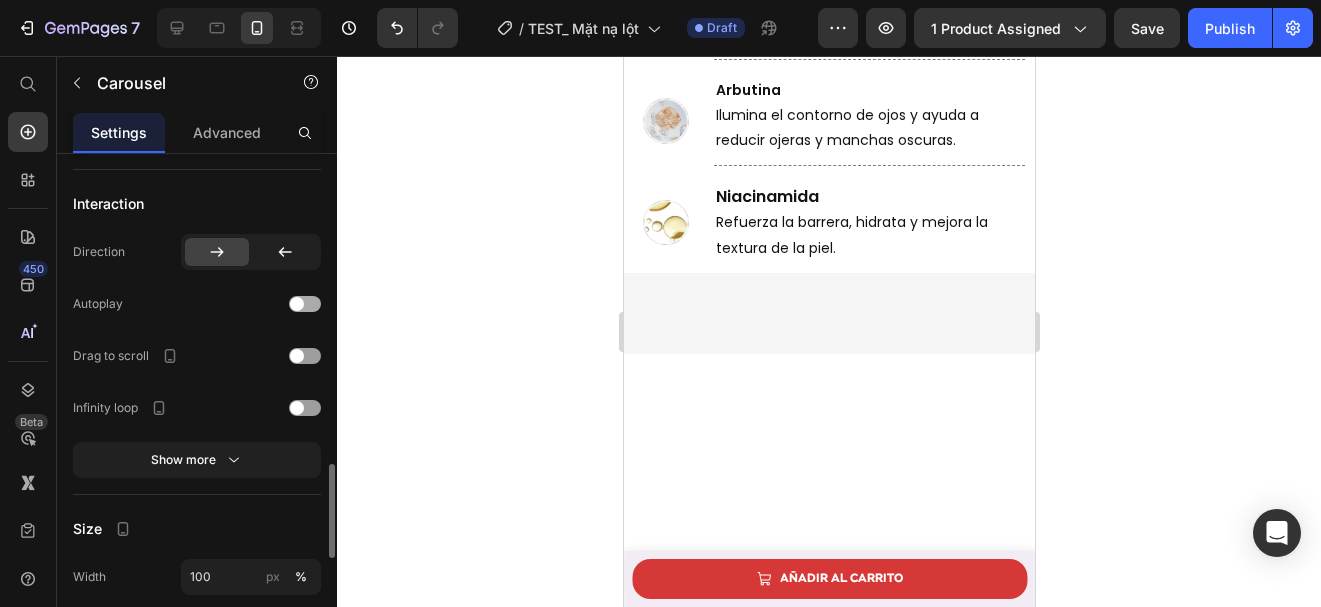 click at bounding box center (305, 304) 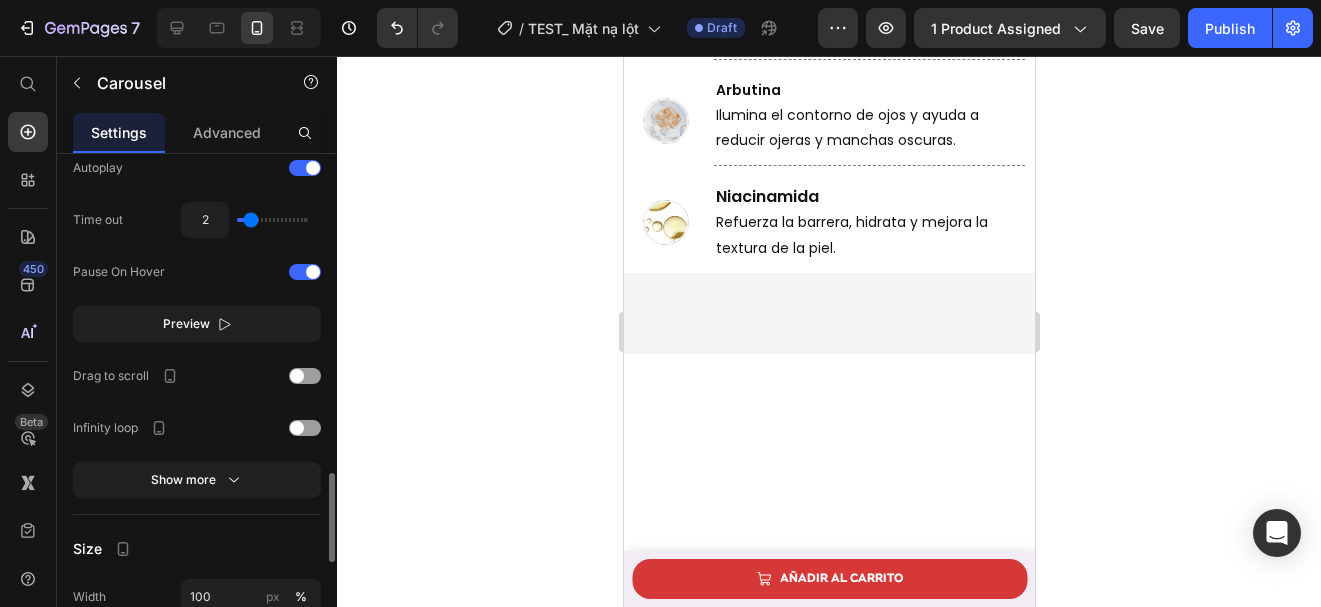 scroll, scrollTop: 1823, scrollLeft: 0, axis: vertical 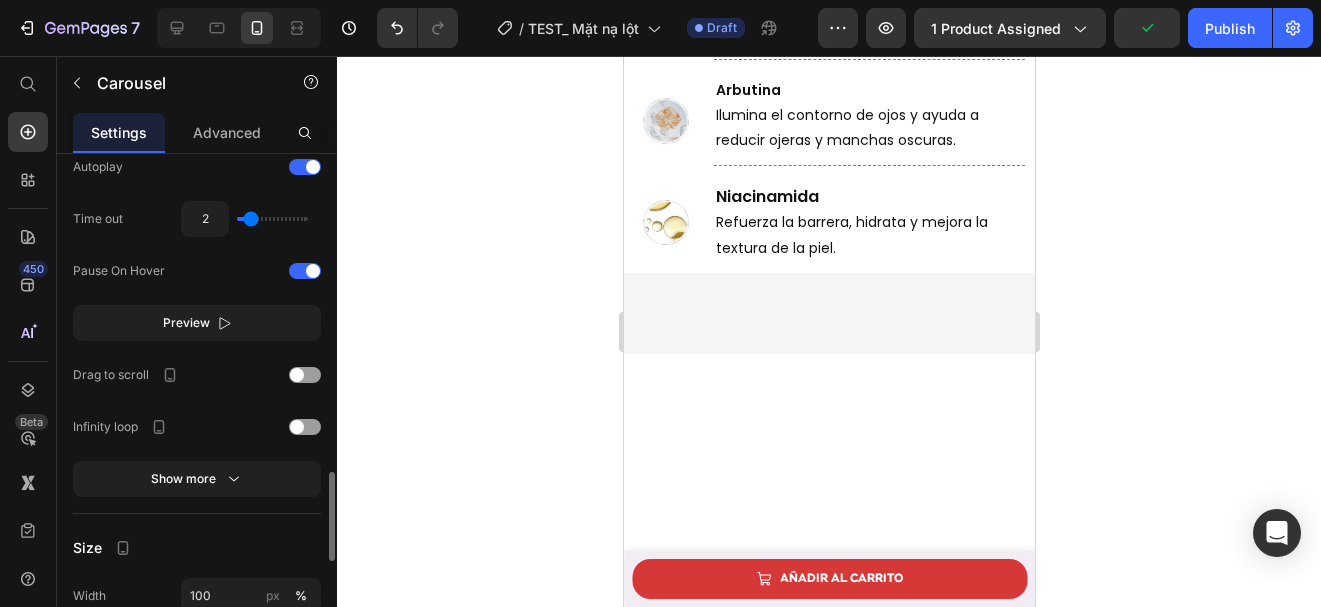 type on "2.1" 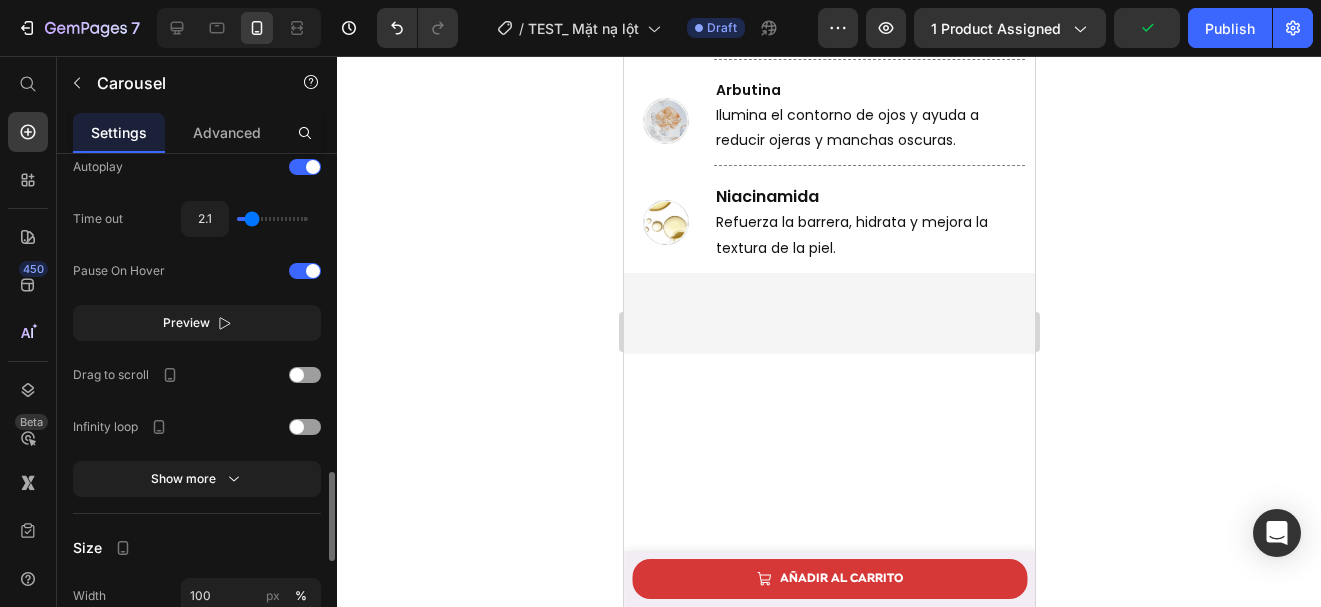 type on "2" 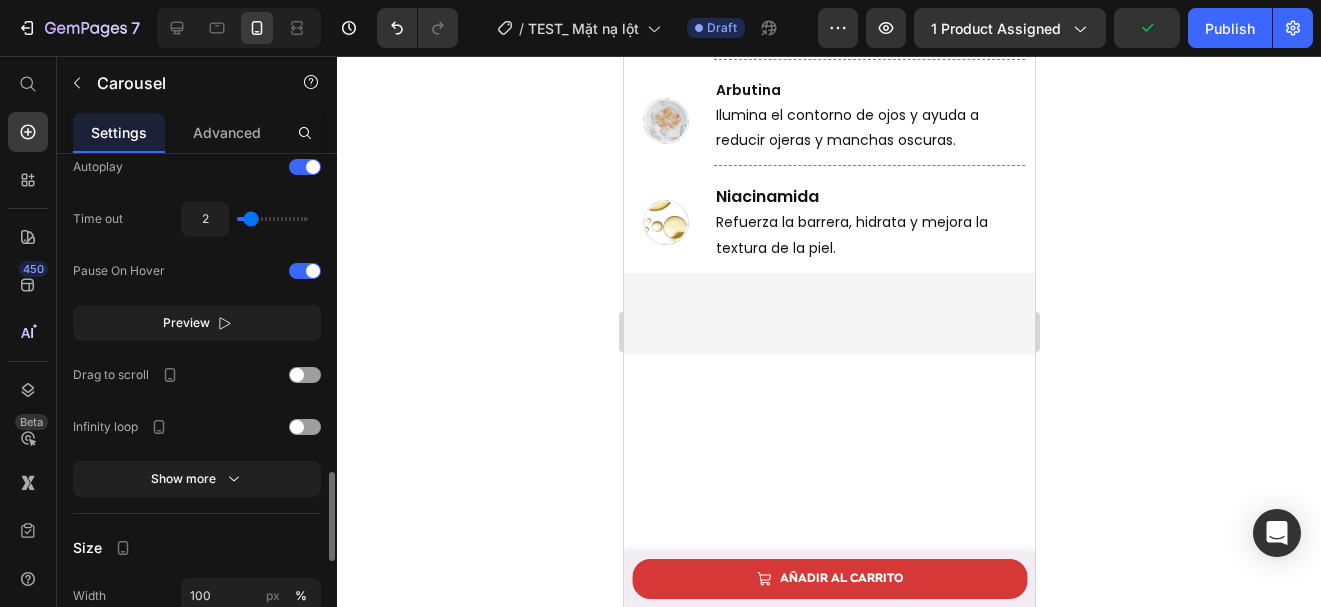 type on "1.8" 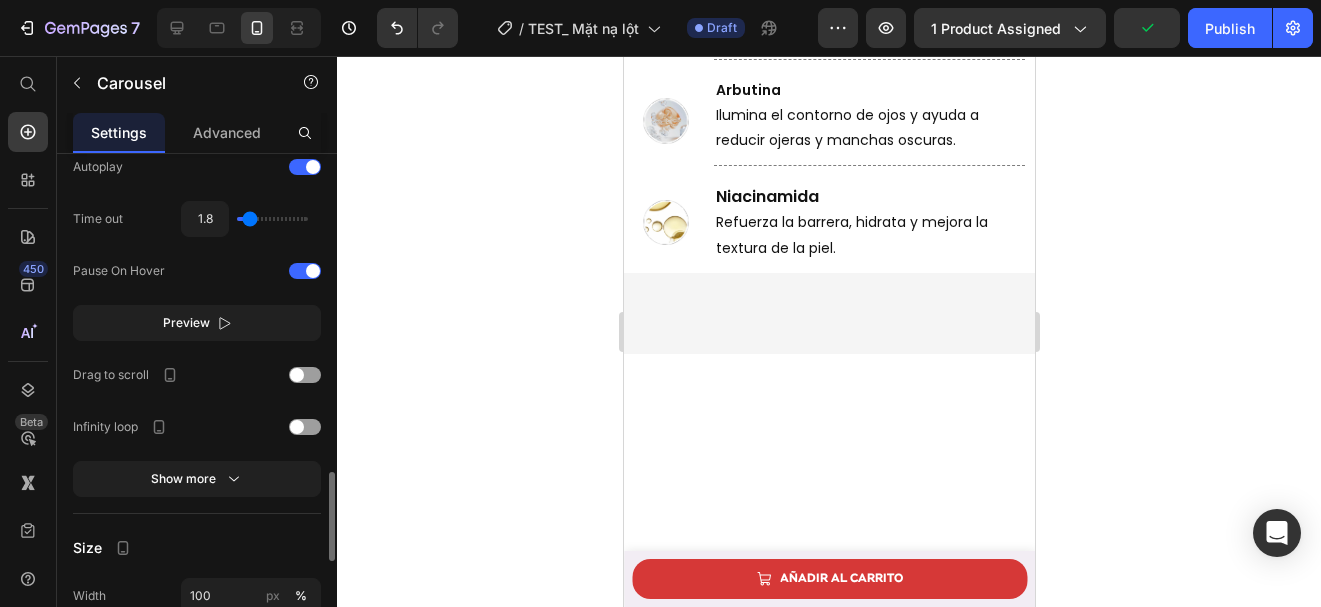type on "1.7" 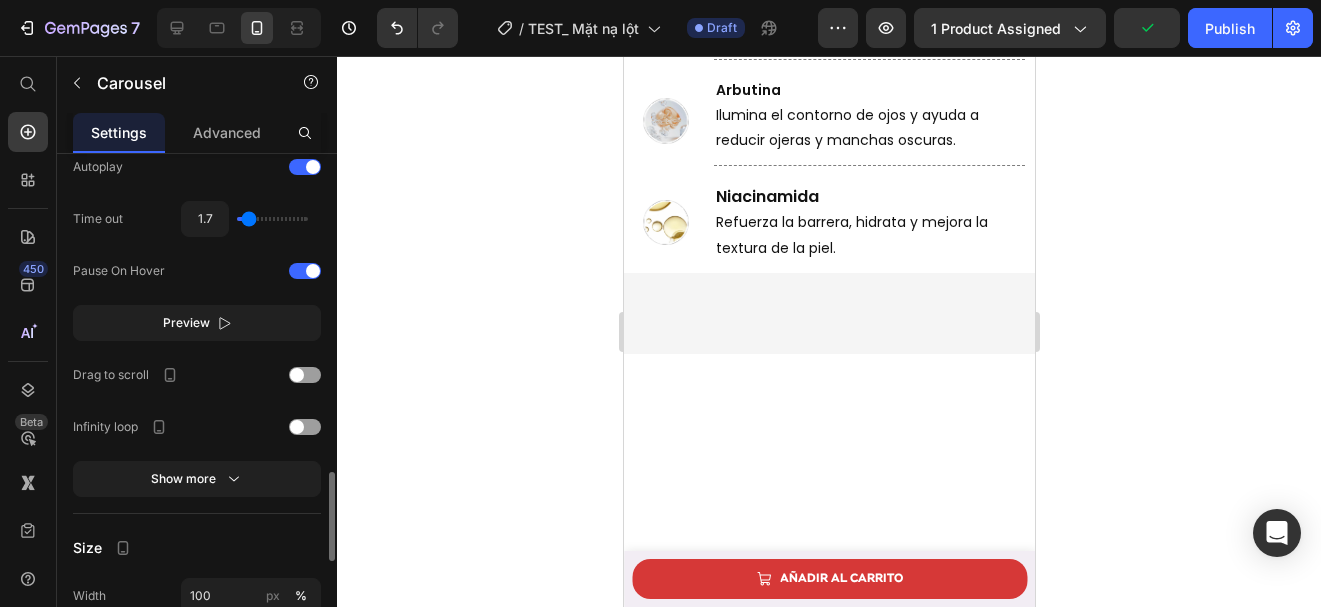 type on "1.5" 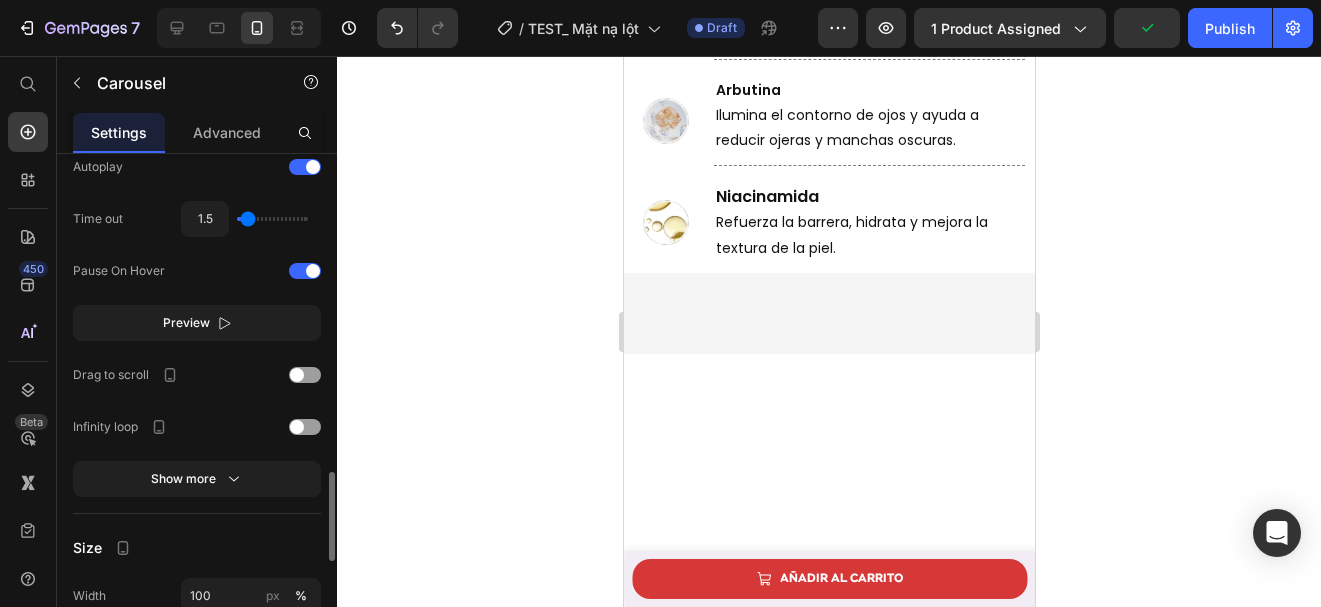 type on "1.3" 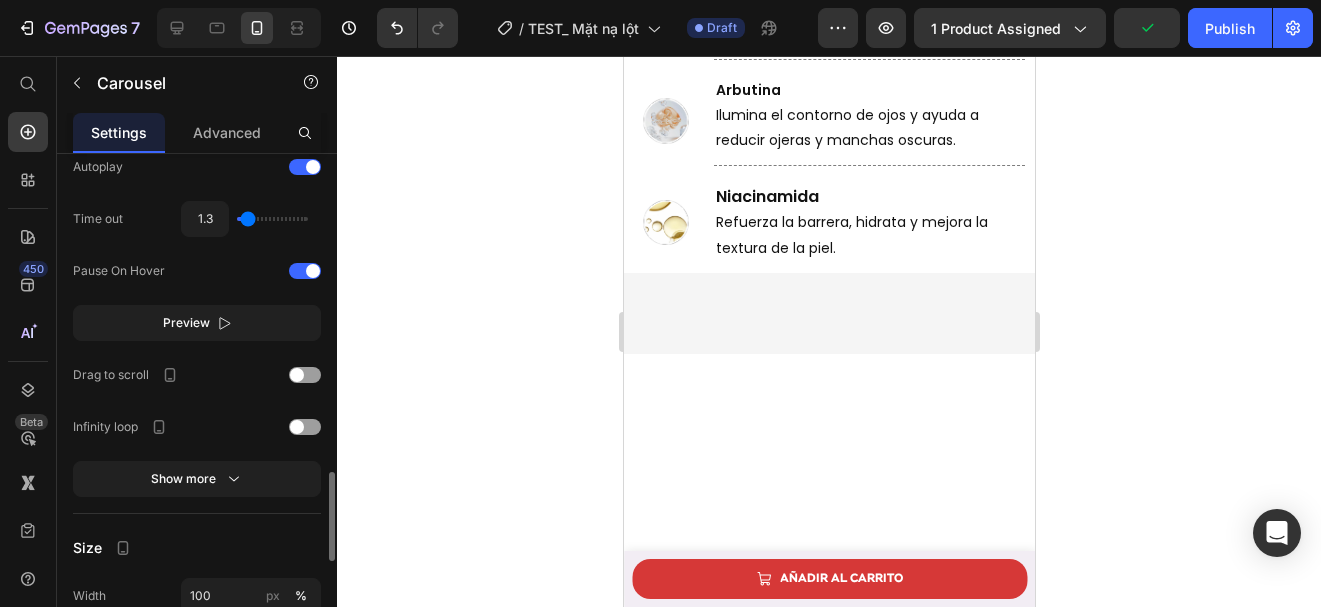 type on "1.3" 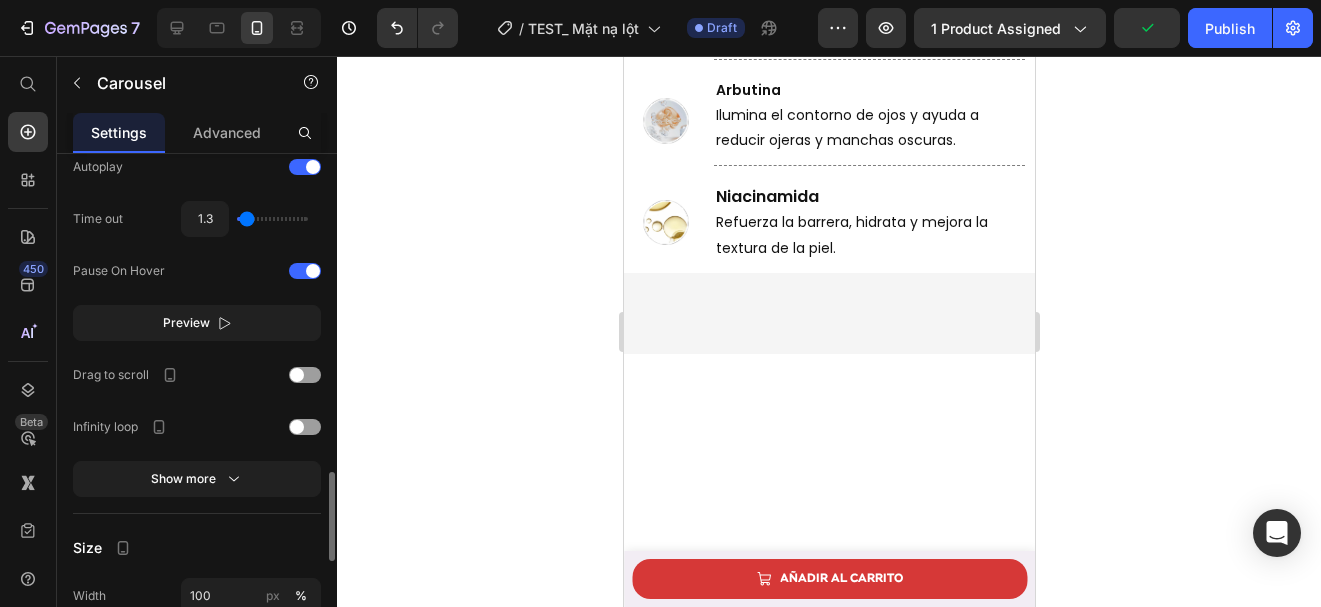 type on "1.2" 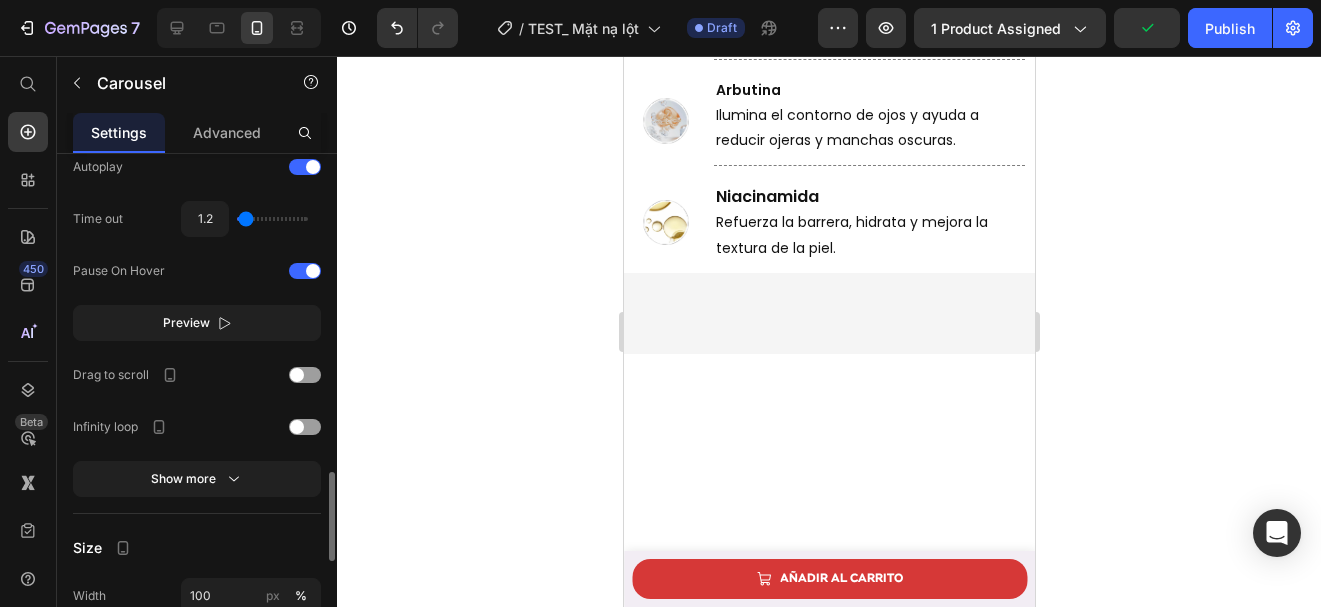type on "1" 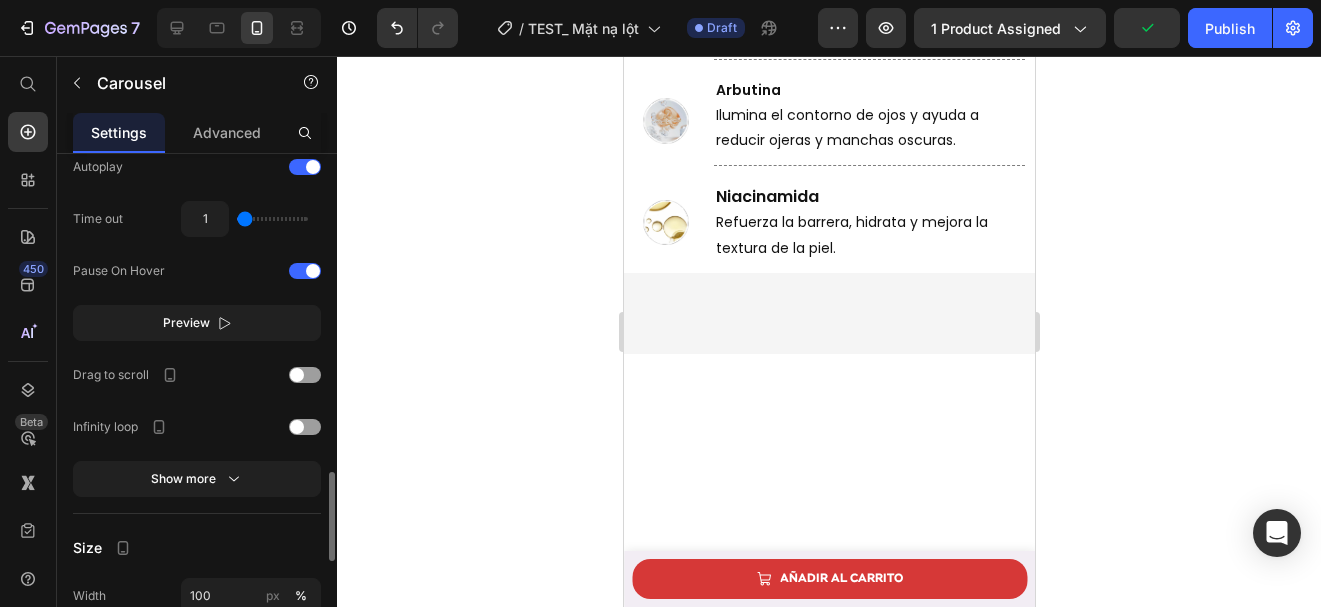 type on "1" 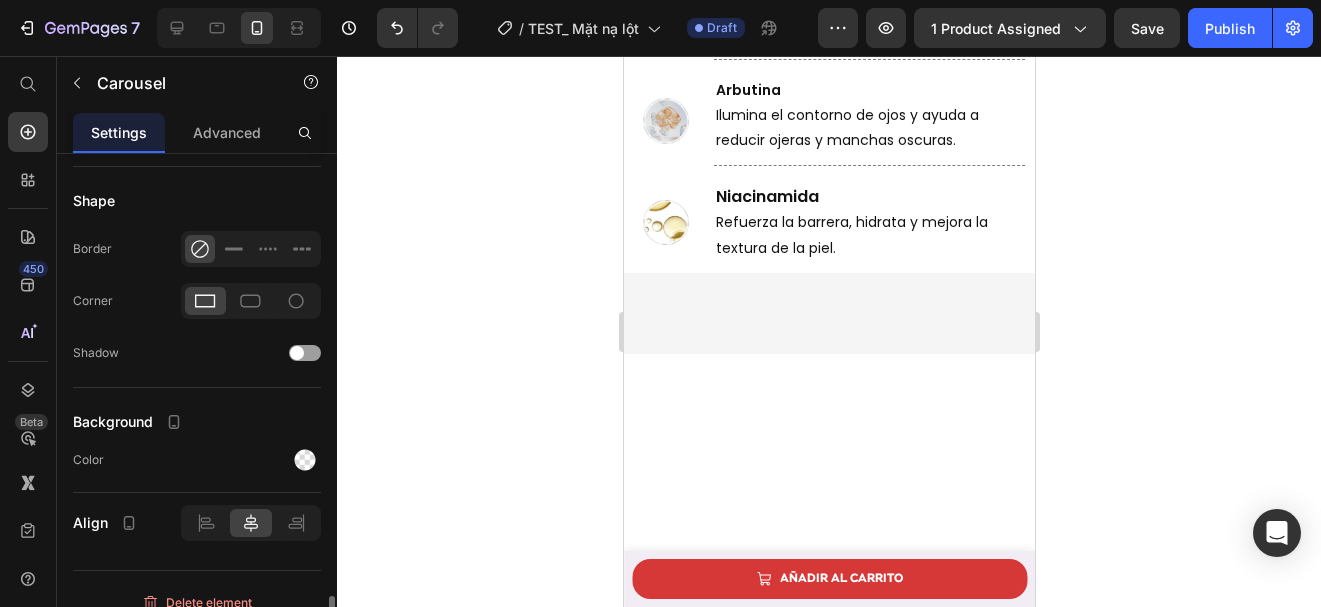 scroll, scrollTop: 2412, scrollLeft: 0, axis: vertical 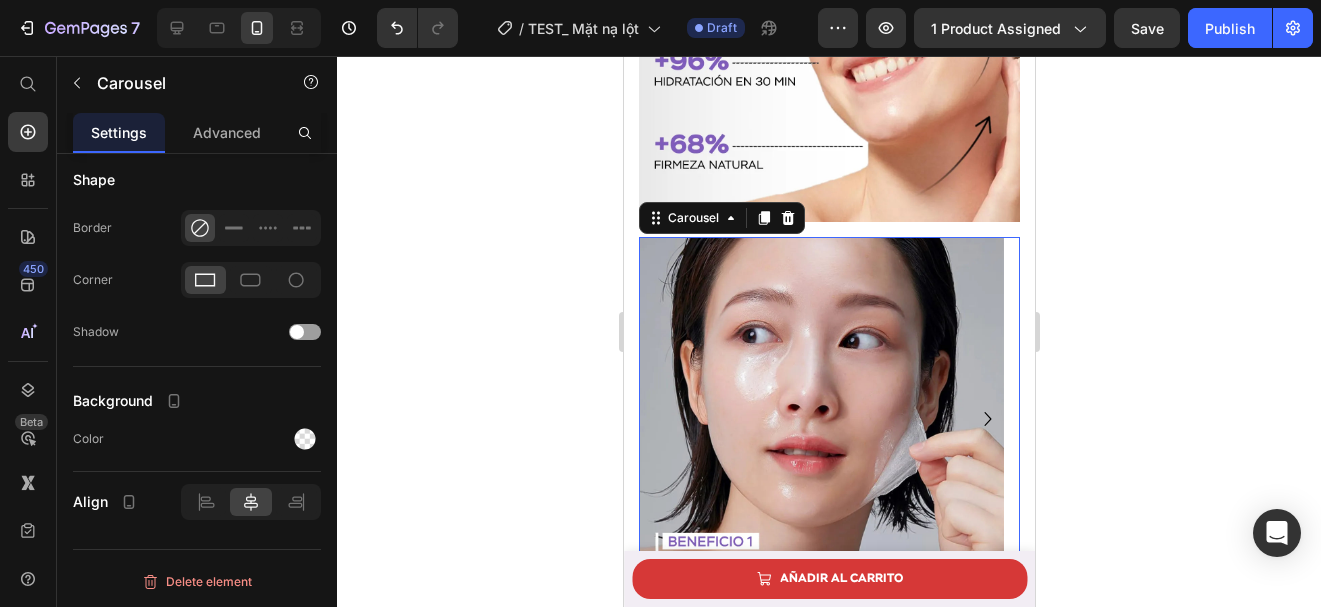 click 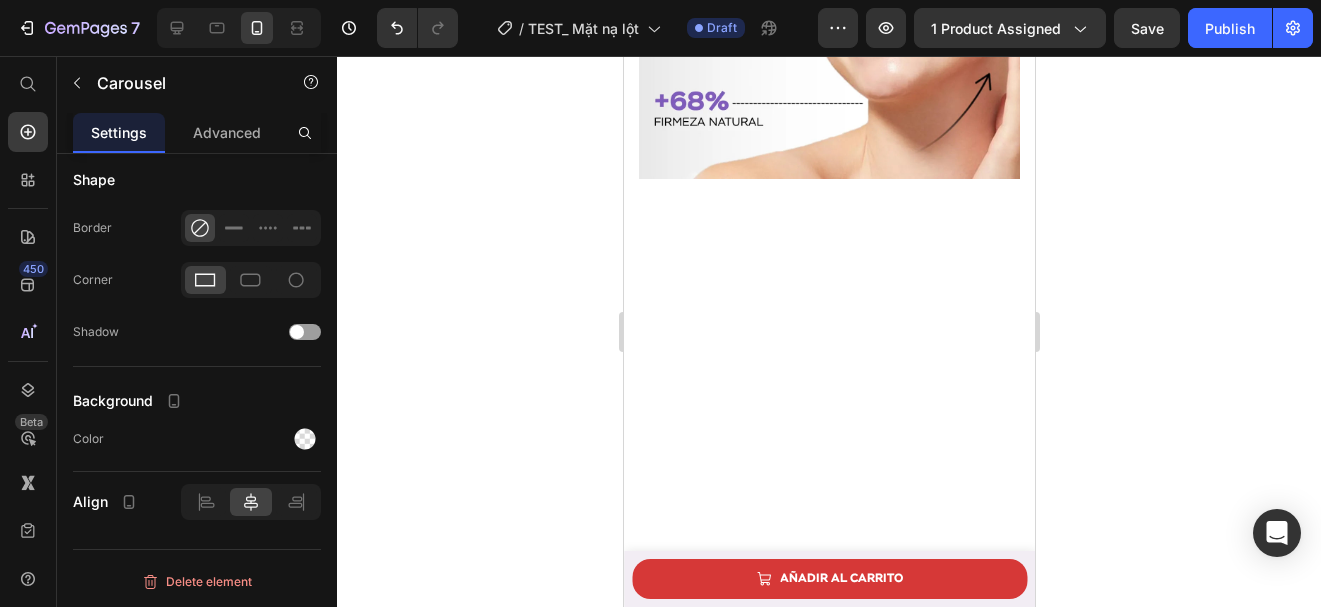 scroll, scrollTop: 3481, scrollLeft: 0, axis: vertical 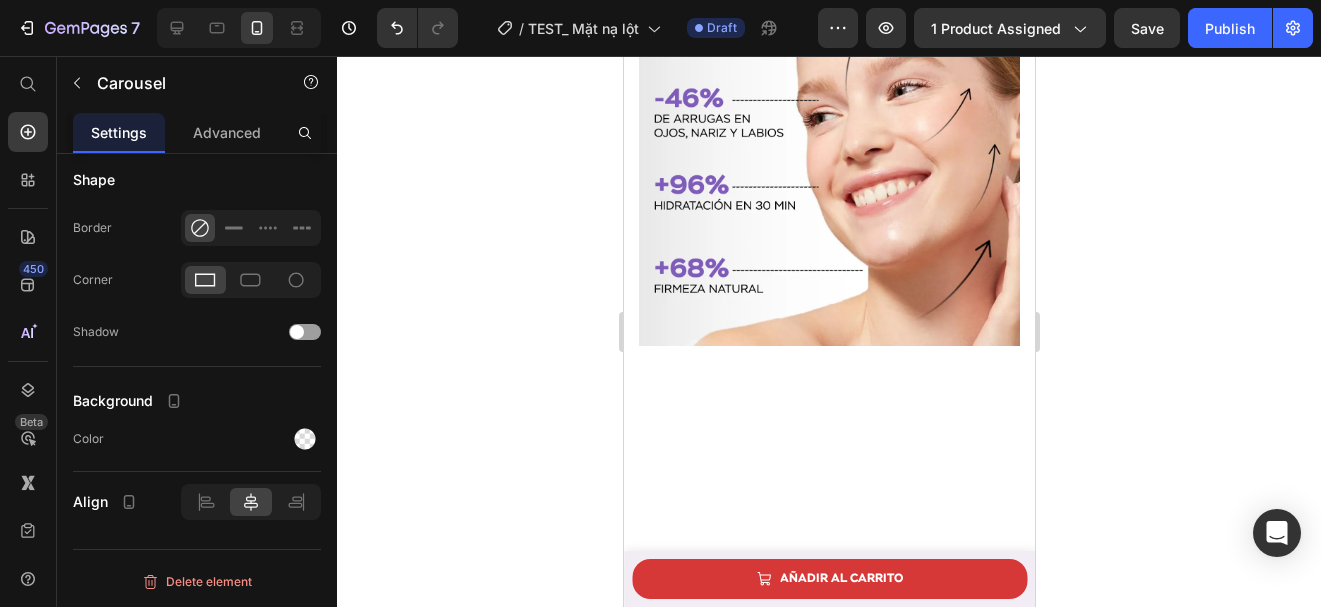 click on "¿Por qué tu piel necesita COLÁGENO ROJO?" at bounding box center (829, -877) 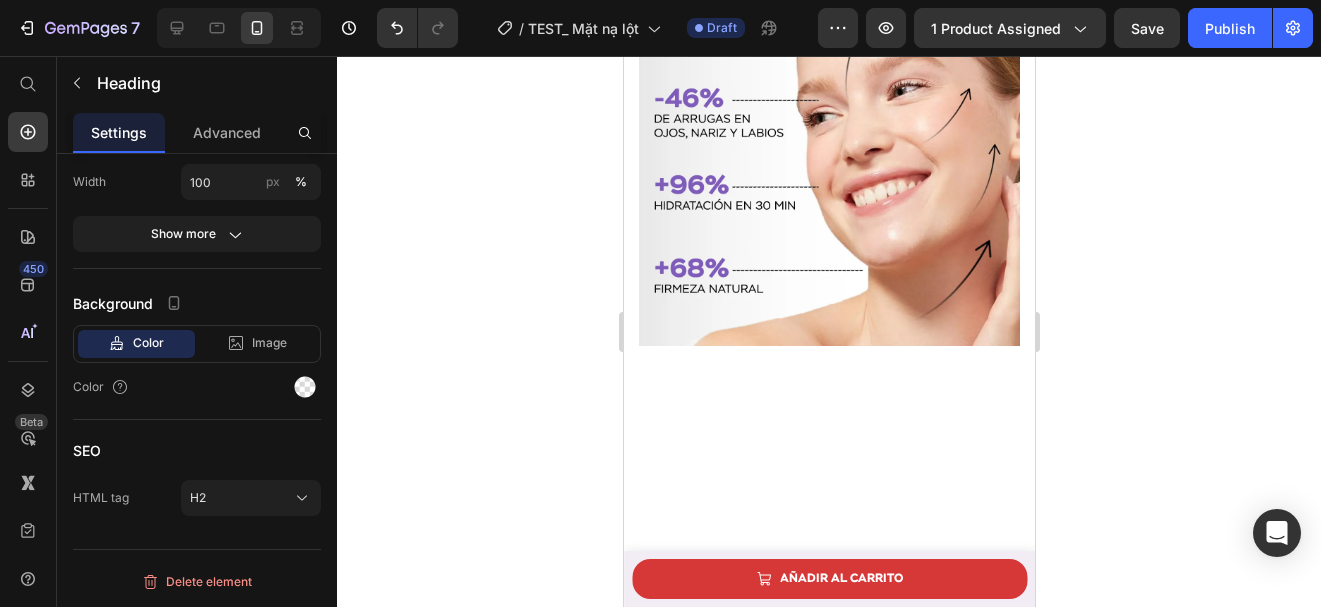 scroll, scrollTop: 0, scrollLeft: 0, axis: both 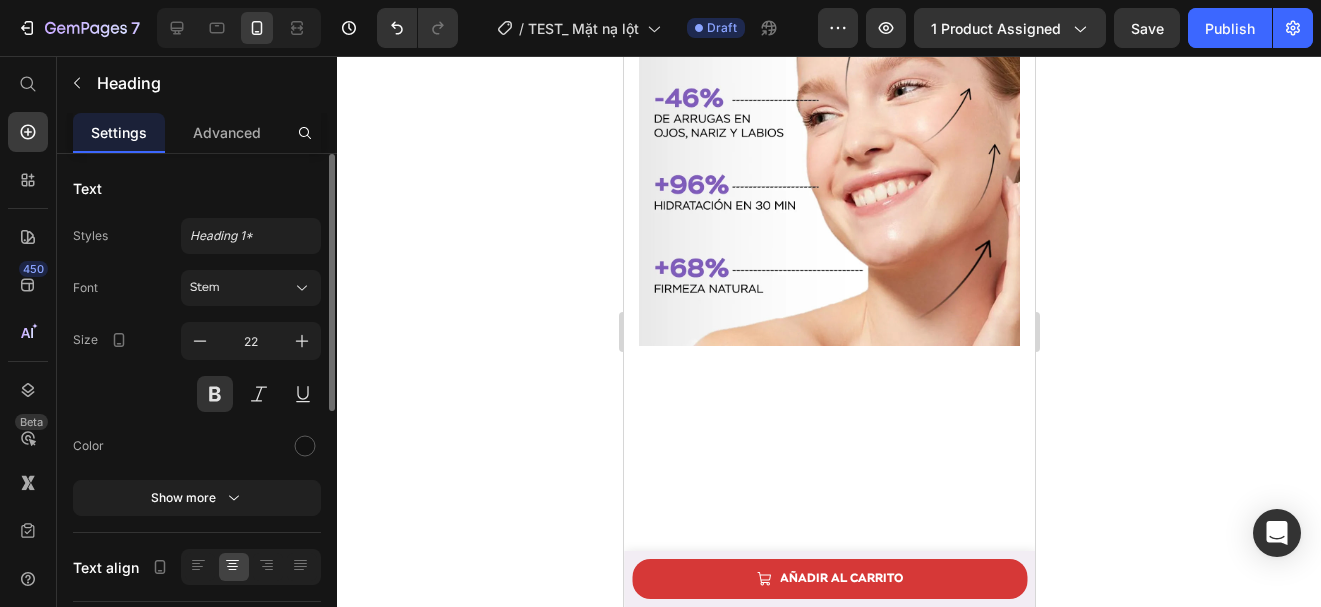 click on "¿Por qué tu piel necesita COLÁGENO ROJO?" at bounding box center (829, -877) 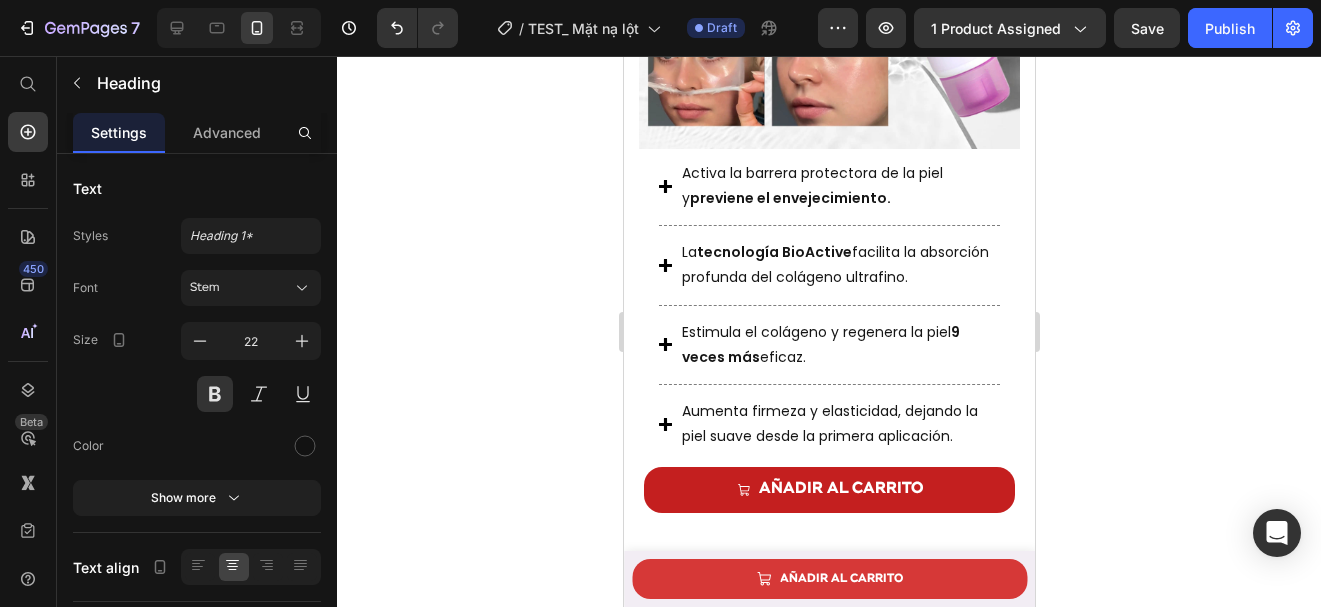 scroll, scrollTop: 2917, scrollLeft: 0, axis: vertical 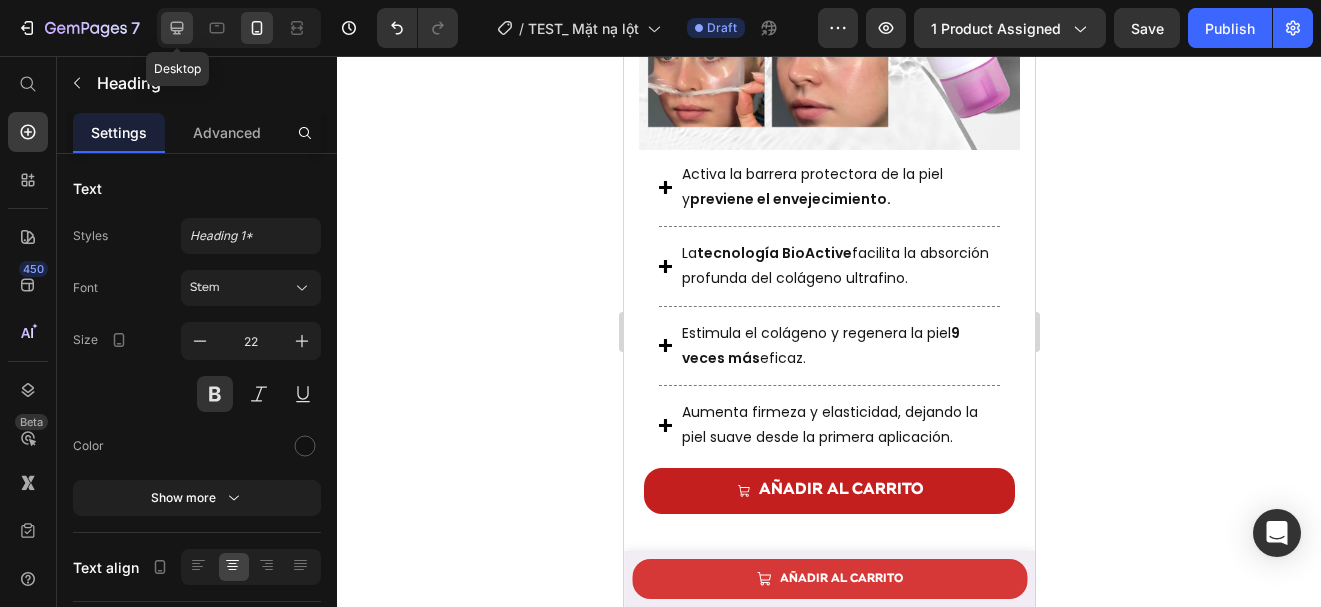 click 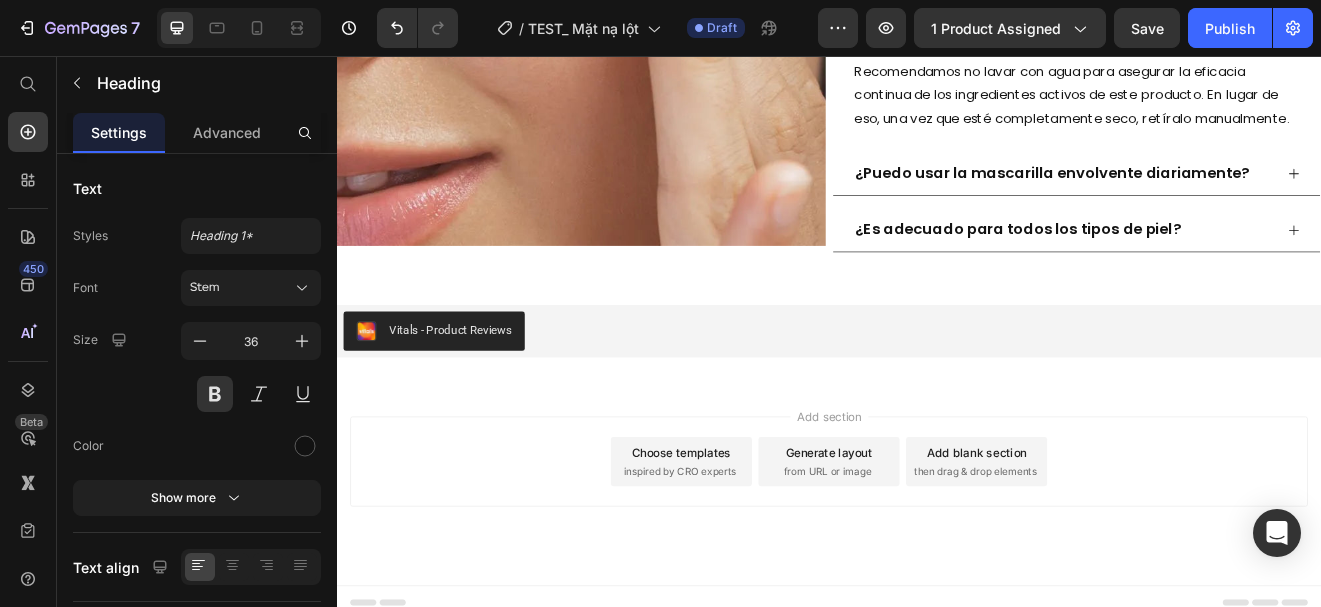 scroll, scrollTop: 4950, scrollLeft: 0, axis: vertical 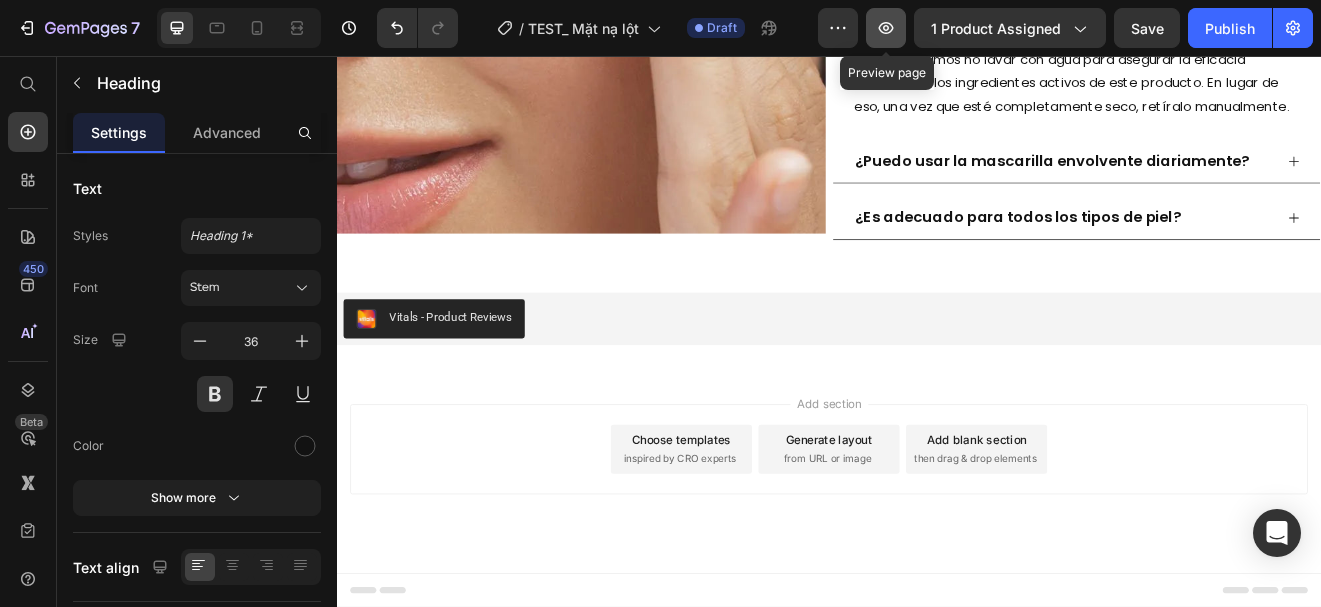 click 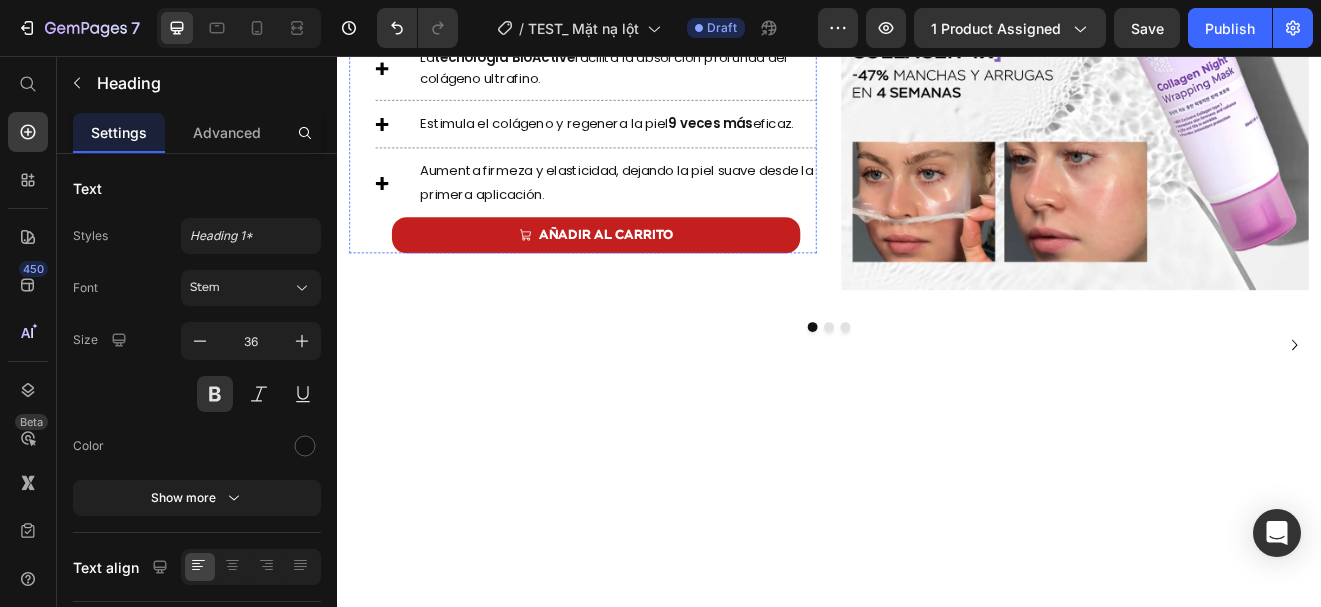 scroll, scrollTop: 1616, scrollLeft: 0, axis: vertical 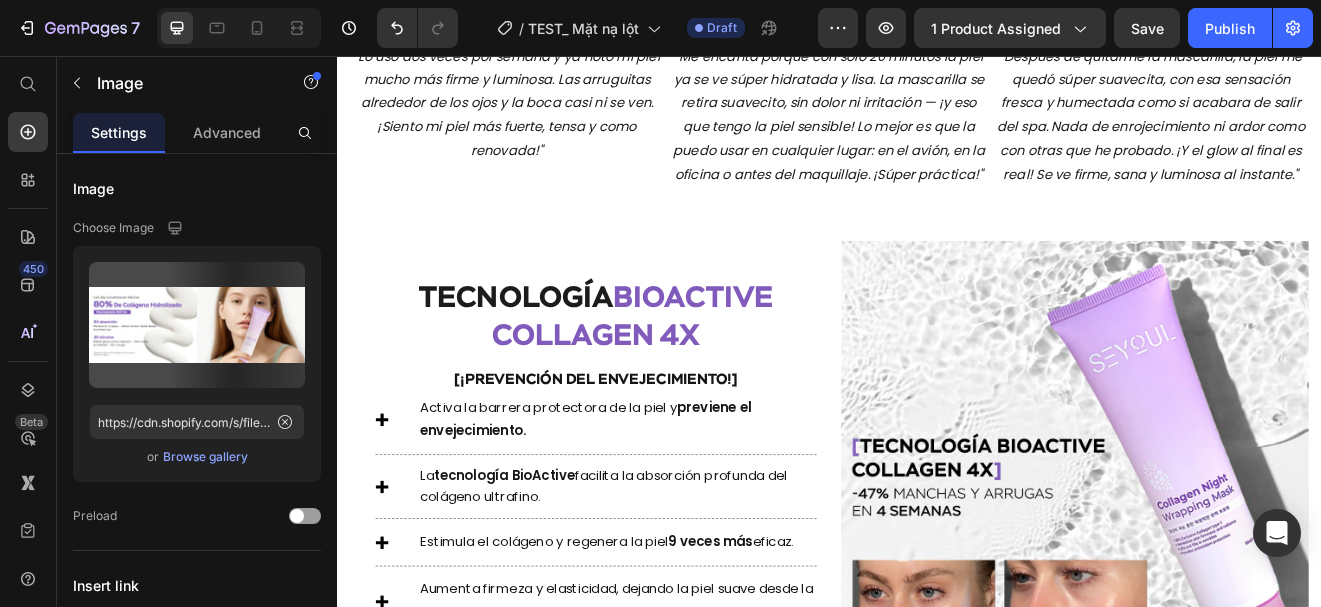 click at bounding box center (937, -100) 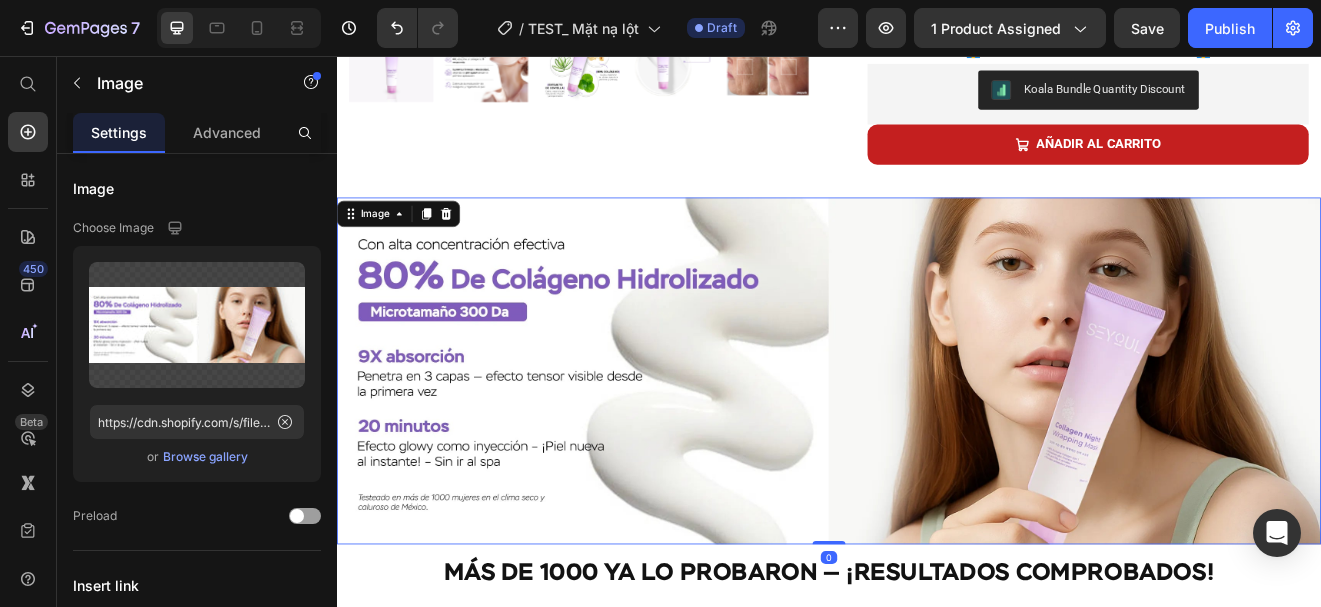 scroll, scrollTop: 773, scrollLeft: 0, axis: vertical 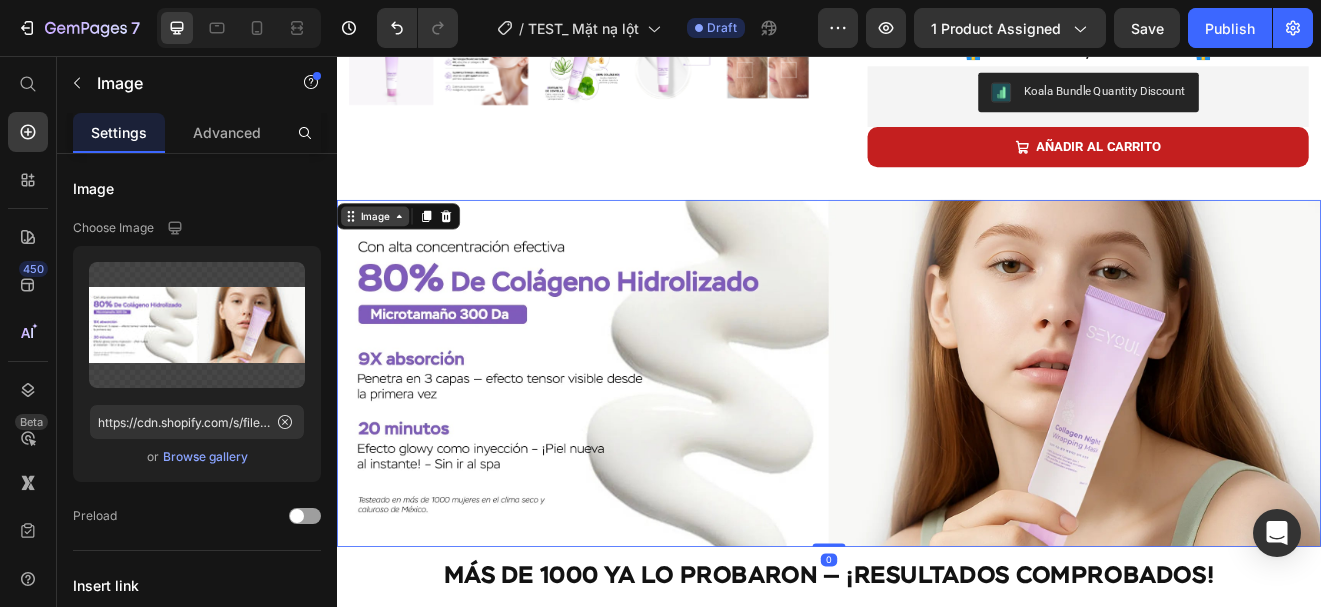 click on "Image" at bounding box center (383, 251) 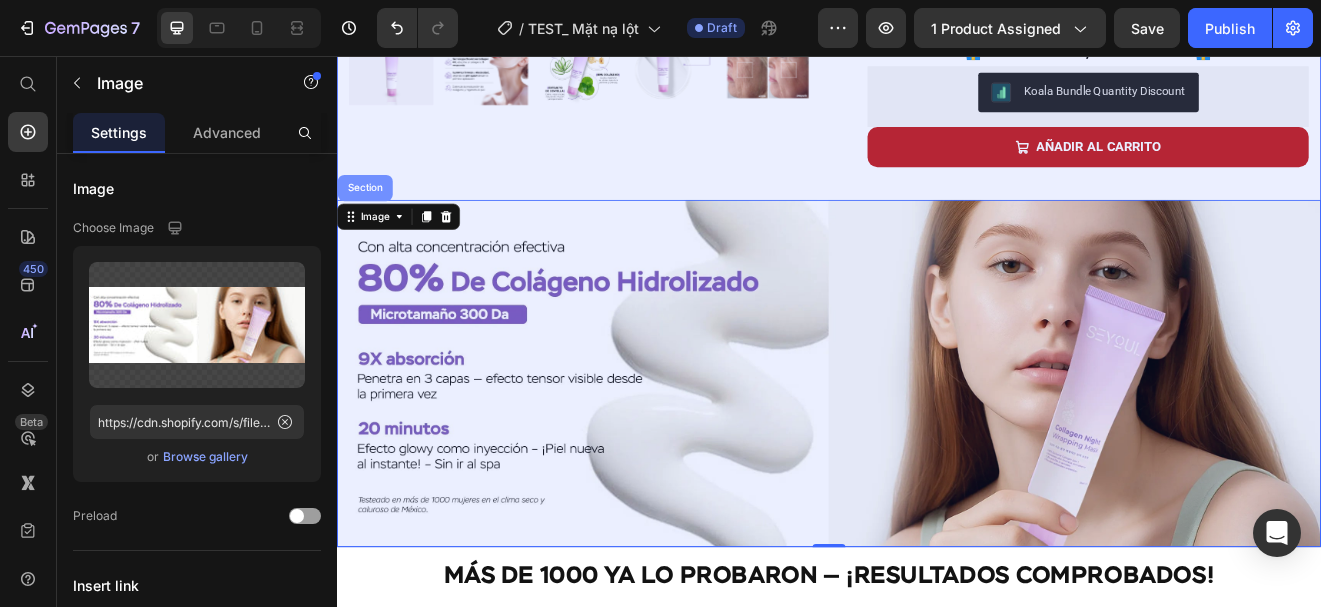 click on "Section" at bounding box center (371, 216) 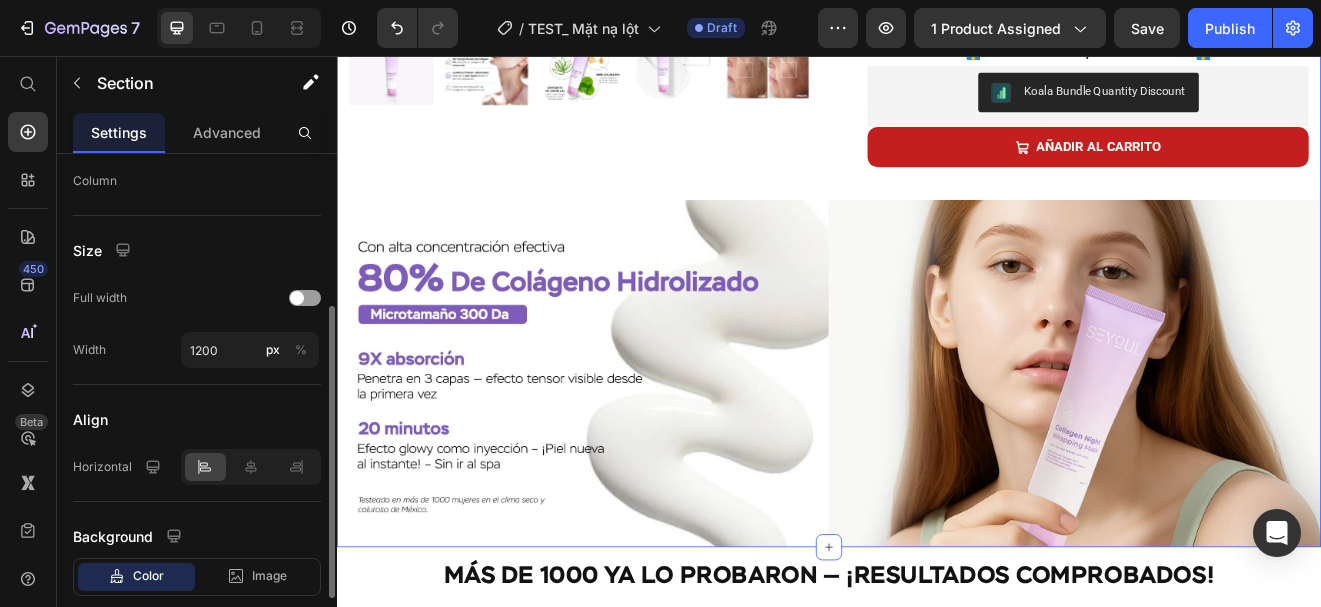 scroll, scrollTop: 264, scrollLeft: 0, axis: vertical 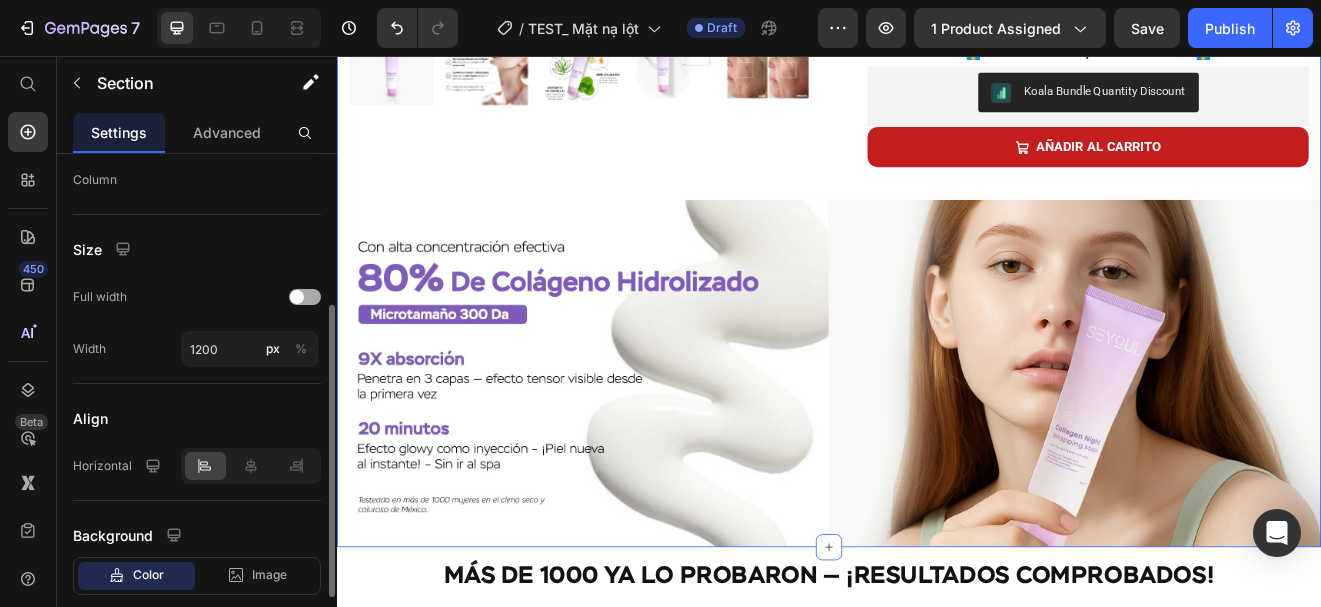 click at bounding box center (305, 297) 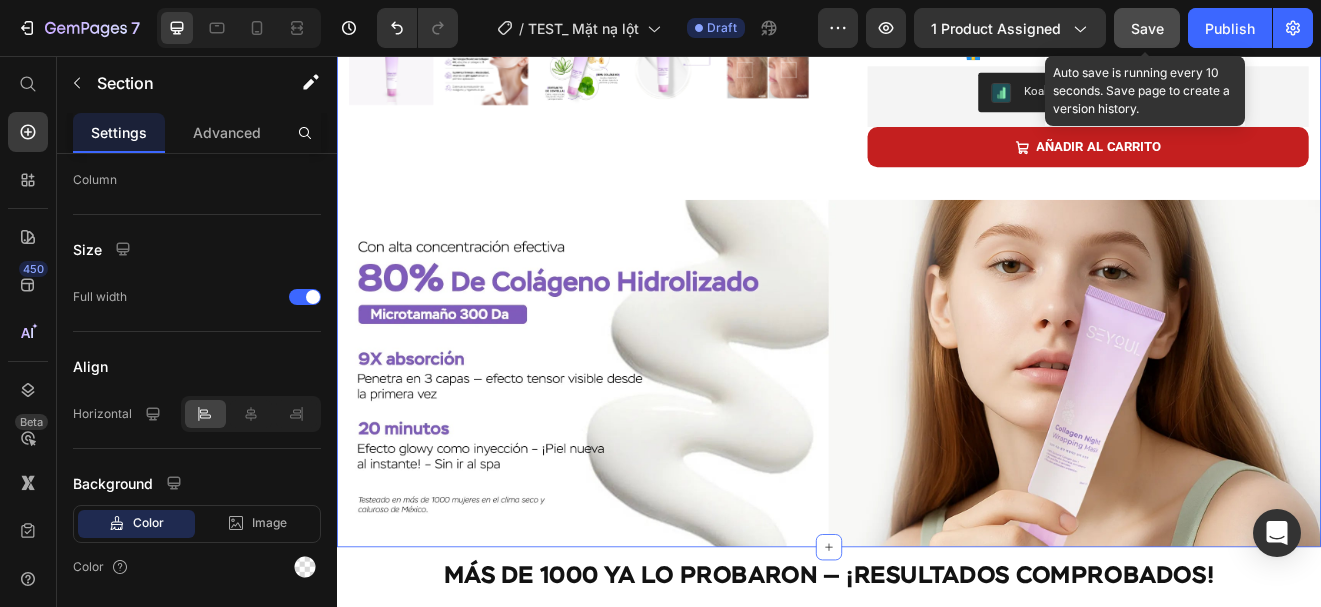 click on "Save" at bounding box center (1147, 28) 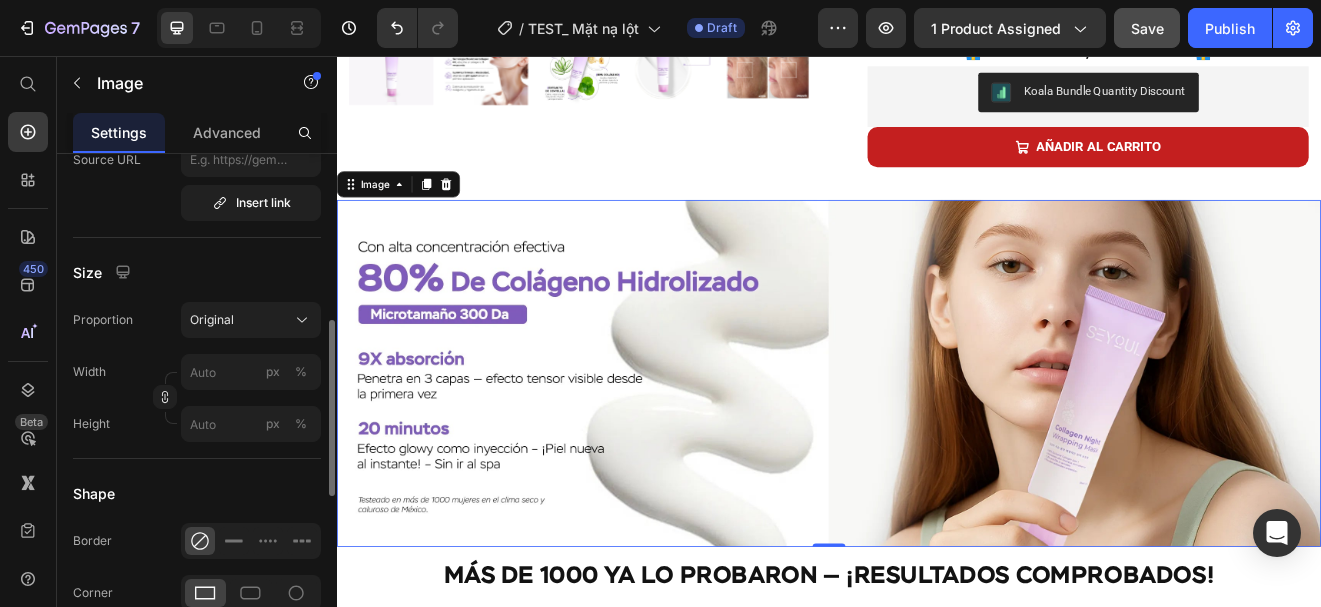 scroll, scrollTop: 475, scrollLeft: 0, axis: vertical 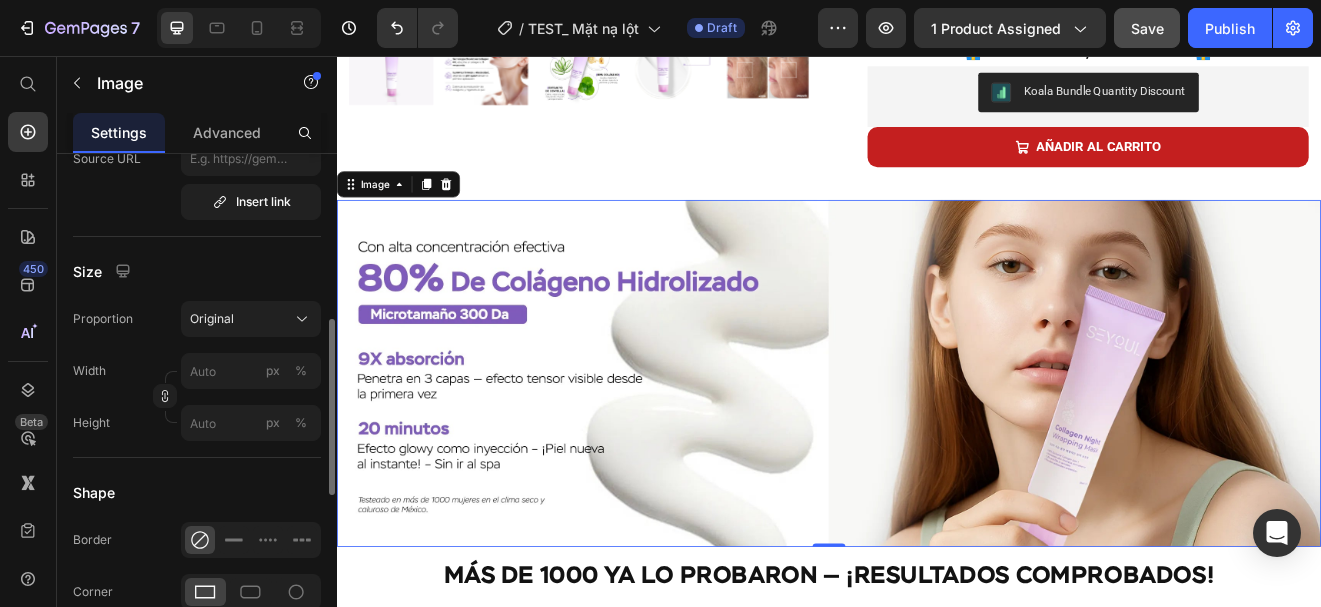 click on "Proportion Original Width px % Height px %" at bounding box center (197, 371) 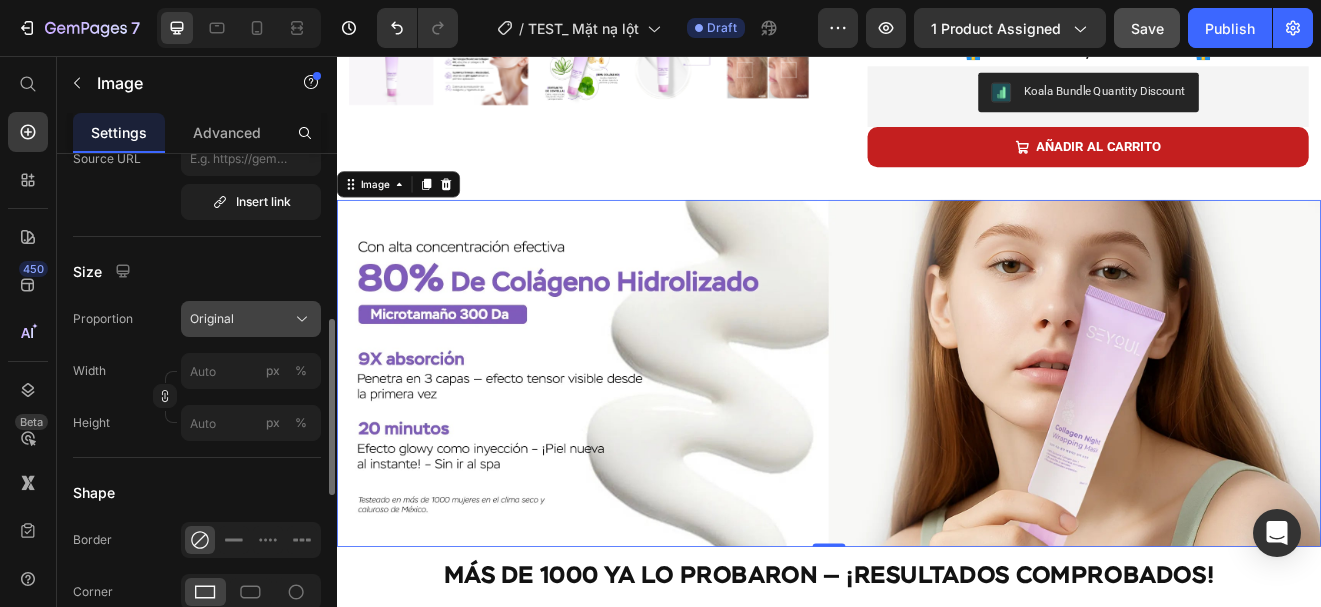 click on "Original" 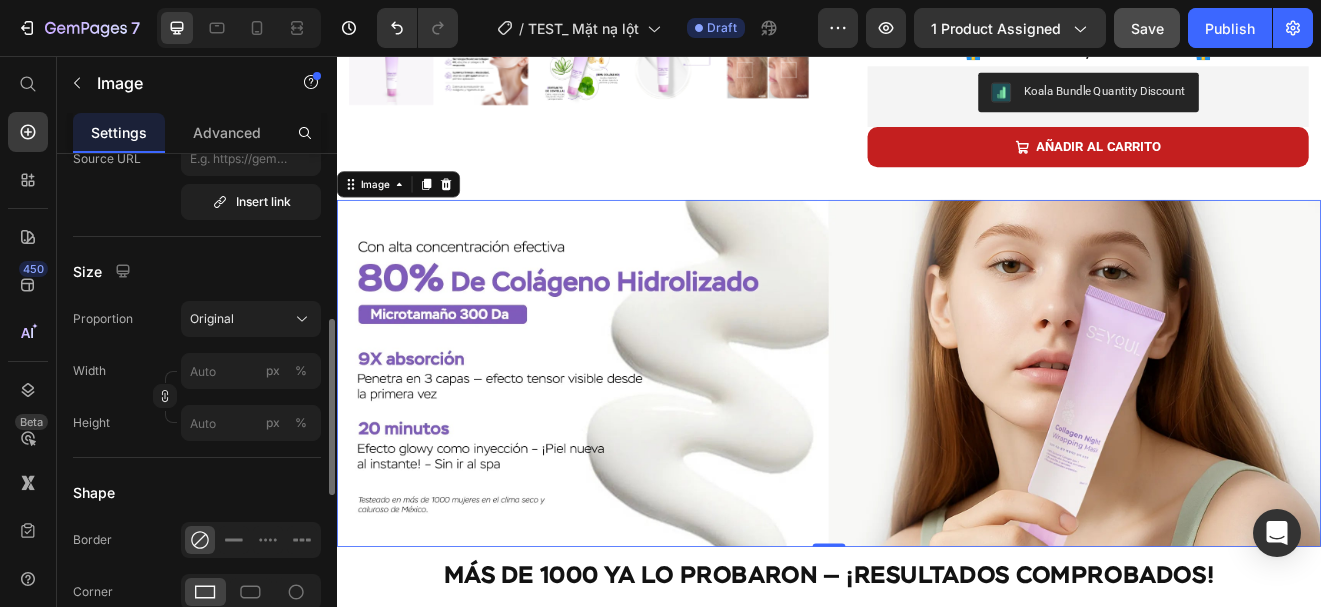 click on "Size" at bounding box center (197, 271) 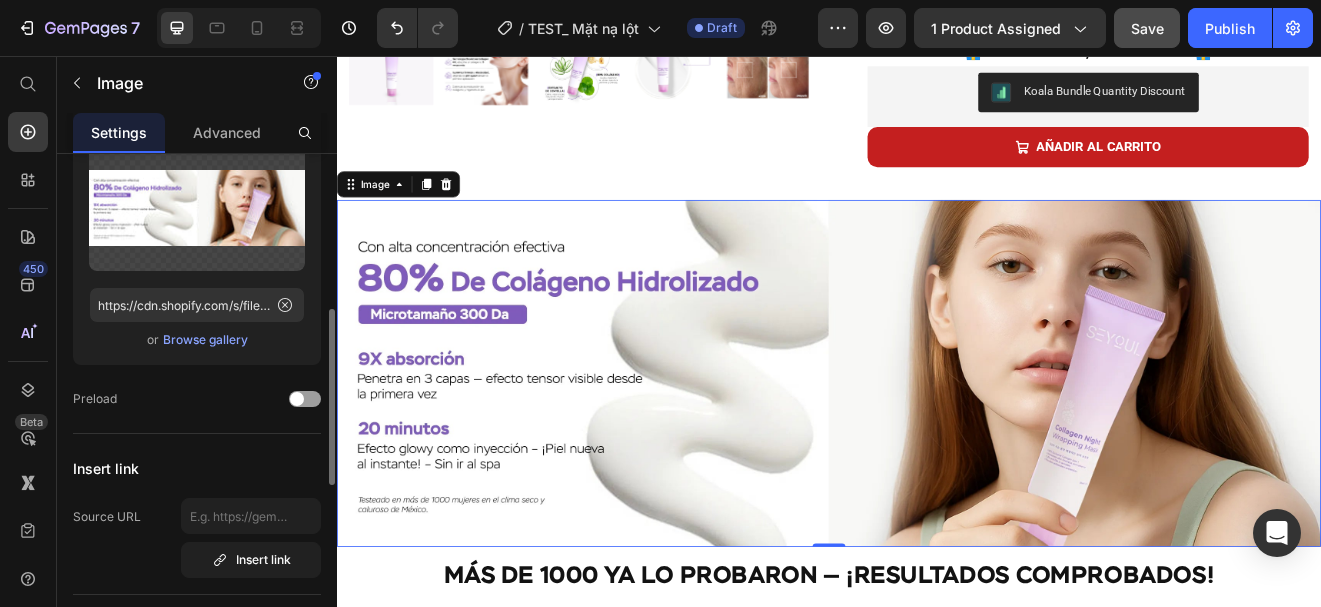 scroll, scrollTop: 0, scrollLeft: 0, axis: both 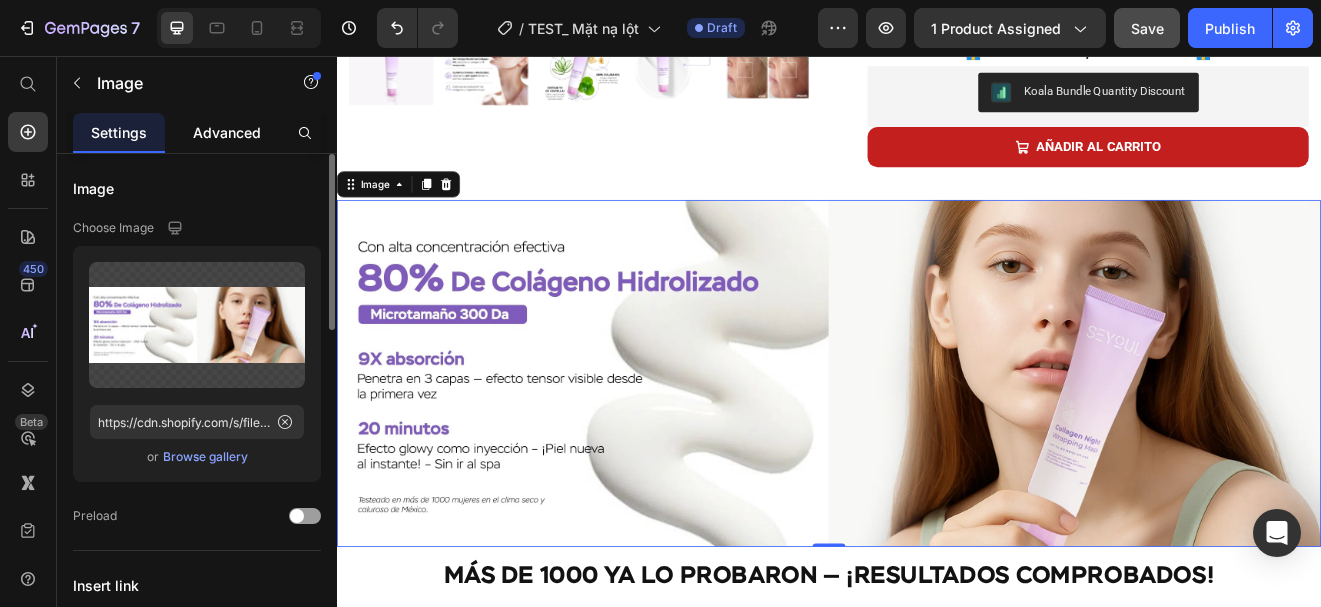 click on "Advanced" 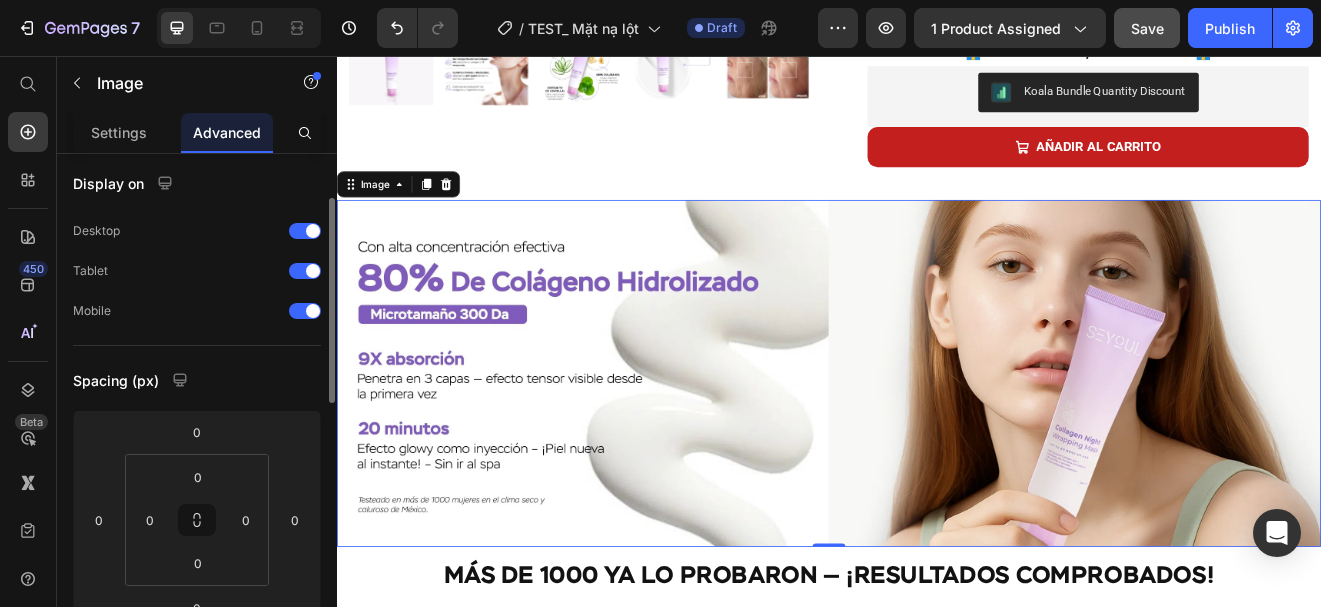 scroll, scrollTop: 0, scrollLeft: 0, axis: both 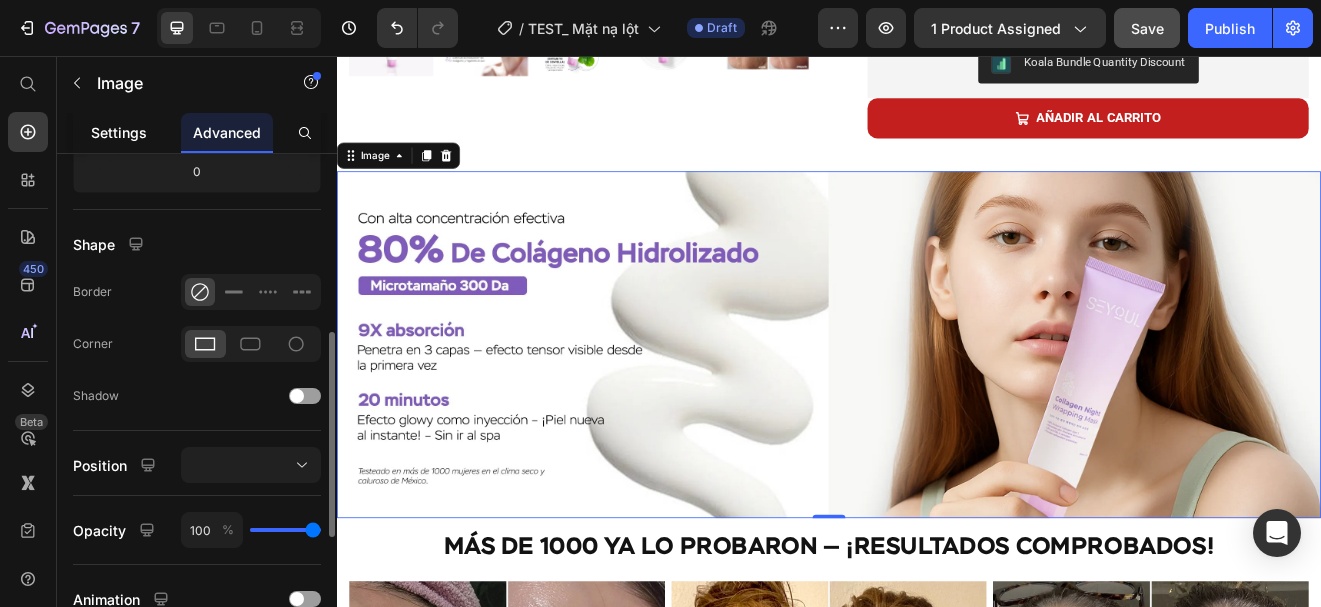 click on "Settings" at bounding box center [119, 132] 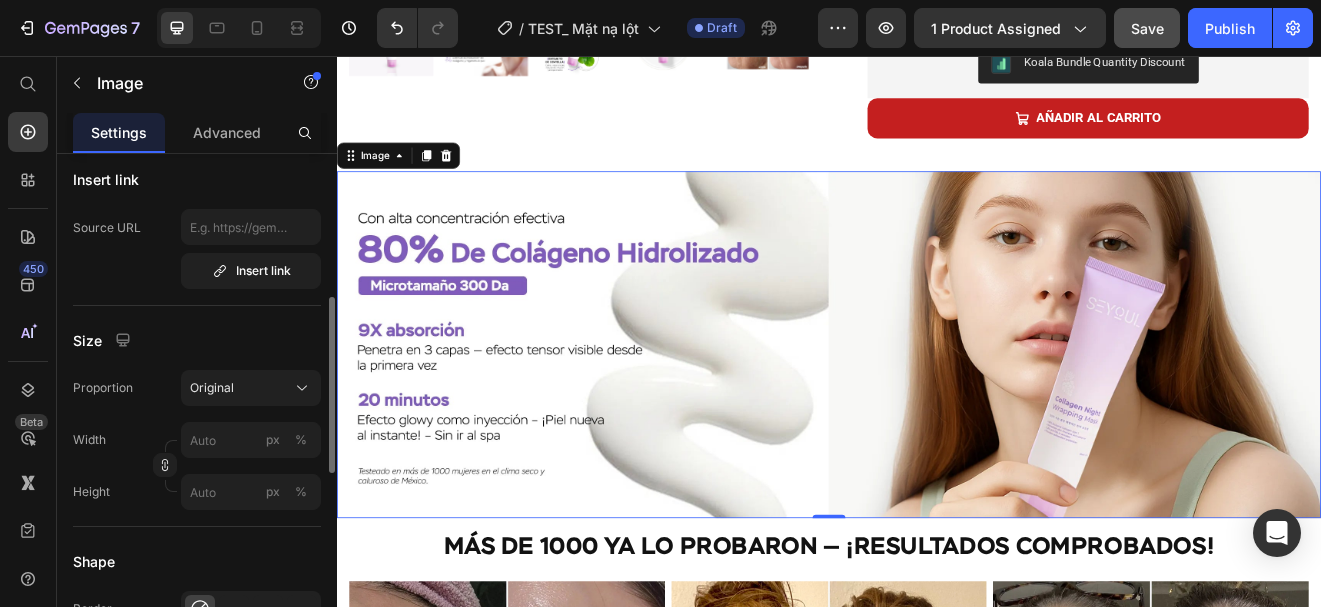 scroll, scrollTop: 408, scrollLeft: 0, axis: vertical 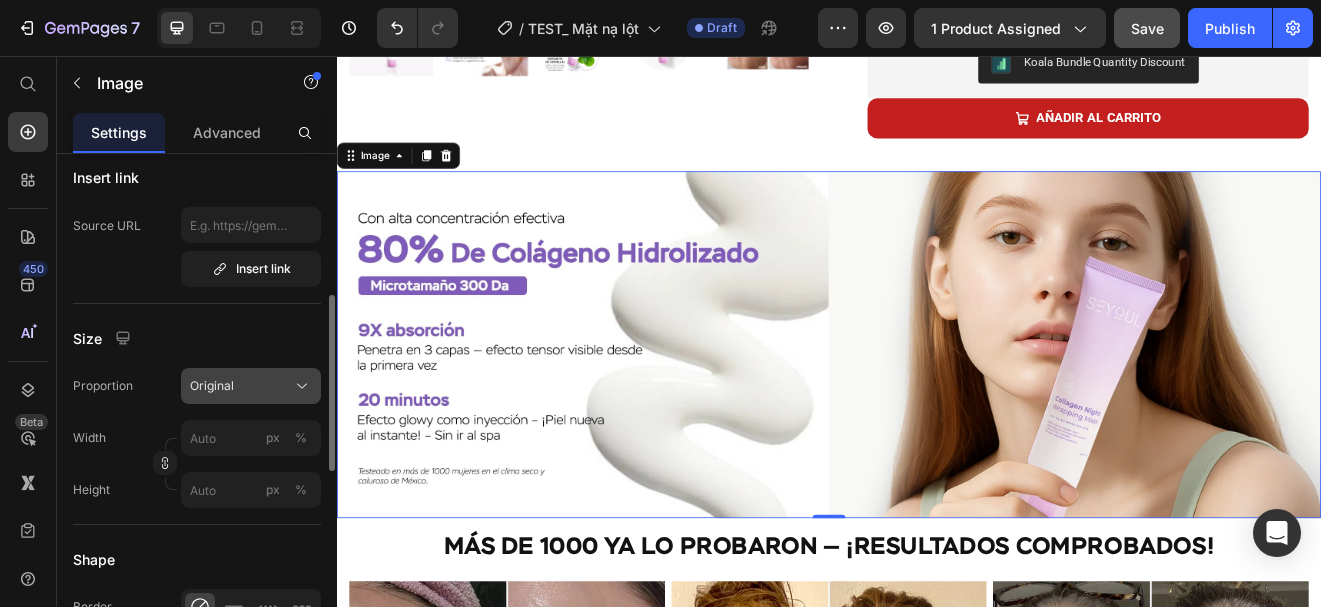 click on "Original" 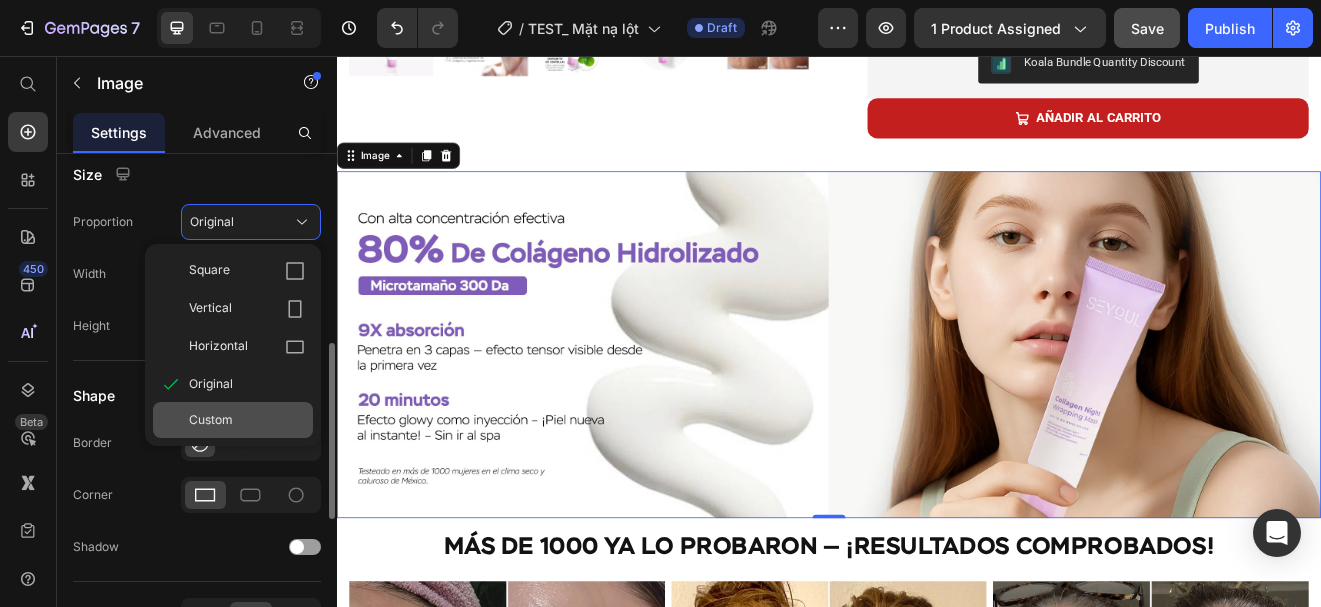 scroll, scrollTop: 573, scrollLeft: 0, axis: vertical 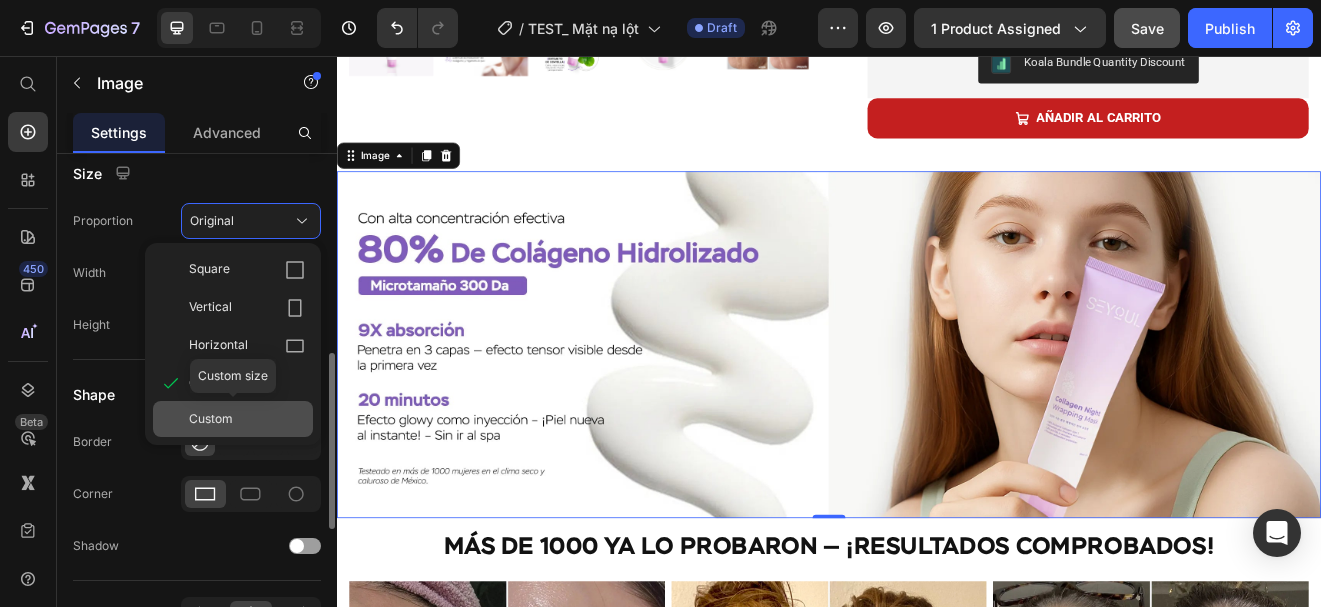 click on "Custom" at bounding box center (247, 419) 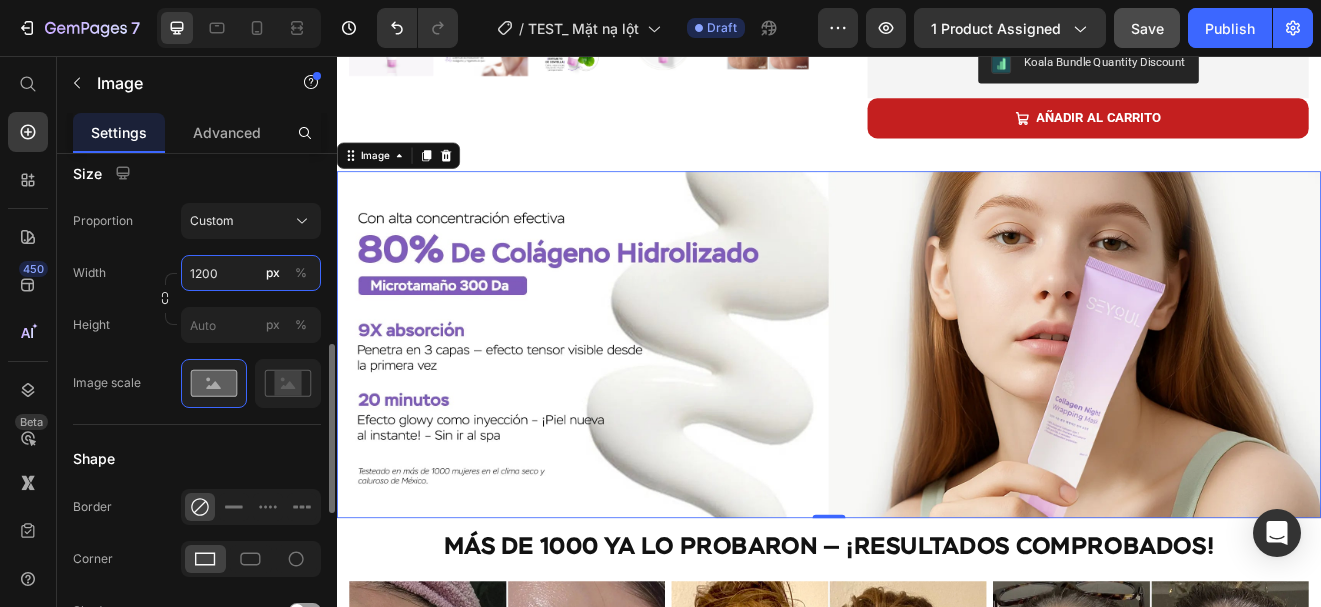type on "1200" 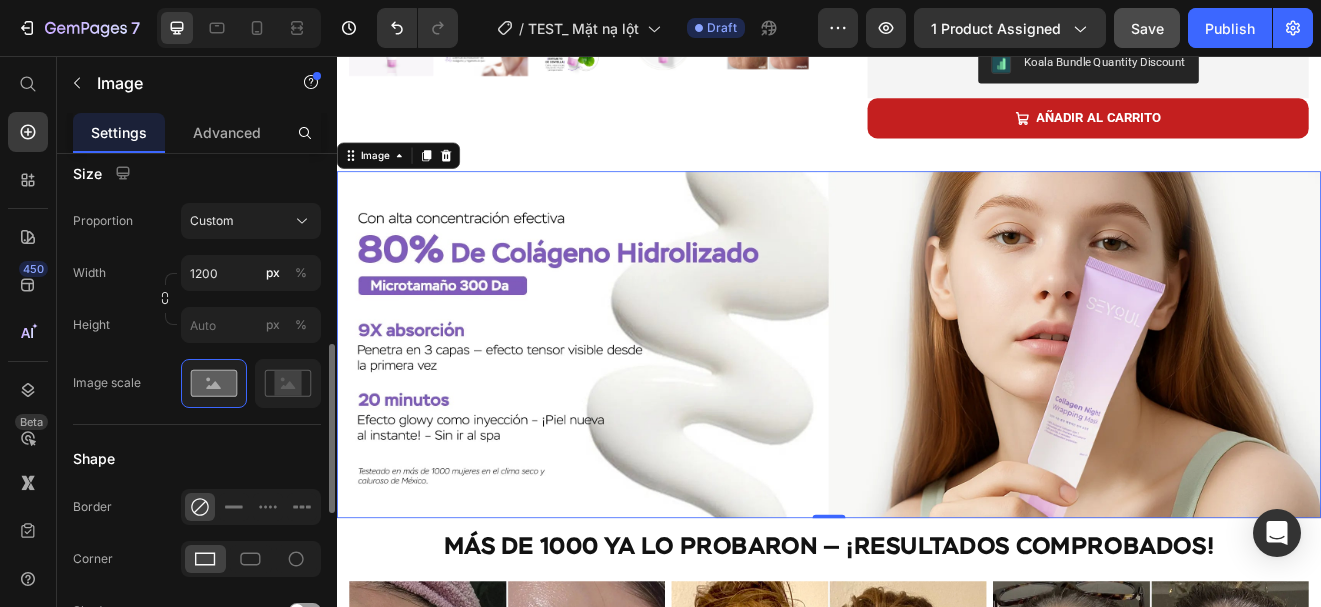 click at bounding box center (937, 407) 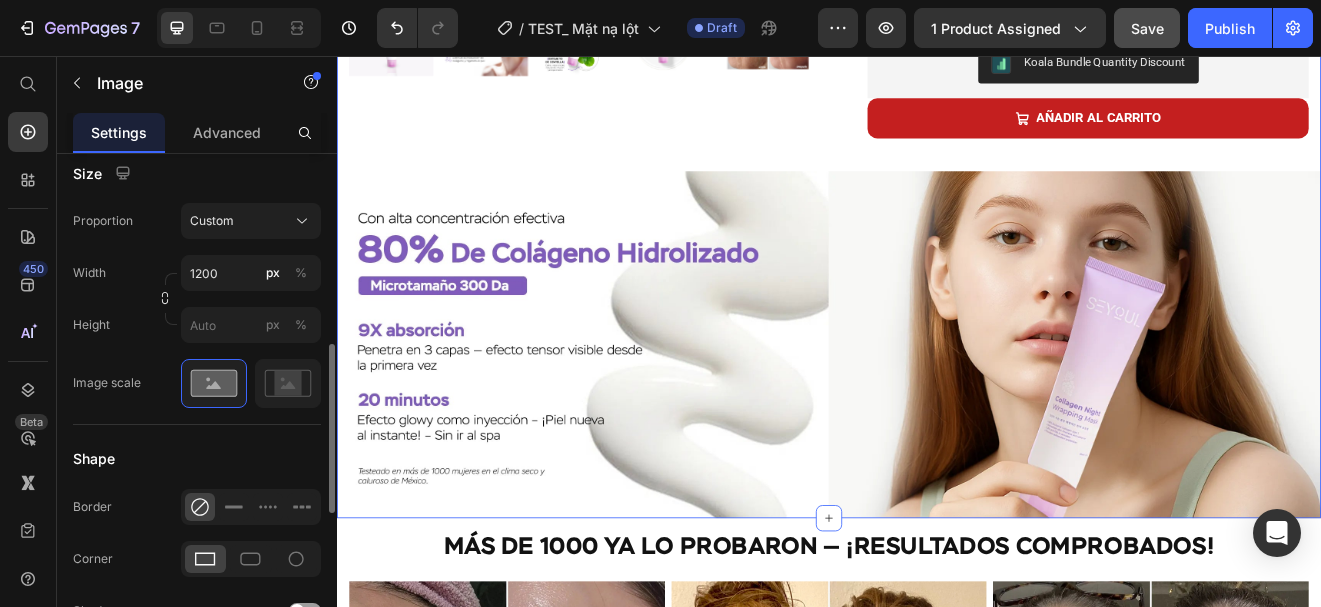 scroll, scrollTop: 0, scrollLeft: 0, axis: both 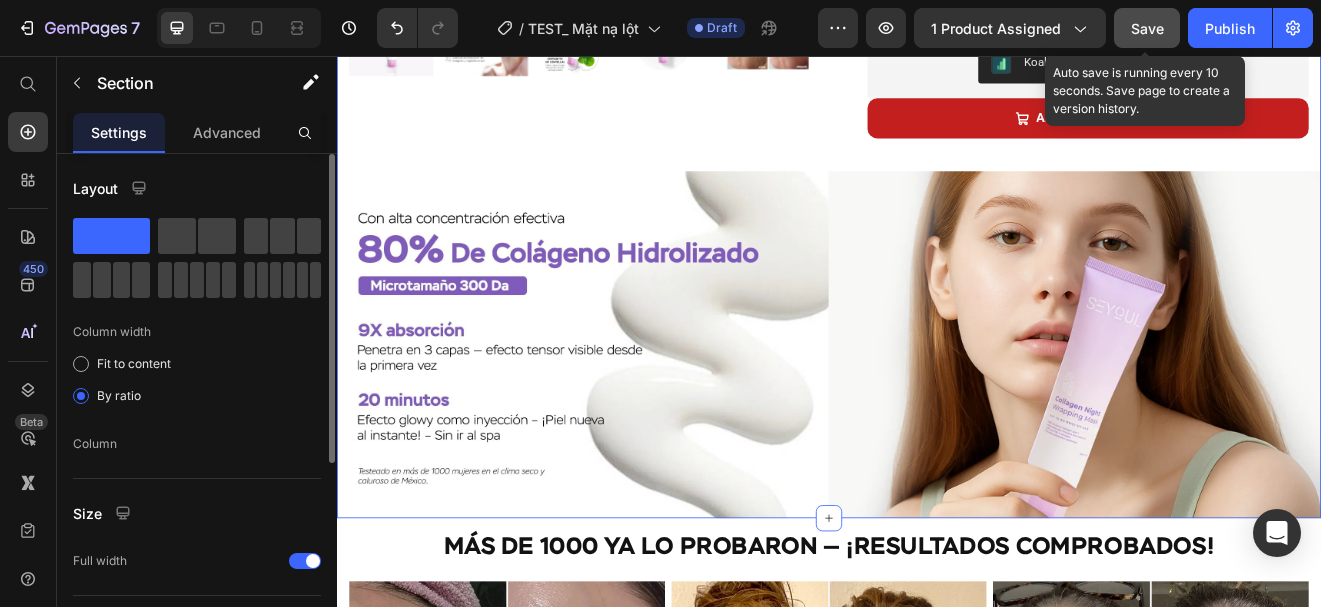 click on "Save" at bounding box center [1147, 28] 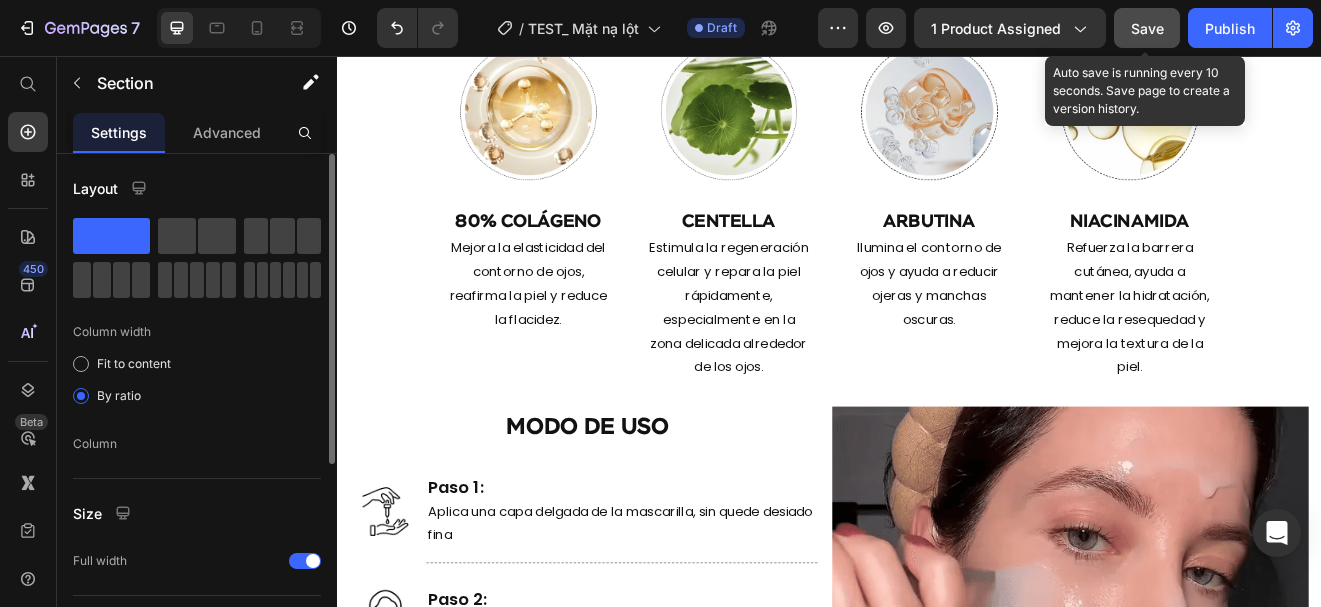 scroll, scrollTop: 2954, scrollLeft: 0, axis: vertical 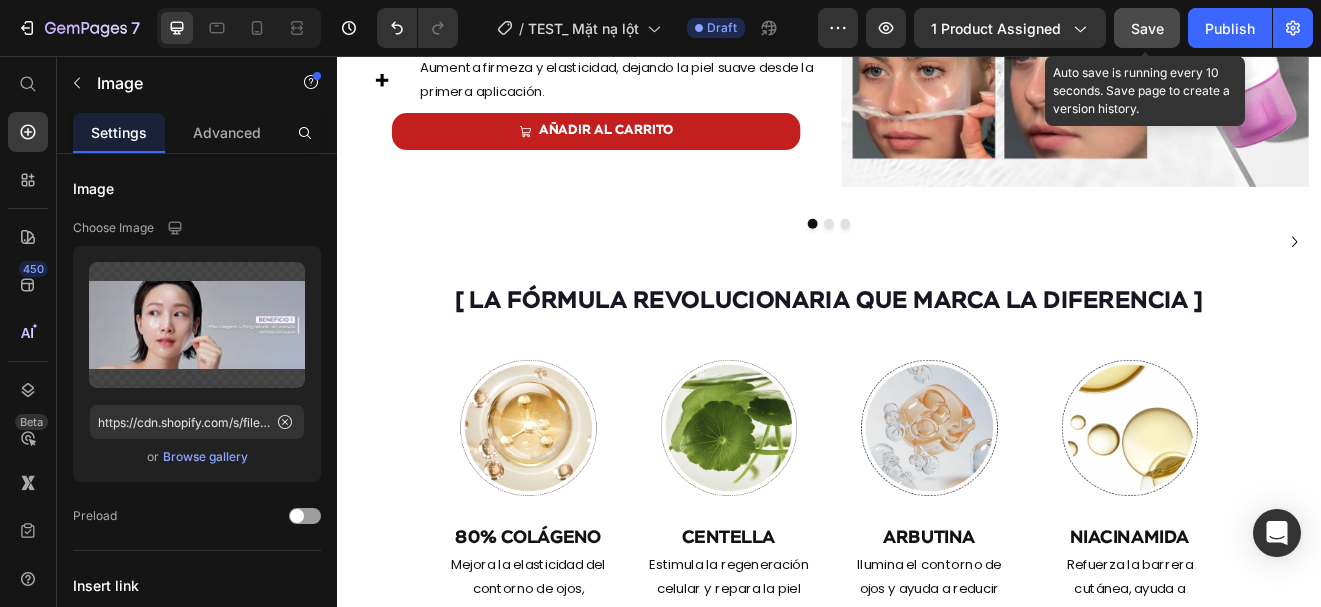 click on "Image" at bounding box center (383, 302) 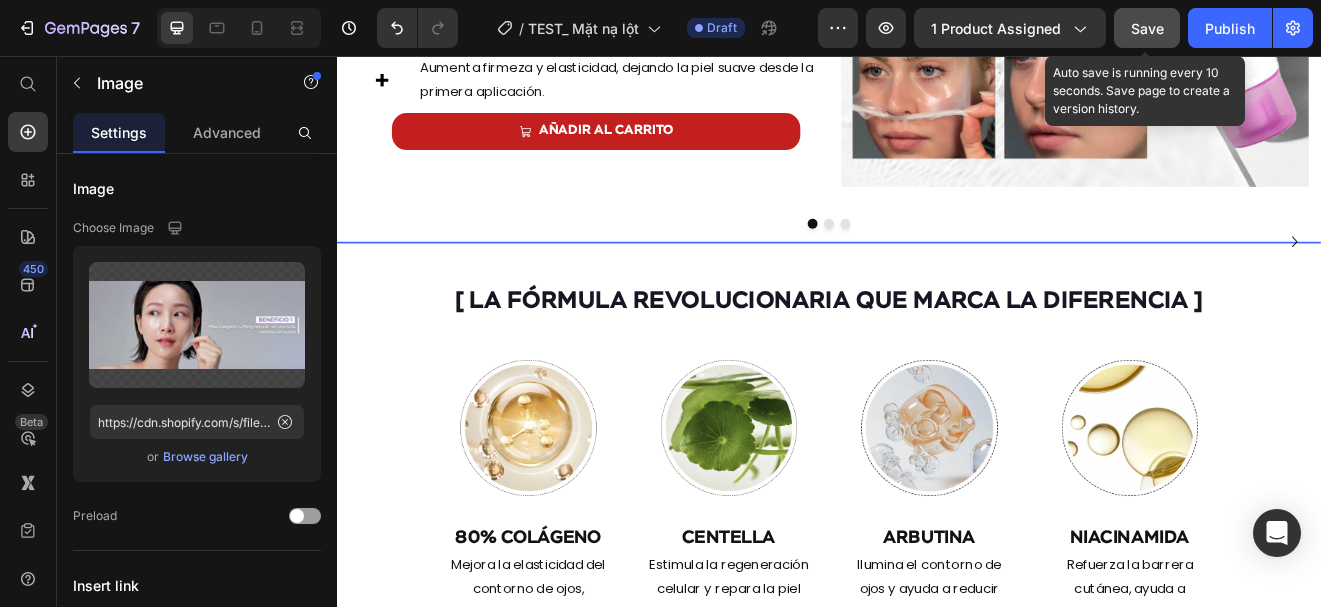 click on "Carousel" at bounding box center (375, 339) 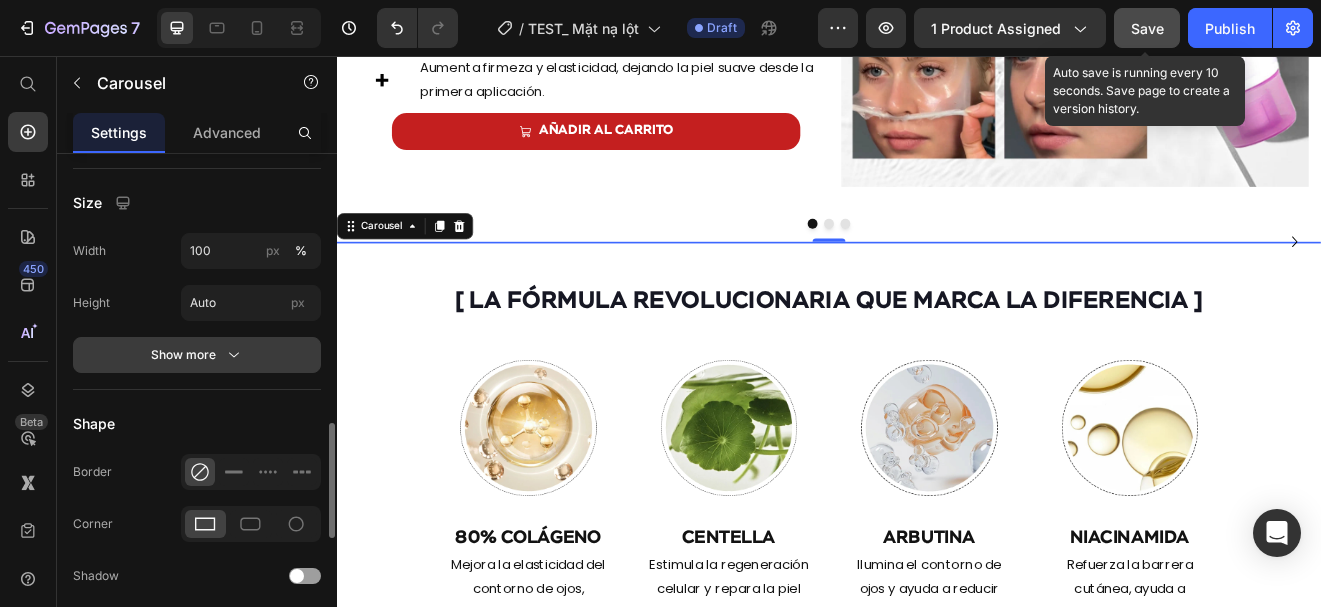 scroll, scrollTop: 1424, scrollLeft: 0, axis: vertical 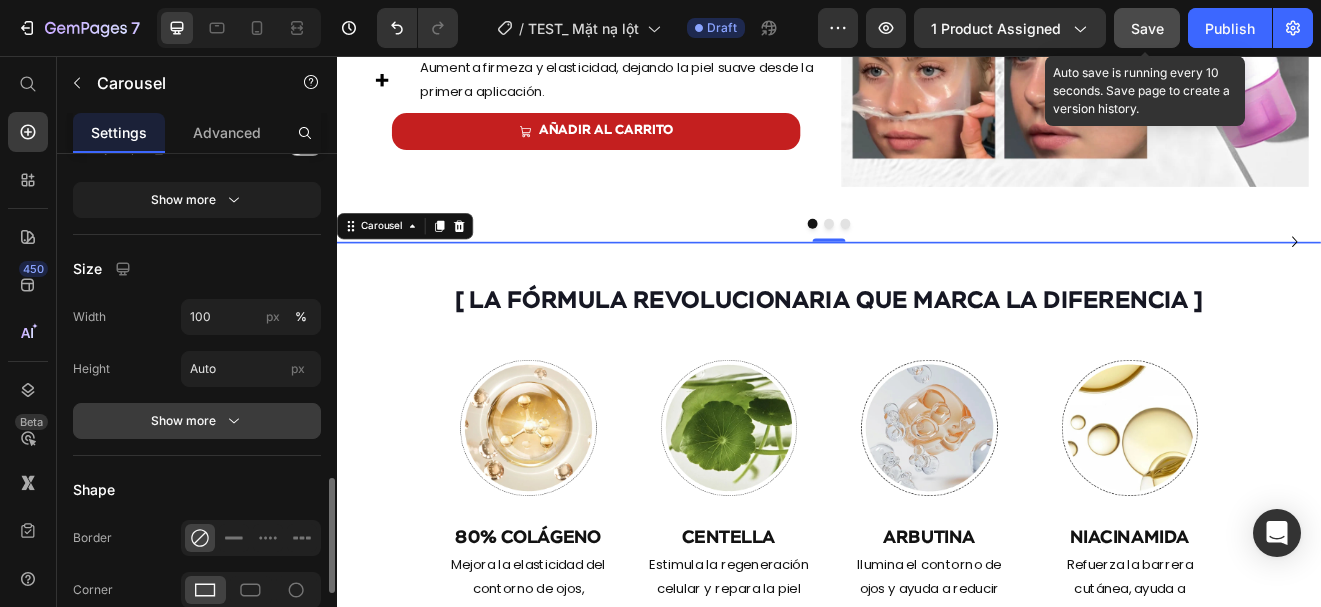 click on "Show more" at bounding box center [197, 421] 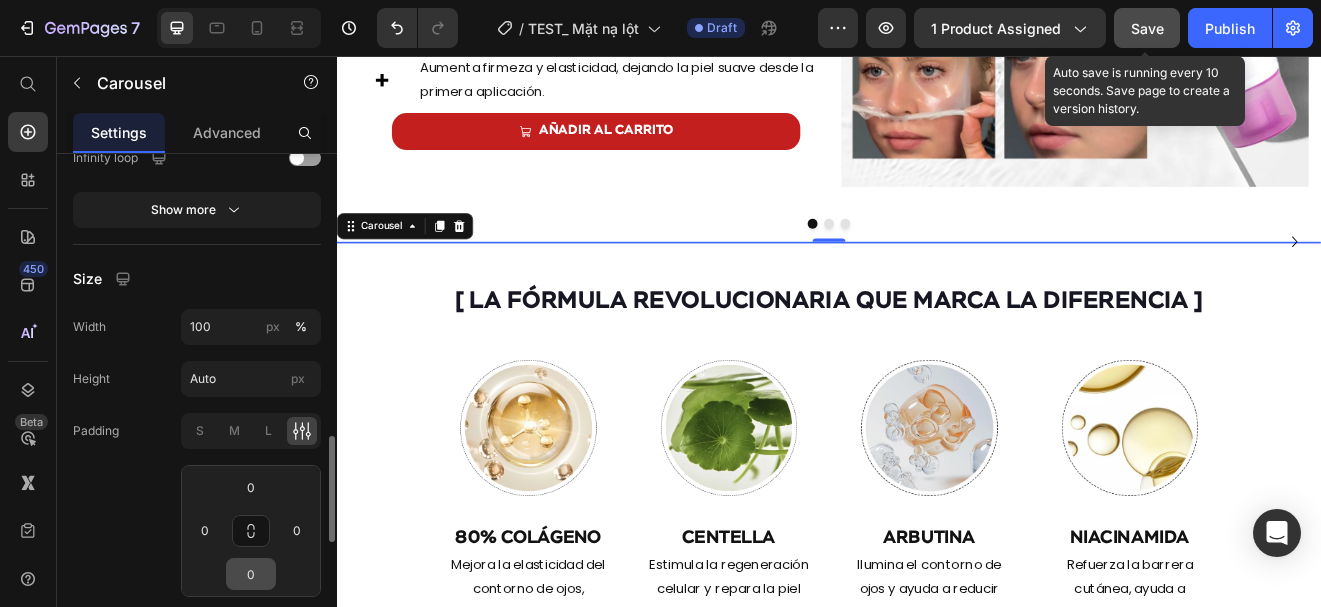 scroll, scrollTop: 1325, scrollLeft: 0, axis: vertical 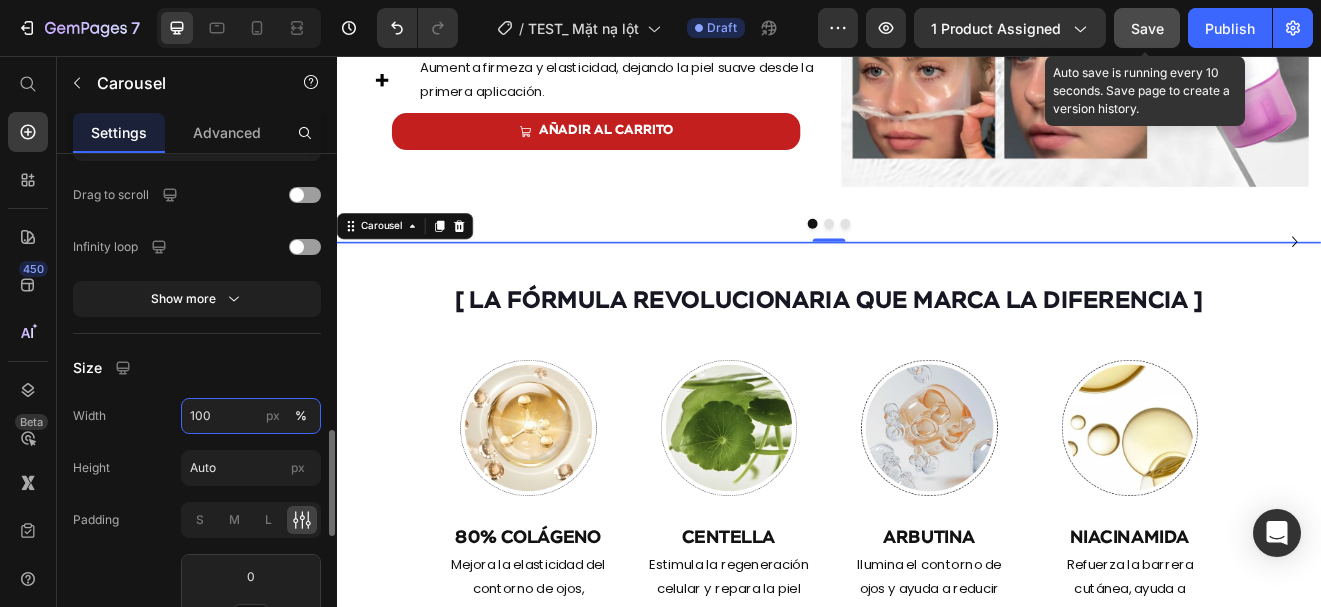click on "100" at bounding box center (251, 416) 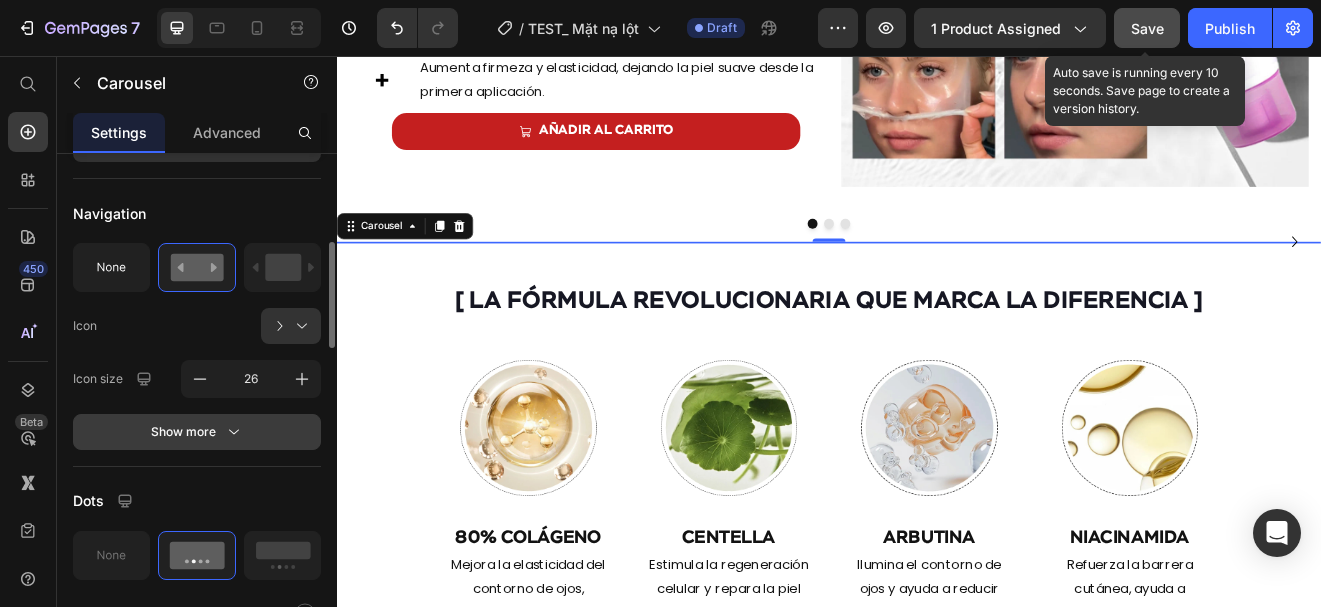 type on "1200" 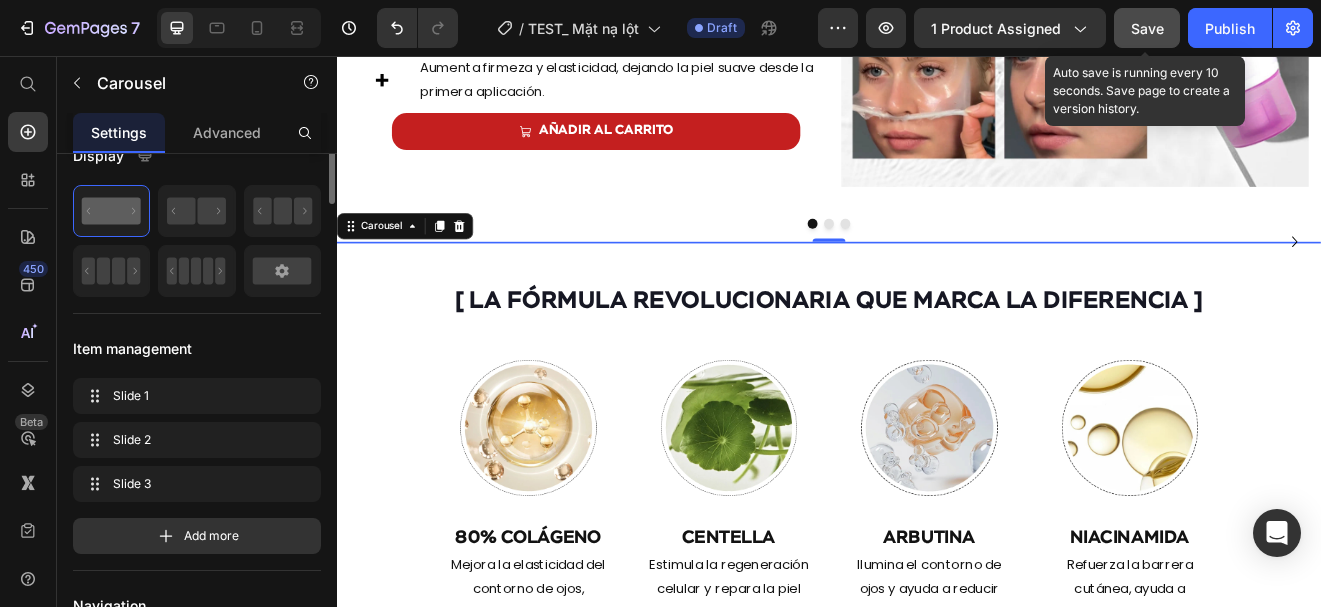scroll, scrollTop: 0, scrollLeft: 0, axis: both 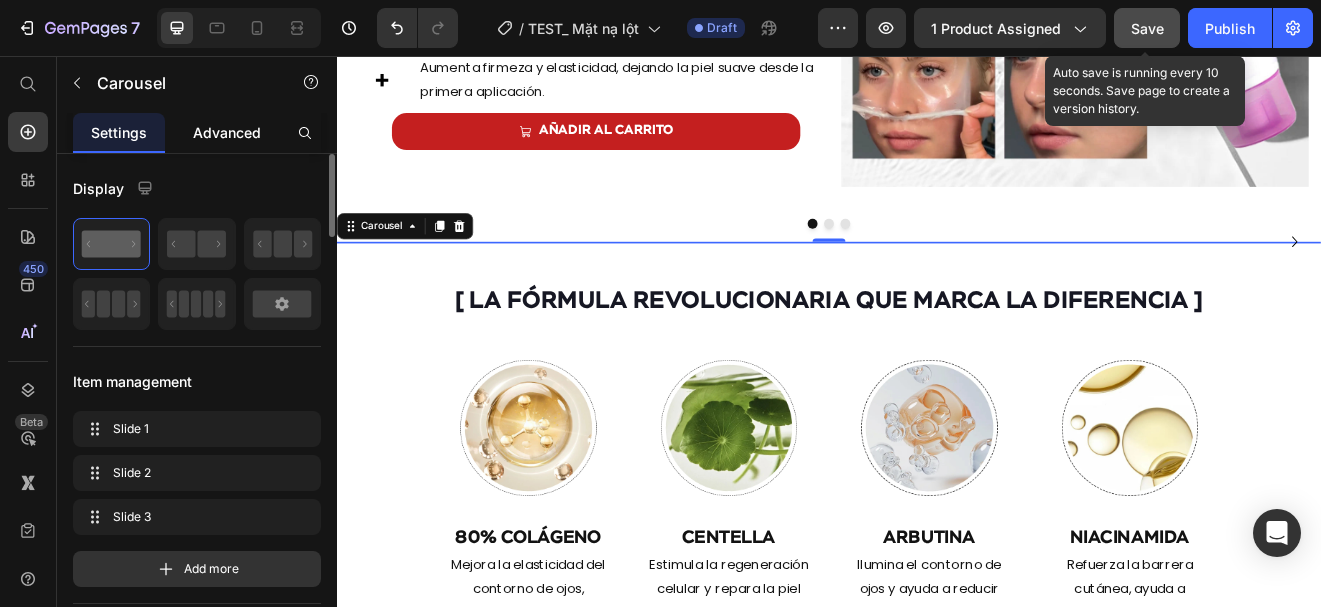 click on "Advanced" at bounding box center [227, 132] 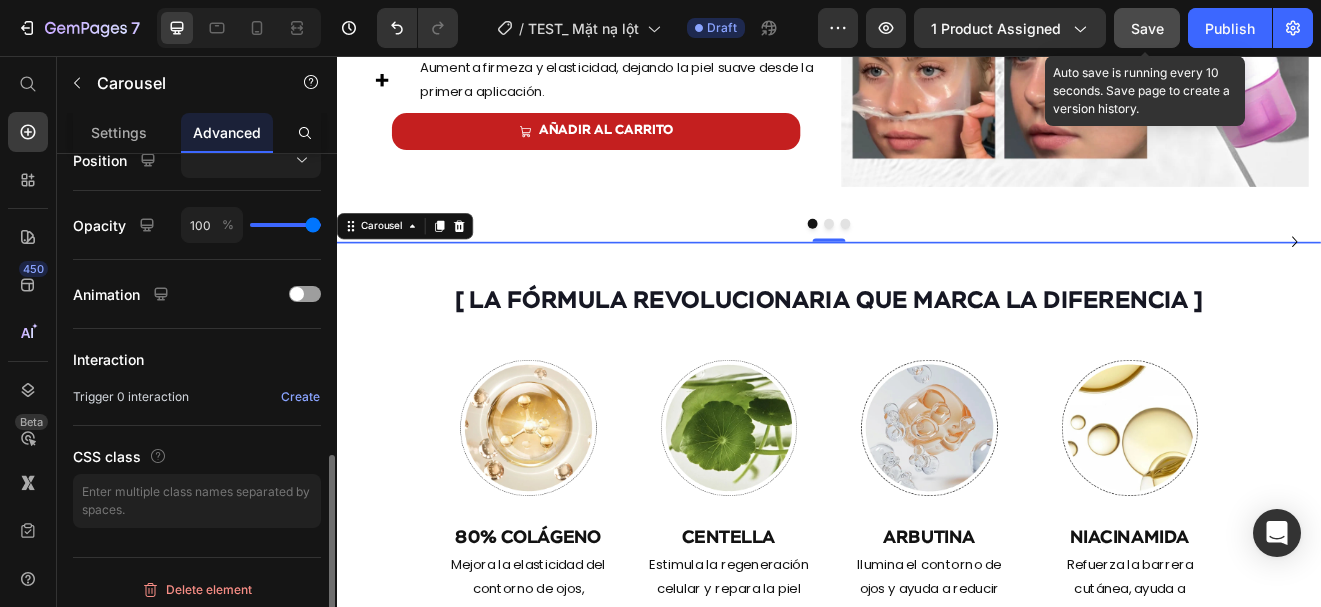 scroll, scrollTop: 755, scrollLeft: 0, axis: vertical 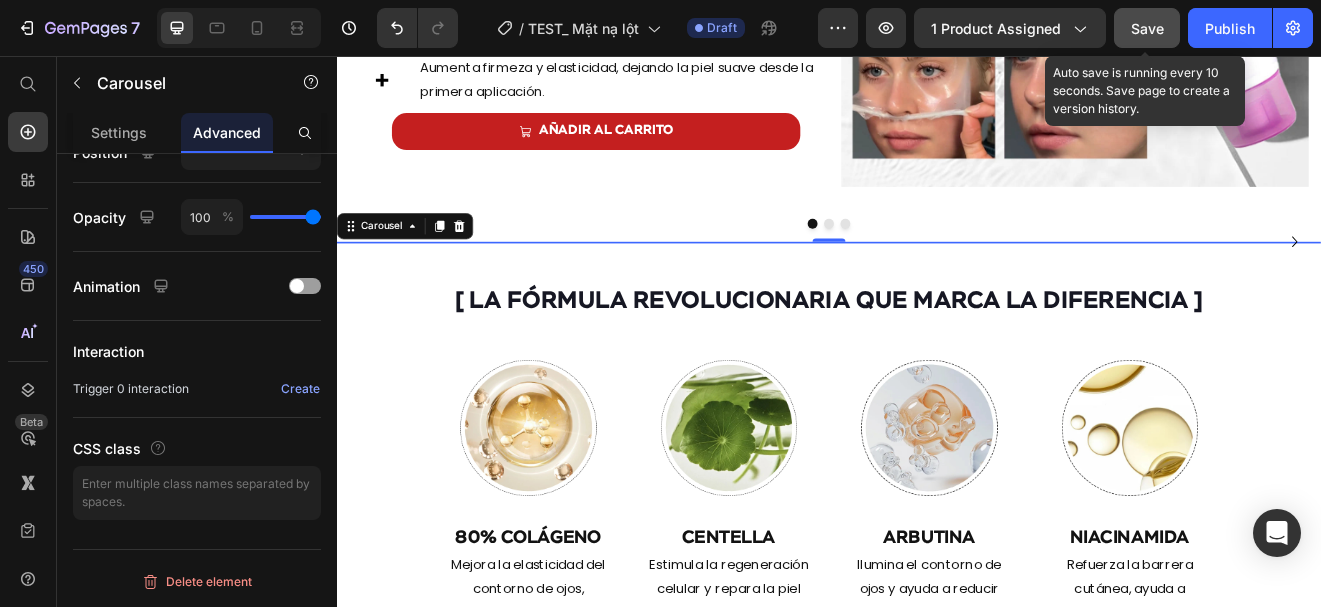 click on "Save" at bounding box center [1147, 28] 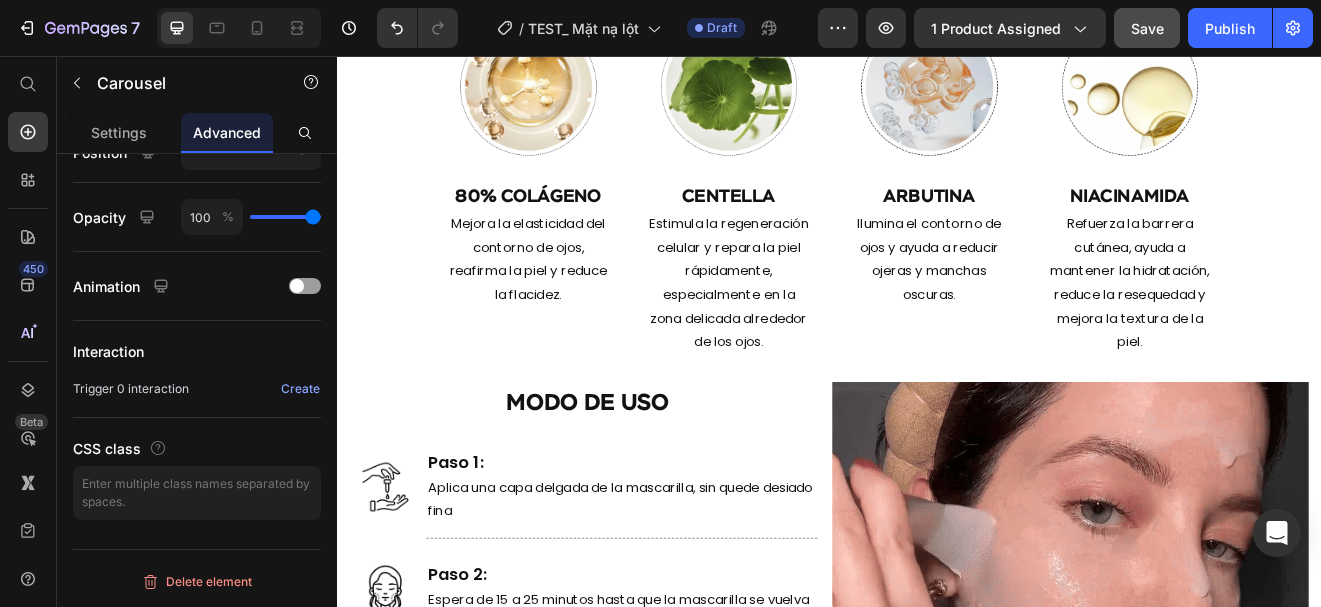 scroll, scrollTop: 2984, scrollLeft: 0, axis: vertical 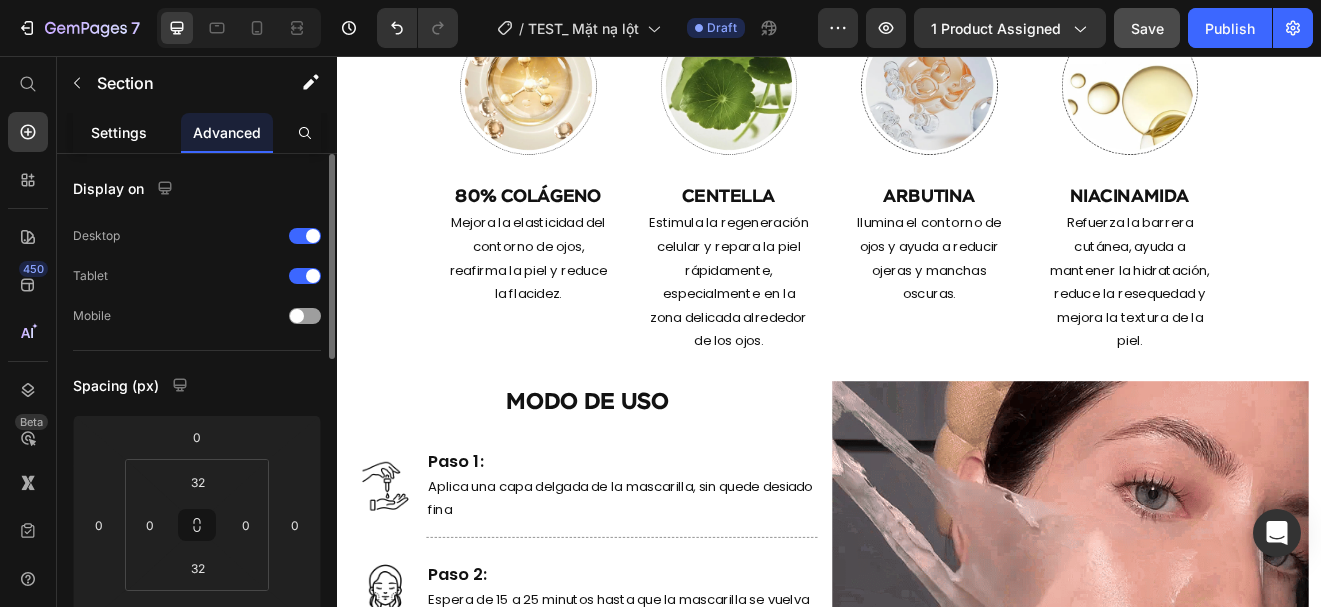 click on "Settings" at bounding box center (119, 132) 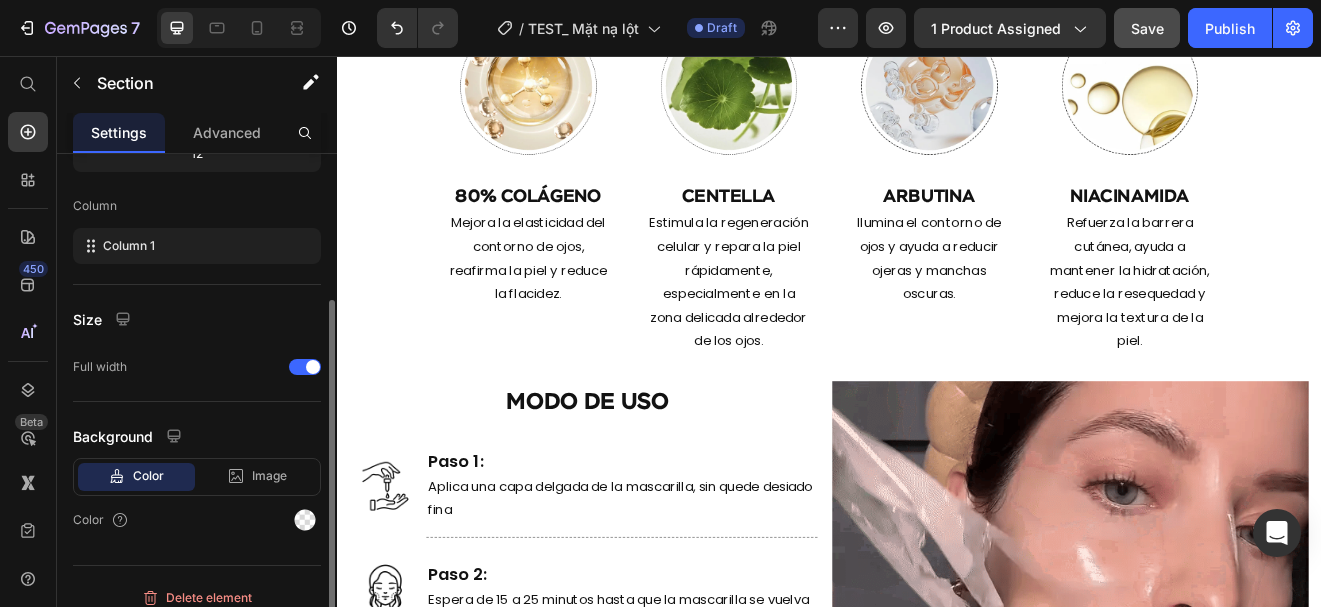 scroll, scrollTop: 283, scrollLeft: 0, axis: vertical 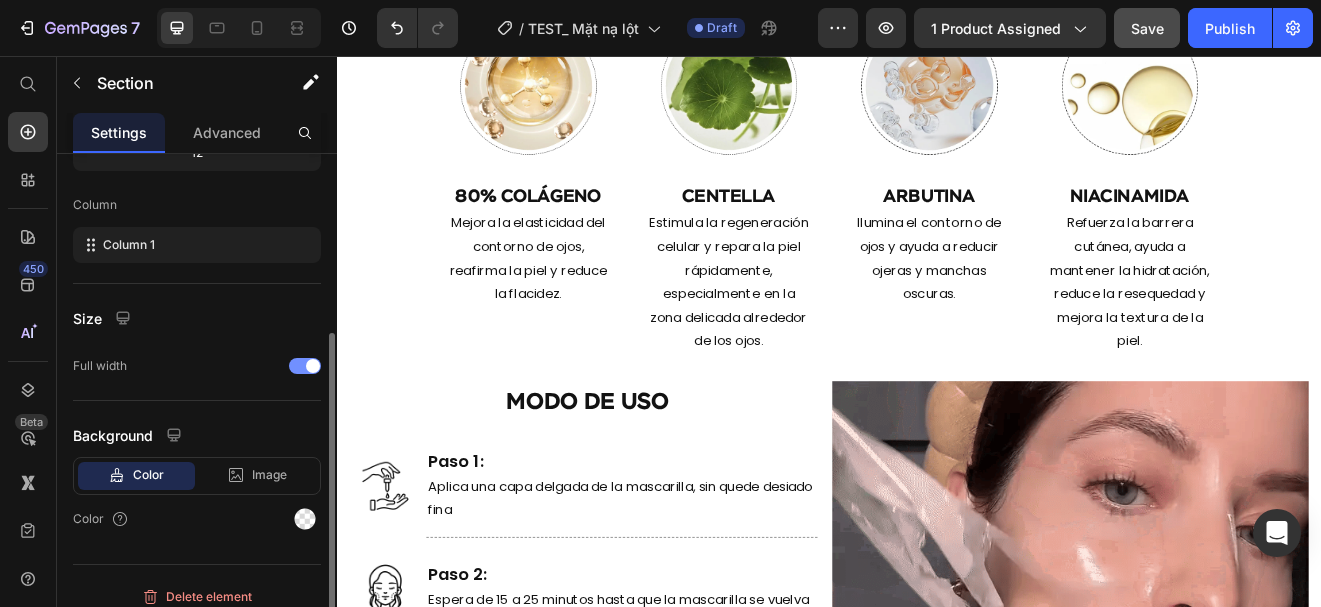 click at bounding box center (305, 366) 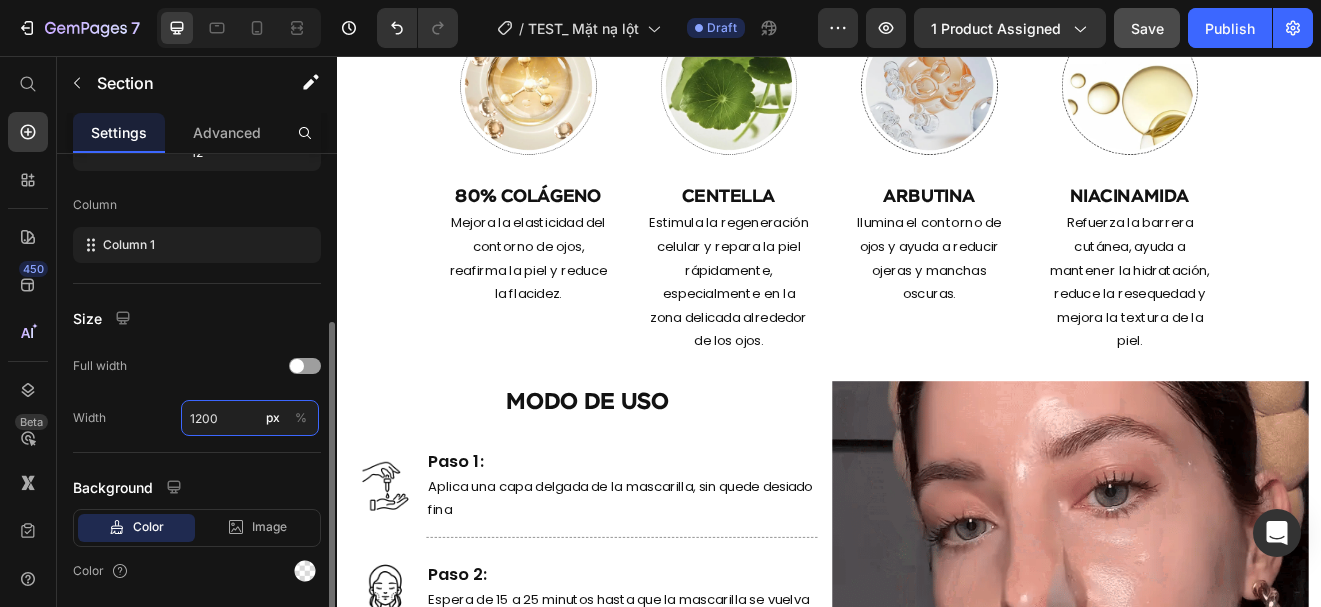 click on "1200" at bounding box center [250, 418] 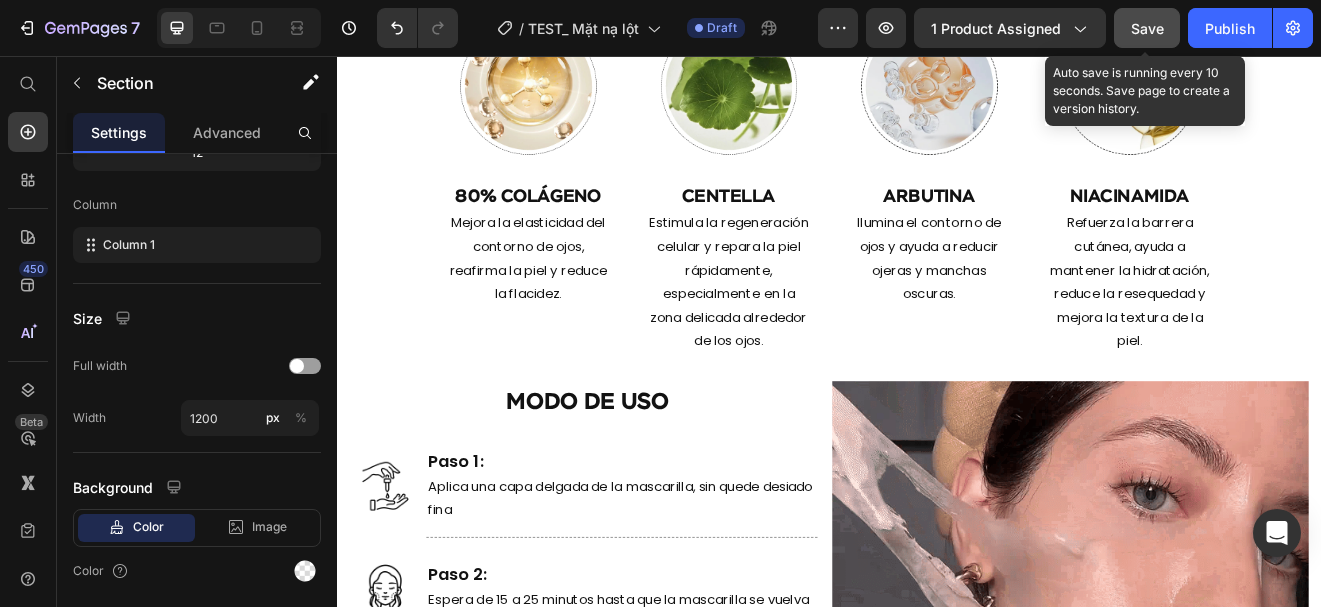 click on "Save" at bounding box center [1147, 28] 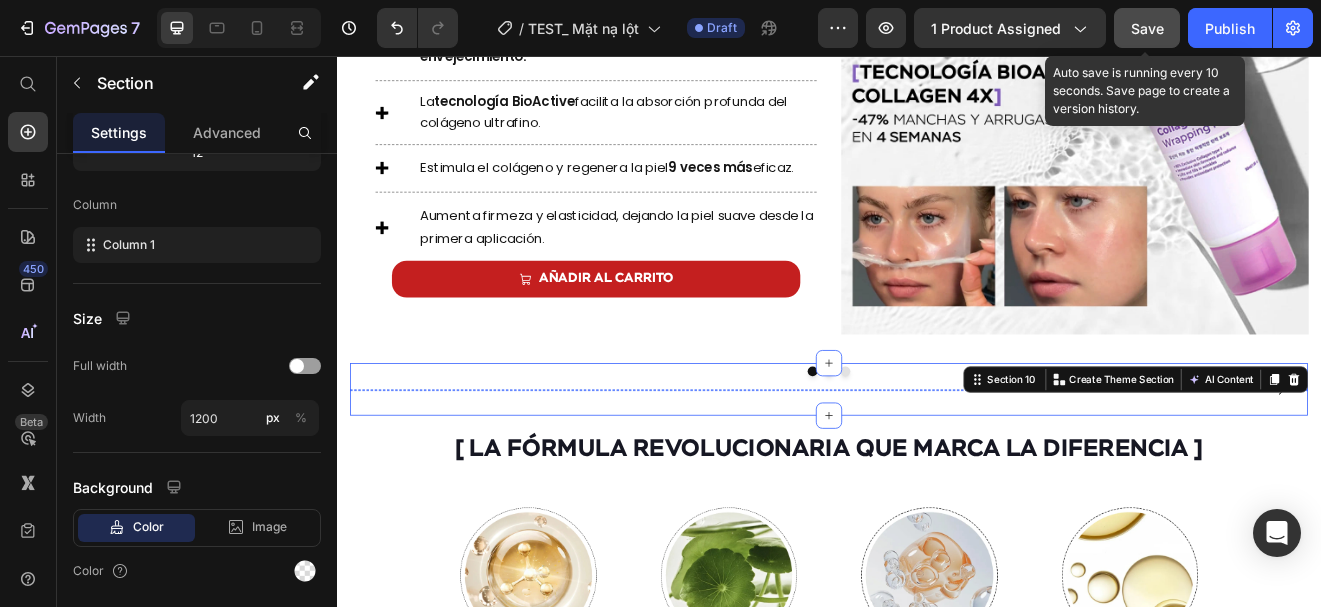 scroll, scrollTop: 2361, scrollLeft: 0, axis: vertical 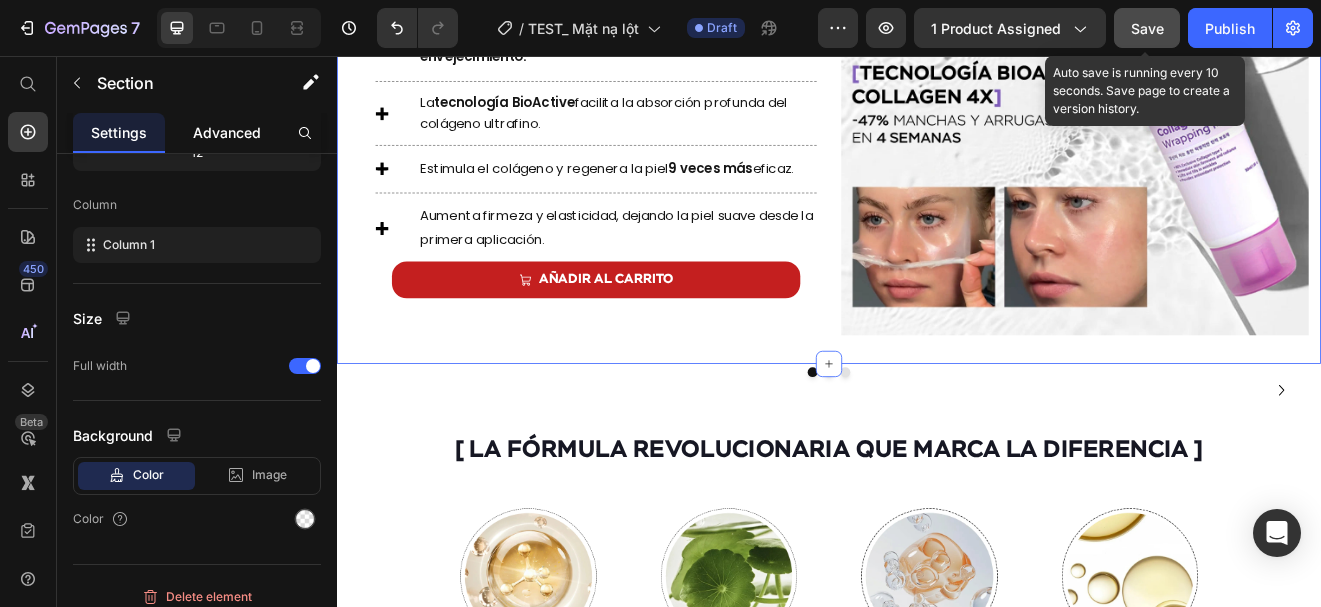 click on "Advanced" at bounding box center (227, 132) 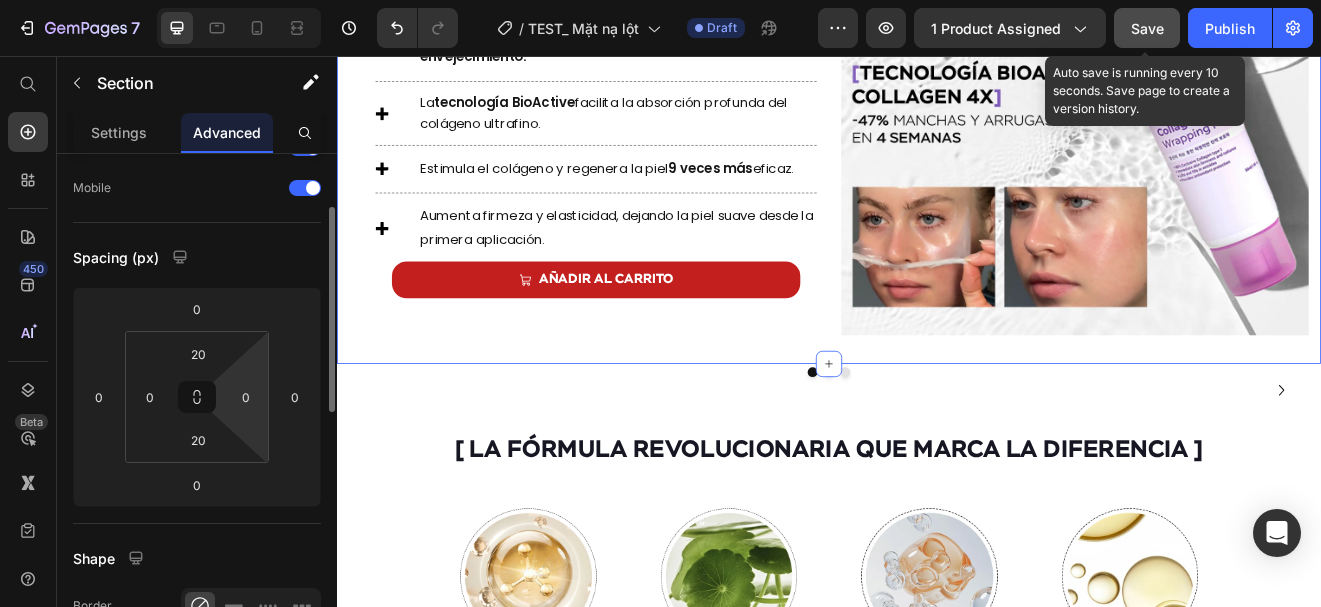scroll, scrollTop: 129, scrollLeft: 0, axis: vertical 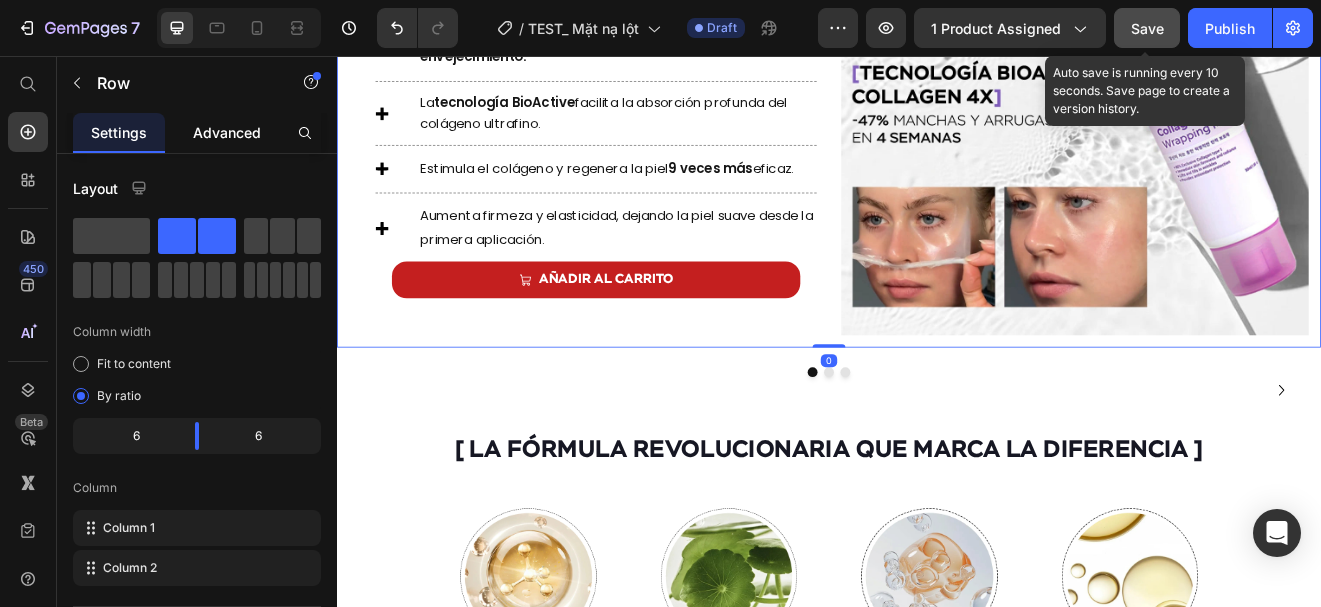 click on "Advanced" at bounding box center (227, 132) 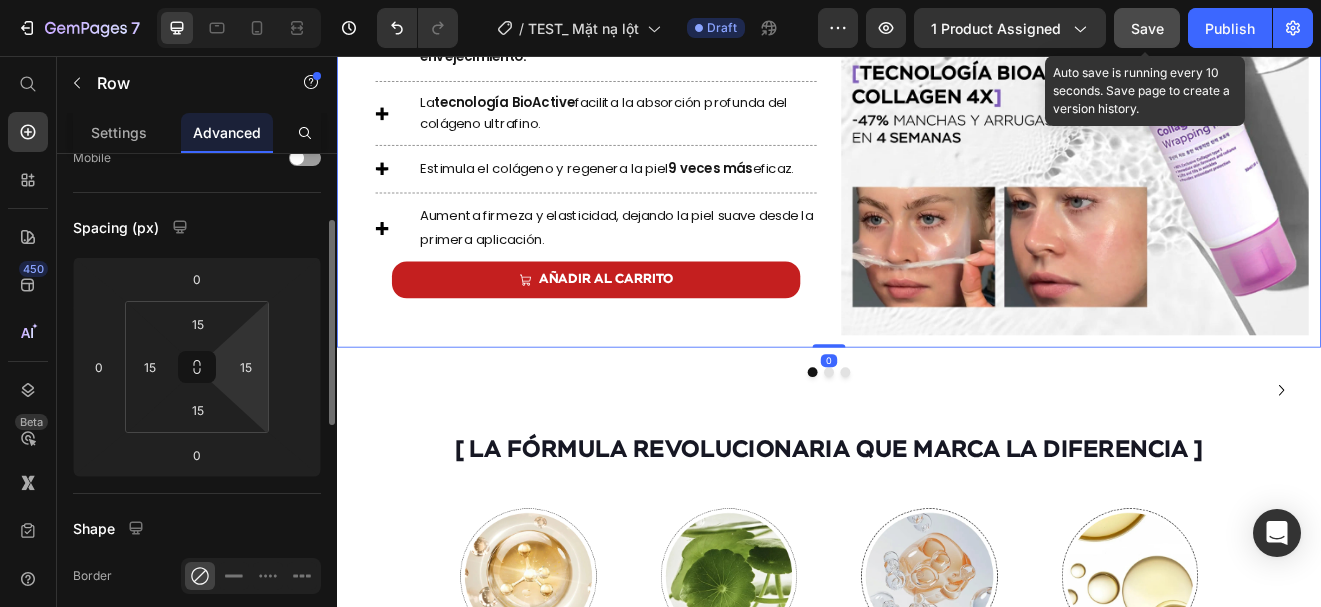 scroll, scrollTop: 161, scrollLeft: 0, axis: vertical 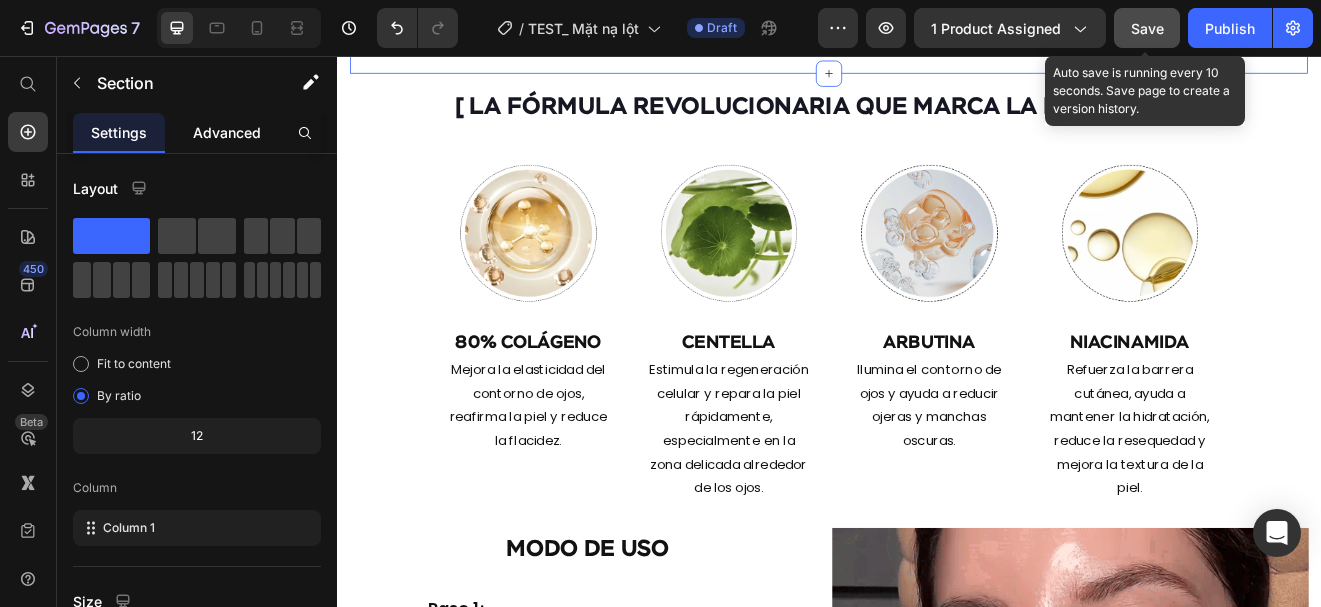 click on "Advanced" 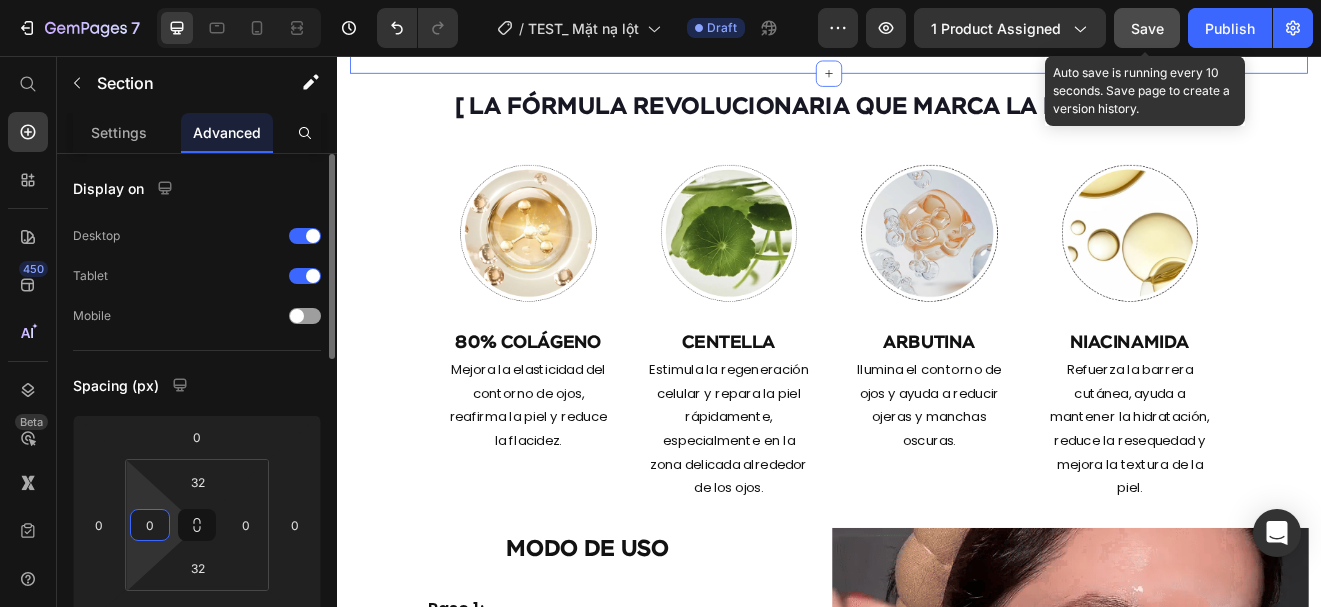 click on "0" at bounding box center [150, 525] 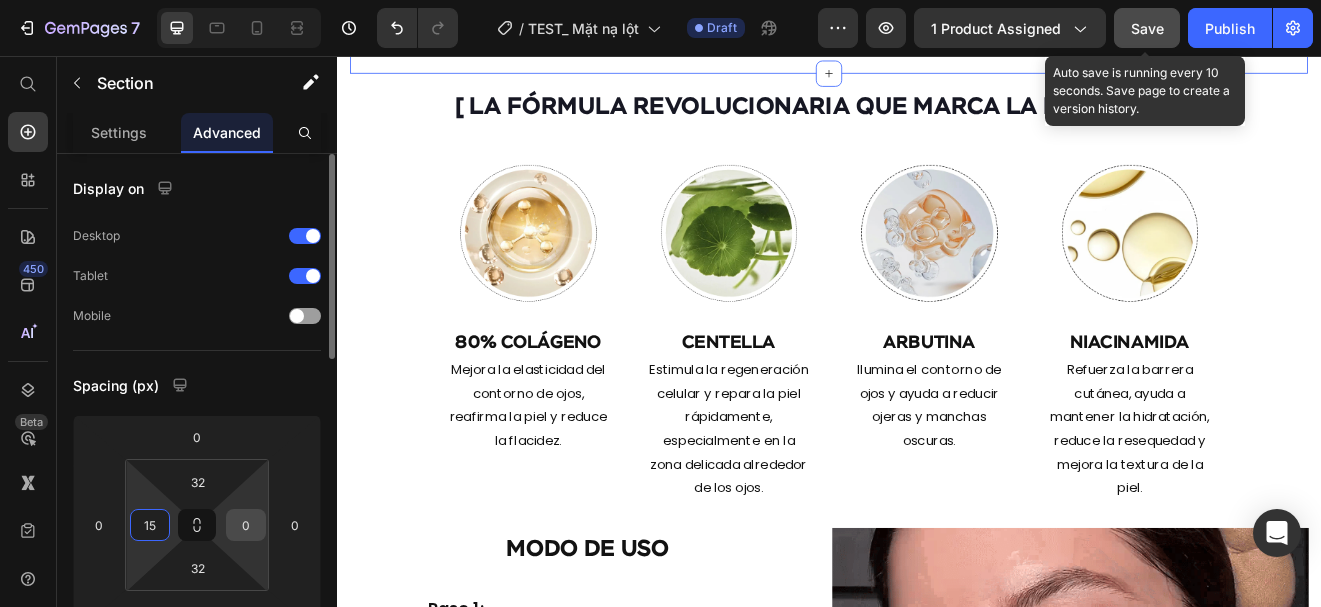 type on "15" 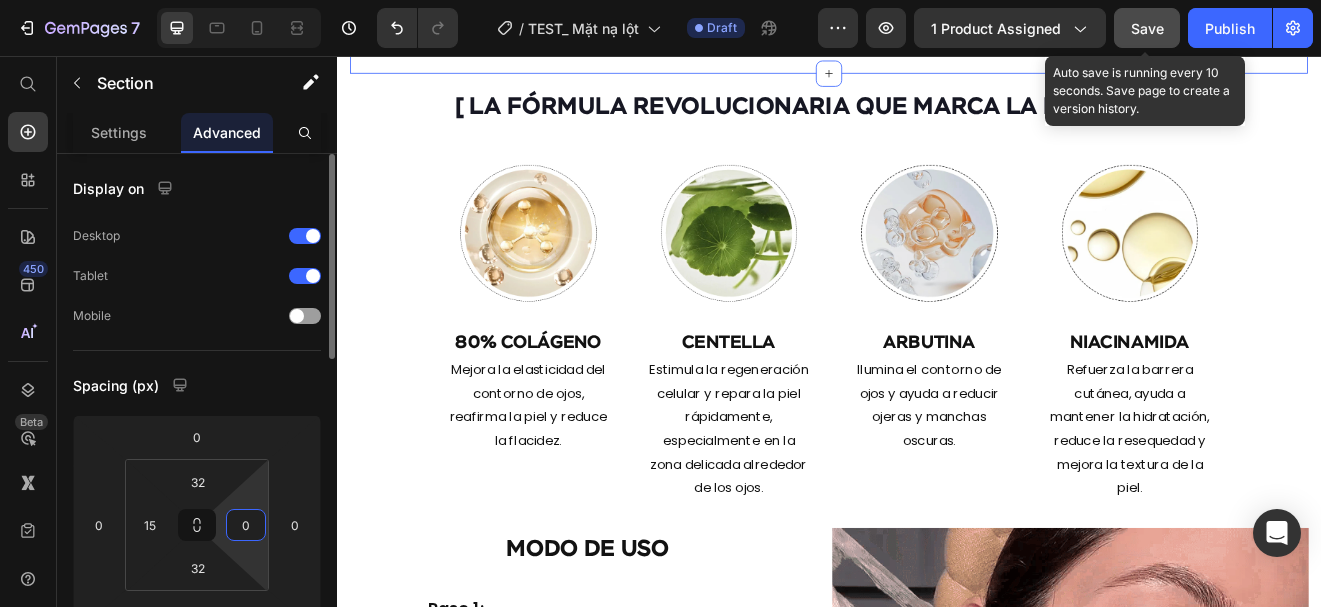click on "0" at bounding box center [246, 525] 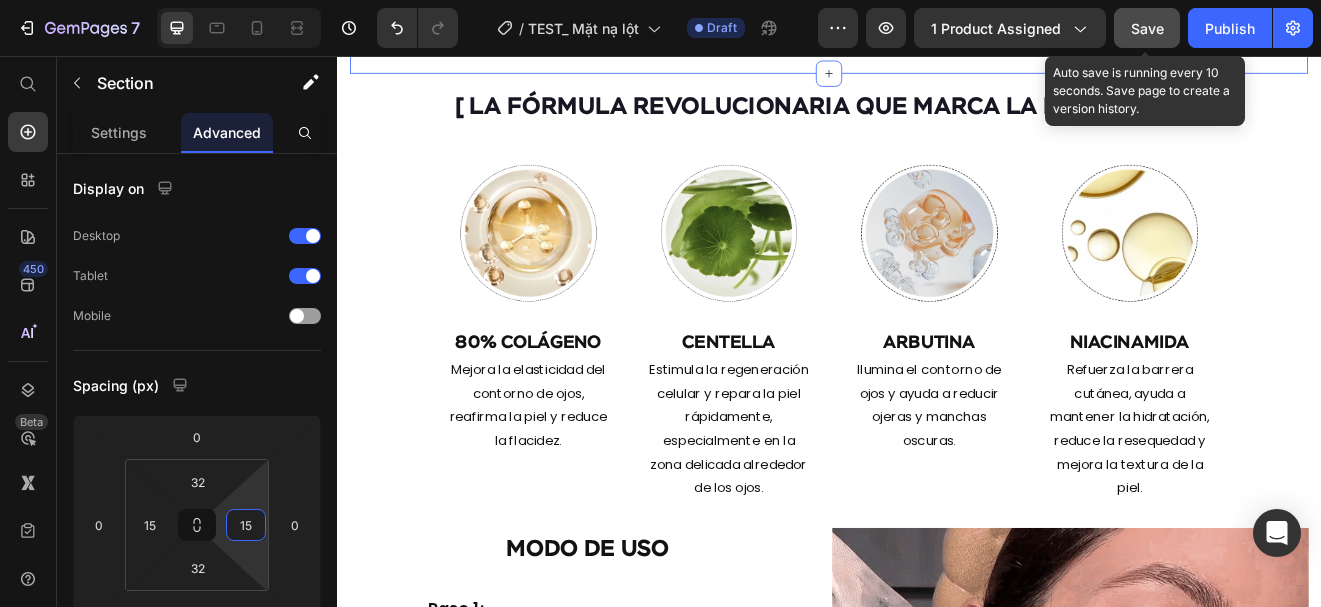 type on "15" 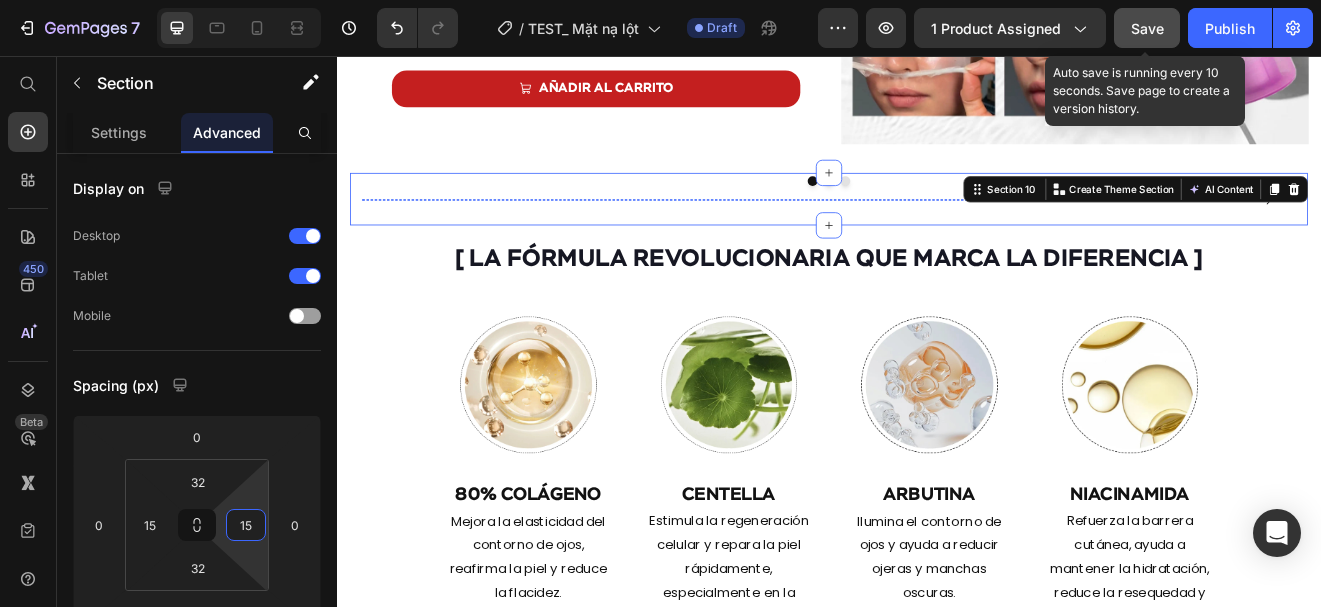 scroll, scrollTop: 2607, scrollLeft: 0, axis: vertical 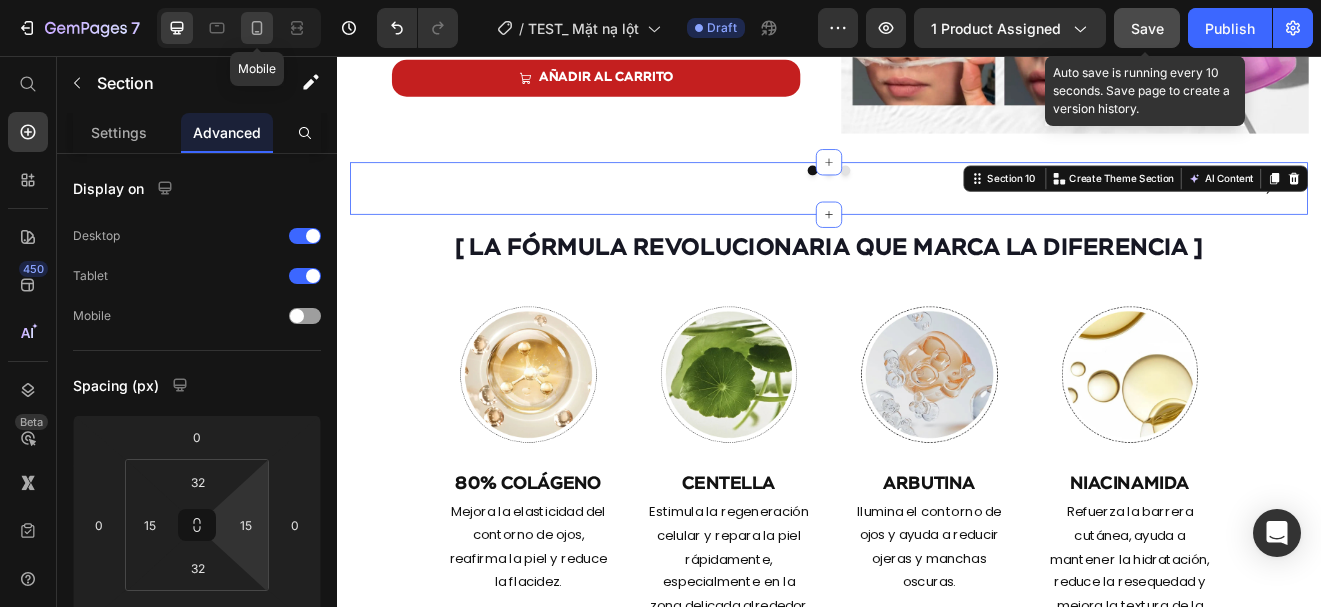 click 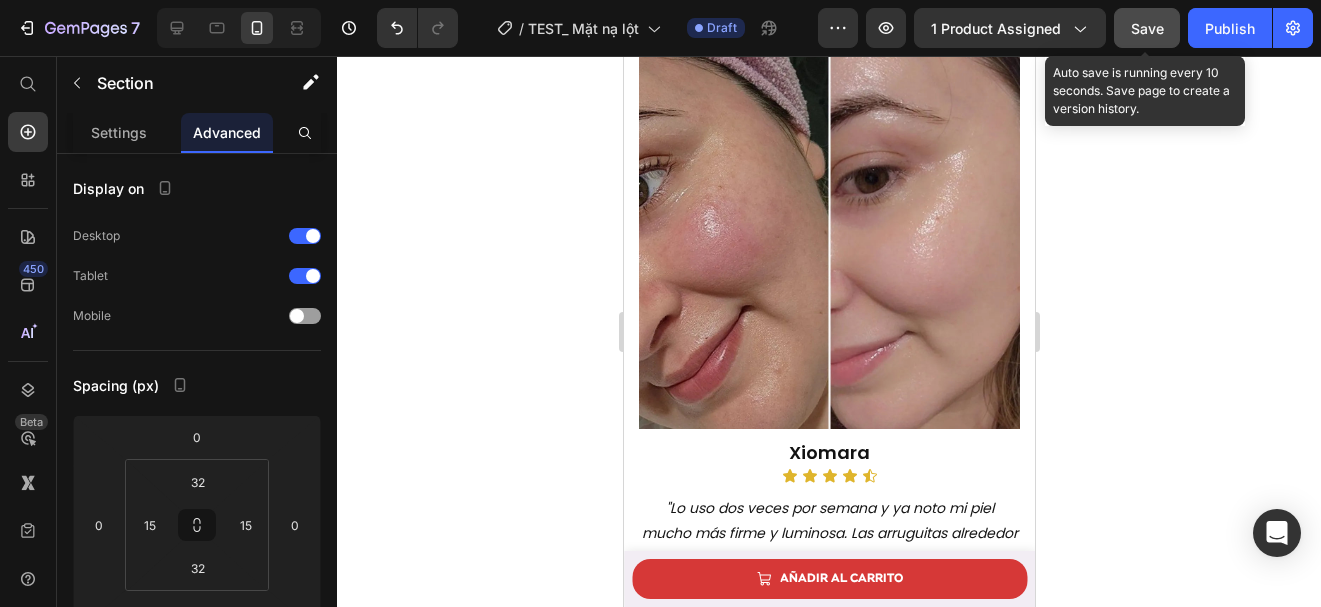 scroll, scrollTop: 1476, scrollLeft: 0, axis: vertical 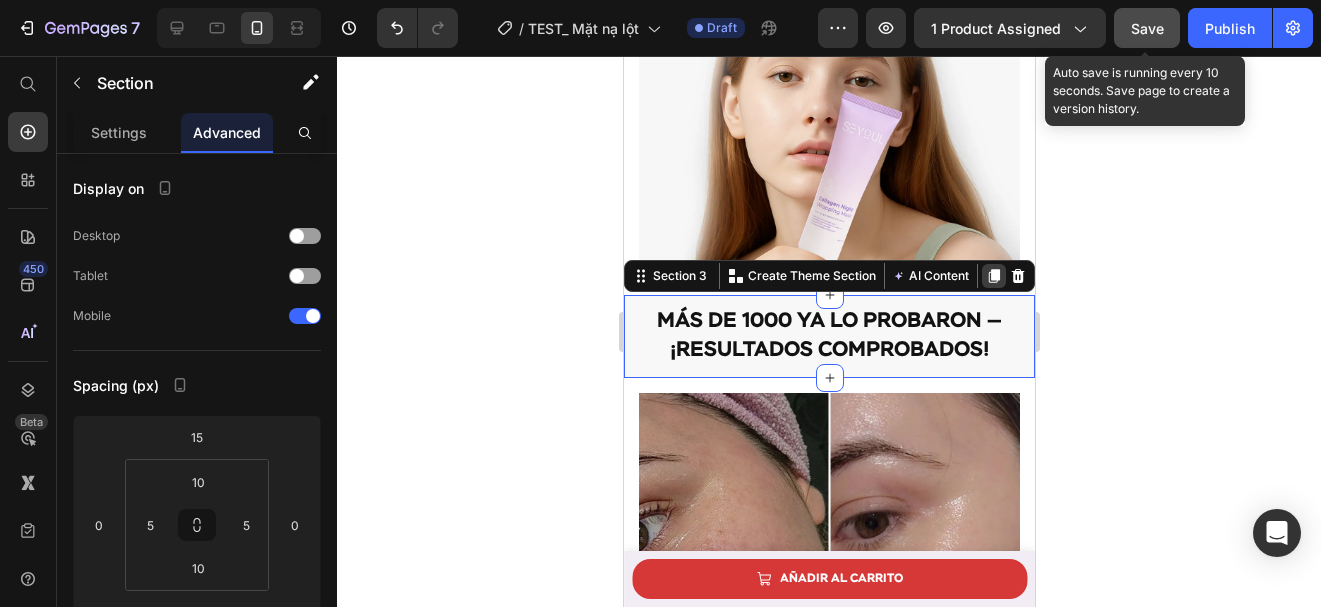 click 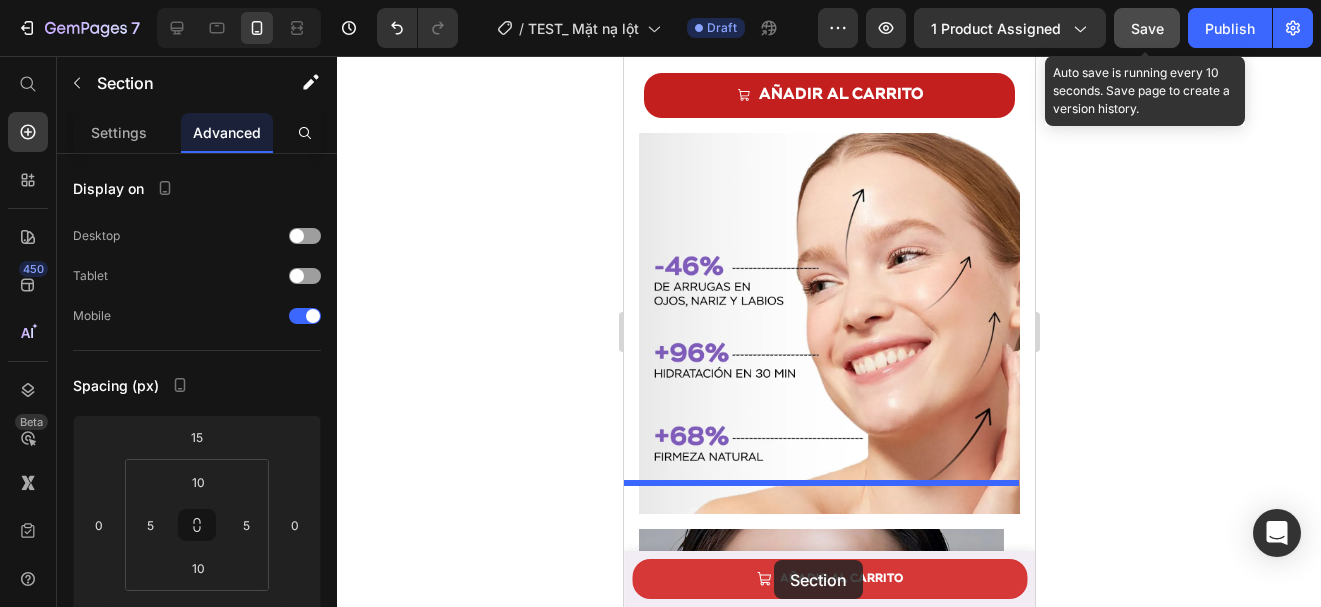 scroll, scrollTop: 4520, scrollLeft: 0, axis: vertical 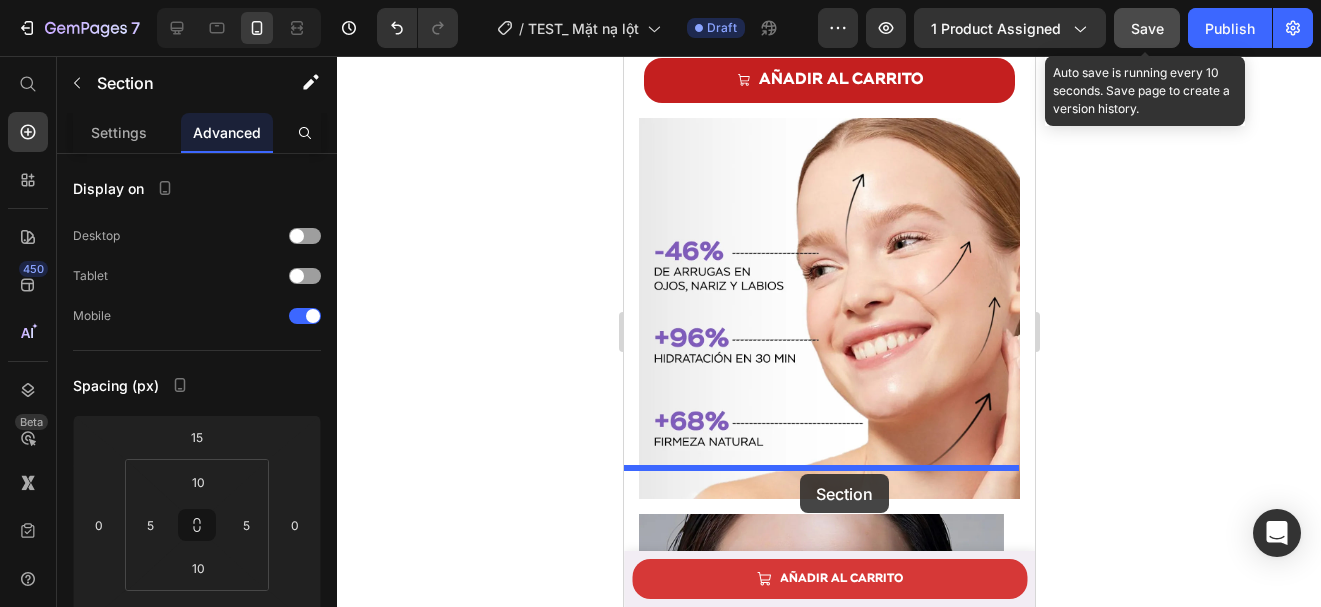 drag, startPoint x: 677, startPoint y: 362, endPoint x: 799, endPoint y: 474, distance: 165.61401 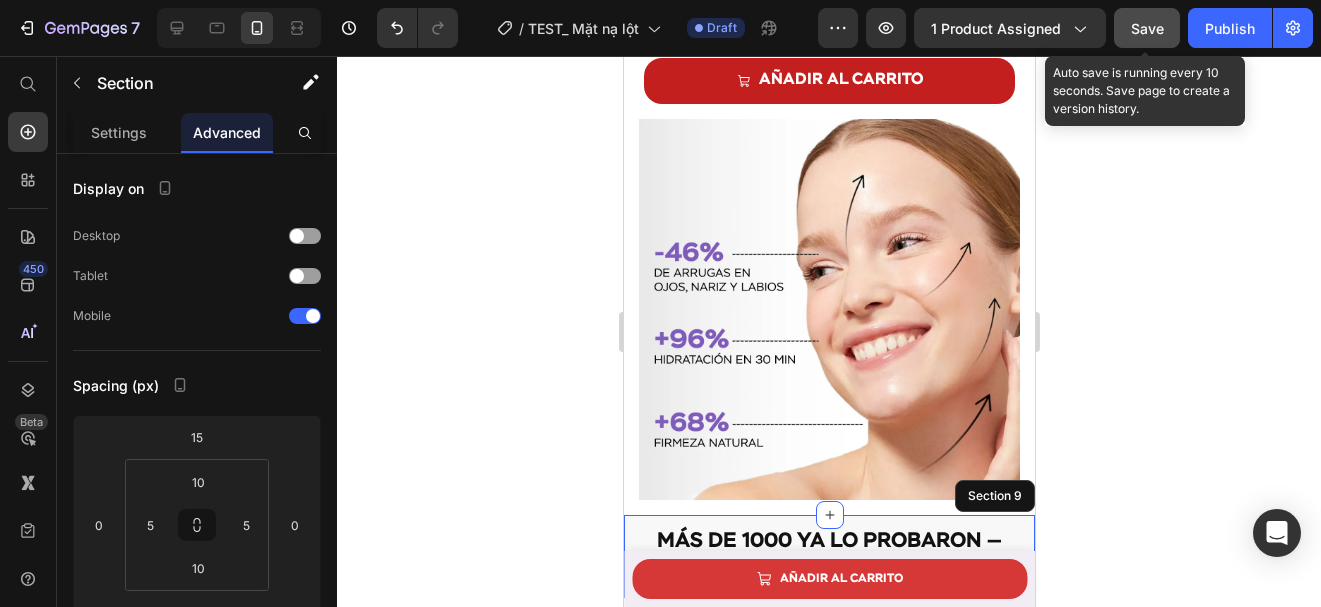 scroll, scrollTop: 4571, scrollLeft: 0, axis: vertical 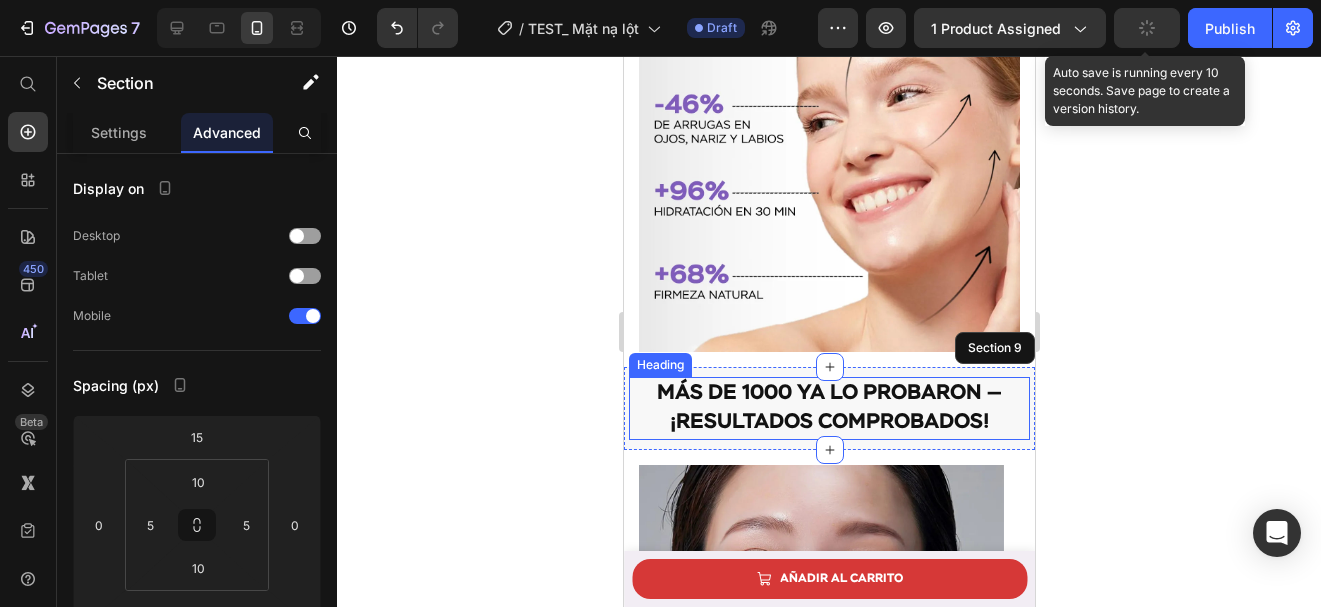 click on "Más de 1000 ya lo probaron — ¡Resultados comprobados!" at bounding box center (828, 408) 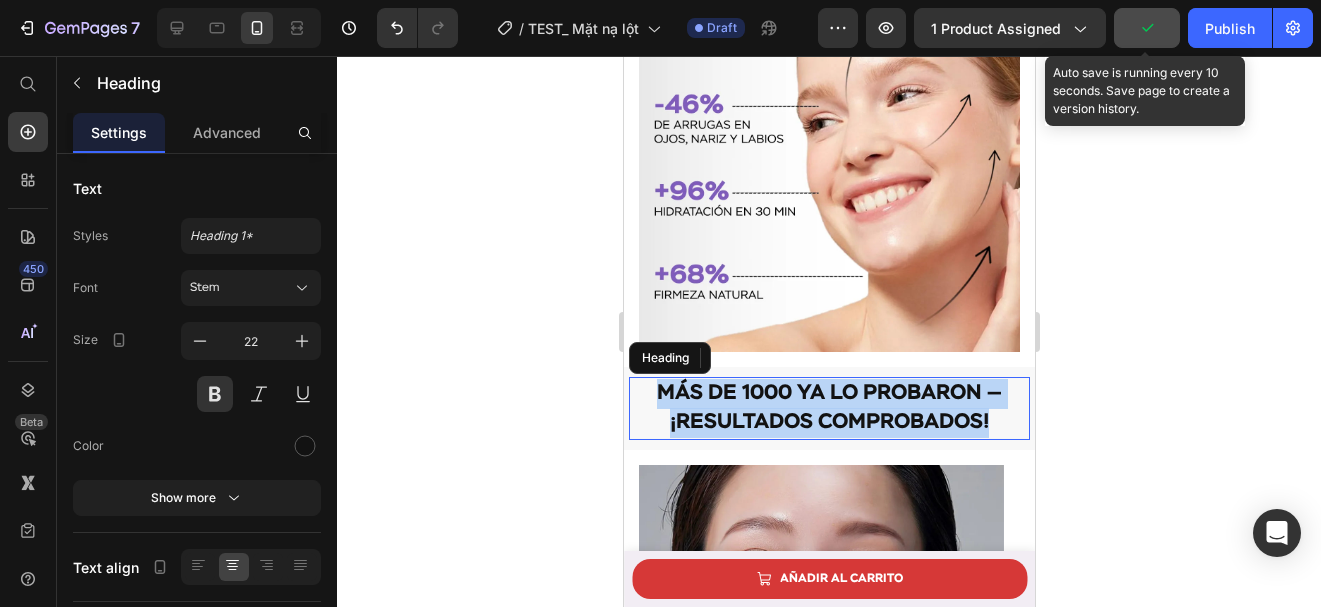 click on "Más de 1000 ya lo probaron — ¡Resultados comprobados!" at bounding box center [828, 408] 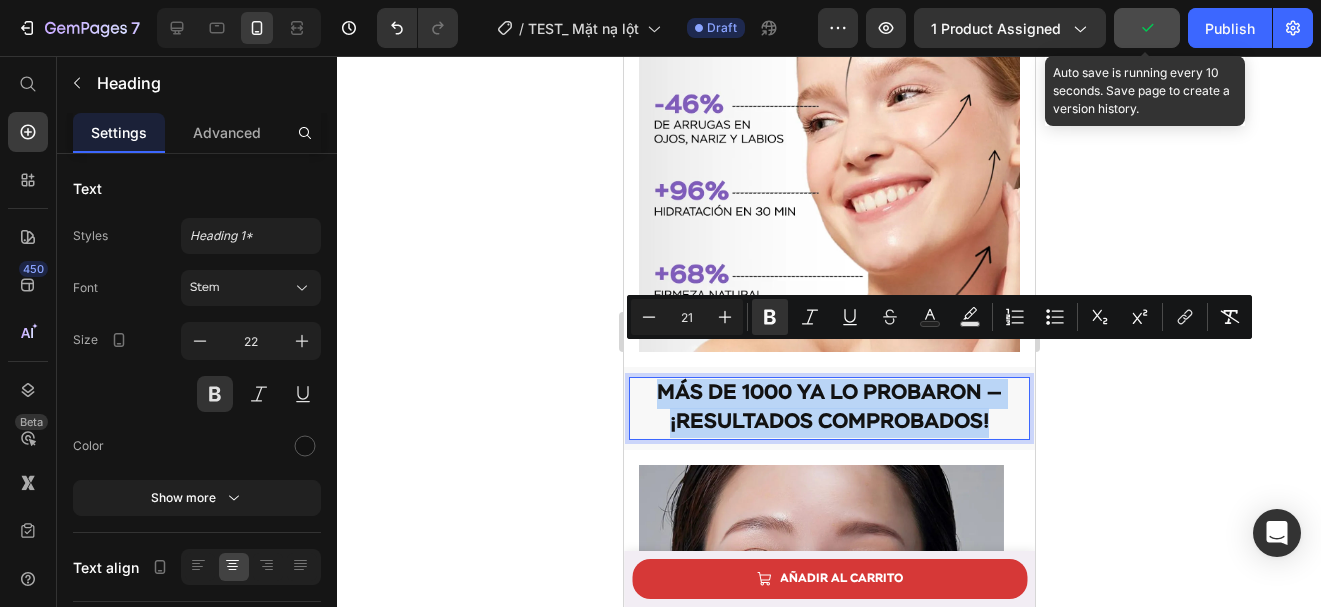 click on "Más de 1000 ya lo probaron — ¡Resultados comprobados!" at bounding box center (828, 408) 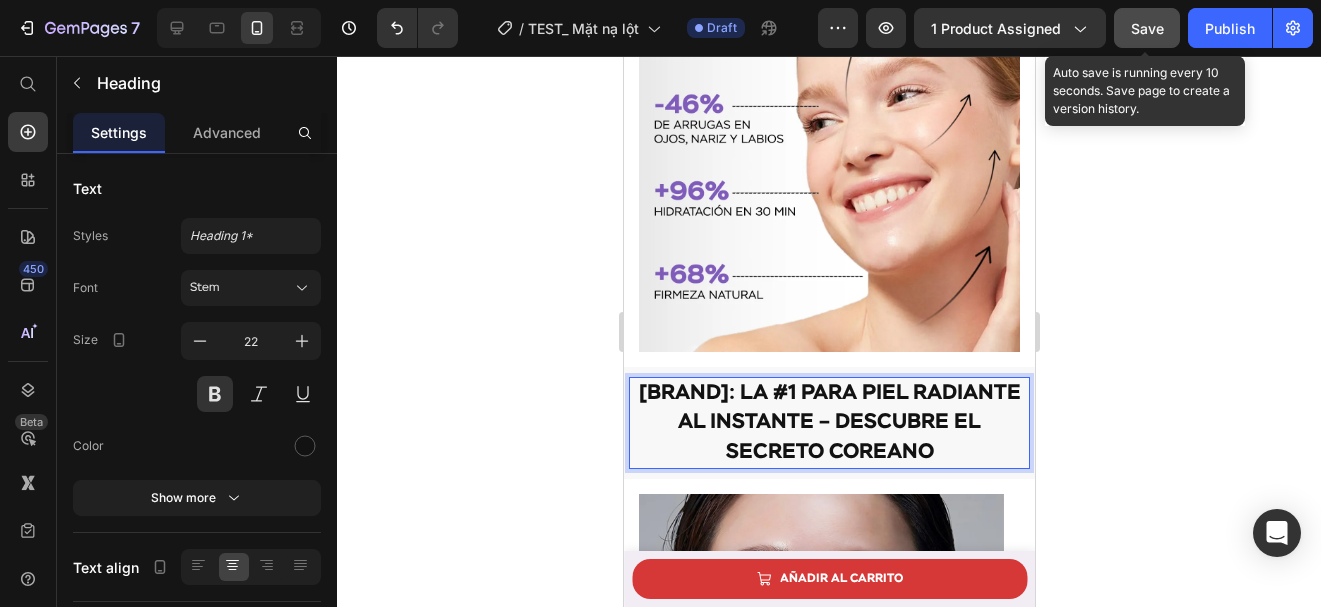 click on "SEYOUL: la #1 para piel radiante al instante – descubre el secreto coreano" at bounding box center [828, 423] 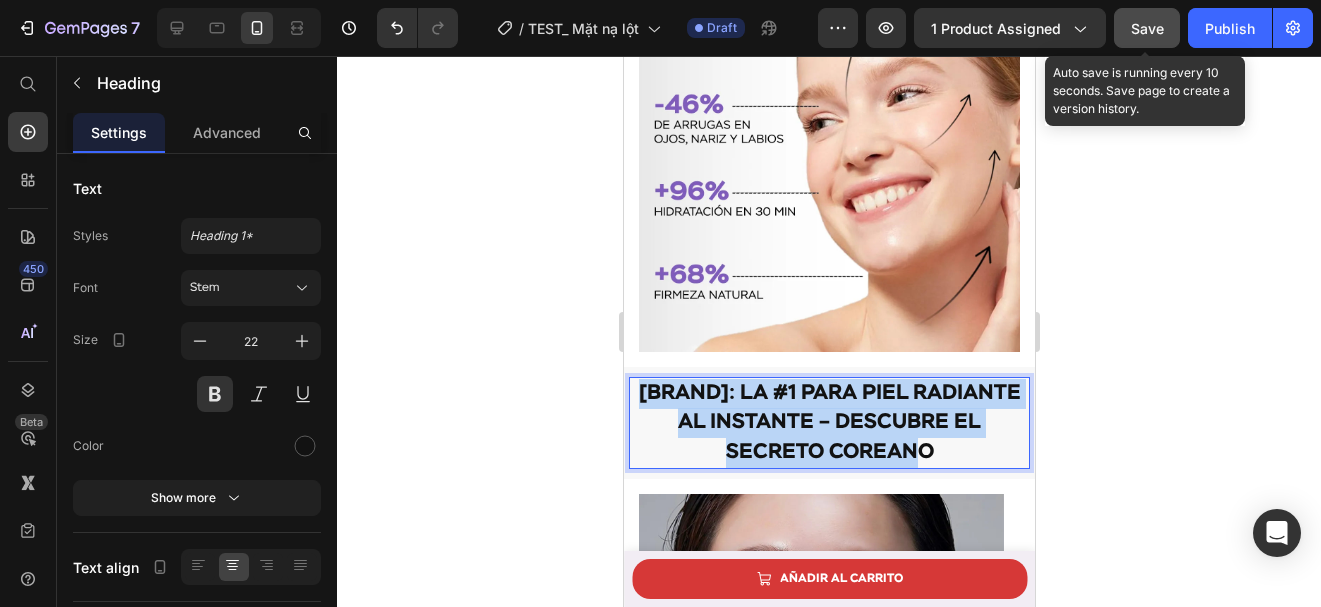 click on "SEYOUL: la #1 para piel radiante al instante – descubre el secreto coreano" at bounding box center (828, 423) 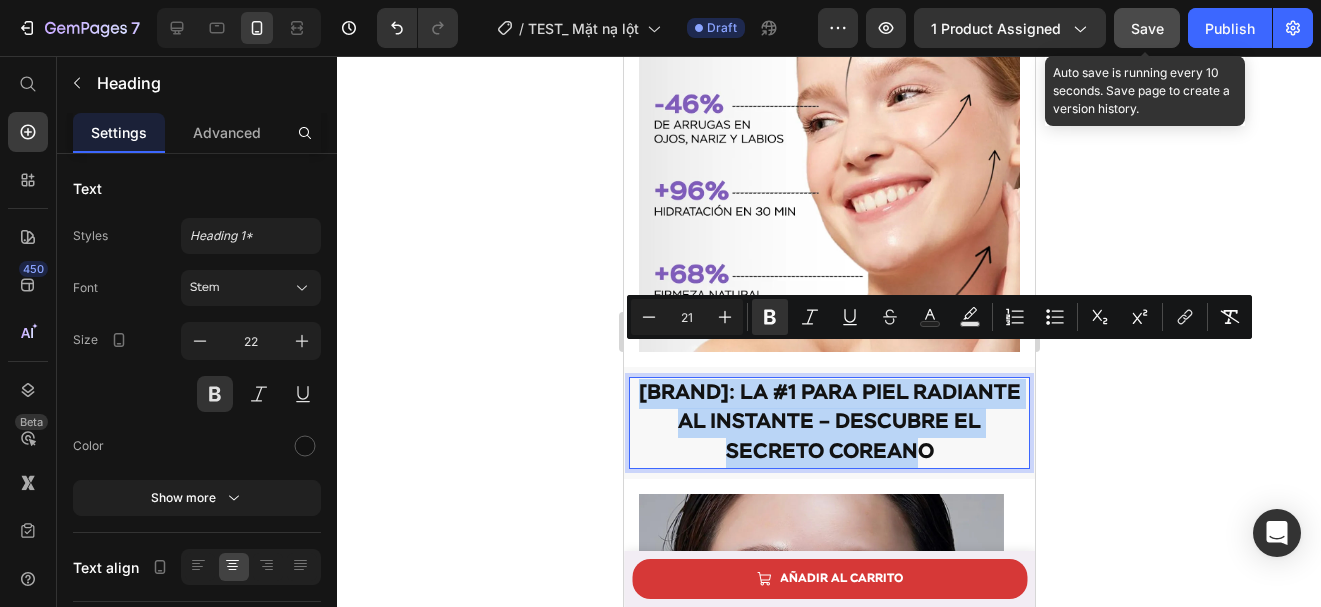 click on "SEYOUL: la #1 para piel radiante al instante – descubre el secreto coreano" at bounding box center (828, 423) 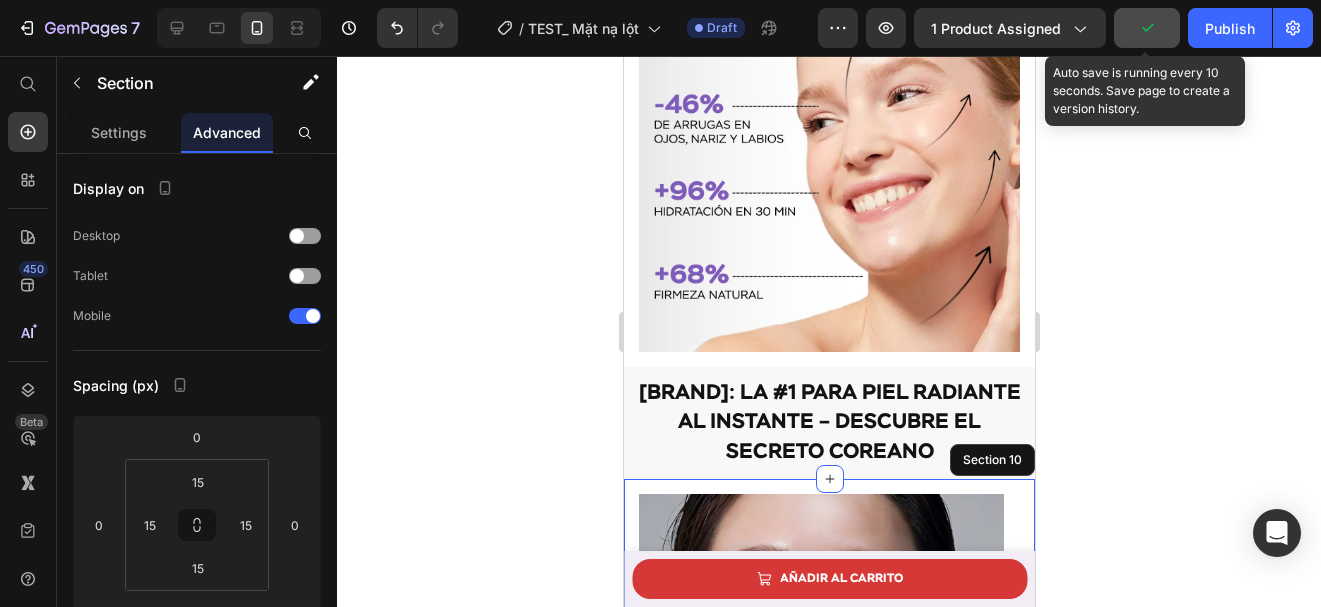click on "Image Image Image
Carousel Section 10" at bounding box center [828, 676] 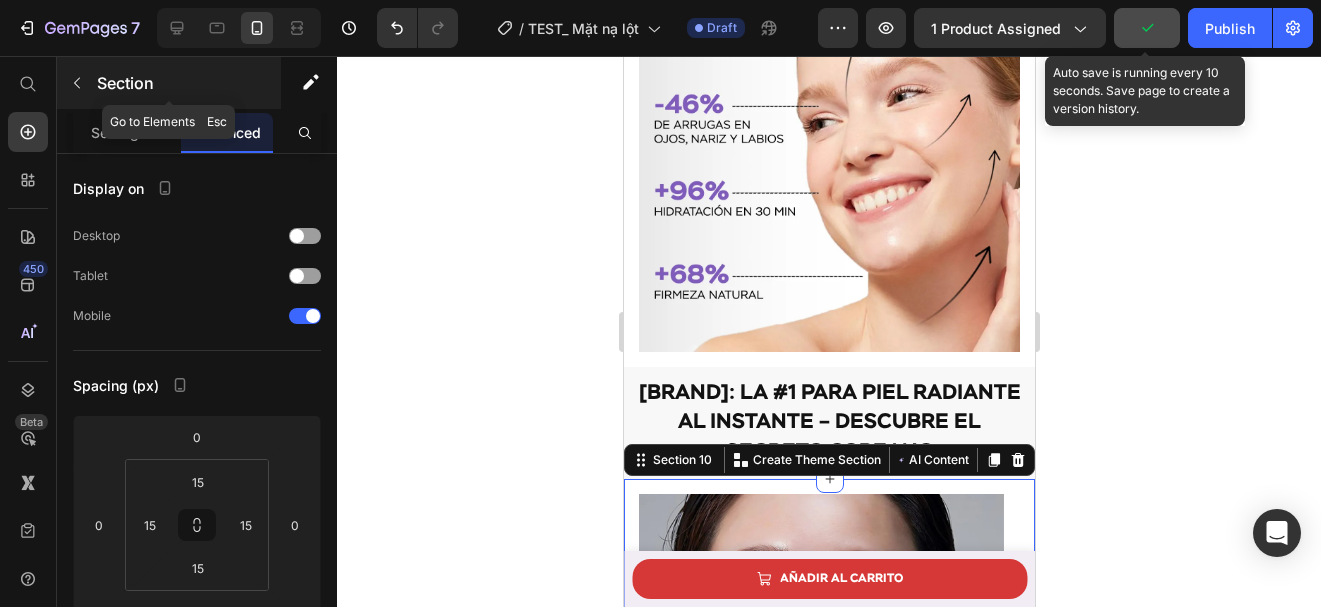 click at bounding box center [77, 83] 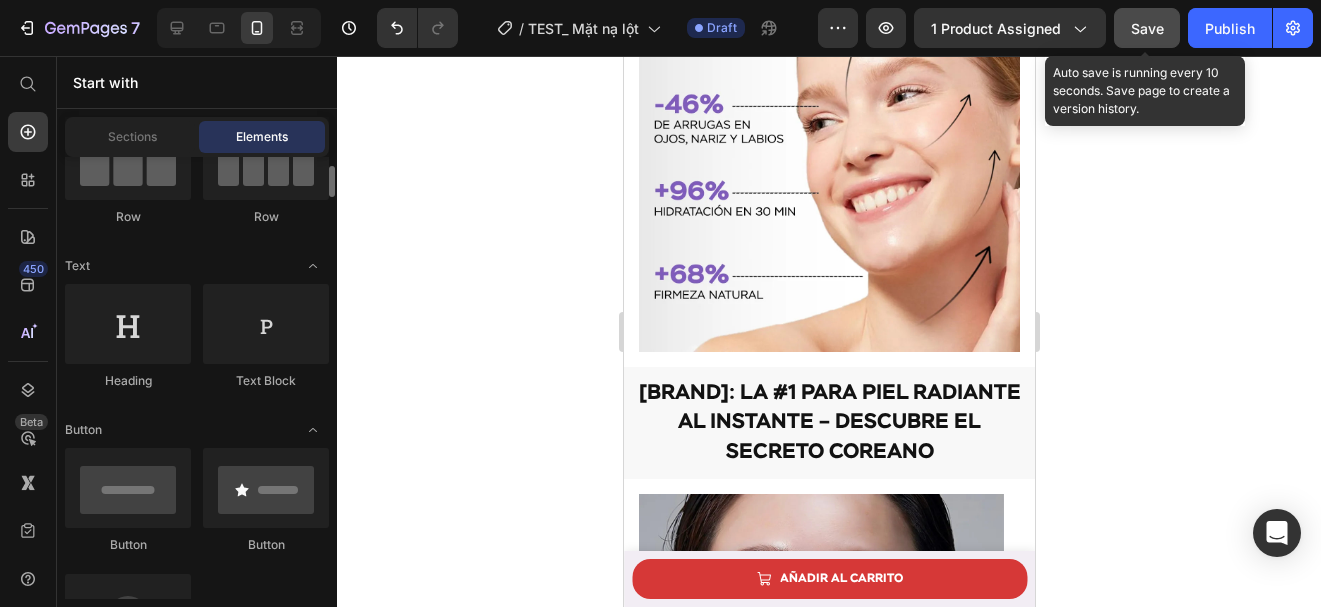 scroll, scrollTop: 201, scrollLeft: 0, axis: vertical 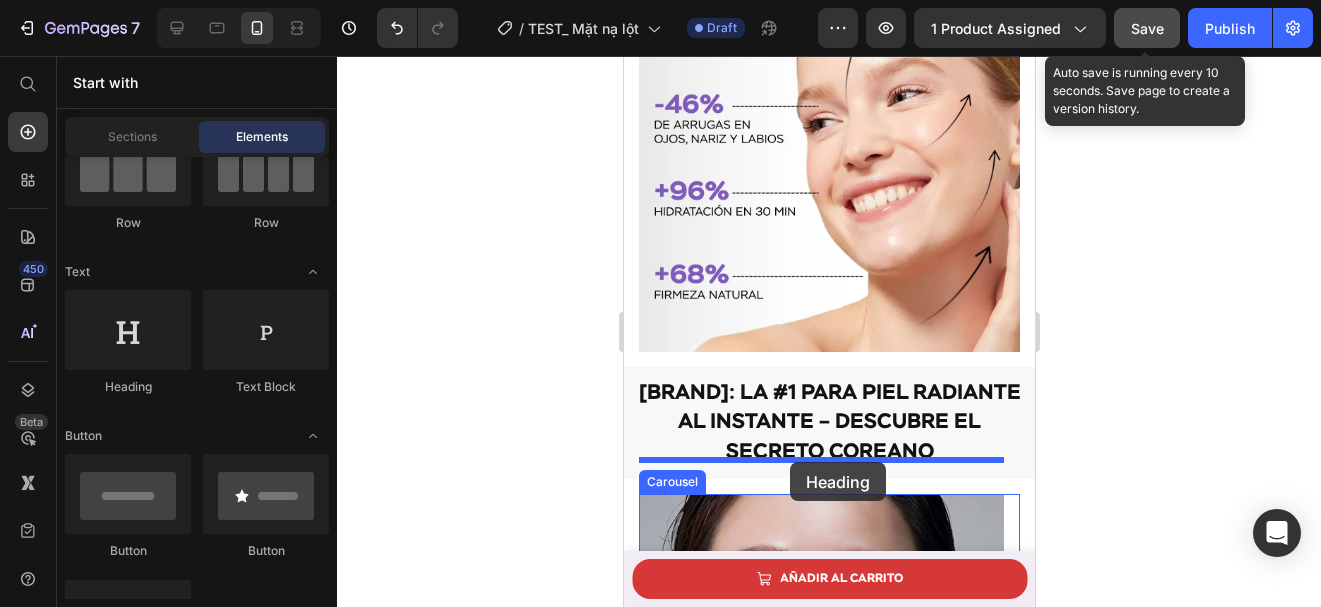 drag, startPoint x: 763, startPoint y: 413, endPoint x: 789, endPoint y: 462, distance: 55.470715 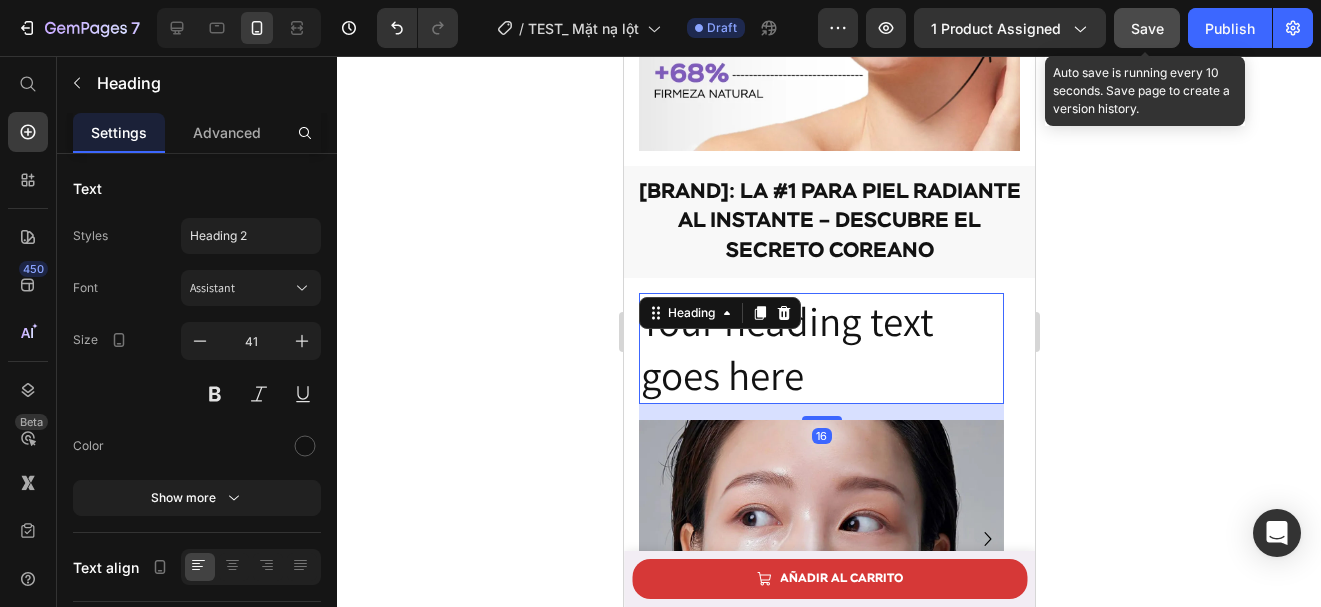 scroll, scrollTop: 4789, scrollLeft: 0, axis: vertical 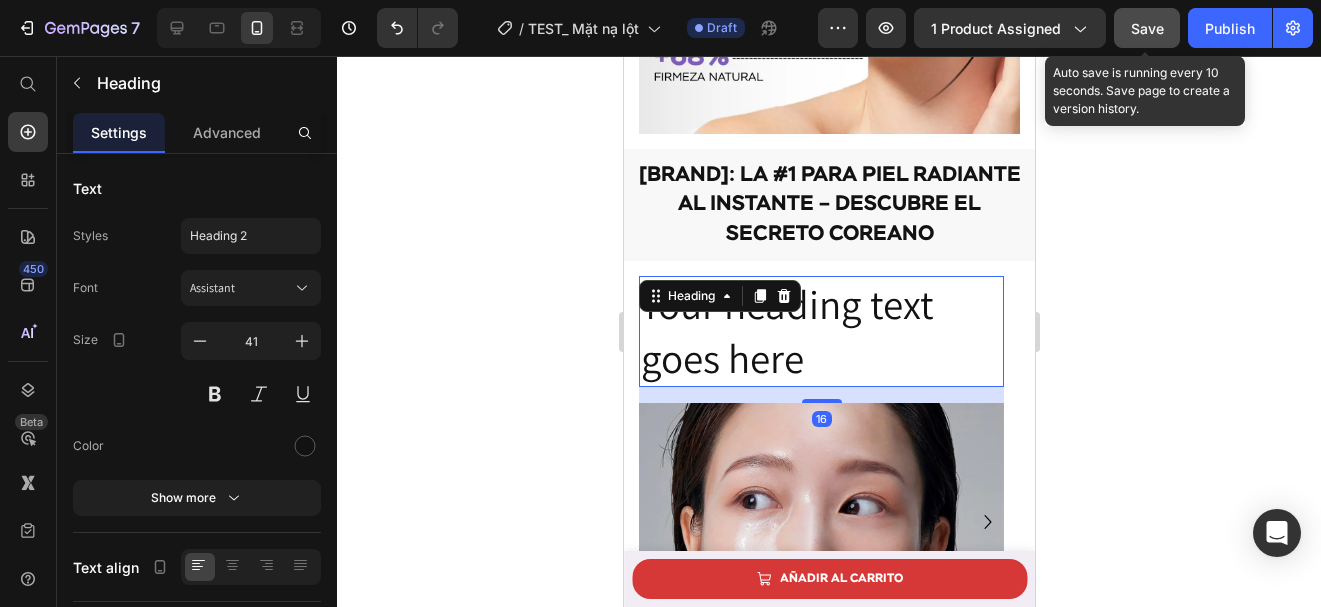 click on "Your heading text goes here" at bounding box center [820, 331] 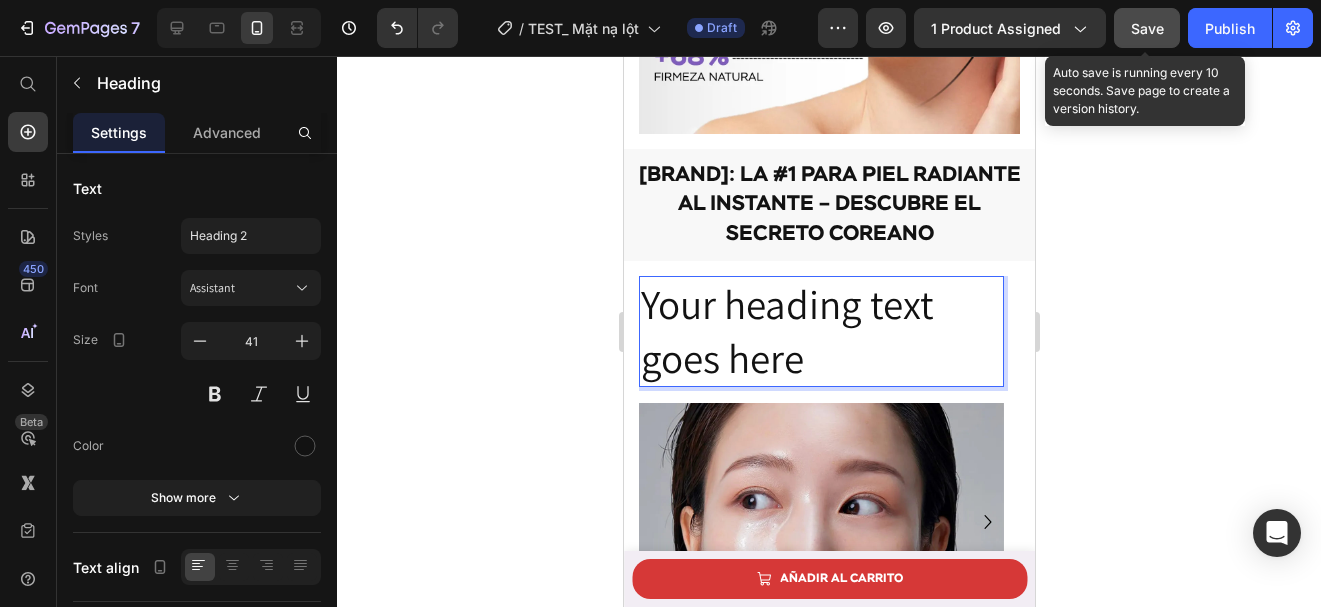 click on "Your heading text goes here" at bounding box center (820, 331) 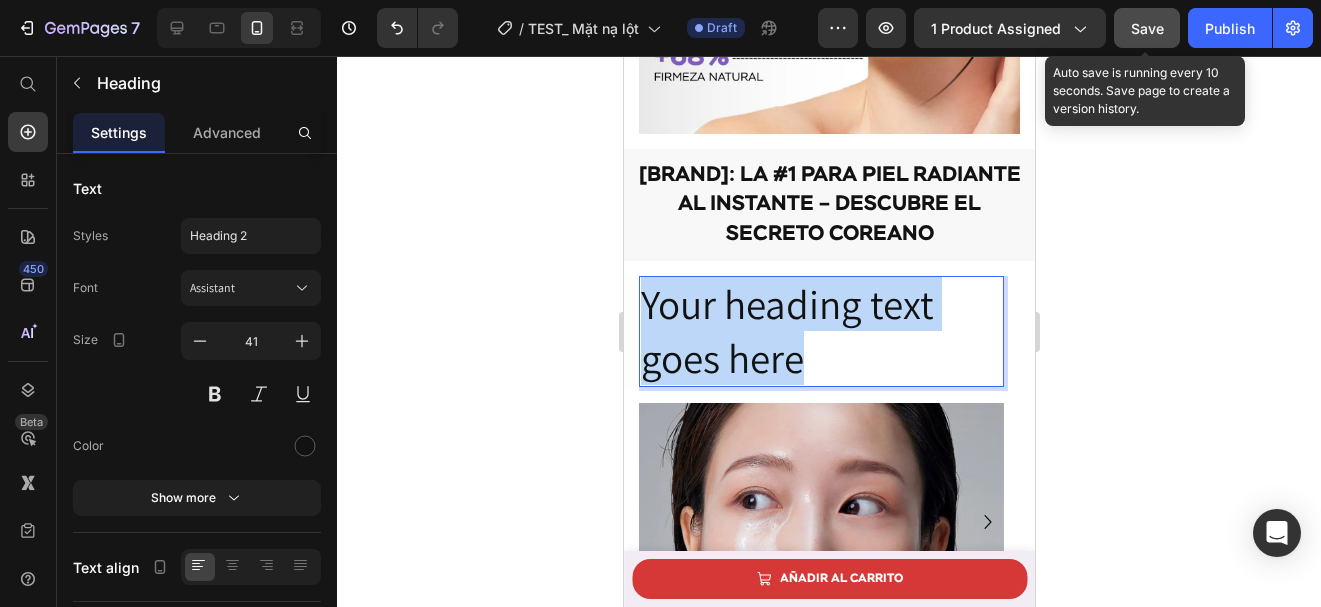 click on "Your heading text goes here" at bounding box center (820, 331) 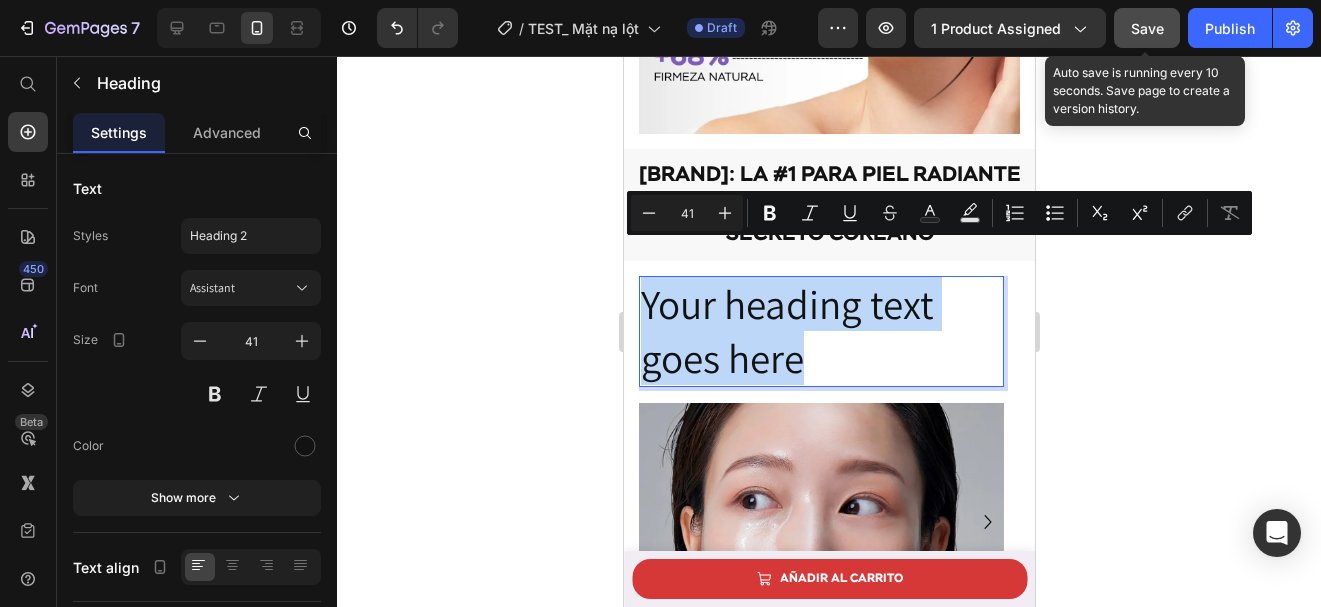 click on "Your heading text goes here" at bounding box center [820, 331] 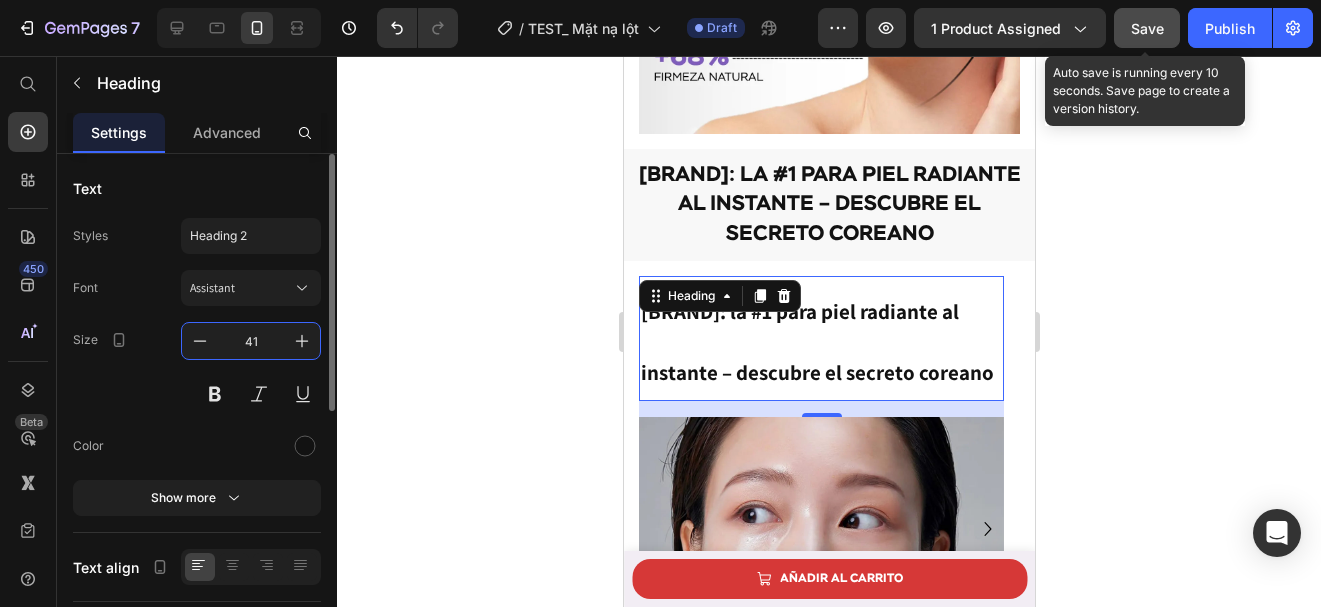 click on "41" at bounding box center [251, 341] 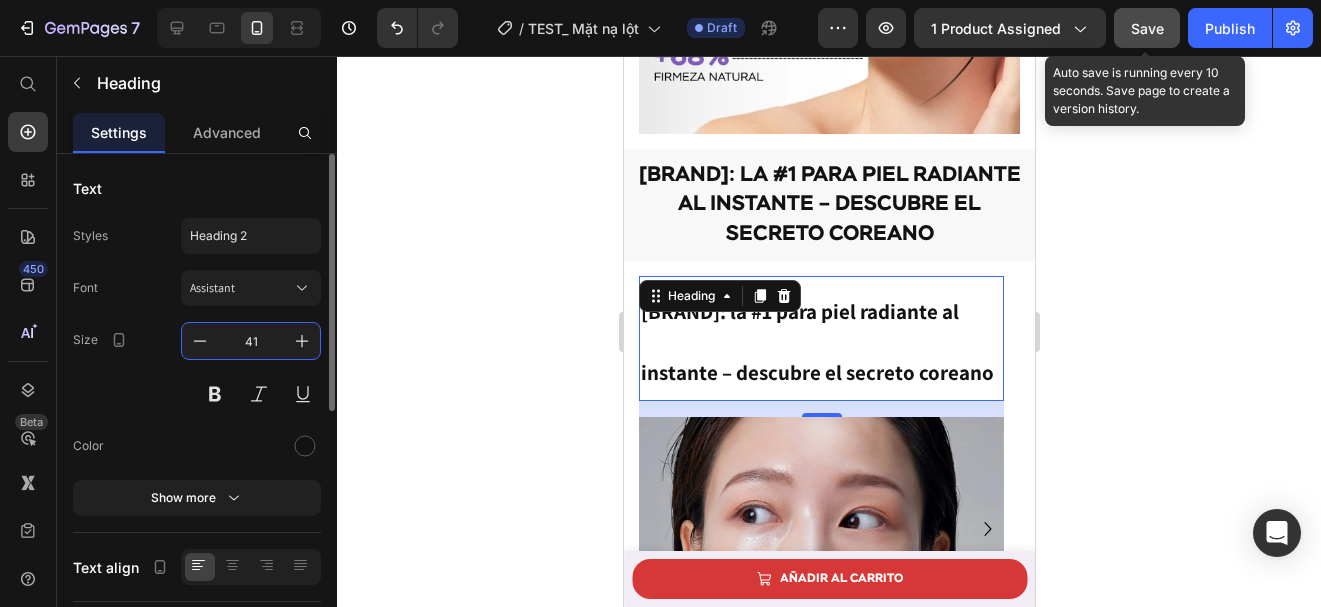 click on "41" at bounding box center [251, 341] 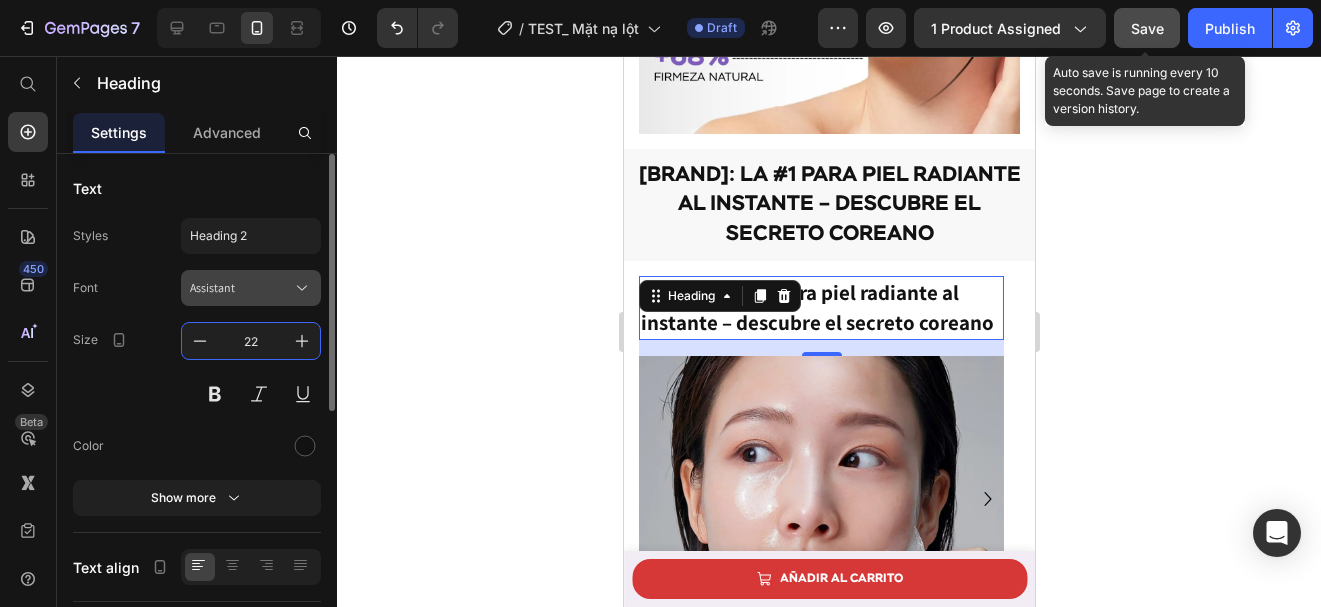 type on "22" 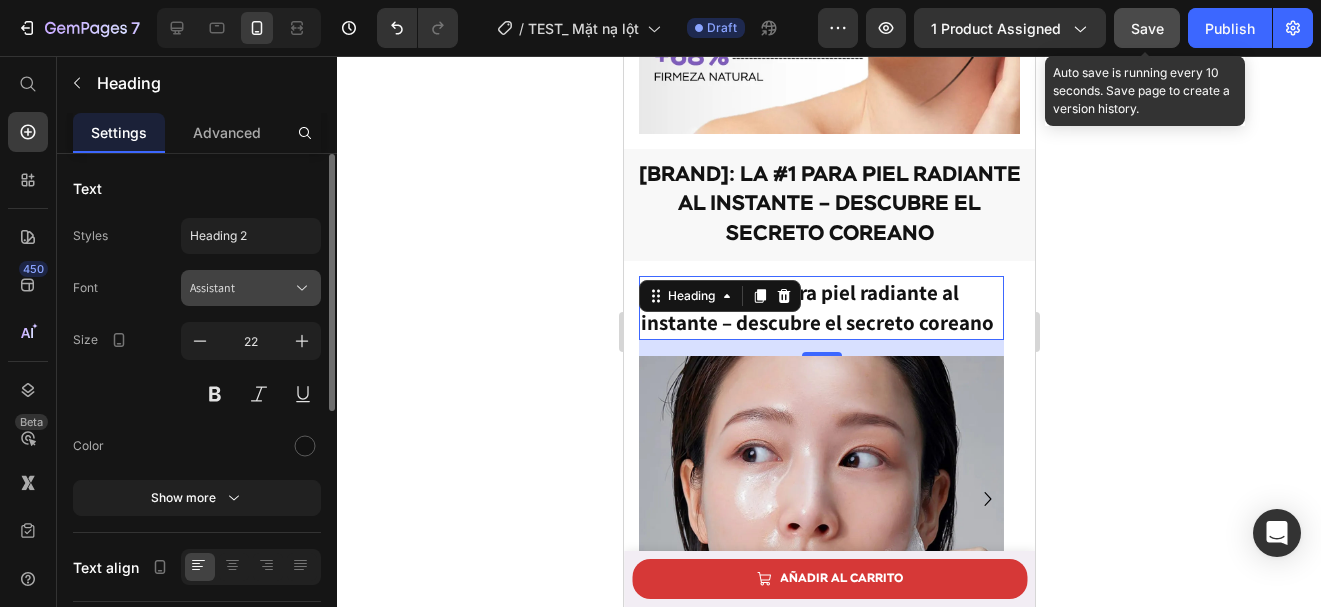 click on "Assistant" at bounding box center [241, 288] 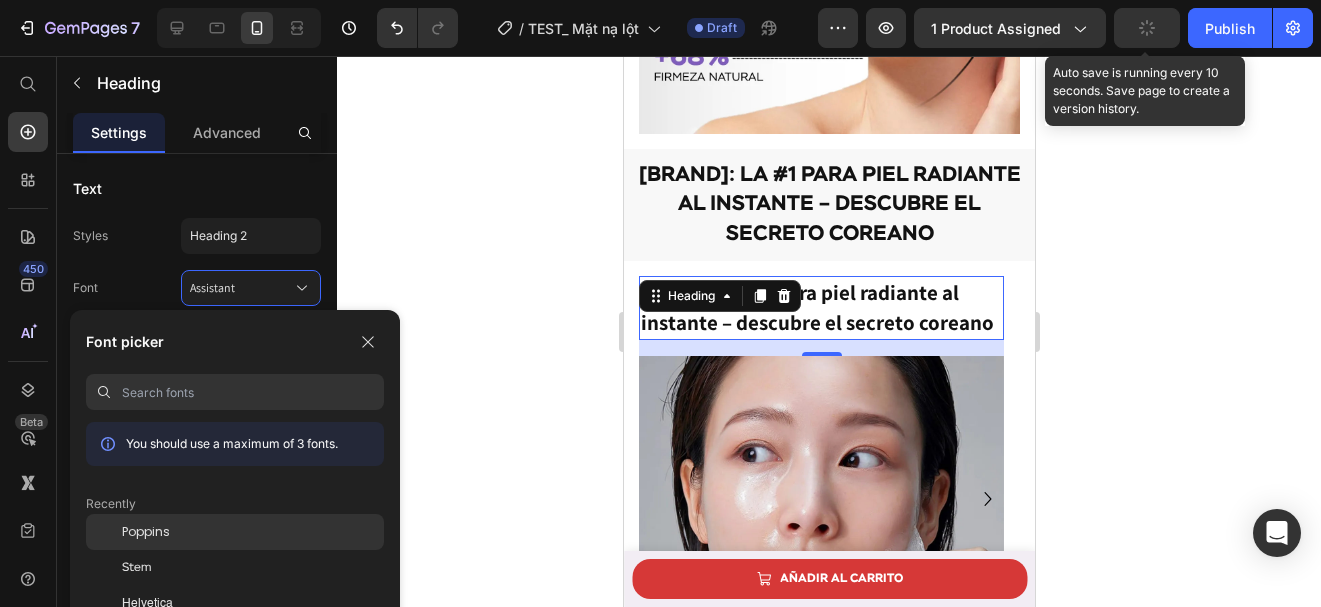 click on "Poppins" 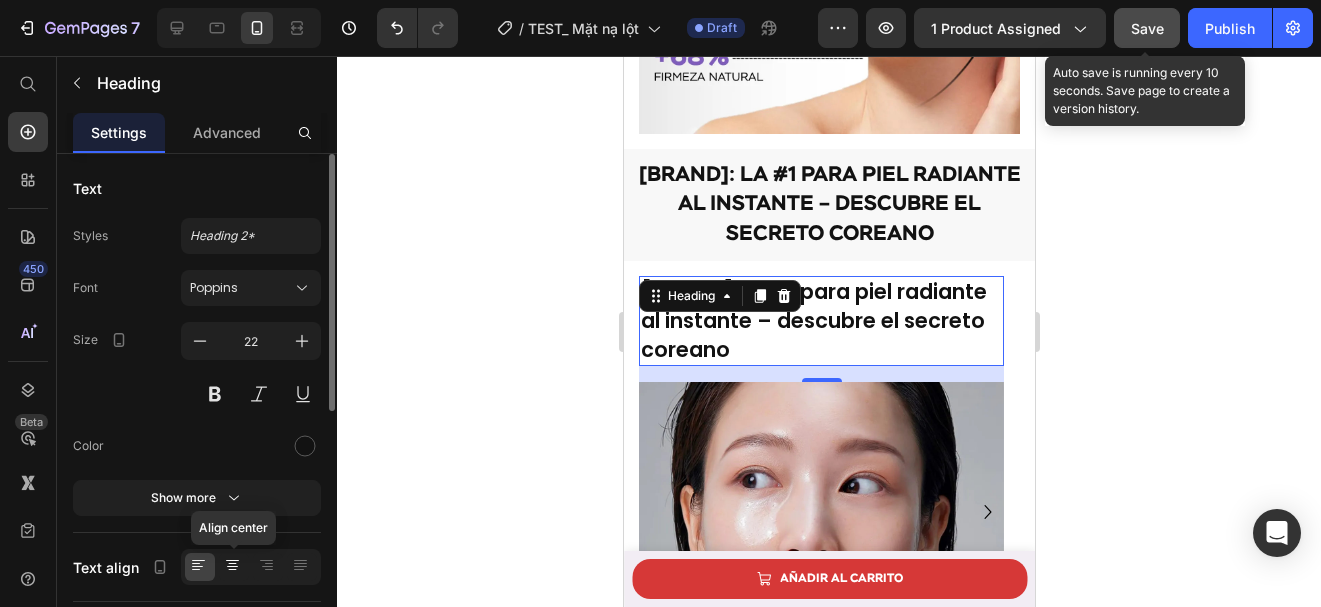 click 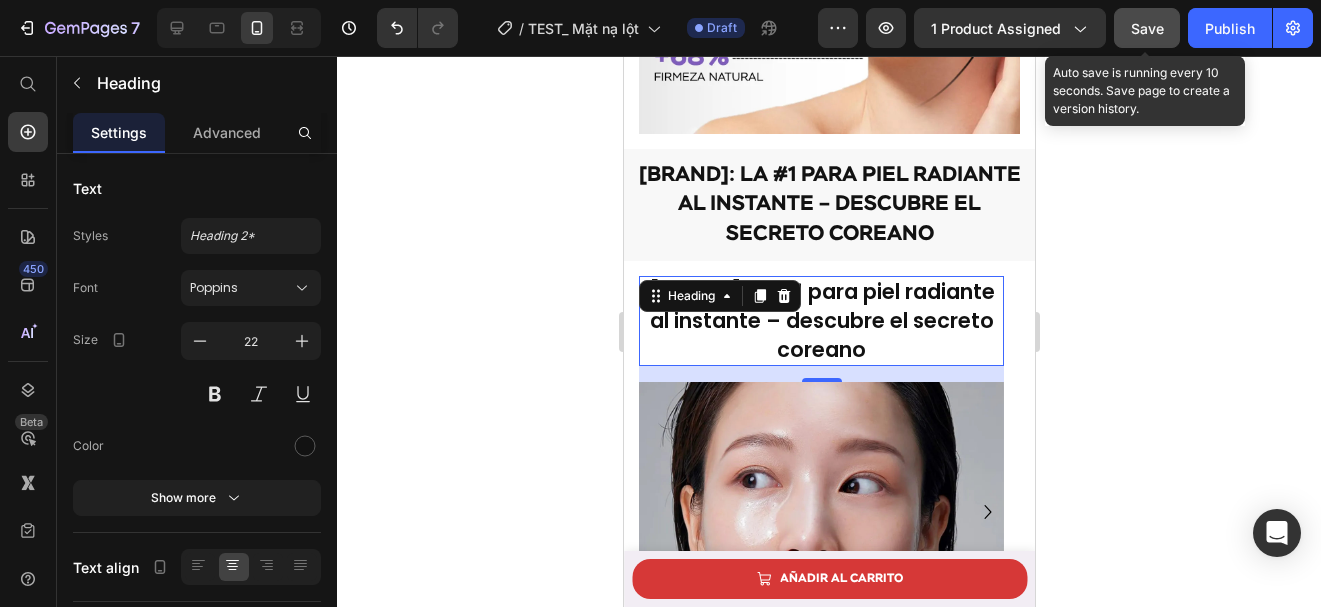 click 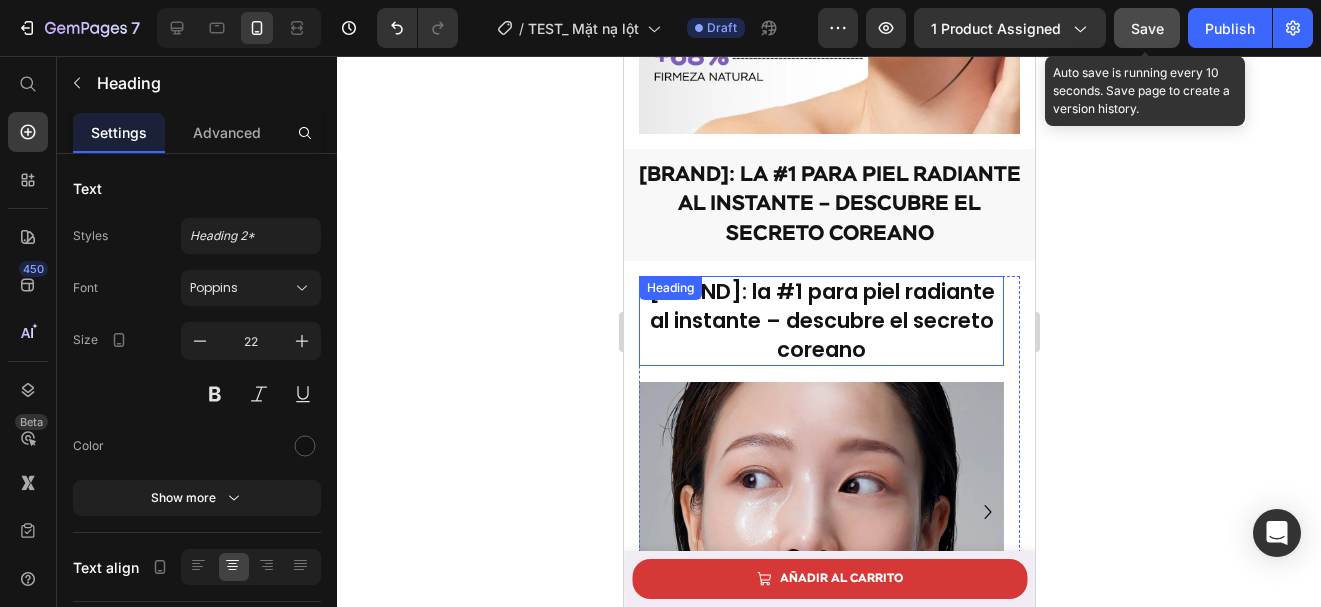 click on "⁠⁠⁠⁠⁠⁠⁠ SEYOUL: la #1 para piel radiante al instante – descubre el secreto coreano" at bounding box center [820, 321] 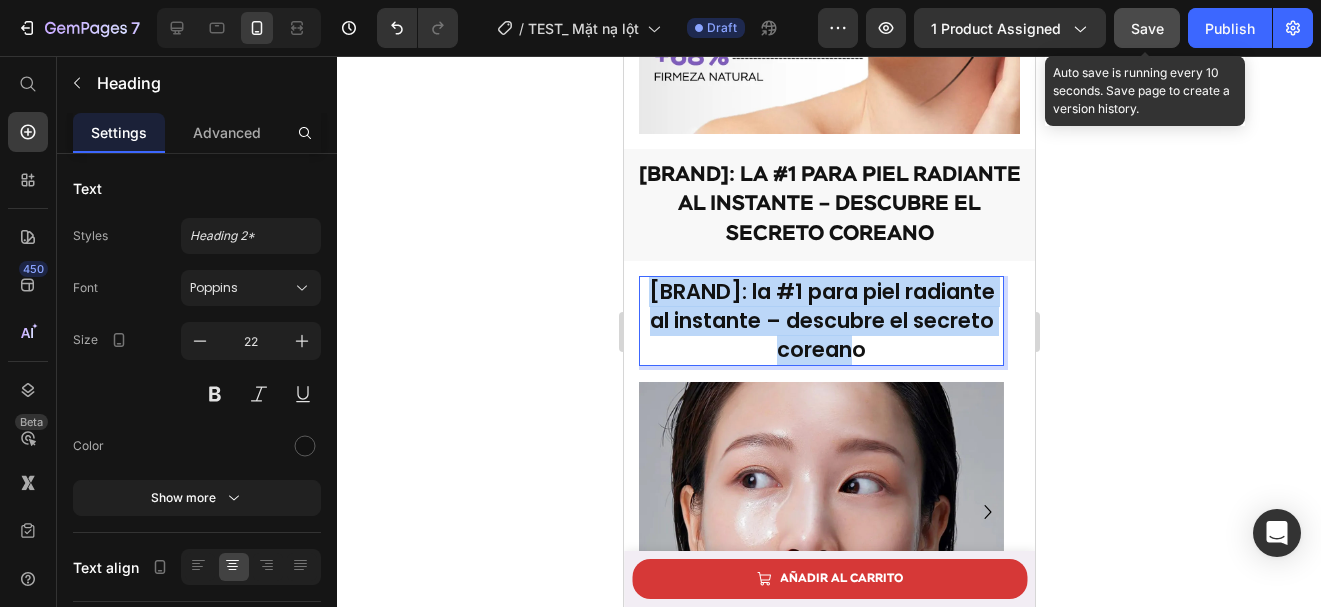 click on "SEYOUL: la #1 para piel radiante al instante – descubre el secreto coreano" at bounding box center (820, 321) 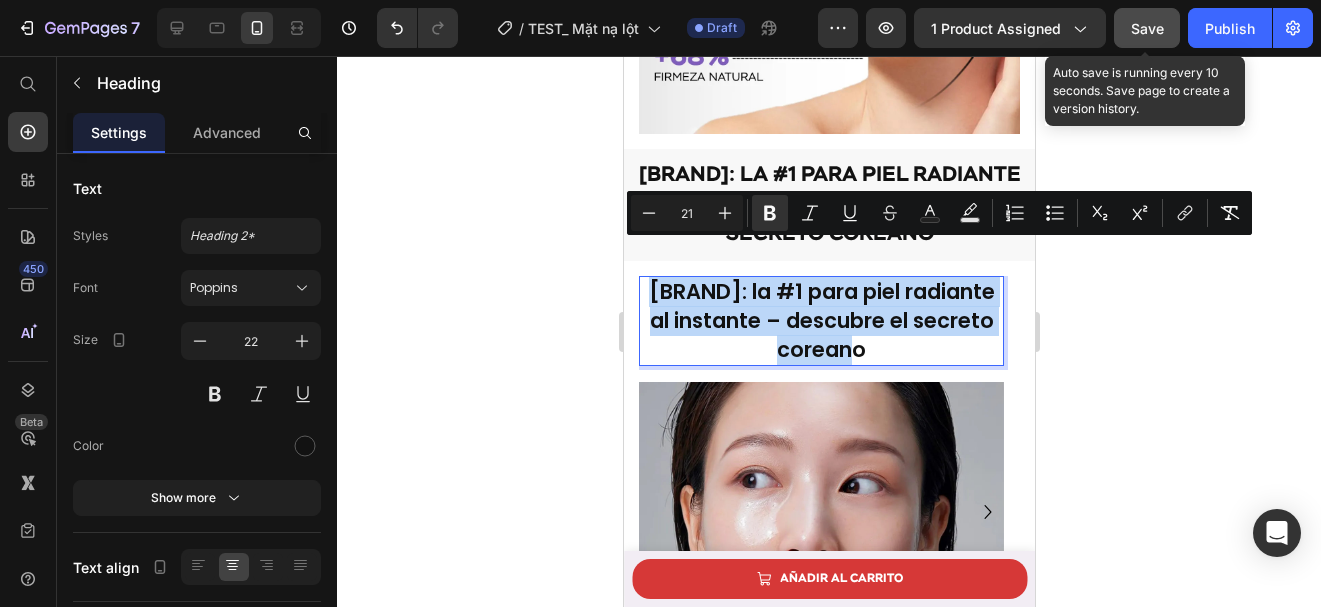 click on "SEYOUL: la #1 para piel radiante al instante – descubre el secreto coreano" at bounding box center [820, 321] 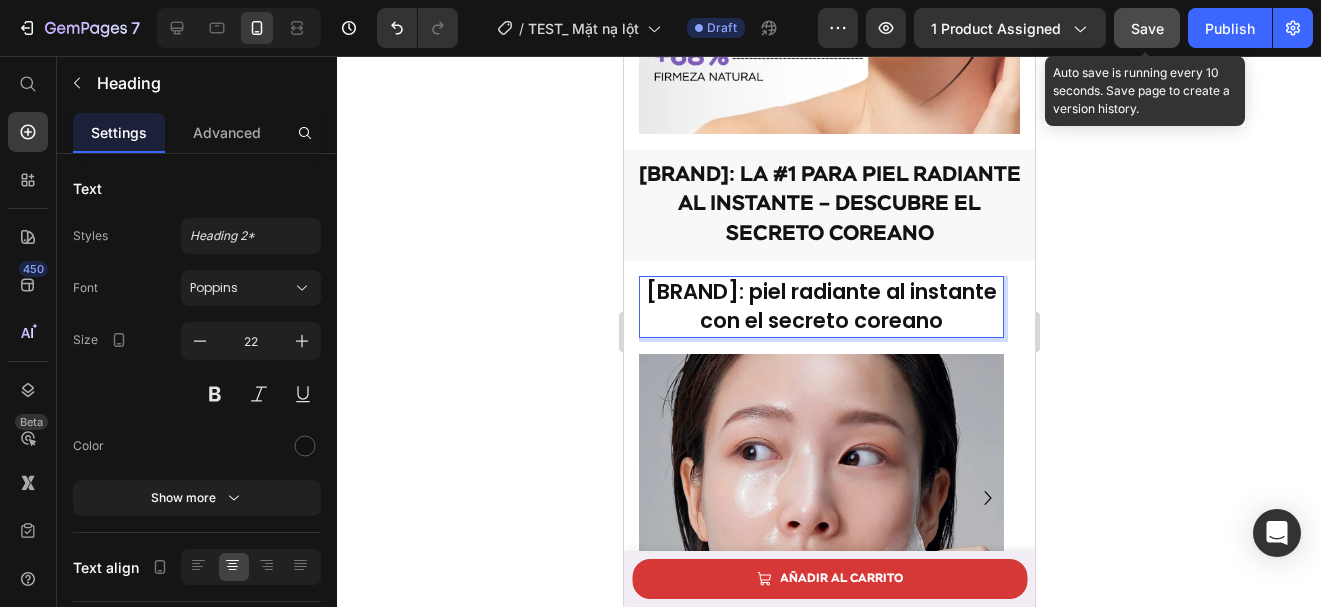 click on "SEYOUL: piel radiante al instante con el secreto coreano" at bounding box center (820, 306) 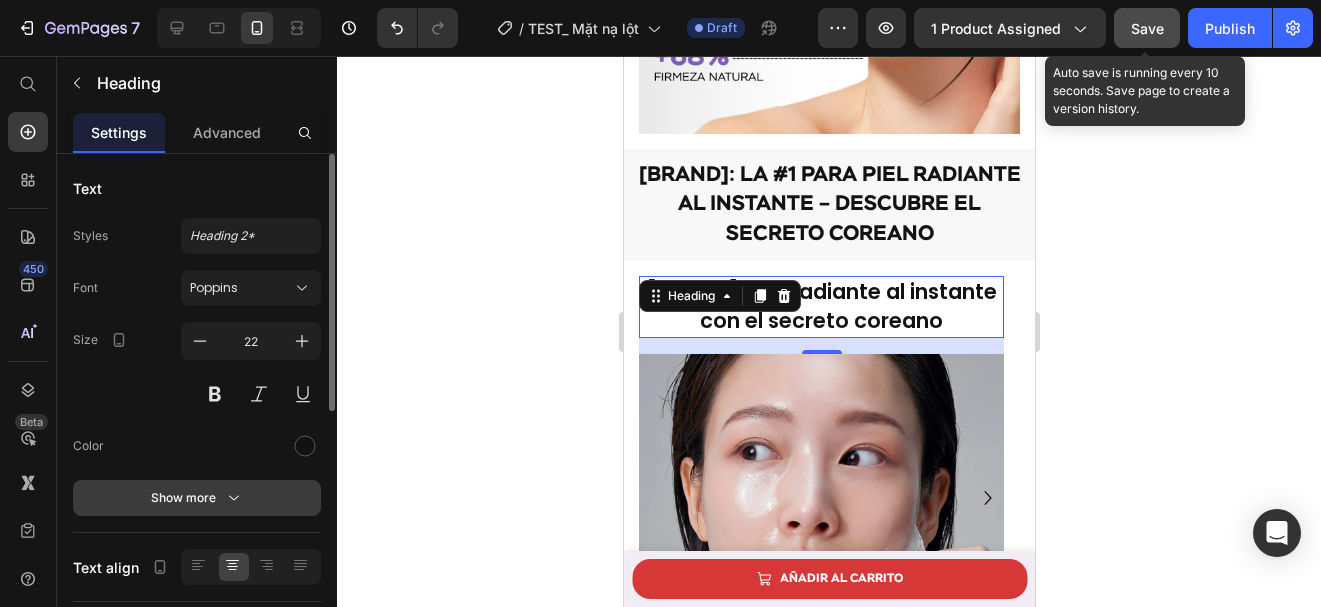 click on "Show more" at bounding box center [197, 498] 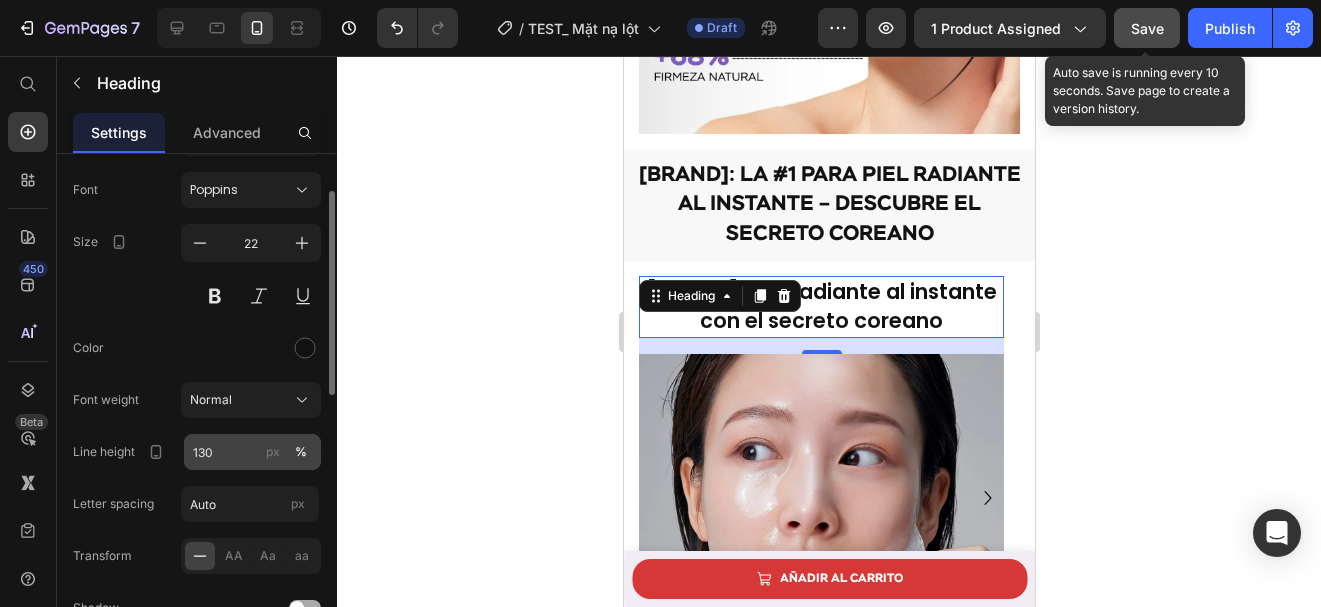 scroll, scrollTop: 99, scrollLeft: 0, axis: vertical 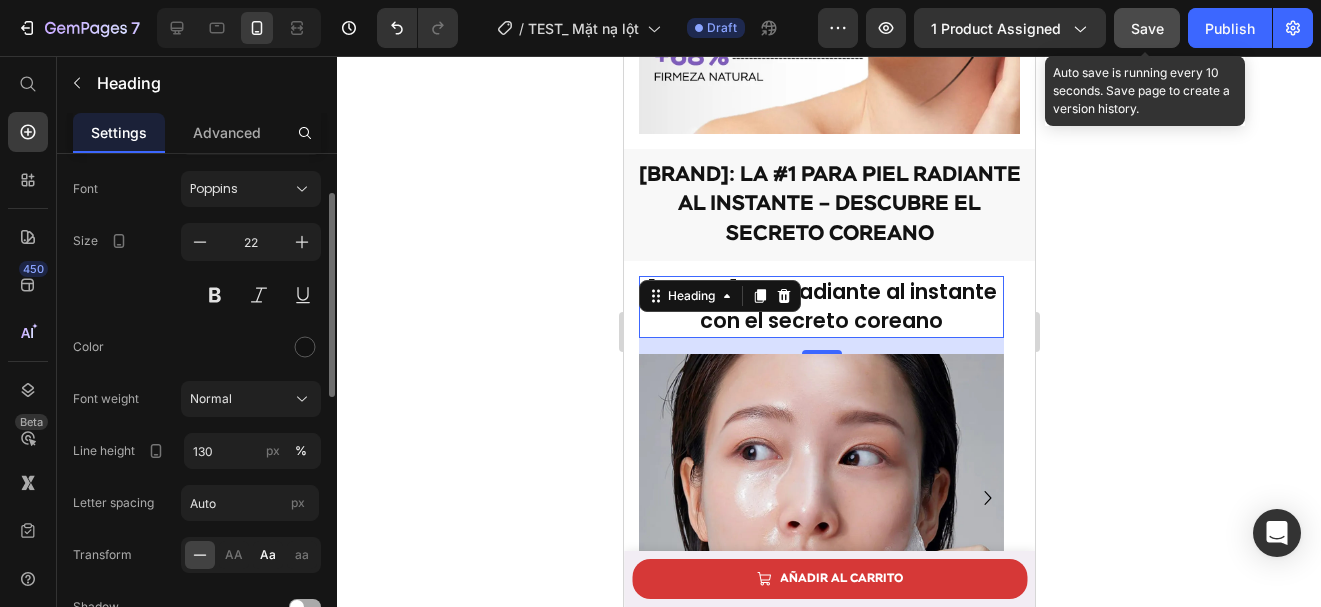 click on "Aa" 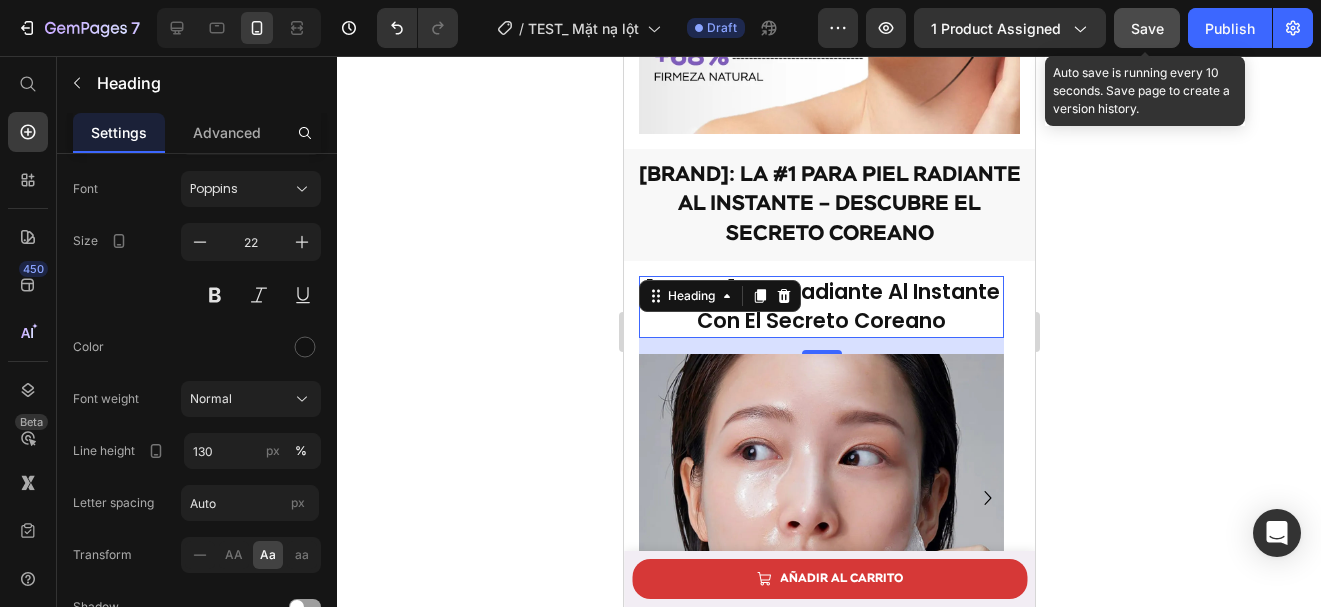 click 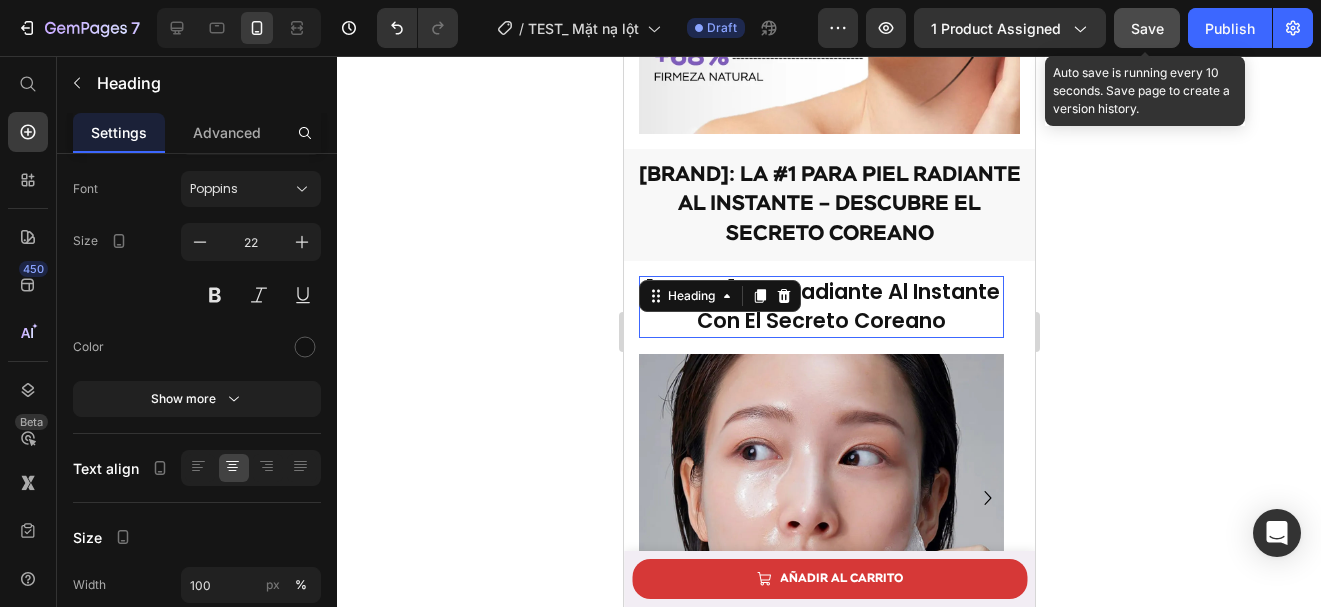 click on "⁠⁠⁠⁠⁠⁠⁠ SEYOUL: piel radiante al instante con el secreto coreano" at bounding box center [820, 306] 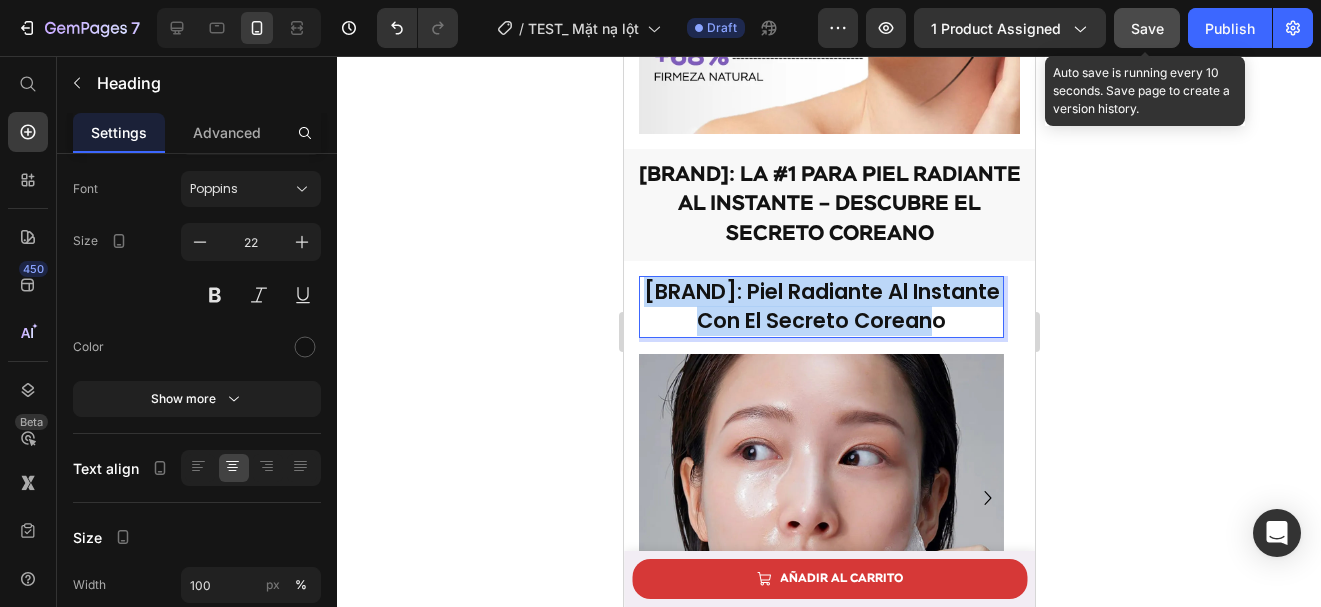 click on "SEYOUL: piel radiante al instante con el secreto coreano" at bounding box center [820, 306] 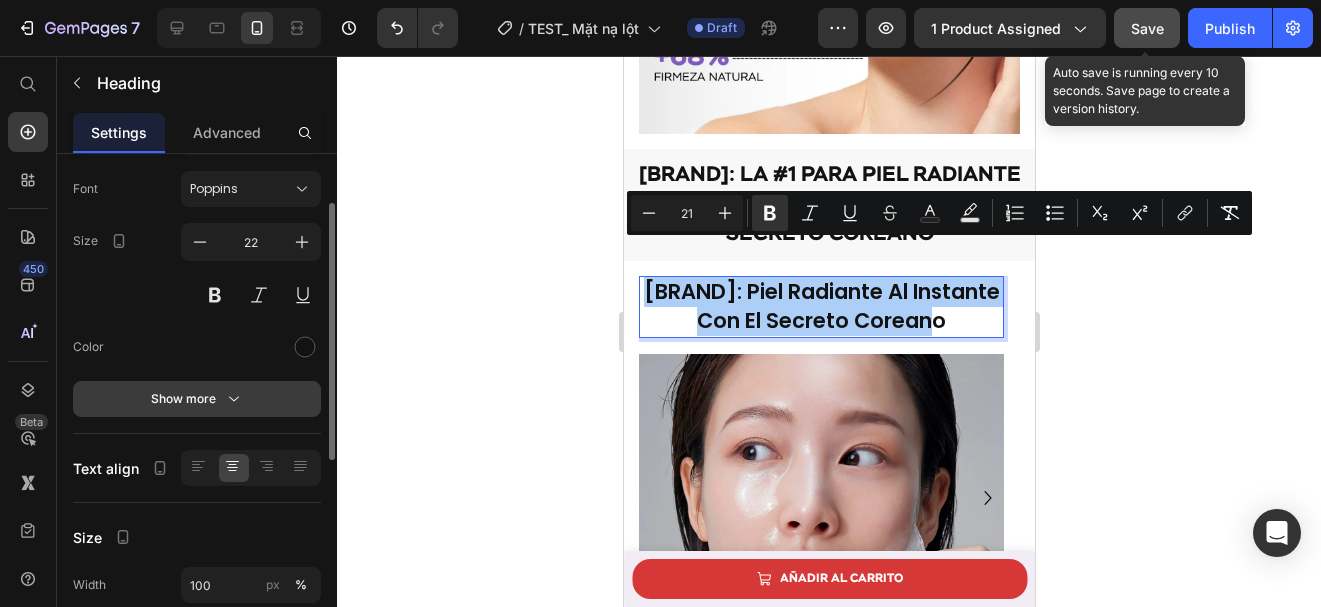 click 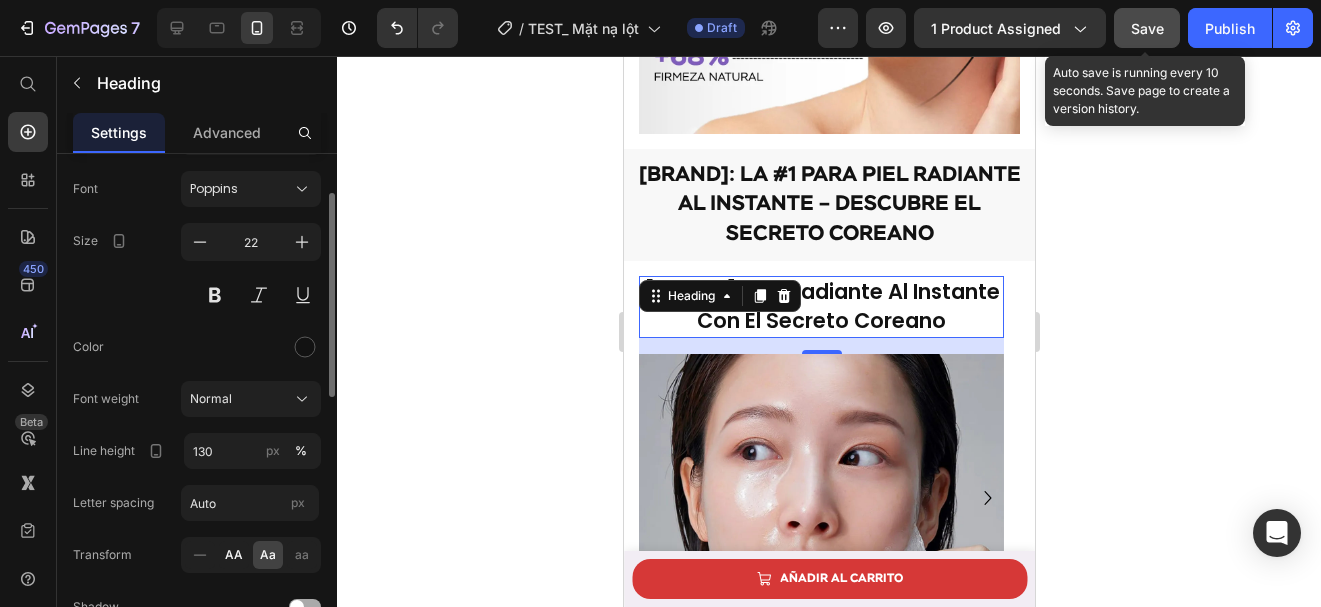 click on "AA" 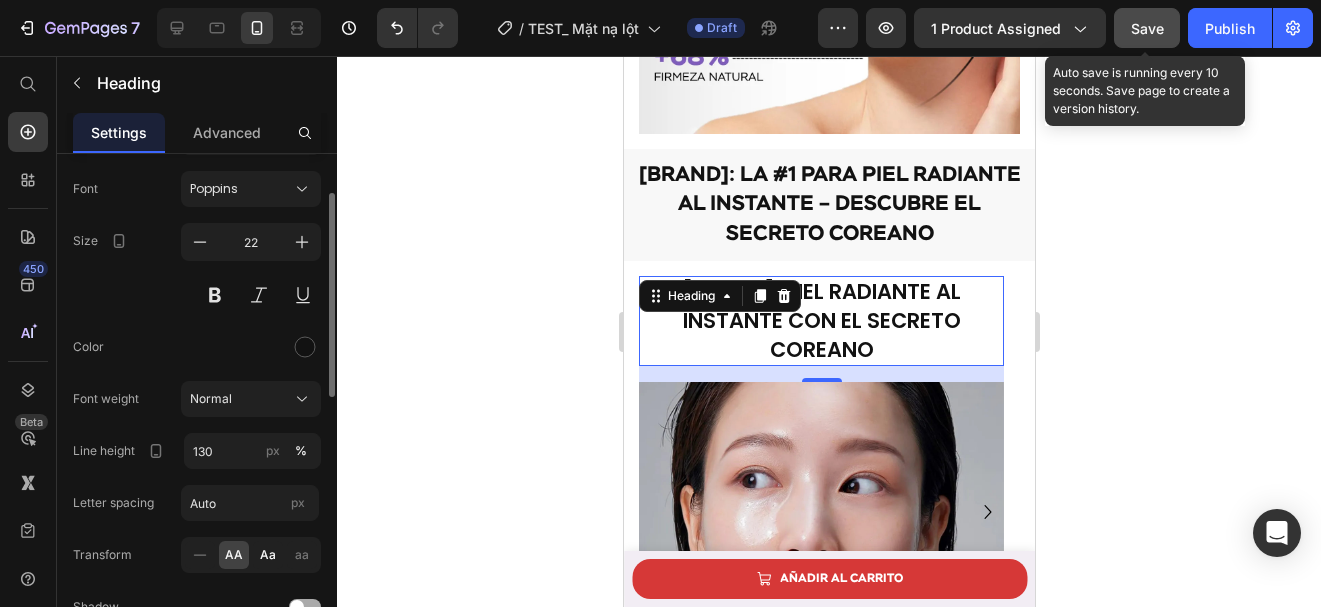 click on "Aa" 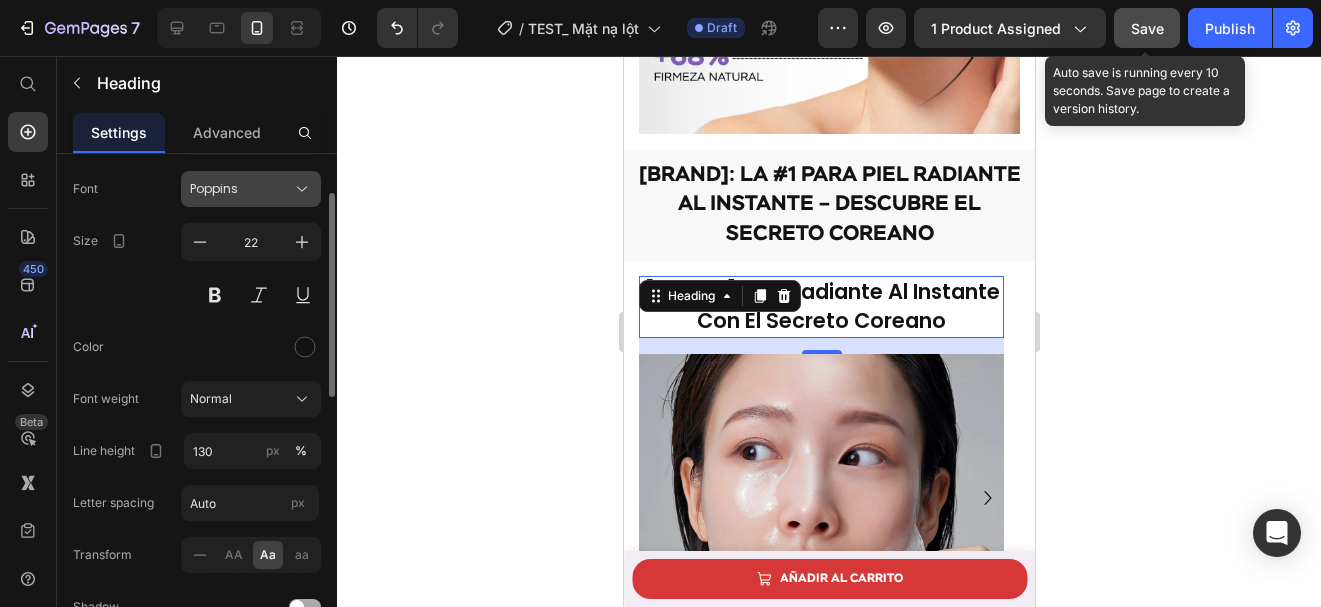 click on "Poppins" at bounding box center [251, 189] 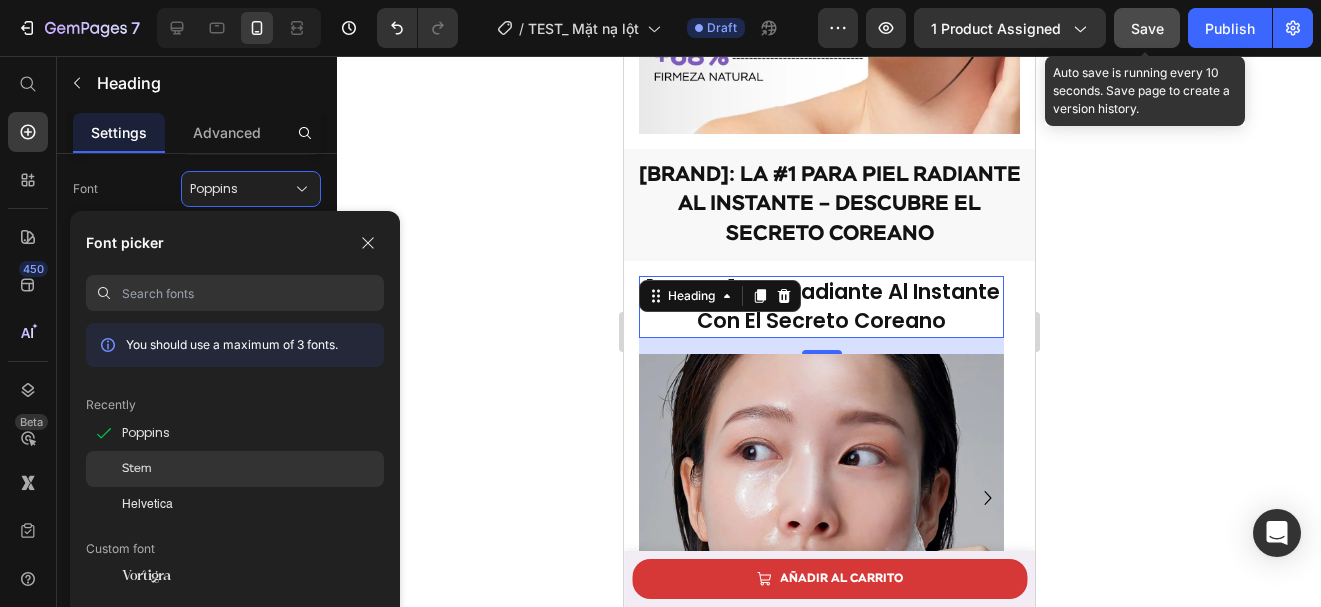 click on "Stem" 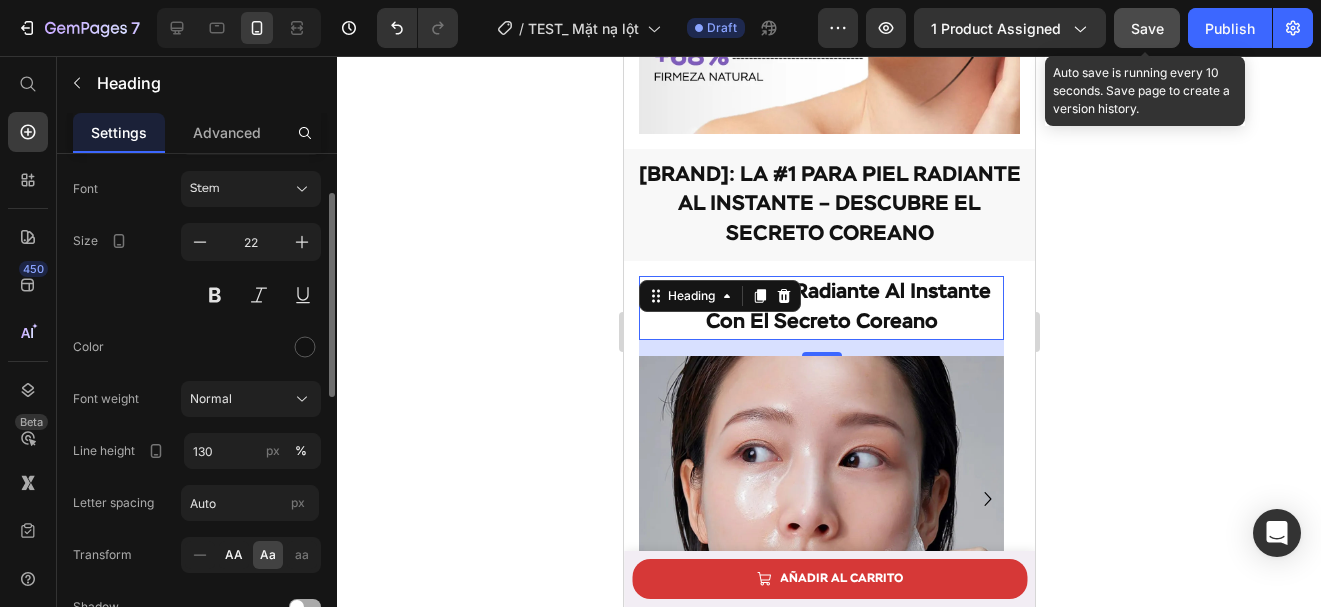 click on "AA" 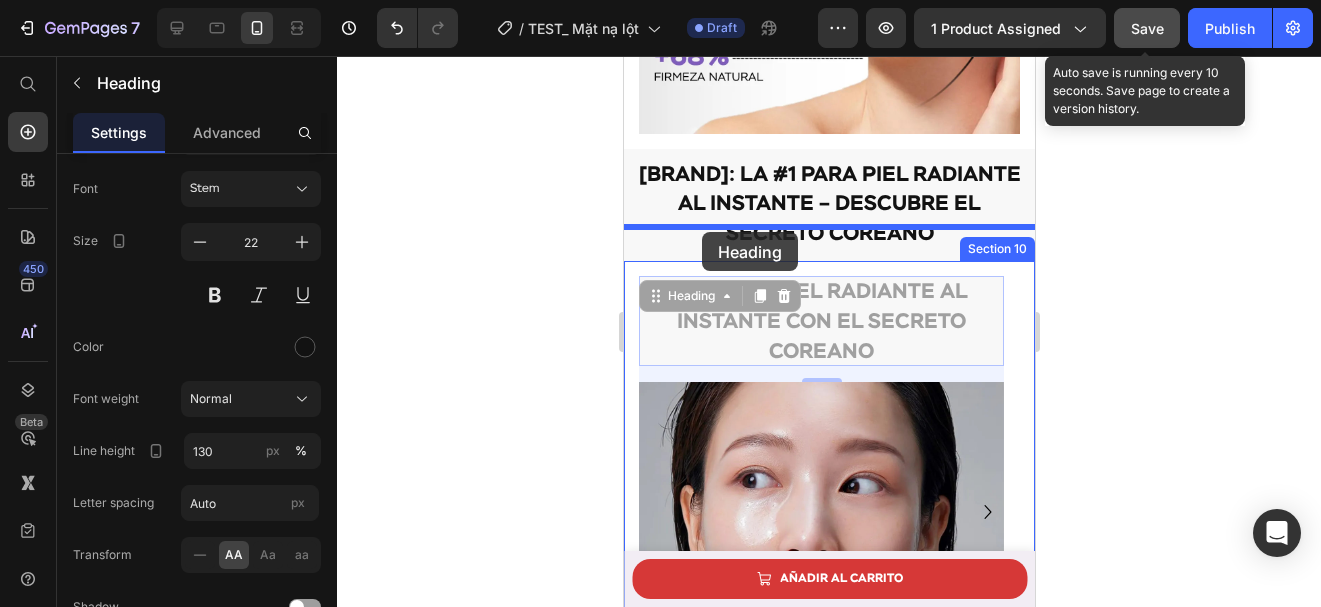drag, startPoint x: 702, startPoint y: 264, endPoint x: 701, endPoint y: 232, distance: 32.01562 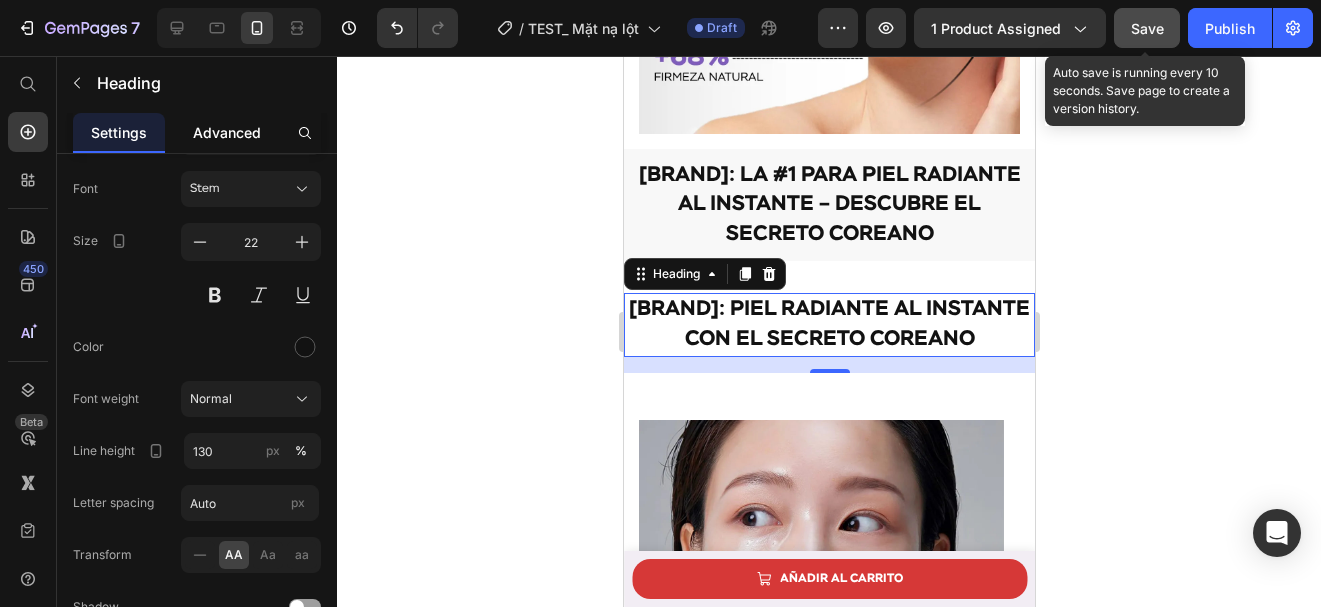 click on "Advanced" at bounding box center (227, 132) 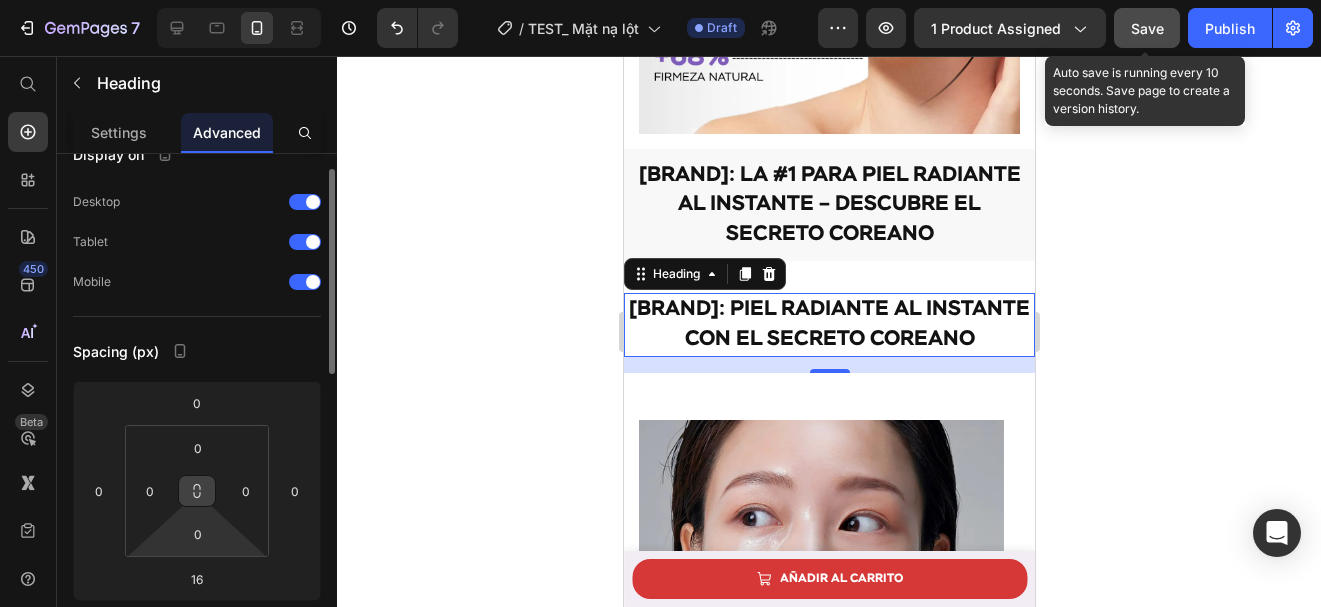 scroll, scrollTop: 35, scrollLeft: 0, axis: vertical 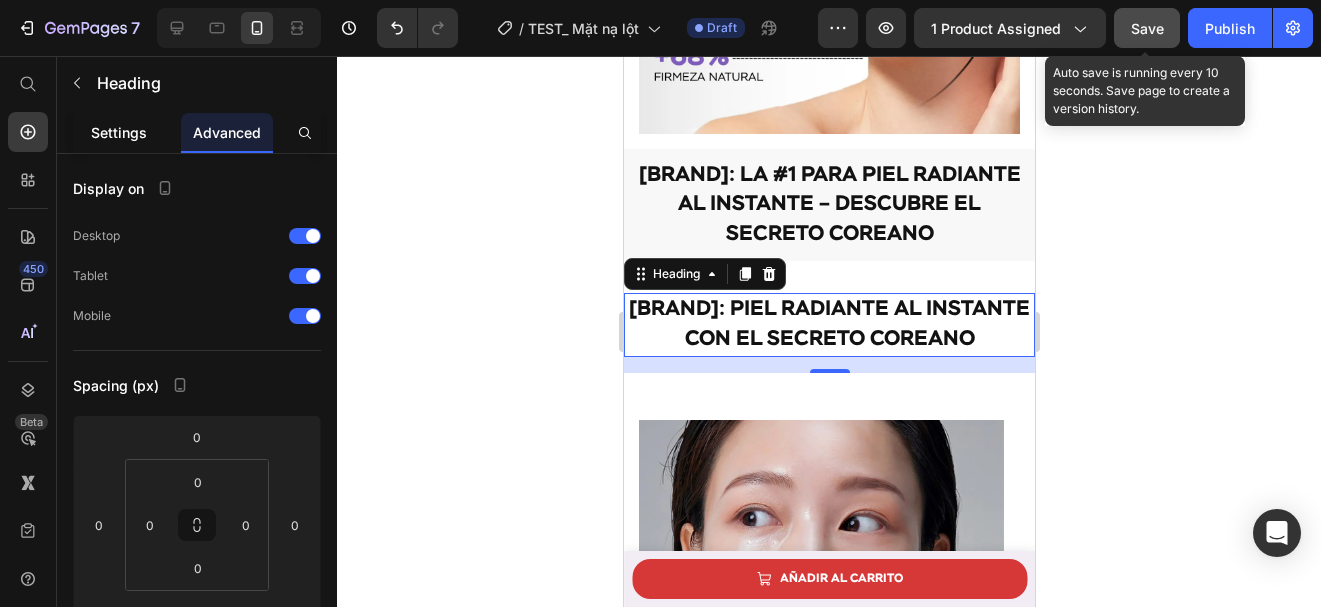 click on "Settings" at bounding box center [119, 132] 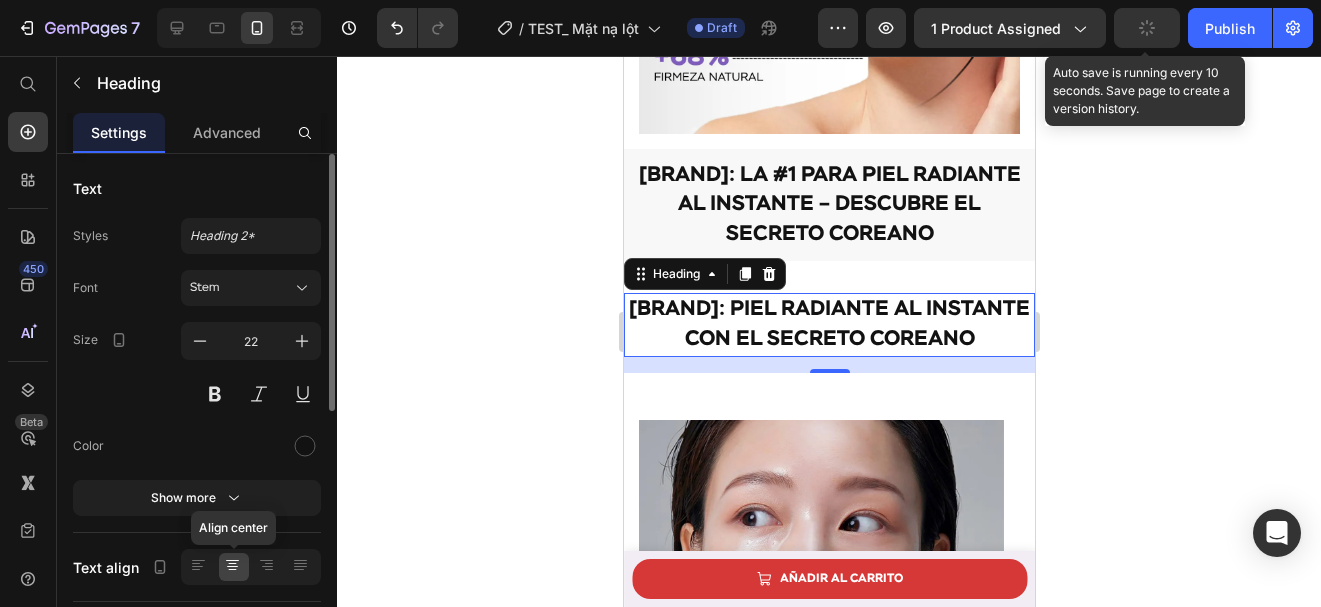 click 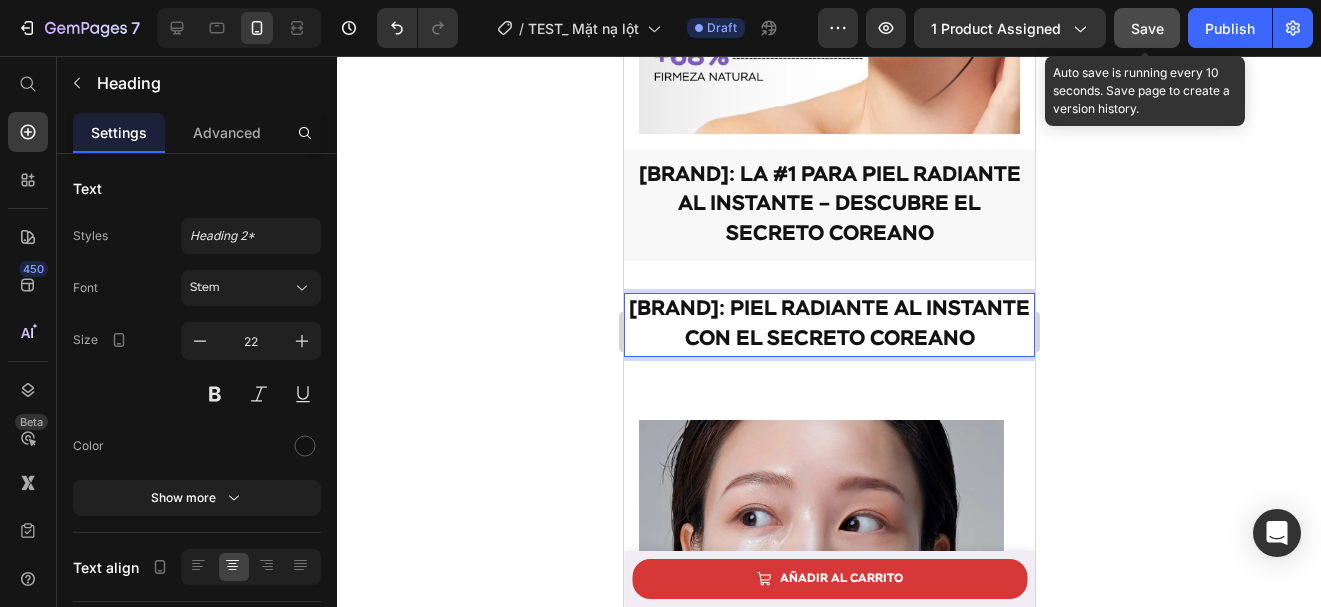 click on "SEYOUL: piel radiante al instante con el secreto coreano" at bounding box center [828, 324] 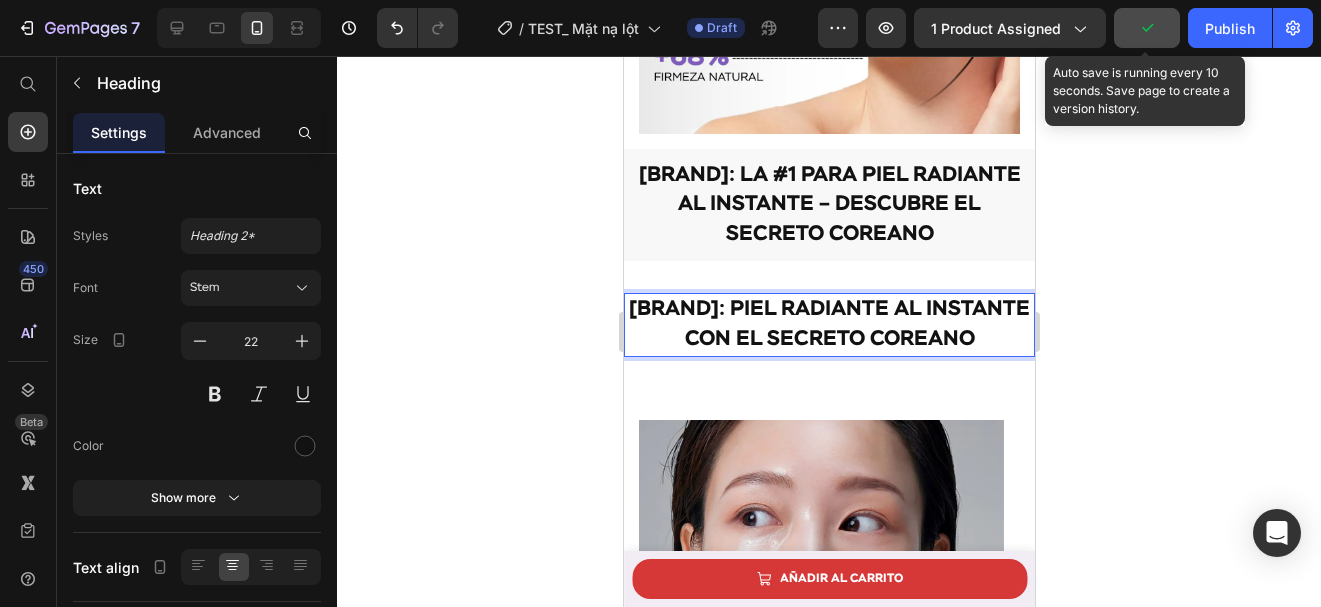 click on "SEYOUL: piel radiante al instante con el secreto coreano" at bounding box center (828, 324) 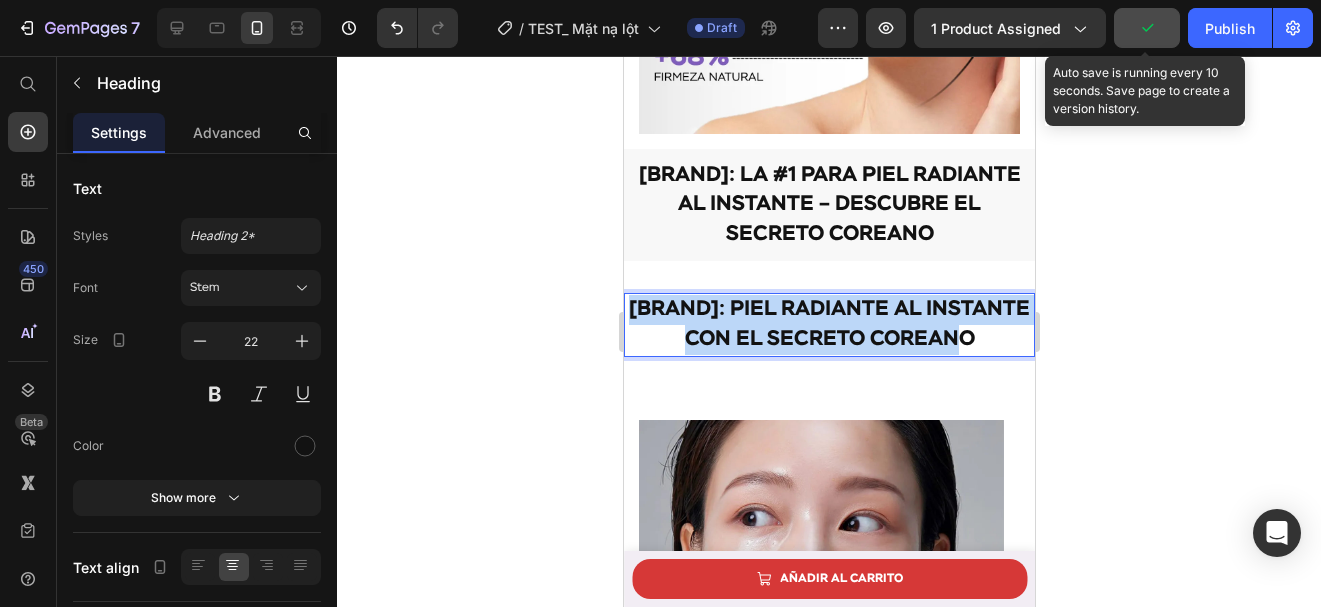 click on "SEYOUL: piel radiante al instante con el secreto coreano" at bounding box center [828, 324] 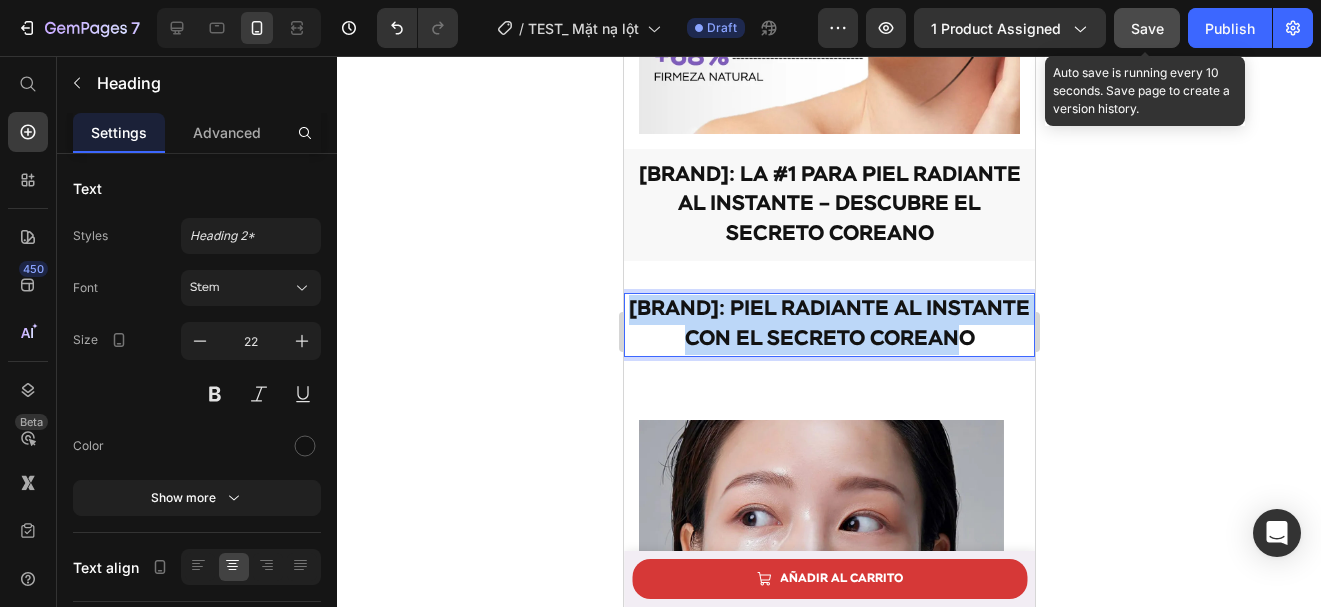 click on "SEYOUL: piel radiante al instante con el secreto coreano" at bounding box center [828, 324] 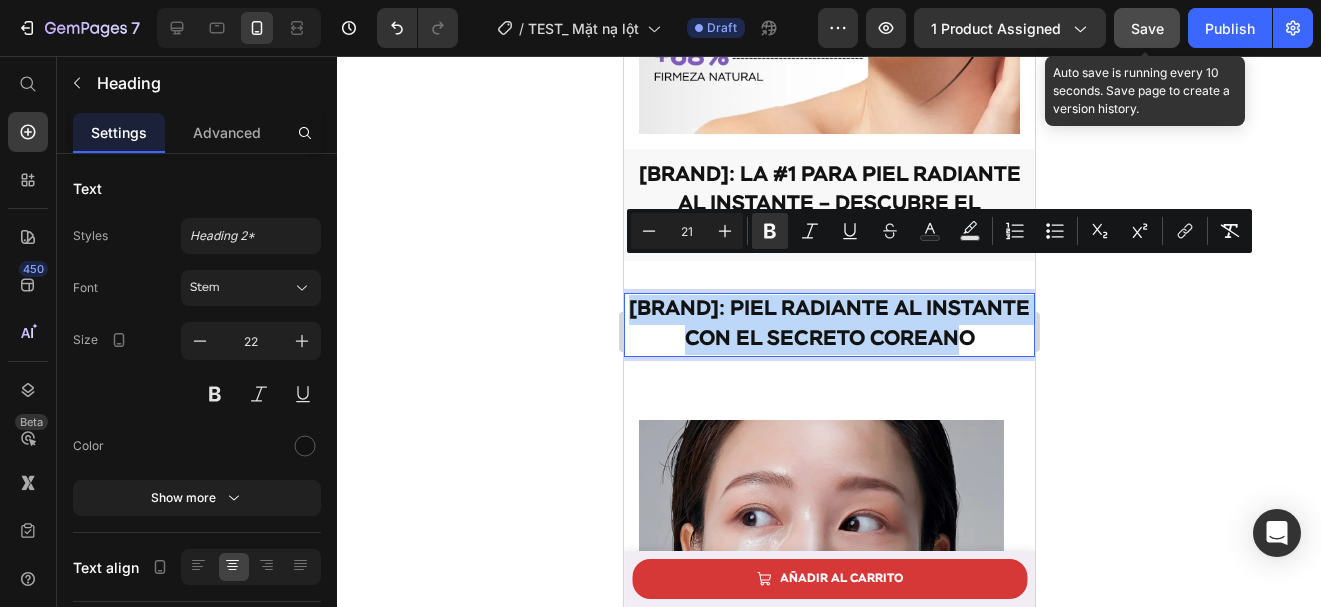 copy on "SEYOUL: piel radiante al instante con el secreto coreano" 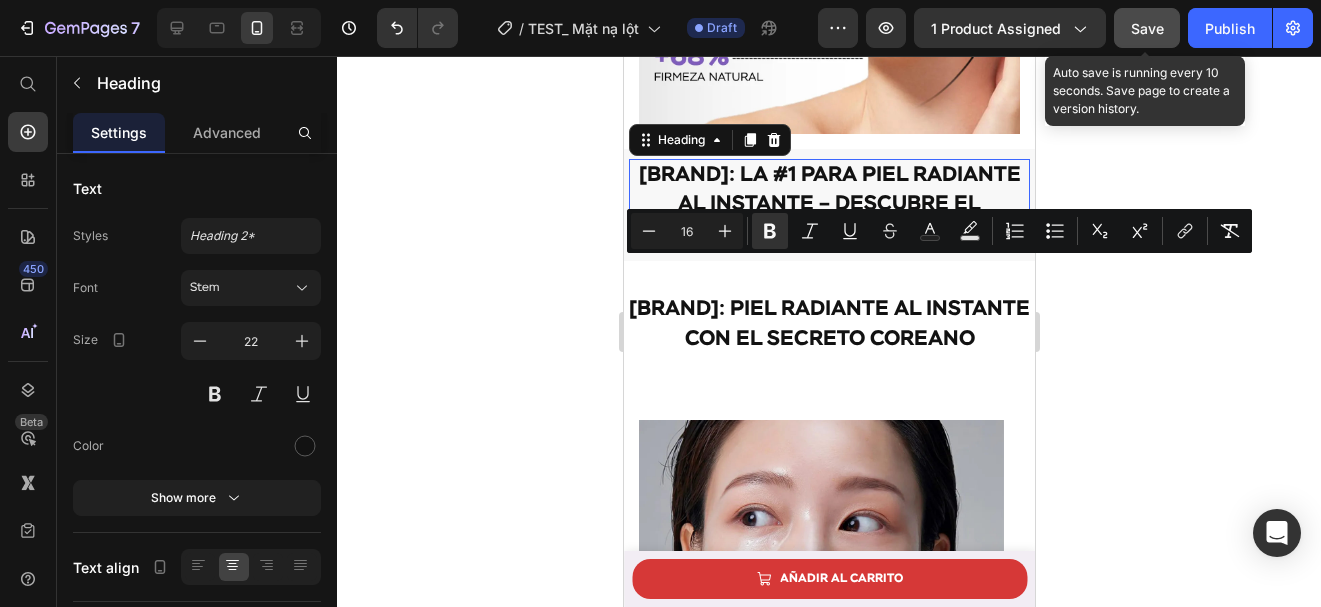 click on "⁠⁠⁠⁠⁠⁠⁠ SEYOUL: la #1 para piel radiante al instante – descubre el secreto coreano" at bounding box center (828, 205) 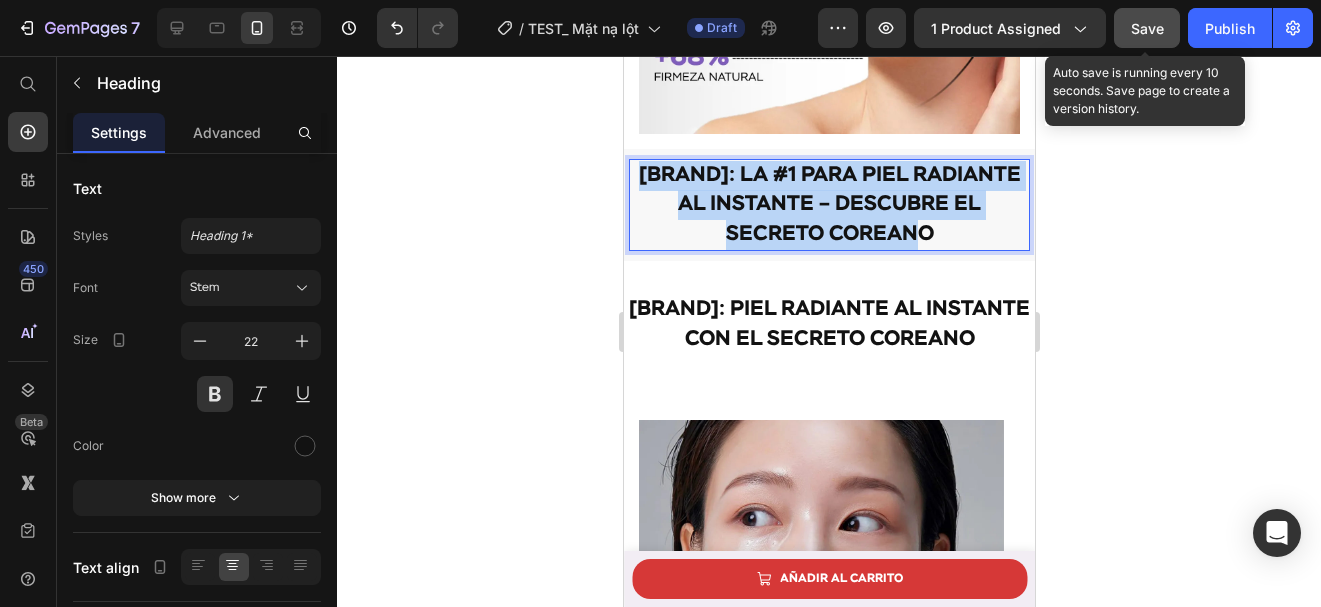 click on "SEYOUL: la #1 para piel radiante al instante – descubre el secreto coreano" at bounding box center [828, 205] 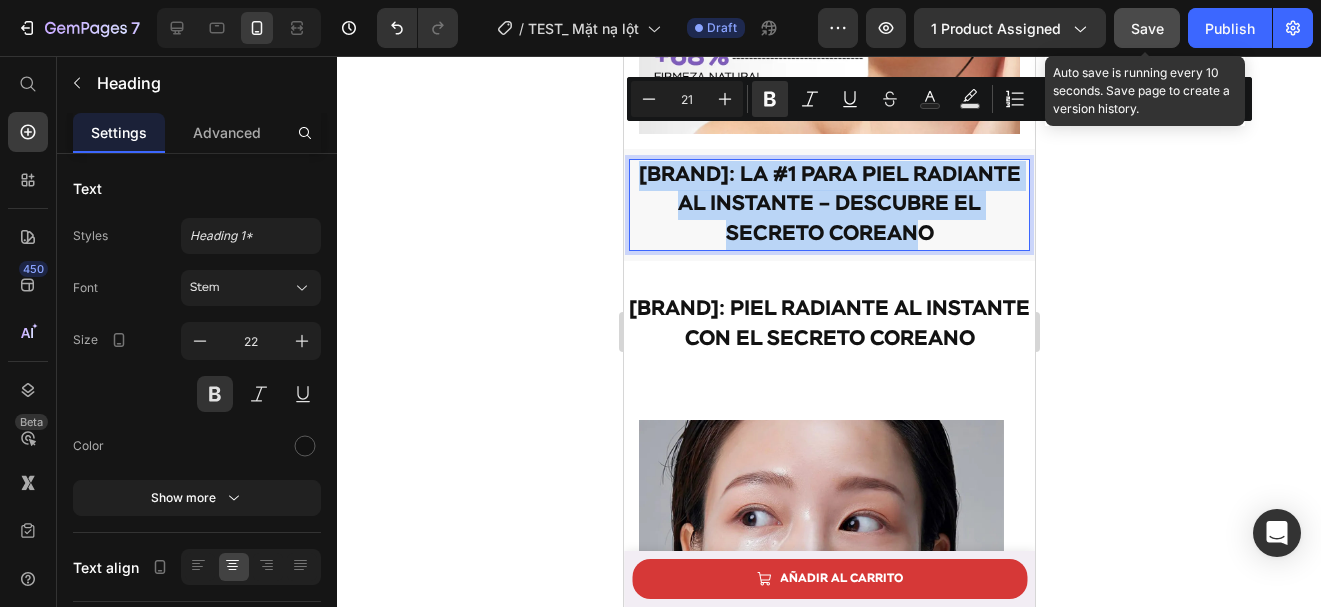 click on "SEYOUL: la #1 para piel radiante al instante – descubre el secreto coreano" at bounding box center (828, 205) 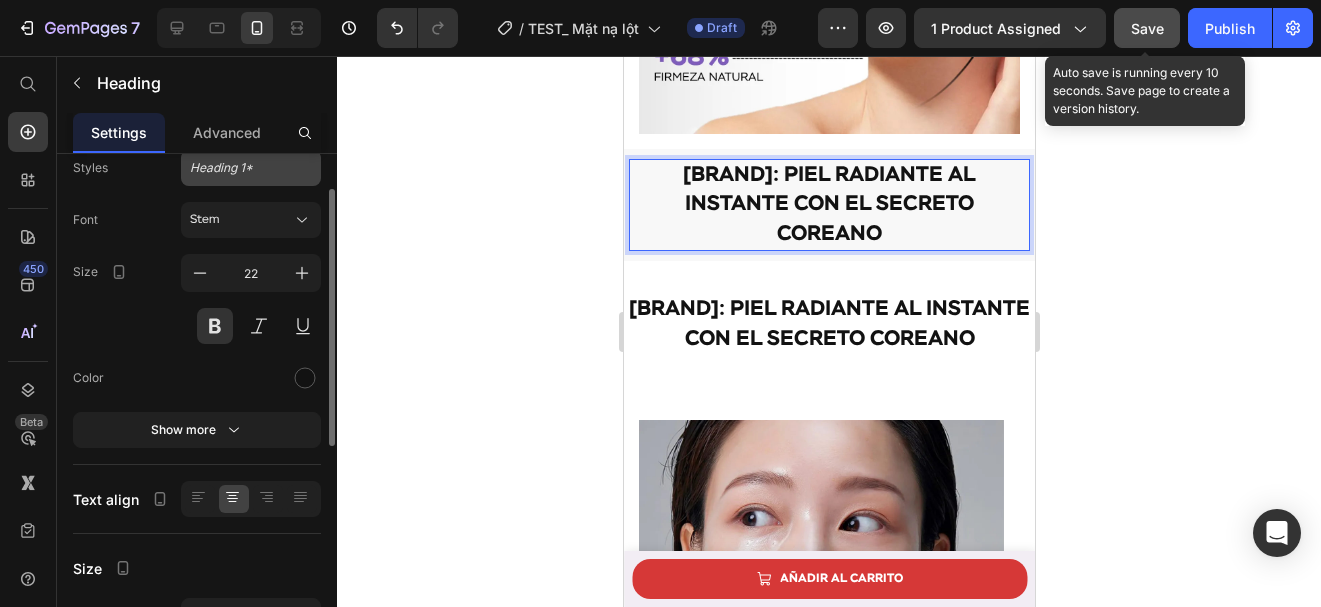 scroll, scrollTop: 69, scrollLeft: 0, axis: vertical 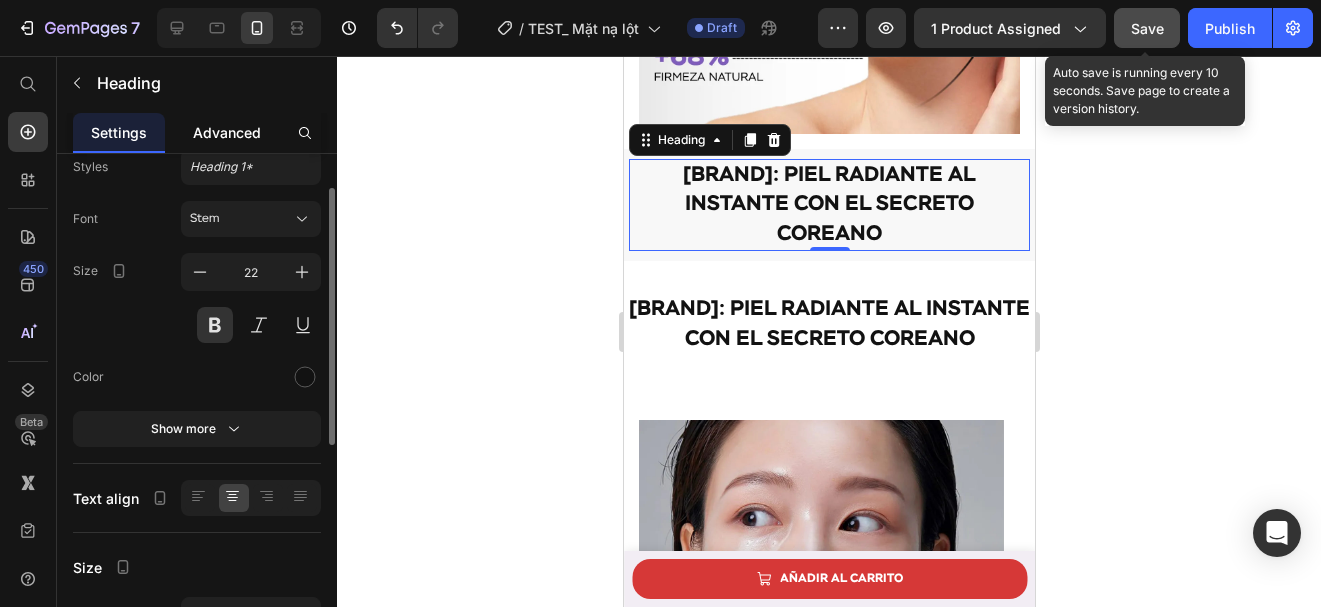 click on "Advanced" at bounding box center [227, 132] 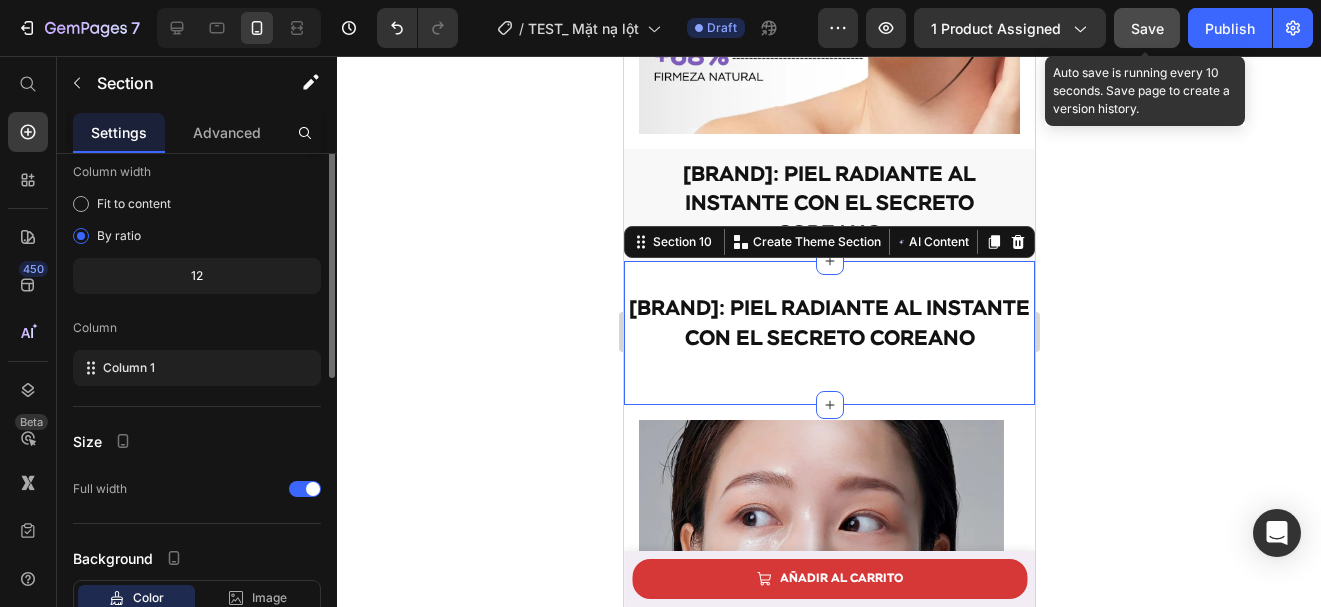 scroll, scrollTop: 0, scrollLeft: 0, axis: both 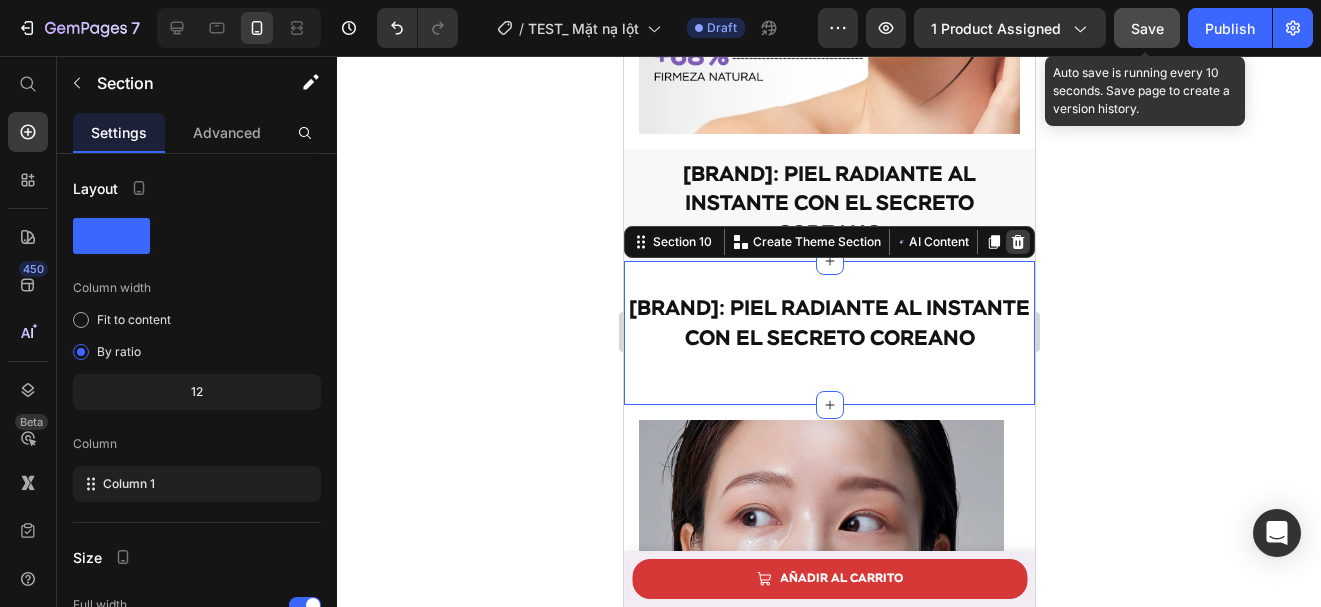 click 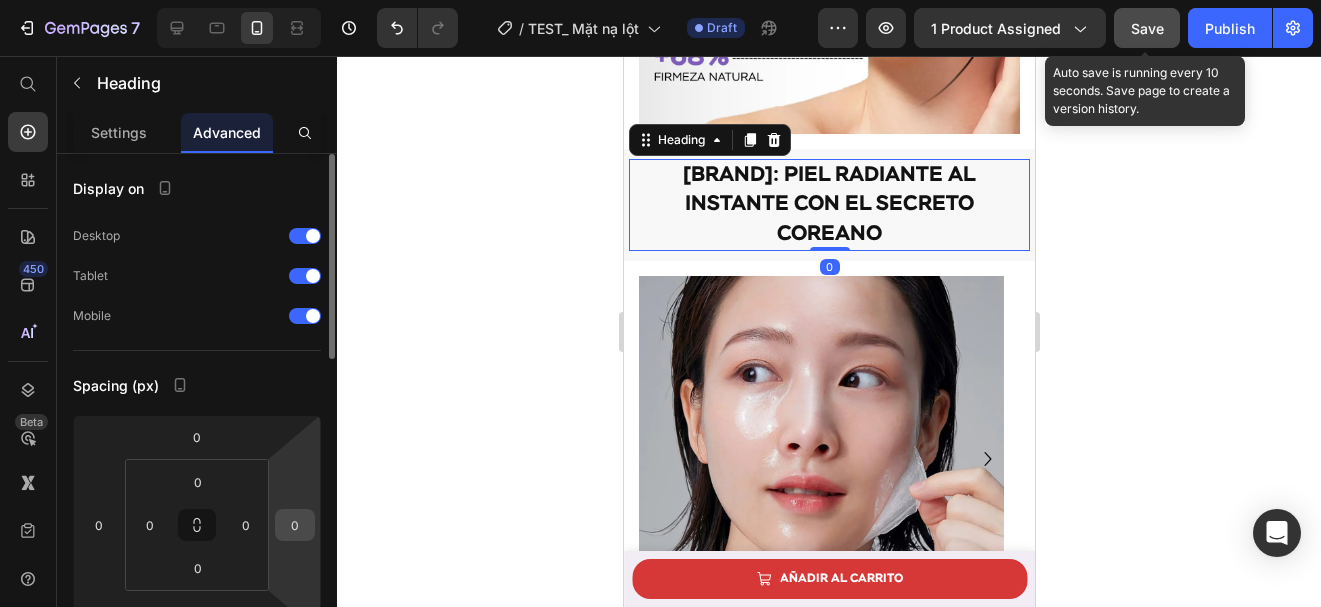 click on "0" at bounding box center (295, 525) 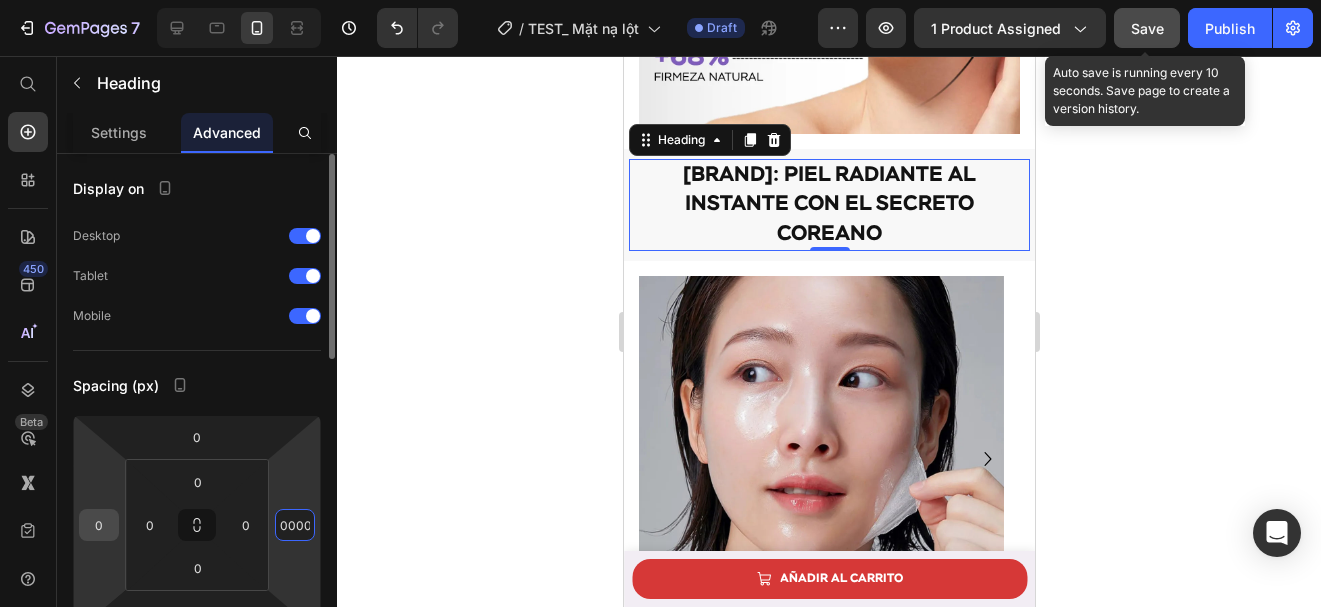 type on "0" 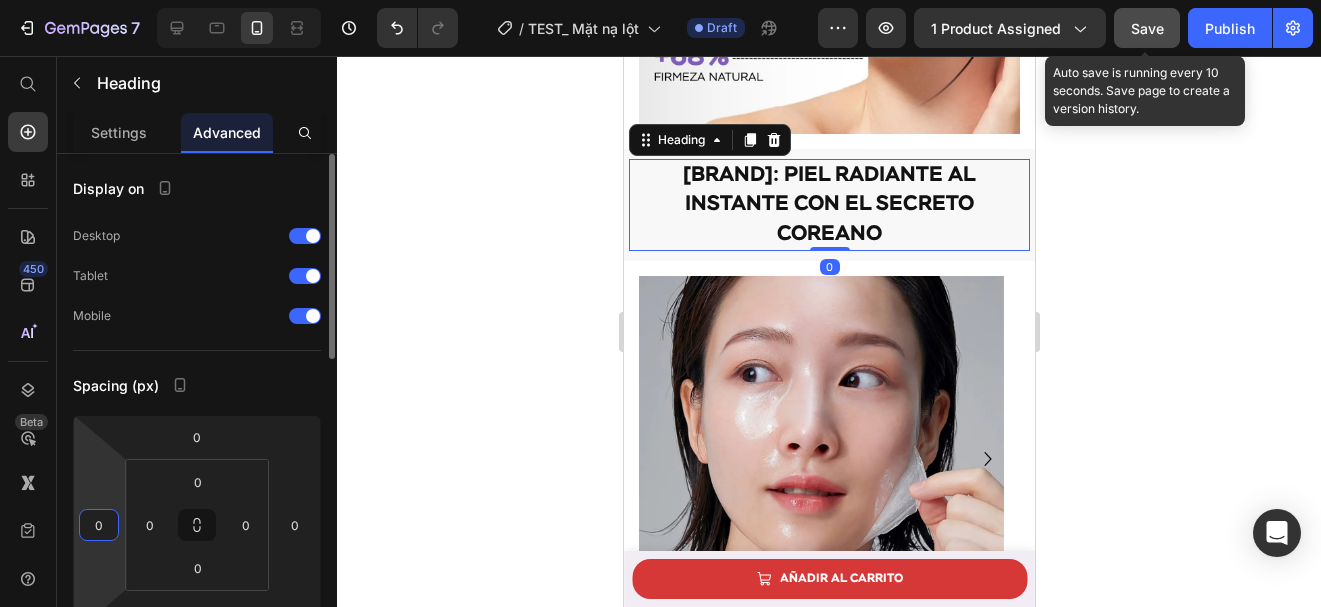 click on "0" at bounding box center [99, 525] 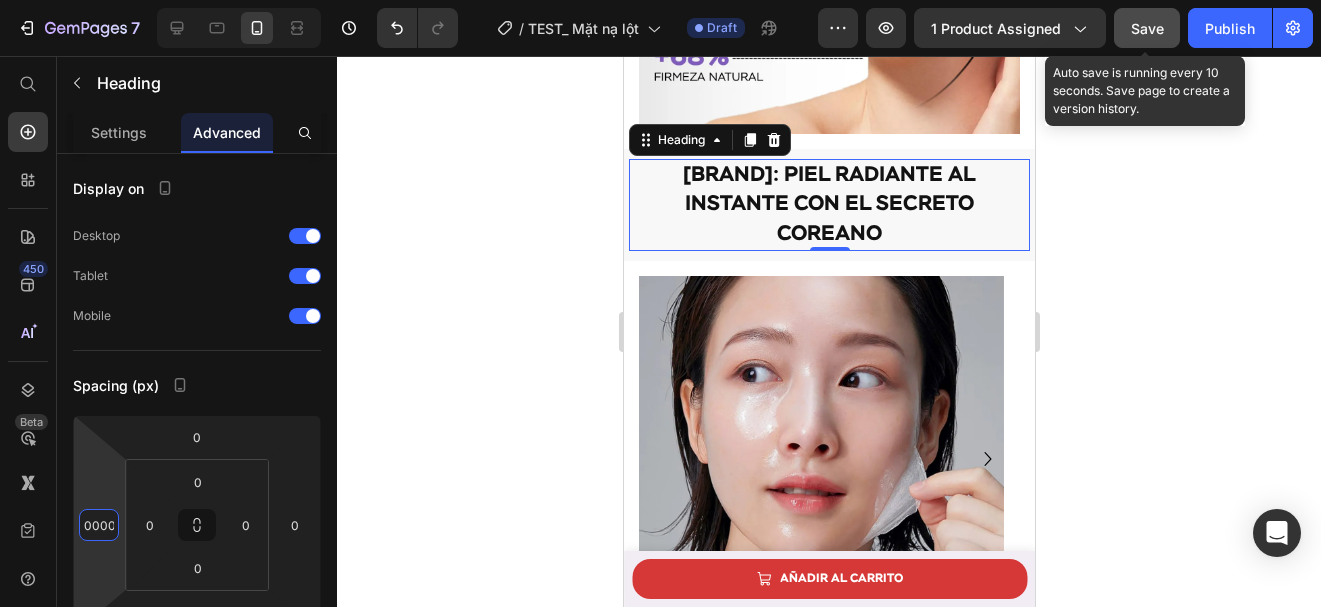 type on "0" 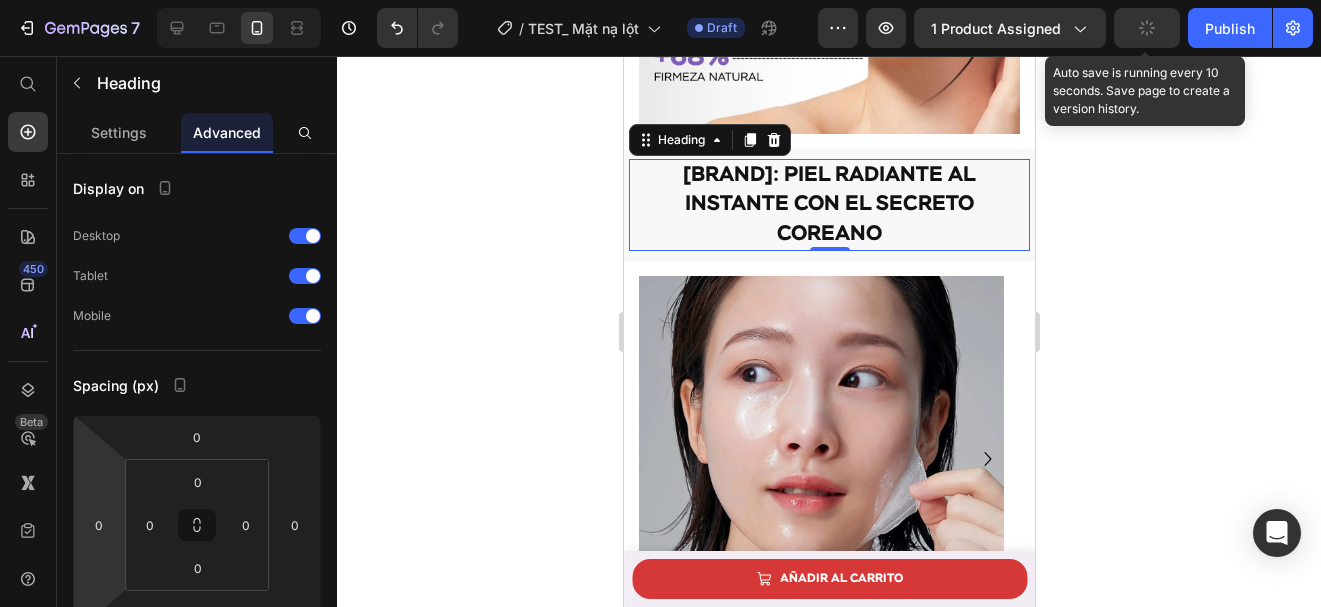 click 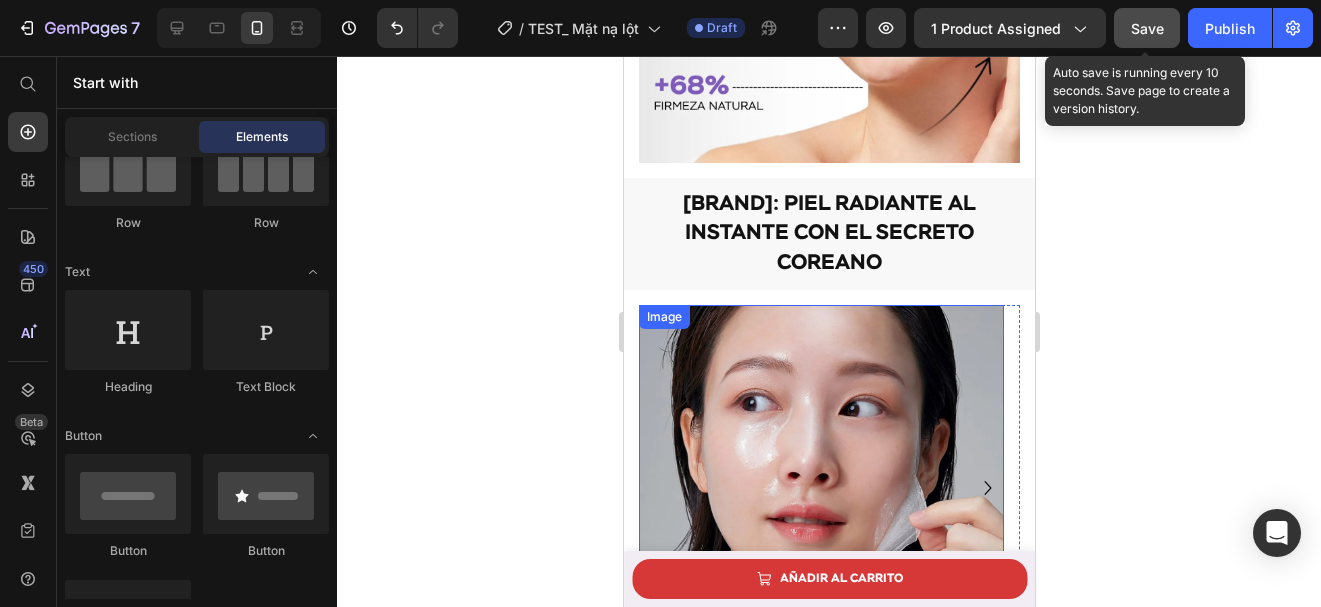 scroll, scrollTop: 4757, scrollLeft: 0, axis: vertical 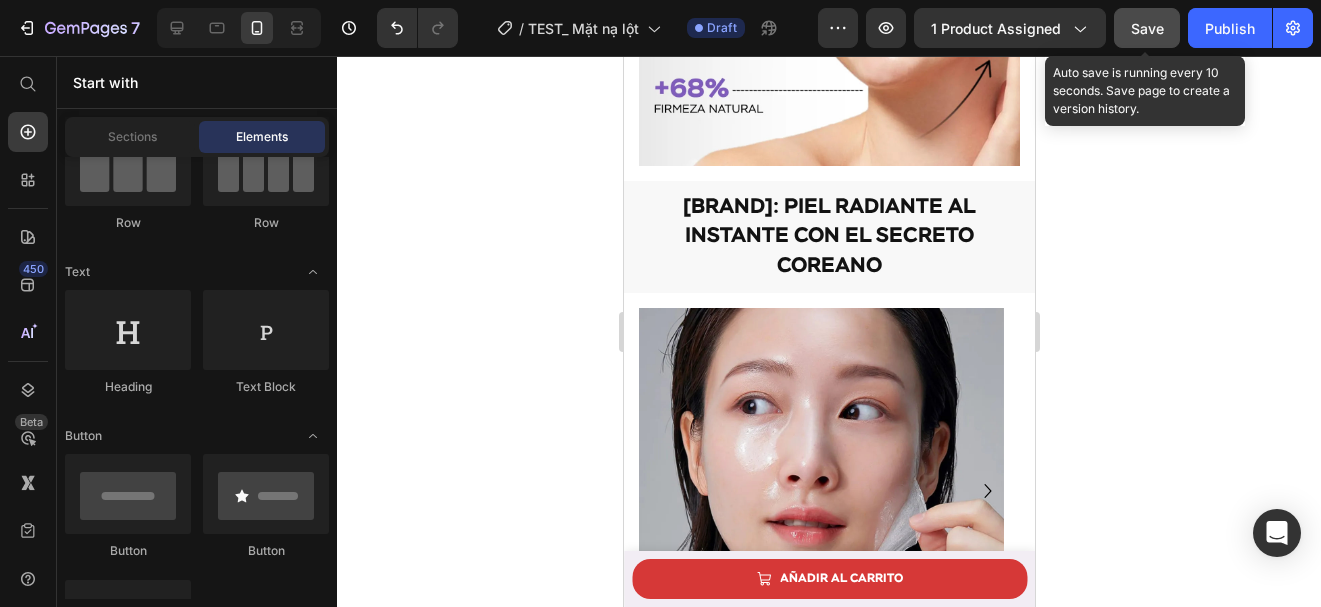 click on "Save" at bounding box center [1147, 28] 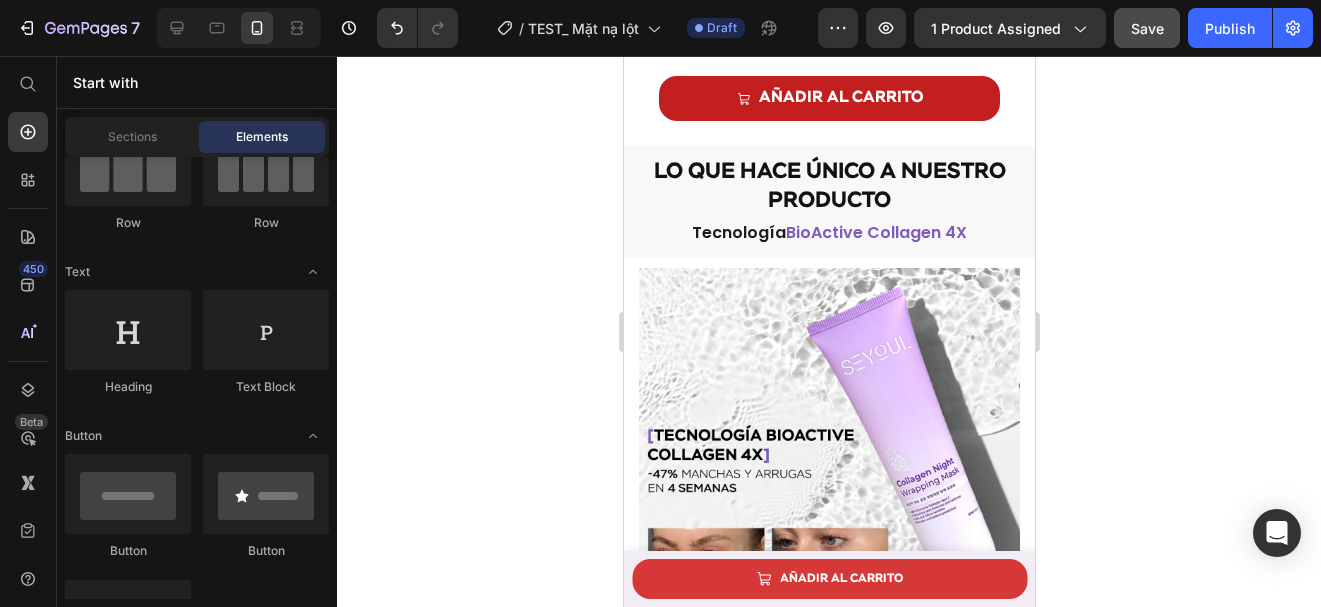 scroll, scrollTop: 3562, scrollLeft: 0, axis: vertical 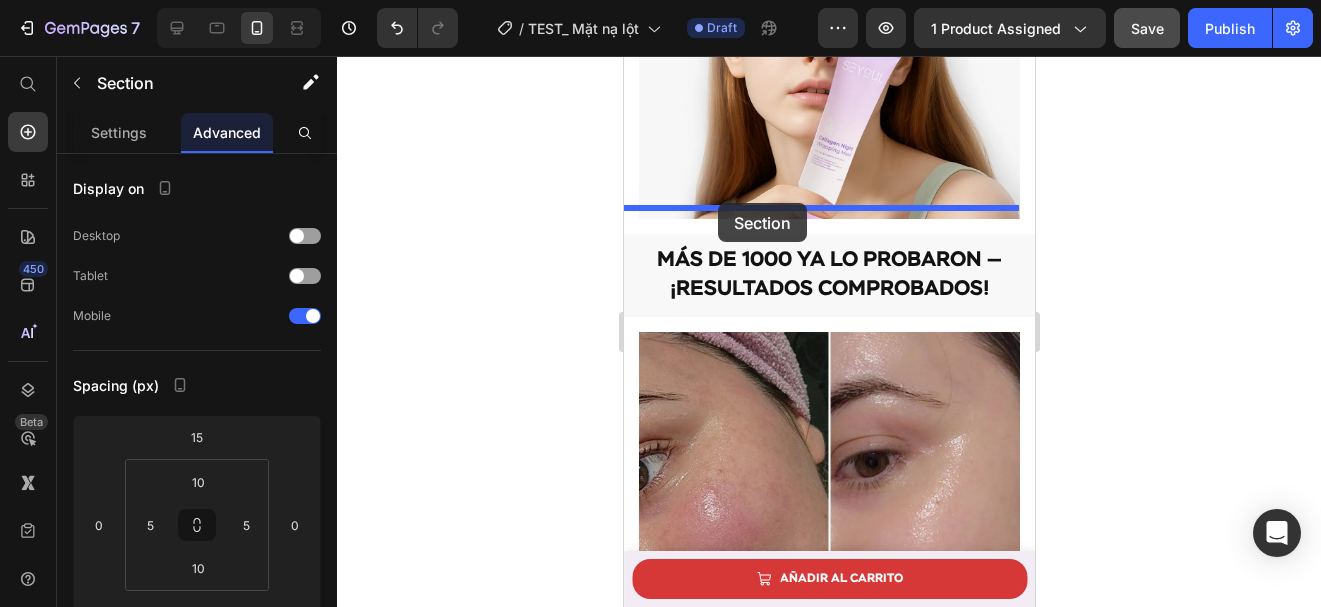 drag, startPoint x: 669, startPoint y: 126, endPoint x: 717, endPoint y: 203, distance: 90.73588 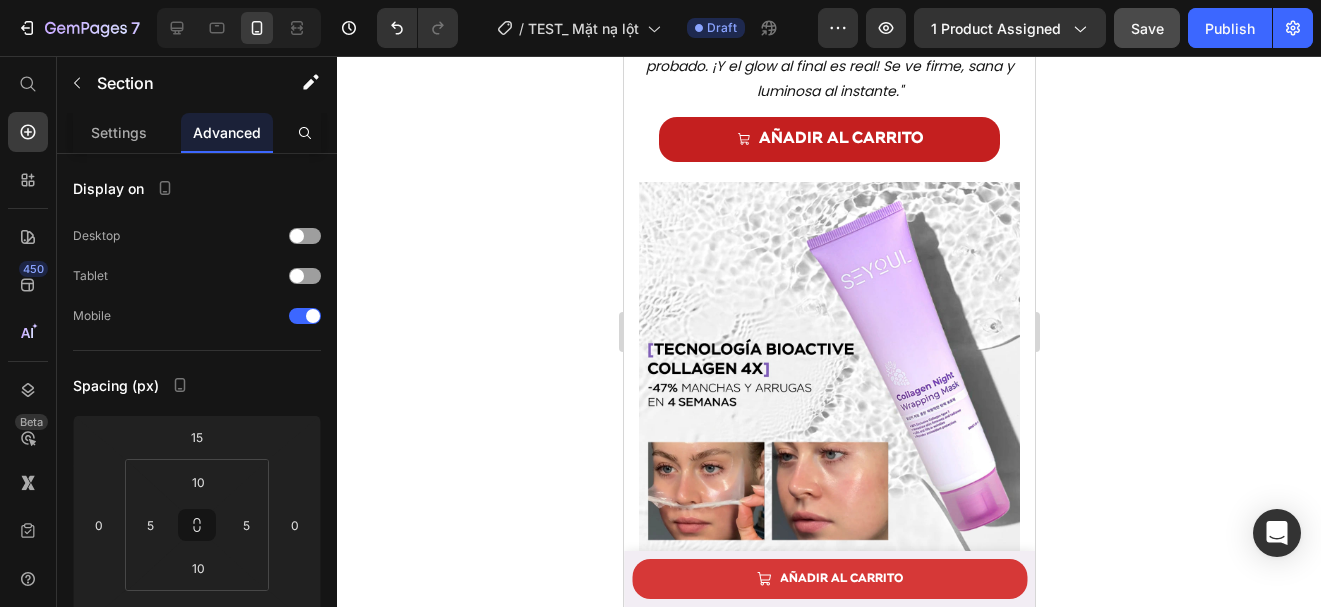 scroll, scrollTop: 3645, scrollLeft: 0, axis: vertical 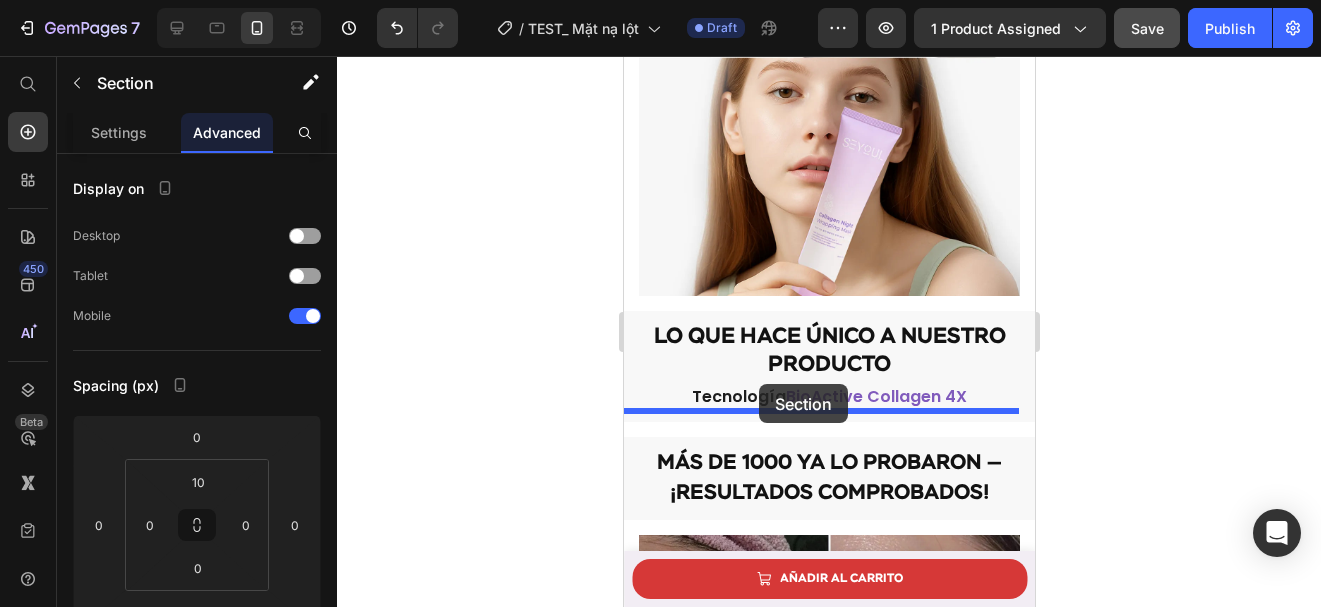 drag, startPoint x: 687, startPoint y: 103, endPoint x: 758, endPoint y: 384, distance: 289.831 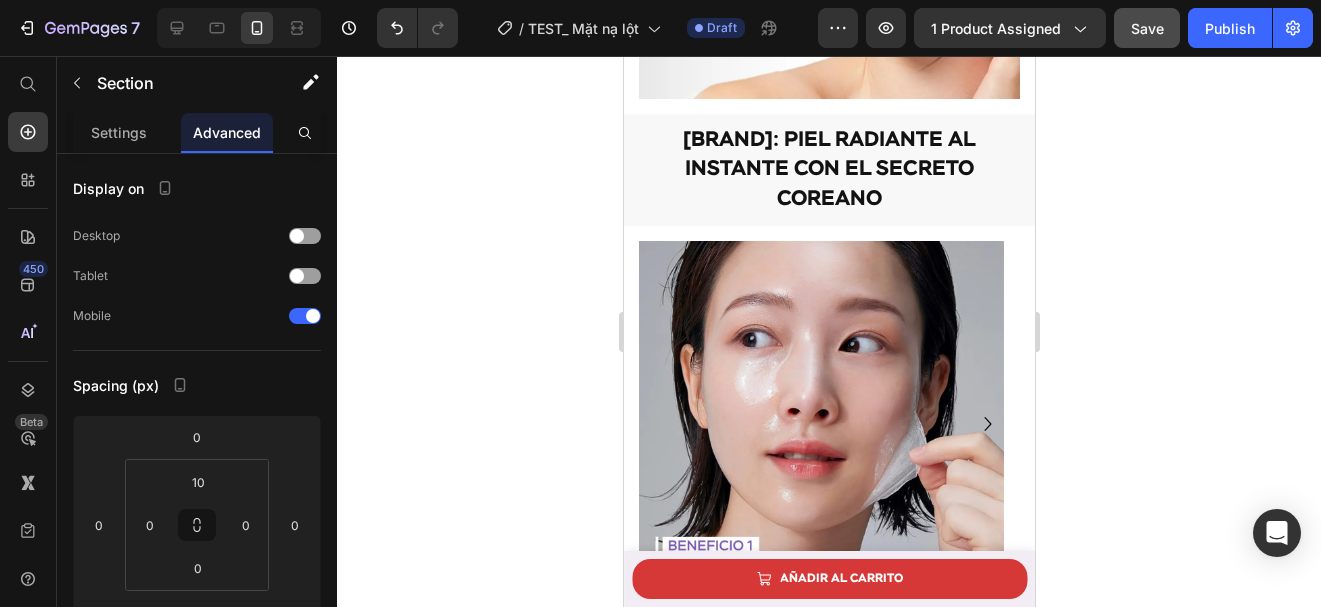 scroll, scrollTop: 4857, scrollLeft: 0, axis: vertical 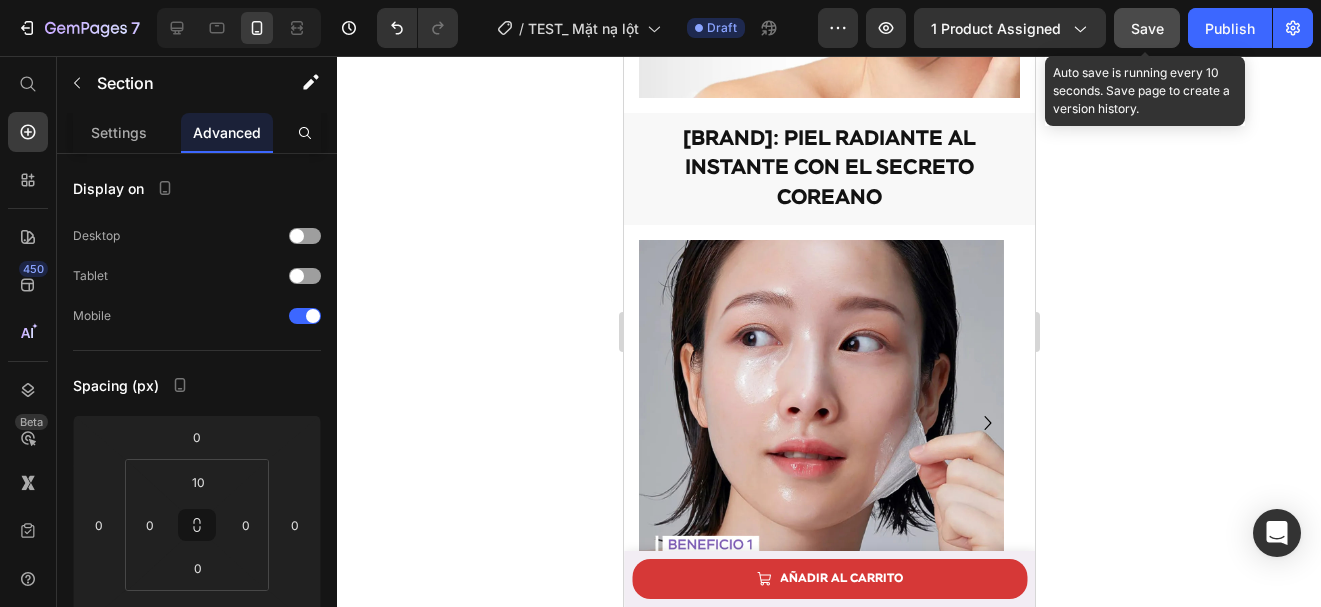 click on "Save" at bounding box center [1147, 28] 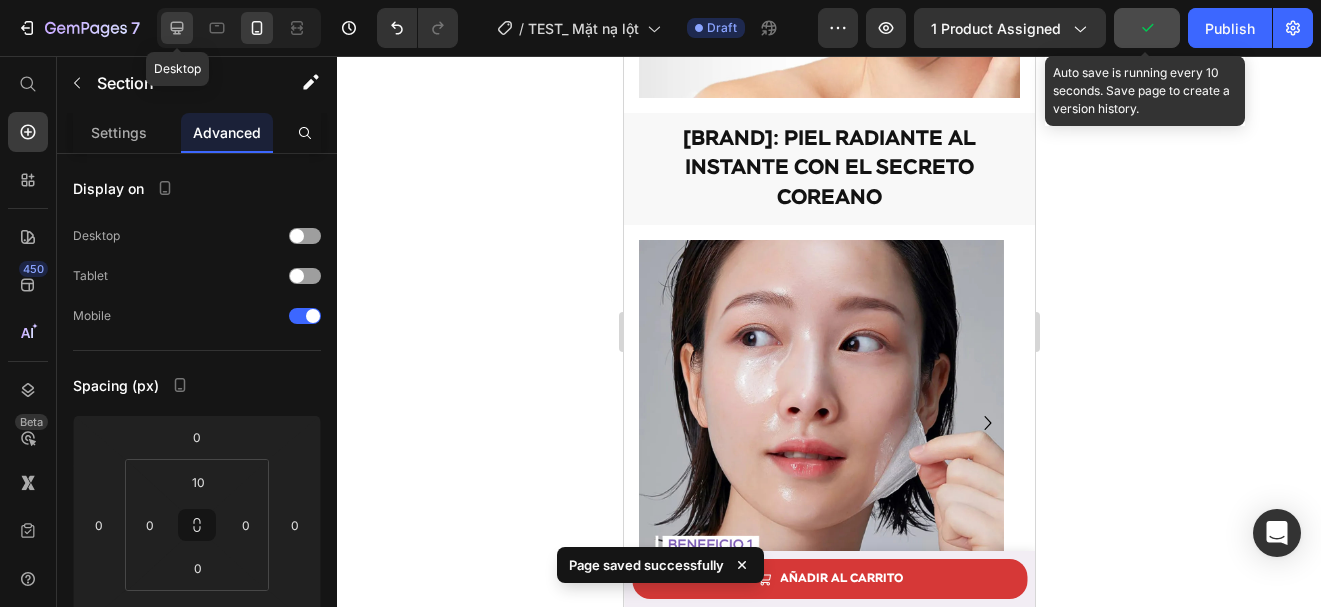 click 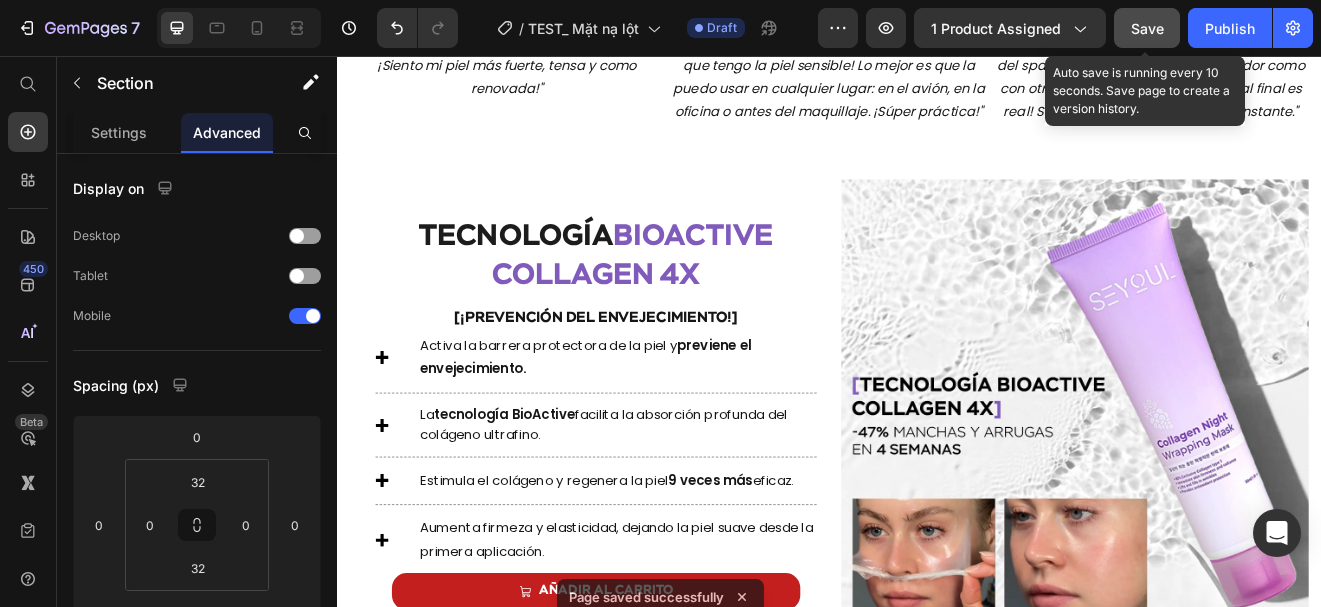 scroll, scrollTop: 1979, scrollLeft: 0, axis: vertical 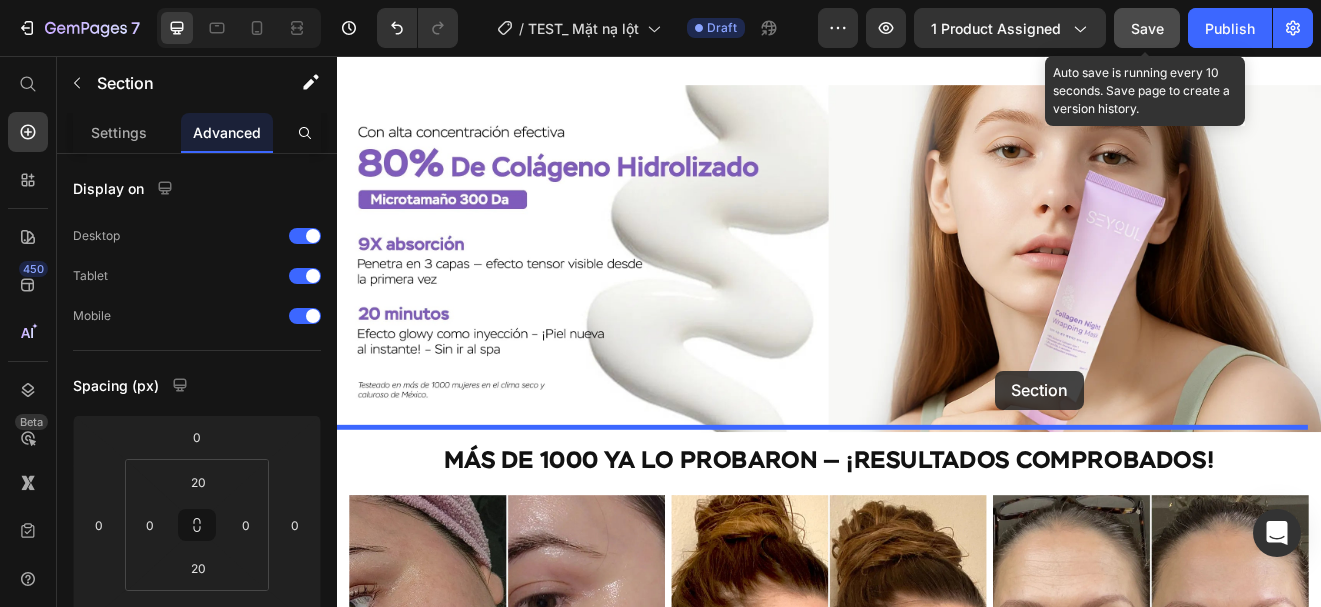 drag, startPoint x: 1182, startPoint y: 179, endPoint x: 1139, endPoint y: 441, distance: 265.5052 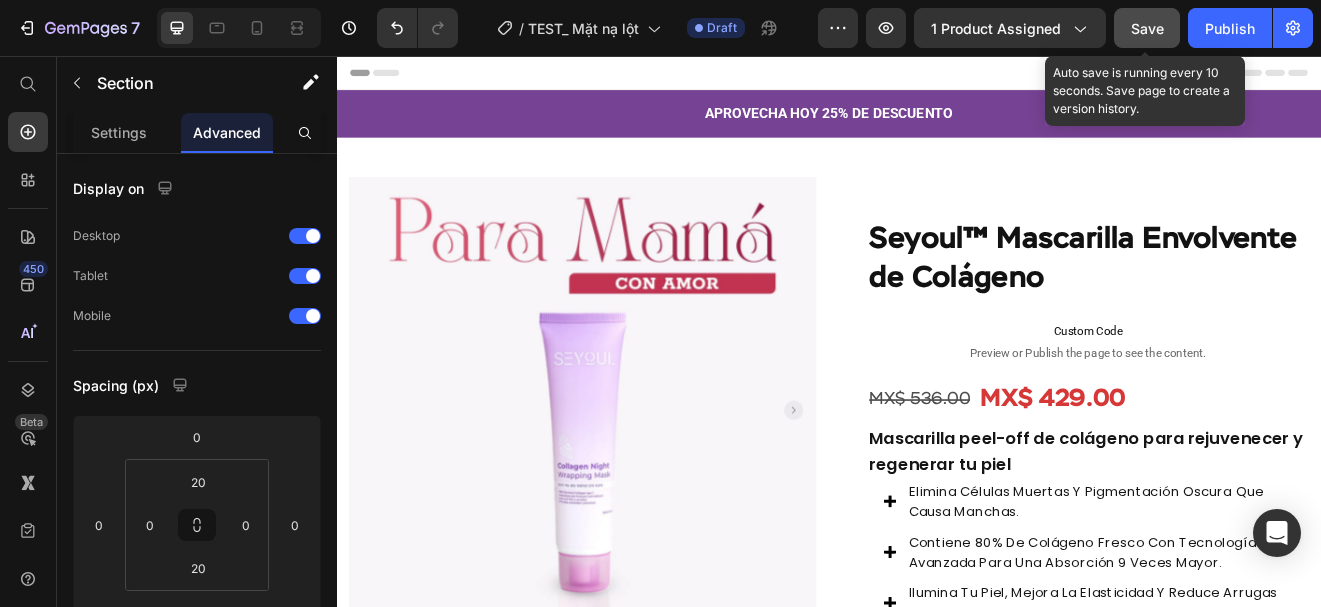 scroll, scrollTop: 58, scrollLeft: 0, axis: vertical 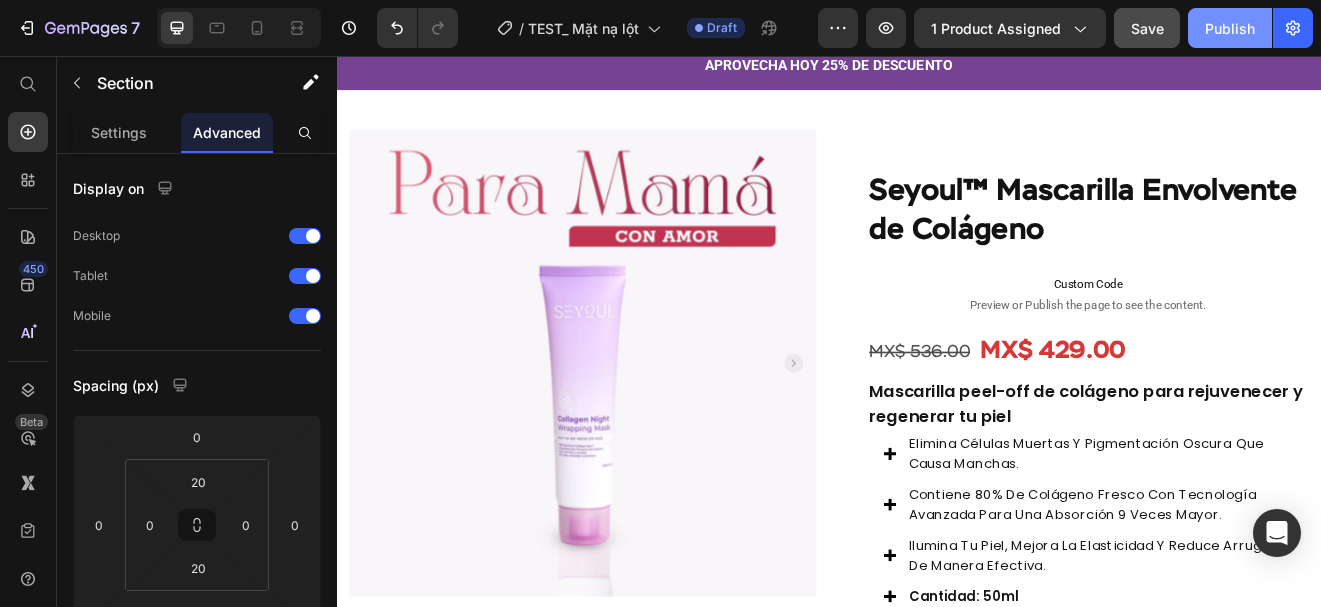 click on "Publish" at bounding box center (1230, 28) 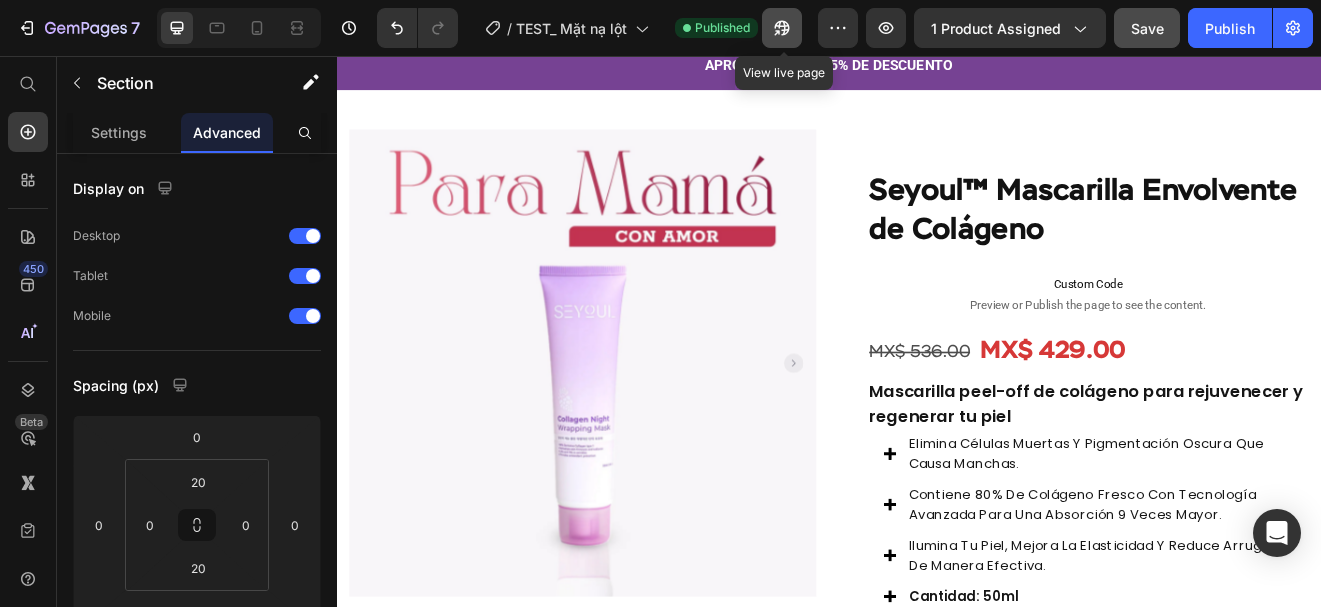 click 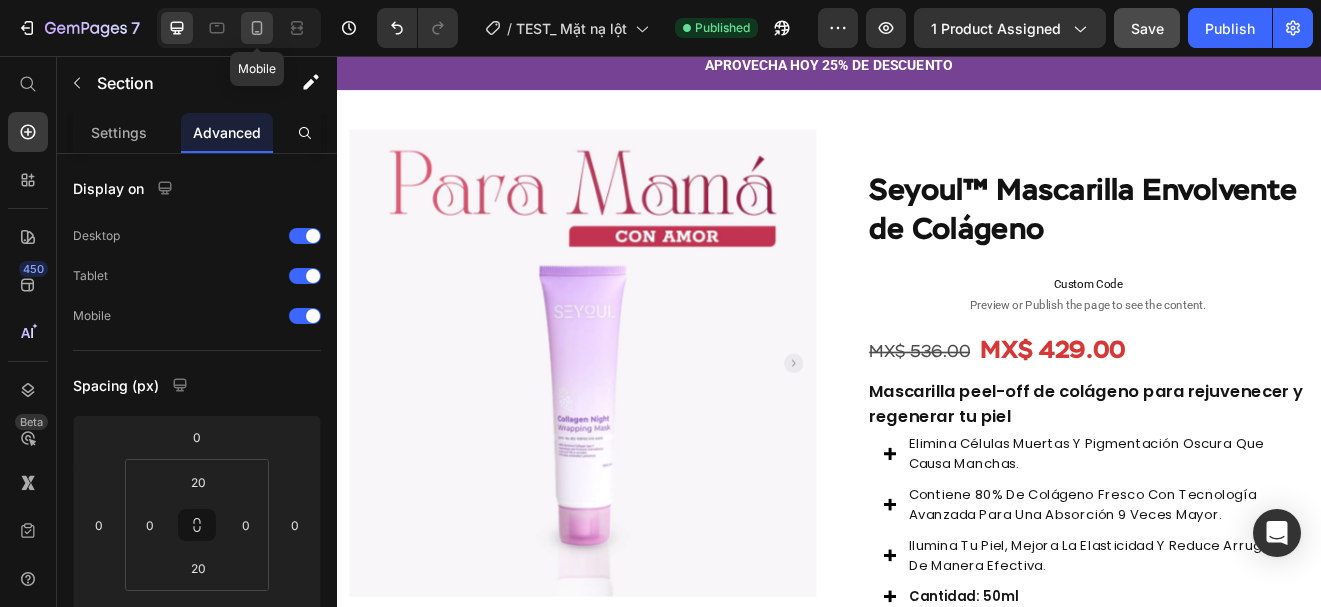 click 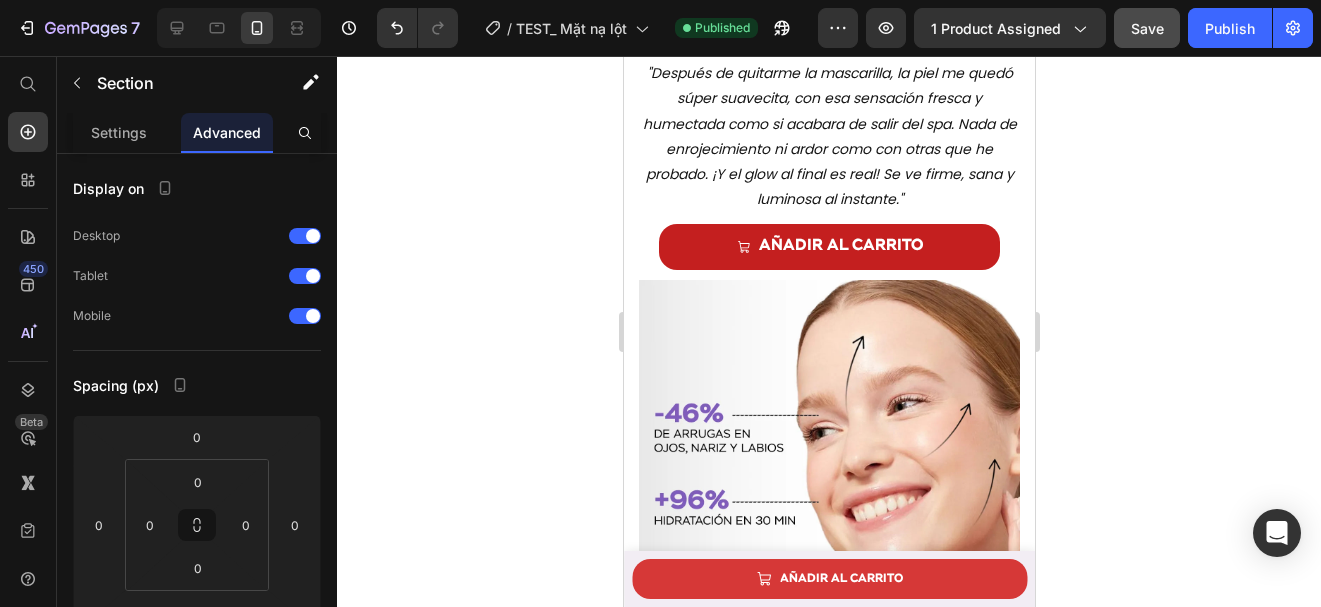 scroll, scrollTop: 4295, scrollLeft: 0, axis: vertical 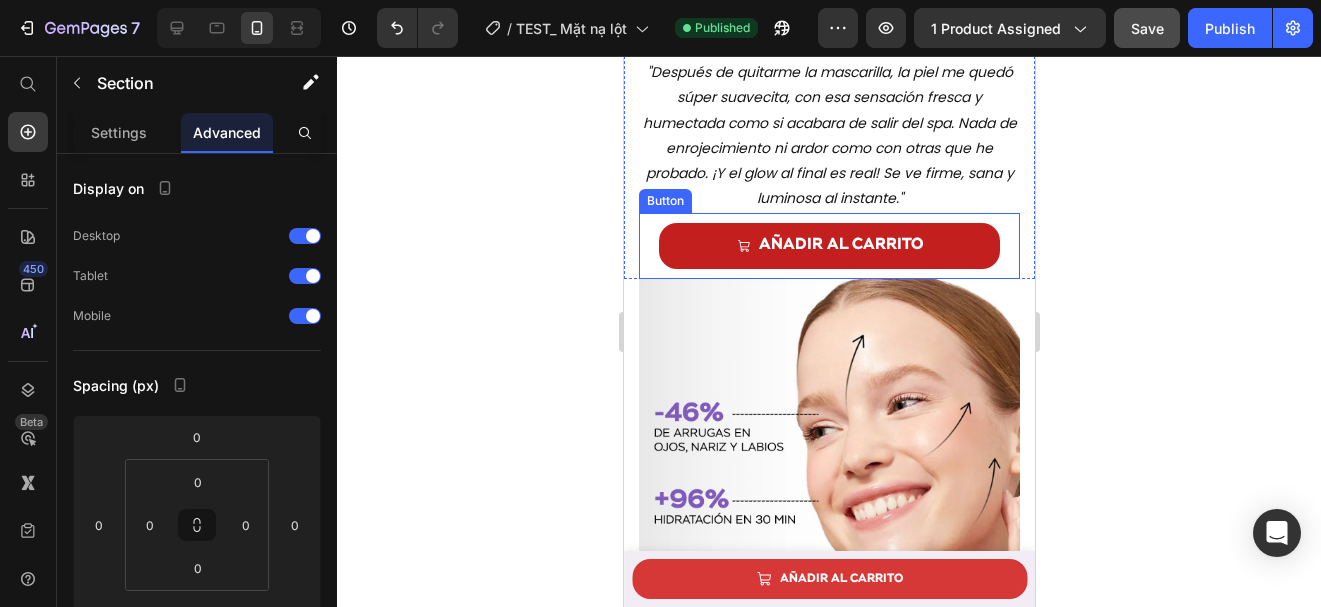 click on "AÑADIR AL CARRITO Button" at bounding box center [828, 245] 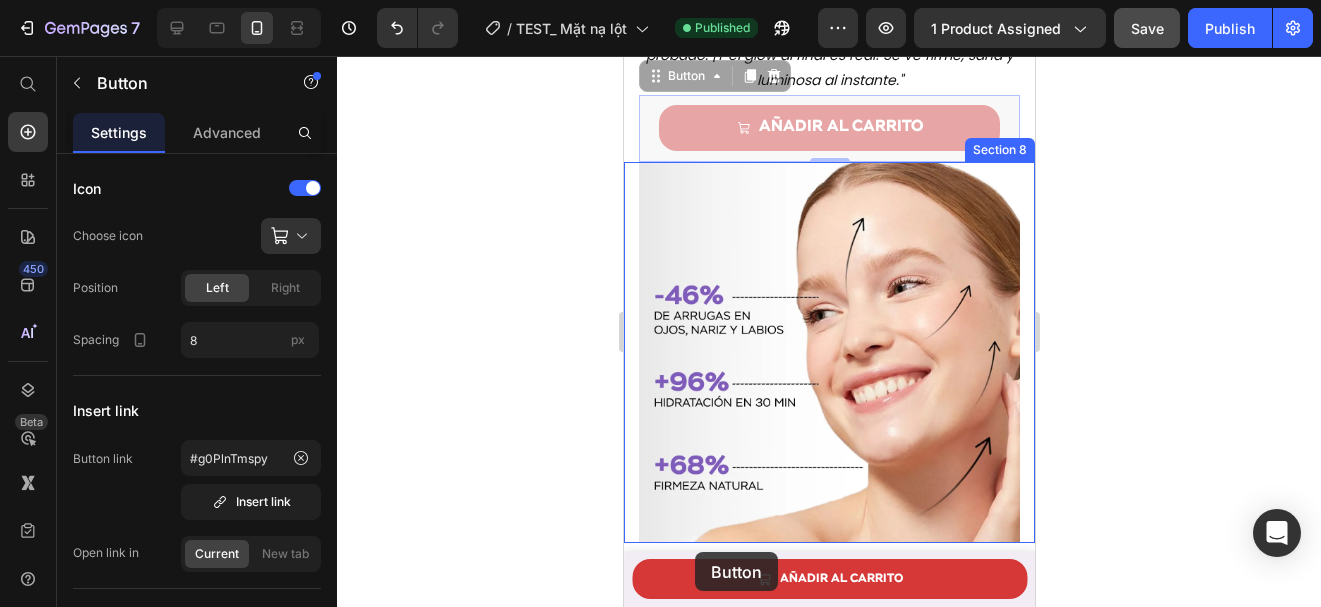 scroll, scrollTop: 4501, scrollLeft: 0, axis: vertical 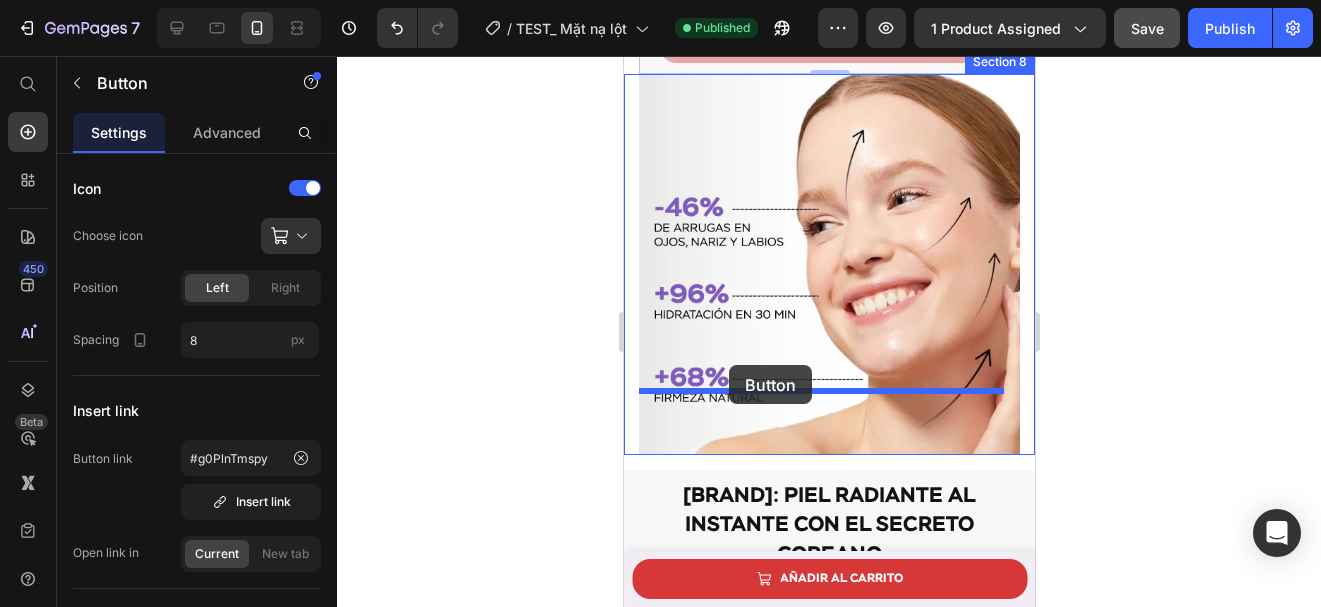 drag, startPoint x: 691, startPoint y: 146, endPoint x: 728, endPoint y: 365, distance: 222.10358 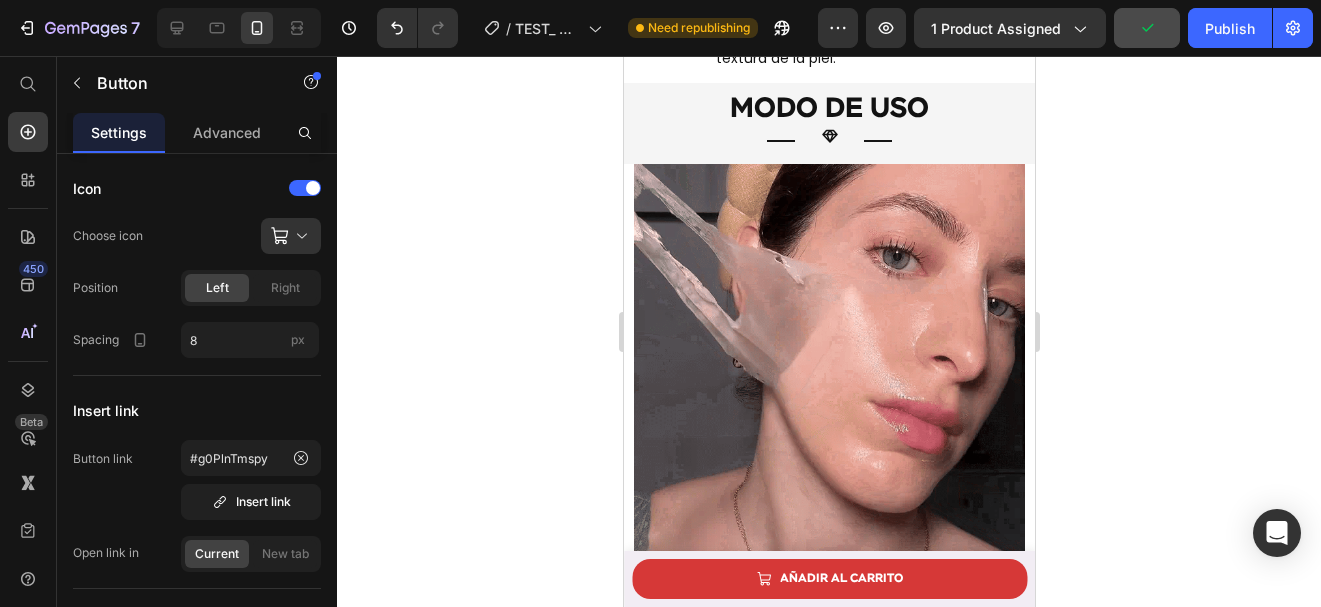 scroll, scrollTop: 6146, scrollLeft: 0, axis: vertical 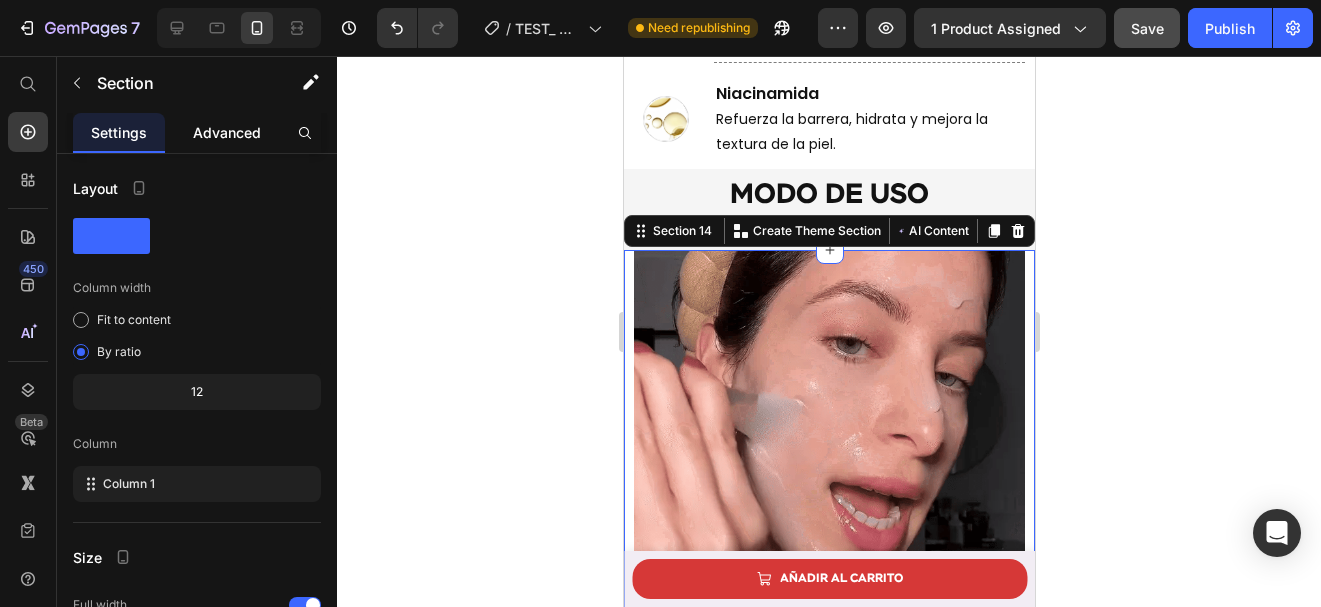 click on "Advanced" at bounding box center (227, 132) 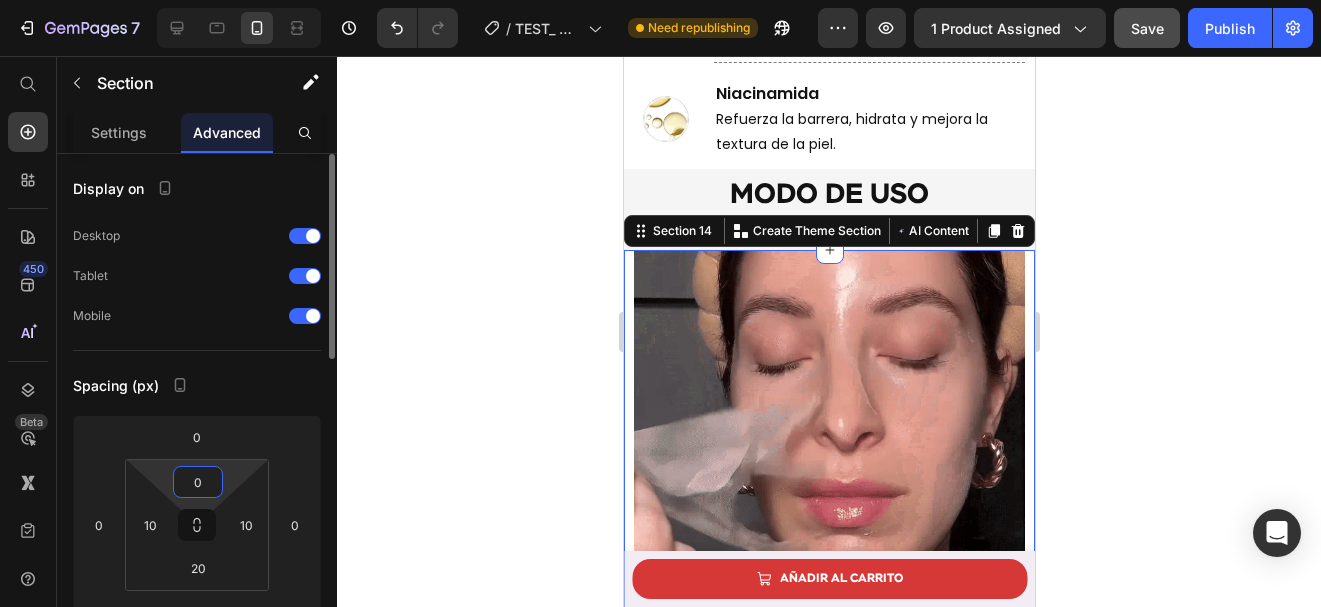 click on "0" at bounding box center [198, 482] 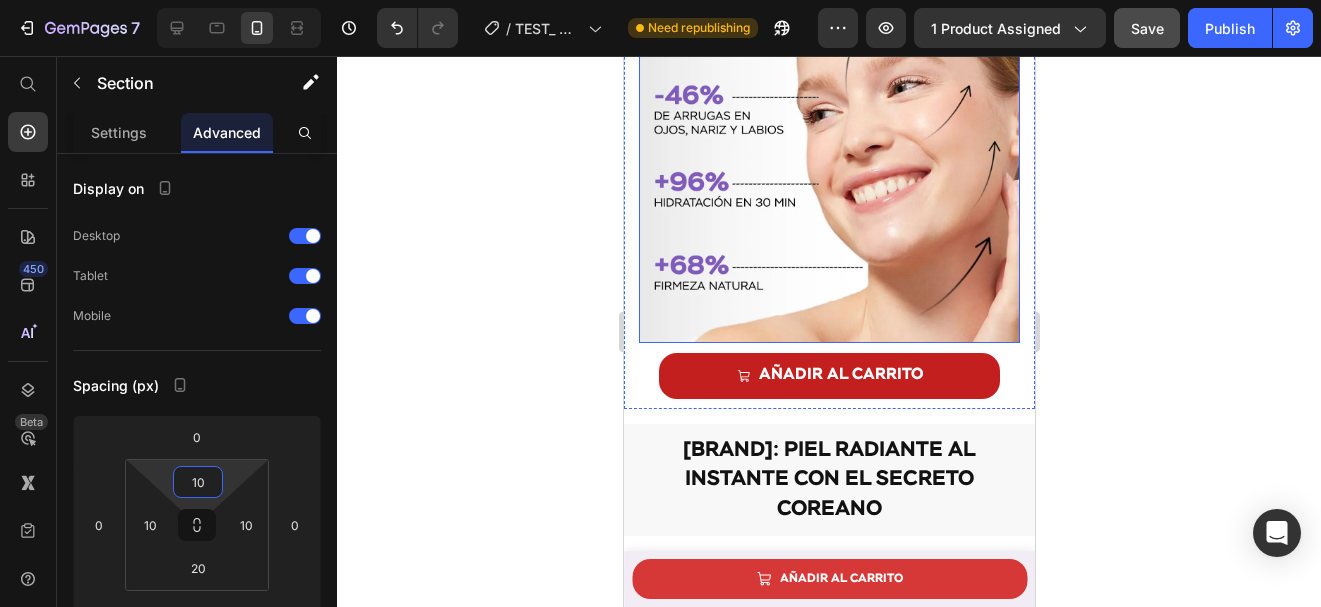 scroll, scrollTop: 4417, scrollLeft: 0, axis: vertical 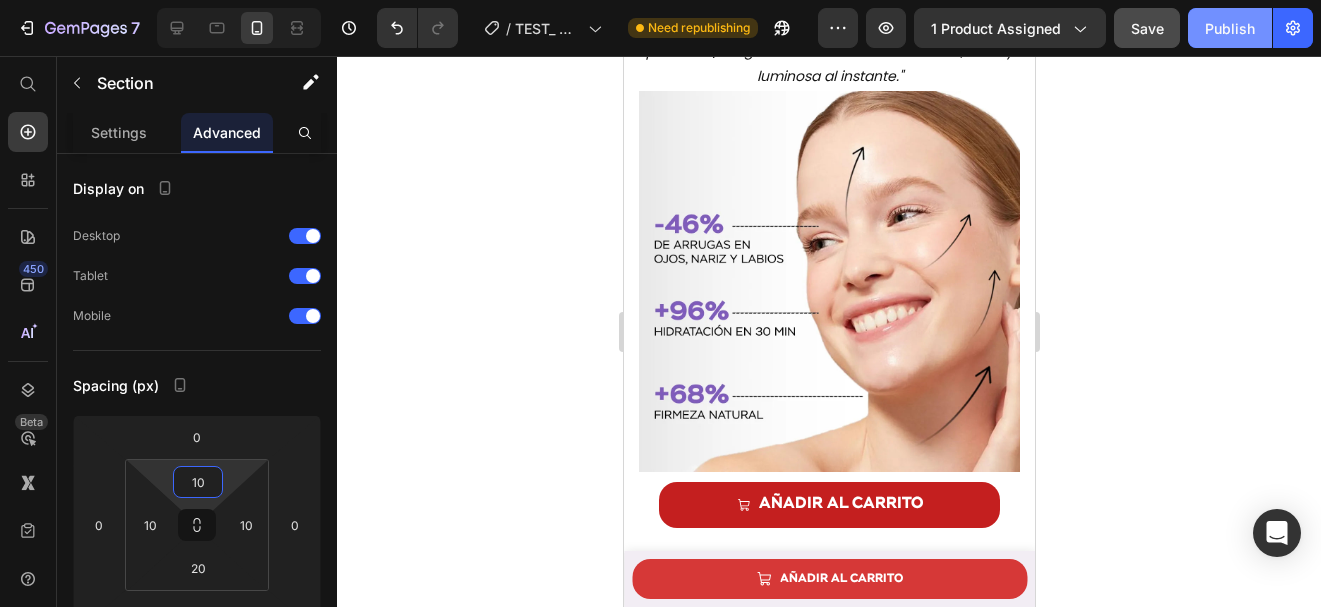 type on "10" 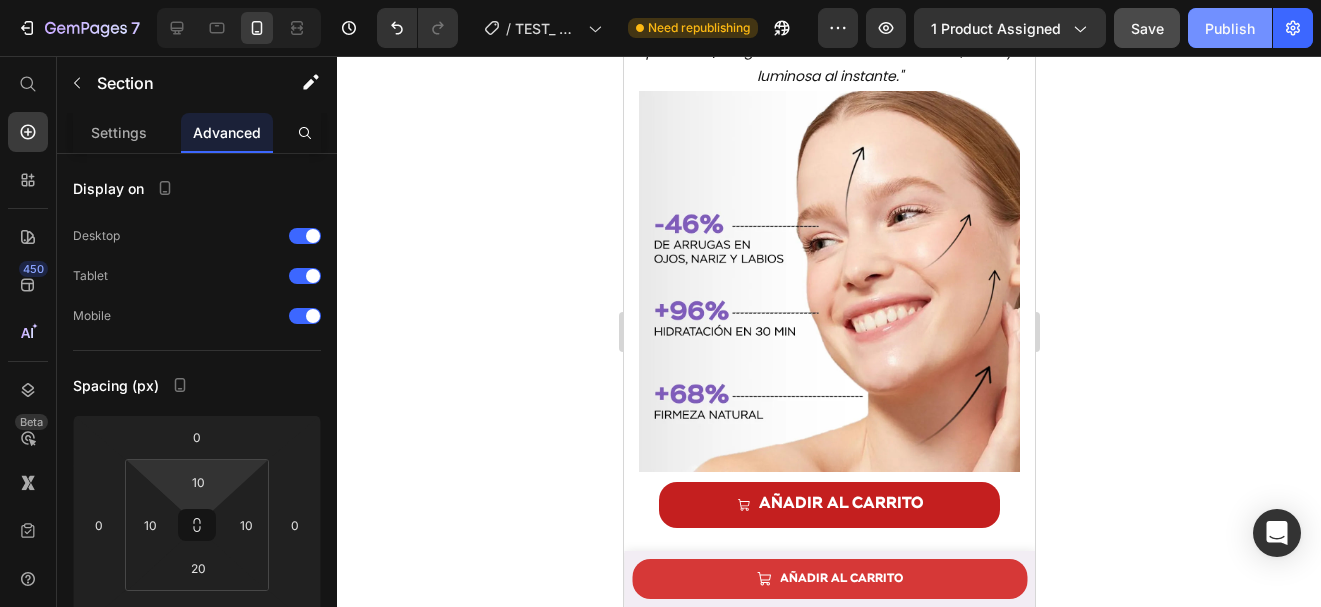 click on "Publish" at bounding box center (1230, 28) 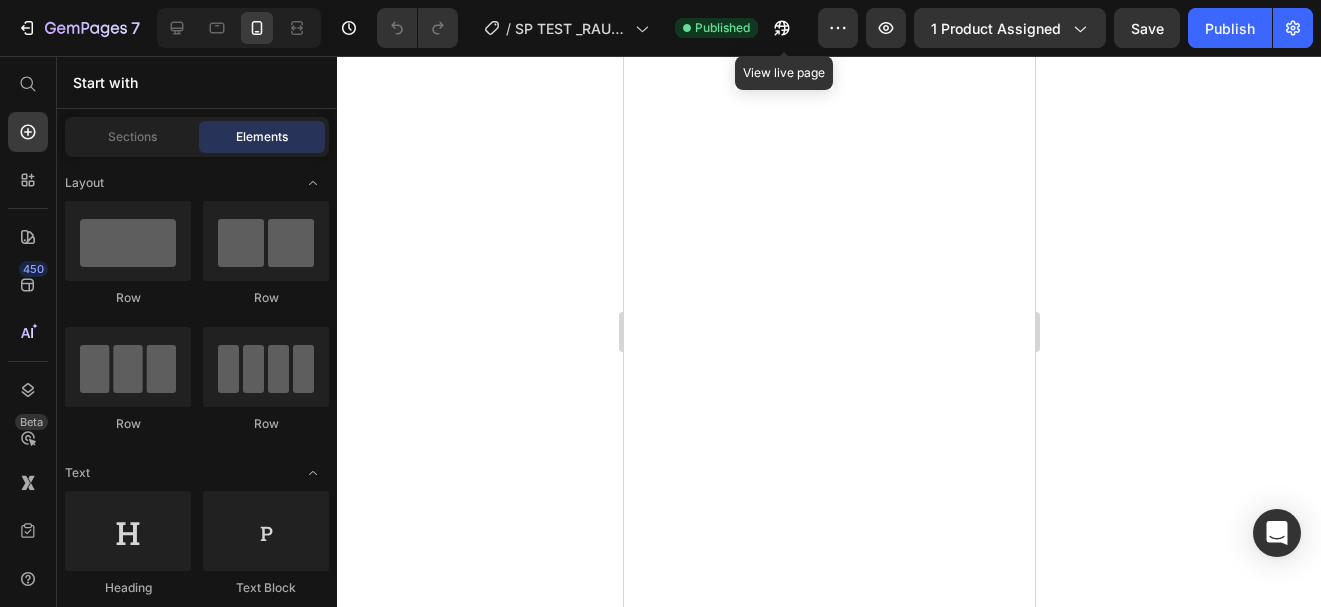 scroll, scrollTop: 0, scrollLeft: 0, axis: both 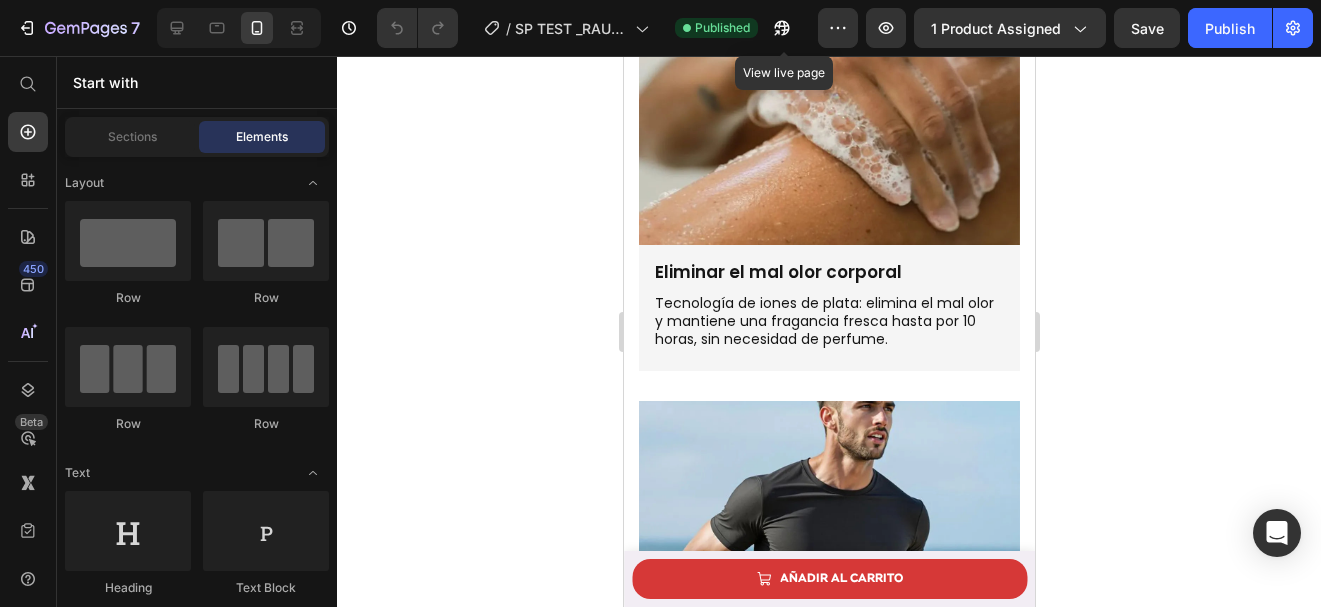 click 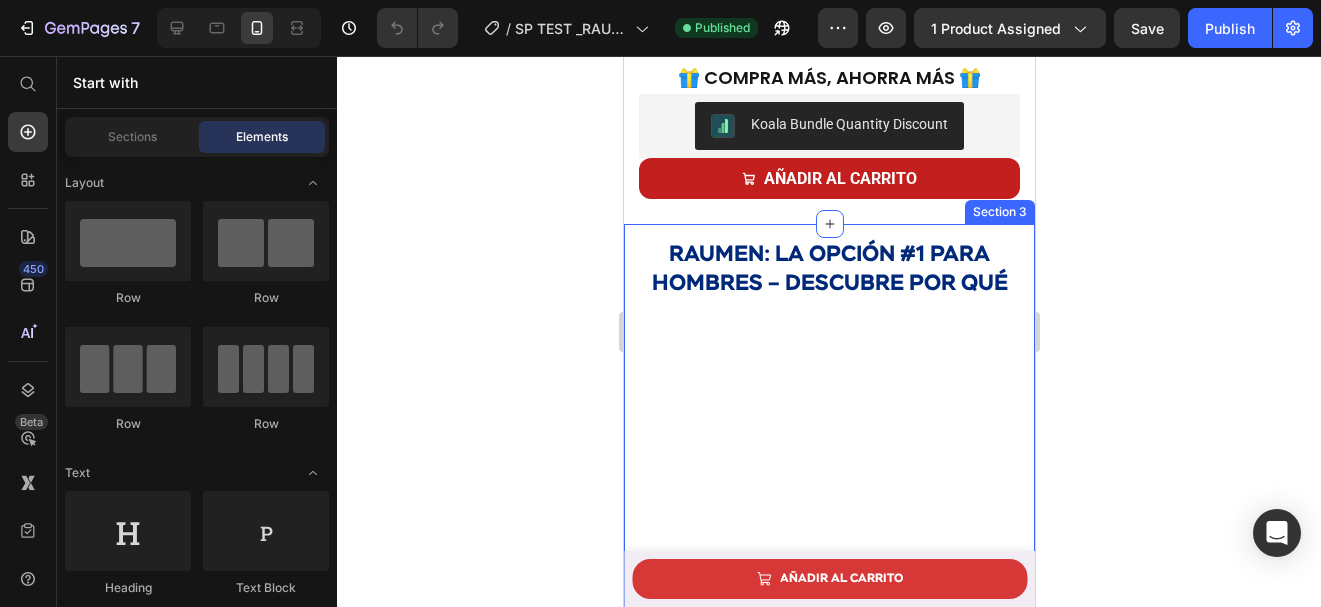 scroll, scrollTop: 742, scrollLeft: 0, axis: vertical 